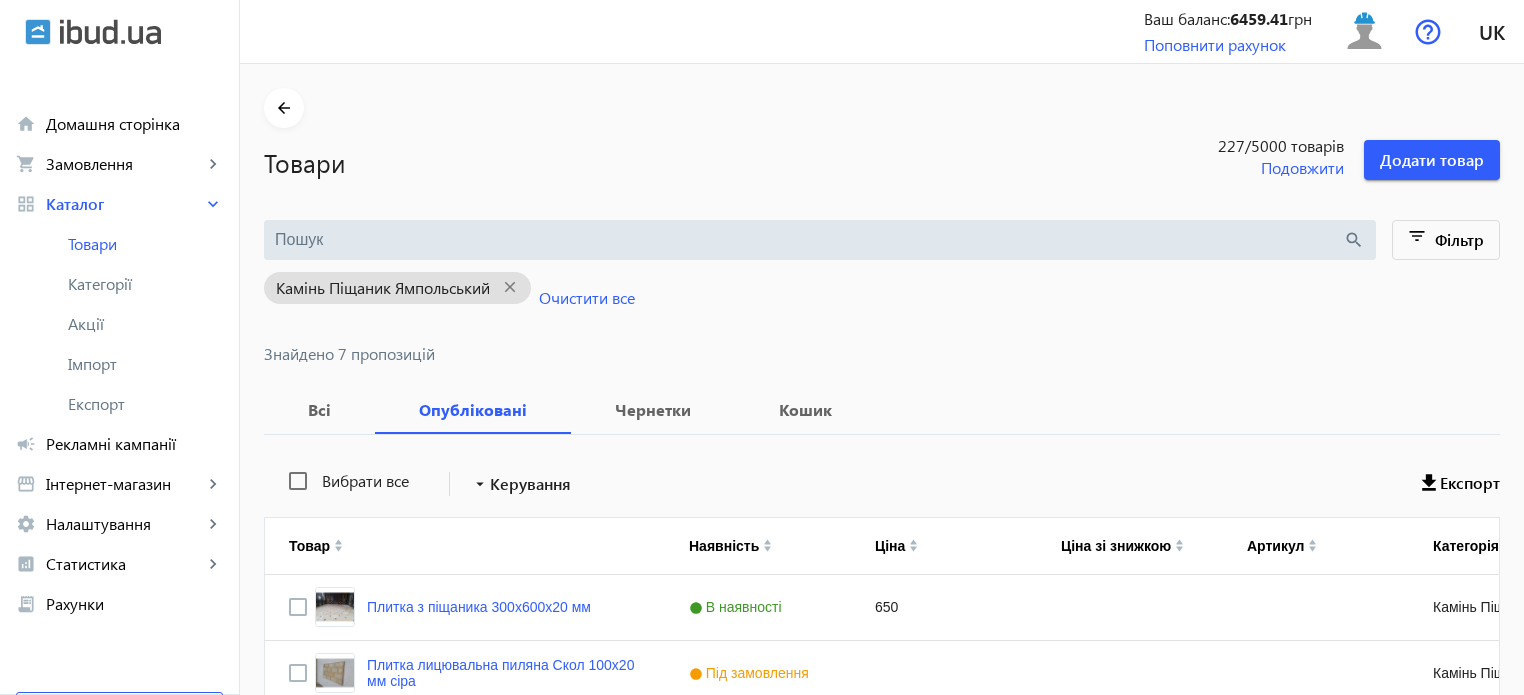 scroll, scrollTop: 345, scrollLeft: 0, axis: vertical 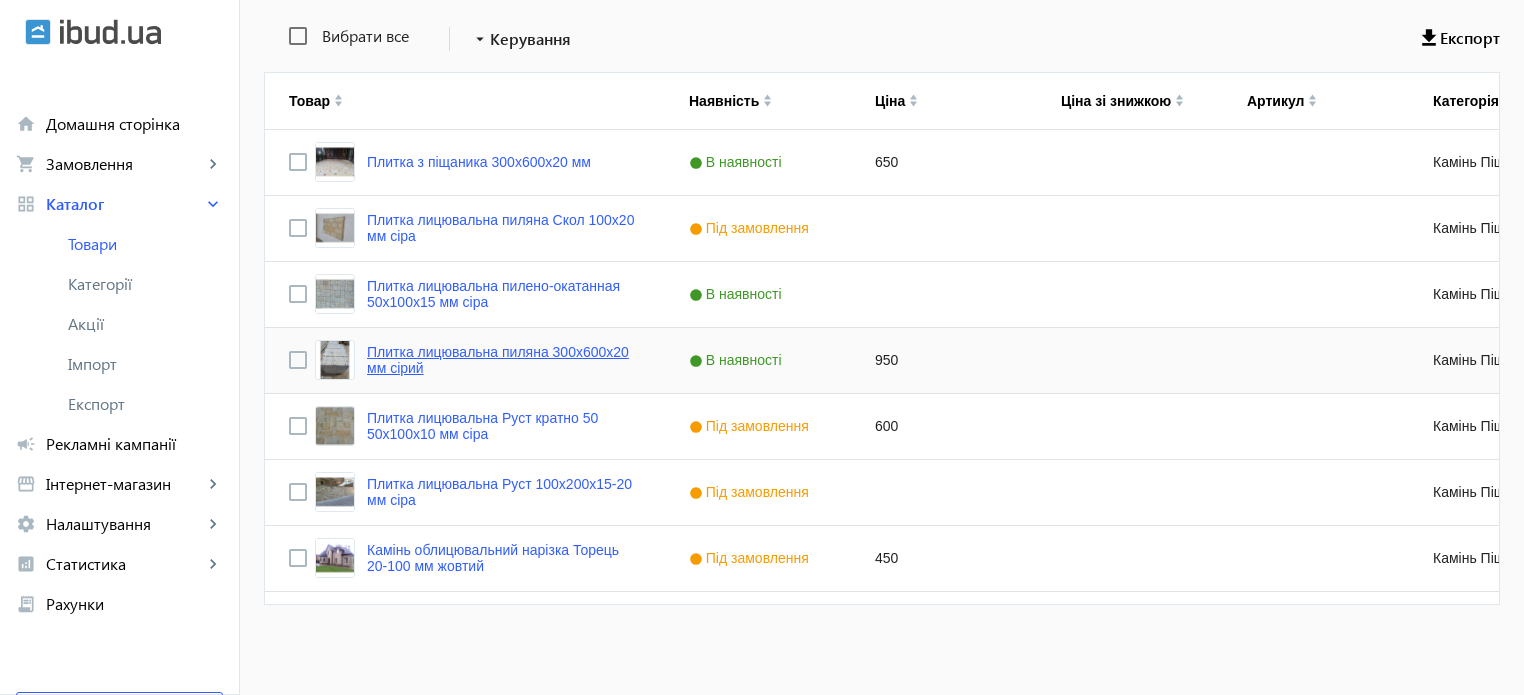click on "Плитка лицювальна пиляна 300х600х20 мм сірий" 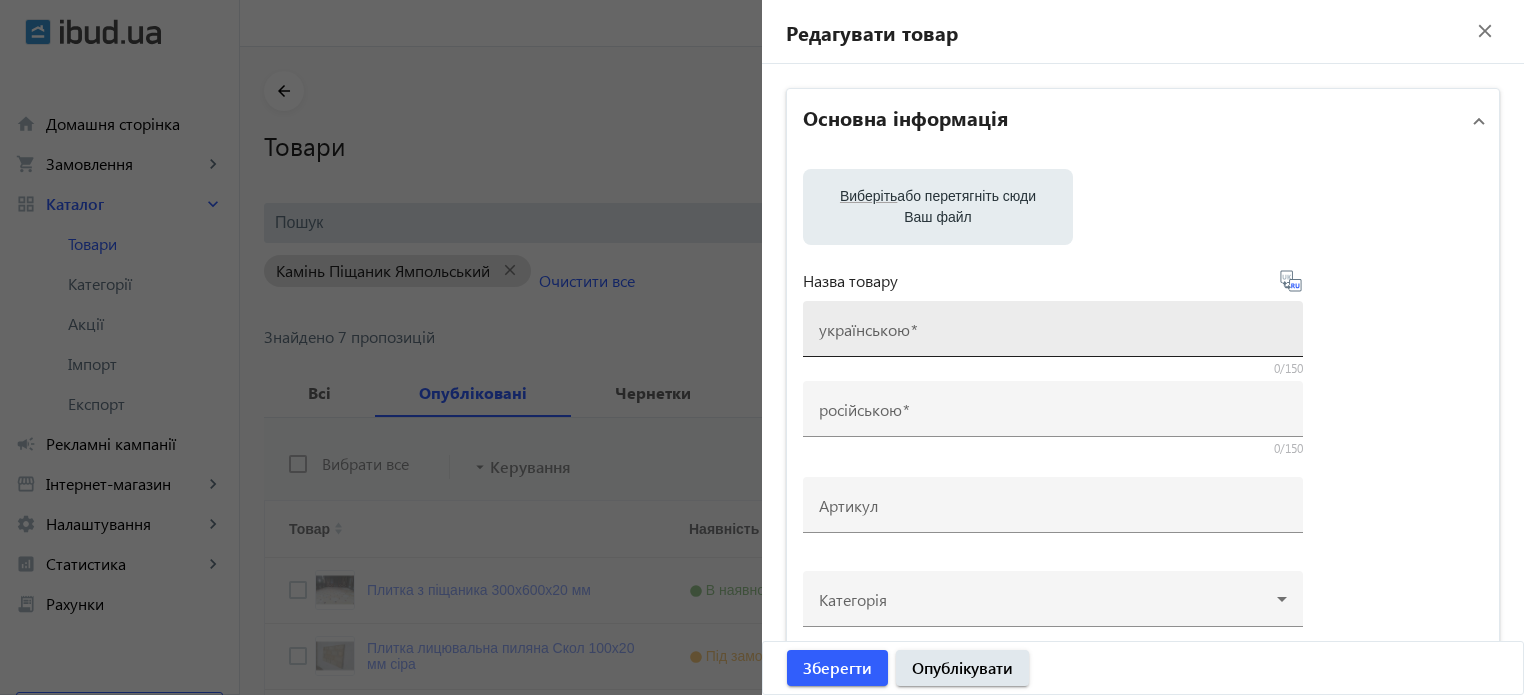 scroll, scrollTop: 0, scrollLeft: 0, axis: both 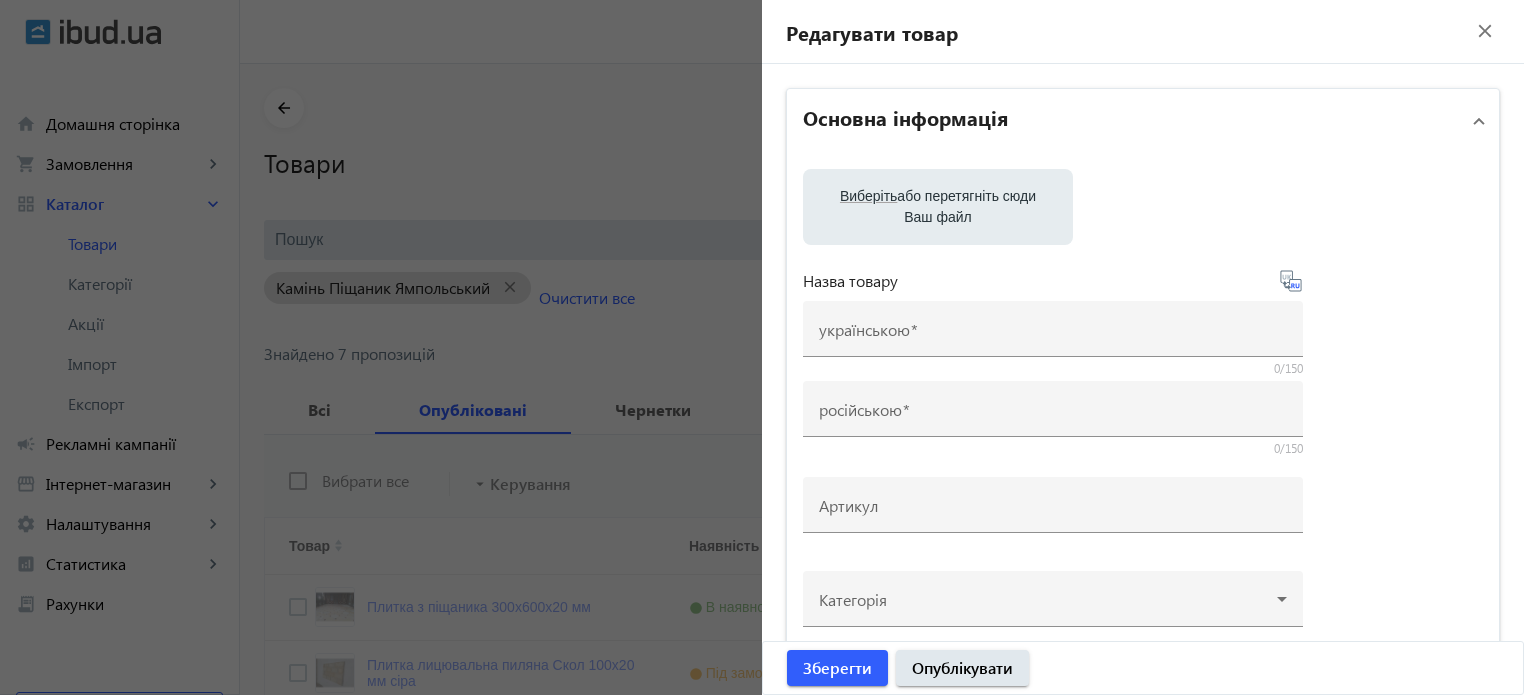 click 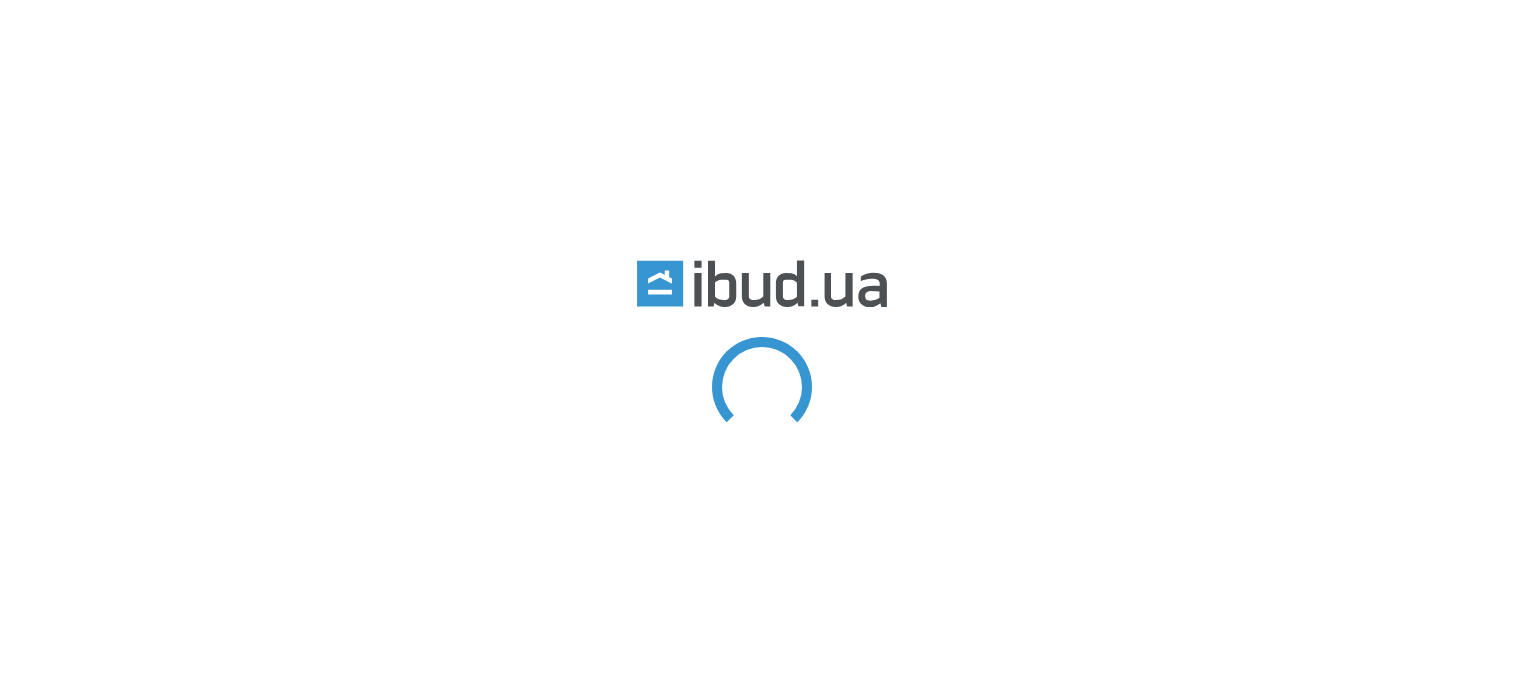 scroll, scrollTop: 0, scrollLeft: 0, axis: both 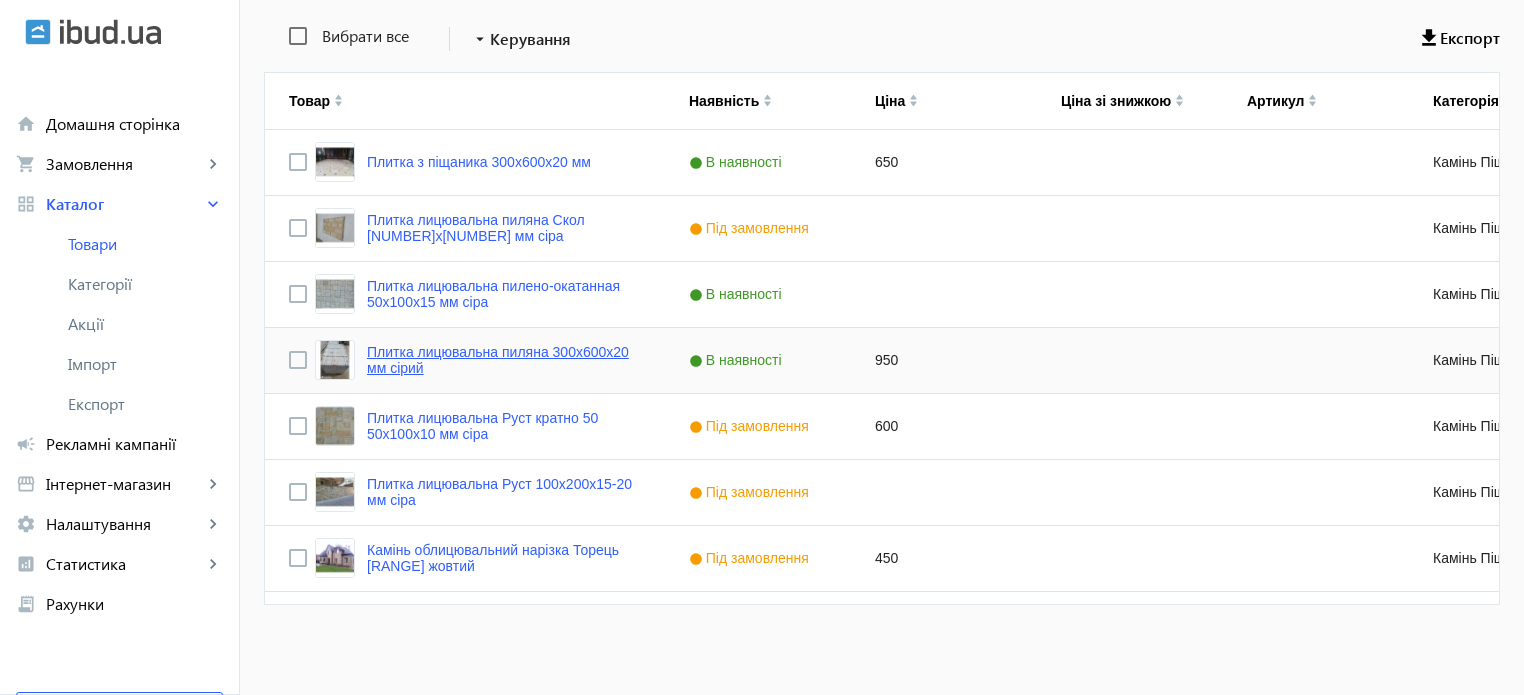 click on "Плитка лицювальна пиляна 300х600х20 мм сірий" 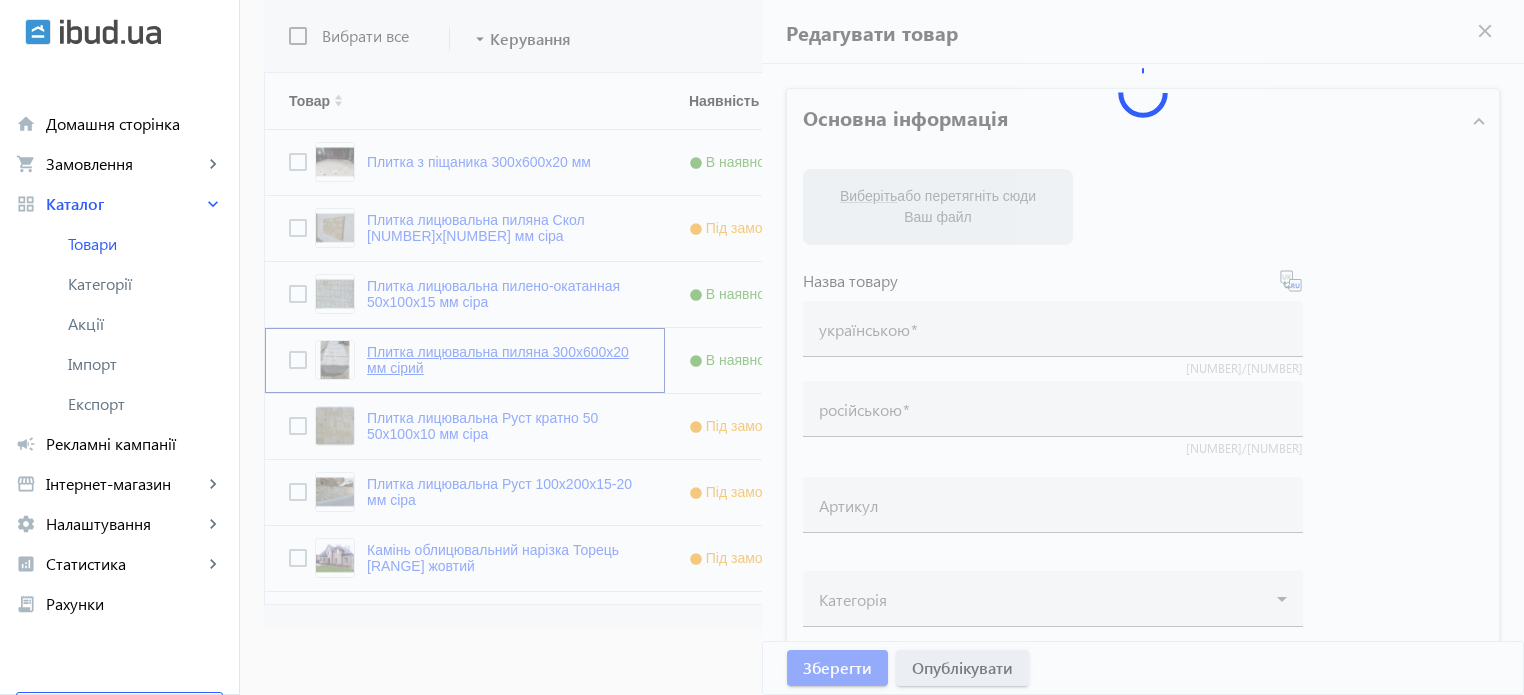 type on "Плитка лицювальна пиляна 300х600х20 мм сірий" 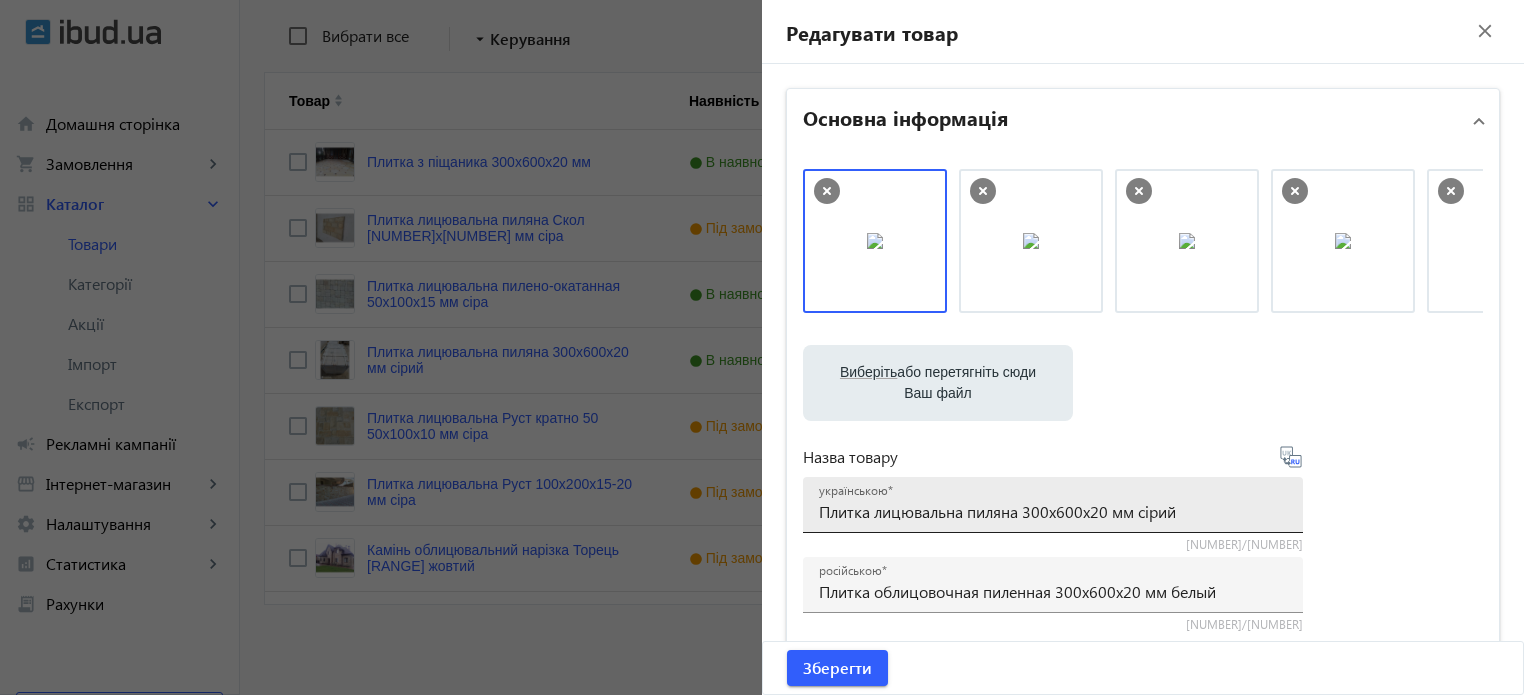 click on "Плитка лицювальна пиляна 300х600х20 мм сірий" at bounding box center (1053, 511) 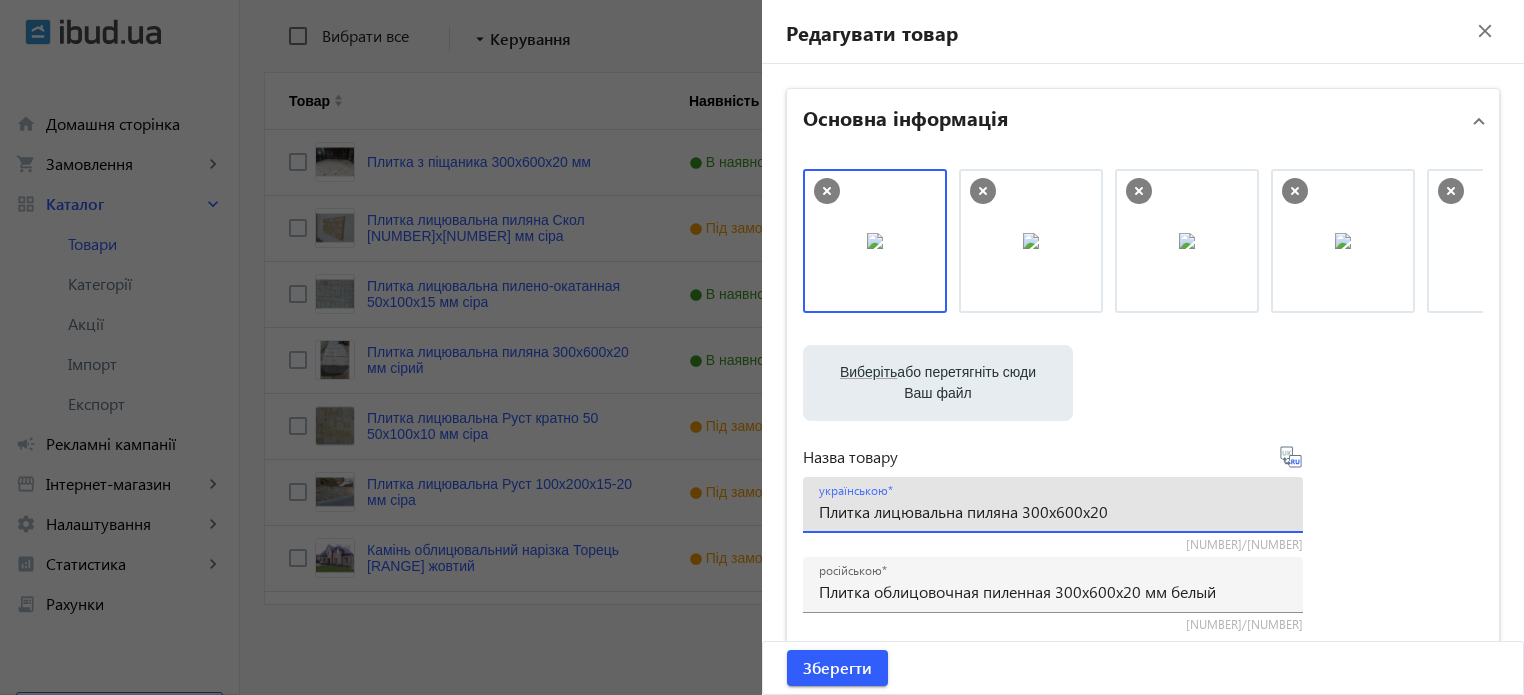 click on "Плитка лицювальна пиляна 300х600х20" at bounding box center [1053, 511] 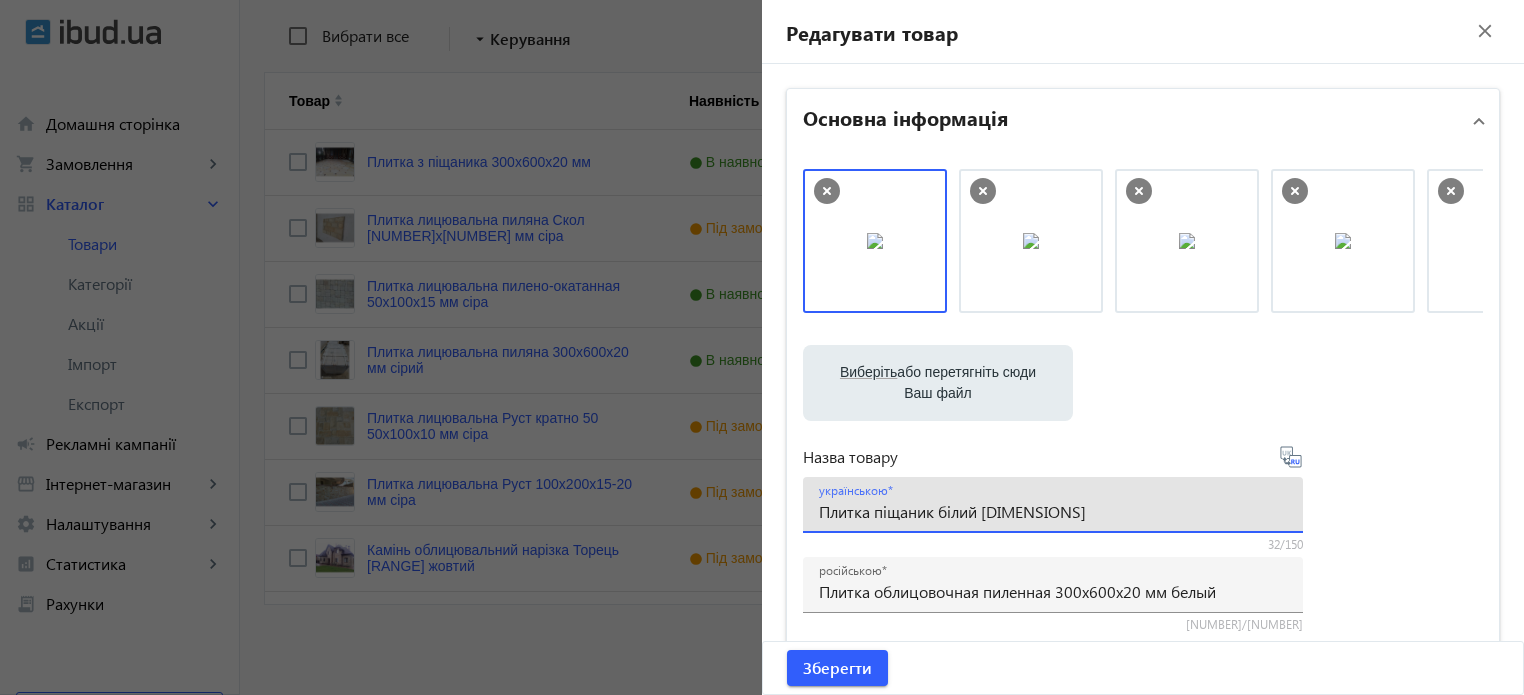 type on "Плитка піщаник білий [DIMENSIONS]" 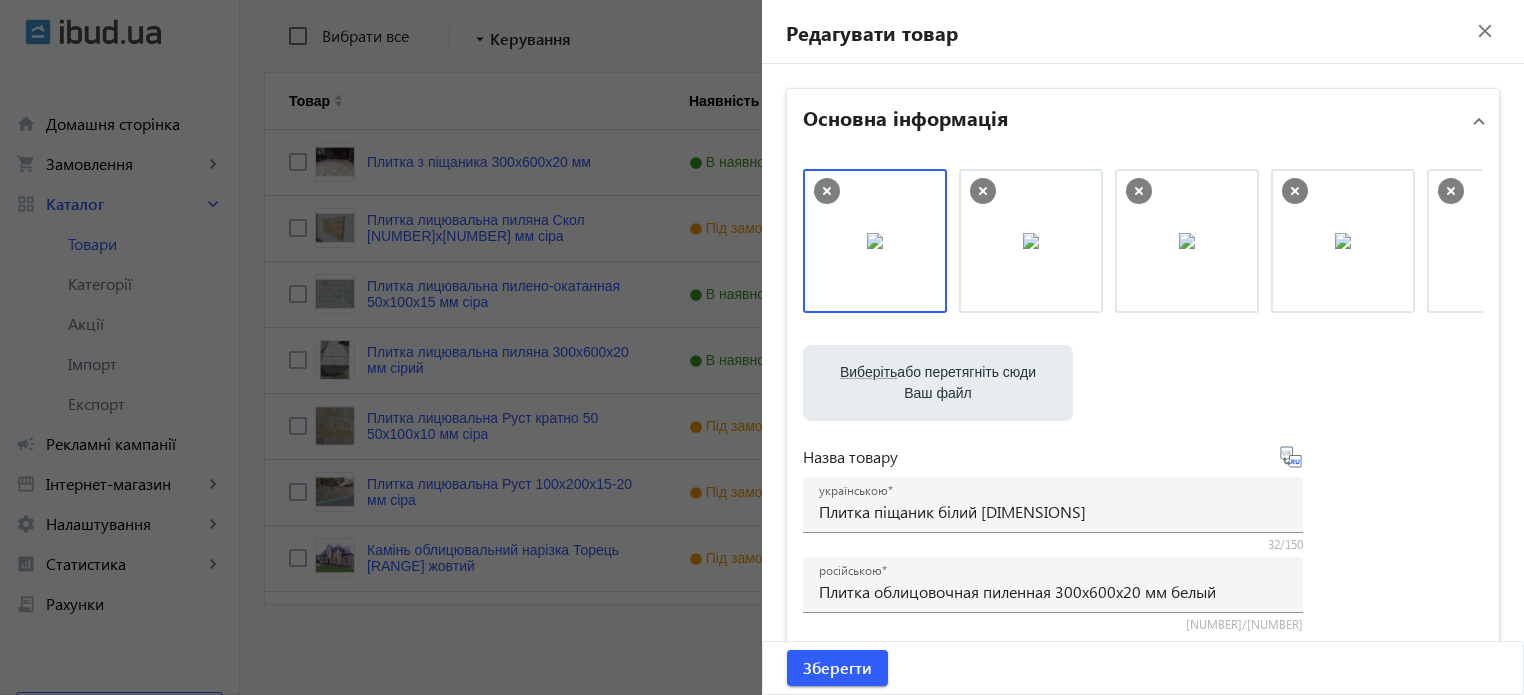 click 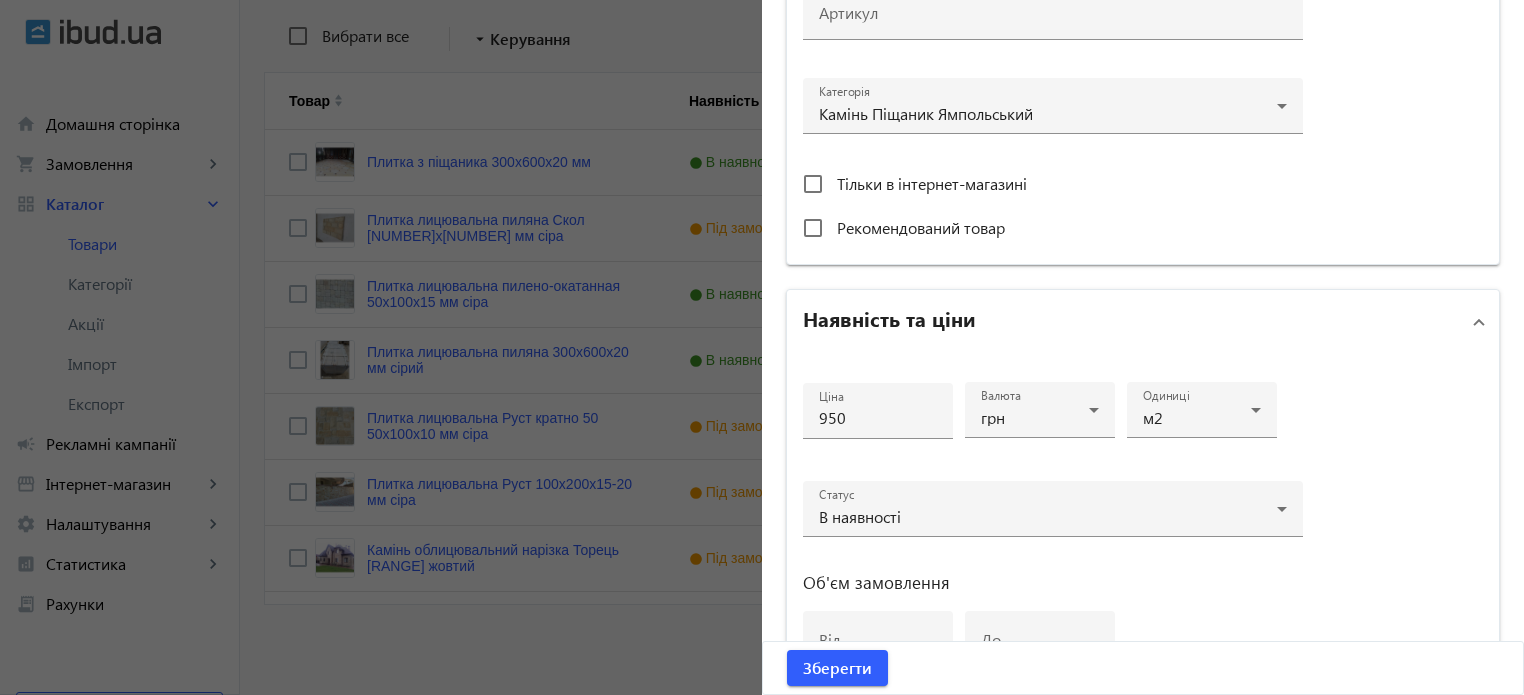 scroll, scrollTop: 700, scrollLeft: 0, axis: vertical 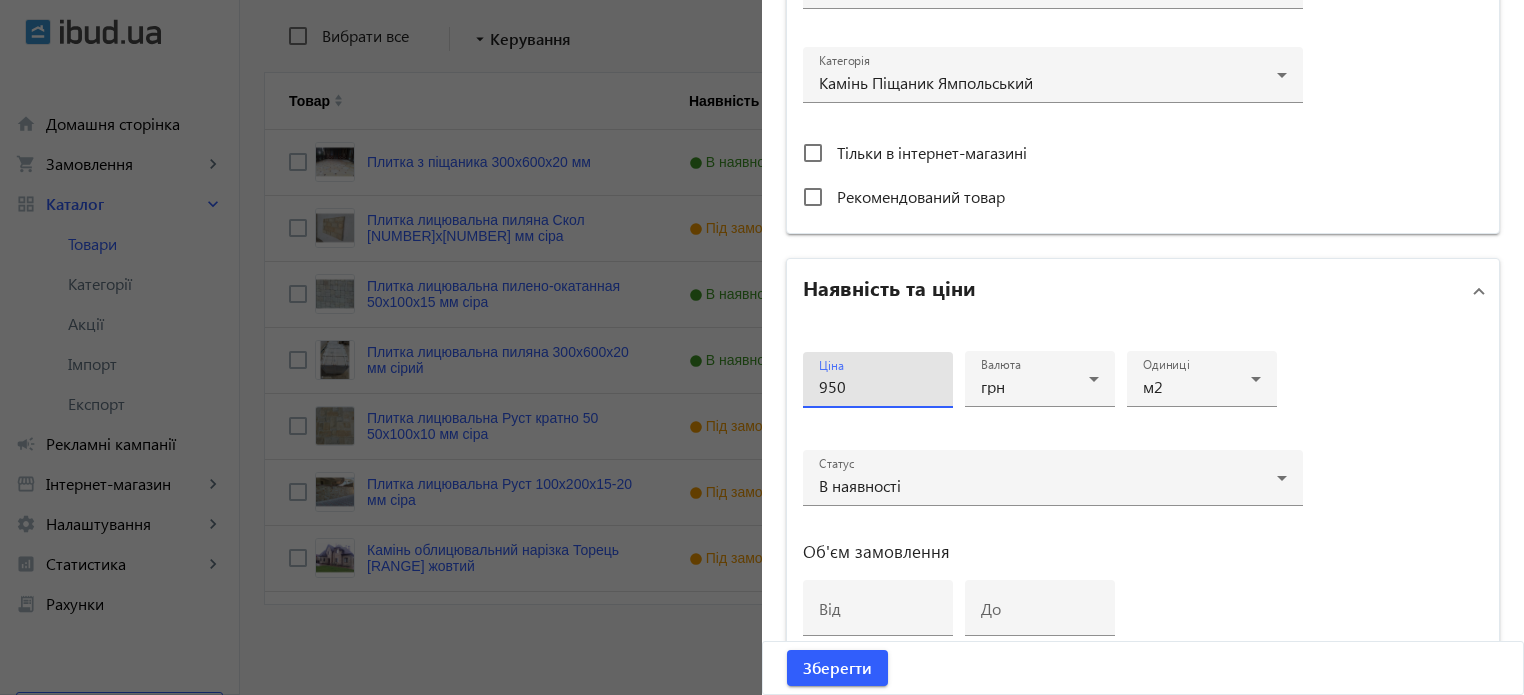 click on "950" at bounding box center (878, 386) 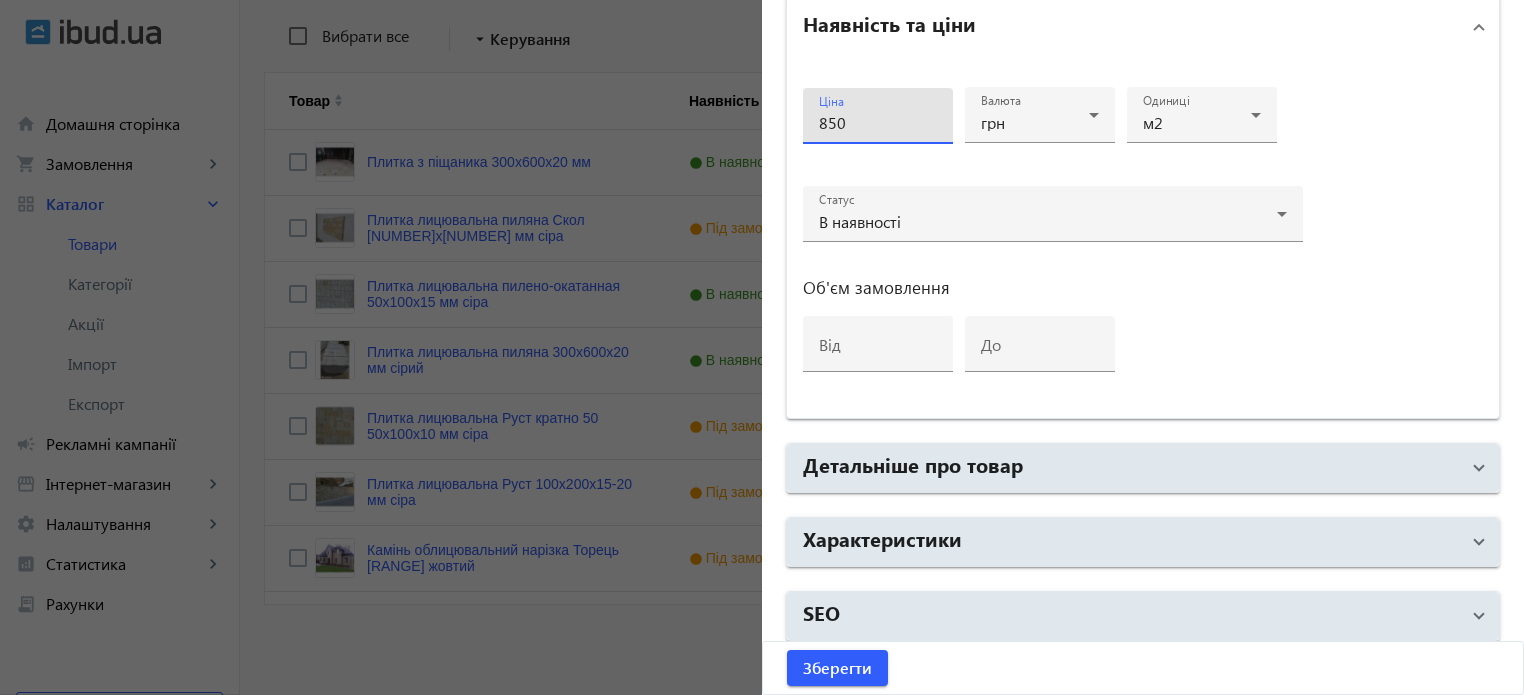 scroll, scrollTop: 968, scrollLeft: 0, axis: vertical 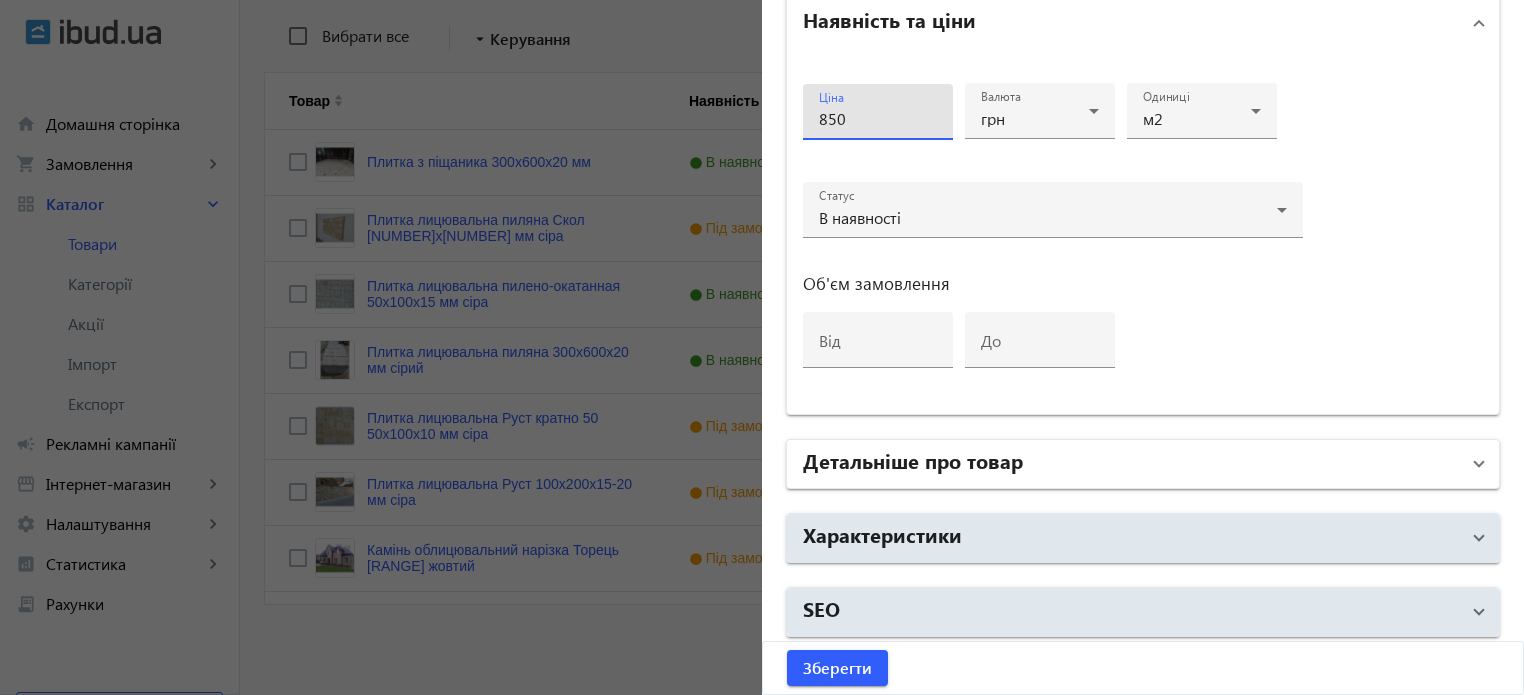 type on "850" 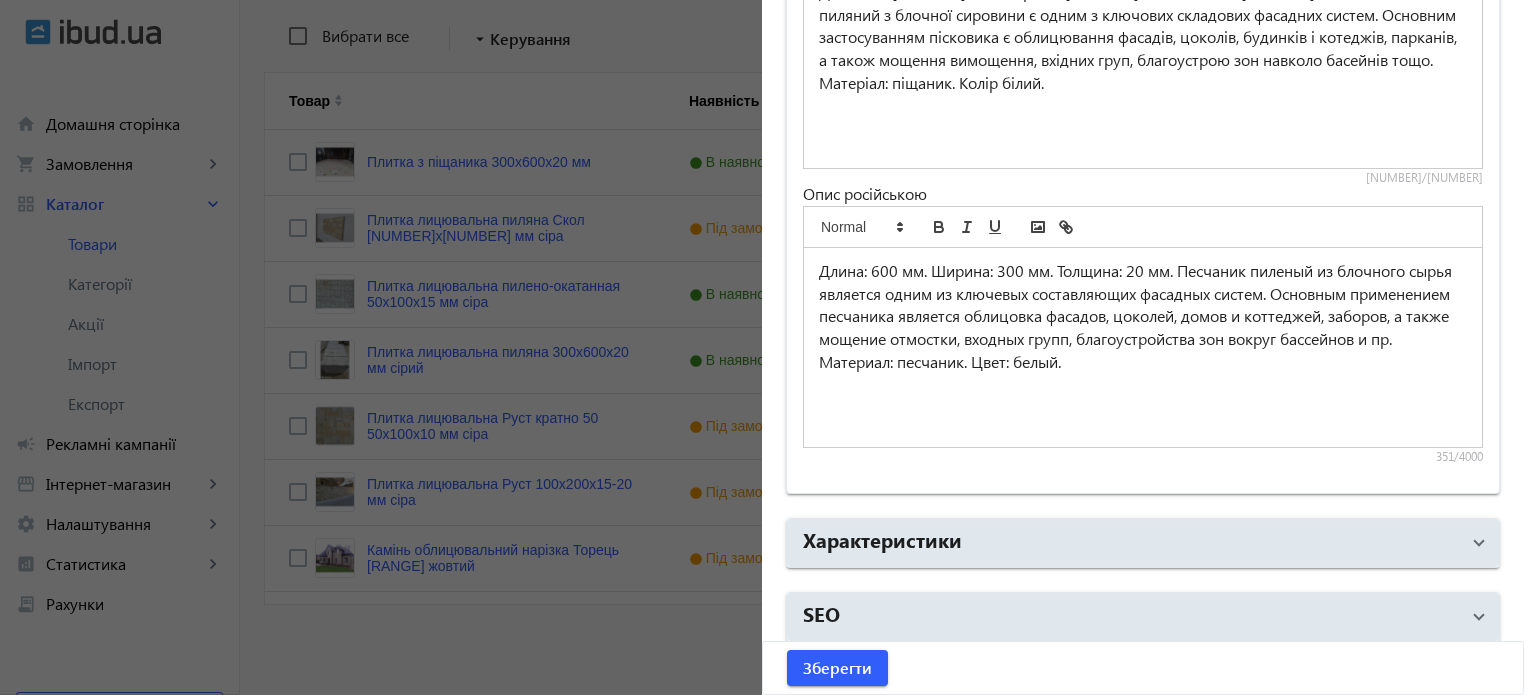 scroll, scrollTop: 1633, scrollLeft: 0, axis: vertical 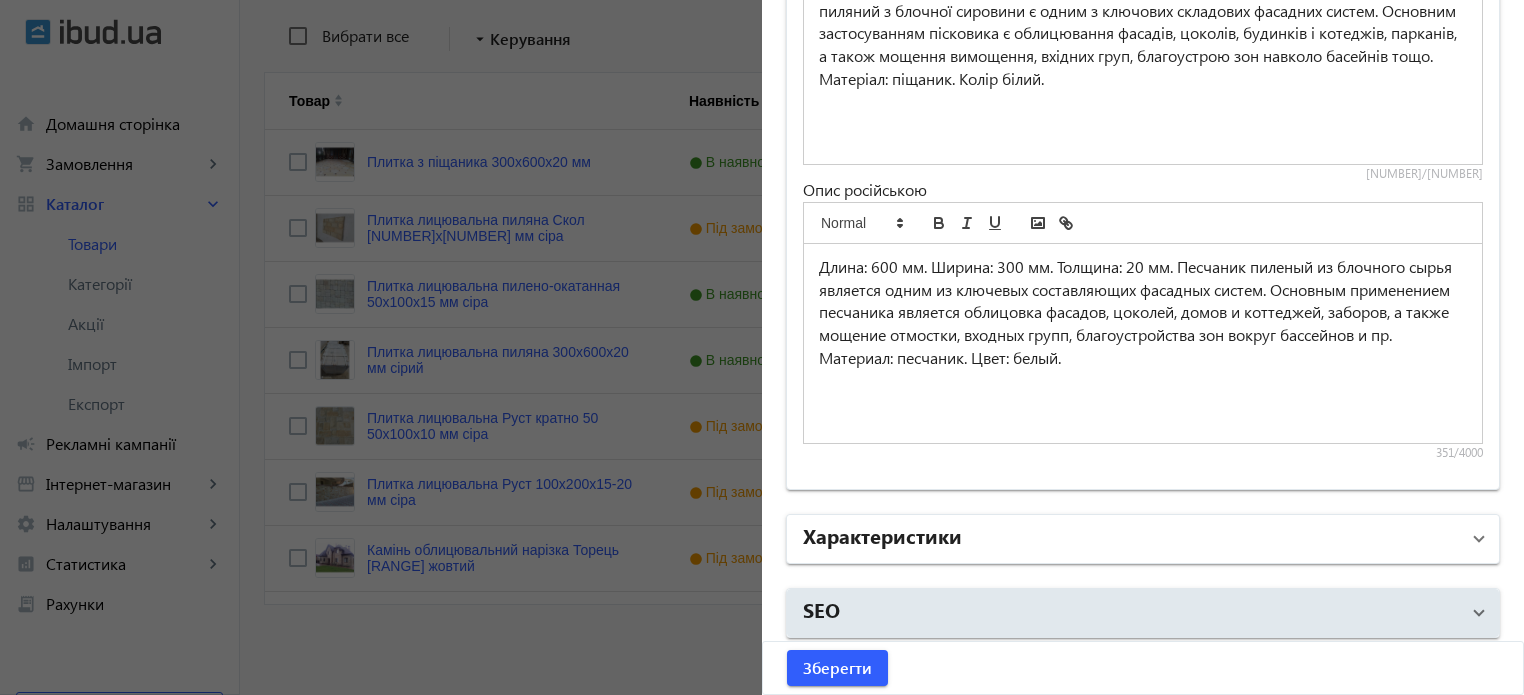 click on "Характеристики" at bounding box center [1131, 539] 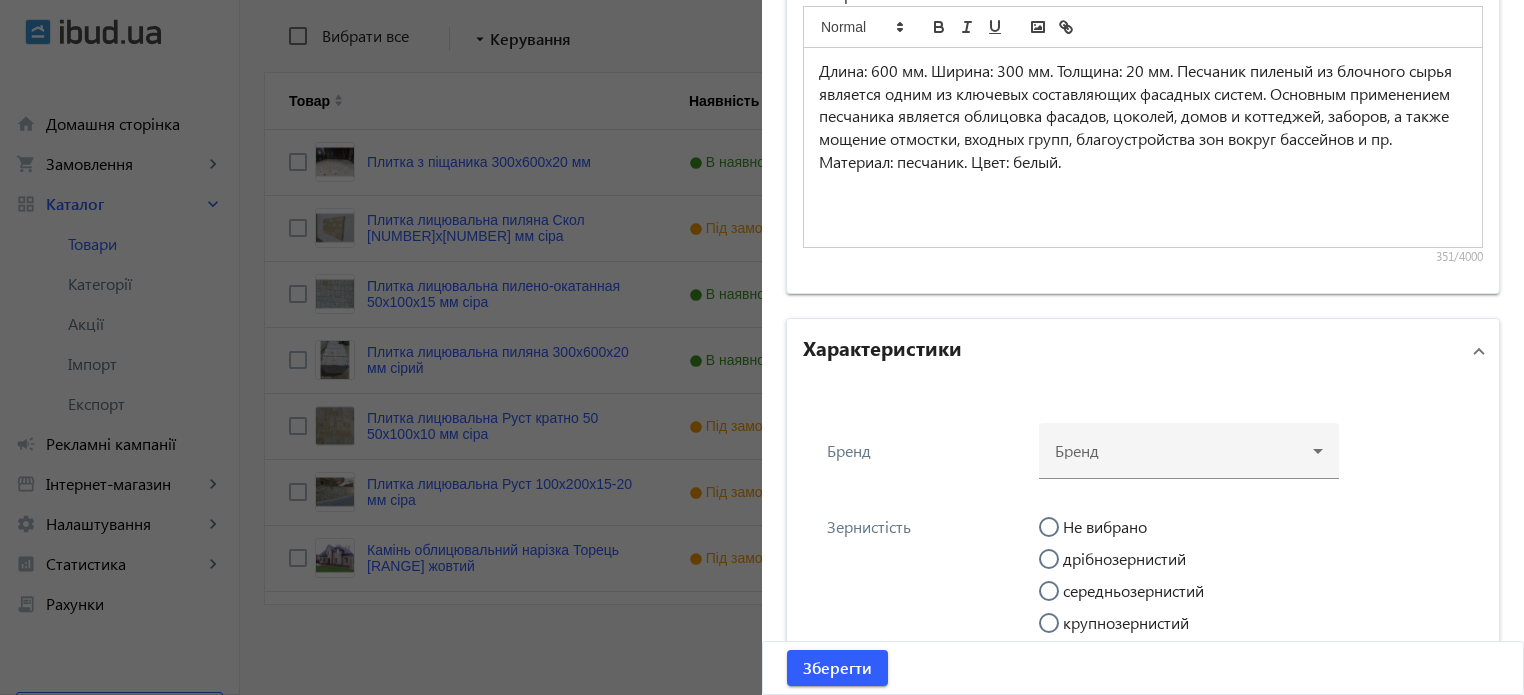 scroll, scrollTop: 2033, scrollLeft: 0, axis: vertical 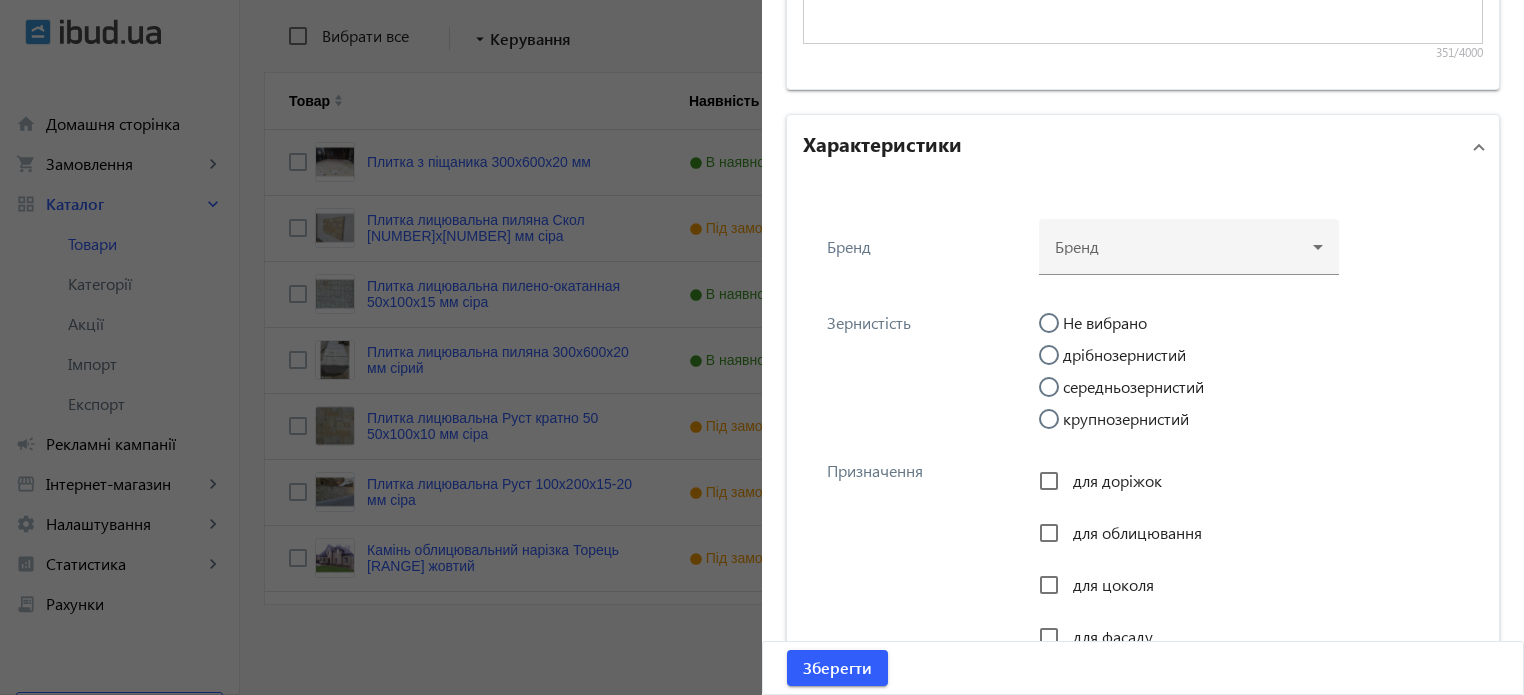 click on "дрібнозернистий" at bounding box center (1059, 365) 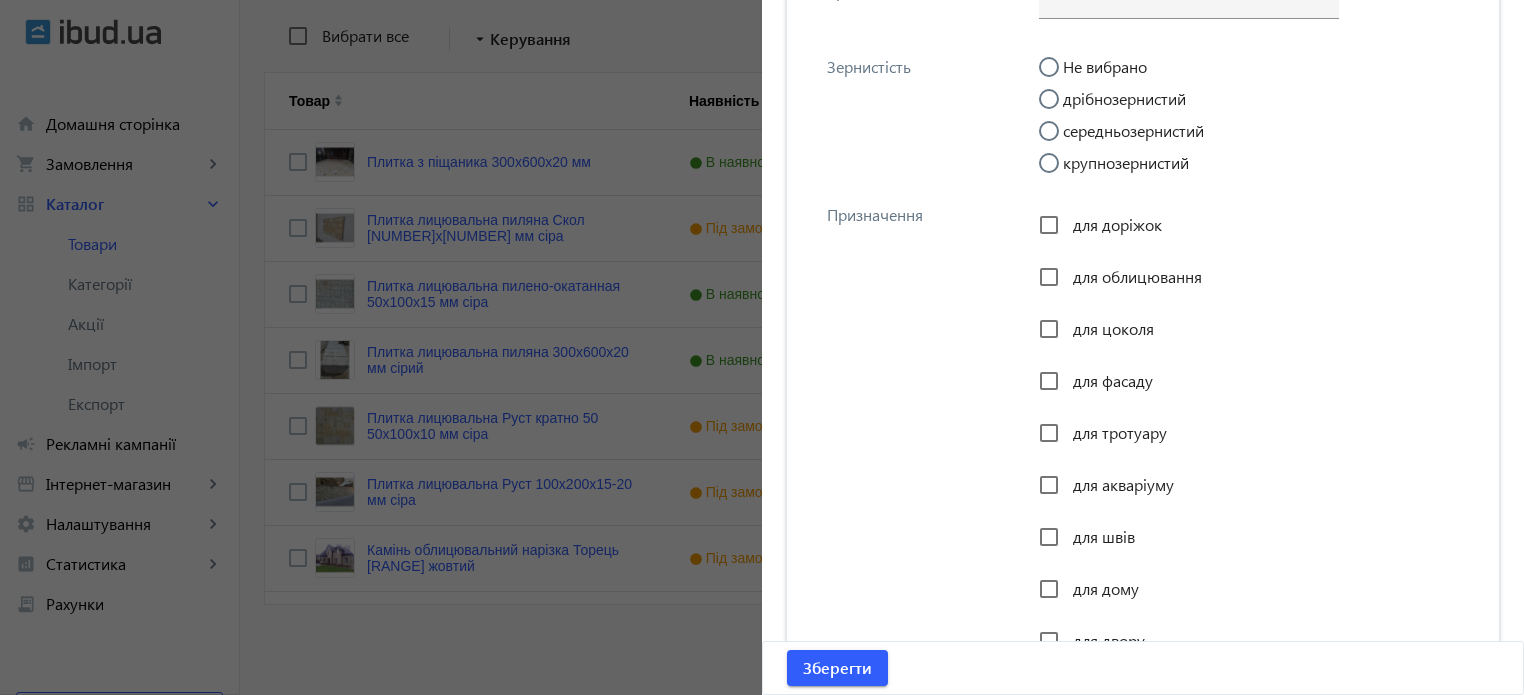 scroll, scrollTop: 2333, scrollLeft: 0, axis: vertical 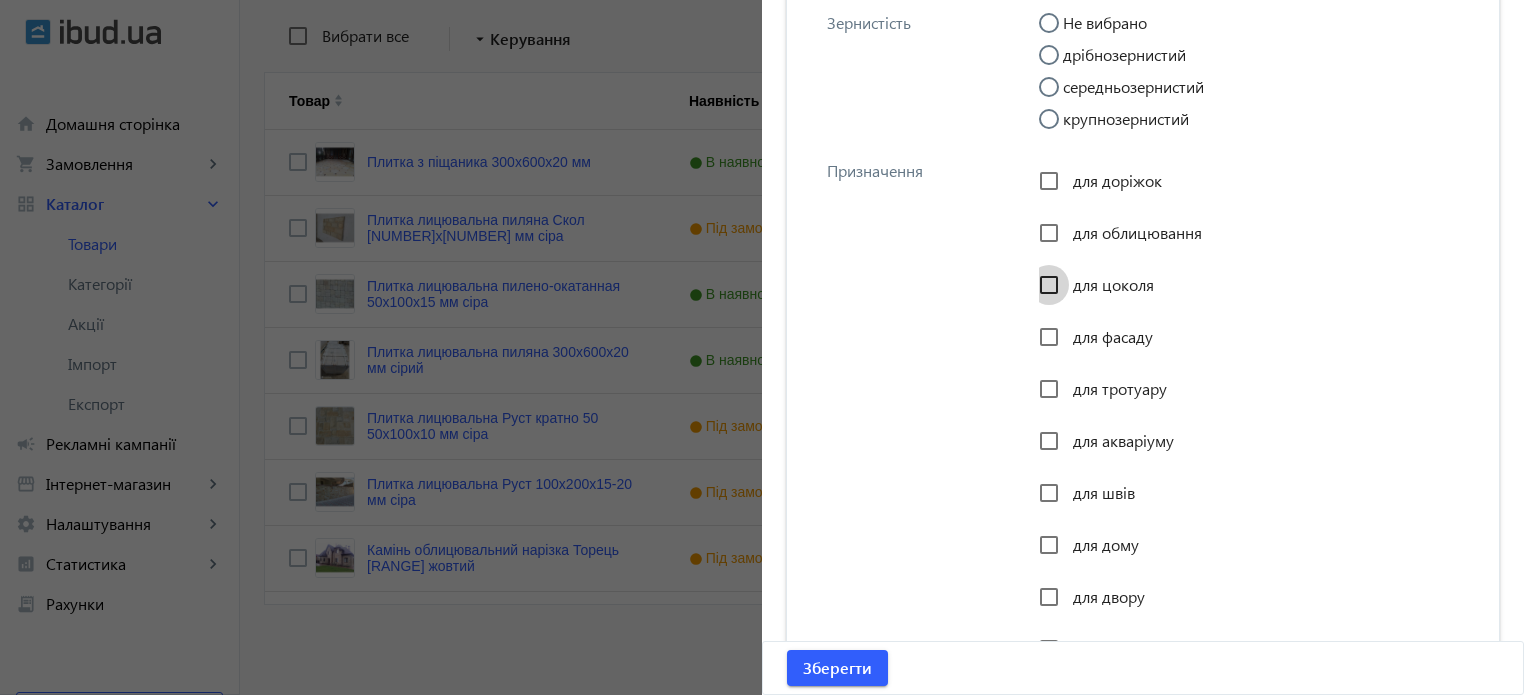 click on "для цоколя" at bounding box center (1049, 285) 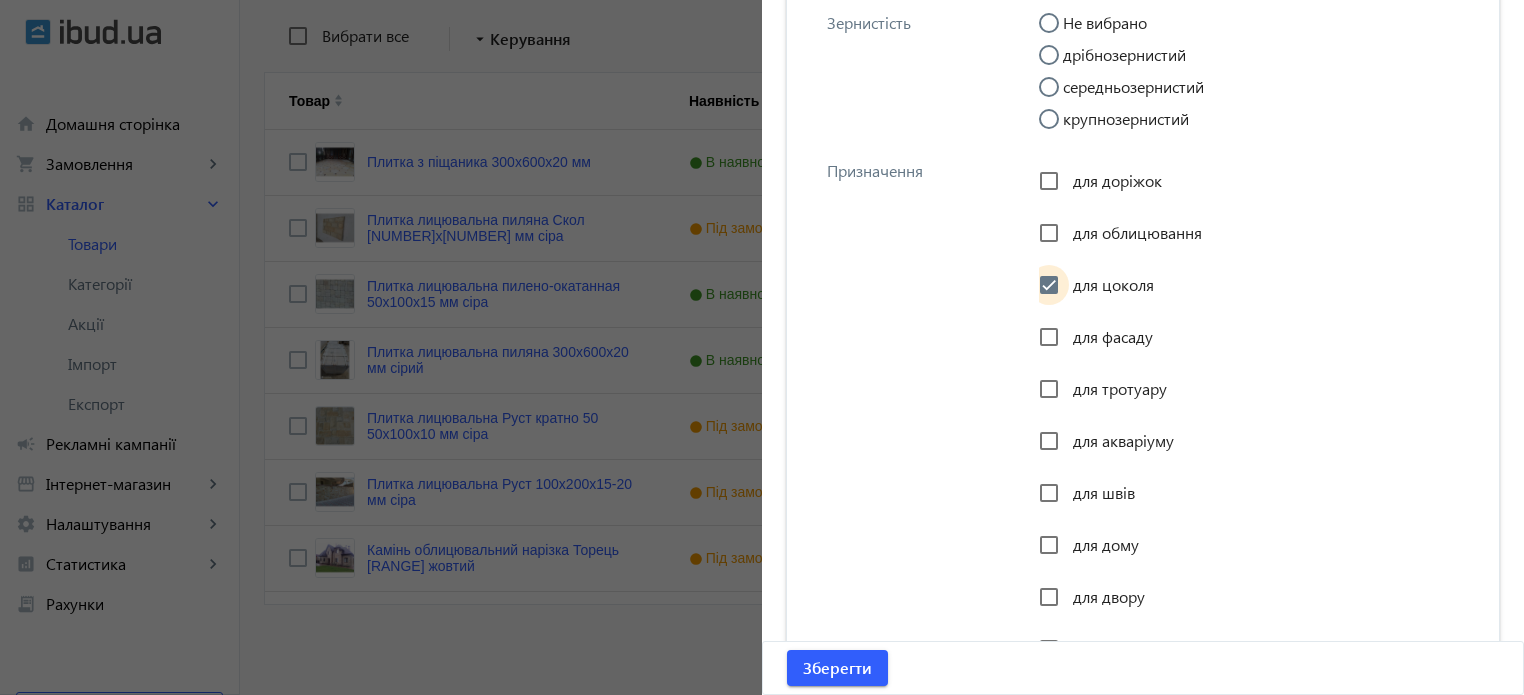 checkbox on "true" 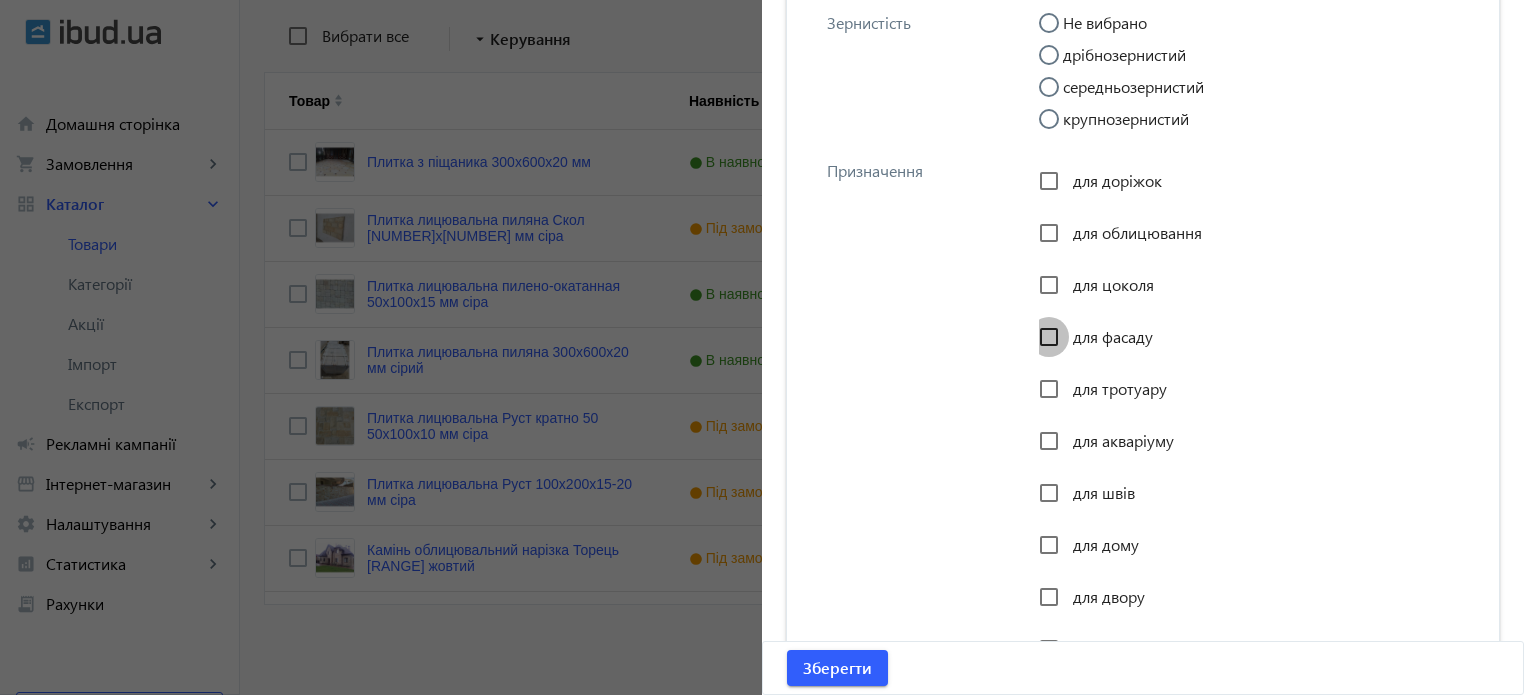 click on "для фасаду" at bounding box center (1049, 337) 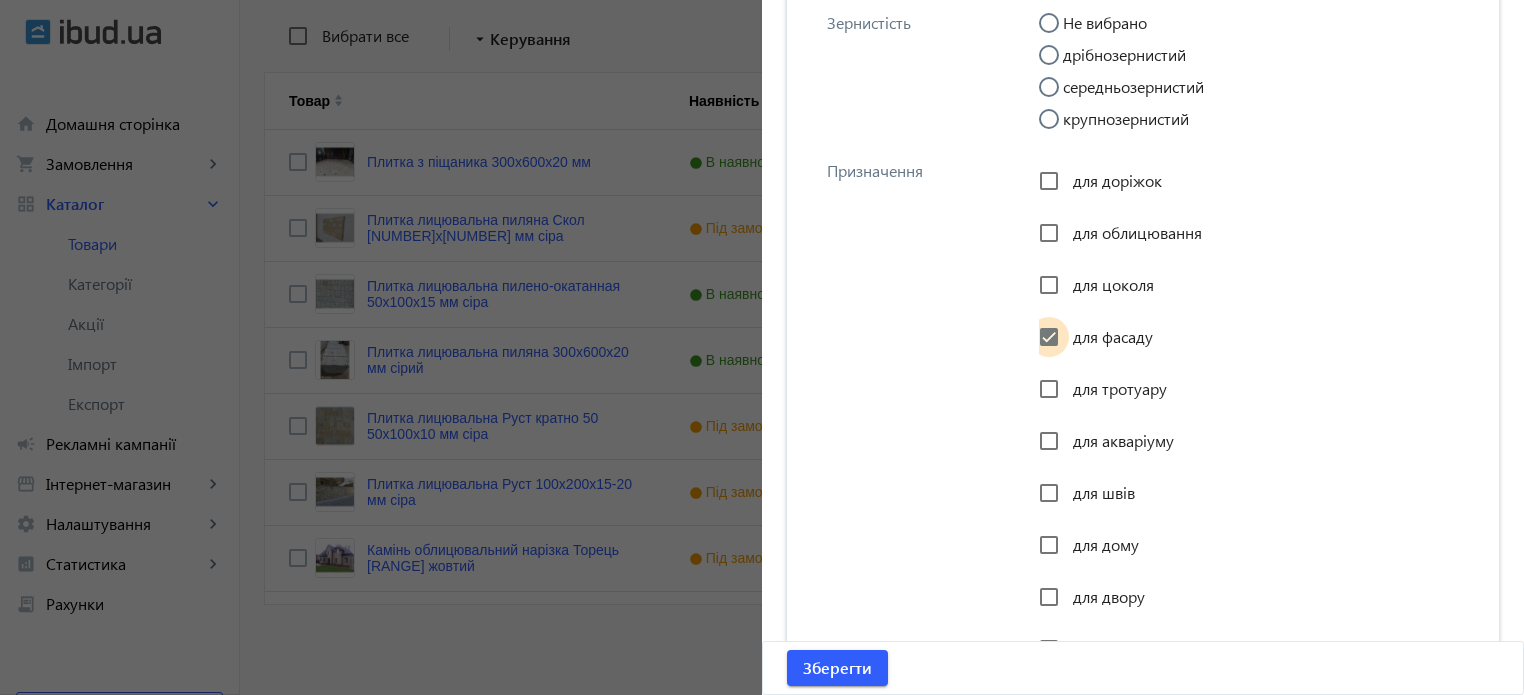 checkbox on "true" 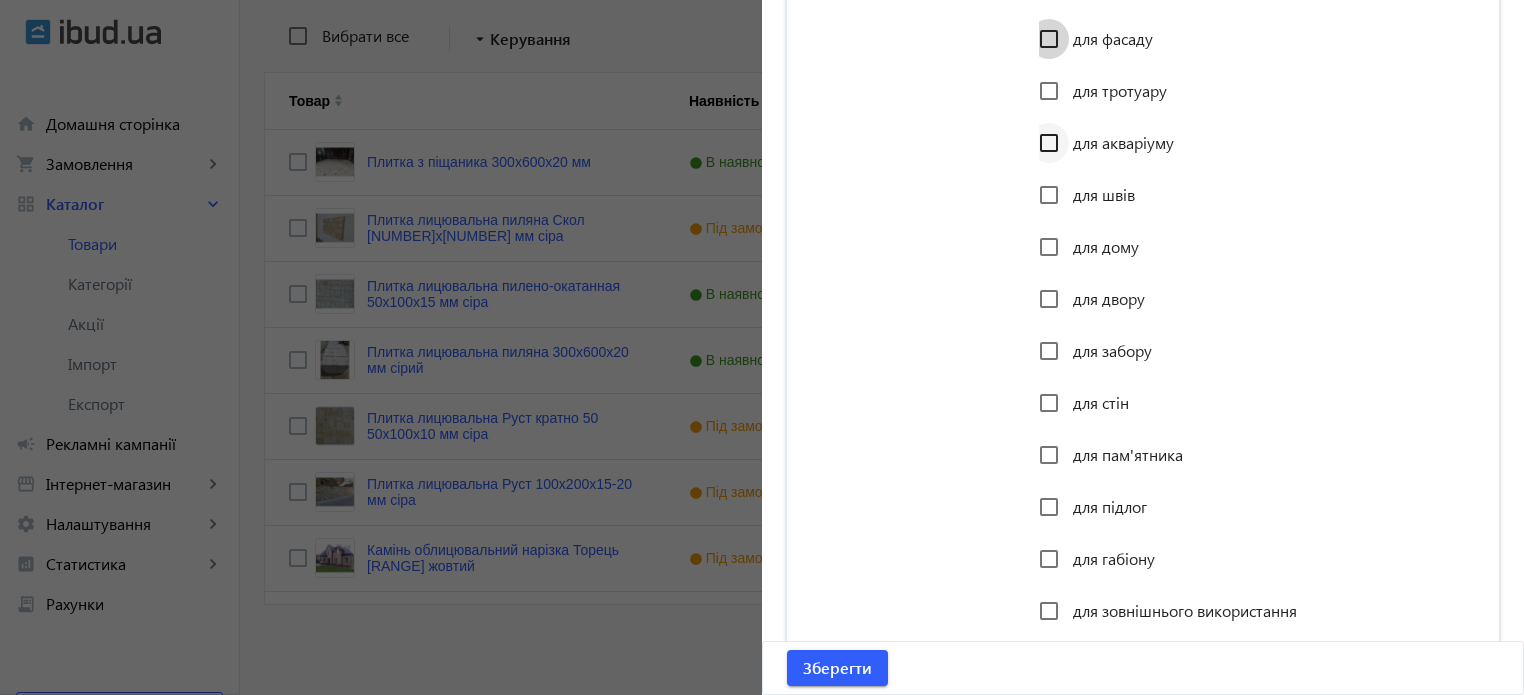 scroll, scrollTop: 2633, scrollLeft: 0, axis: vertical 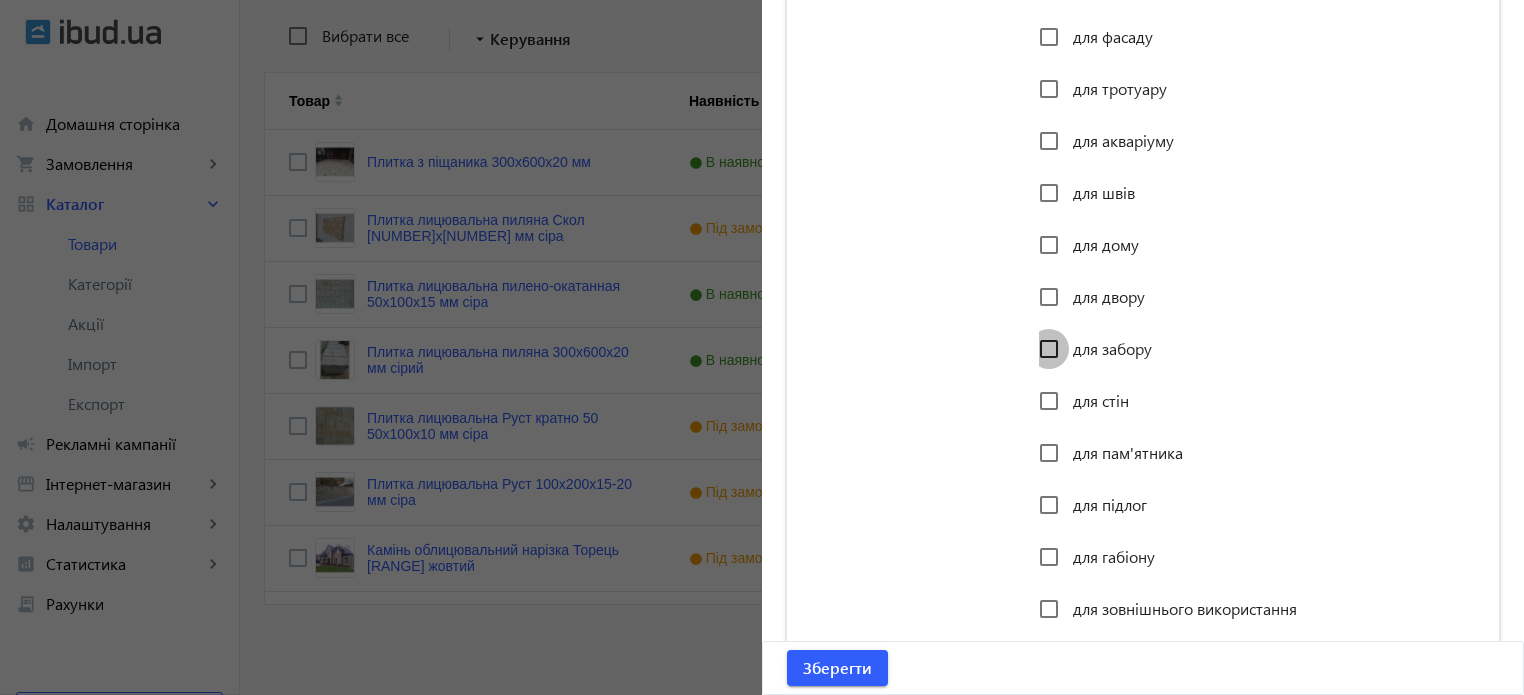 click on "для забору" at bounding box center [1049, 349] 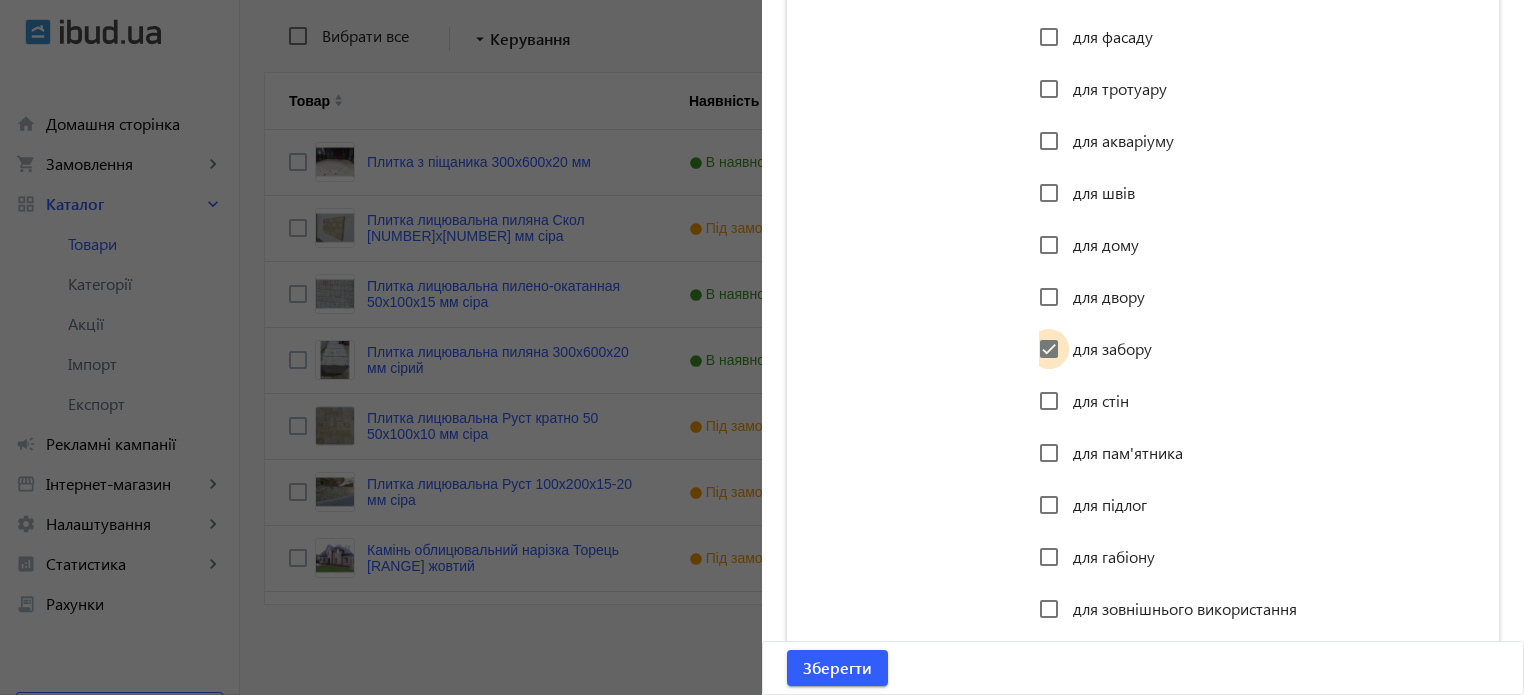 checkbox on "true" 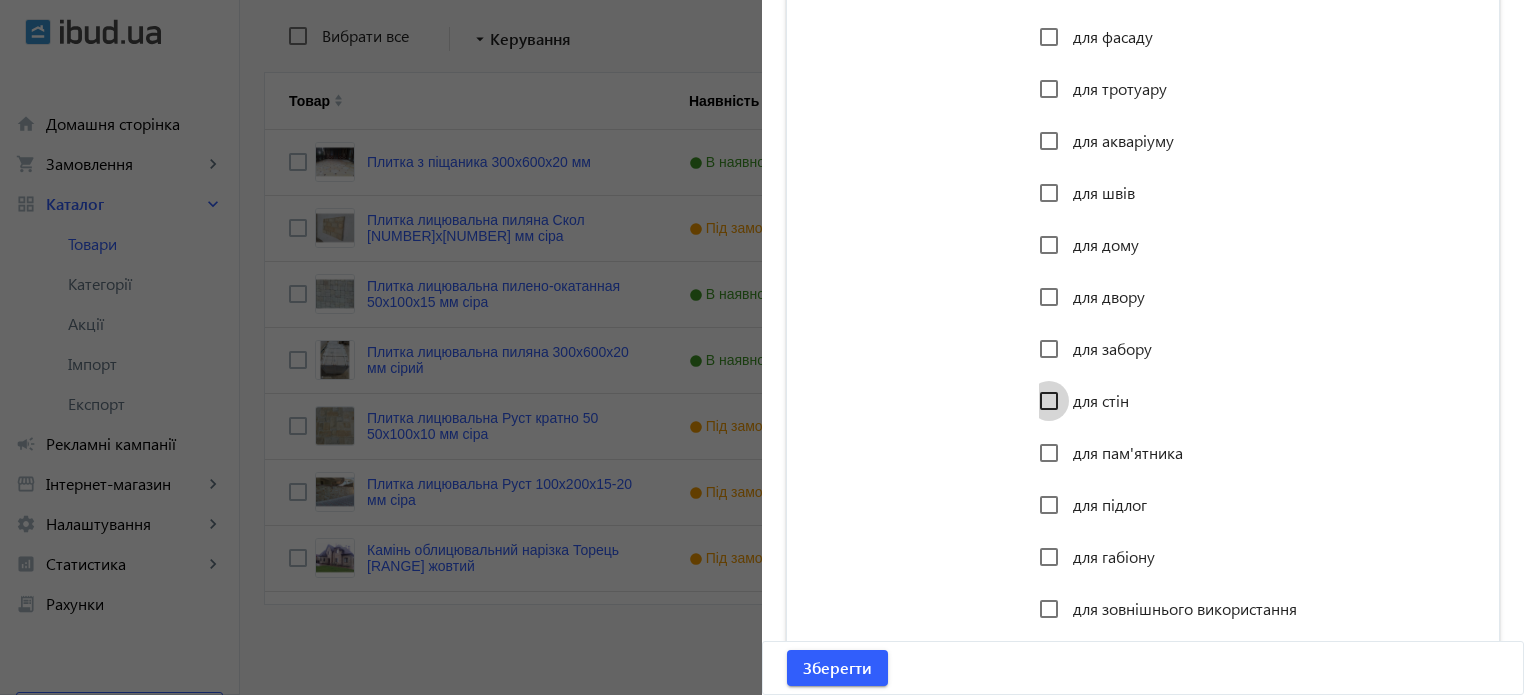 click on "для стін" at bounding box center (1049, 401) 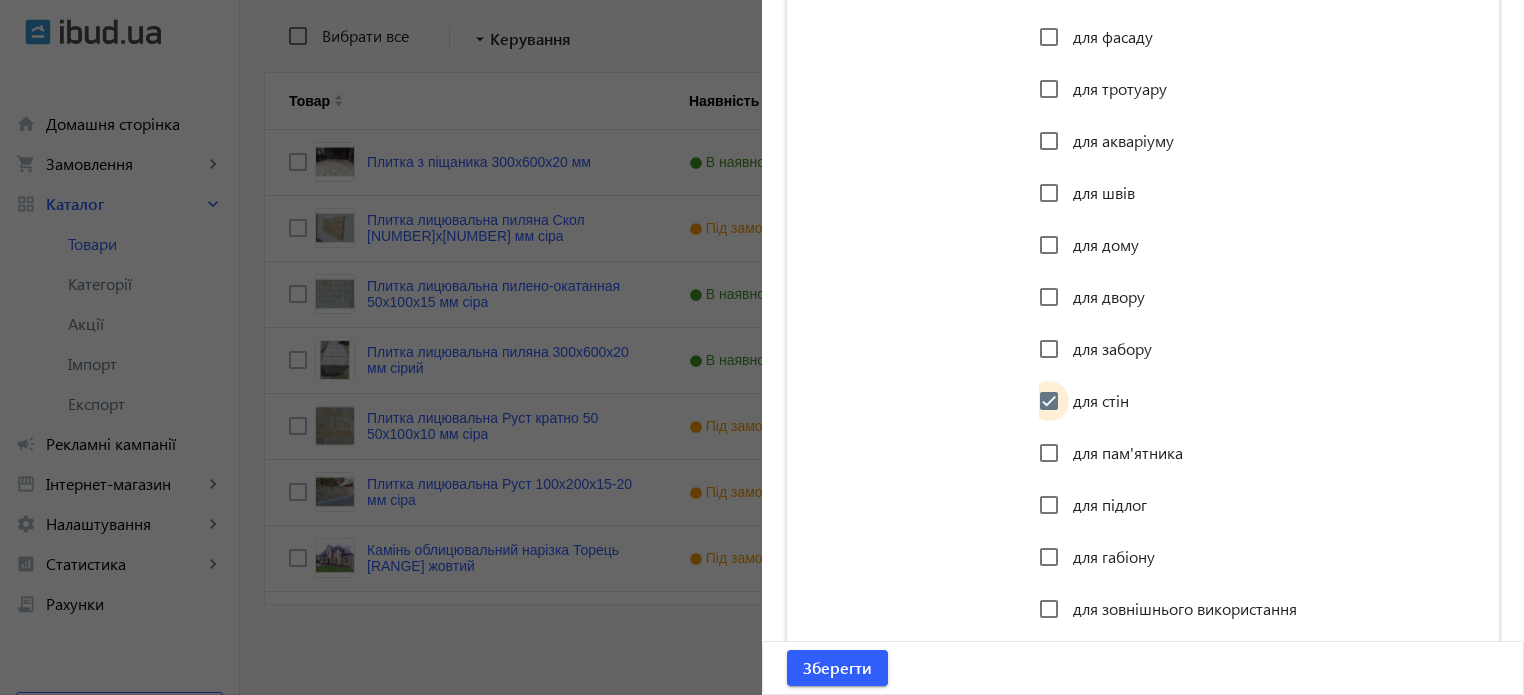 checkbox on "true" 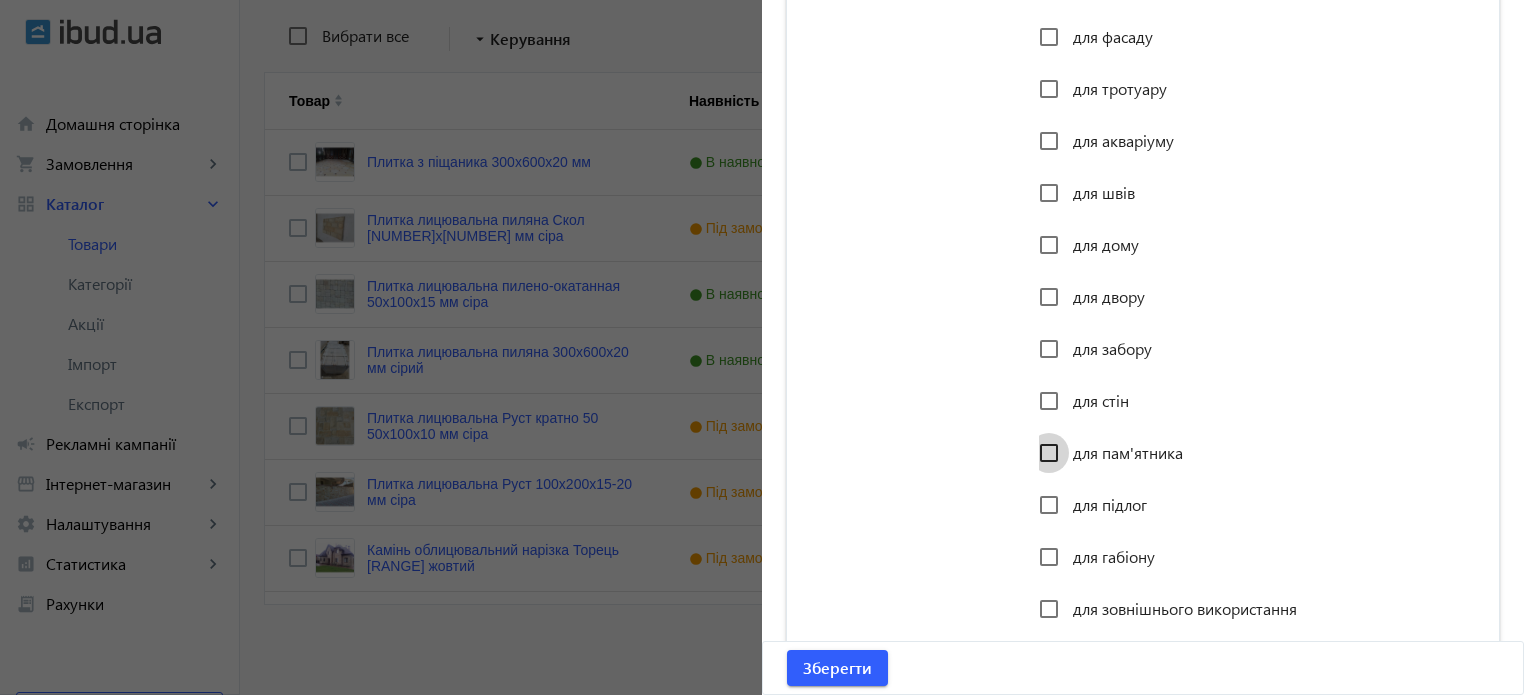 click on "для пам'ятника" at bounding box center (1049, 453) 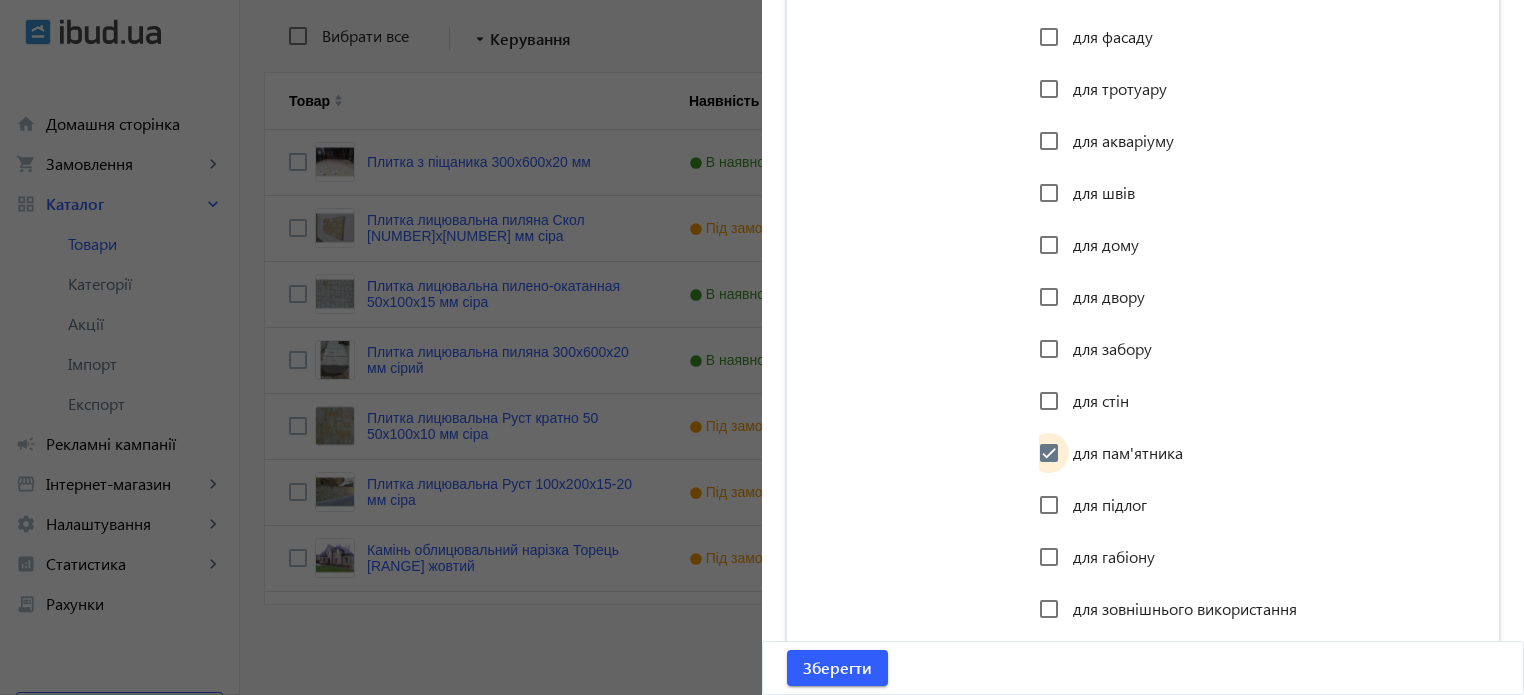 checkbox on "true" 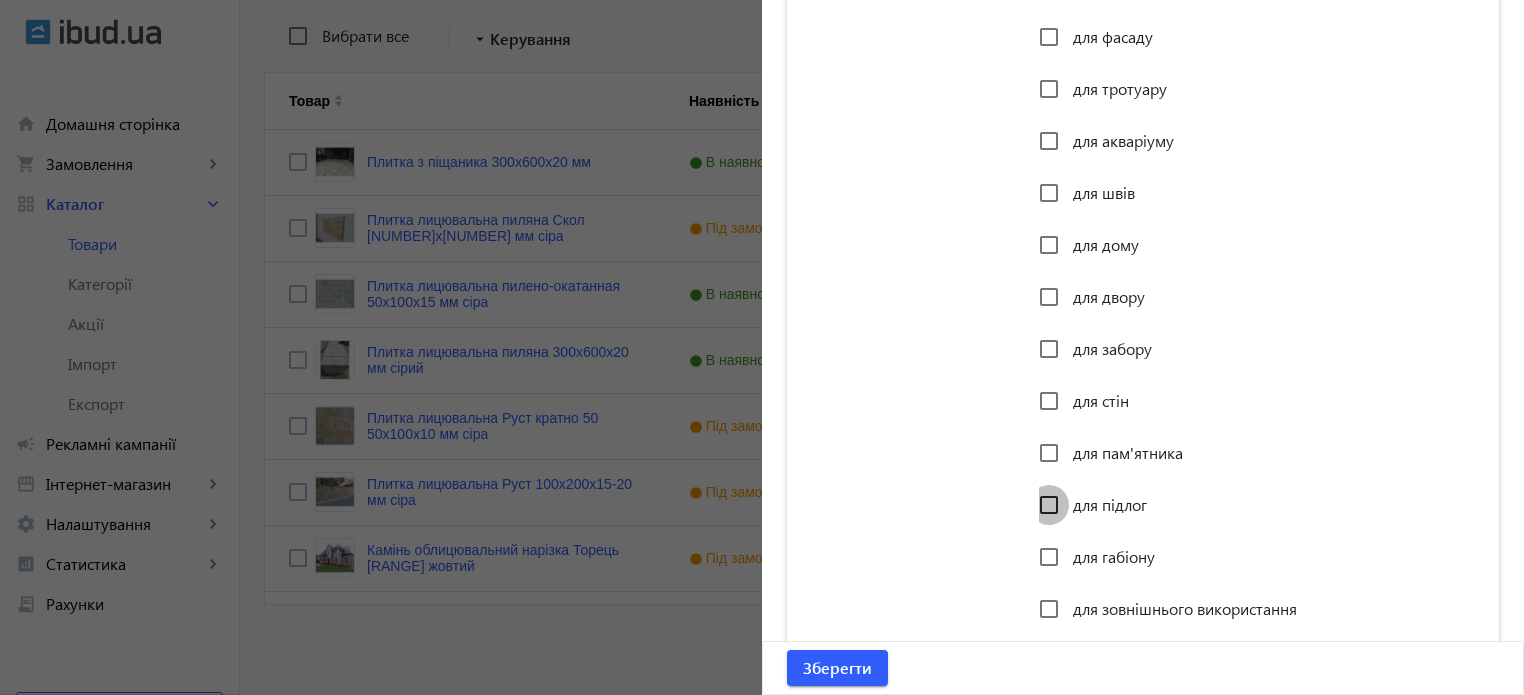click on "для підлог" at bounding box center [1049, 505] 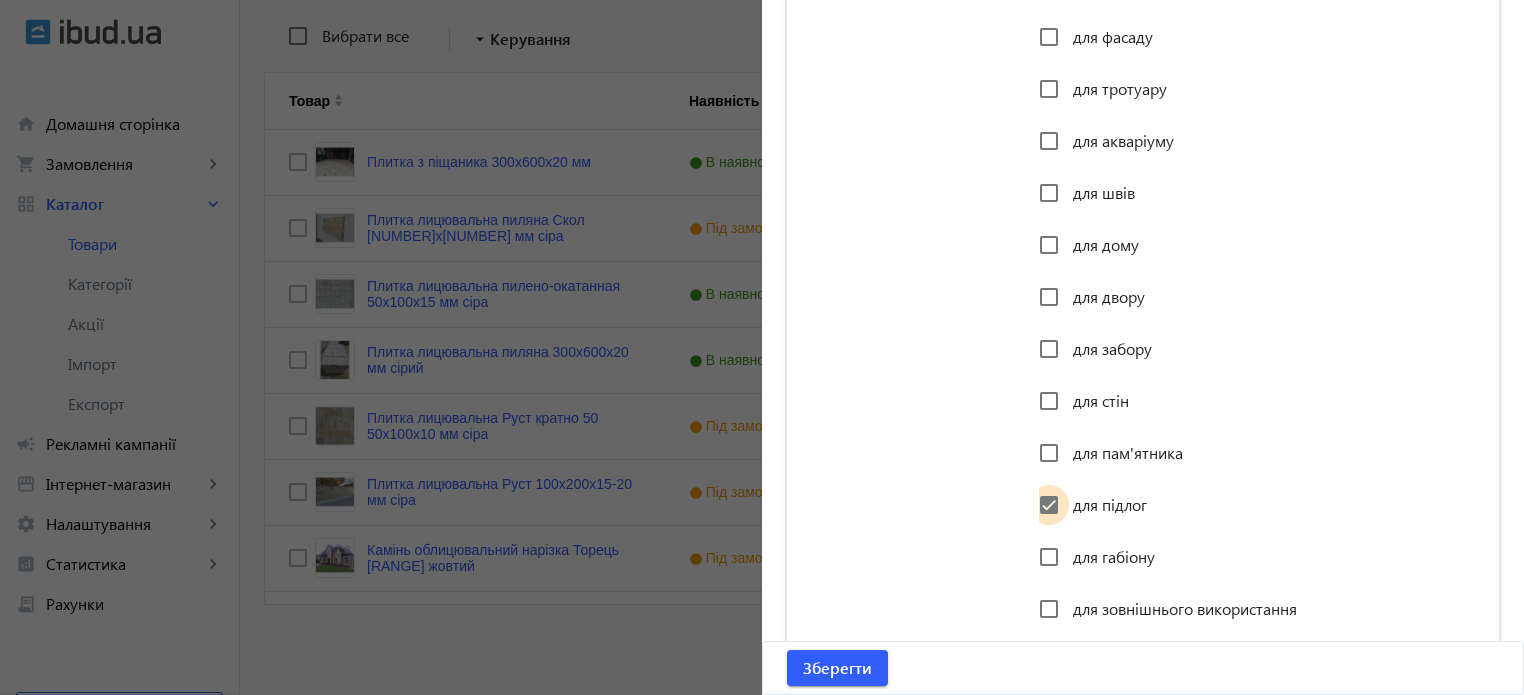 checkbox on "true" 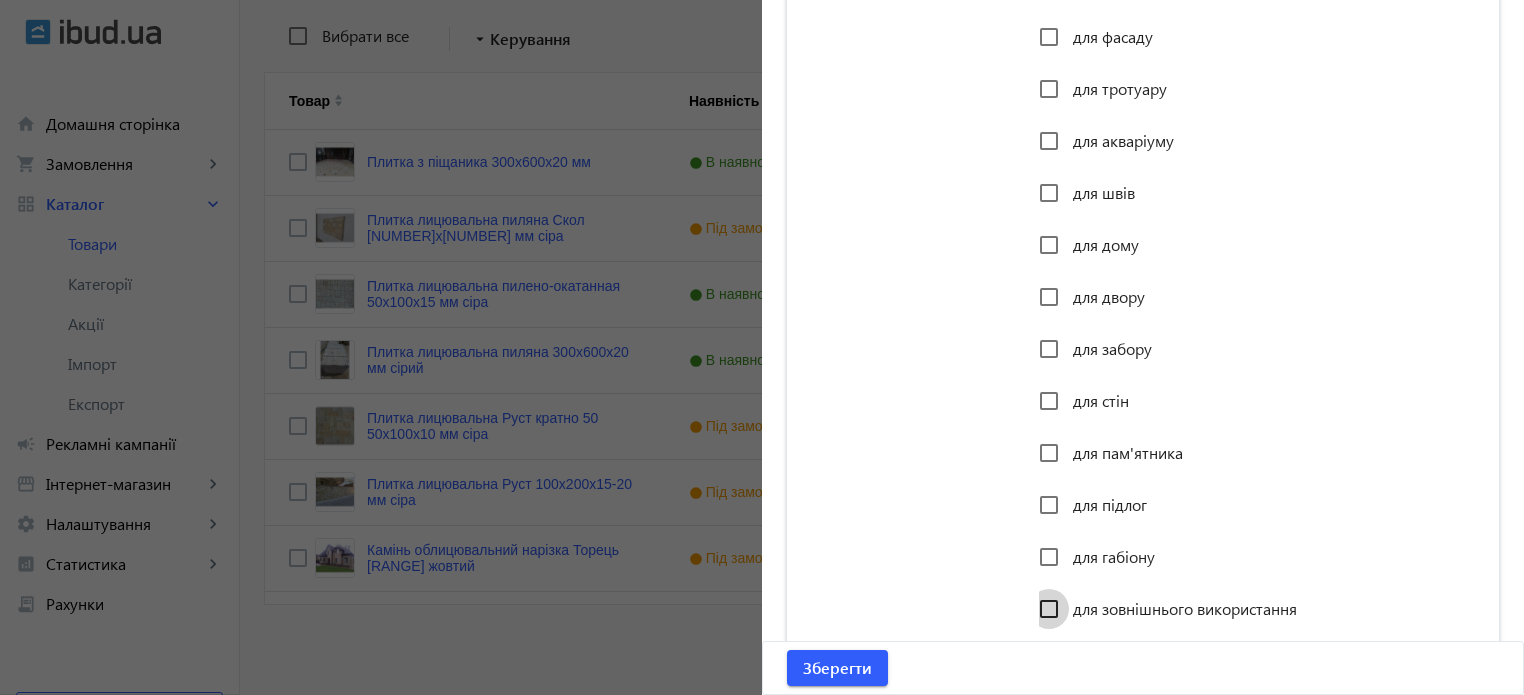 click on "для зовнішнього використання" at bounding box center [1049, 609] 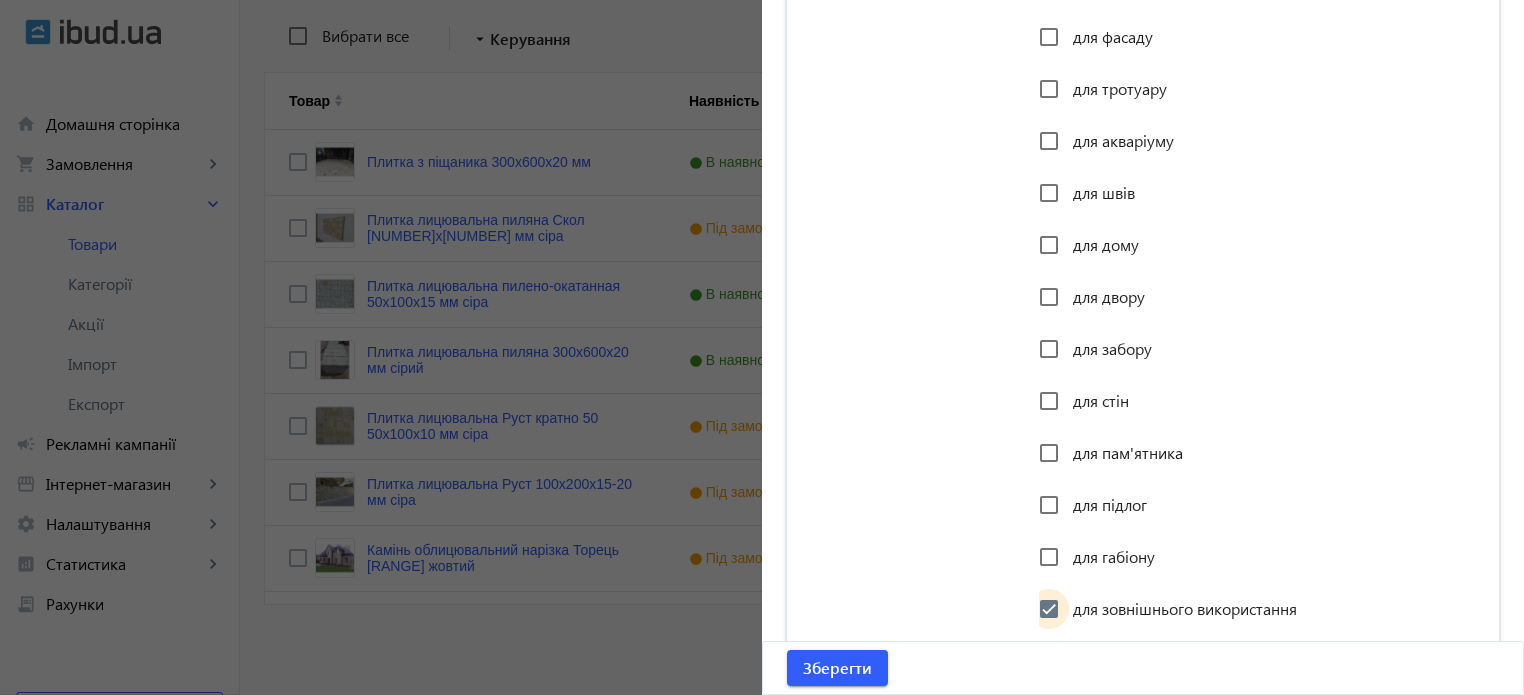checkbox on "true" 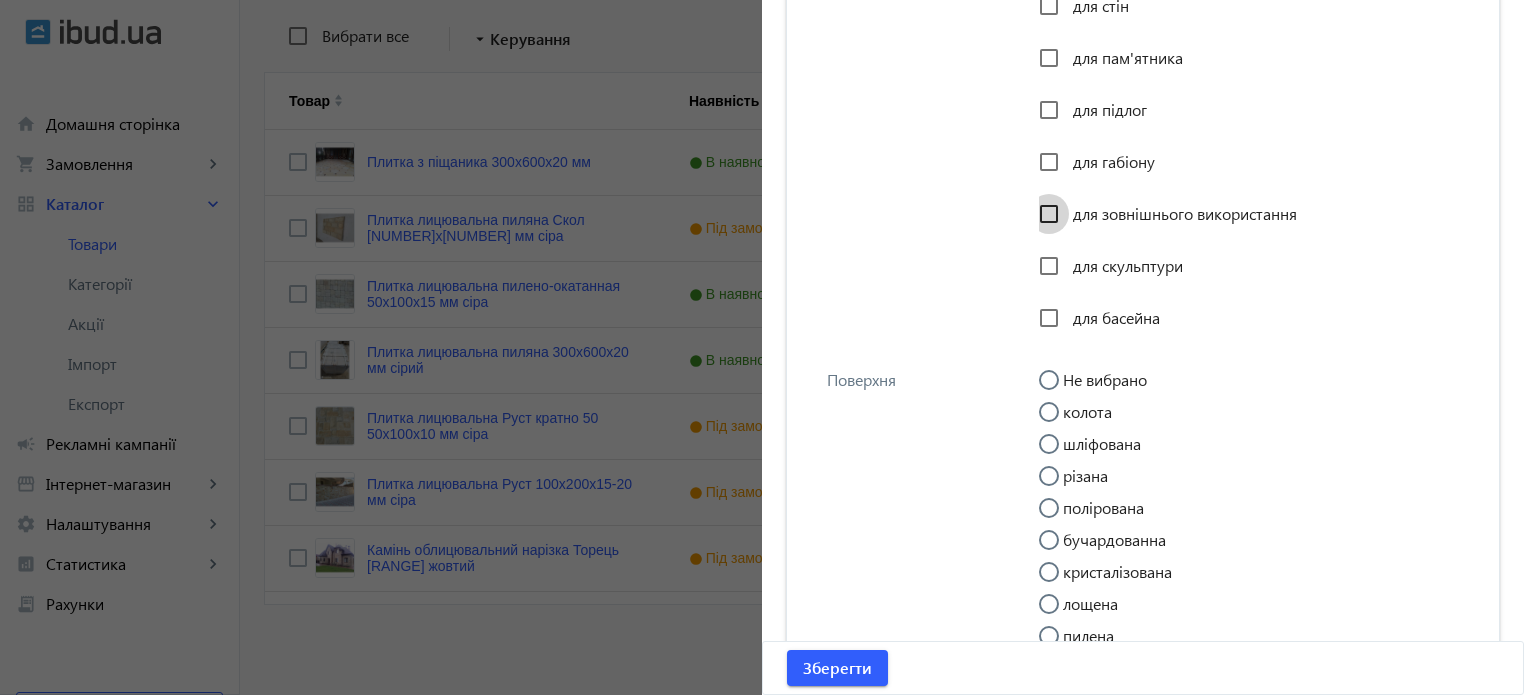 scroll, scrollTop: 3033, scrollLeft: 0, axis: vertical 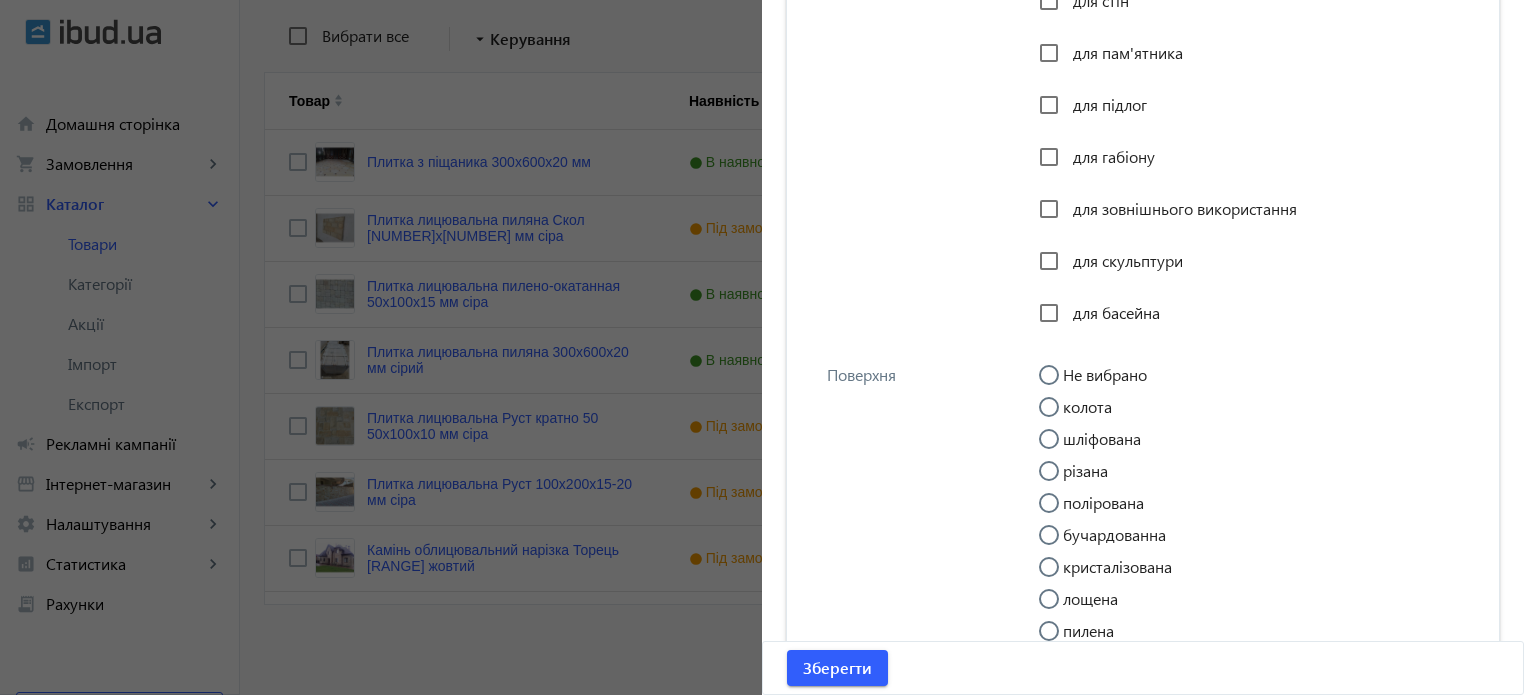click on "різана" at bounding box center (1059, 481) 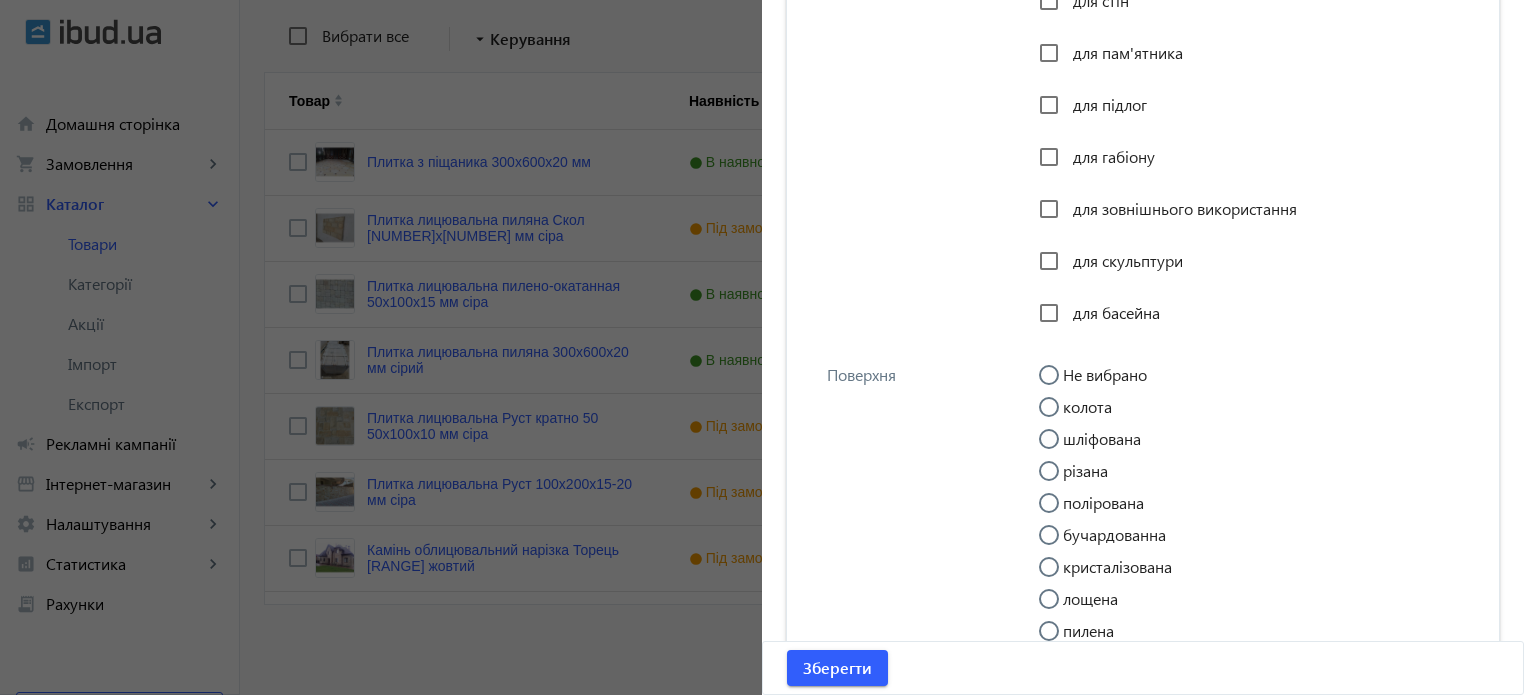click on "шліфована" at bounding box center [1059, 449] 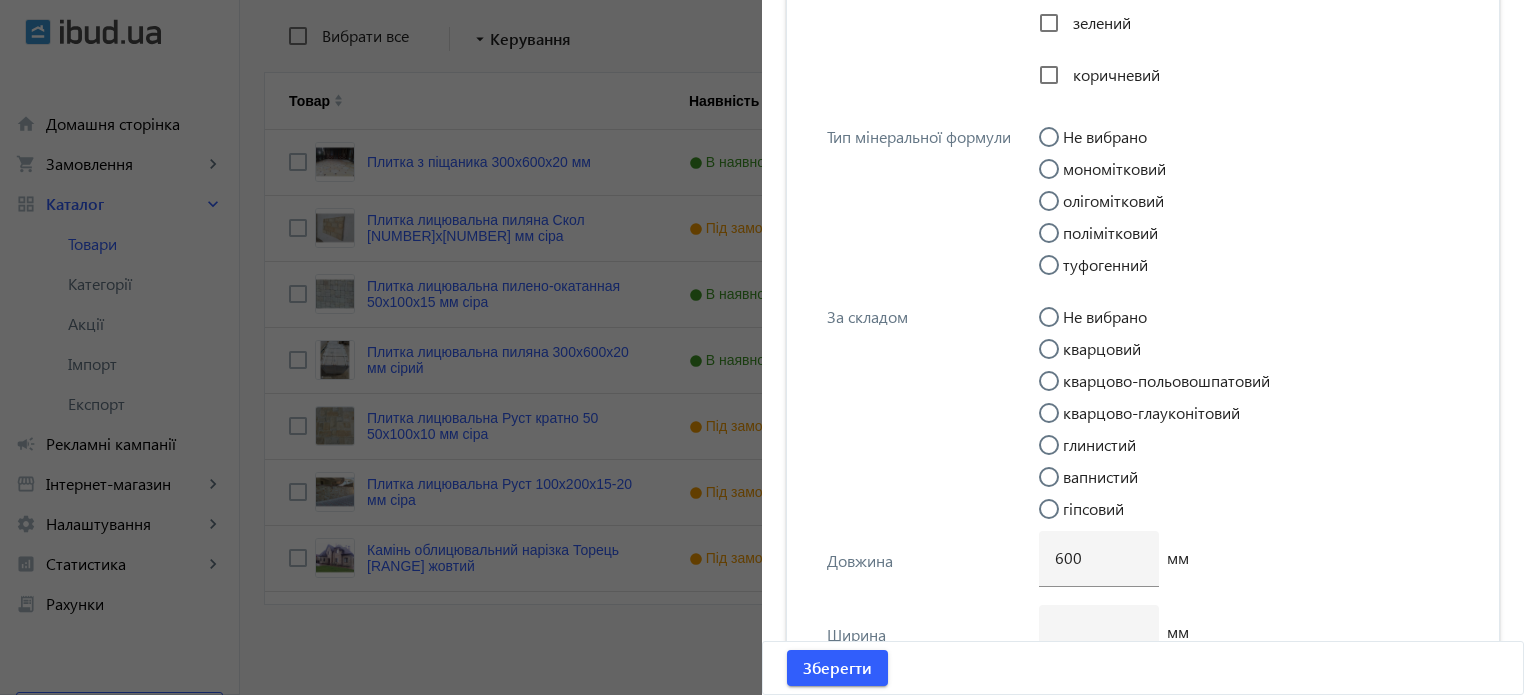 scroll, scrollTop: 4433, scrollLeft: 0, axis: vertical 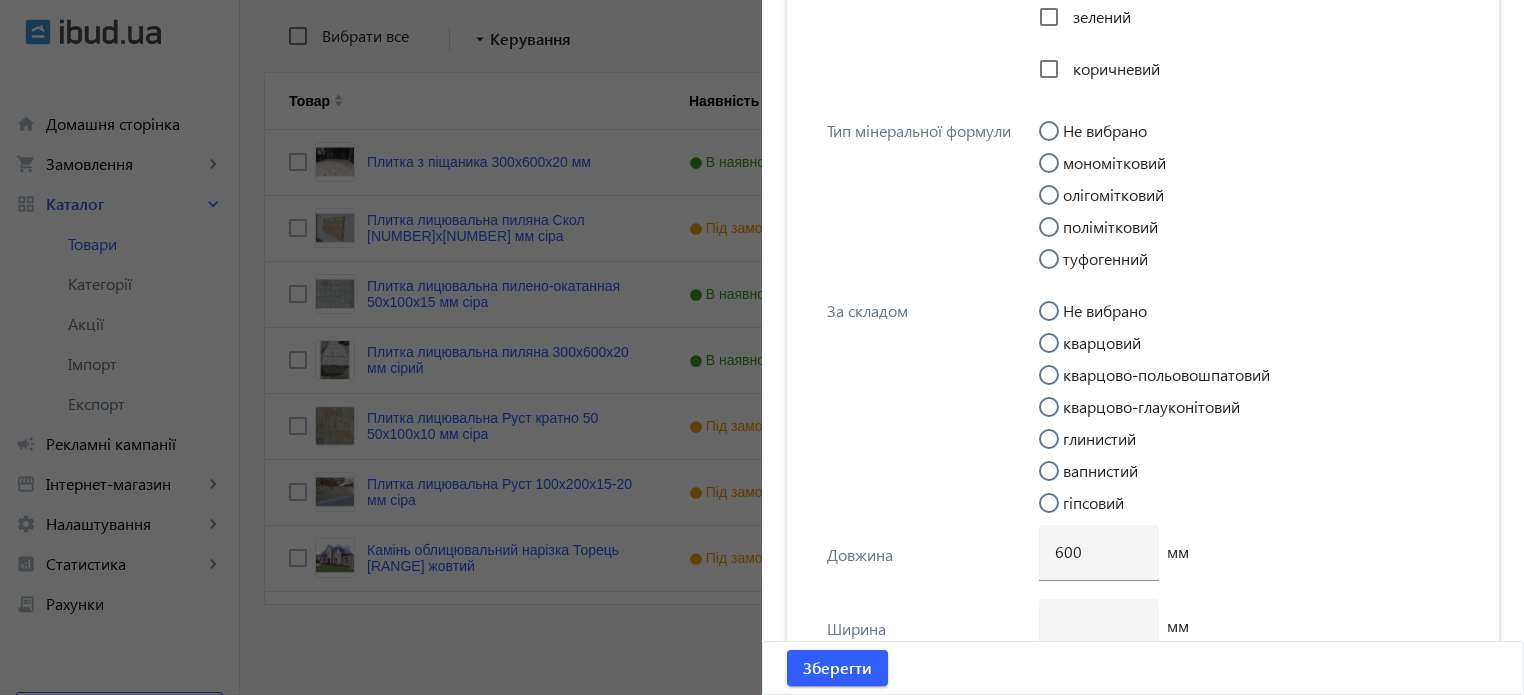 click on "кварцовий" at bounding box center (1059, 353) 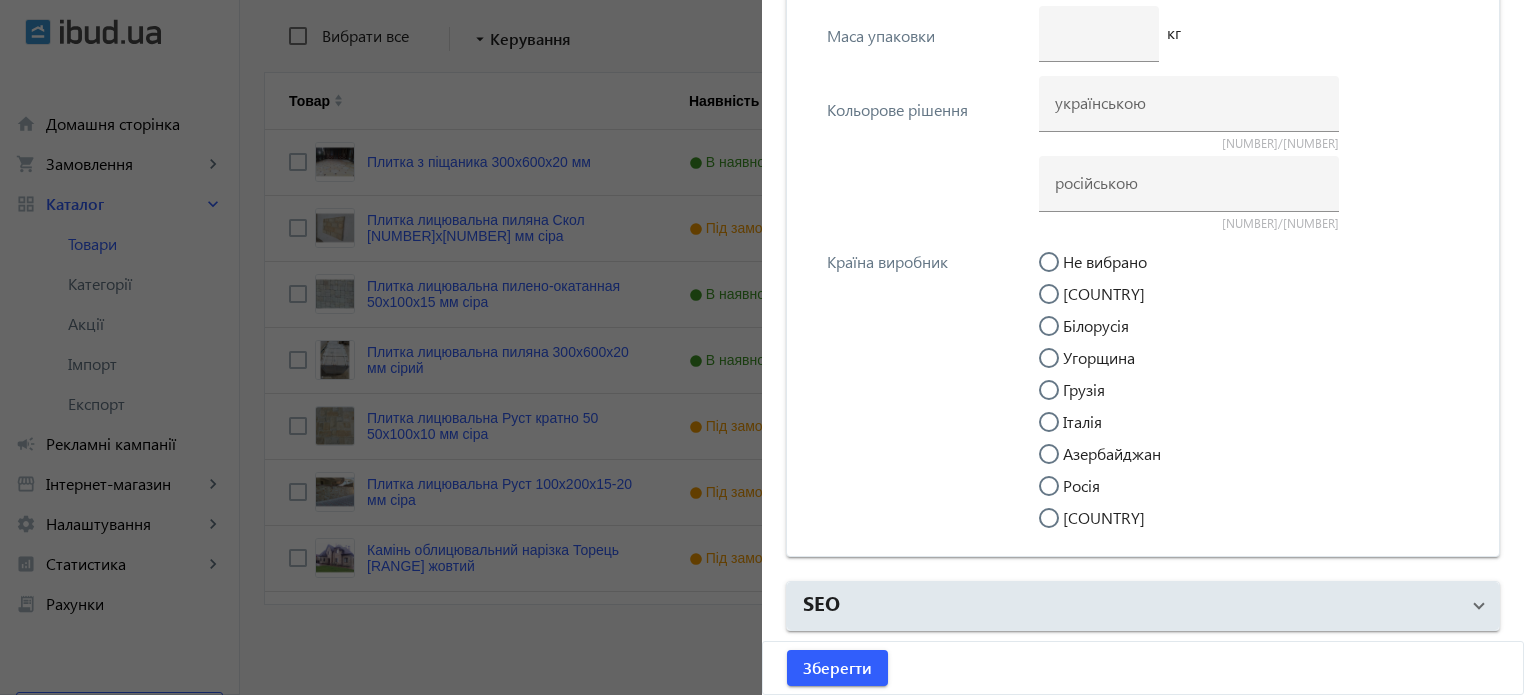 scroll, scrollTop: 6521, scrollLeft: 0, axis: vertical 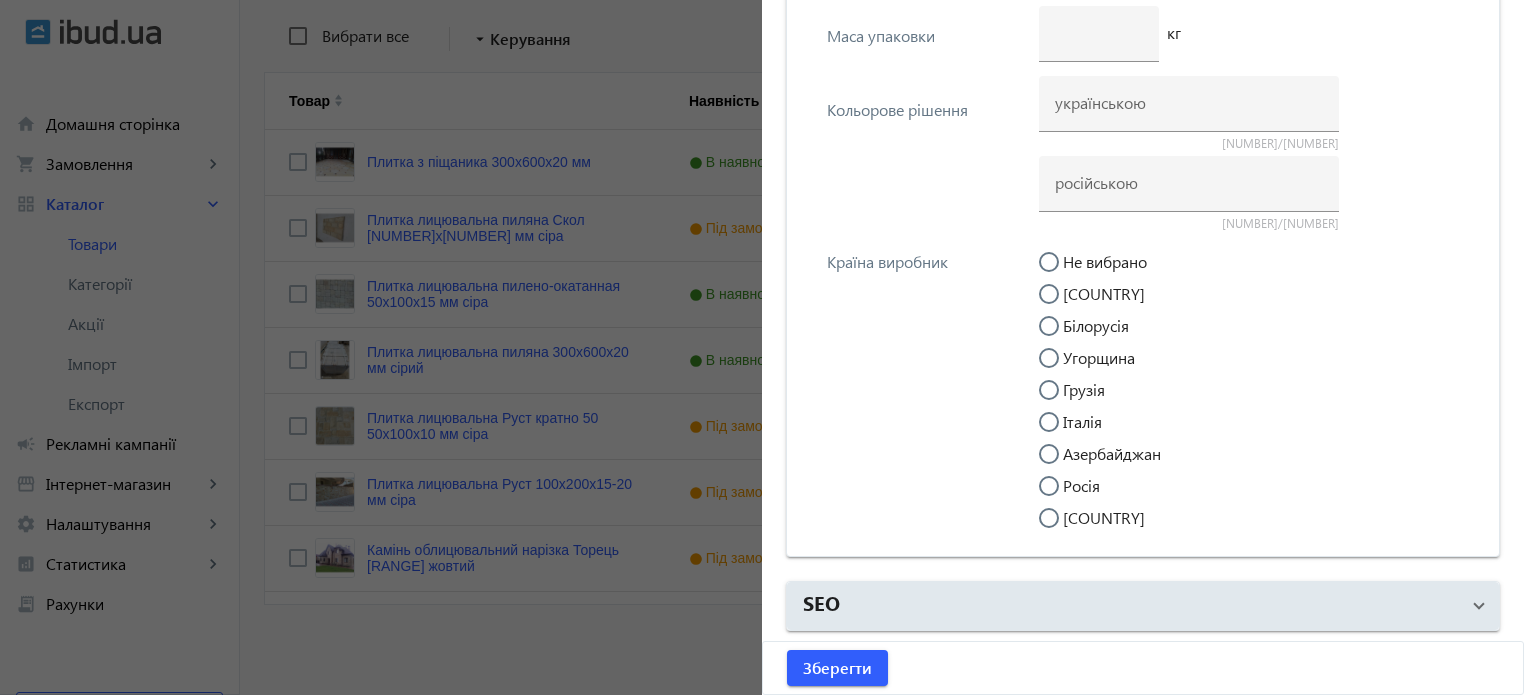 click at bounding box center [1049, 326] 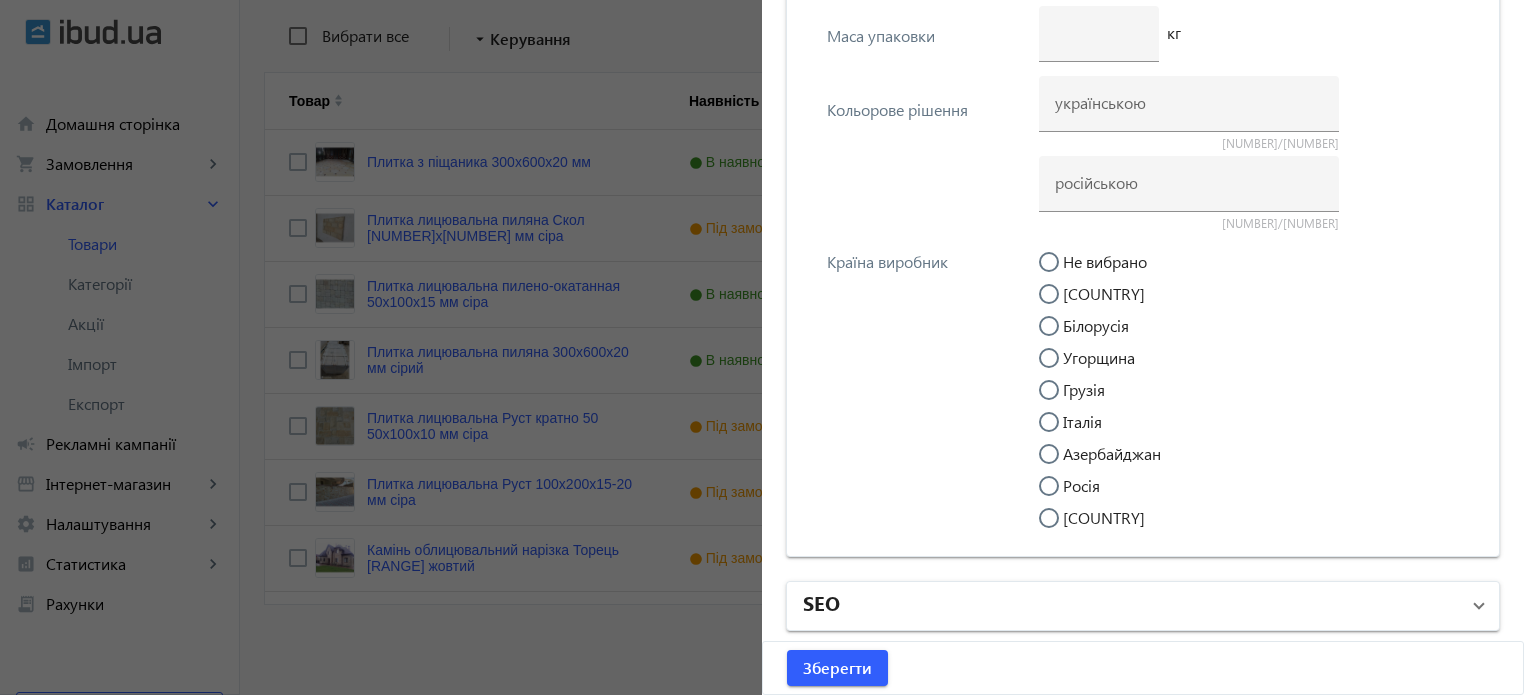 click on "SEO" at bounding box center (1131, 606) 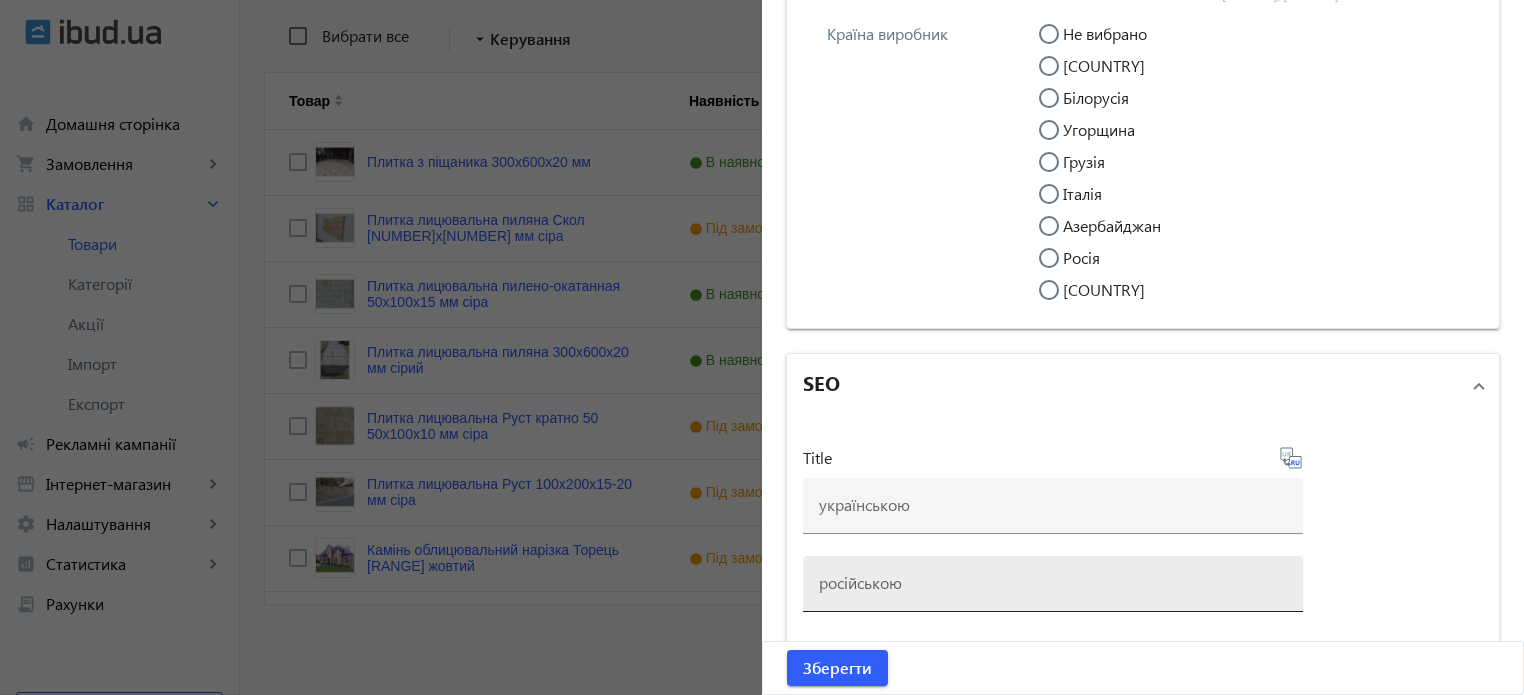 scroll, scrollTop: 6921, scrollLeft: 0, axis: vertical 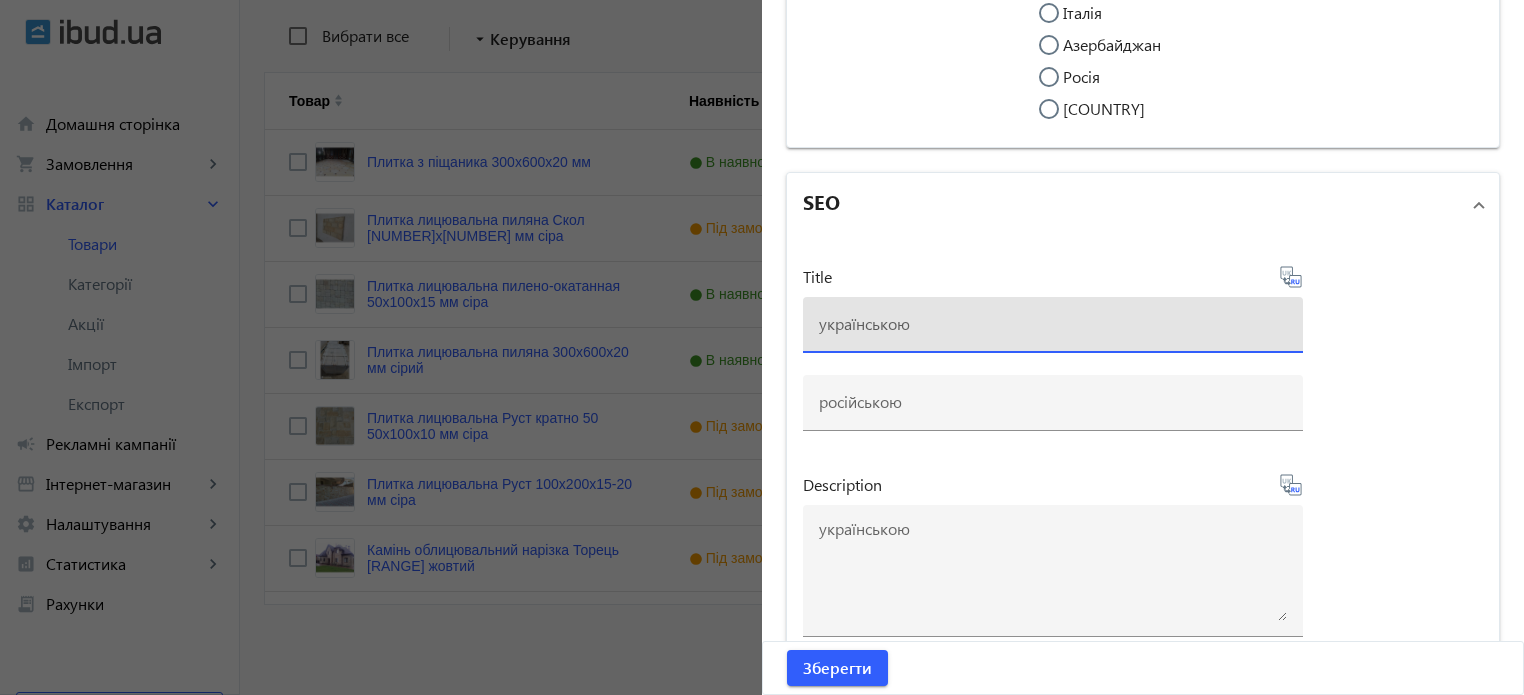 click at bounding box center [1053, 323] 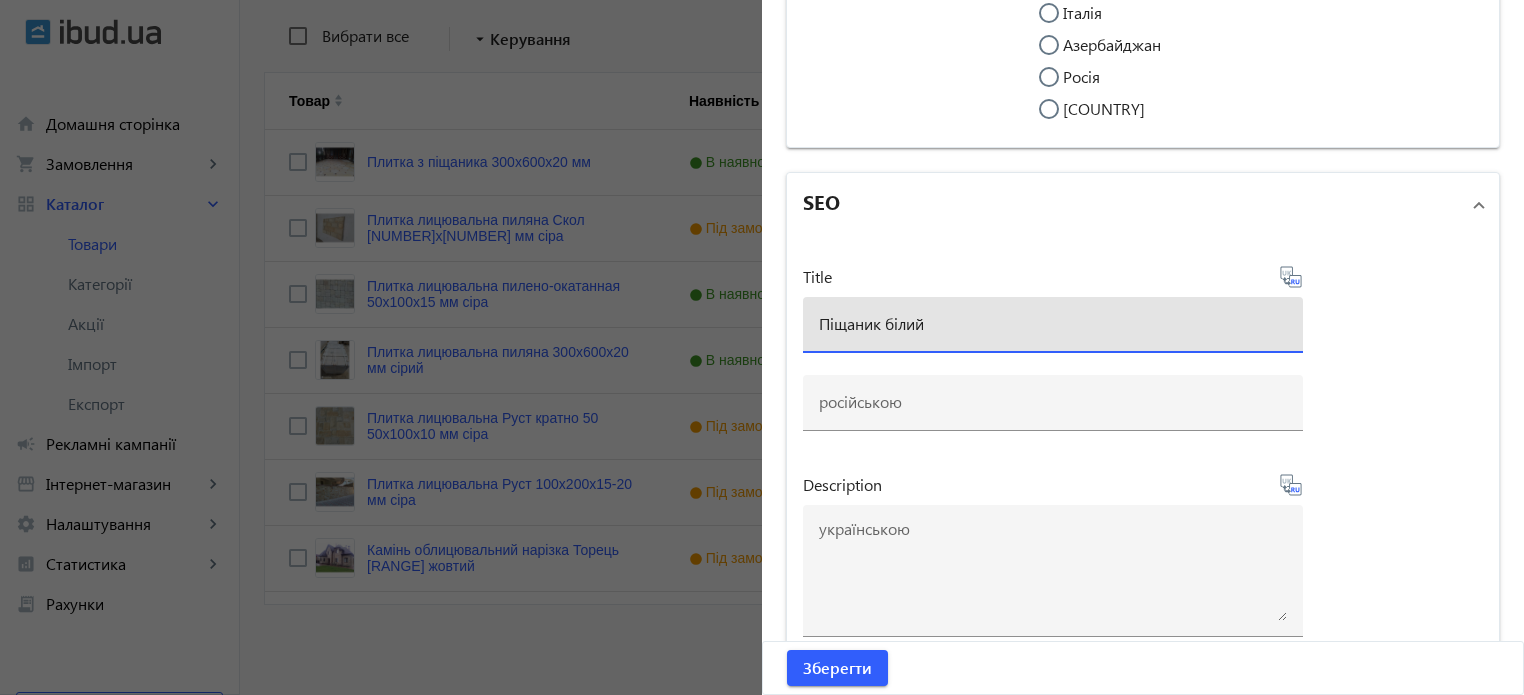 type on "Піщаник білий" 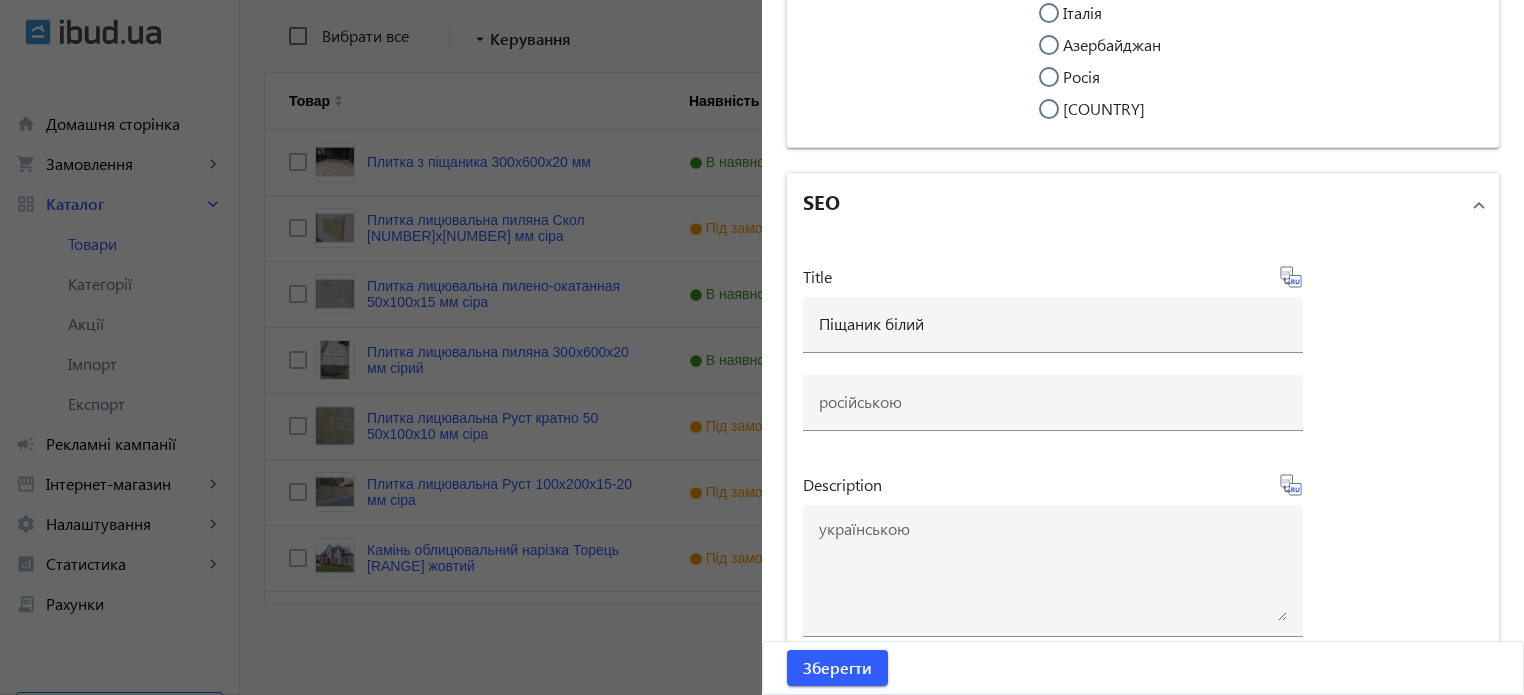 click 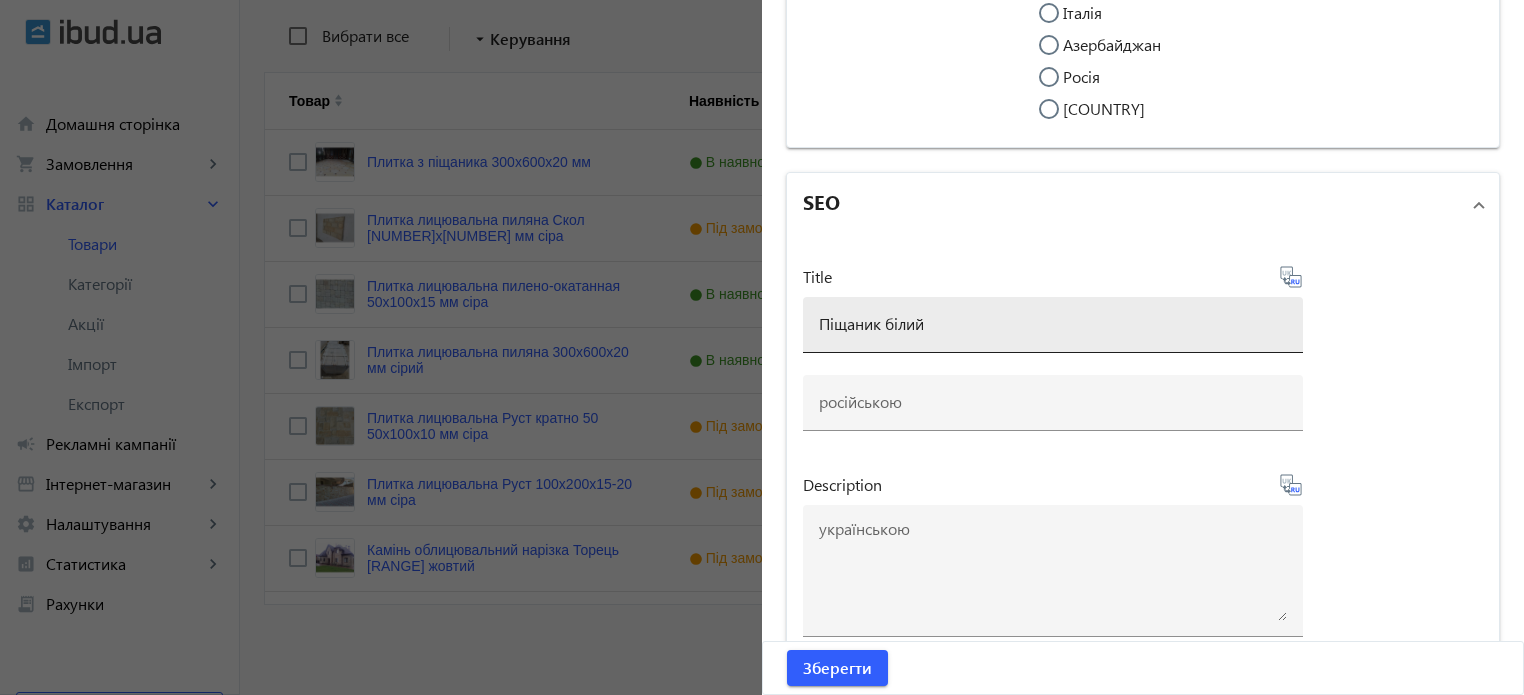 type on "Белый песчаник" 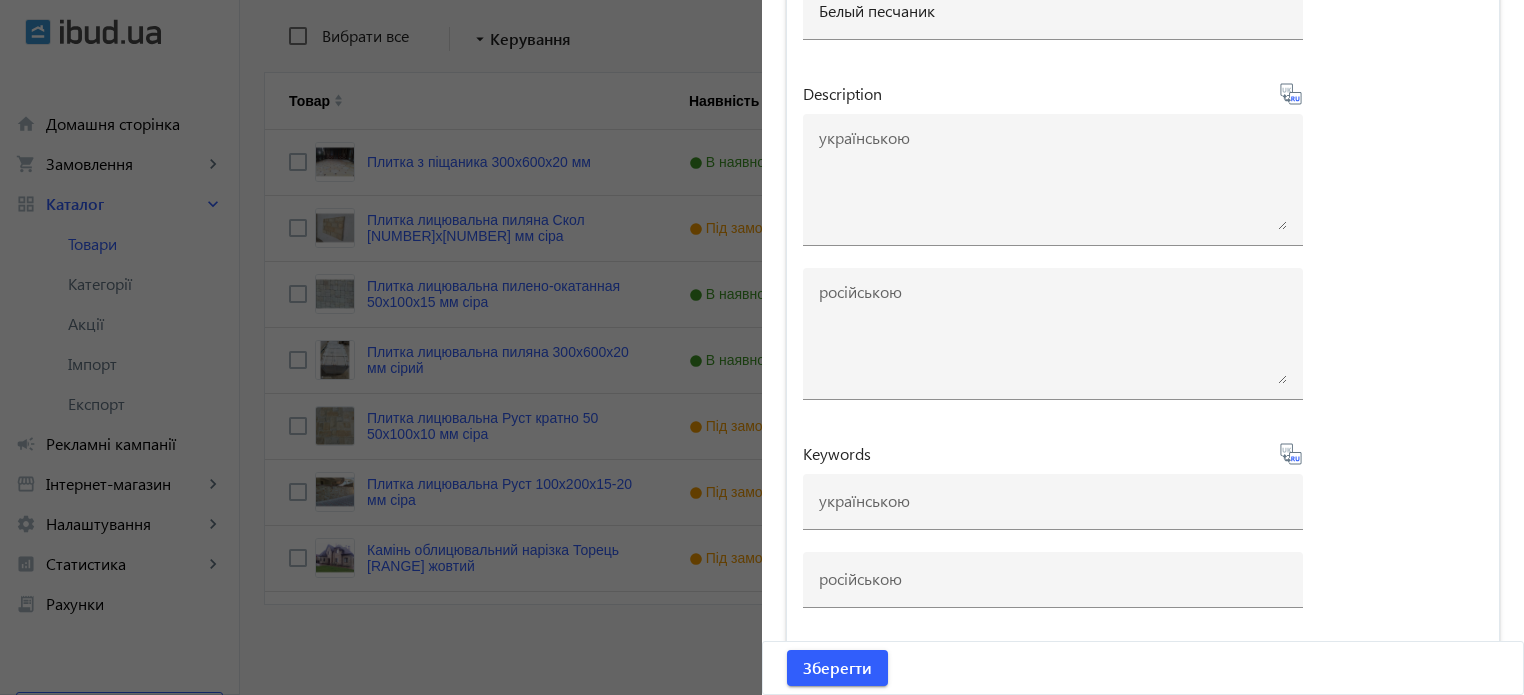 scroll, scrollTop: 7319, scrollLeft: 0, axis: vertical 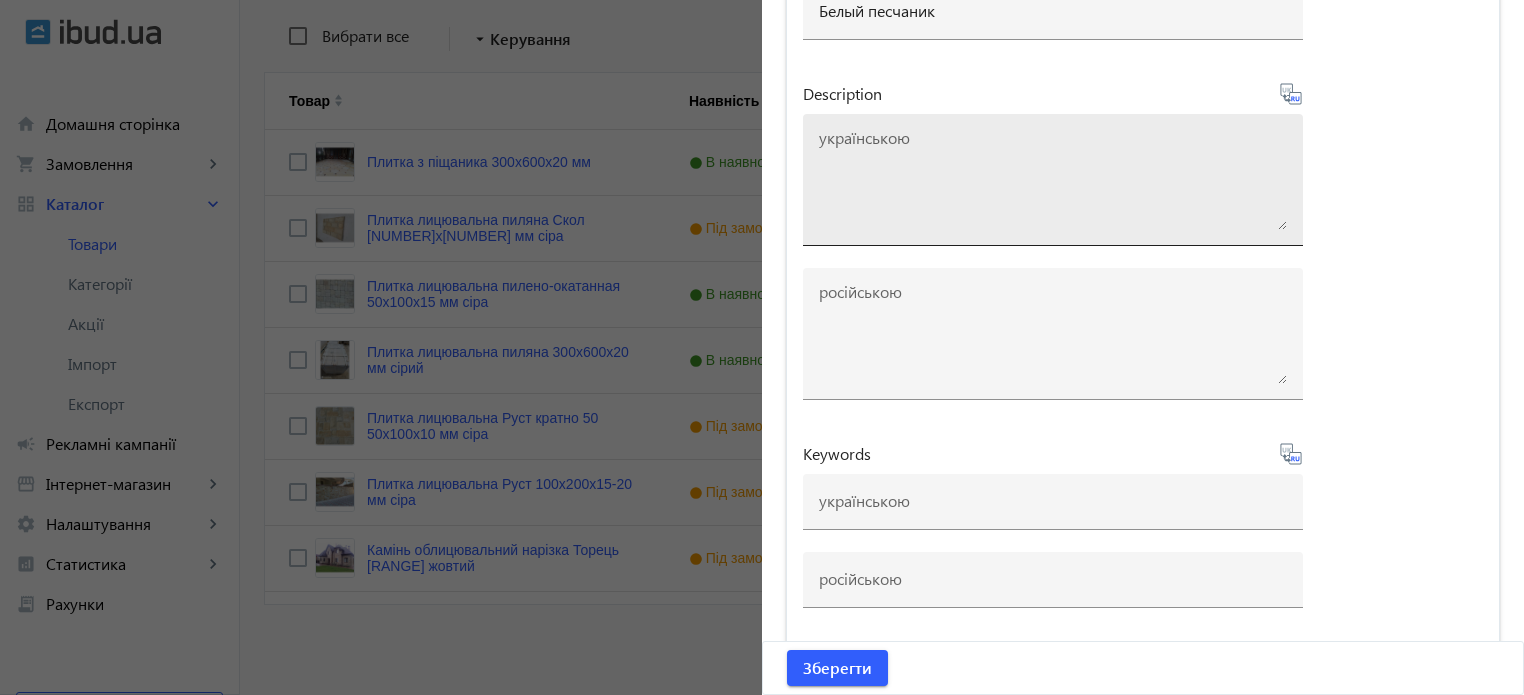 click at bounding box center [1053, 180] 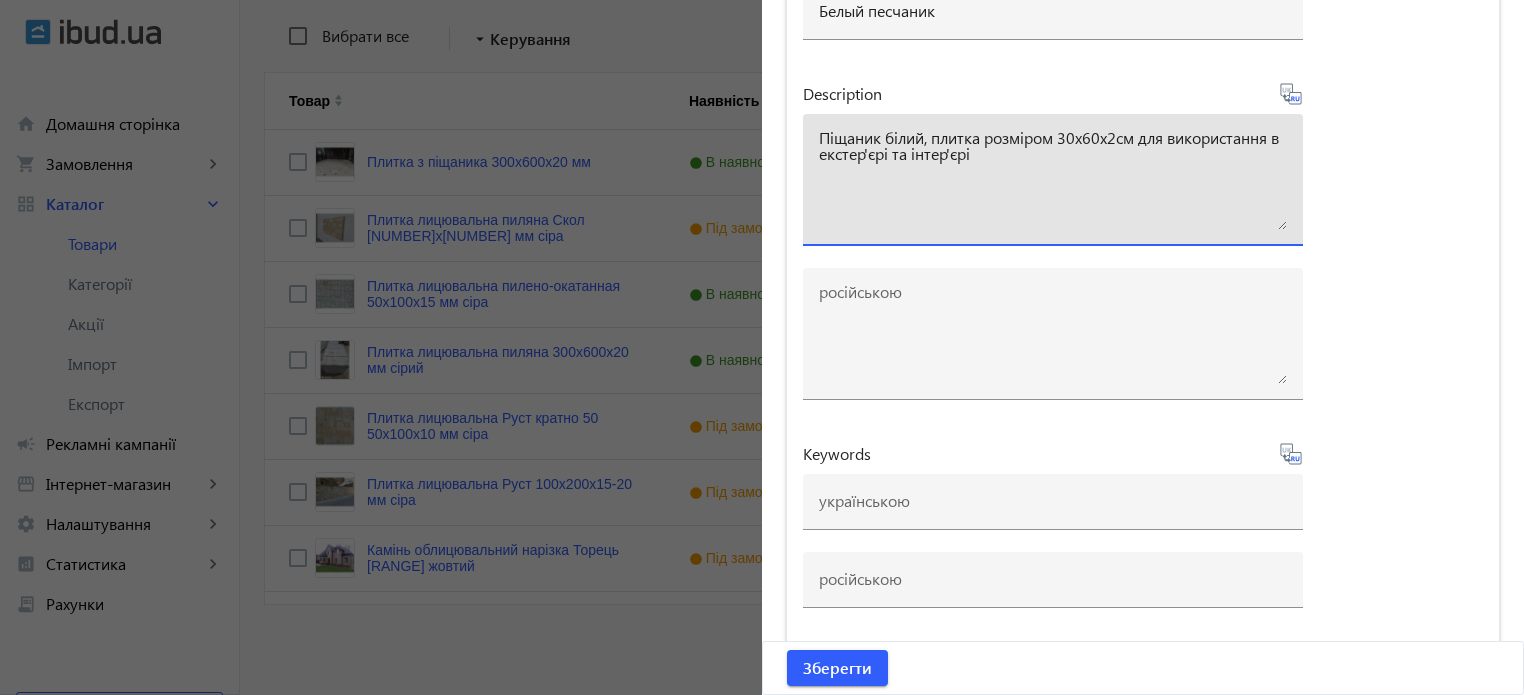type on "Піщаник білий, плитка розміром 30х60х2см для використання в екстер'єрі та інтер'єрі" 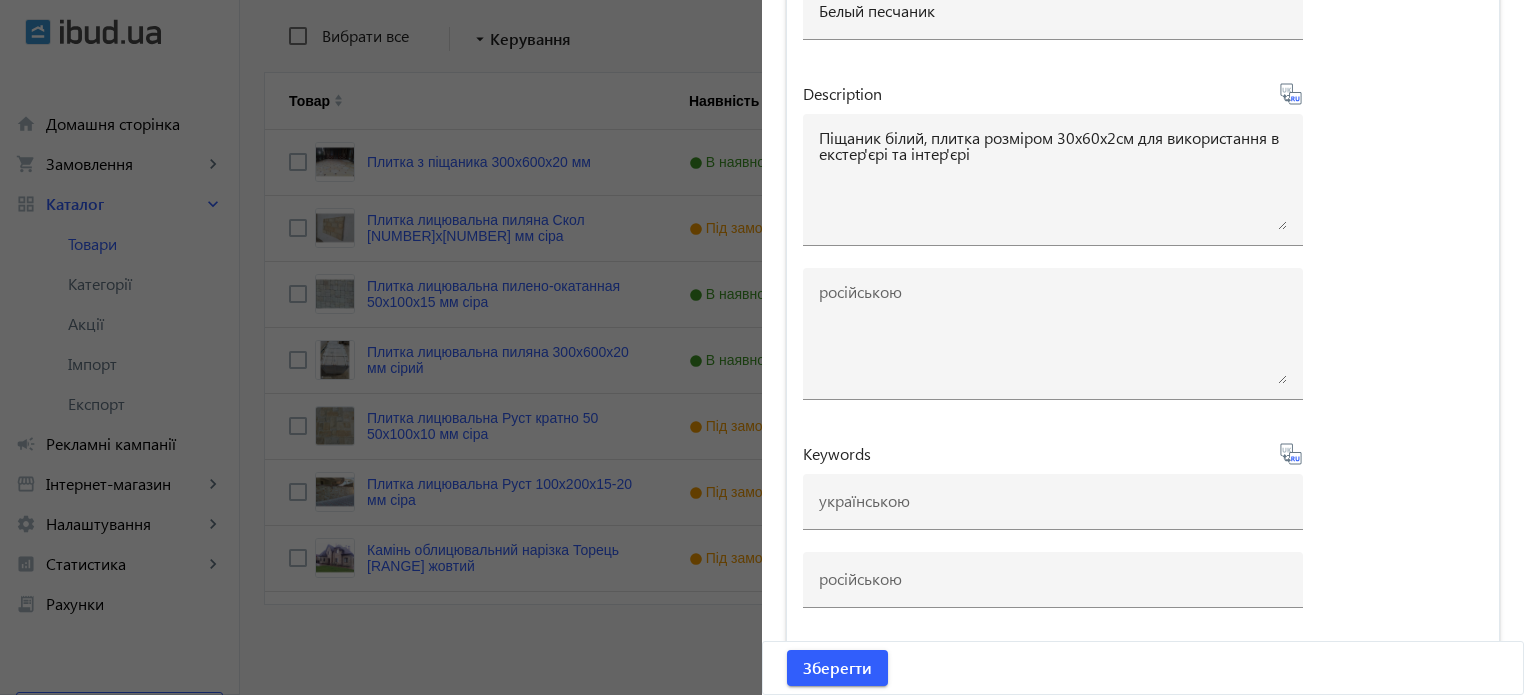 click 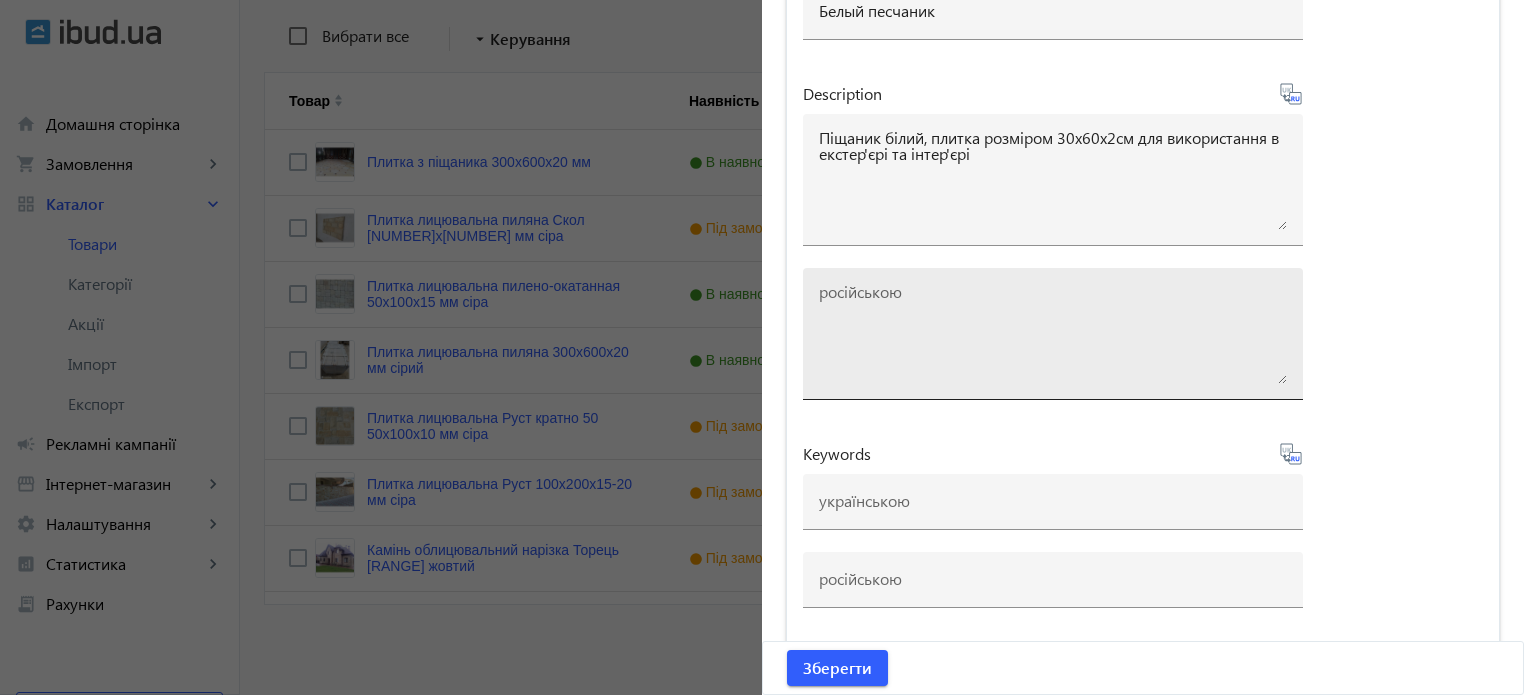 type on "Песчаник белый, плитка размером 30х60х2см для использования в экстерьере и интерьере." 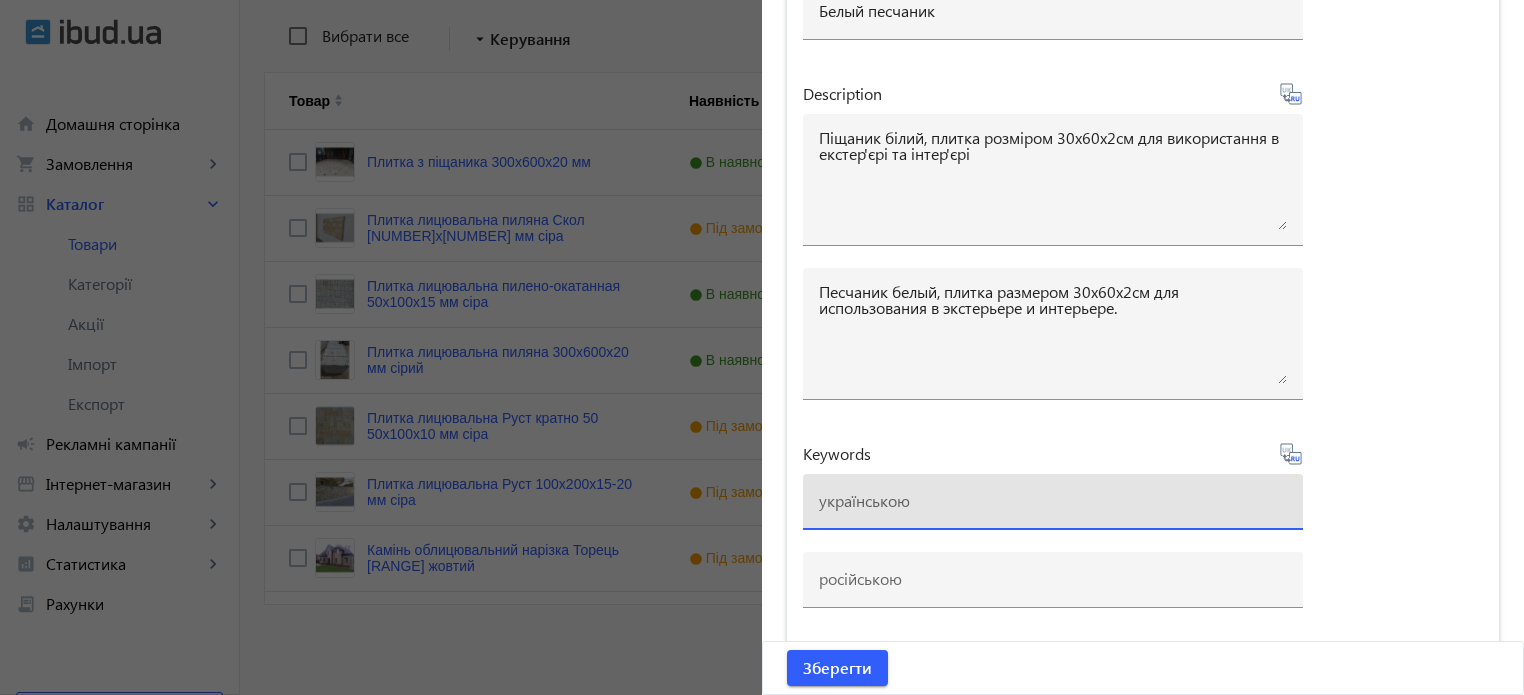 click at bounding box center [1053, 500] 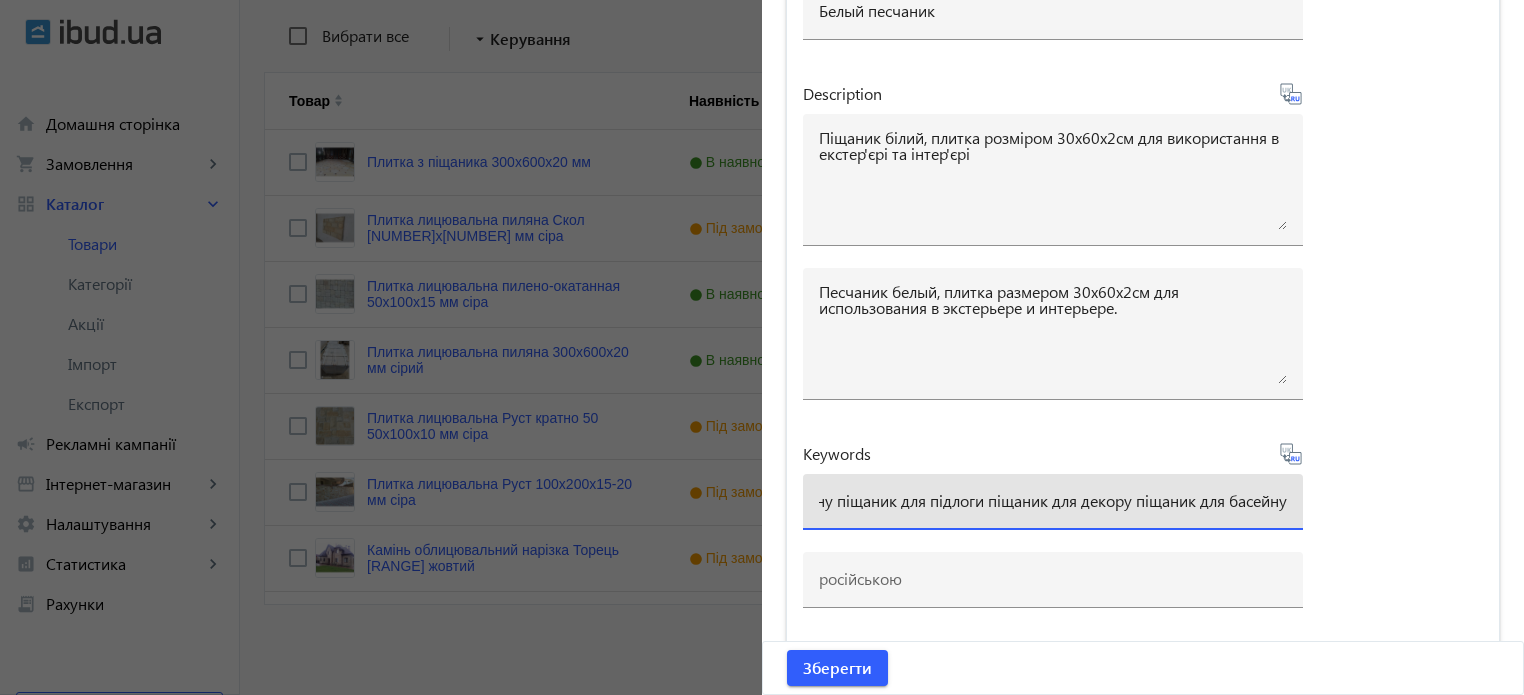 scroll, scrollTop: 0, scrollLeft: 580, axis: horizontal 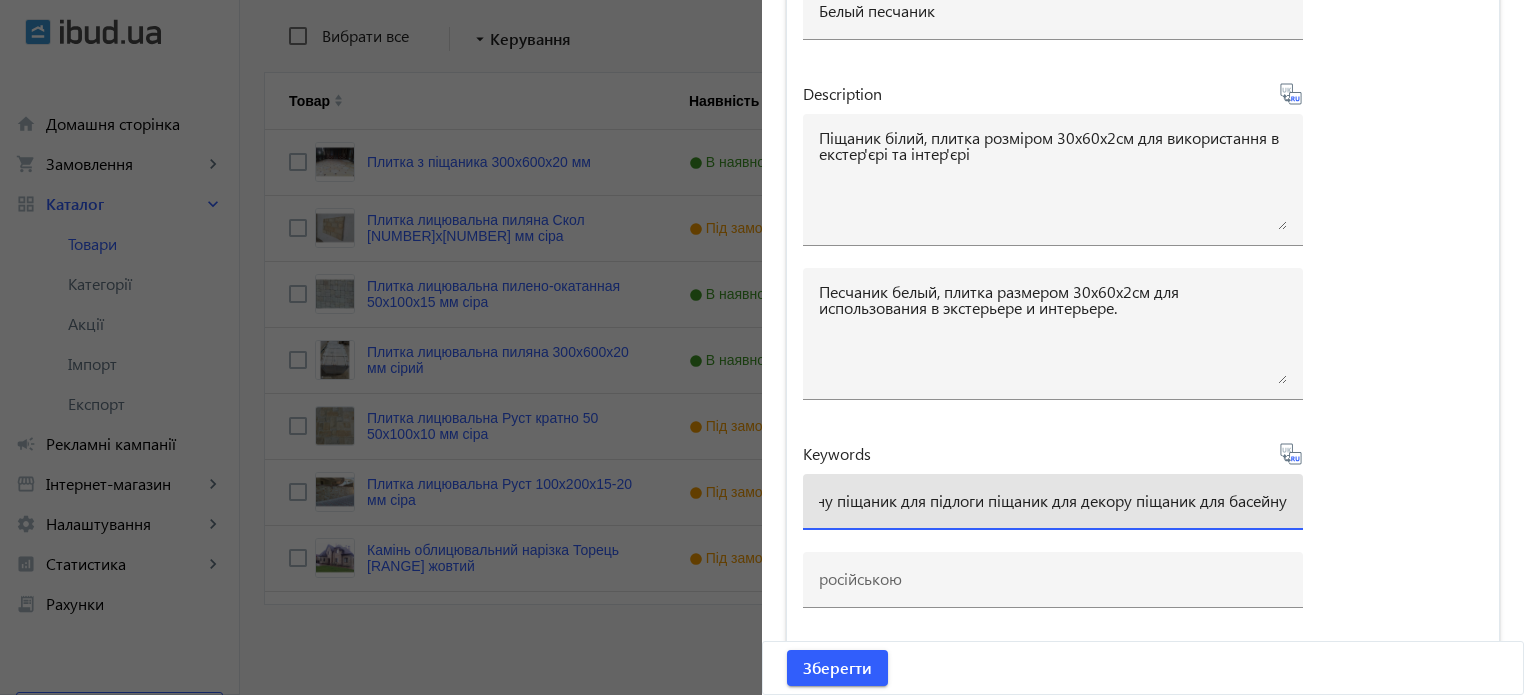 type on "піщаник для фасаду піщаник для цоколя піщаник для стін піщаник для паркану піщаник для підлоги піщаник для декору піщаник для басейну" 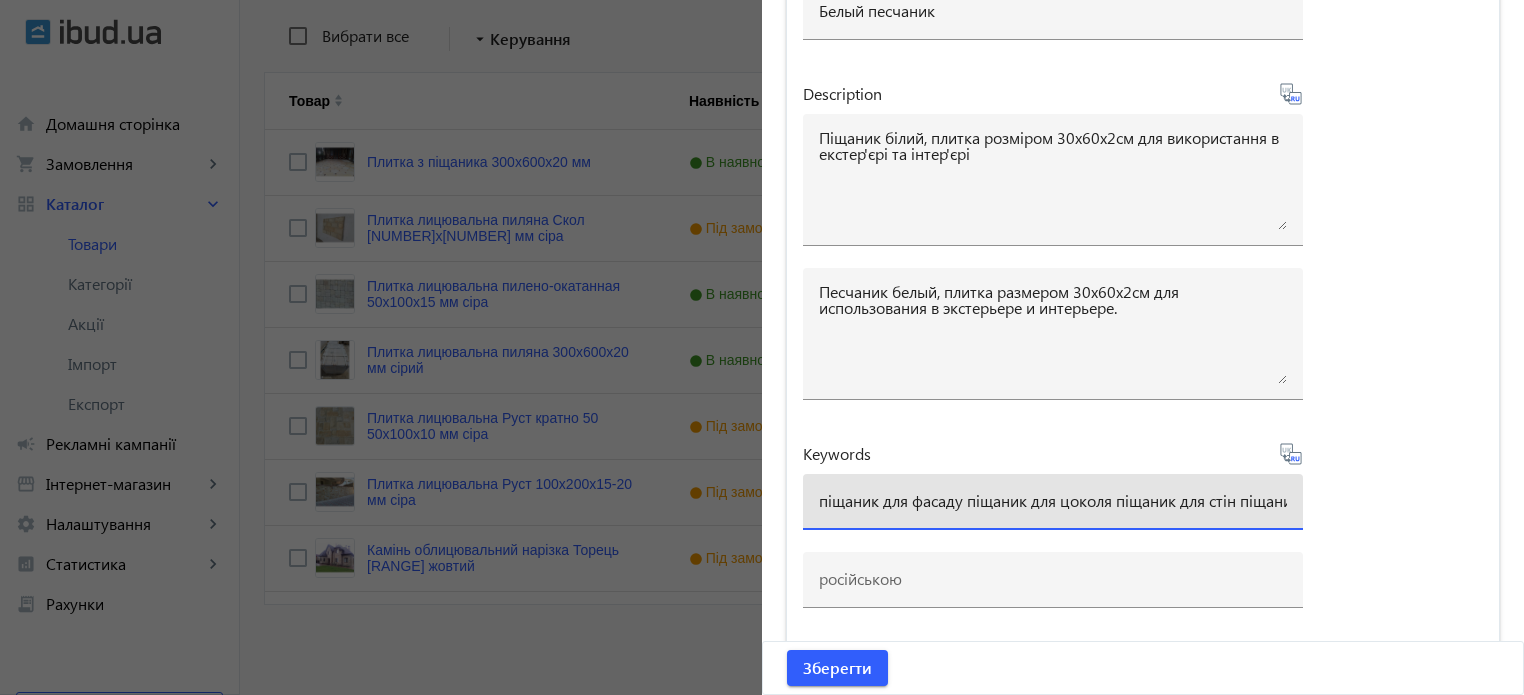 click 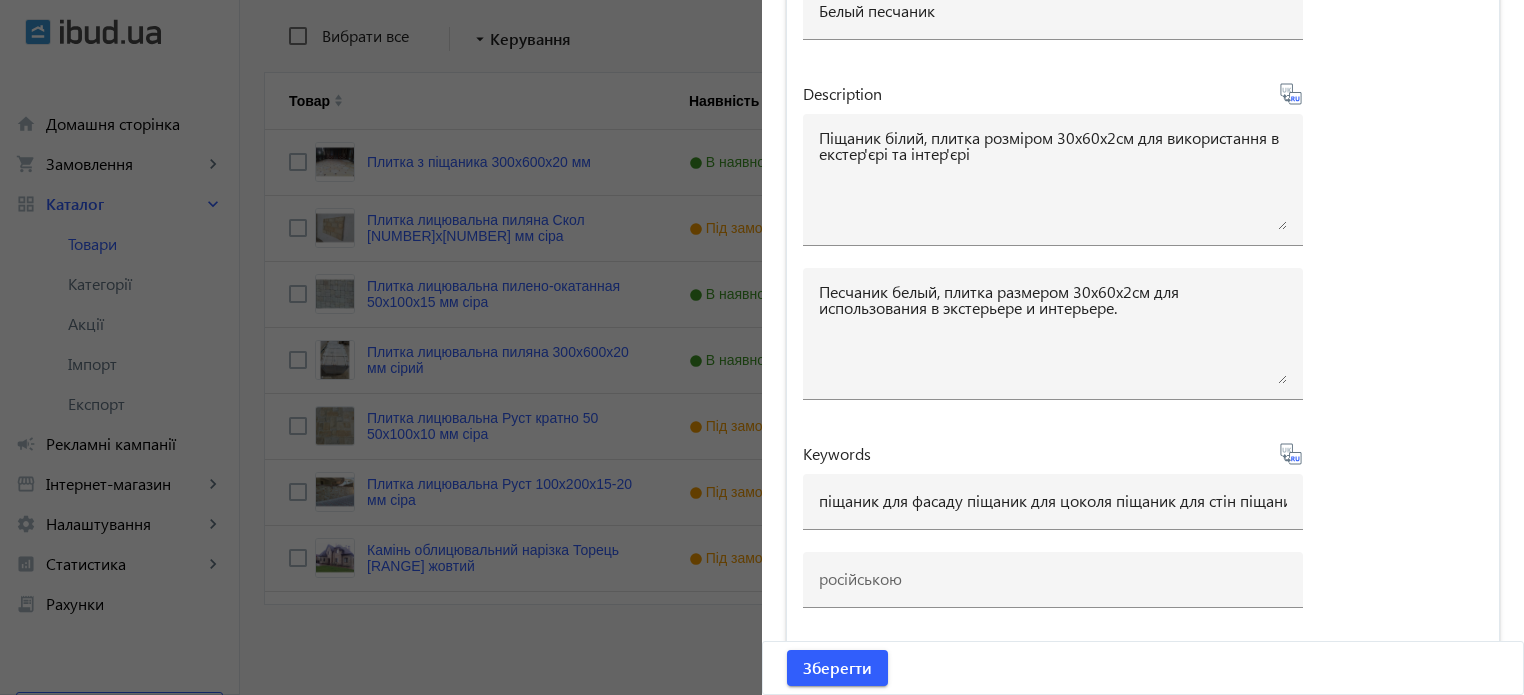 type on "песчаник для фасада песчаник для цоколя песчаник для стен песчаник для забора песчаник для пола песчаник для декора песчаник для бассейна" 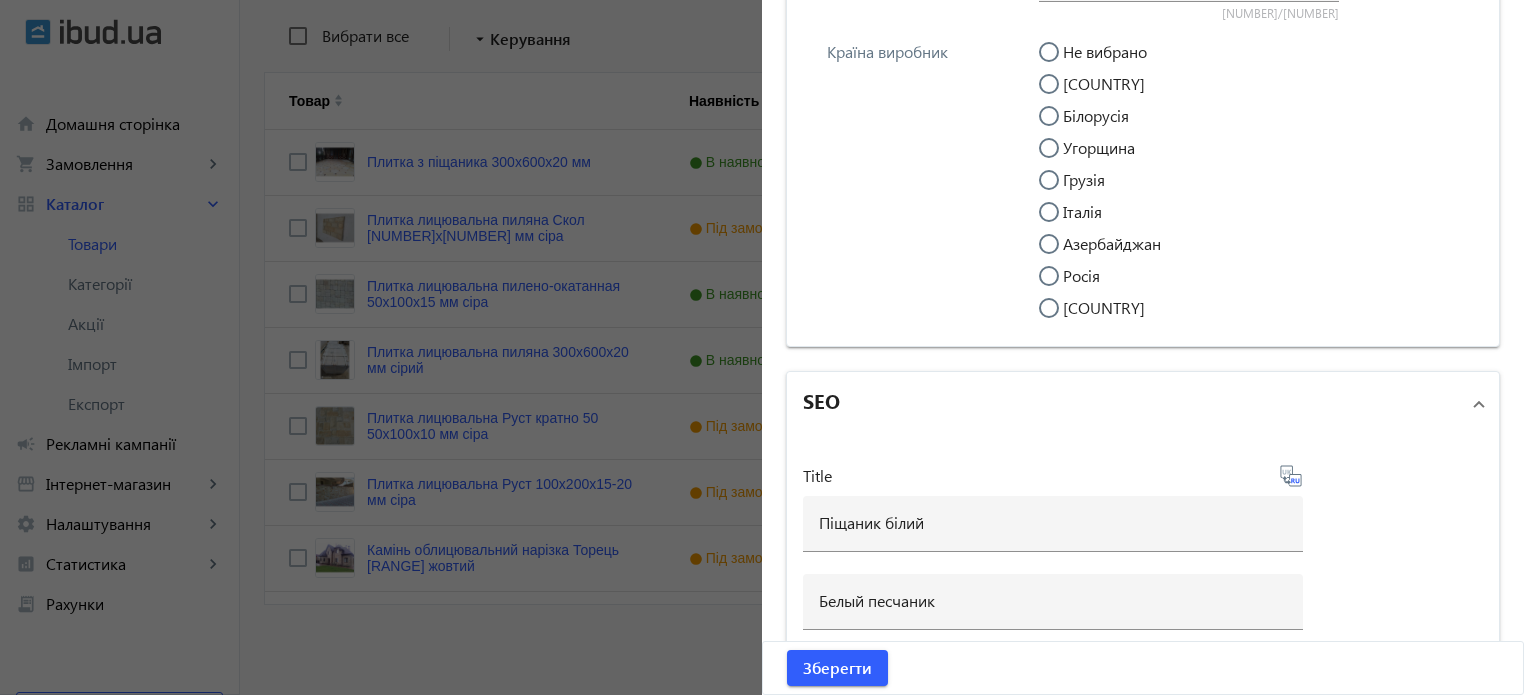 scroll, scrollTop: 6719, scrollLeft: 0, axis: vertical 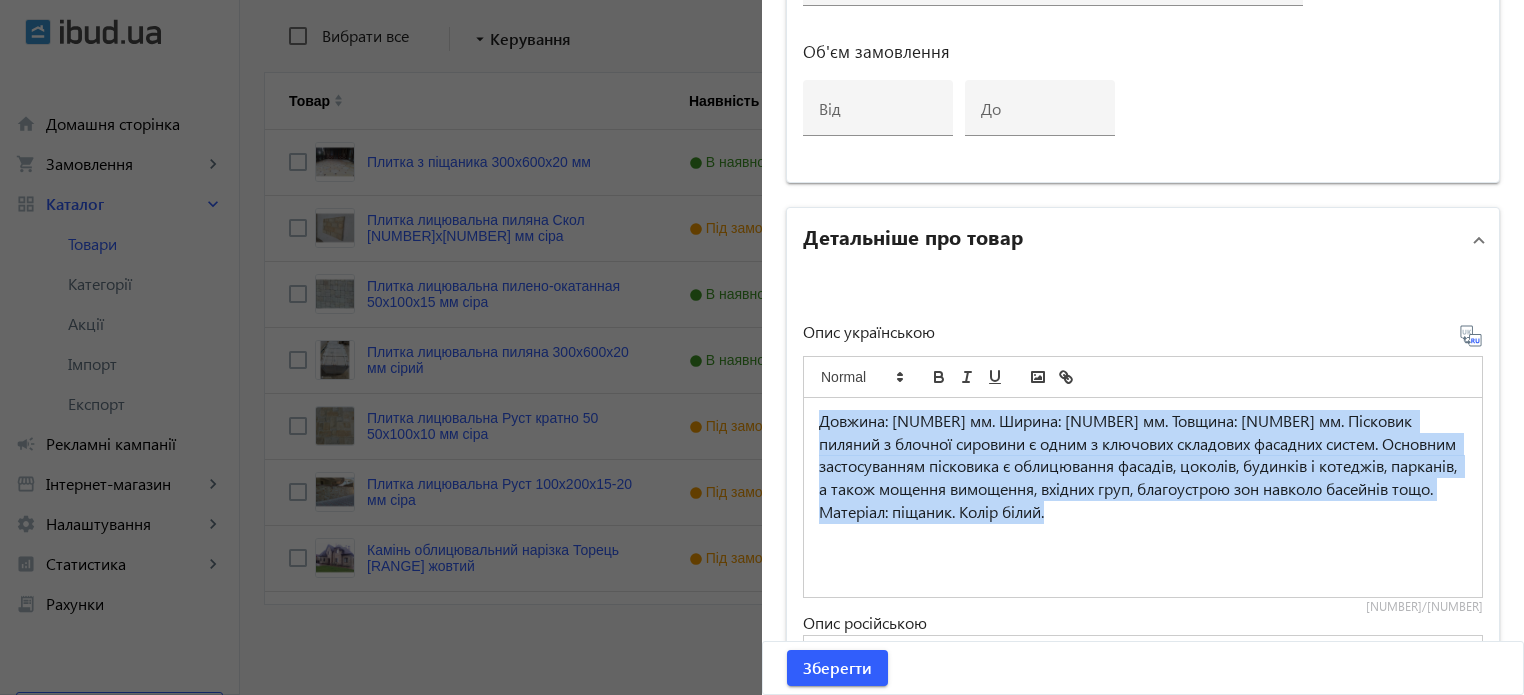 drag, startPoint x: 816, startPoint y: 417, endPoint x: 1058, endPoint y: 500, distance: 255.83784 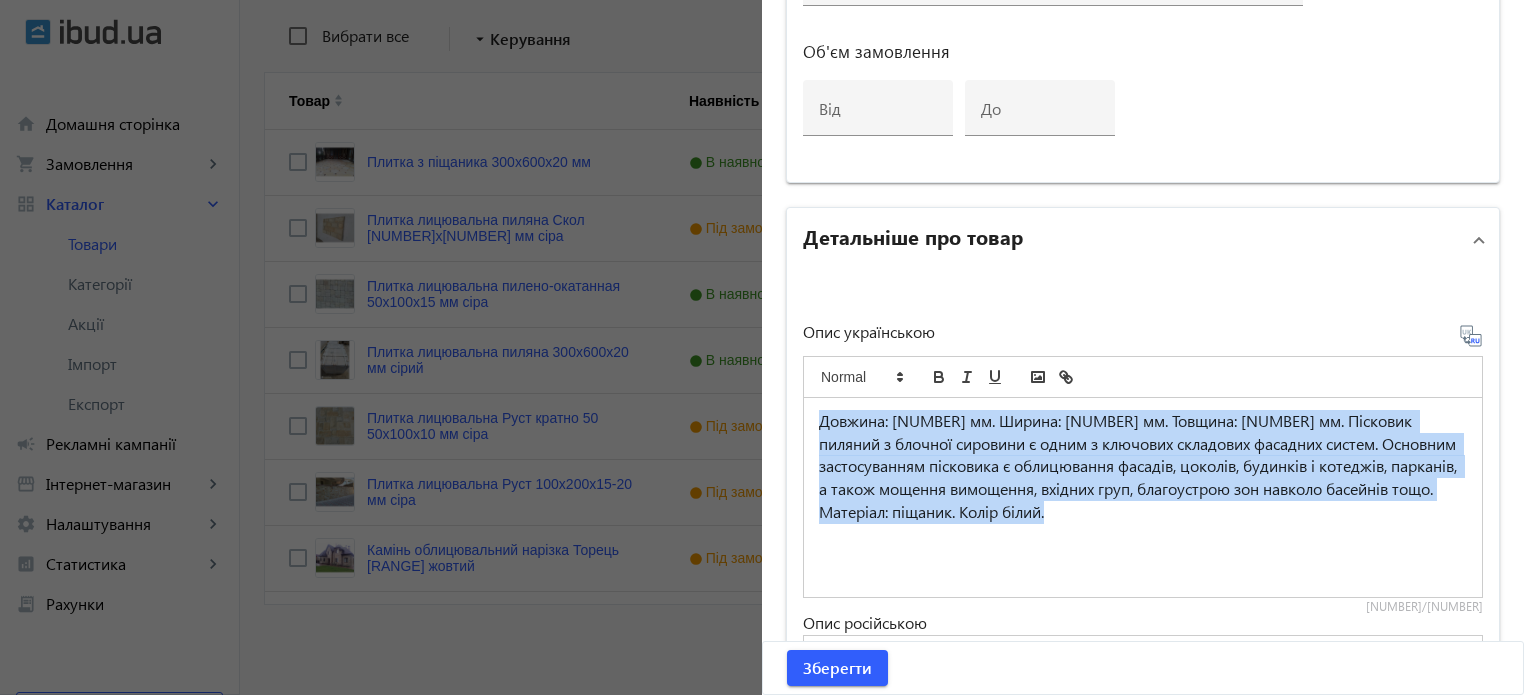 copy on "Довжина: 600 мм. Ширина: 300 мм. Товщина: 20 мм. Пісковик пиляний з блочної сировини є одним з ключових складових фасадних систем. Основним застосуванням пісковика є облицювання фасадів, цоколів, будинків і котеджів, парканів, а також мощення вимощення, вхідних груп, благоустрою зон навколо басейнів тощо. Матеріал: піщаник. Колір білий." 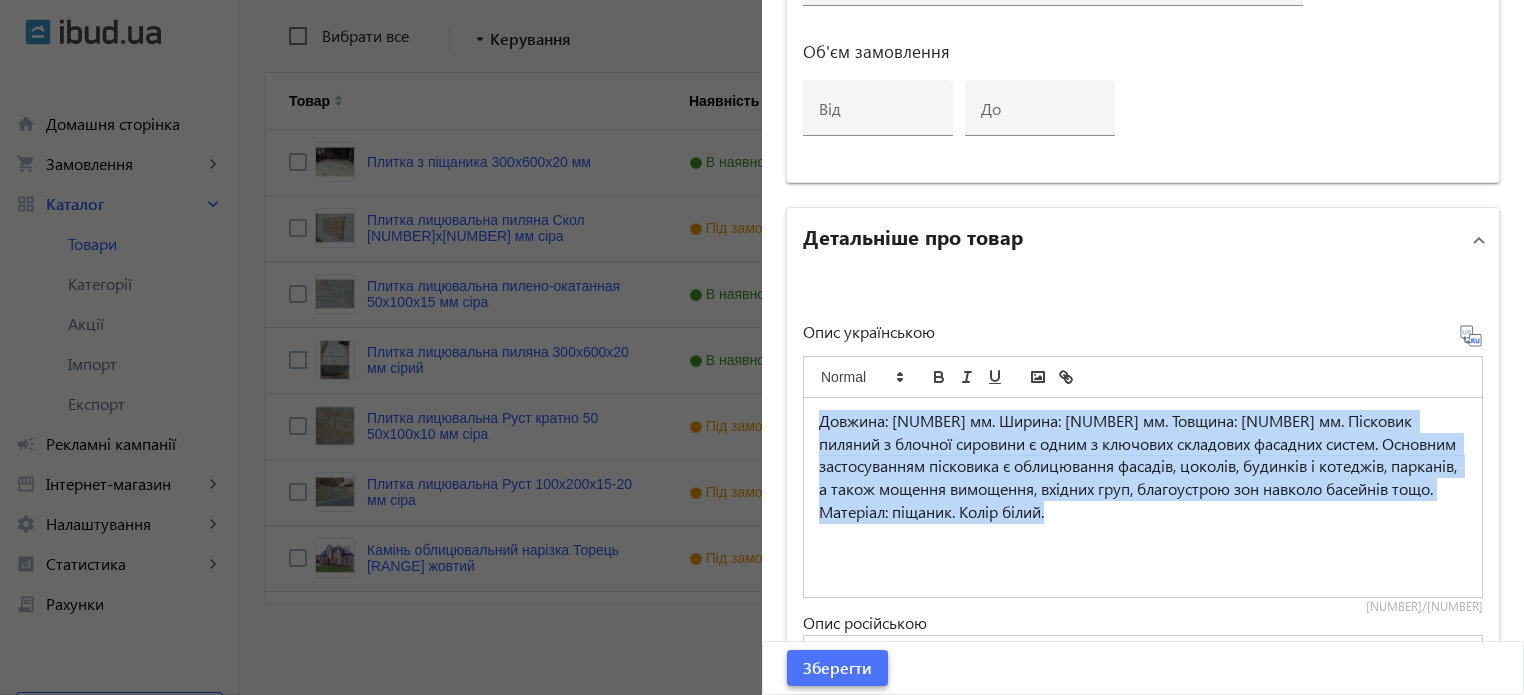 click on "Зберегти" 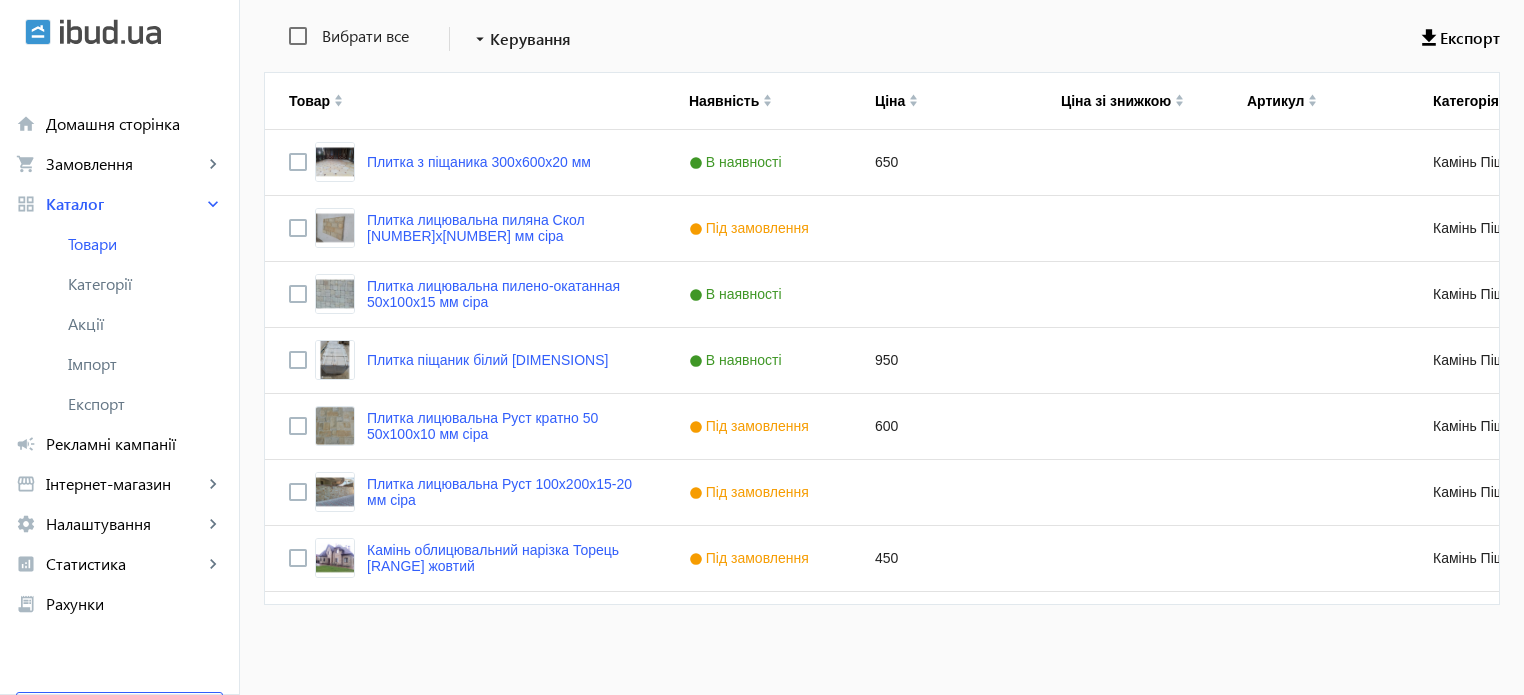 scroll, scrollTop: 0, scrollLeft: 0, axis: both 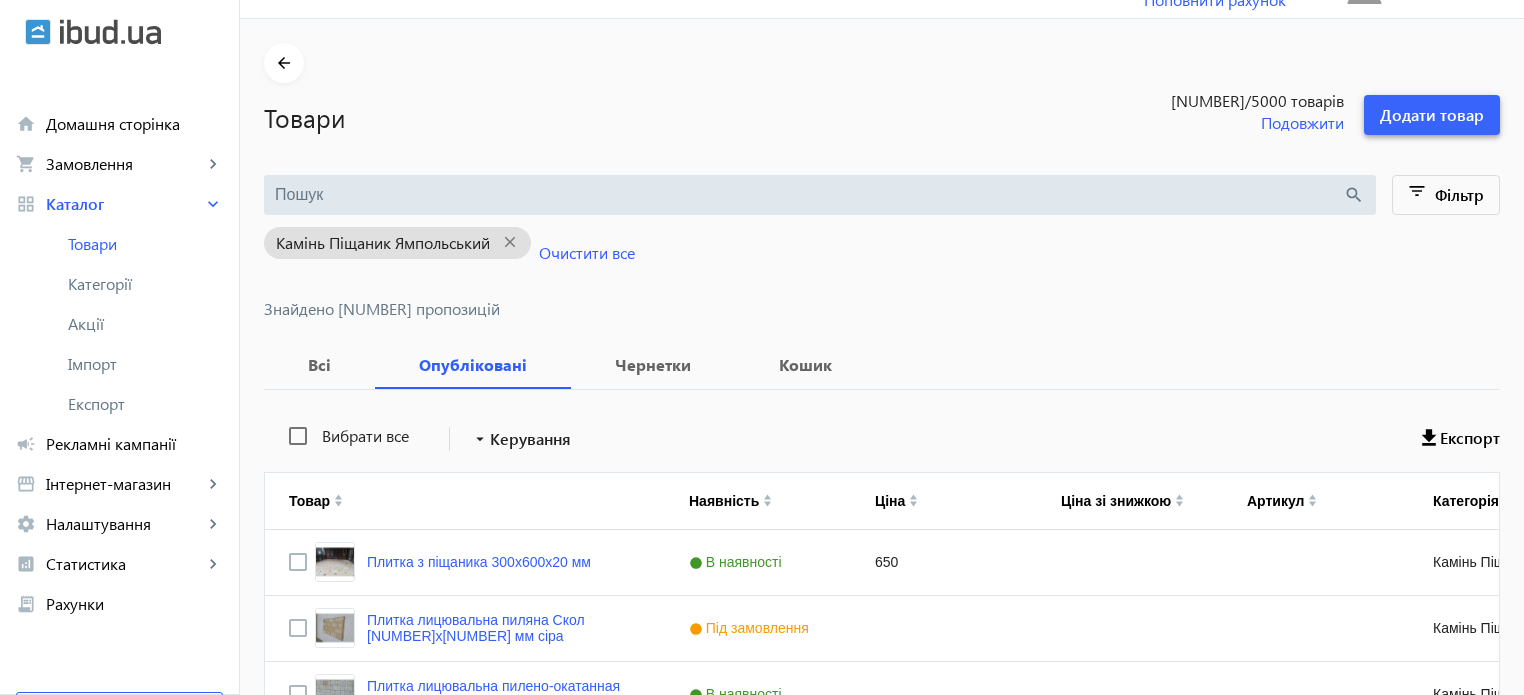 click on "Додати товар" 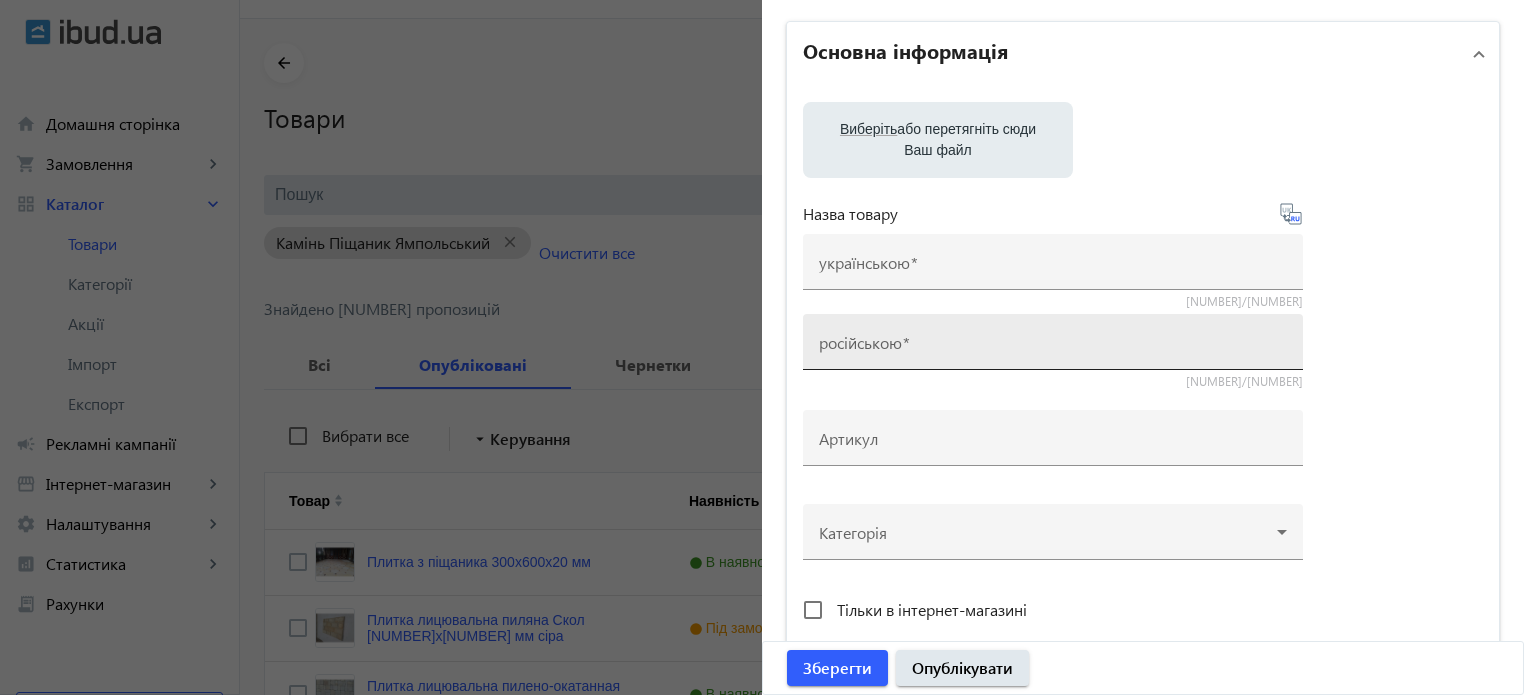 scroll, scrollTop: 400, scrollLeft: 0, axis: vertical 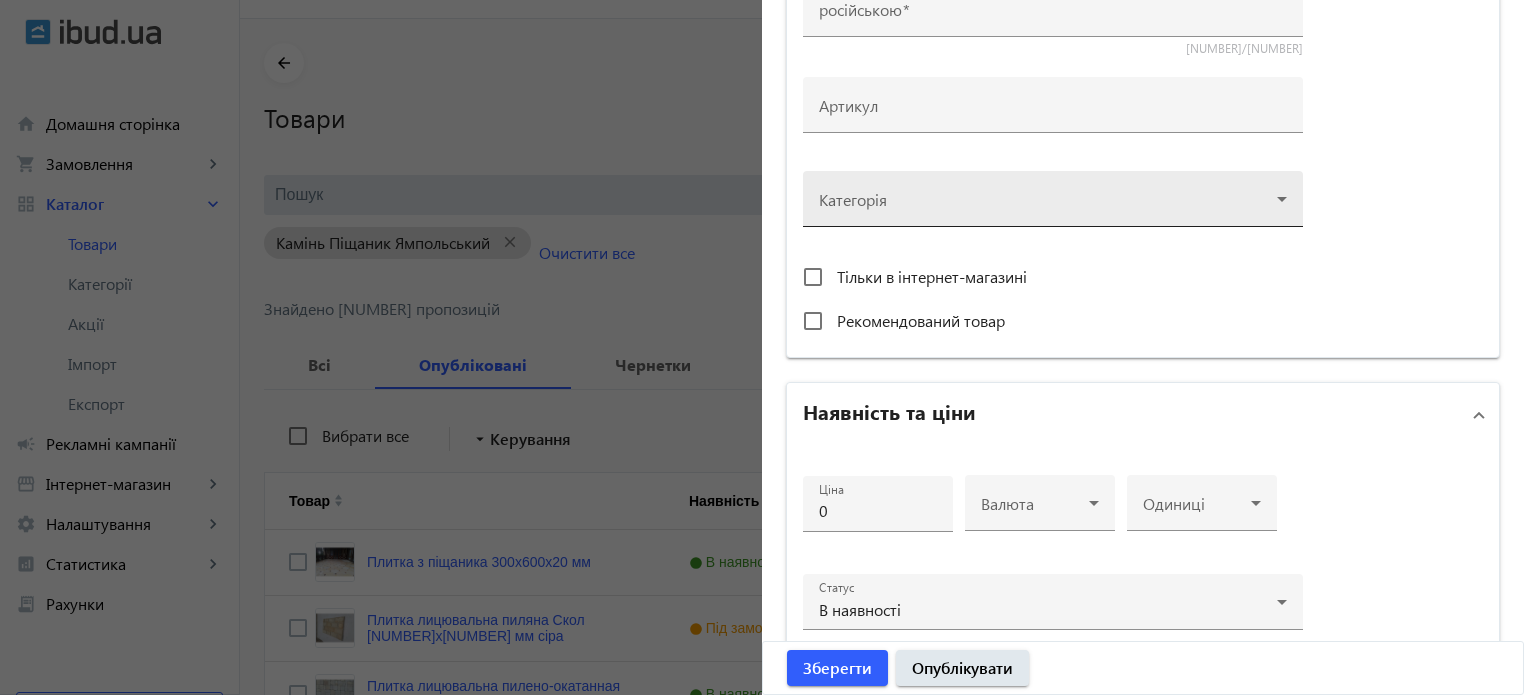 click 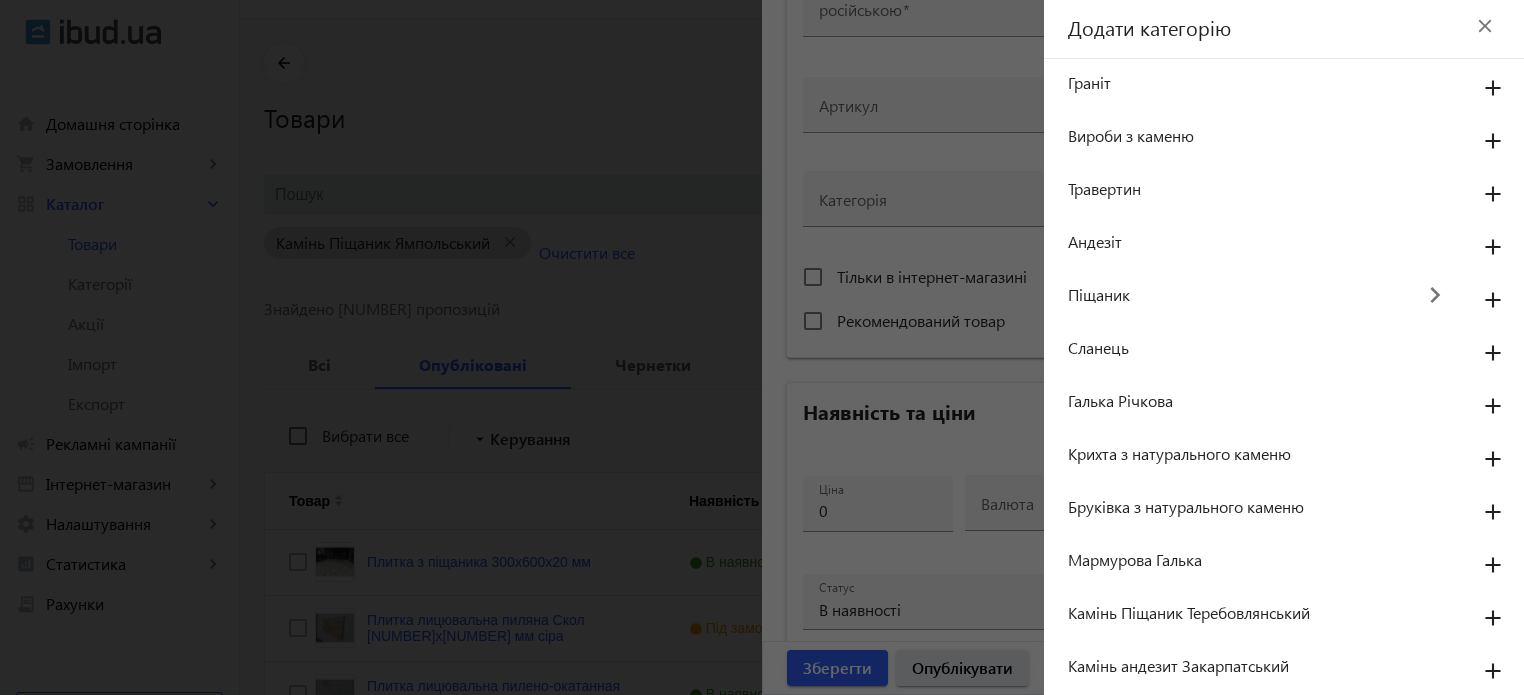 scroll, scrollTop: 0, scrollLeft: 0, axis: both 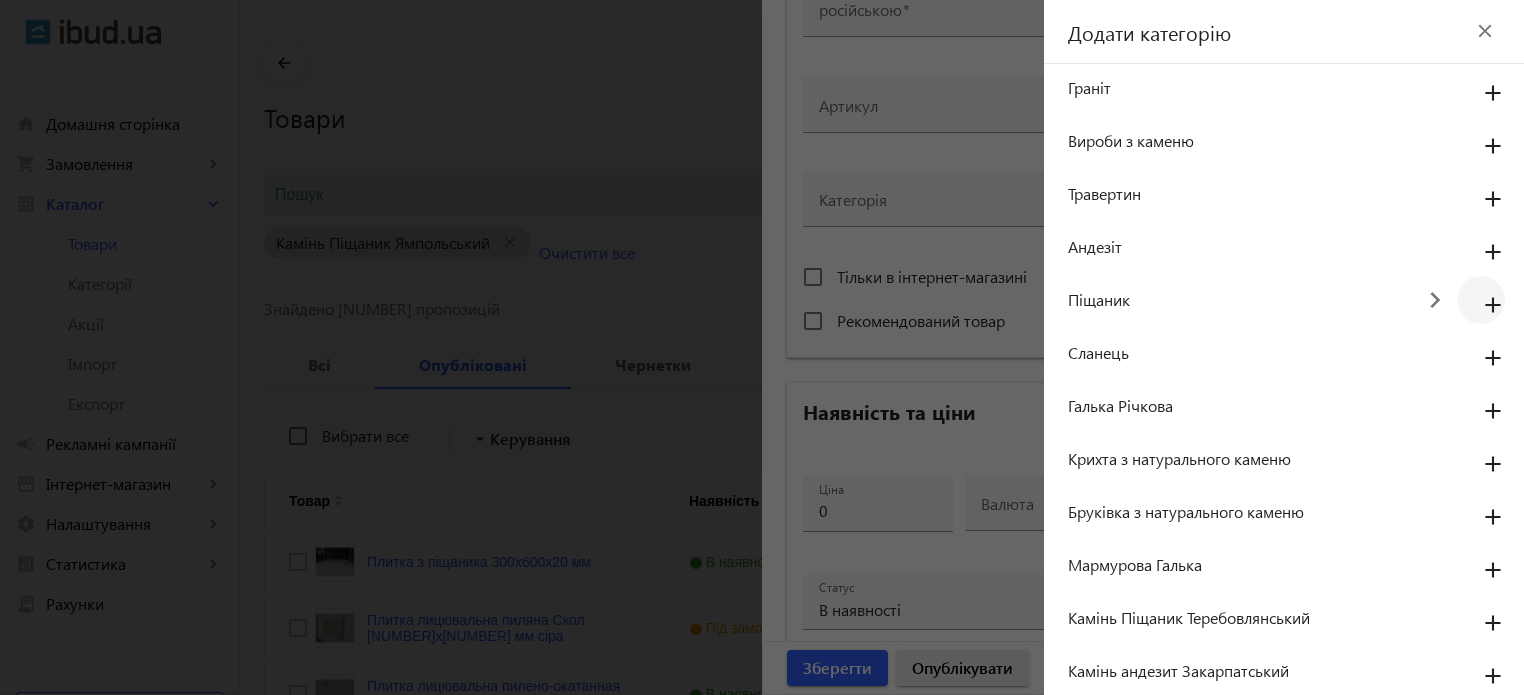 click on "add" 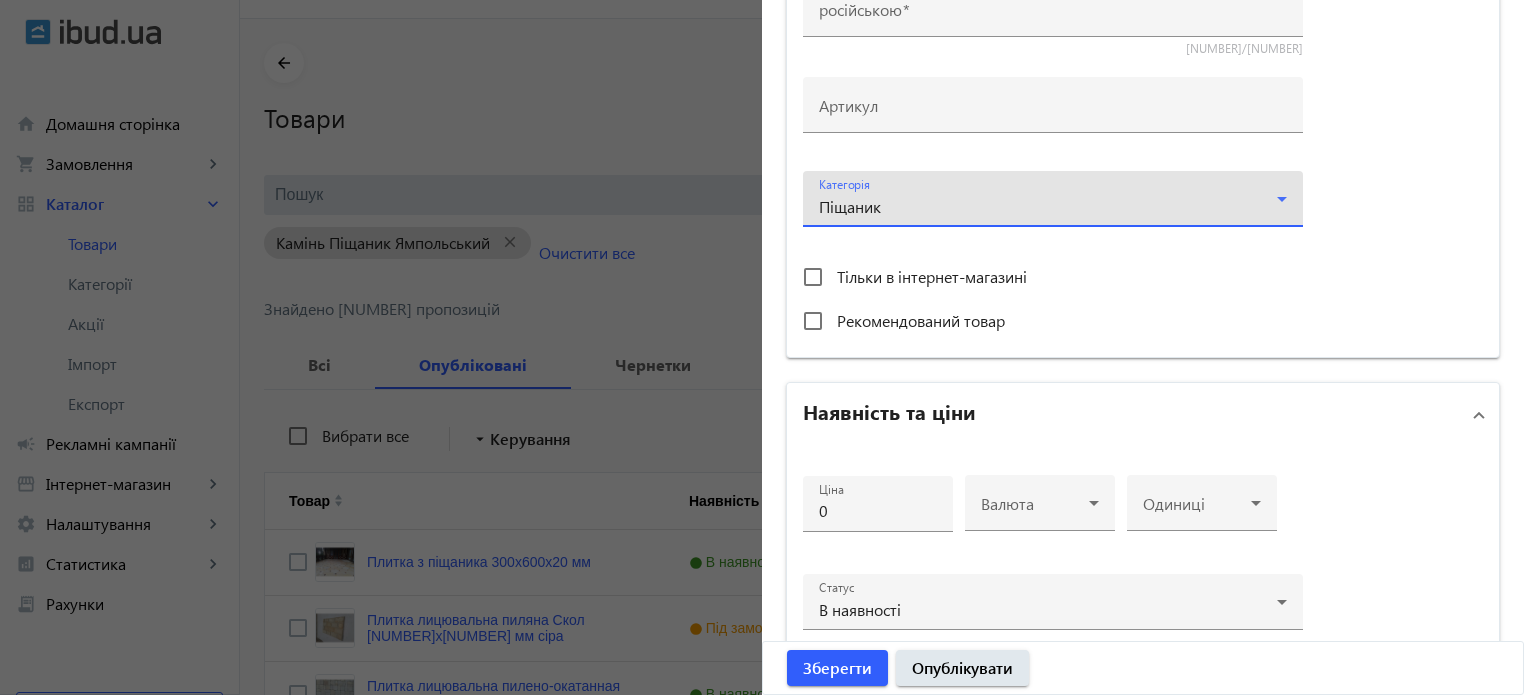 click 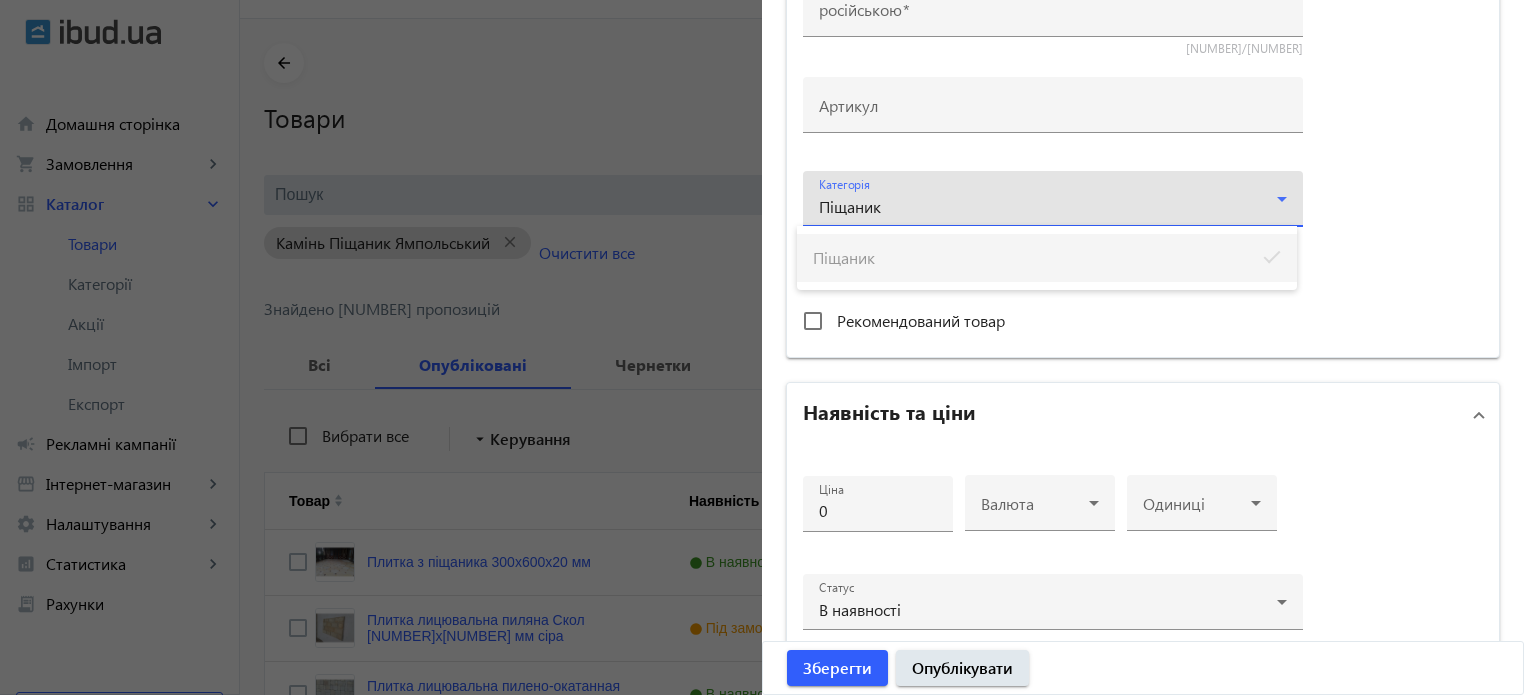 click at bounding box center (762, 347) 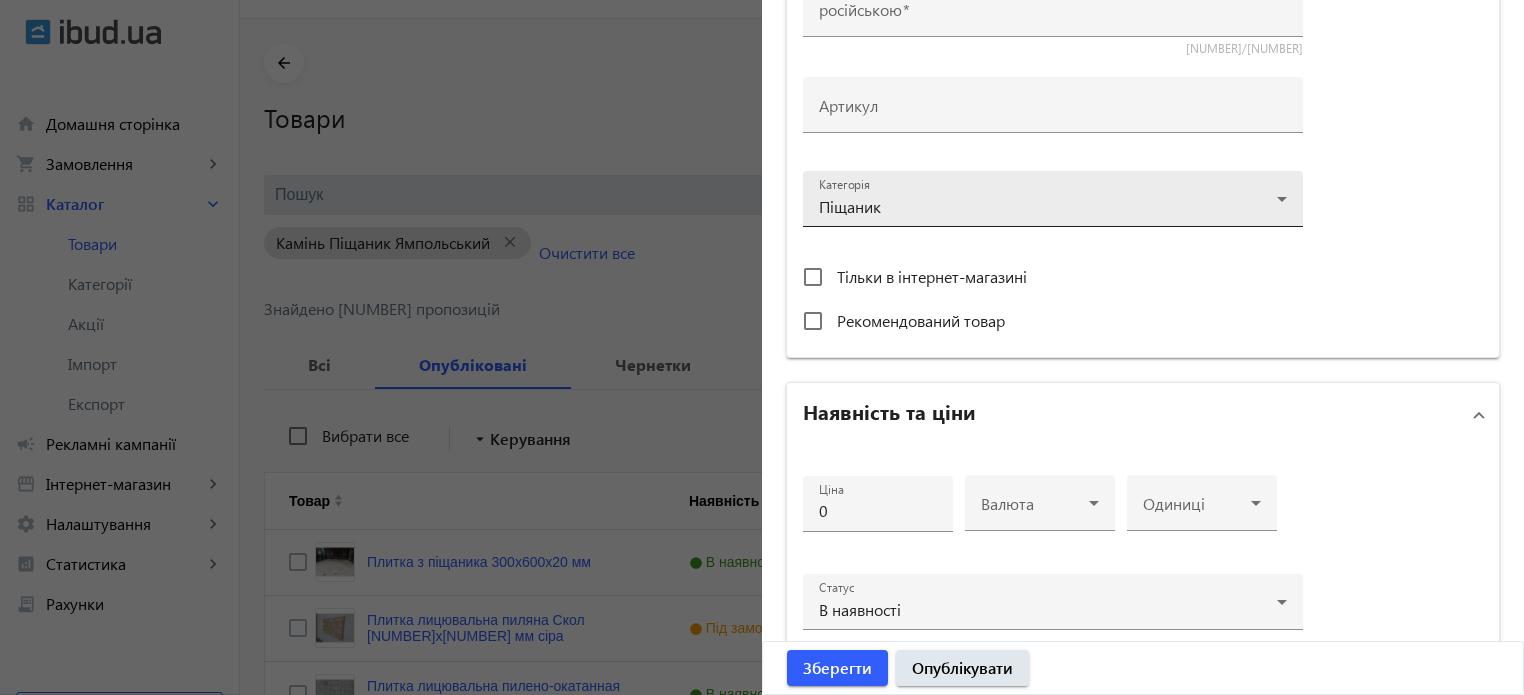click 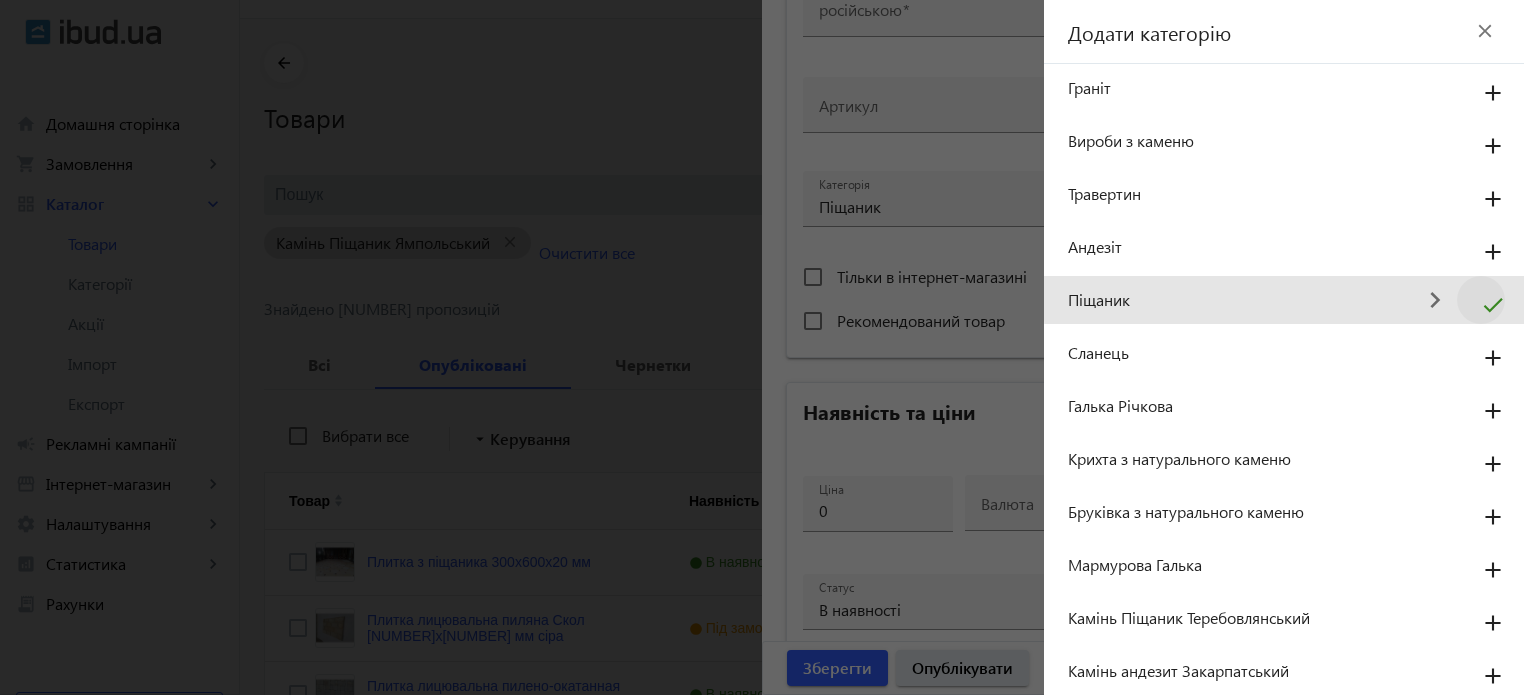 click on "keyboard_arrow_right" 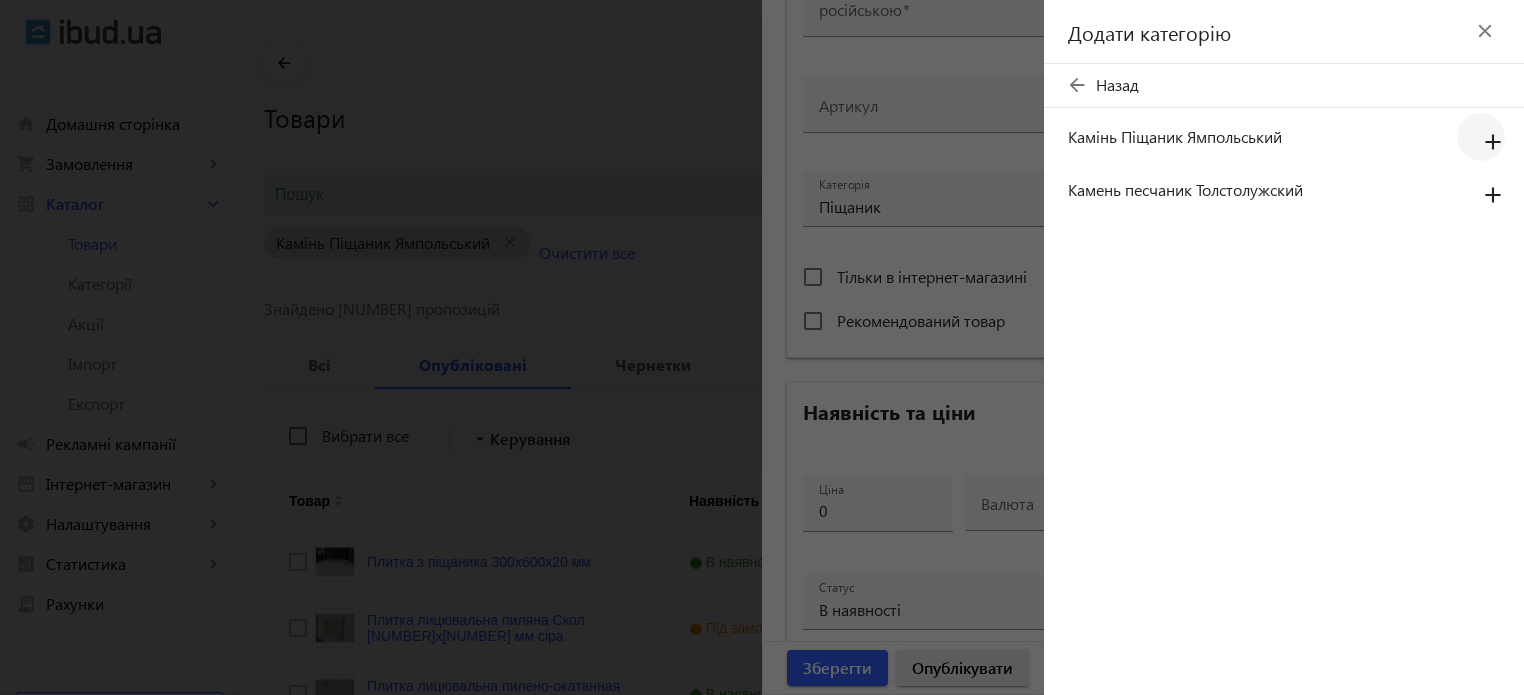 click on "add" 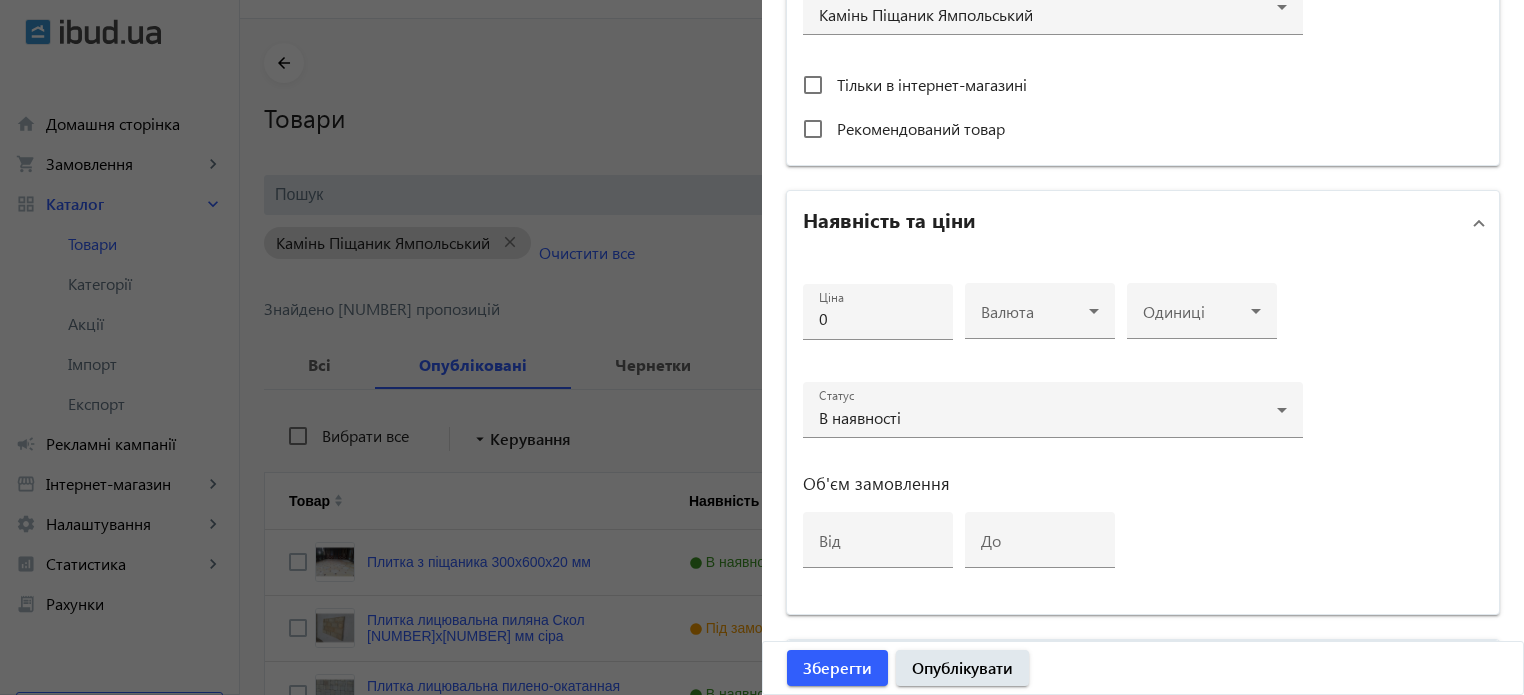 scroll, scrollTop: 600, scrollLeft: 0, axis: vertical 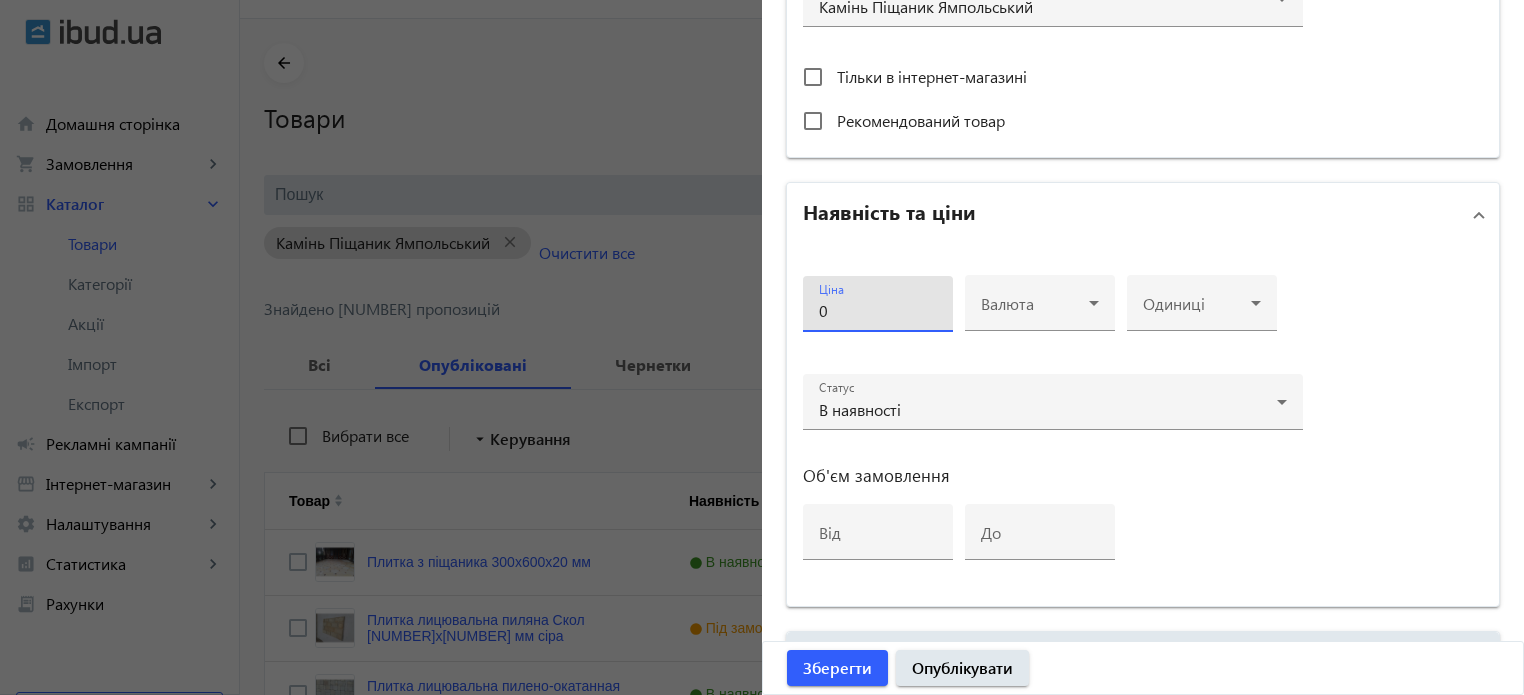click on "0" at bounding box center [878, 310] 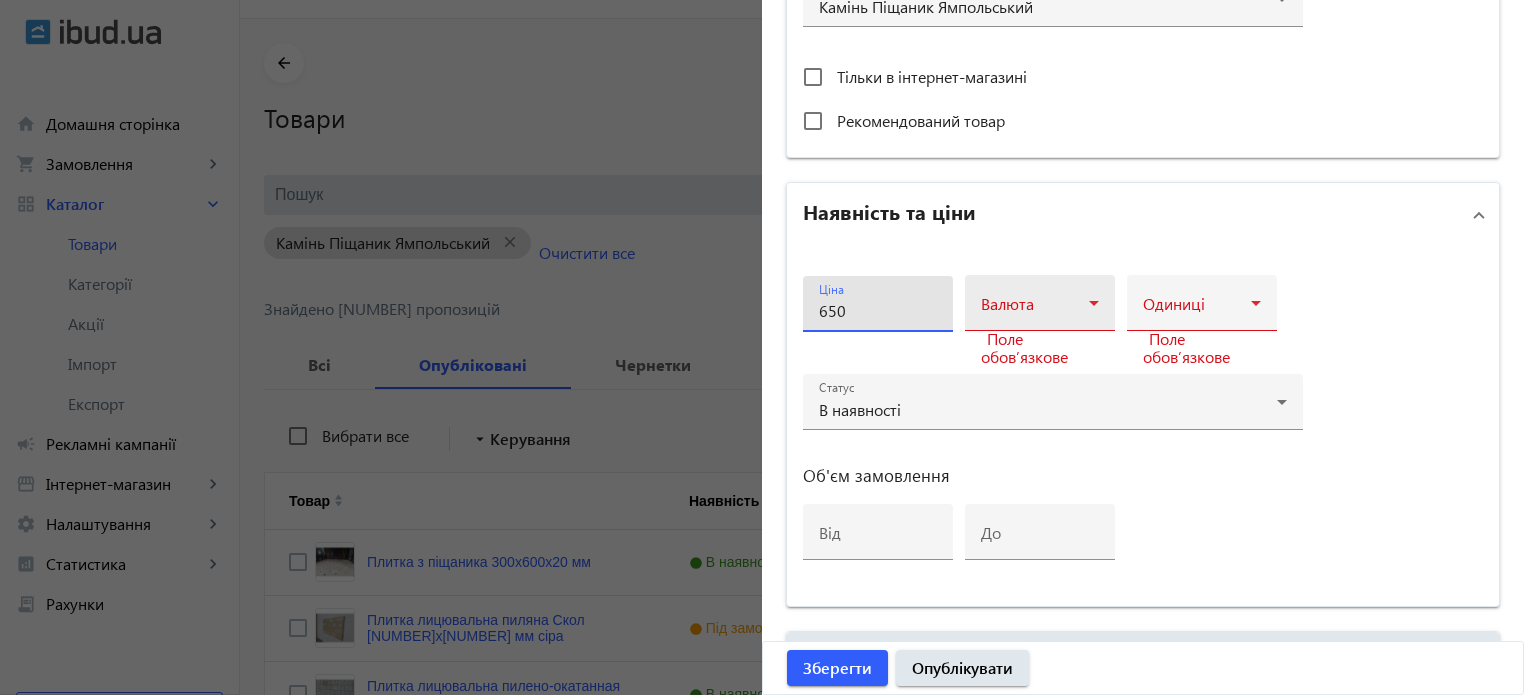 type on "650" 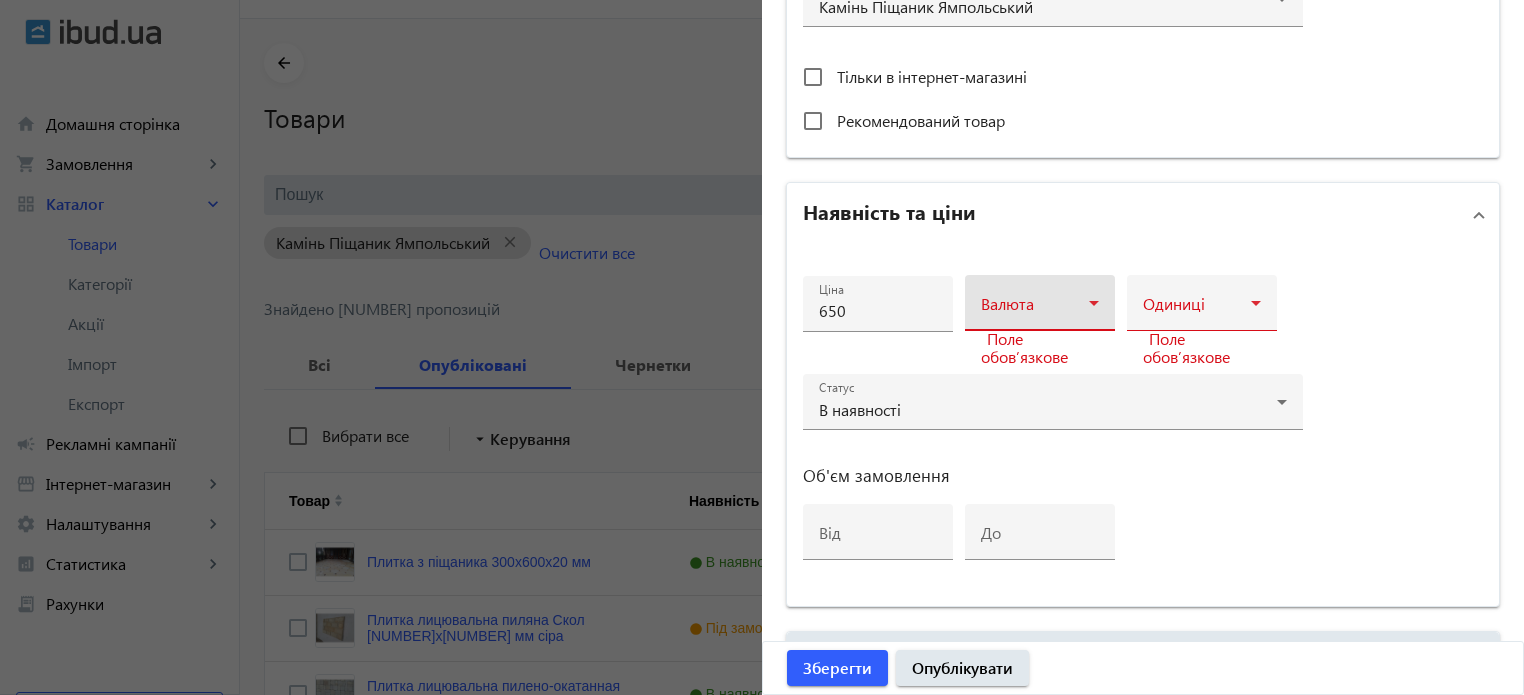 click 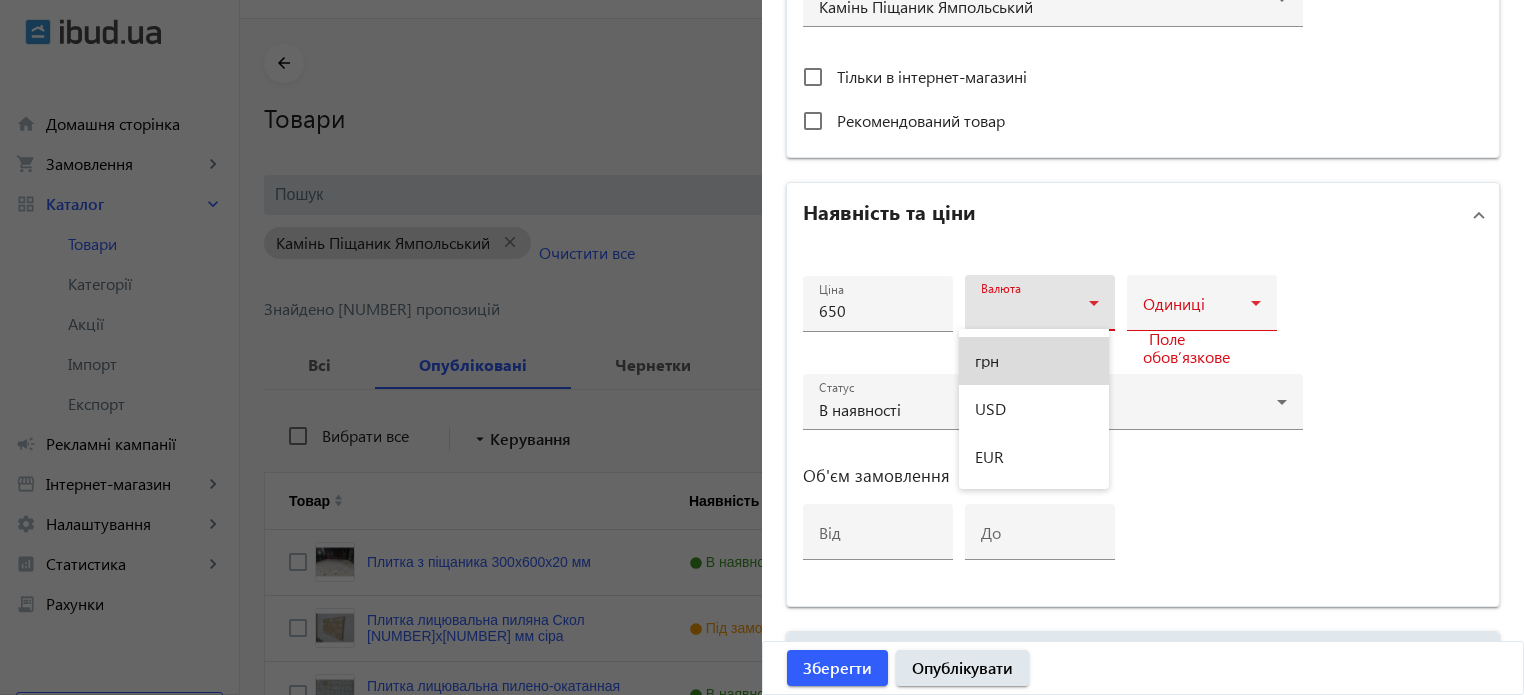 click on "грн" at bounding box center [1034, 361] 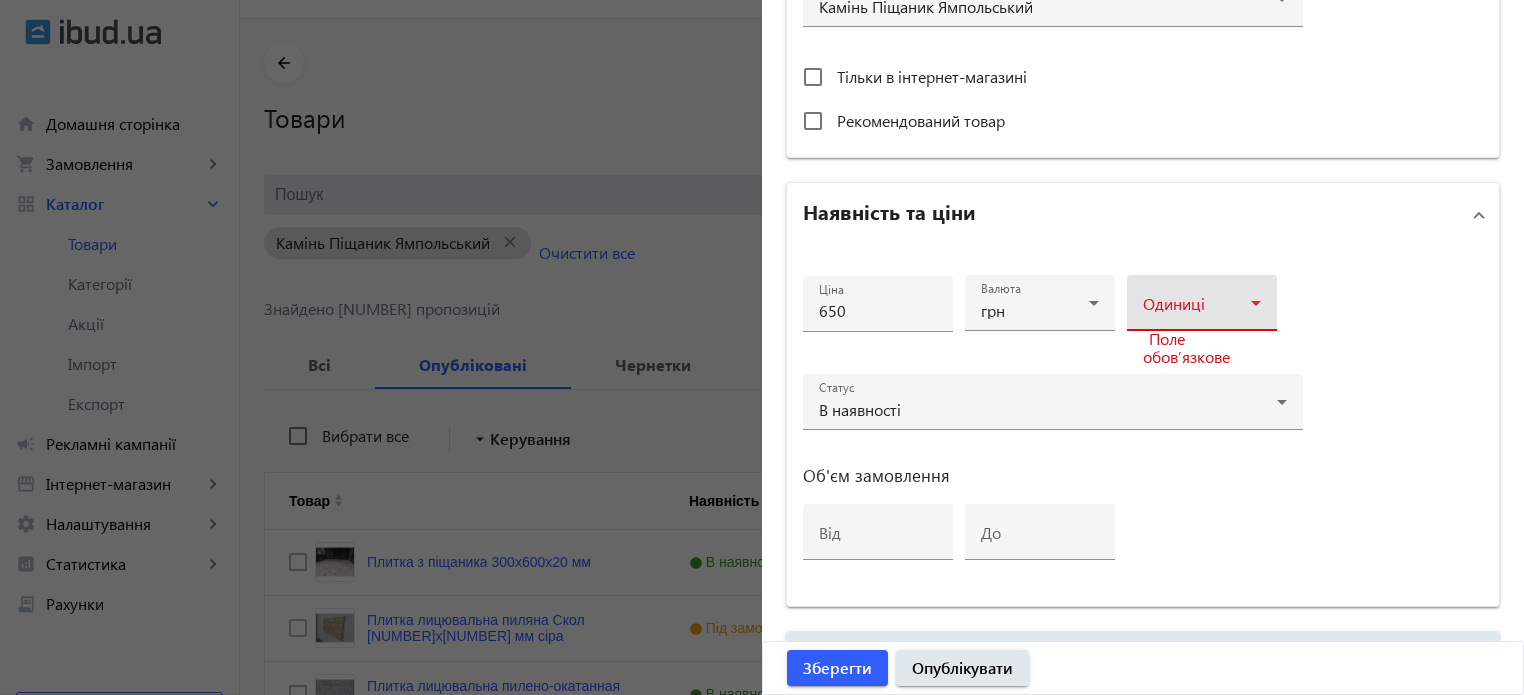 click at bounding box center (1197, 311) 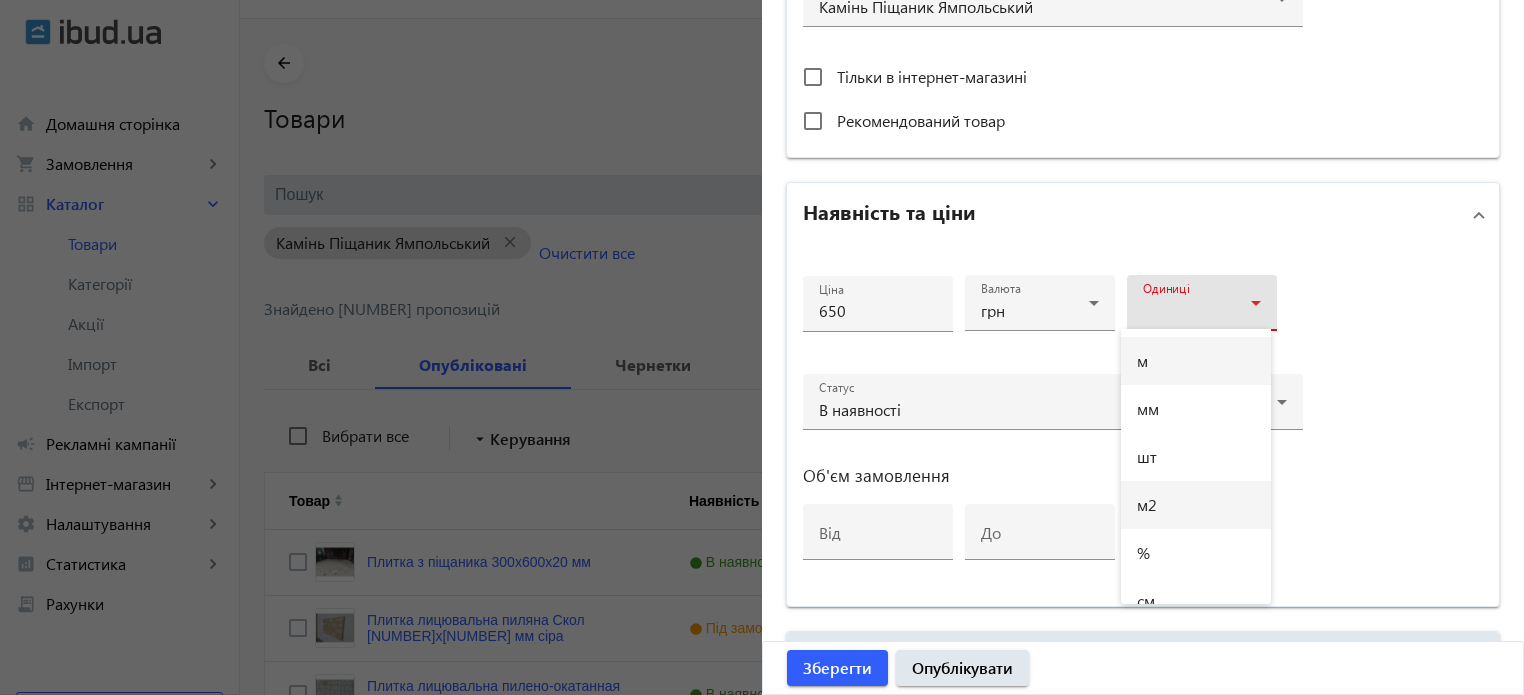 click on "м2" at bounding box center [1147, 505] 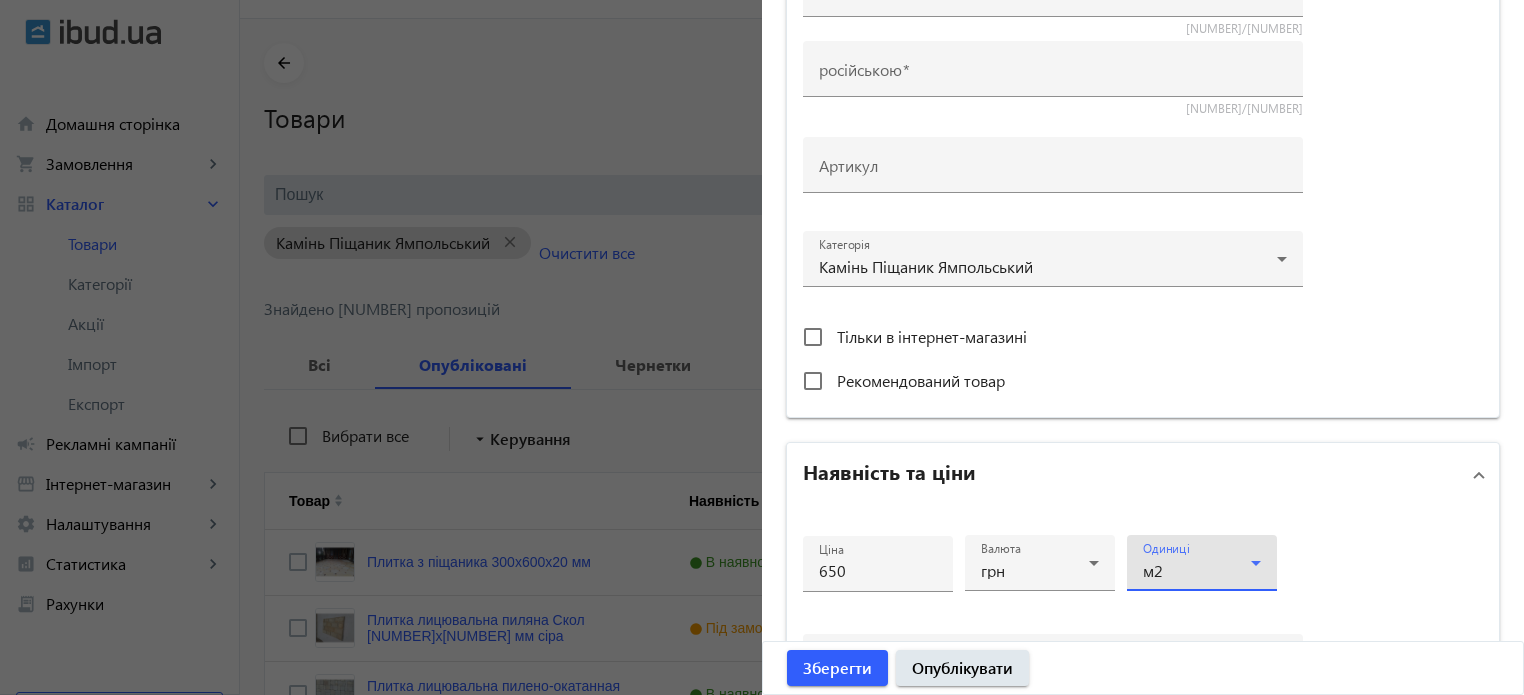 scroll, scrollTop: 192, scrollLeft: 0, axis: vertical 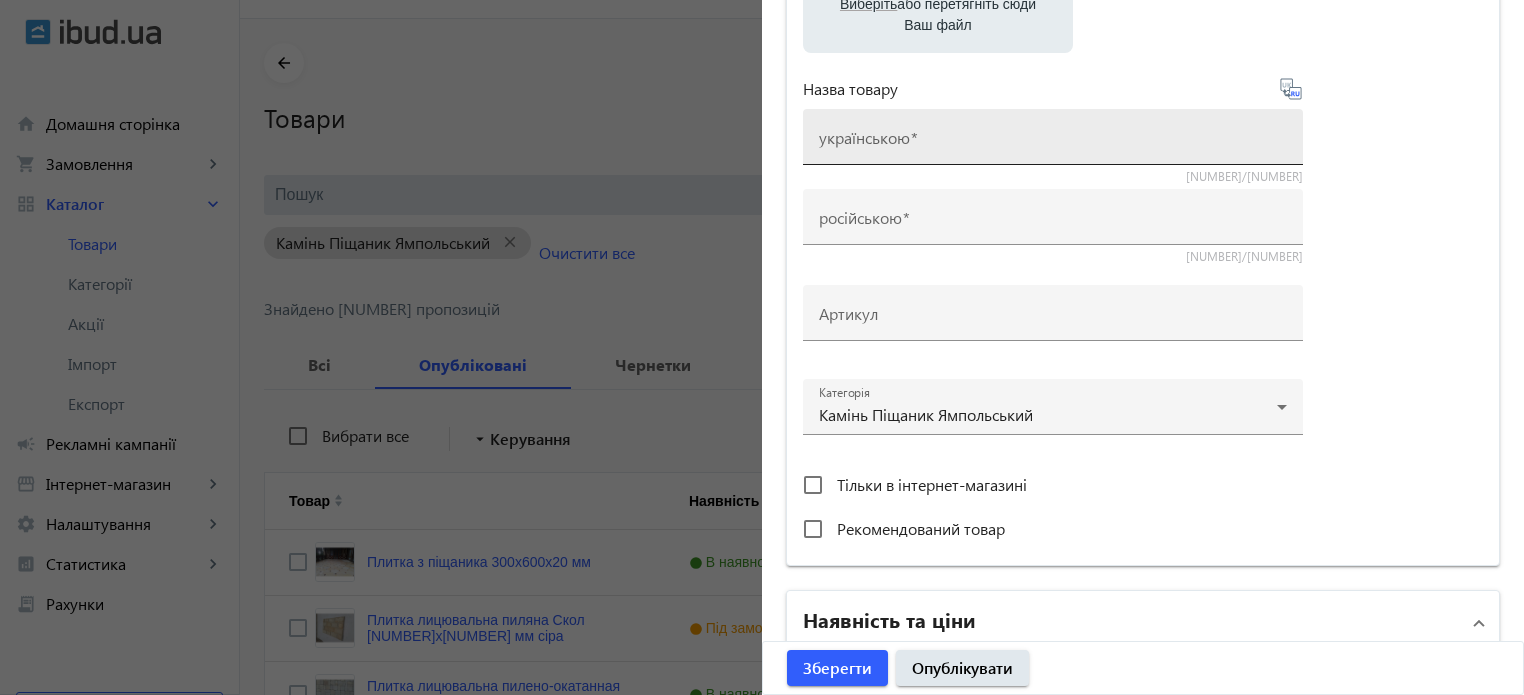 click on "українською" at bounding box center [1053, 143] 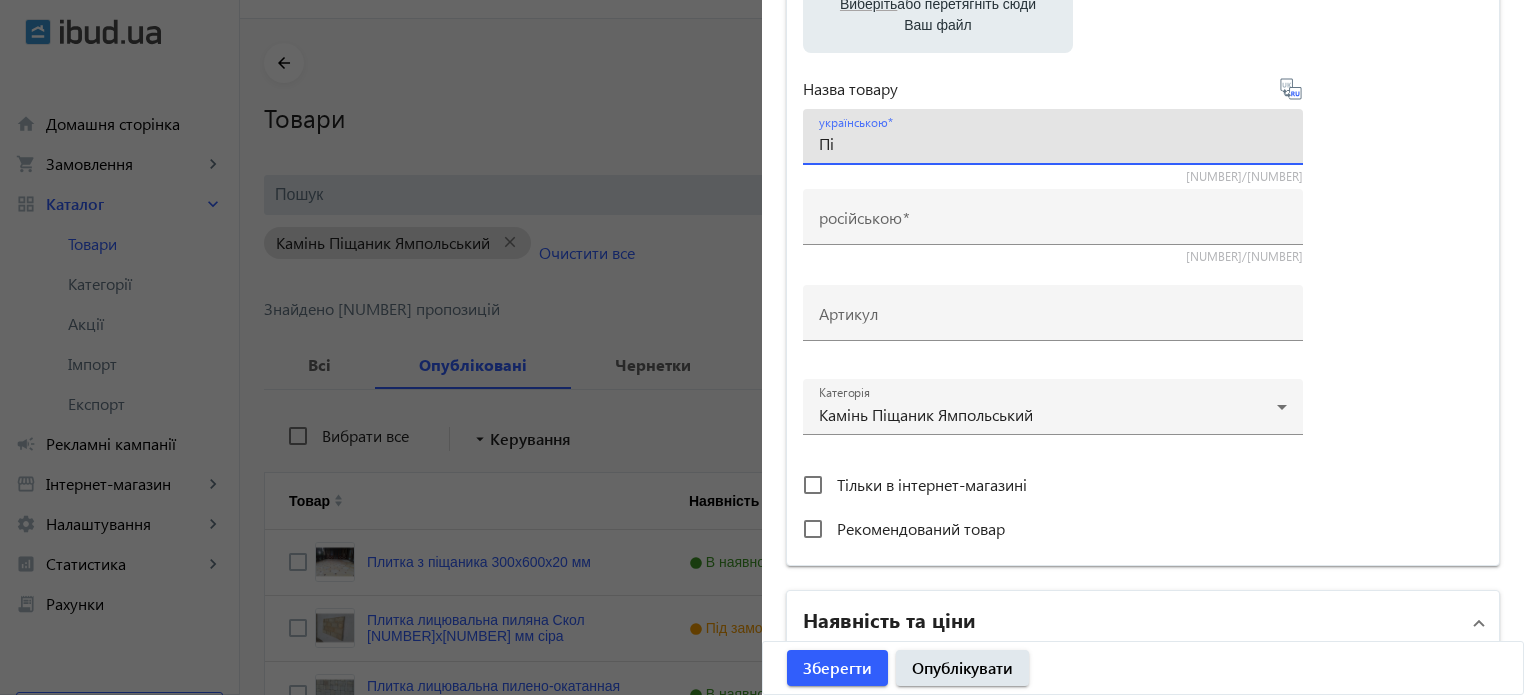 type on "П" 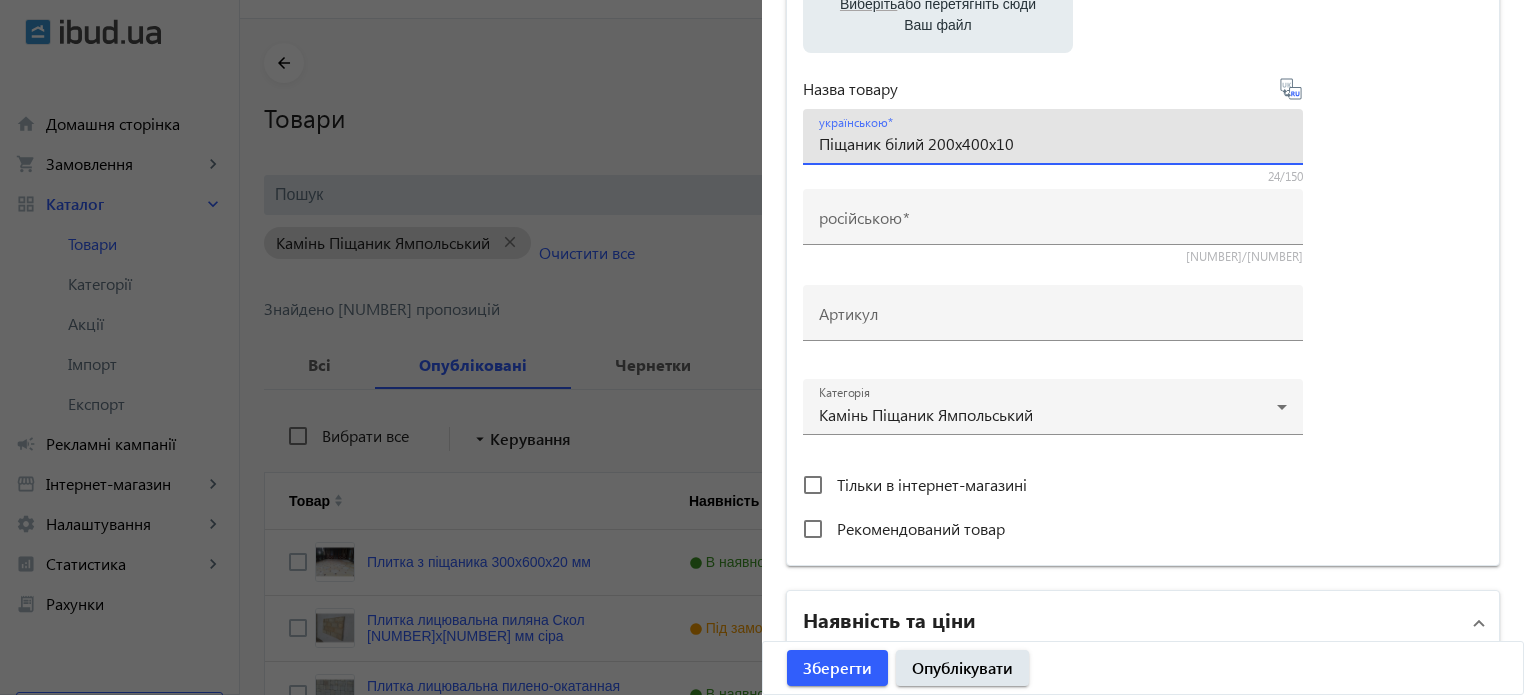 click on "Піщаник білий 200х400х10" at bounding box center [1053, 143] 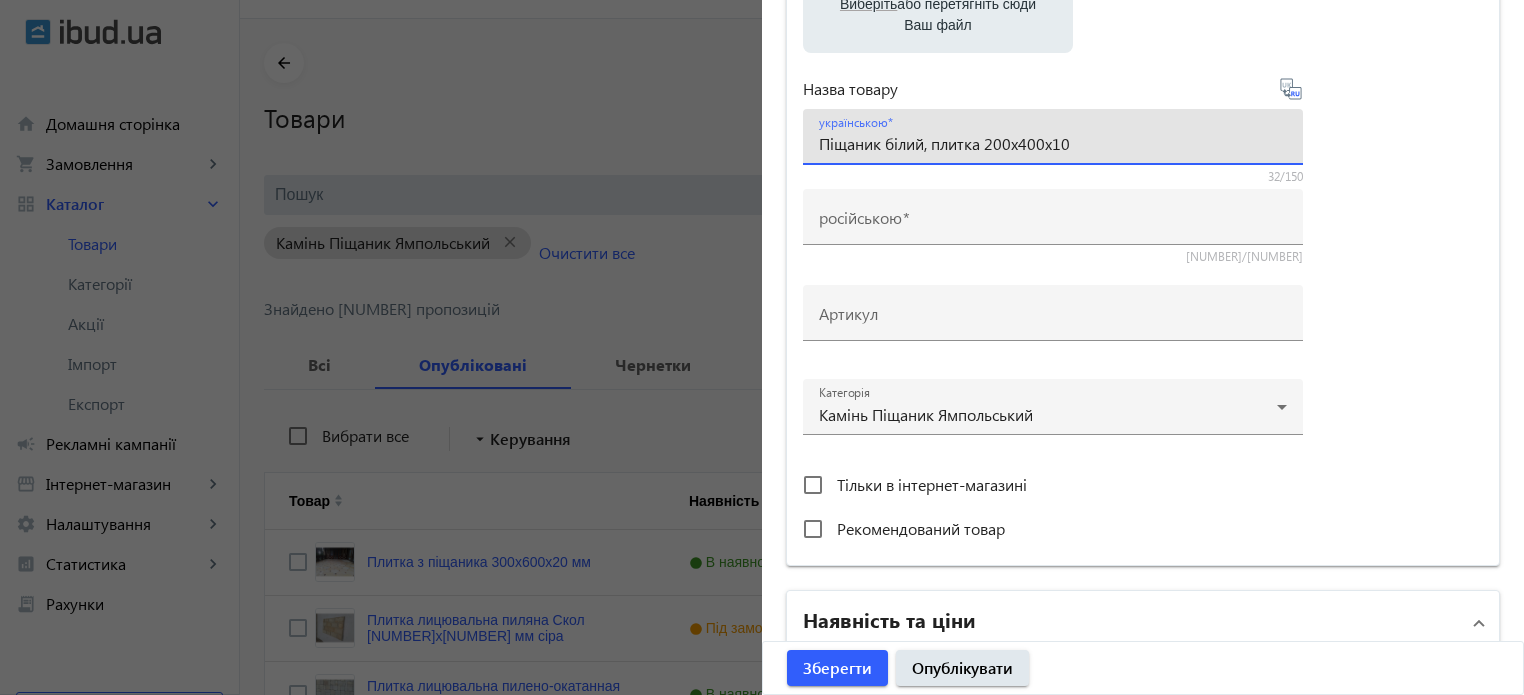 type on "Піщаник білий, плитка 200х400х10" 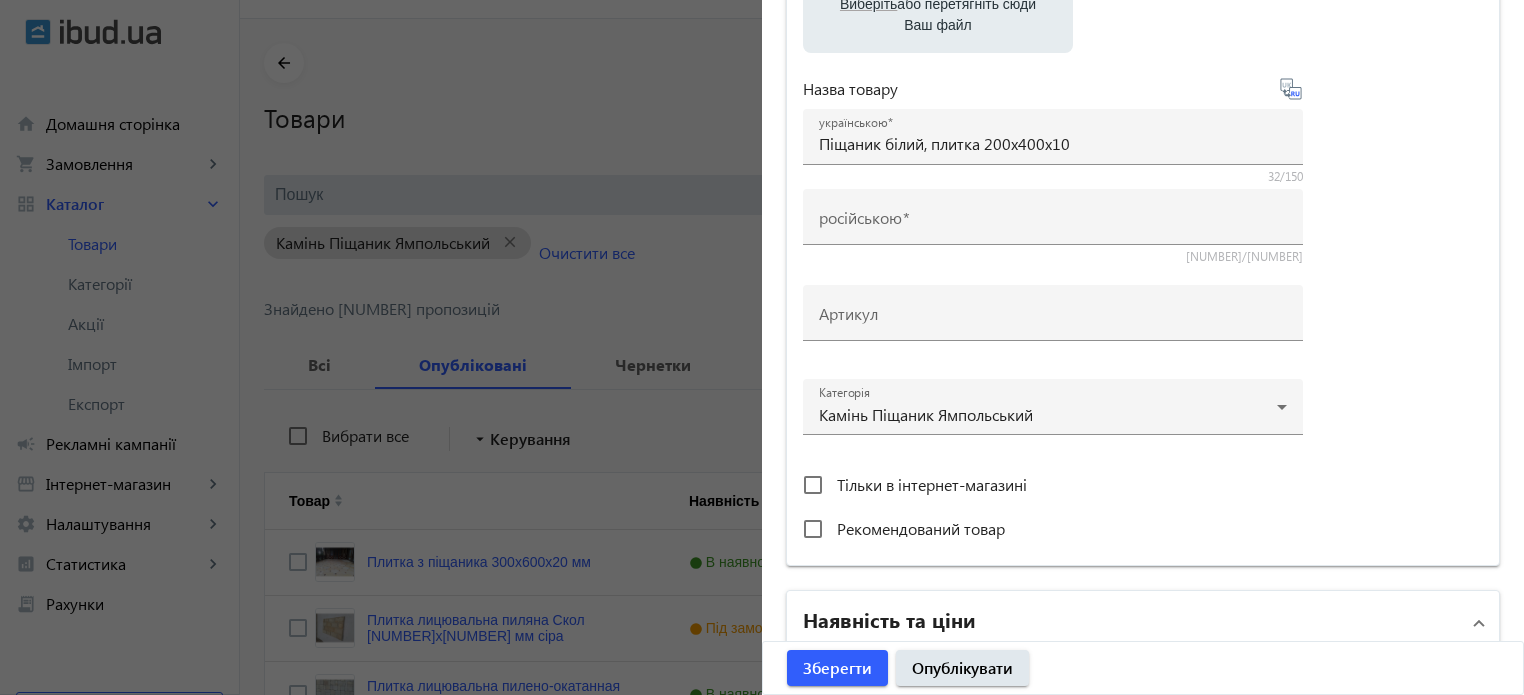 type on "Песчаник белый, плитка 200х400х10" 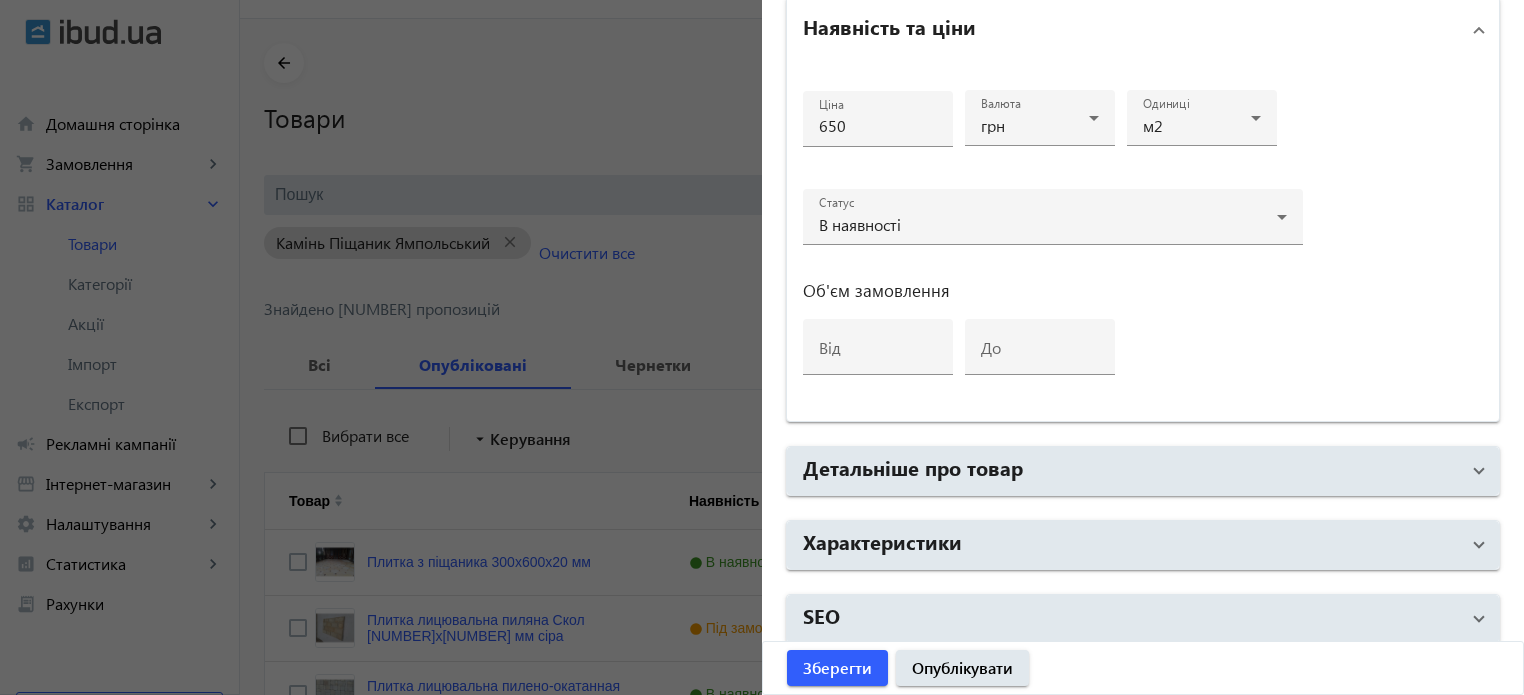 scroll, scrollTop: 792, scrollLeft: 0, axis: vertical 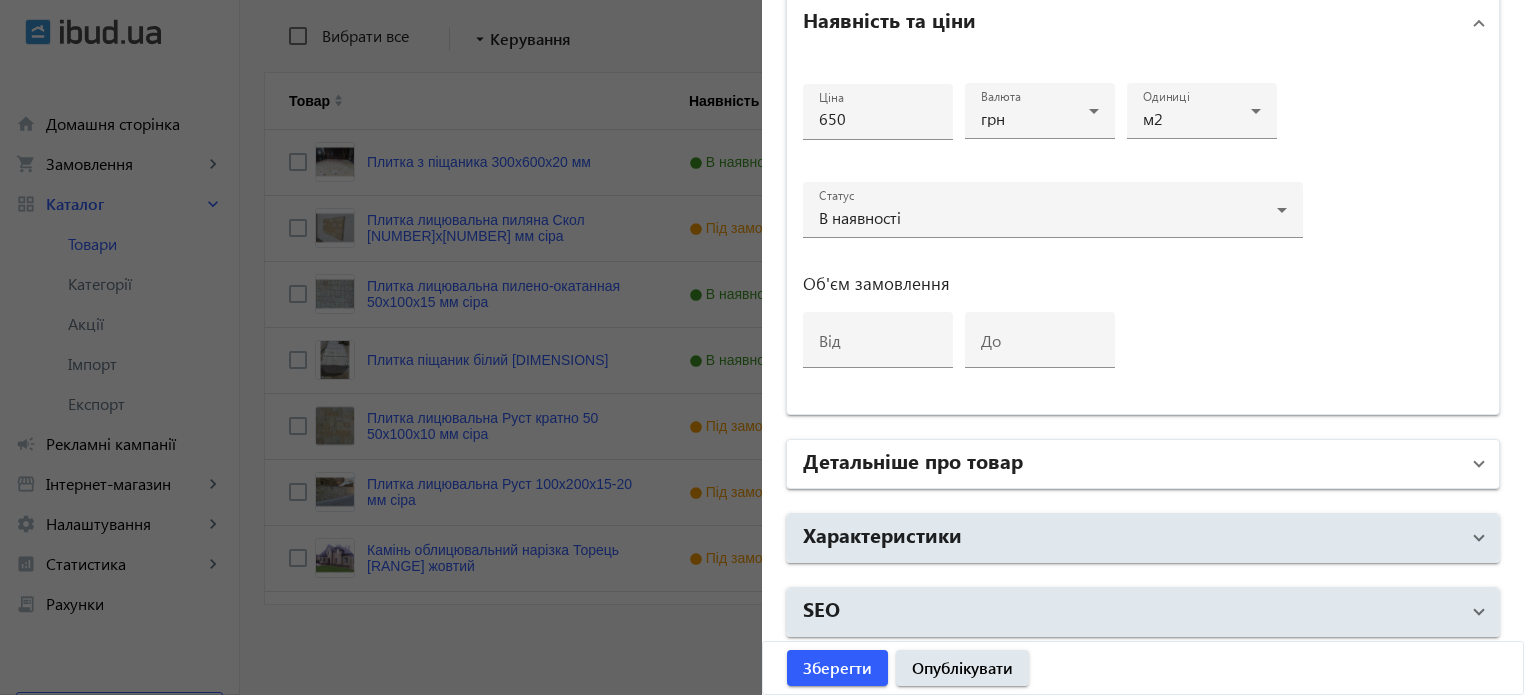 click on "Детальніше про товар" at bounding box center [1131, 464] 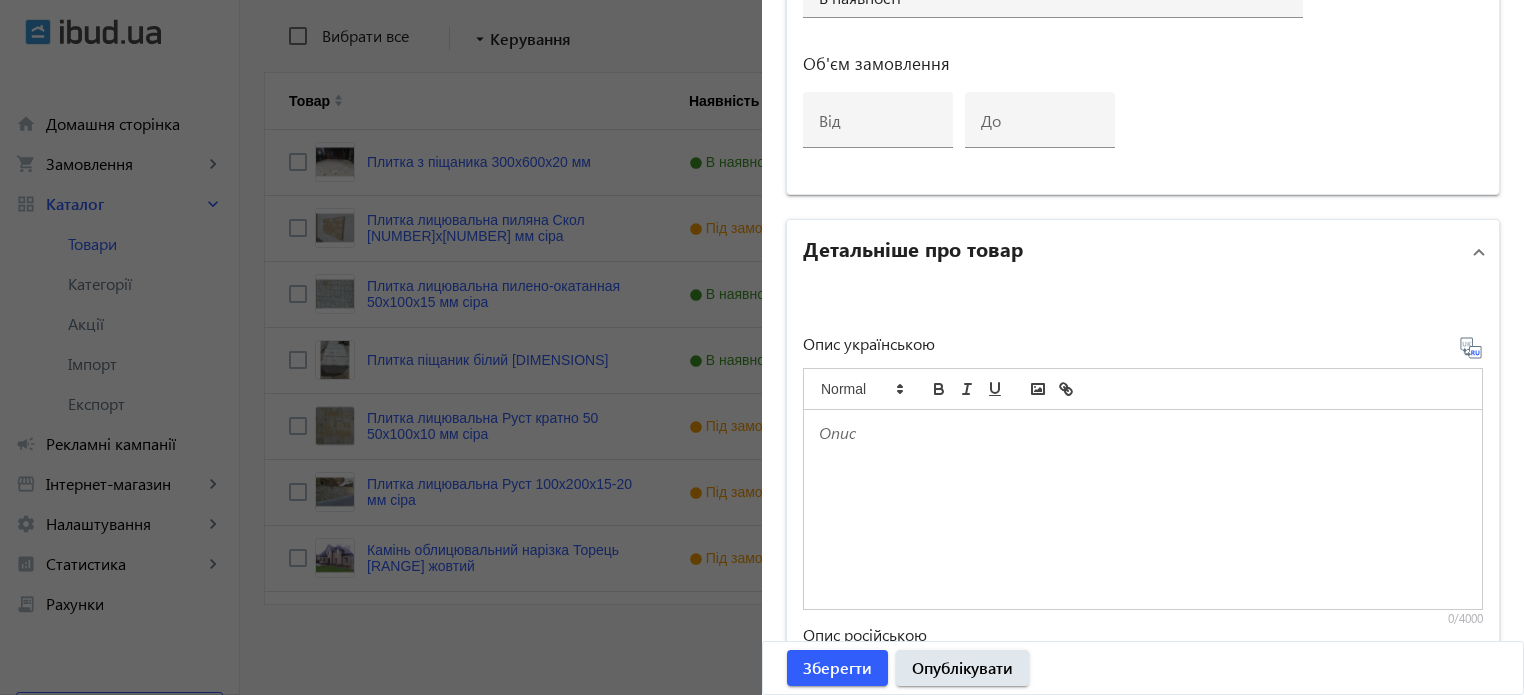 scroll, scrollTop: 1092, scrollLeft: 0, axis: vertical 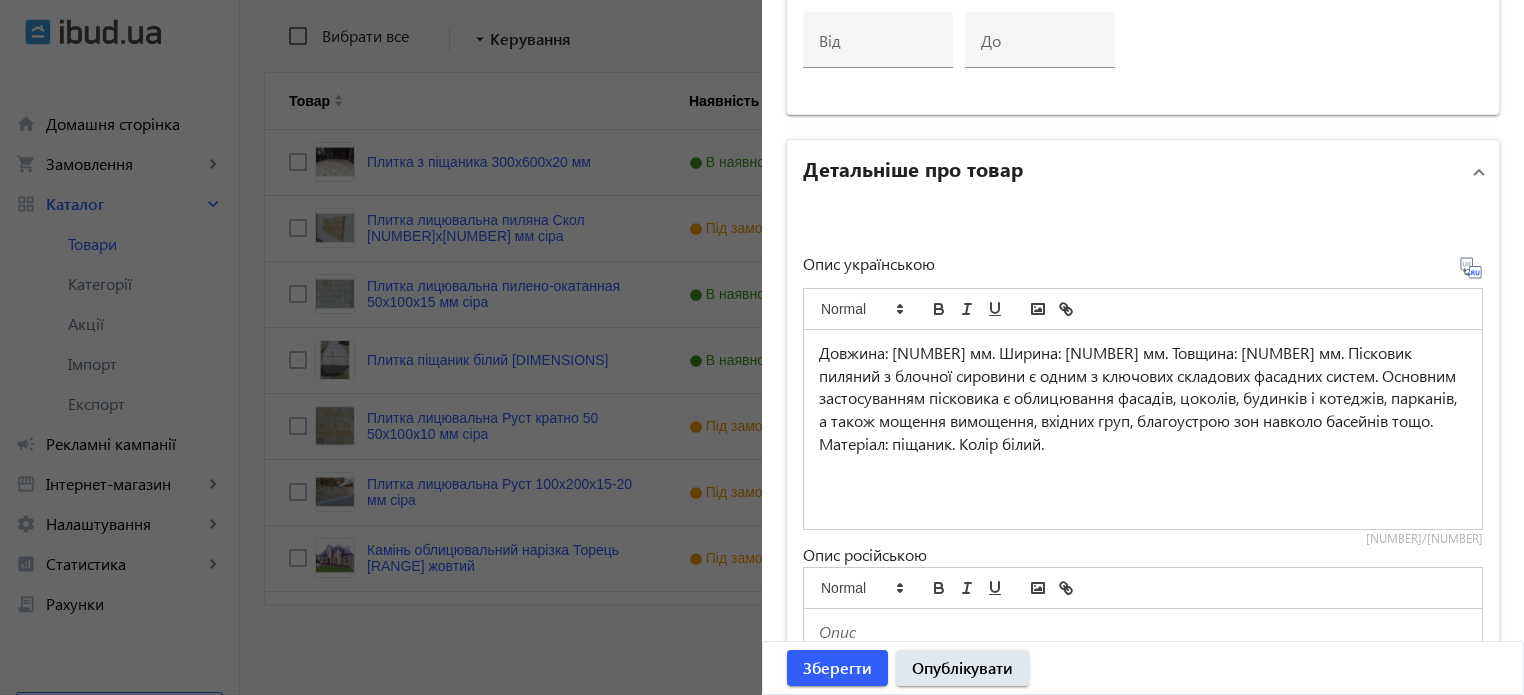 click on "Довжина: 600 мм. Ширина: 300 мм. Товщина: 20 мм. Пісковик пиляний з блочної сировини є одним з ключових складових фасадних систем. Основним застосуванням пісковика є облицювання фасадів, цоколів, будинків і котеджів, парканів, а також мощення вимощення, вхідних груп, благоустрою зон навколо басейнів тощо." at bounding box center (1143, 387) 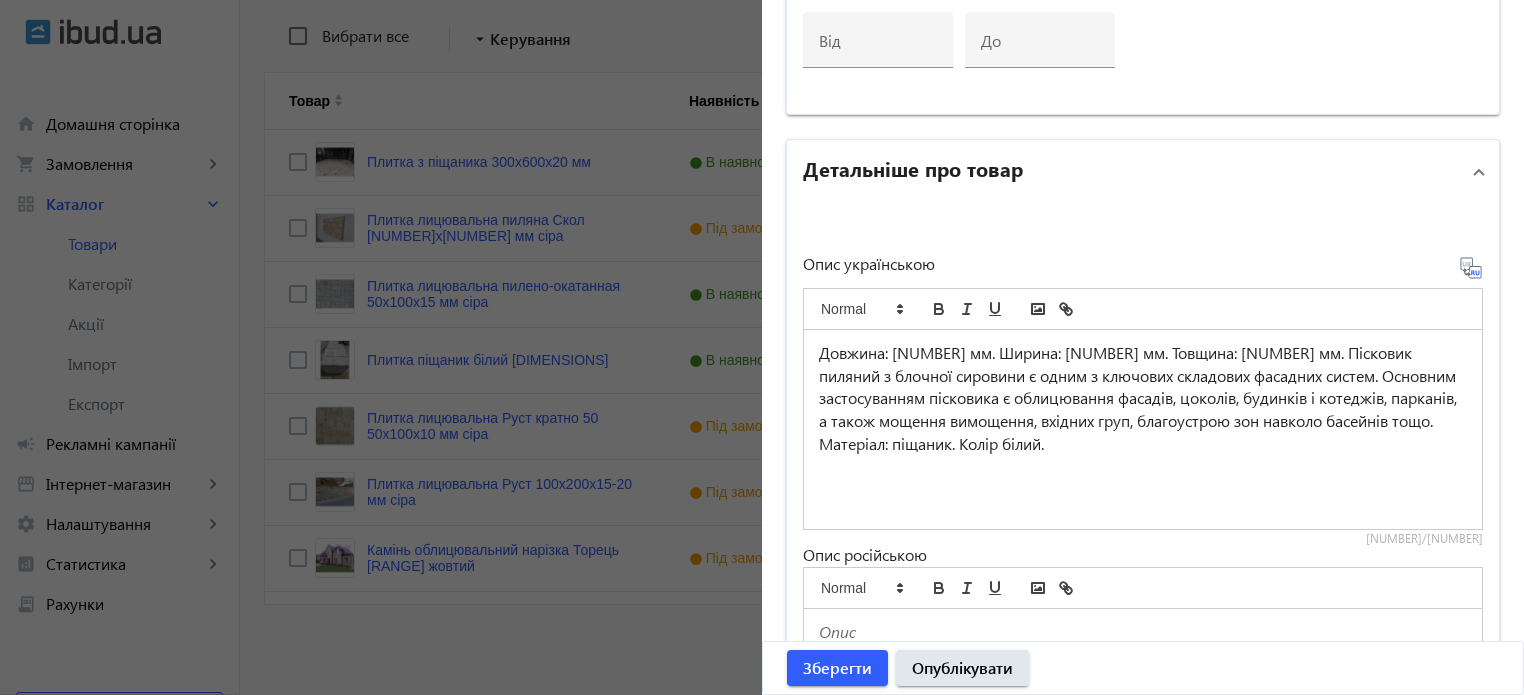 click on "Довжина: 600 мм. Ширина: 300 мм. Товщина: 20 мм. Пісковик пиляний з блочної сировини є одним з ключових складових фасадних систем. Основним застосуванням пісковика є облицювання фасадів, цоколів, будинків і котеджів, парканів, а також мощення вимощення, вхідних груп, благоустрою зон навколо басейнів тощо." at bounding box center [1143, 387] 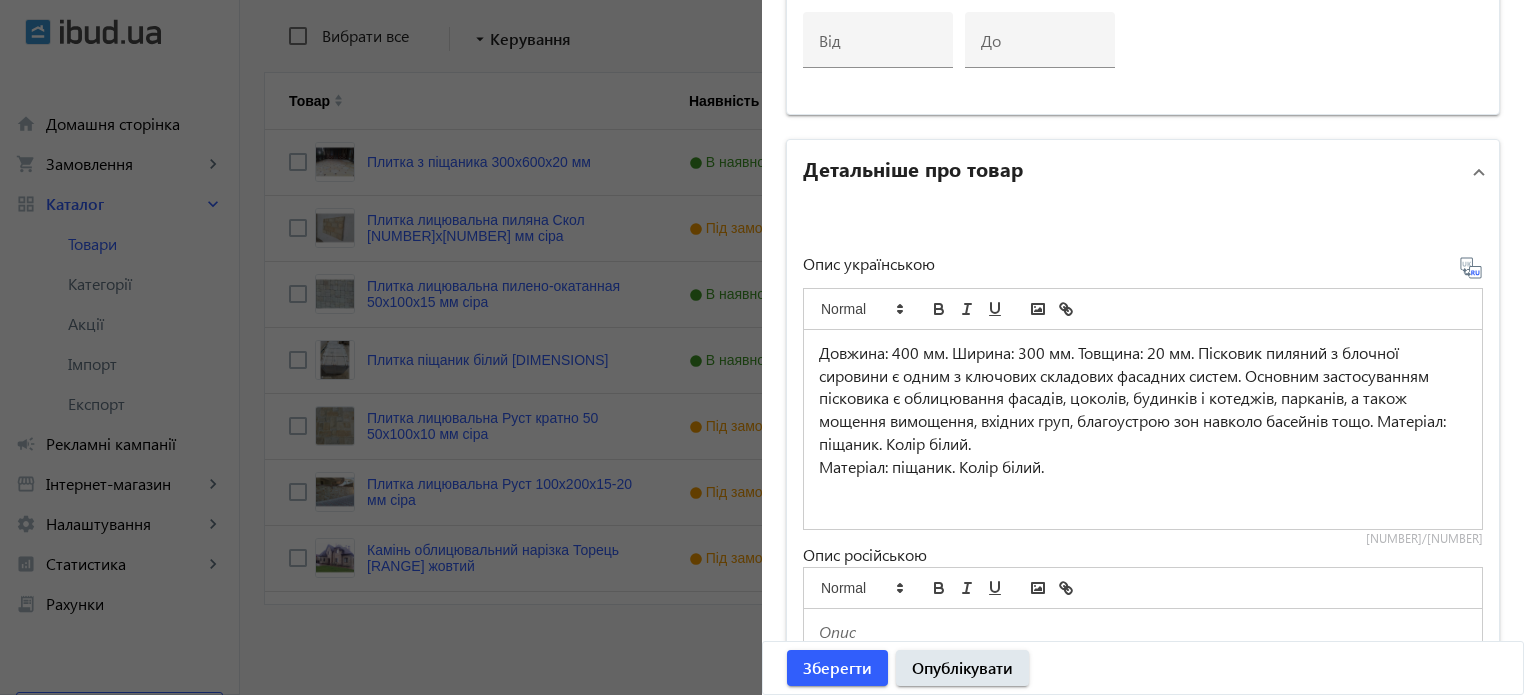 click on "Довжина: 400 мм. Ширина: 300 мм. Товщина: 20 мм. Пісковик пиляний з блочної сировини є одним з ключових складових фасадних систем. Основним застосуванням пісковика є облицювання фасадів, цоколів, будинків і котеджів, парканів, а також мощення вимощення, вхідних груп, благоустрою зон навколо басейнів тощо." at bounding box center (1143, 399) 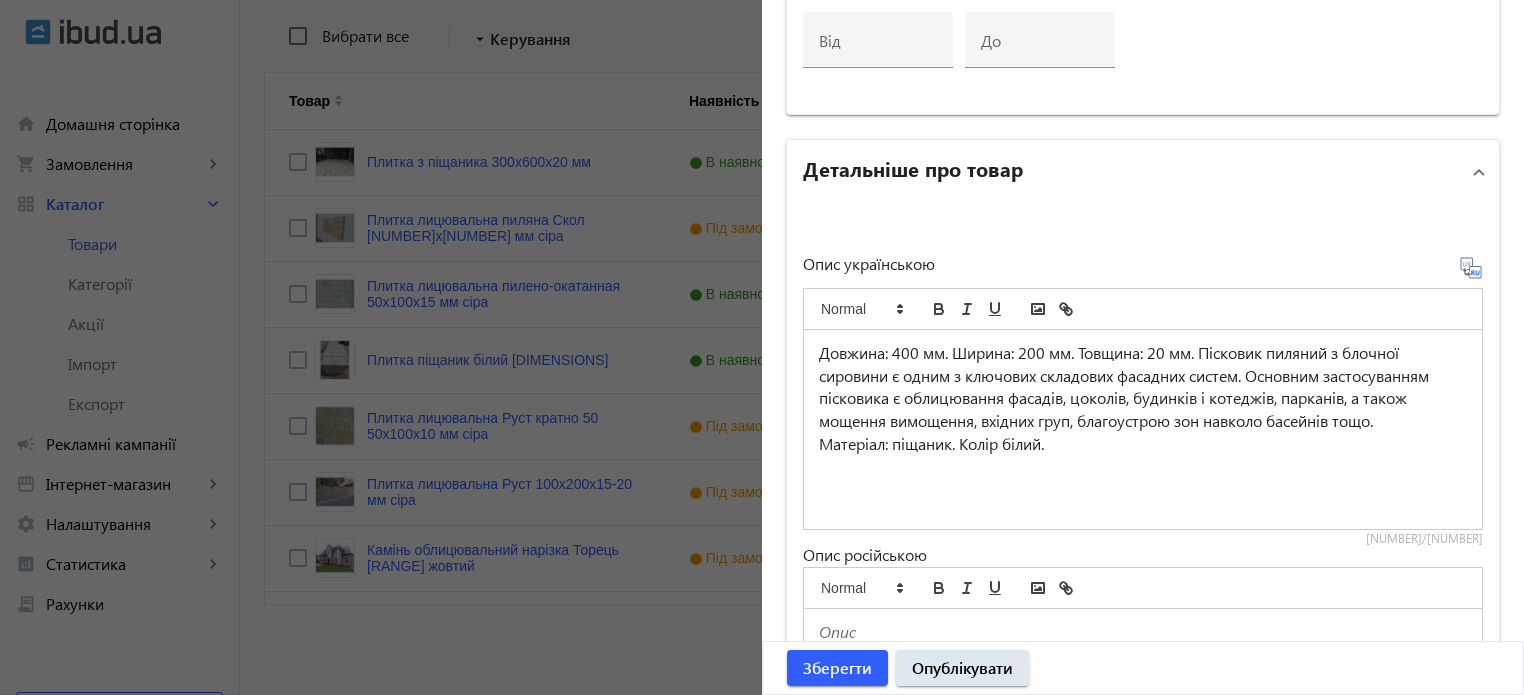 click on "Довжина: 400 мм. Ширина: 200 мм. Товщина: 20 мм. Пісковик пиляний з блочної сировини є одним з ключових складових фасадних систем. Основним застосуванням пісковика є облицювання фасадів, цоколів, будинків і котеджів, парканів, а також мощення вимощення, вхідних груп, благоустрою зон навколо басейнів тощо." at bounding box center [1143, 387] 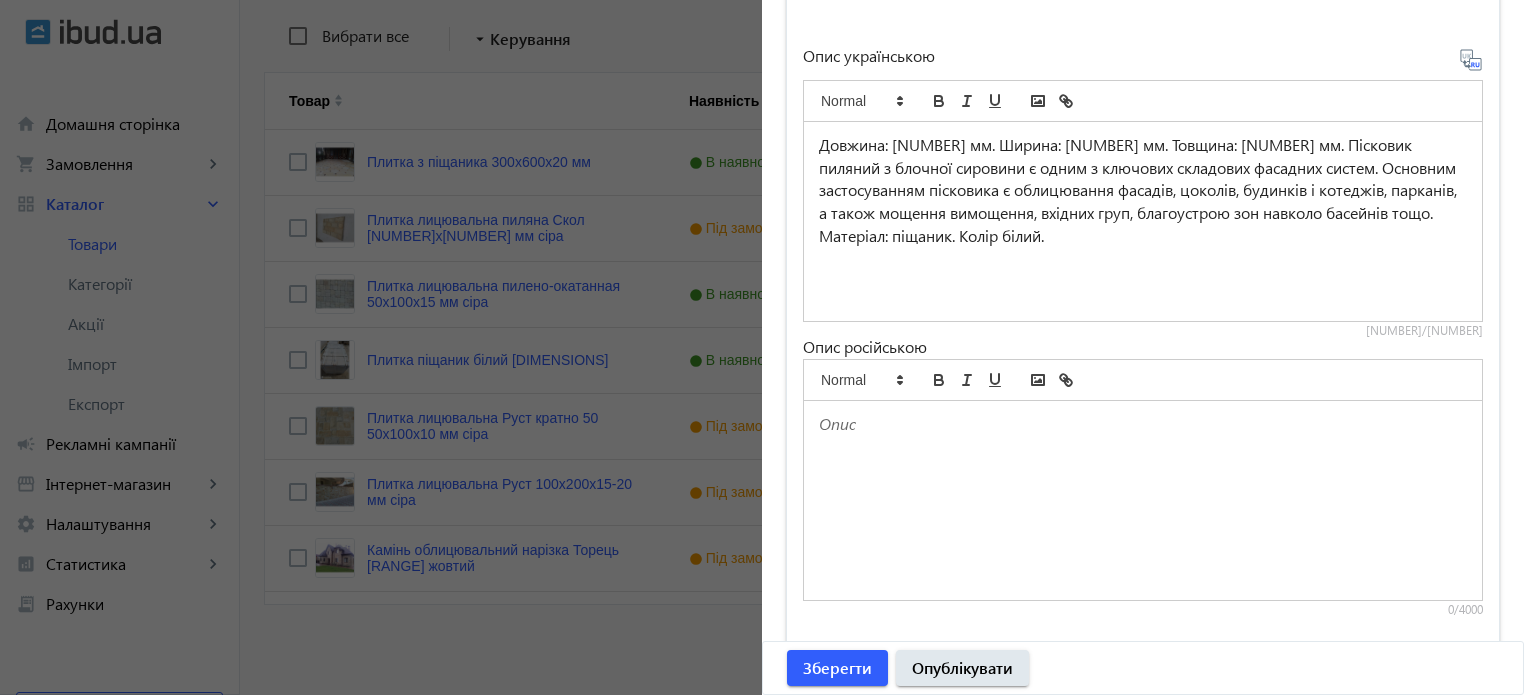 scroll, scrollTop: 1292, scrollLeft: 0, axis: vertical 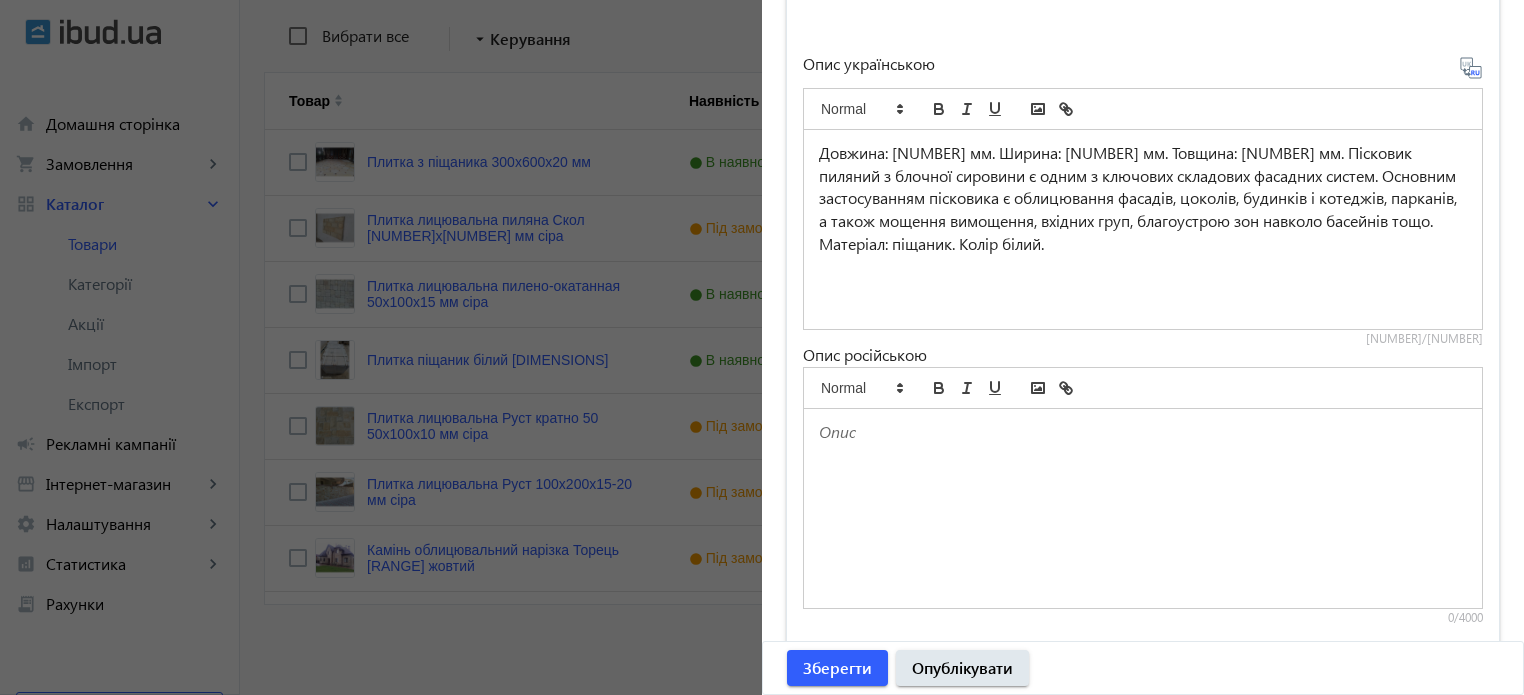 click 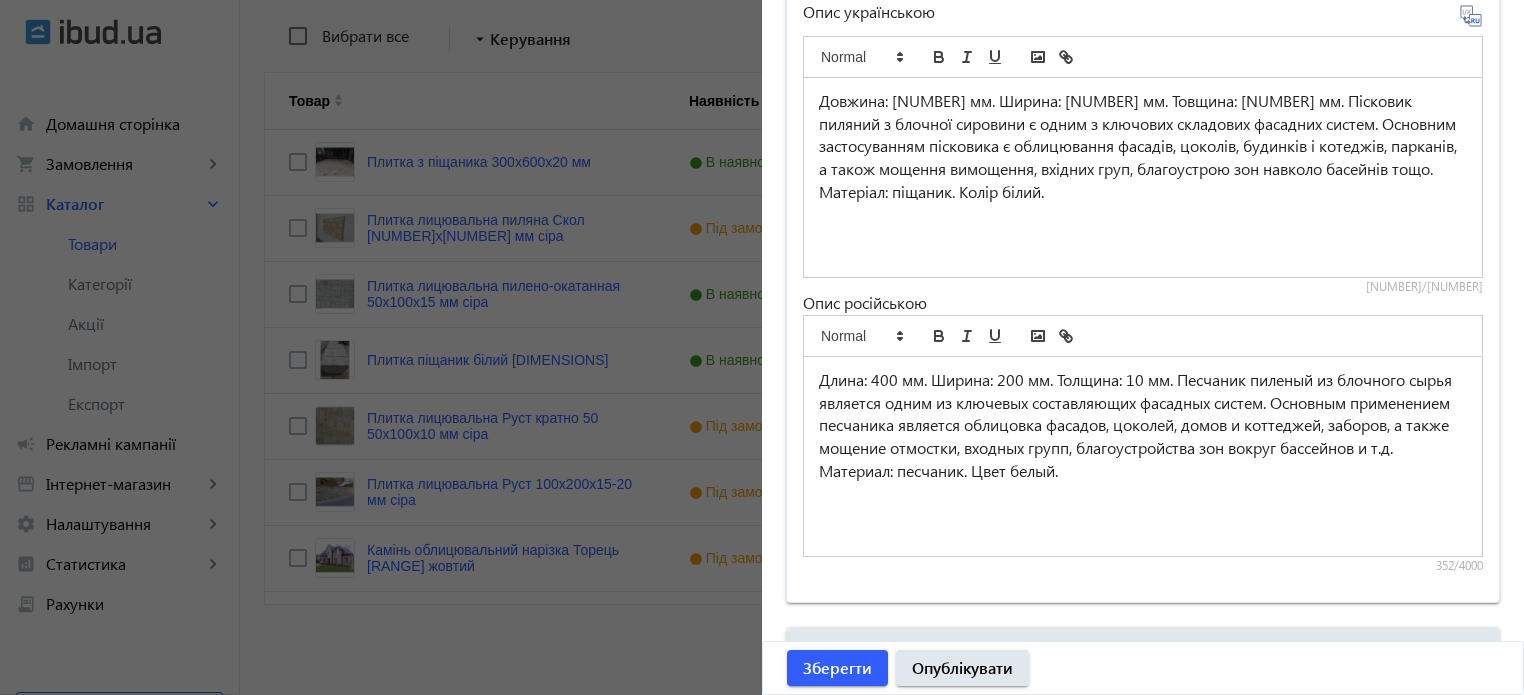 scroll, scrollTop: 1457, scrollLeft: 0, axis: vertical 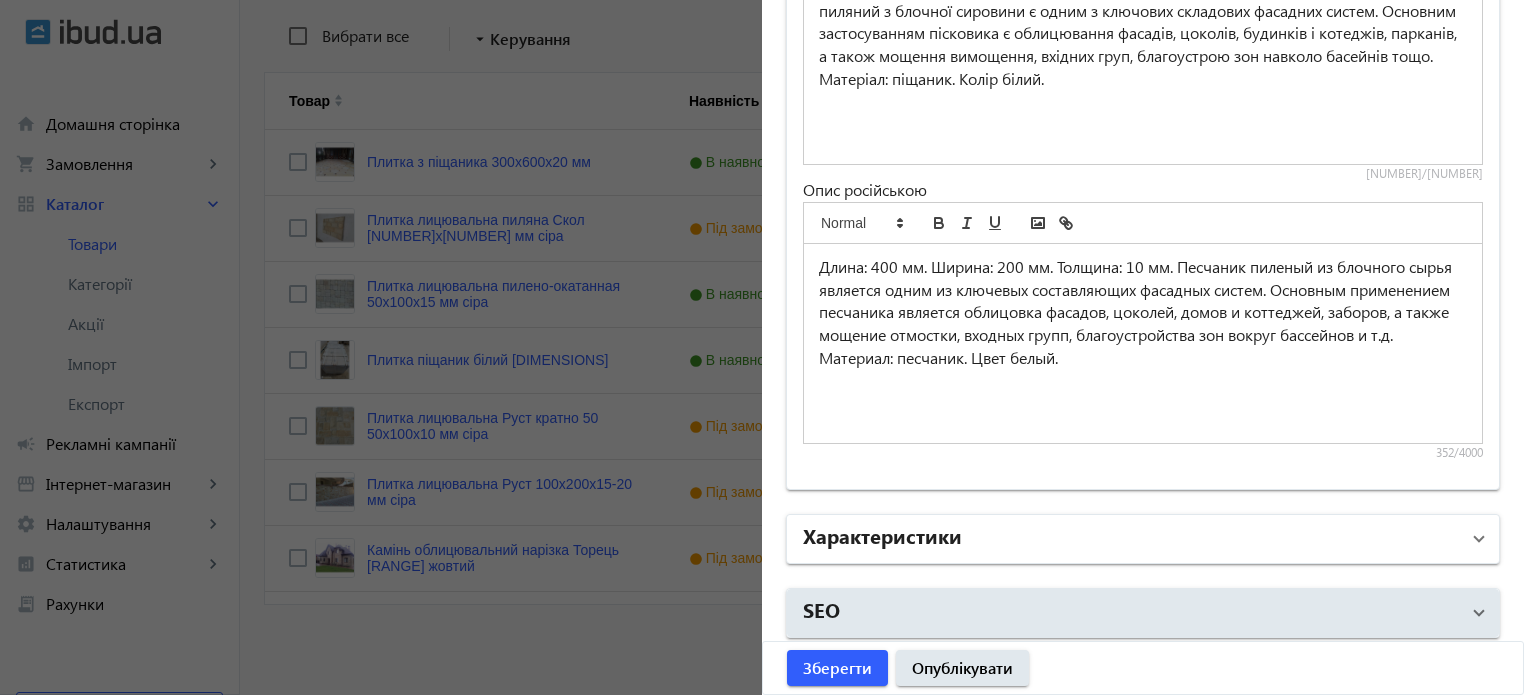 click on "Характеристики" at bounding box center [1131, 539] 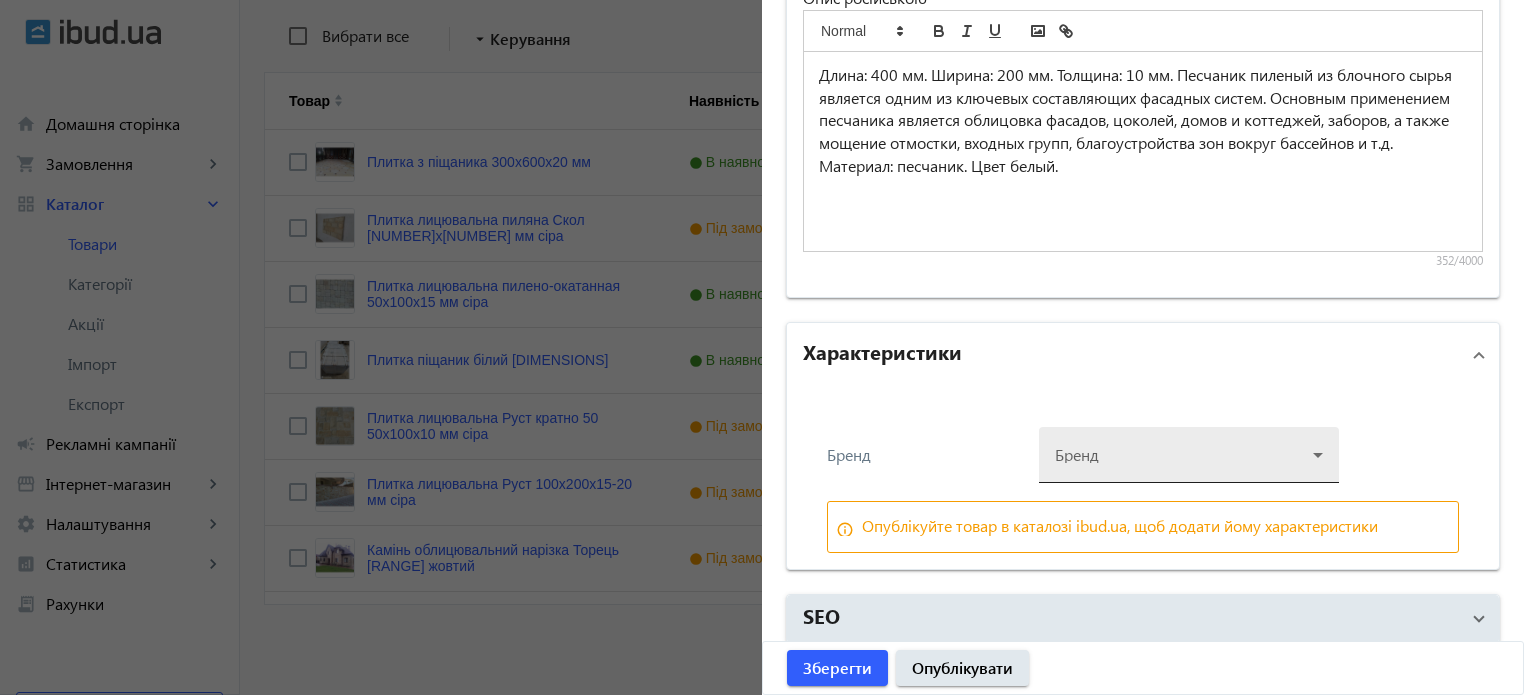 scroll, scrollTop: 1655, scrollLeft: 0, axis: vertical 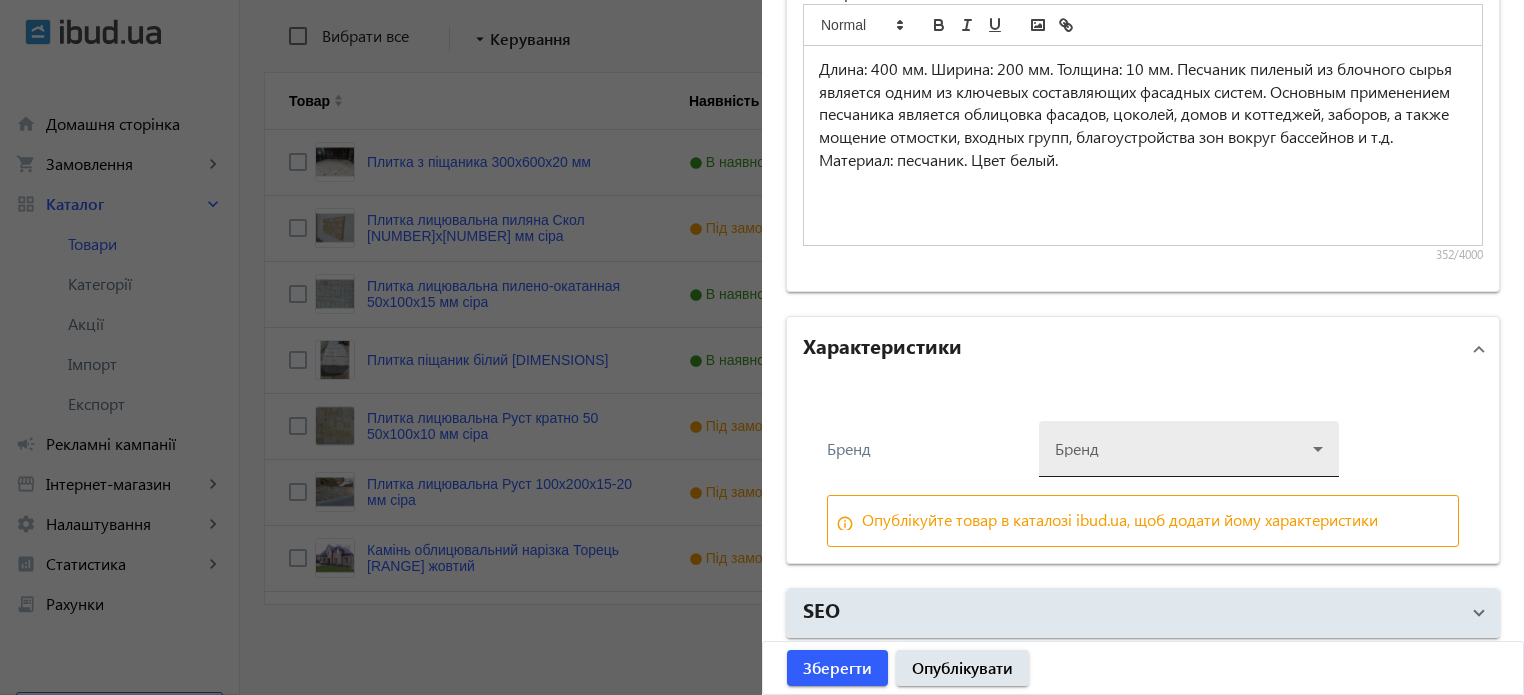 click at bounding box center (1189, 441) 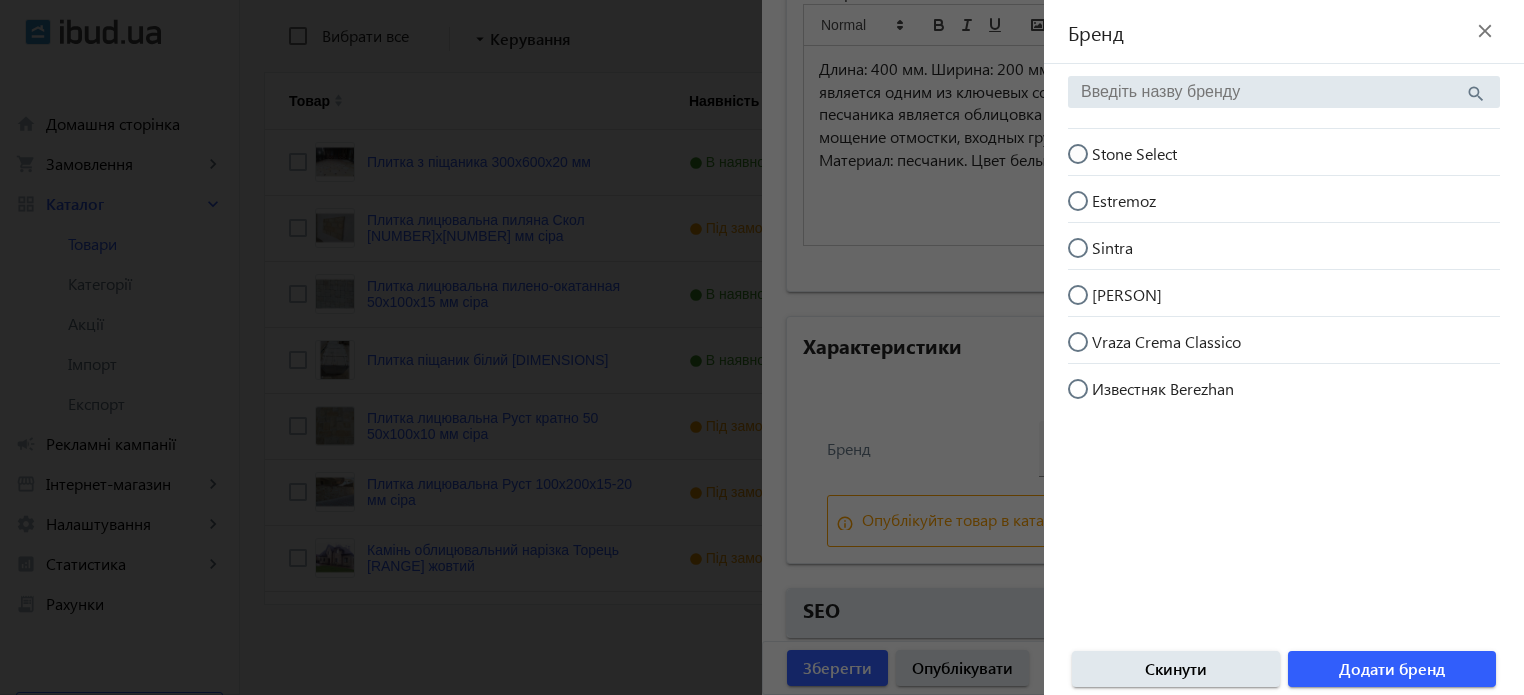 click on "Stone Select" at bounding box center (1088, 164) 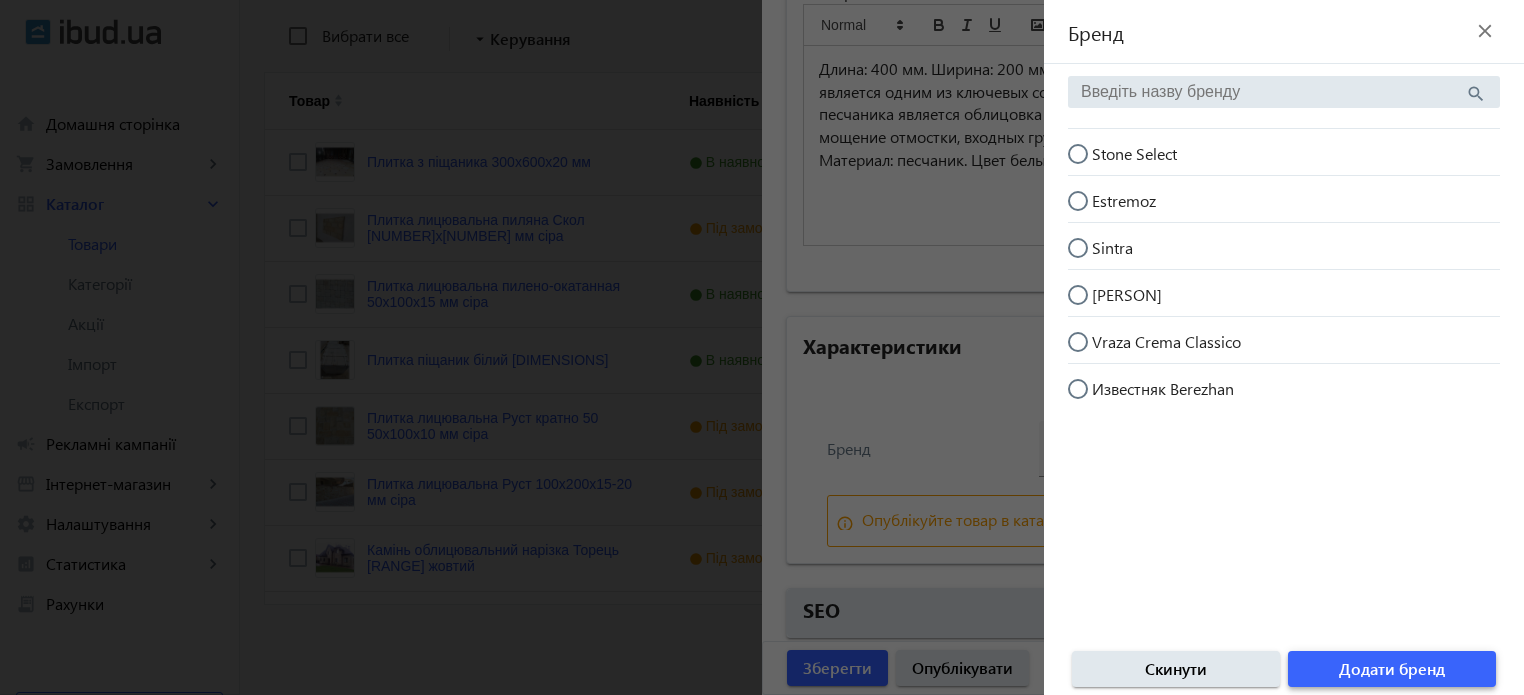 click on "Додати бренд" 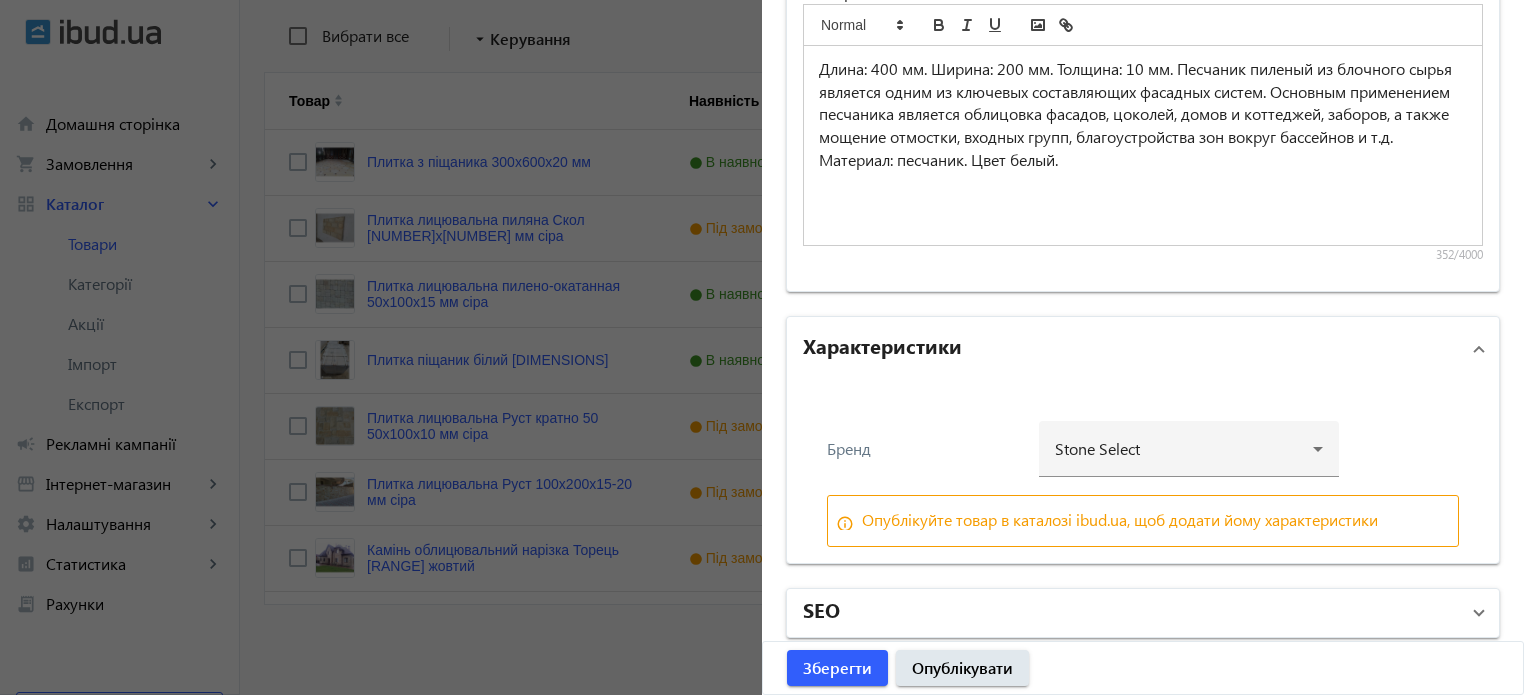 click at bounding box center (1479, 613) 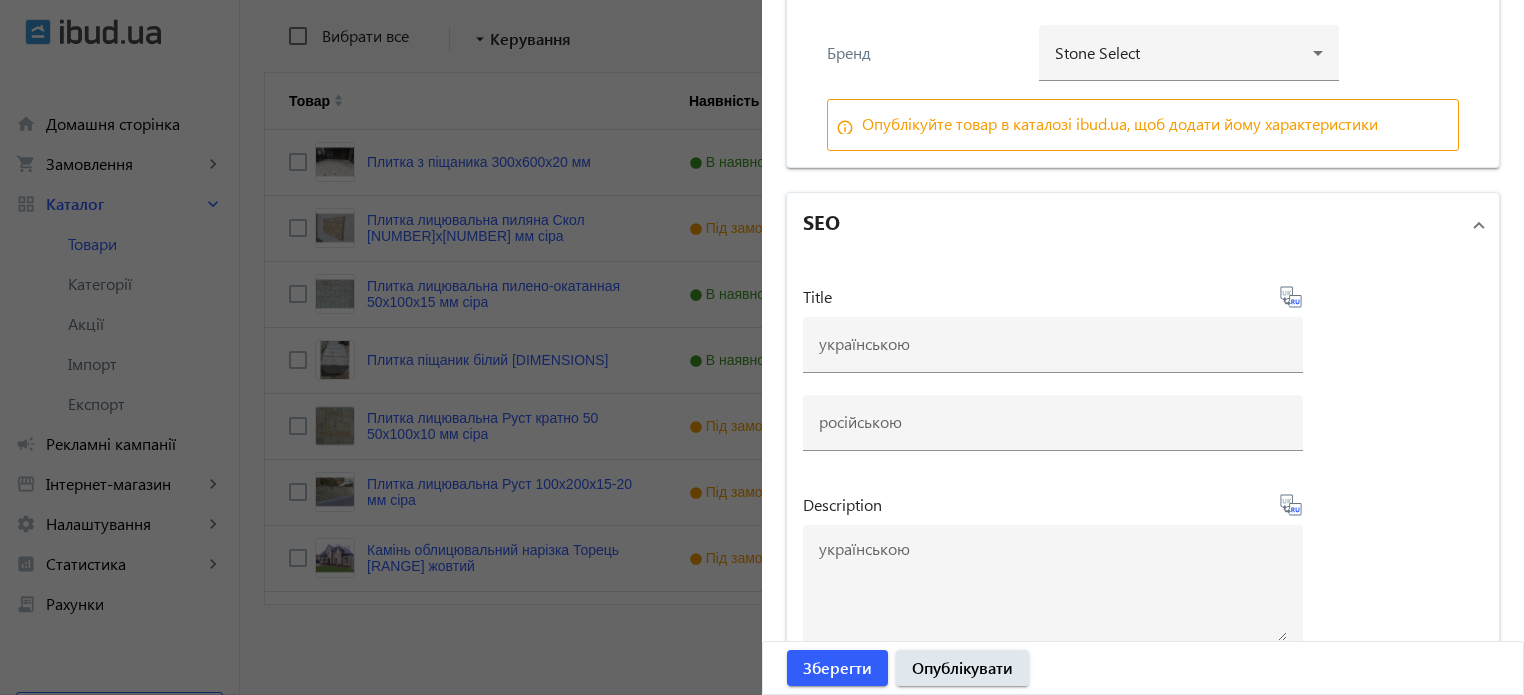 scroll, scrollTop: 2052, scrollLeft: 0, axis: vertical 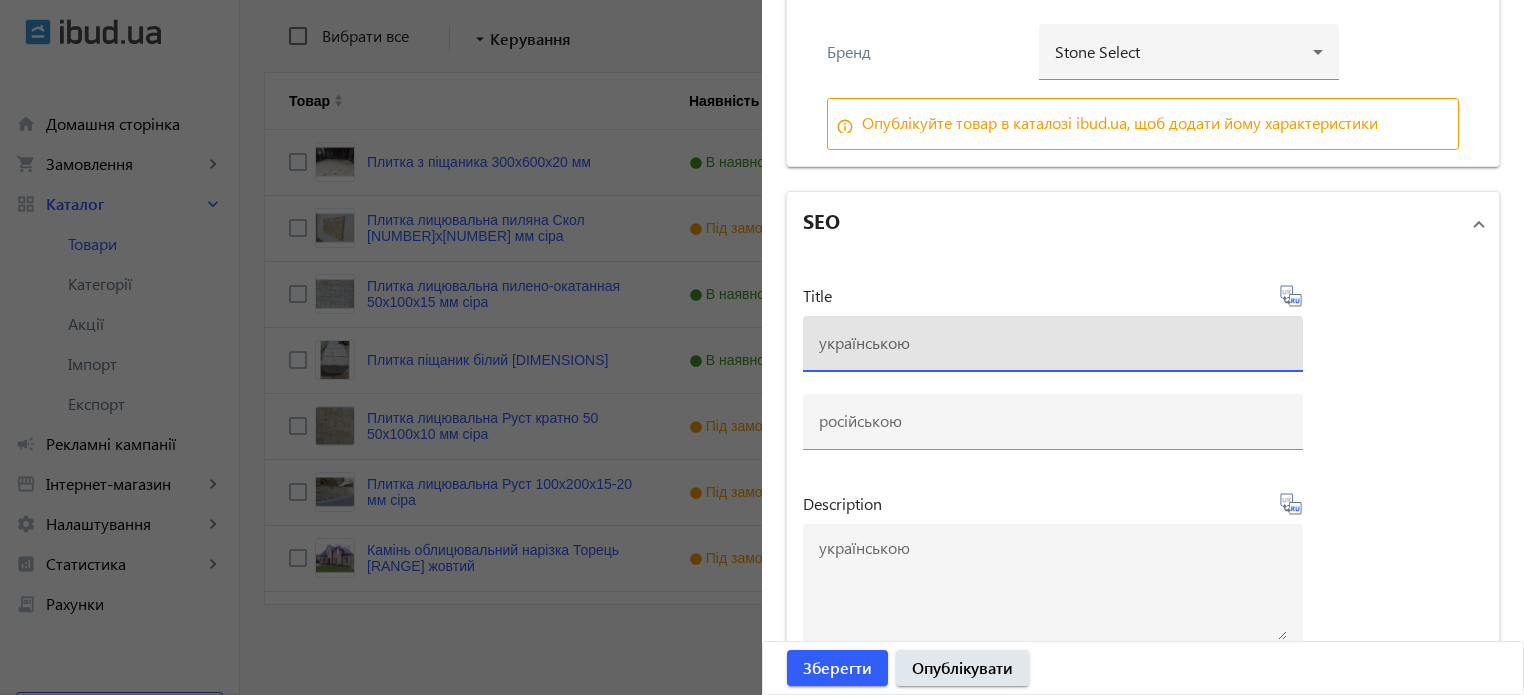click at bounding box center [1053, 342] 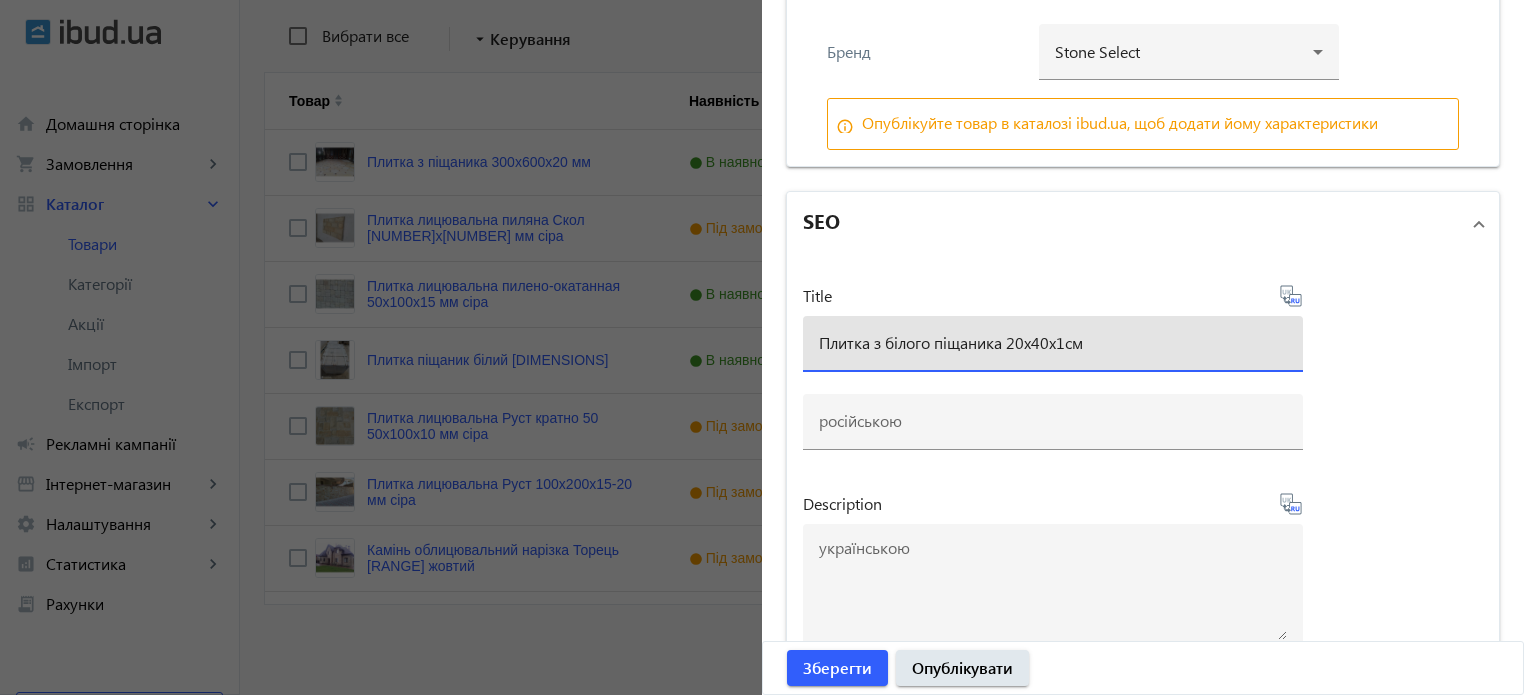 type on "Плитка з білого піщаника 20х40х1см" 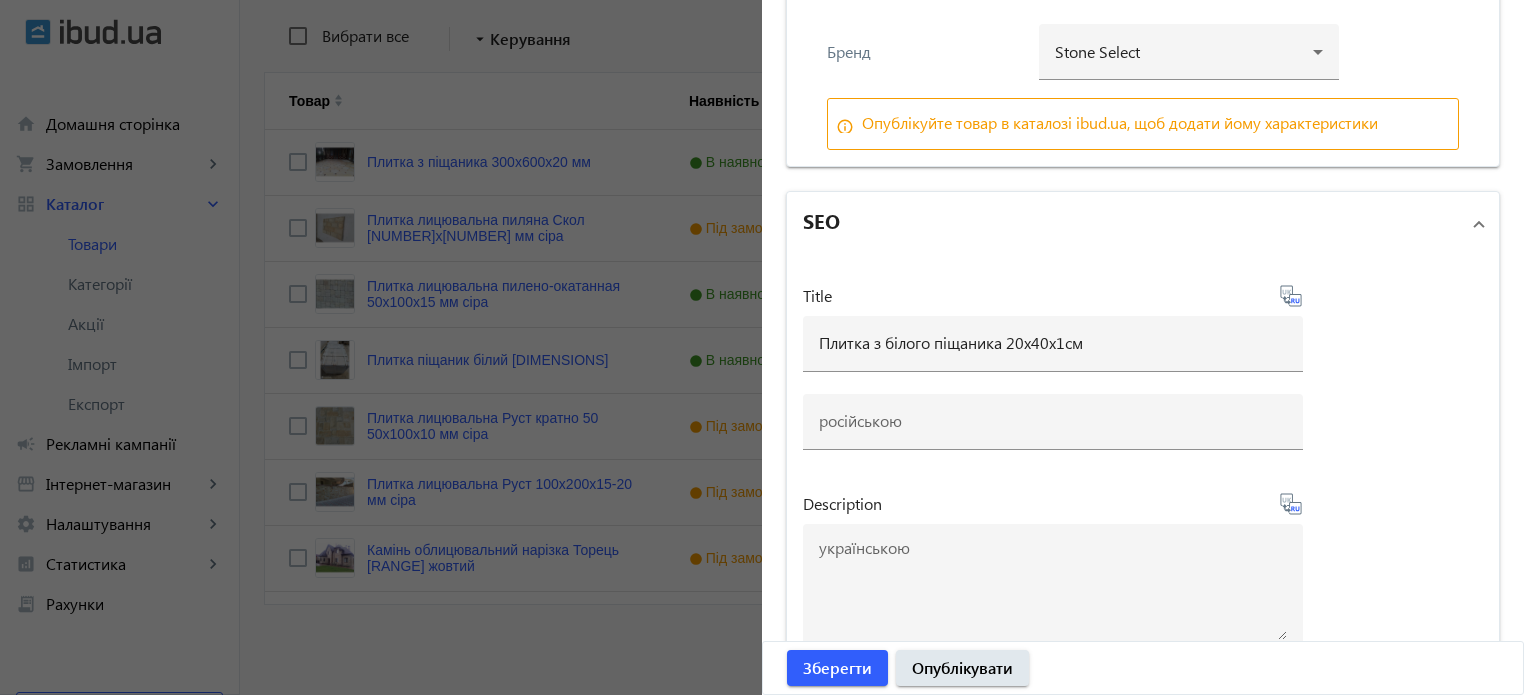 drag, startPoint x: 1254, startPoint y: 295, endPoint x: 1271, endPoint y: 283, distance: 20.808653 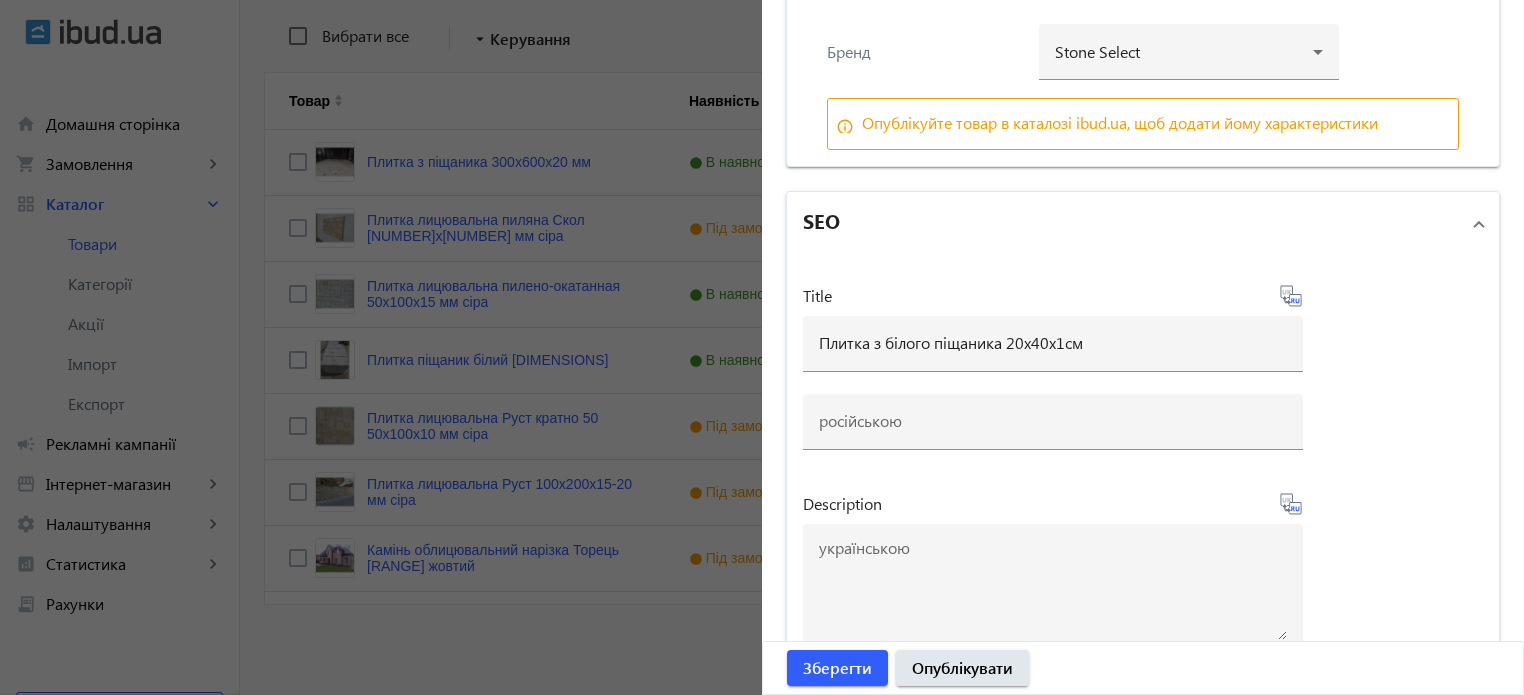 click 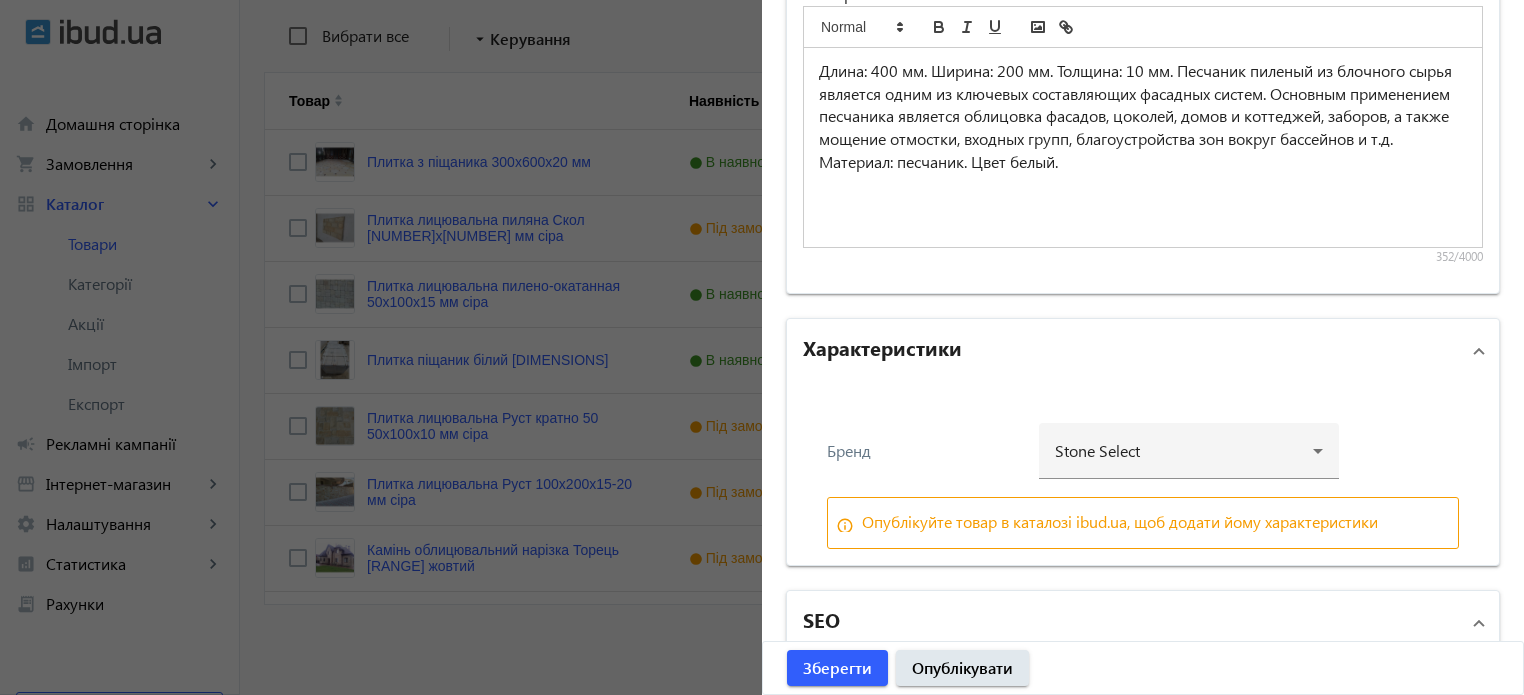 scroll, scrollTop: 1652, scrollLeft: 0, axis: vertical 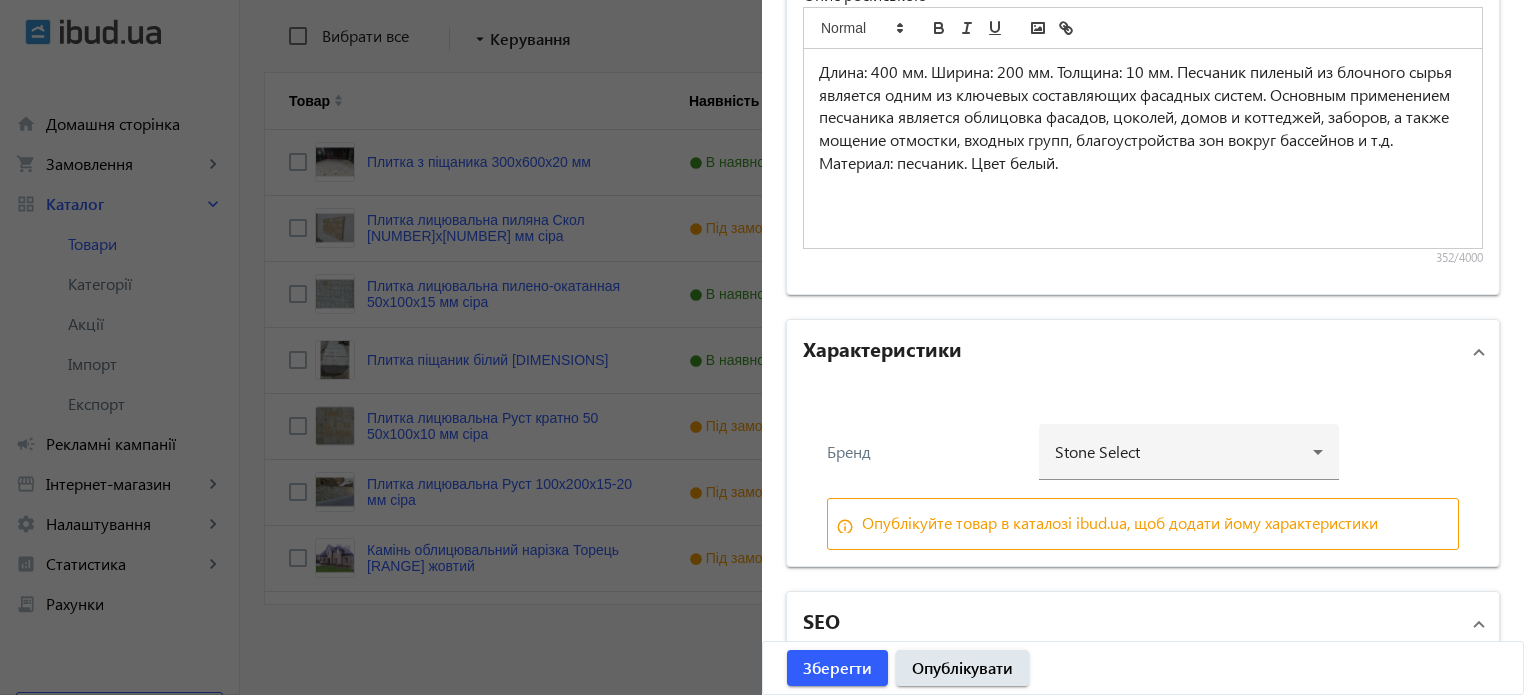 click on "info_outline Опублікуйте товар в каталозі ibud.ua, щоб додати йому характеристики" at bounding box center [1143, 524] 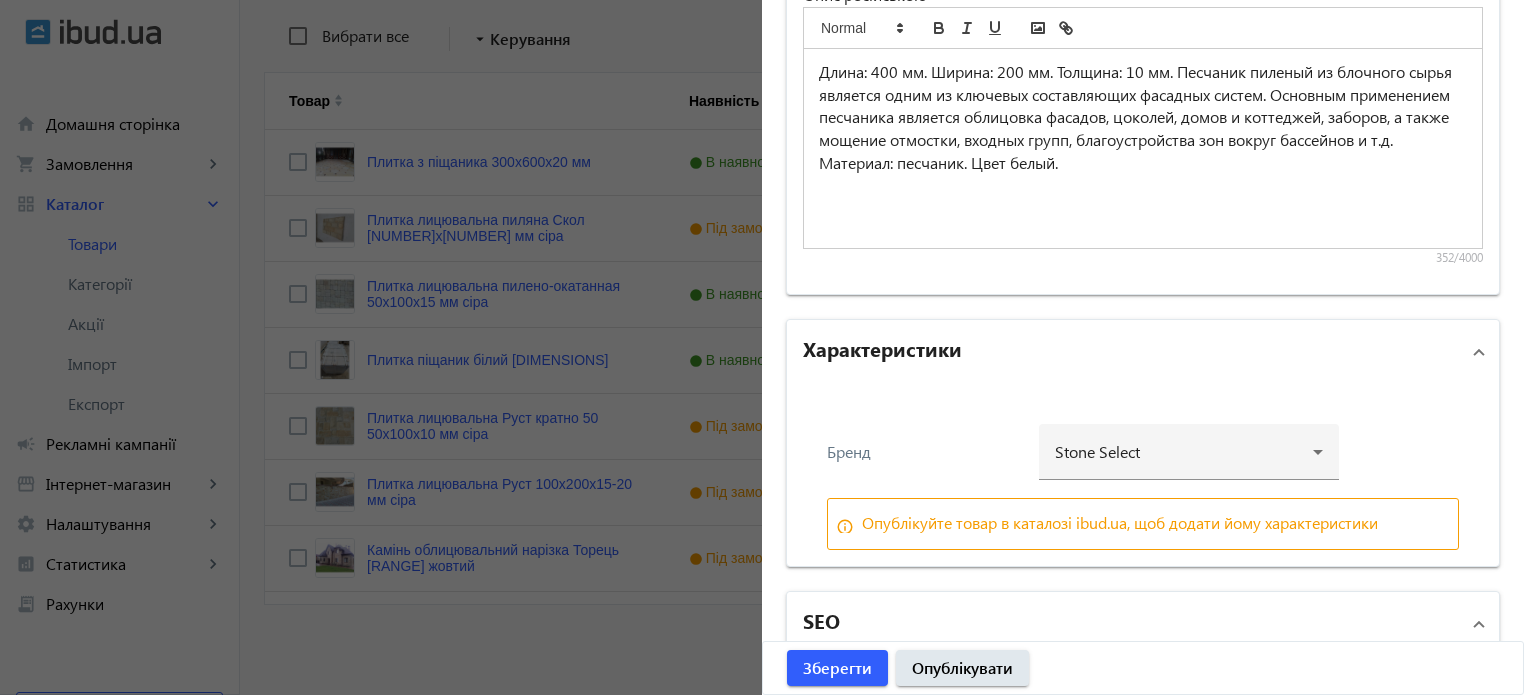 click on "Характеристики" at bounding box center [882, 348] 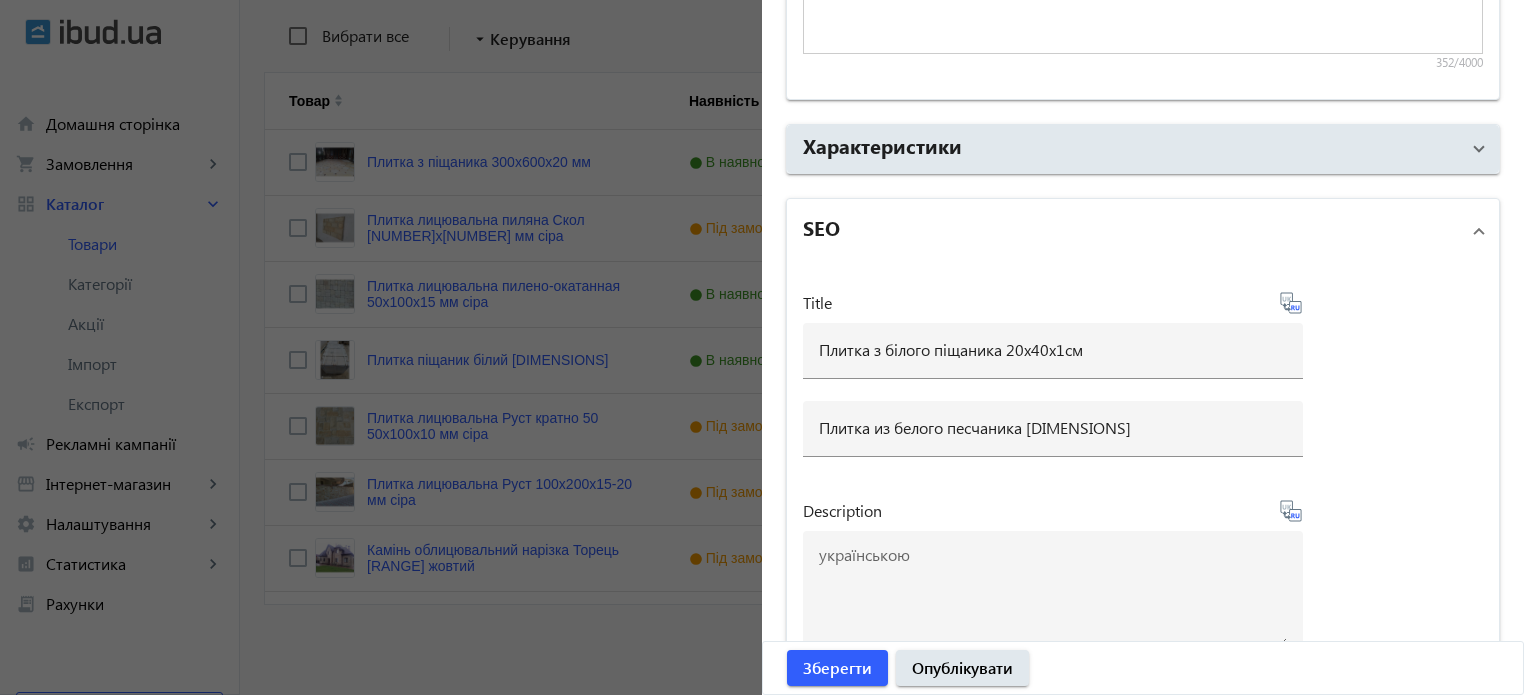 scroll, scrollTop: 1852, scrollLeft: 0, axis: vertical 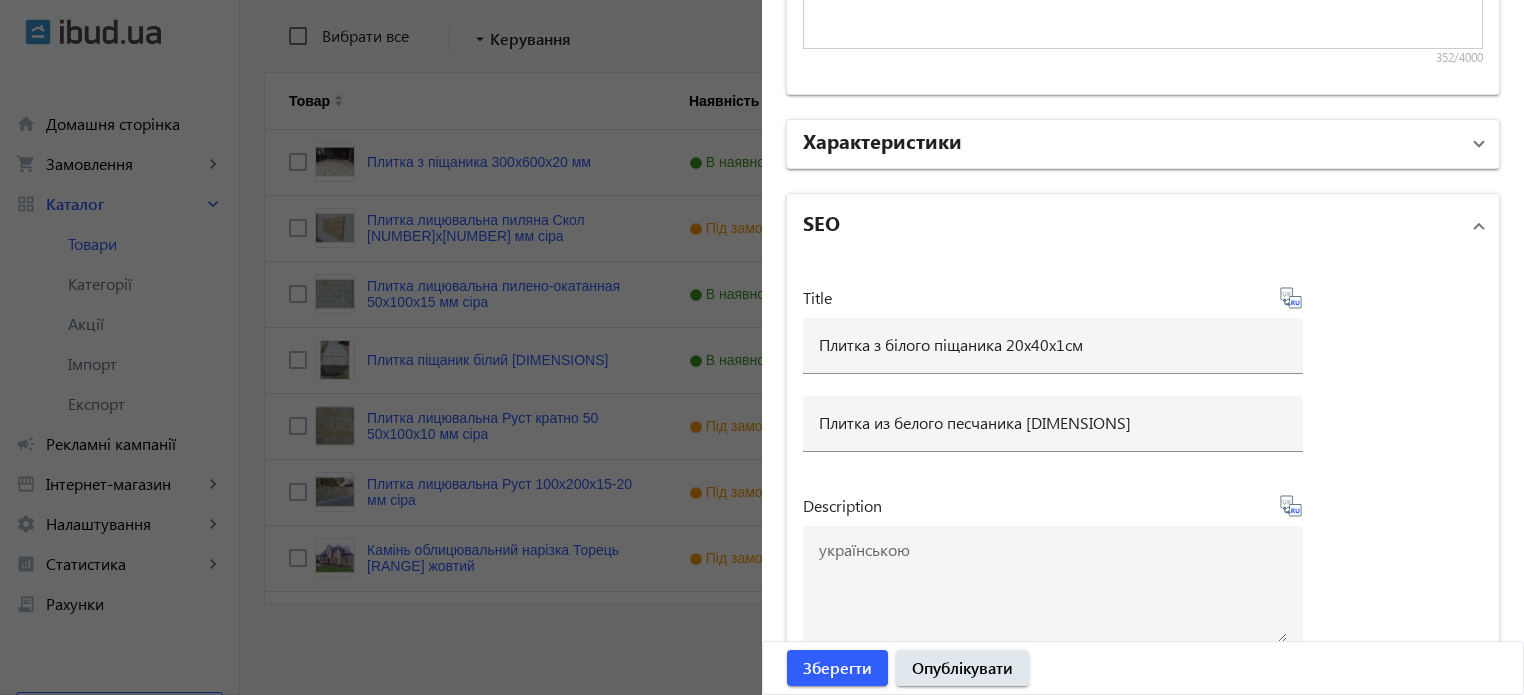 click at bounding box center (1479, 144) 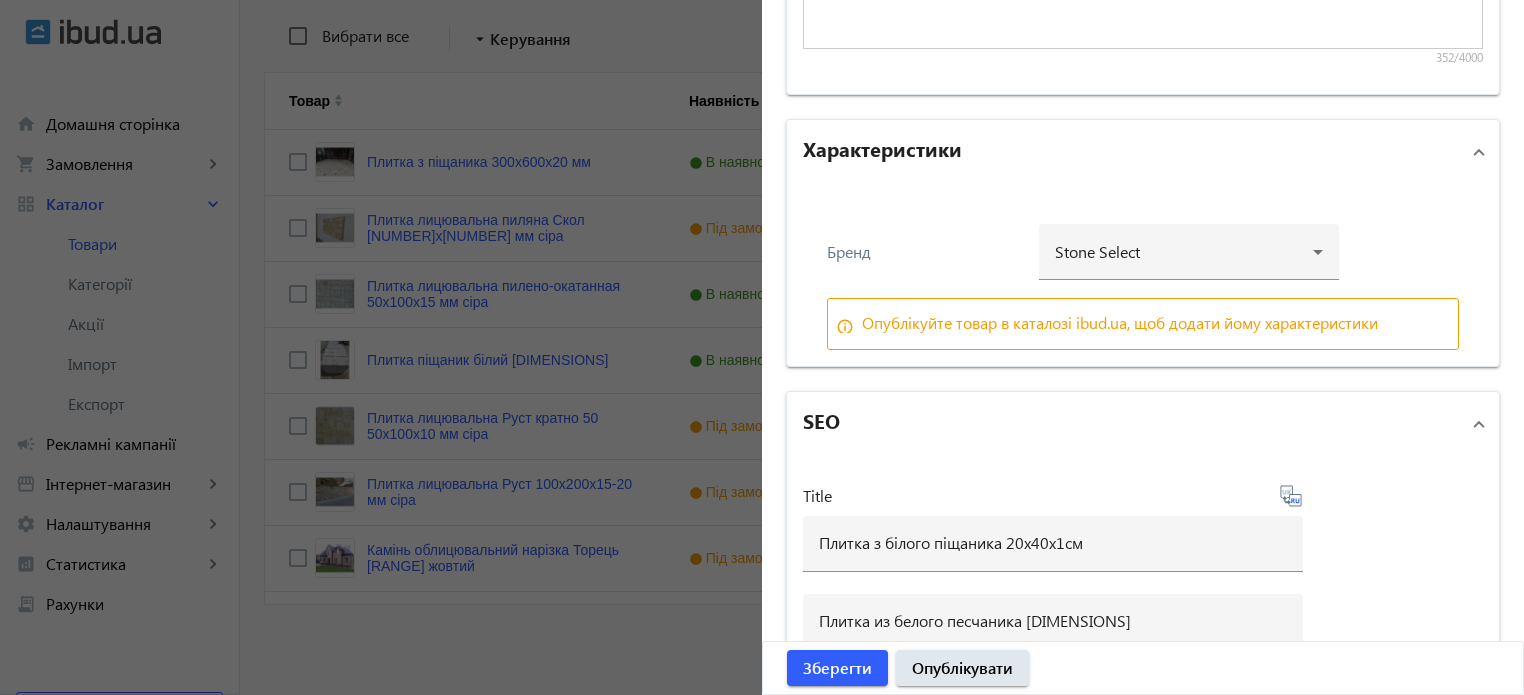 click on "Опублікуйте товар в каталозі ibud.ua, щоб додати йому характеристики" at bounding box center (1120, 323) 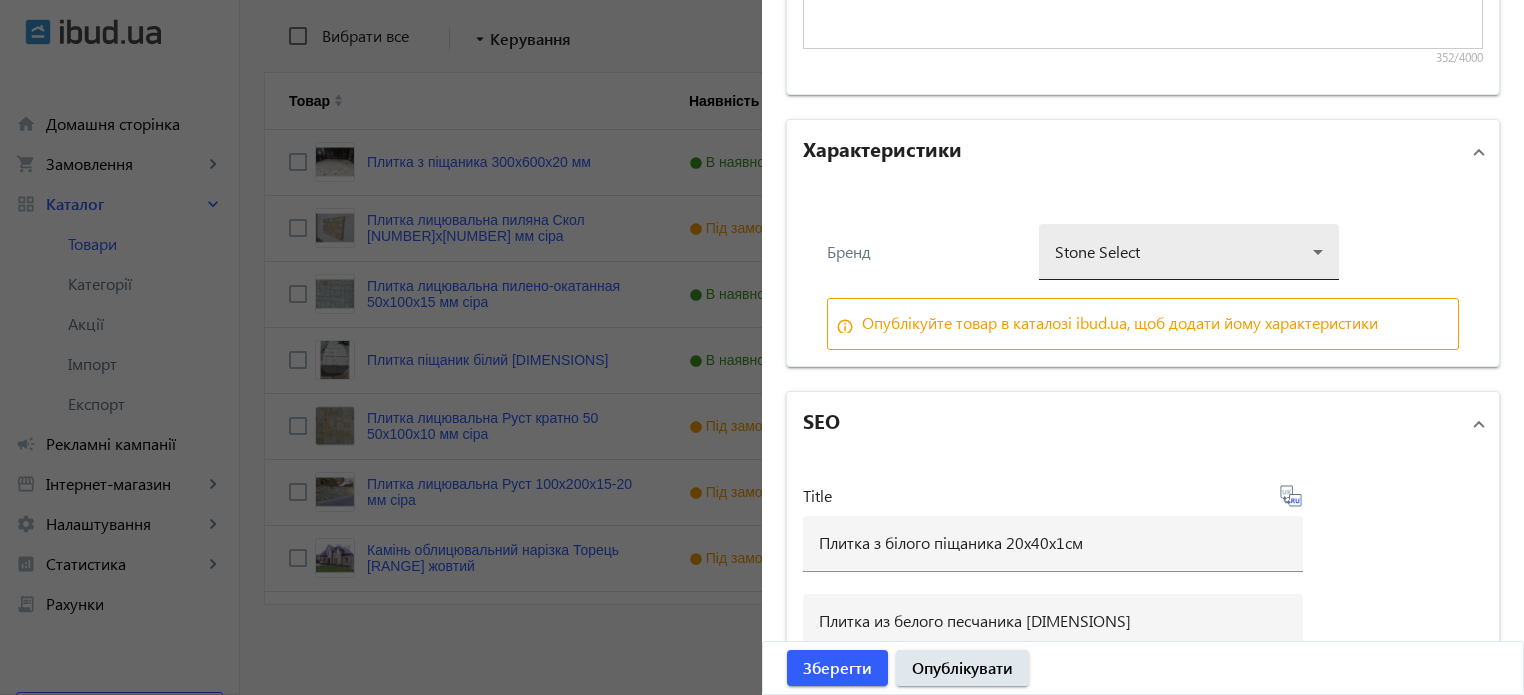 click at bounding box center (1189, 244) 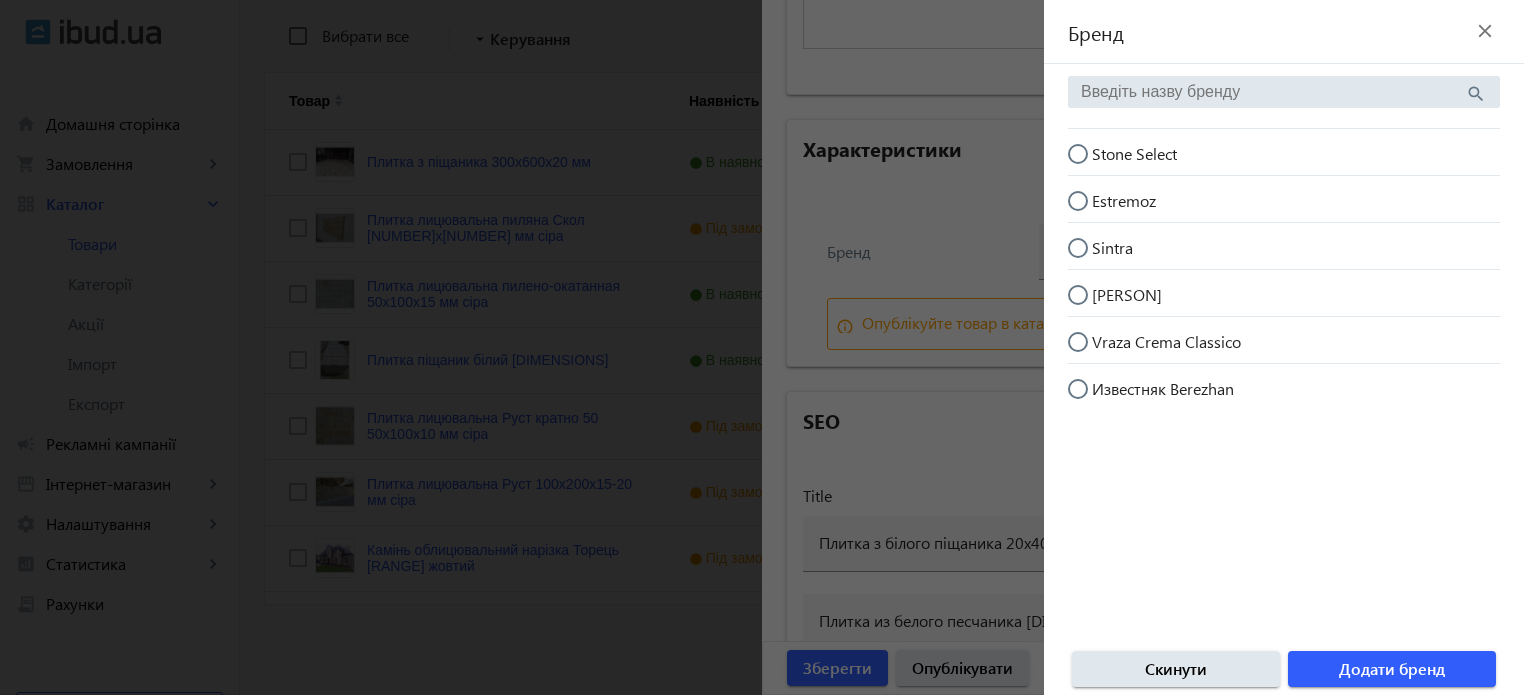 click on "Stone Select" at bounding box center (1088, 164) 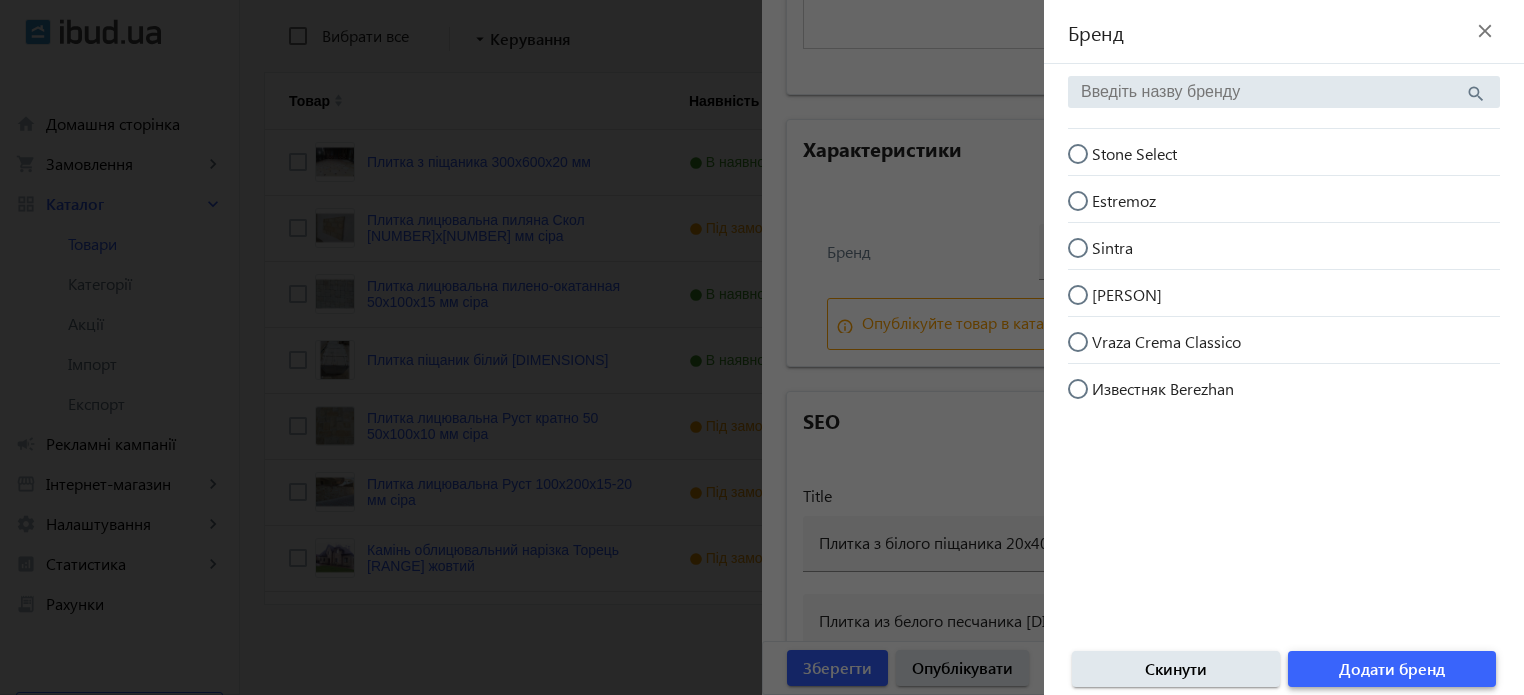click on "Додати бренд" 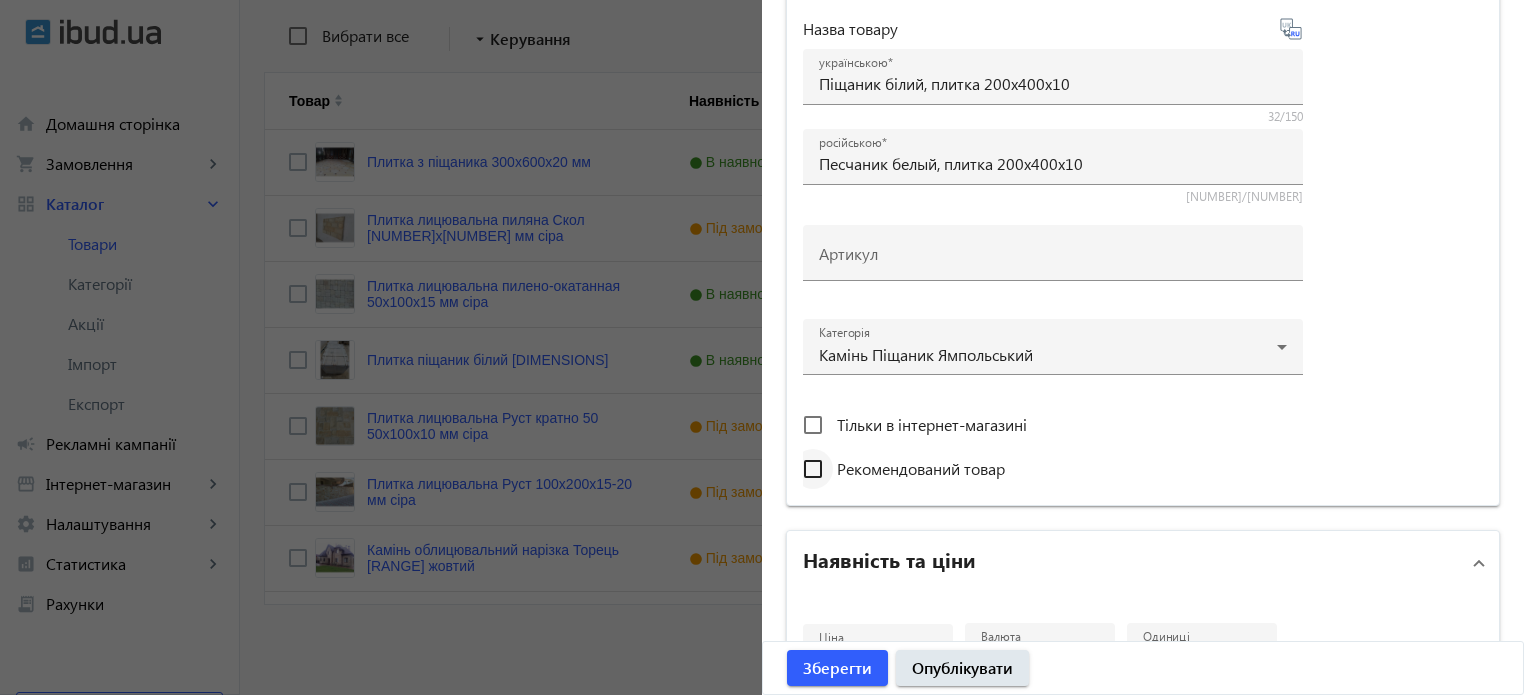 scroll, scrollTop: 0, scrollLeft: 0, axis: both 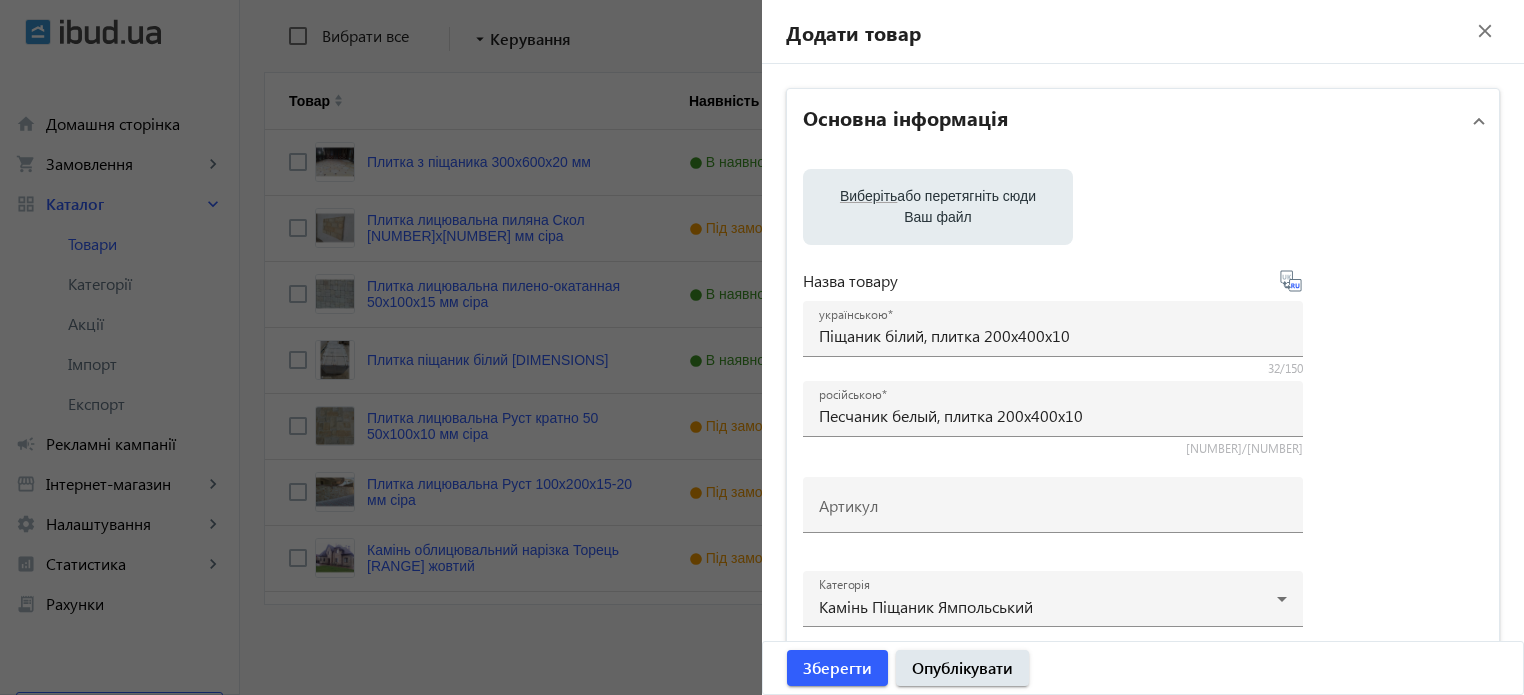 click on "Виберіть" at bounding box center [868, 196] 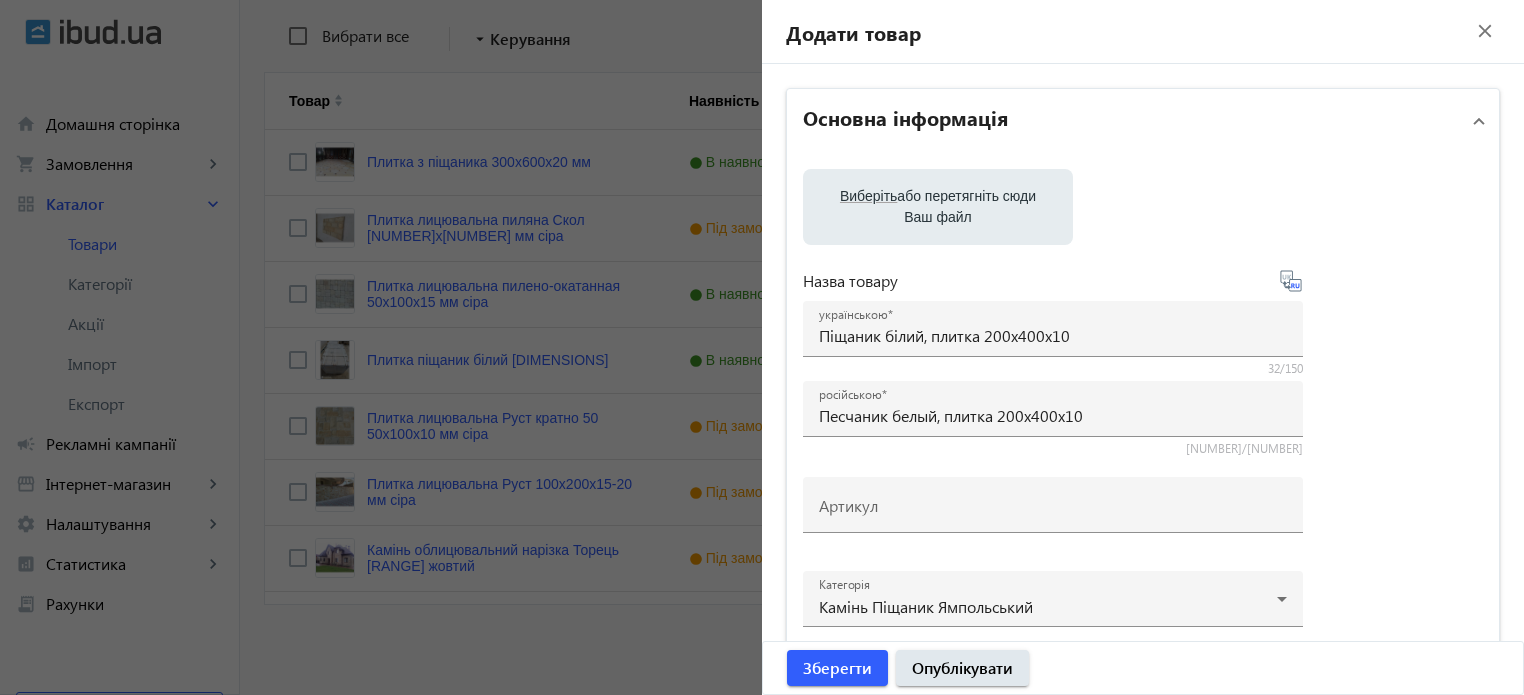 type on "C:\fakepath\photo_2025-07-31_07-04-47.jpg" 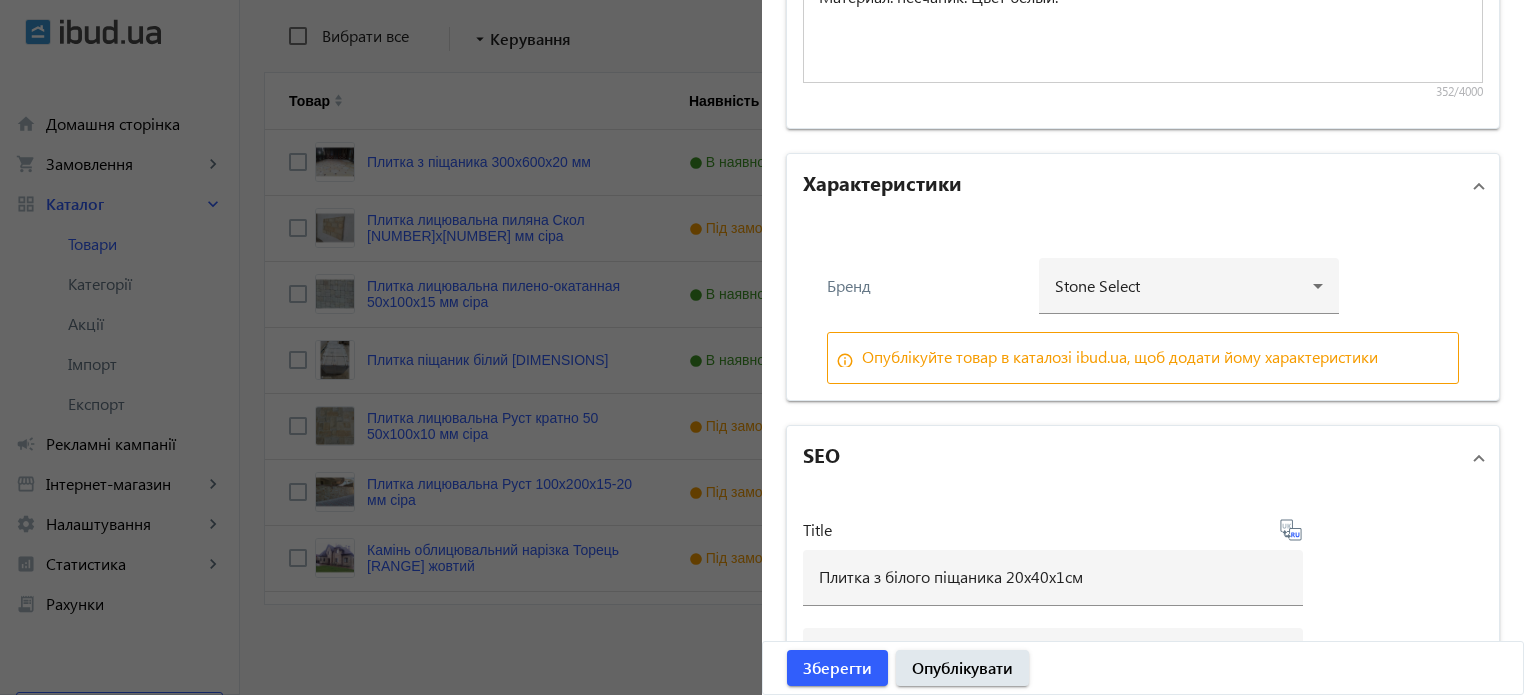 scroll, scrollTop: 2000, scrollLeft: 0, axis: vertical 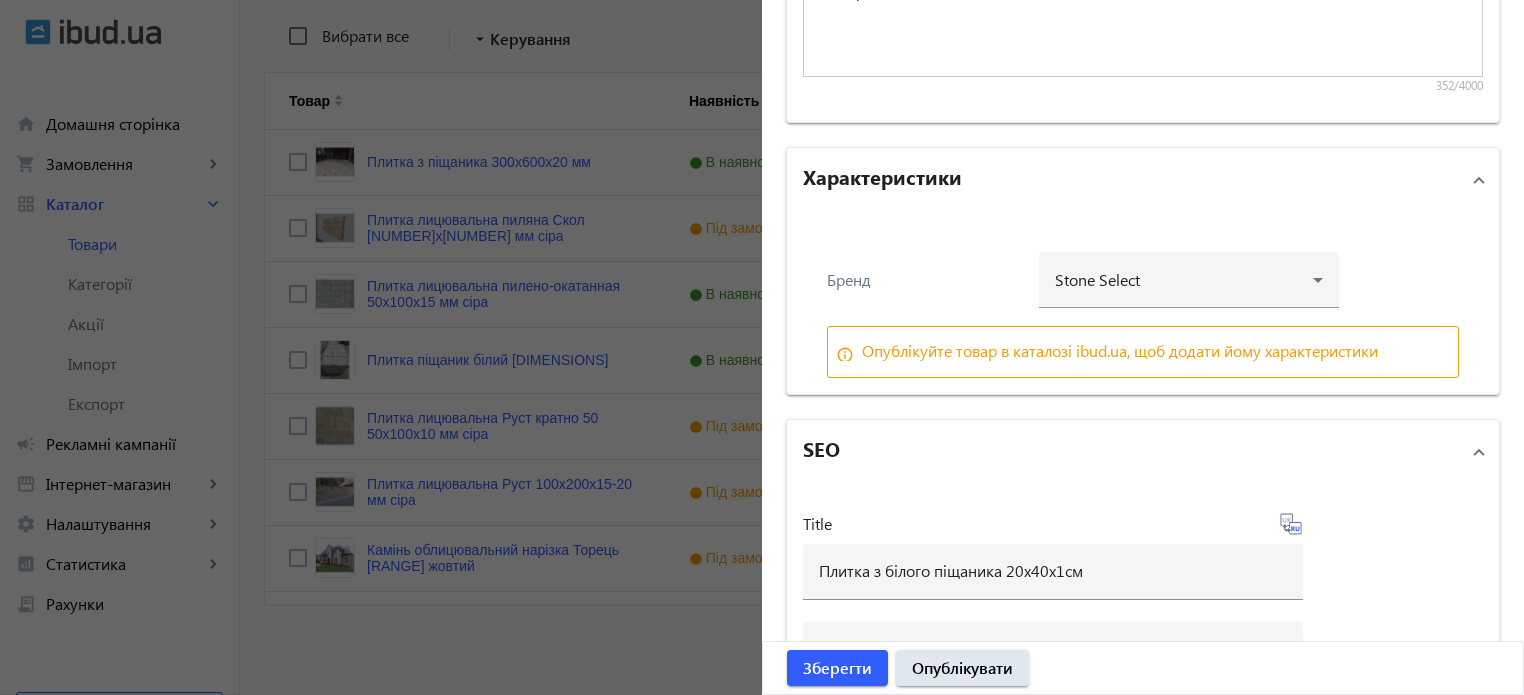 click on "Опублікуйте товар в каталозі ibud.ua, щоб додати йому характеристики" at bounding box center [1120, 351] 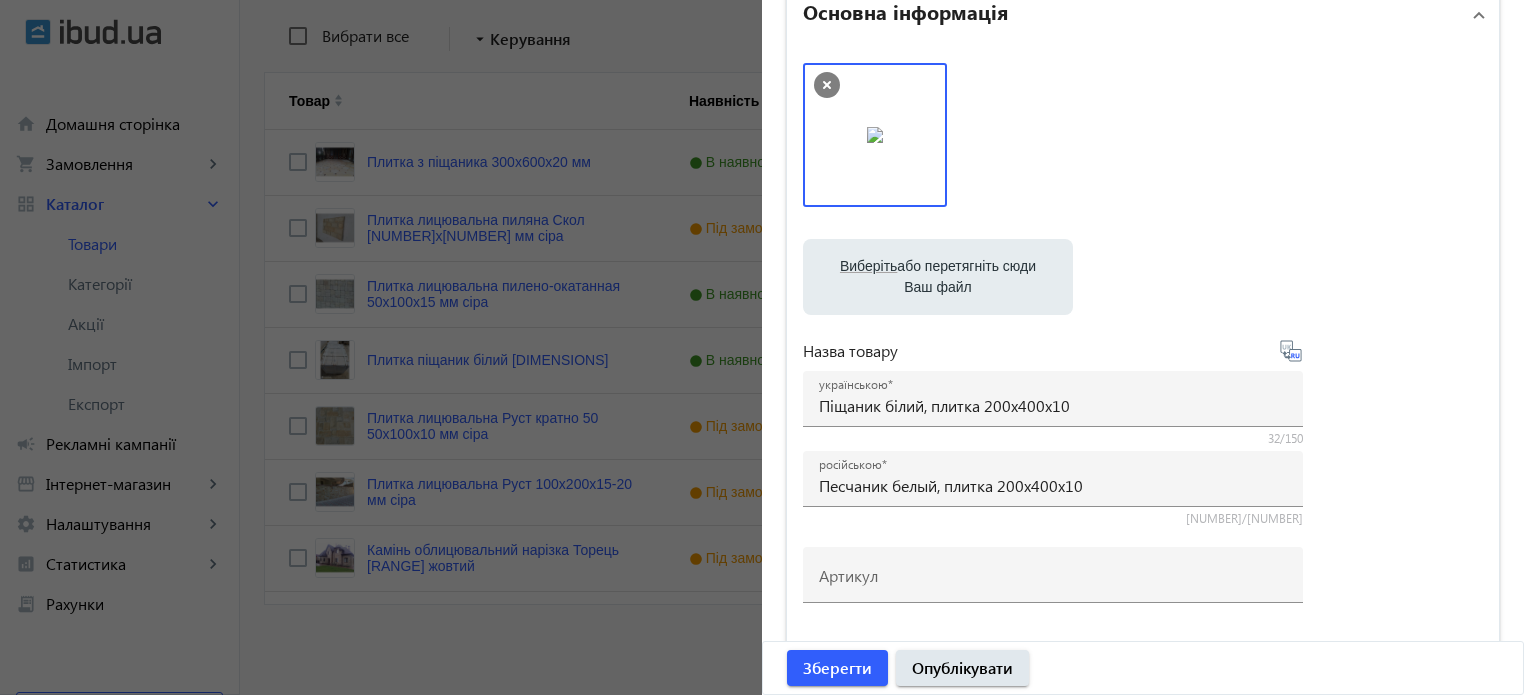 scroll, scrollTop: 0, scrollLeft: 0, axis: both 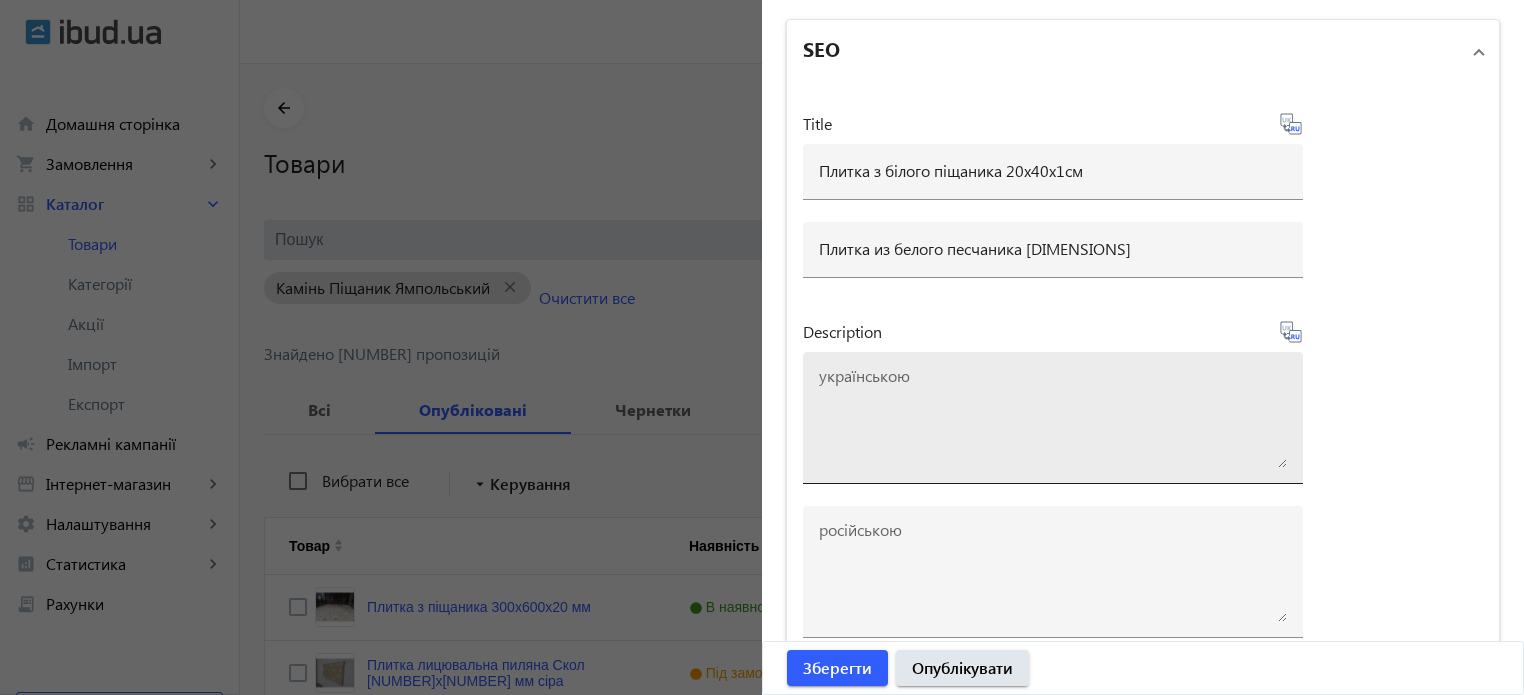 click at bounding box center [1053, 418] 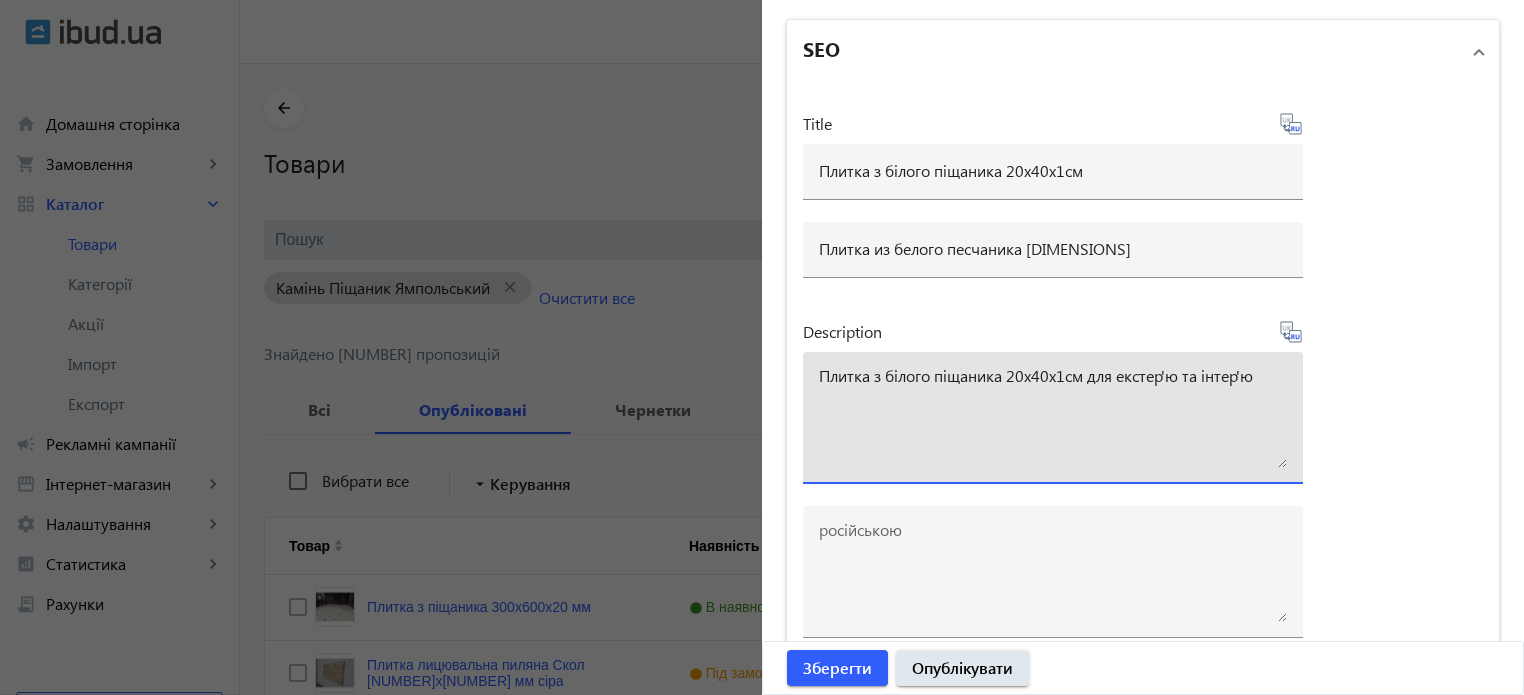type on "Плитка з білого піщаника 20х40х1см для екстер'єру та інтер'єру" 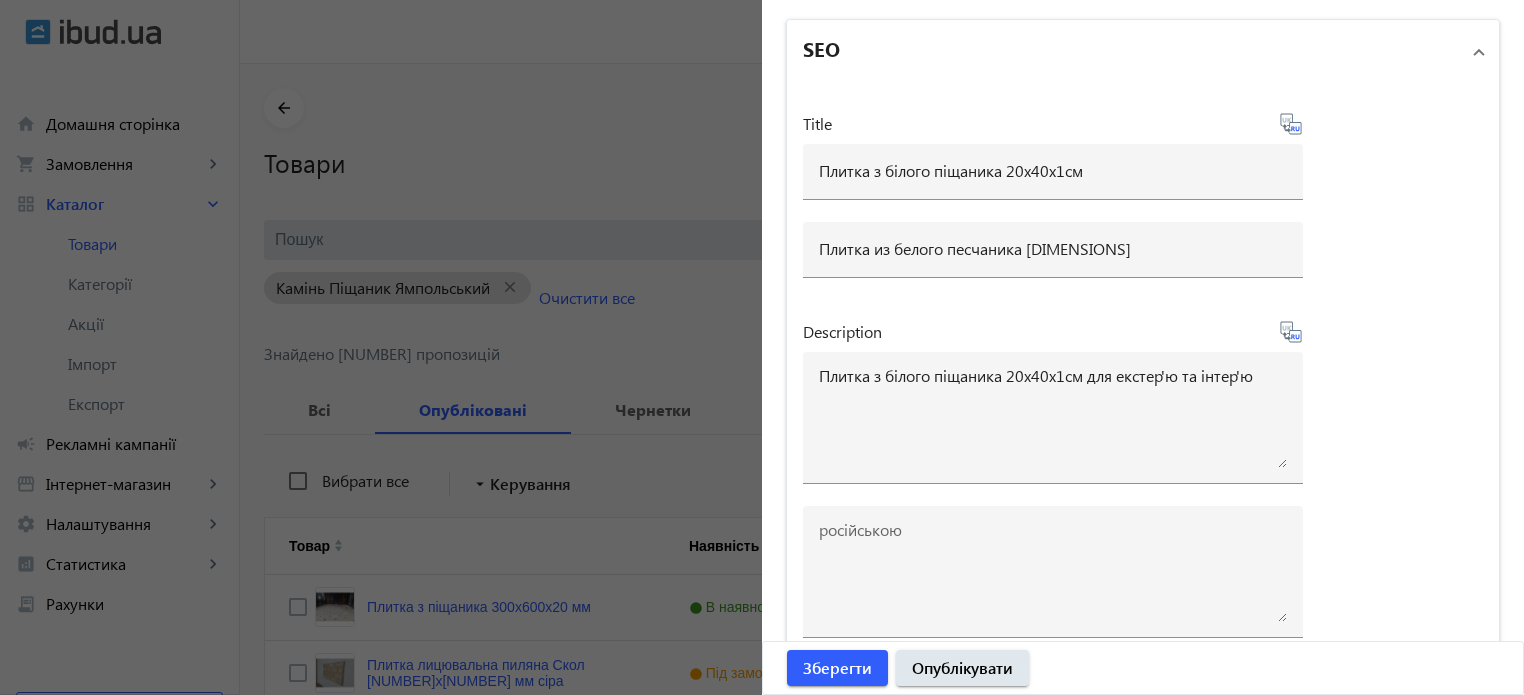 type on "Плитка из белого песчаника 20х40х1см для экстерьера и интерьера" 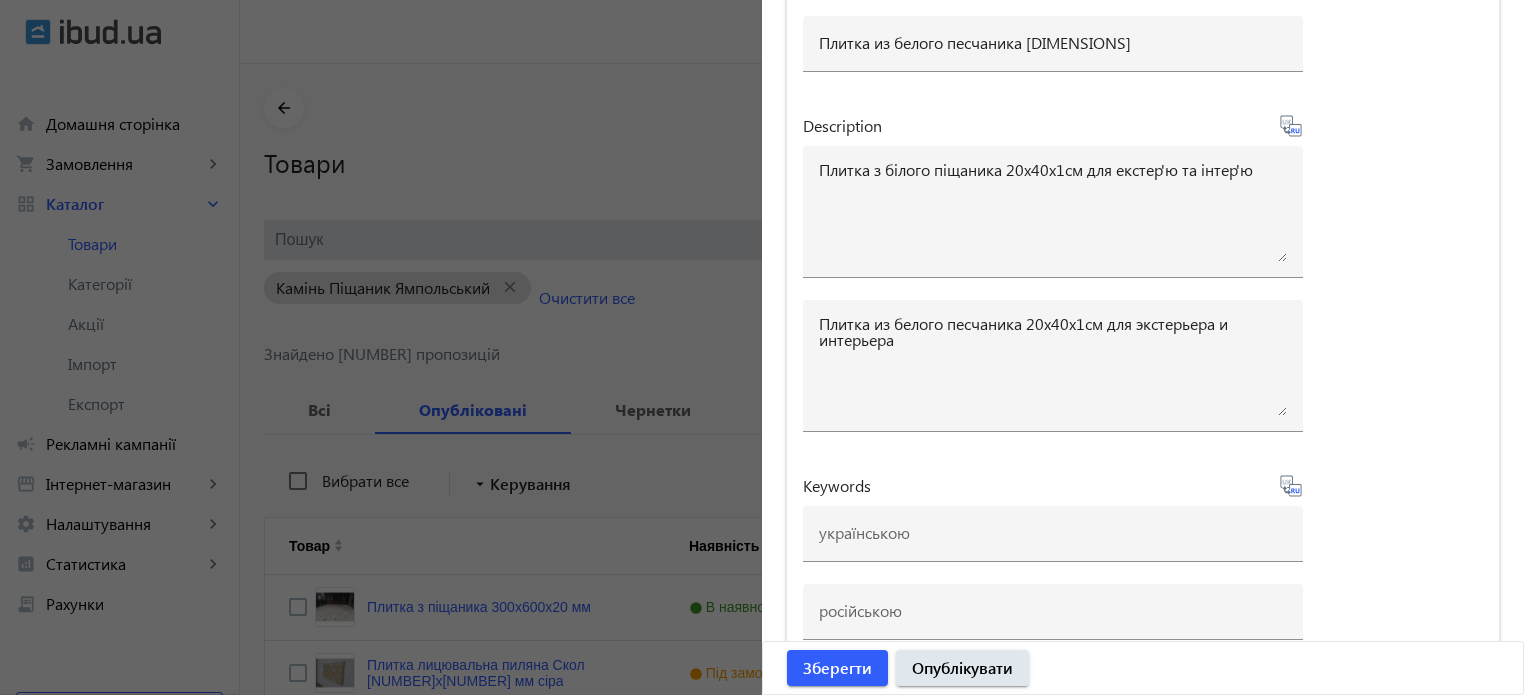 scroll, scrollTop: 2628, scrollLeft: 0, axis: vertical 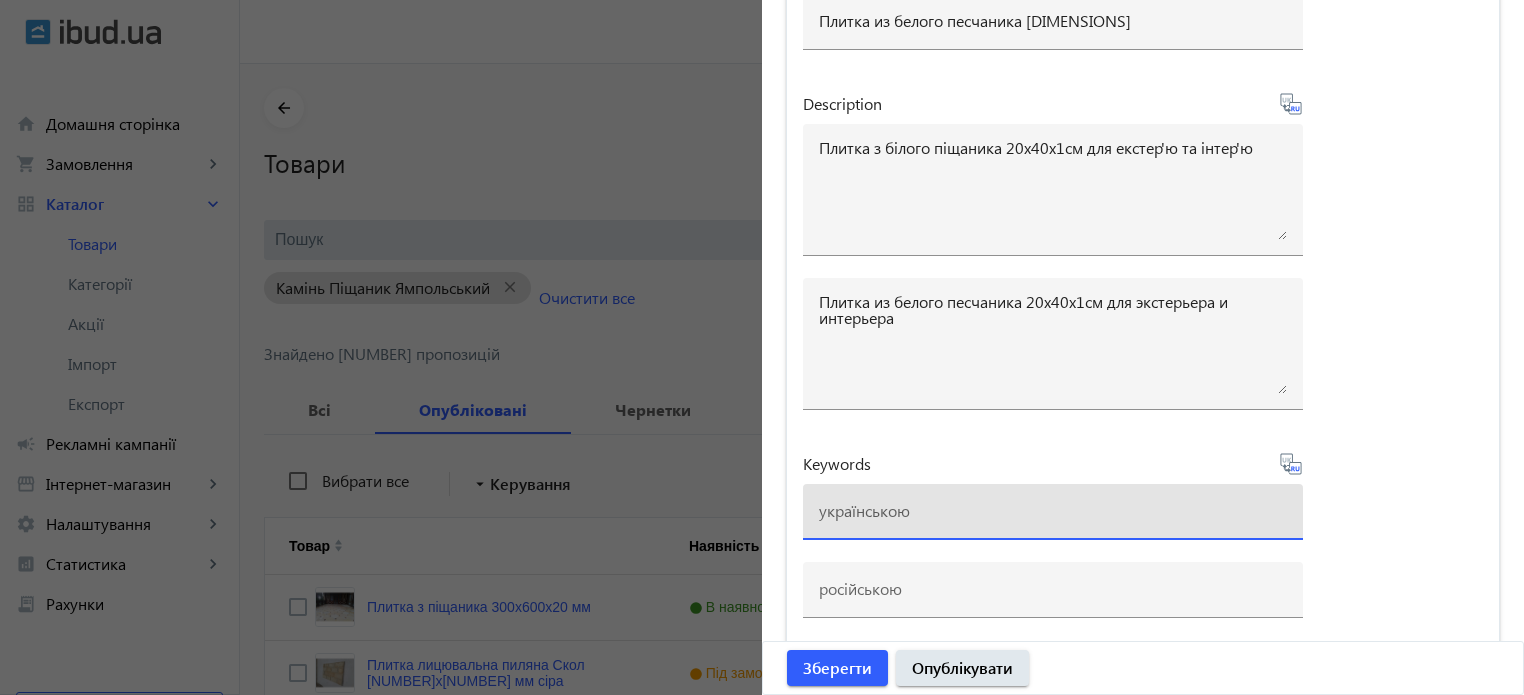 click at bounding box center (1053, 510) 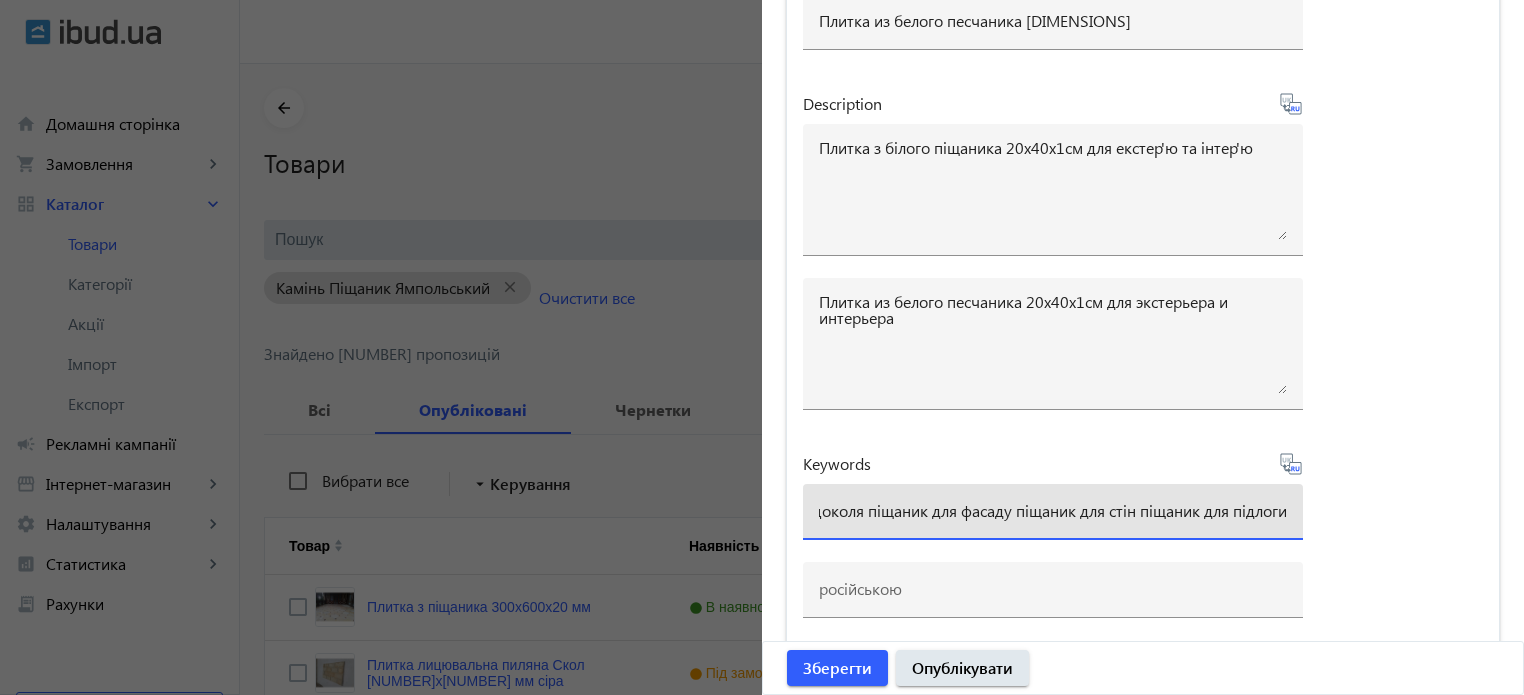 scroll, scrollTop: 0, scrollLeft: 111, axis: horizontal 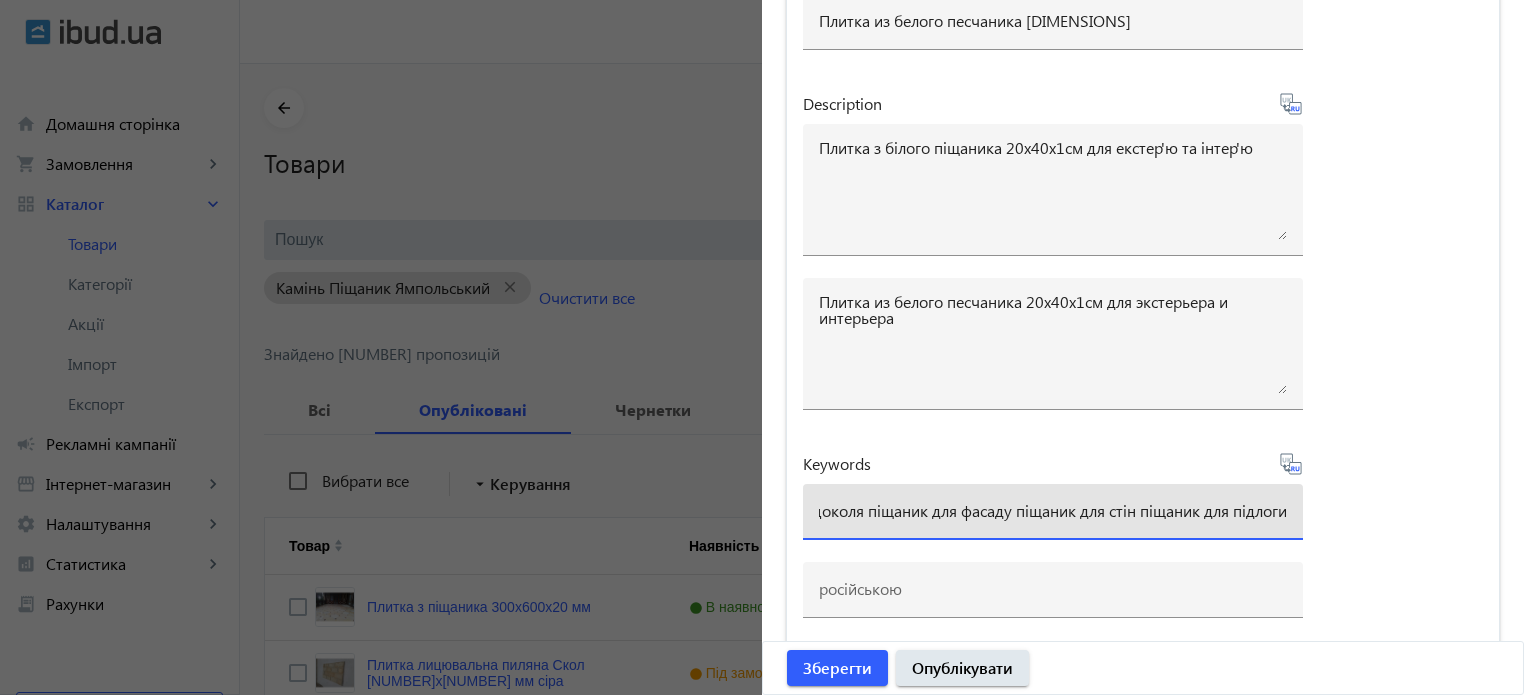 type on "піщаник для цоколя піщаник для фасаду піщаник для стін піщаник для підлоги" 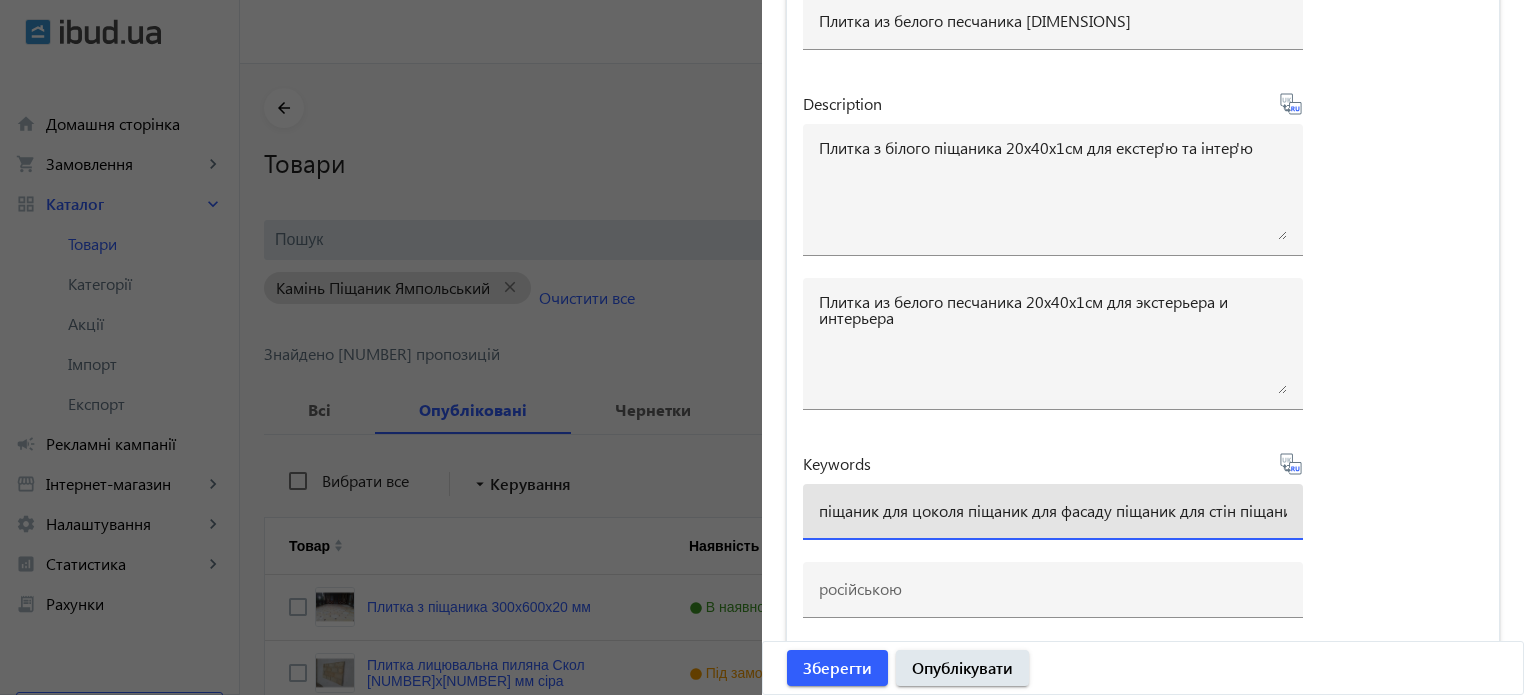 click 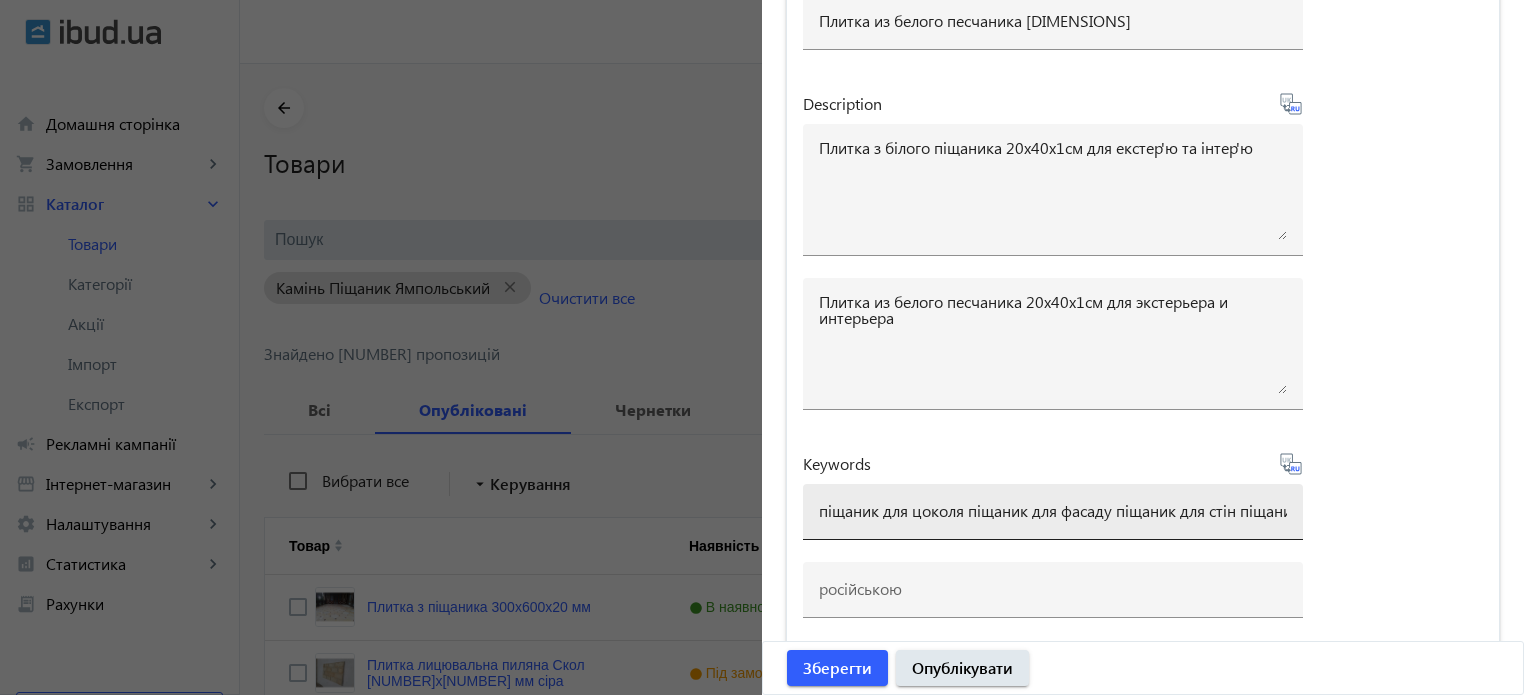 type on "песчаник для цоколя песчаник для фасада песчаник для стен песчаник для пола" 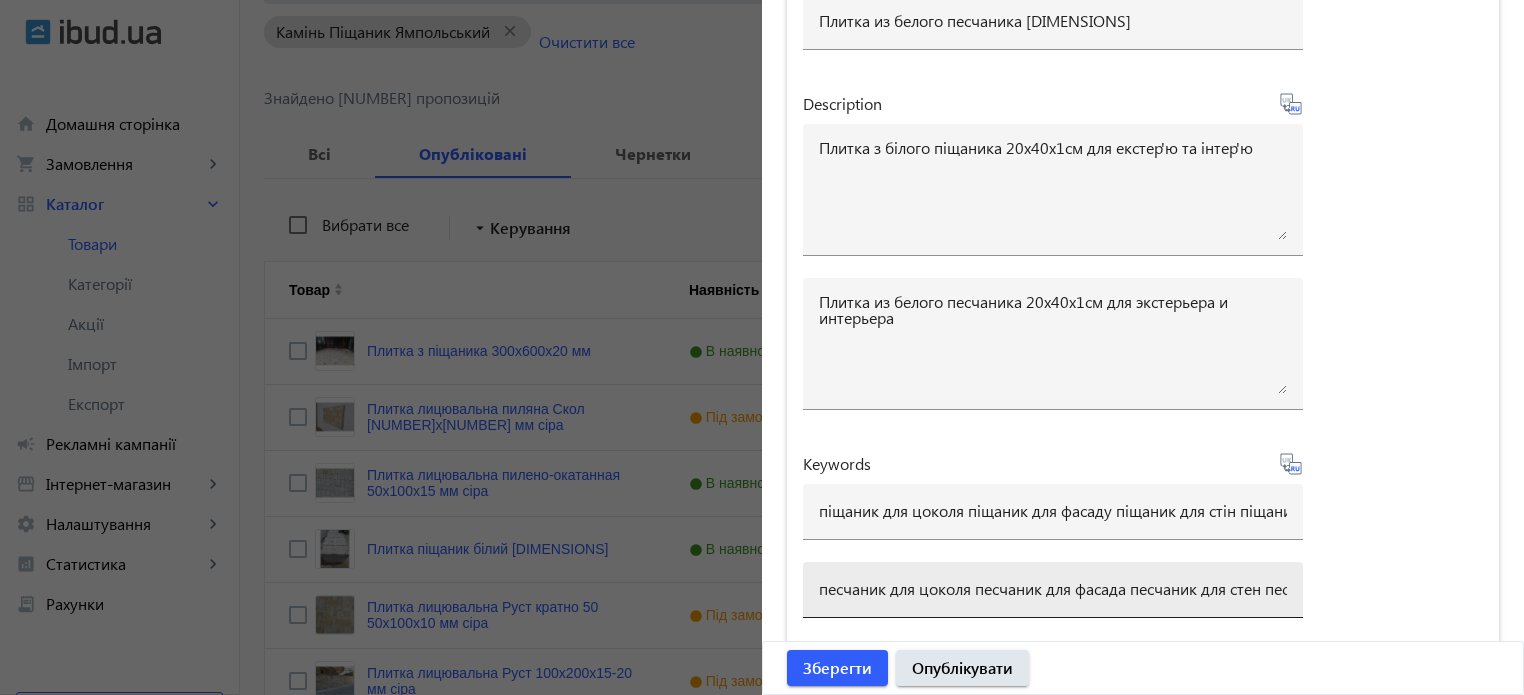 scroll, scrollTop: 300, scrollLeft: 0, axis: vertical 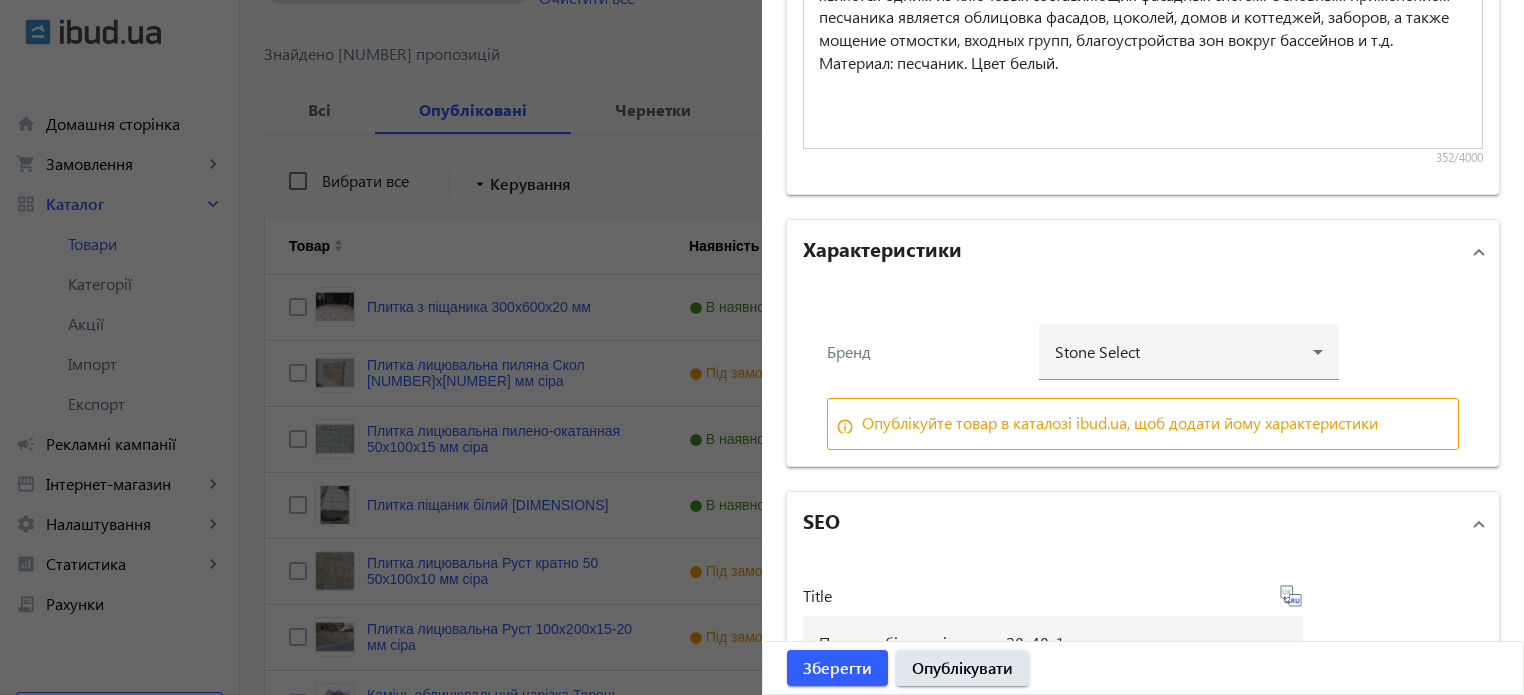 click on "info_outline" at bounding box center [845, 424] 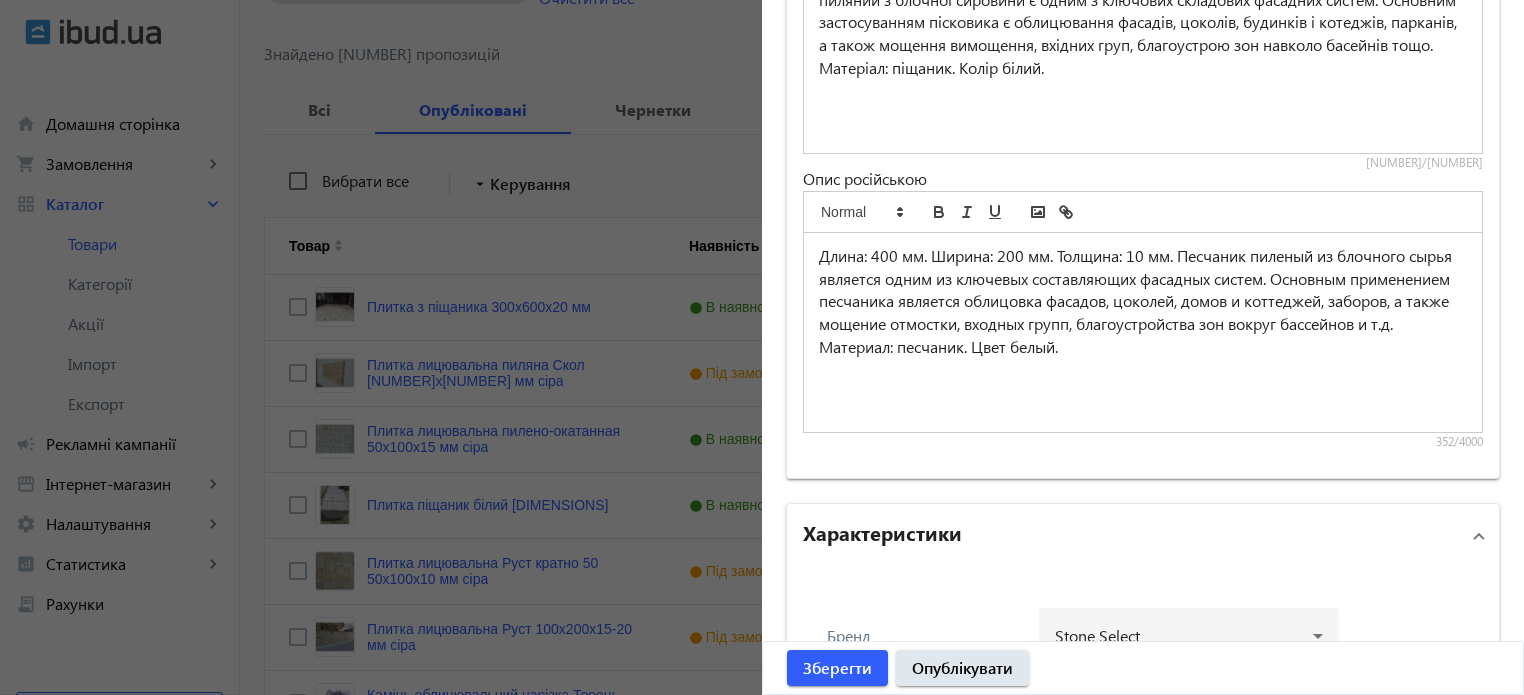 scroll, scrollTop: 1628, scrollLeft: 0, axis: vertical 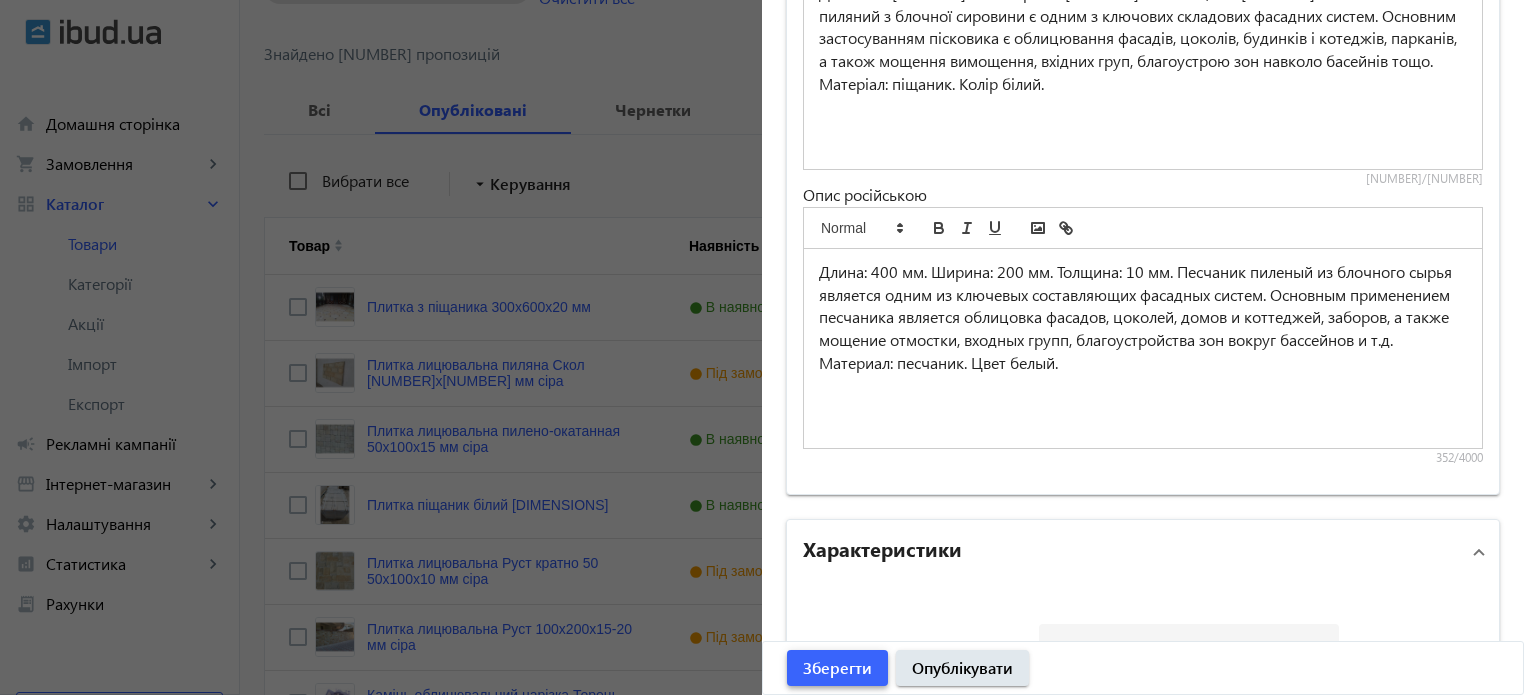 click on "Зберегти" 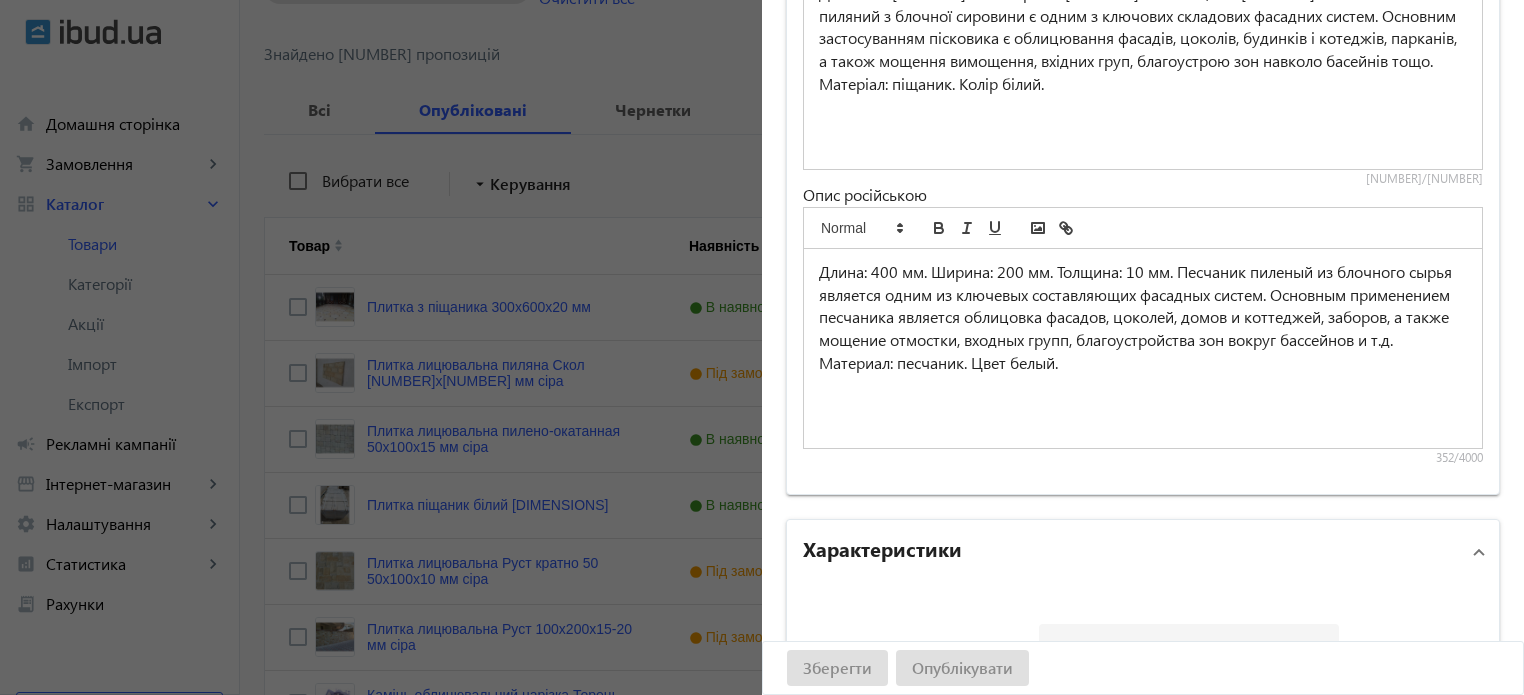 scroll, scrollTop: 0, scrollLeft: 0, axis: both 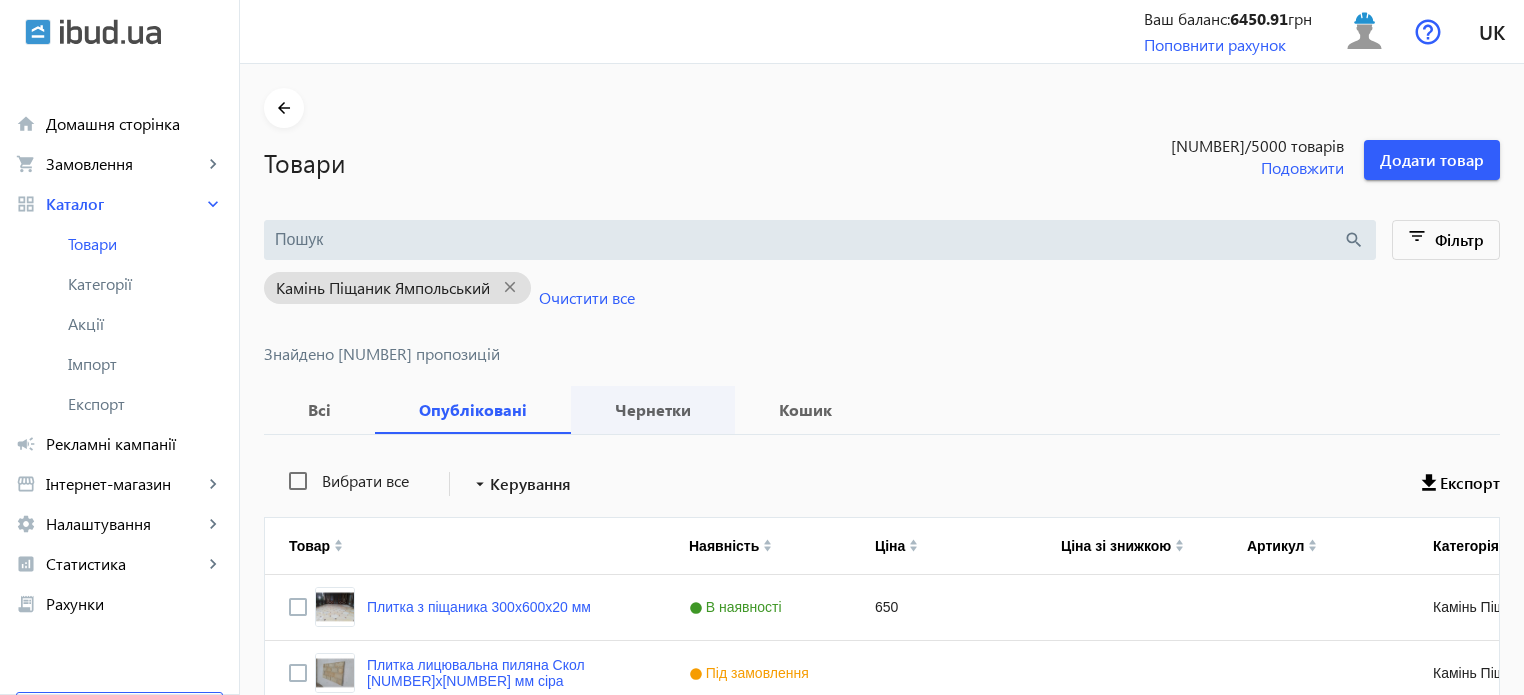 click on "Чернетки" at bounding box center [653, 410] 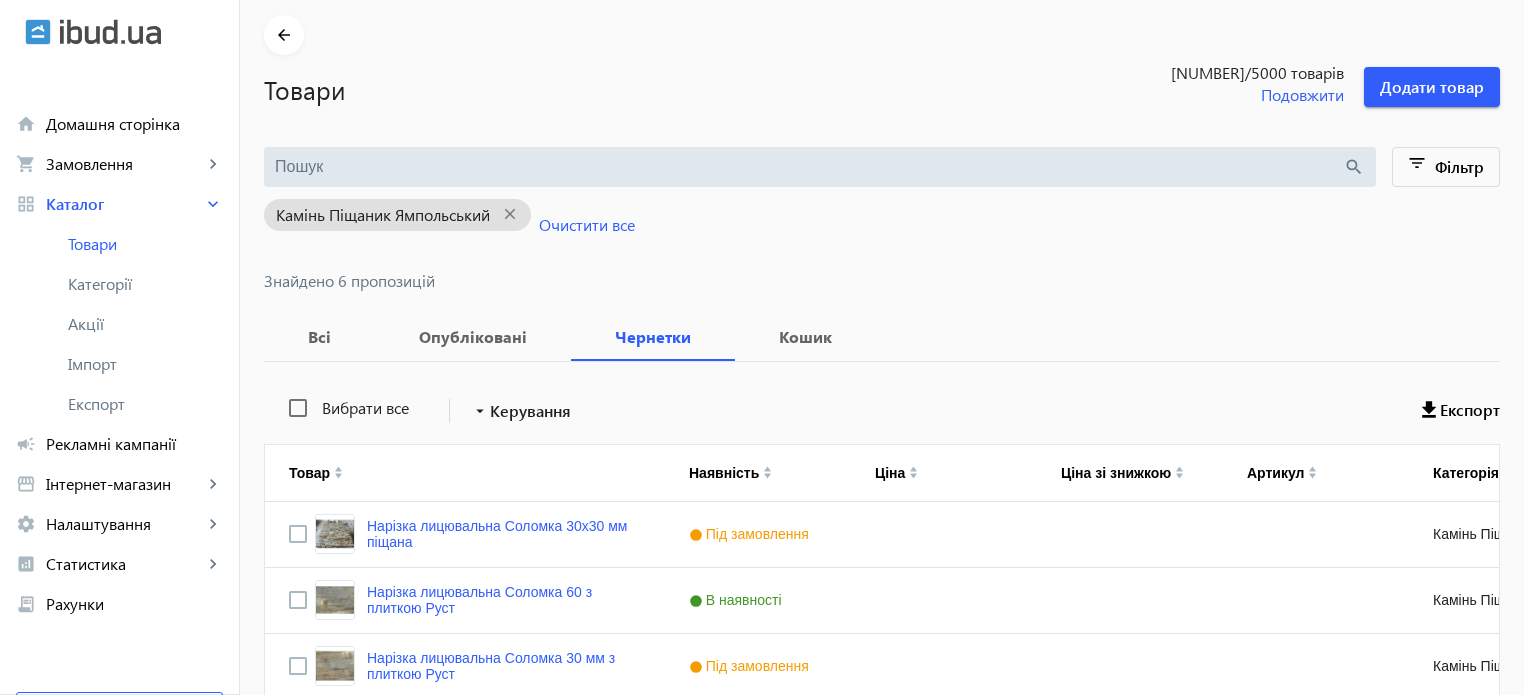 scroll, scrollTop: 380, scrollLeft: 0, axis: vertical 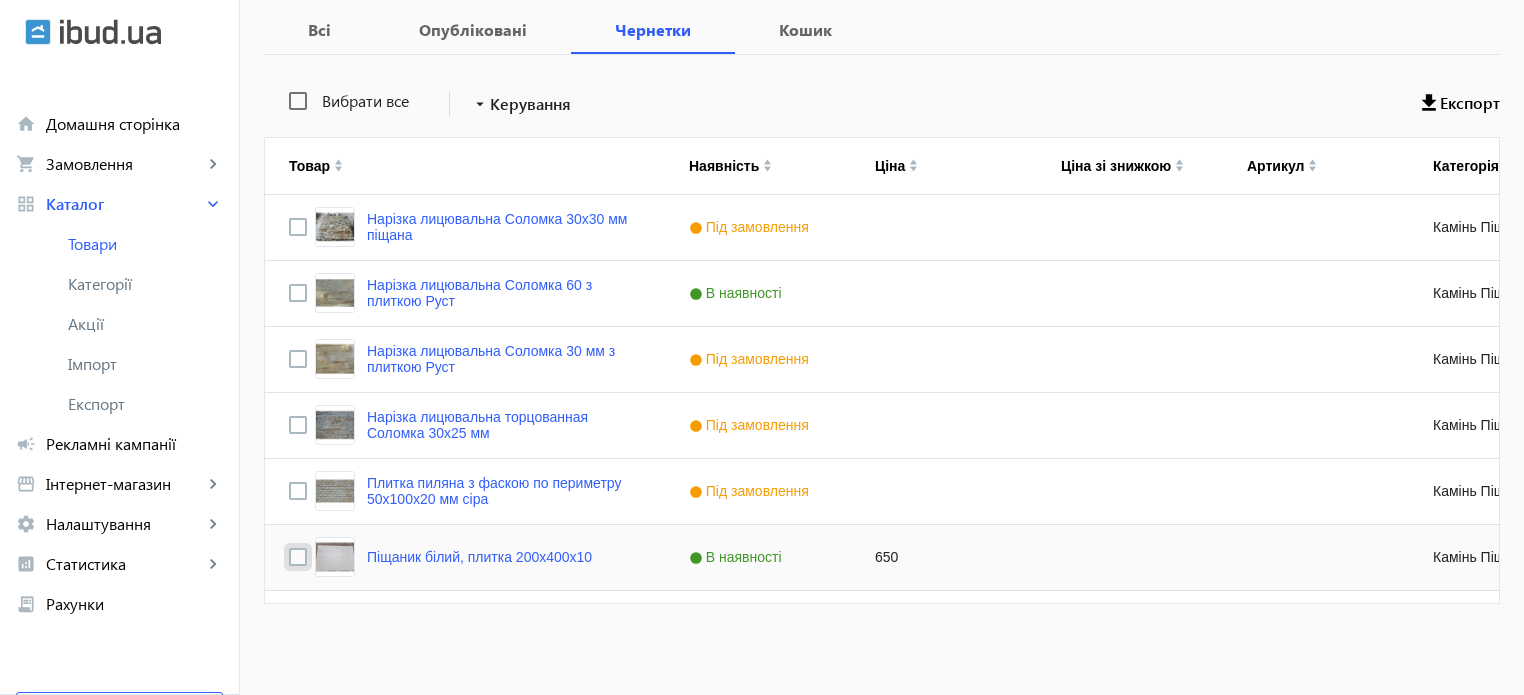 click at bounding box center [298, 557] 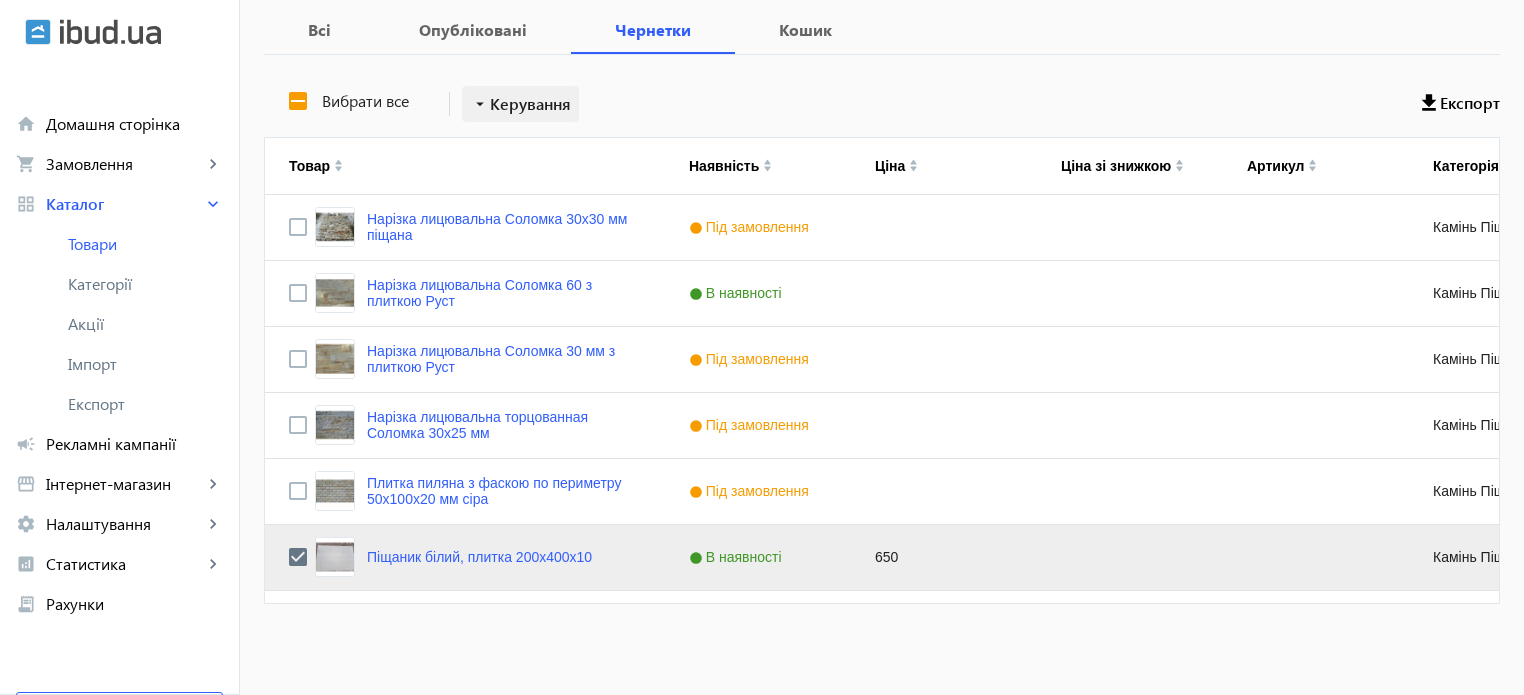 click on "Керування" 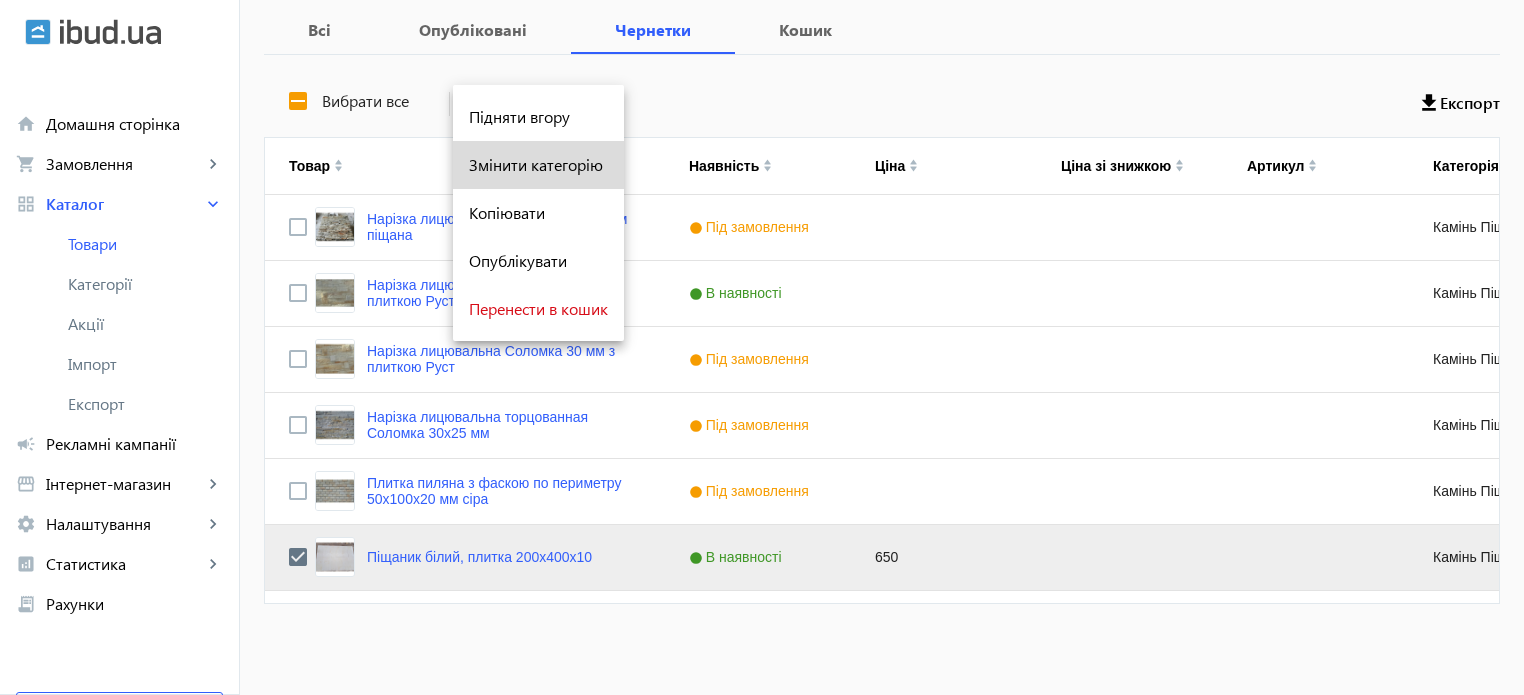 click on "Змінити категорію" at bounding box center [538, 165] 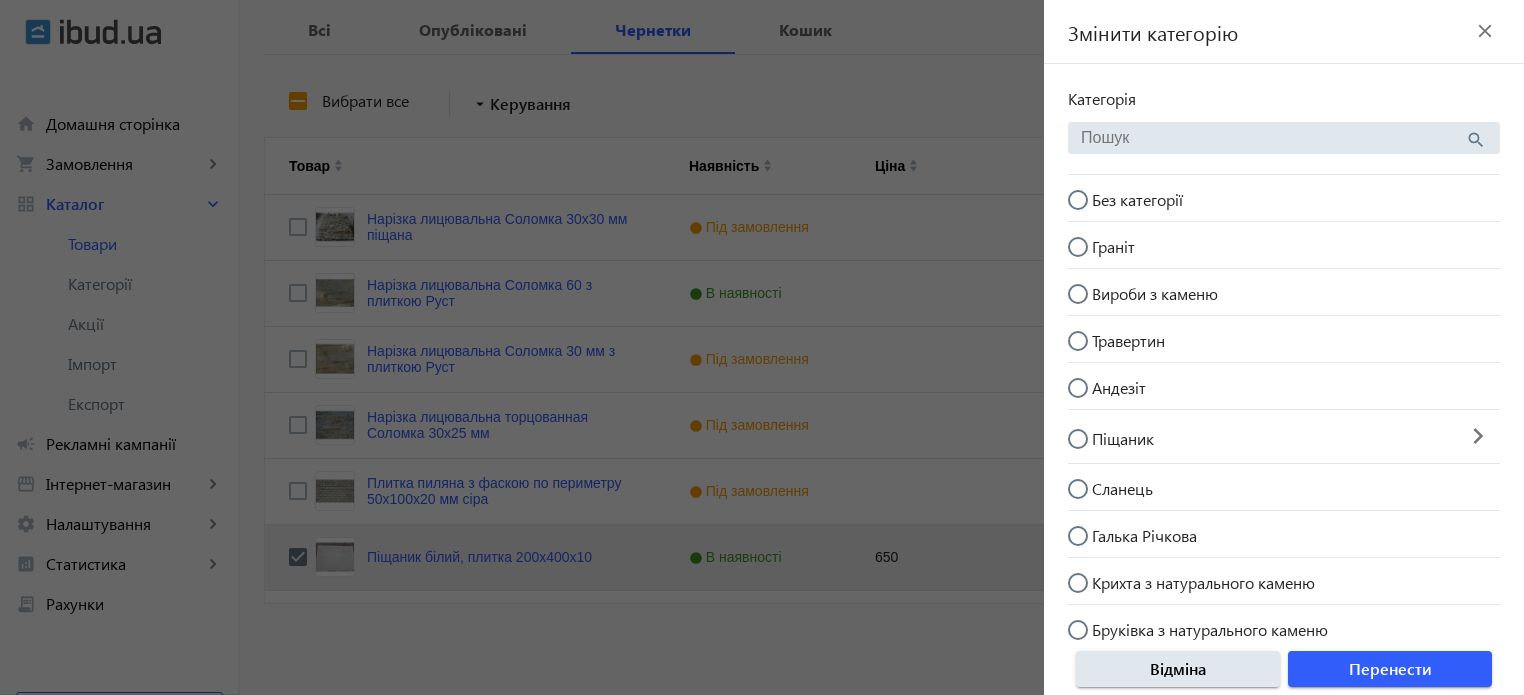 click on "keyboard_arrow_right" 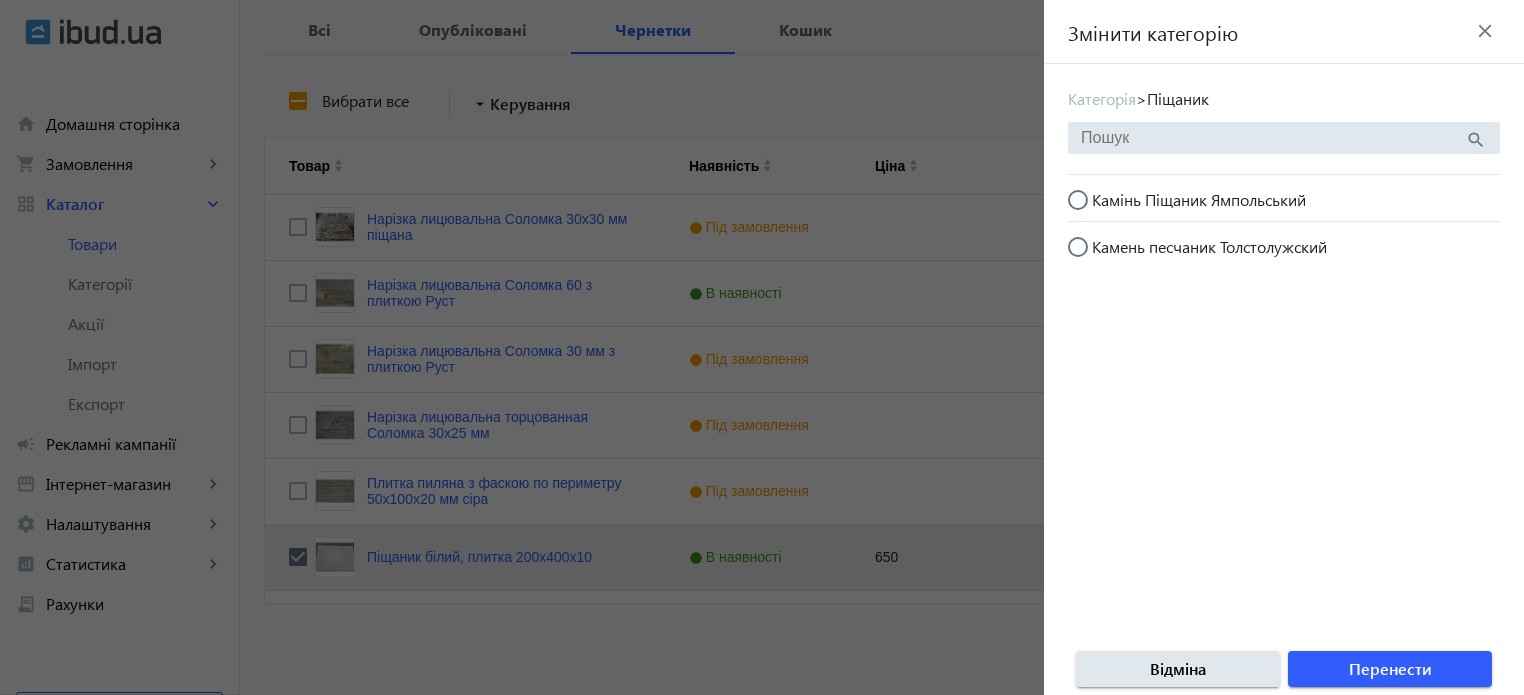 click on "Камінь Піщаник Ямпольський" at bounding box center [1088, 210] 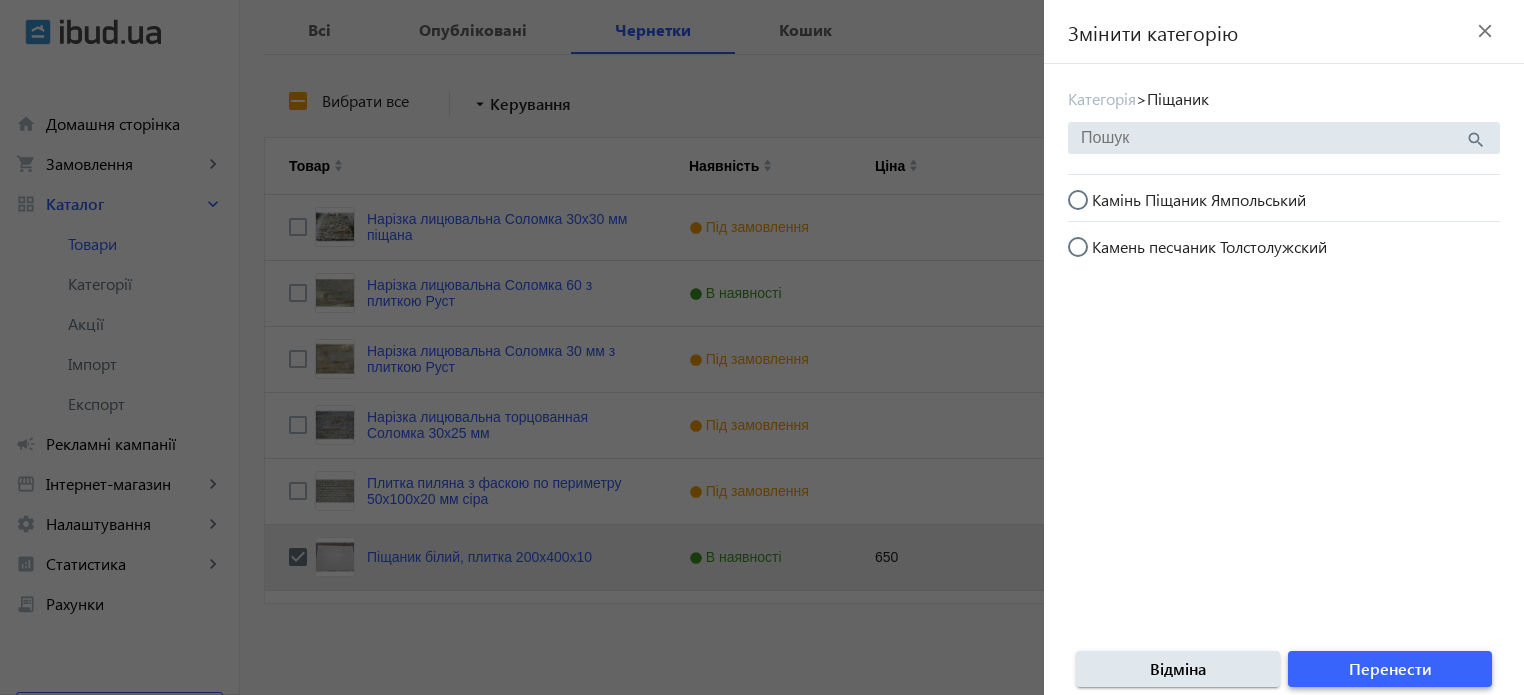 click on "Перенести" 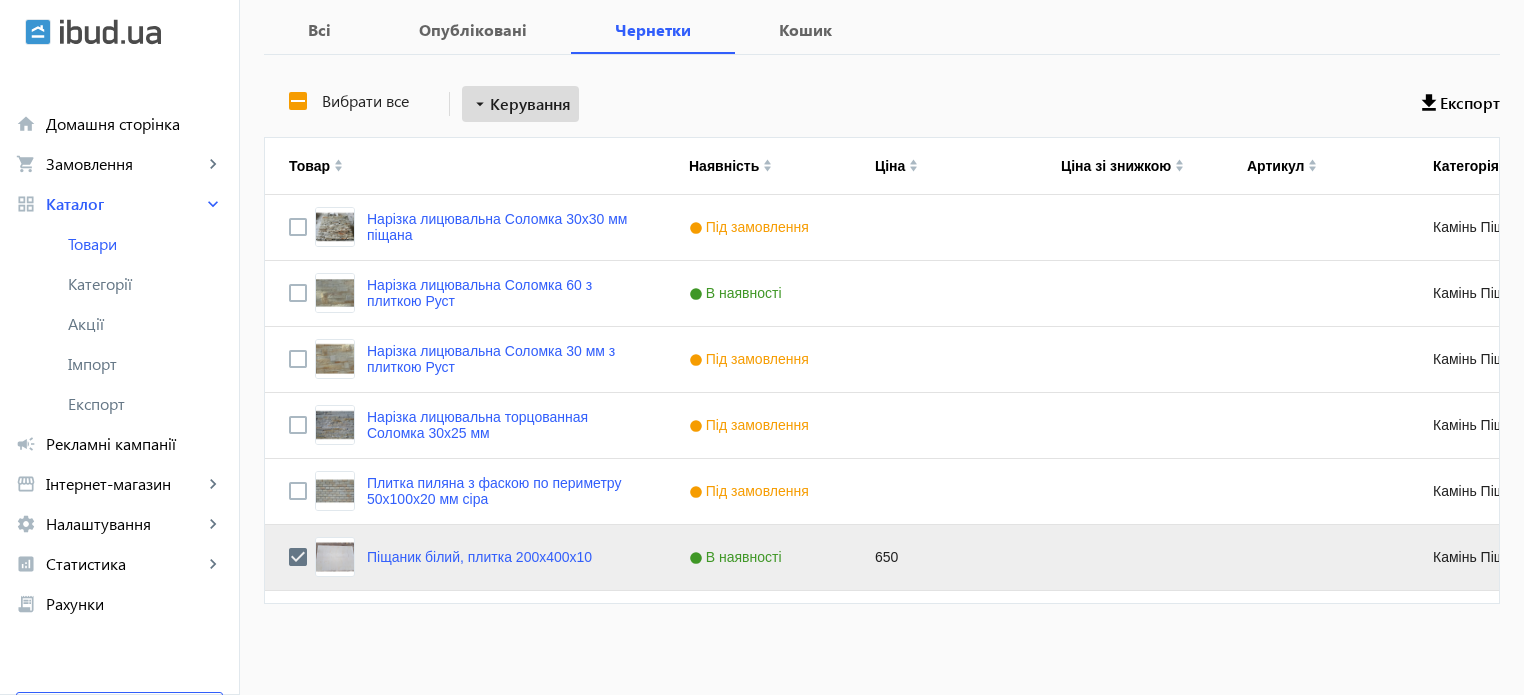 scroll, scrollTop: 0, scrollLeft: 250, axis: horizontal 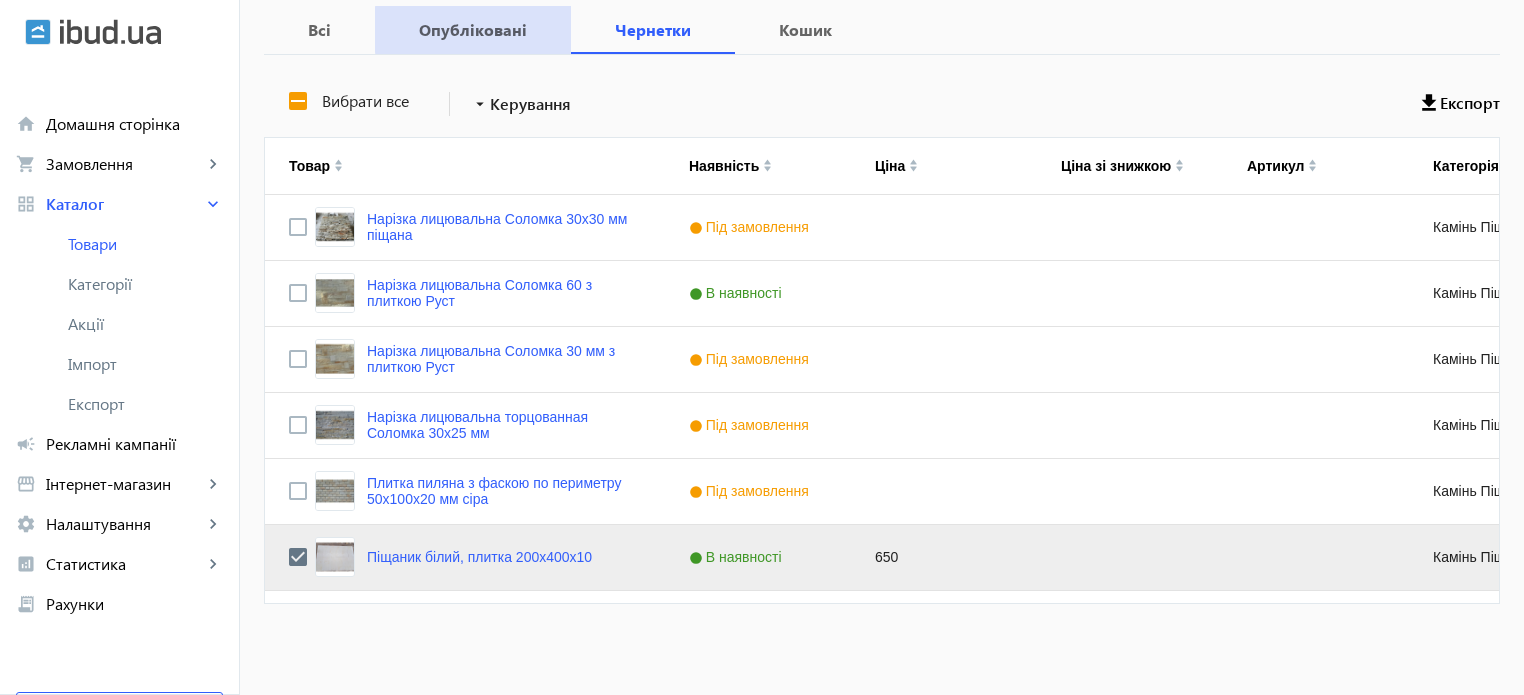 click on "Опубліковані" at bounding box center [473, 30] 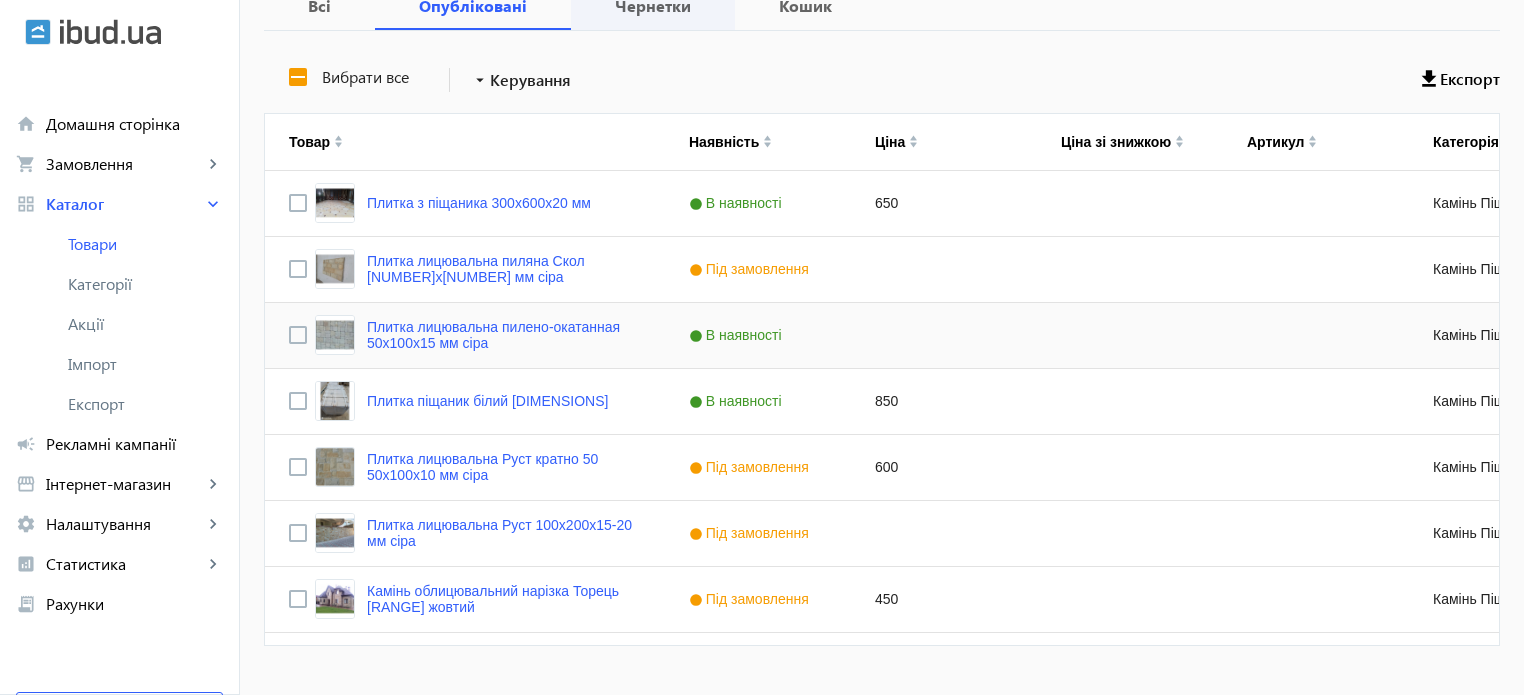 scroll, scrollTop: 445, scrollLeft: 0, axis: vertical 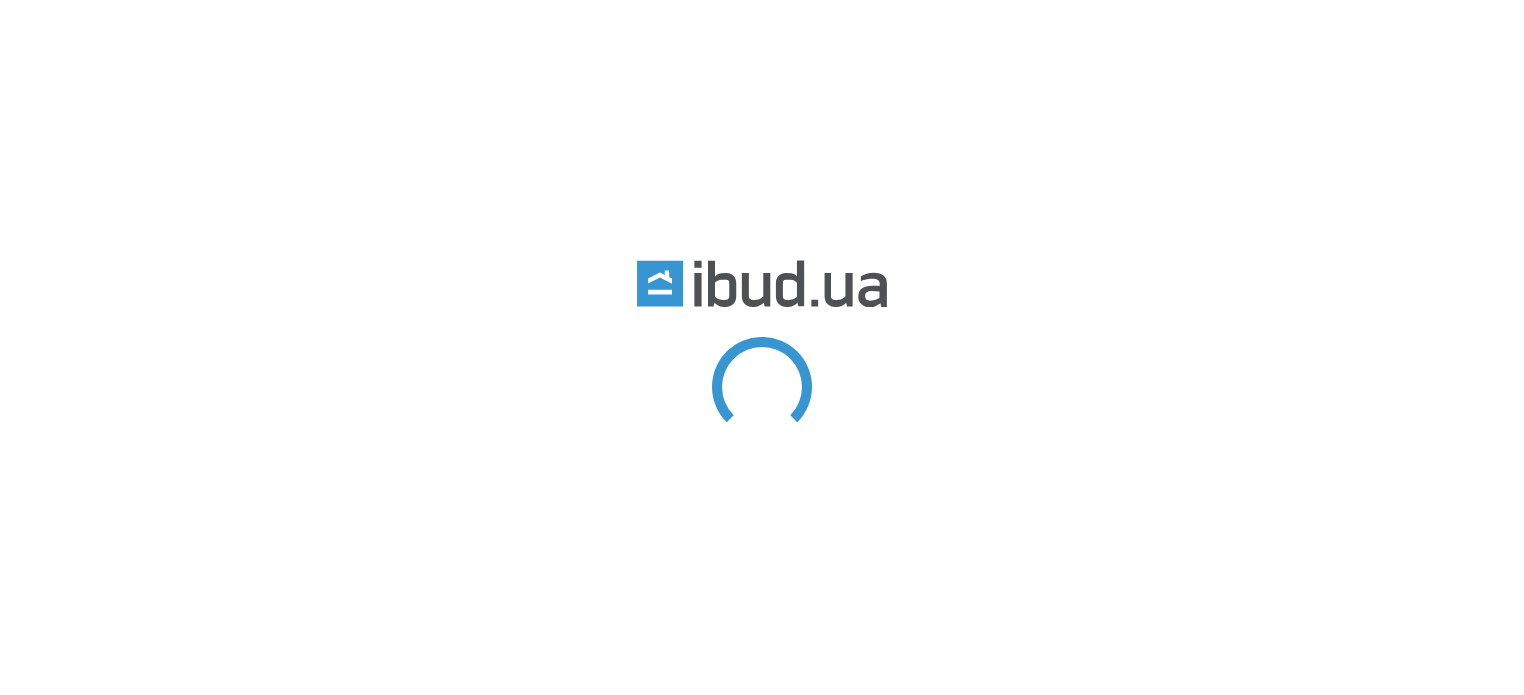 type 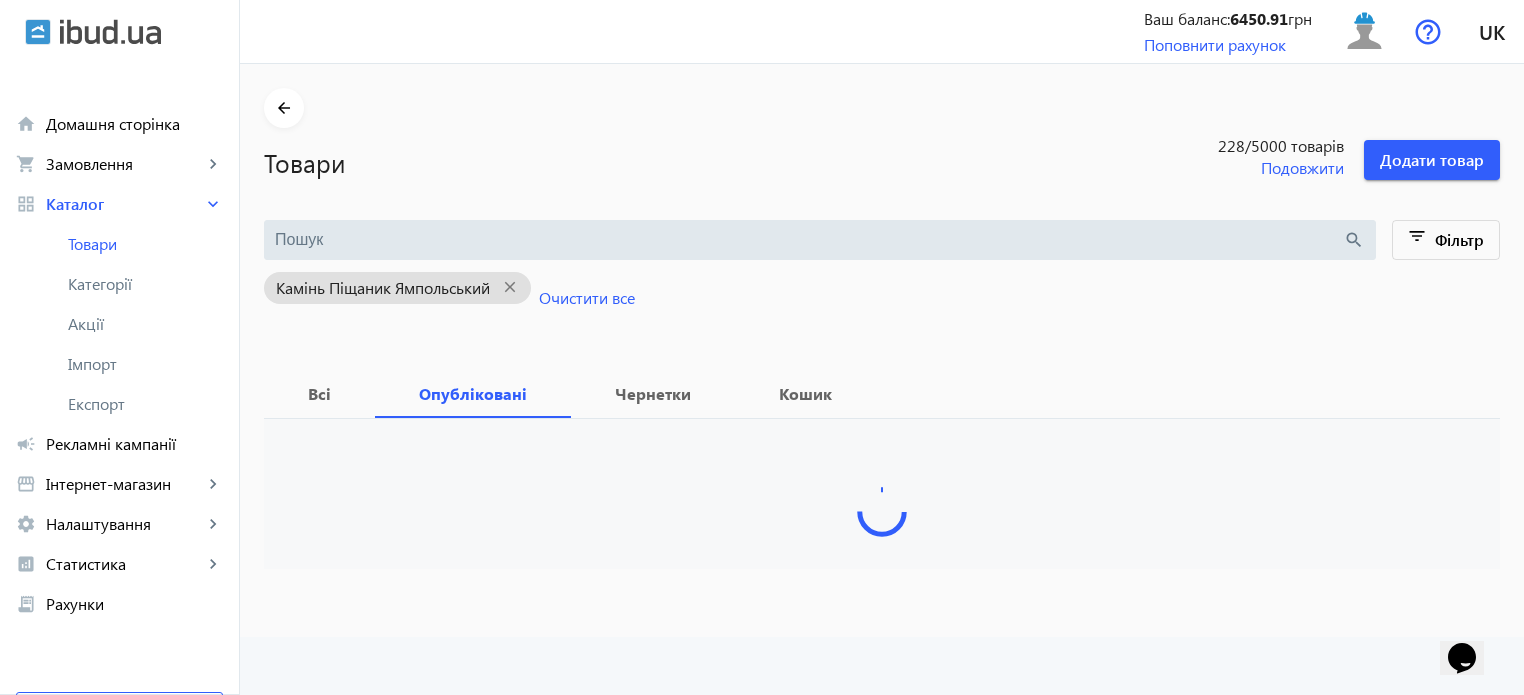 scroll, scrollTop: 0, scrollLeft: 0, axis: both 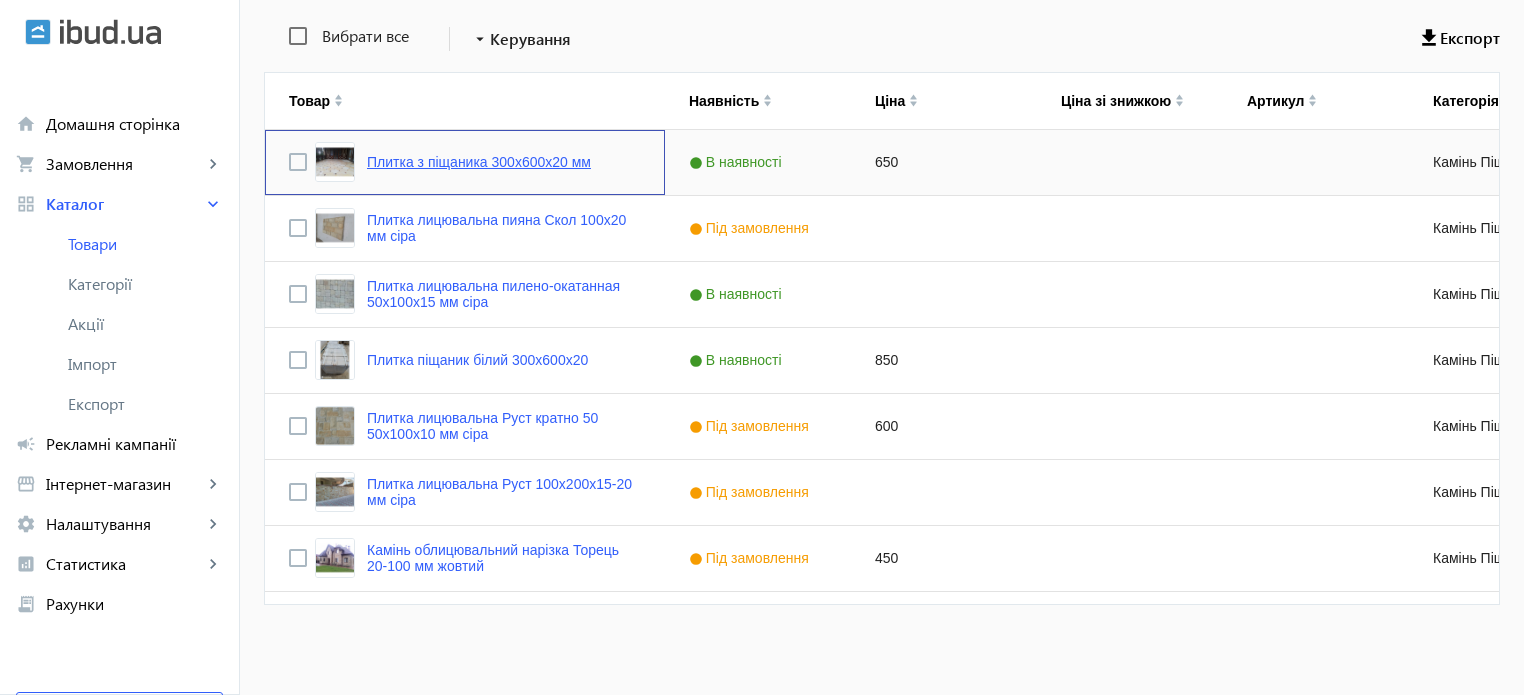 click on "Плитка з піщаника 300х600х20 мм" 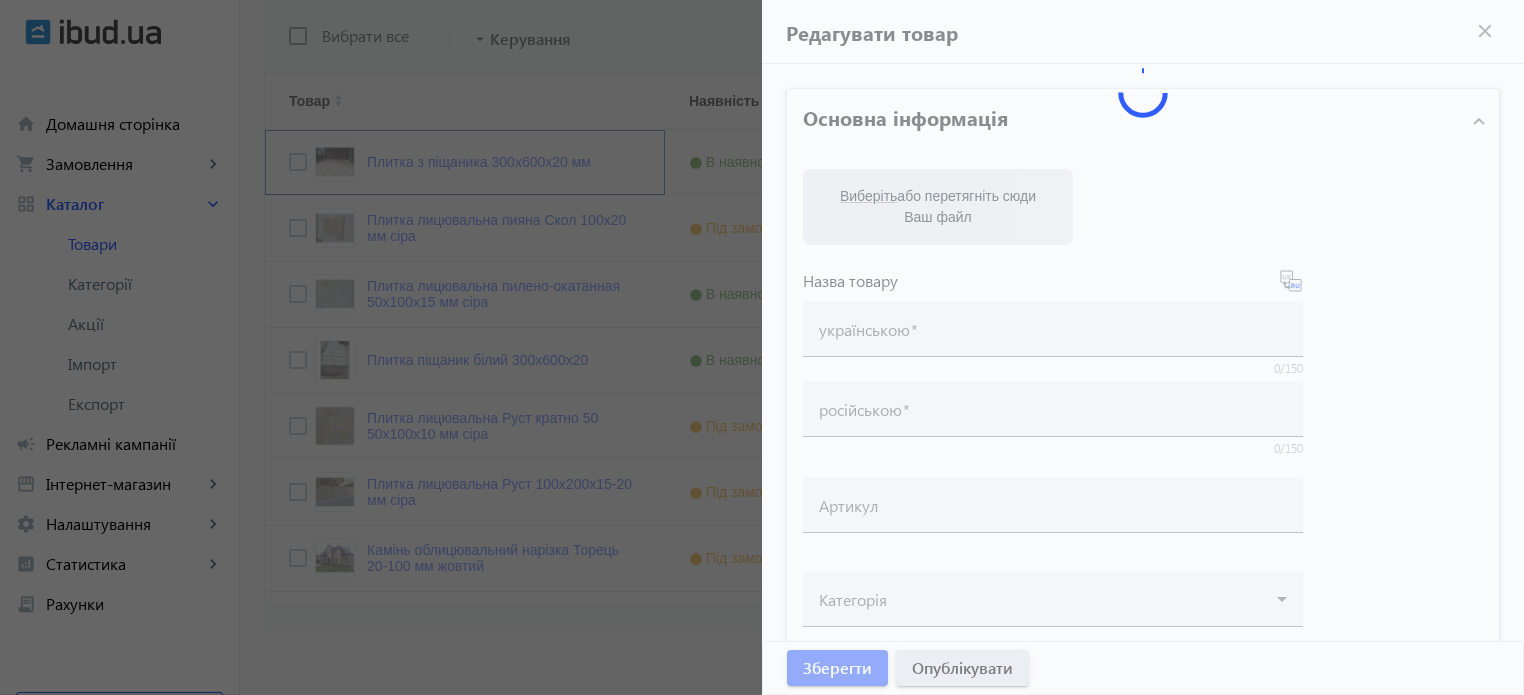 type on "Плитка з піщаника 300х600х20 мм" 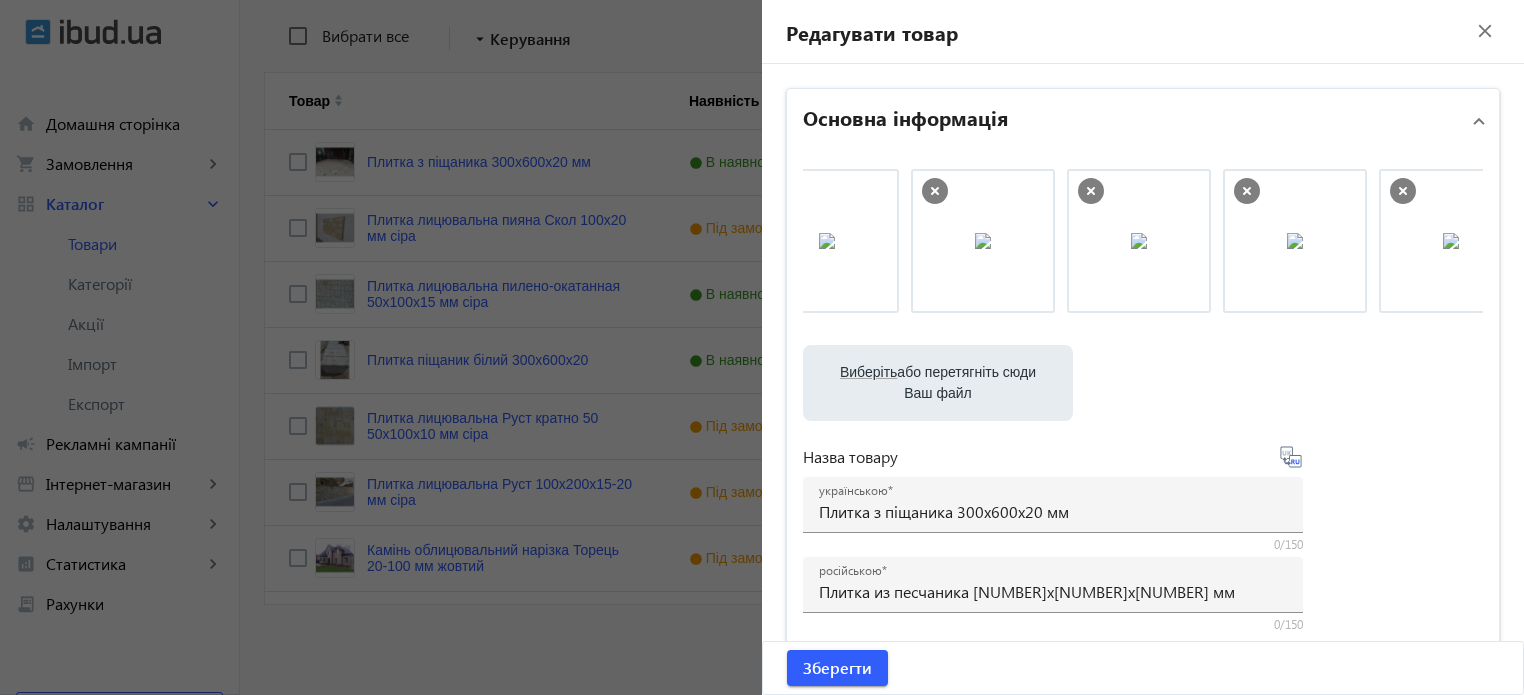 scroll, scrollTop: 0, scrollLeft: 109, axis: horizontal 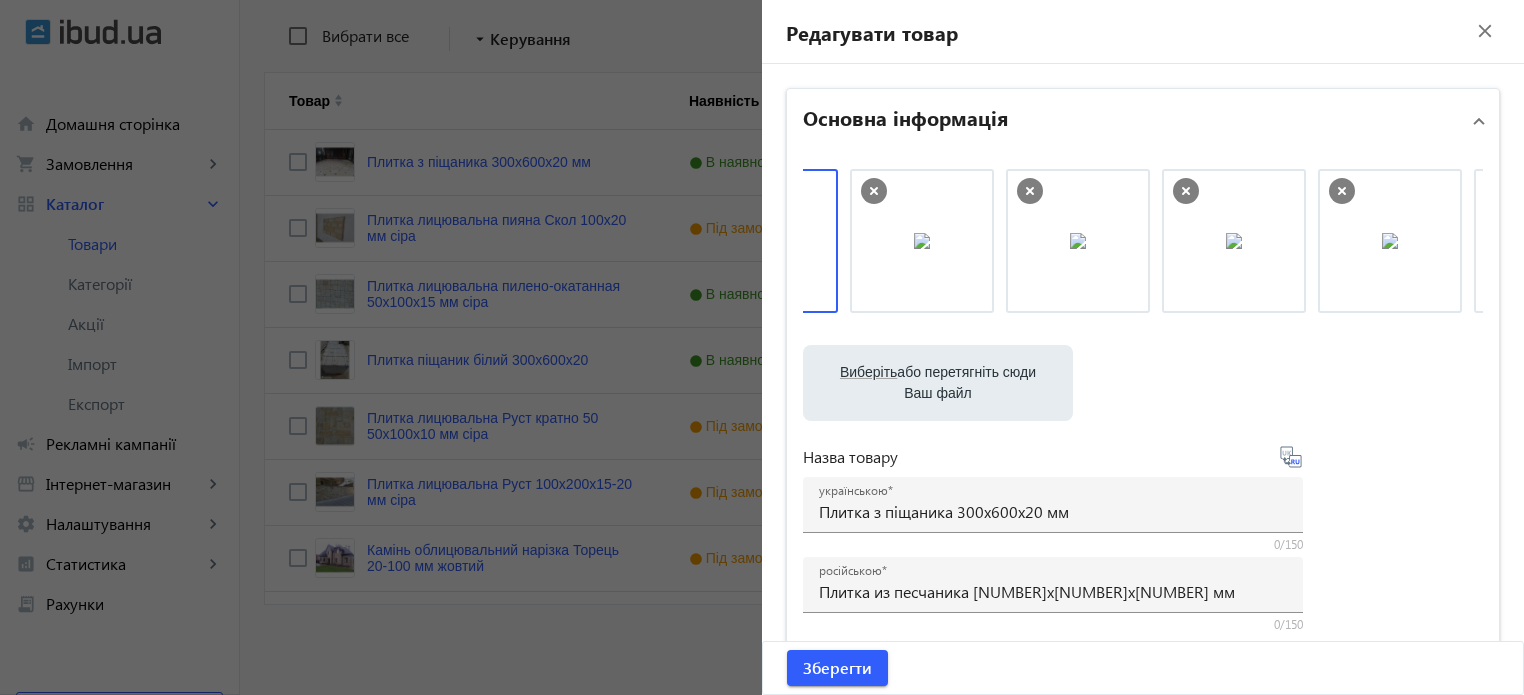 click 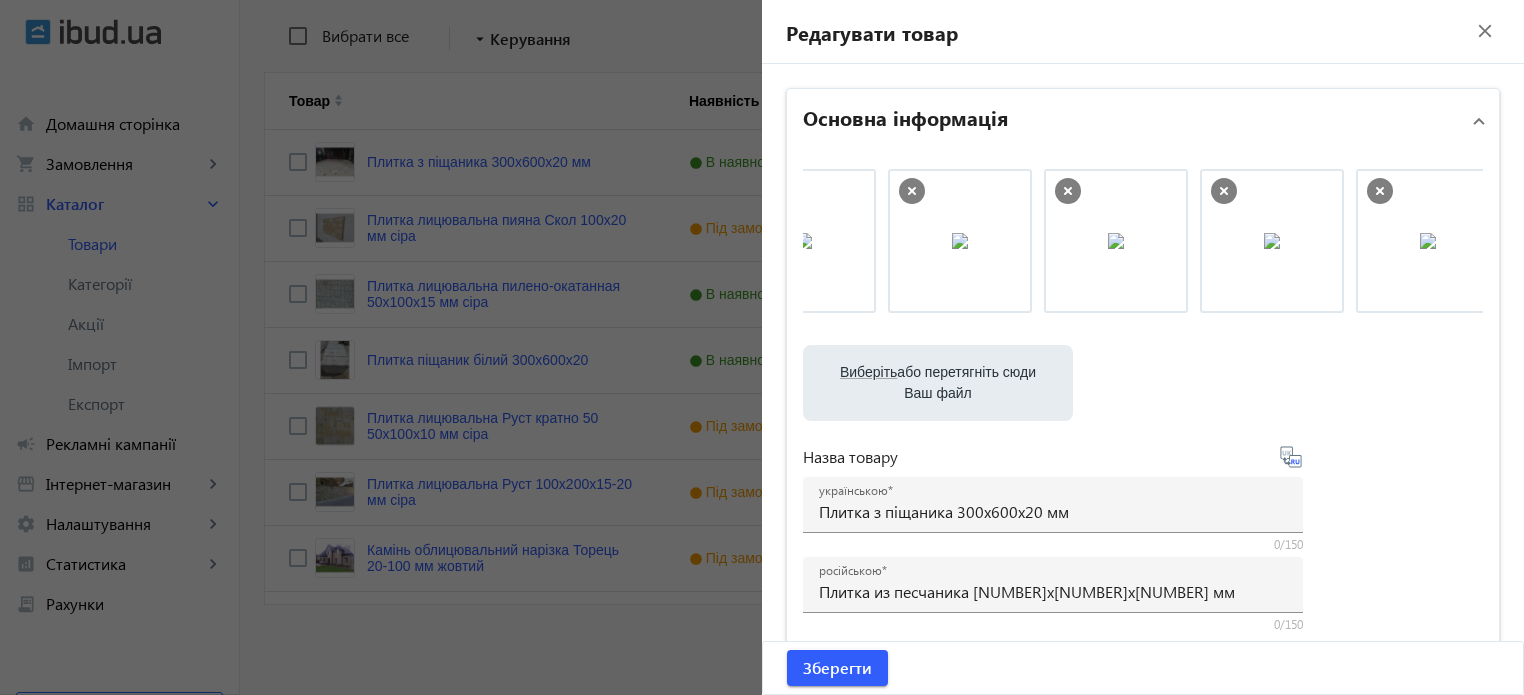 scroll, scrollTop: 0, scrollLeft: 417, axis: horizontal 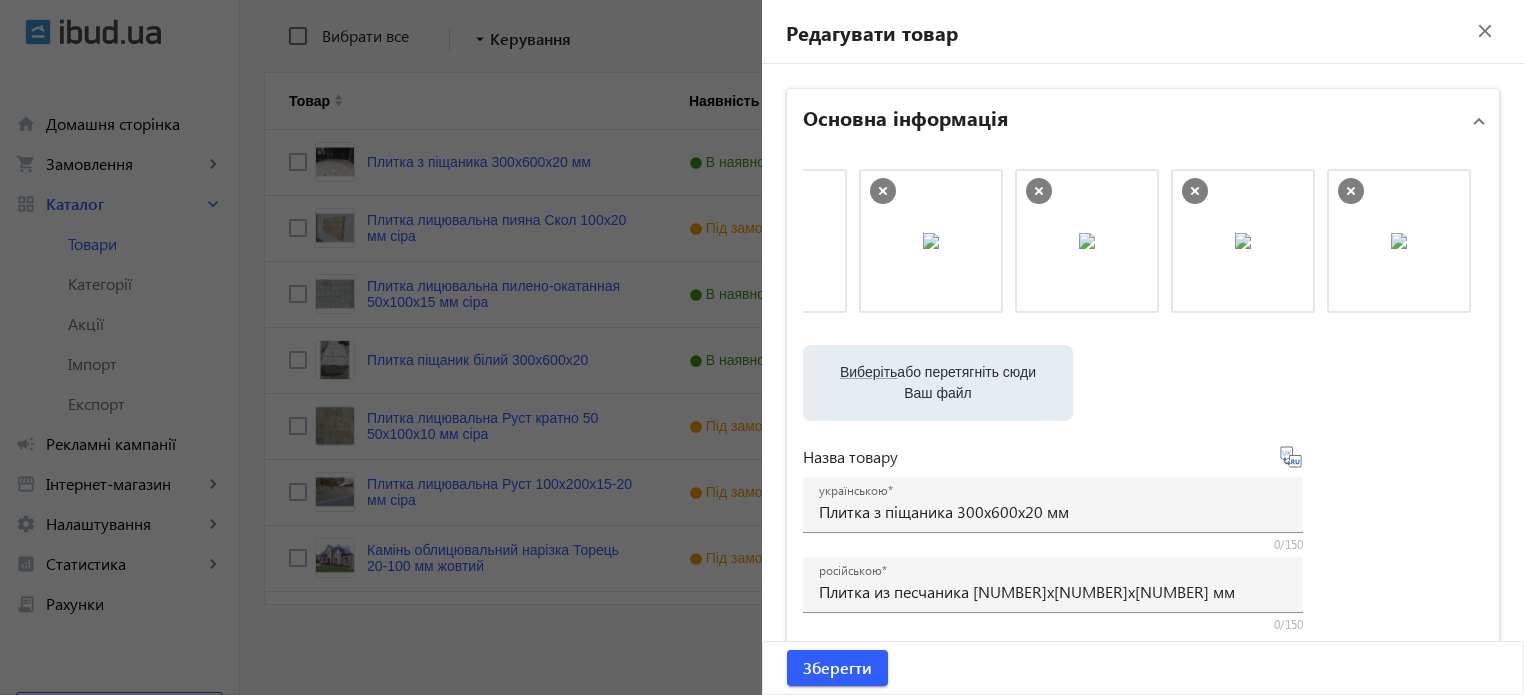 click 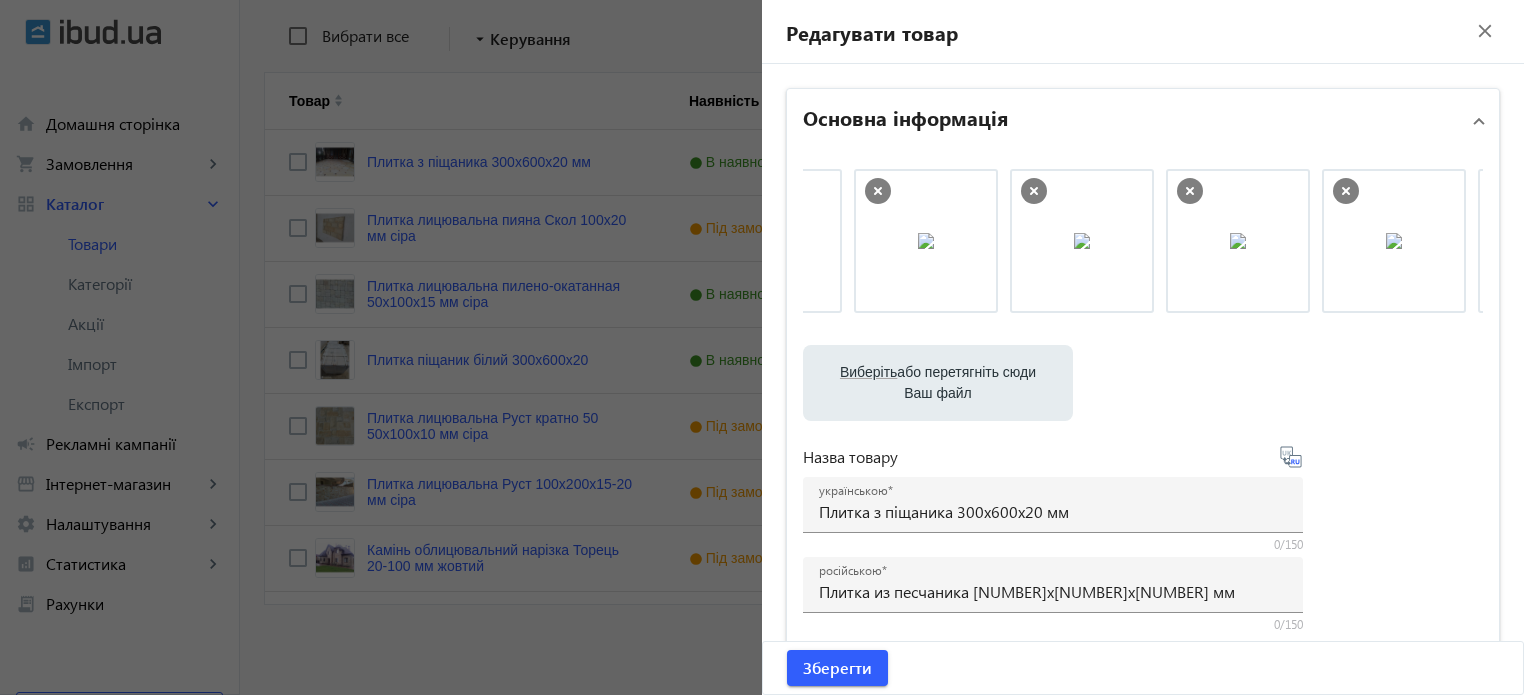 scroll, scrollTop: 0, scrollLeft: 729, axis: horizontal 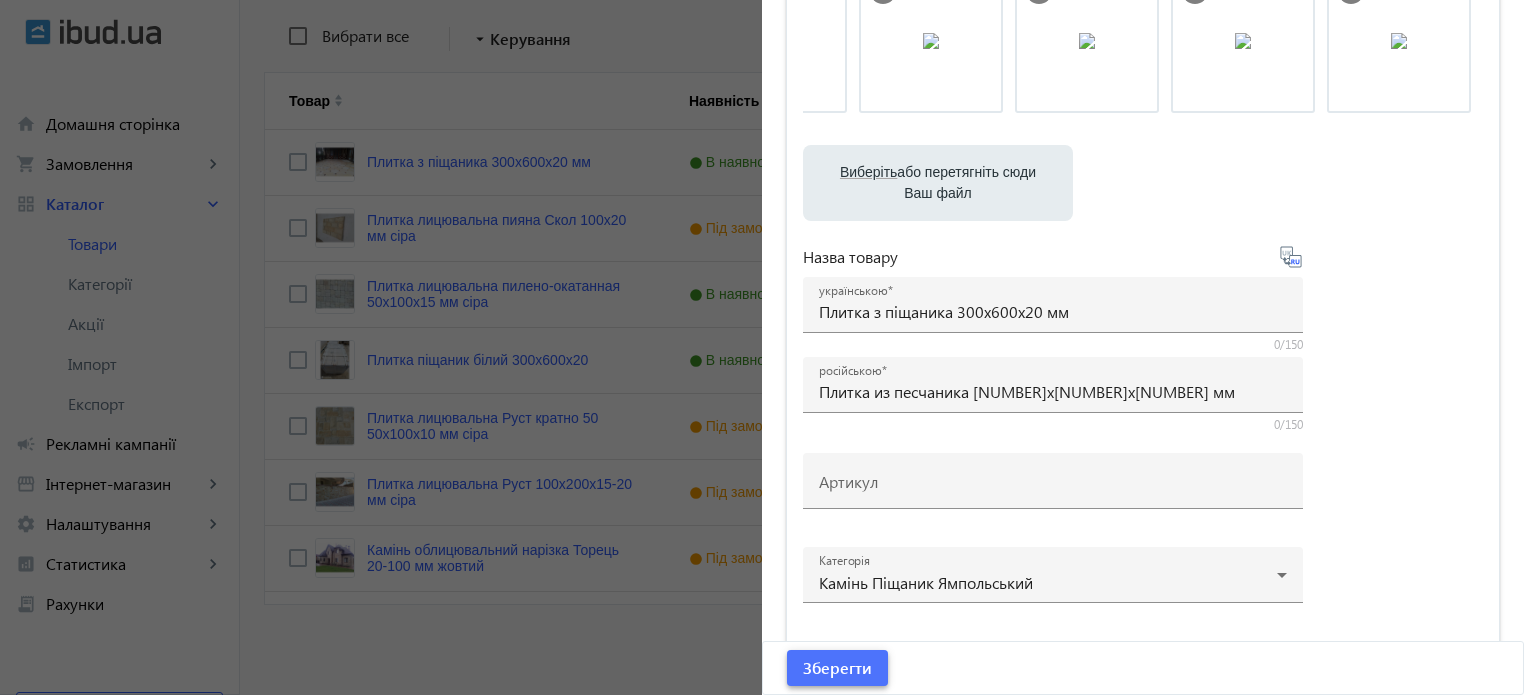 click on "Зберегти" 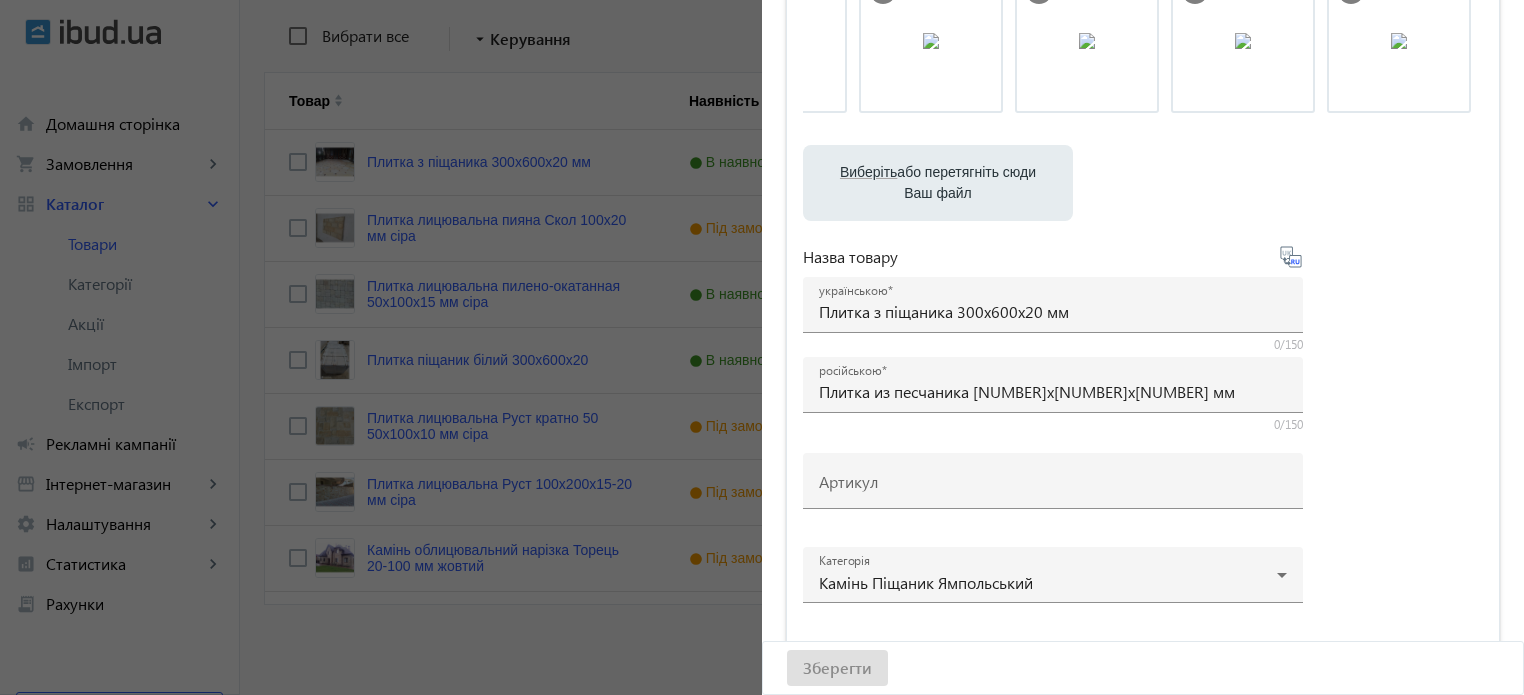 scroll, scrollTop: 0, scrollLeft: 0, axis: both 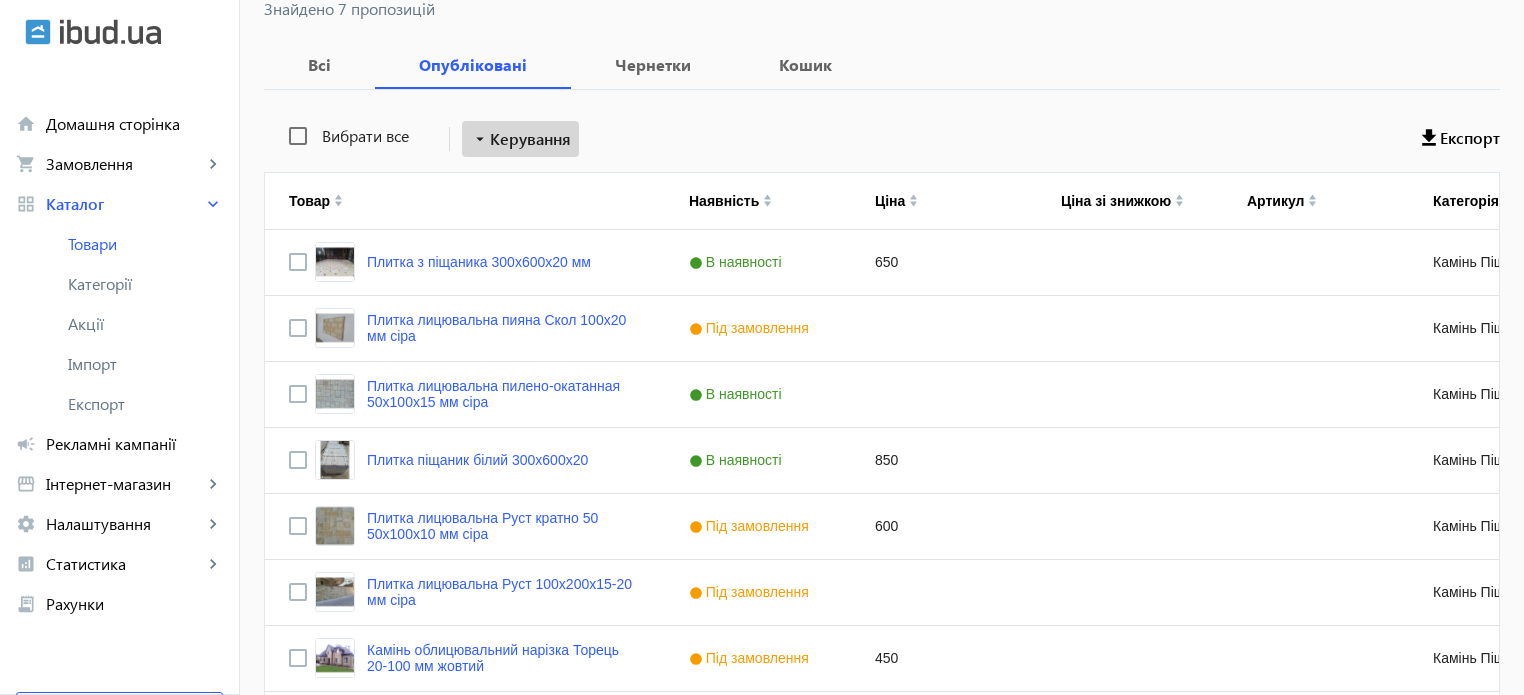 click on "Керування" 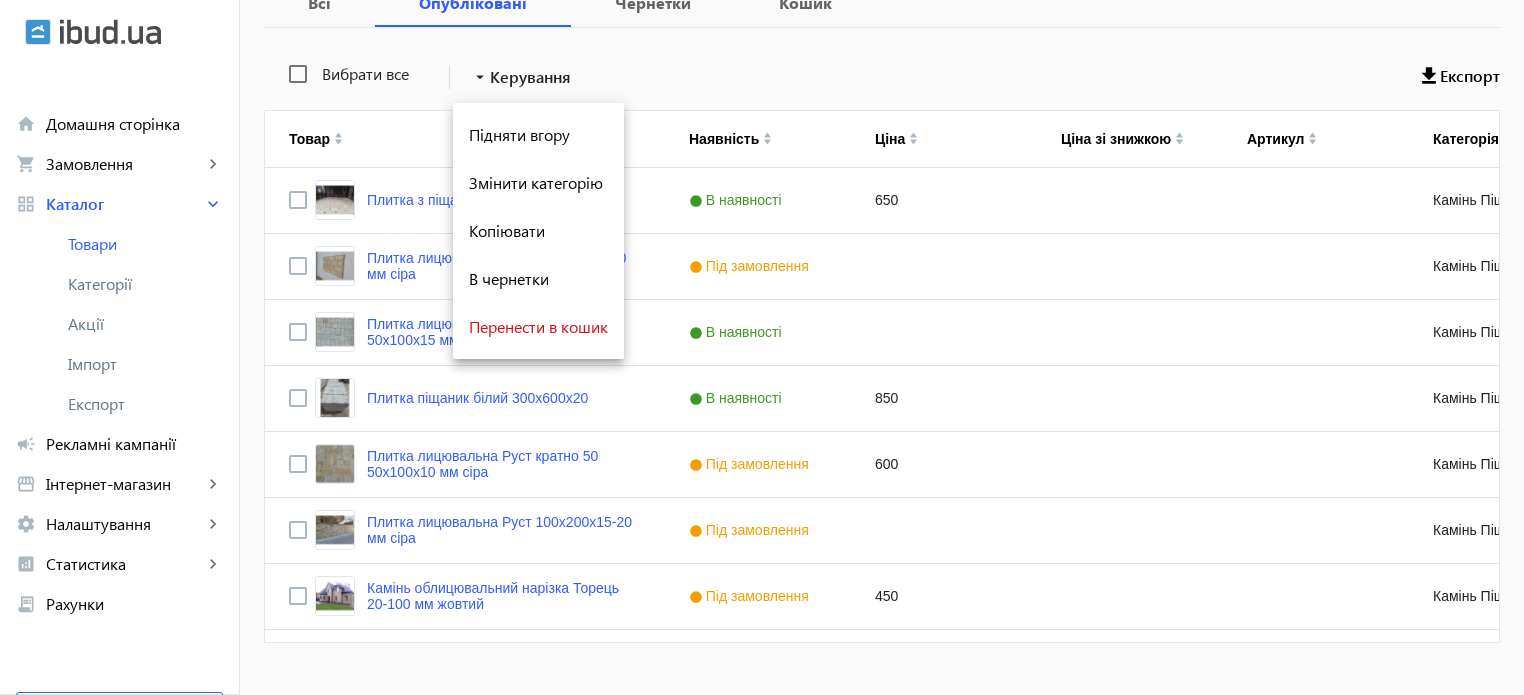 scroll, scrollTop: 345, scrollLeft: 0, axis: vertical 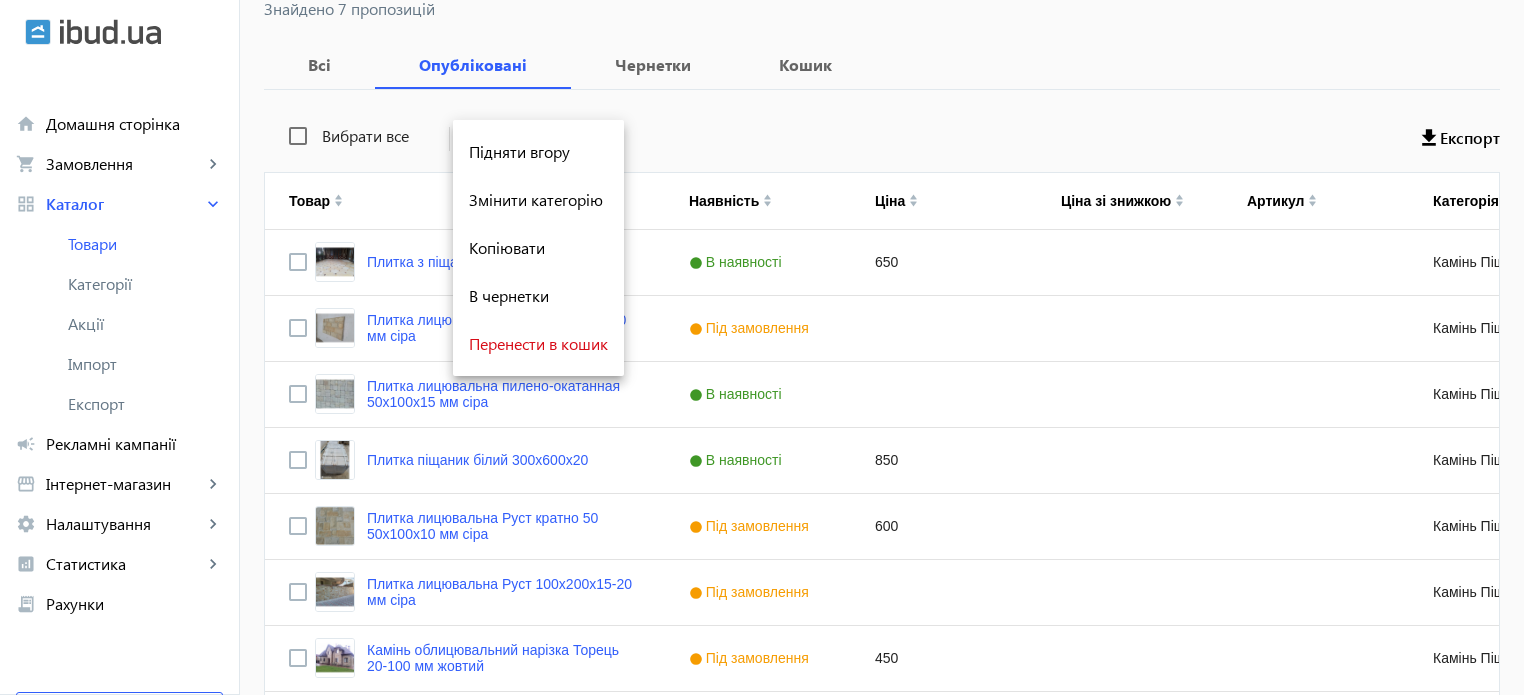 click at bounding box center [762, 347] 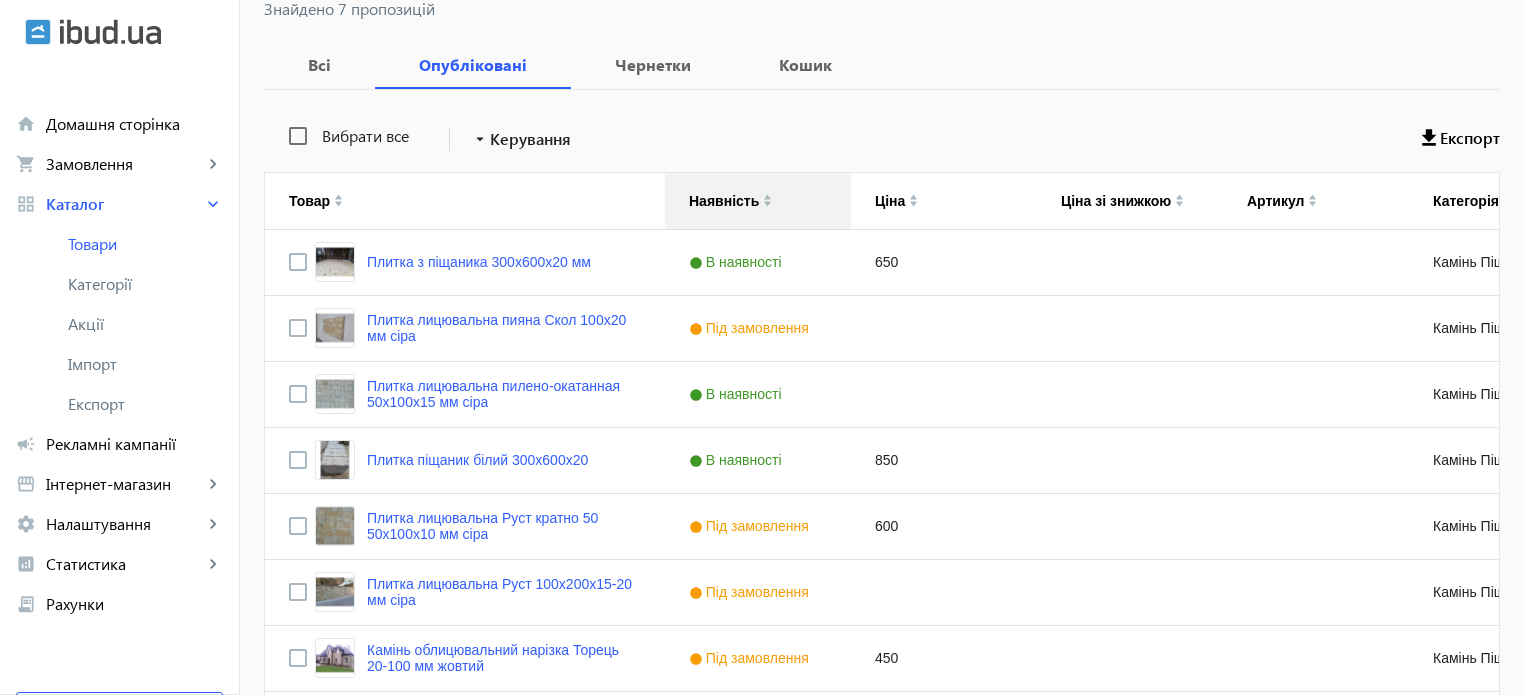 click on "Наявність" 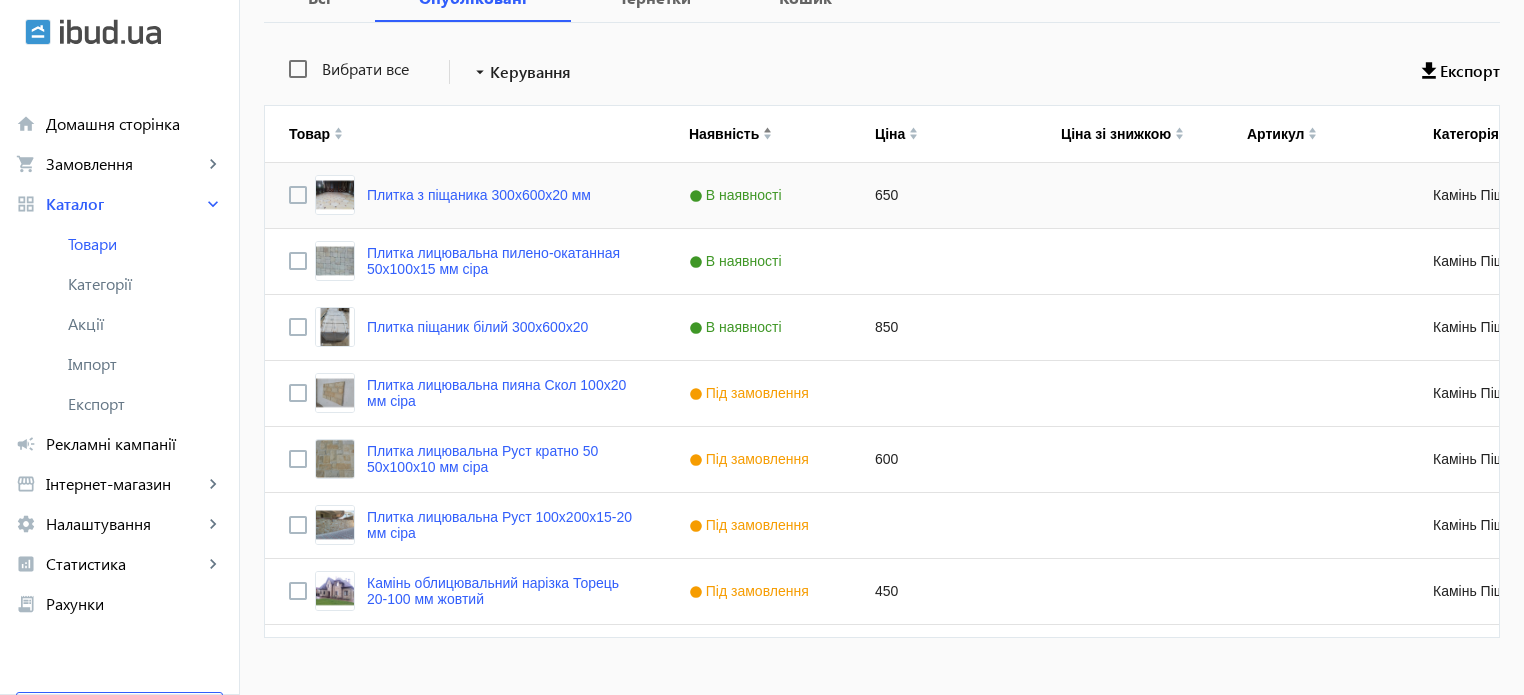 scroll, scrollTop: 445, scrollLeft: 0, axis: vertical 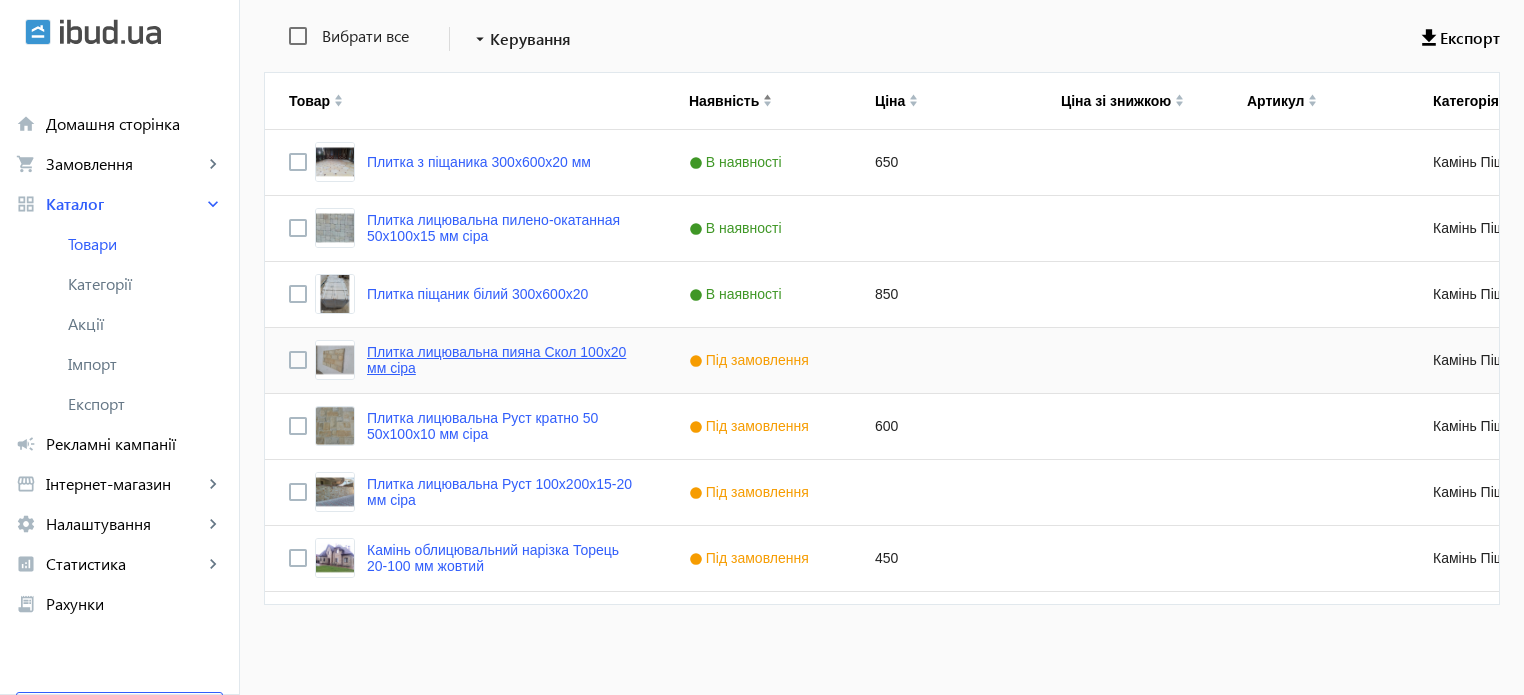 click on "Плитка лицювальна пияна Скол 100х20 мм сіра" 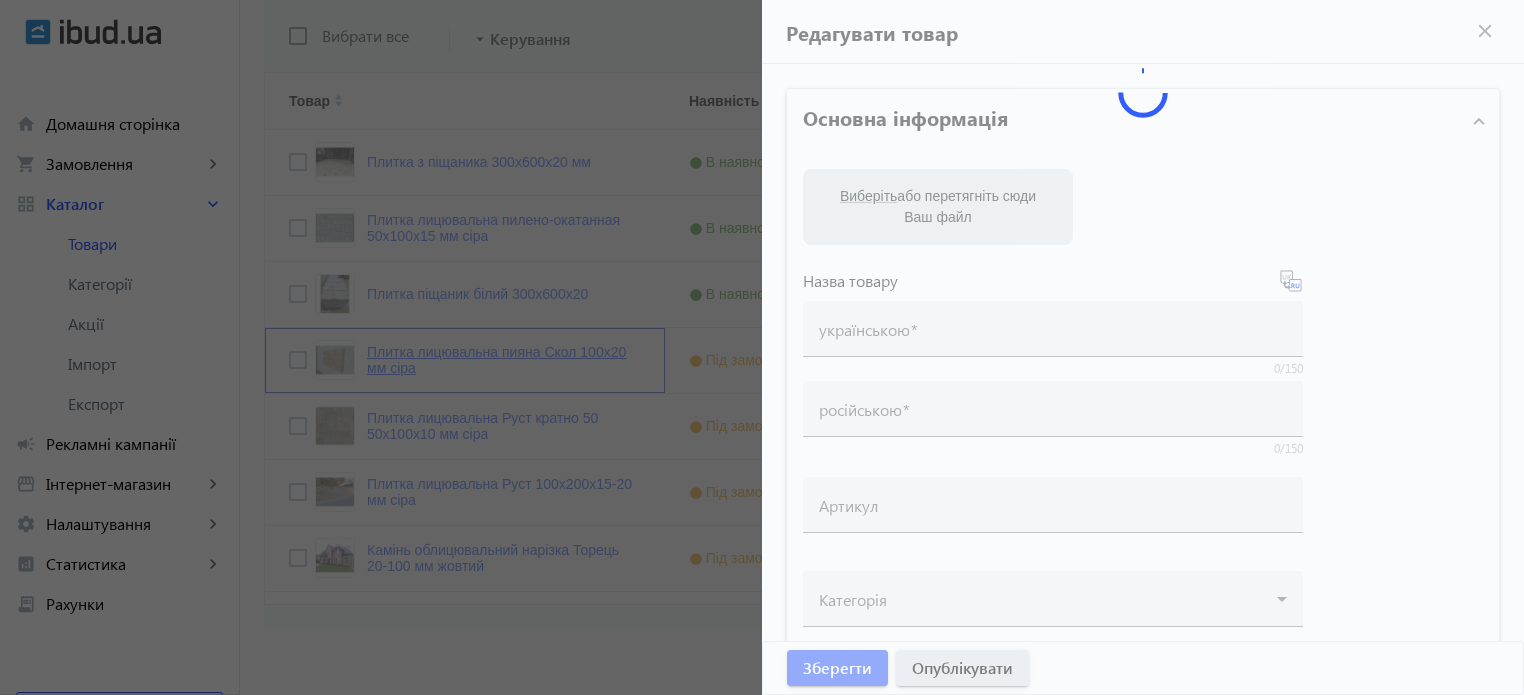 type on "Плитка лицювальна пияна Скол 100х20 мм сіра" 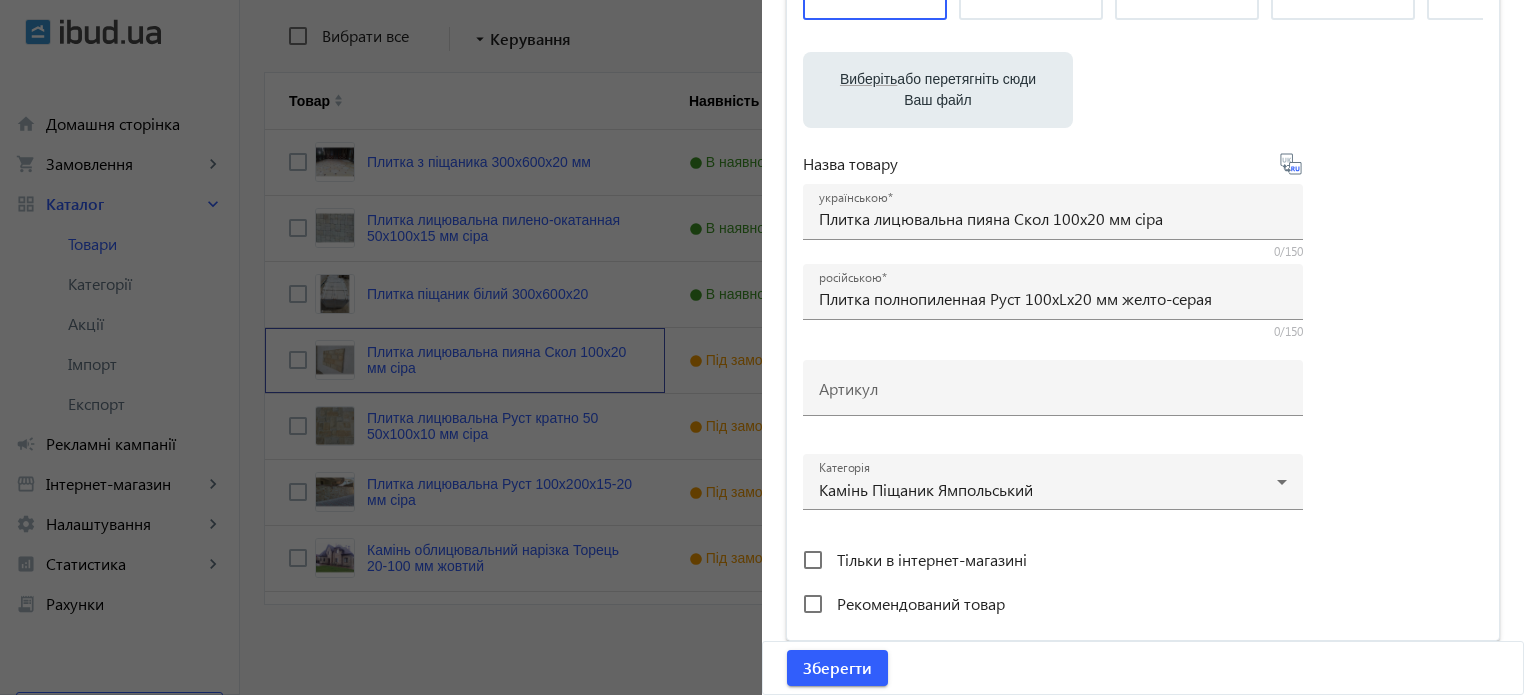 scroll, scrollTop: 300, scrollLeft: 0, axis: vertical 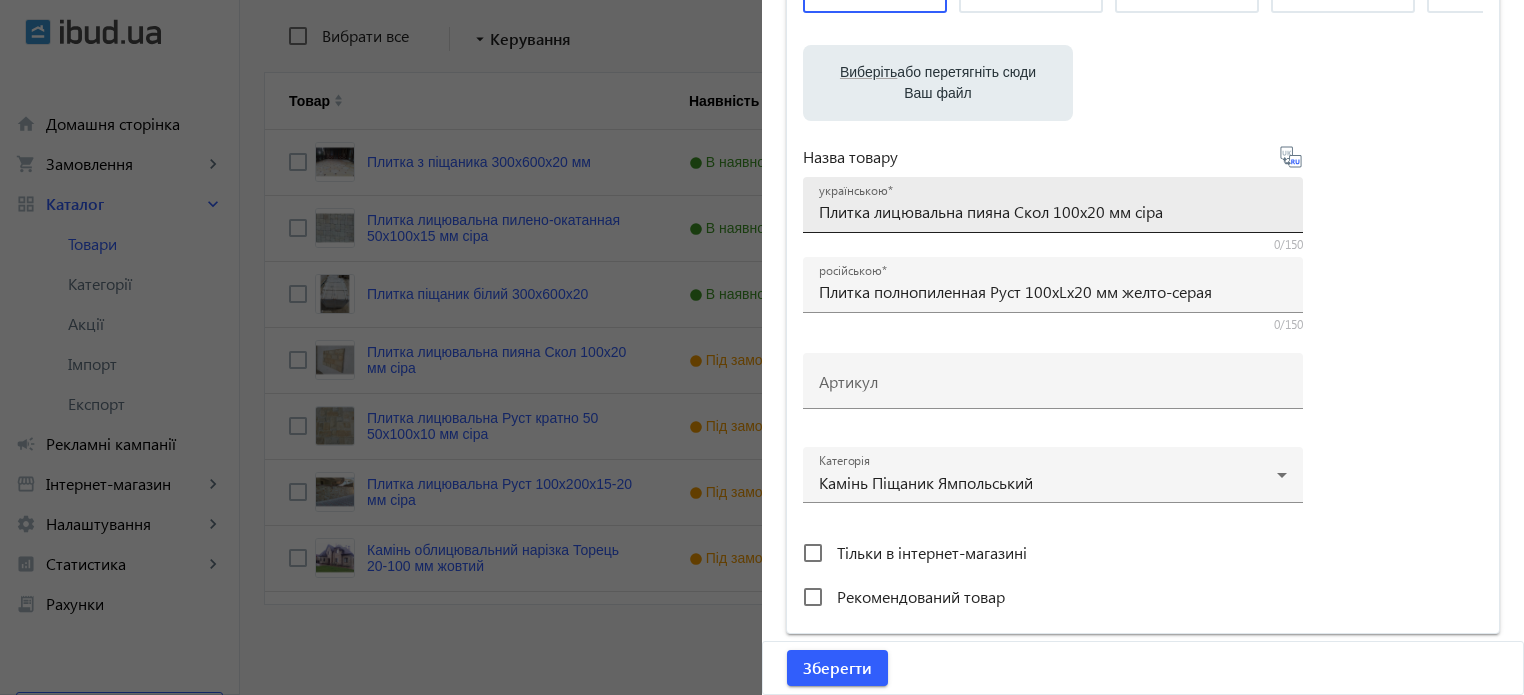 click on "українською Плитка лицювальна пиляна Скол 100х20 мм сіра" at bounding box center (1053, 205) 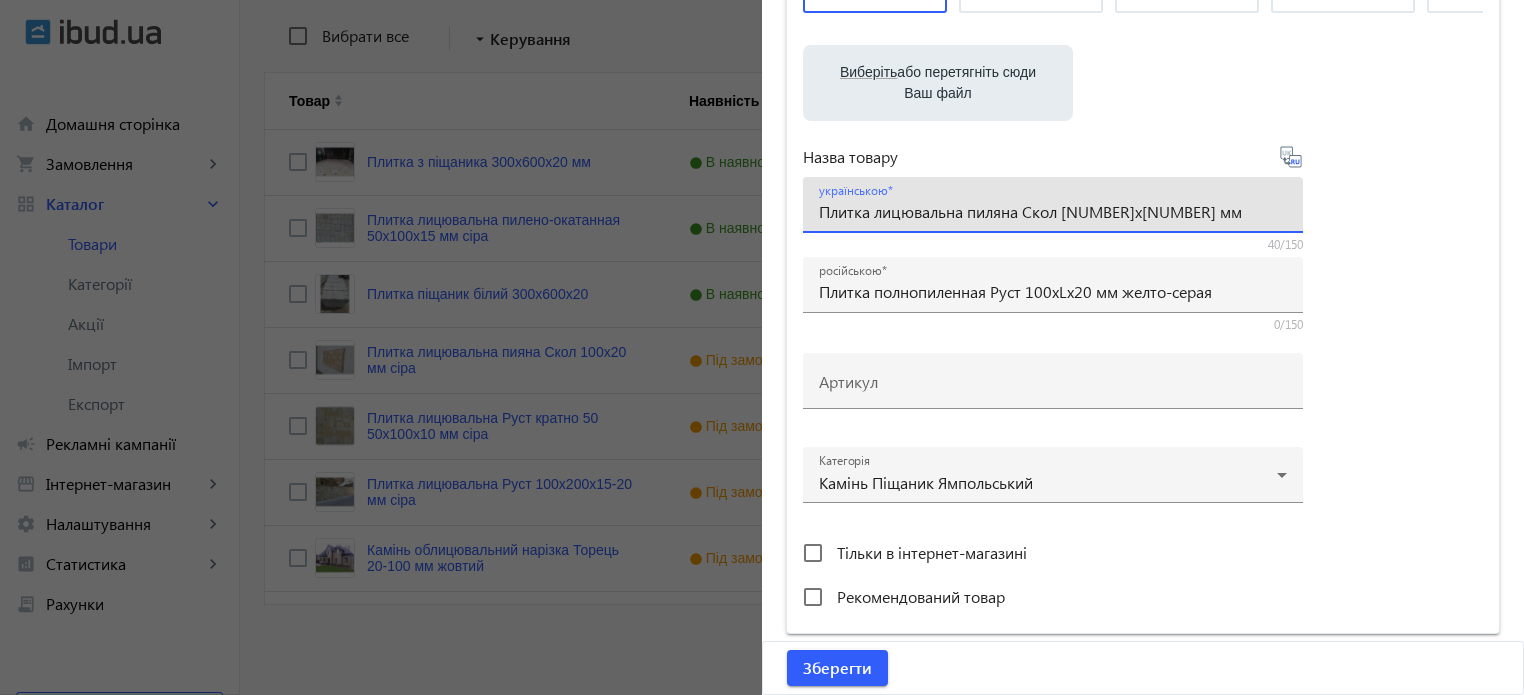 type on "Плитка лицювальна пиляна Скол [NUMBER]х[NUMBER] мм" 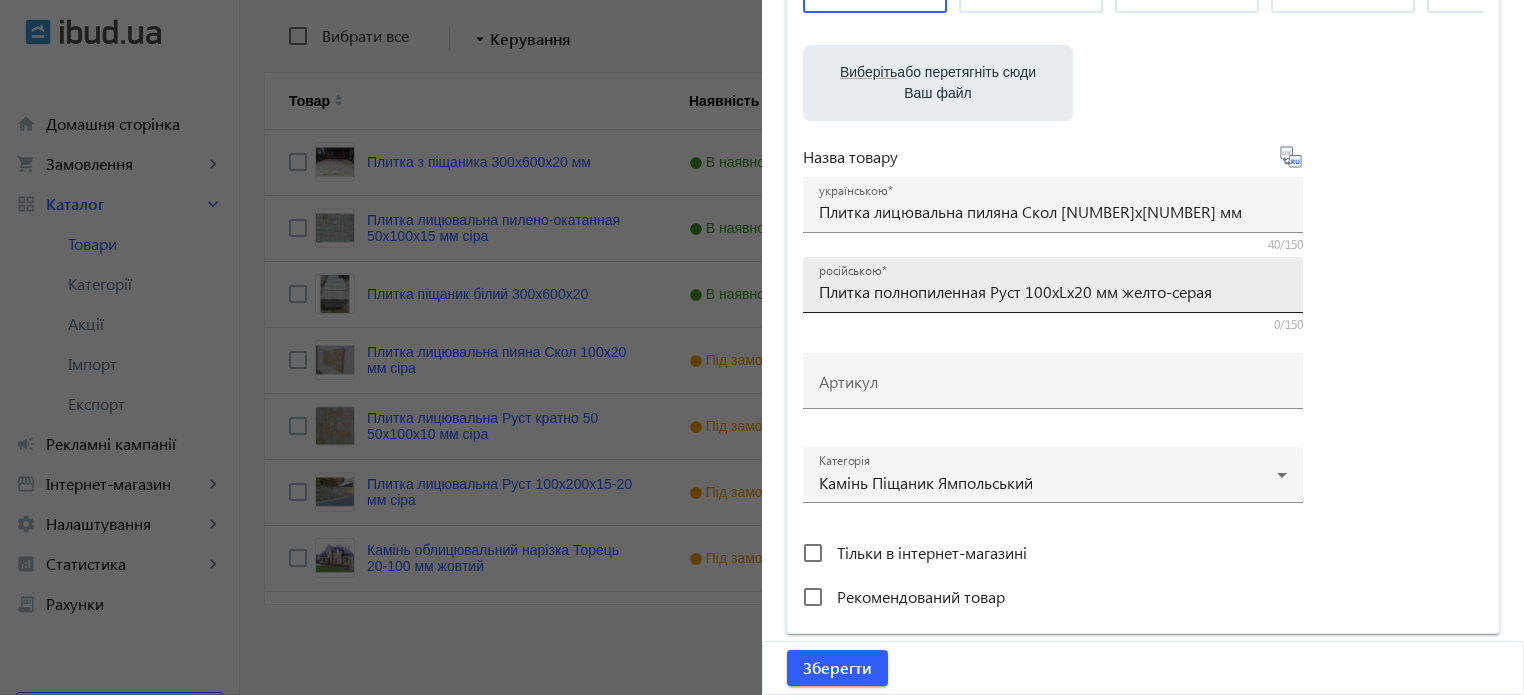 type on "Плитка облицовочная пиленая Скол 100х20 мм" 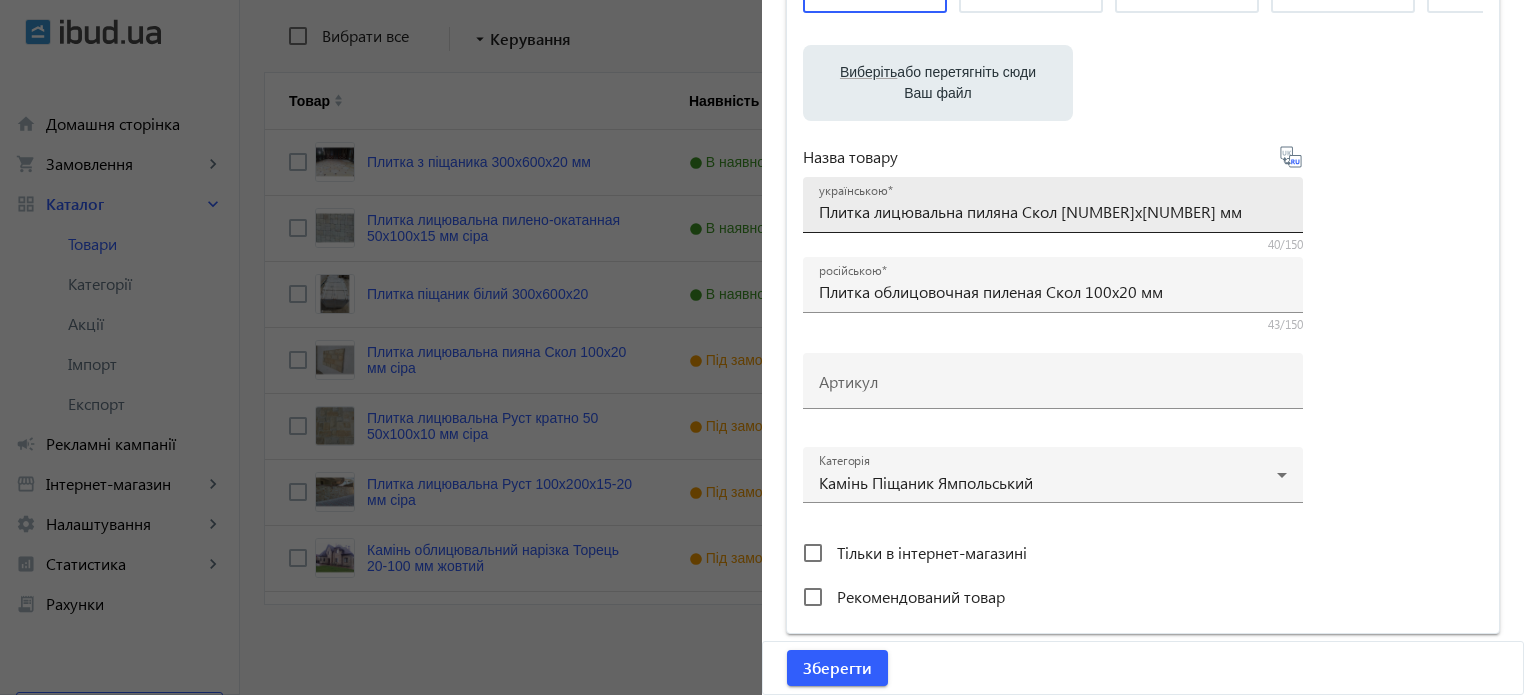 click on "Плитка лицювальна пиляна Скол [NUMBER]х[NUMBER] мм" at bounding box center [1053, 211] 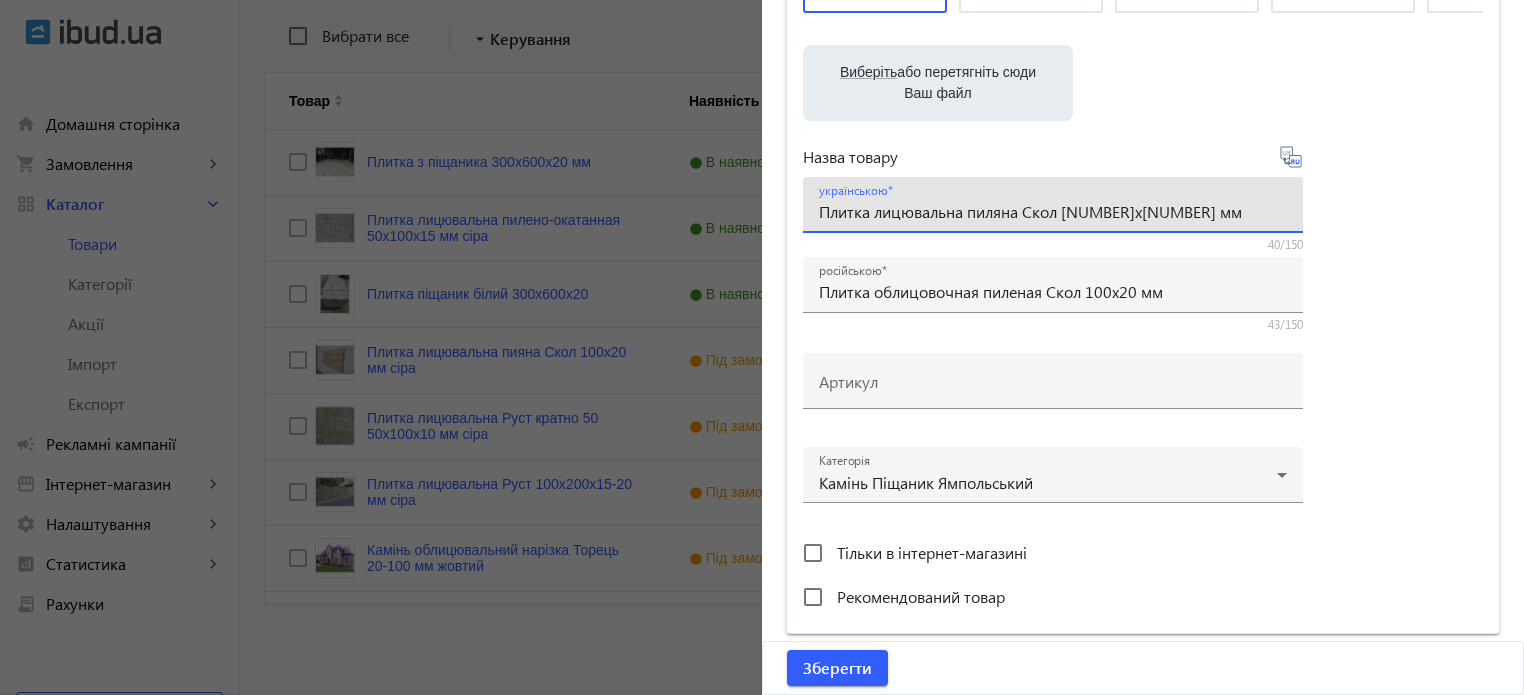 click on "Плитка лицювальна пиляна Скол [NUMBER]х[NUMBER] мм" at bounding box center [1053, 211] 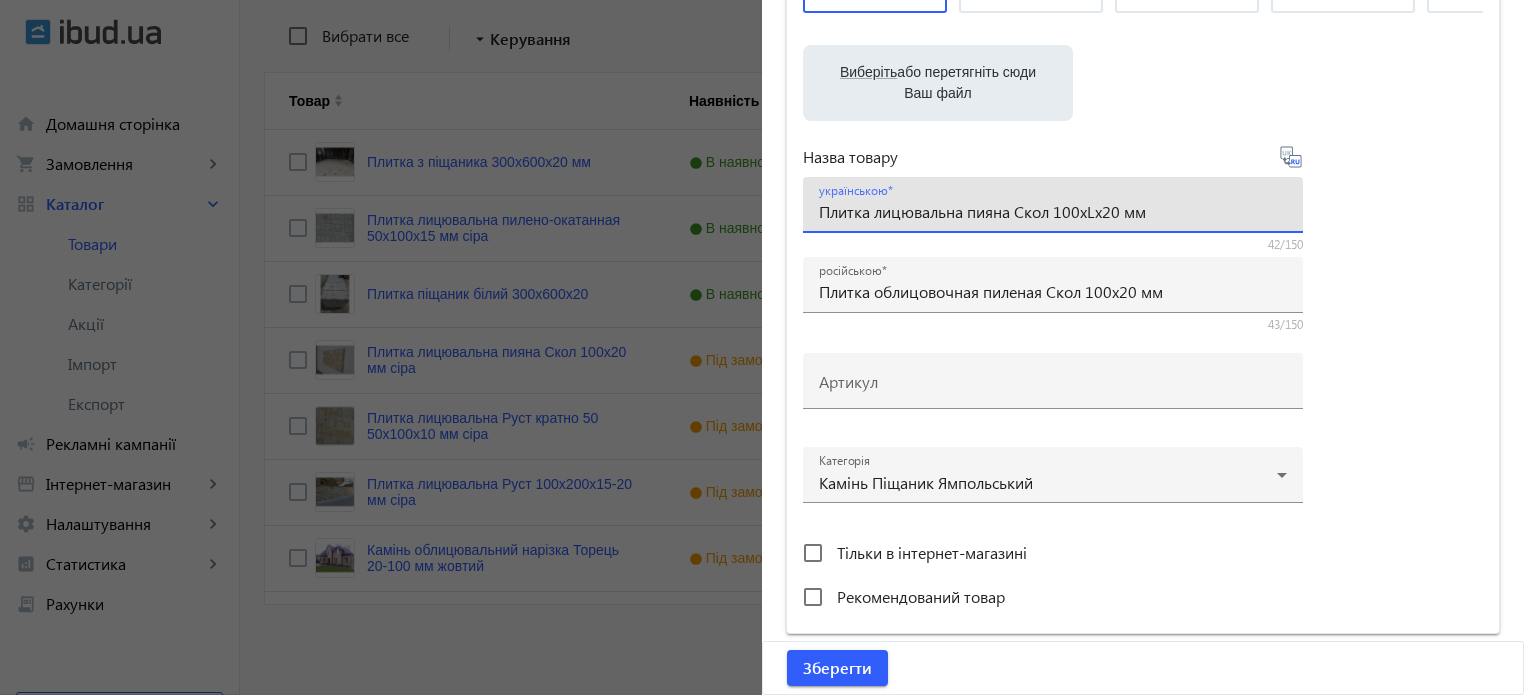 type on "Плитка лицювальна пияна Скол 100хLх20 мм" 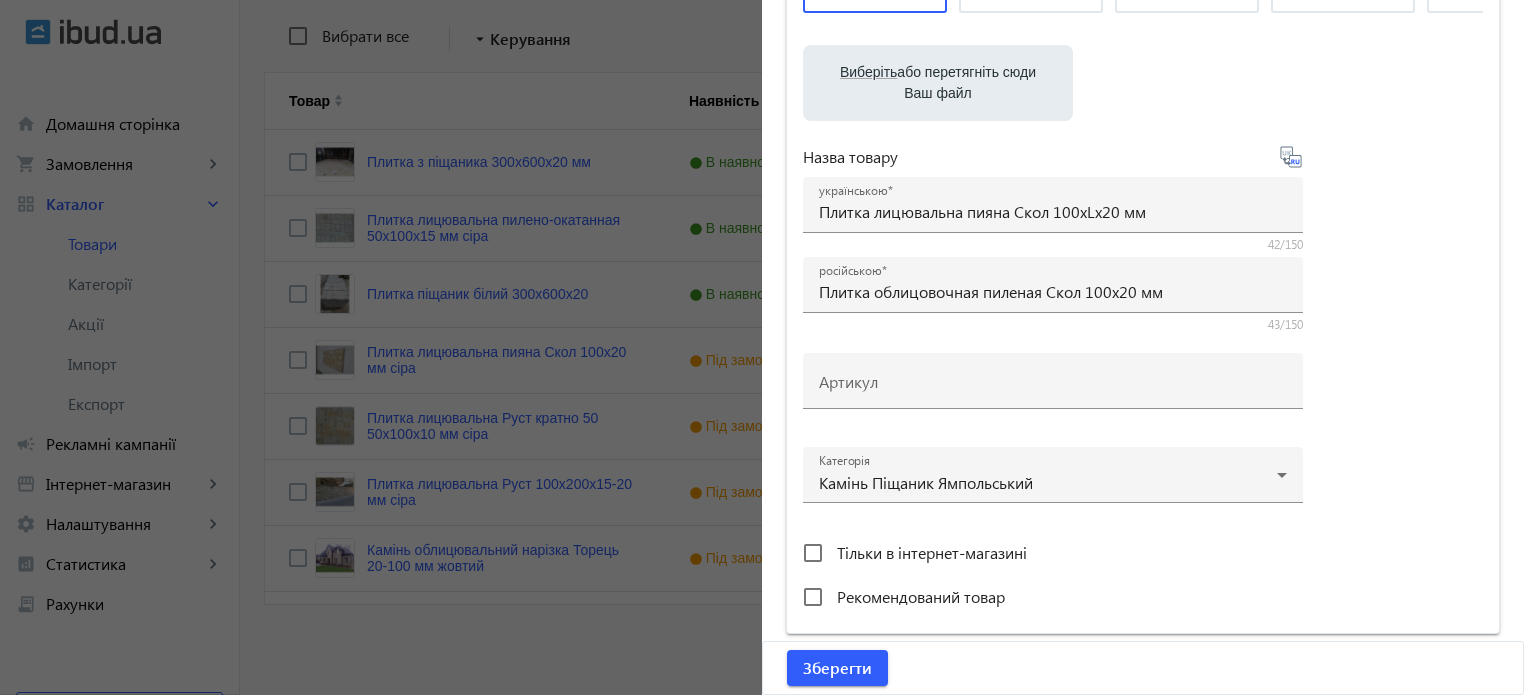 type on "Плитка облицовочная пиленая Скол 100хLх20 мм" 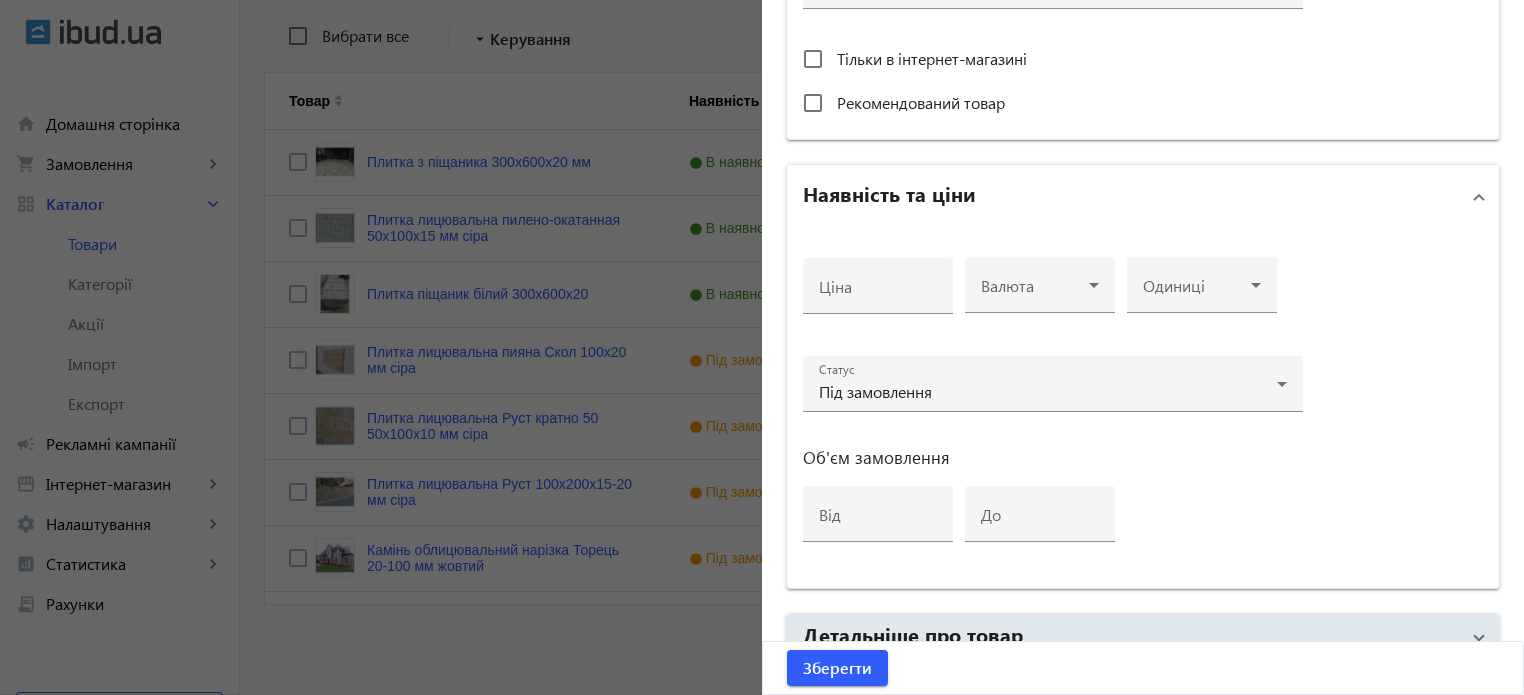 scroll, scrollTop: 800, scrollLeft: 0, axis: vertical 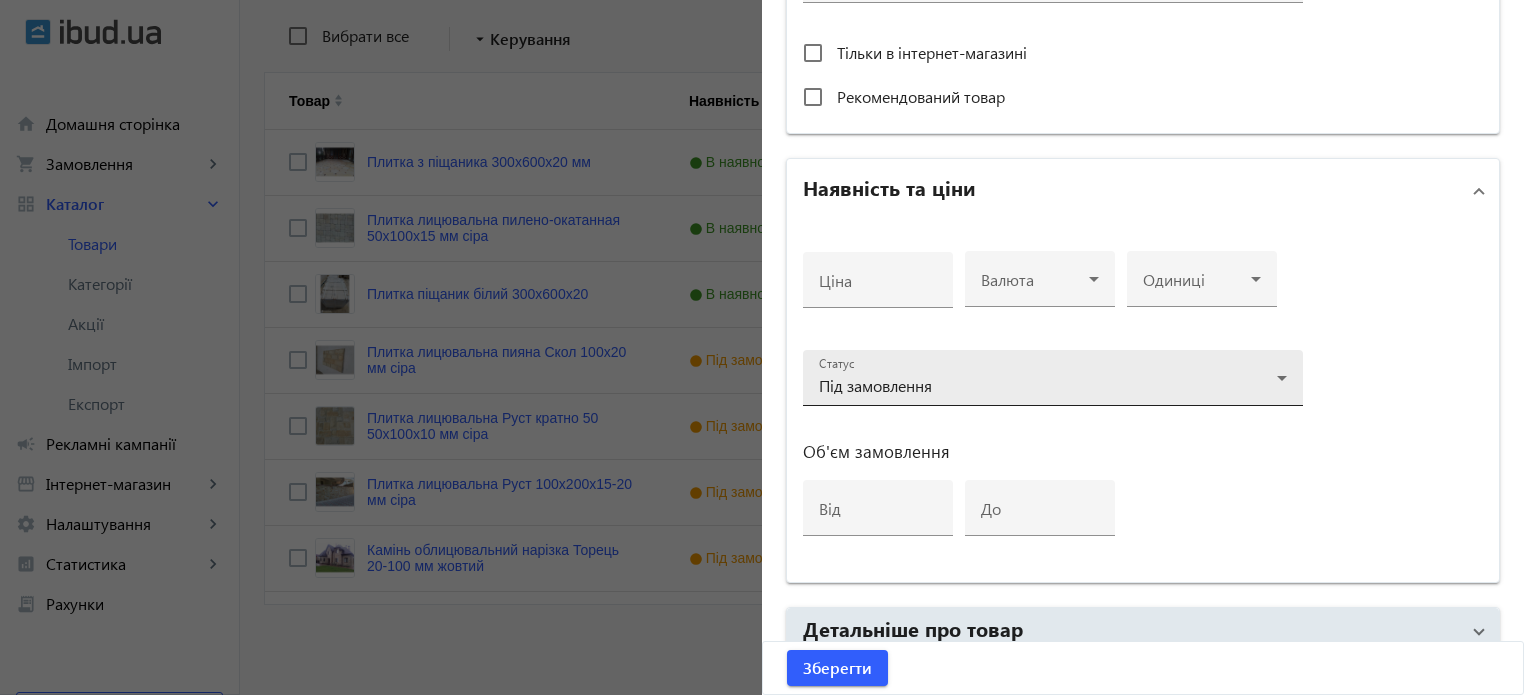 click 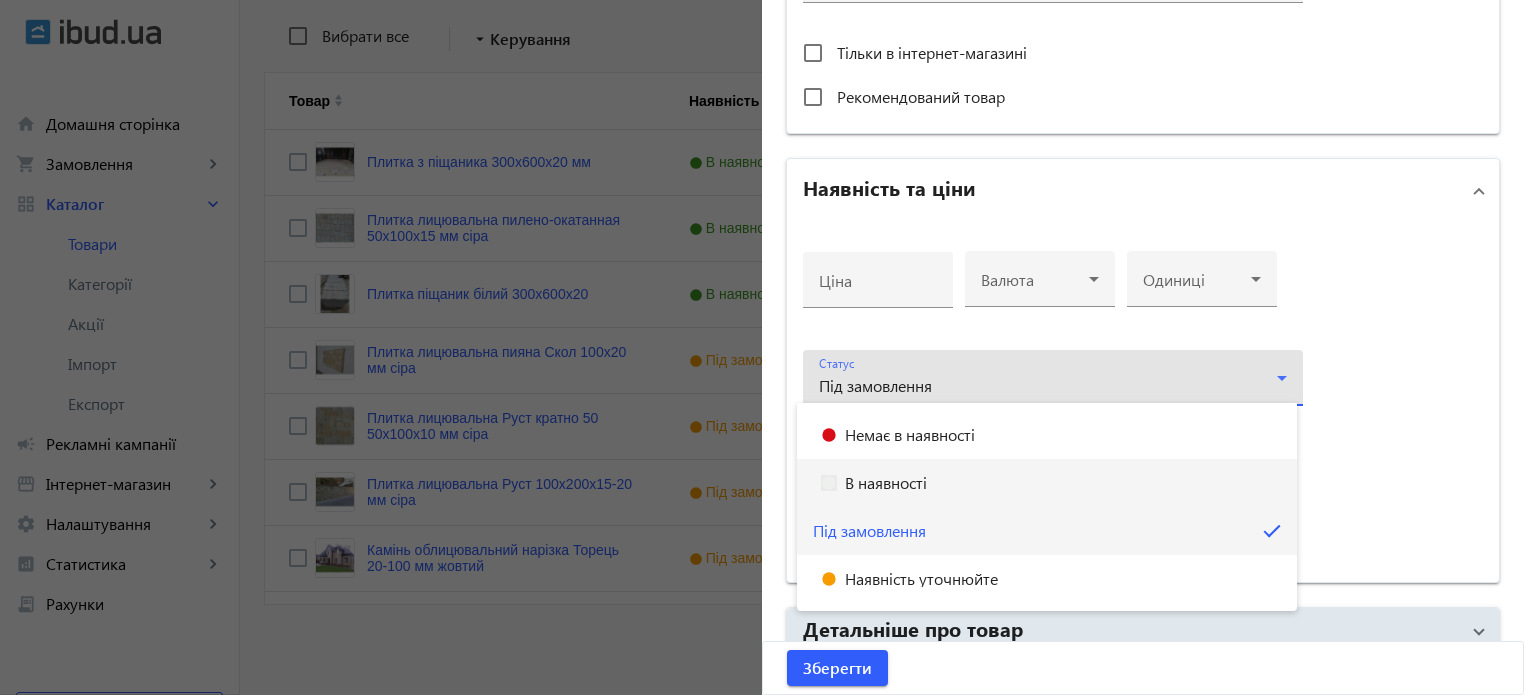 click on "В наявності" at bounding box center [1047, 483] 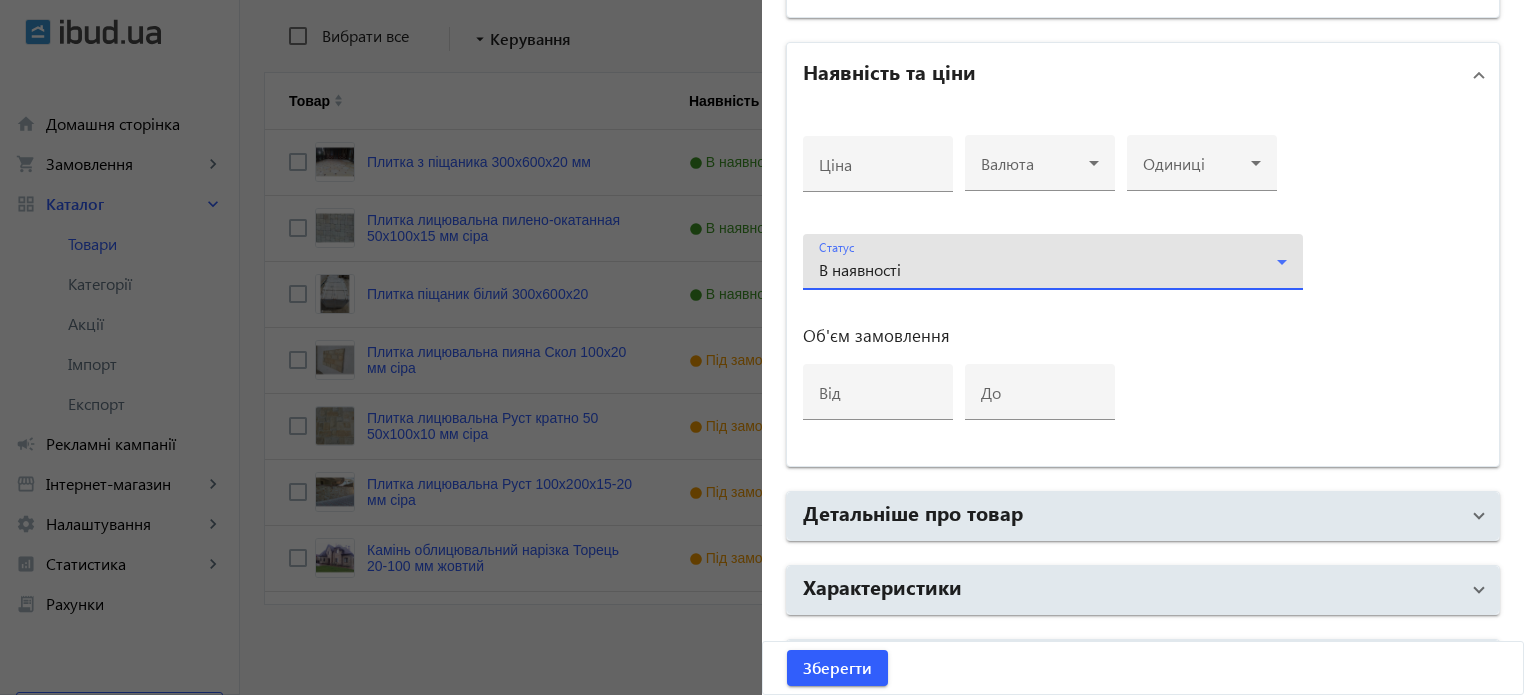 scroll, scrollTop: 968, scrollLeft: 0, axis: vertical 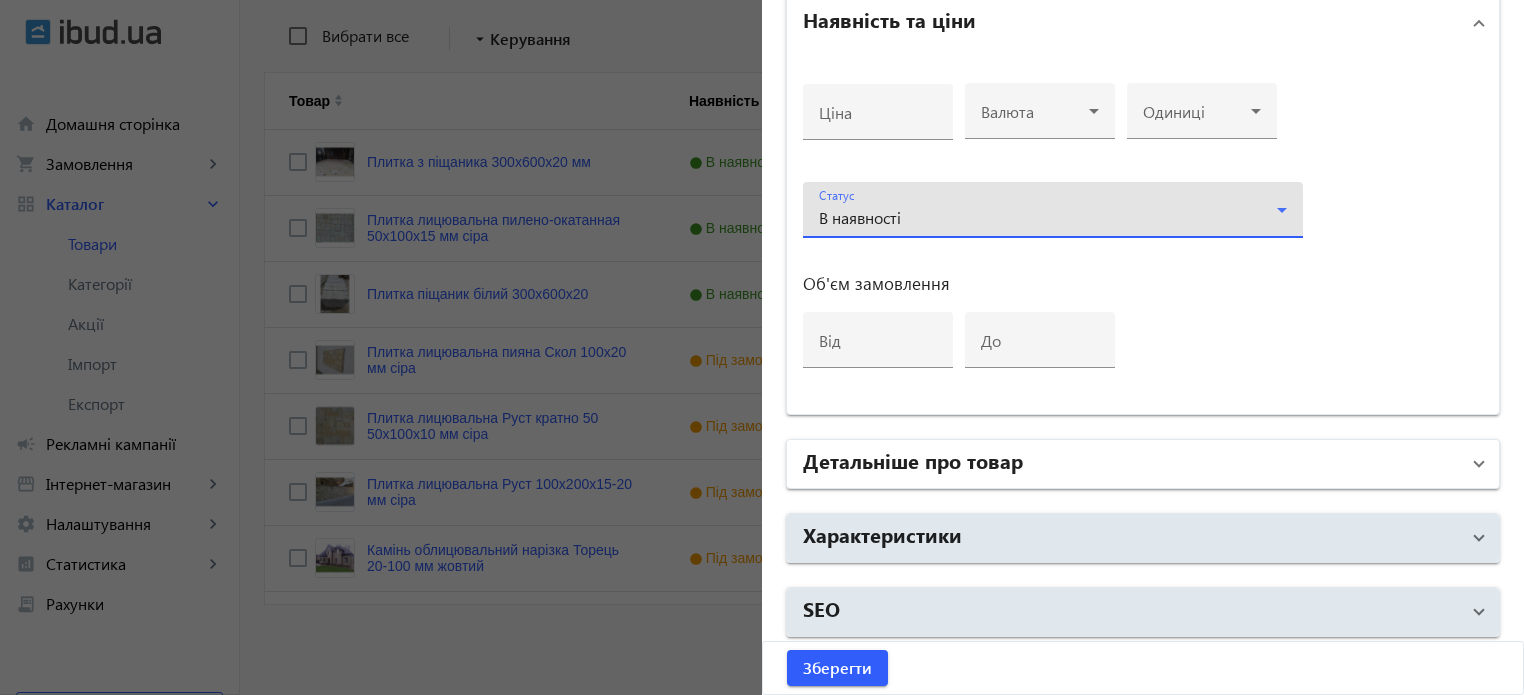 click on "Детальніше про товар" at bounding box center (1131, 464) 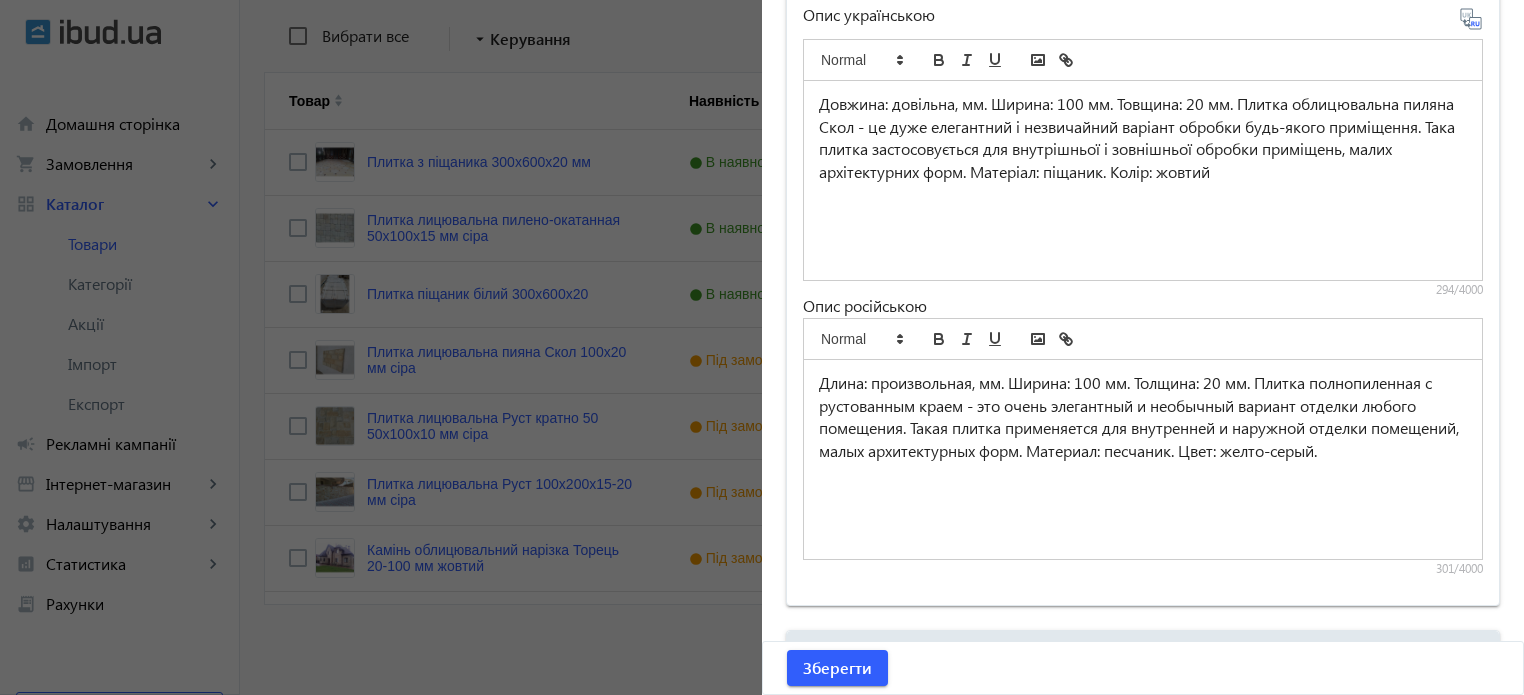 scroll, scrollTop: 1633, scrollLeft: 0, axis: vertical 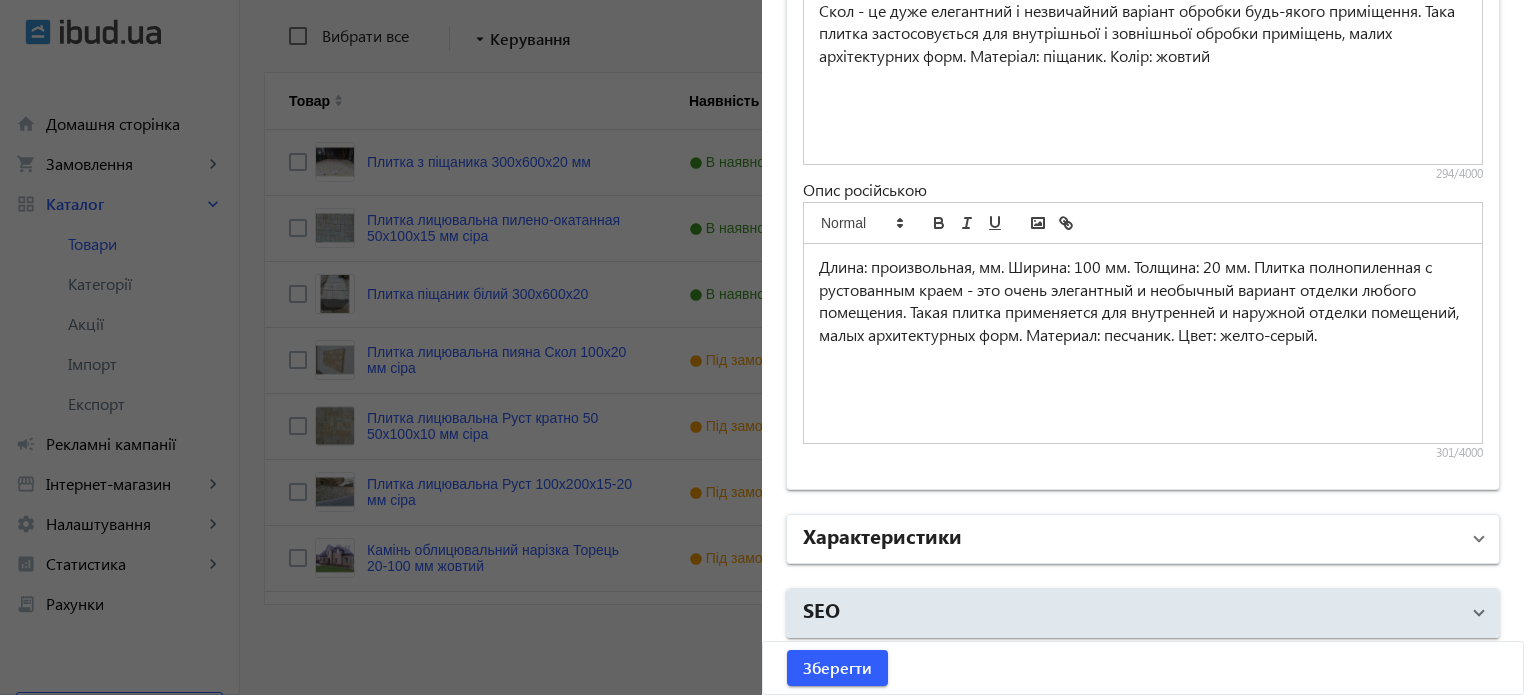 click on "Характеристики" at bounding box center [1131, 539] 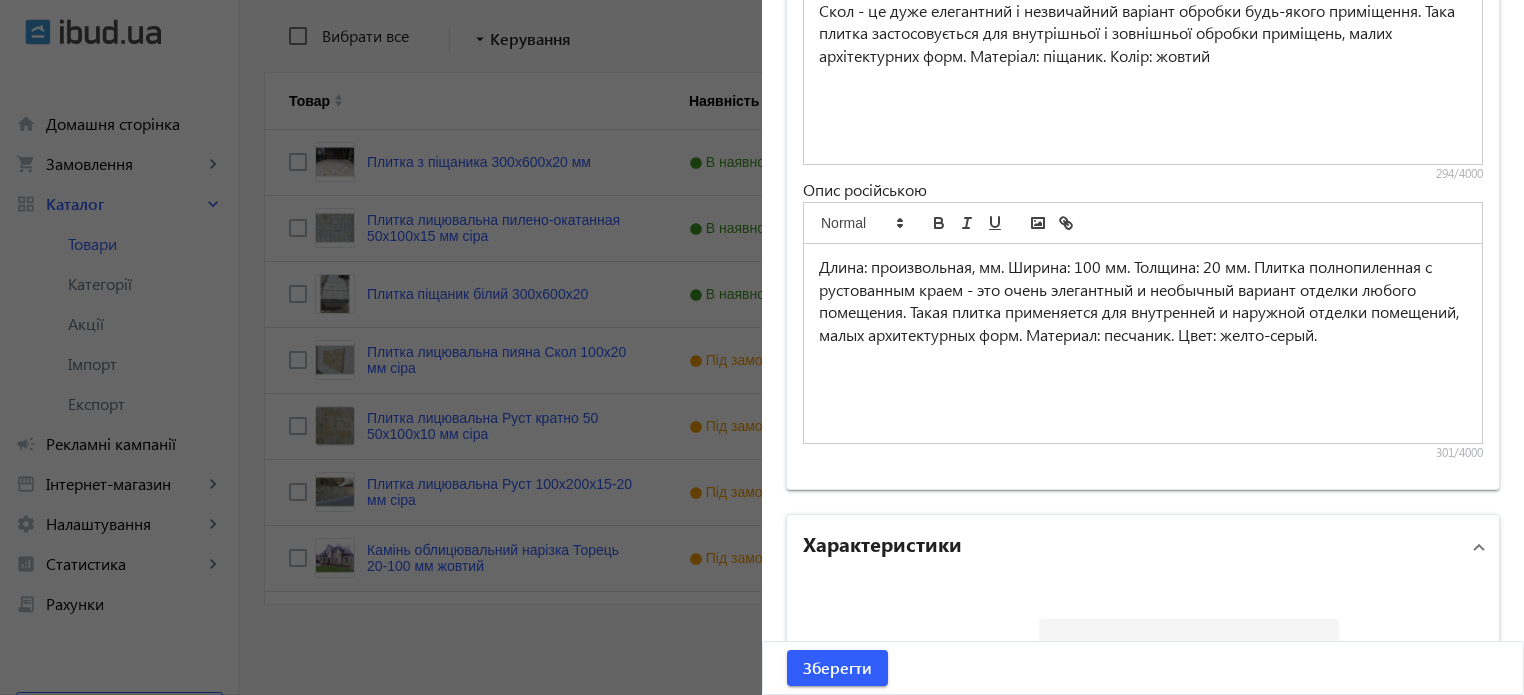 scroll, scrollTop: 2033, scrollLeft: 0, axis: vertical 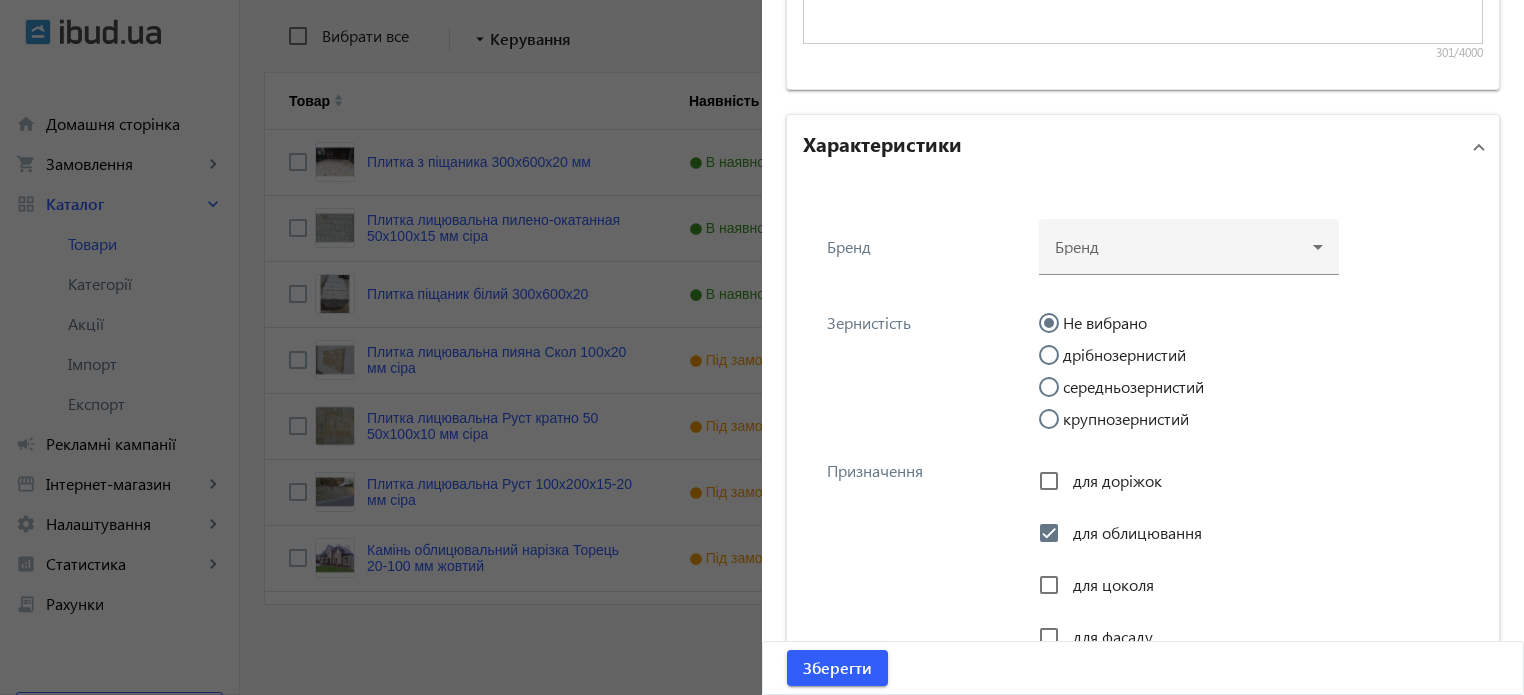 click on "дрібнозернистий" at bounding box center [1059, 365] 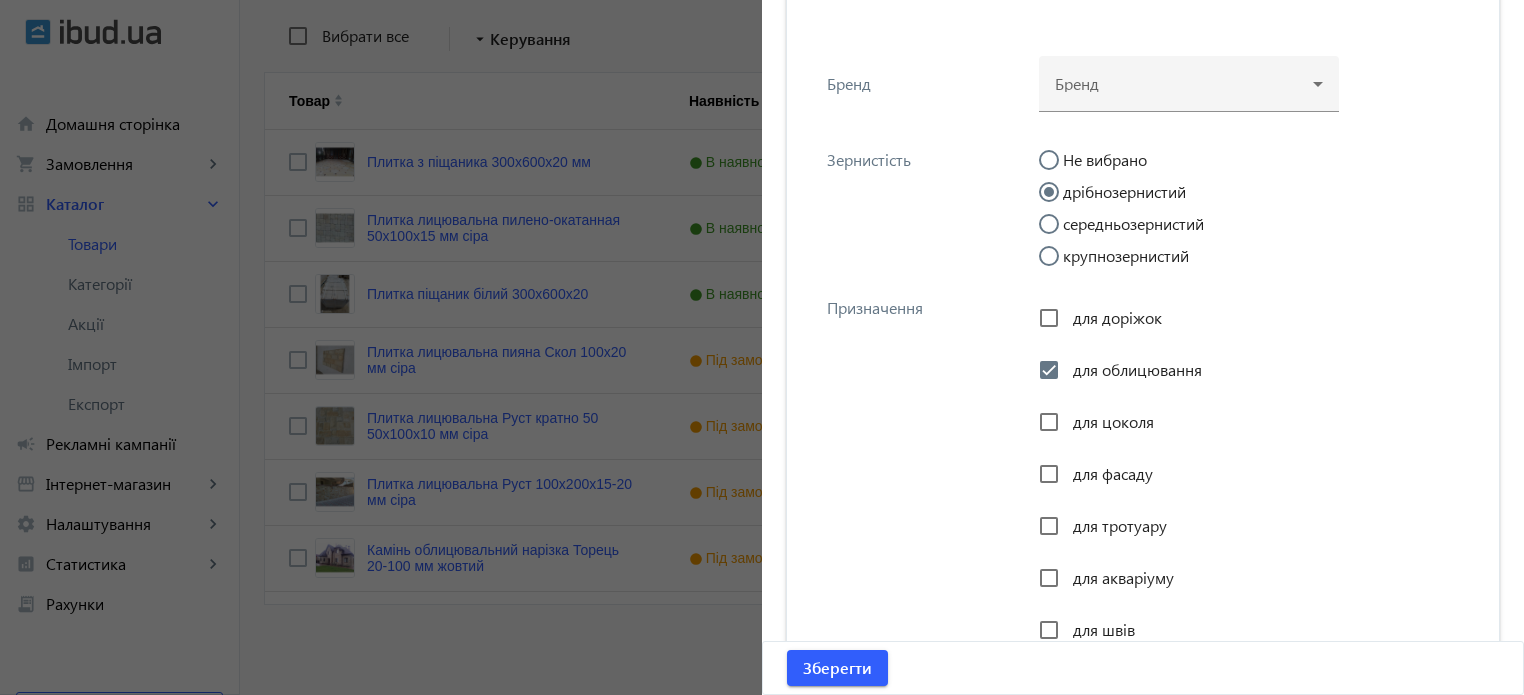 scroll, scrollTop: 2233, scrollLeft: 0, axis: vertical 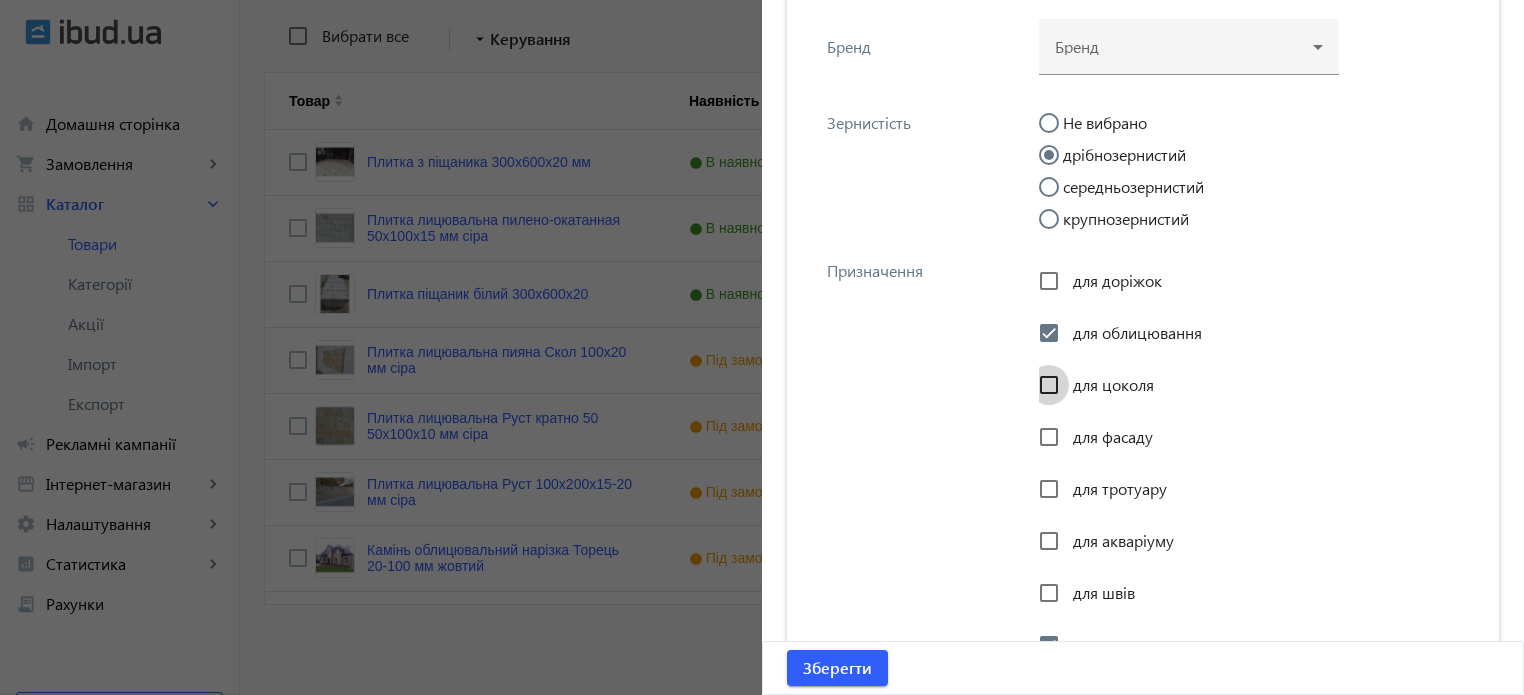click on "для цоколя" at bounding box center (1049, 385) 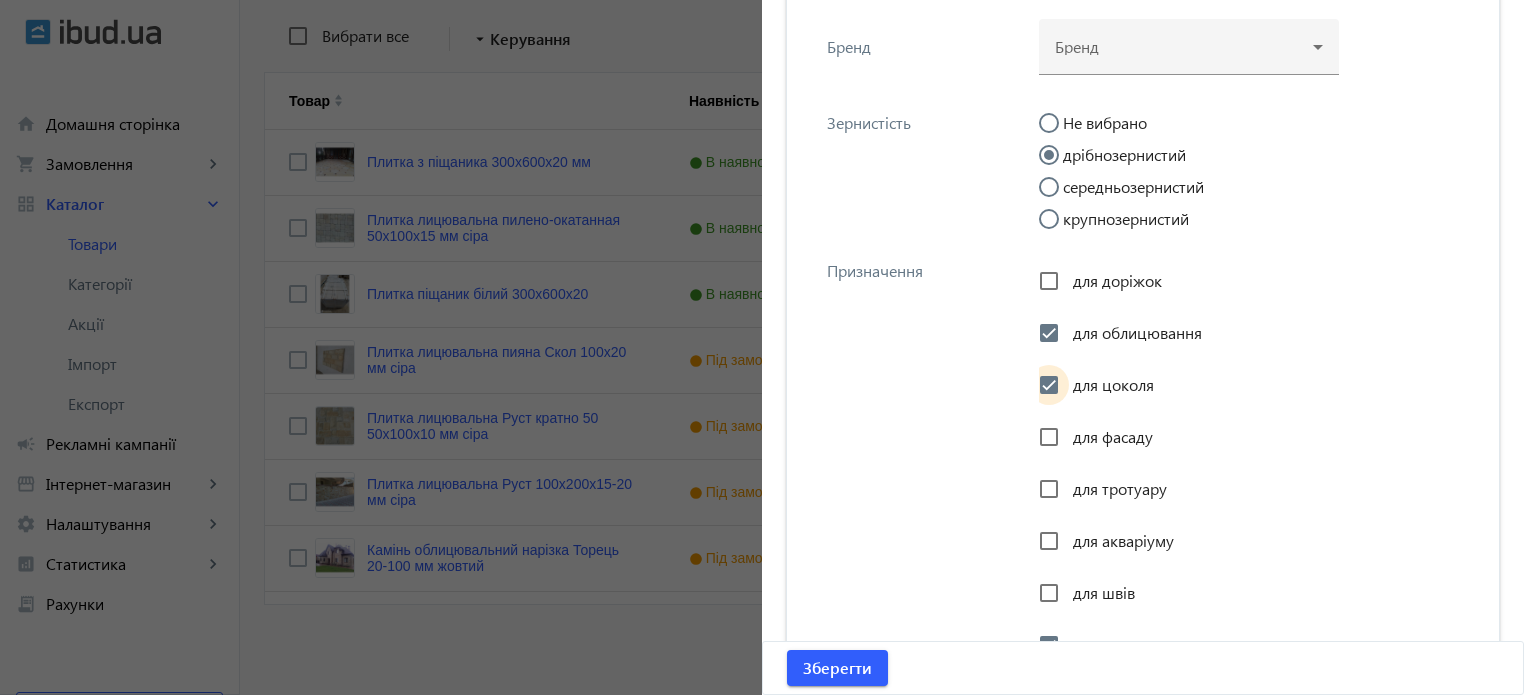 checkbox on "true" 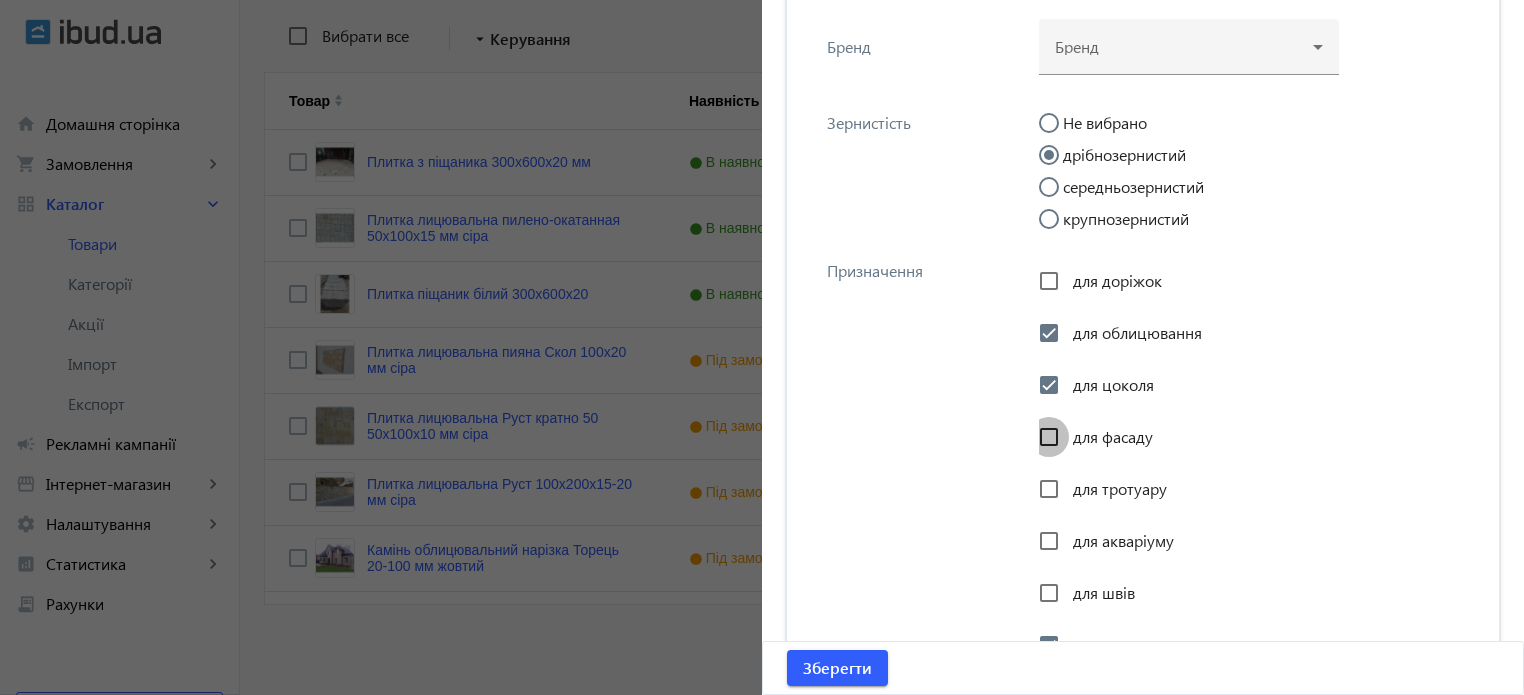click on "для фасаду" at bounding box center [1049, 437] 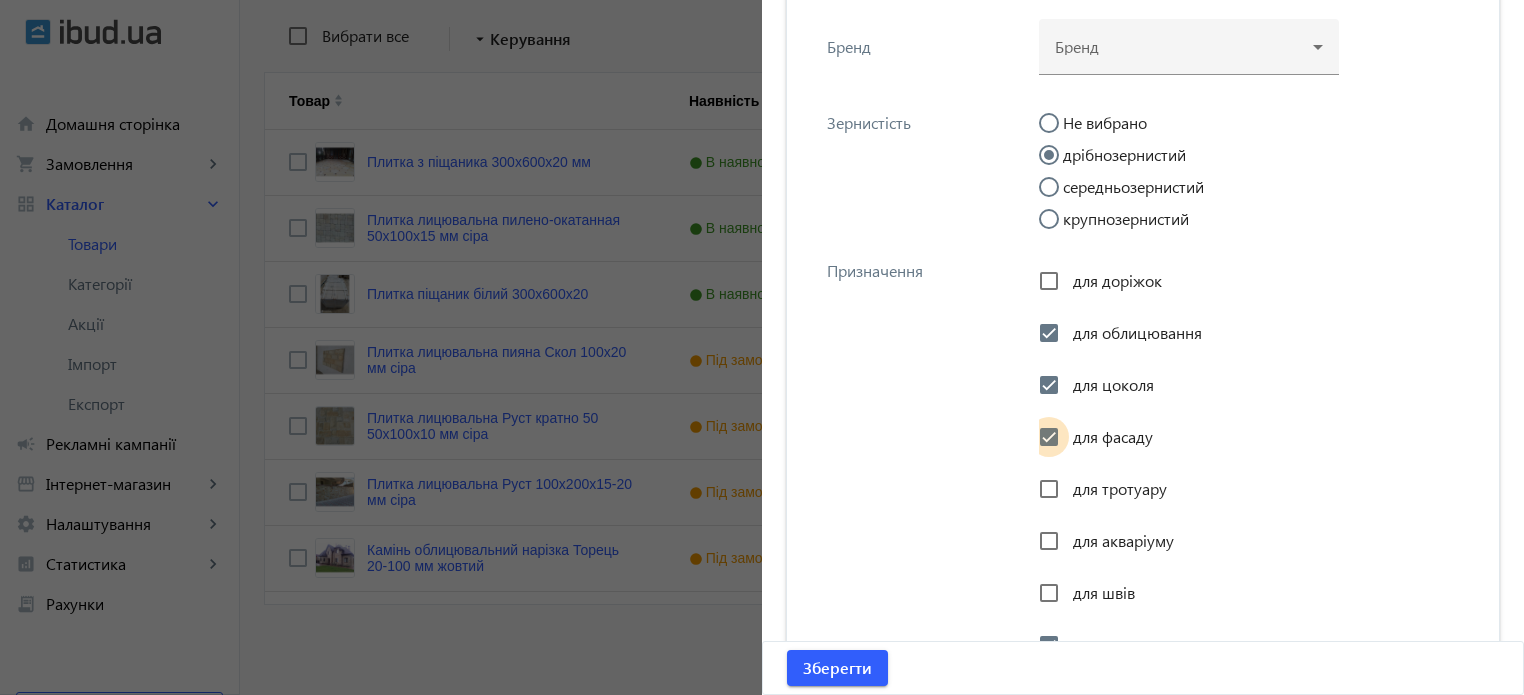checkbox on "true" 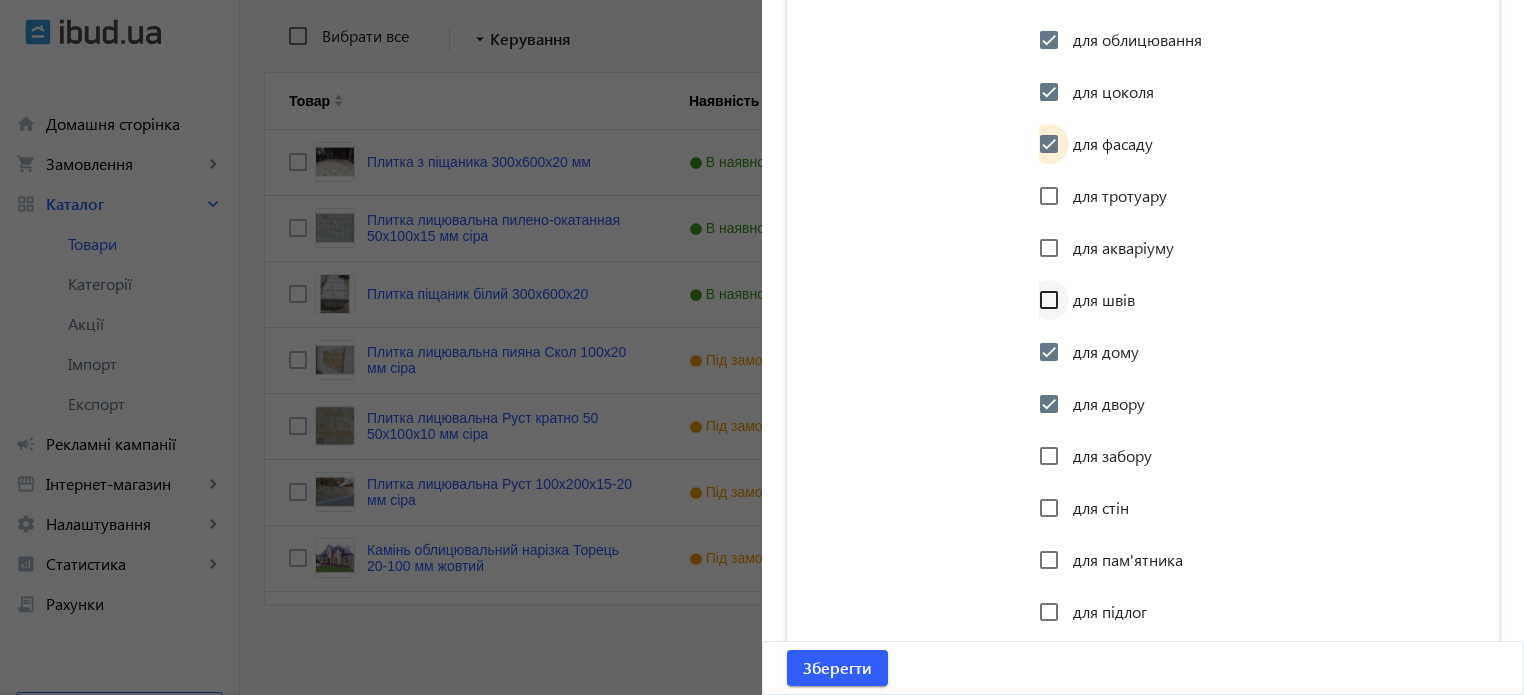 scroll, scrollTop: 2533, scrollLeft: 0, axis: vertical 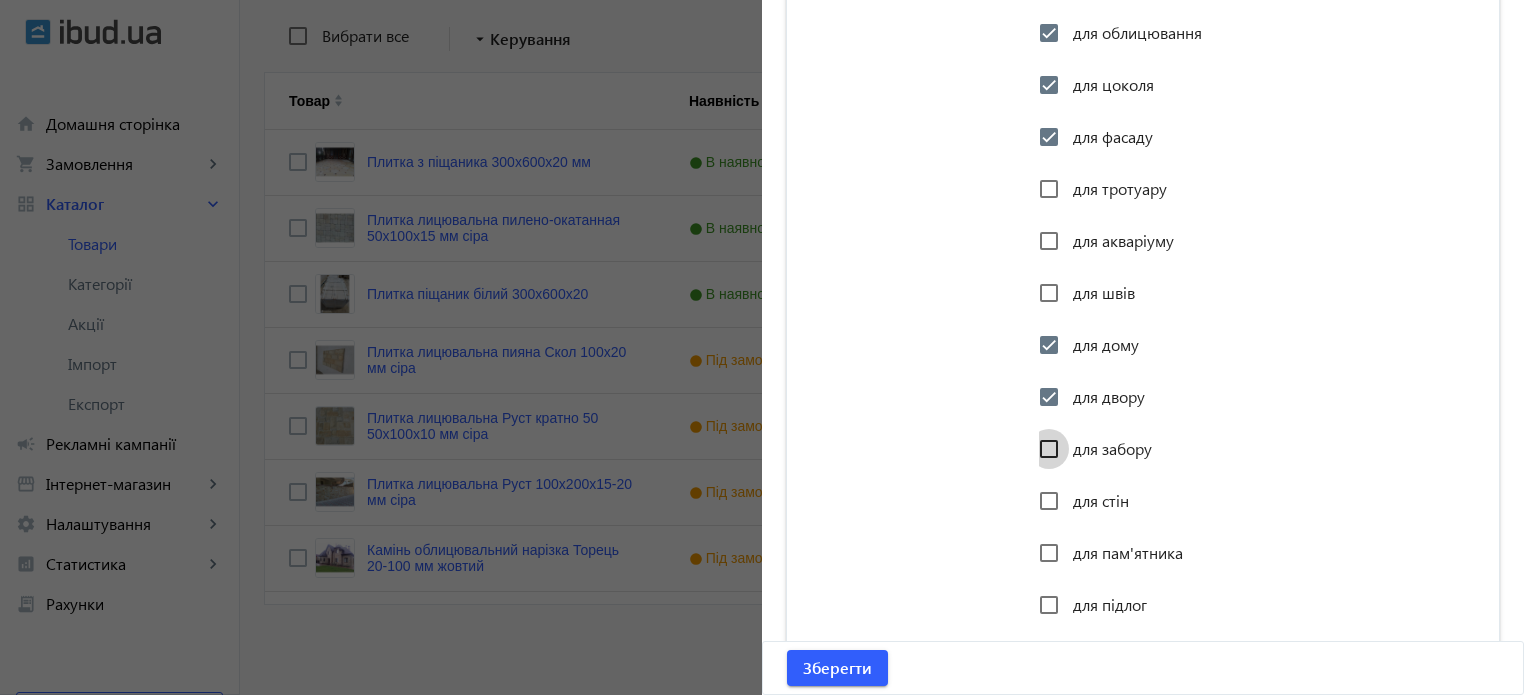 click on "для забору" at bounding box center (1049, 449) 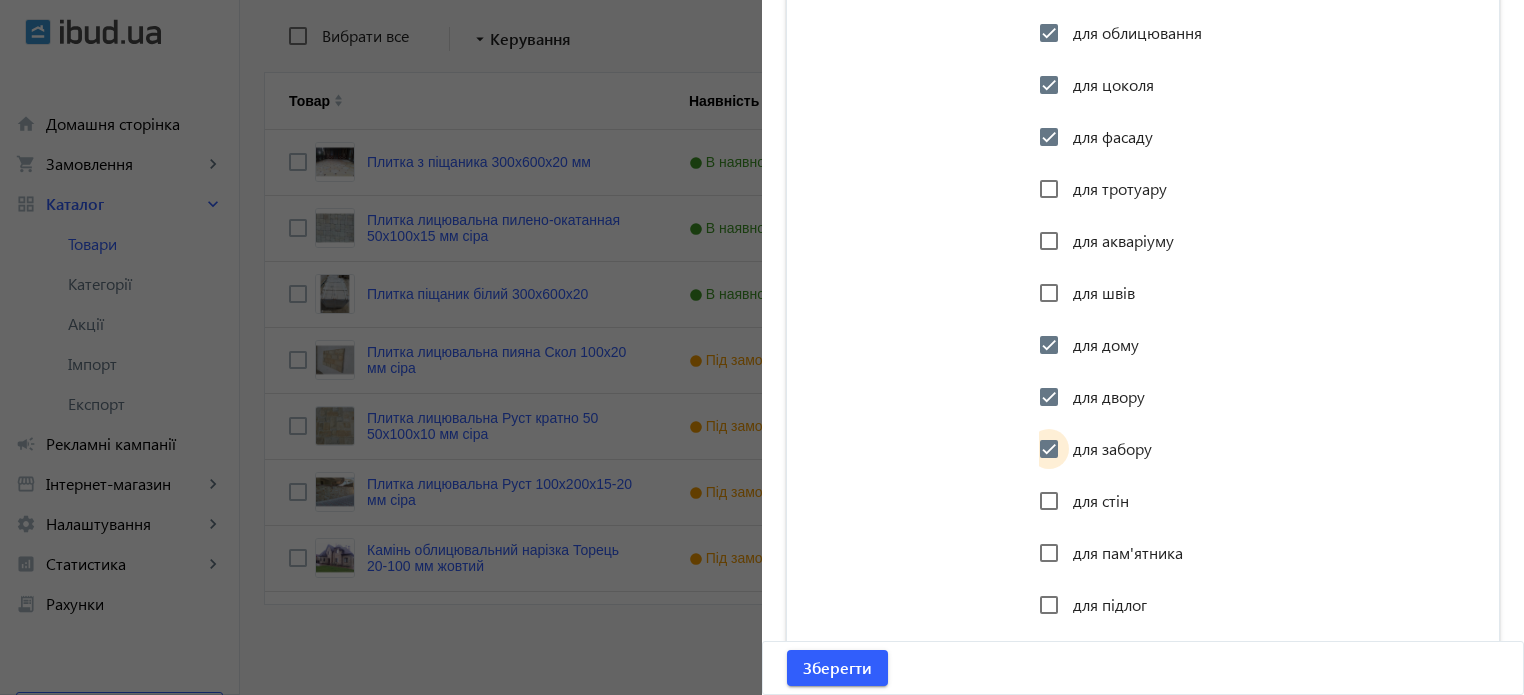 checkbox on "true" 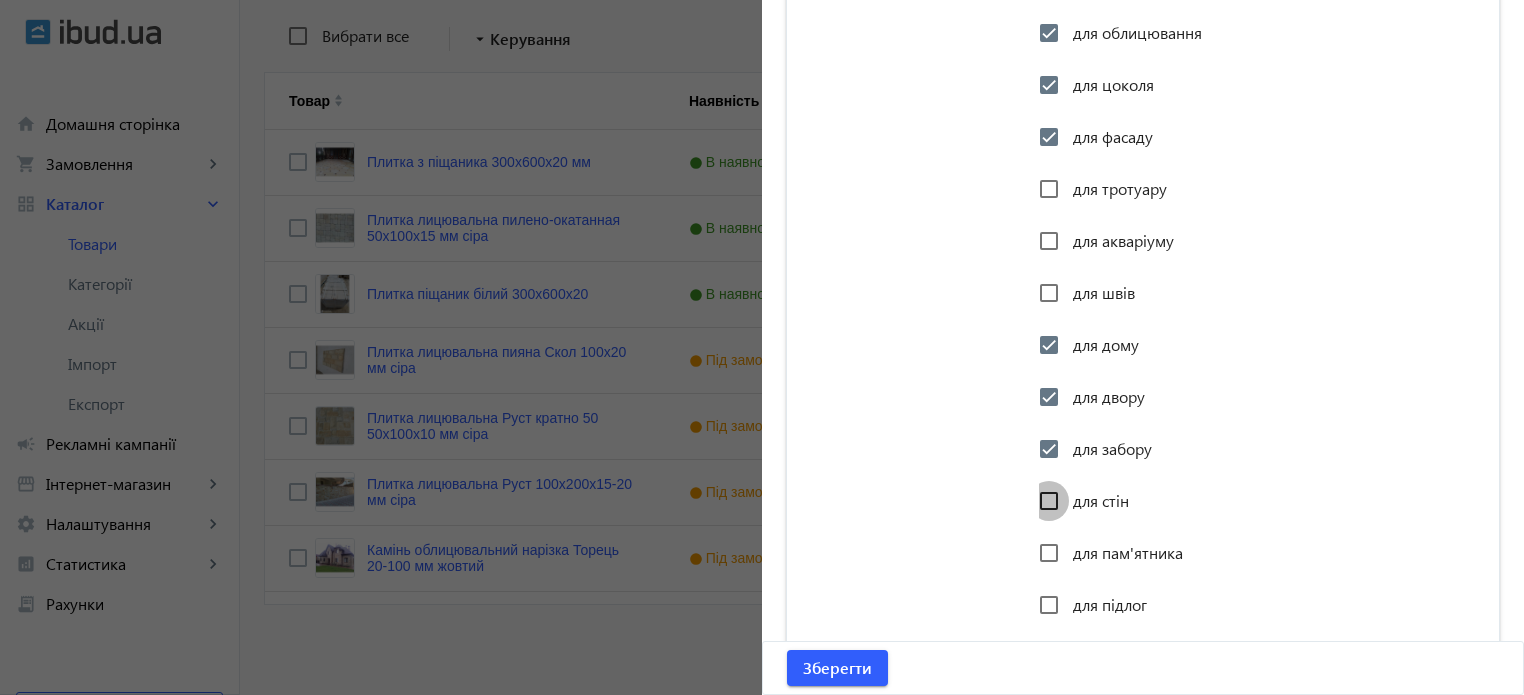 click on "для стін" at bounding box center [1049, 501] 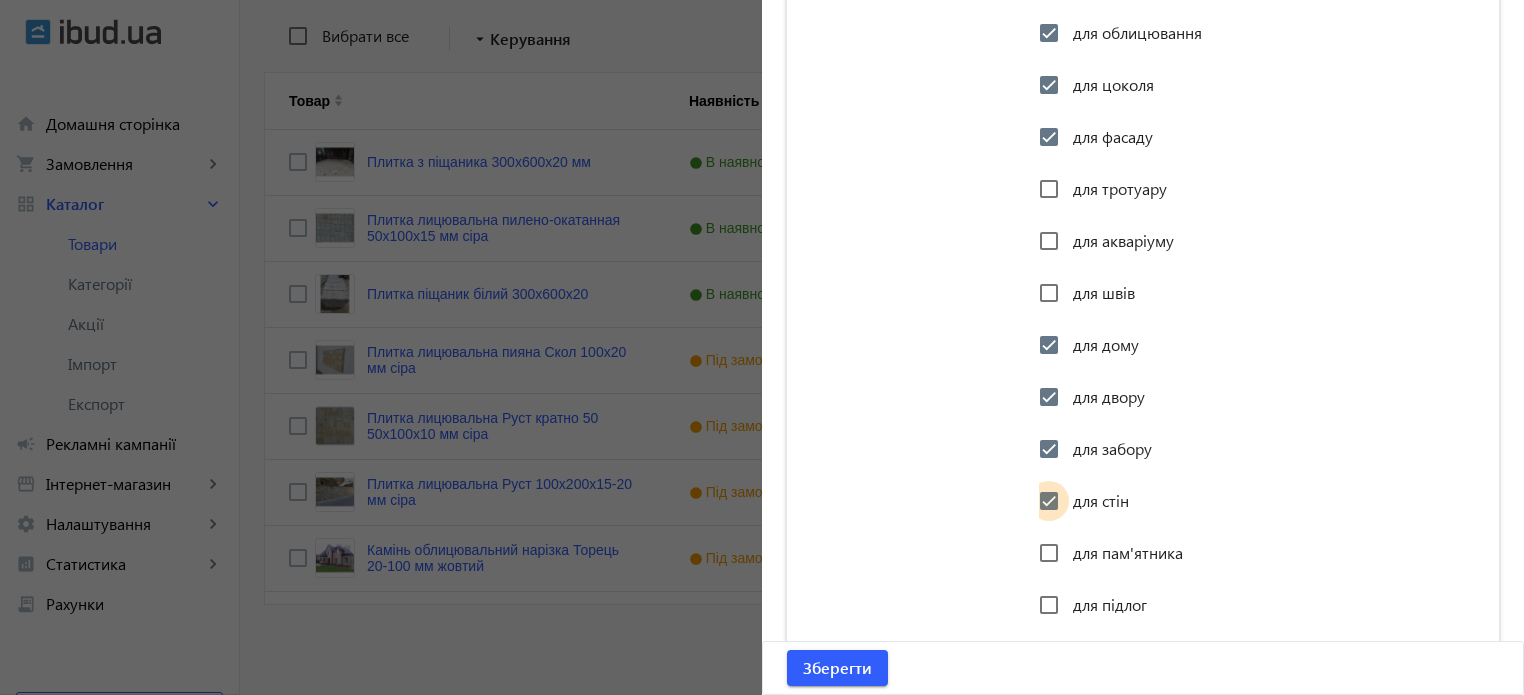 checkbox on "true" 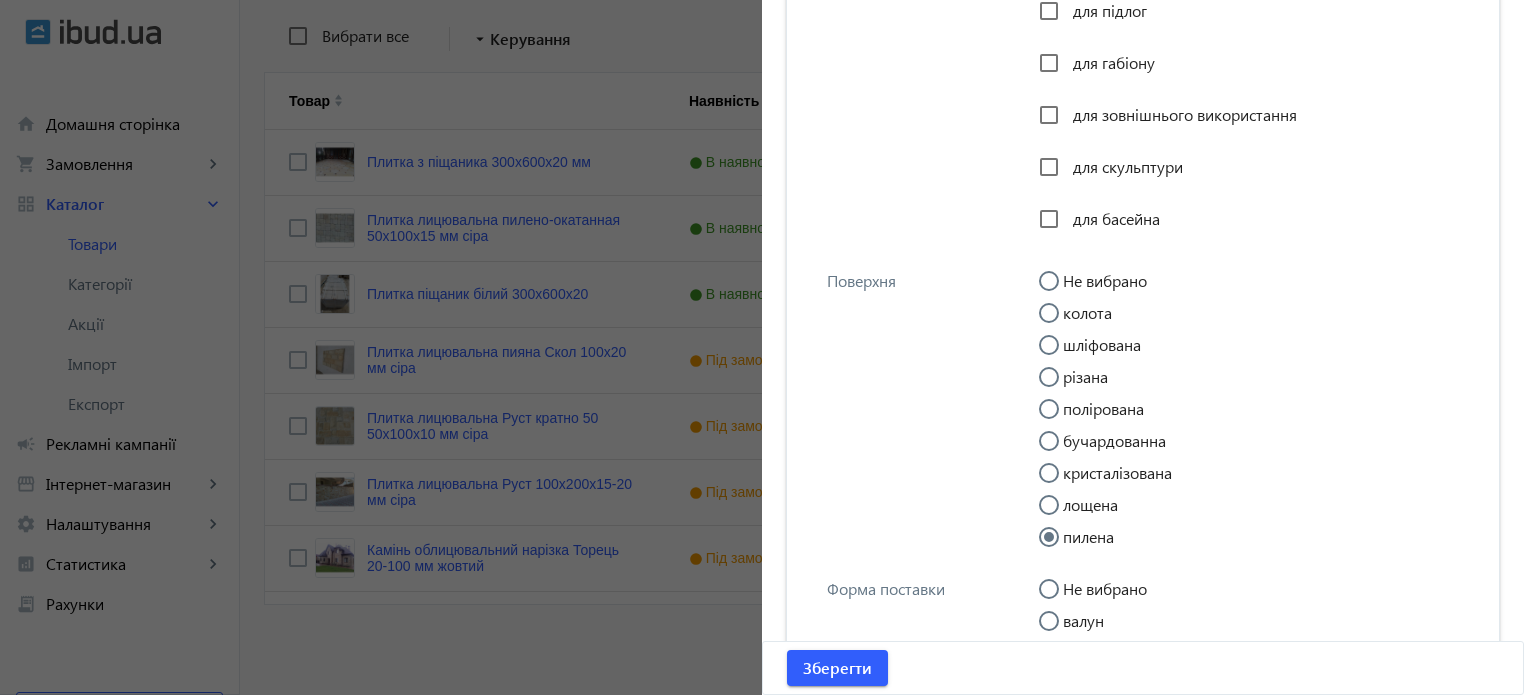 scroll, scrollTop: 3133, scrollLeft: 0, axis: vertical 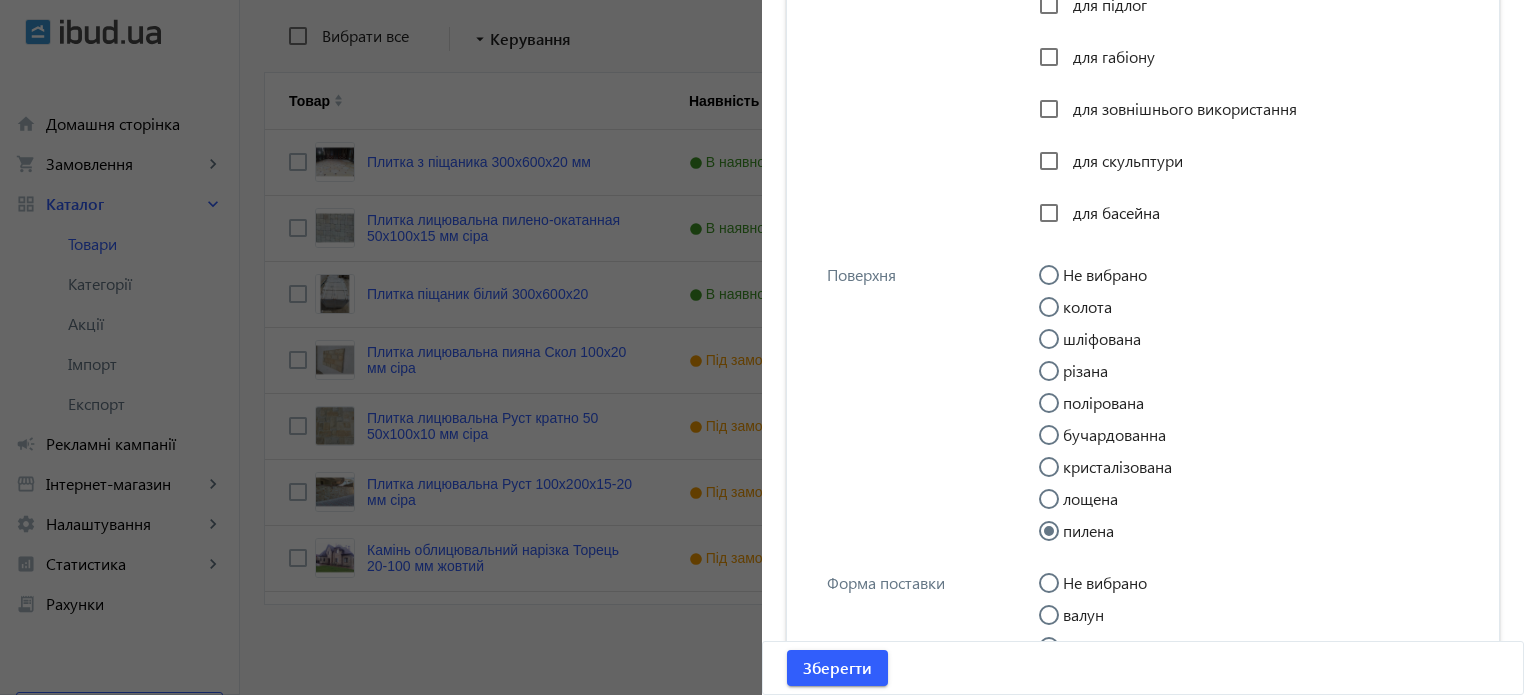 click on "різана" at bounding box center (1059, 381) 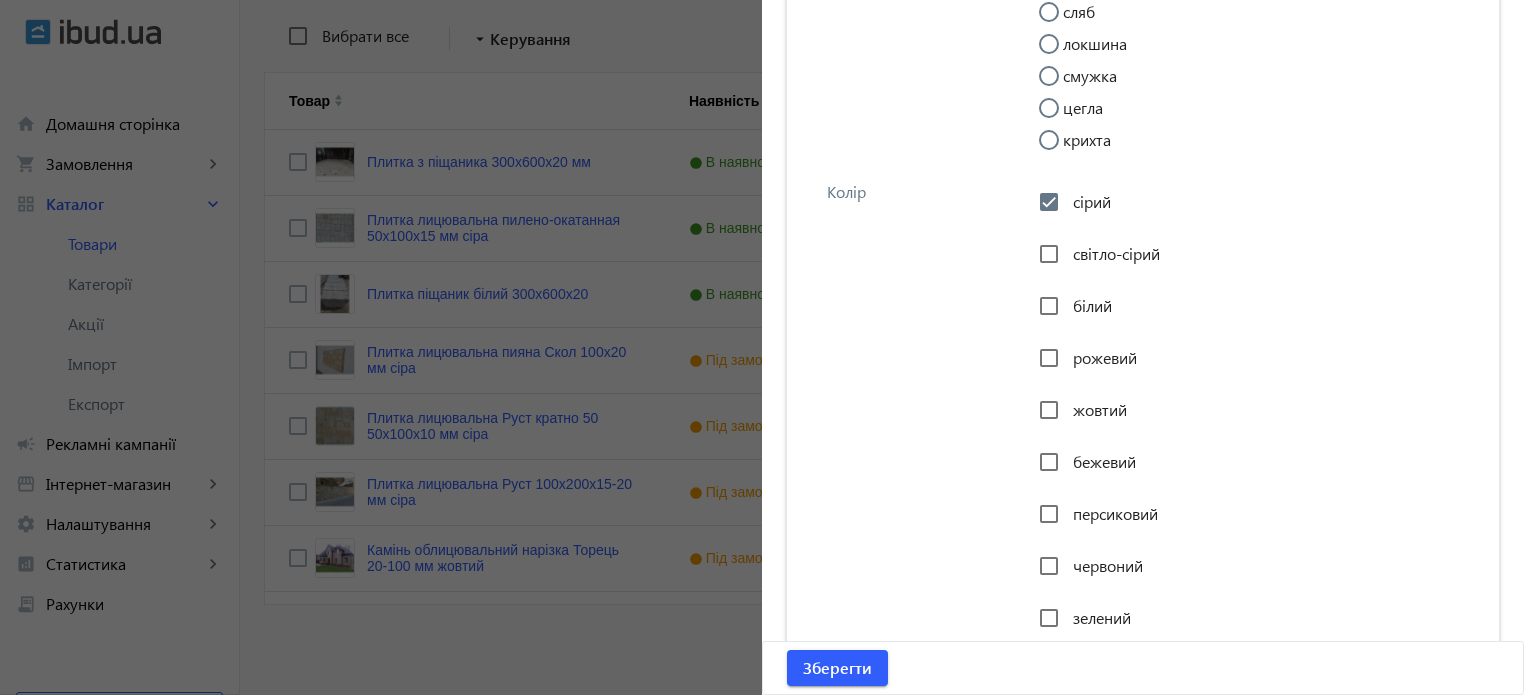 scroll, scrollTop: 3833, scrollLeft: 0, axis: vertical 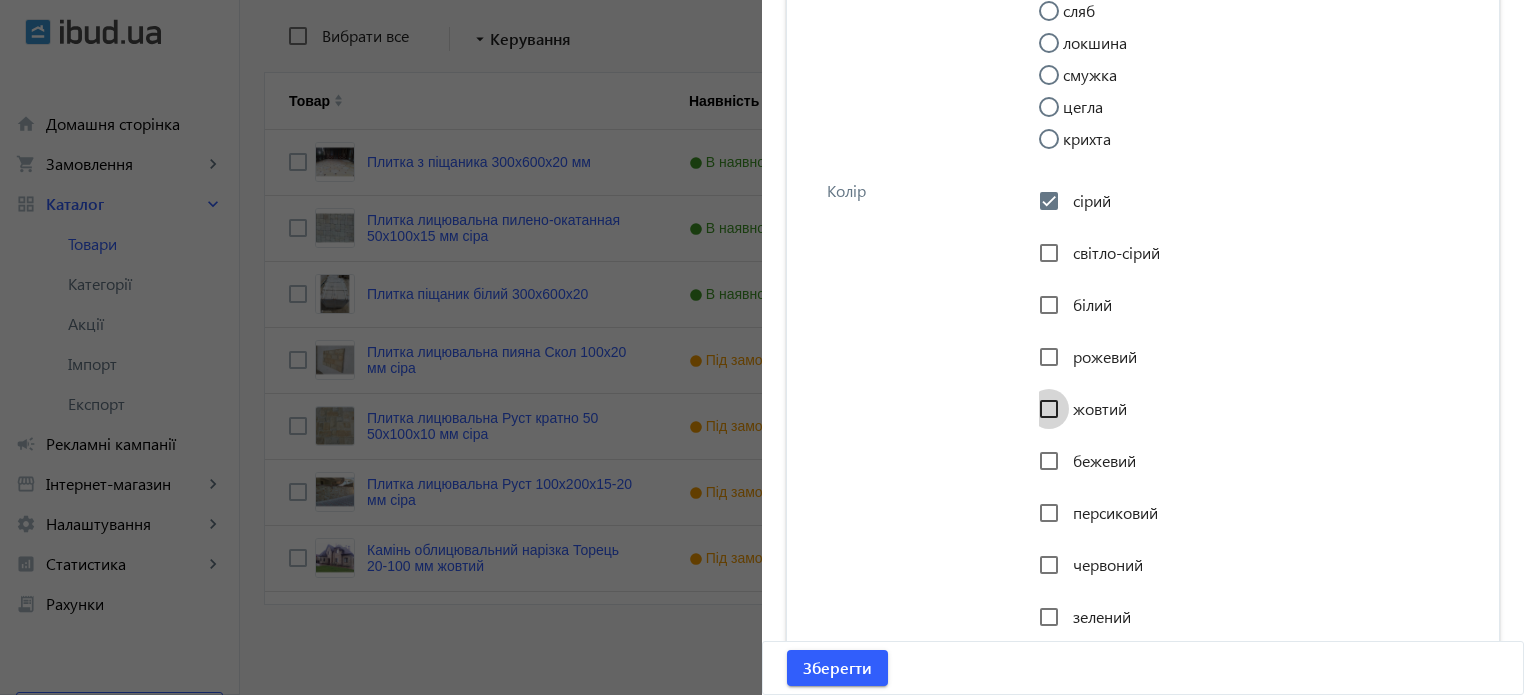 click on "жовтий" at bounding box center [1049, 409] 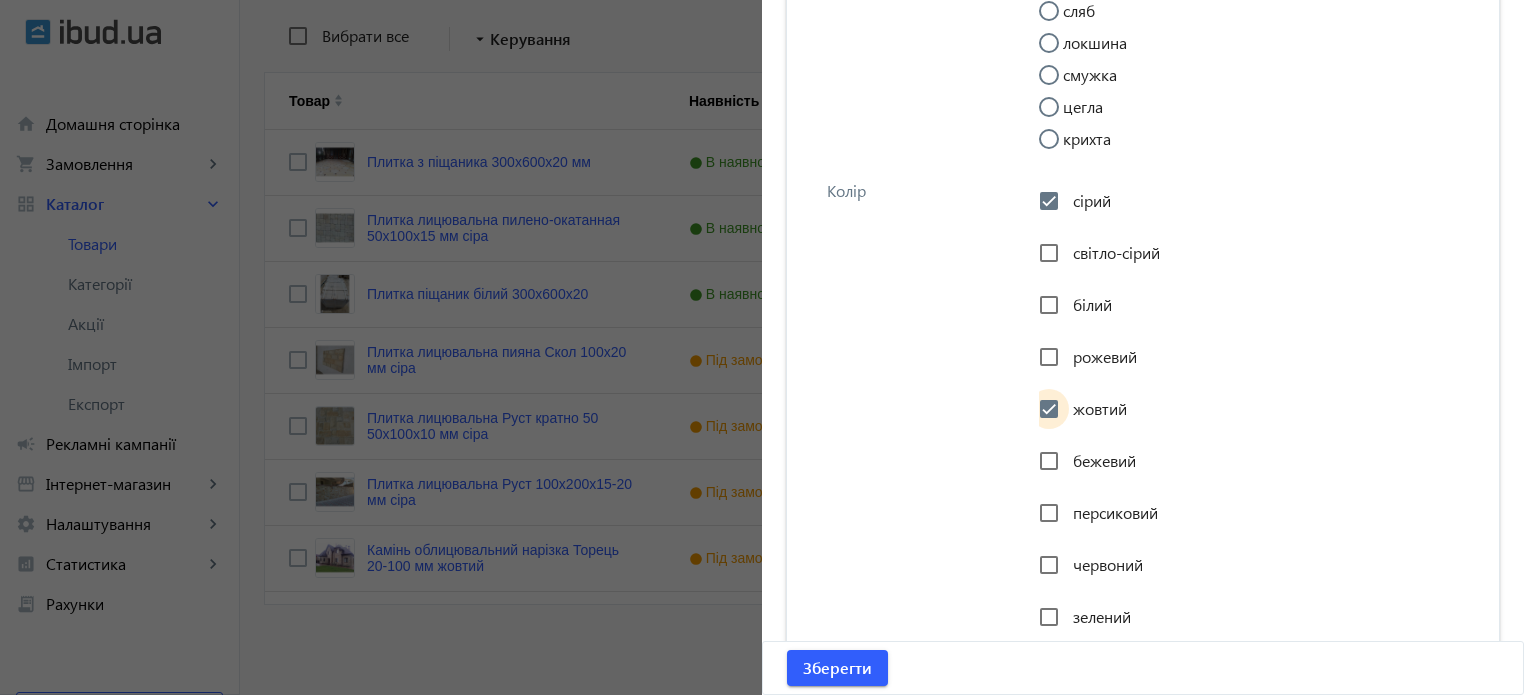 checkbox on "true" 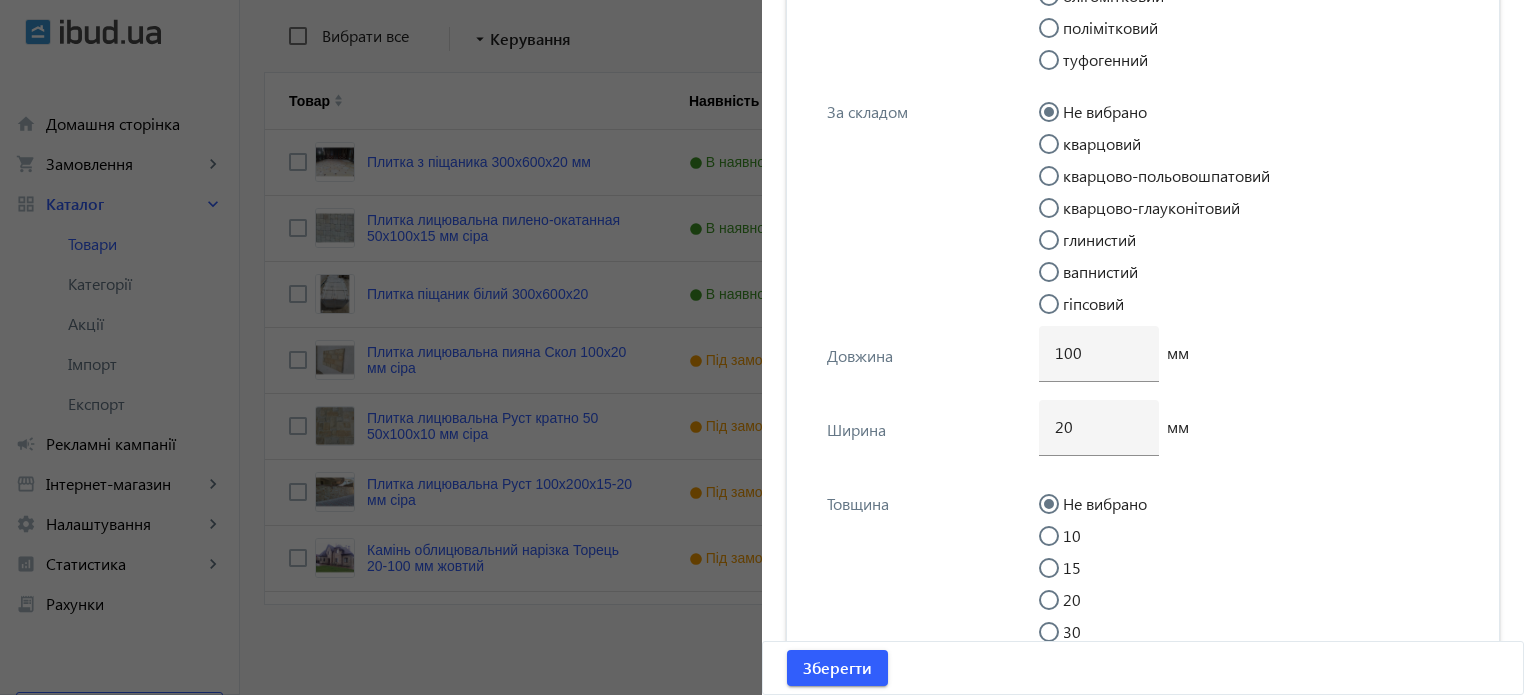 scroll, scrollTop: 4633, scrollLeft: 0, axis: vertical 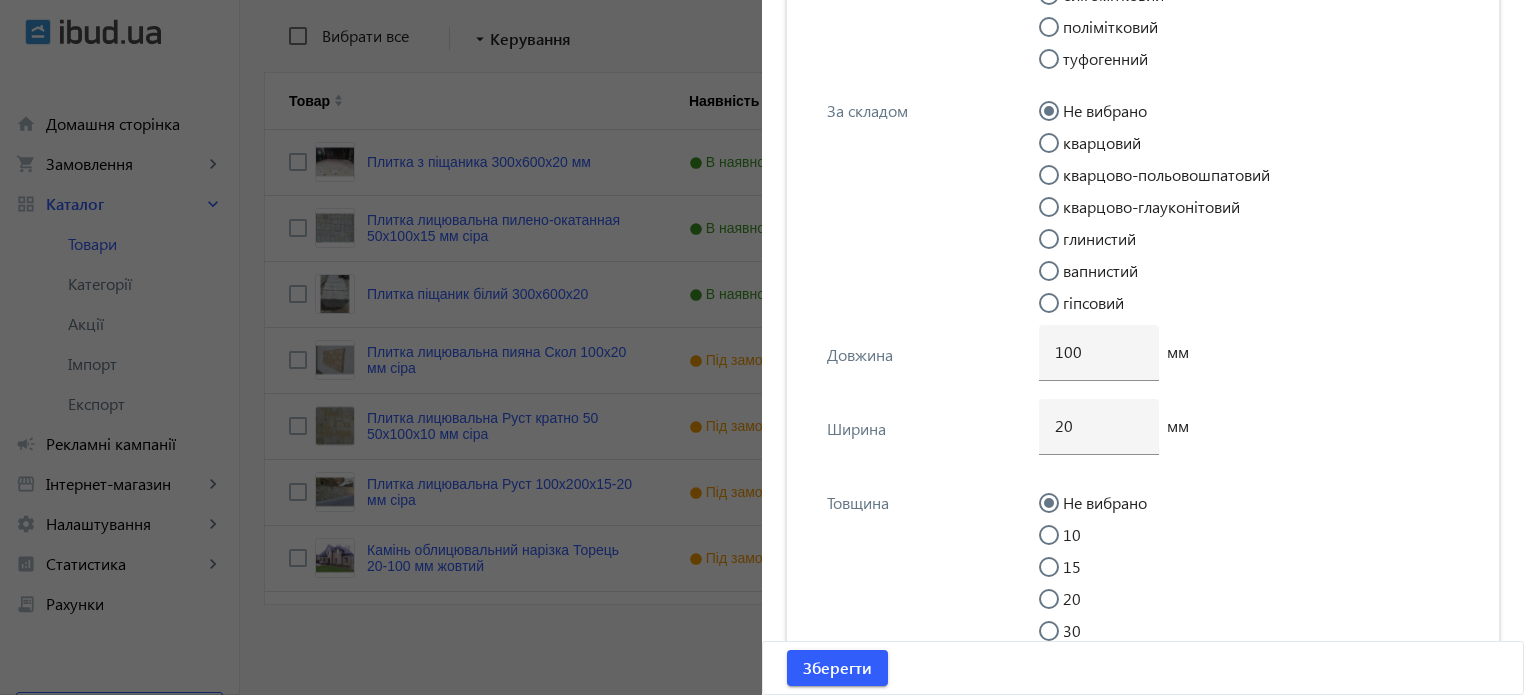 click on "кварцовий" at bounding box center [1059, 153] 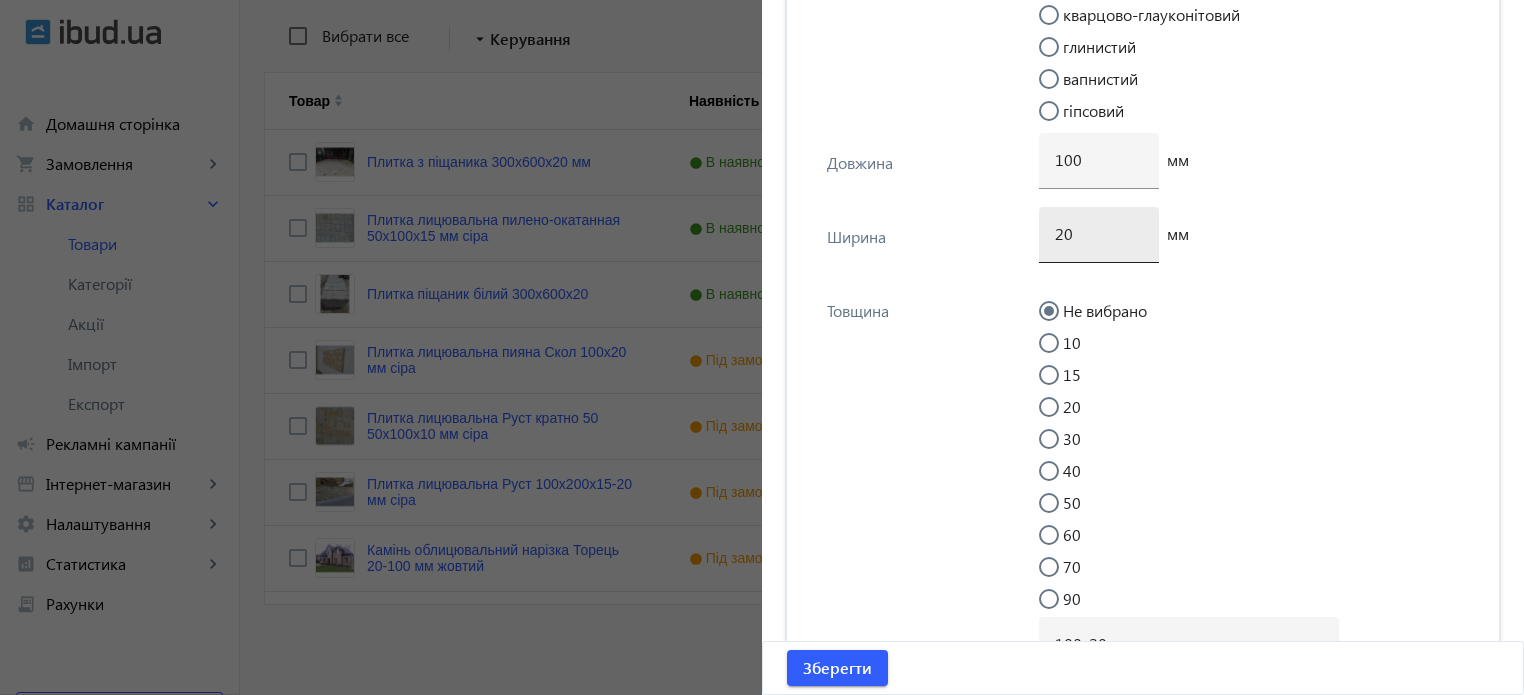 scroll, scrollTop: 4833, scrollLeft: 0, axis: vertical 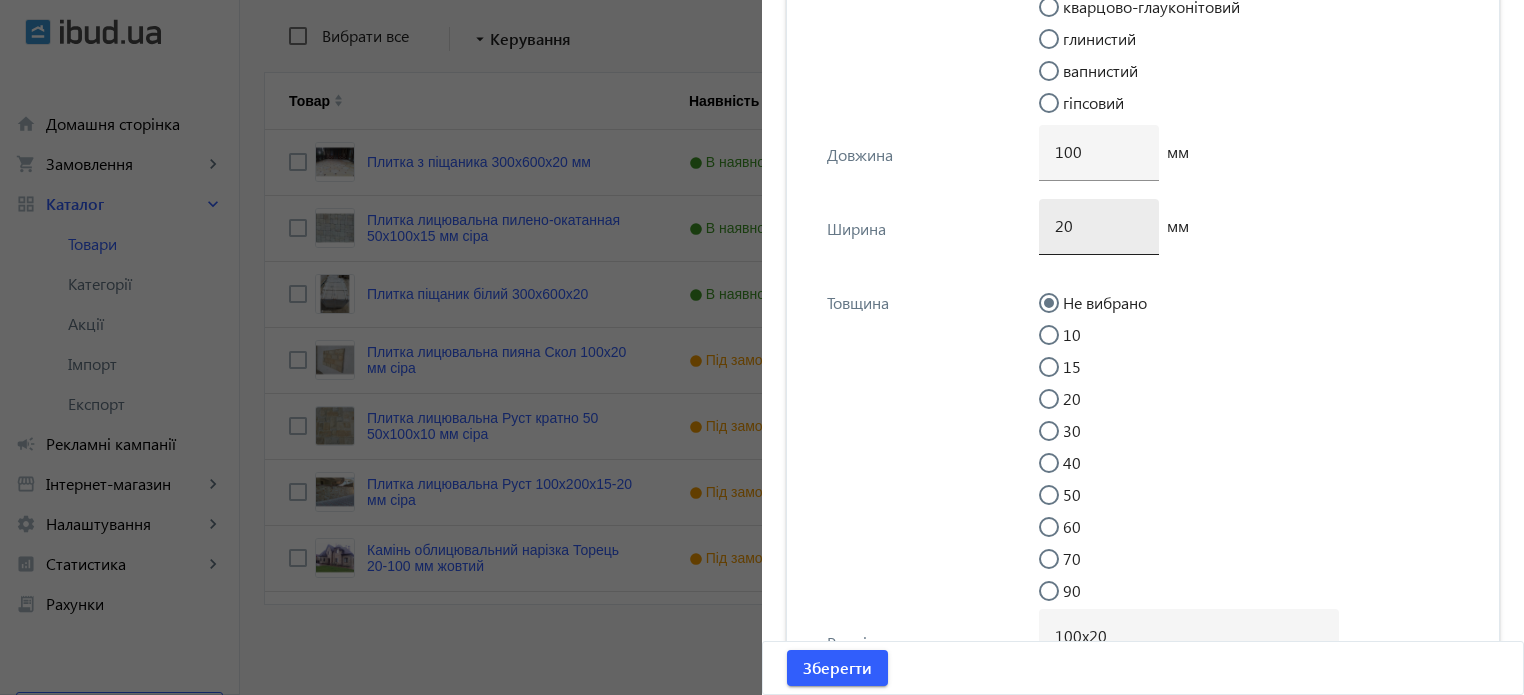 click on "20" at bounding box center [1099, 225] 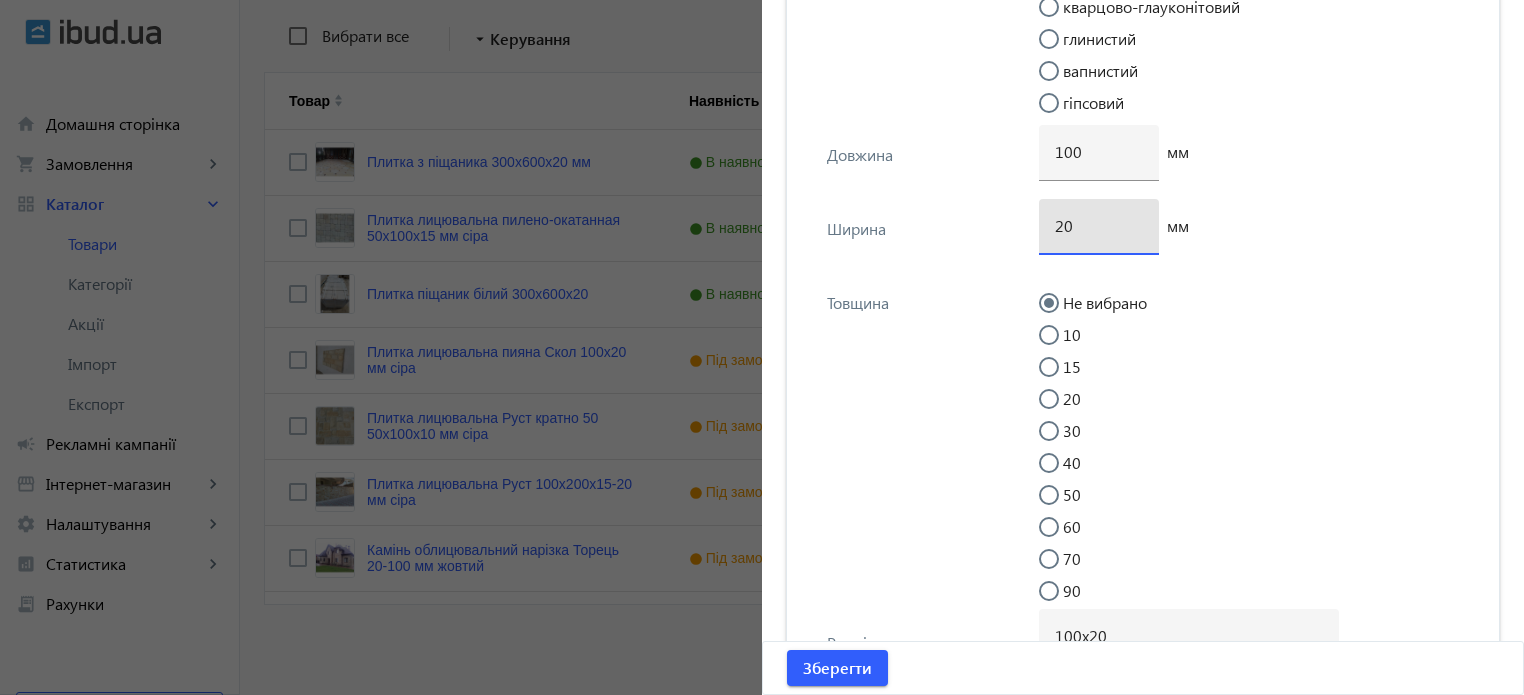 type on "2" 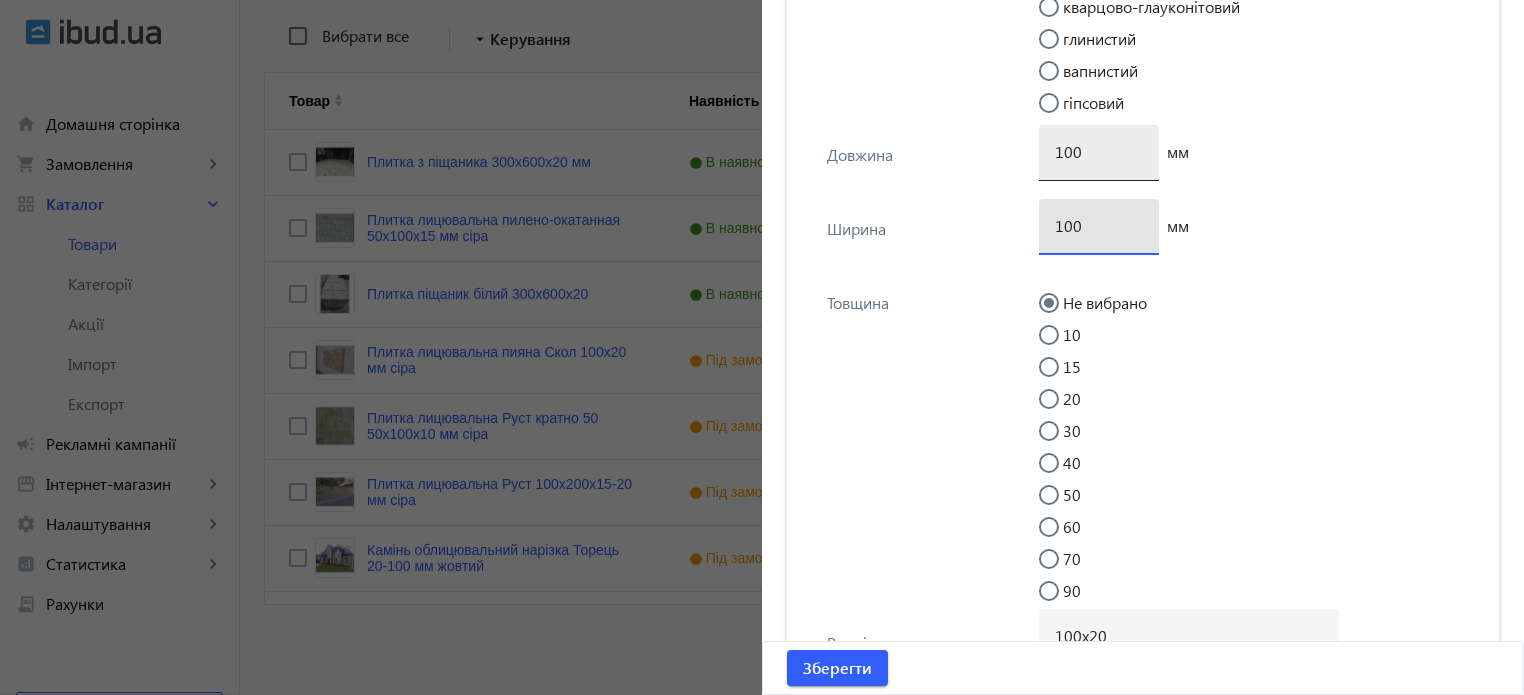 type on "100" 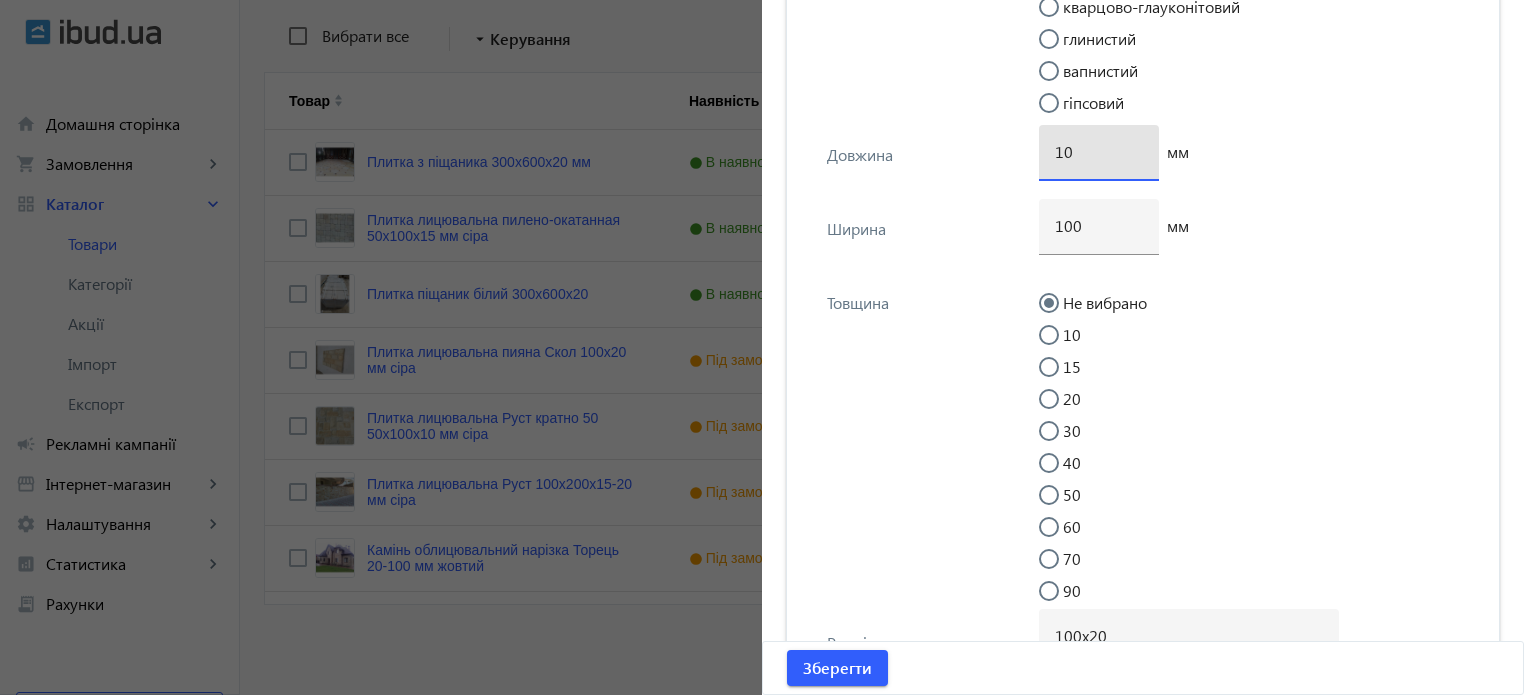 type on "1" 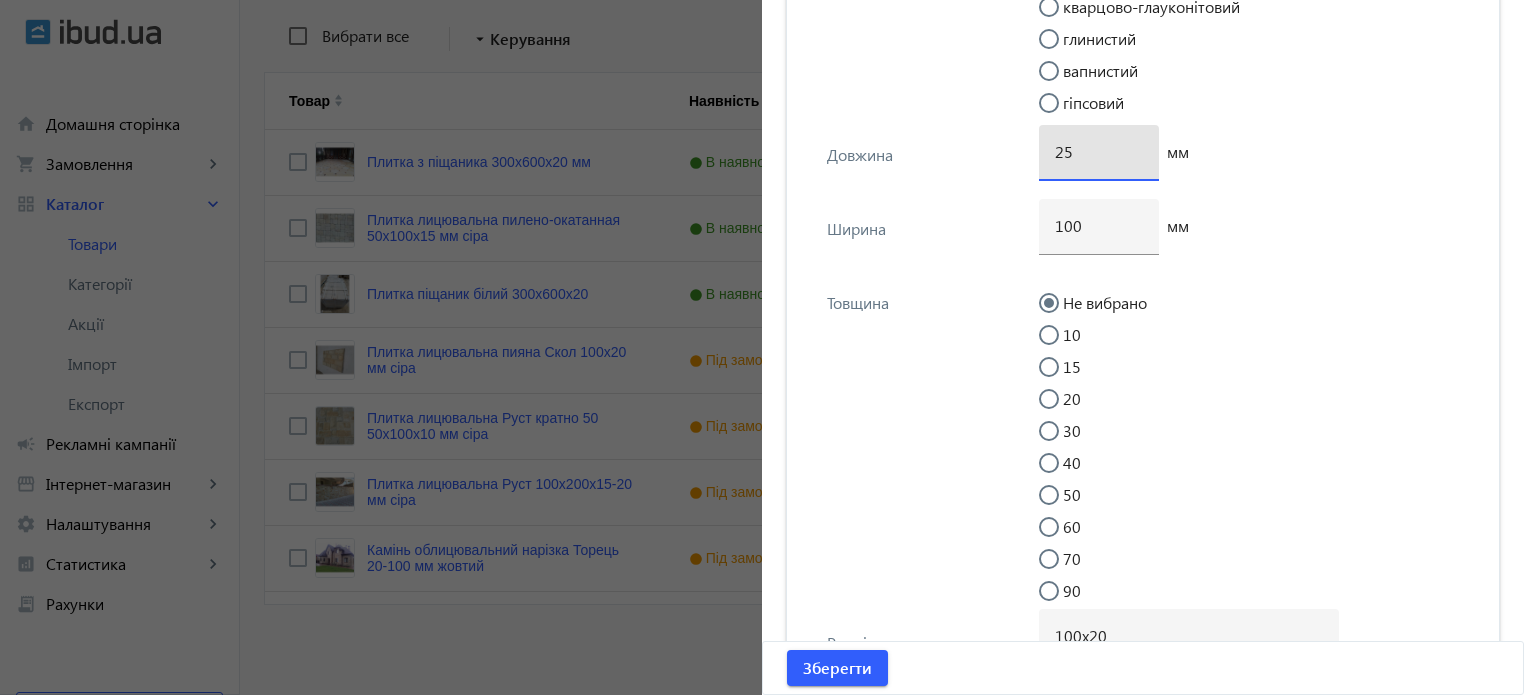 type on "2" 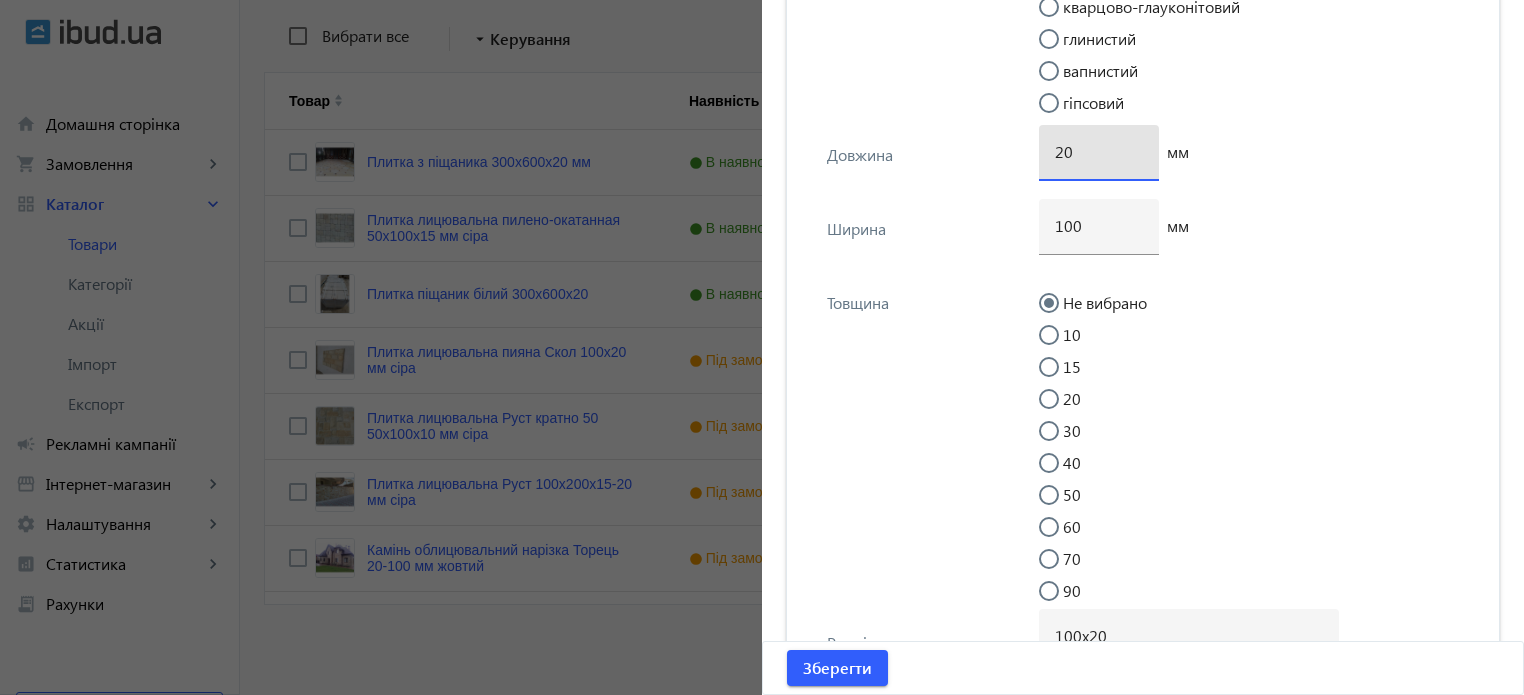 type on "2" 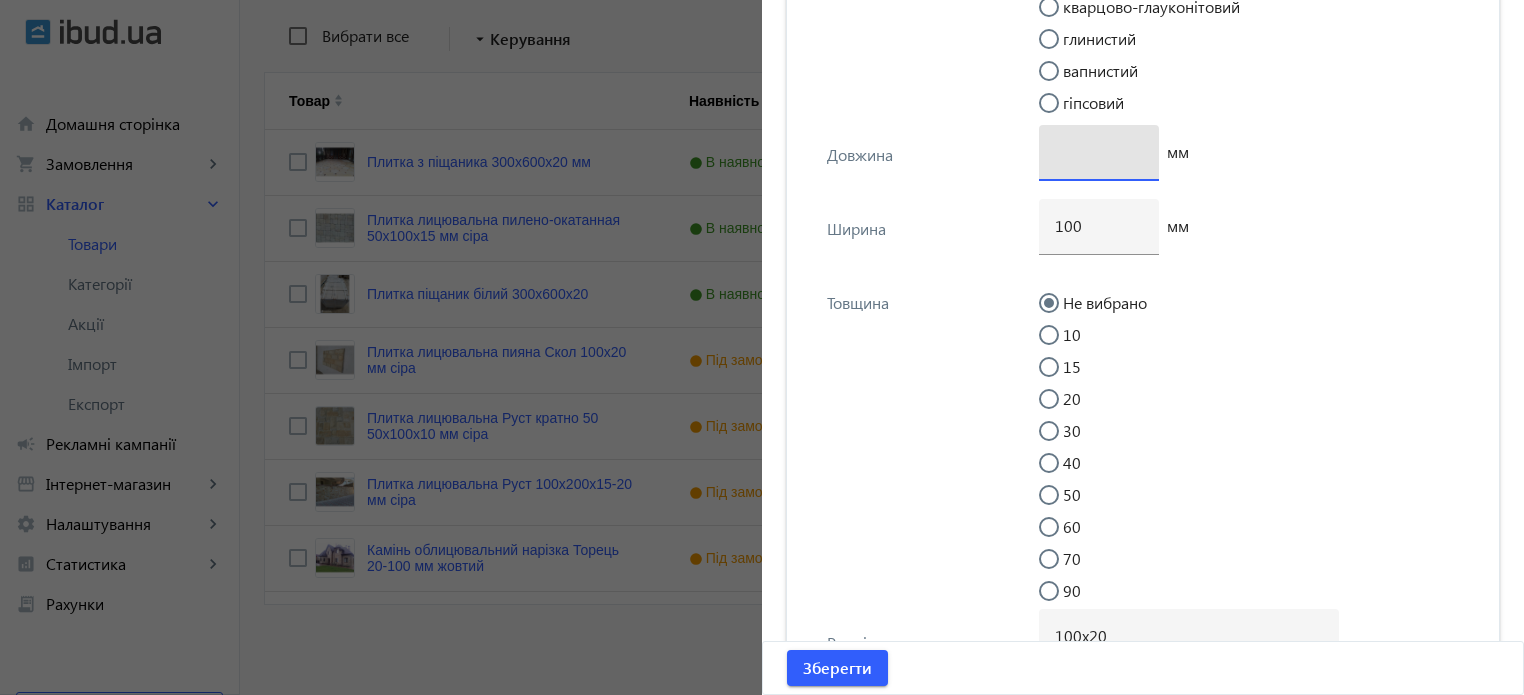 type 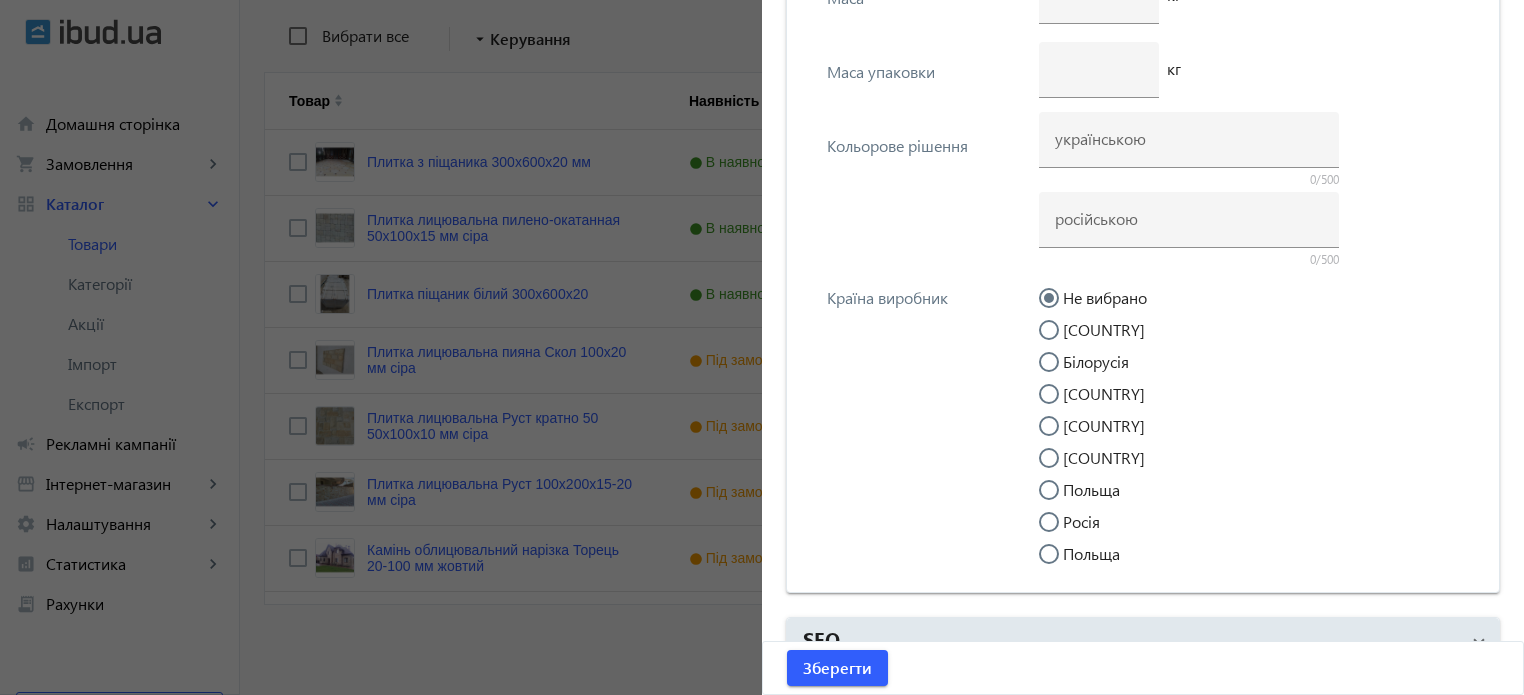 scroll, scrollTop: 6521, scrollLeft: 0, axis: vertical 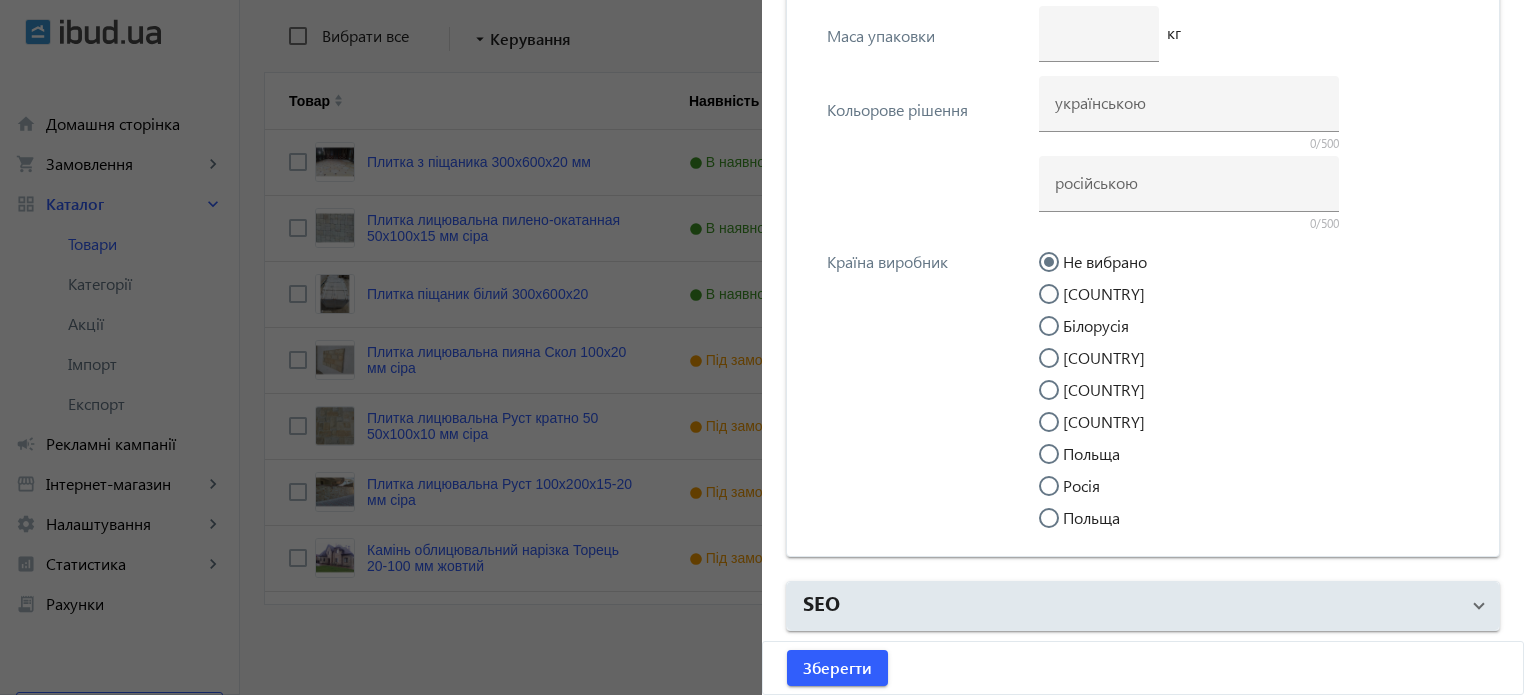 click on "[COUNTRY]" at bounding box center (1059, 304) 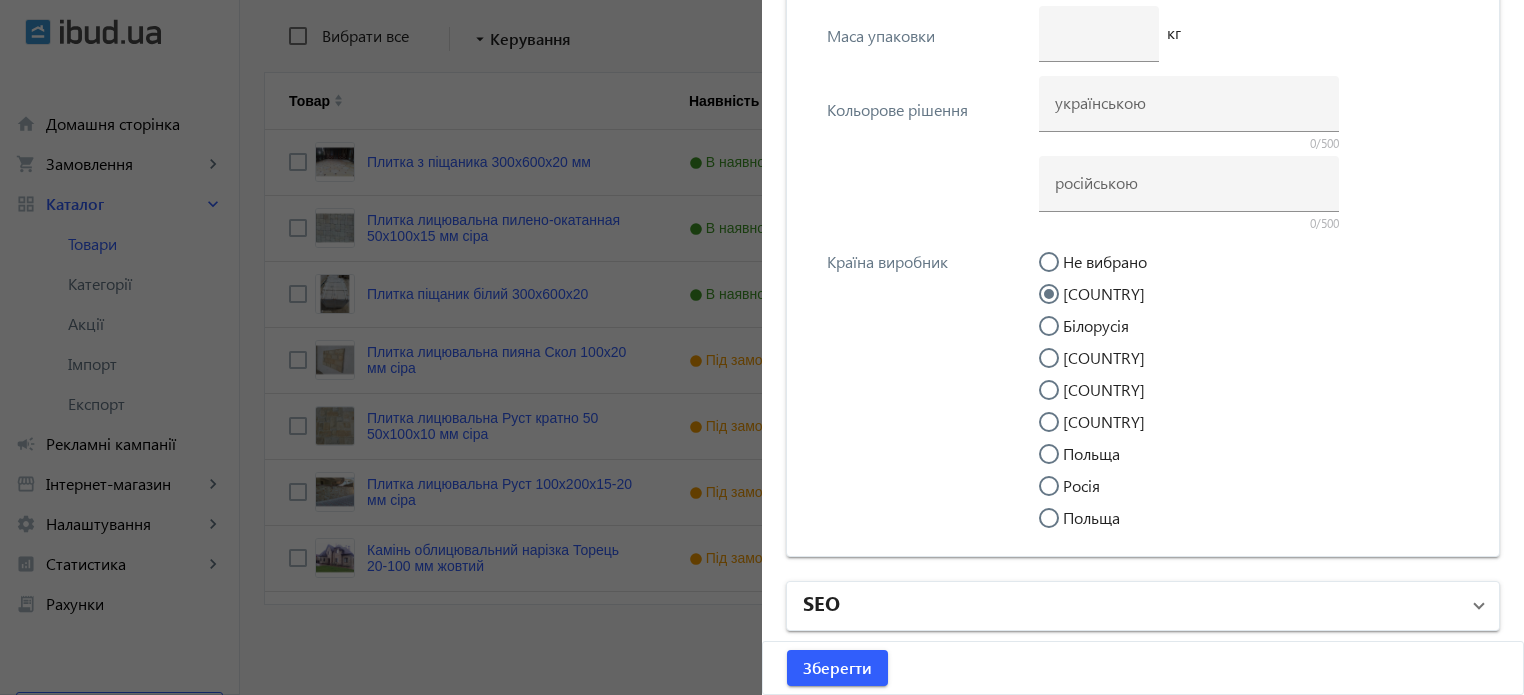 click on "SEO" at bounding box center [1131, 606] 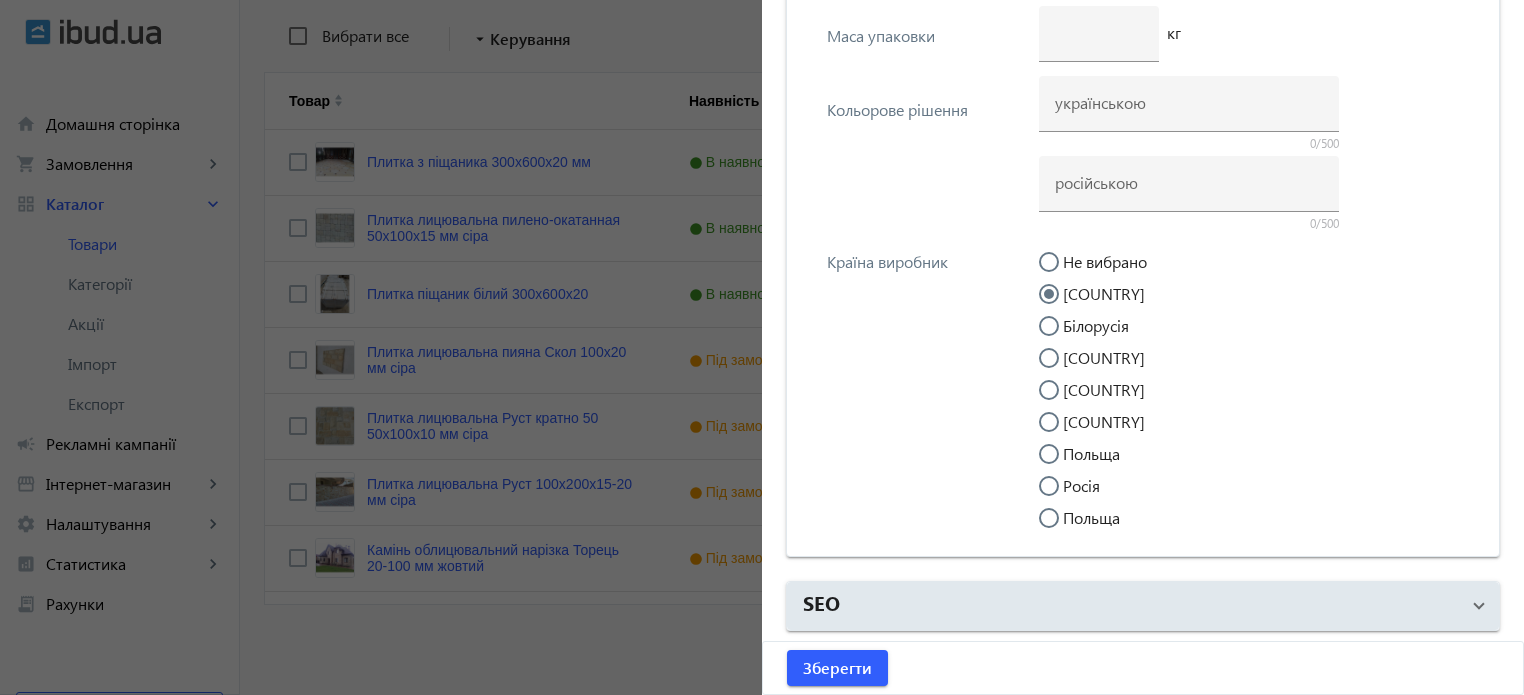 scroll, scrollTop: 6521, scrollLeft: 0, axis: vertical 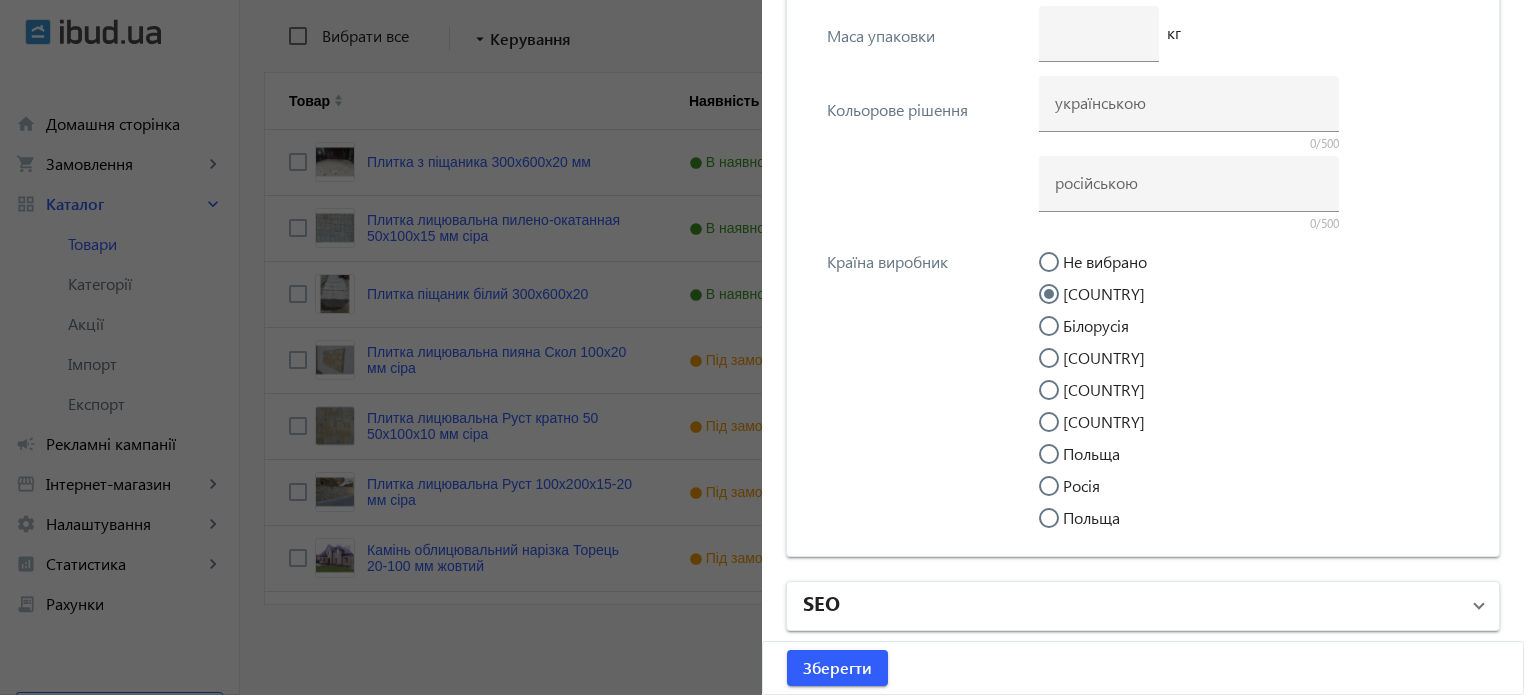 click on "SEO" at bounding box center [1131, 606] 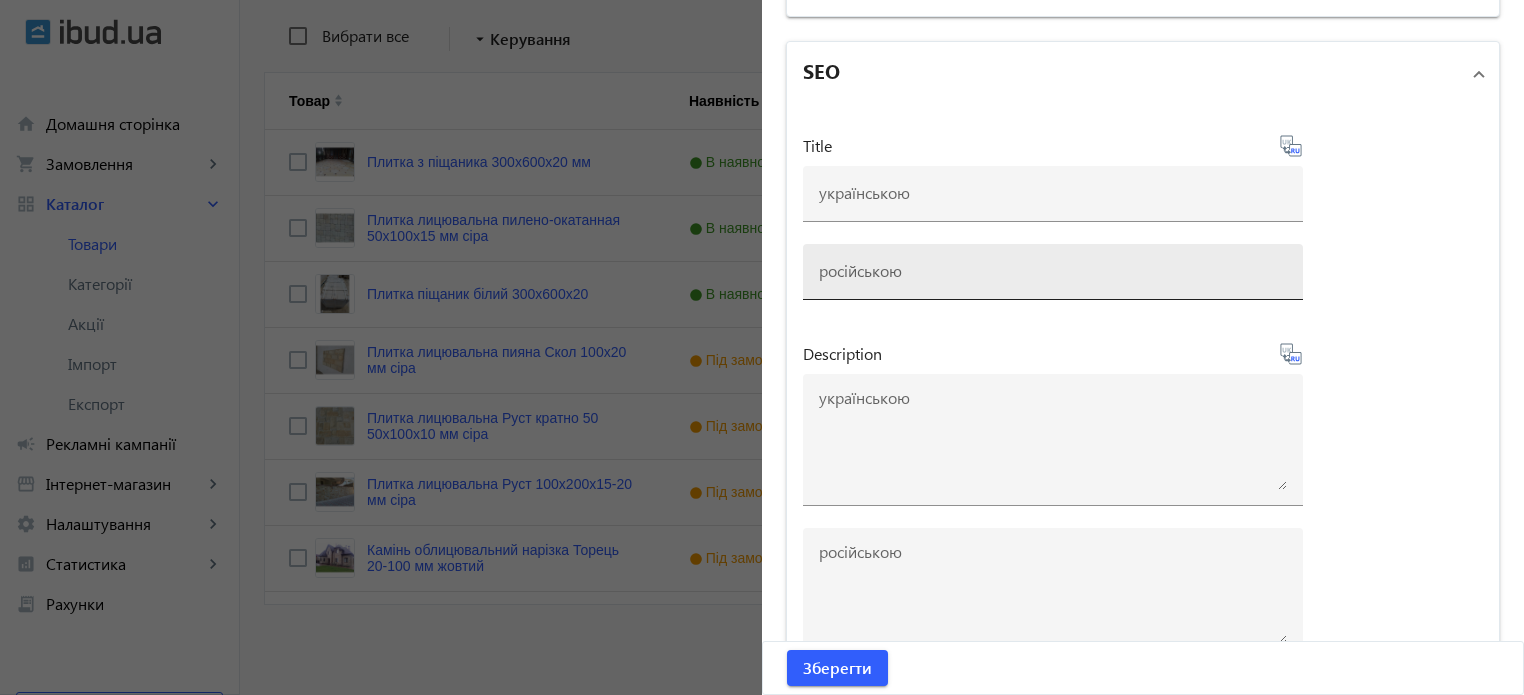 scroll, scrollTop: 7019, scrollLeft: 0, axis: vertical 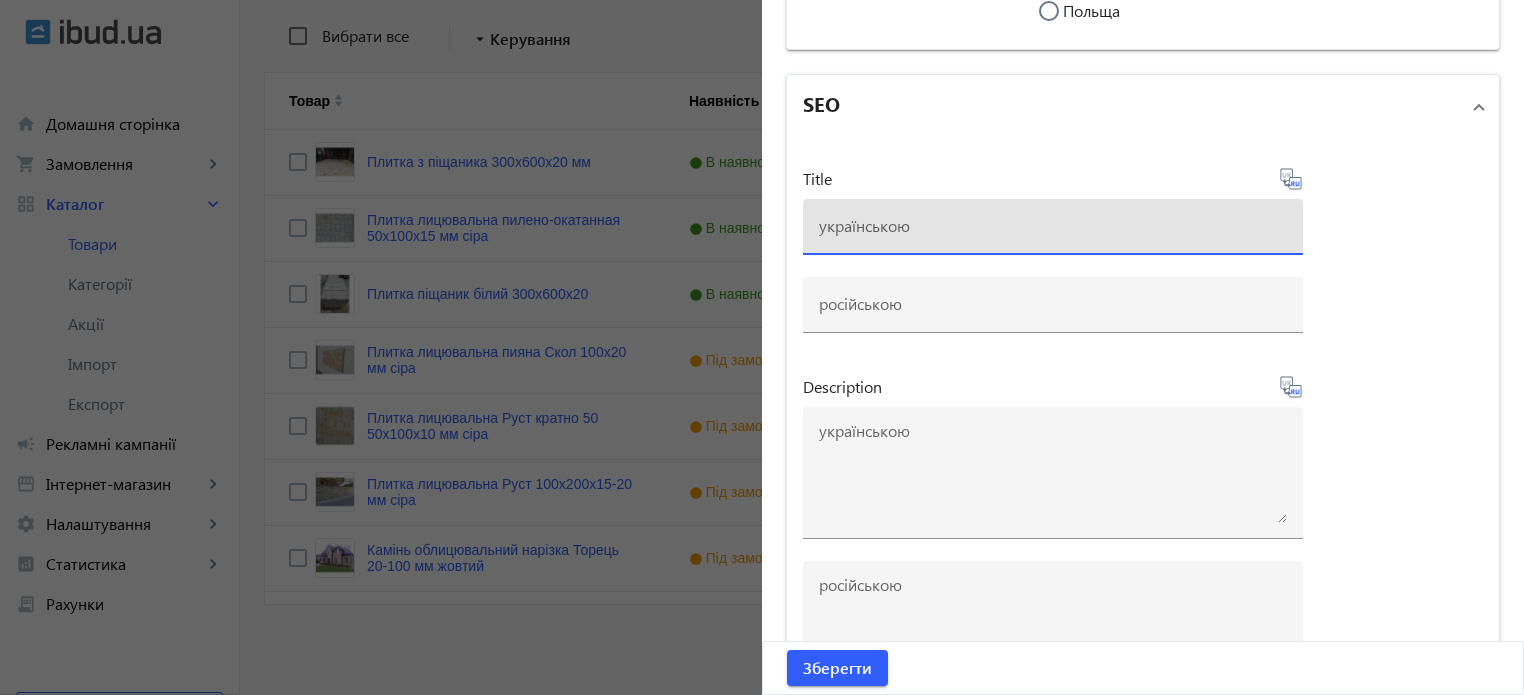click at bounding box center (1053, 225) 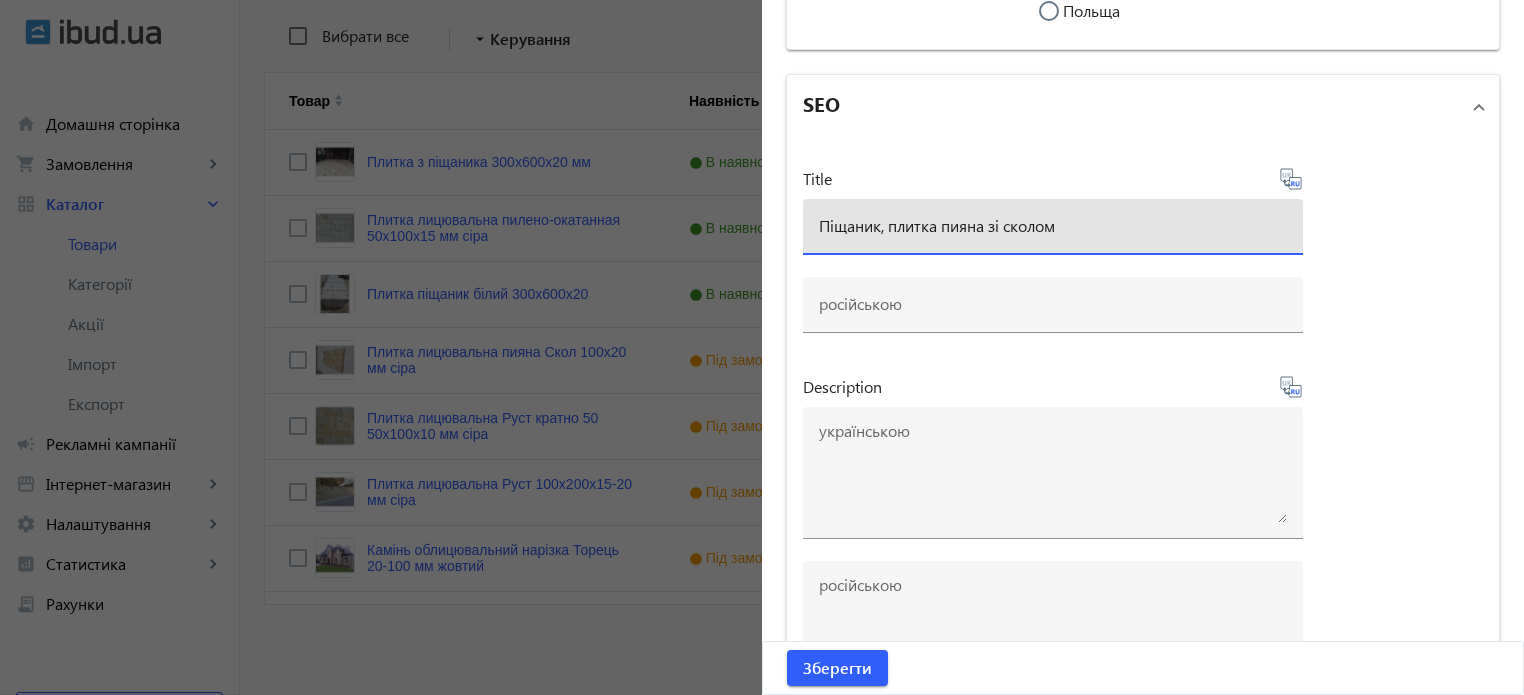 type on "Піщаник, плитка пияна зі сколом" 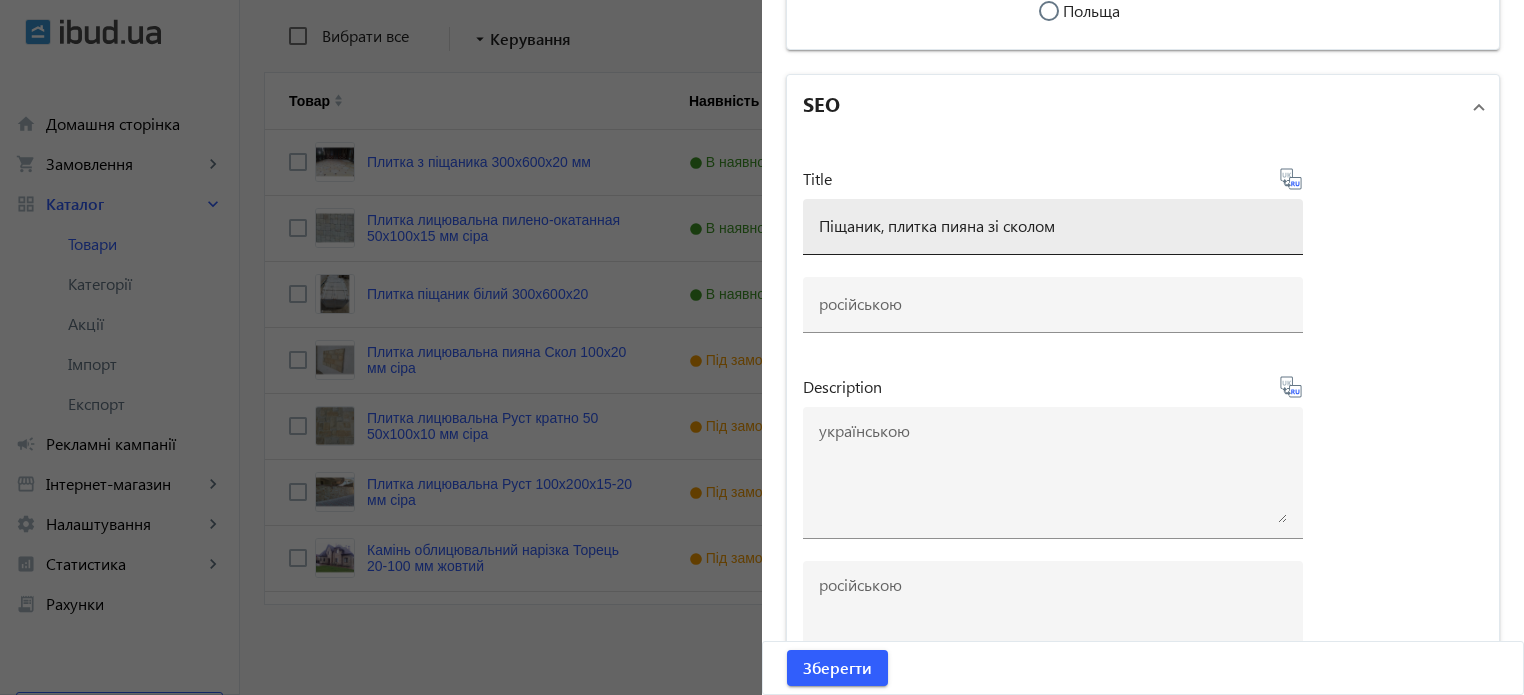 type on "Песчаник, плитка пиленая со сколом" 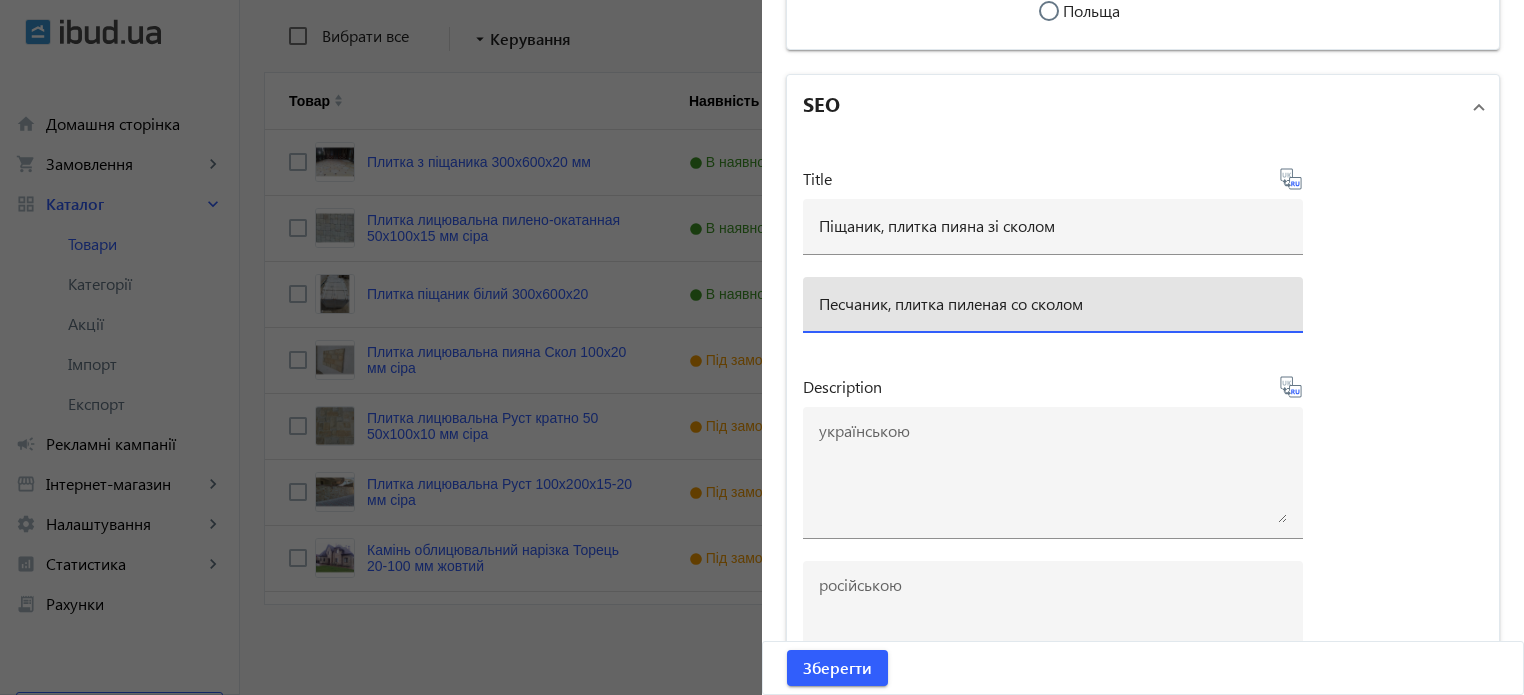 drag, startPoint x: 1088, startPoint y: 319, endPoint x: 807, endPoint y: 324, distance: 281.0445 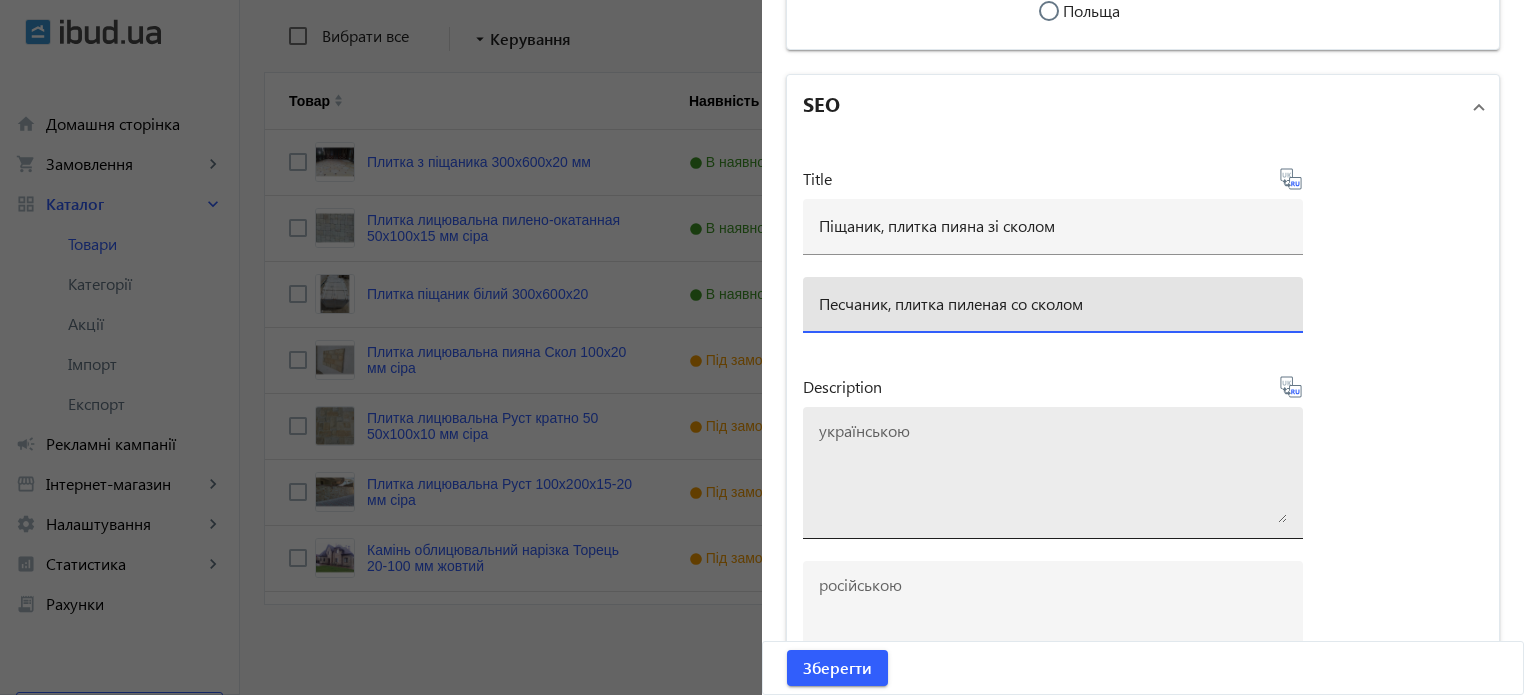 click at bounding box center [1053, 473] 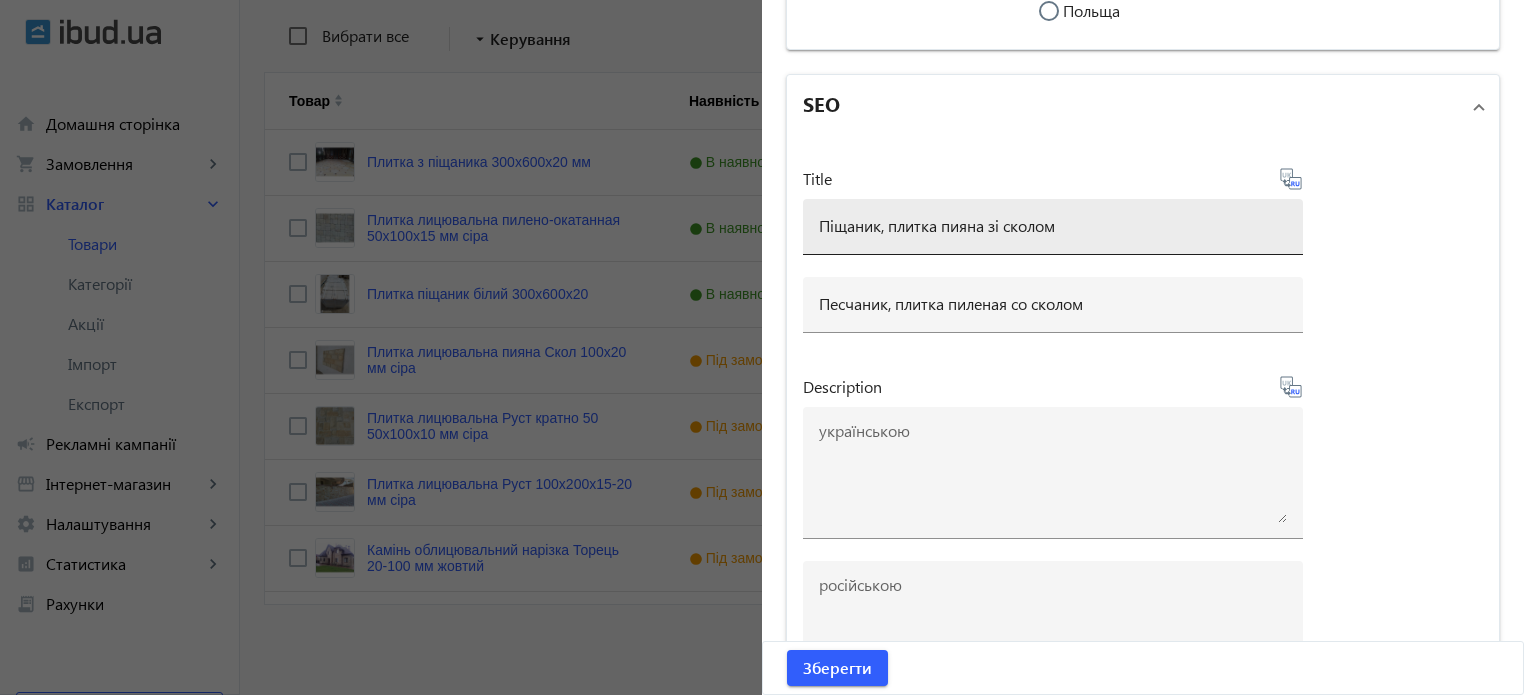 click on "Піщаник, плитка пияна зі сколом" at bounding box center (1053, 227) 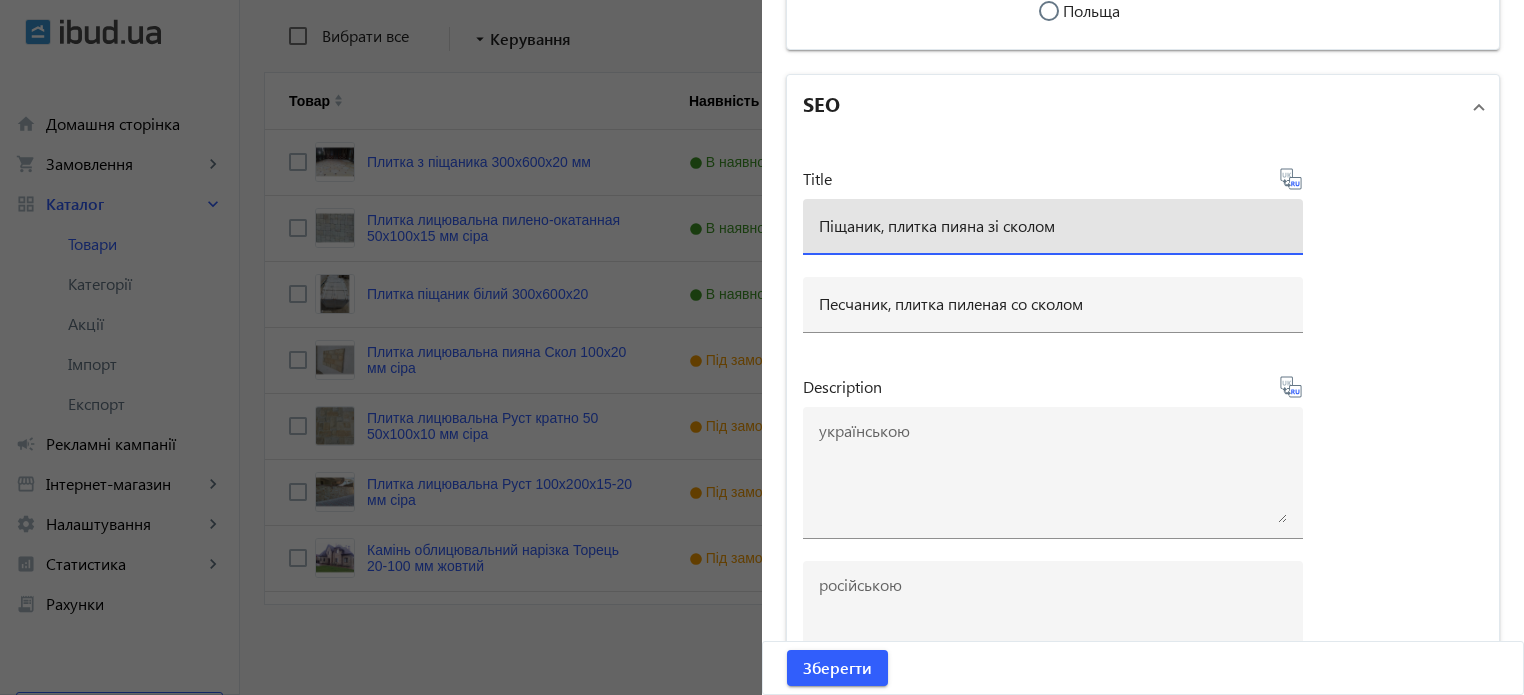 drag, startPoint x: 1066, startPoint y: 231, endPoint x: 802, endPoint y: 253, distance: 264.91507 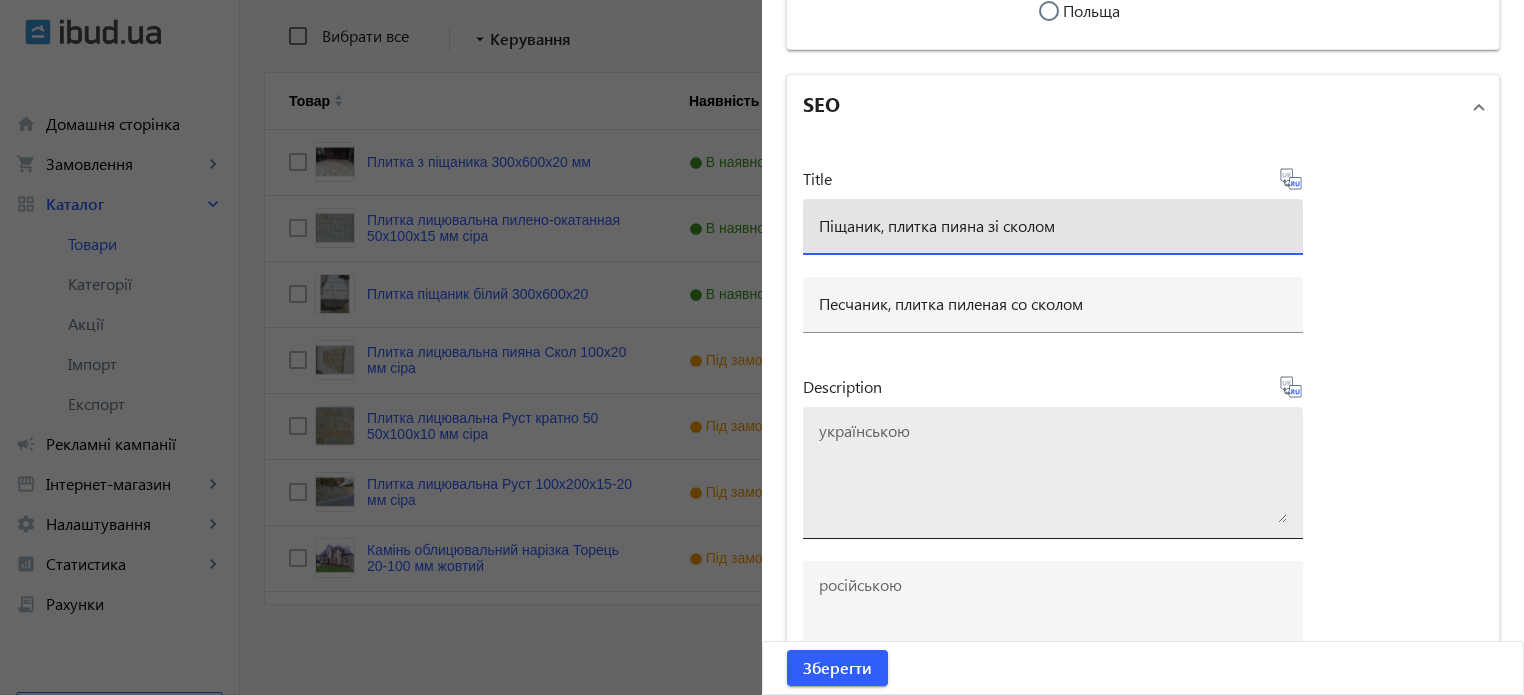 click at bounding box center [1053, 473] 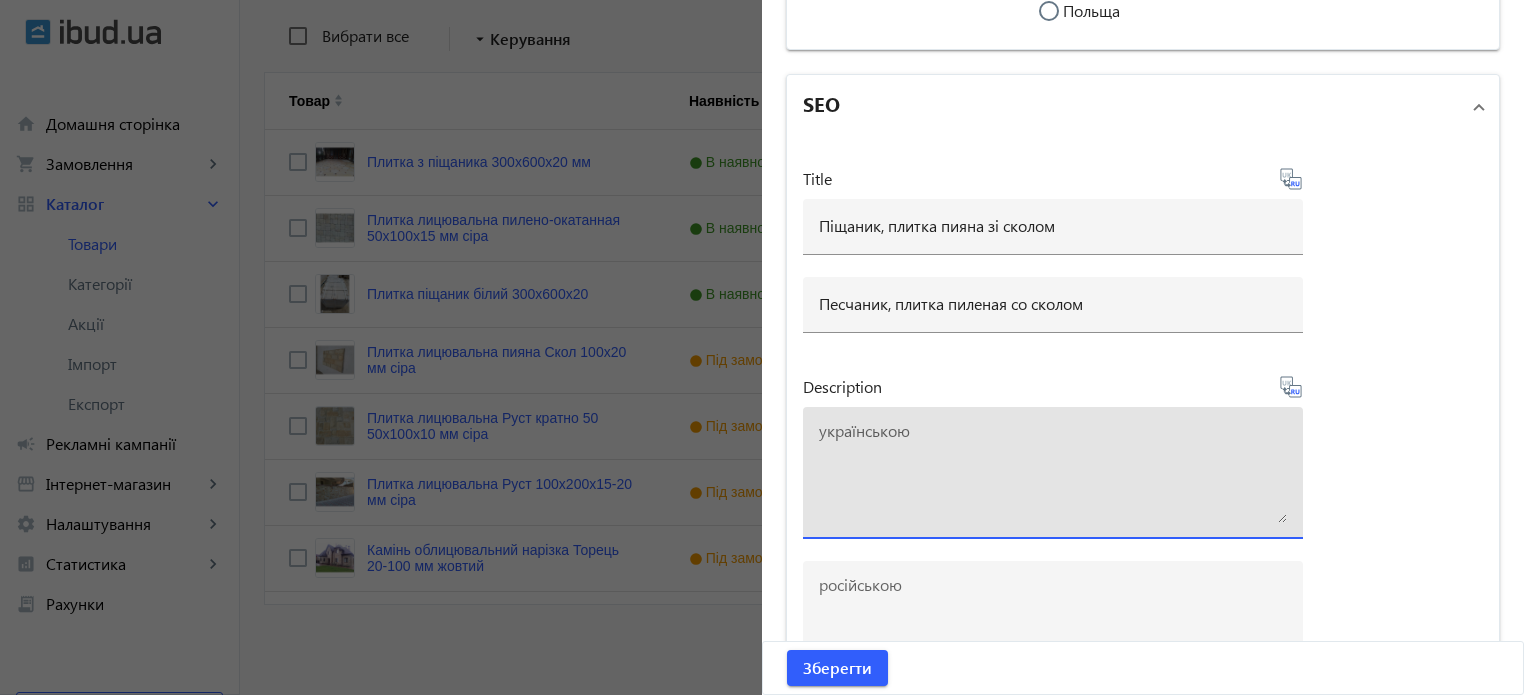 paste on "Піщаник, плитка пияна зі сколом" 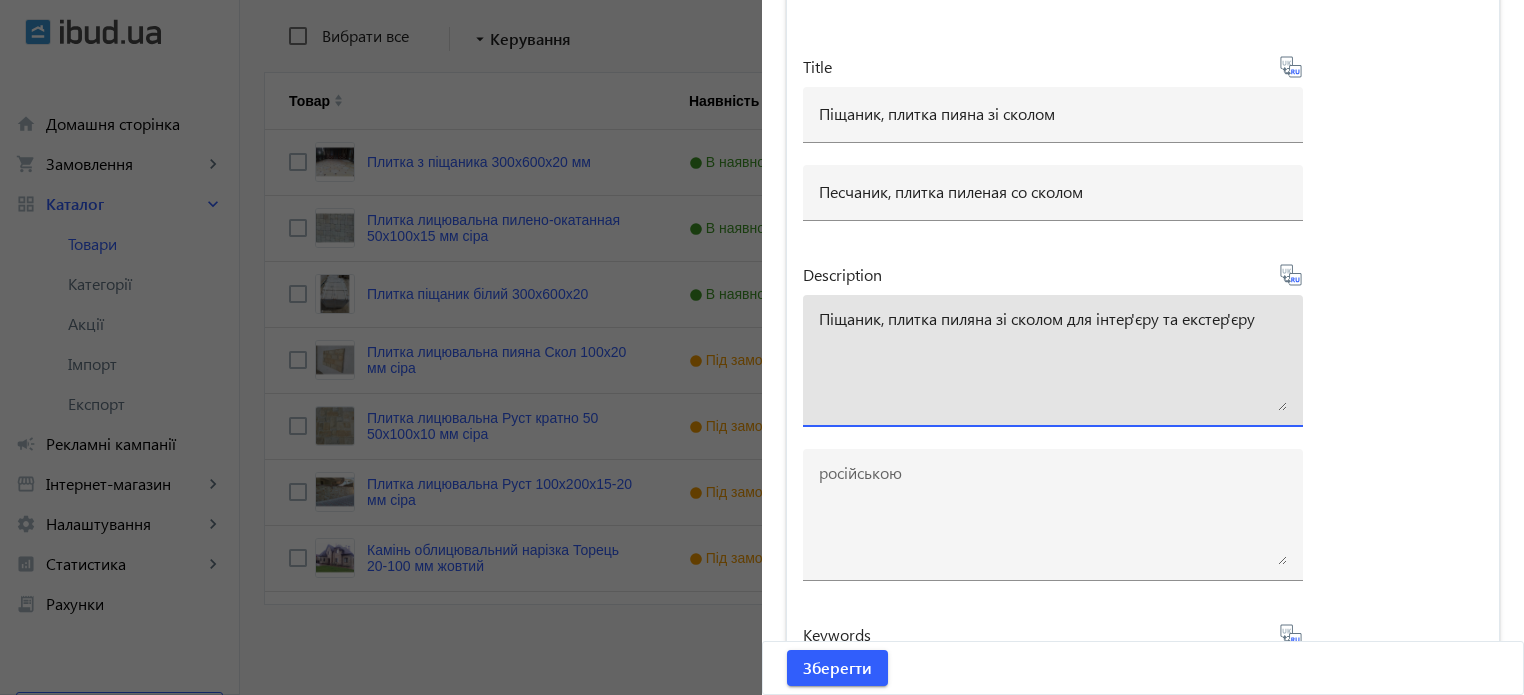 scroll, scrollTop: 7319, scrollLeft: 0, axis: vertical 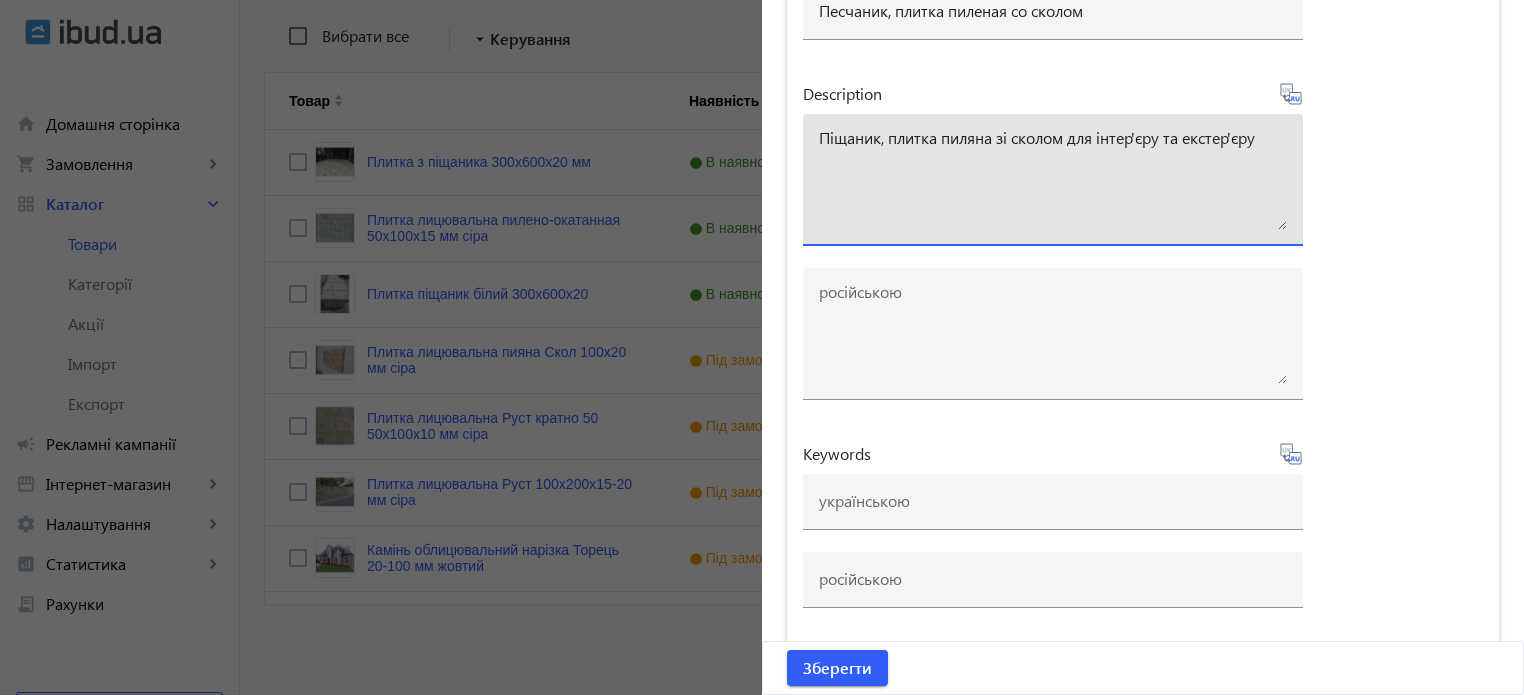 type on "Піщаник, плитка пиляна зі сколом для інтер'єру та екстер'єру" 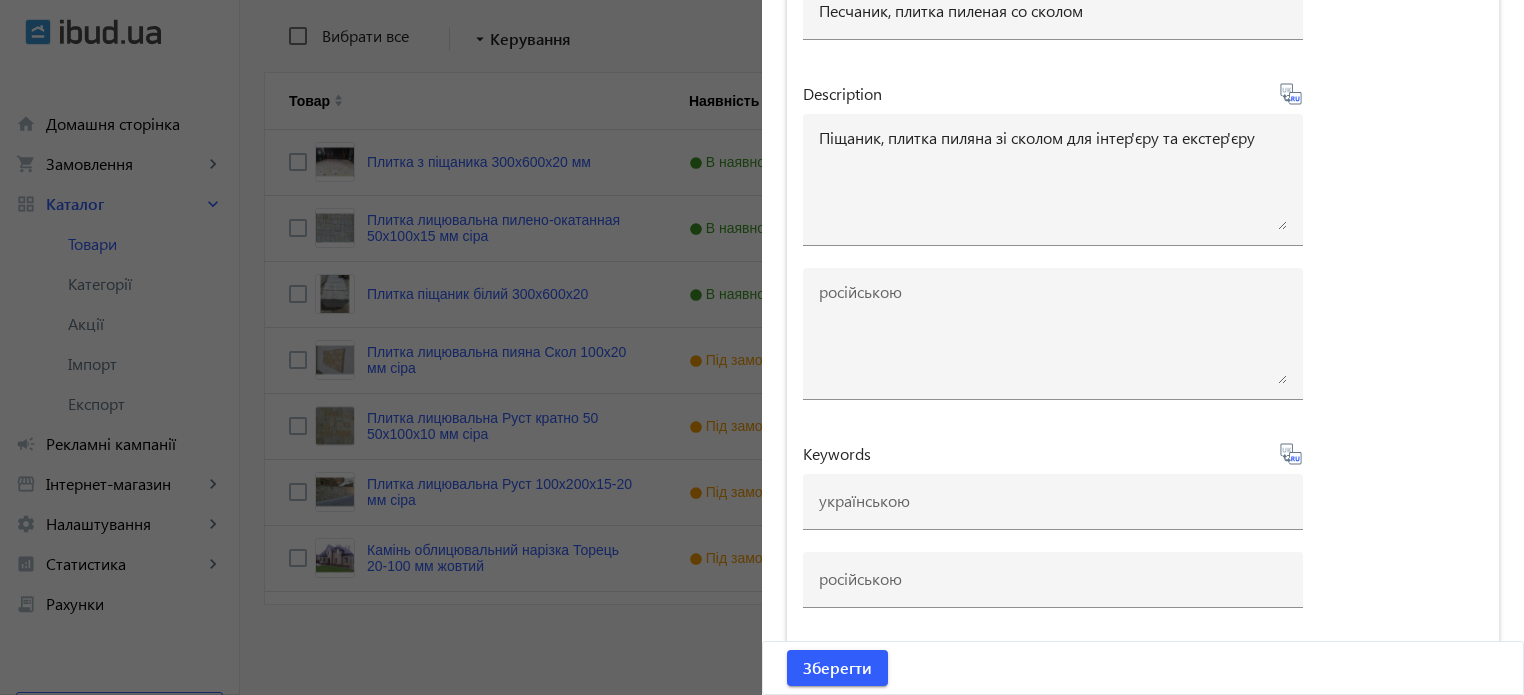 click 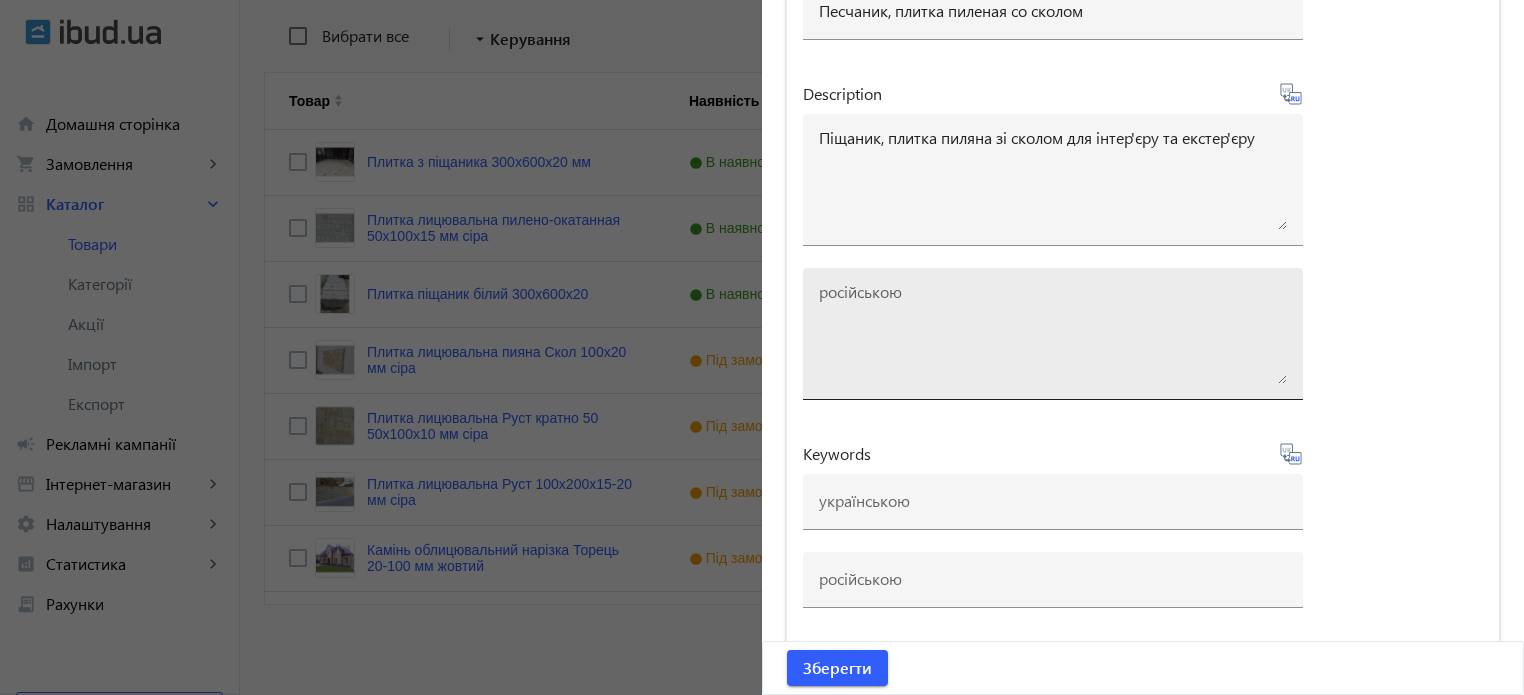 type on "Песчаник, плитка пиленая со склом для интерьера и экстерьера." 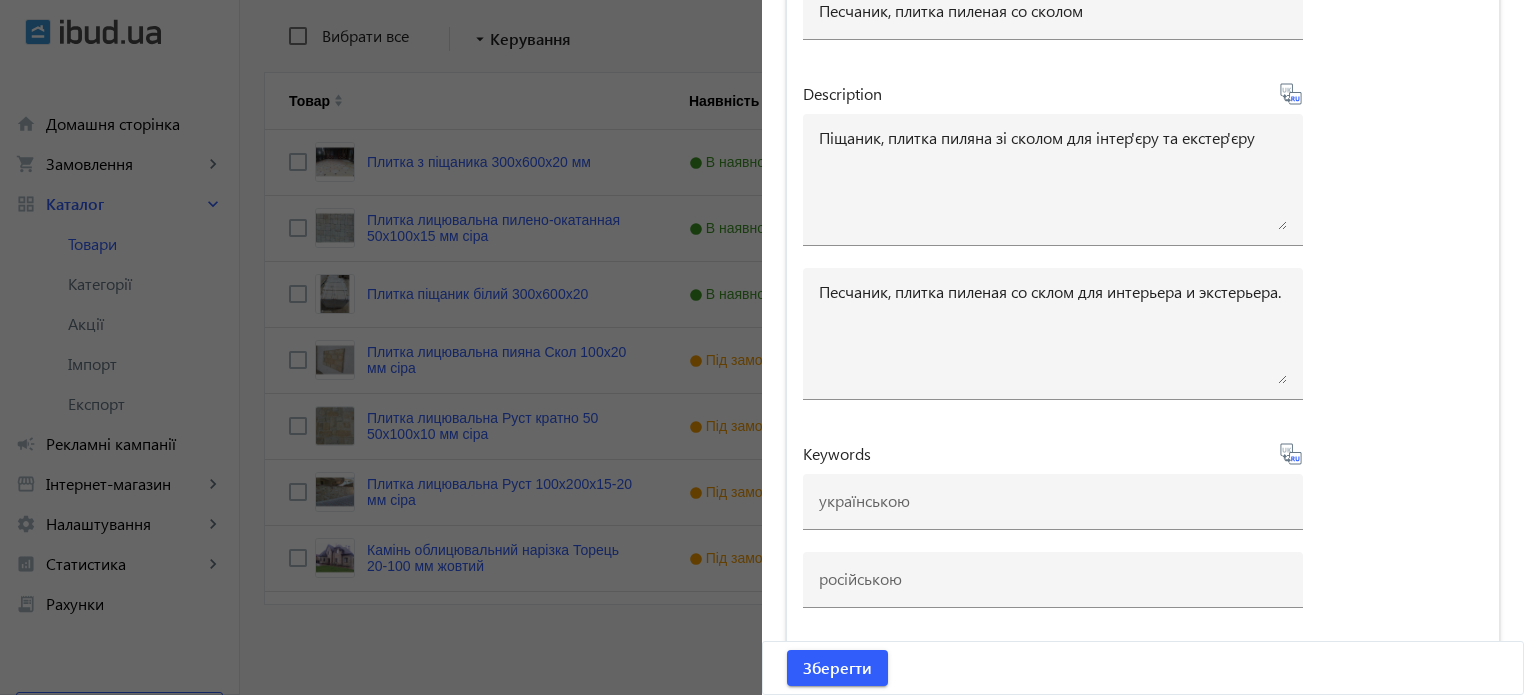 click on "Keywords" at bounding box center [1053, 454] 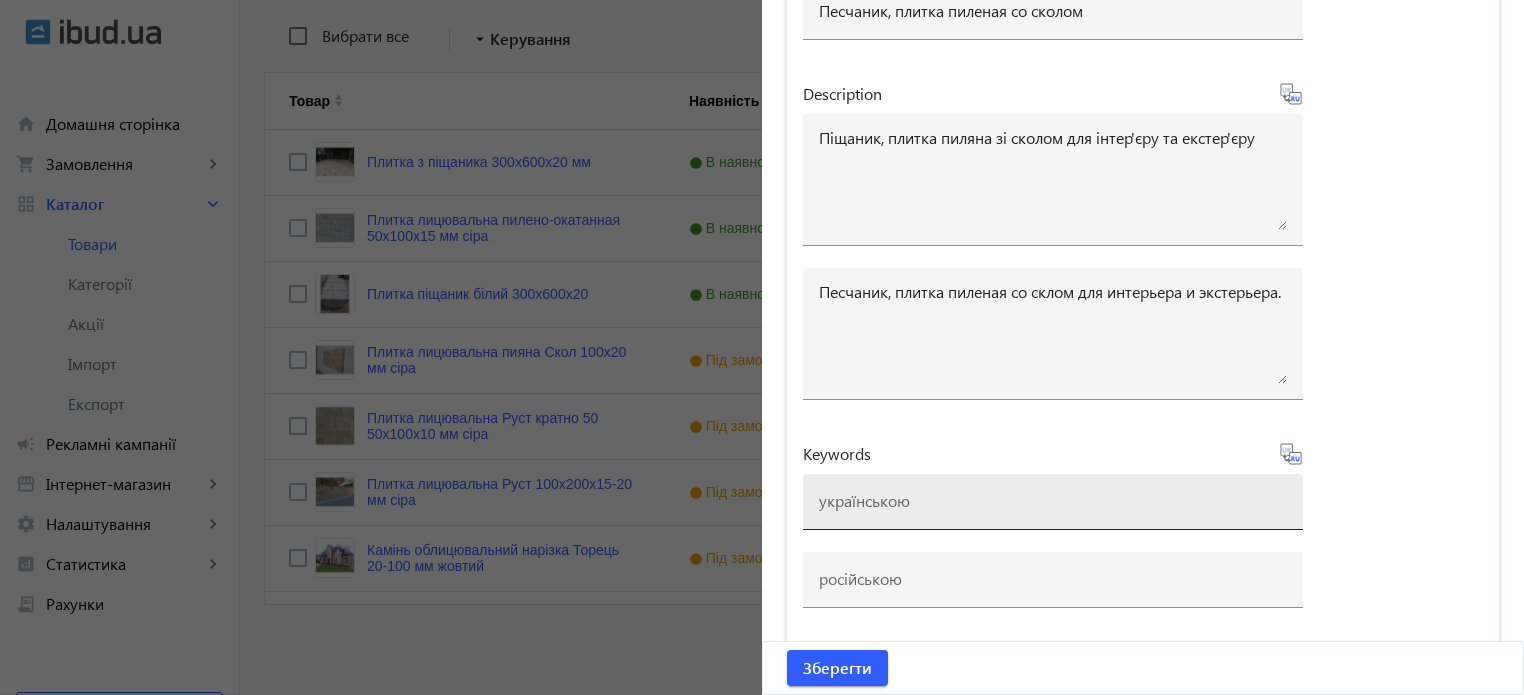 click at bounding box center [1053, 502] 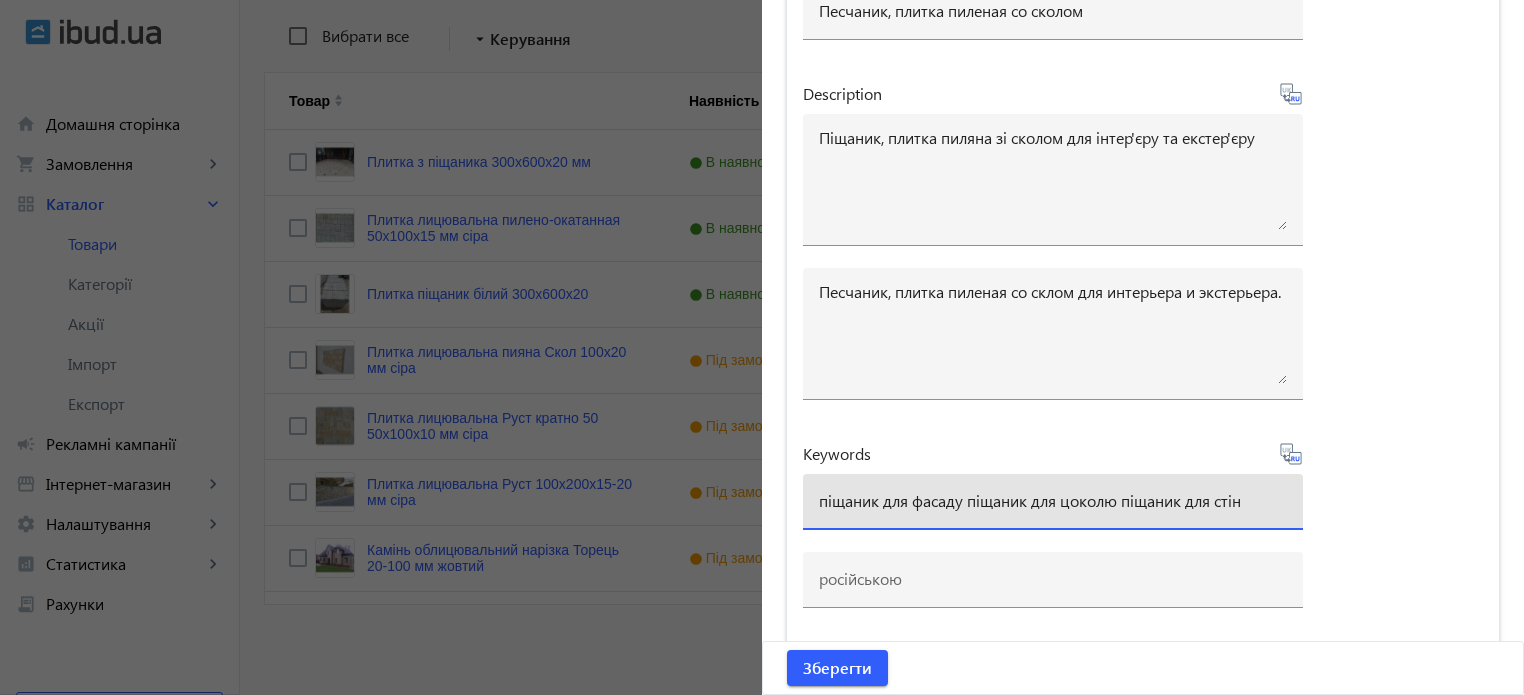 type on "піщаник для фасаду піщаник для цоколю піщаник для стін" 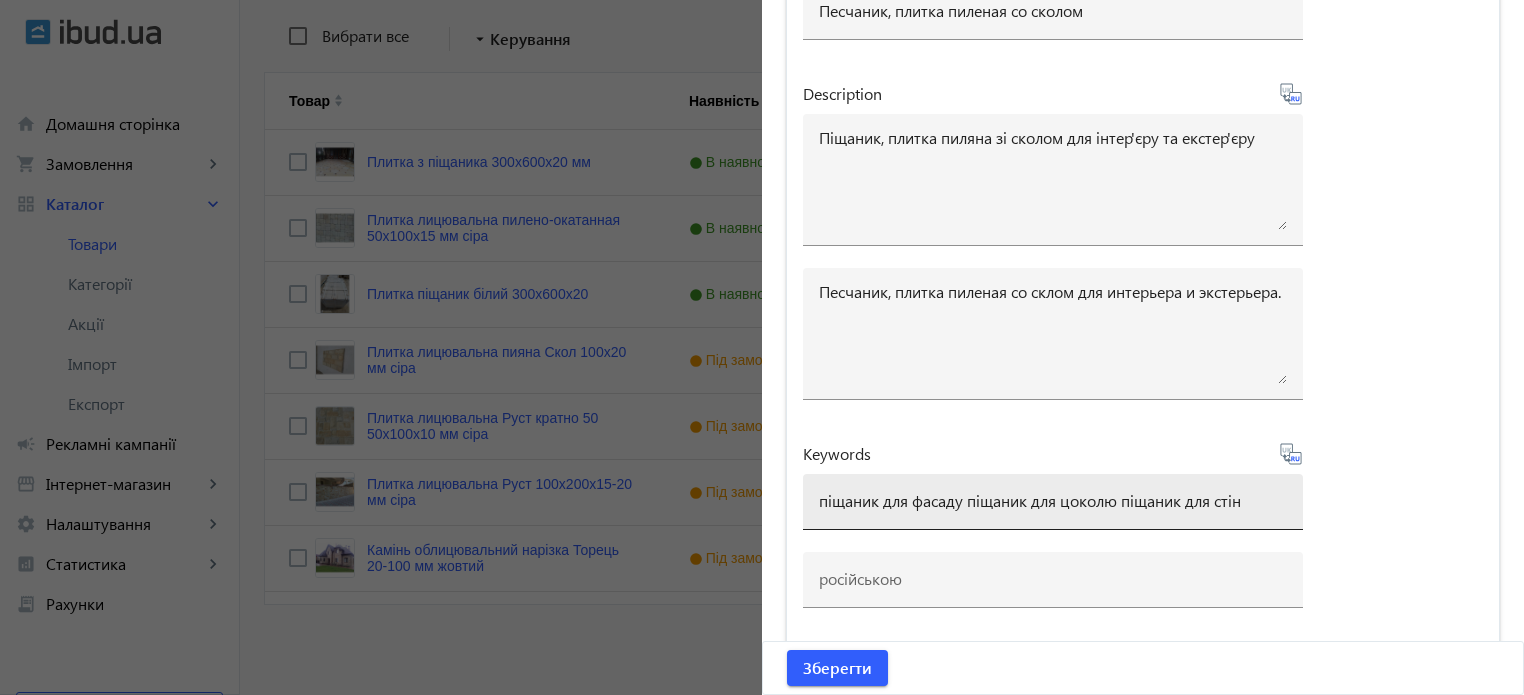 type on "песчаник для фасада песчаник для цоколя песчаник для стен" 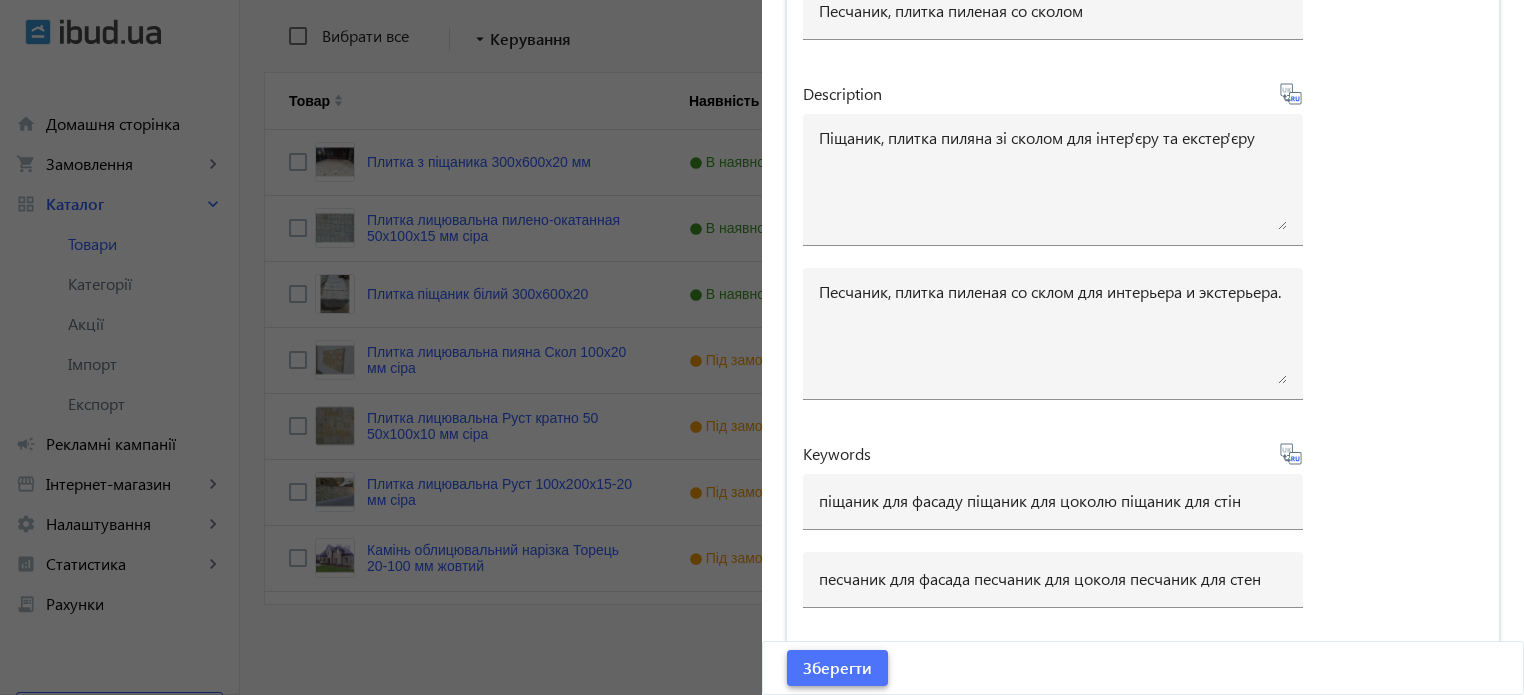 click on "Зберегти" 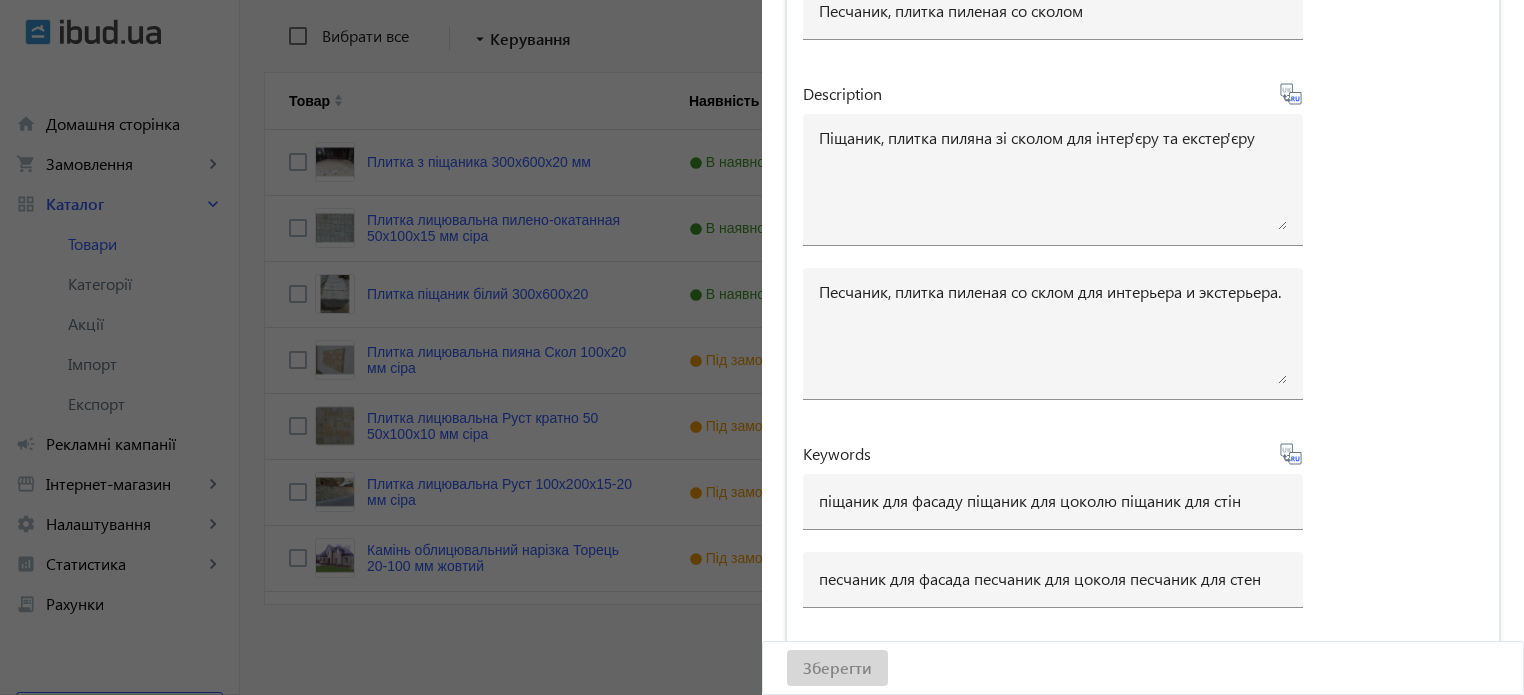 type 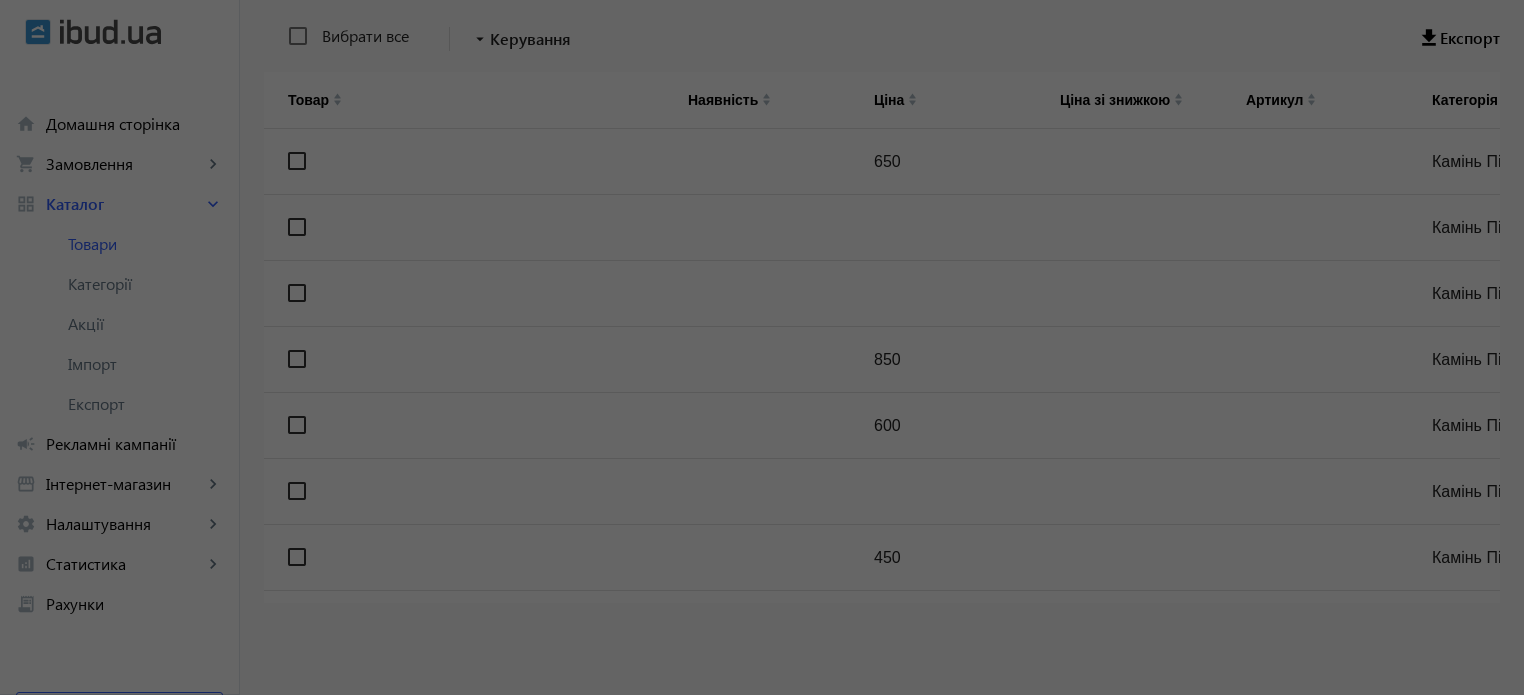 scroll, scrollTop: 0, scrollLeft: 0, axis: both 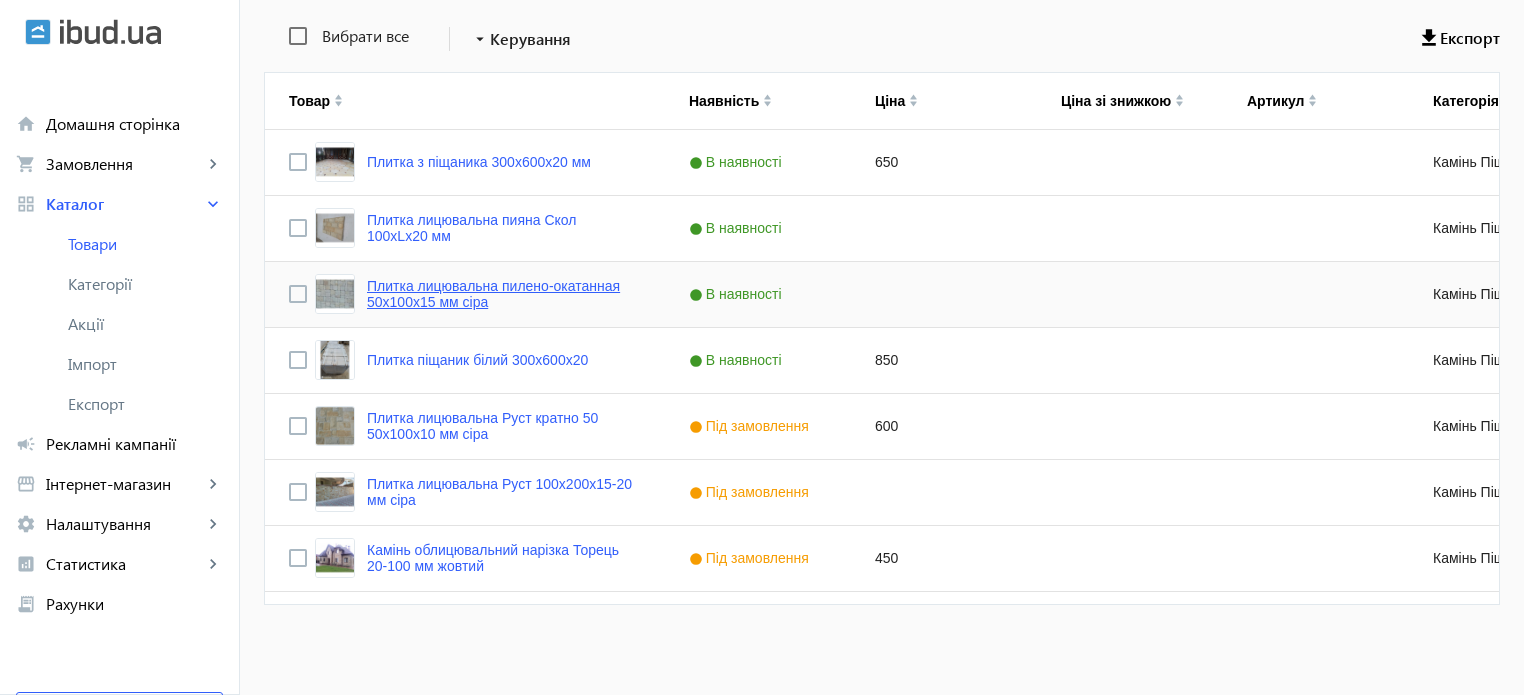 click on "Плитка лицювальна пилено-окатанная 50х100х15 мм сіра" 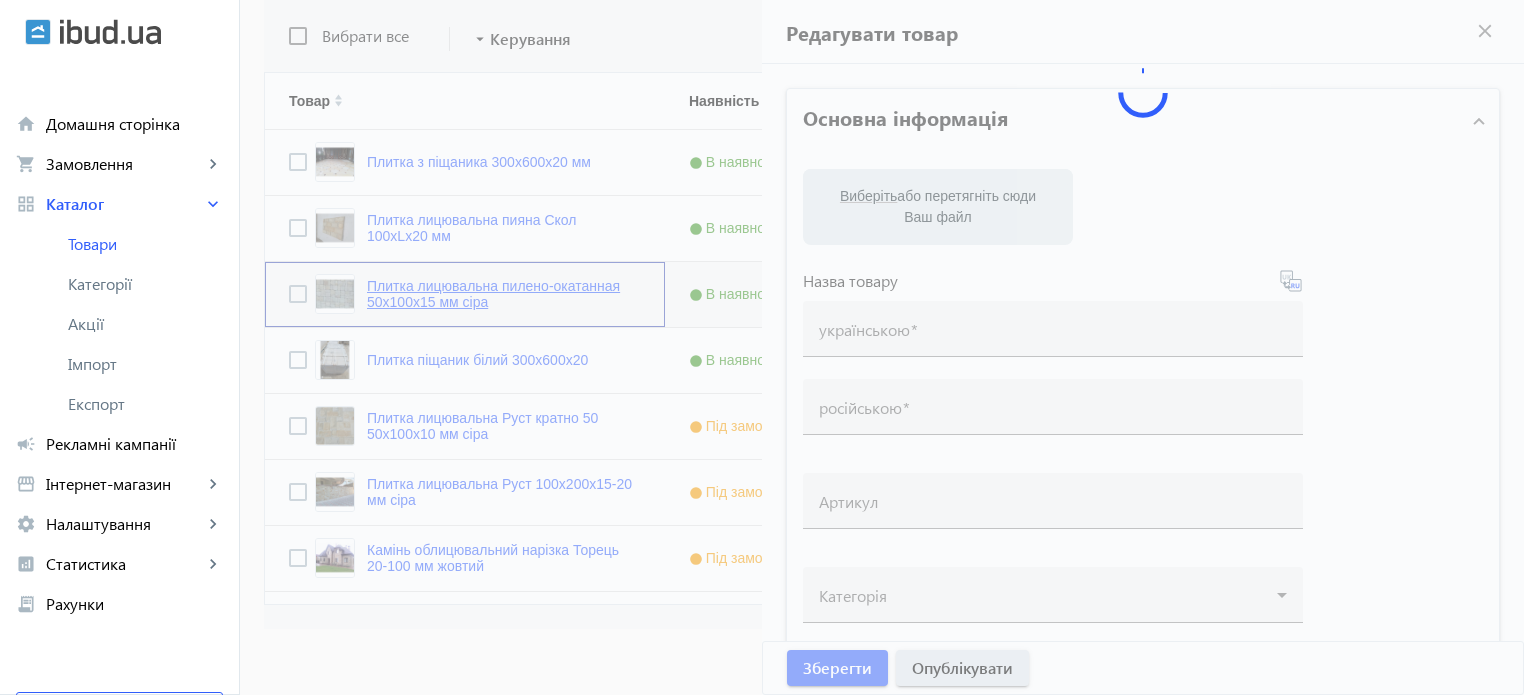 type on "Плитка лицювальна пилено-окатанная 50х100х15 мм сіра" 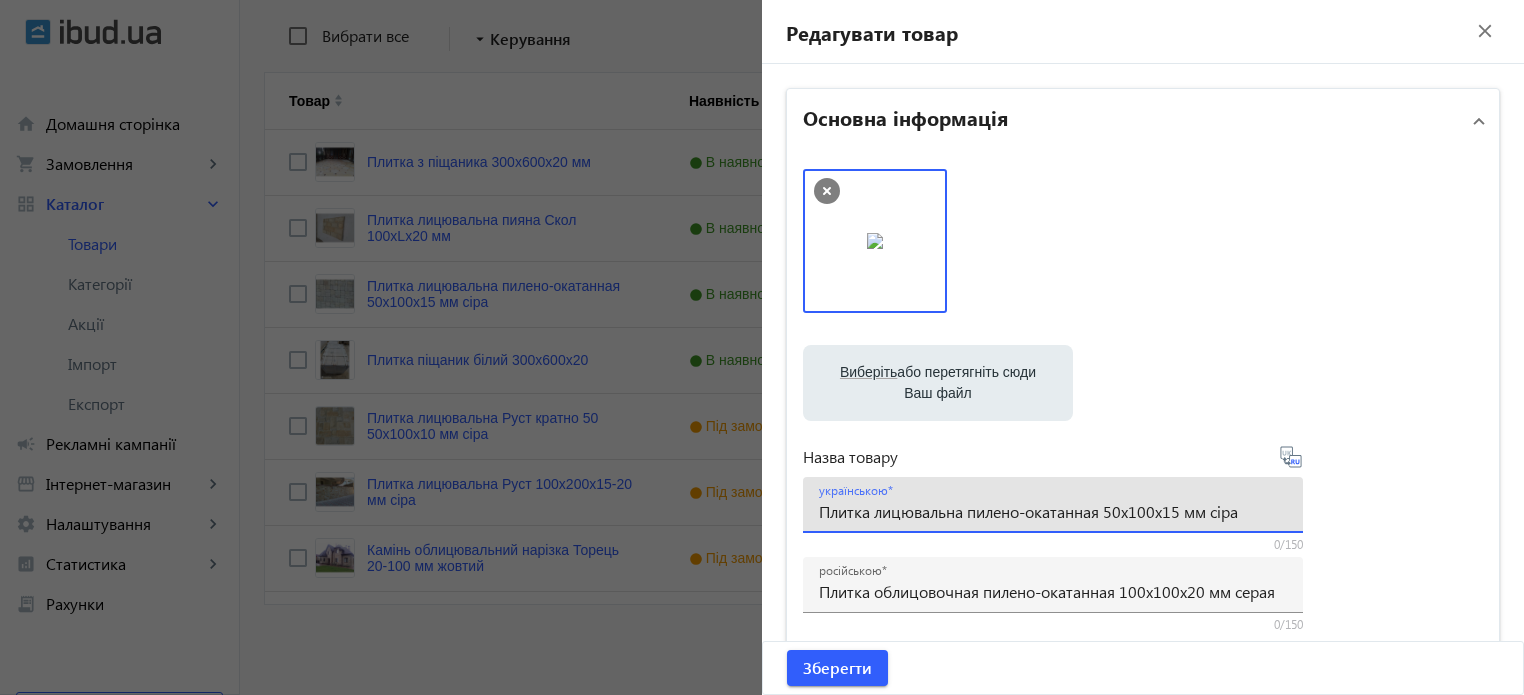 click on "Плитка лицювальна пилено-окатанная 50х100х15 мм сіра" at bounding box center [1053, 511] 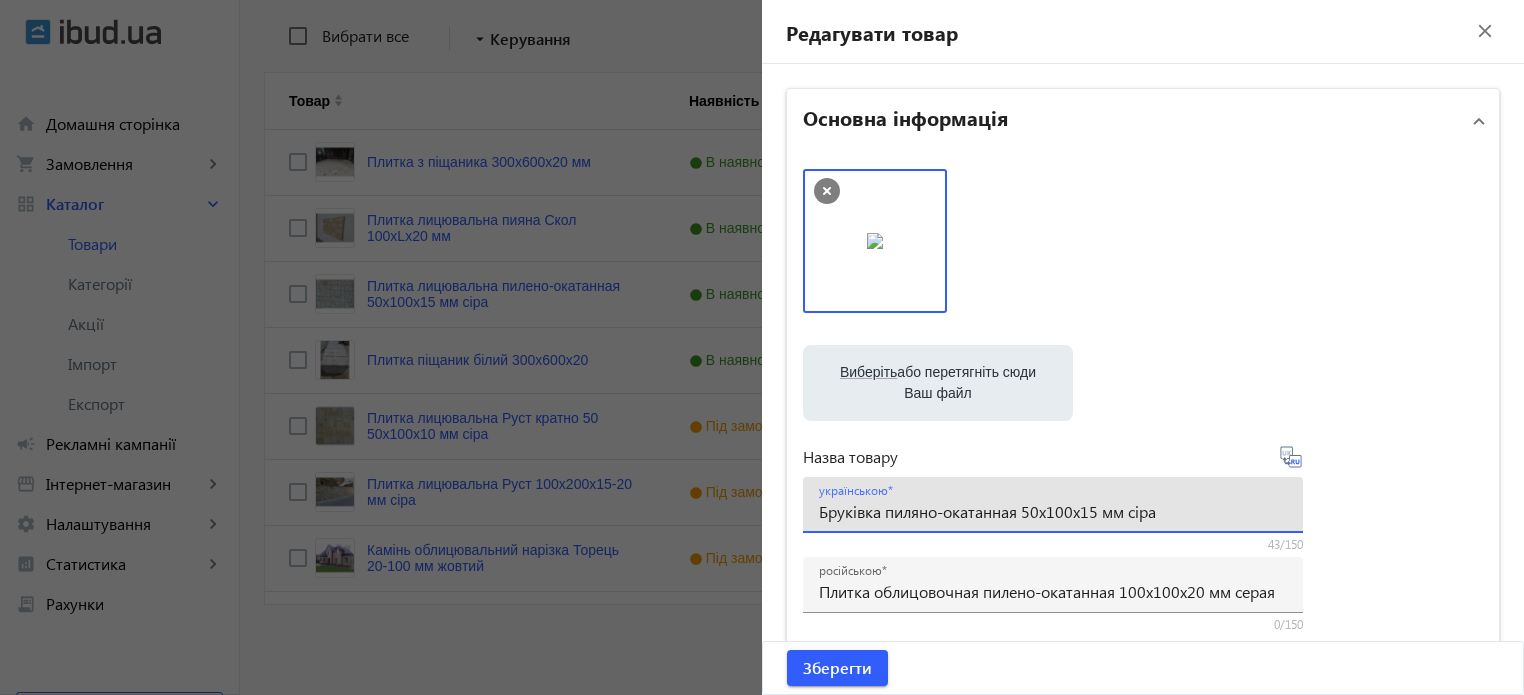 click on "Бруківка пиляно-окатанная 50х100х15 мм сіра" at bounding box center (1053, 511) 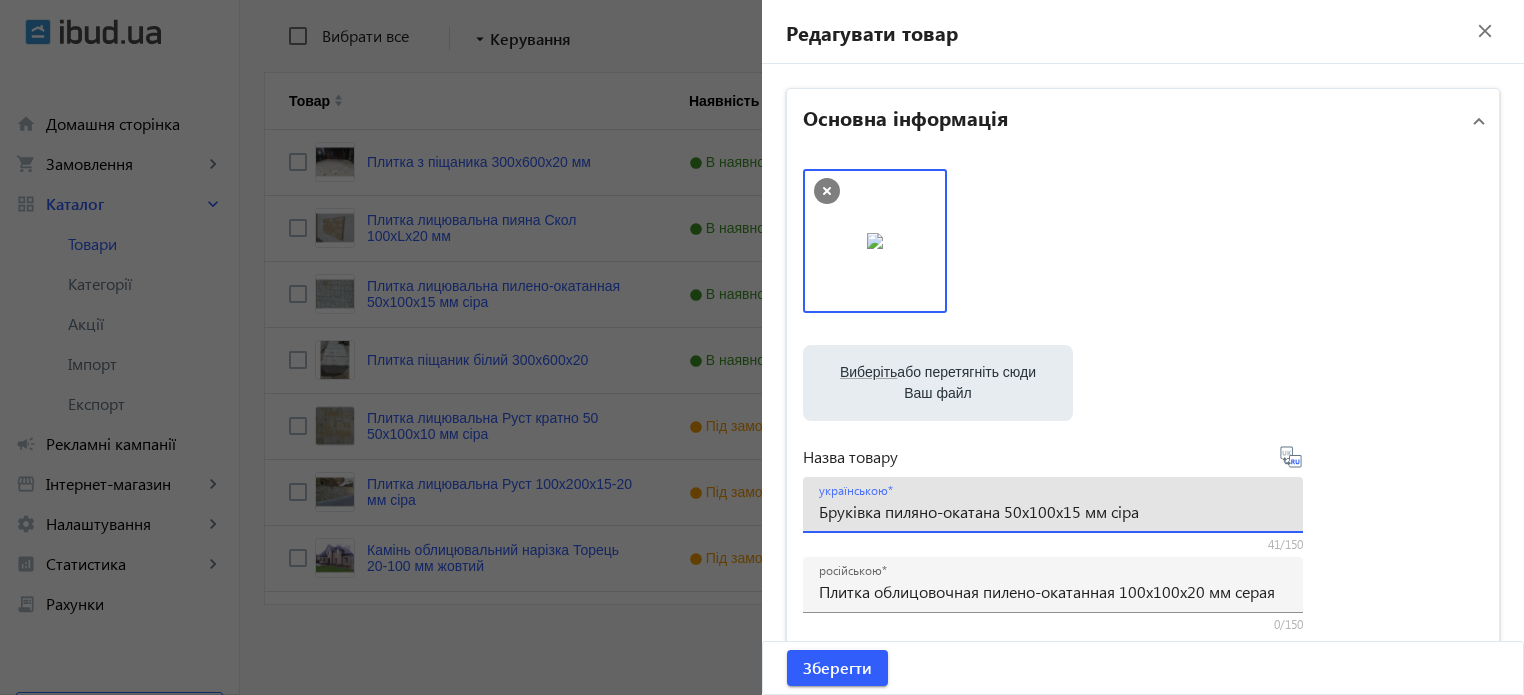 click on "Бруківка пиляно-окатана 50х100х15 мм сіра" at bounding box center (1053, 511) 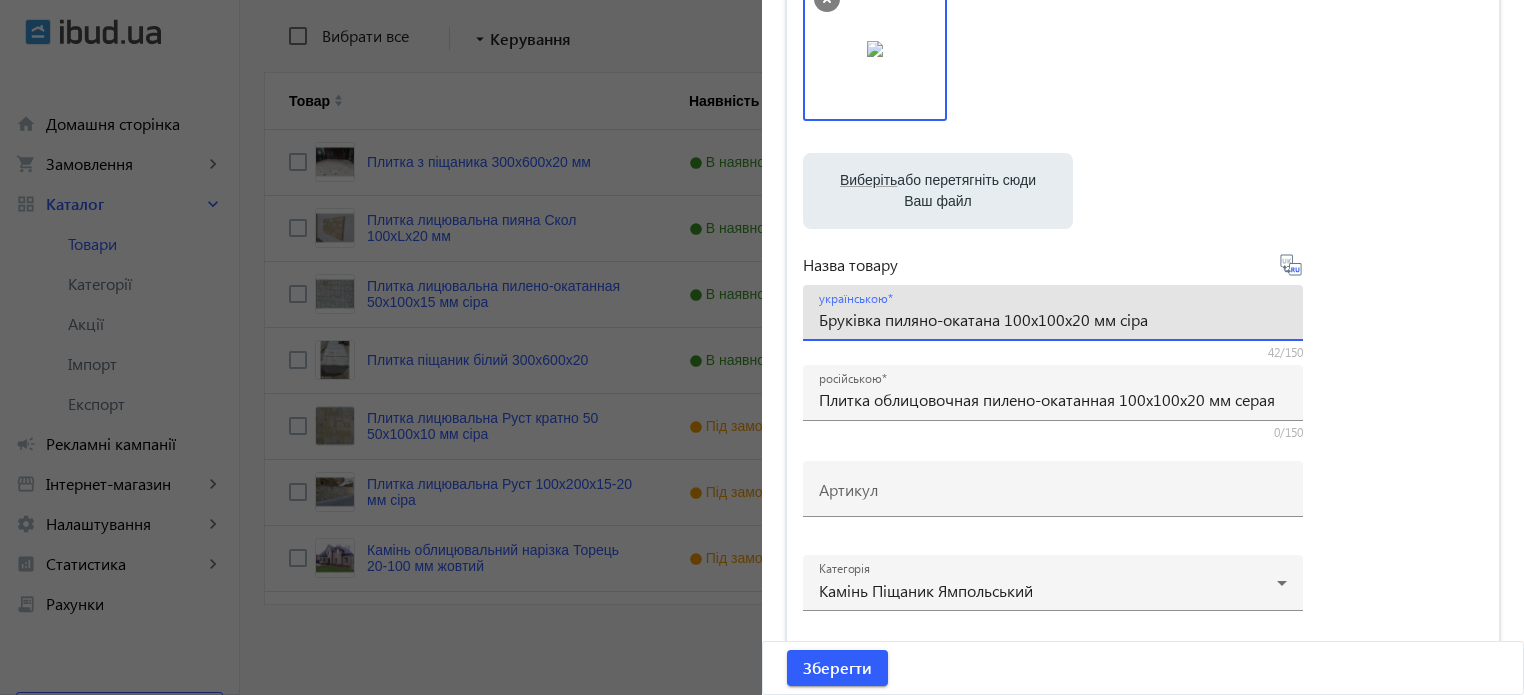 scroll, scrollTop: 200, scrollLeft: 0, axis: vertical 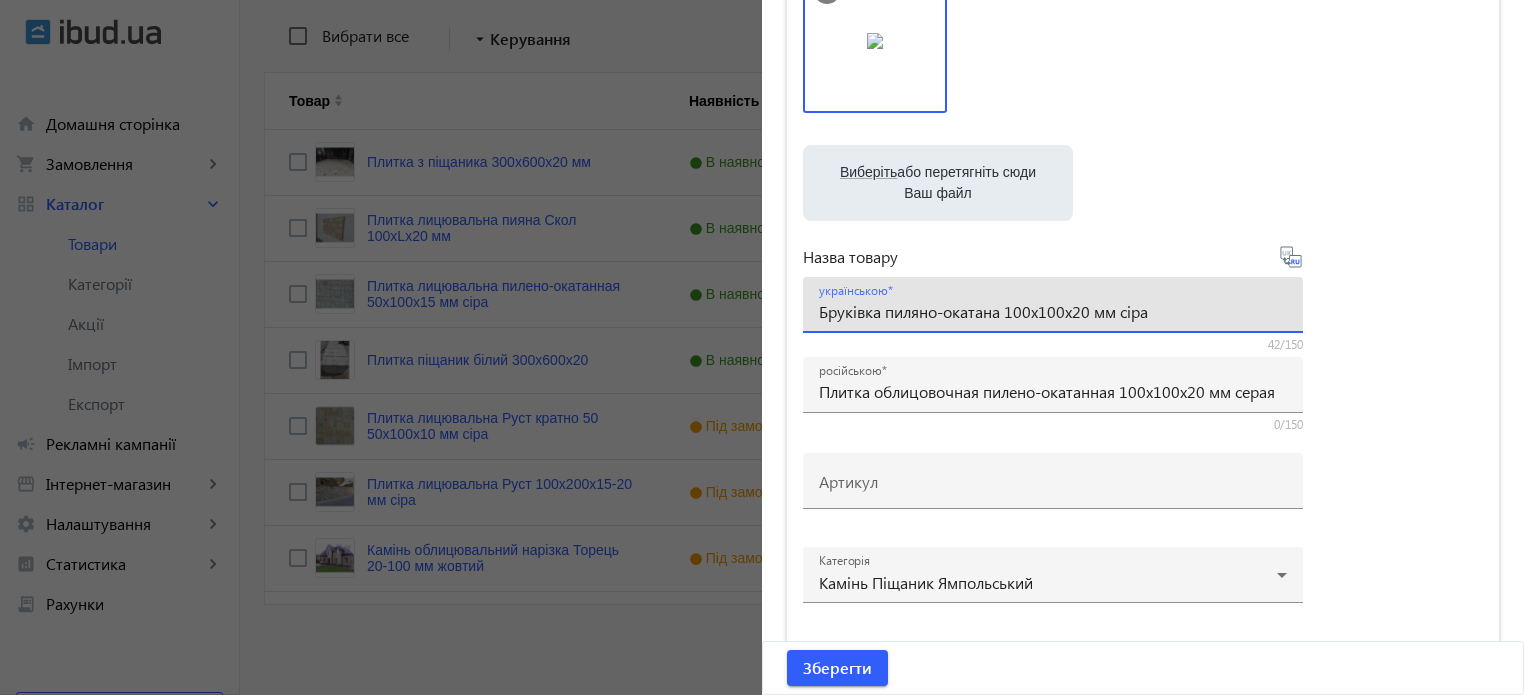 click on "Бруківка пиляно-окатана 100х100х20 мм сіра" at bounding box center [1053, 311] 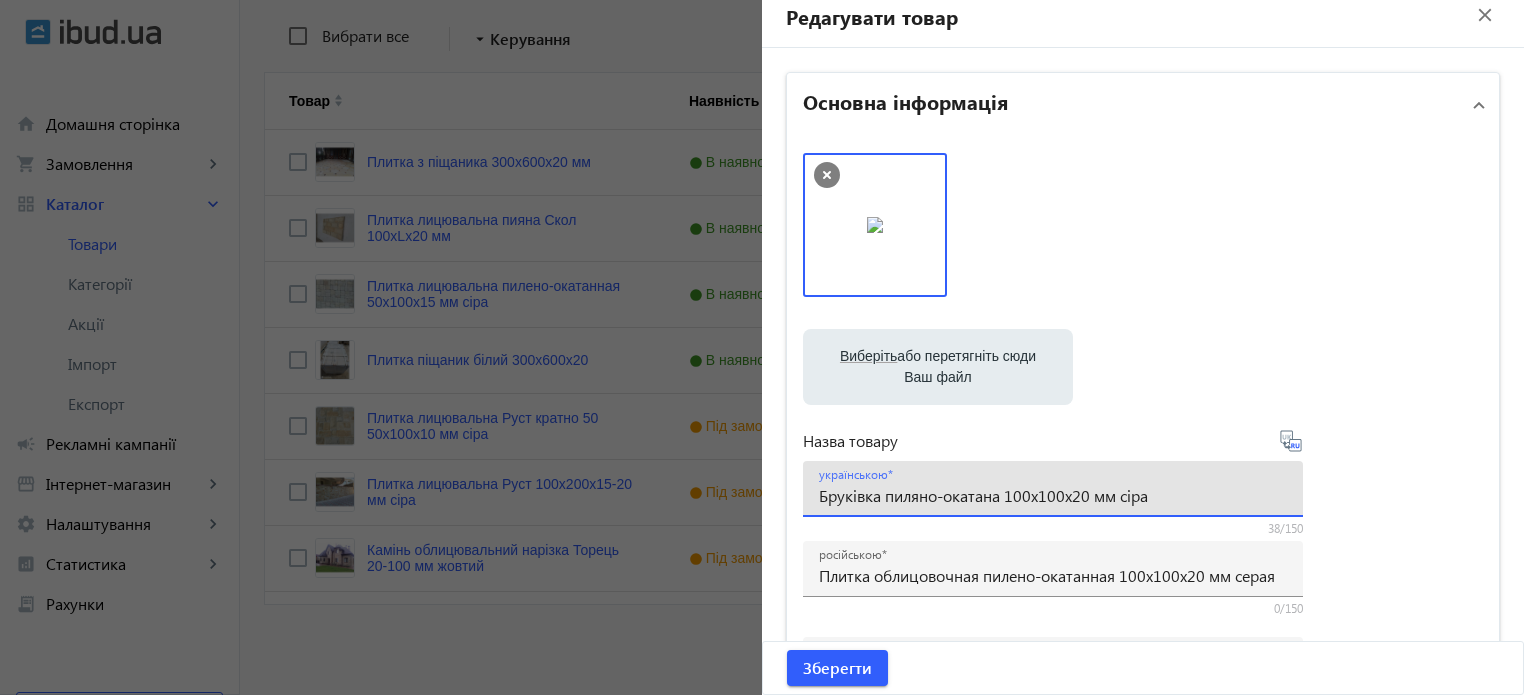 scroll, scrollTop: 0, scrollLeft: 0, axis: both 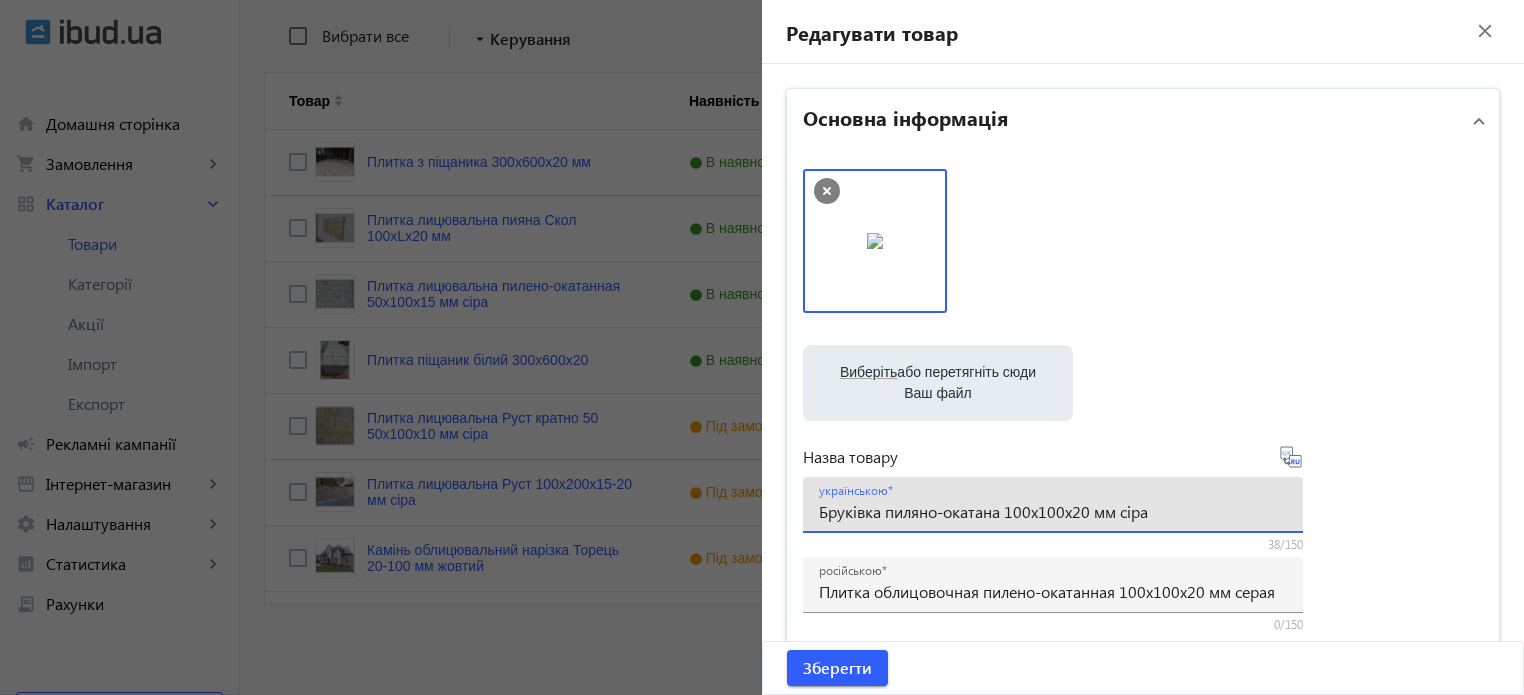 type on "Бруківка пиляно-окатана 100х100х20 мм сіра" 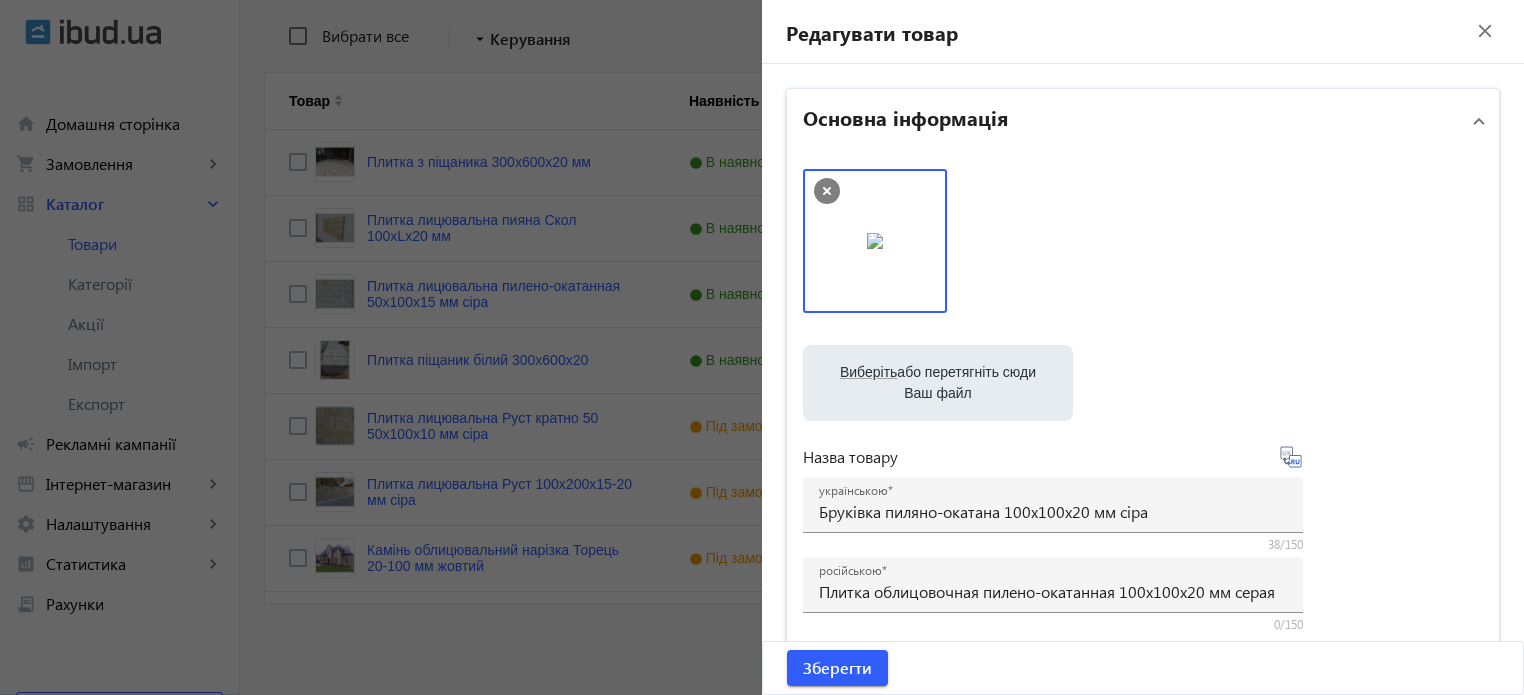 type on "Брусчатка пилено-окатаная 100х100х20 мм" 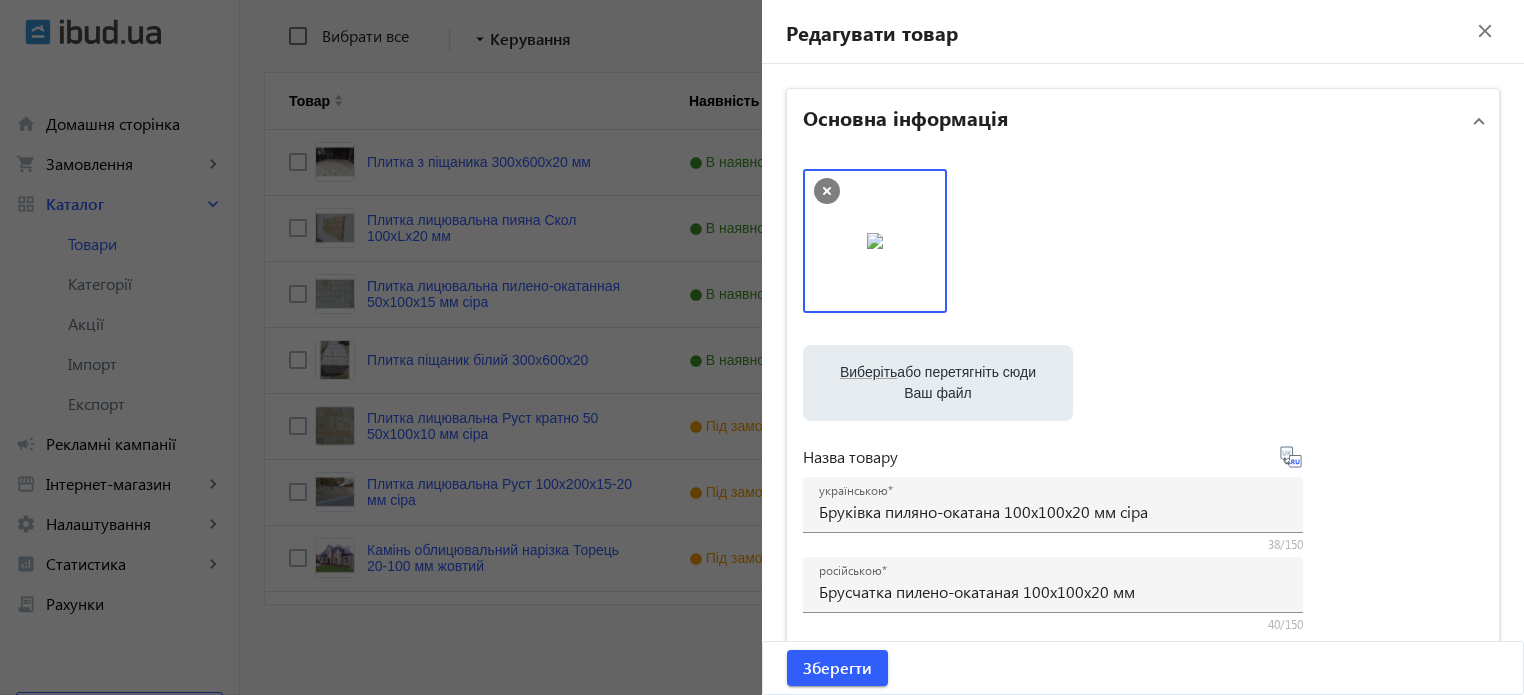 click on "Виберіть  або перетягніть сюди Ваш файл" at bounding box center (938, 383) 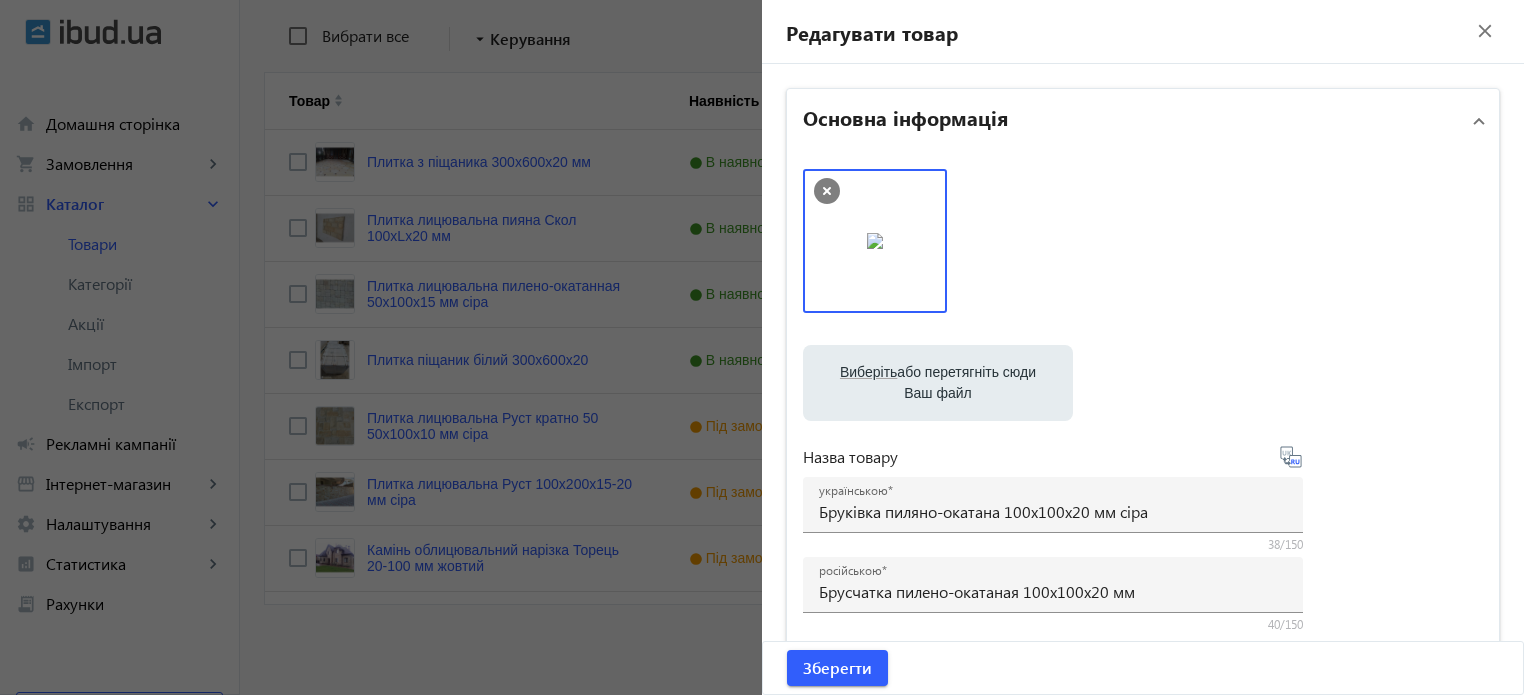 type on "C:\fakepath\photo_2025-07-31_07-04-19.jpg" 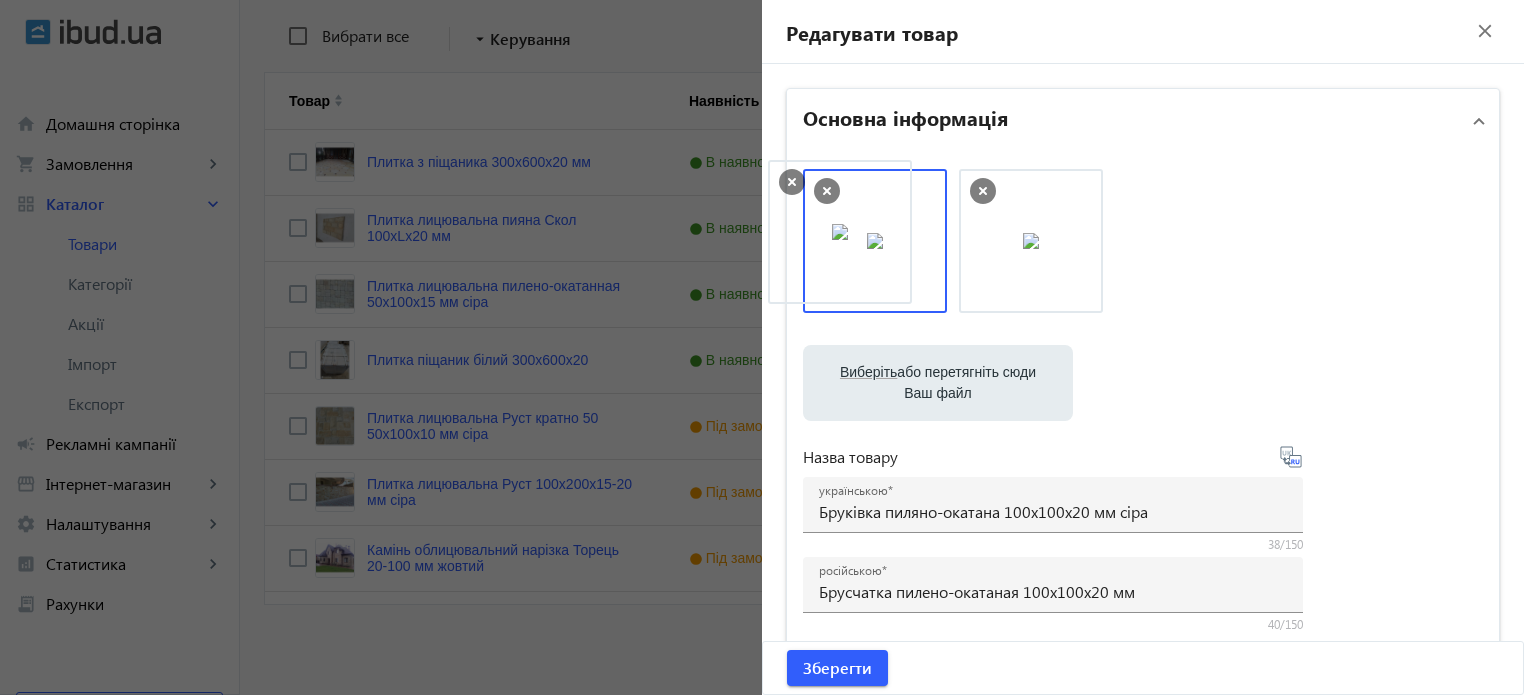 drag, startPoint x: 994, startPoint y: 247, endPoint x: 809, endPoint y: 237, distance: 185.27008 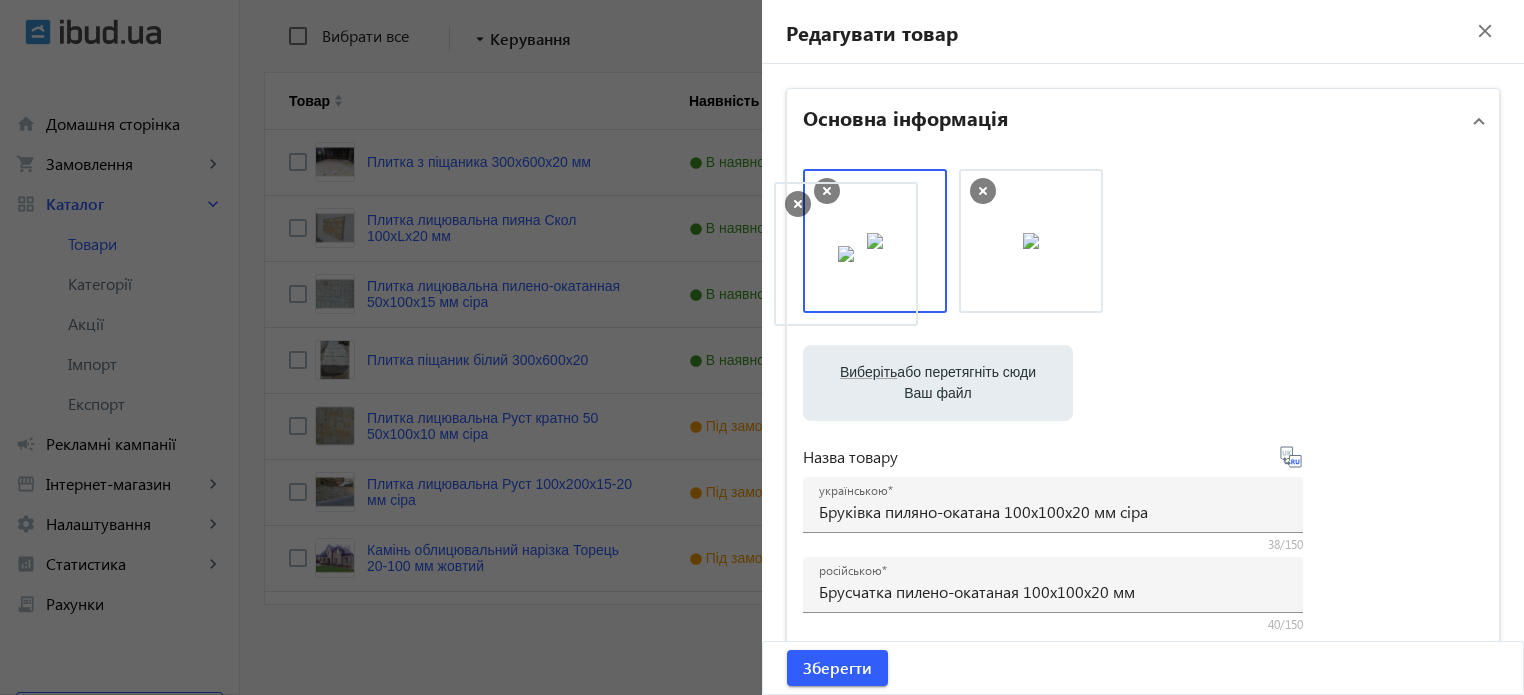 drag, startPoint x: 991, startPoint y: 245, endPoint x: 812, endPoint y: 259, distance: 179.54665 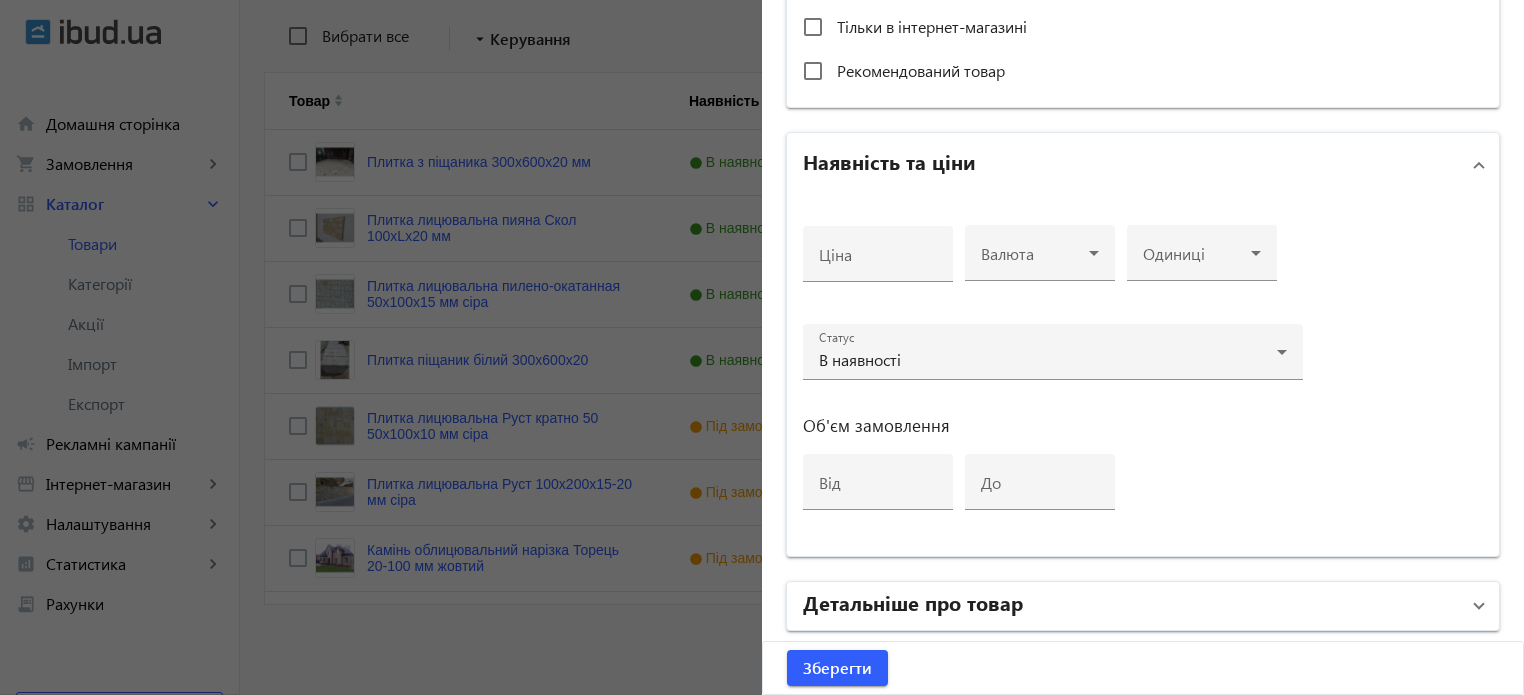 scroll, scrollTop: 768, scrollLeft: 0, axis: vertical 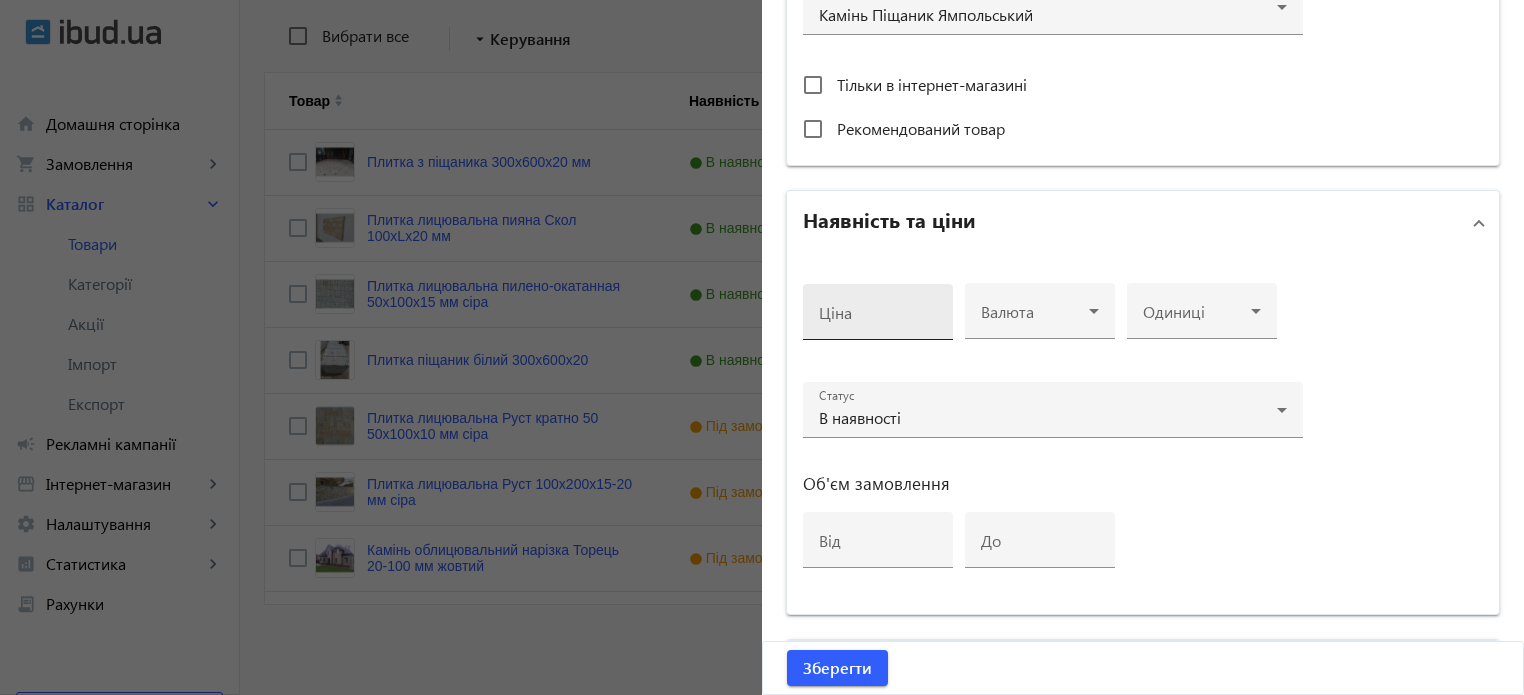 click on "Ціна" at bounding box center [878, 318] 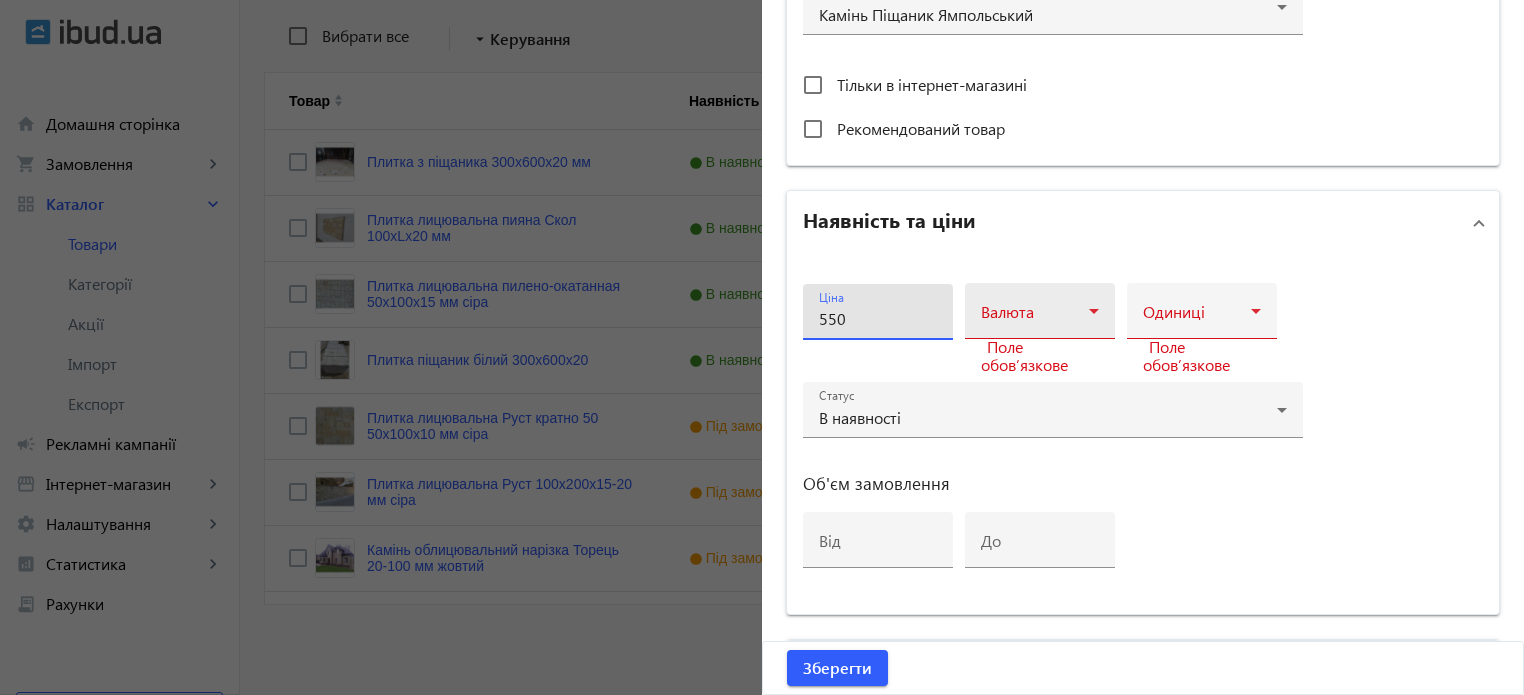 type on "550" 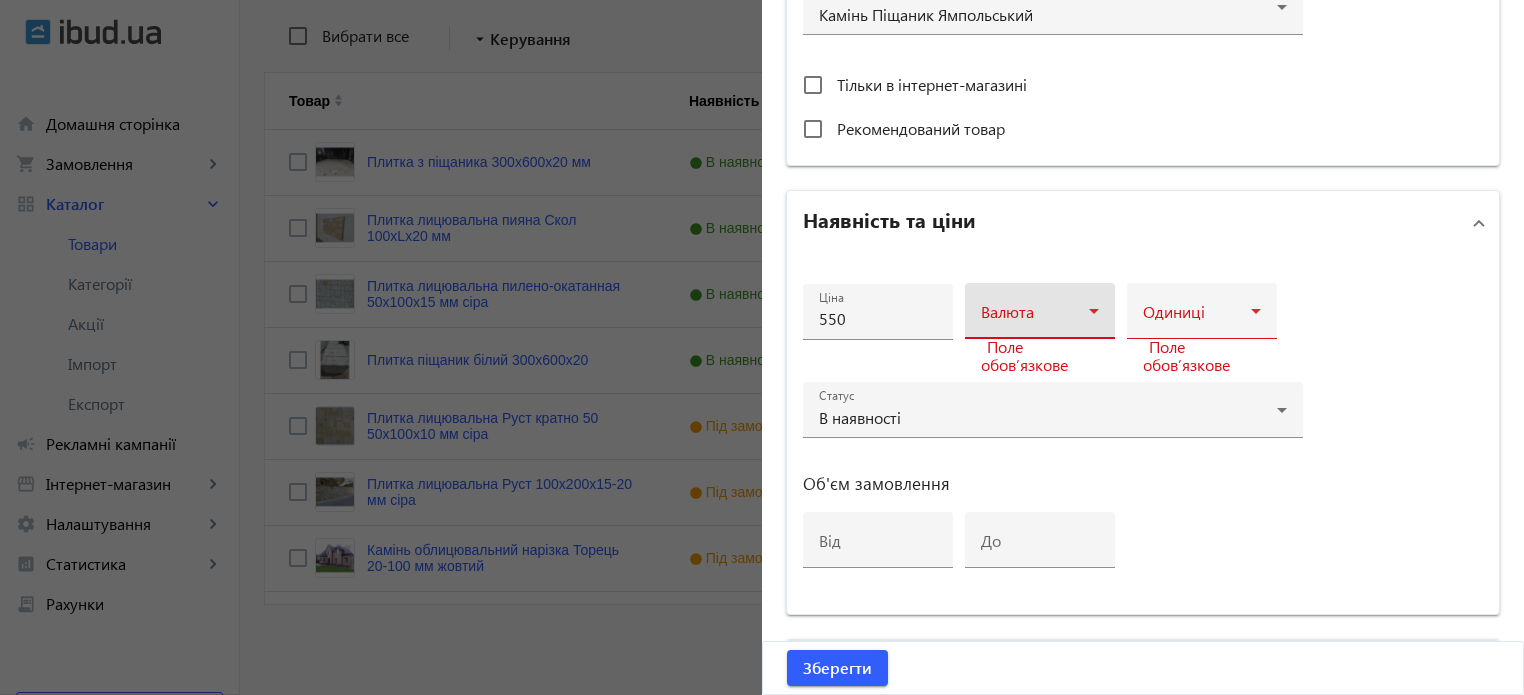 click at bounding box center [1035, 319] 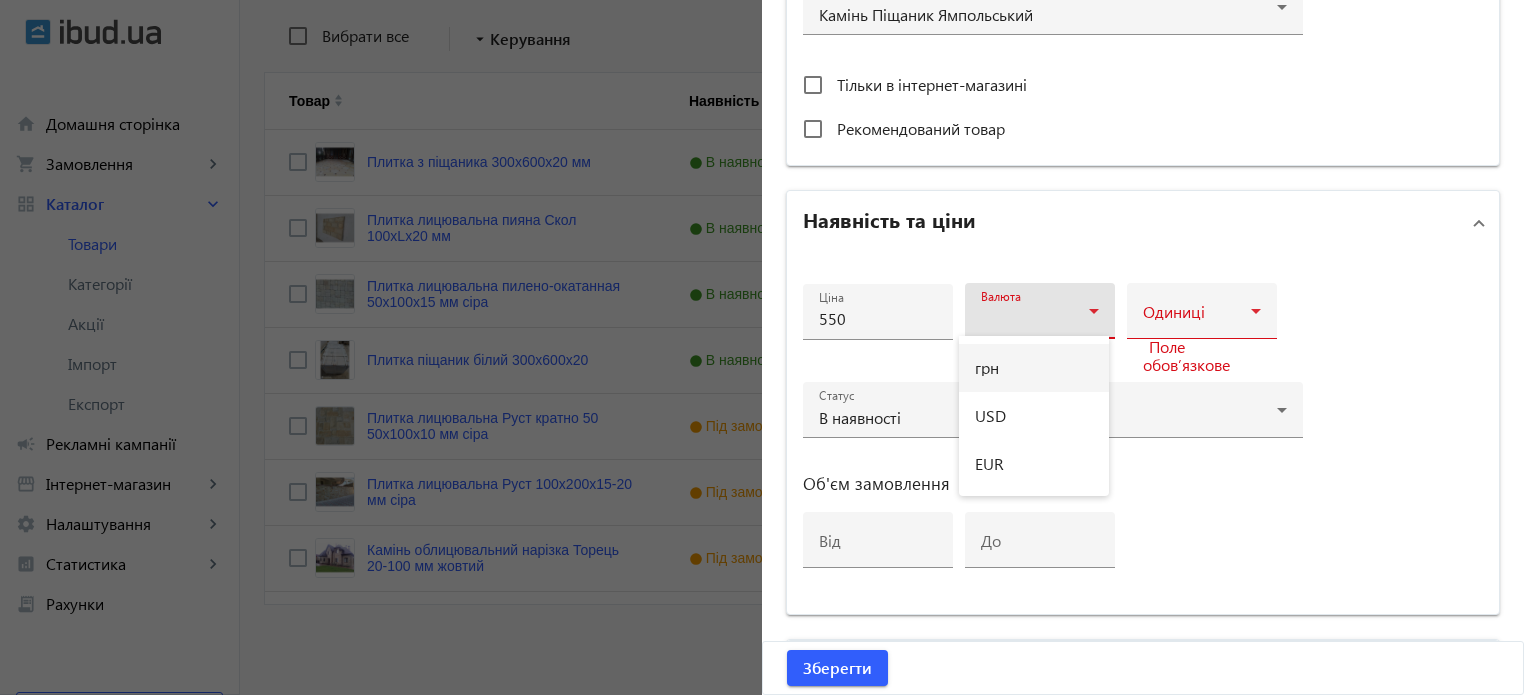 click on "грн" at bounding box center [1034, 368] 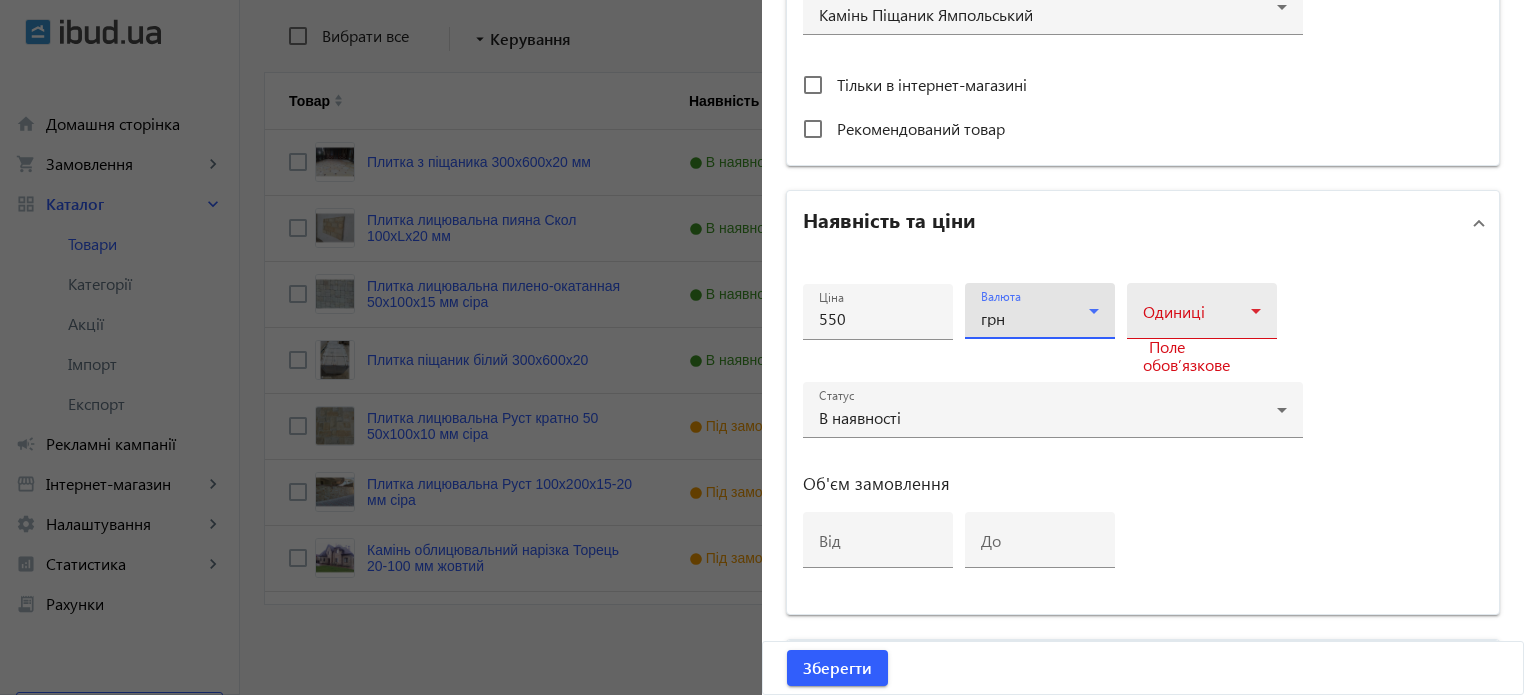click at bounding box center [1197, 319] 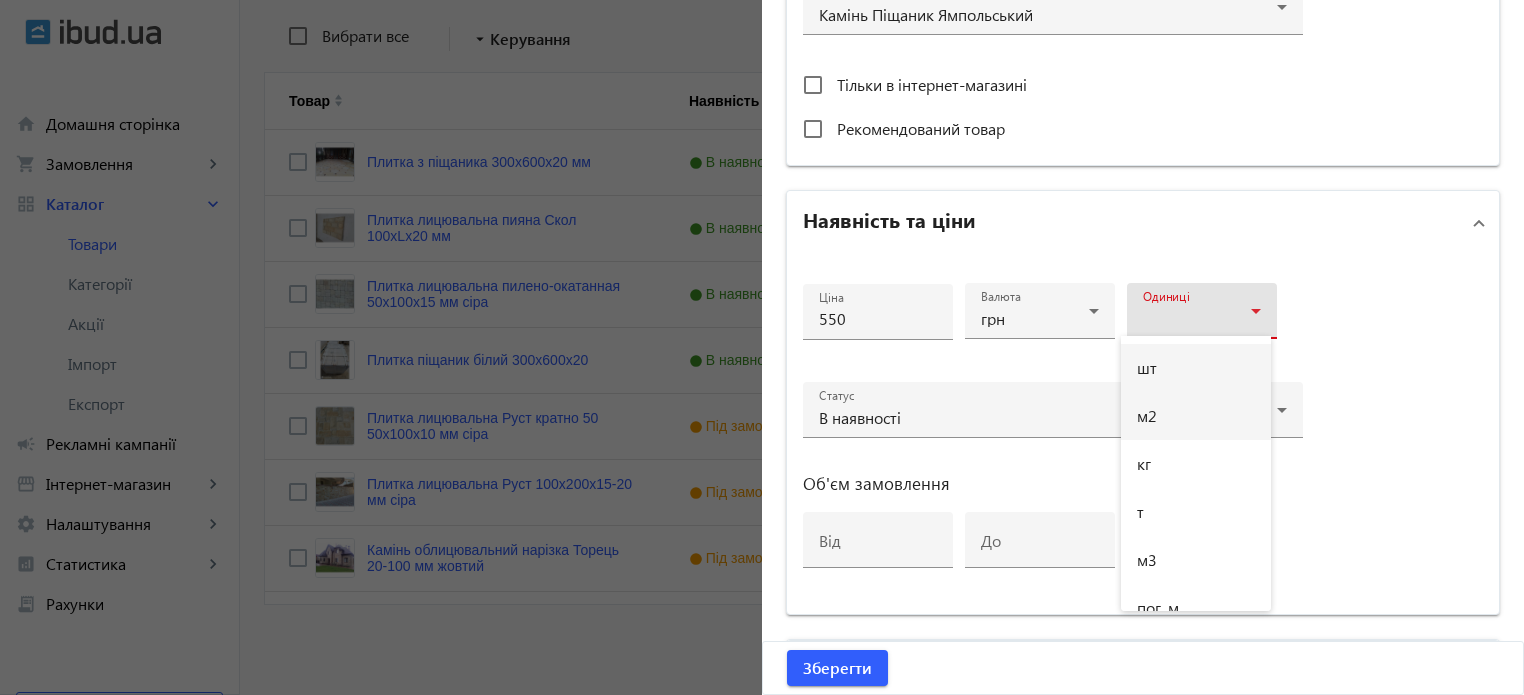 click on "м2" at bounding box center (1196, 416) 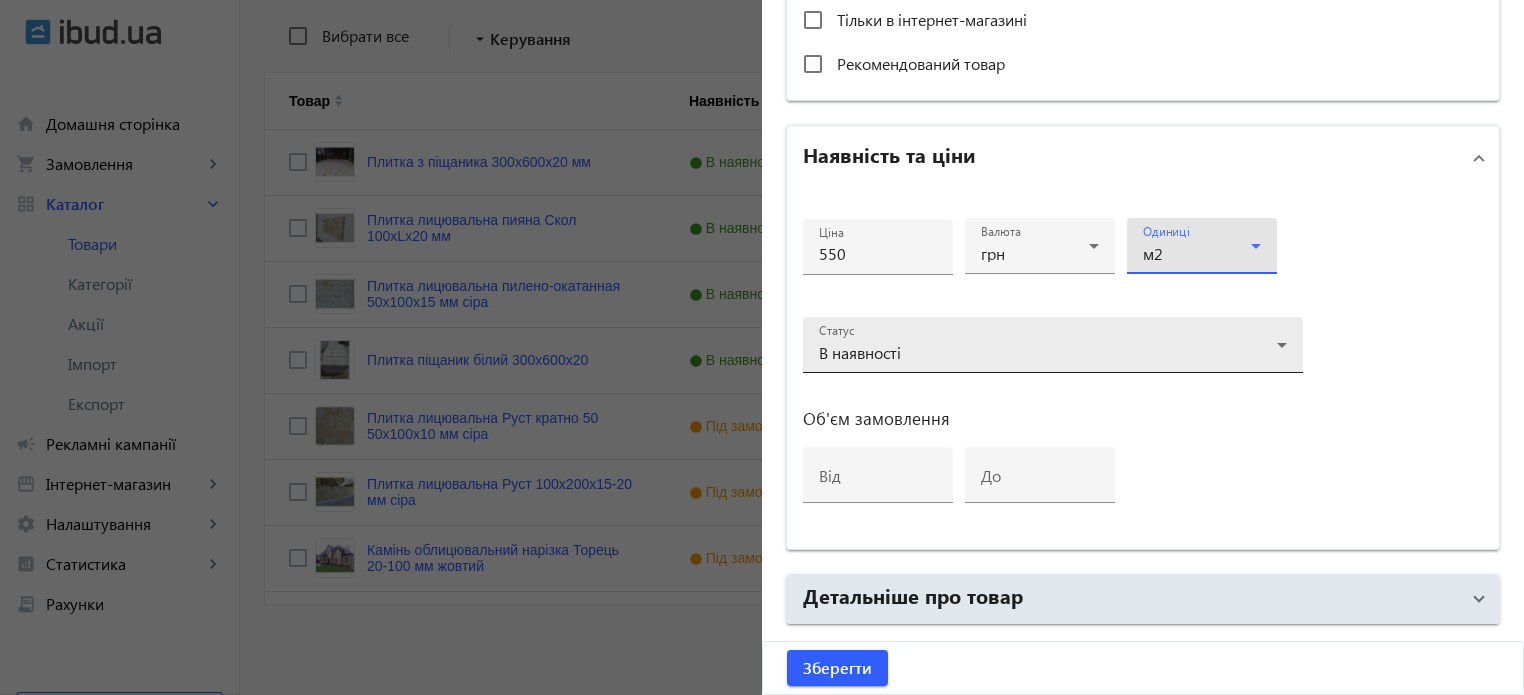 scroll, scrollTop: 968, scrollLeft: 0, axis: vertical 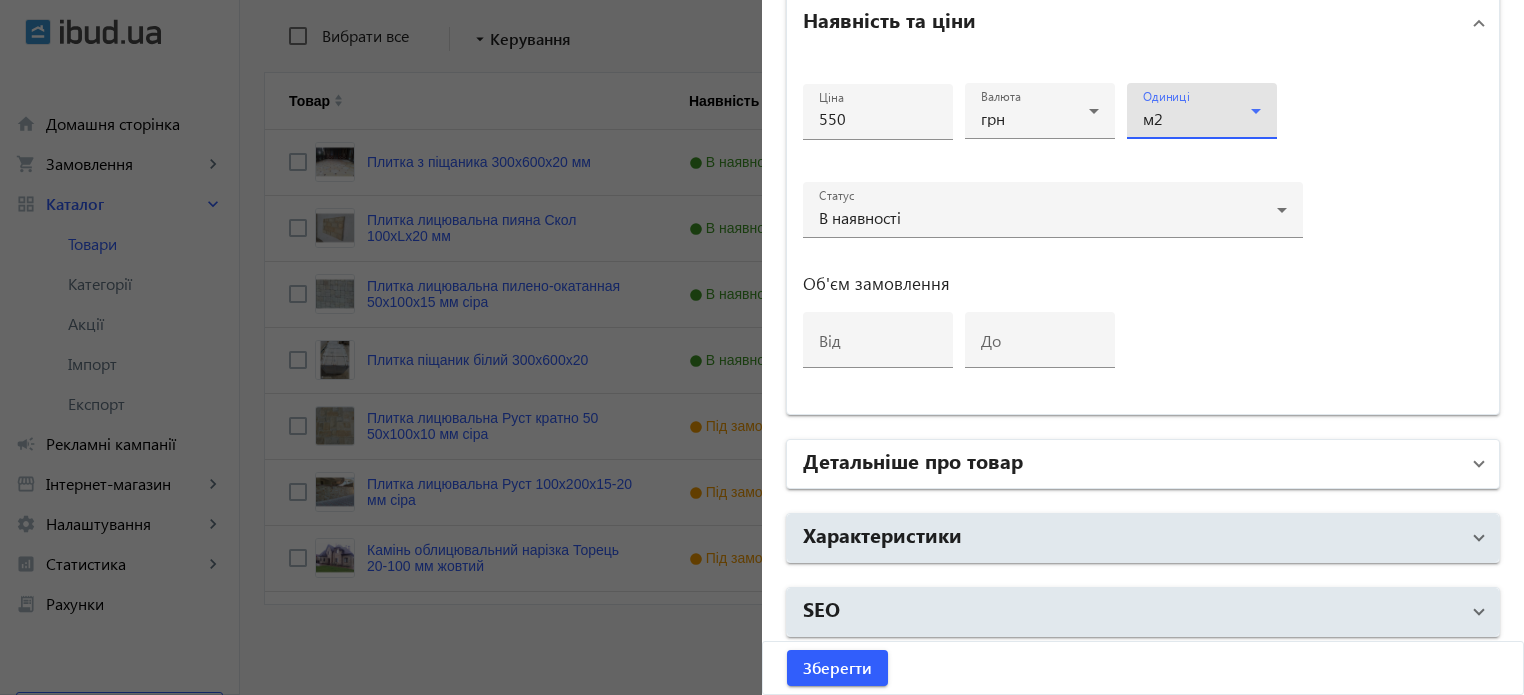 click on "Детальніше про товар" at bounding box center (1131, 464) 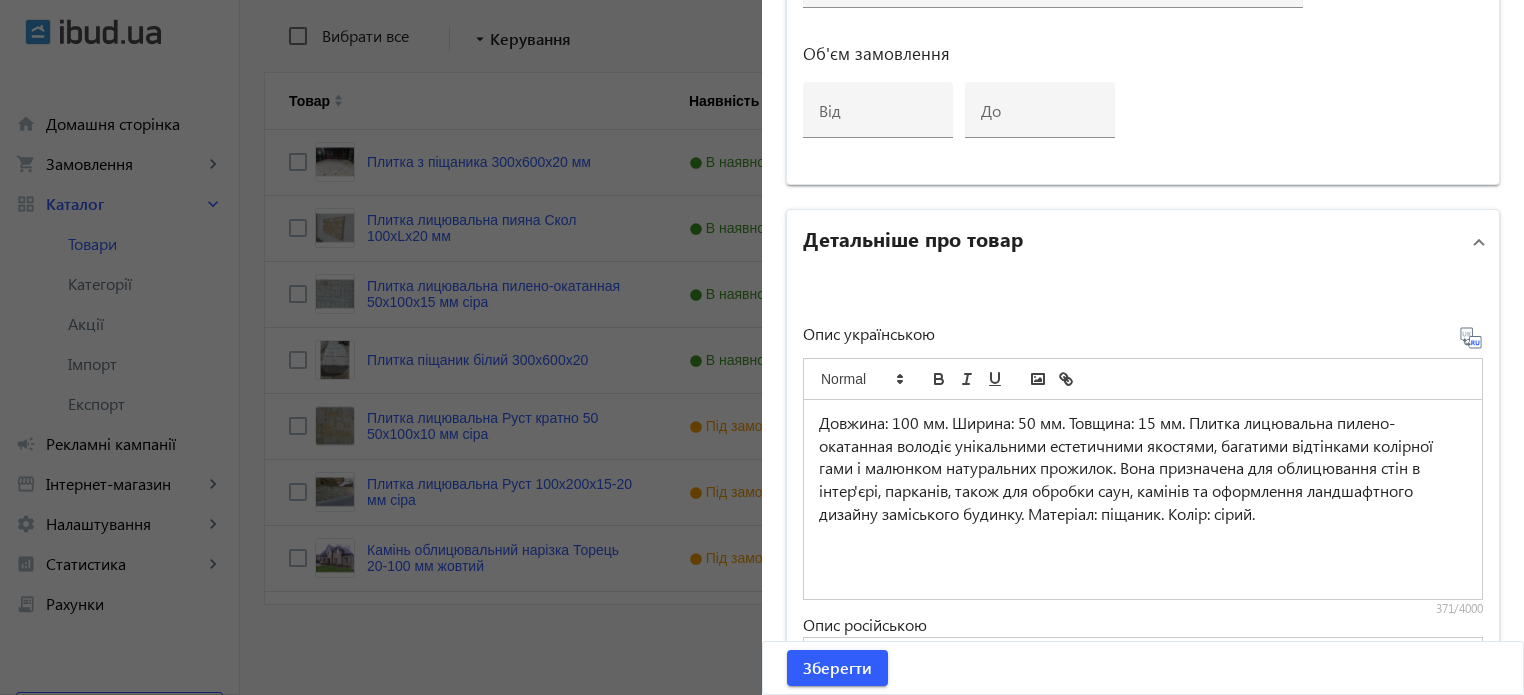 scroll, scrollTop: 1368, scrollLeft: 0, axis: vertical 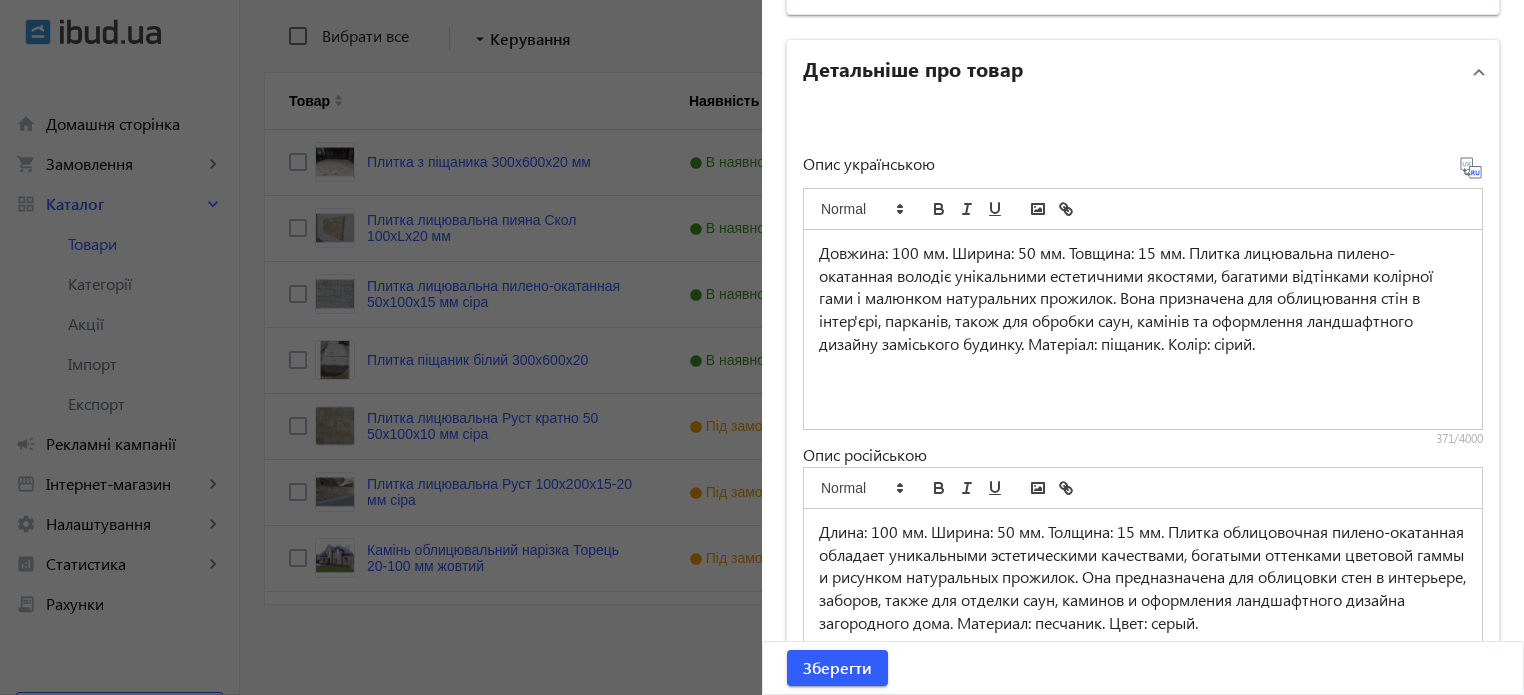 click on "Довжина: 100 мм. Ширина: 50 мм. Товщина: 15 мм. Плитка лицювальна пилено-окатанная володіє унікальними естетичними якостями, багатими відтінками колірної гами і малюнком натуральних прожилок. Вона призначена для облицювання стін в інтер'єрі, парканів, також для обробки саун, камінів та оформлення ландшафтного дизайну заміського будинку. Матеріал: піщаник. Колір: сірий." at bounding box center [1143, 299] 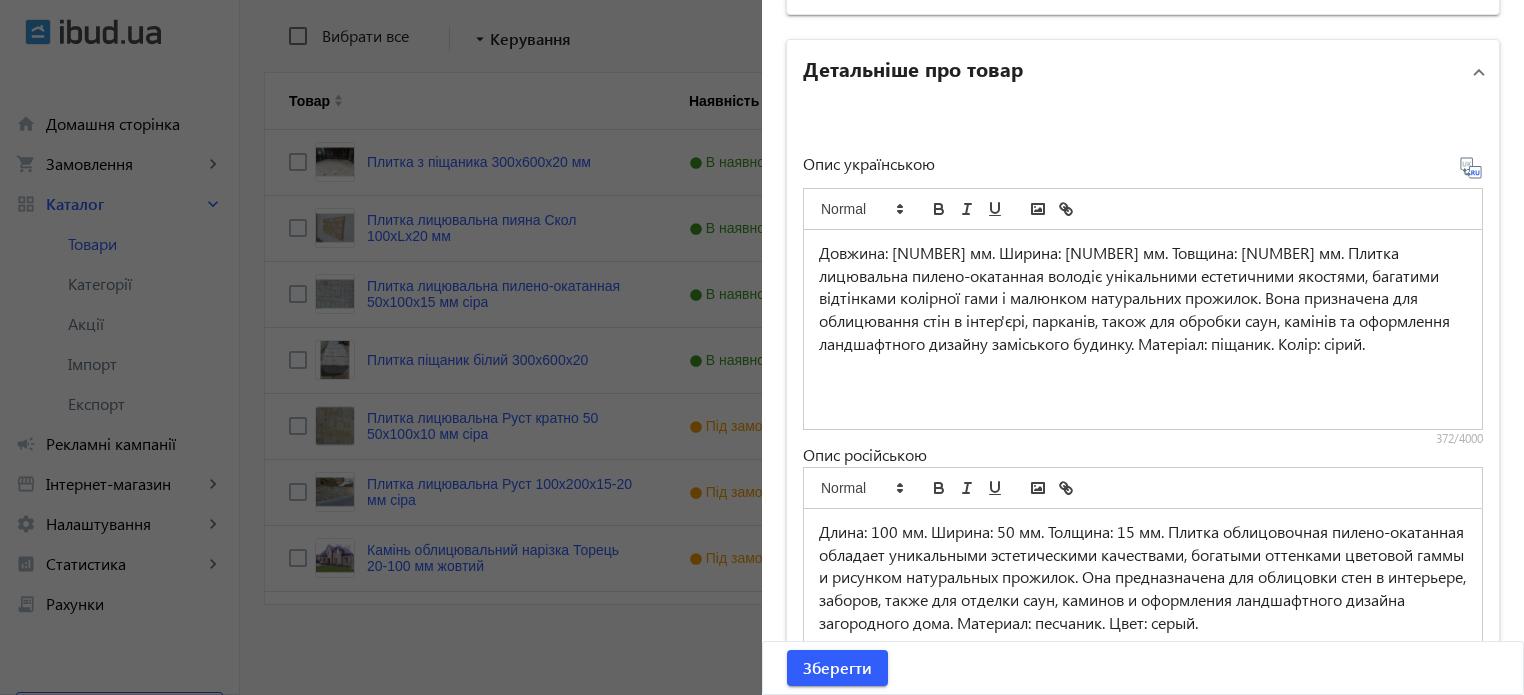 click on "Довжина: [NUMBER] мм. Ширина: [NUMBER] мм. Товщина: [NUMBER] мм. Плитка лицювальна пилено-окатанная володіє унікальними естетичними якостями, багатими відтінками колірної гами і малюнком натуральних прожилок. Вона призначена для облицювання стін в інтер'єрі, парканів, також для обробки саун, камінів та оформлення ландшафтного дизайну заміського будинку. Матеріал: піщаник. Колір: сірий." at bounding box center [1143, 299] 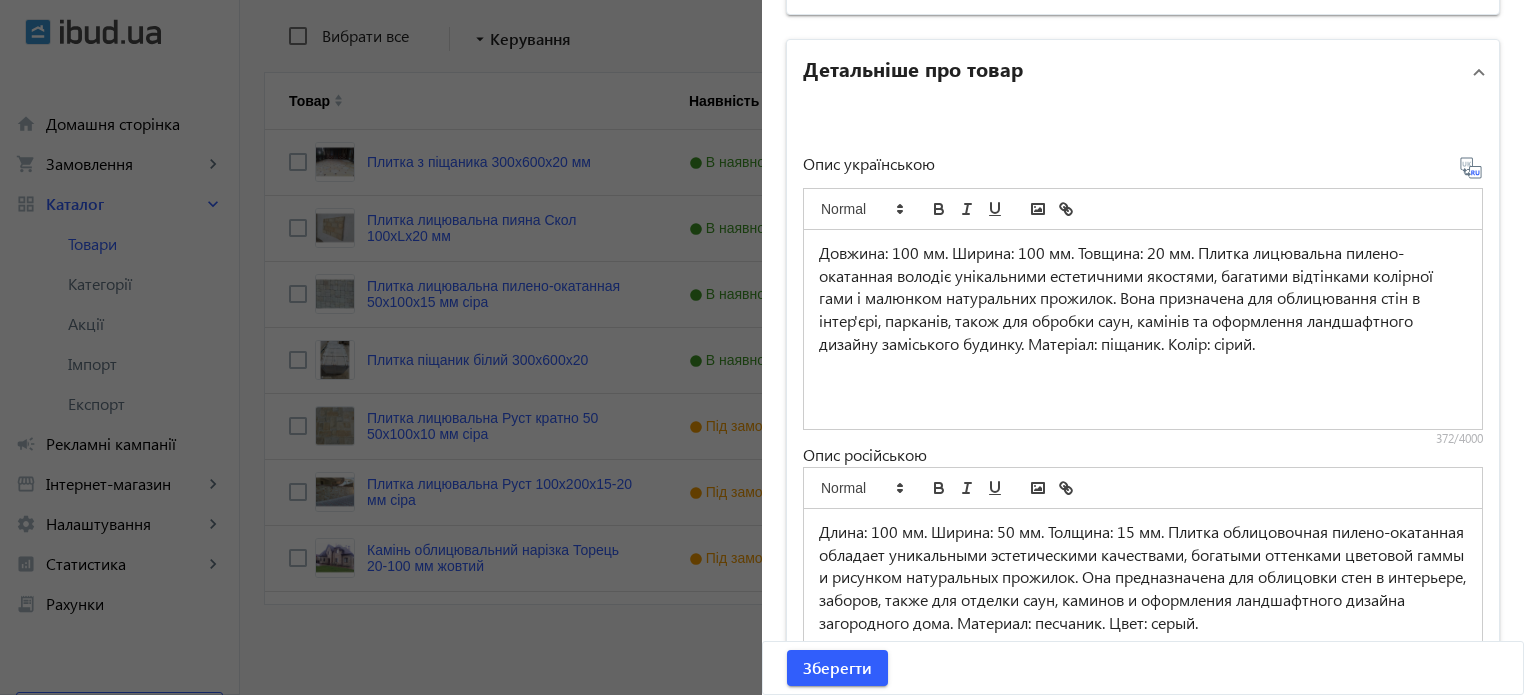 click on "Довжина: 100 мм. Ширина: 100 мм. Товщина: 20 мм. Плитка лицювальна пилено-окатанная володіє унікальними естетичними якостями, багатими відтінками колірної гами і малюнком натуральних прожилок. Вона призначена для облицювання стін в інтер'єрі, парканів, також для обробки саун, камінів та оформлення ландшафтного дизайну заміського будинку. Матеріал: піщаник. Колір: сірий." at bounding box center (1143, 299) 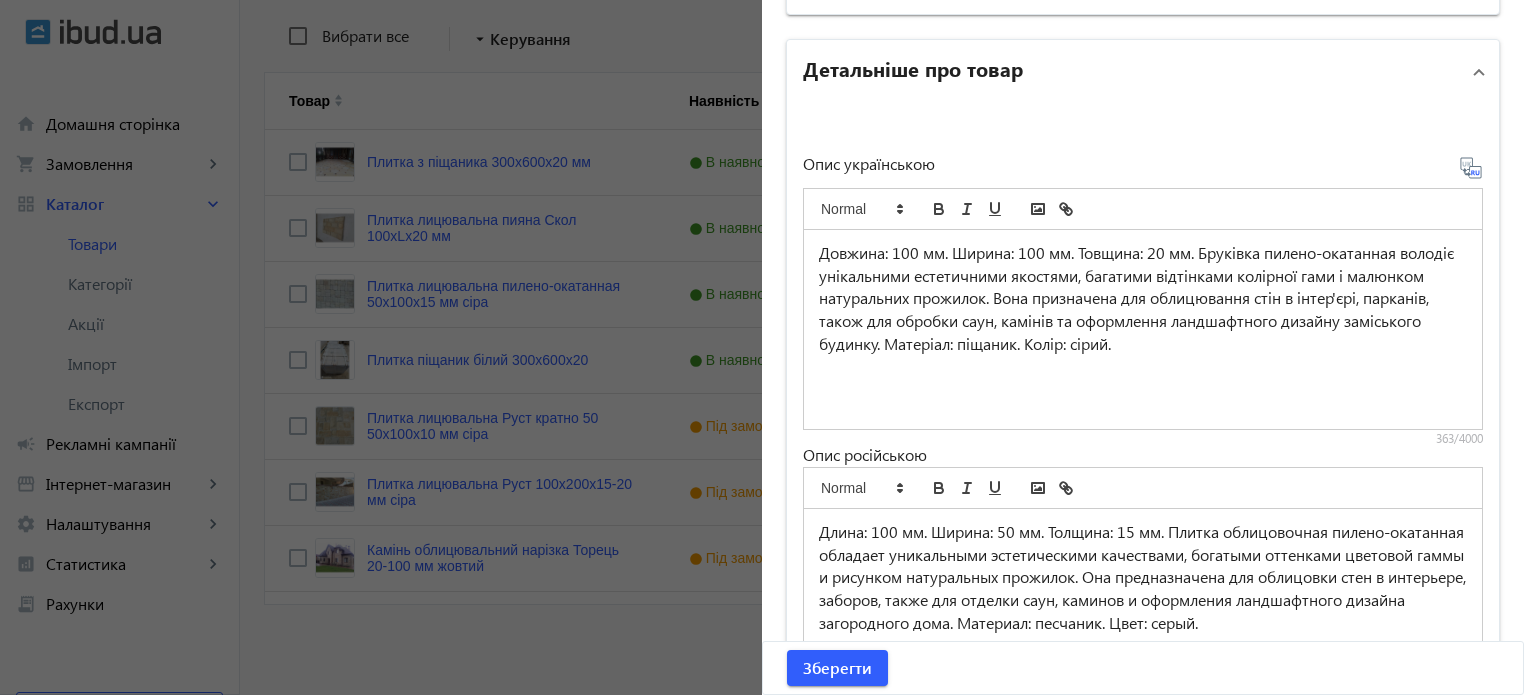 click on "Довжина: 100 мм. Ширина: 100 мм. Товщина: 20 мм. Бруківка пилено-окатанная володіє унікальними естетичними якостями, багатими відтінками колірної гами і малюнком натуральних прожилок. Вона призначена для облицювання стін в інтер'єрі, парканів, також для обробки саун, камінів та оформлення ландшафтного дизайну заміського будинку. Матеріал: піщаник. Колір: сірий." at bounding box center [1143, 299] 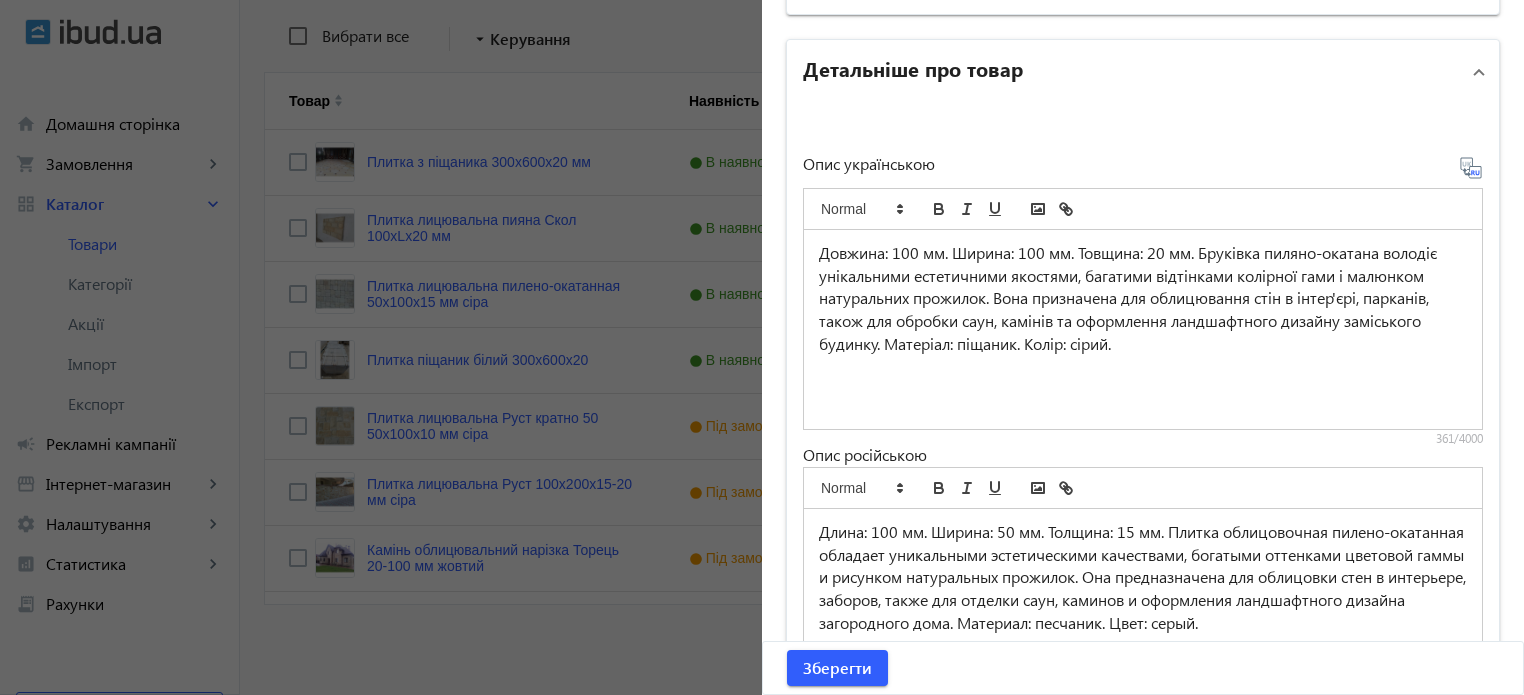click on "Довжина: 100 мм. Ширина: 100 мм. Товщина: 20 мм. Бруківка пиляно-окатана володіє унікальними естетичними якостями, багатими відтінками колірної гами і малюнком натуральних прожилок. Вона призначена для облицювання стін в інтер'єрі, парканів, також для обробки саун, камінів та оформлення ландшафтного дизайну заміського будинку. Матеріал: піщаник. Колір: сірий." at bounding box center (1143, 299) 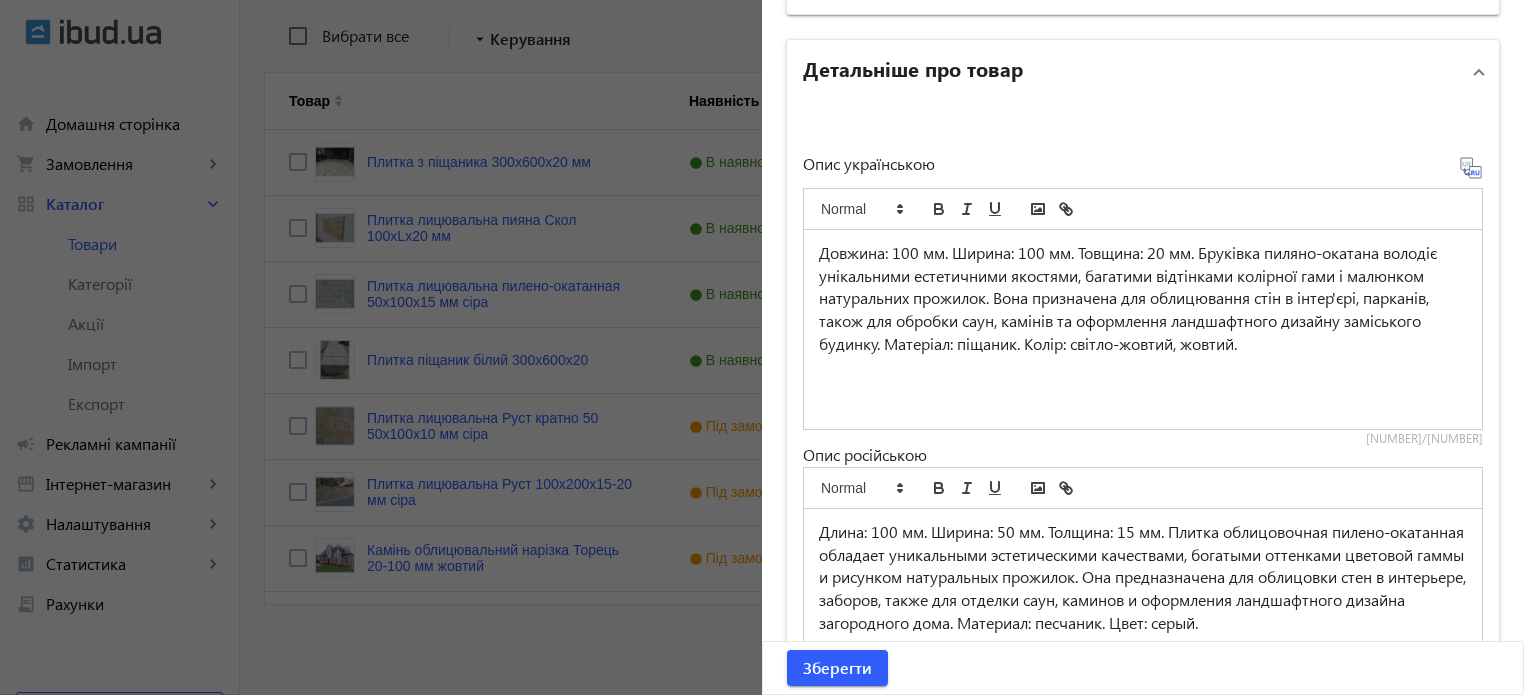 click on "Довжина: 100 мм. Ширина: 100 мм. Товщина: 20 мм. Бруківка пиляно-окатана володіє унікальними естетичними якостями, багатими відтінками колірної гами і малюнком натуральних прожилок. Вона призначена для облицювання стін в інтер'єрі, парканів, також для обробки саун, камінів та оформлення ландшафтного дизайну заміського будинку. Матеріал: піщаник. Колір: світло-жовтий, жовтий." at bounding box center (1143, 299) 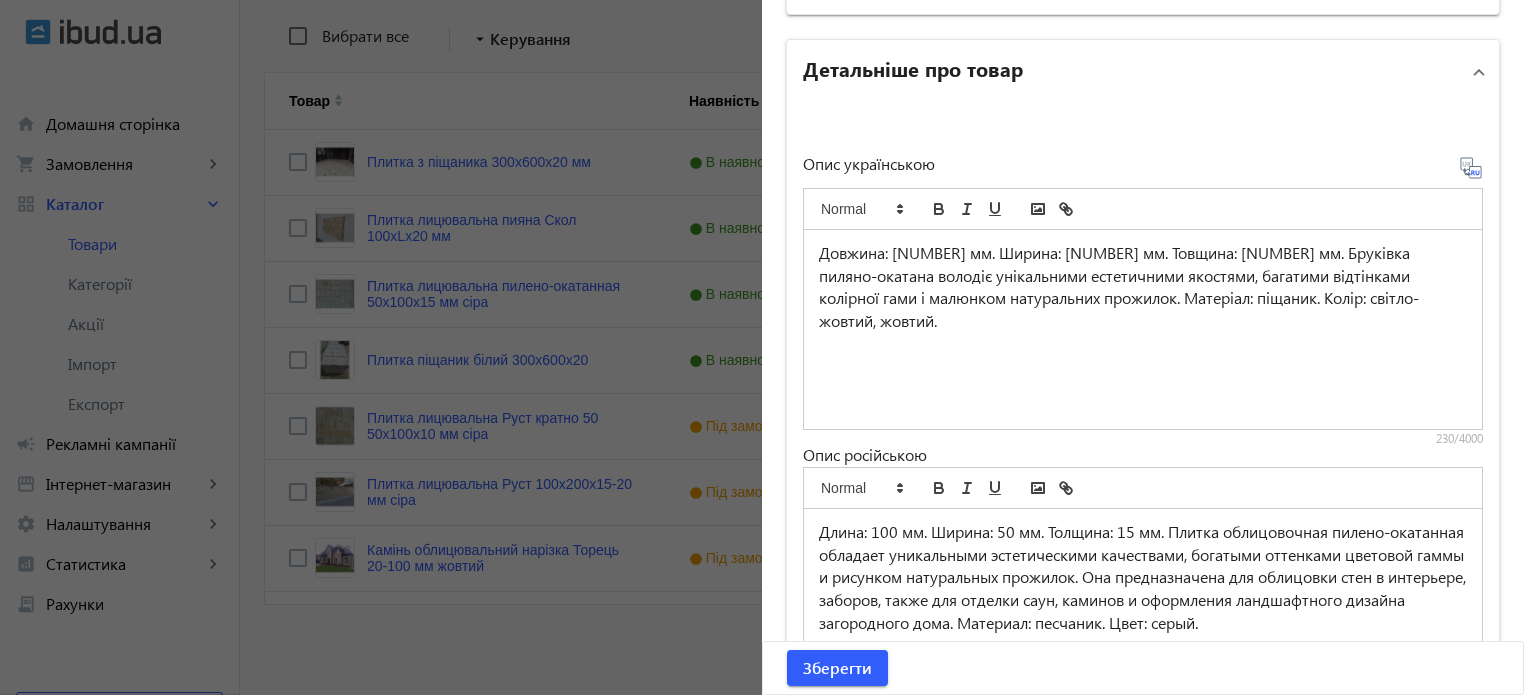 click 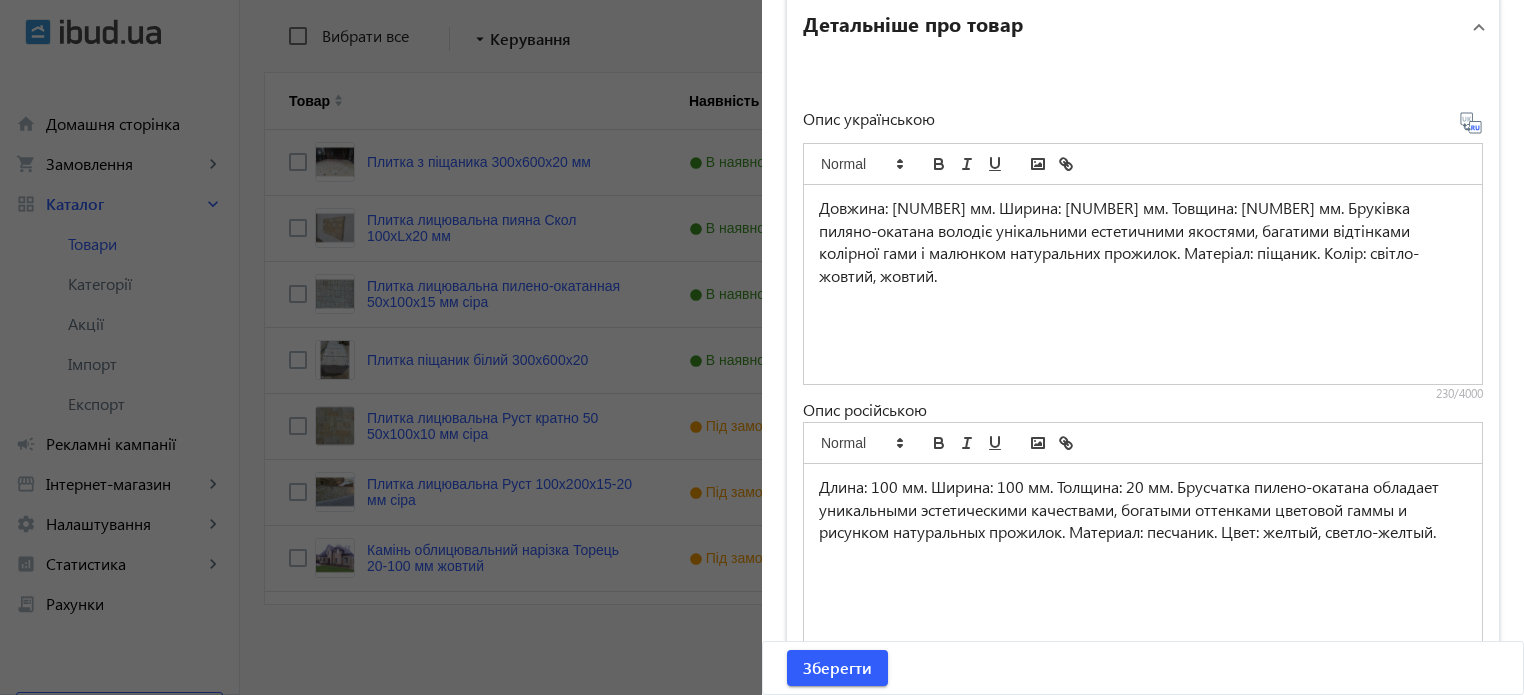 scroll, scrollTop: 1633, scrollLeft: 0, axis: vertical 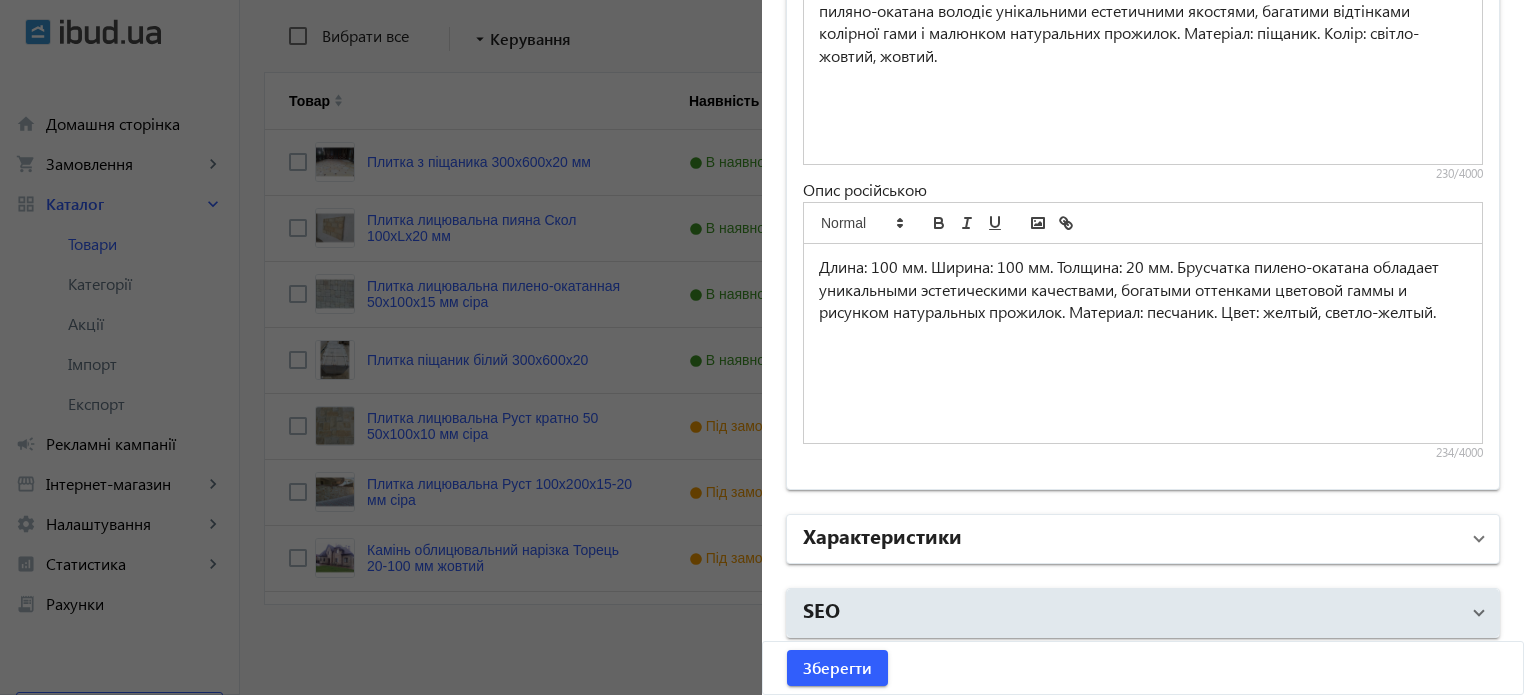 click on "Характеристики" at bounding box center [1131, 539] 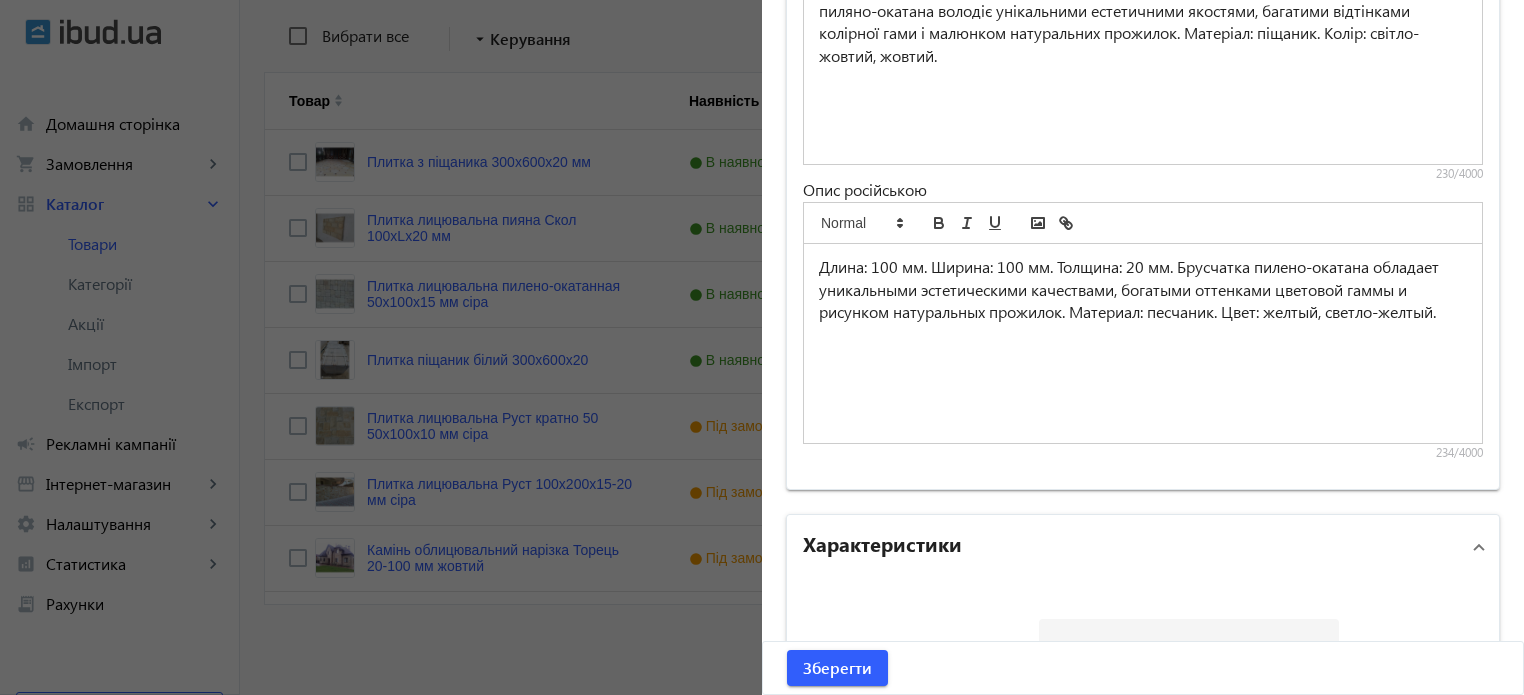 scroll, scrollTop: 2033, scrollLeft: 0, axis: vertical 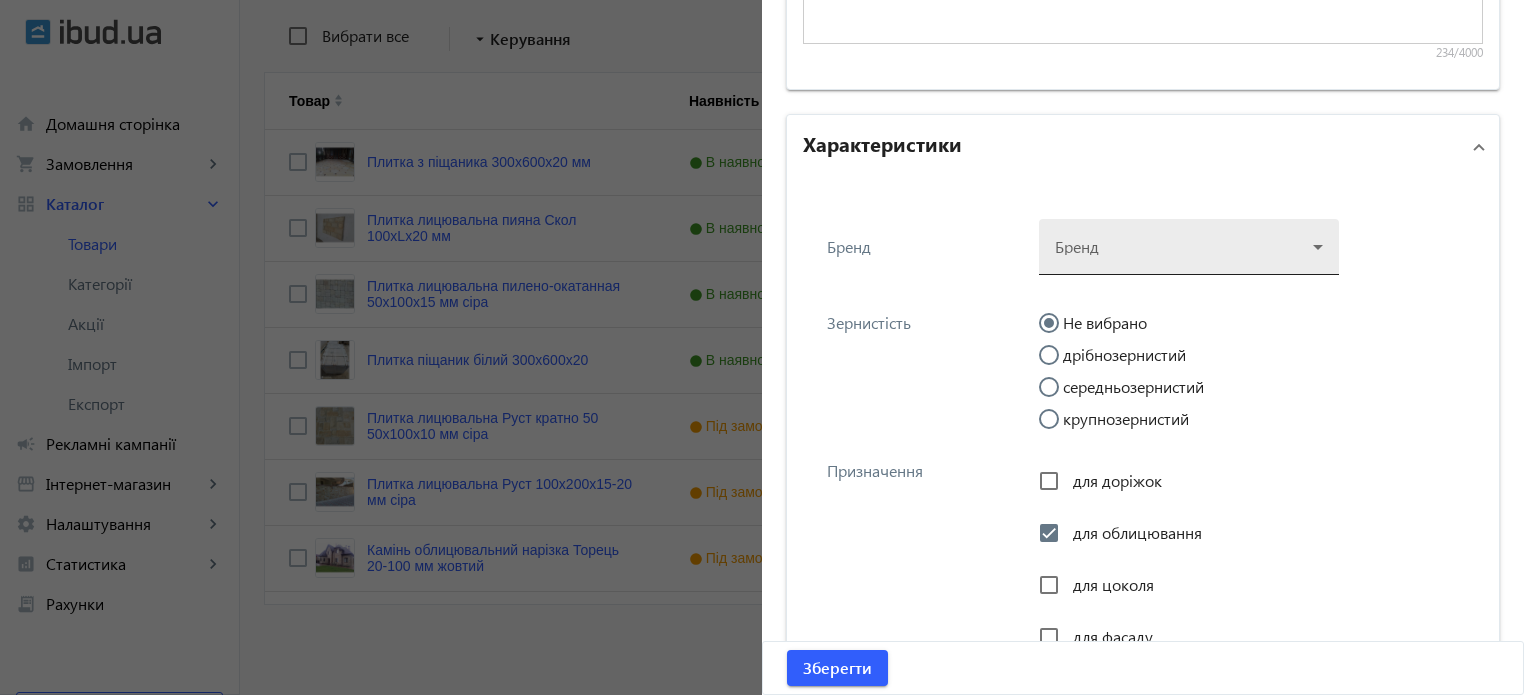 click at bounding box center (1189, 239) 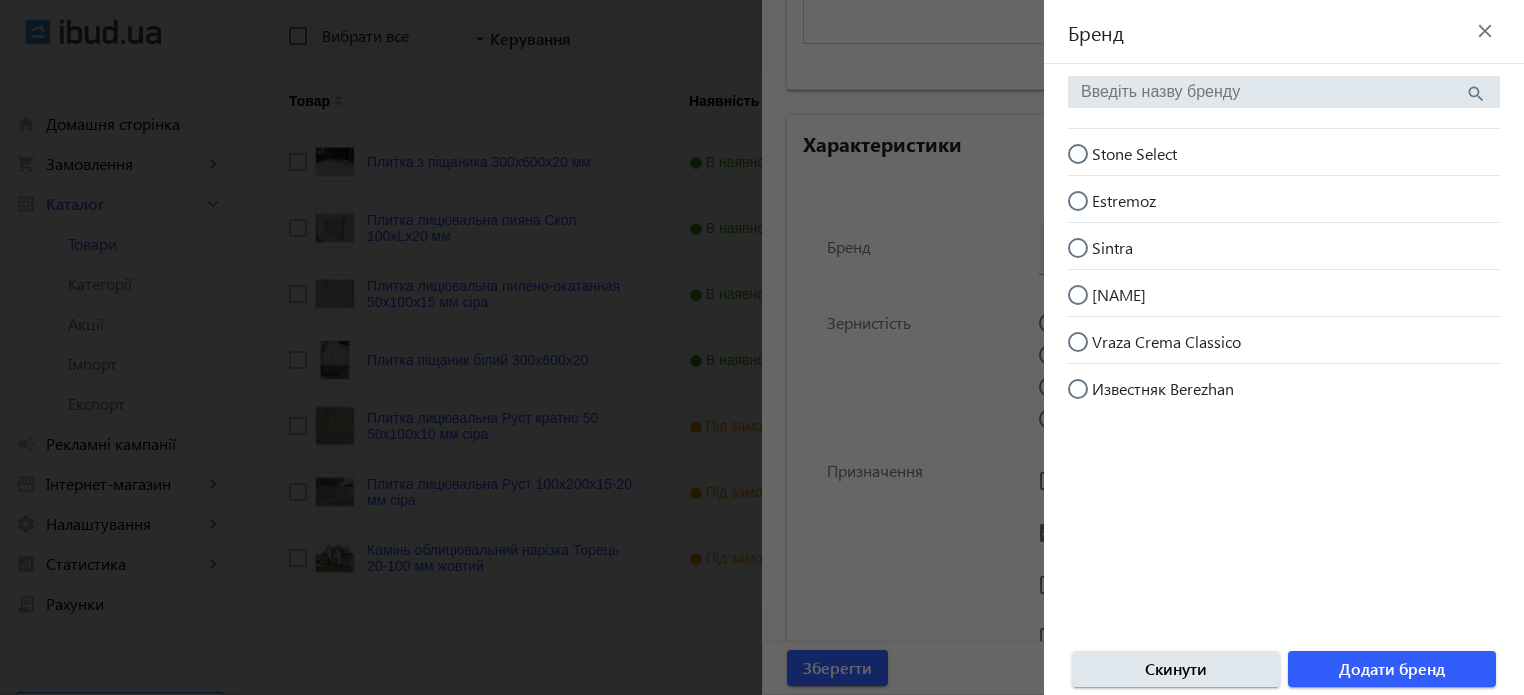 click on "Stone Select" at bounding box center (1088, 164) 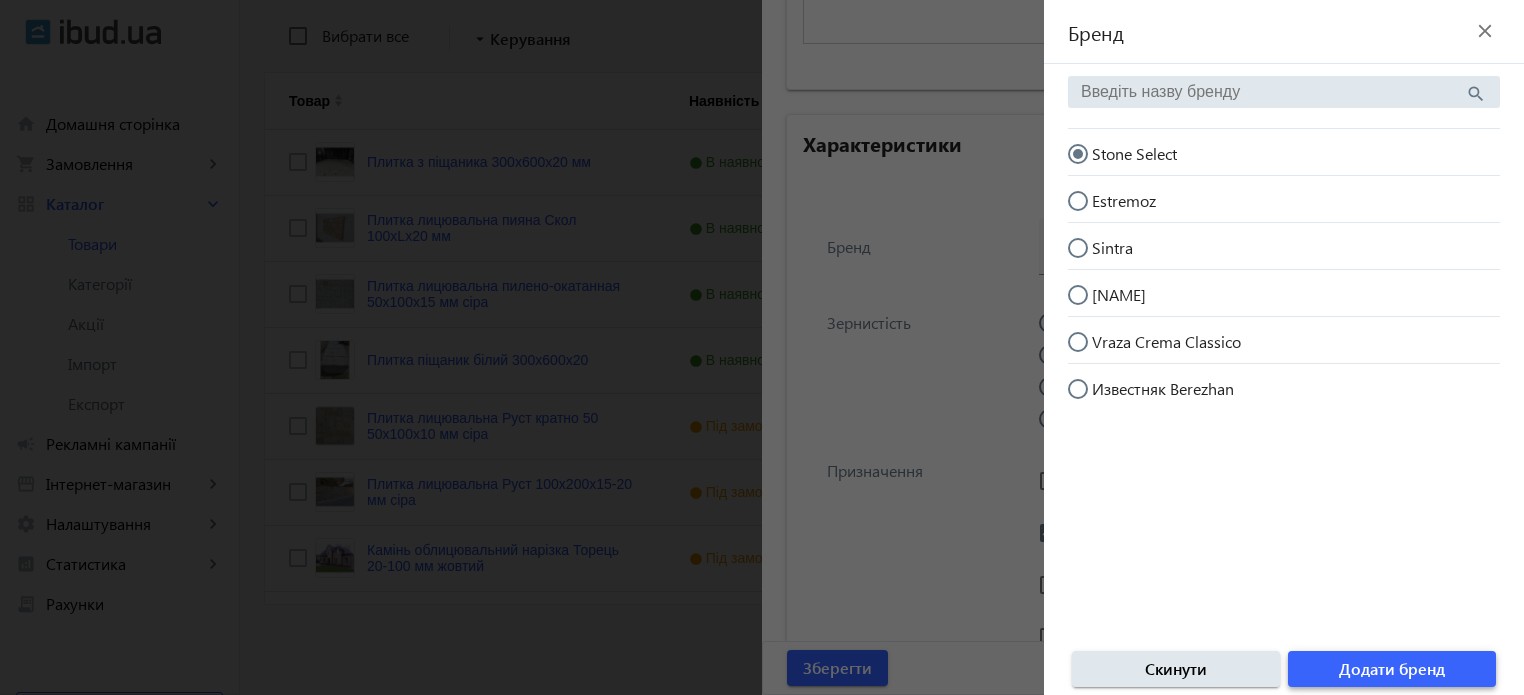 click 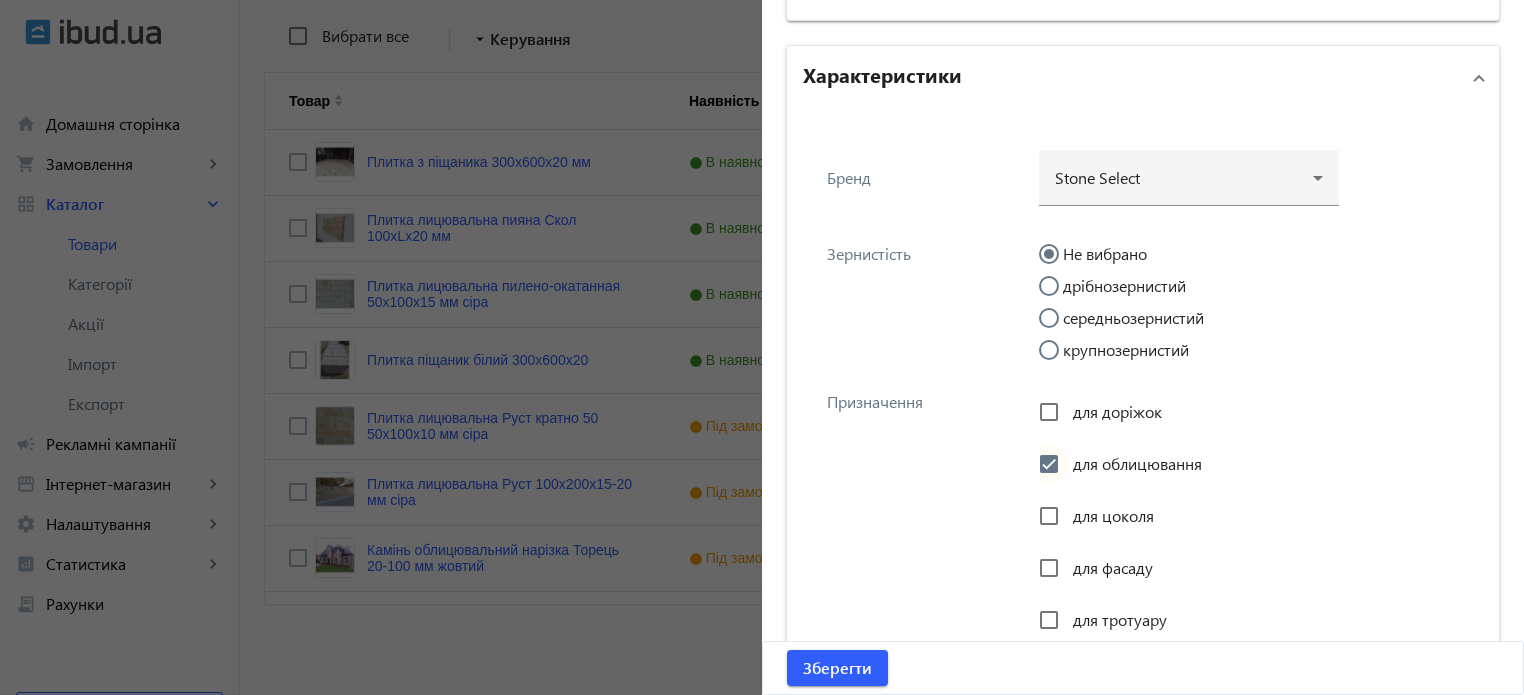 scroll, scrollTop: 2133, scrollLeft: 0, axis: vertical 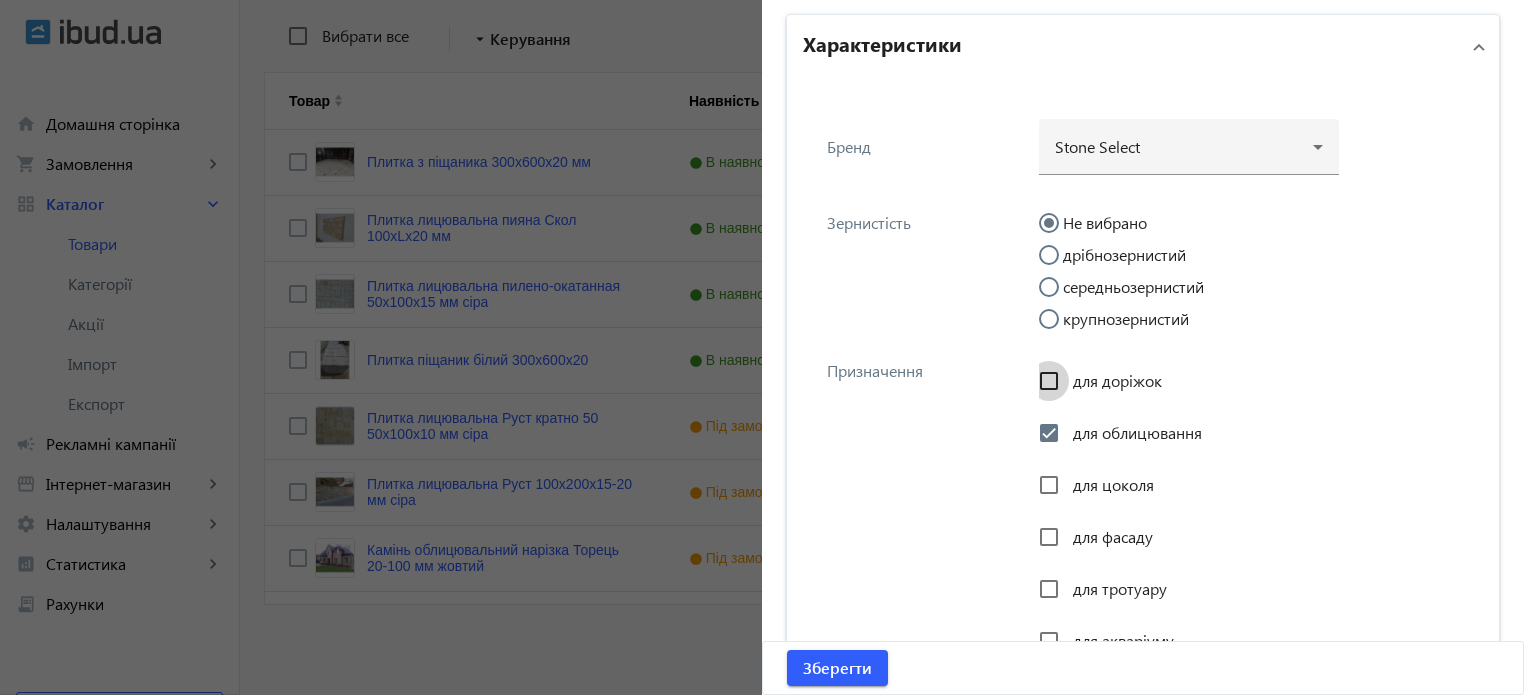 click on "для доріжок" at bounding box center [1049, 381] 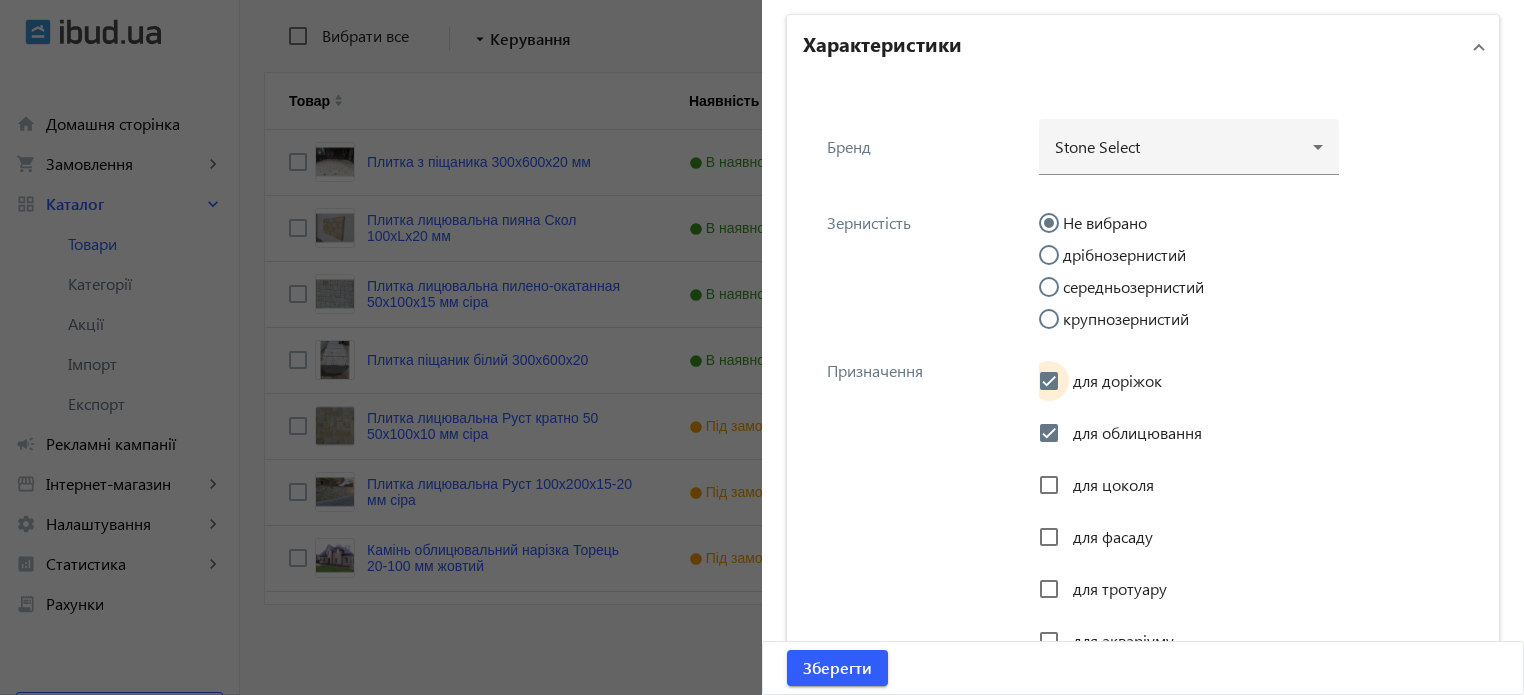 checkbox on "true" 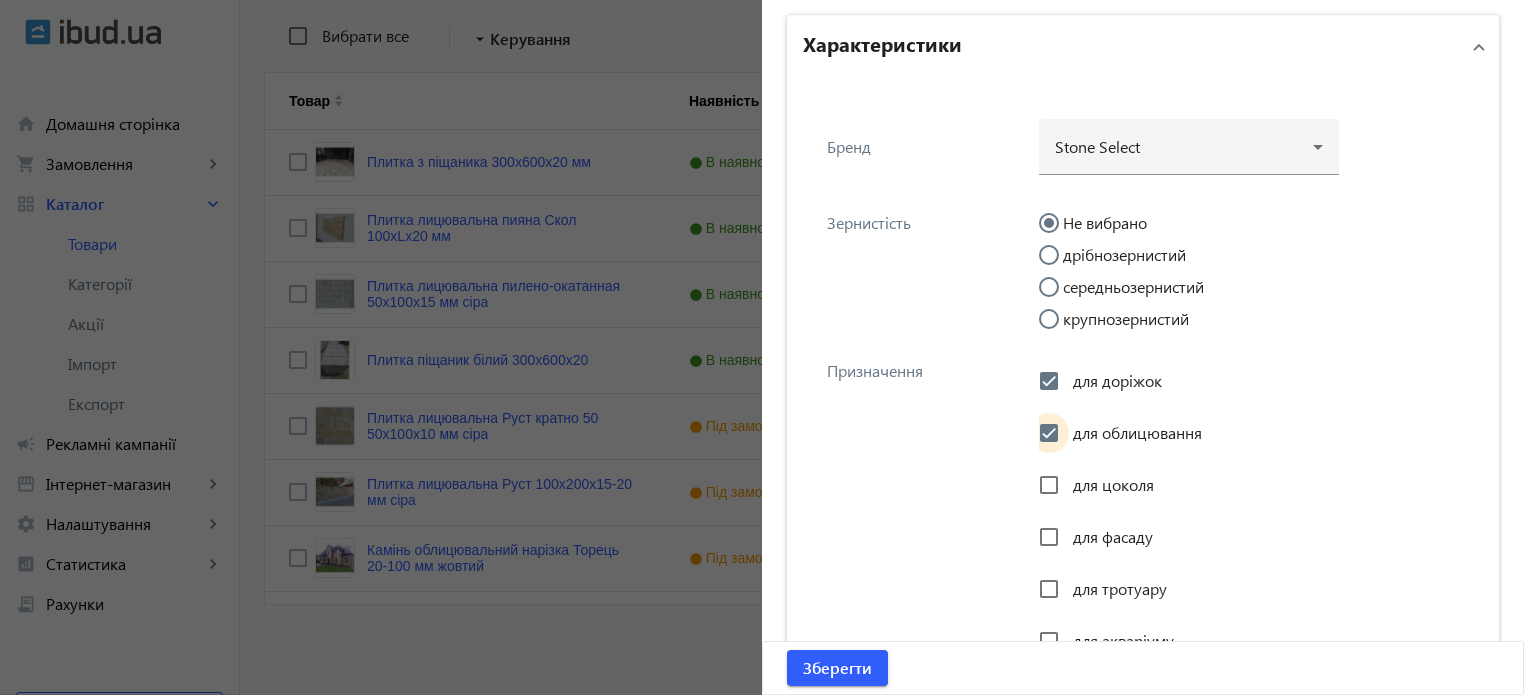 click on "для облицювання" at bounding box center (1049, 433) 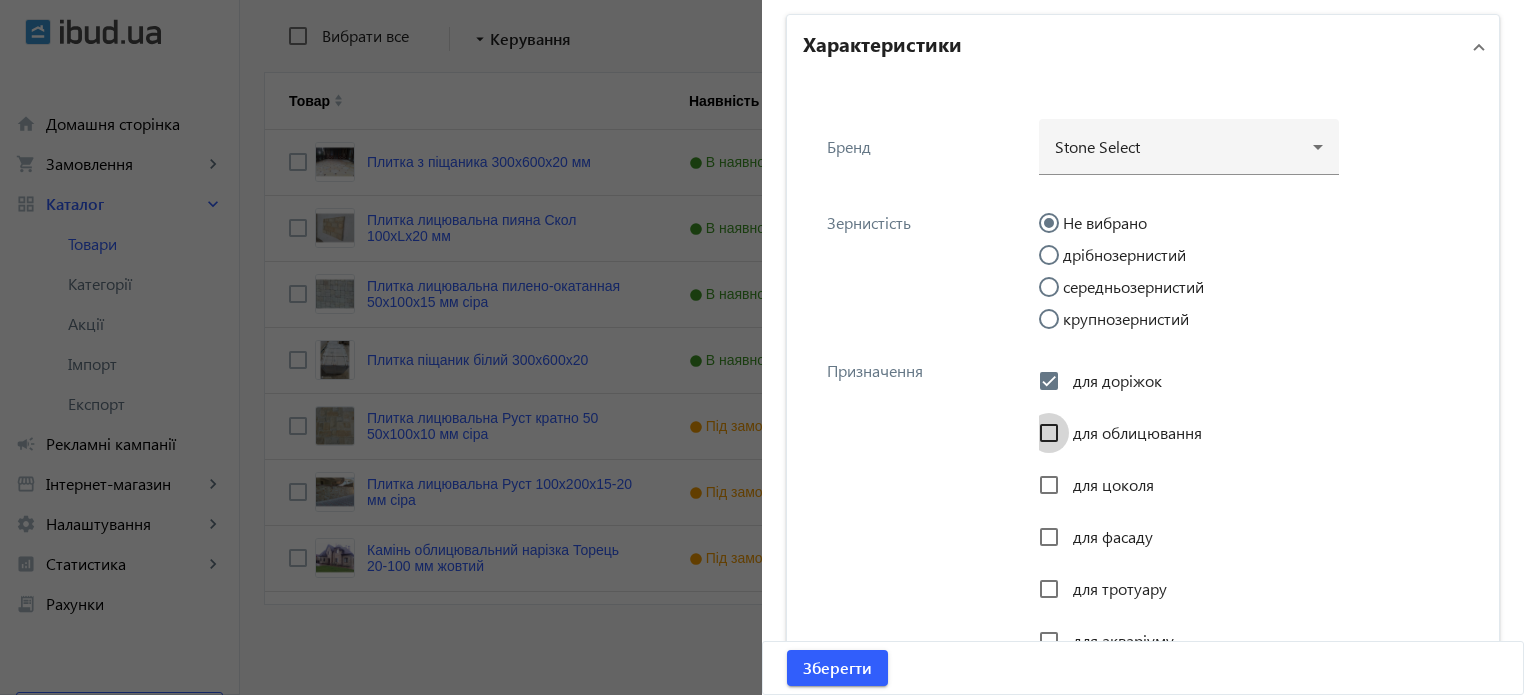 checkbox on "false" 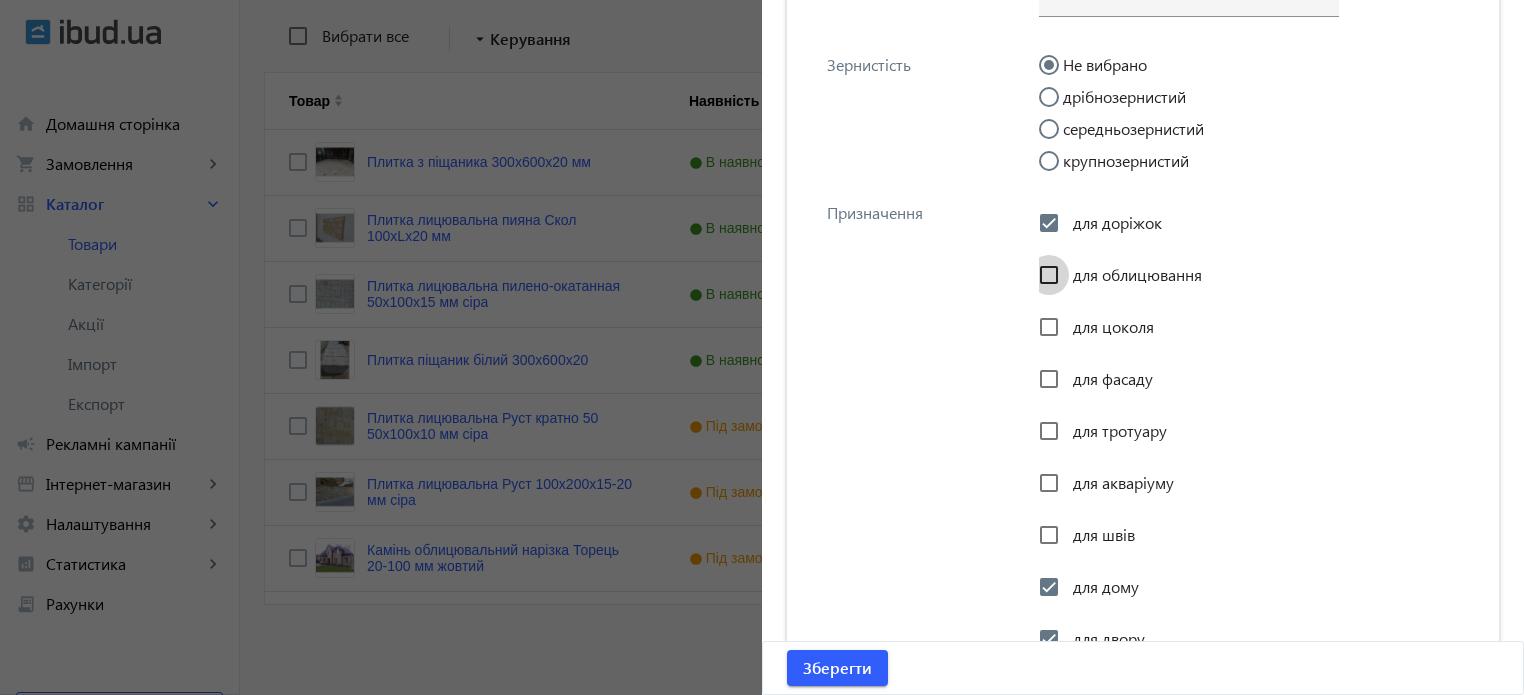 scroll, scrollTop: 2333, scrollLeft: 0, axis: vertical 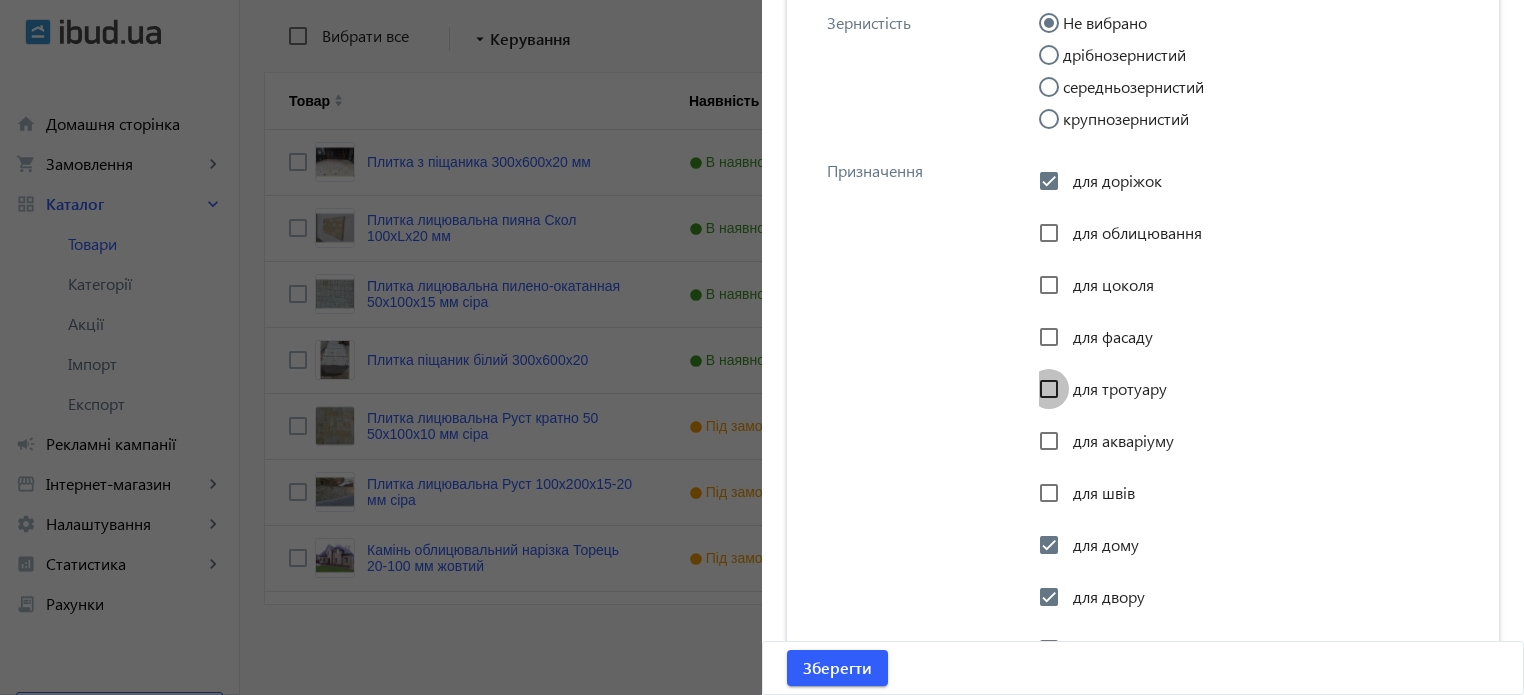 click on "для тротуару" at bounding box center (1049, 389) 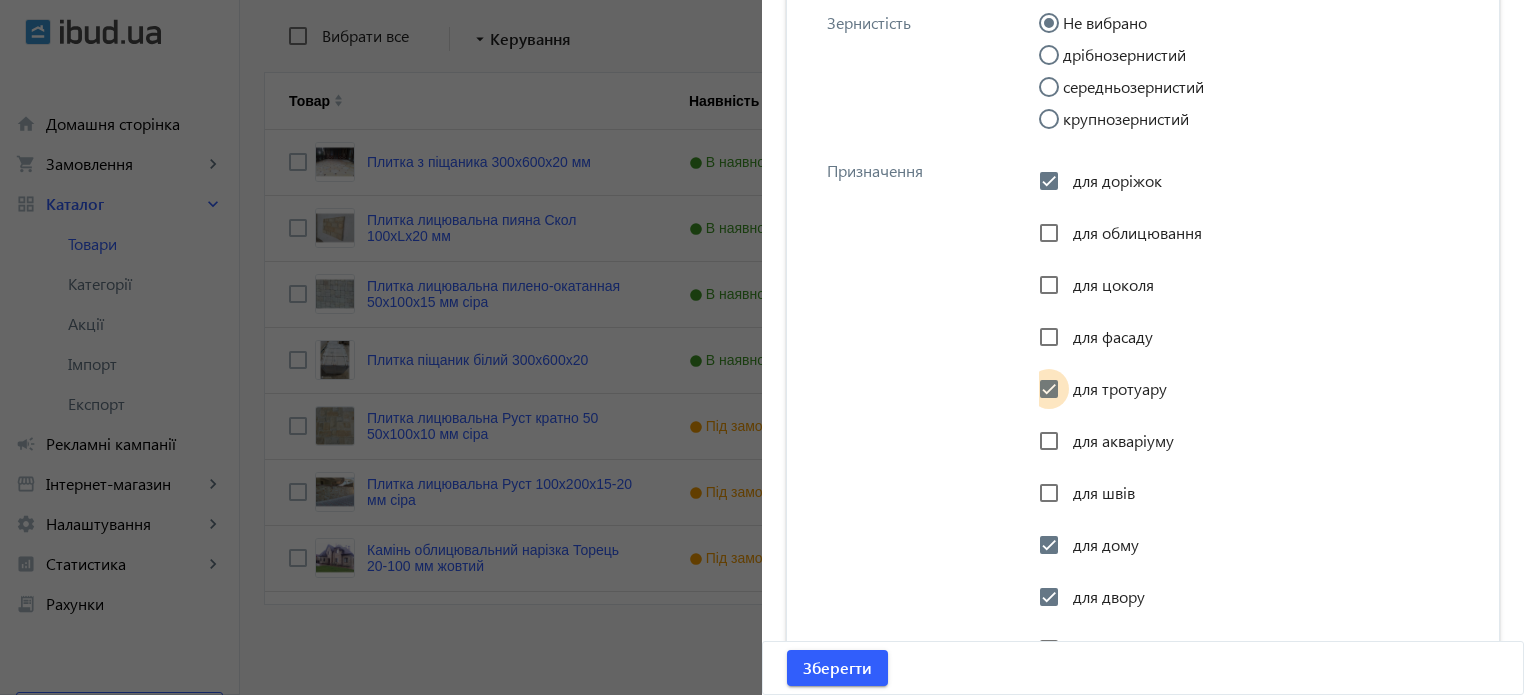 checkbox on "true" 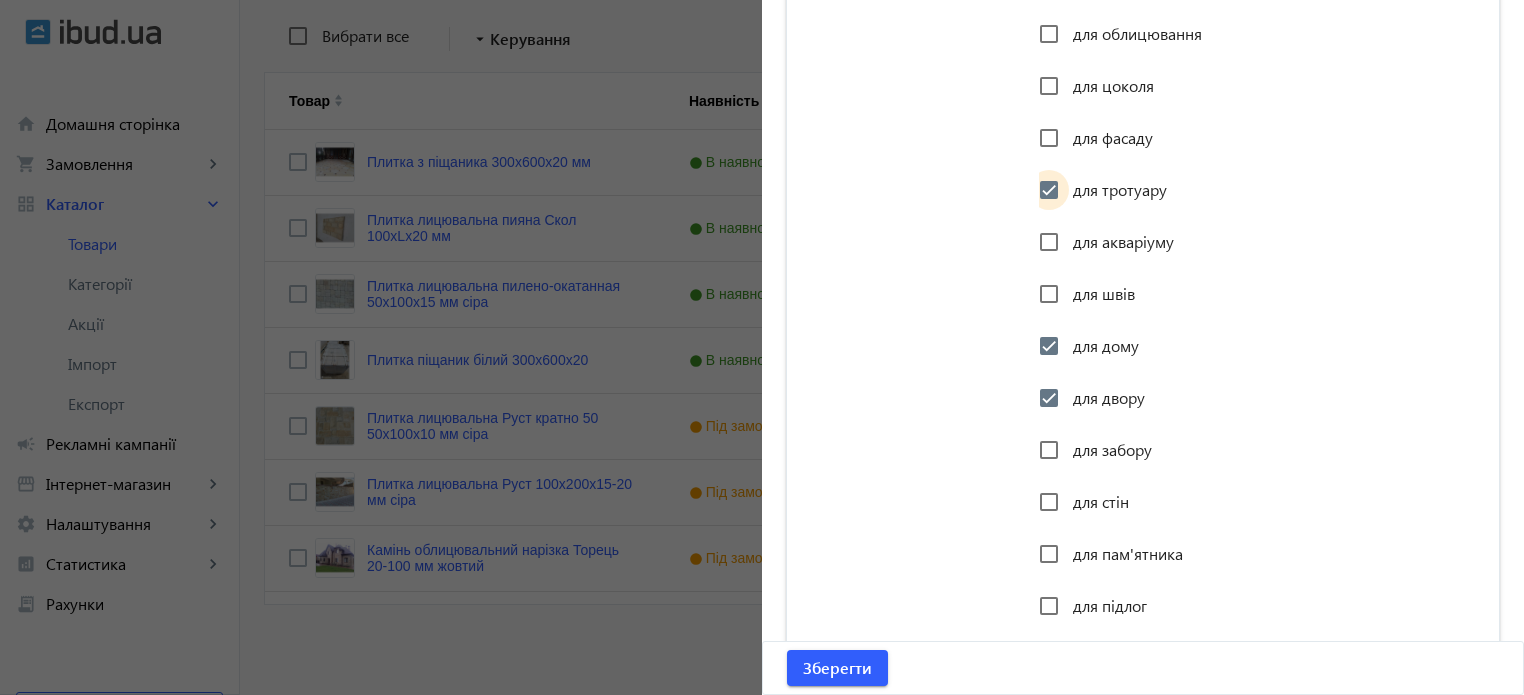 scroll, scrollTop: 2533, scrollLeft: 0, axis: vertical 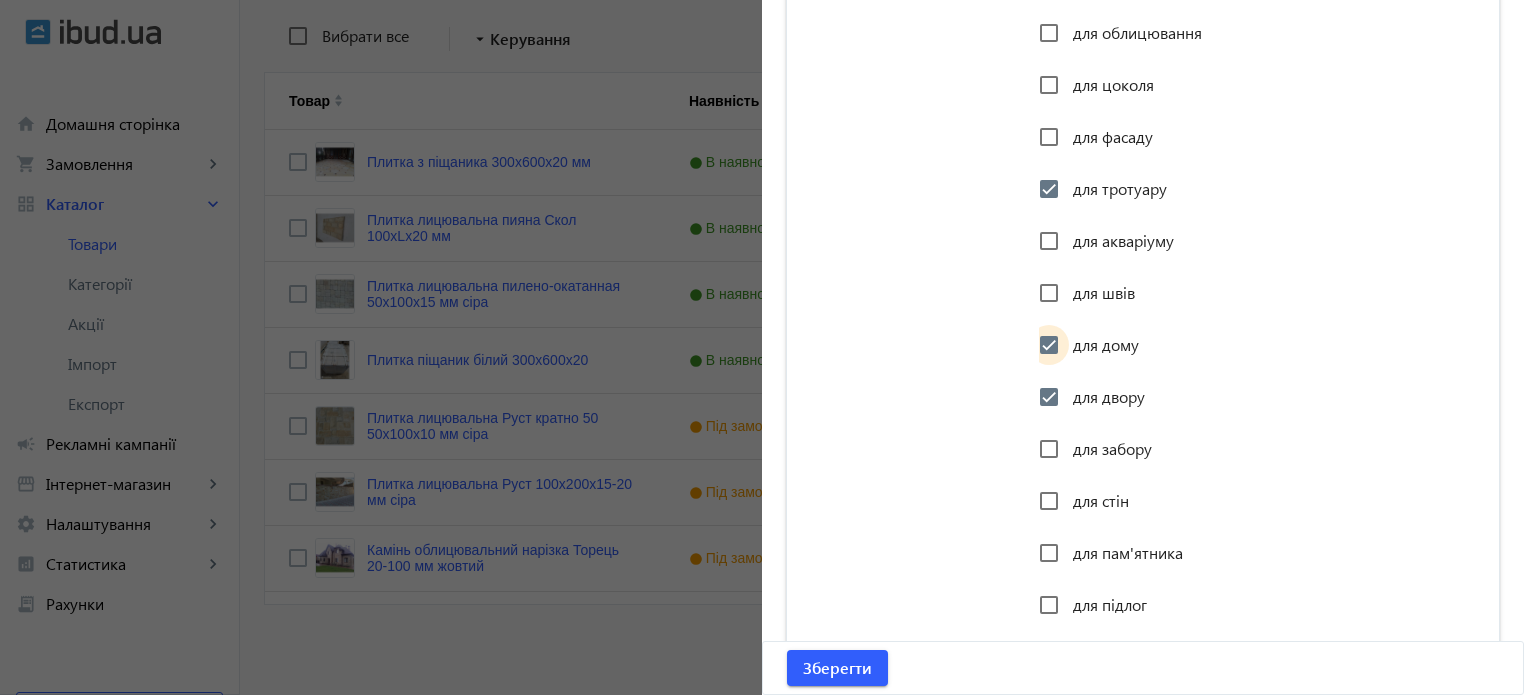 click on "для дому" at bounding box center [1049, 345] 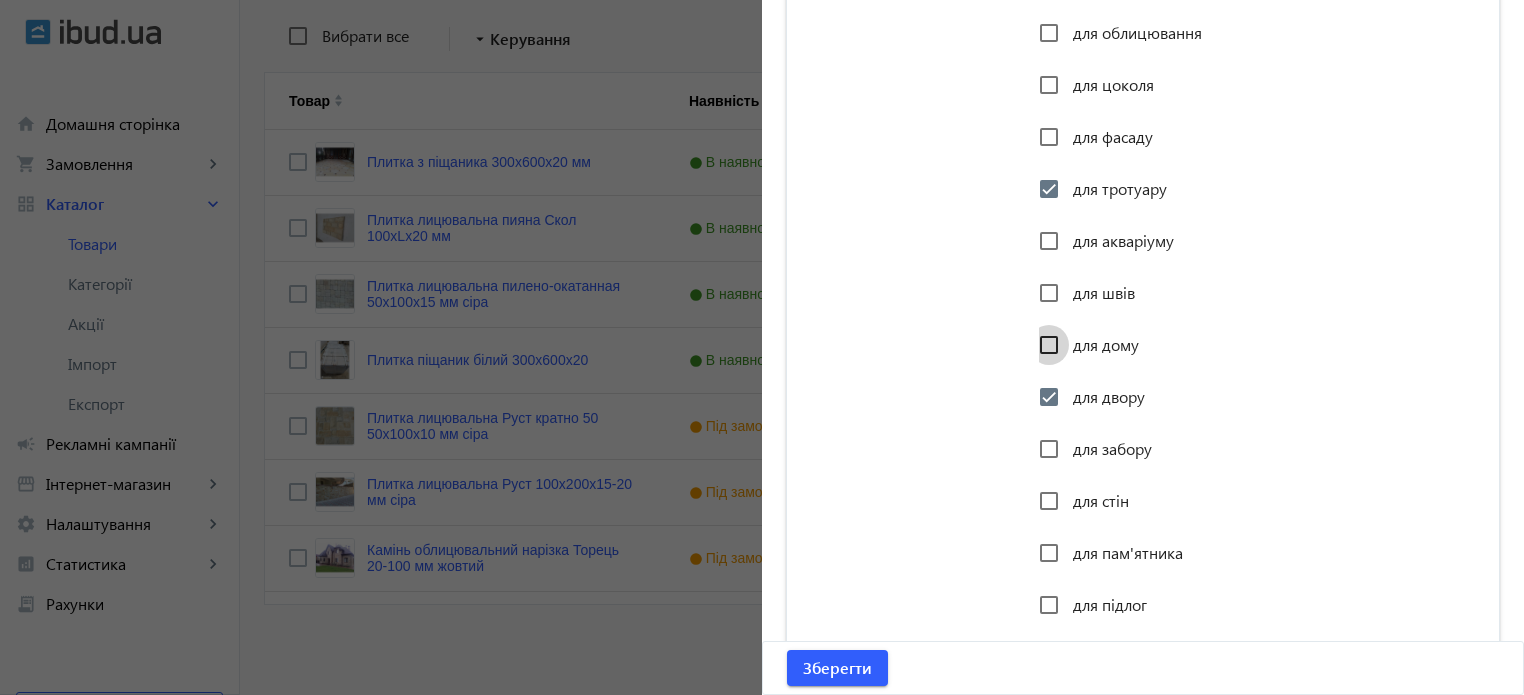checkbox on "false" 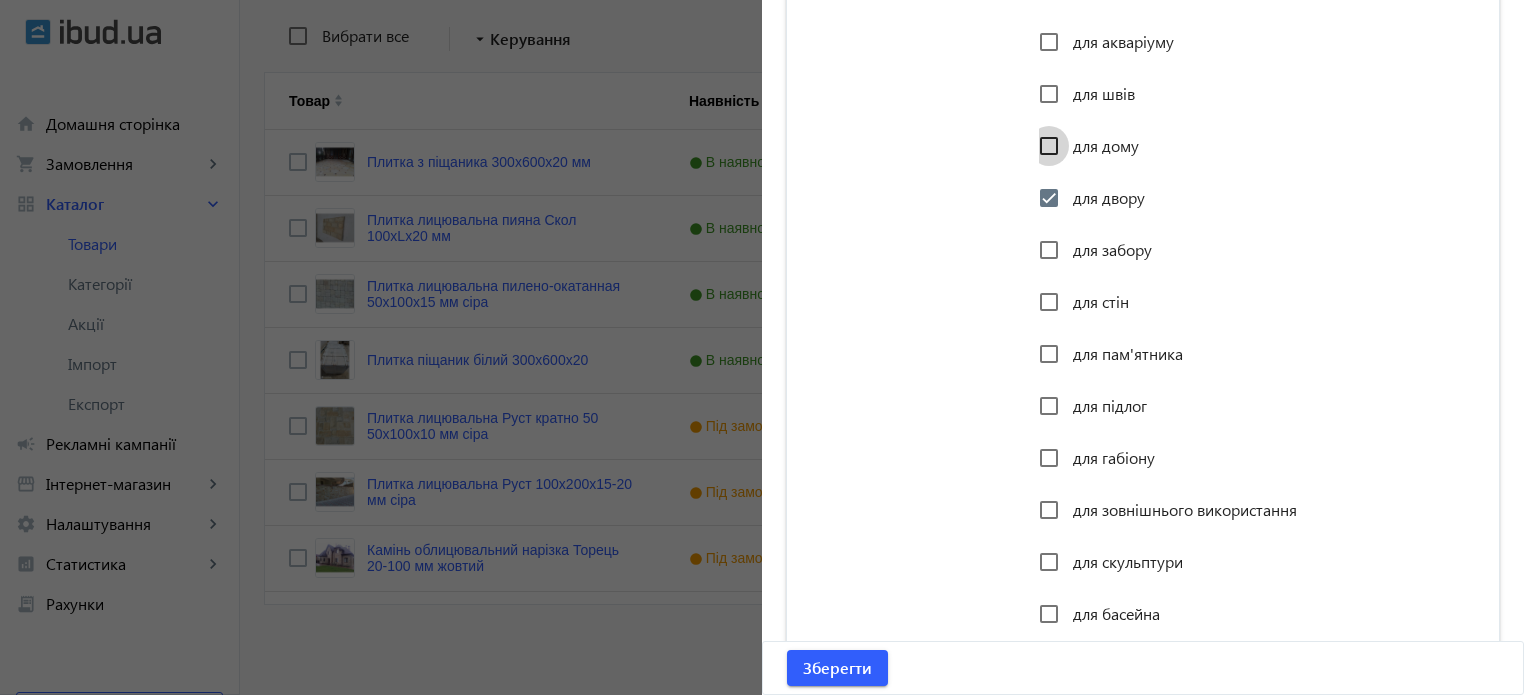 scroll, scrollTop: 2733, scrollLeft: 0, axis: vertical 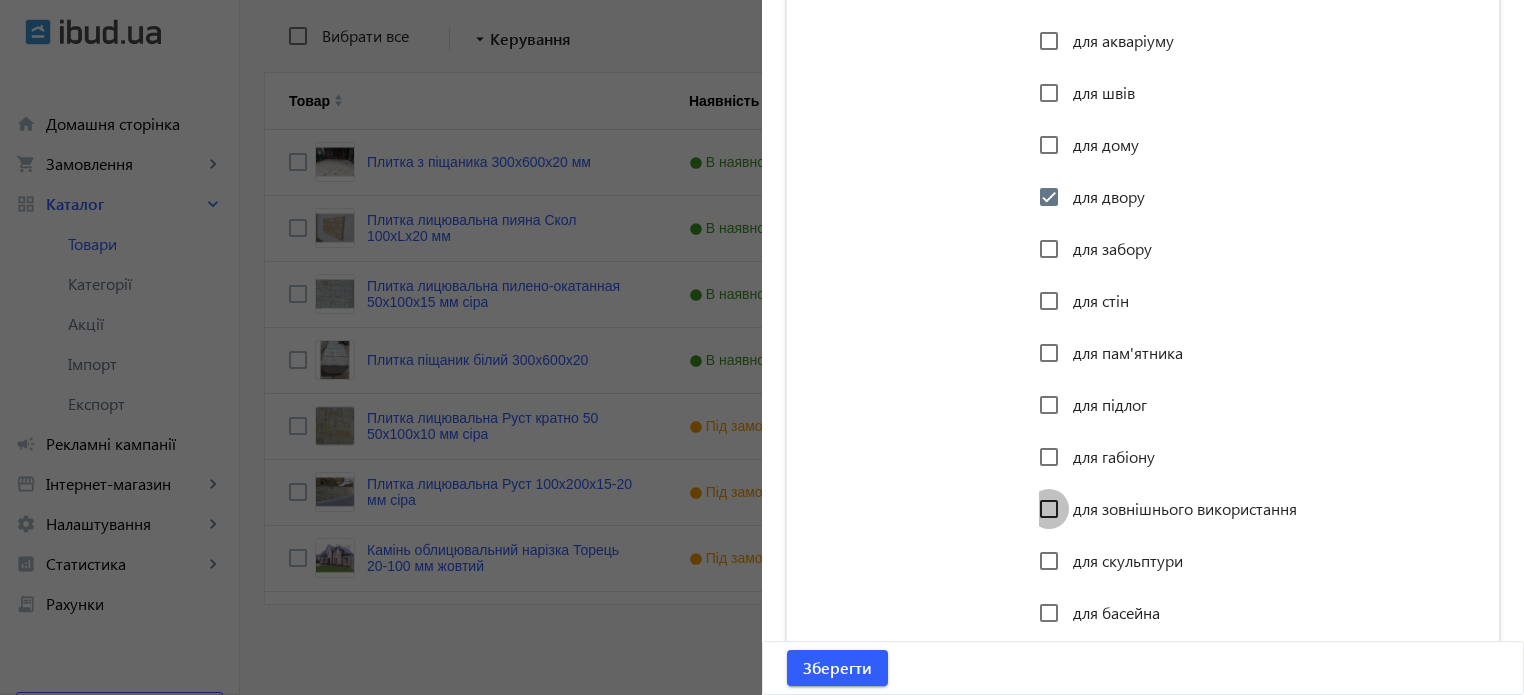 click on "для зовнішнього використання" at bounding box center [1049, 509] 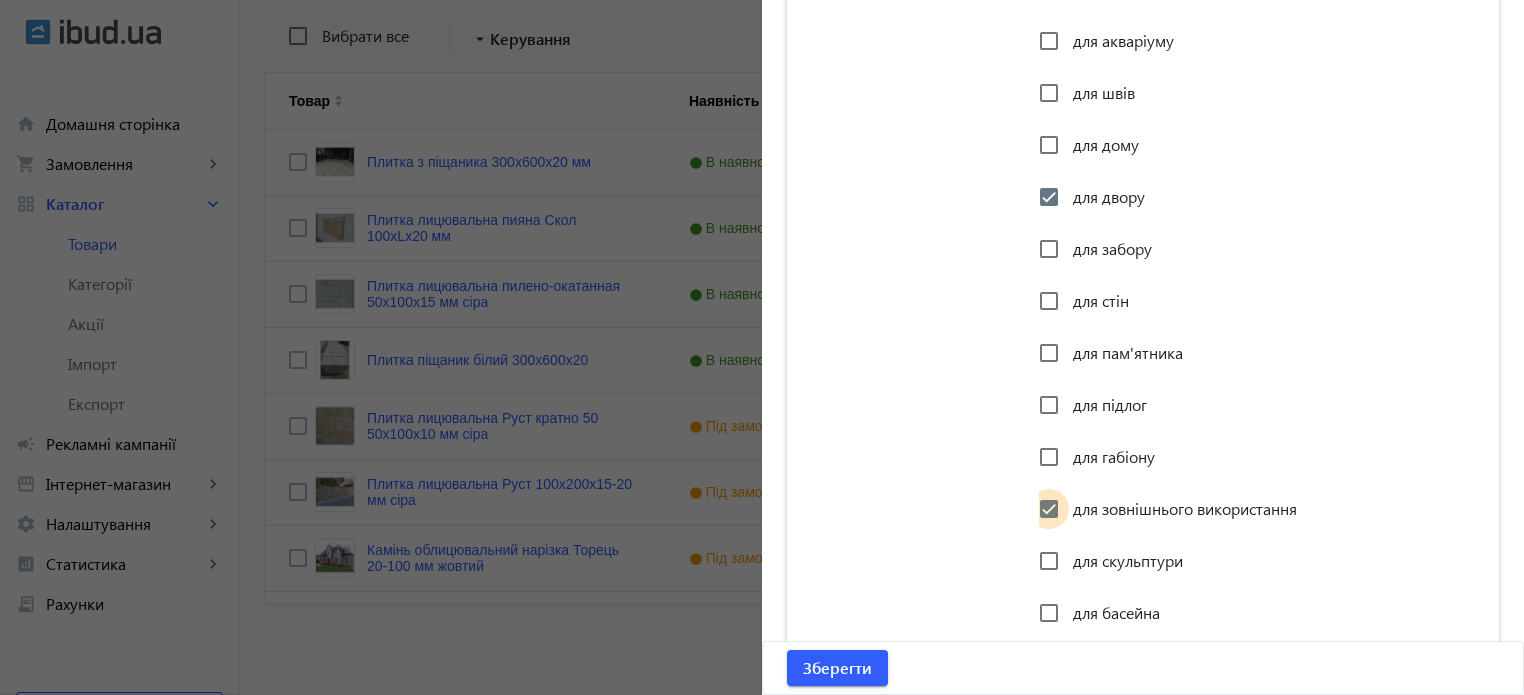 checkbox on "true" 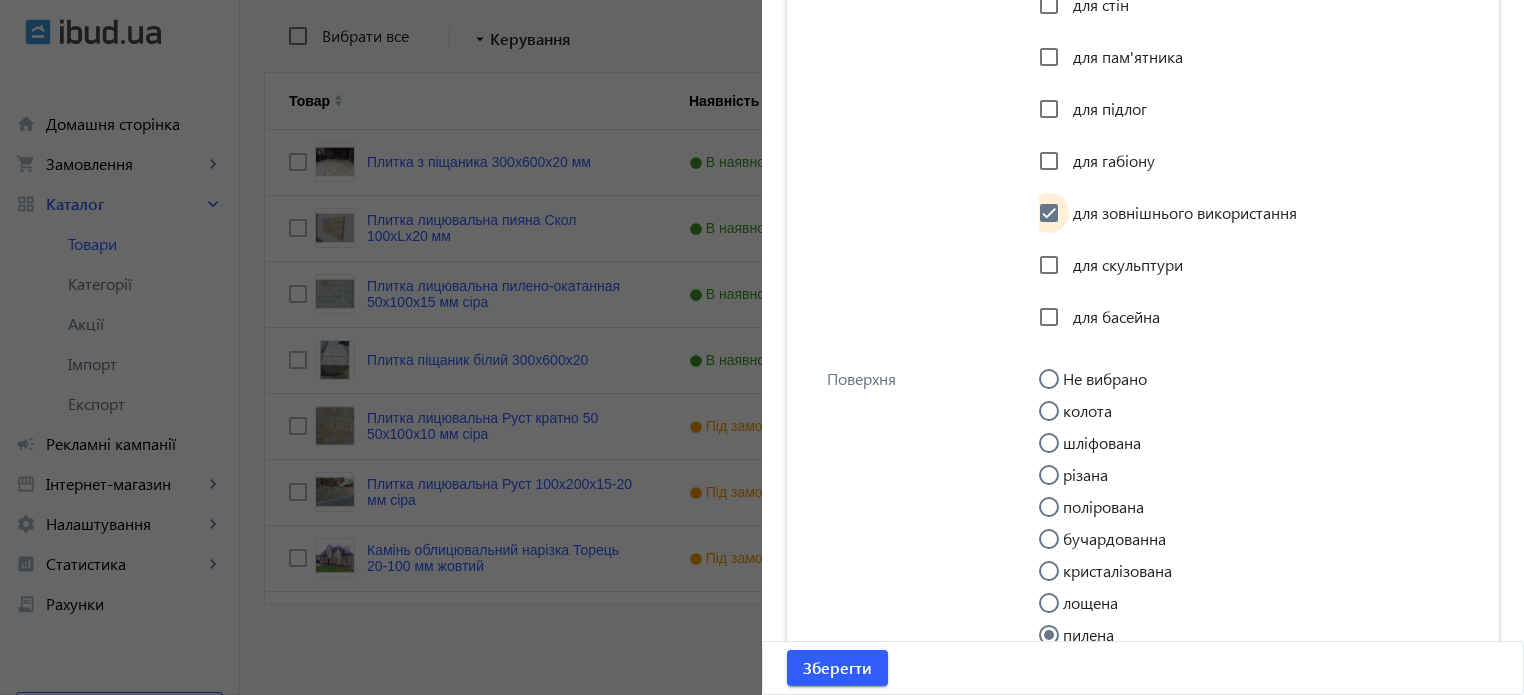 scroll, scrollTop: 3033, scrollLeft: 0, axis: vertical 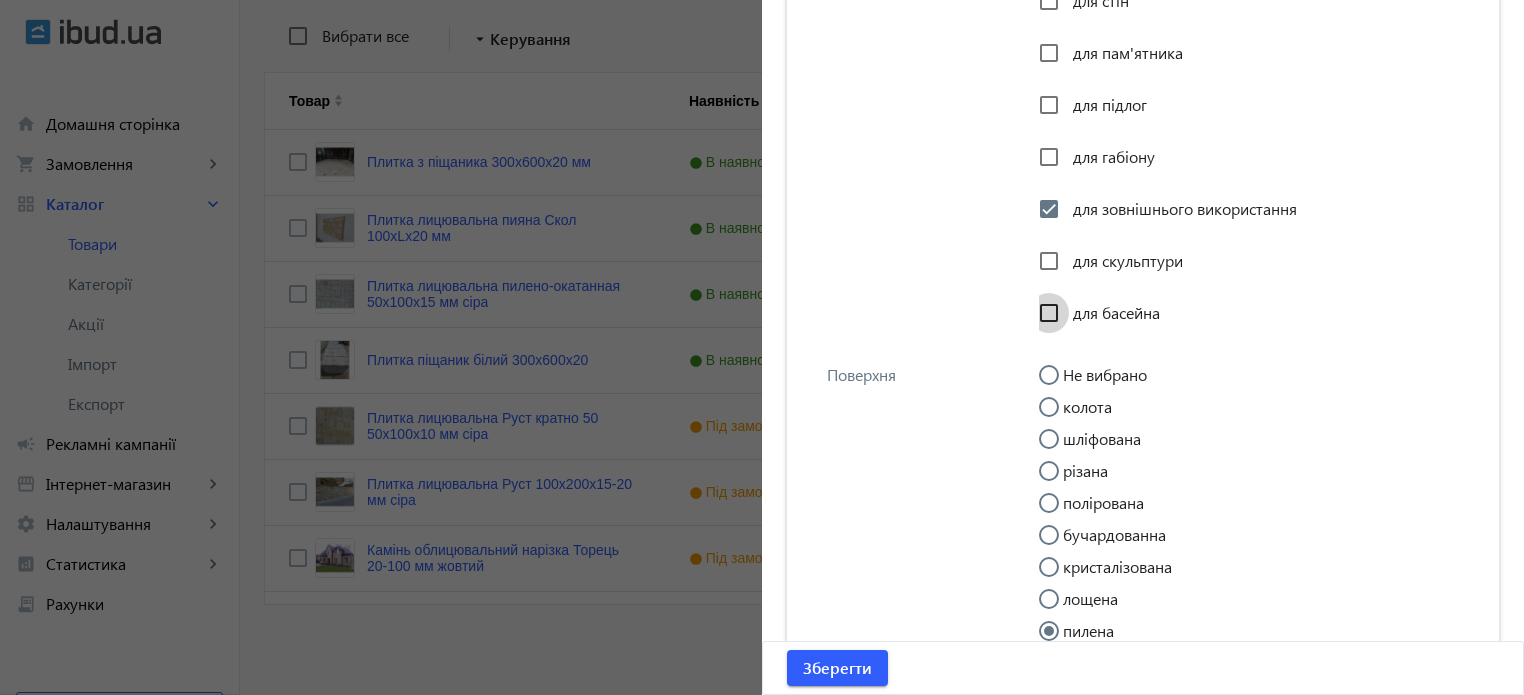 click on "для басейна" at bounding box center (1049, 313) 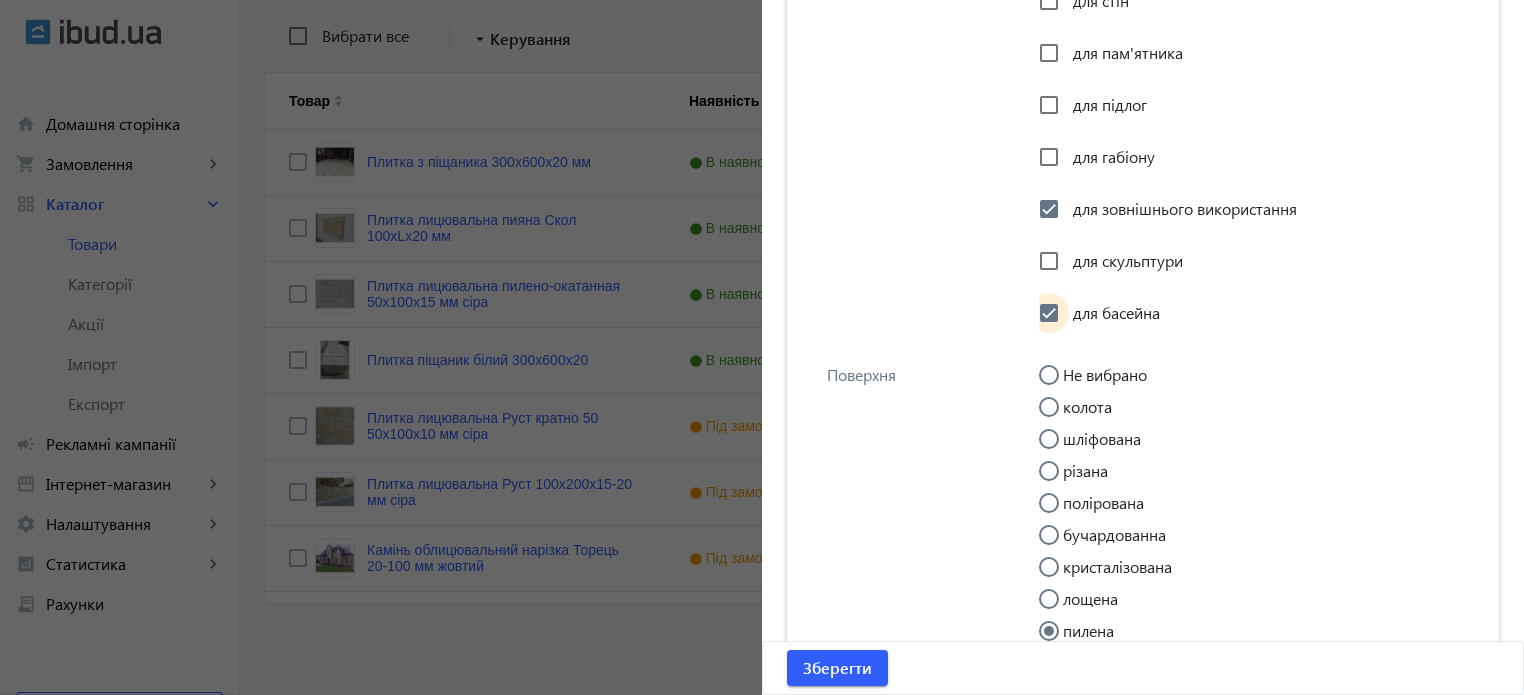 checkbox on "true" 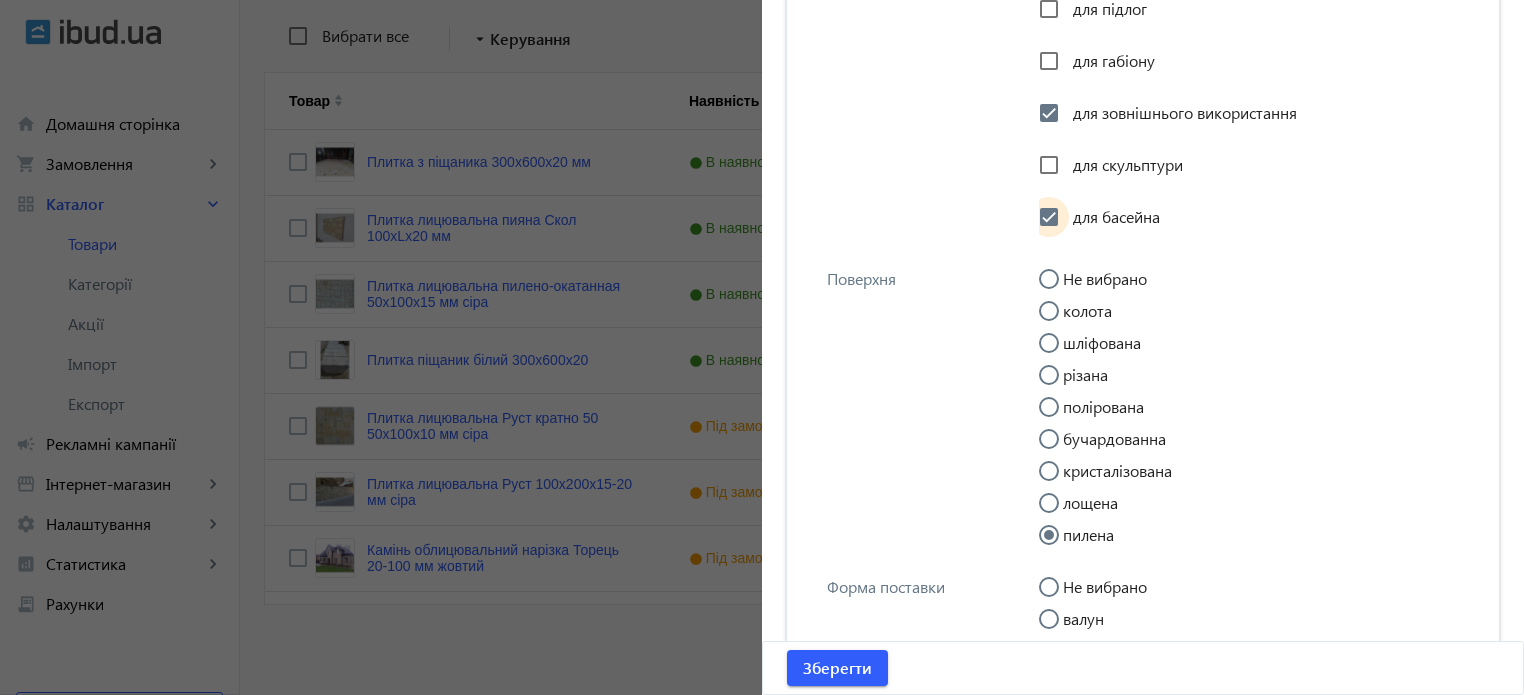 scroll, scrollTop: 3133, scrollLeft: 0, axis: vertical 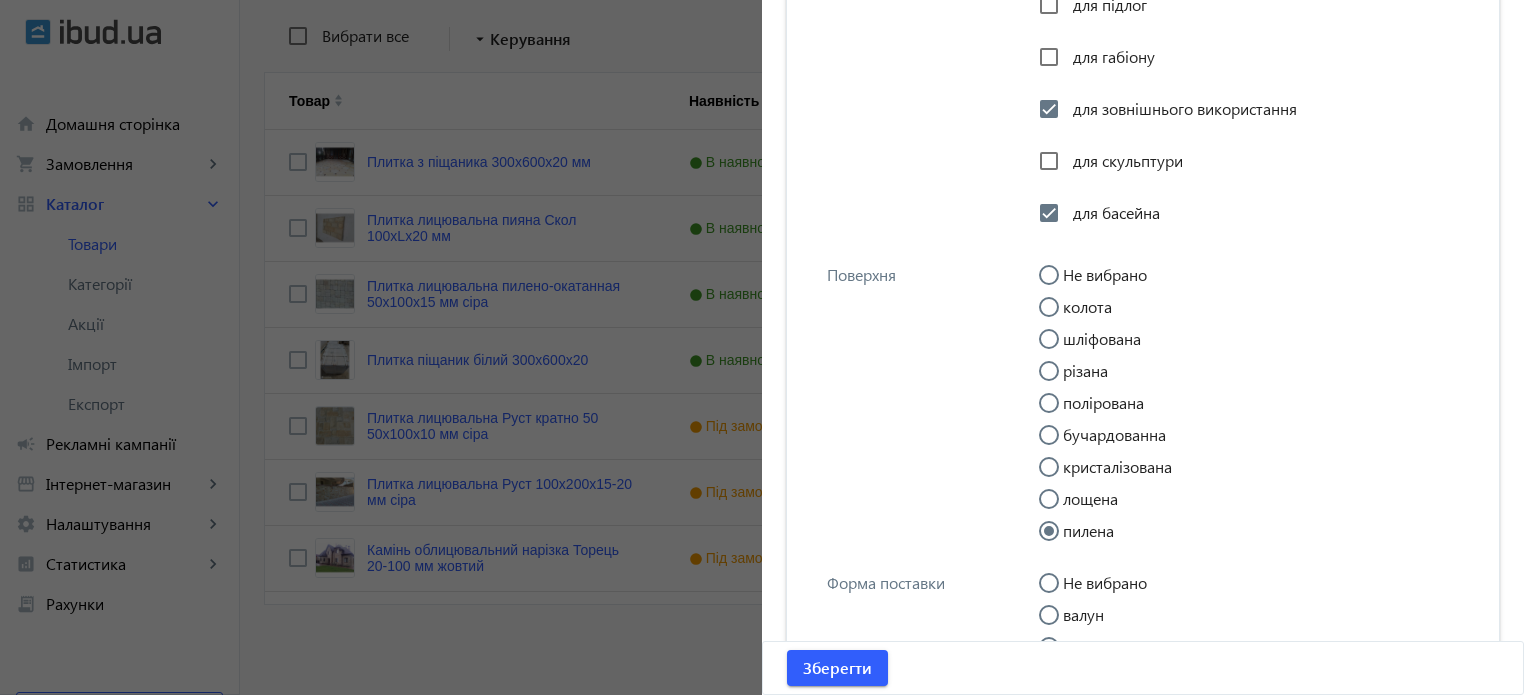 click on "різана" at bounding box center [1059, 381] 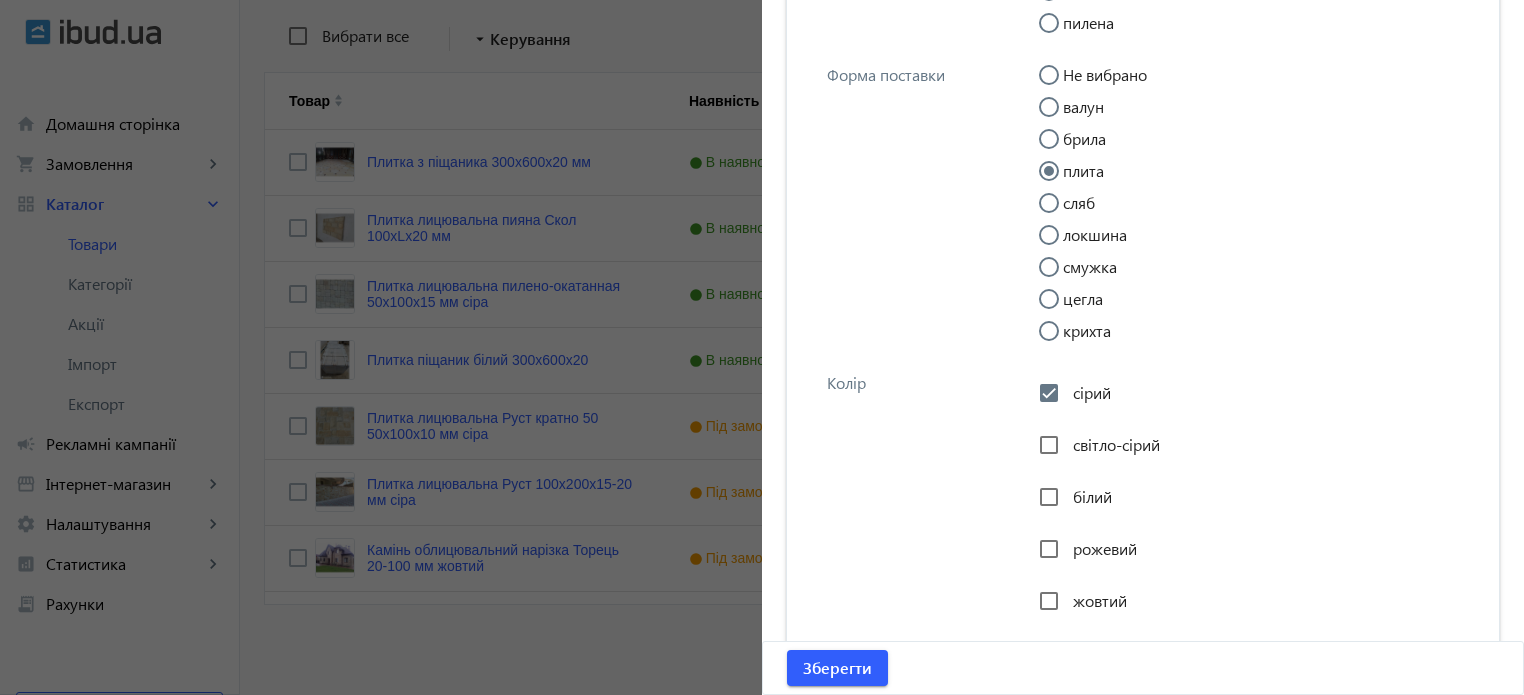 scroll, scrollTop: 3733, scrollLeft: 0, axis: vertical 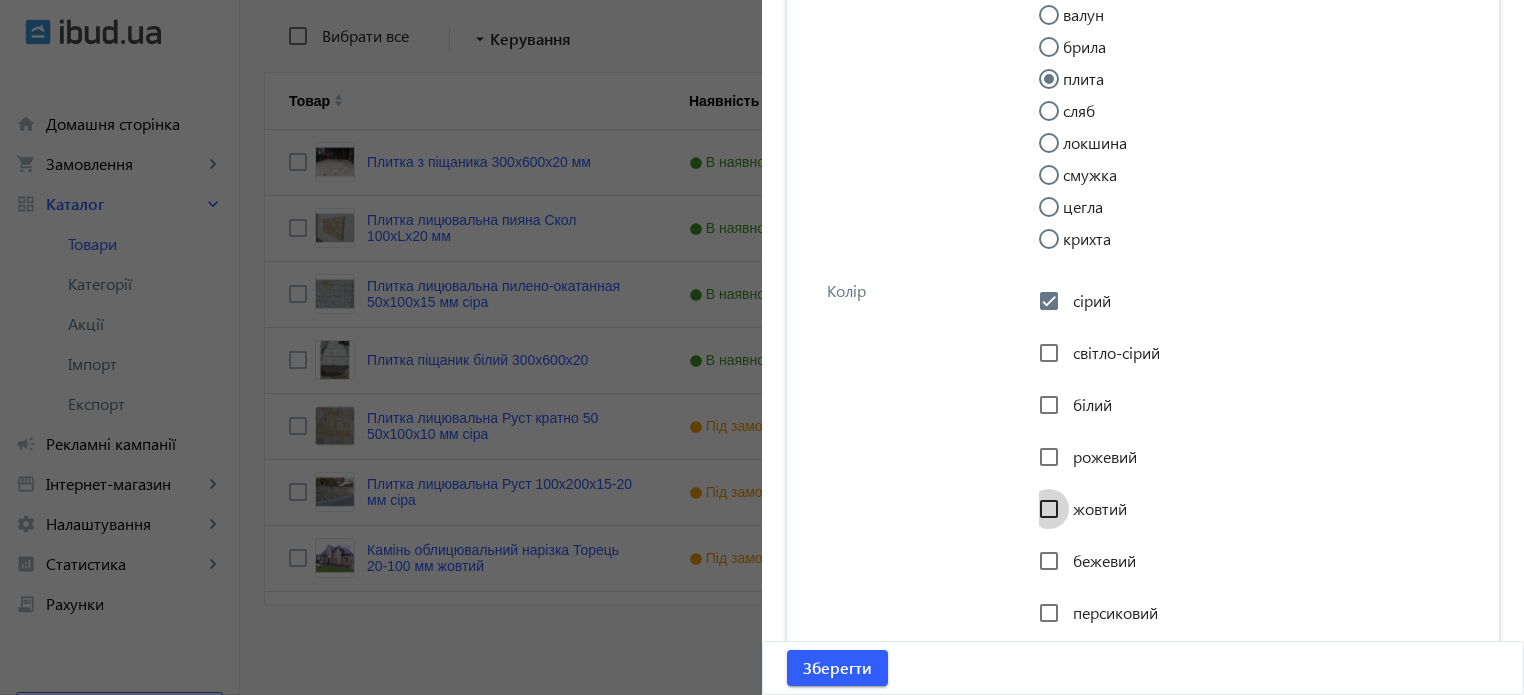 click on "жовтий" at bounding box center (1049, 509) 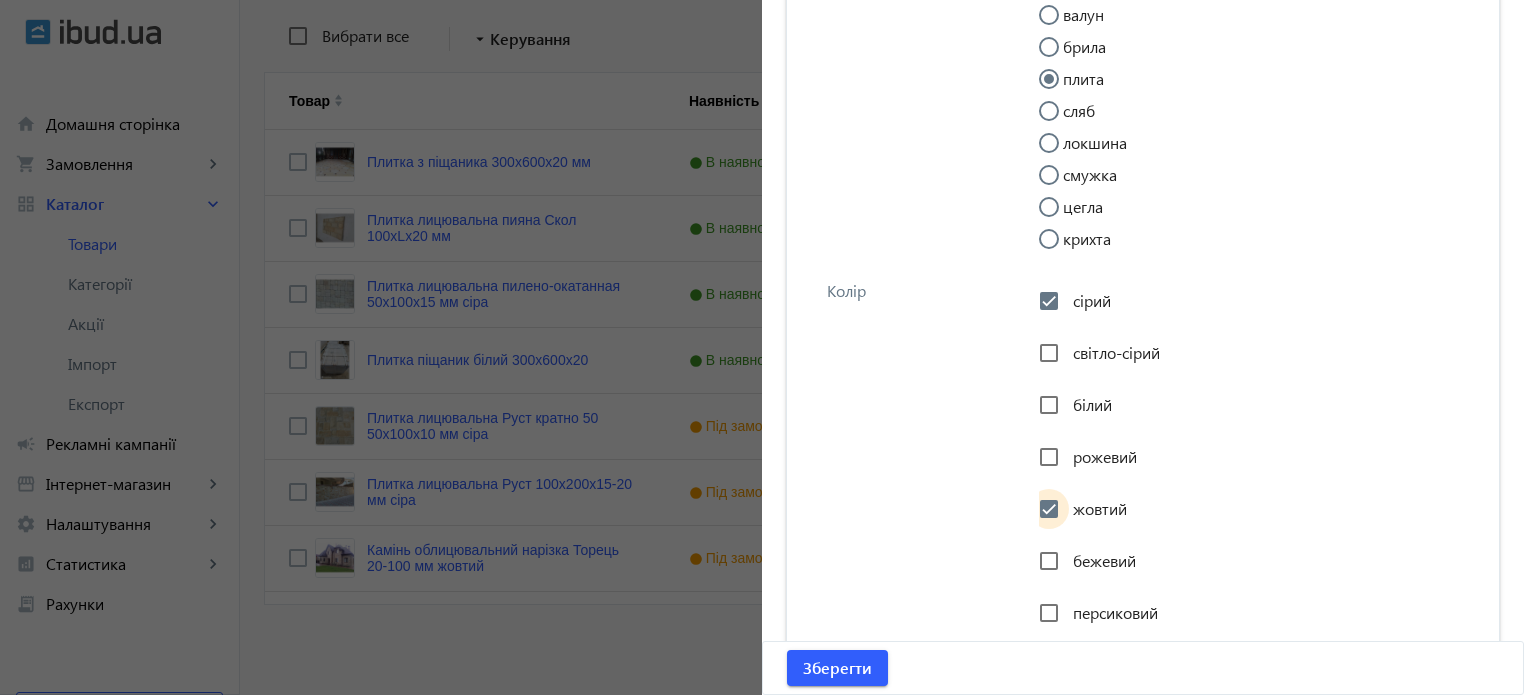 checkbox on "true" 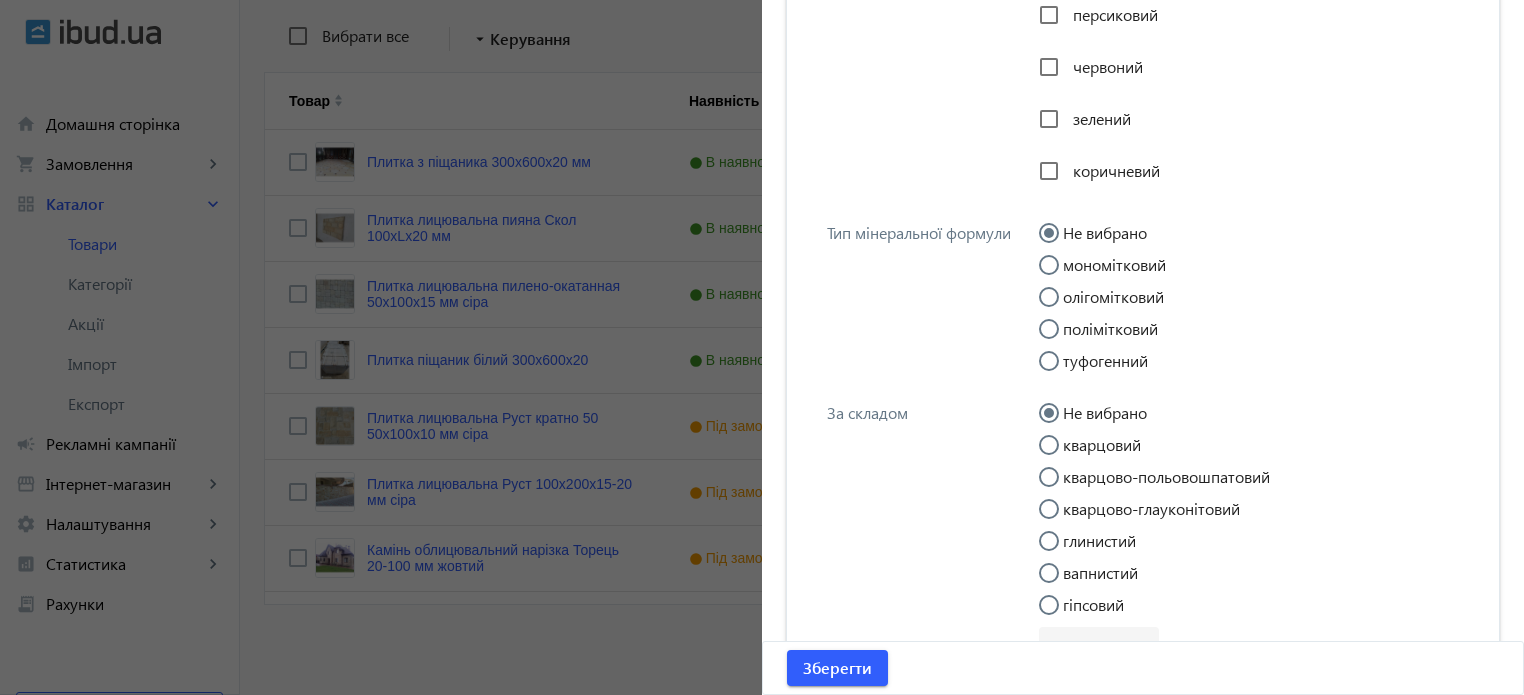 scroll, scrollTop: 4333, scrollLeft: 0, axis: vertical 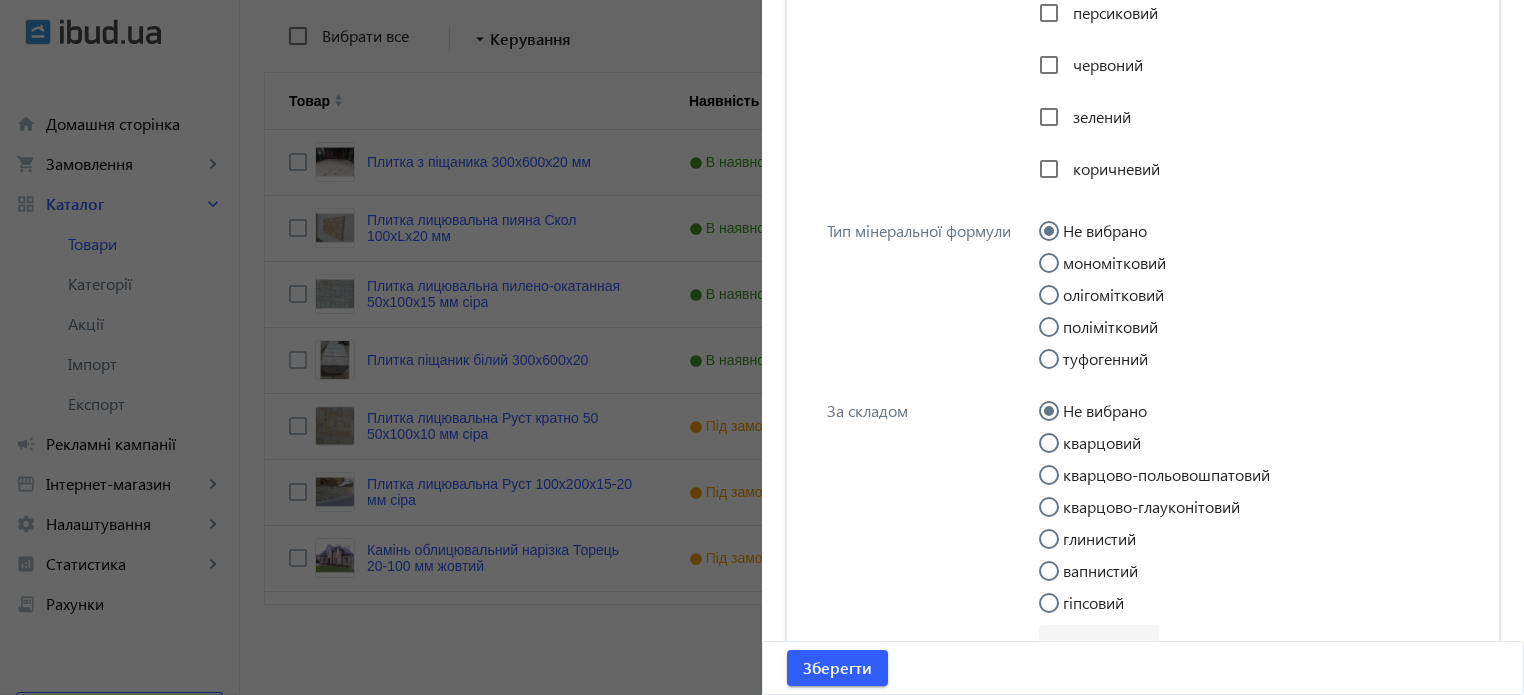 click on "кварцовий" at bounding box center (1059, 453) 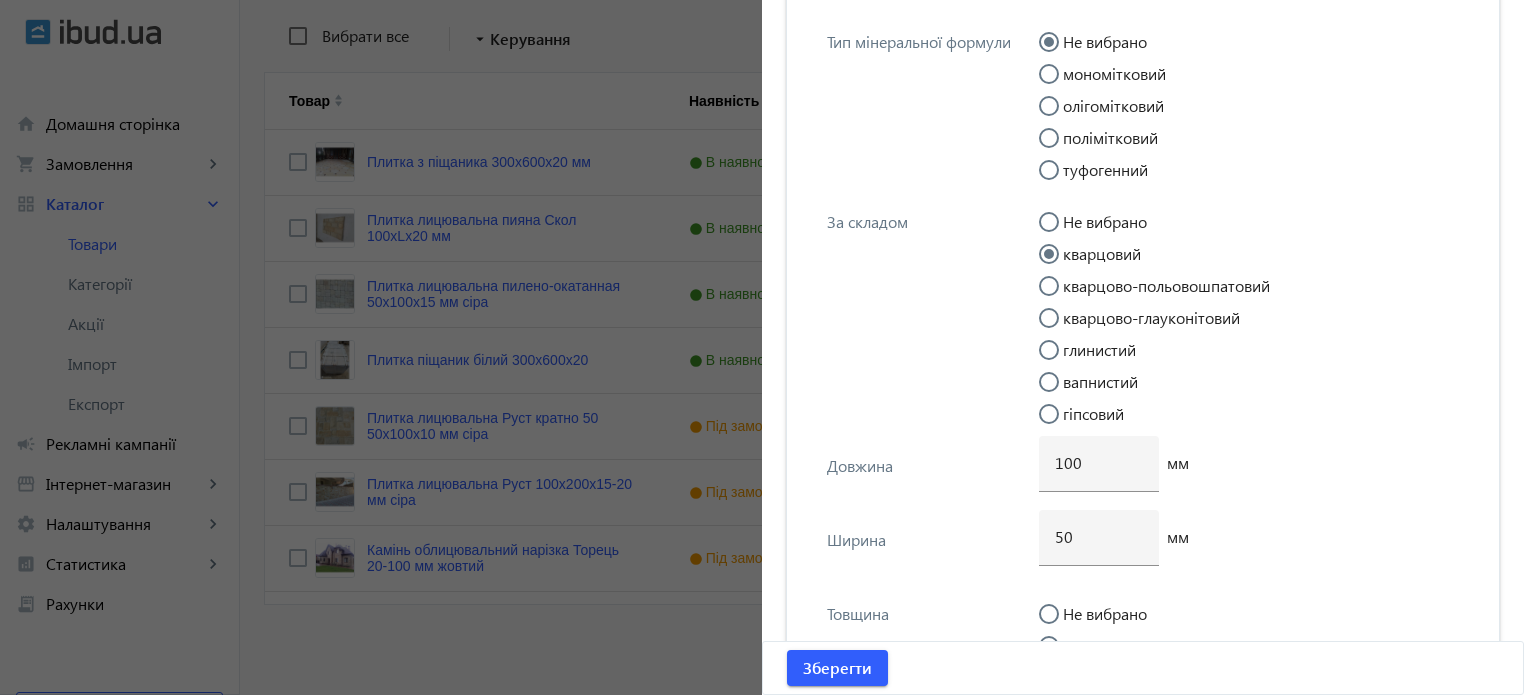 scroll, scrollTop: 4533, scrollLeft: 0, axis: vertical 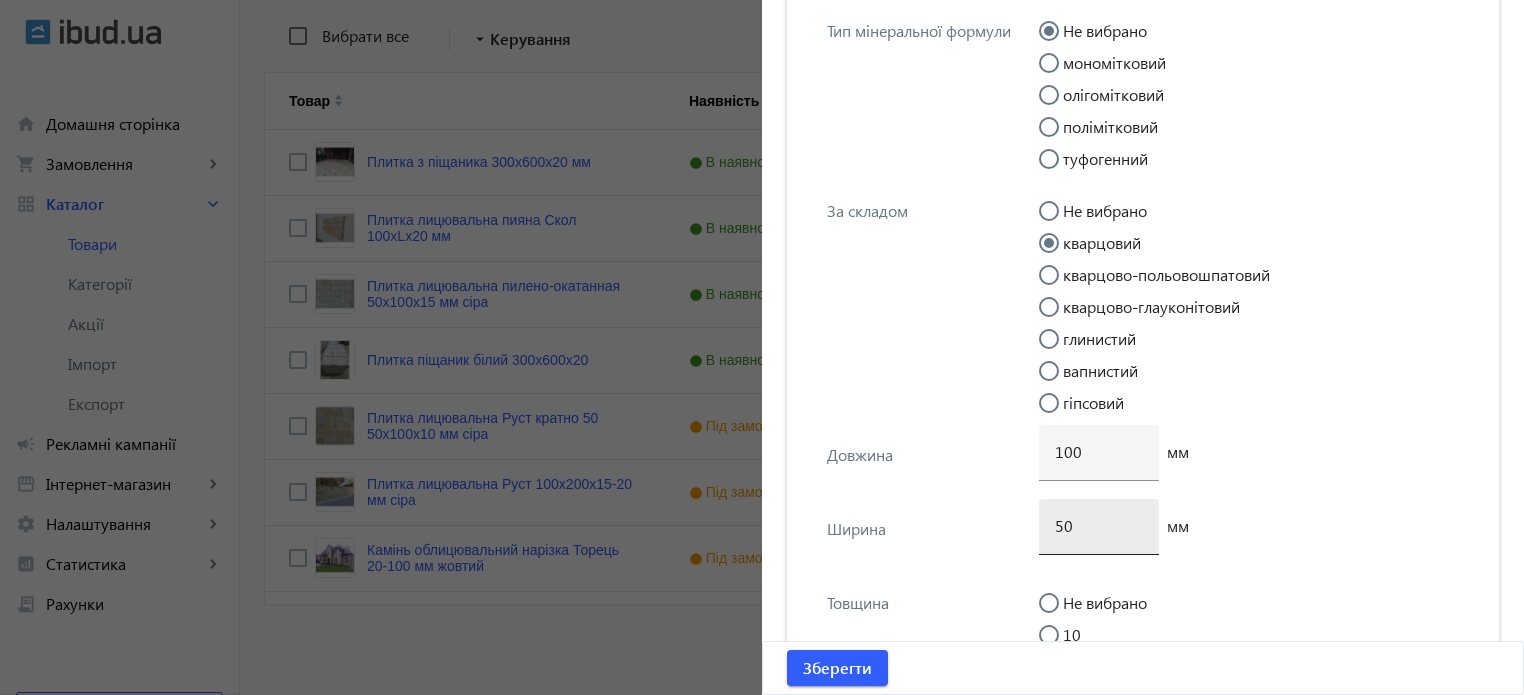 click on "50" at bounding box center (1099, 525) 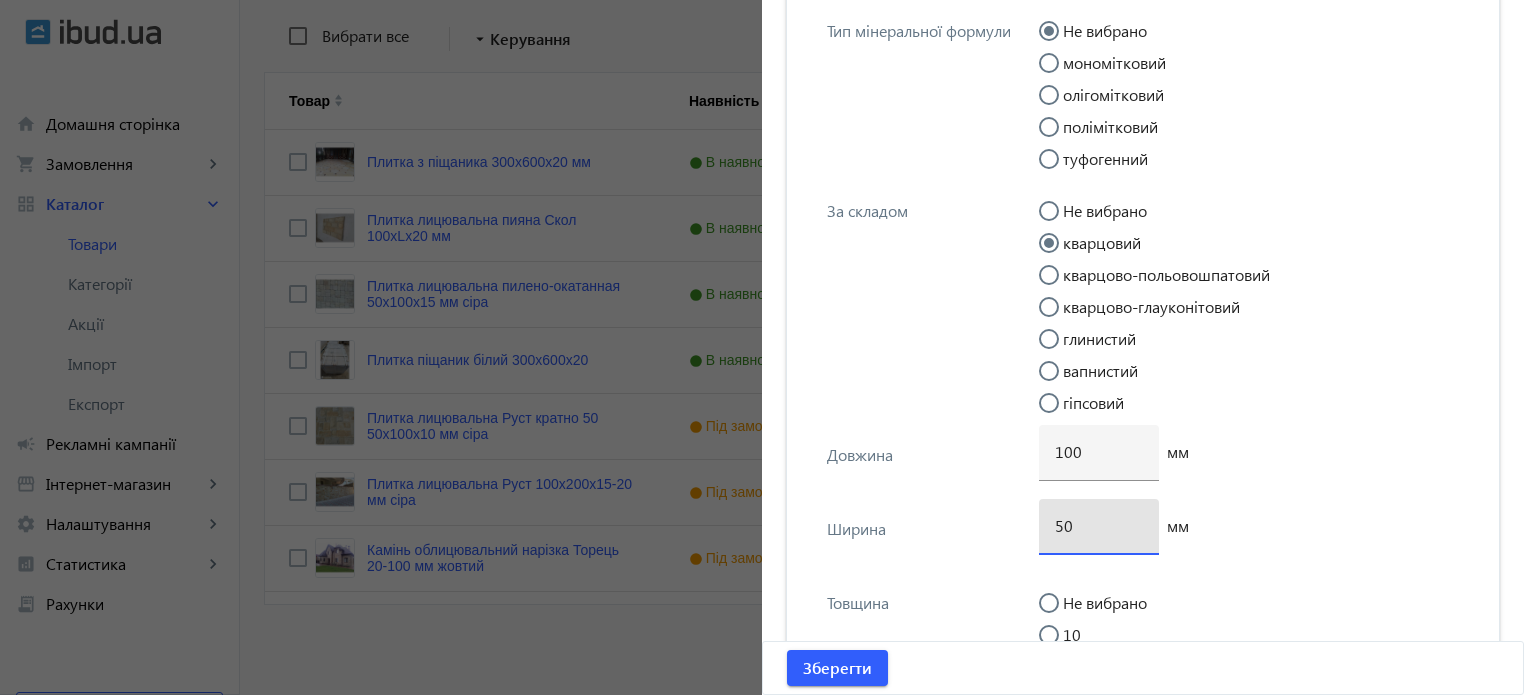 type on "5" 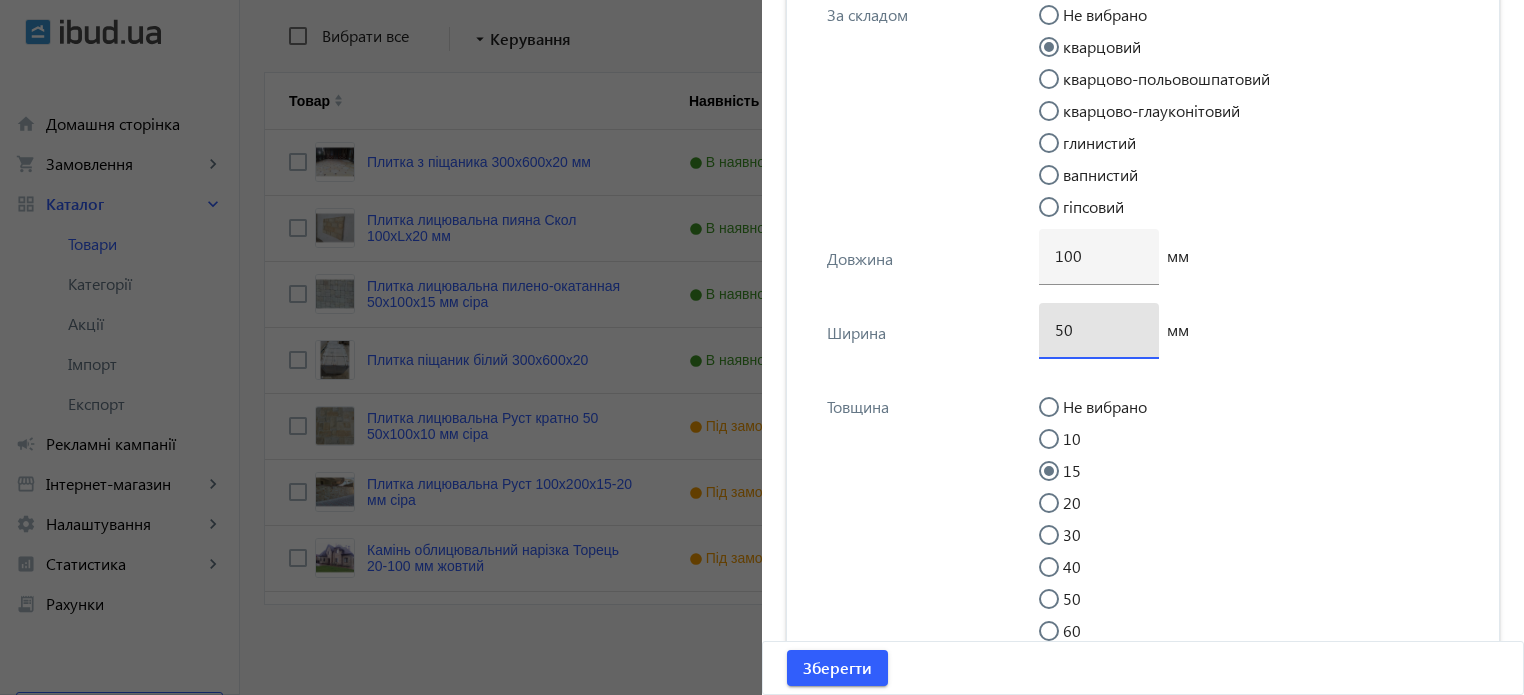 scroll, scrollTop: 4833, scrollLeft: 0, axis: vertical 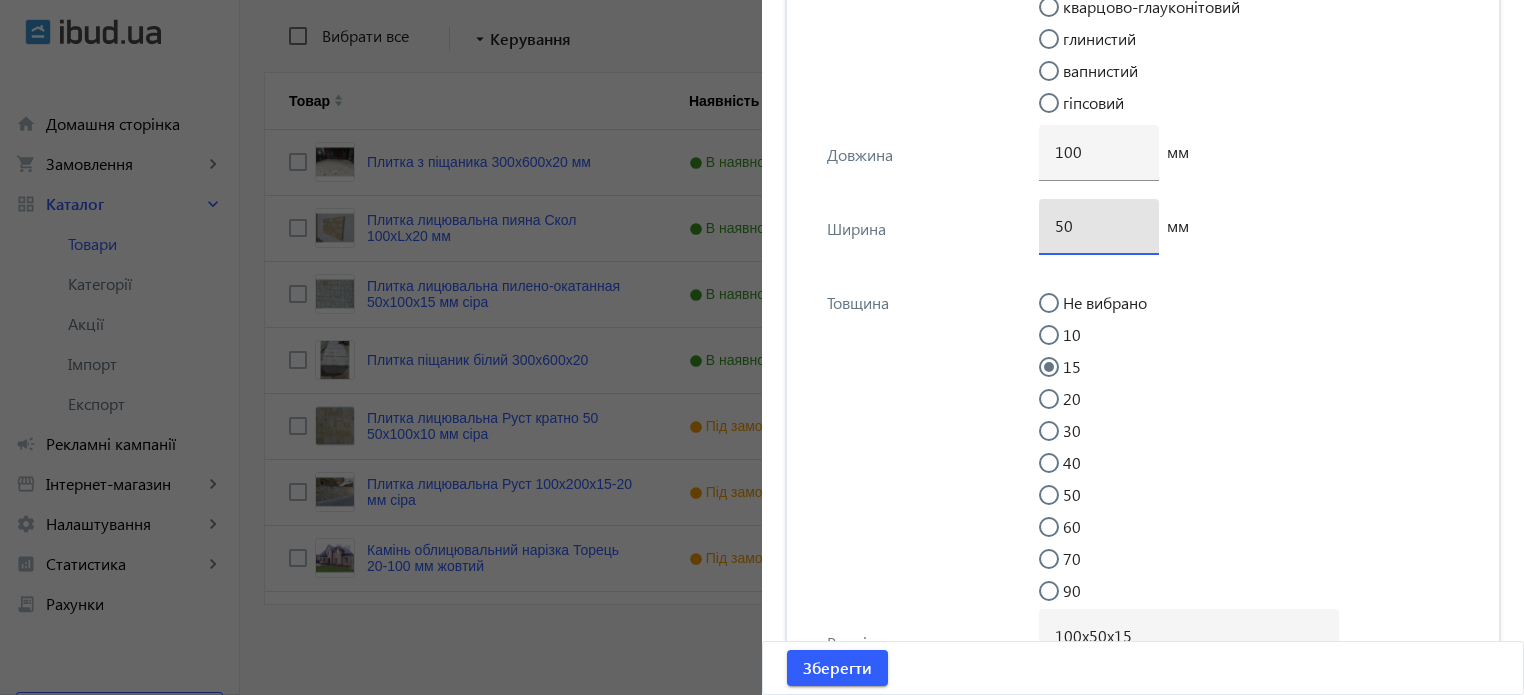 type on "9" 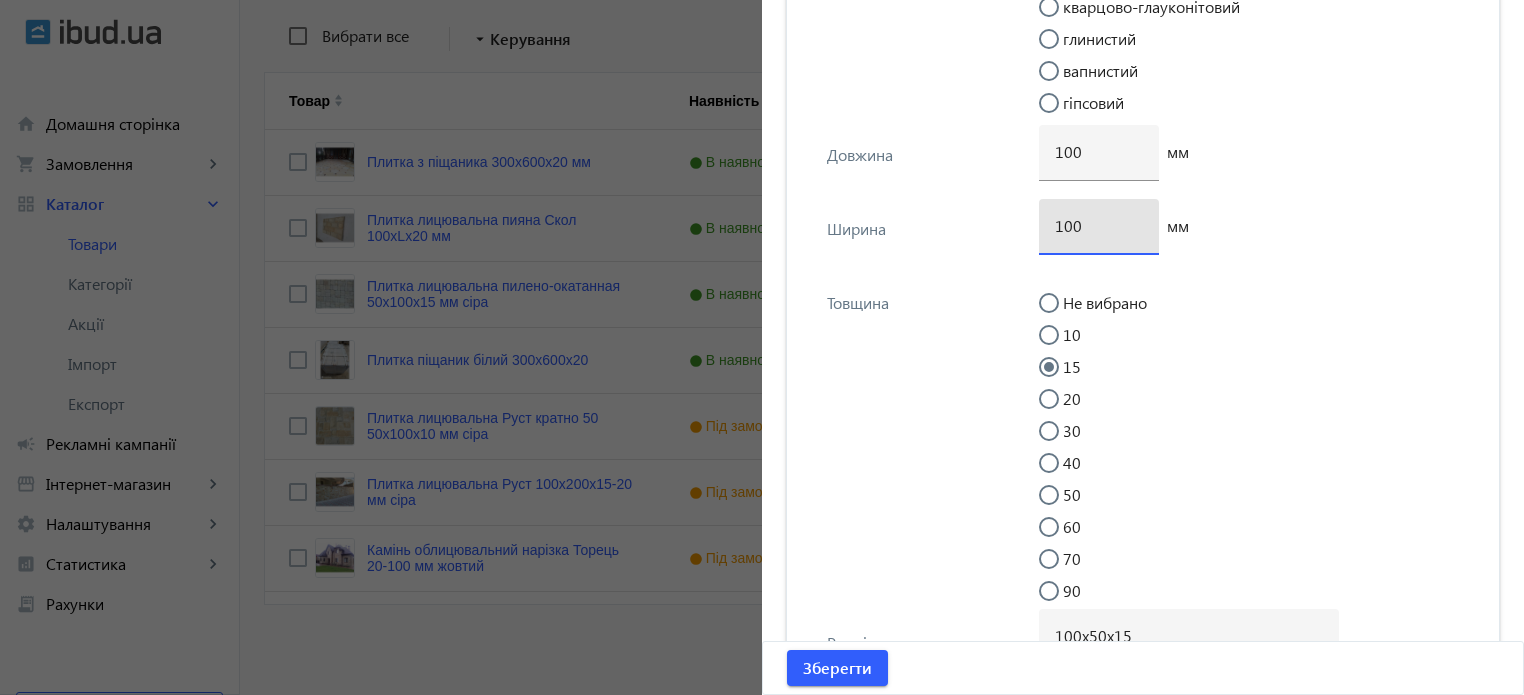 type on "100" 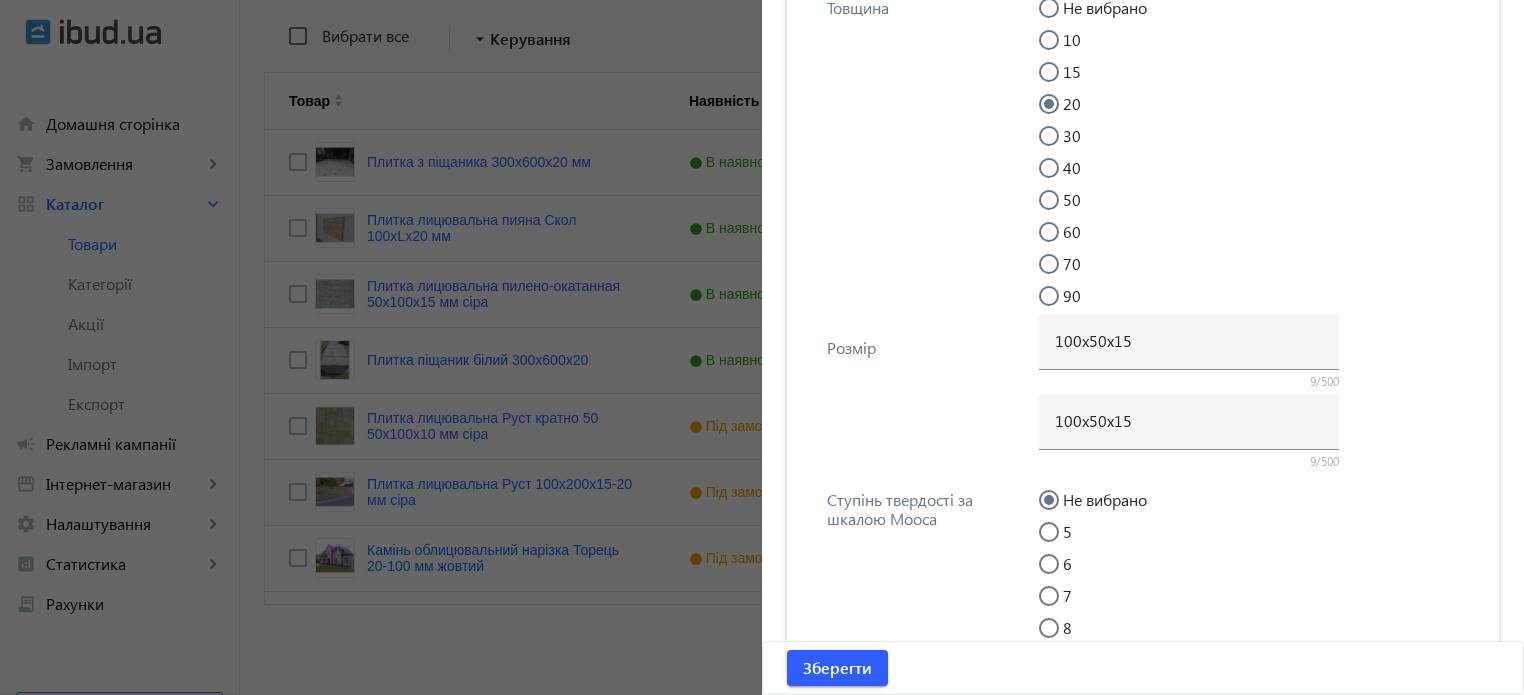 scroll, scrollTop: 5333, scrollLeft: 0, axis: vertical 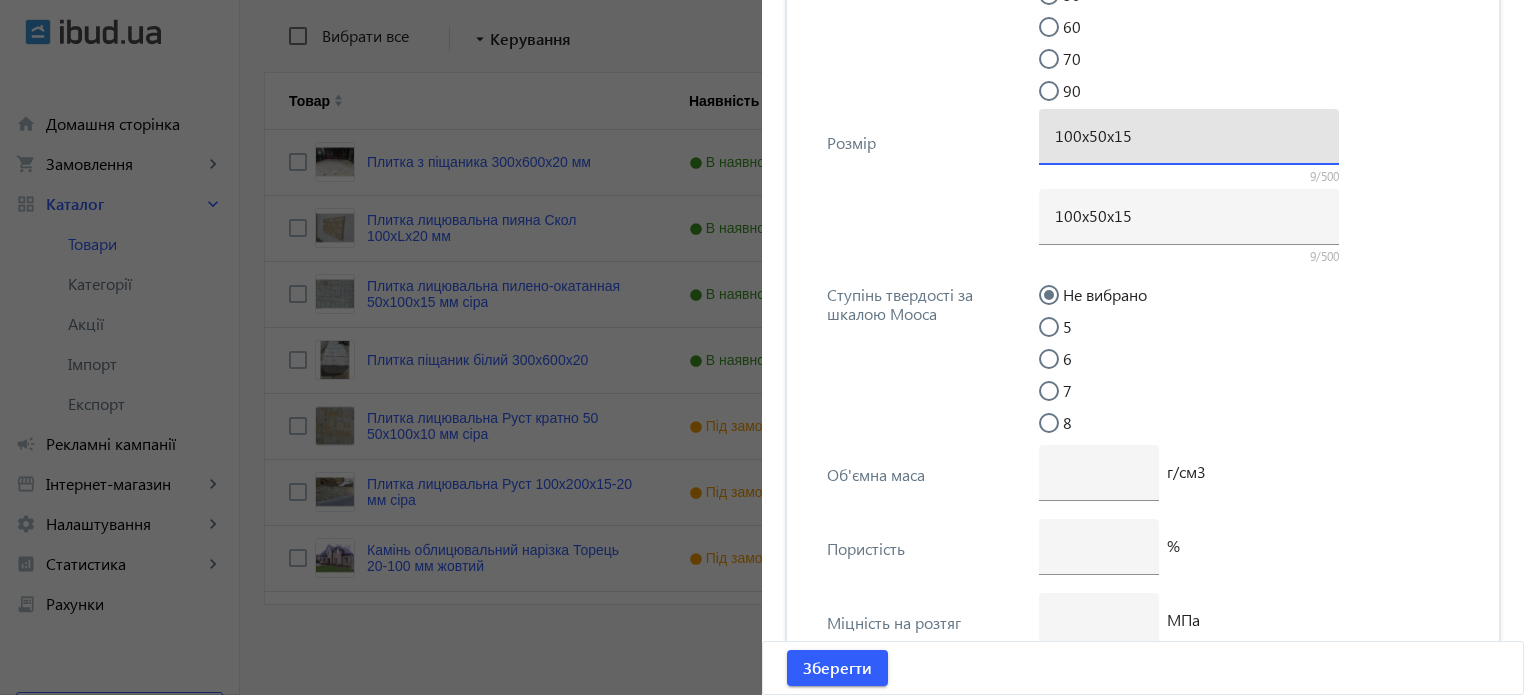 click on "100х50х15" at bounding box center [1189, 135] 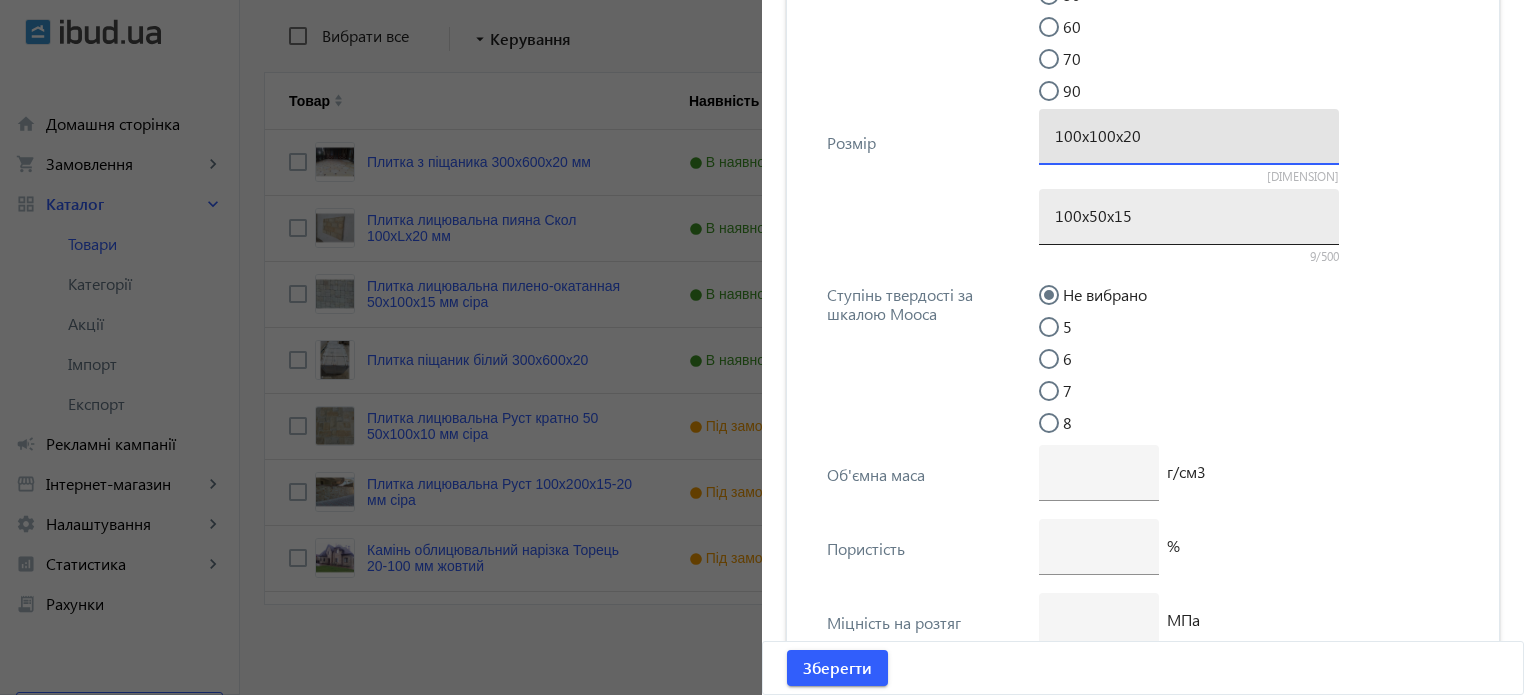 type on "100х100х20" 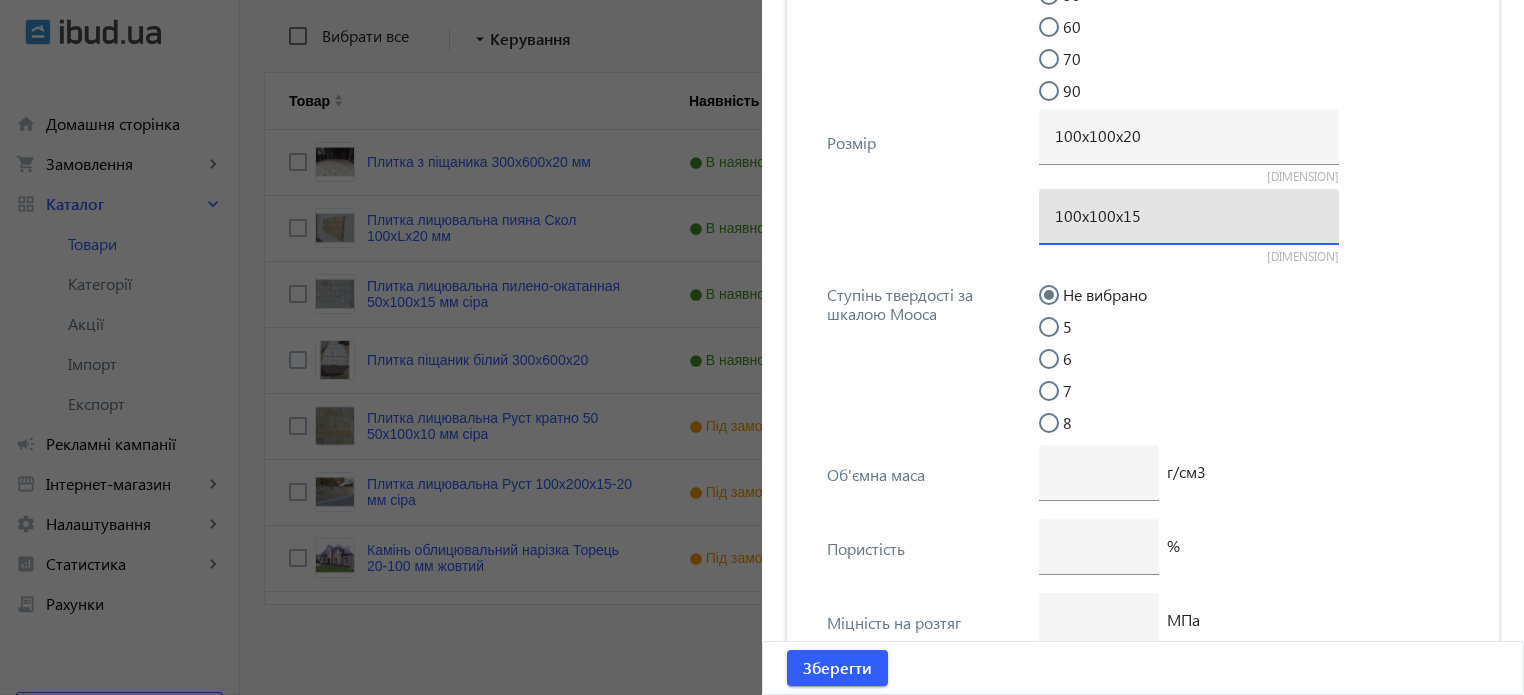 click on "100х100х15" at bounding box center [1189, 215] 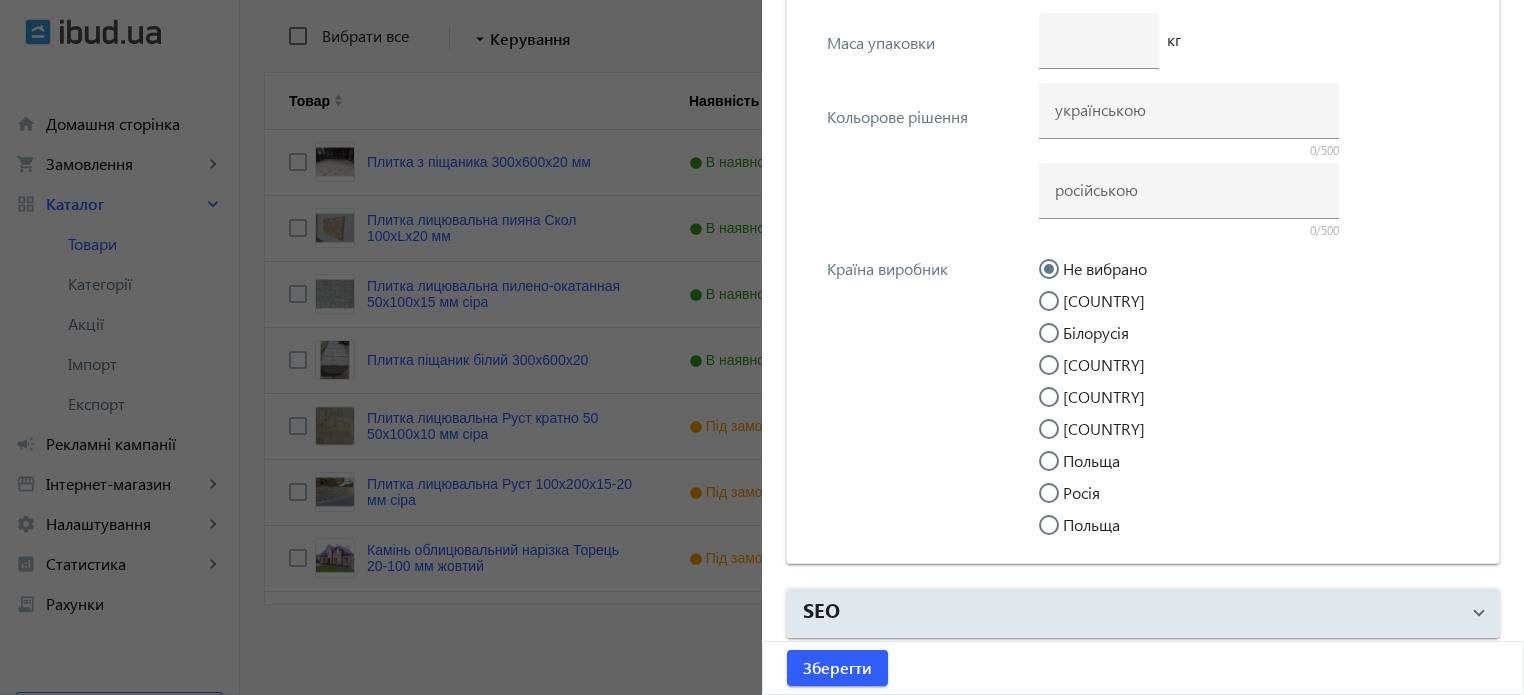scroll, scrollTop: 6521, scrollLeft: 0, axis: vertical 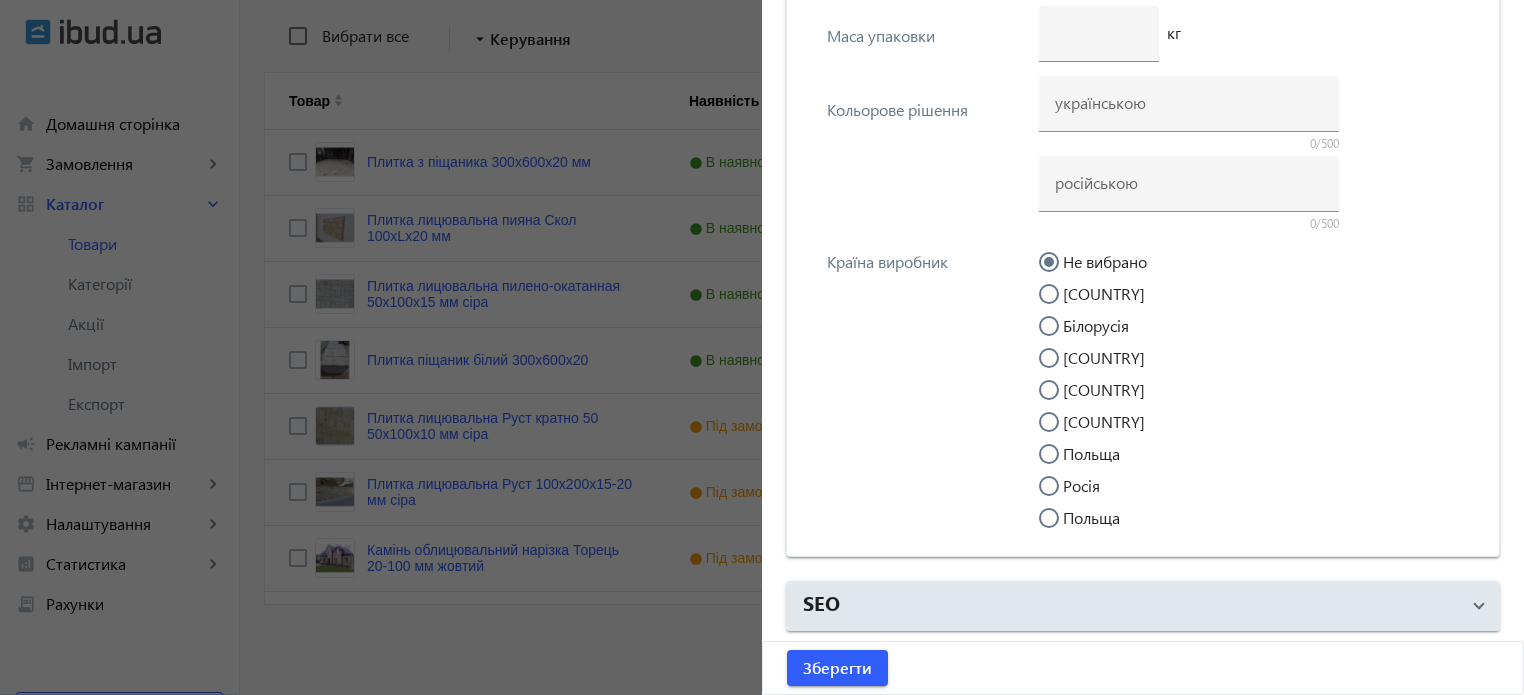 type on "100х100х20" 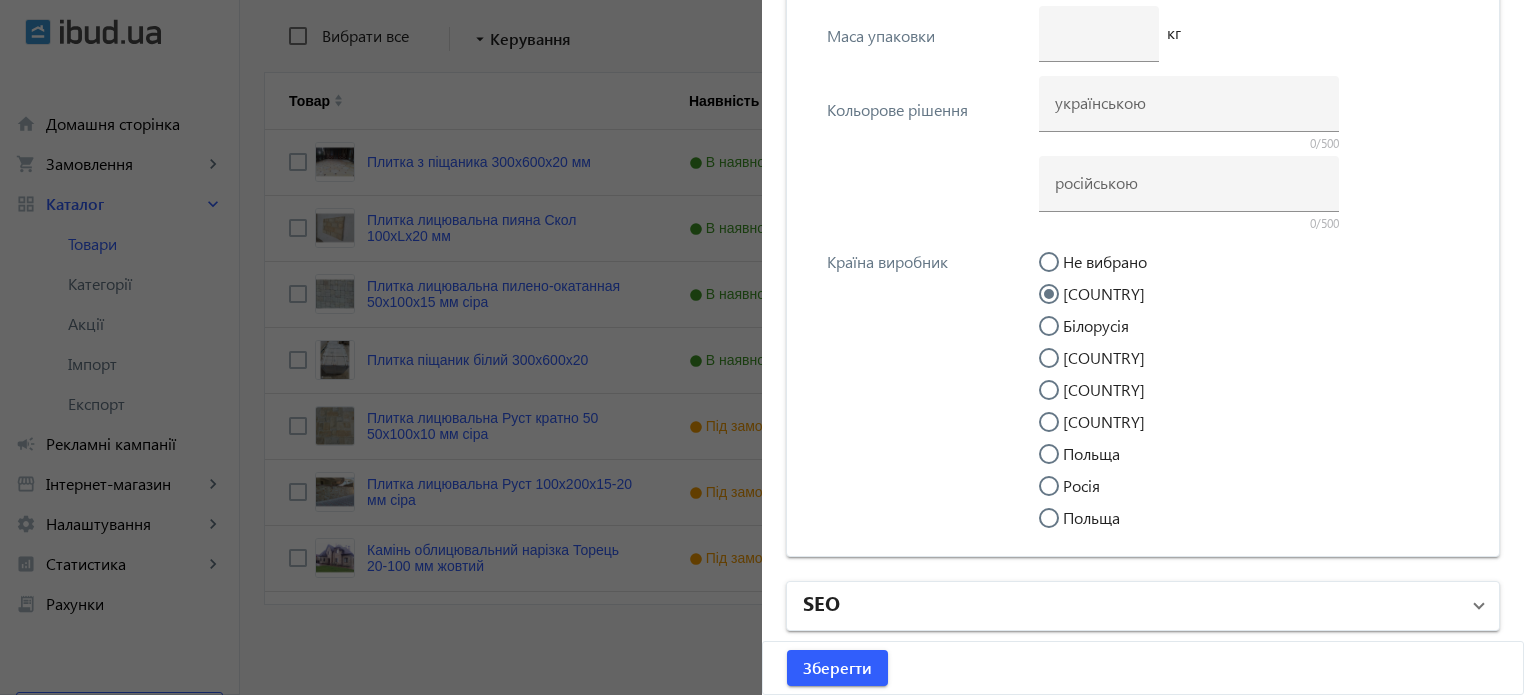 click on "SEO" at bounding box center [1131, 606] 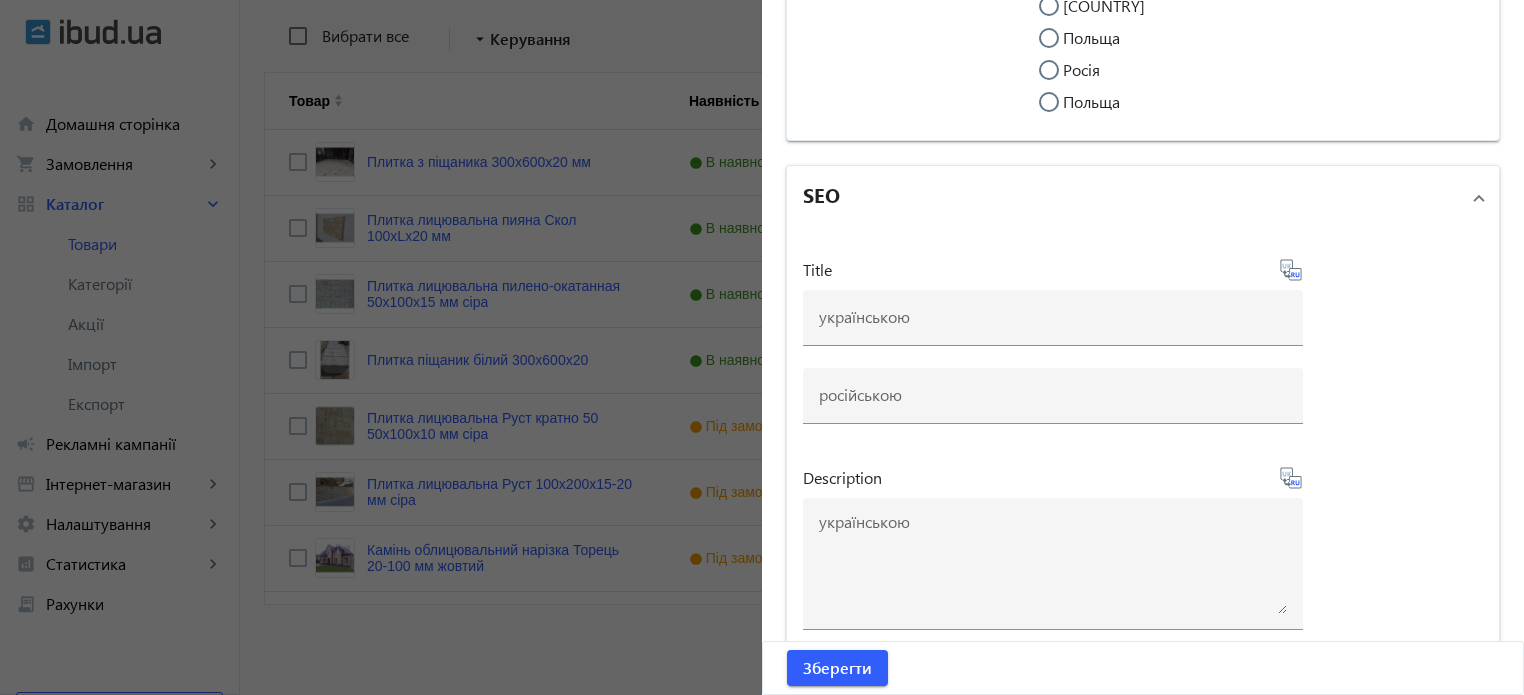 scroll, scrollTop: 6921, scrollLeft: 0, axis: vertical 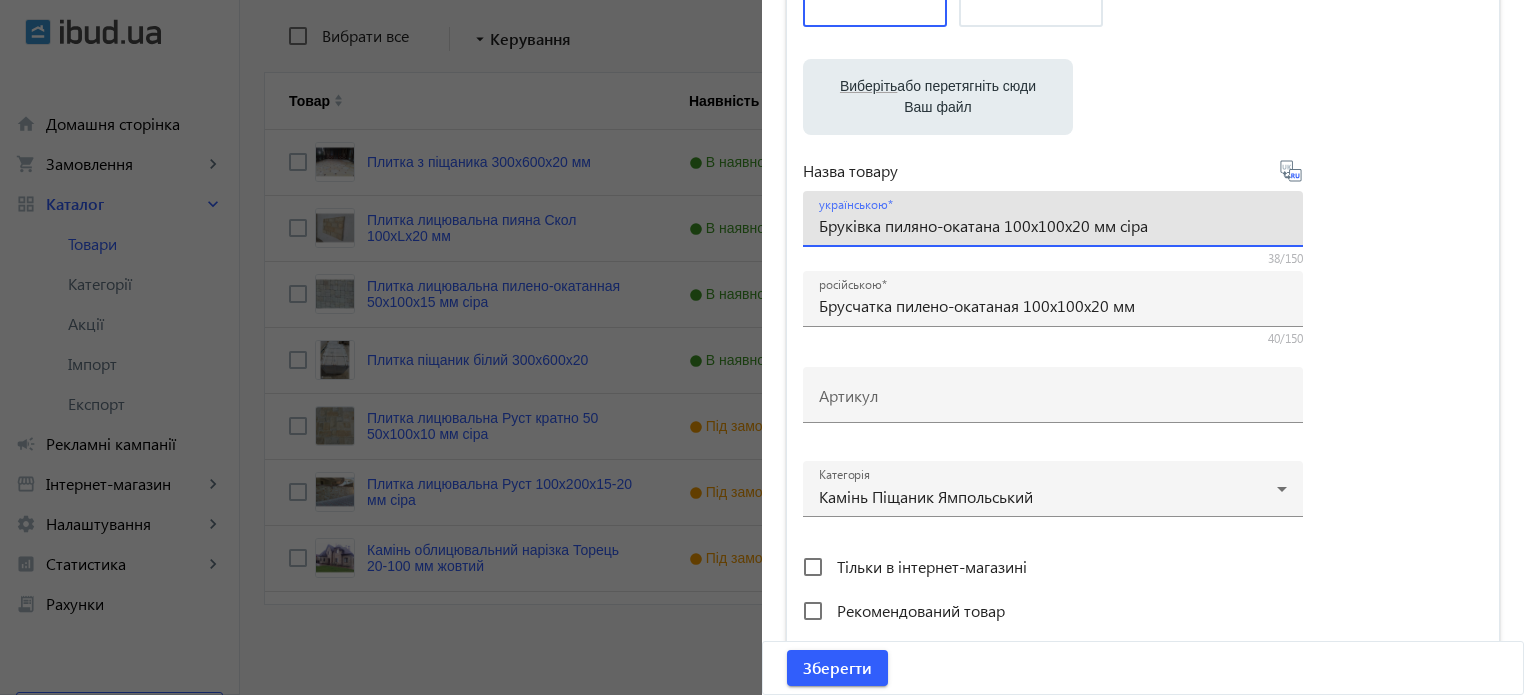 drag, startPoint x: 1122, startPoint y: 223, endPoint x: 819, endPoint y: 235, distance: 303.23752 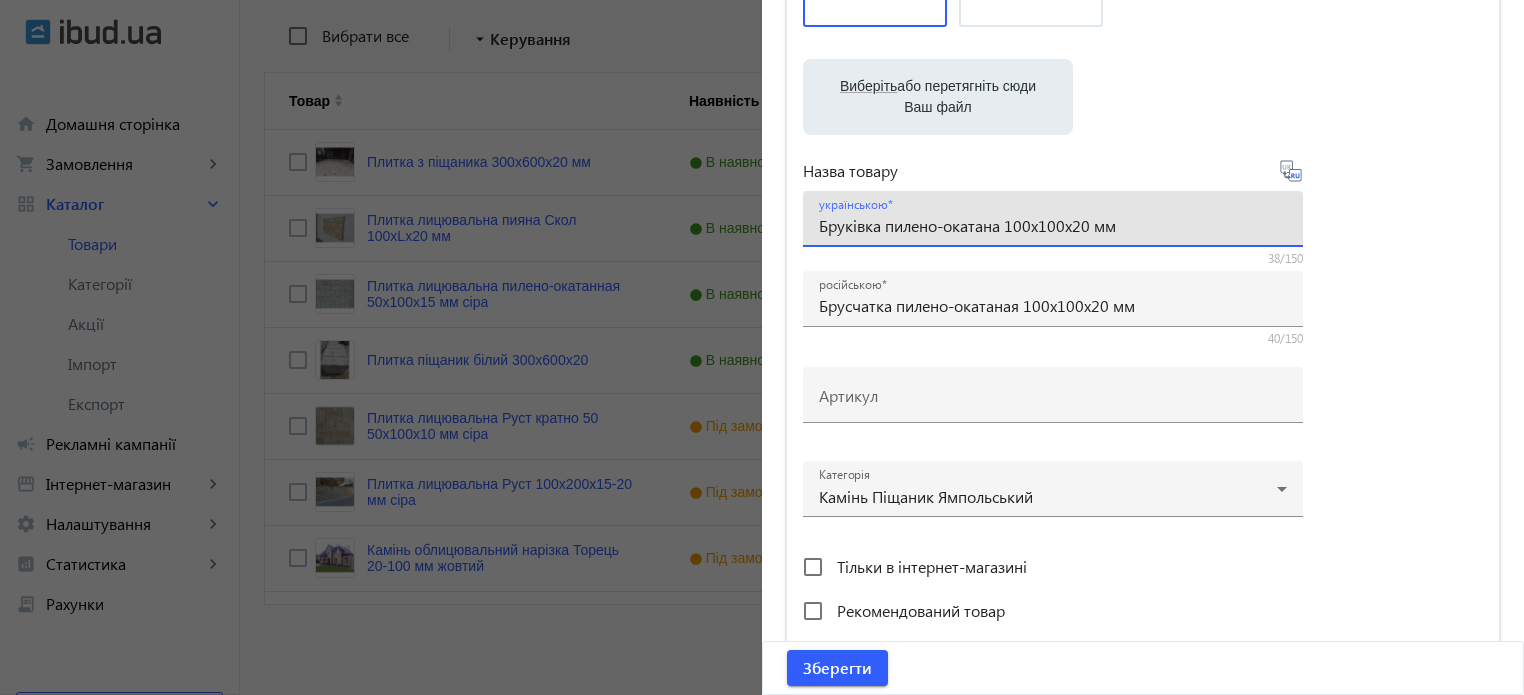 type on "Бруківка пилено-окатана 100х100х20 мм" 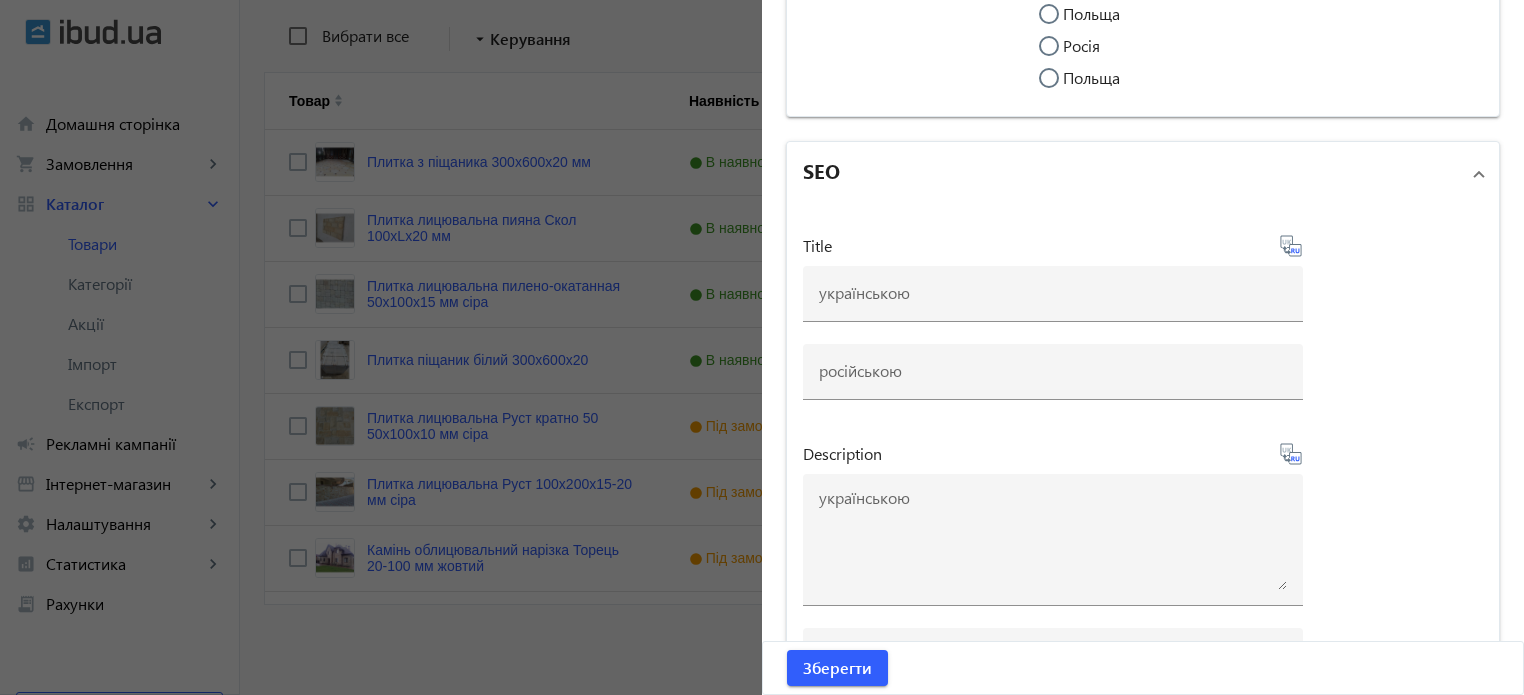 scroll, scrollTop: 7086, scrollLeft: 0, axis: vertical 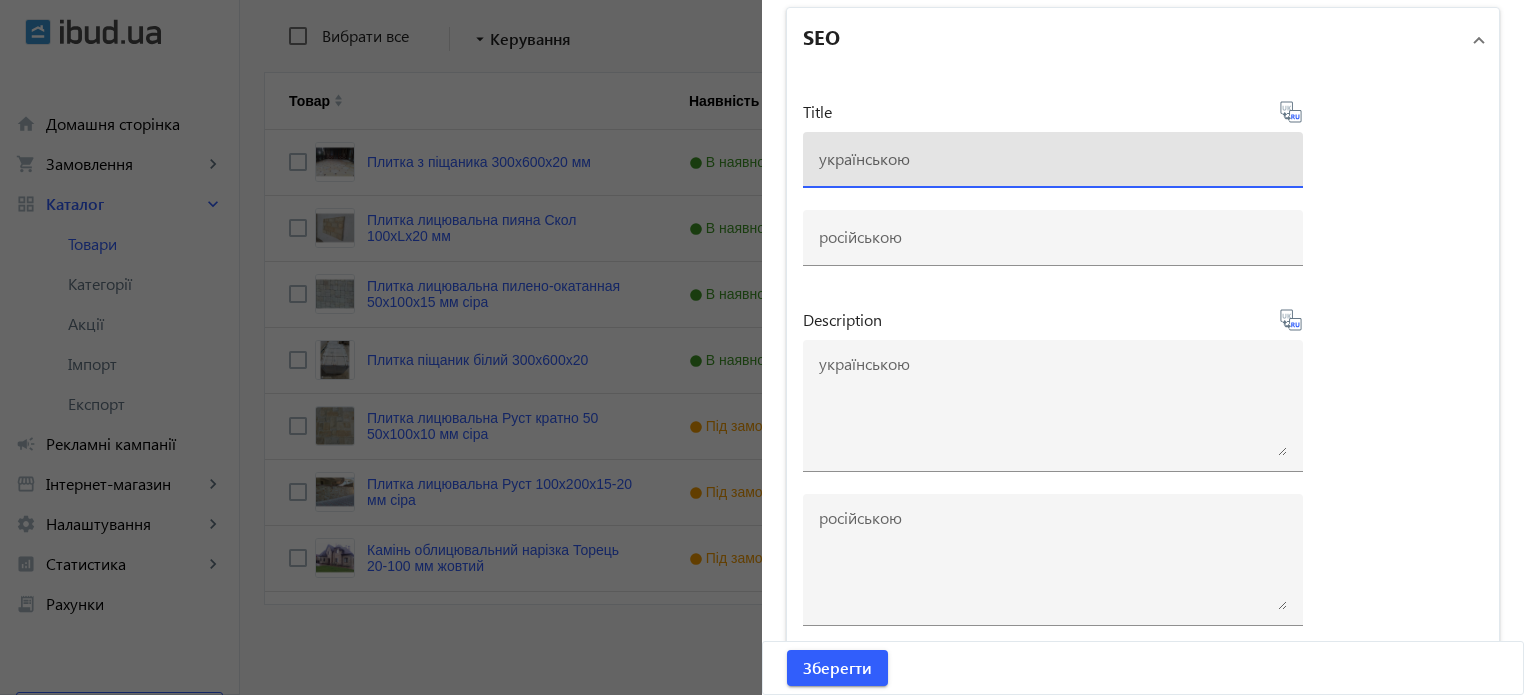 paste on "Бруківка пилено-окатана 100х100х20 мм" 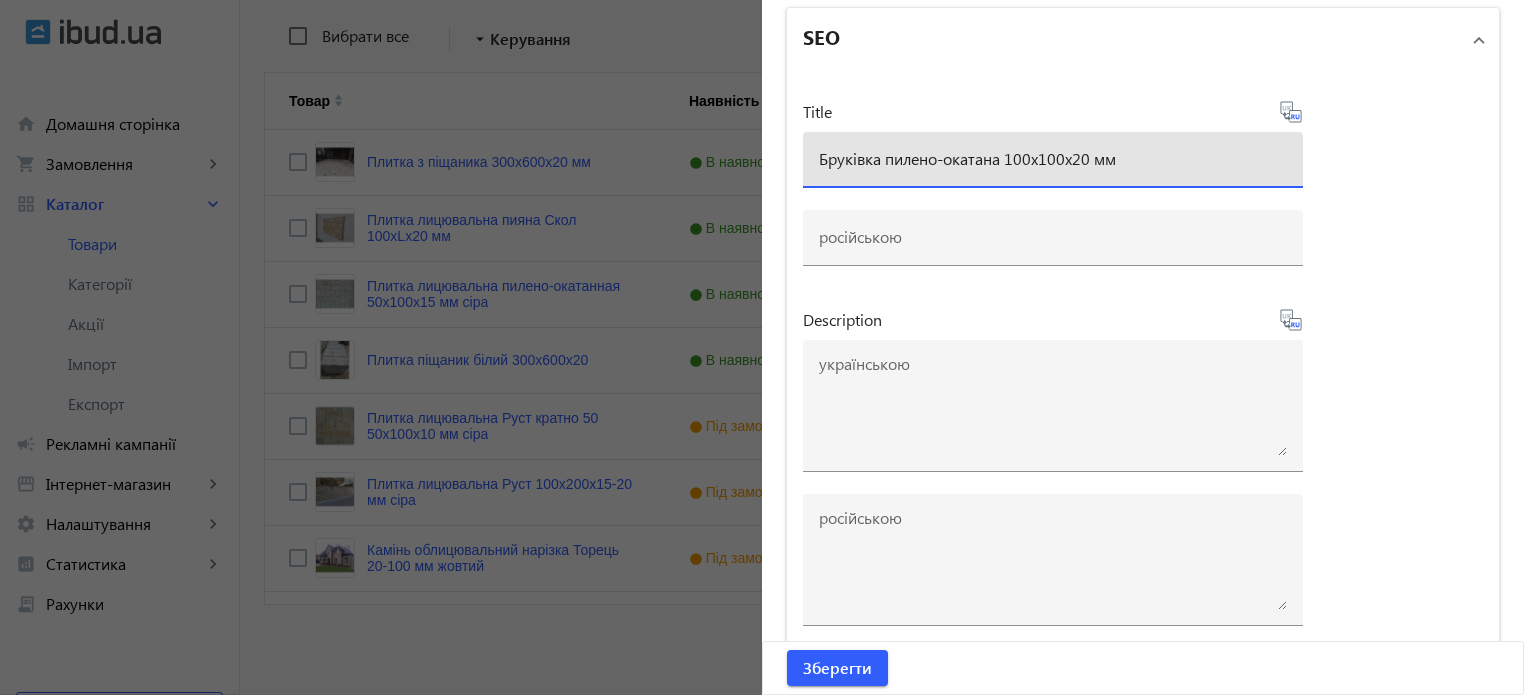 type on "Бруківка пилено-окатана 100х100х20 мм" 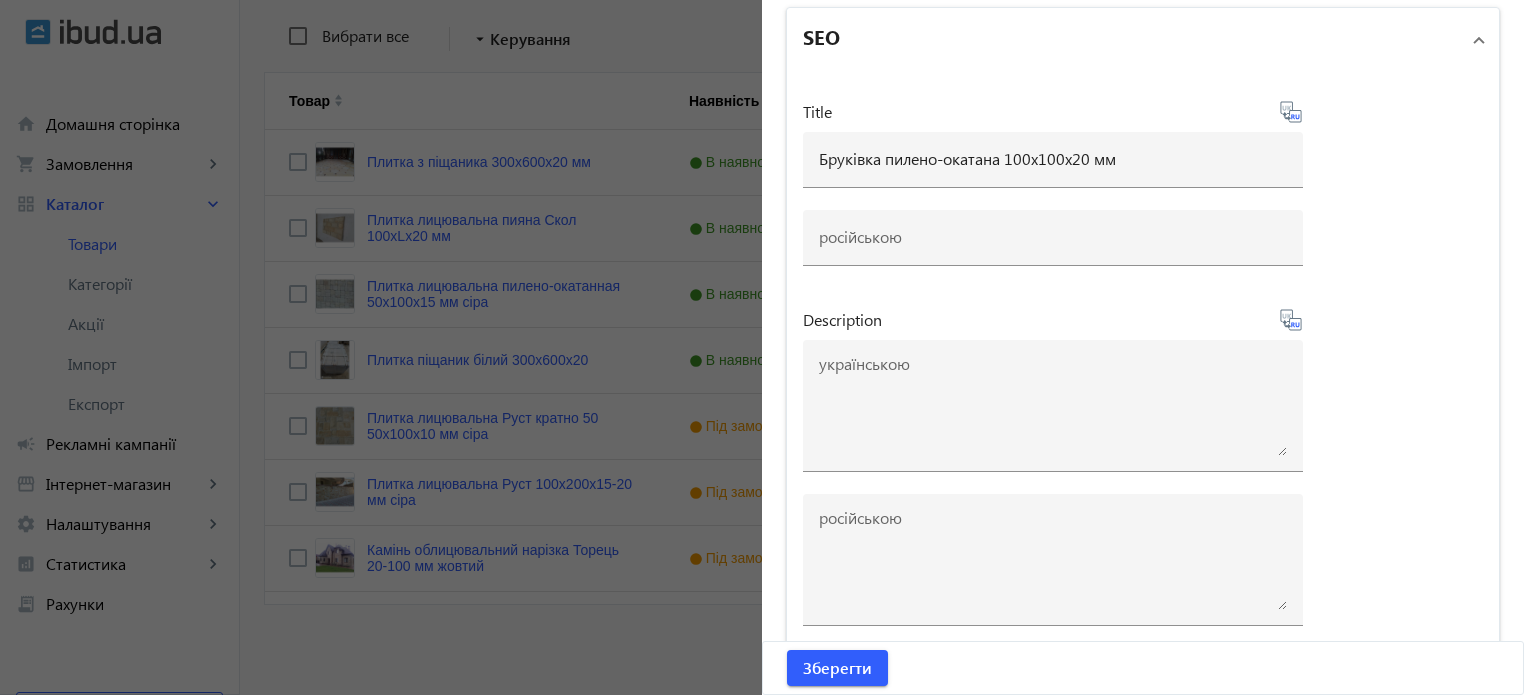 click 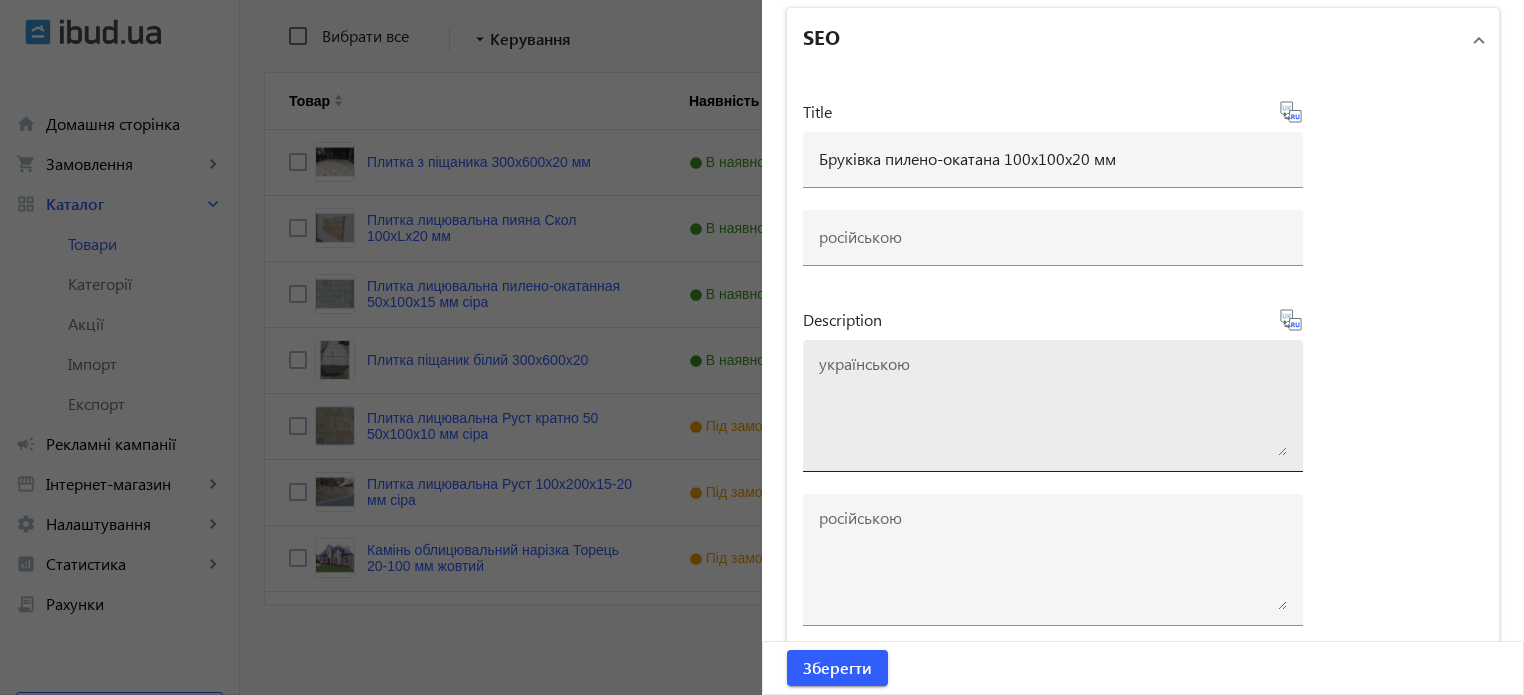 type on "Брусчатка пилено-окатаная 100х100х20 мм" 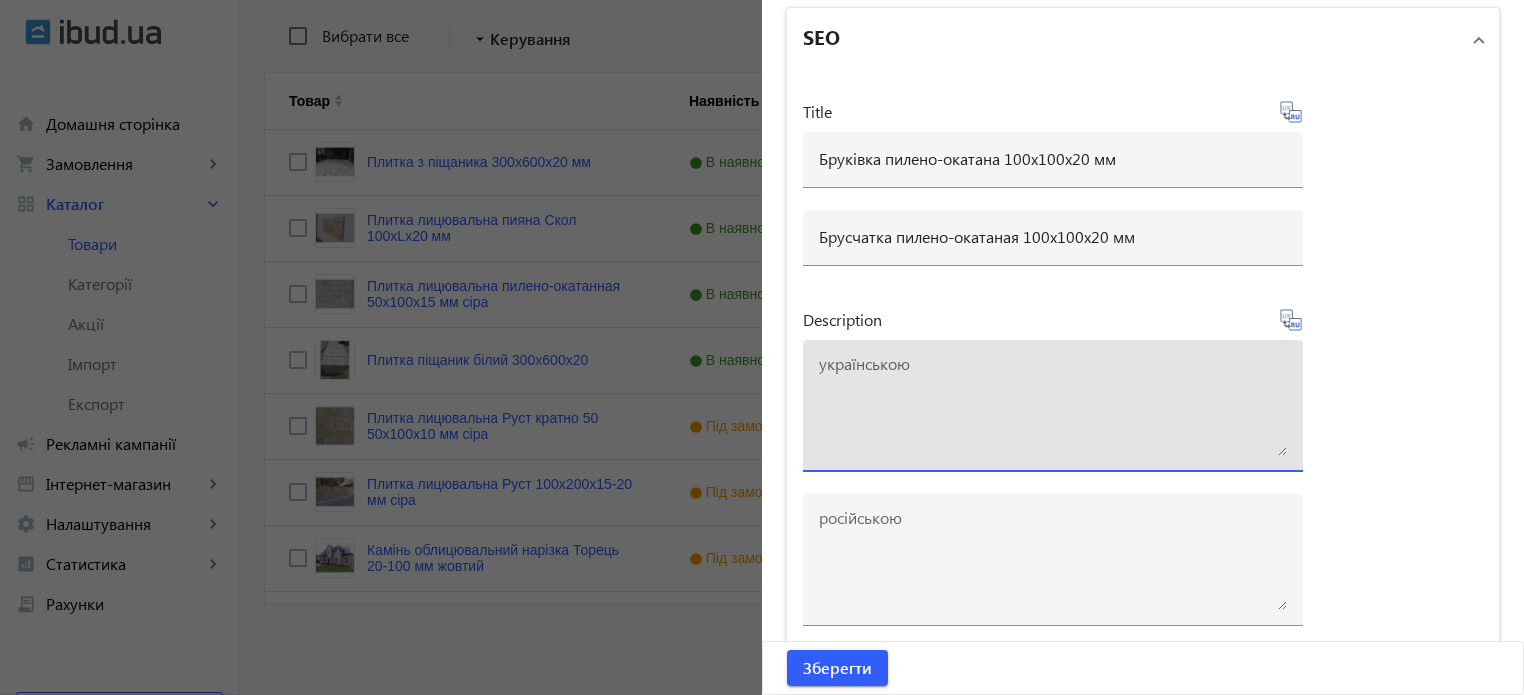 paste on "Бруківка пилено-окатана 100х100х20 мм" 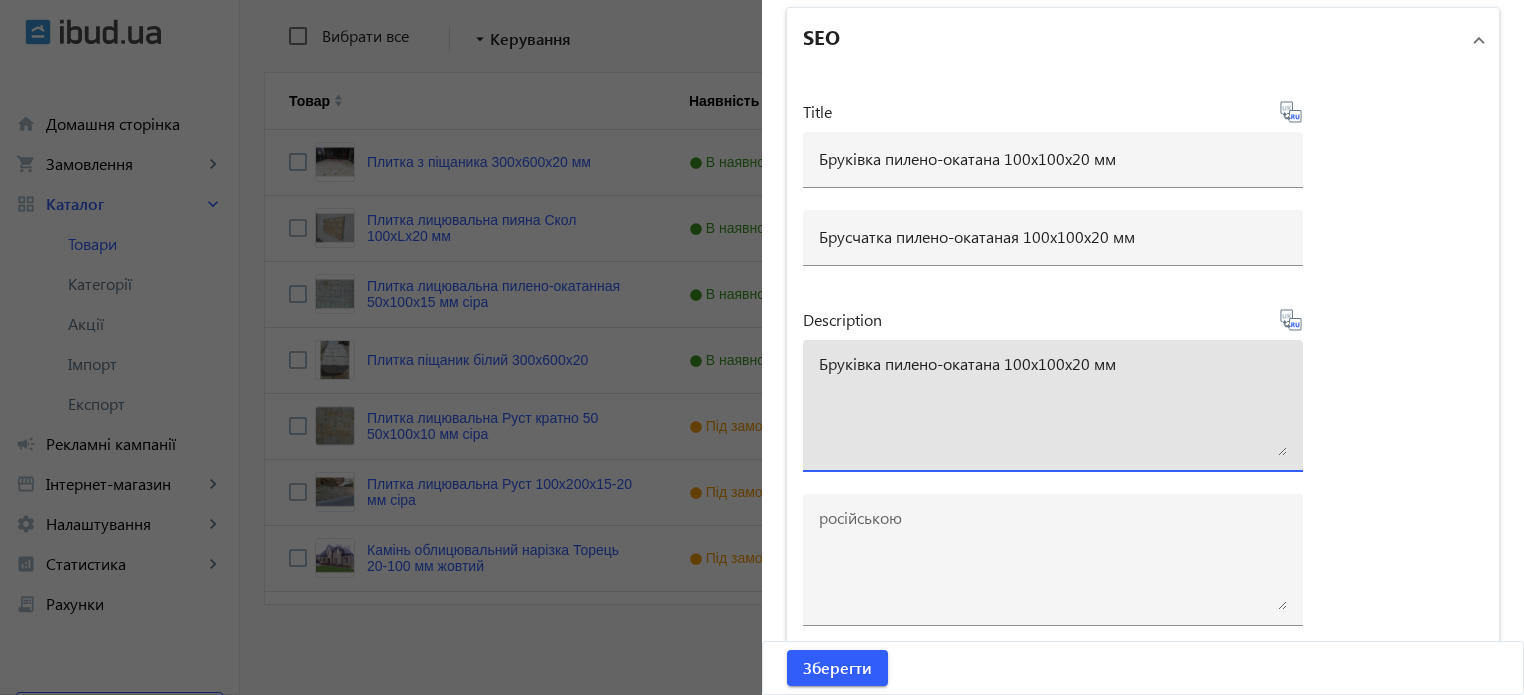 click on "Бруківка пилено-окатана 100х100х20 мм" at bounding box center (1053, 406) 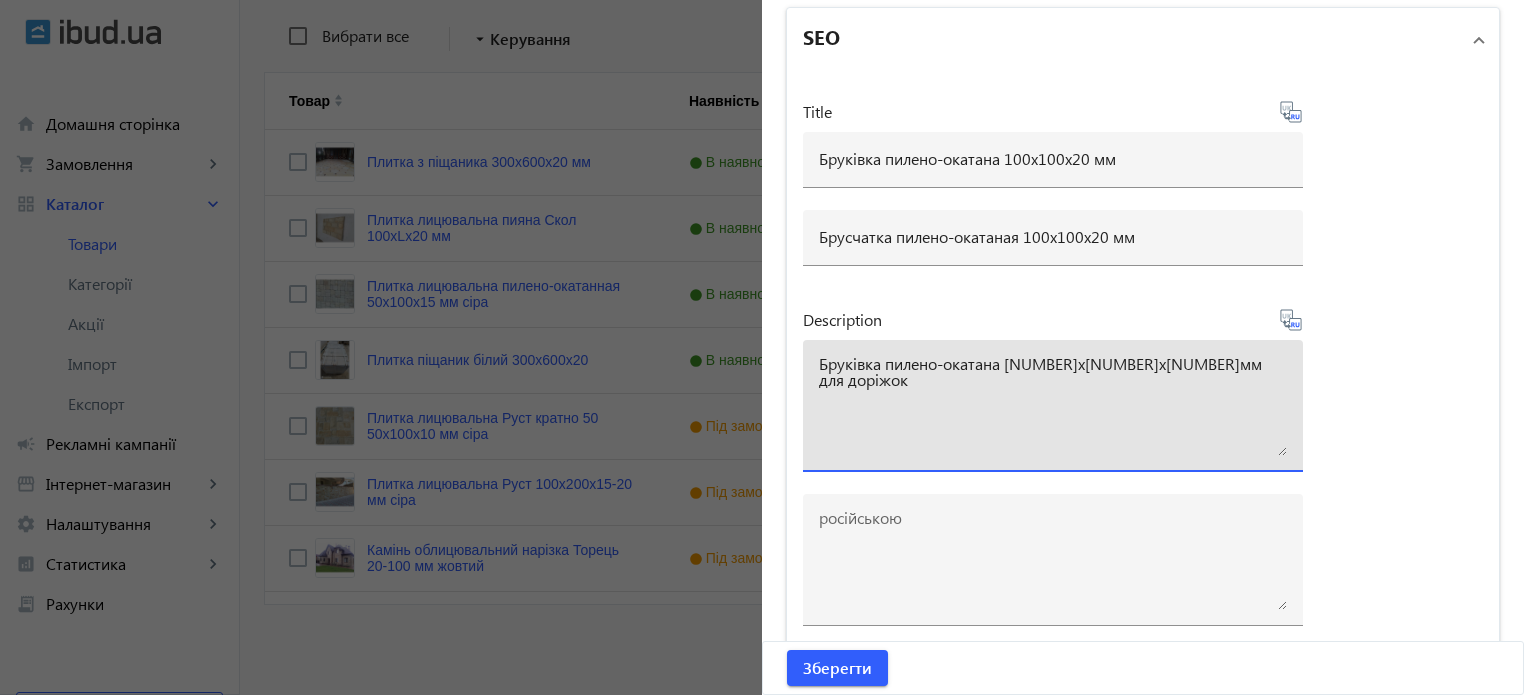type on "Бруківка пилено-окатана [NUMBER]х[NUMBER]х[NUMBER]мм для доріжок" 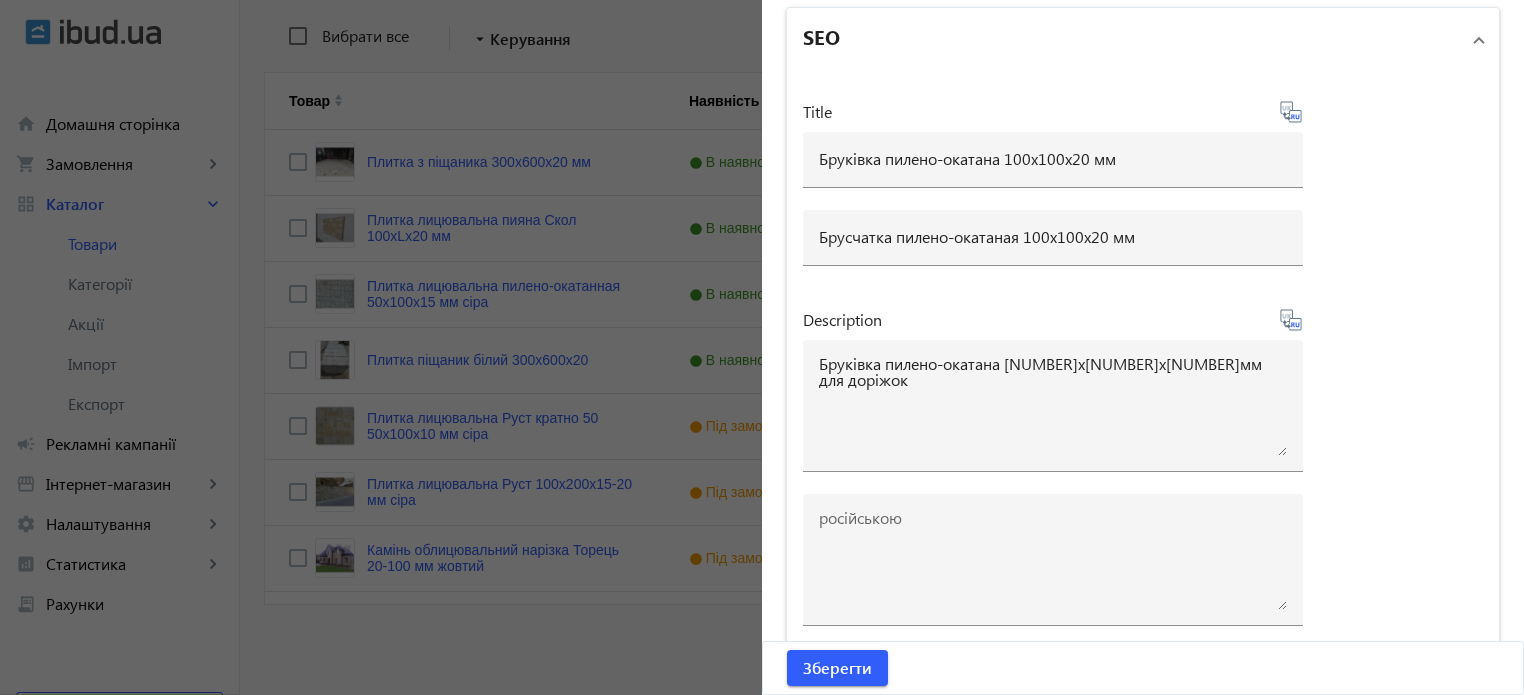 type on "Брусчатка пилено-окатаная 100х100х20мм для дорожек" 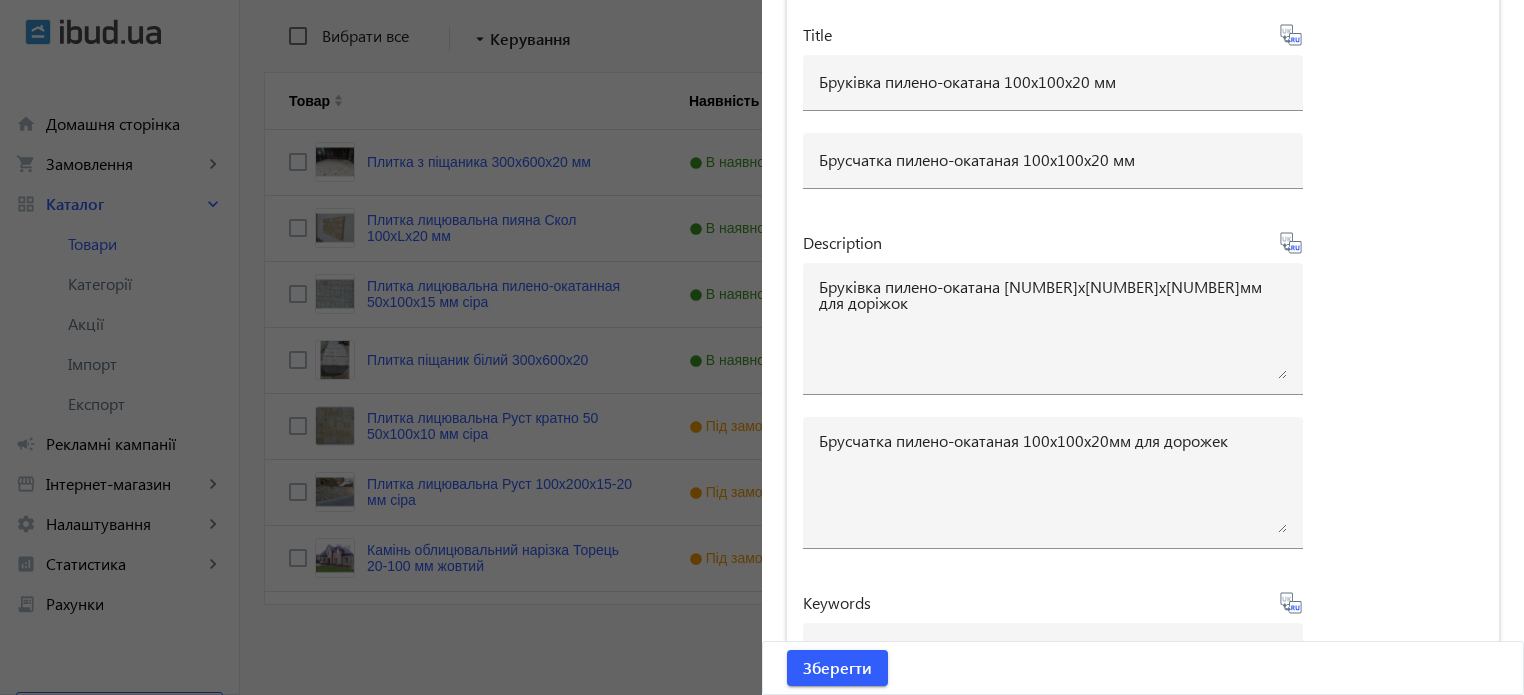 scroll, scrollTop: 7319, scrollLeft: 0, axis: vertical 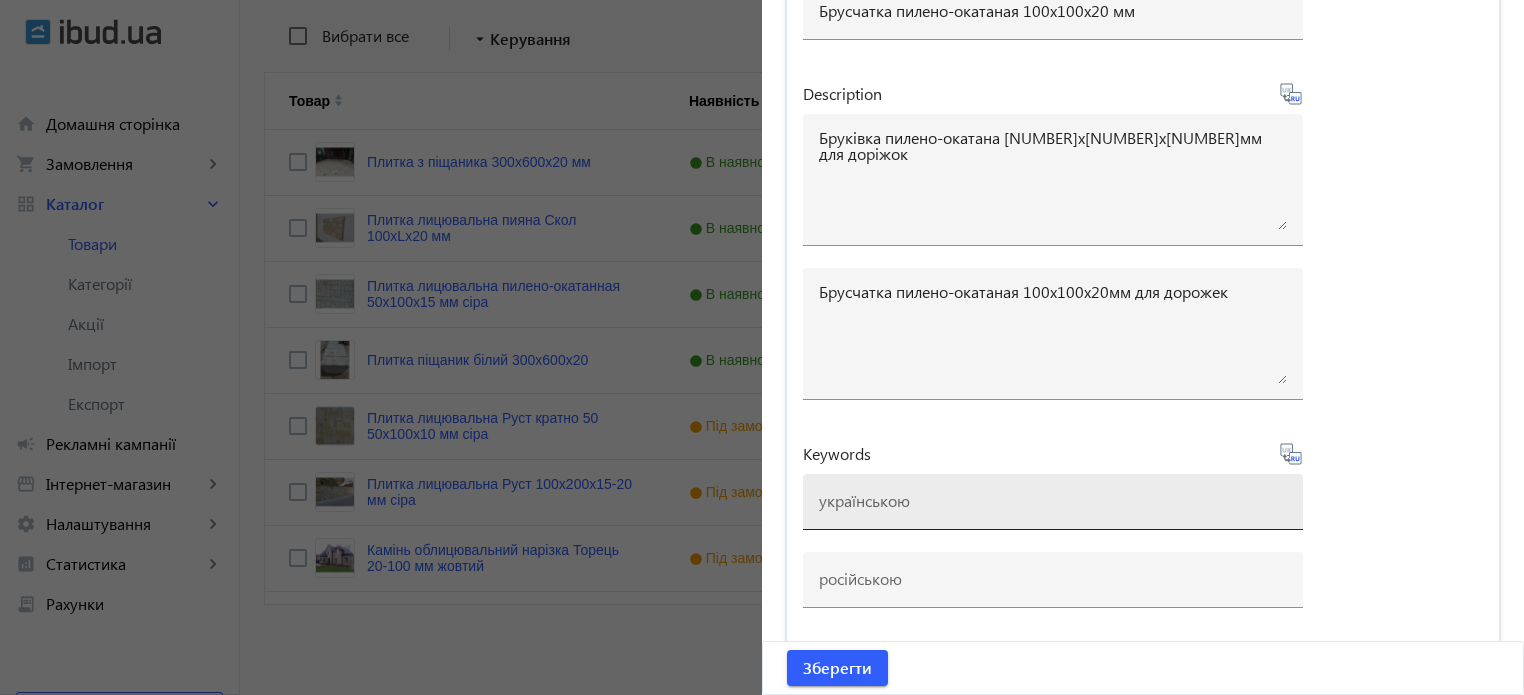 click at bounding box center [1053, 502] 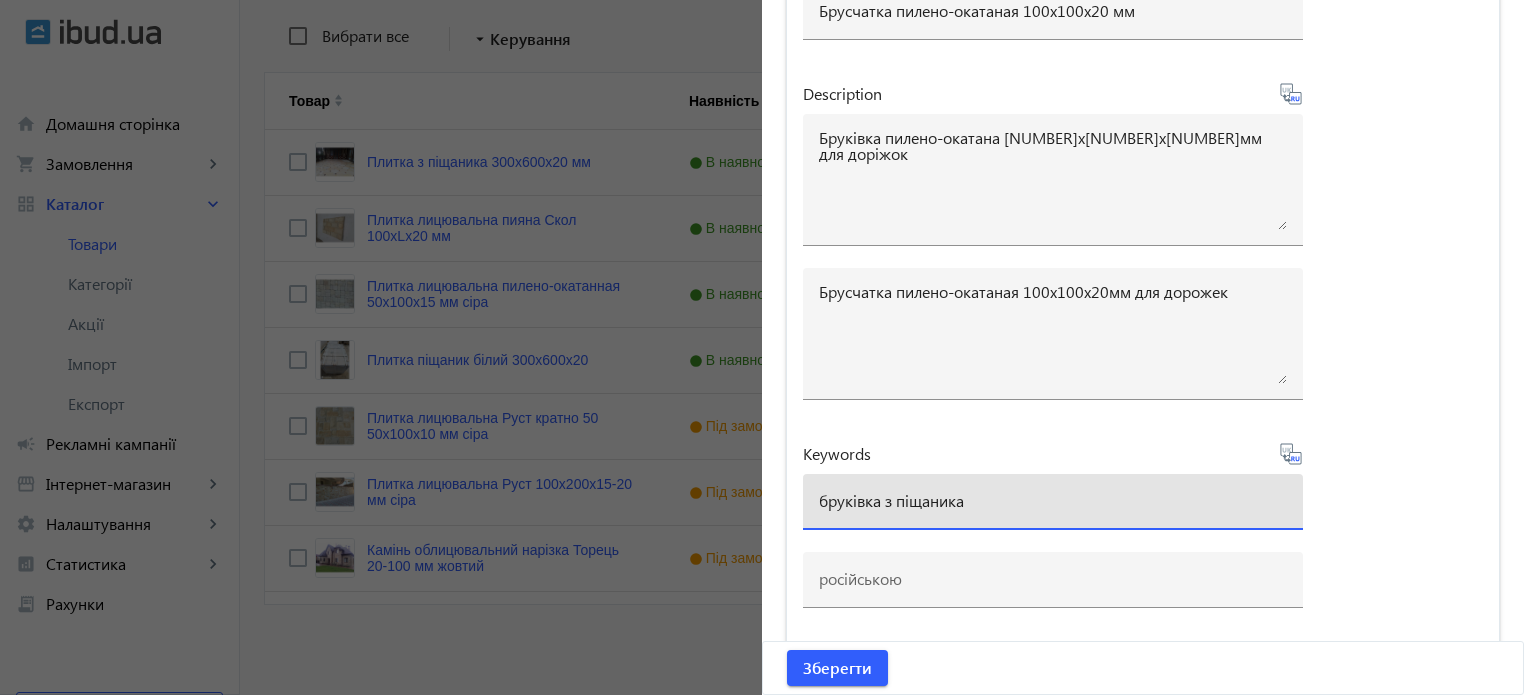 type on "бруківка з піщаника" 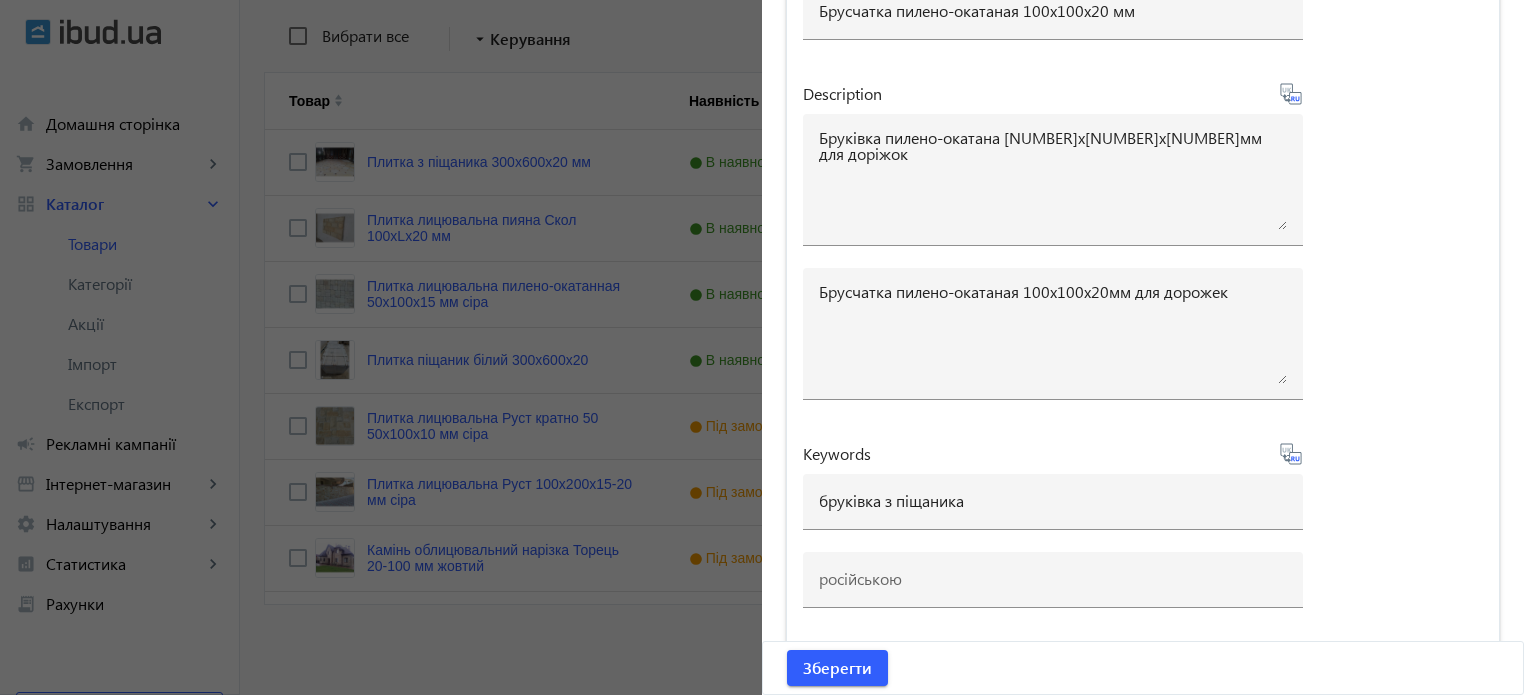 click 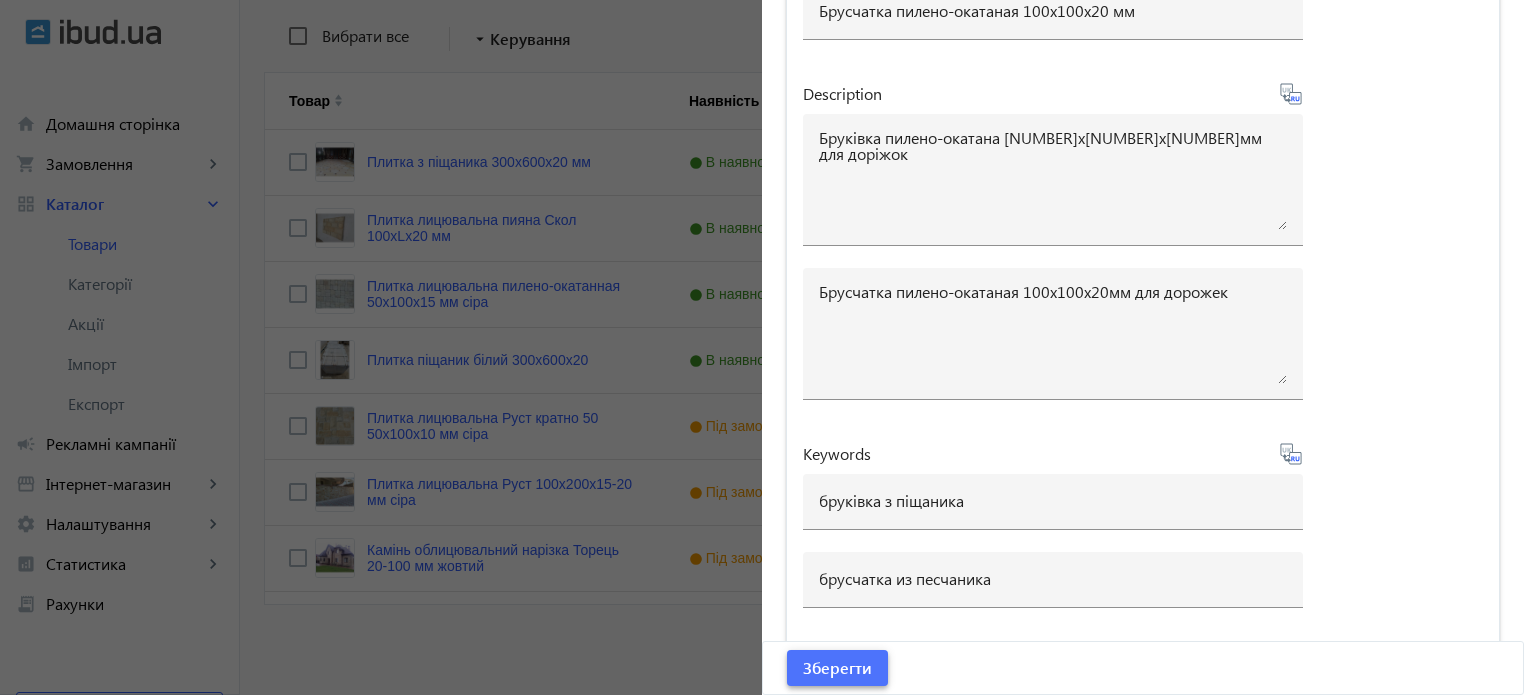 click on "Зберегти" 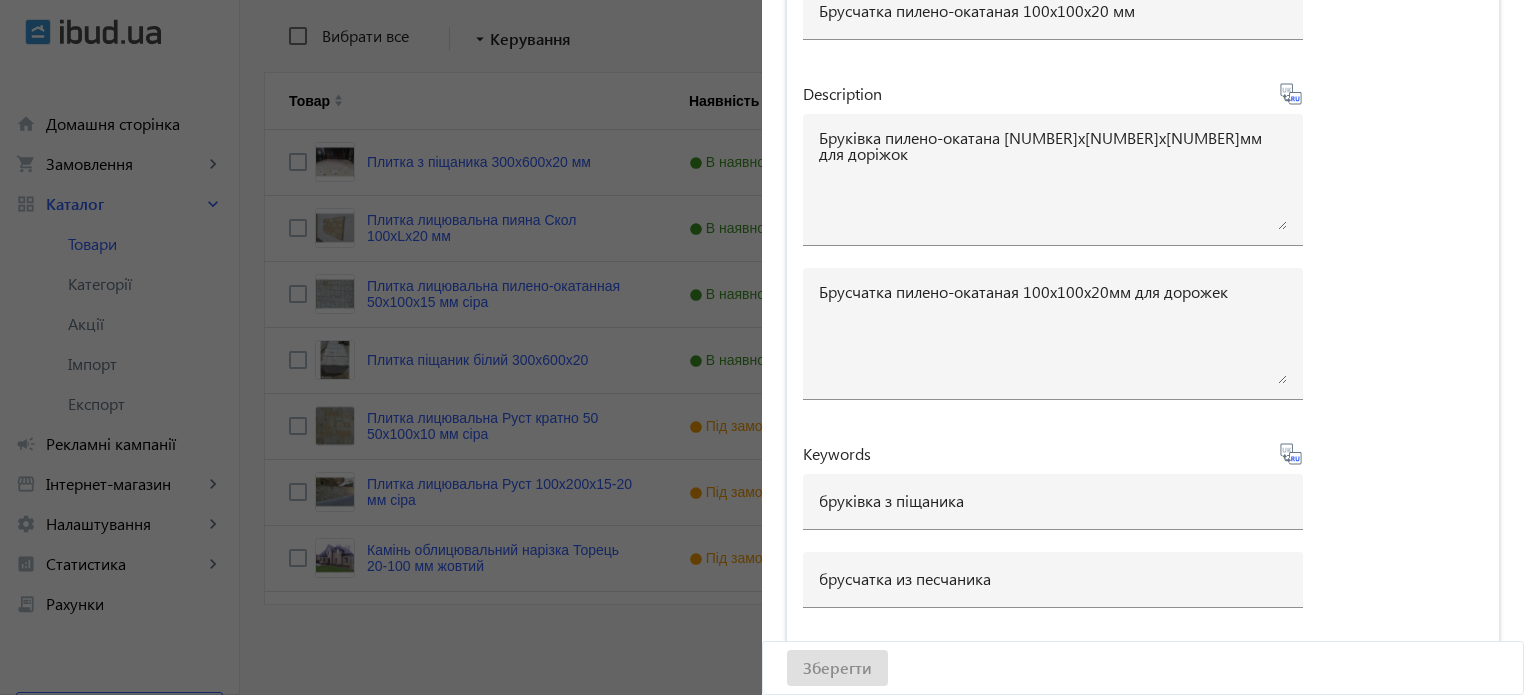 scroll, scrollTop: 0, scrollLeft: 0, axis: both 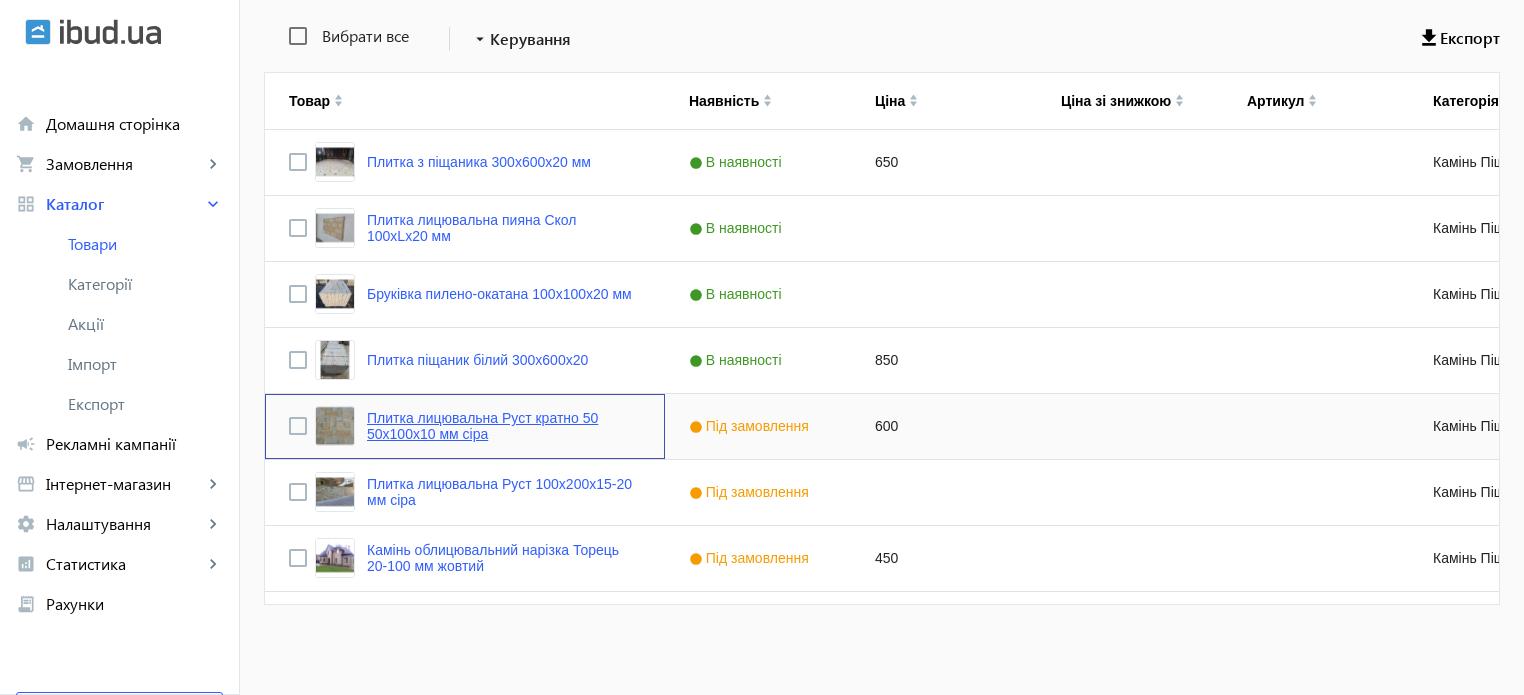 click on "Плитка лицювальна Руст кратно 50 50х100х10 мм сіра" 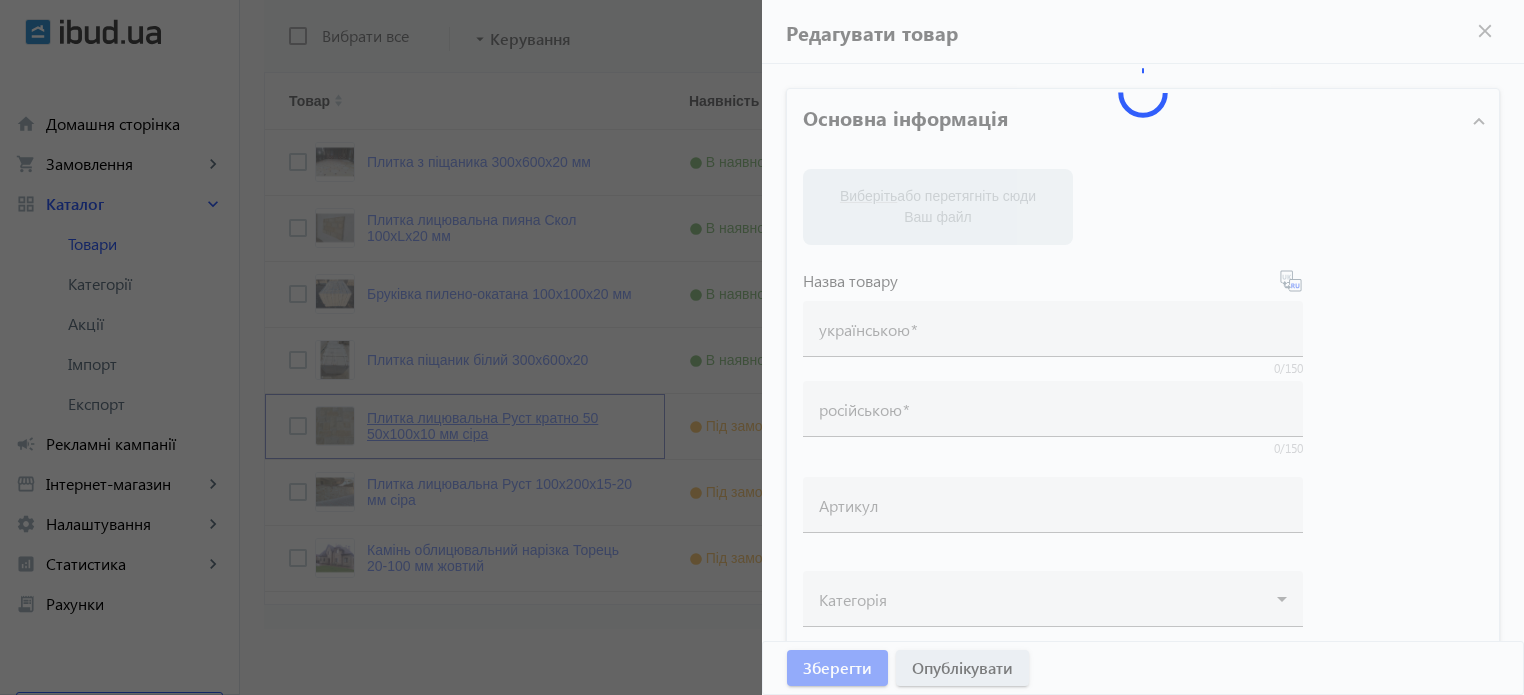 type on "Плитка лицювальна Руст кратно 50 50х100х10 мм сіра" 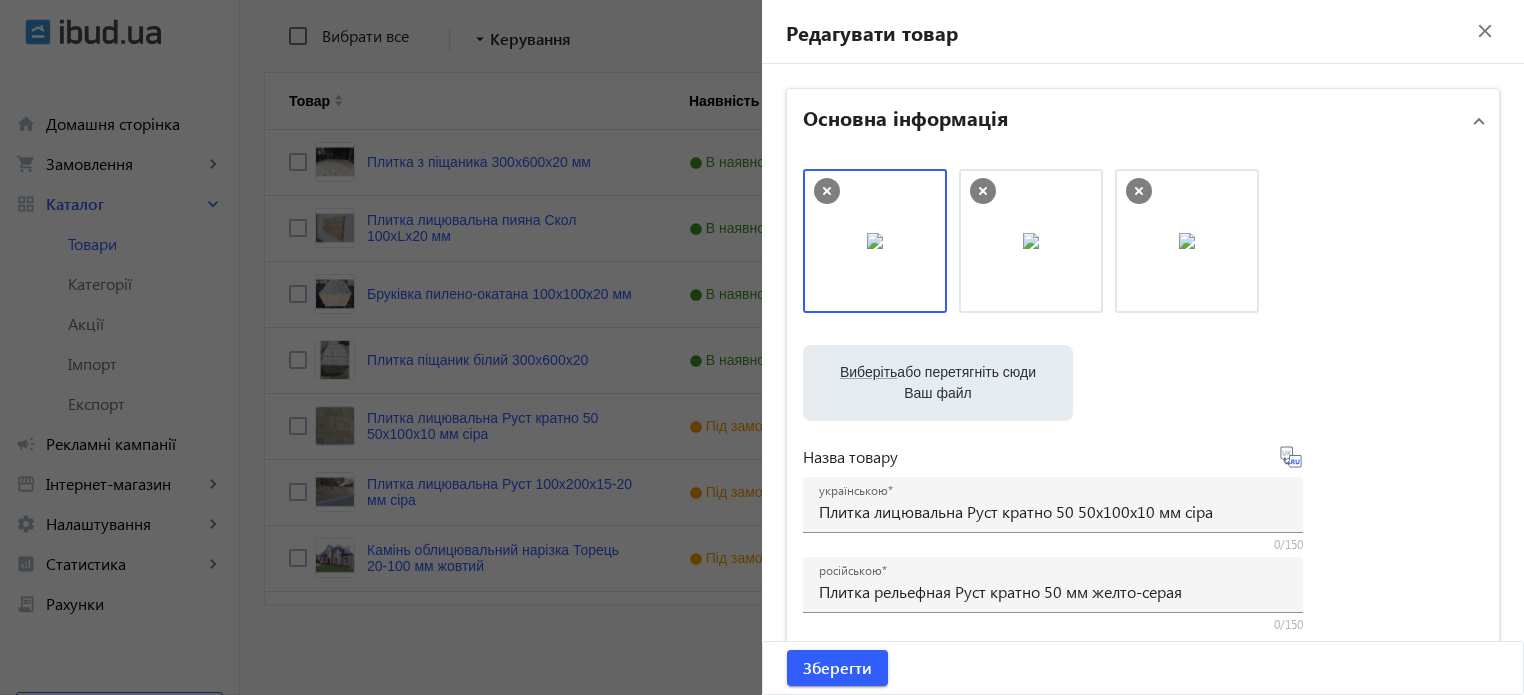 click 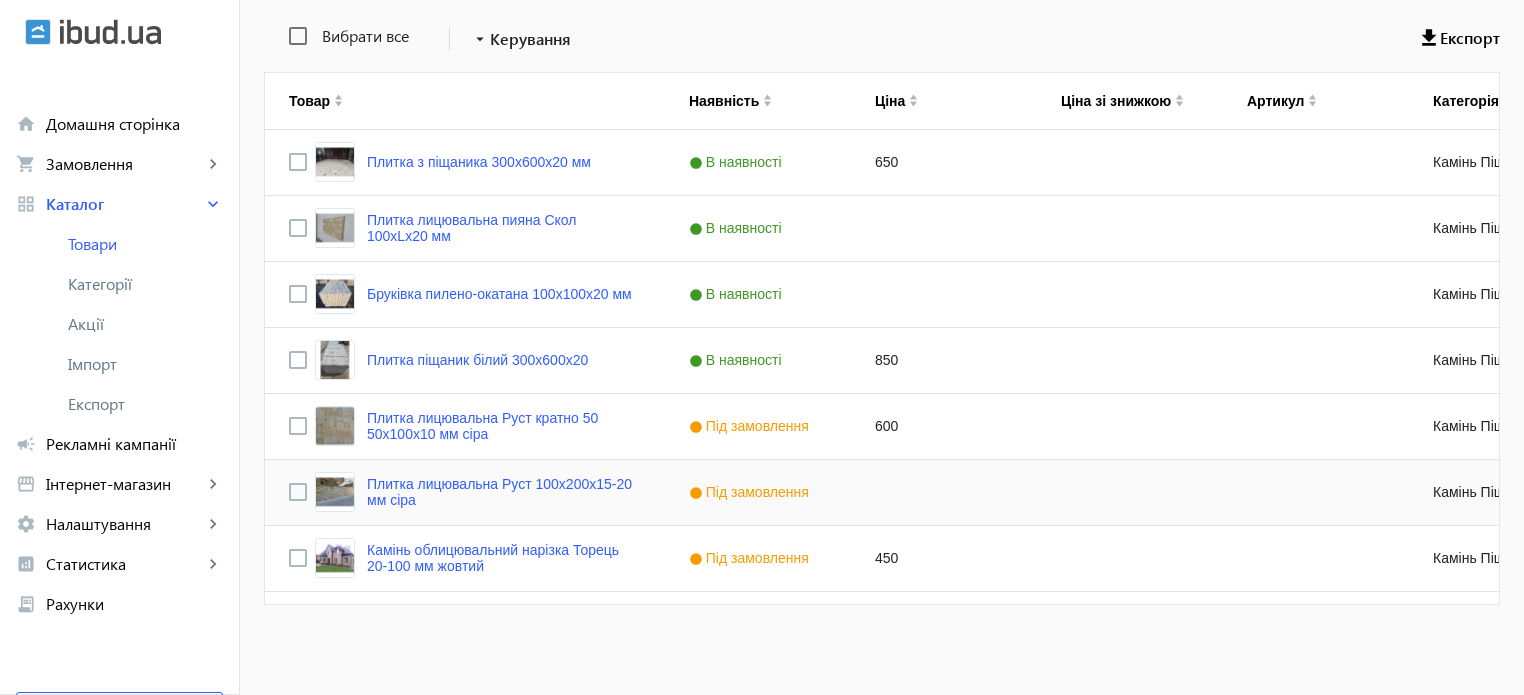 click on "Плитка лицювальна Руст 100х200х15-20 мм сіра" 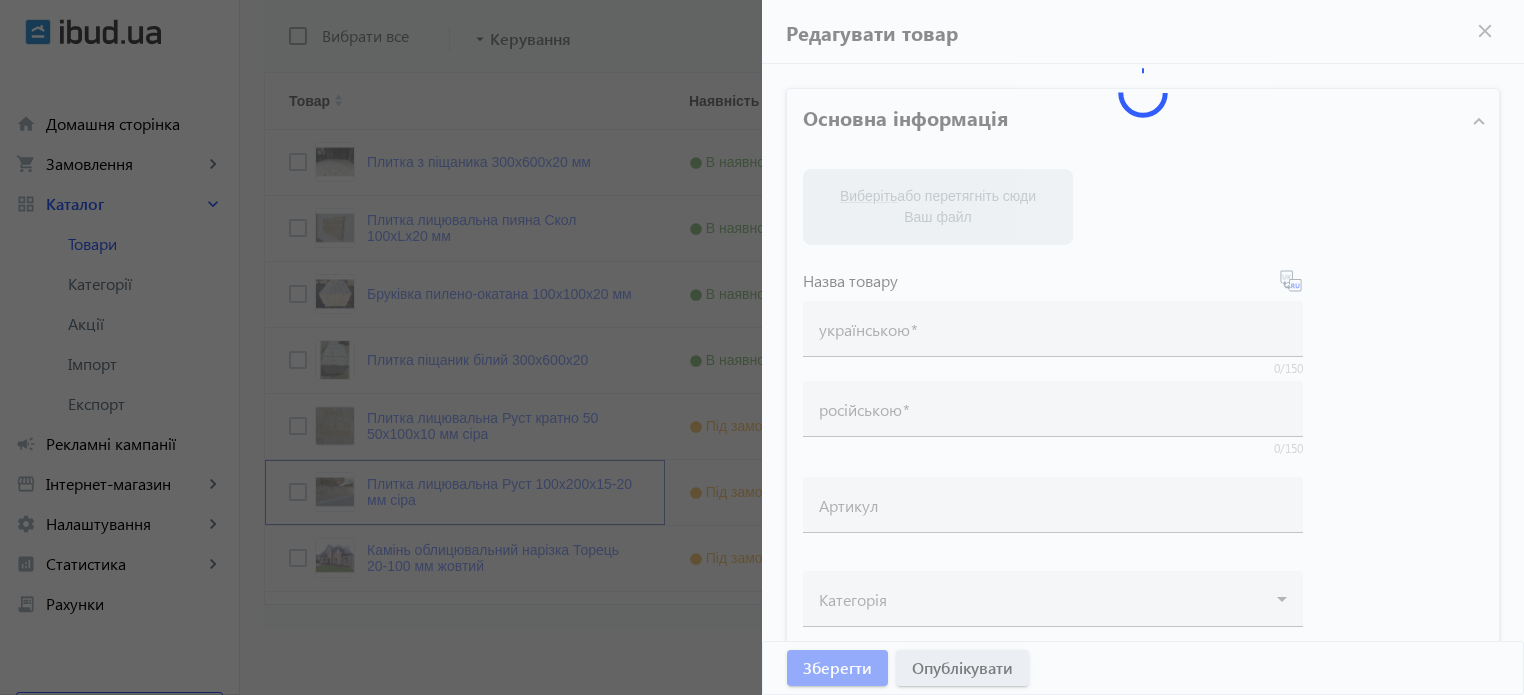 type on "Плитка лицювальна Руст 100х200х15-20 мм сіра" 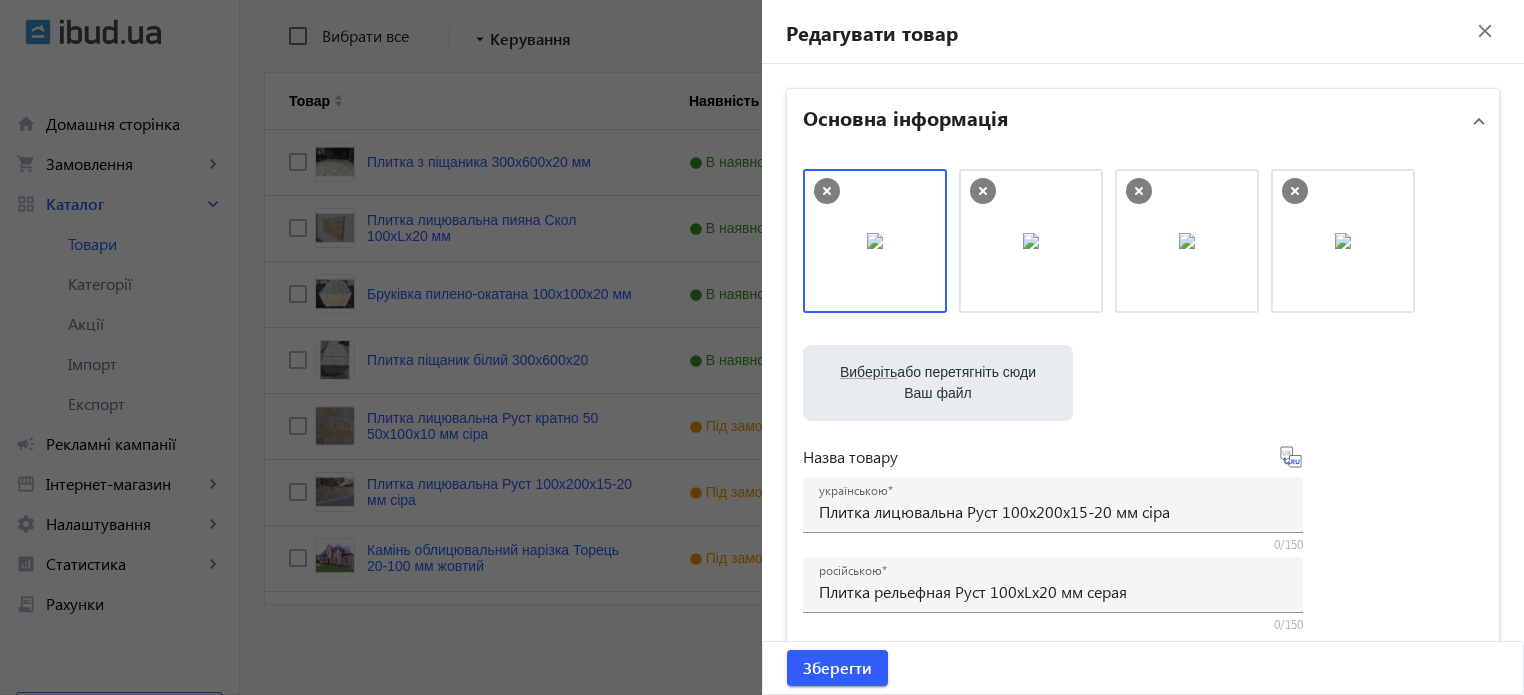 click 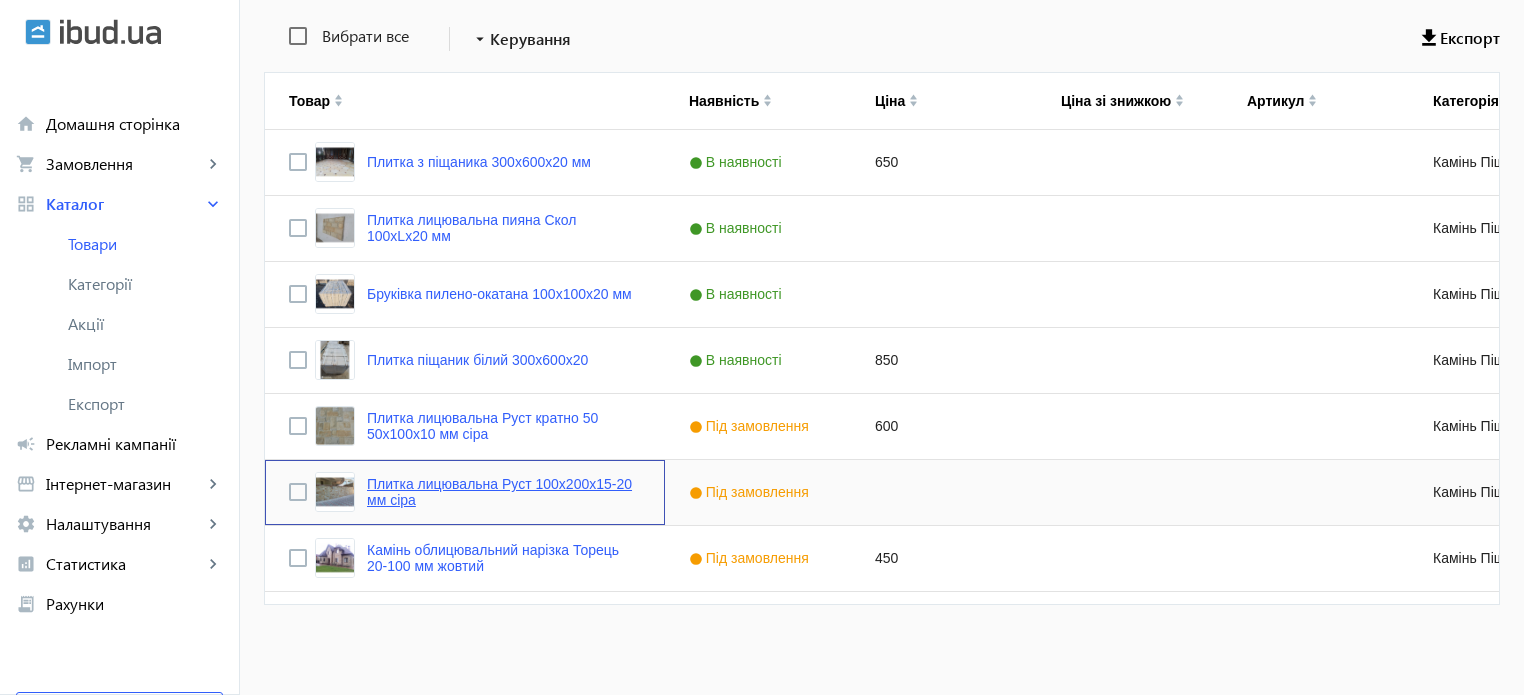 click on "Плитка лицювальна Руст 100х200х15-20 мм сіра" 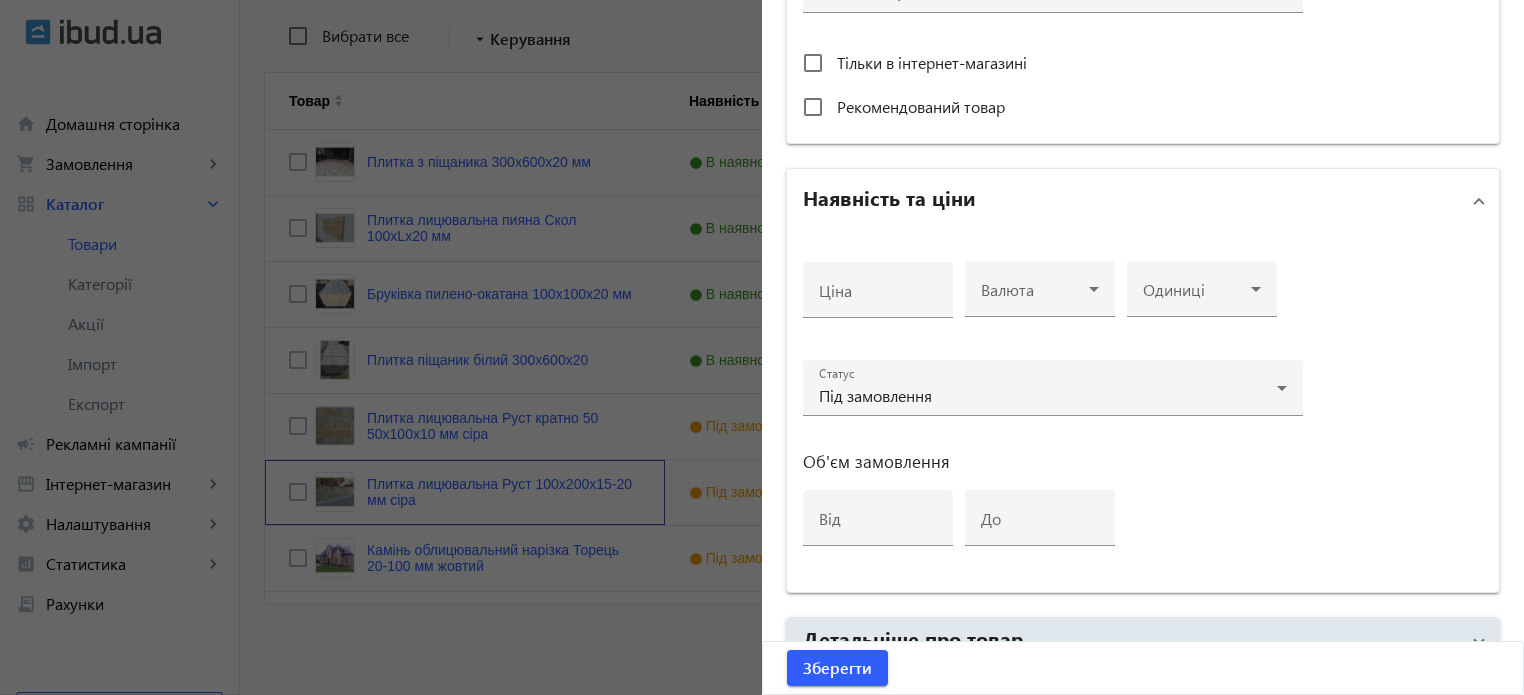 scroll, scrollTop: 700, scrollLeft: 0, axis: vertical 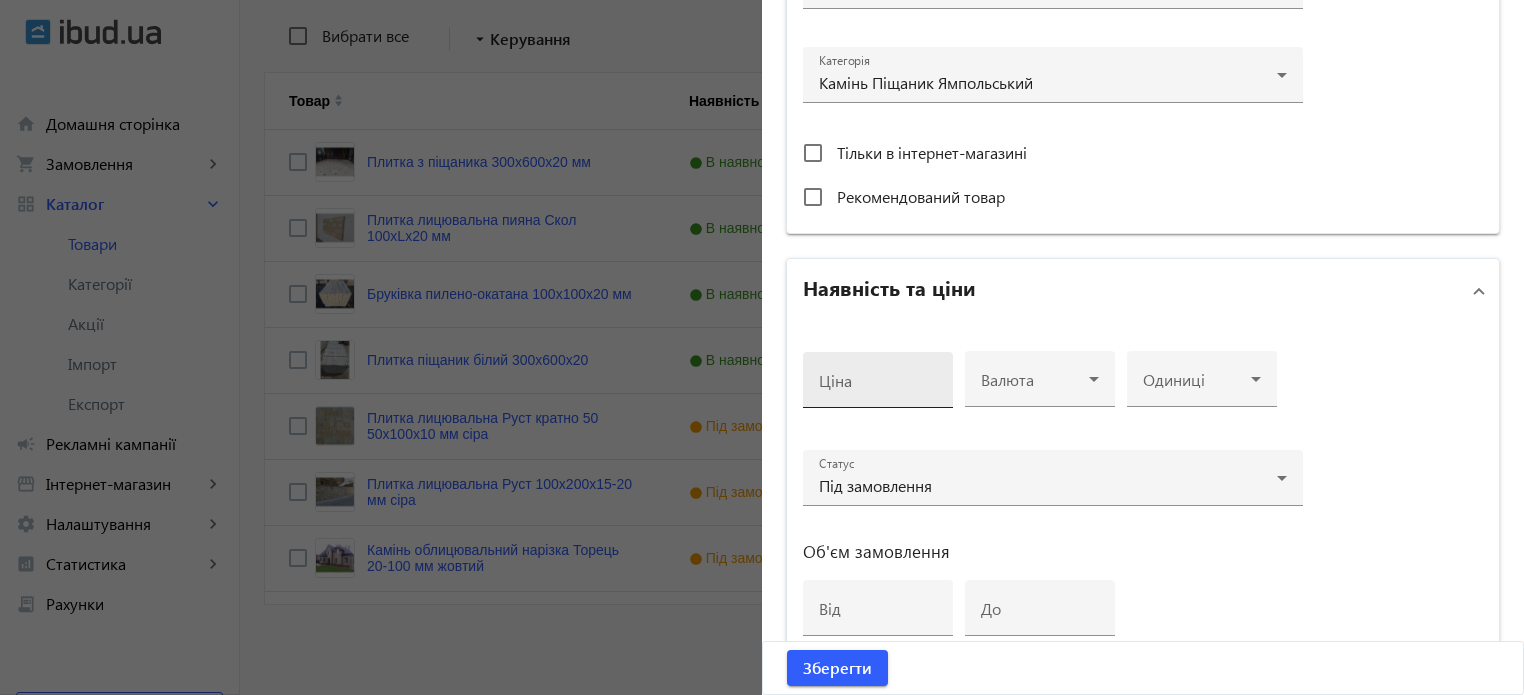 click on "Ціна" at bounding box center (878, 386) 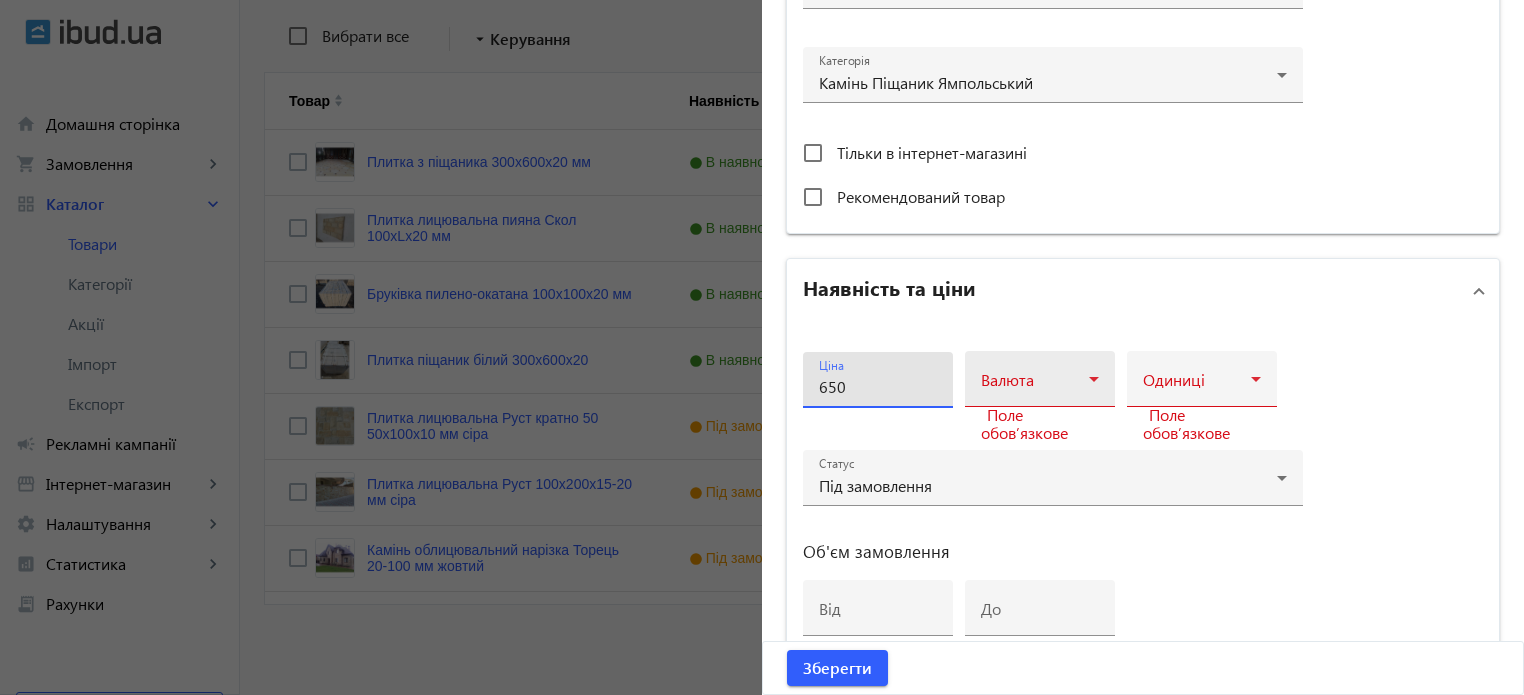 type on "650" 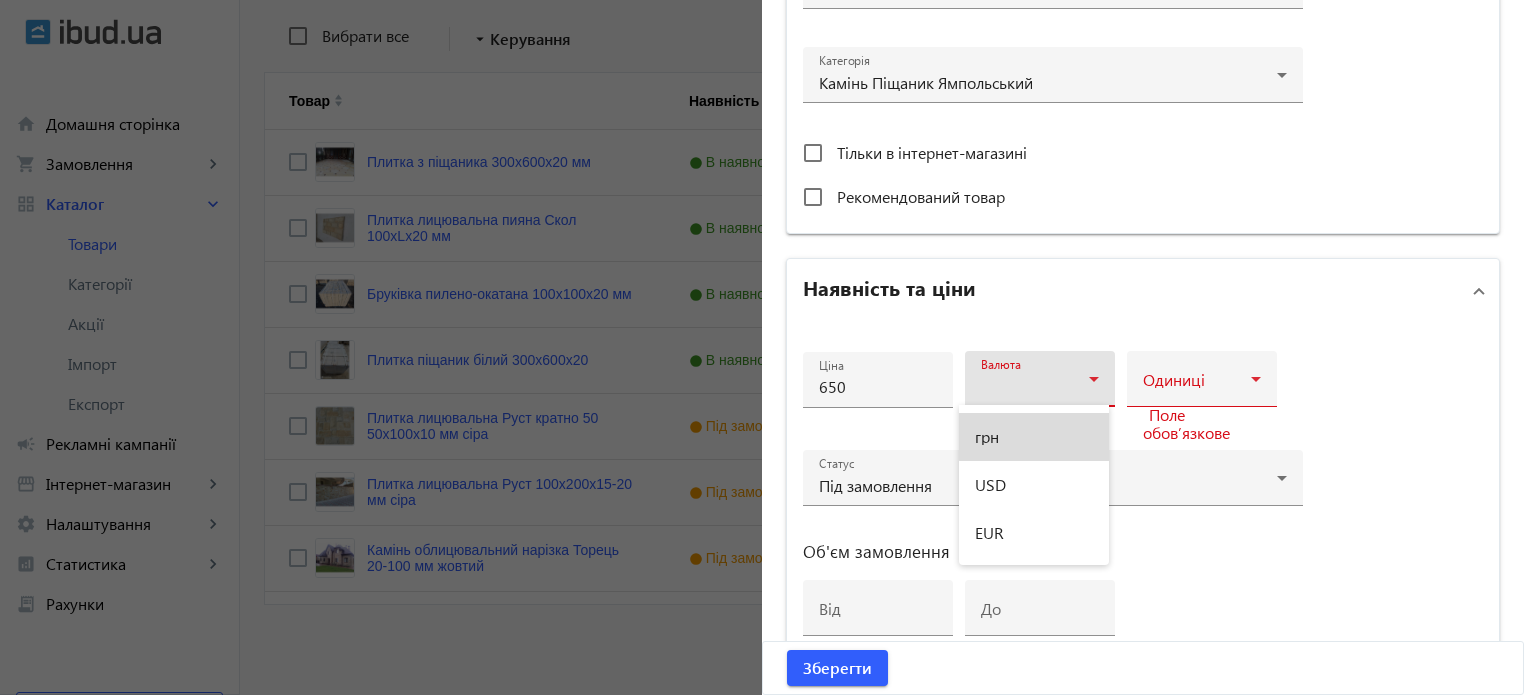 click on "грн" at bounding box center [1034, 437] 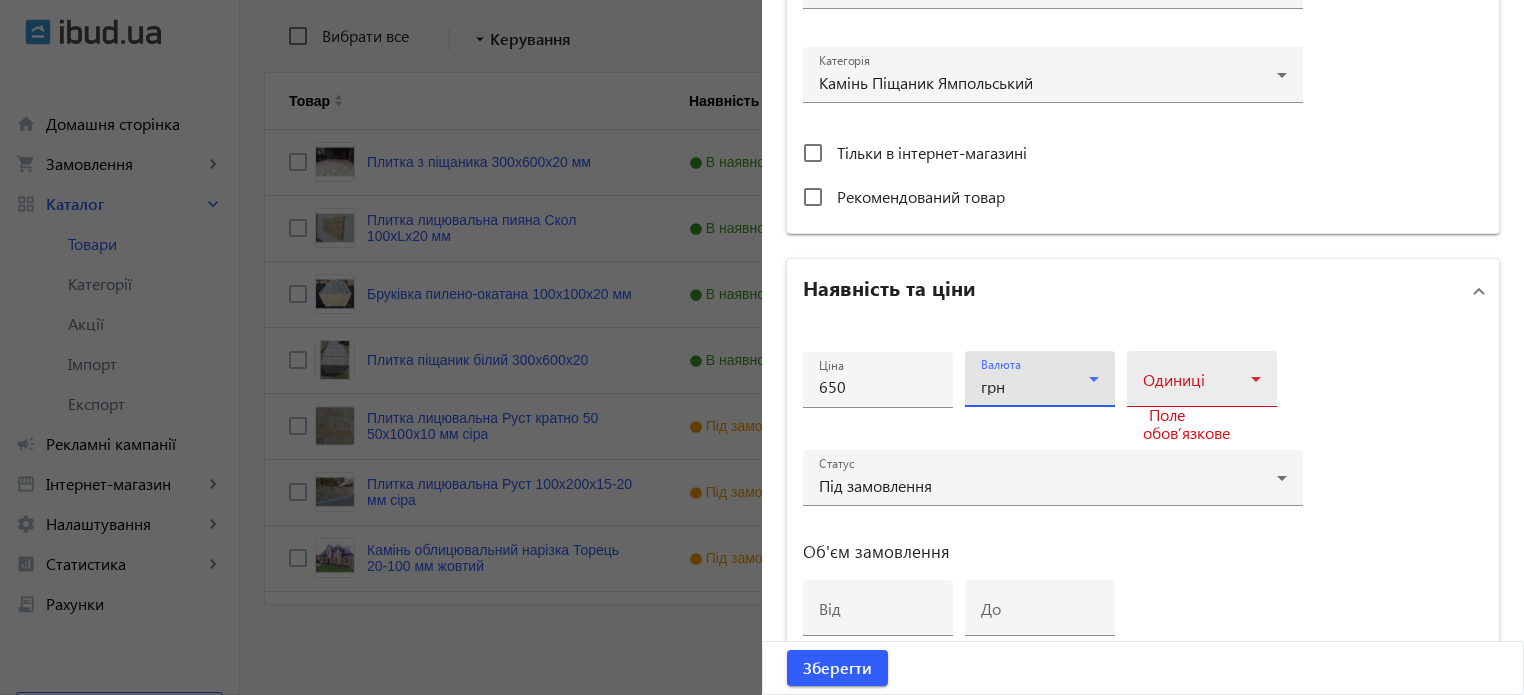 click at bounding box center [1197, 387] 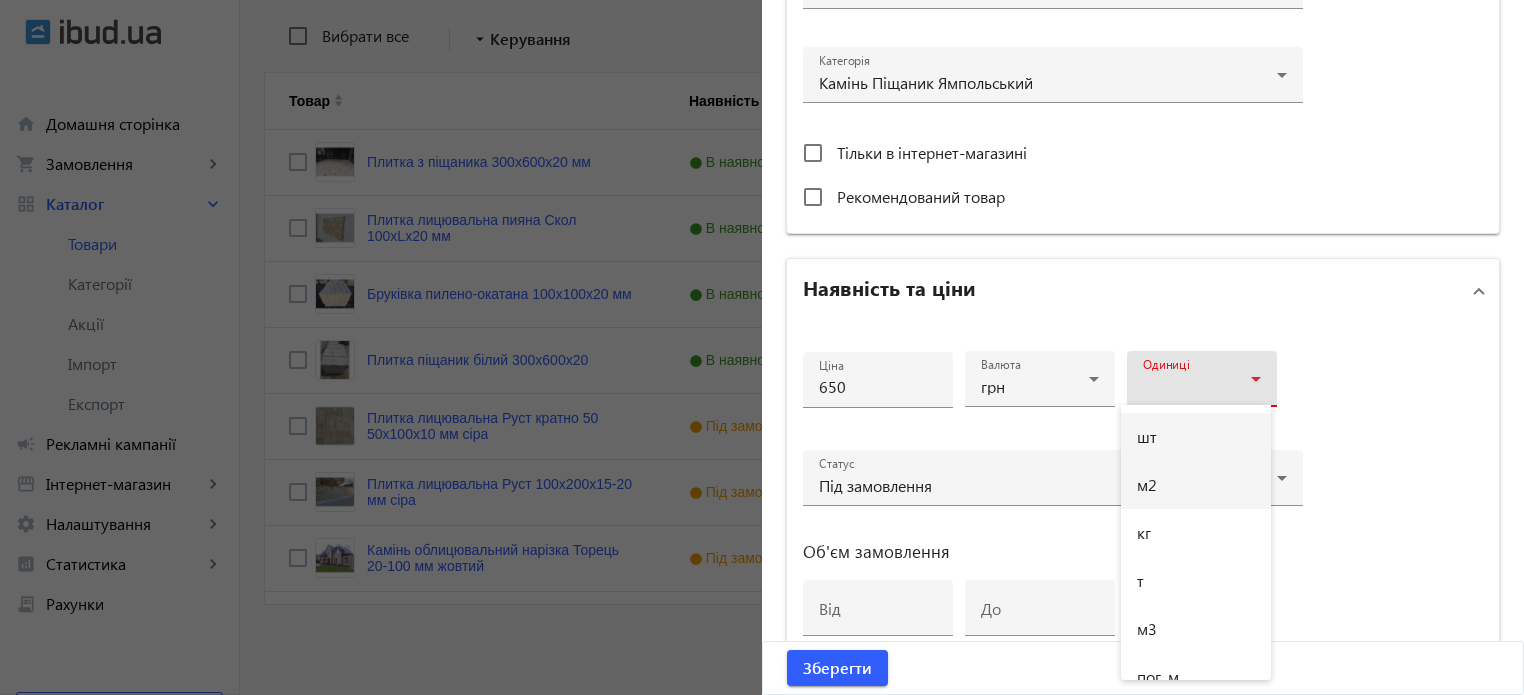 click on "м2" at bounding box center [1196, 485] 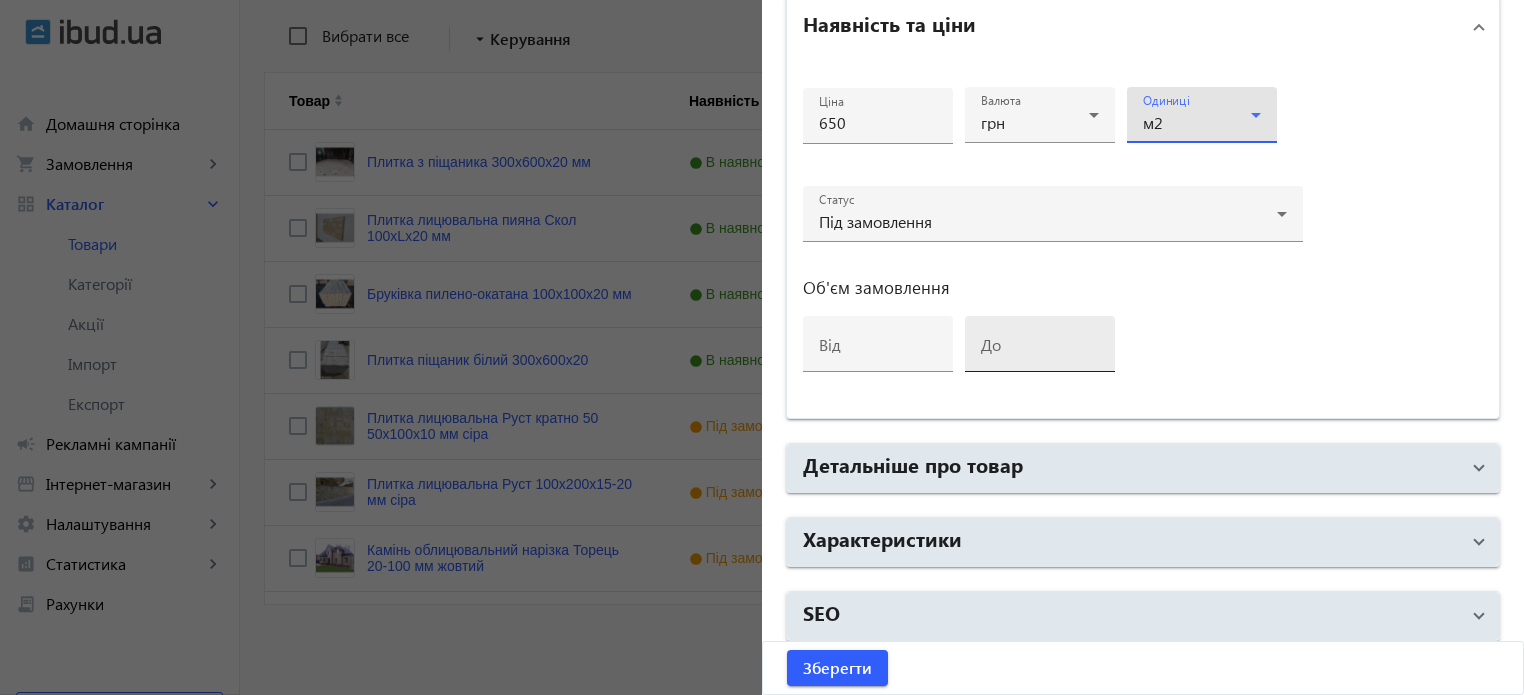 scroll, scrollTop: 968, scrollLeft: 0, axis: vertical 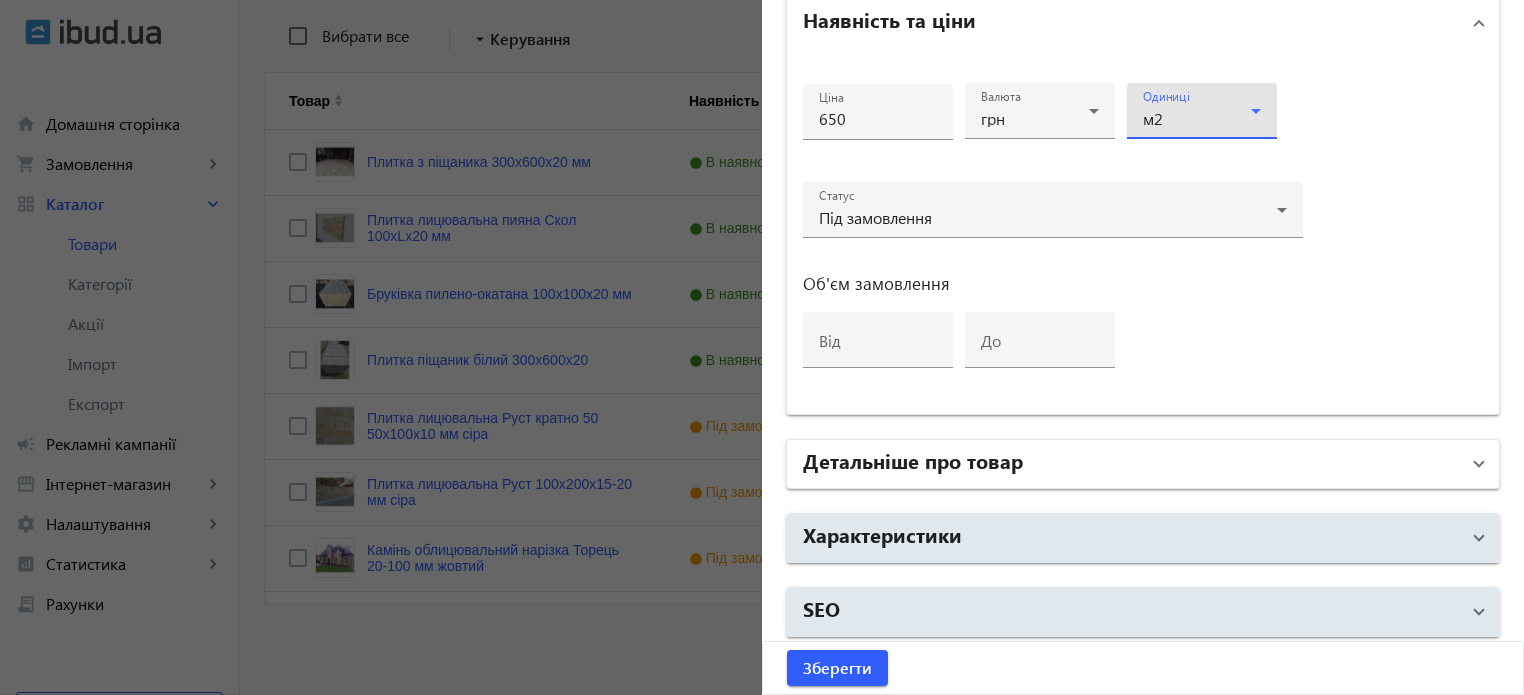 click on "Детальніше про товар" at bounding box center (913, 460) 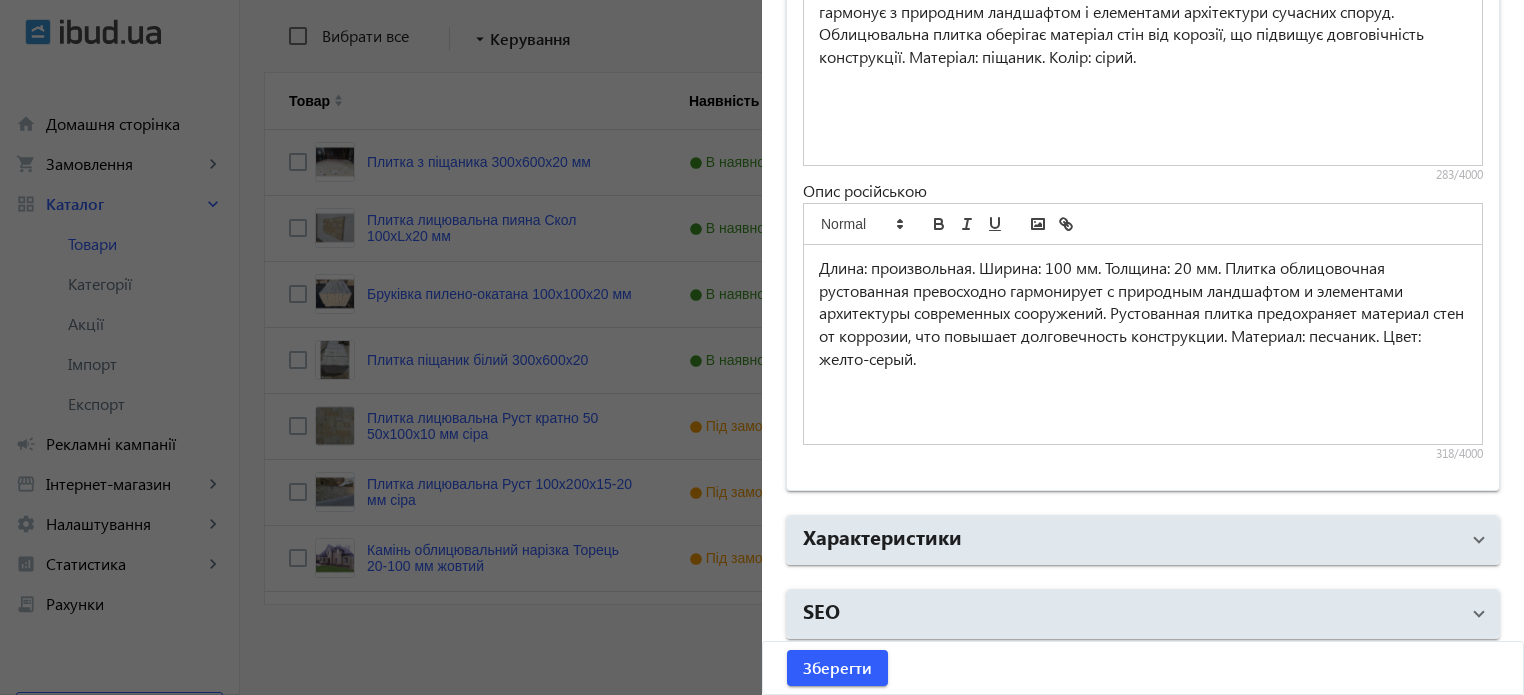 scroll, scrollTop: 1633, scrollLeft: 0, axis: vertical 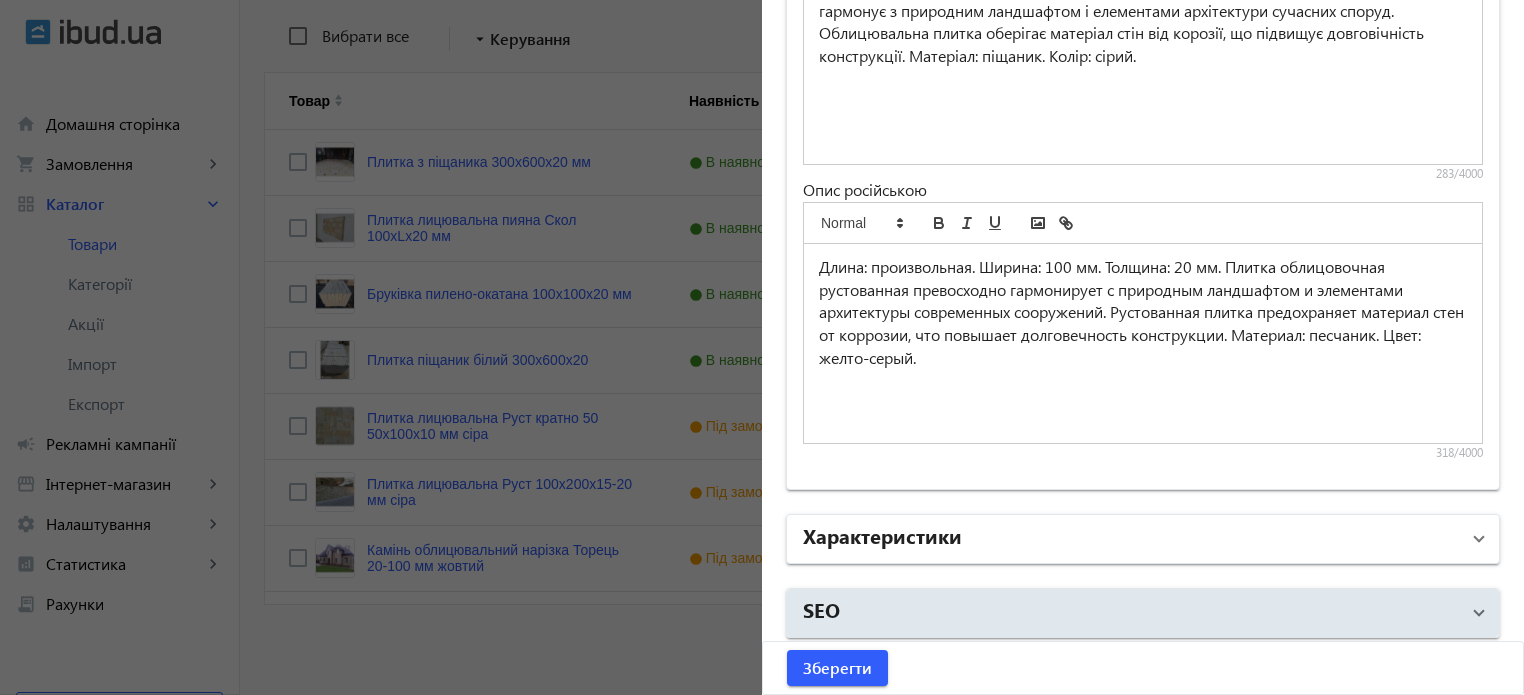 click on "Характеристики" at bounding box center (1131, 539) 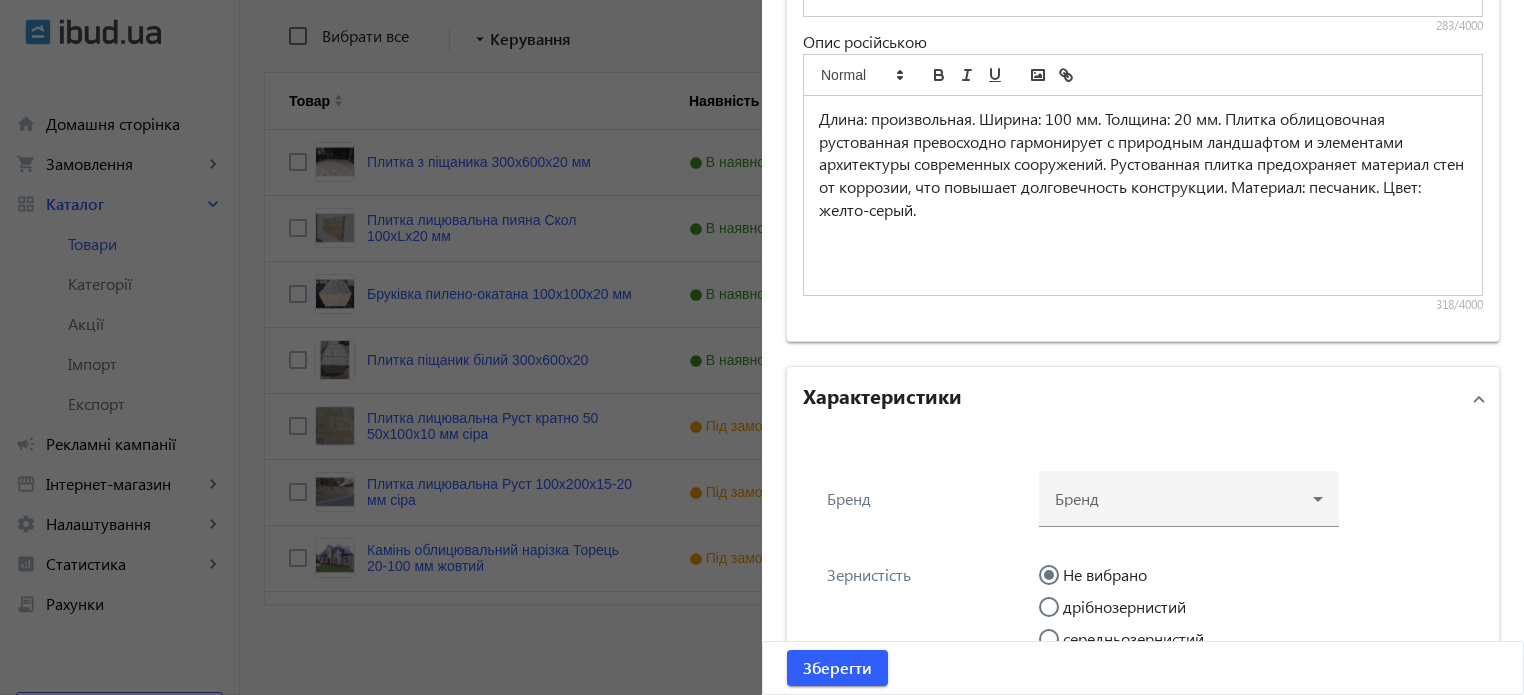 scroll, scrollTop: 2133, scrollLeft: 0, axis: vertical 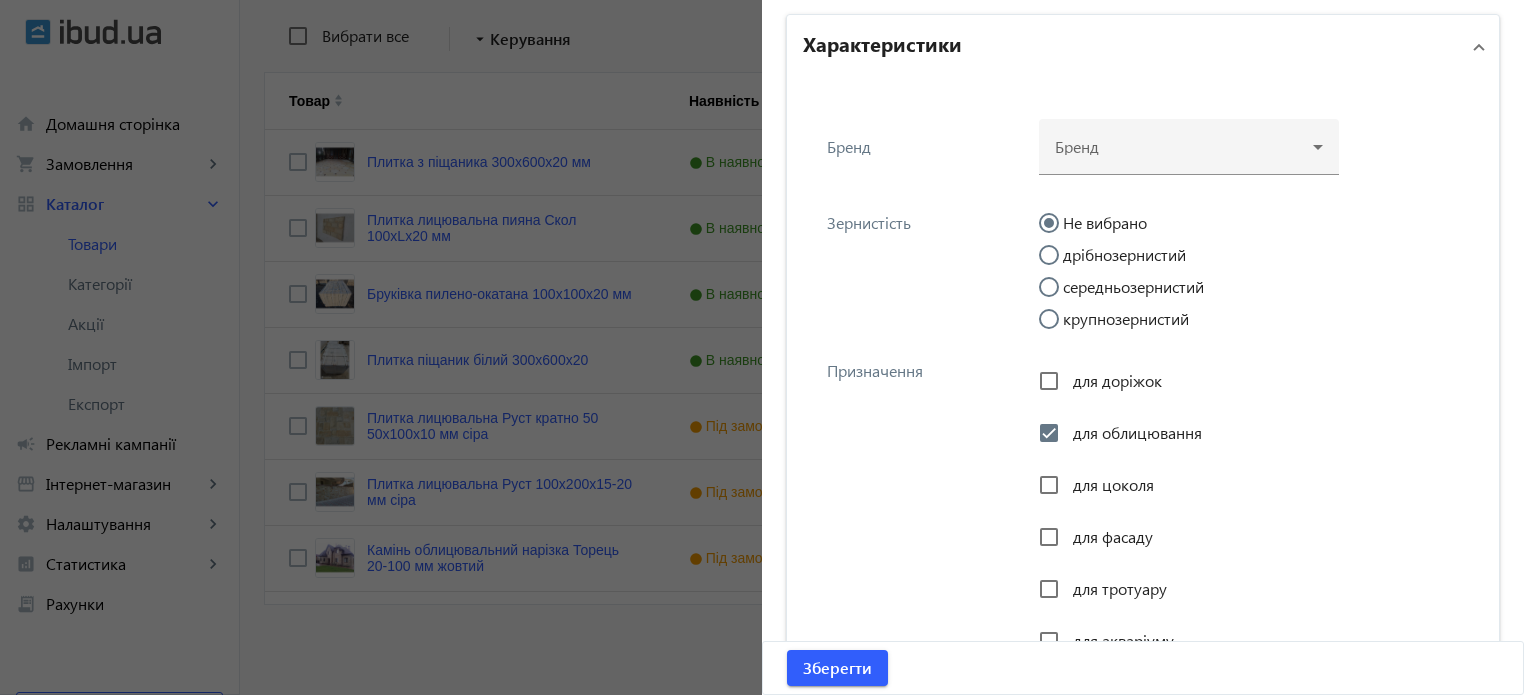 click on "дрібнозернистий" at bounding box center (1059, 265) 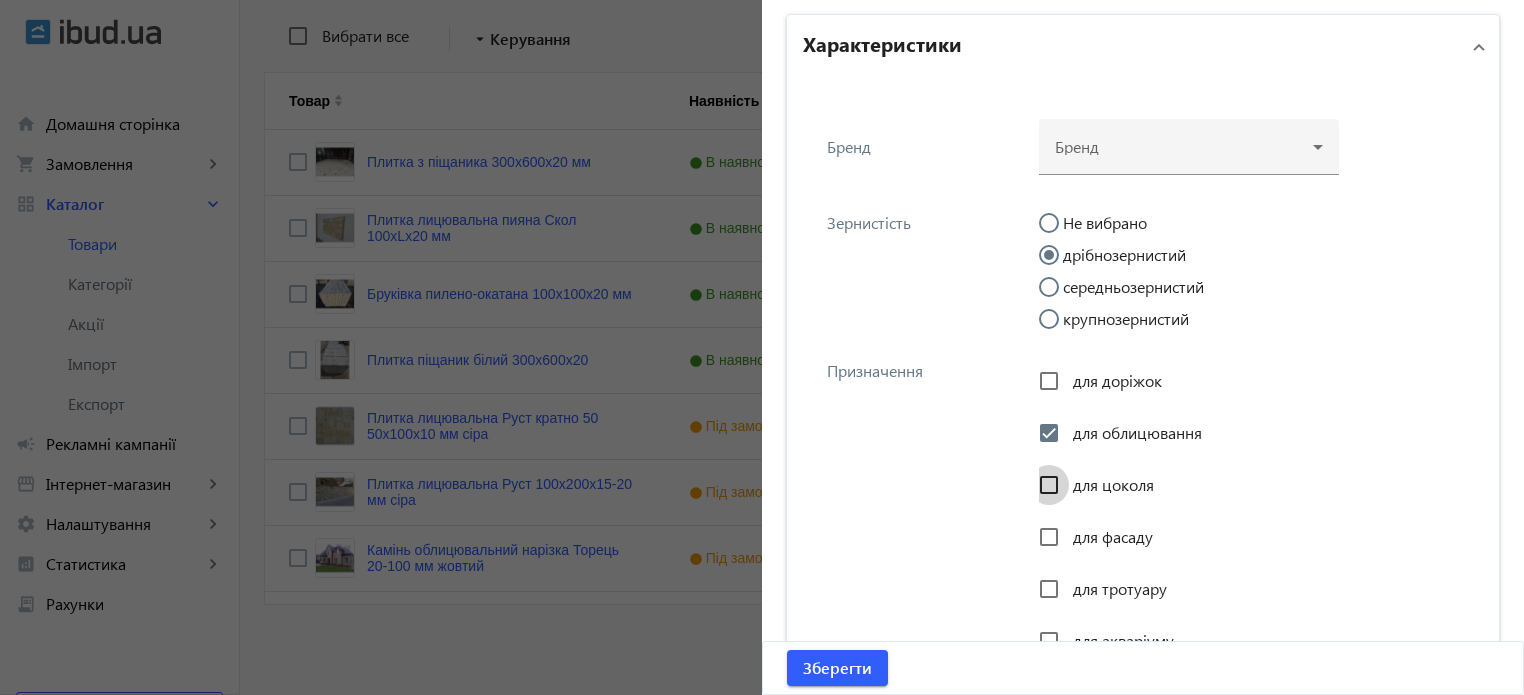 click on "для цоколя" at bounding box center [1049, 485] 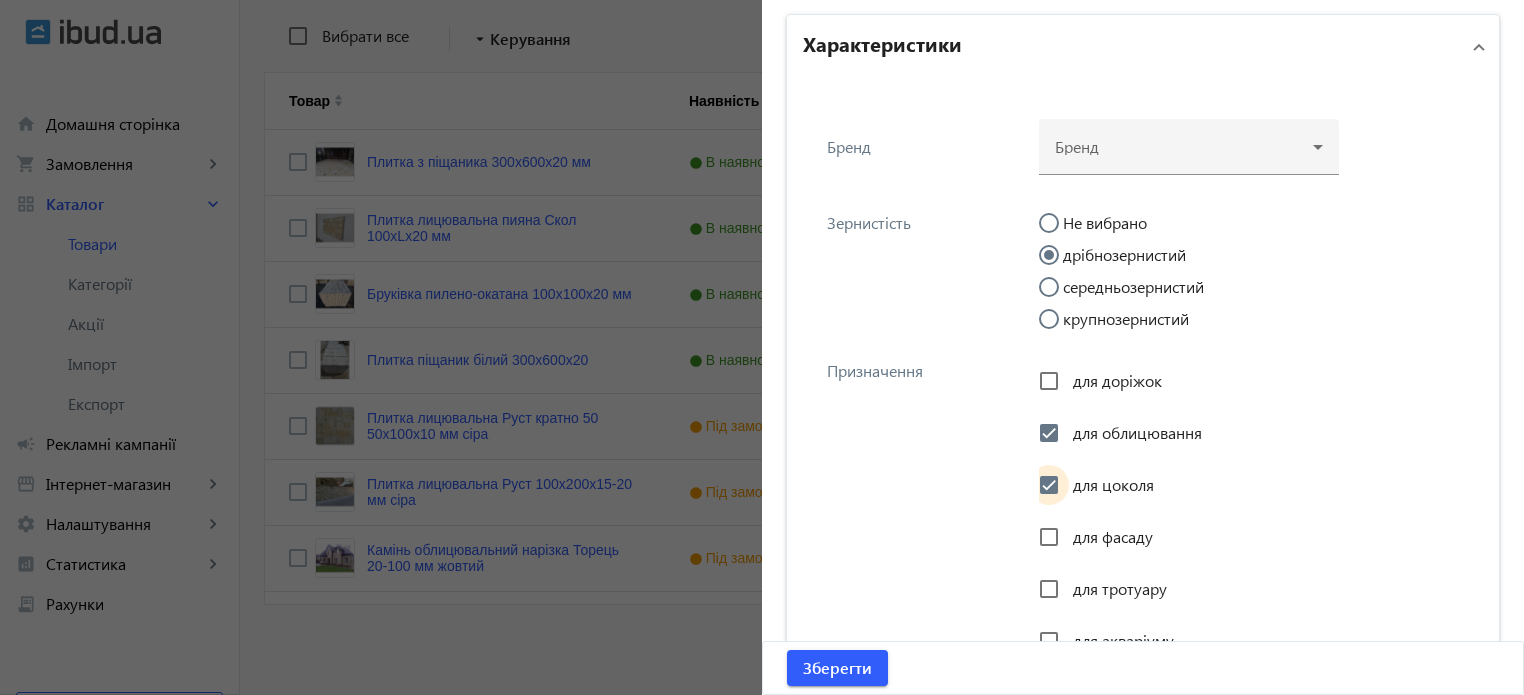 checkbox on "true" 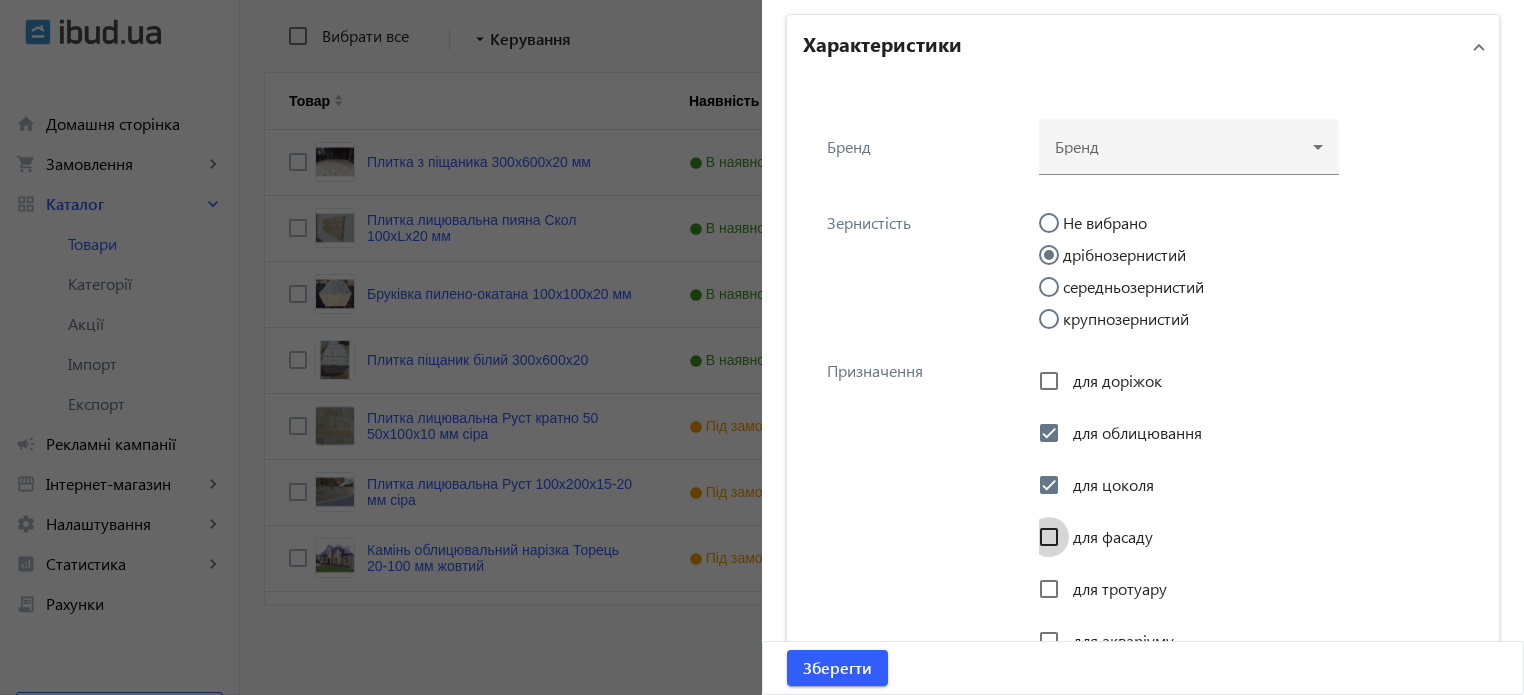 click on "для фасаду" at bounding box center [1049, 537] 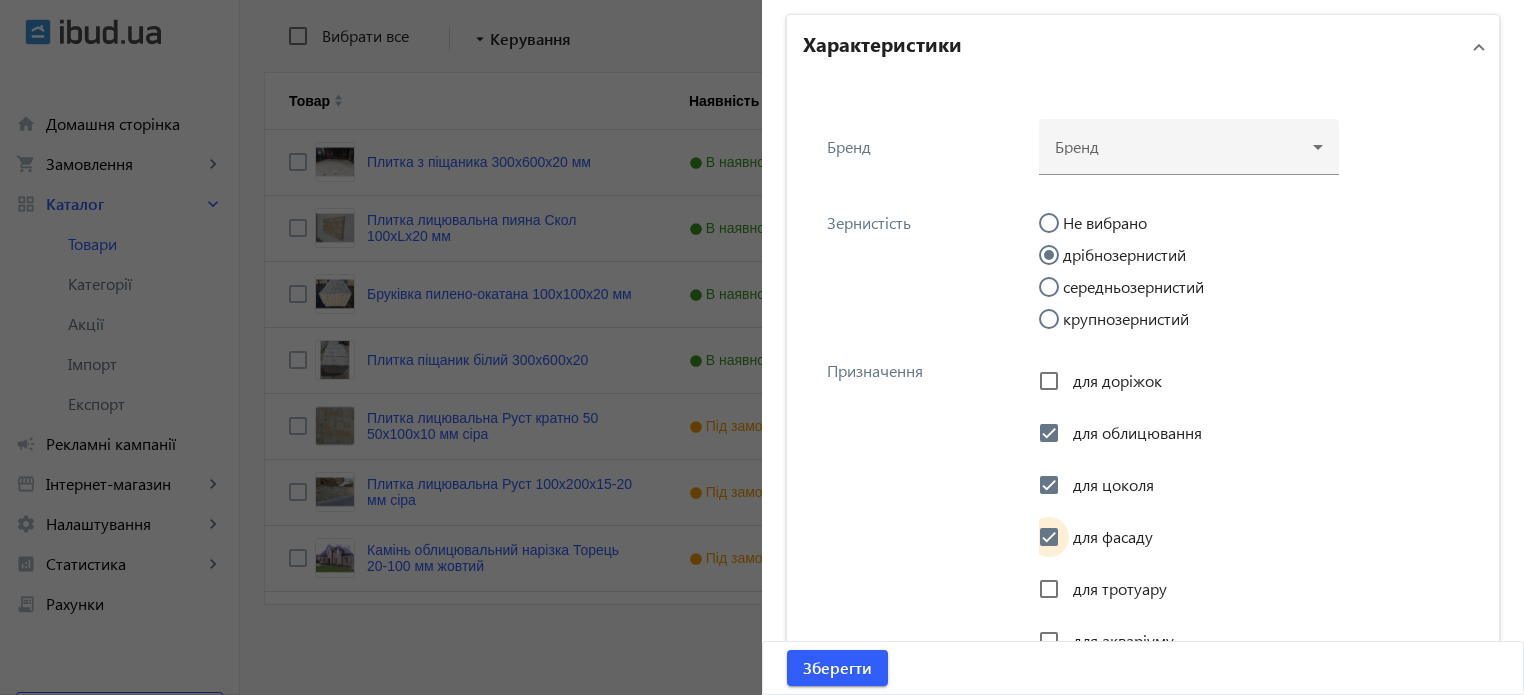 checkbox on "true" 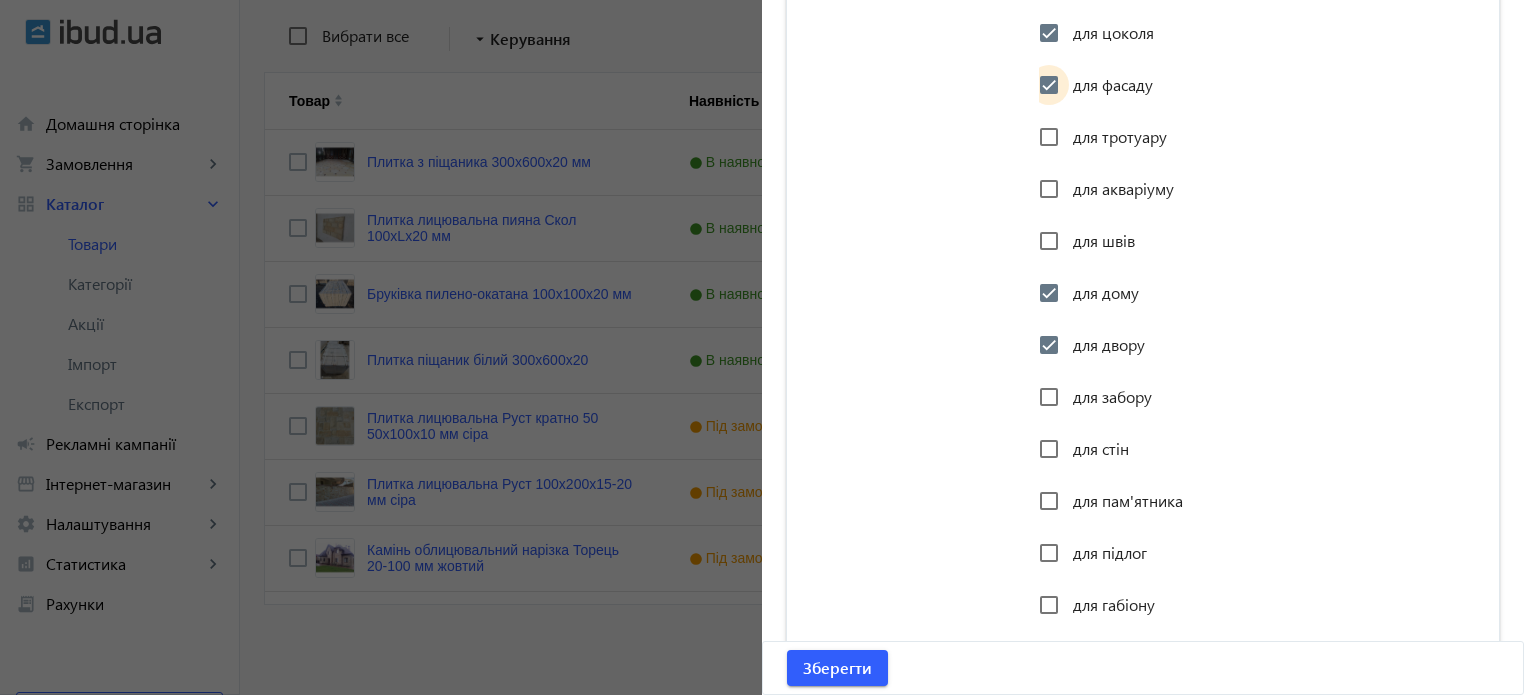 scroll, scrollTop: 2633, scrollLeft: 0, axis: vertical 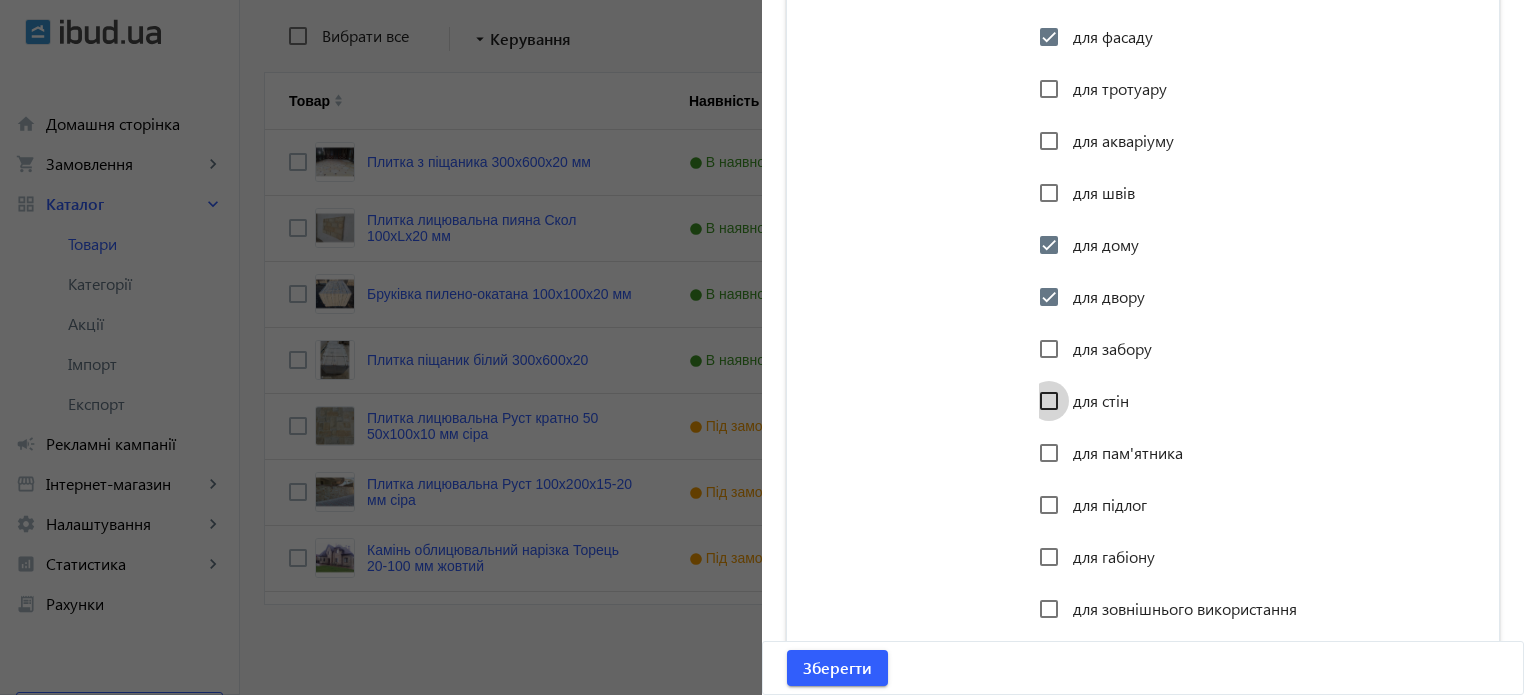 click on "для стін" at bounding box center [1049, 401] 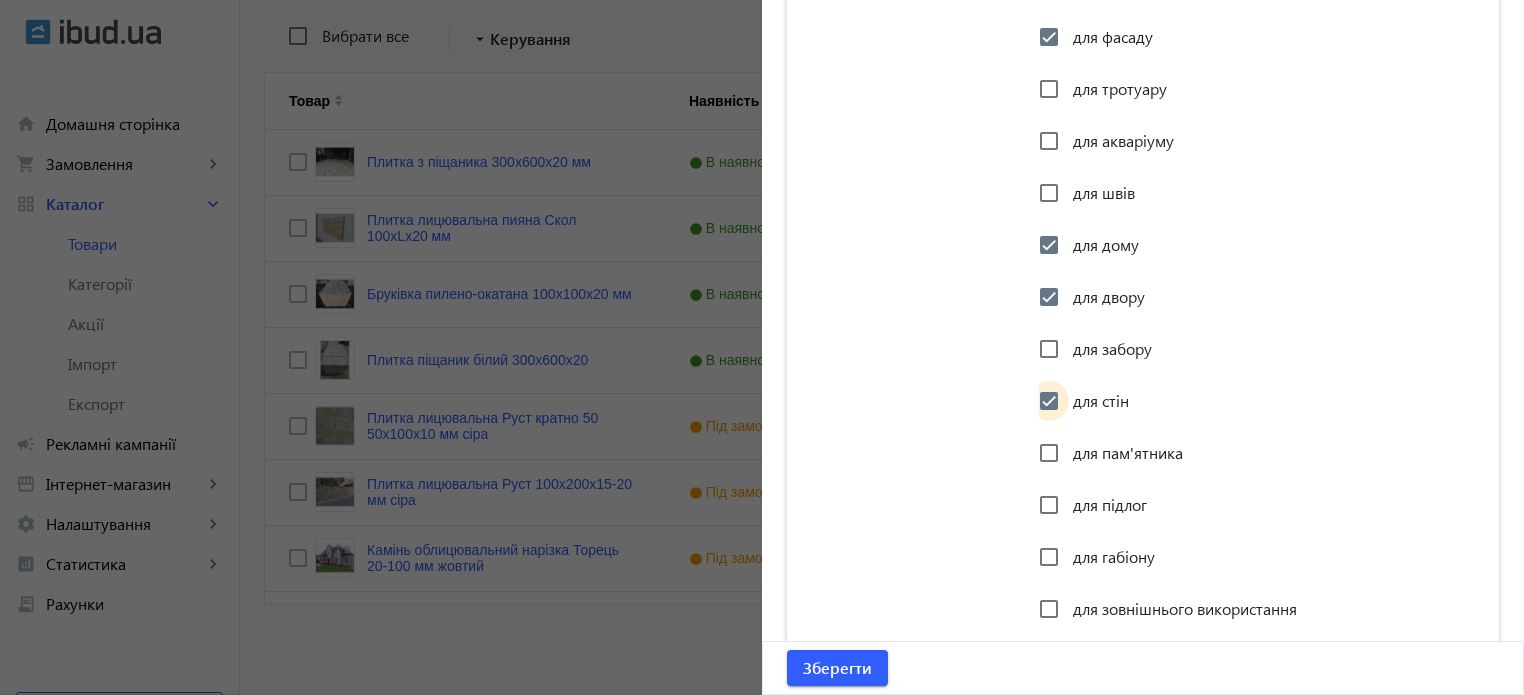 checkbox on "true" 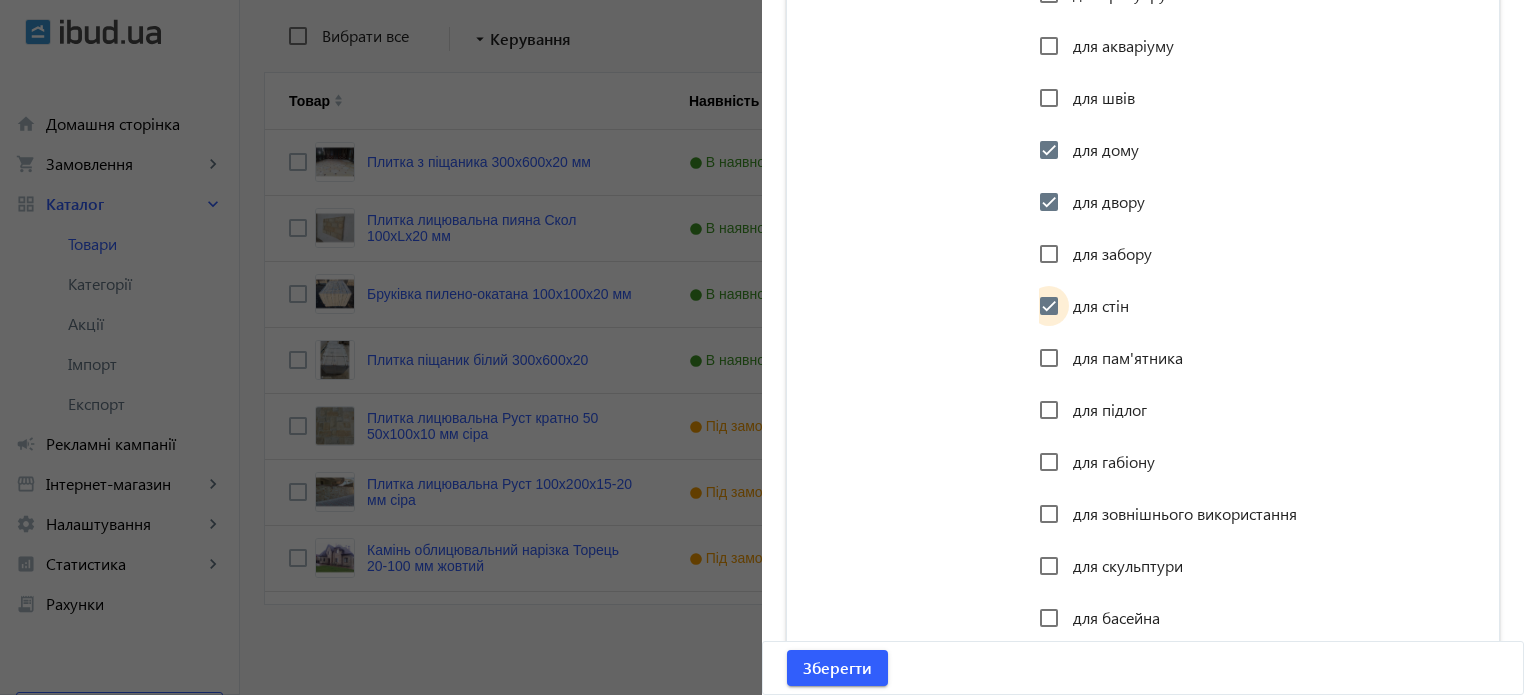 scroll, scrollTop: 2733, scrollLeft: 0, axis: vertical 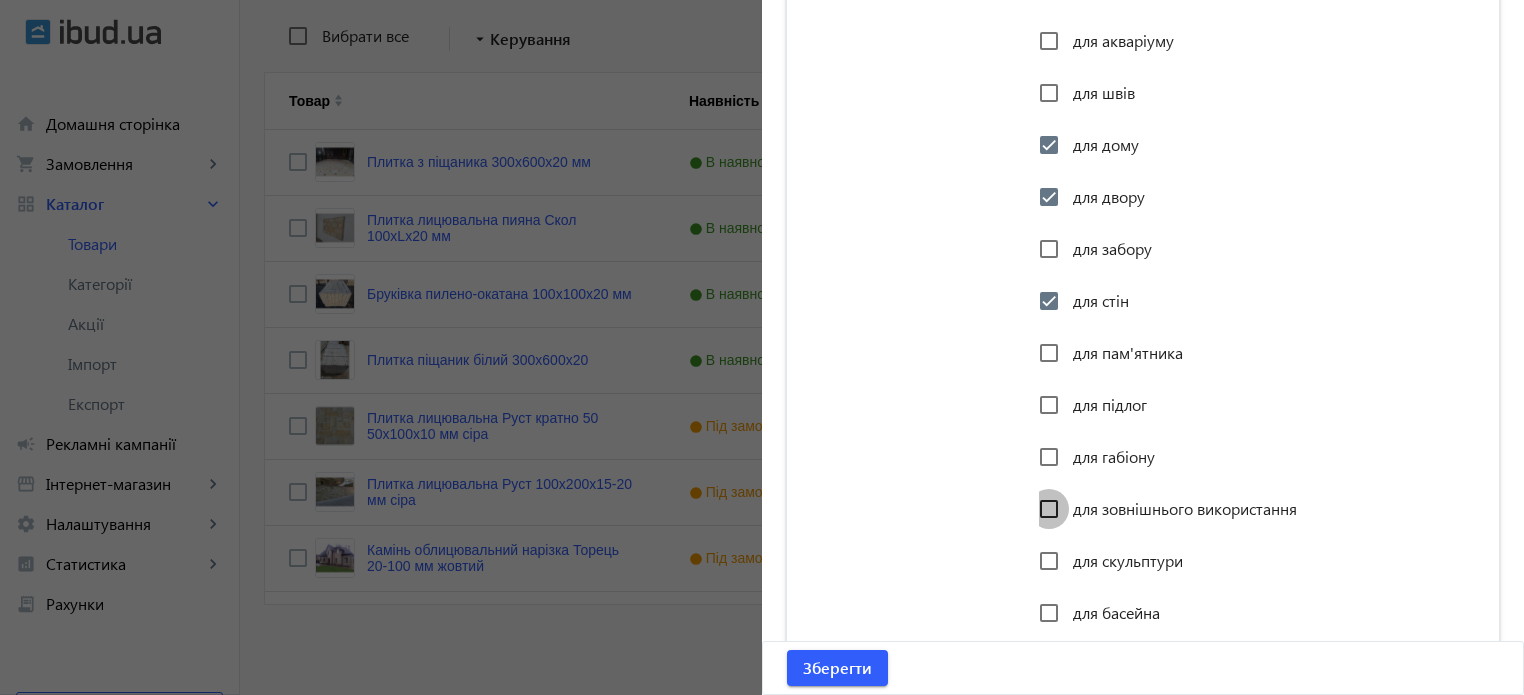 click on "для зовнішнього використання" at bounding box center [1049, 509] 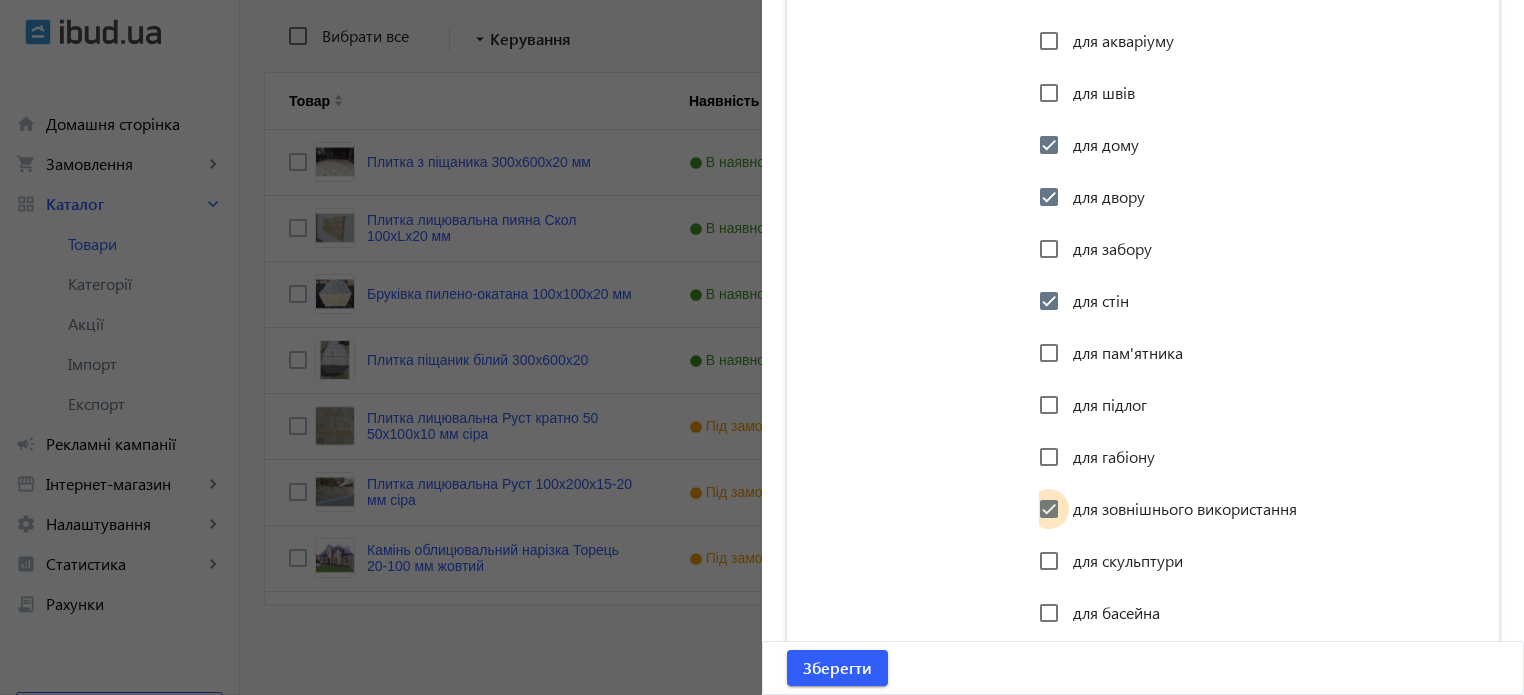 checkbox on "true" 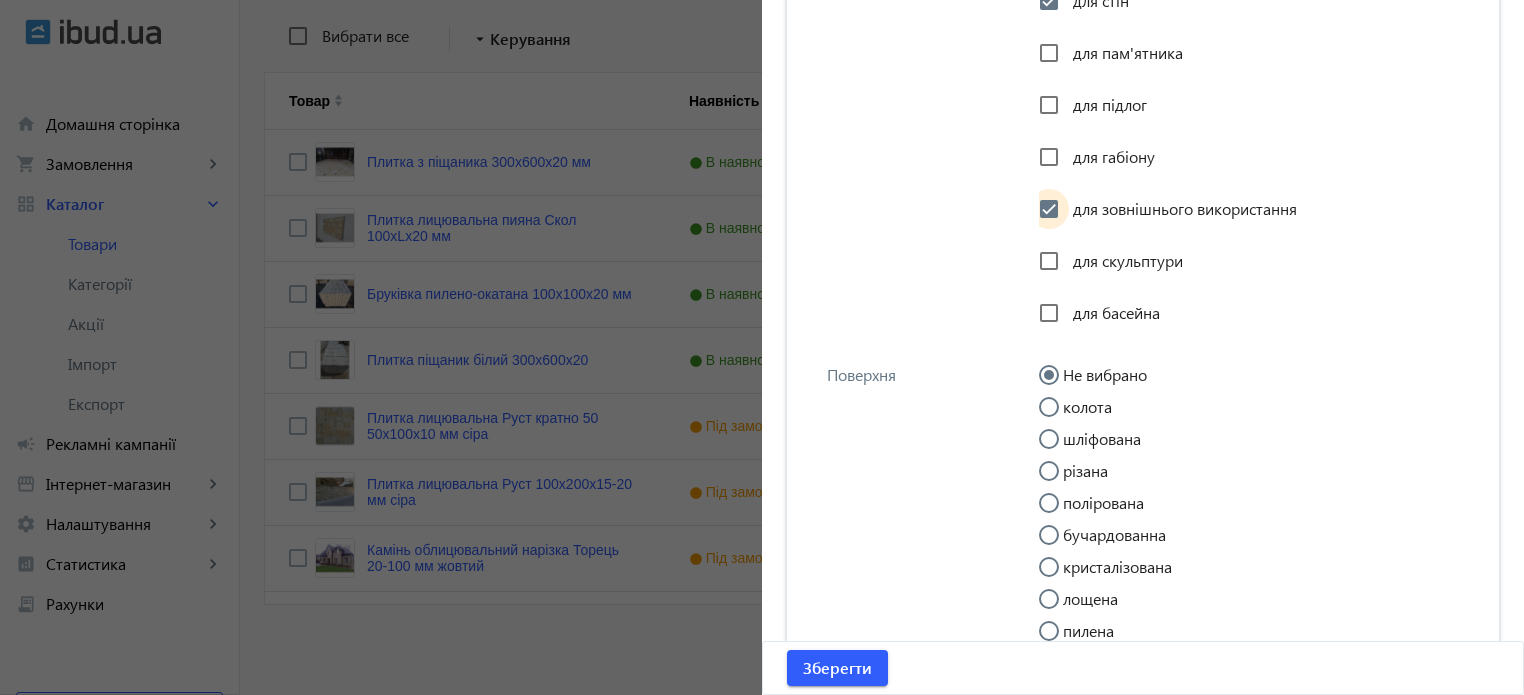 scroll, scrollTop: 3133, scrollLeft: 0, axis: vertical 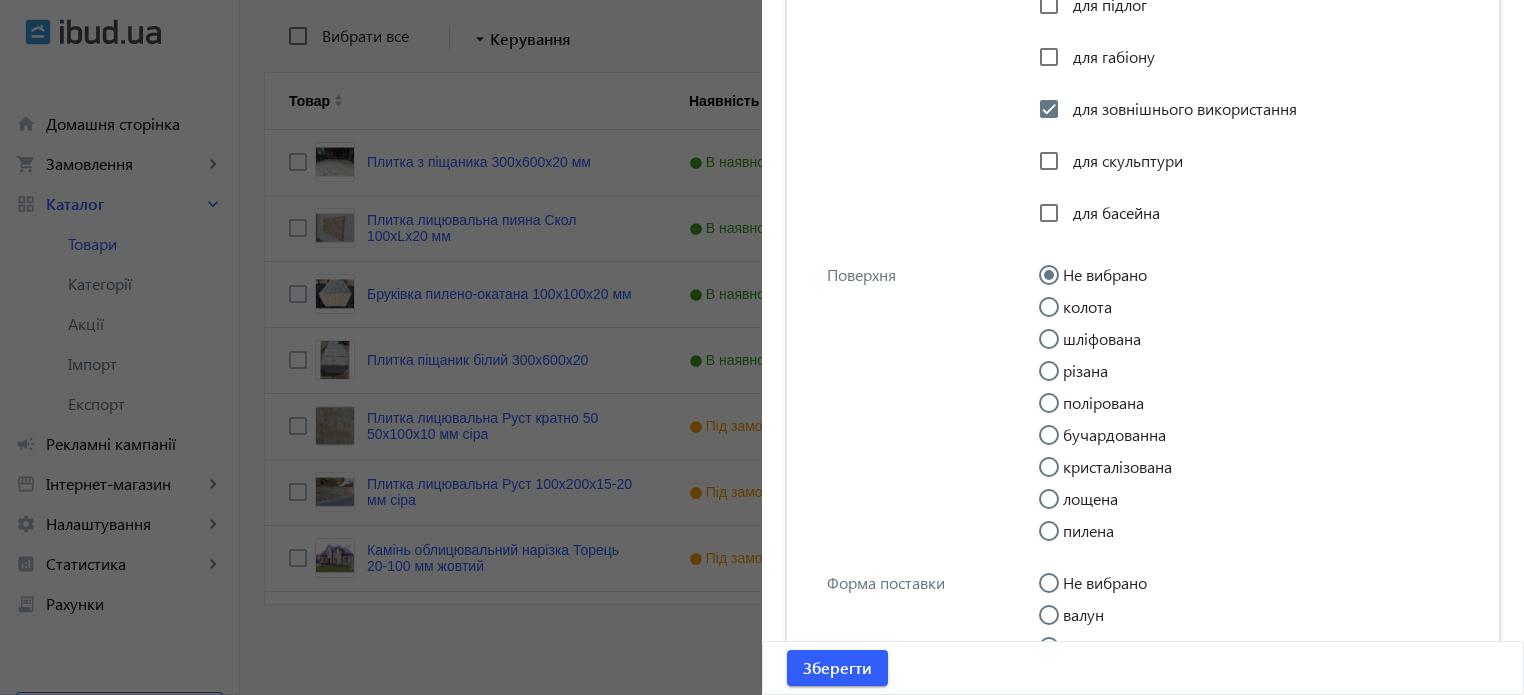 click on "колота" at bounding box center [1059, 317] 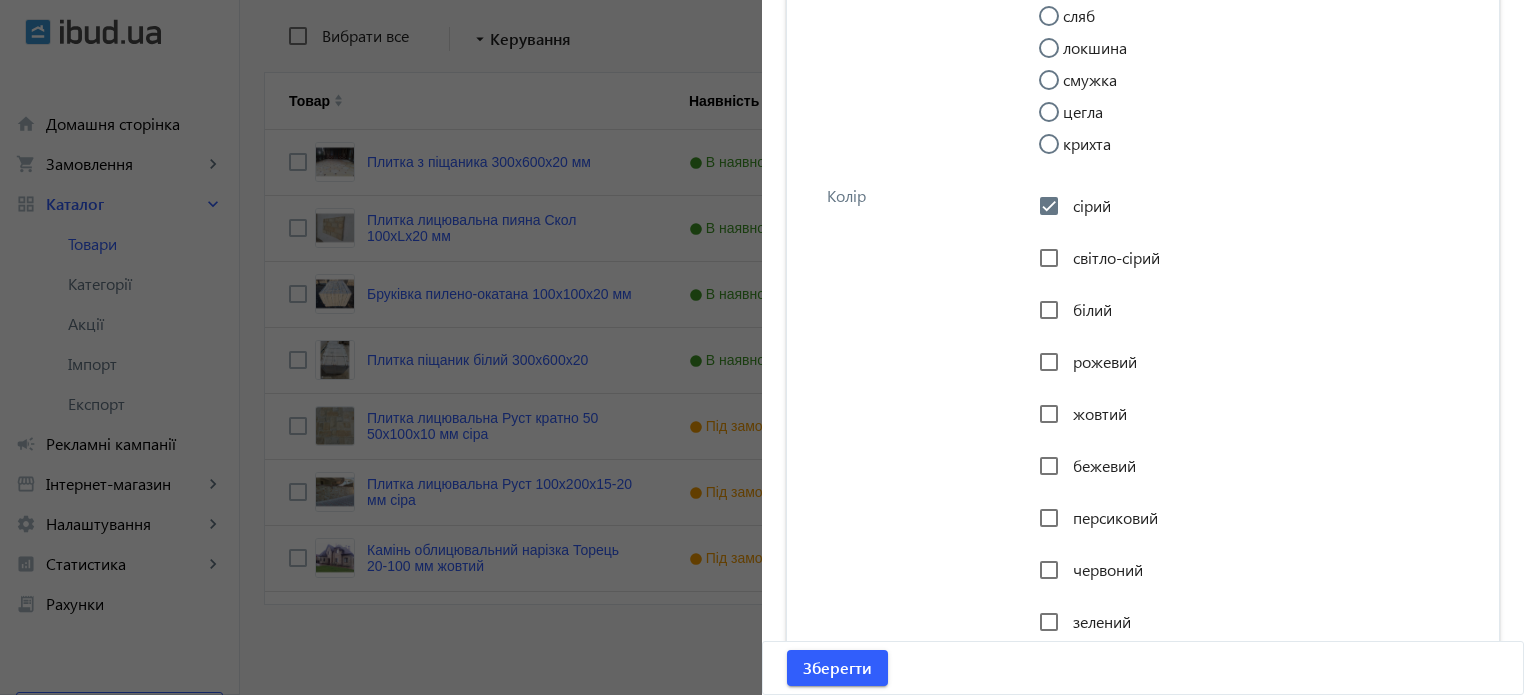 scroll, scrollTop: 3833, scrollLeft: 0, axis: vertical 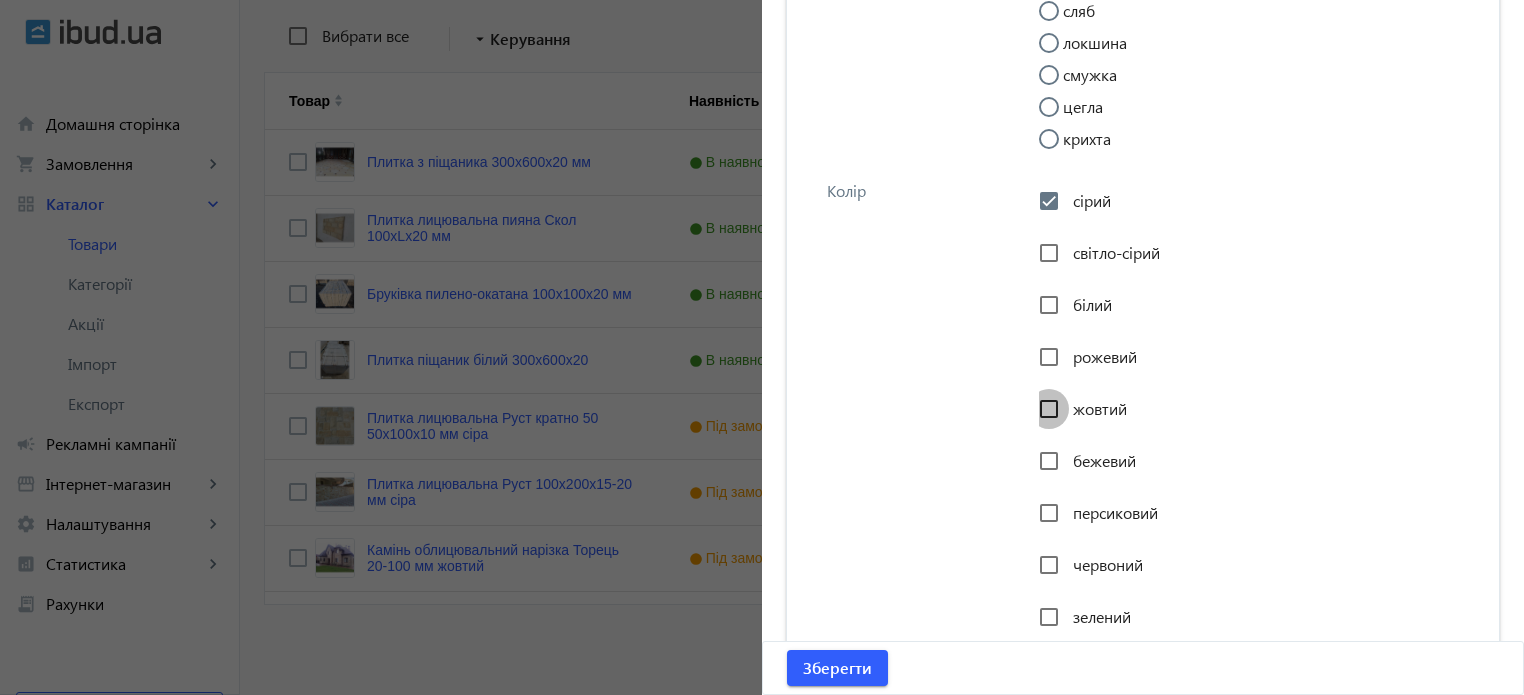 click on "жовтий" at bounding box center [1049, 409] 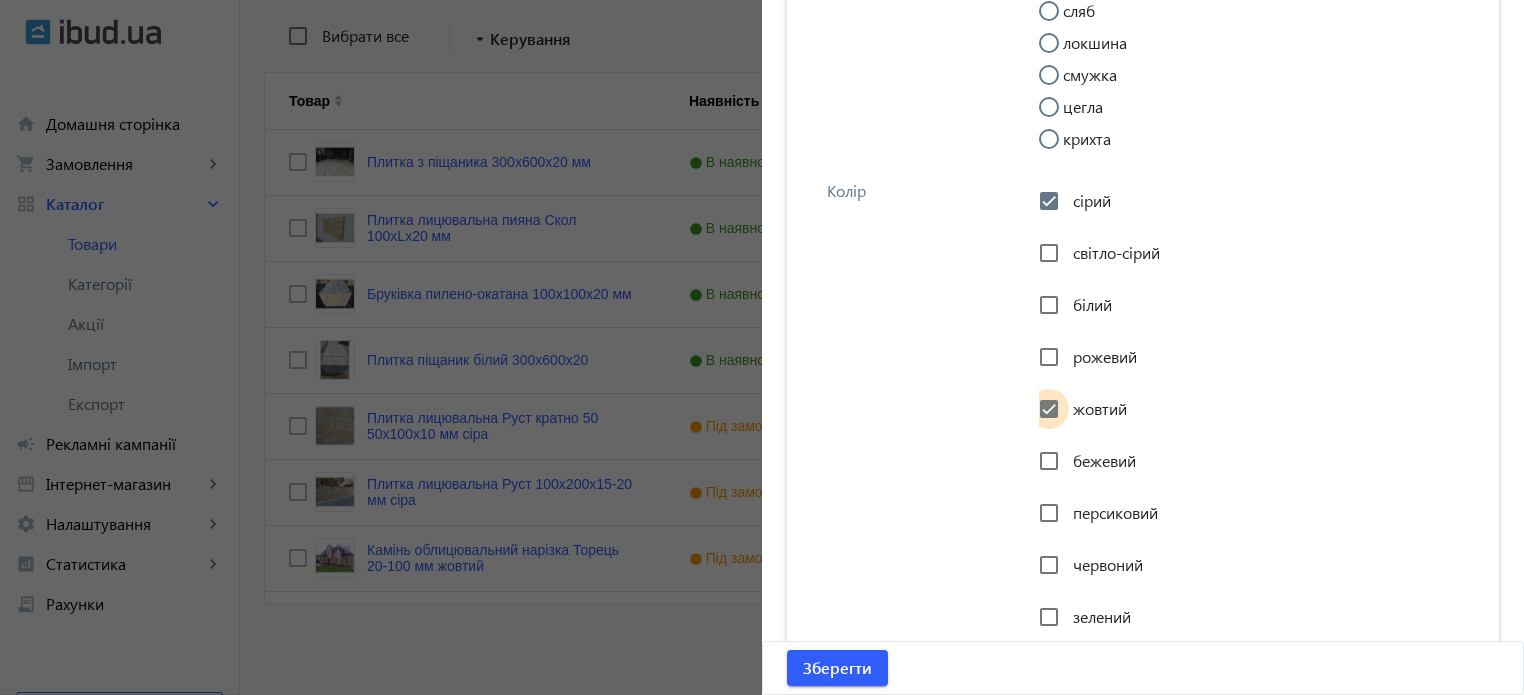 checkbox on "true" 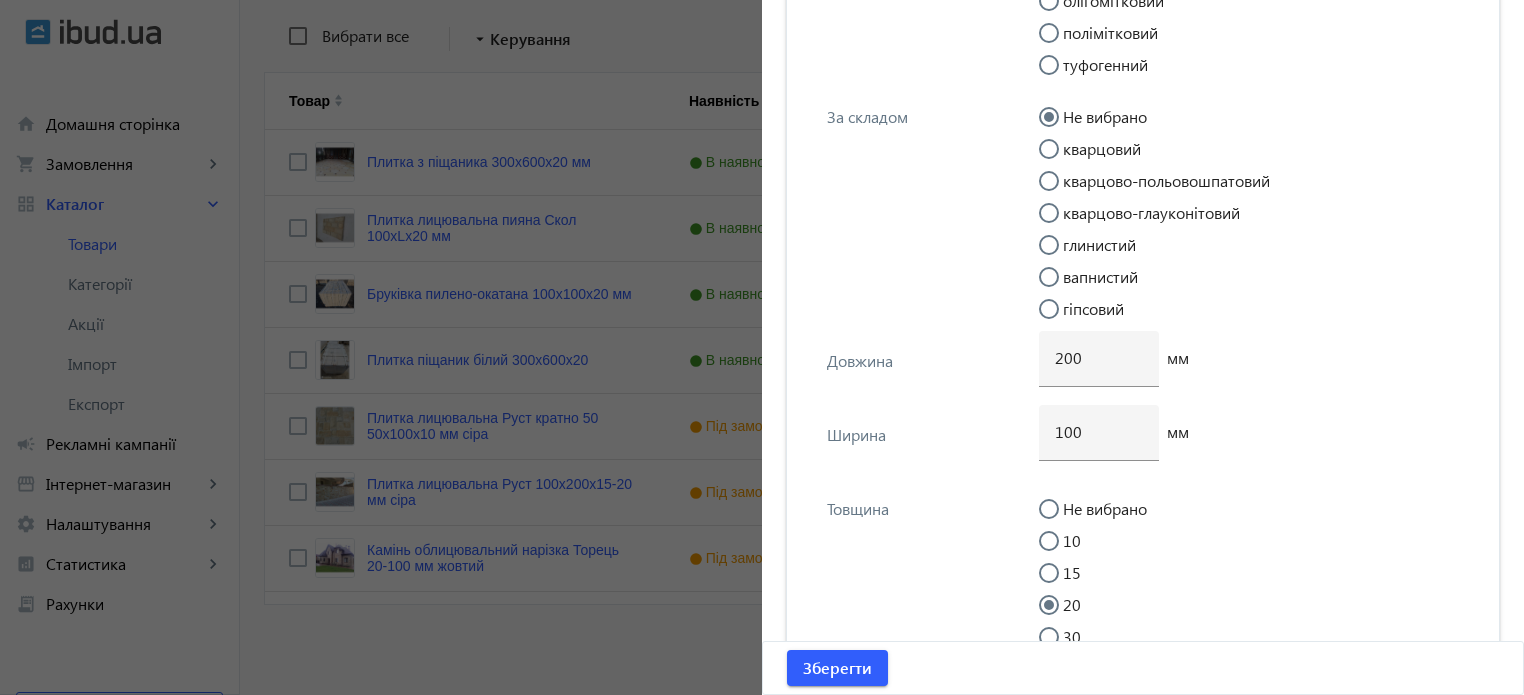 scroll, scrollTop: 4633, scrollLeft: 0, axis: vertical 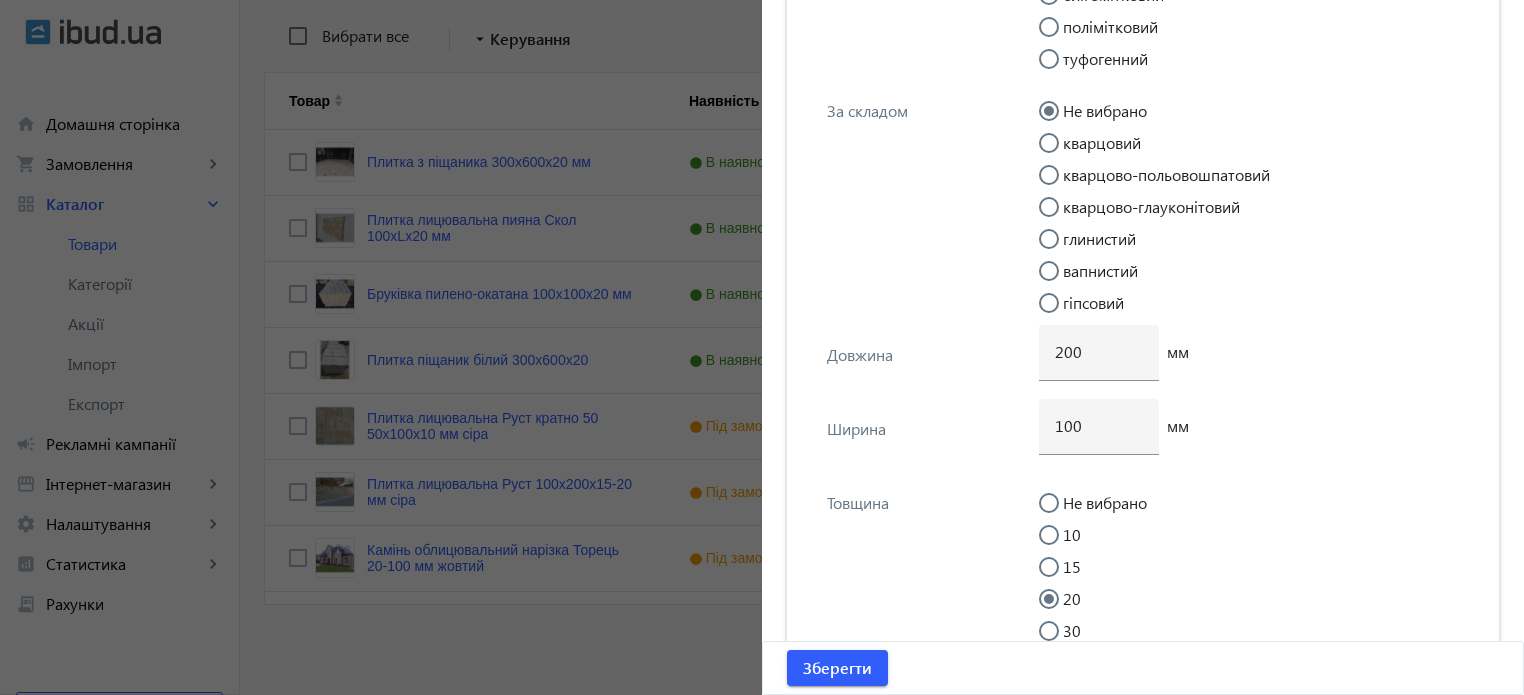 click on "кварцовий" at bounding box center [1059, 153] 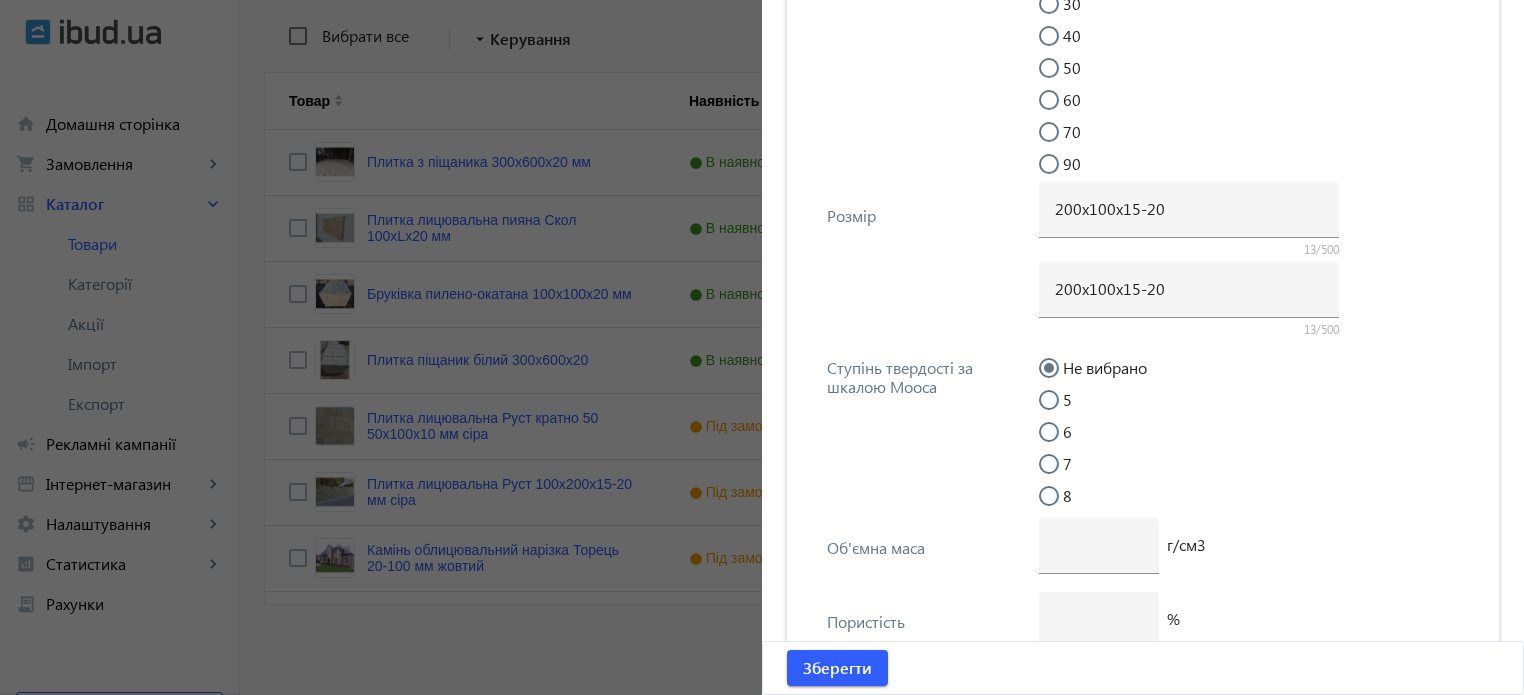 scroll, scrollTop: 5033, scrollLeft: 0, axis: vertical 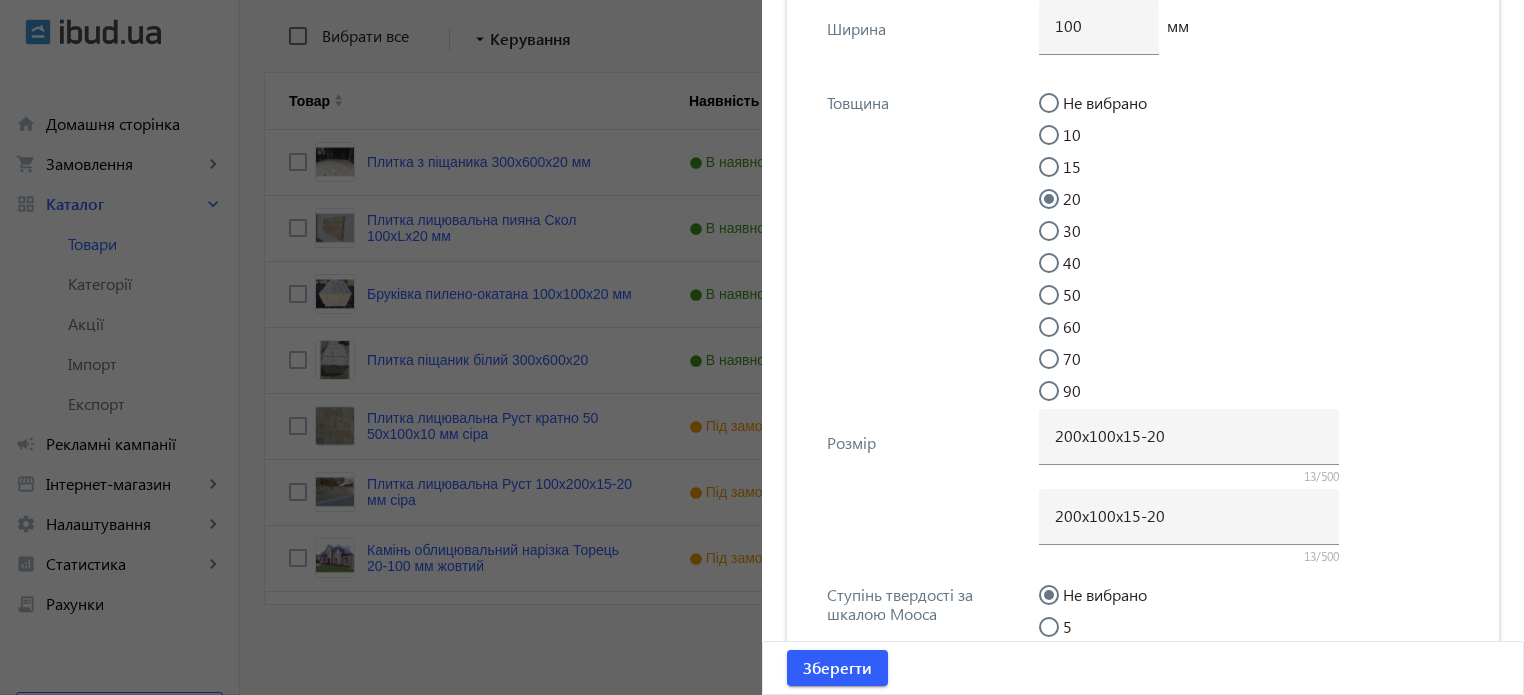 click on "15" at bounding box center [1059, 177] 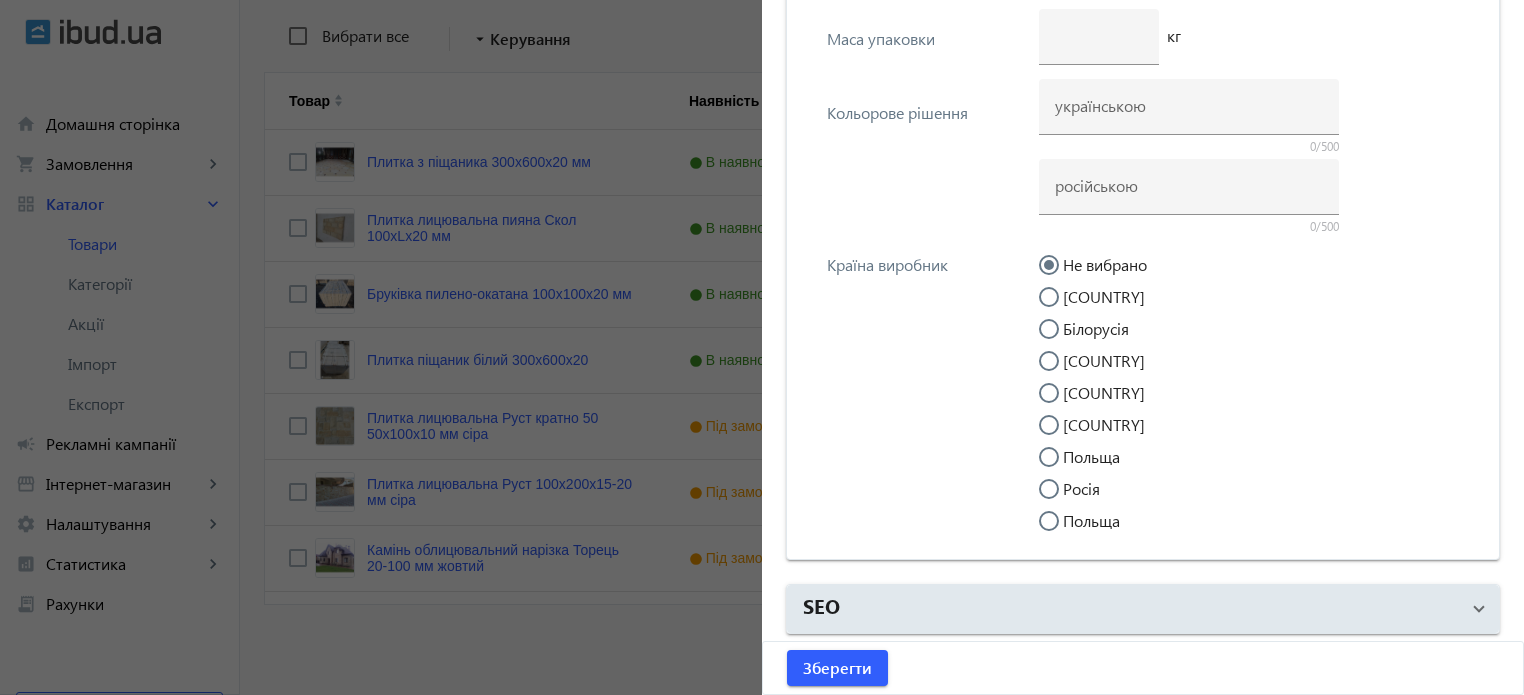 scroll, scrollTop: 6521, scrollLeft: 0, axis: vertical 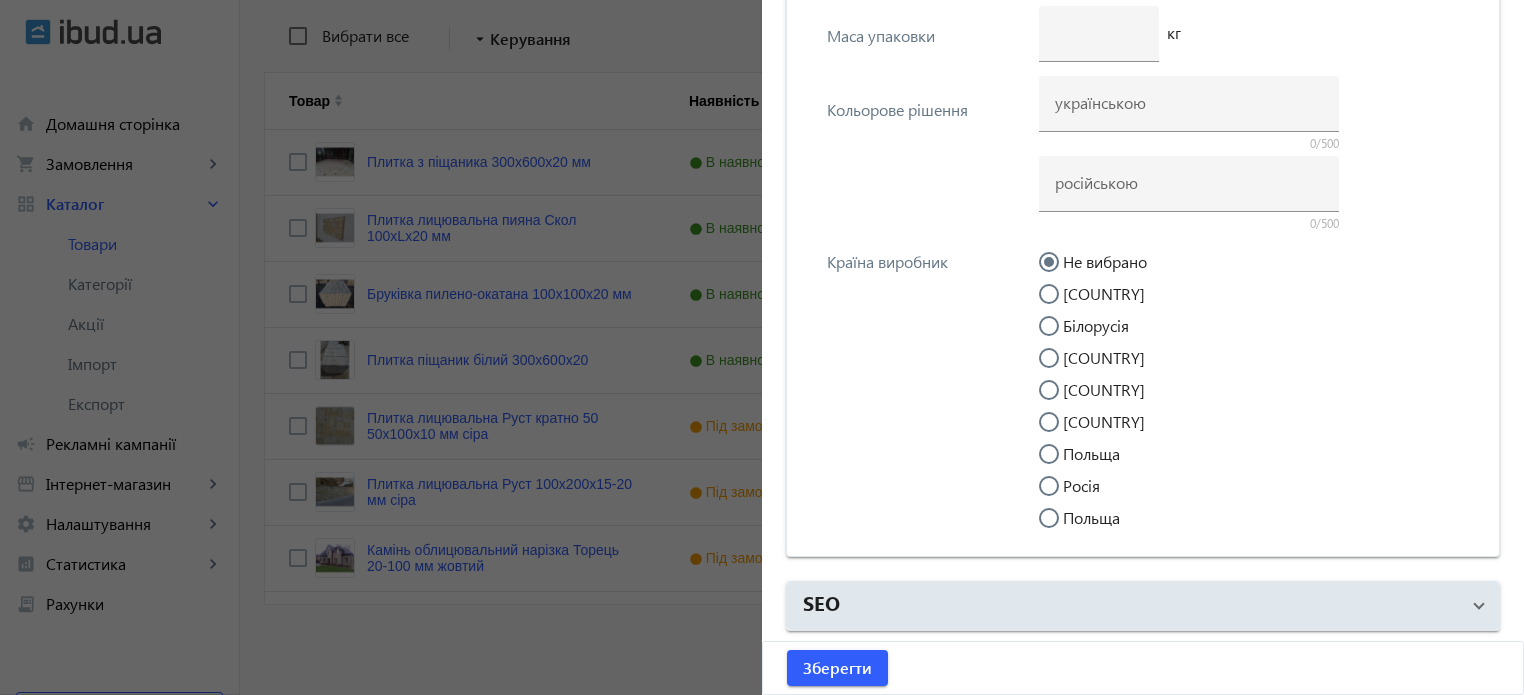 click on "[COUNTRY]" at bounding box center [1059, 304] 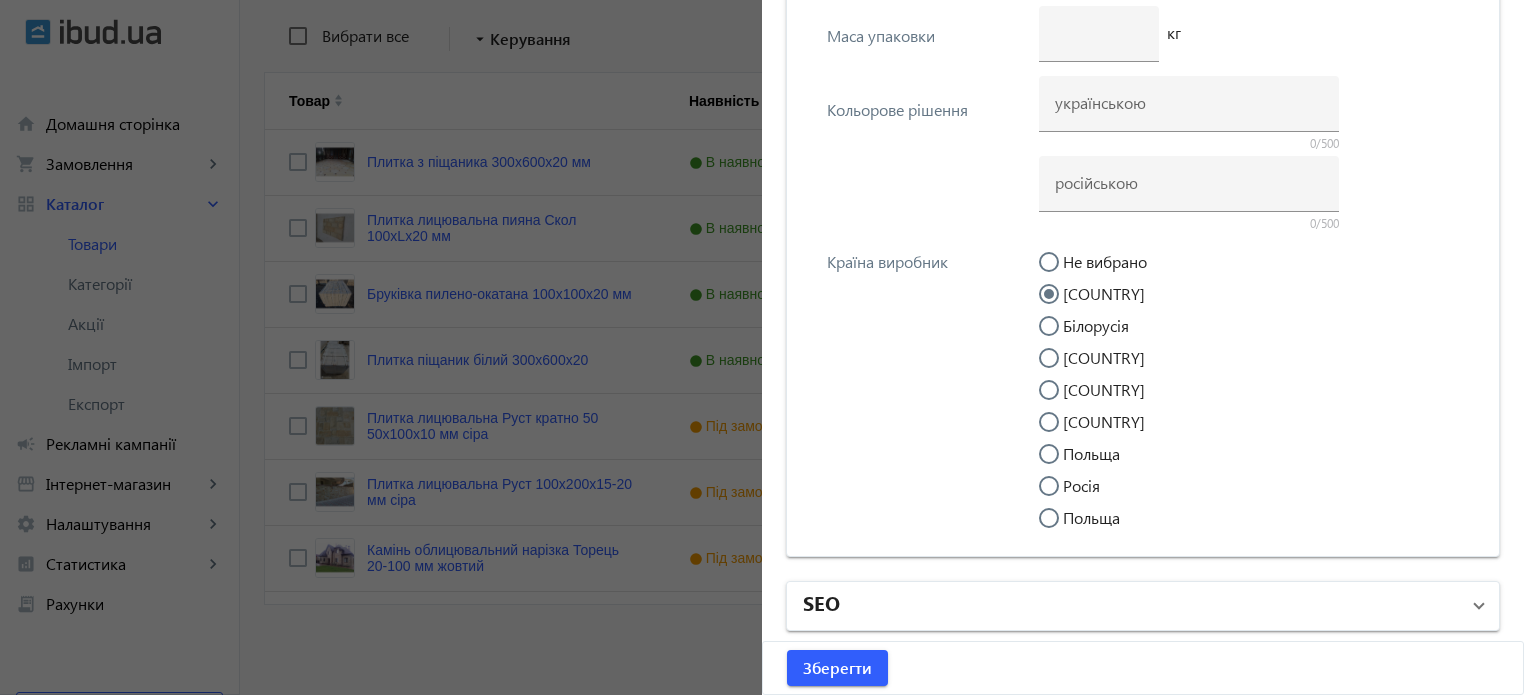 click on "SEO" at bounding box center (1131, 606) 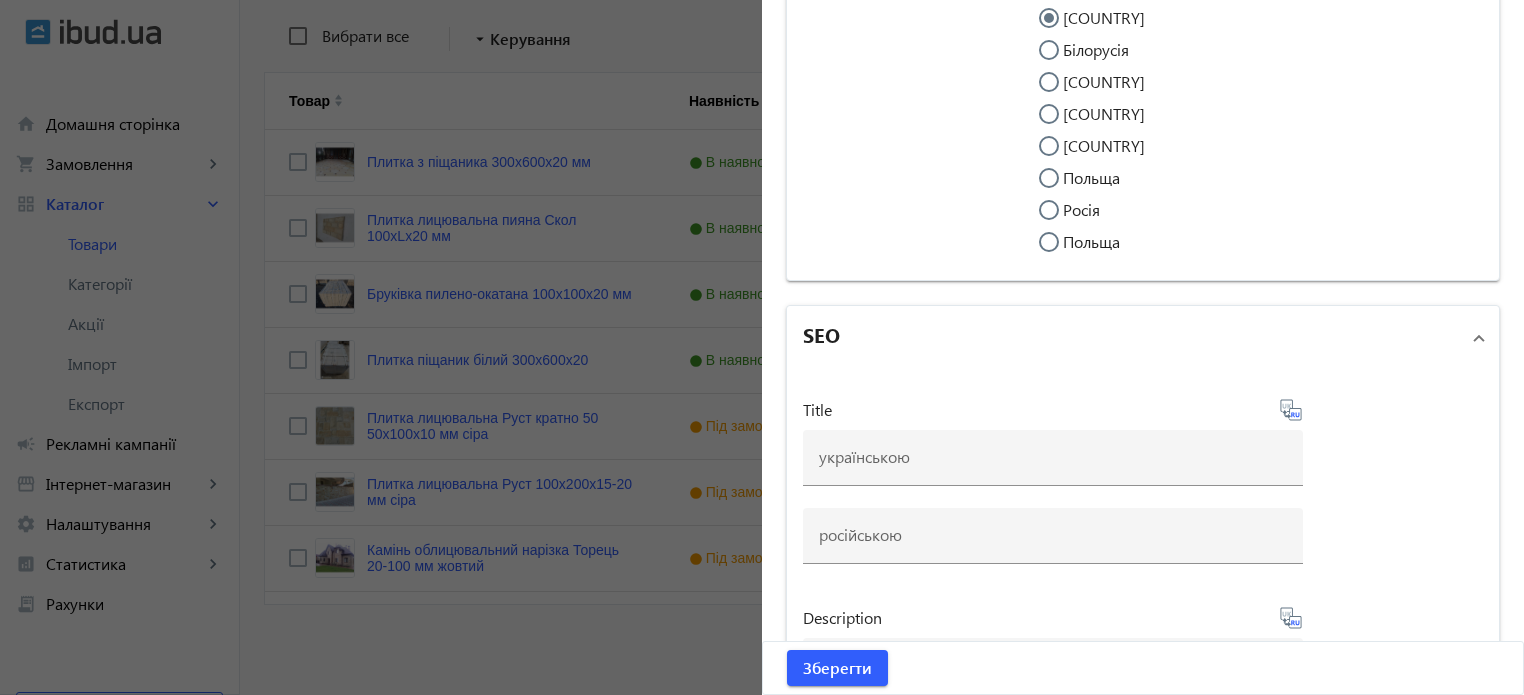 scroll, scrollTop: 6821, scrollLeft: 0, axis: vertical 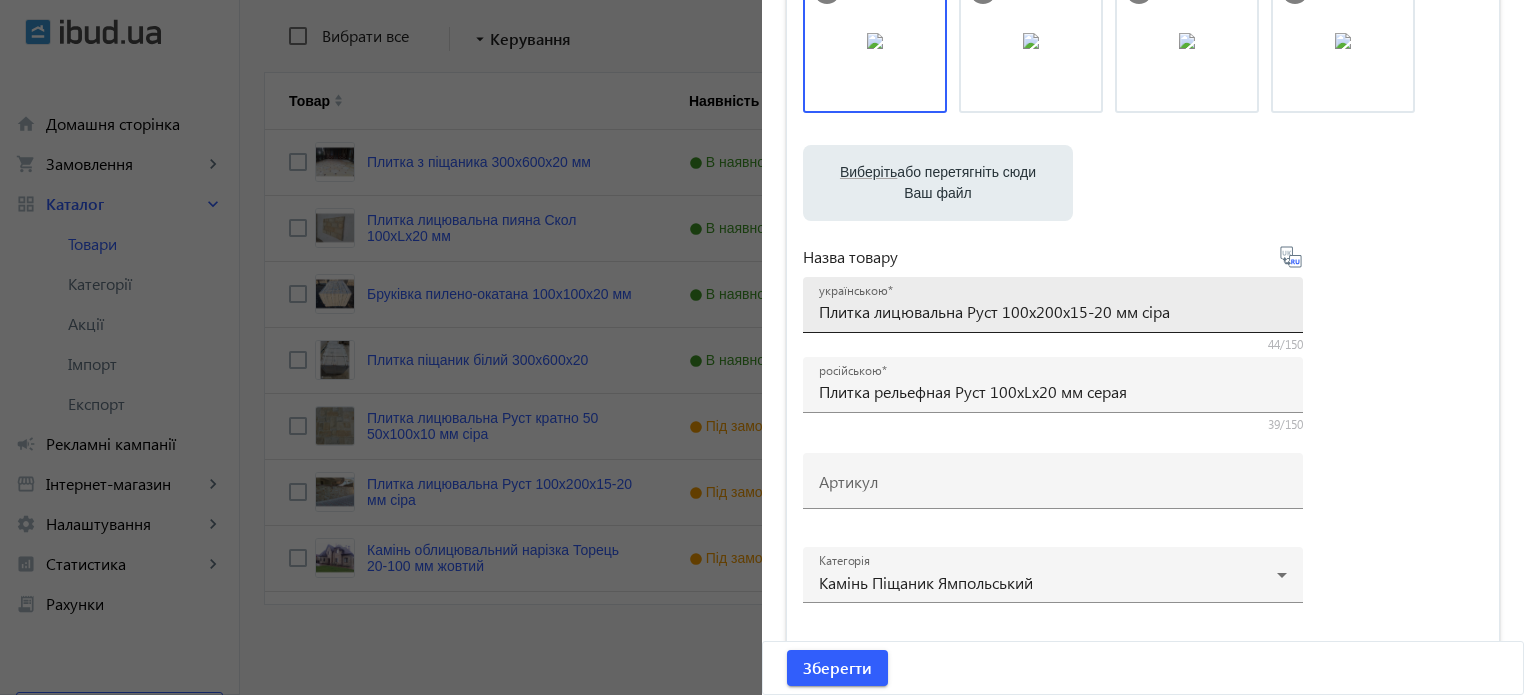 click on "Плитка лицювальна Руст 100х200х15-20 мм сіра" at bounding box center (1053, 311) 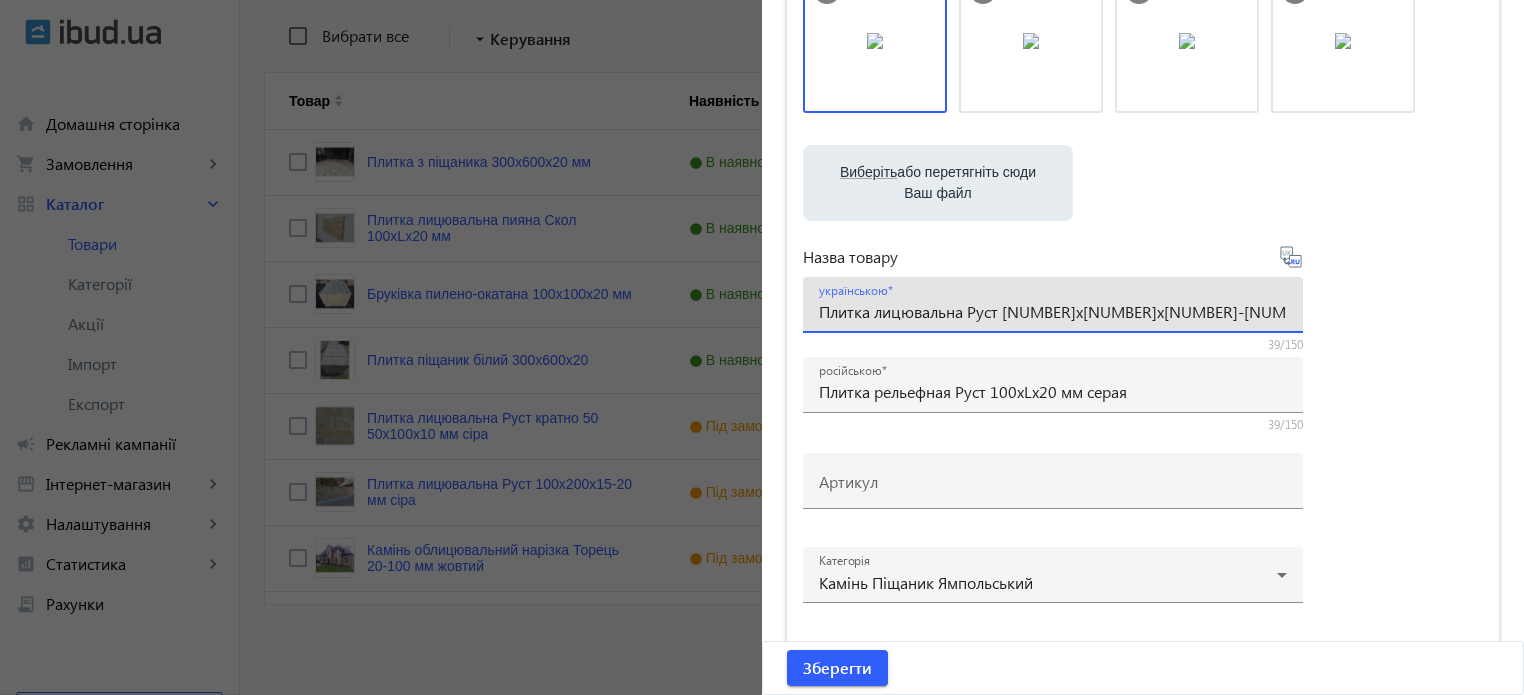 type on "Плитка лицювальна Руст [NUMBER]х[NUMBER]х[NUMBER]-[NUMBER]мм" 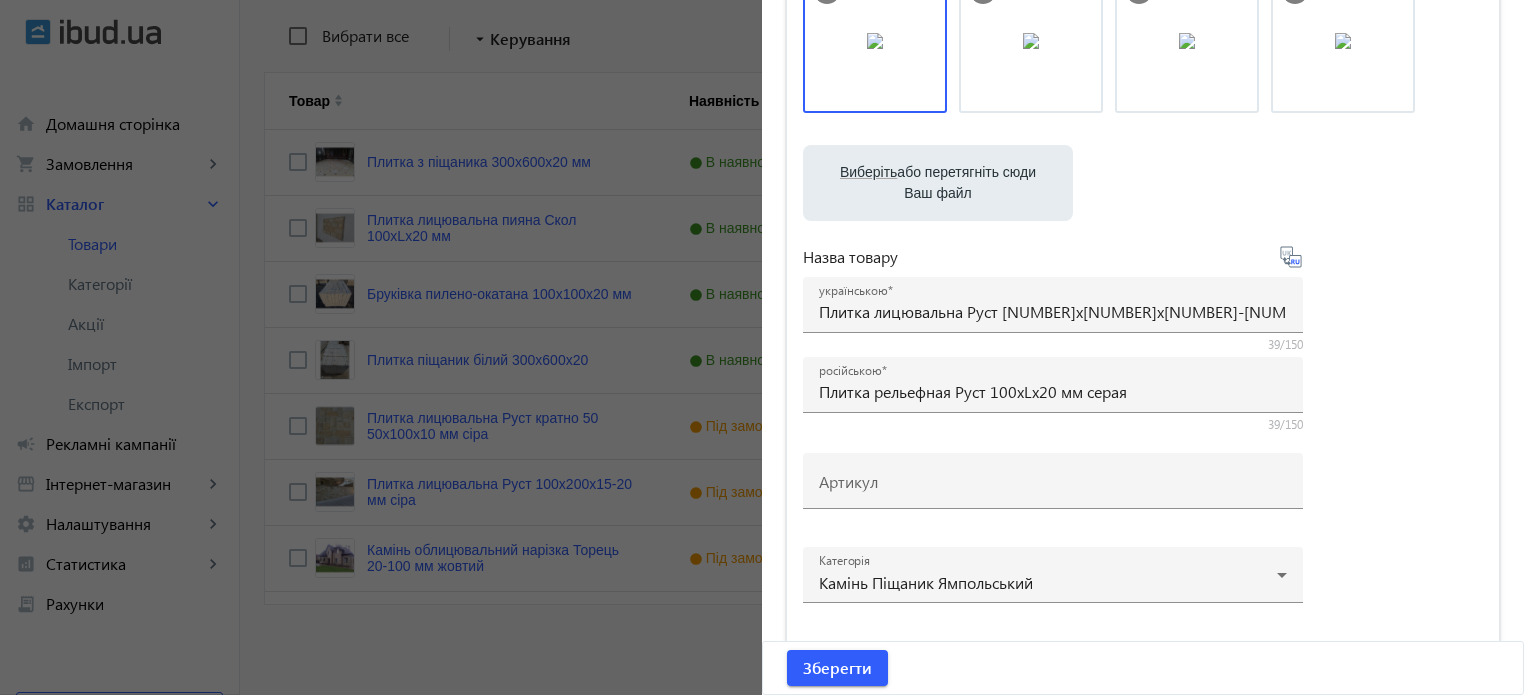 click 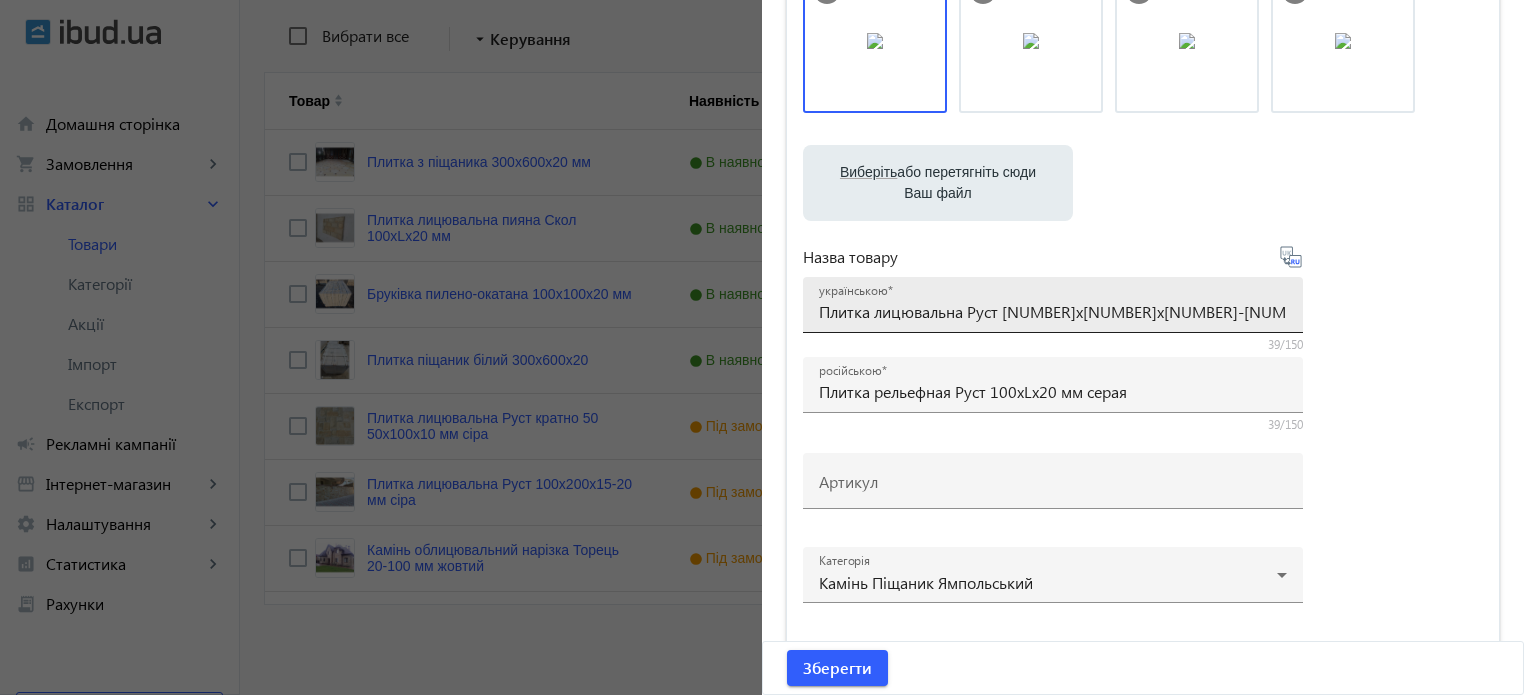 type on "Плитка облицовочная Руст 100х200х15-20мм" 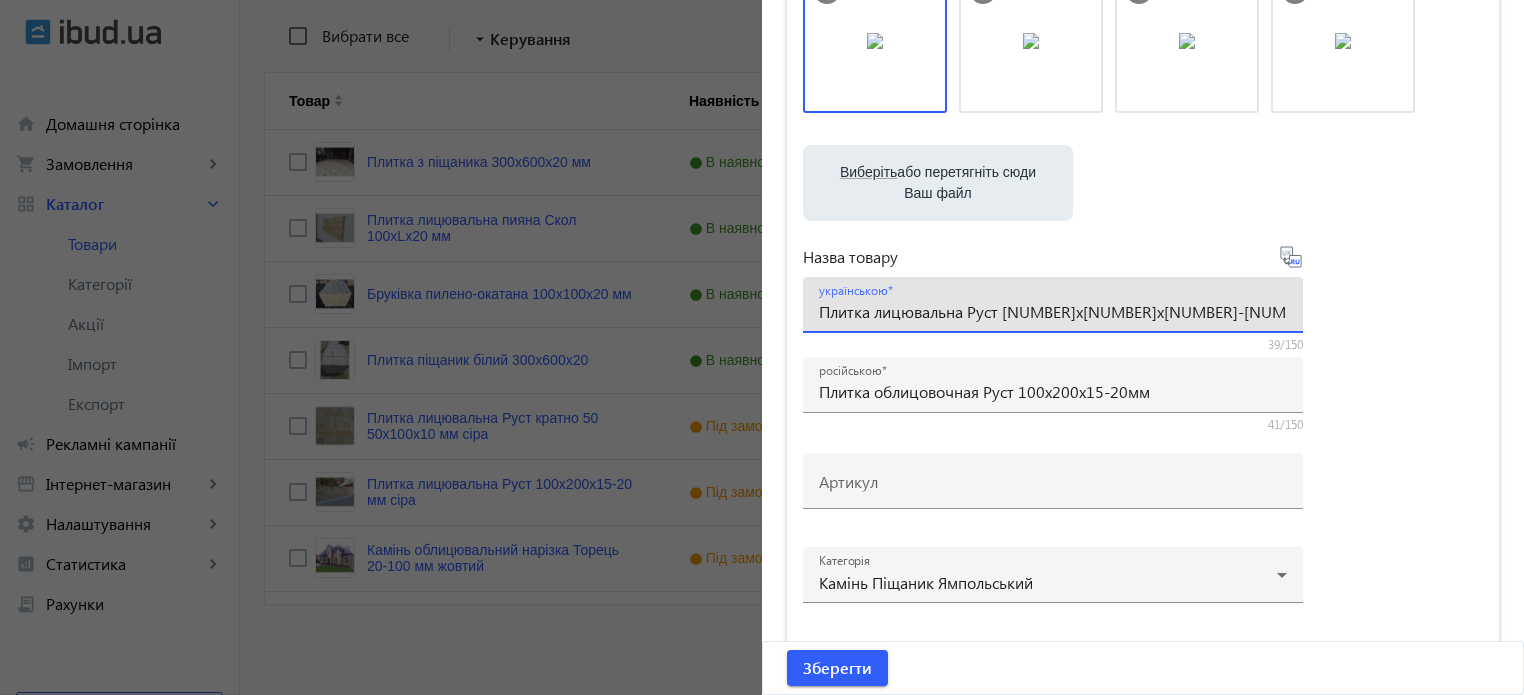 drag, startPoint x: 1140, startPoint y: 307, endPoint x: 916, endPoint y: 327, distance: 224.89108 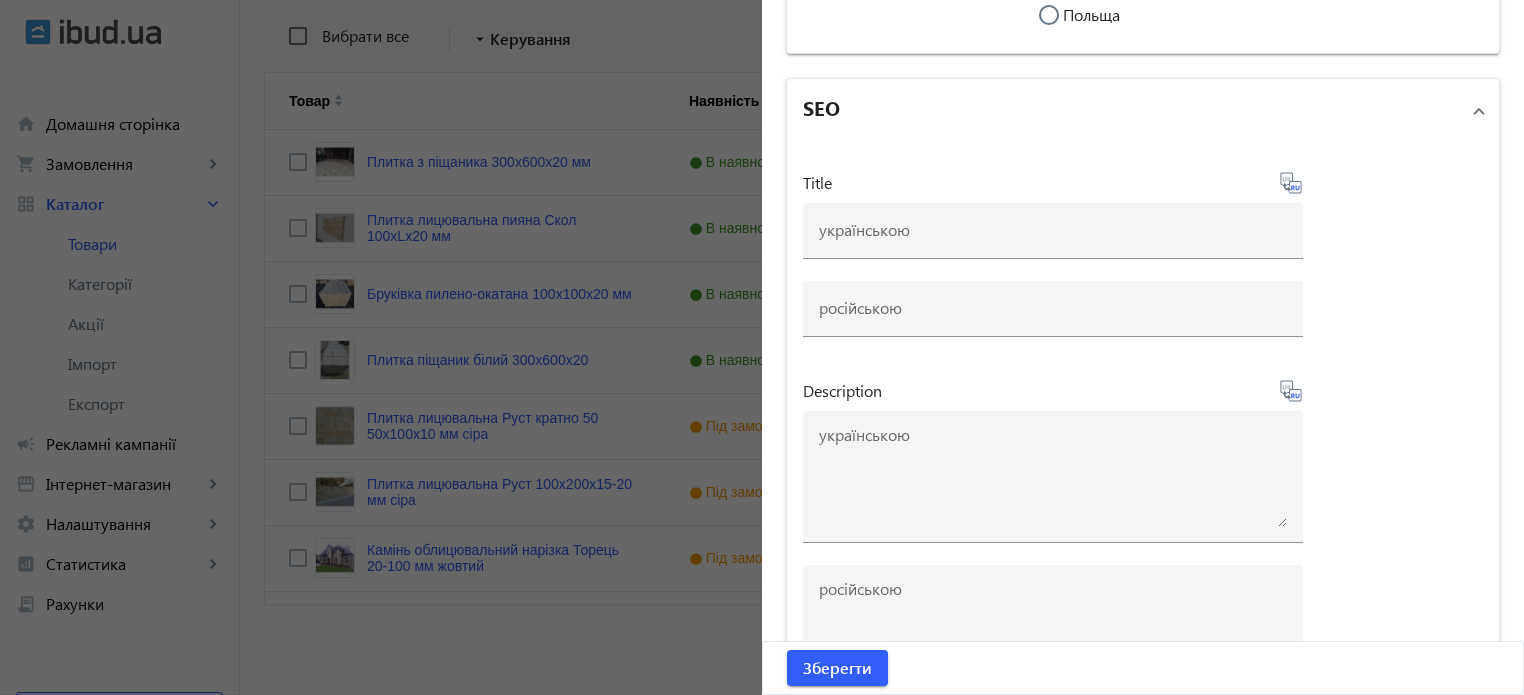 scroll, scrollTop: 7079, scrollLeft: 0, axis: vertical 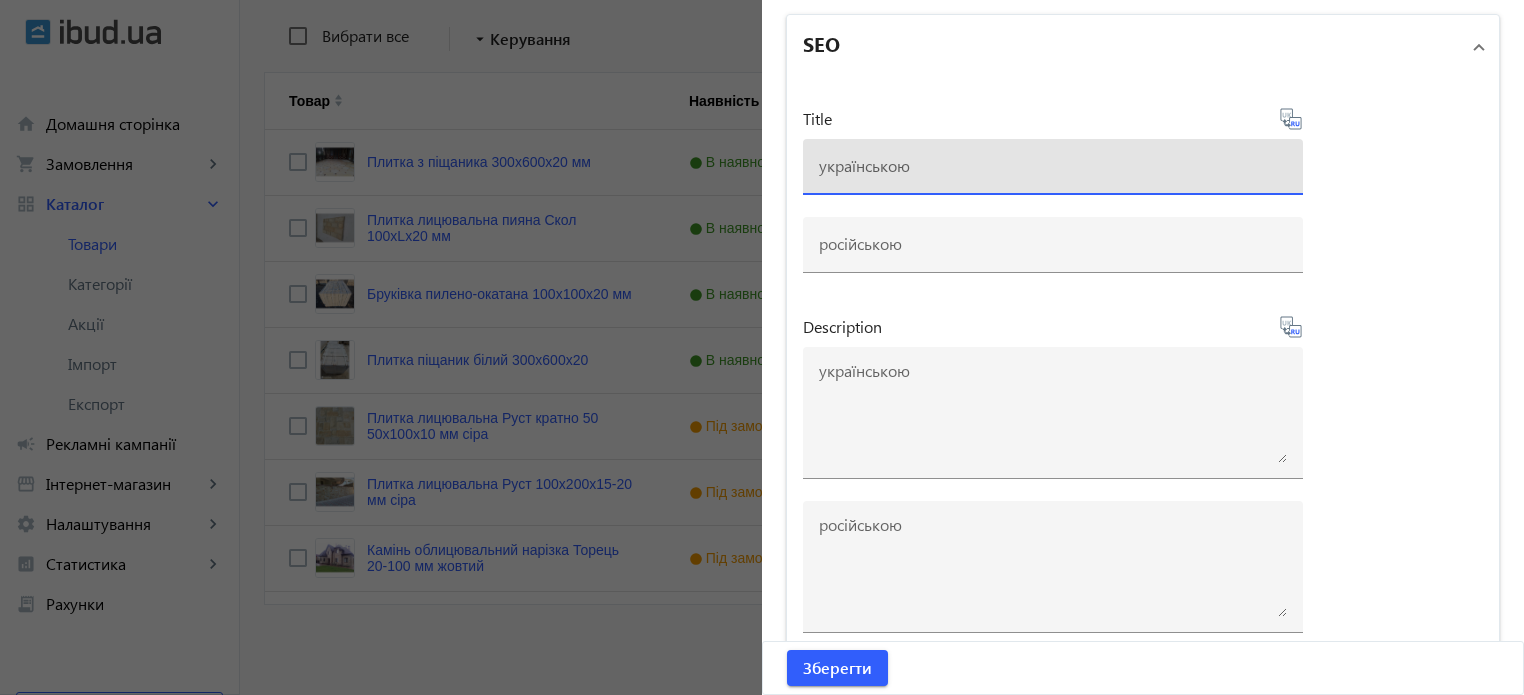 paste on "Плитка лицювальна Руст [NUMBER]х[NUMBER]х[NUMBER]-[NUMBER]мм" 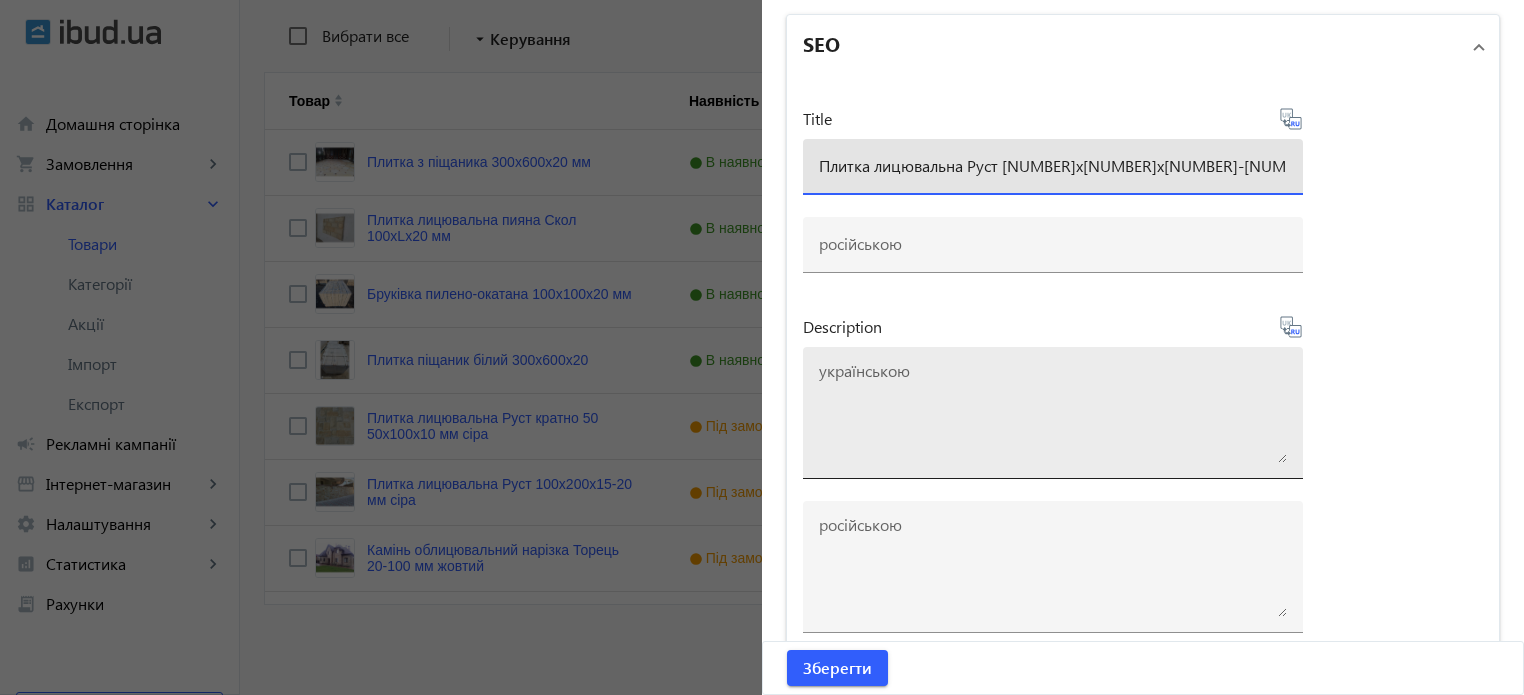 type on "Плитка лицювальна Руст [NUMBER]х[NUMBER]х[NUMBER]-[NUMBER]мм" 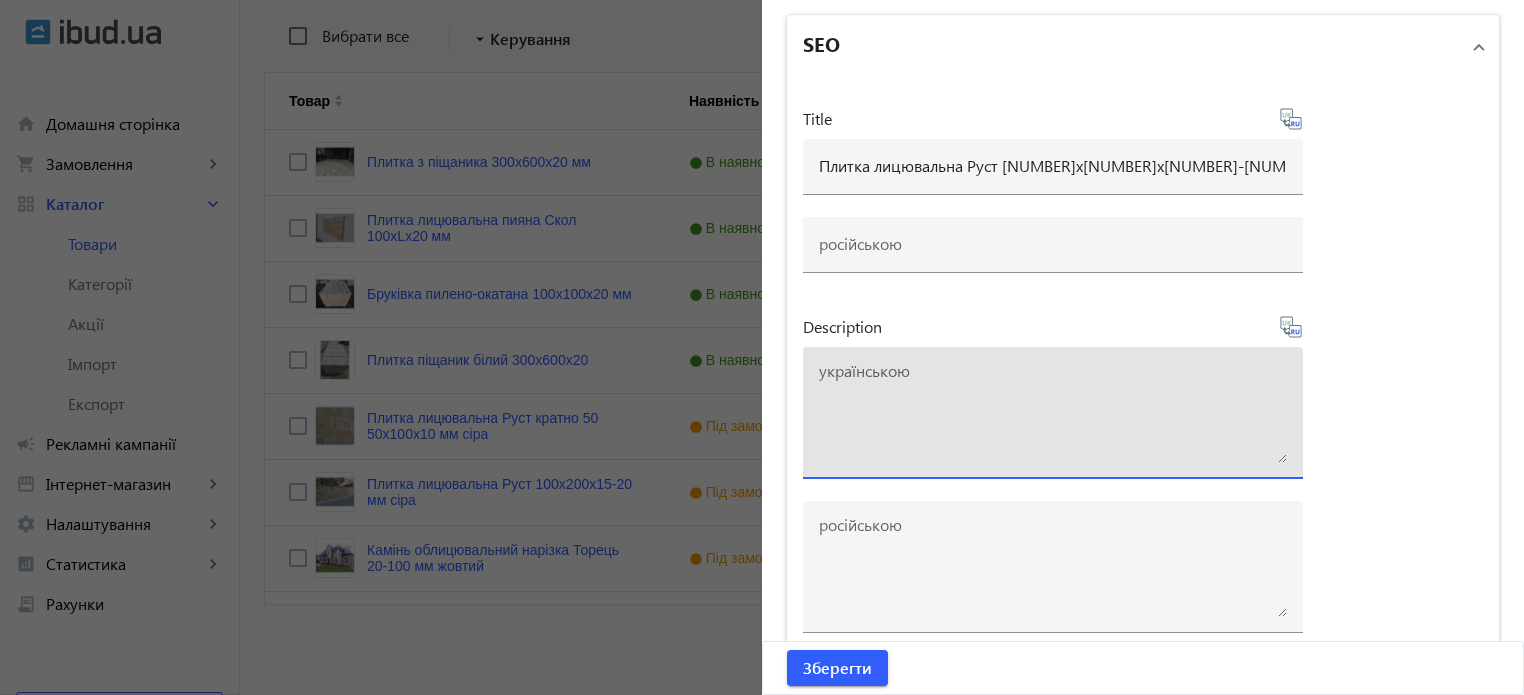 drag, startPoint x: 866, startPoint y: 379, endPoint x: 1286, endPoint y: 134, distance: 486.23553 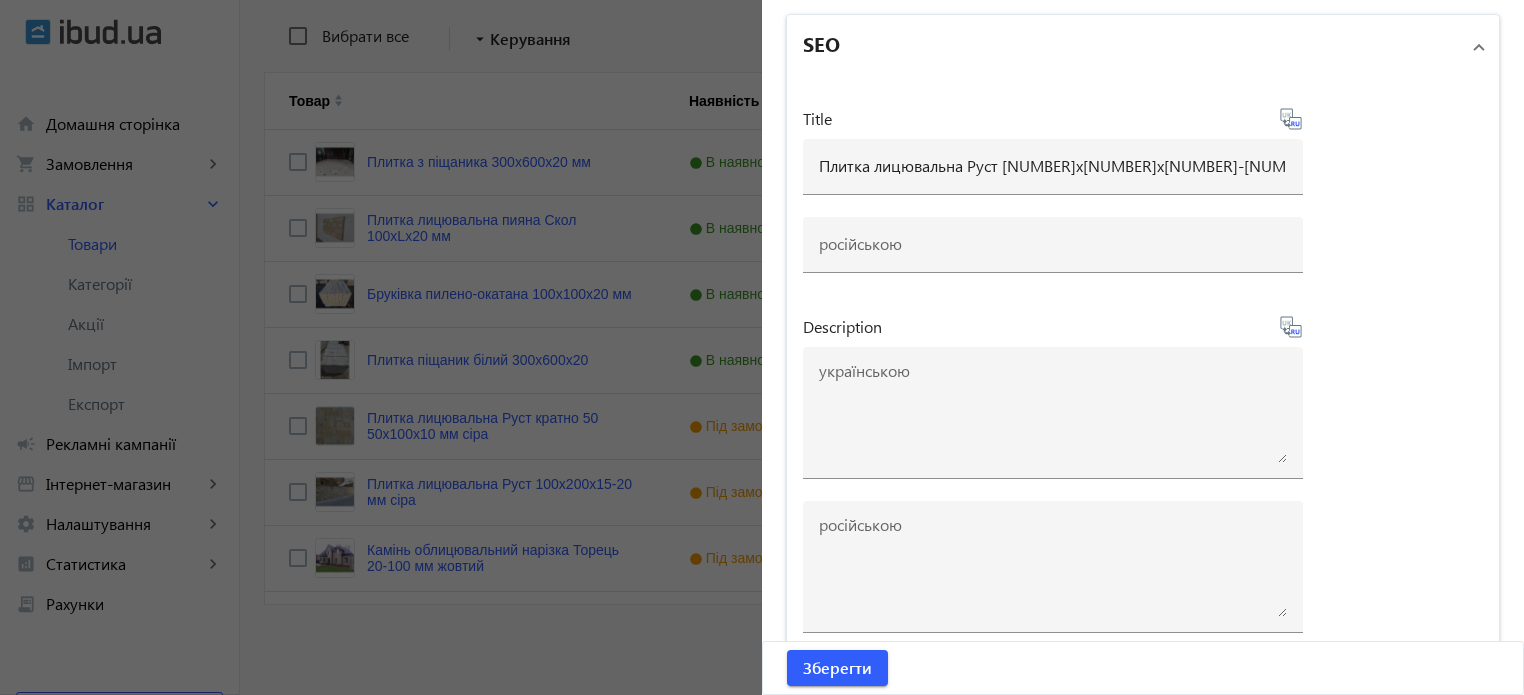 type on "Плитка облицовочная Руст 100х200х15-20мм" 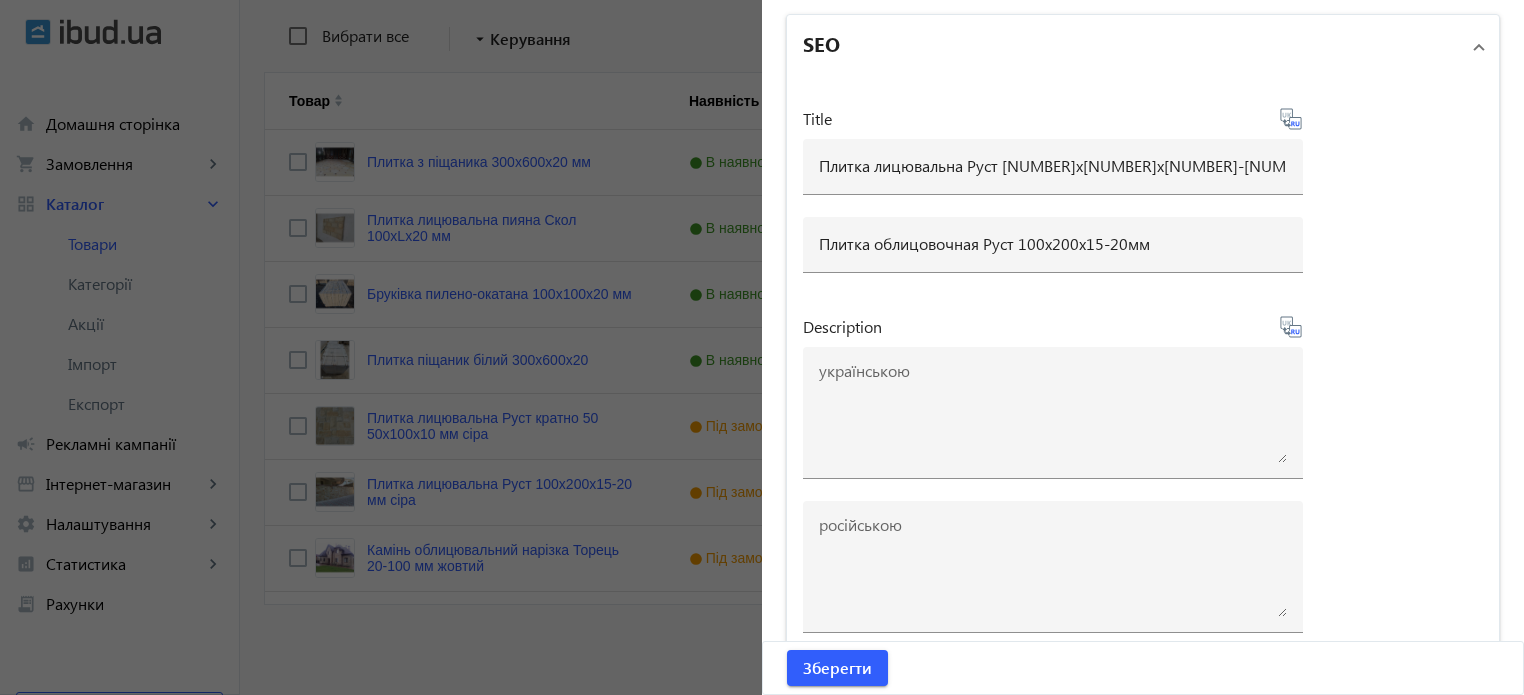 click 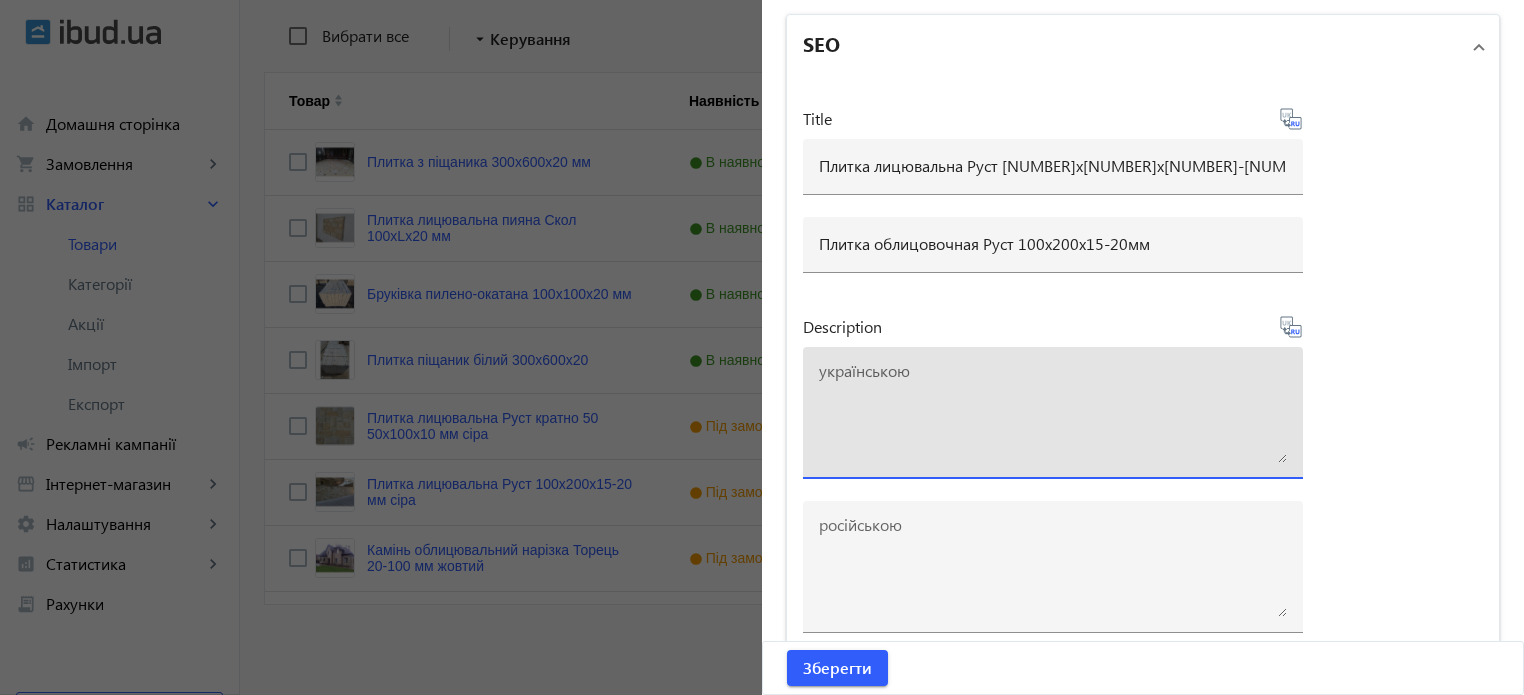 paste on "Плитка лицювальна Руст [NUMBER]х[NUMBER]х[NUMBER]-[NUMBER]мм" 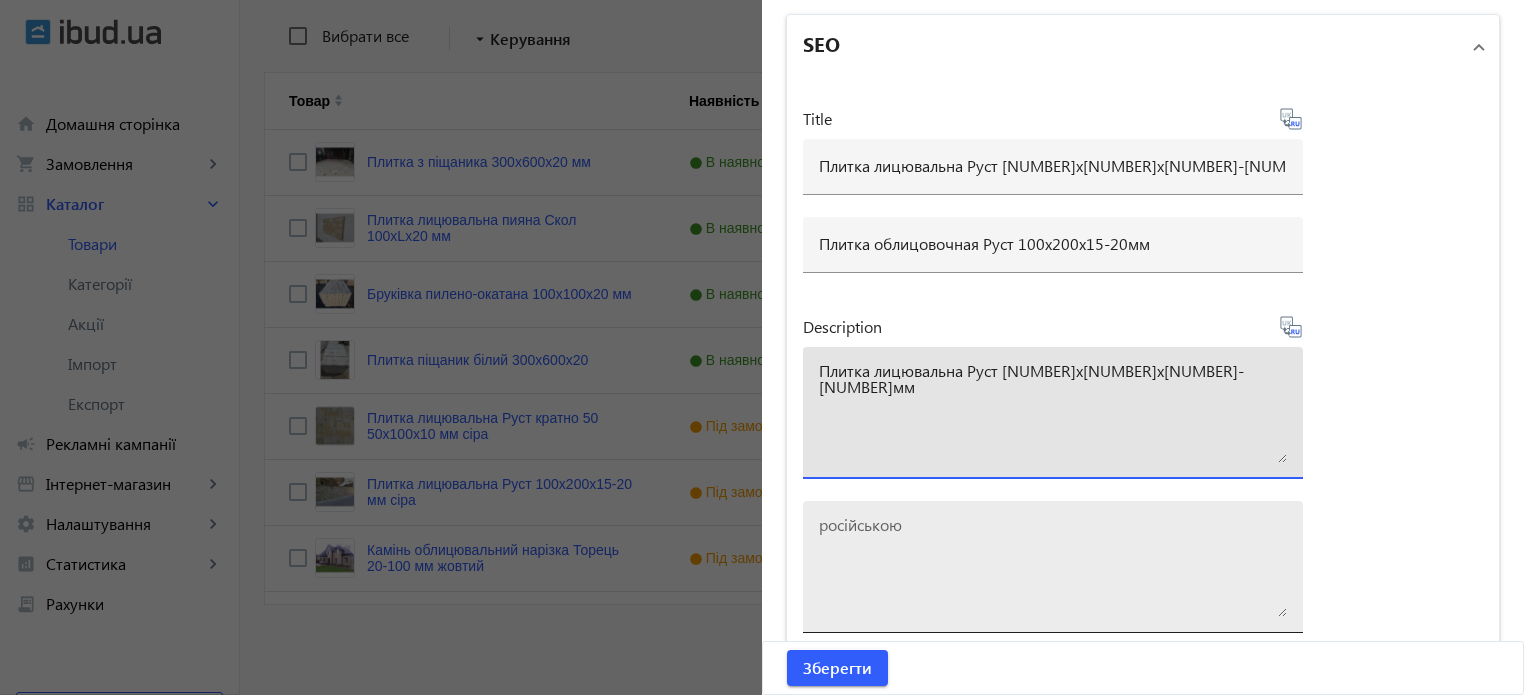 type on "Плитка лицювальна Руст [NUMBER]х[NUMBER]х[NUMBER]-[NUMBER]мм" 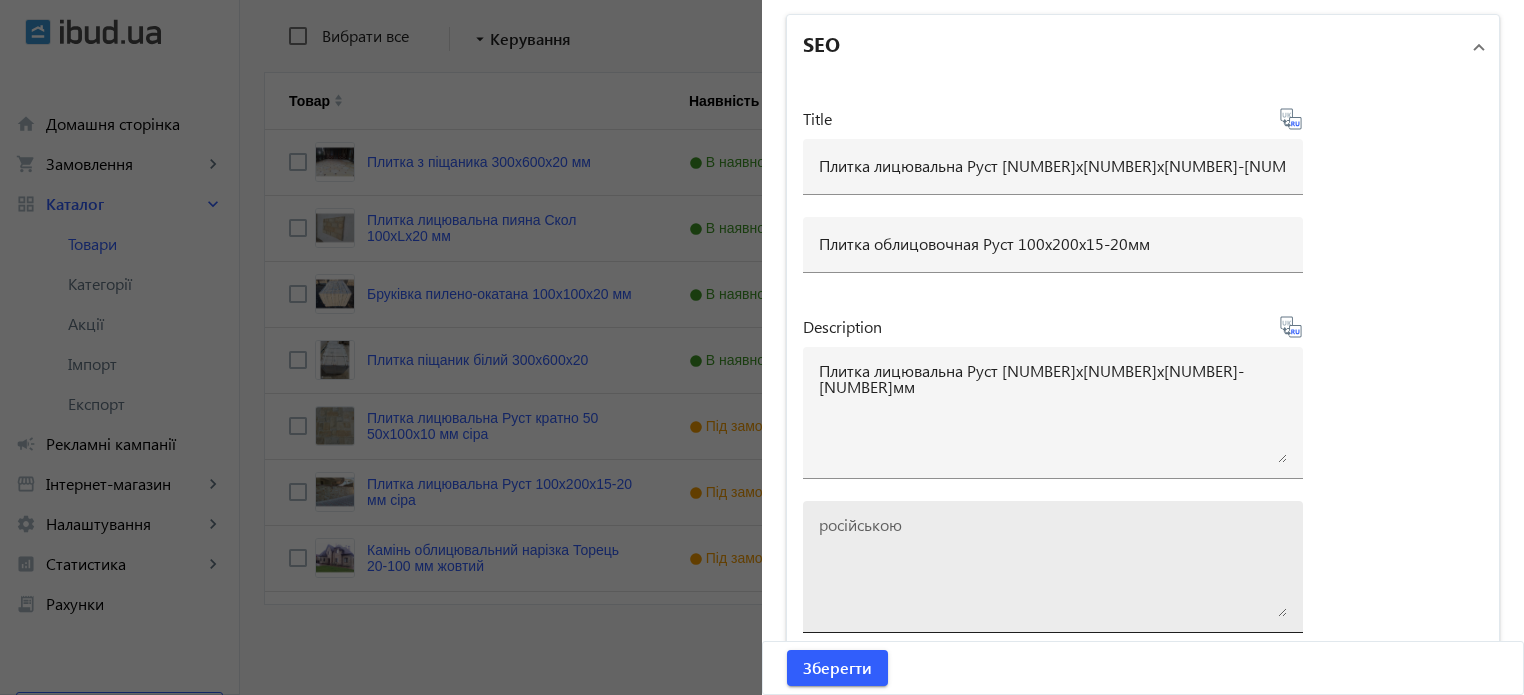 drag, startPoint x: 915, startPoint y: 519, endPoint x: 814, endPoint y: 540, distance: 103.16007 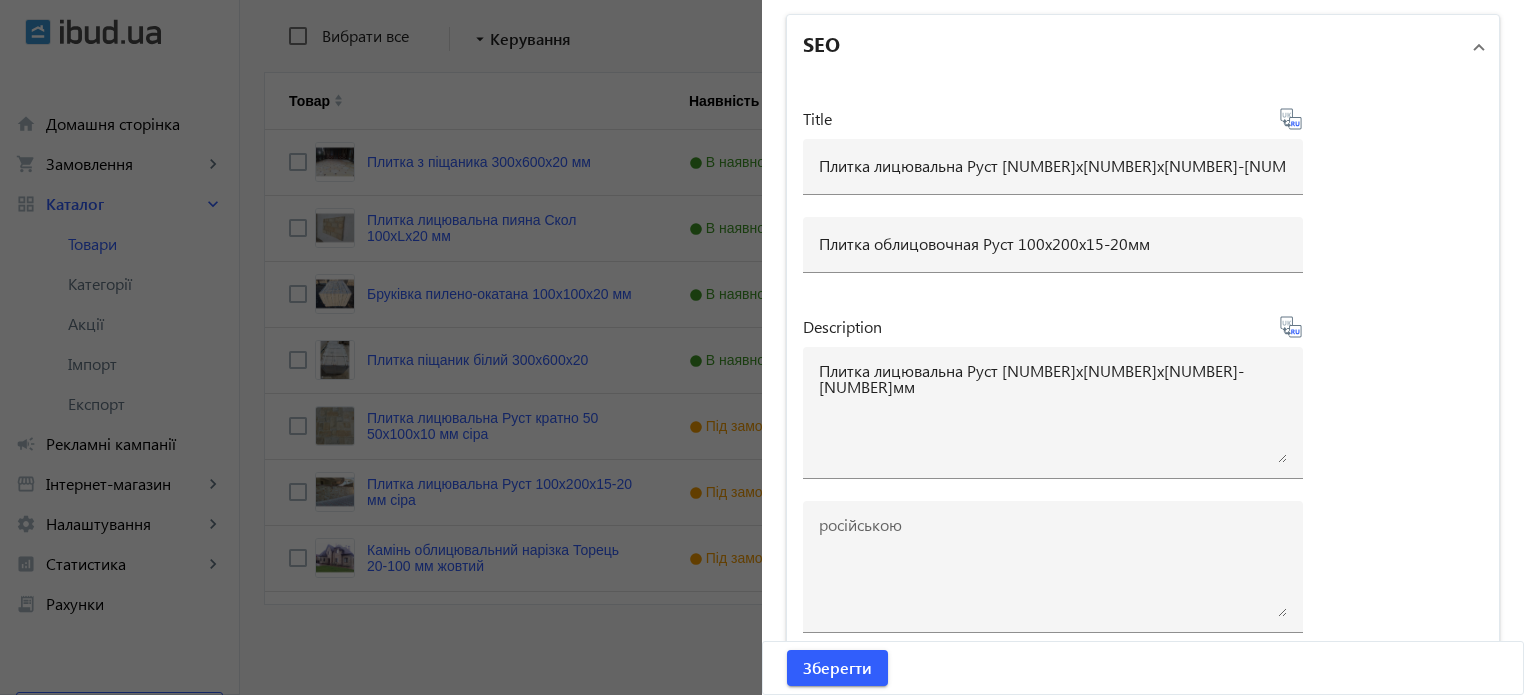 click 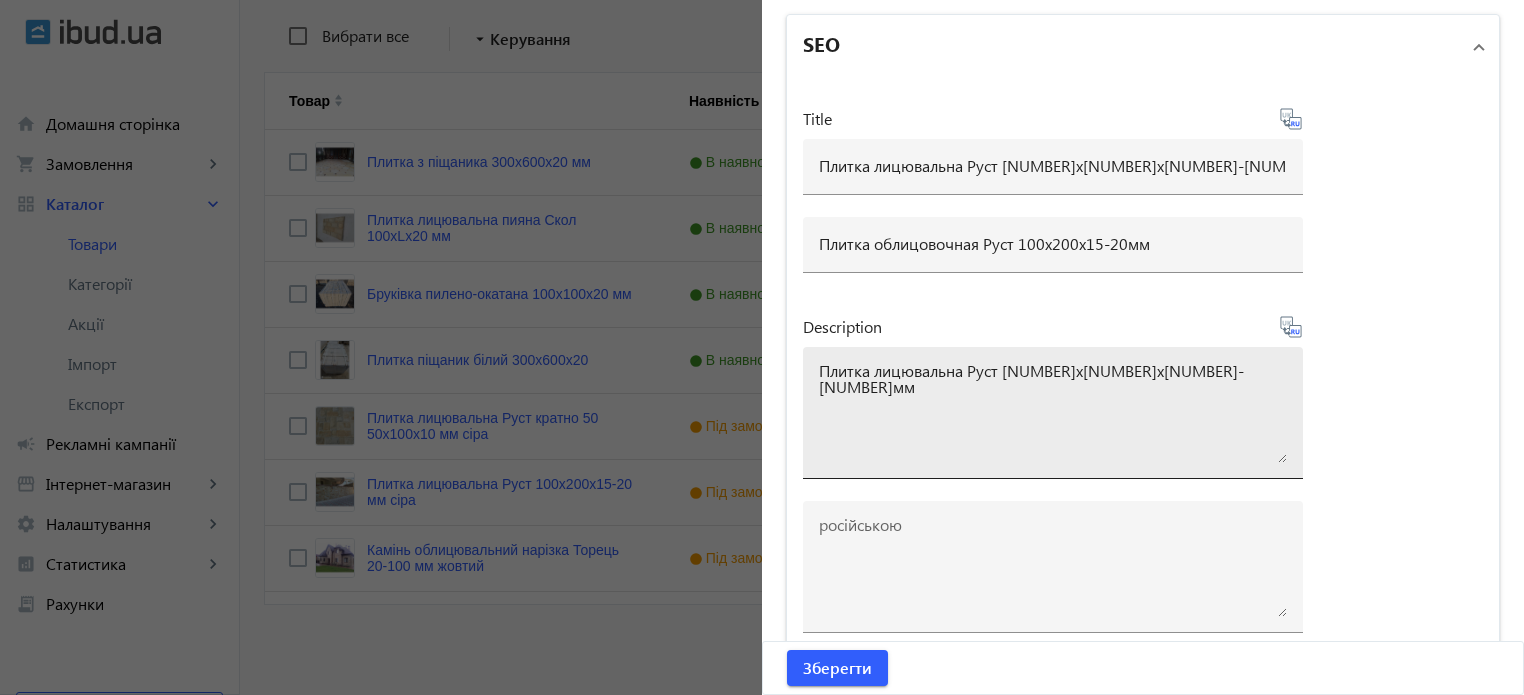 type on "Плитка облицовочная Руст 100х200х15-20мм" 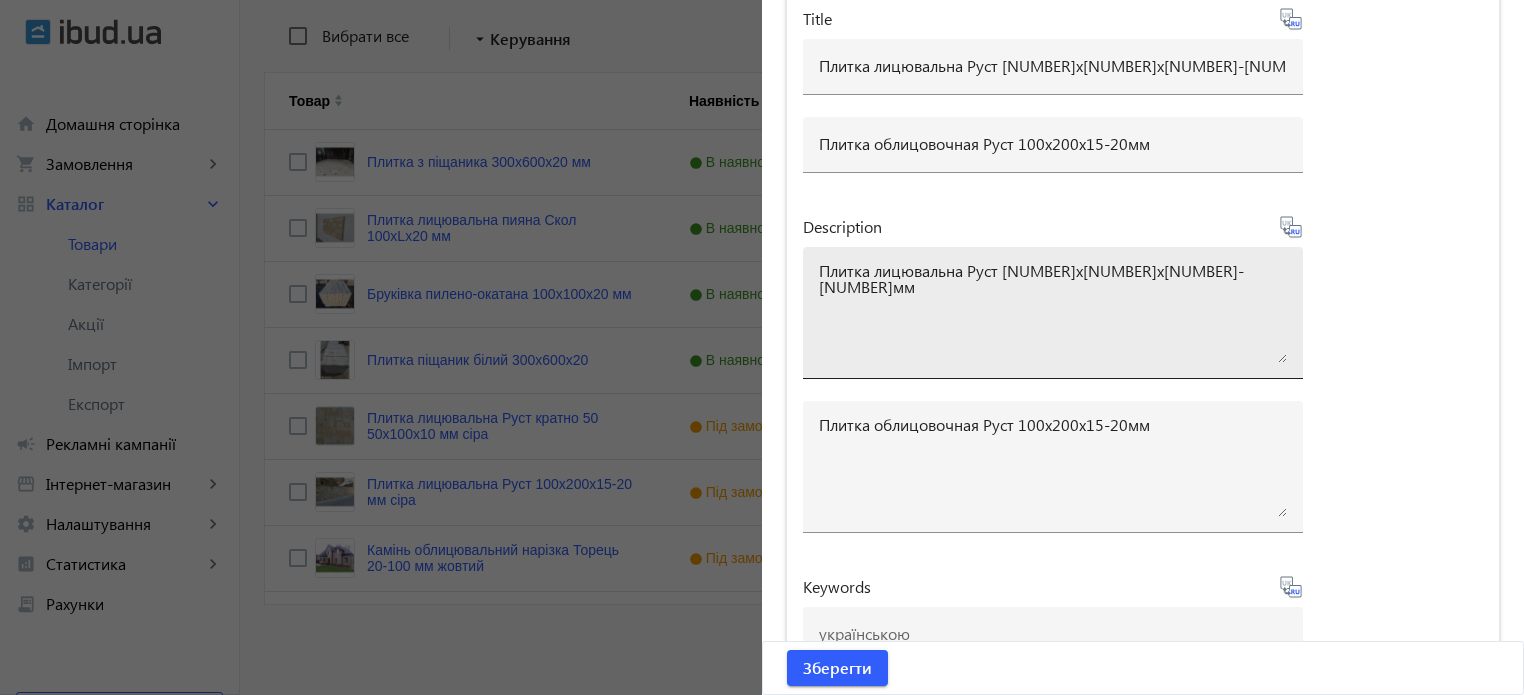 scroll, scrollTop: 7279, scrollLeft: 0, axis: vertical 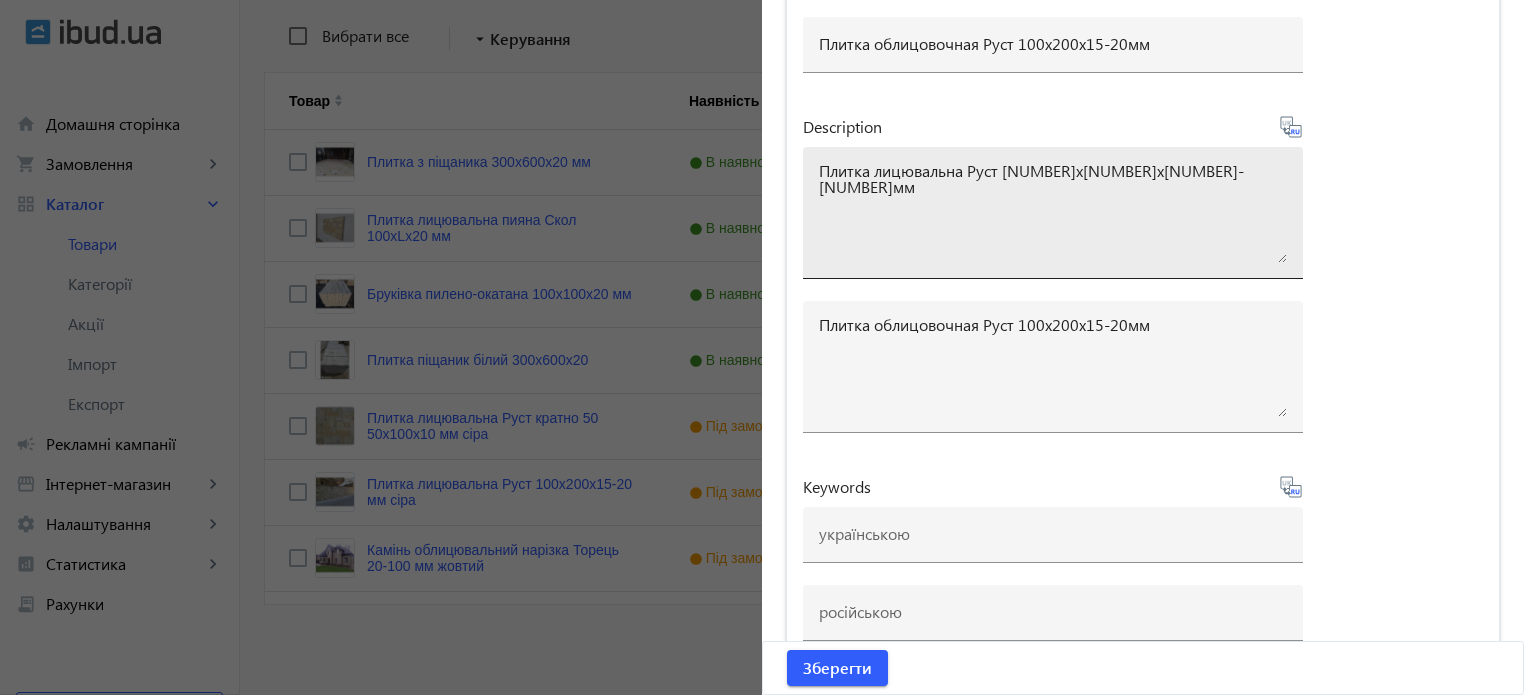 click on "Плитка лицювальна Руст [NUMBER]х[NUMBER]х[NUMBER]-[NUMBER]мм" at bounding box center [1053, 213] 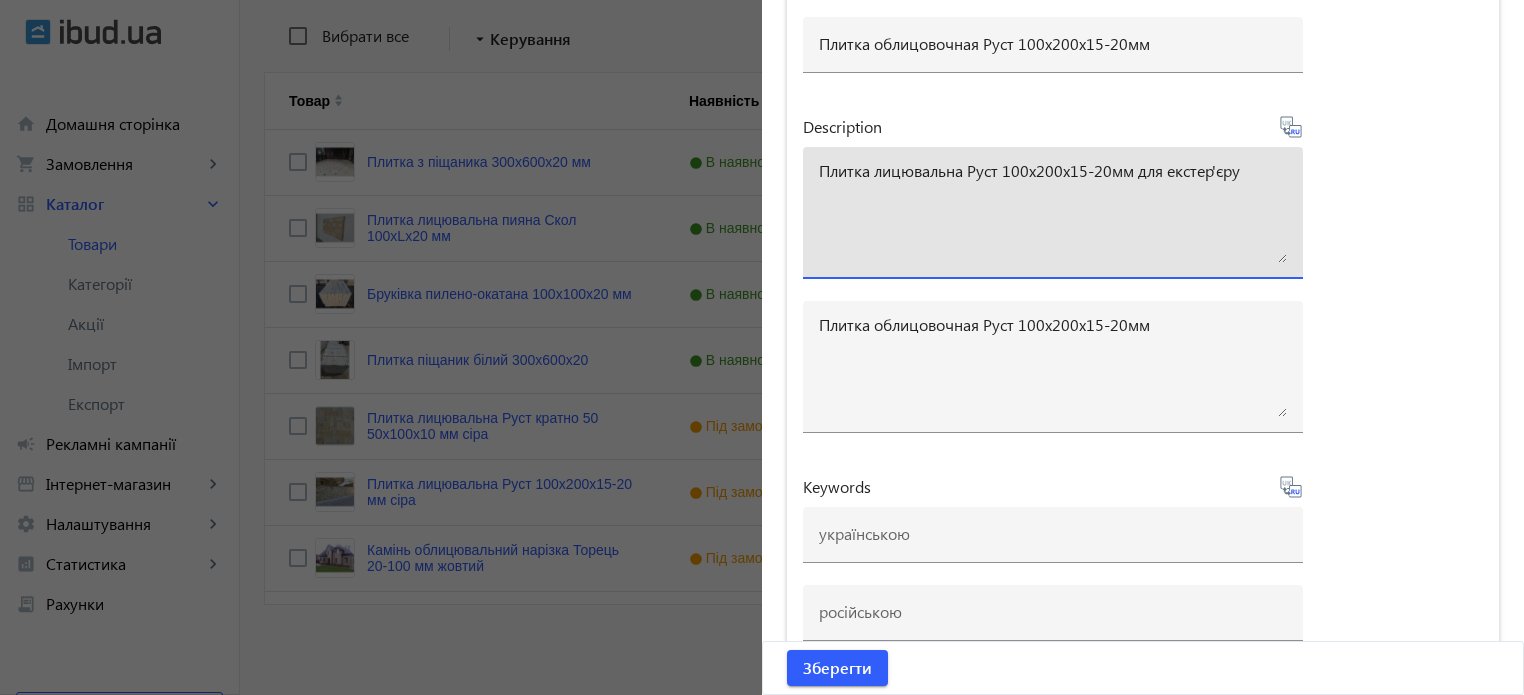 type on "Плитка лицювальна Руст 100х200х15-20мм для екстер'єру" 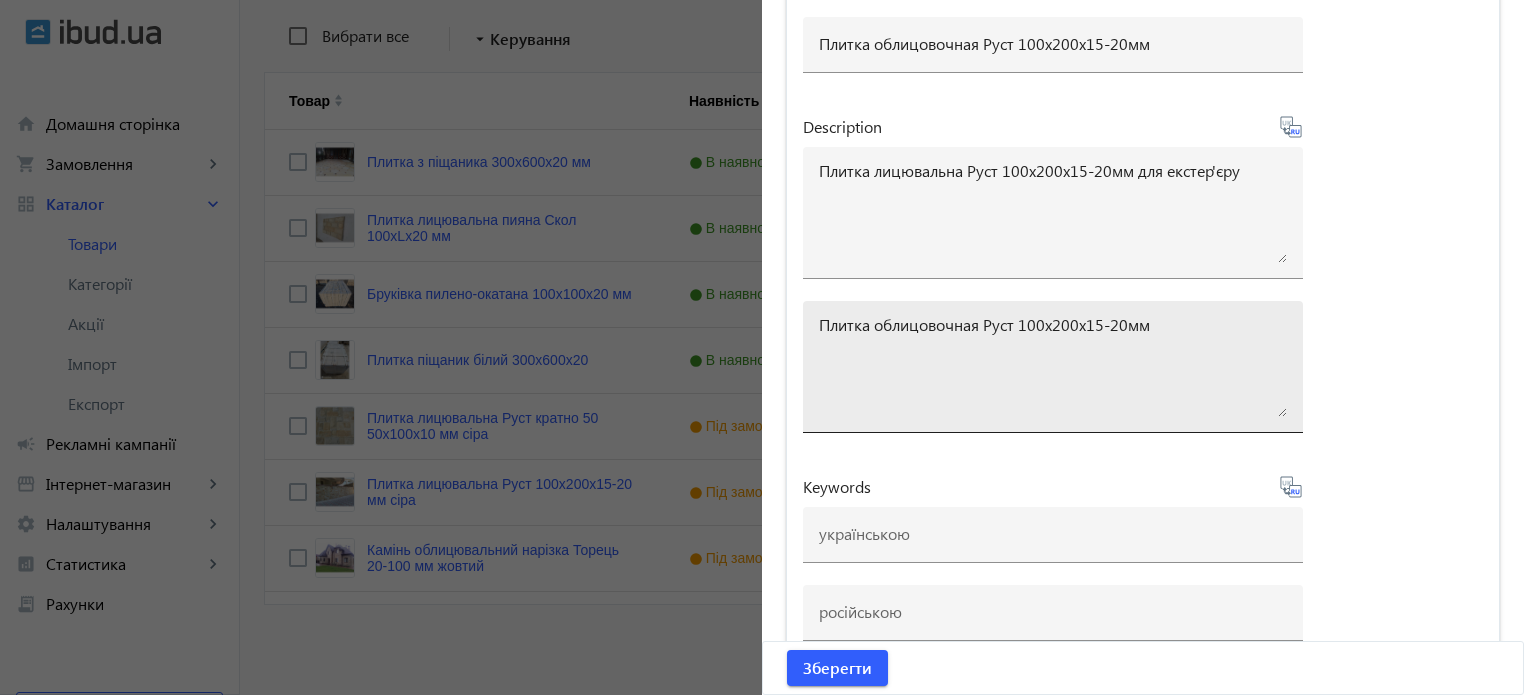 type on "Плитка облицовочная Руст [NUMBER]х[NUMBER]х[NUMBER]-[NUMBER]мм для экстерьера" 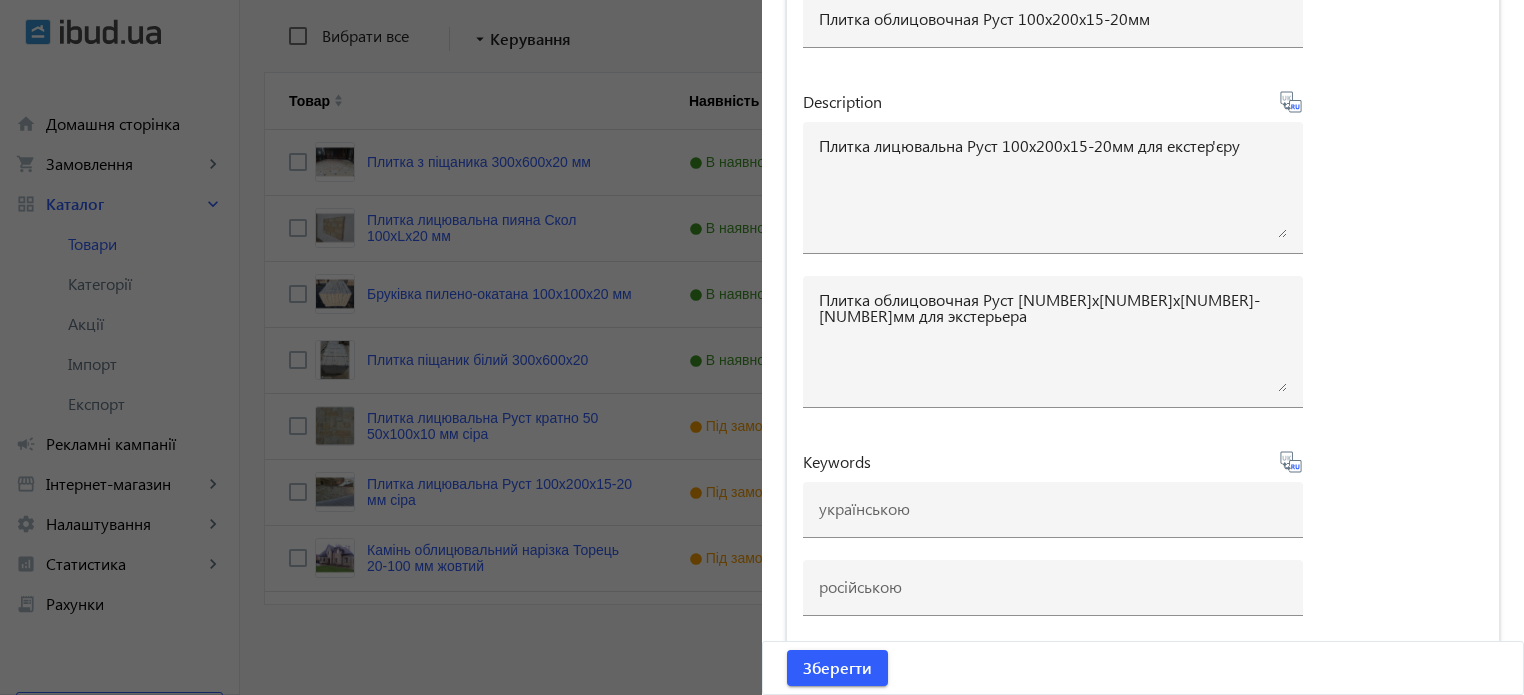 scroll, scrollTop: 7319, scrollLeft: 0, axis: vertical 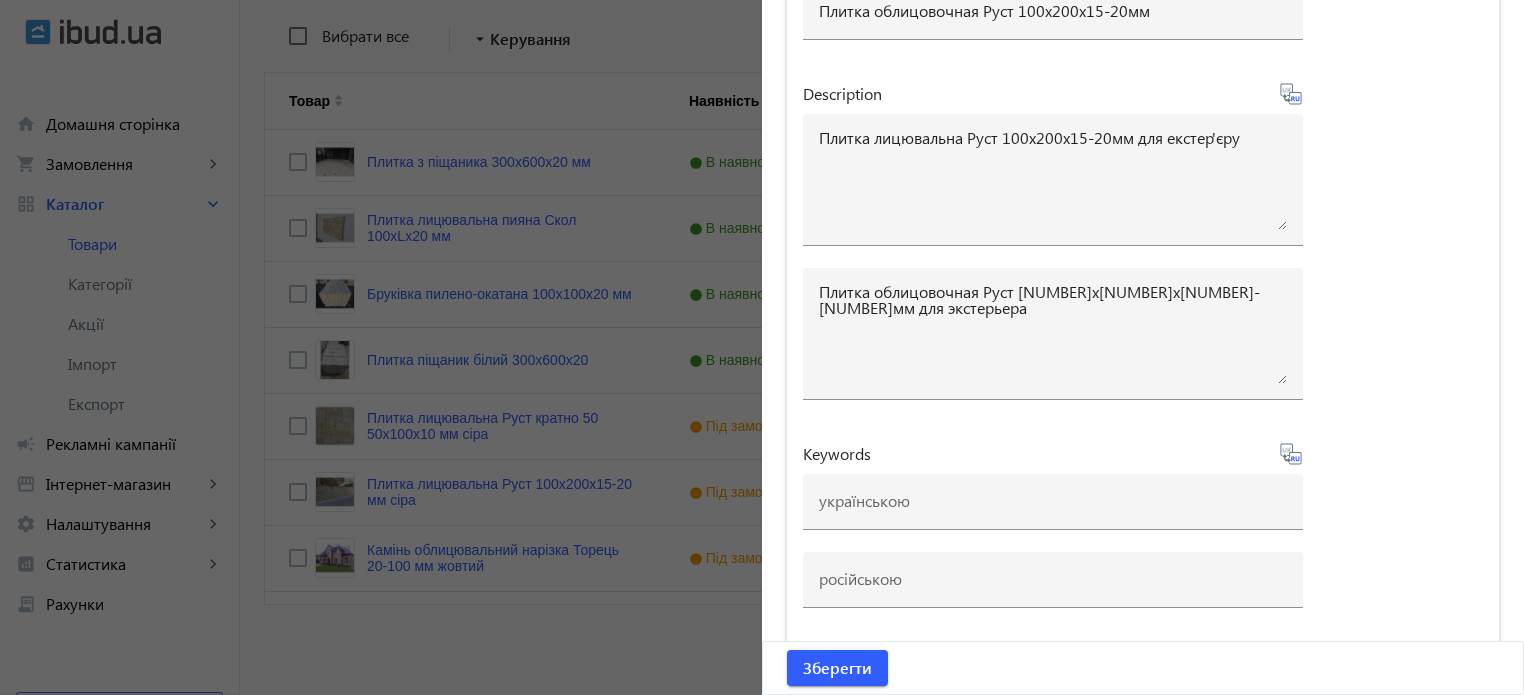 click at bounding box center (1053, 502) 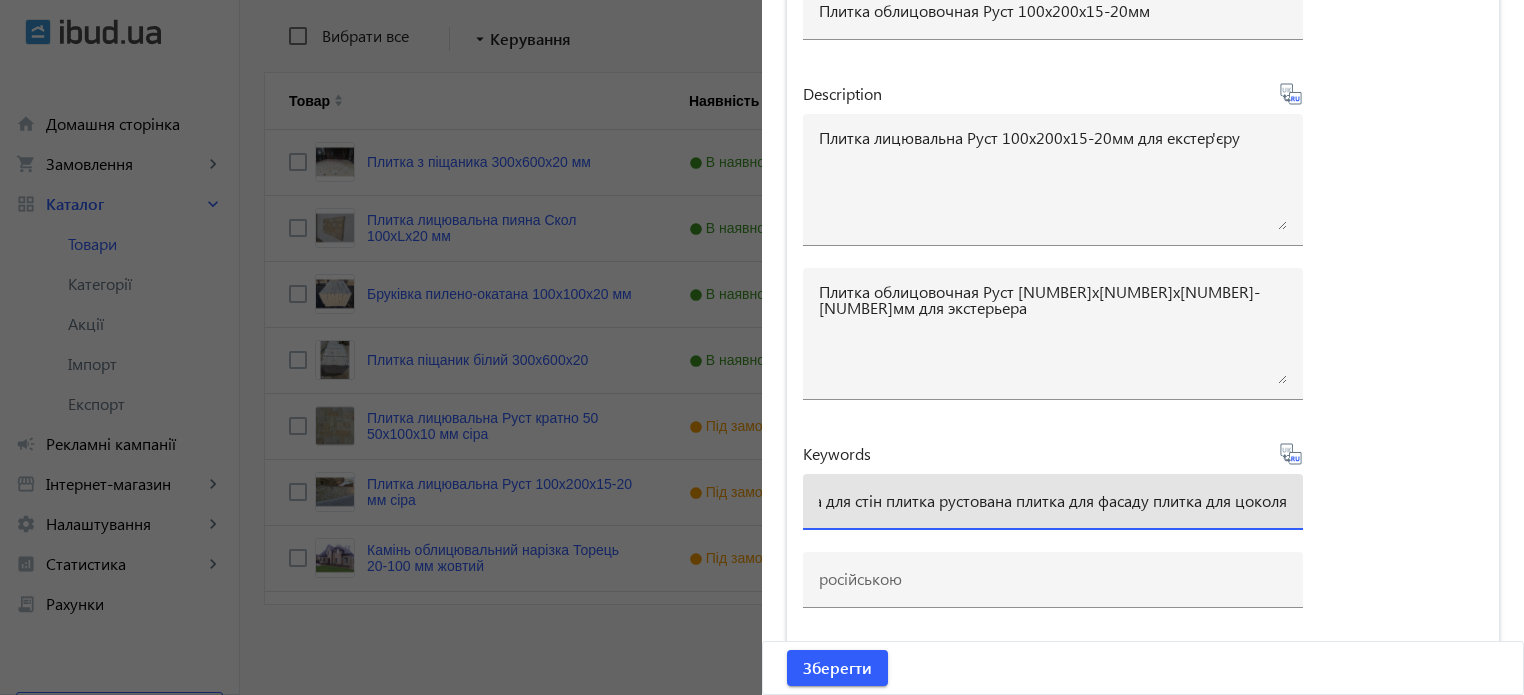 scroll, scrollTop: 0, scrollLeft: 55, axis: horizontal 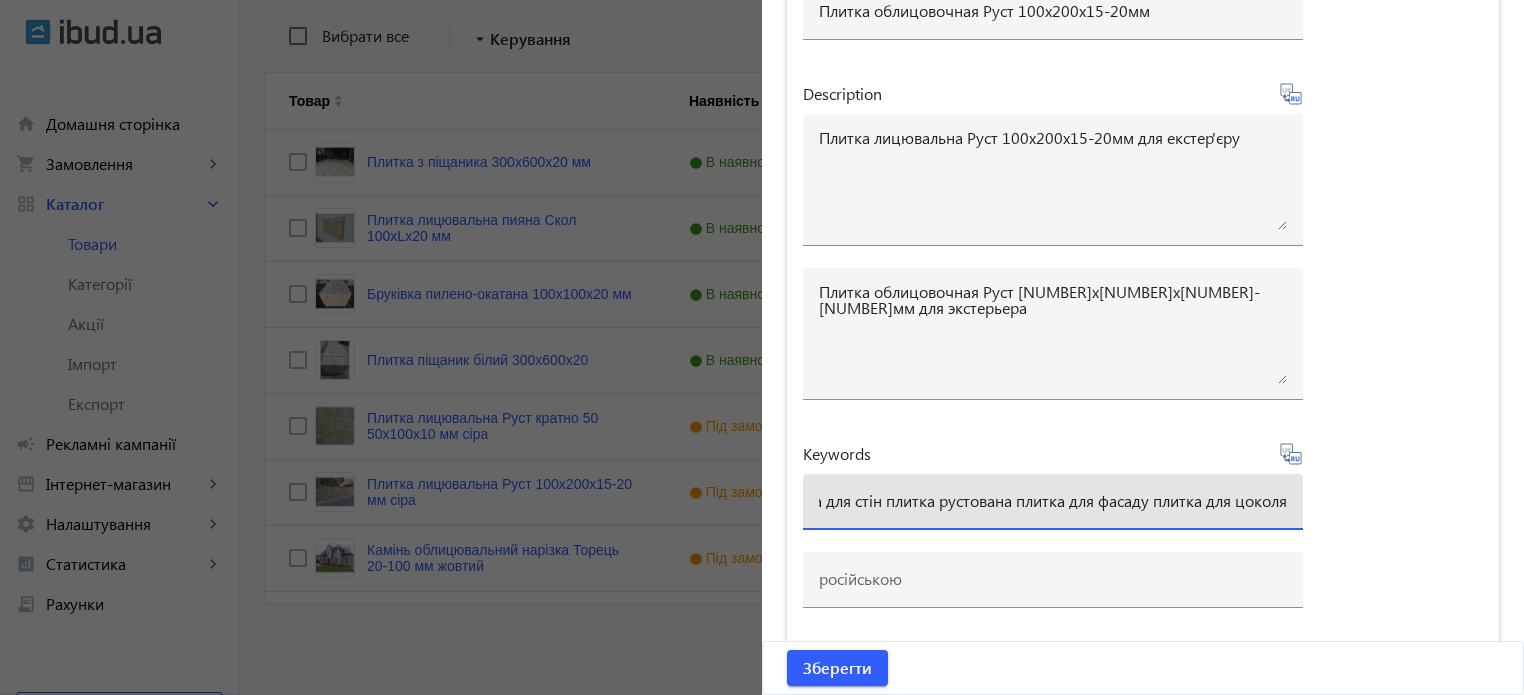 type on "плитка для стін плитка рустована плитка для фасаду плитка для цоколя" 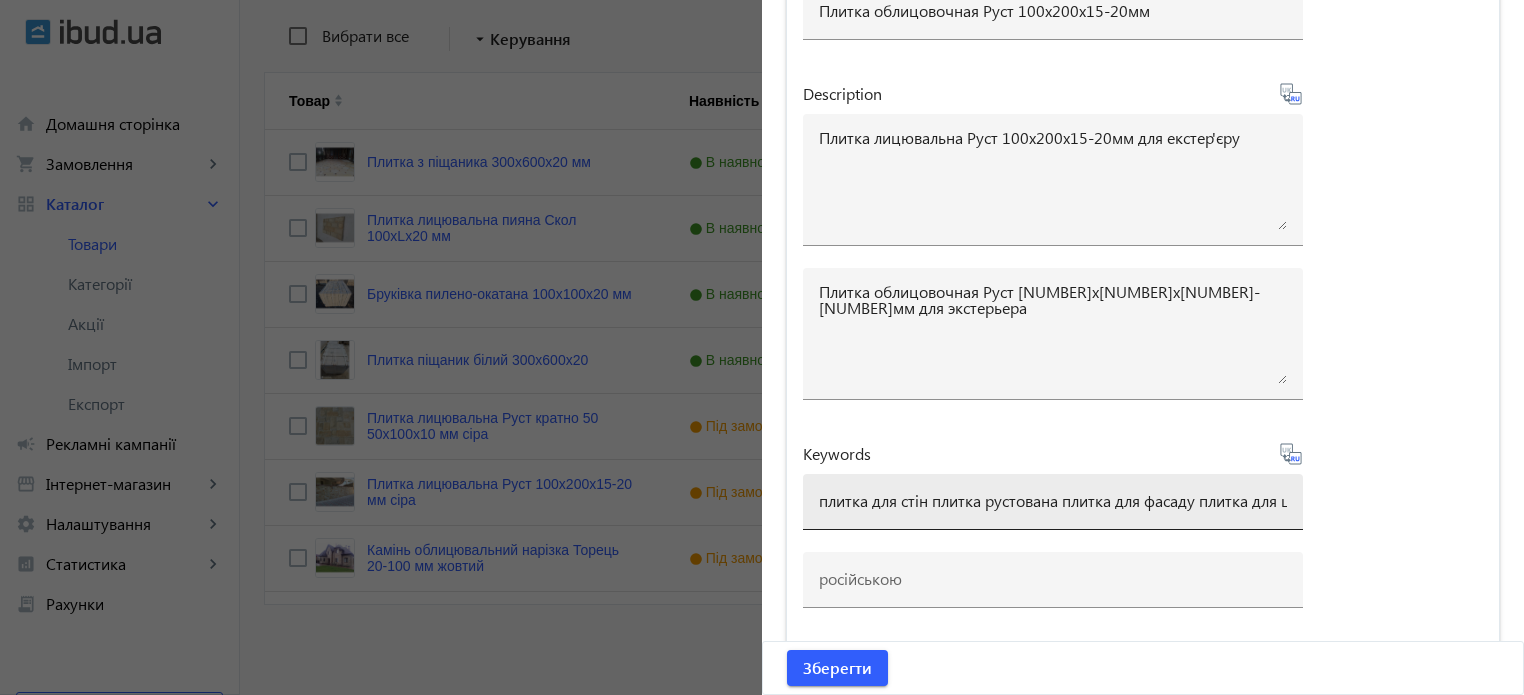 type on "плитка для стен плитка рустованная плитка для фасада плитка для цоколя" 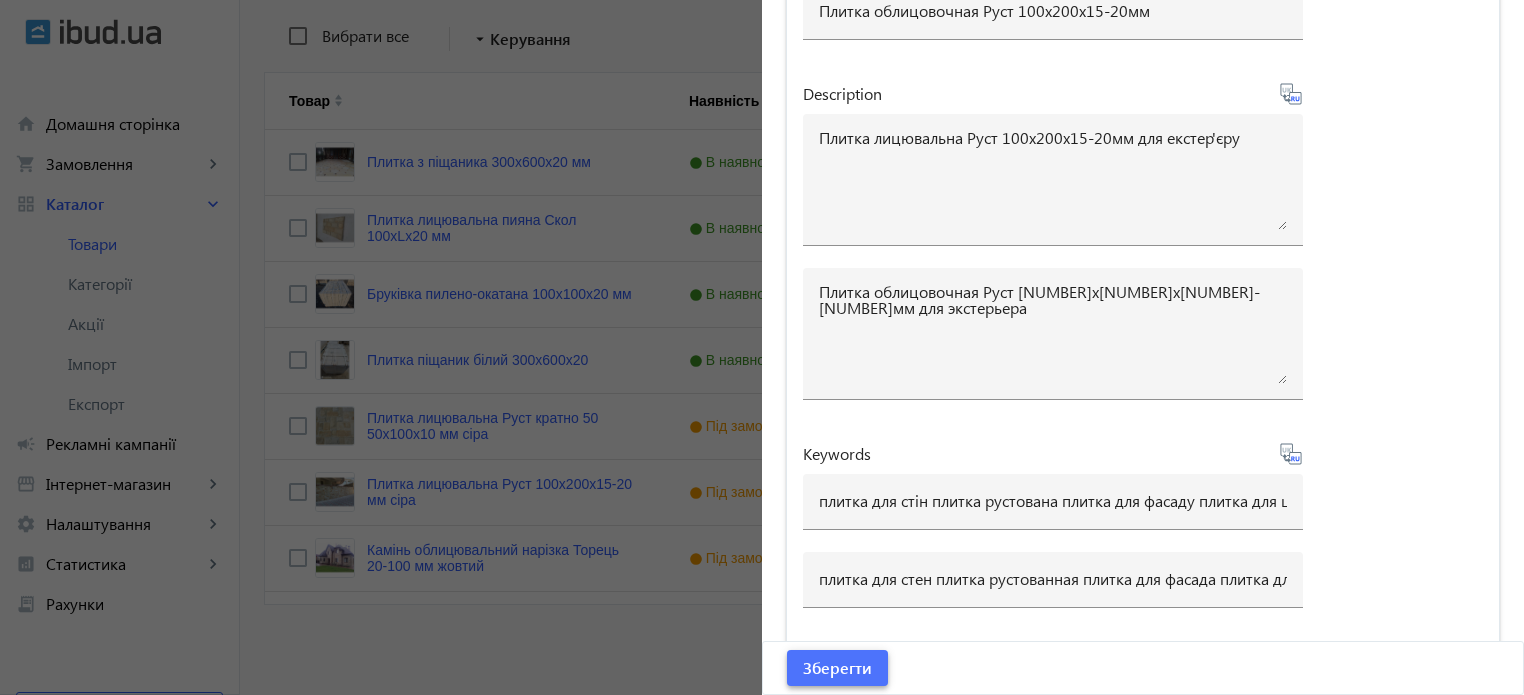 click on "Зберегти" 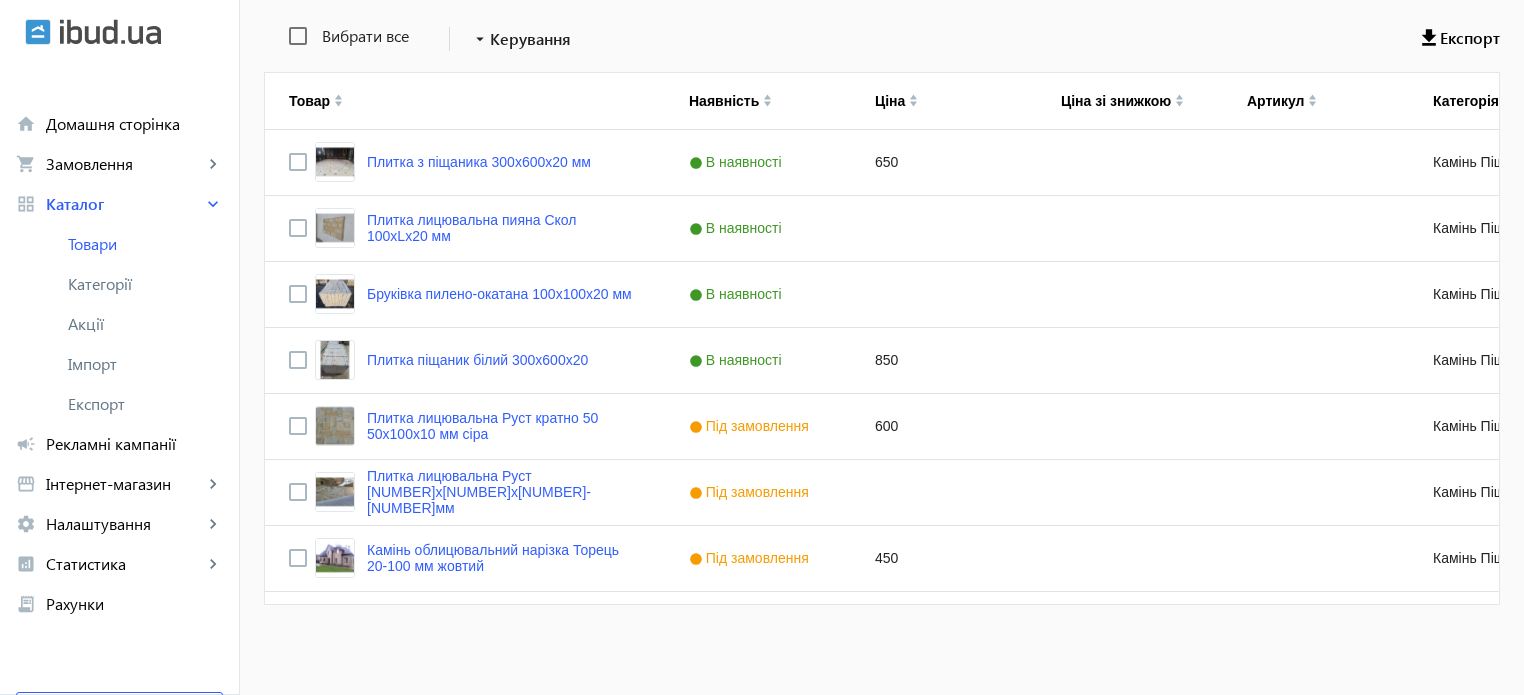 scroll, scrollTop: 0, scrollLeft: 0, axis: both 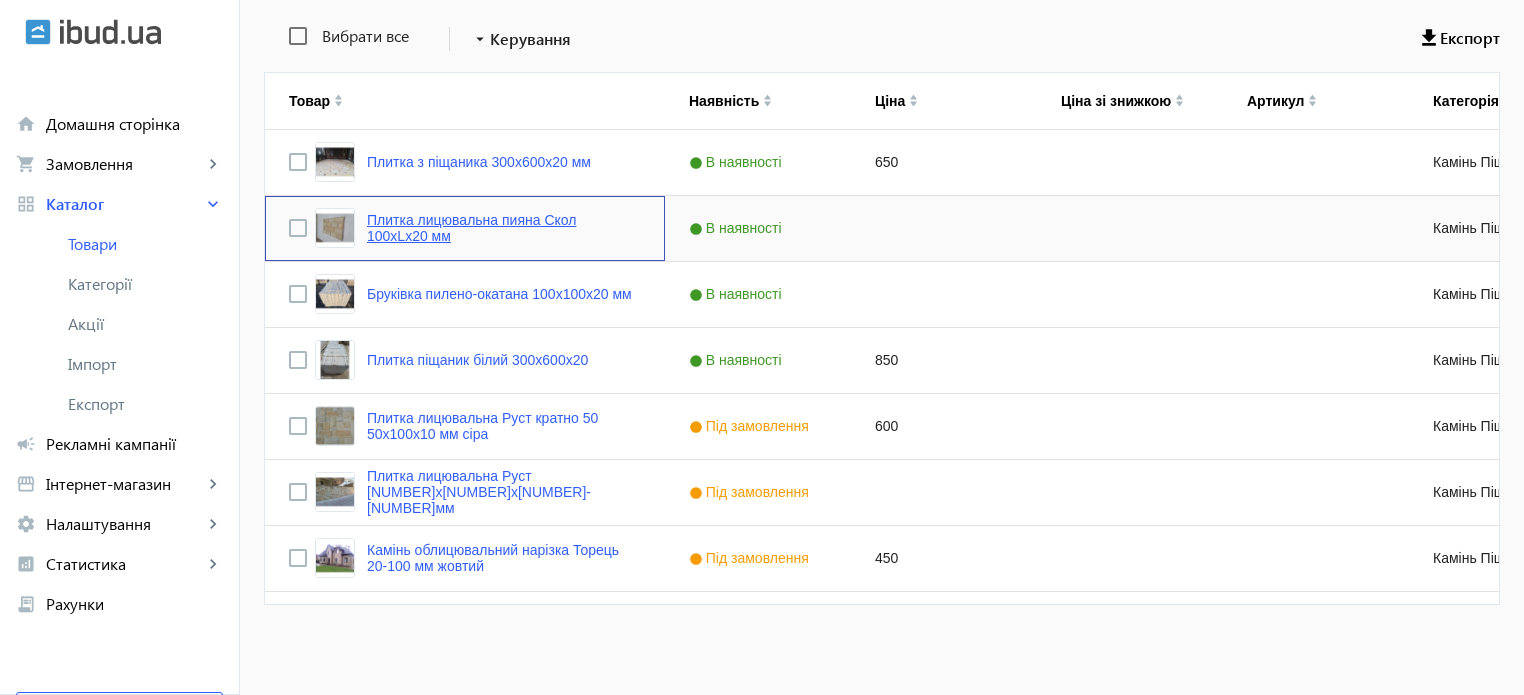 click on "Плитка лицювальна пияна Скол 100хLх20 мм" 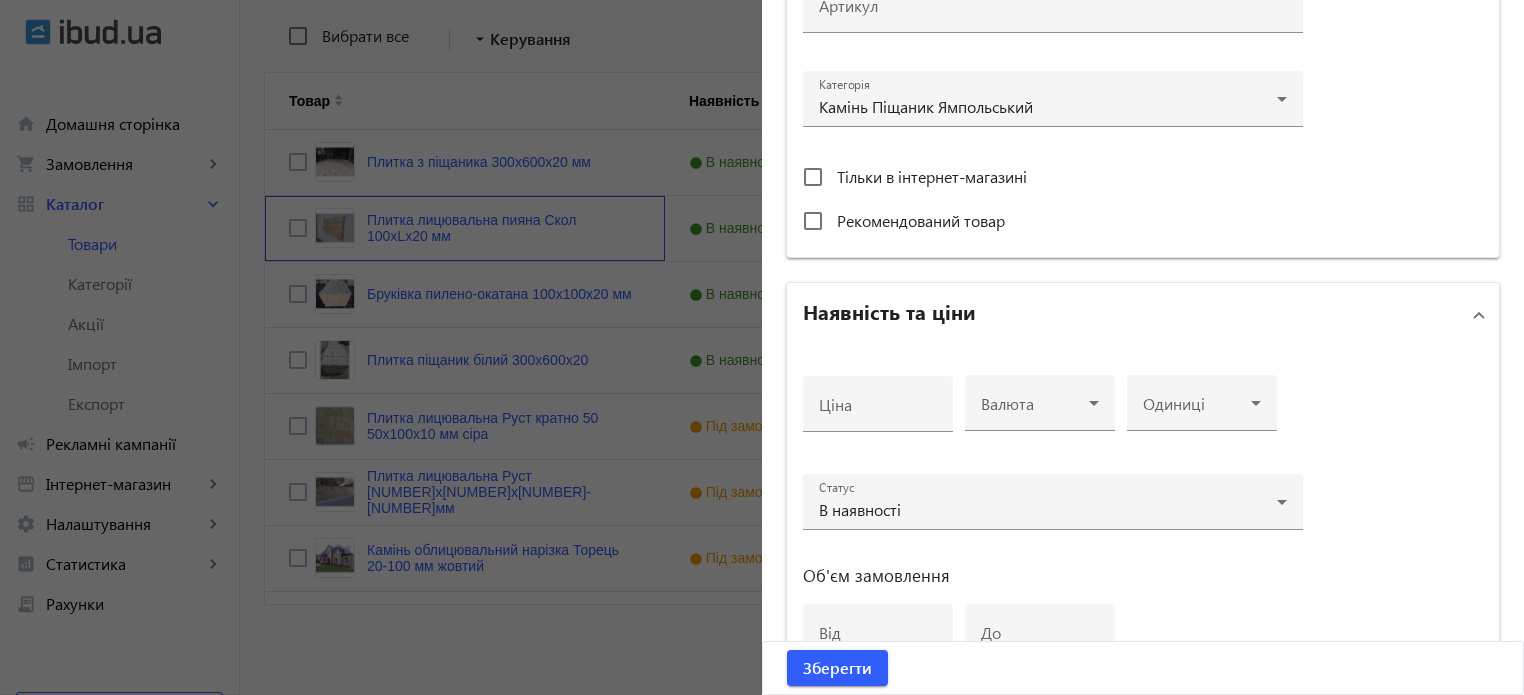 scroll, scrollTop: 700, scrollLeft: 0, axis: vertical 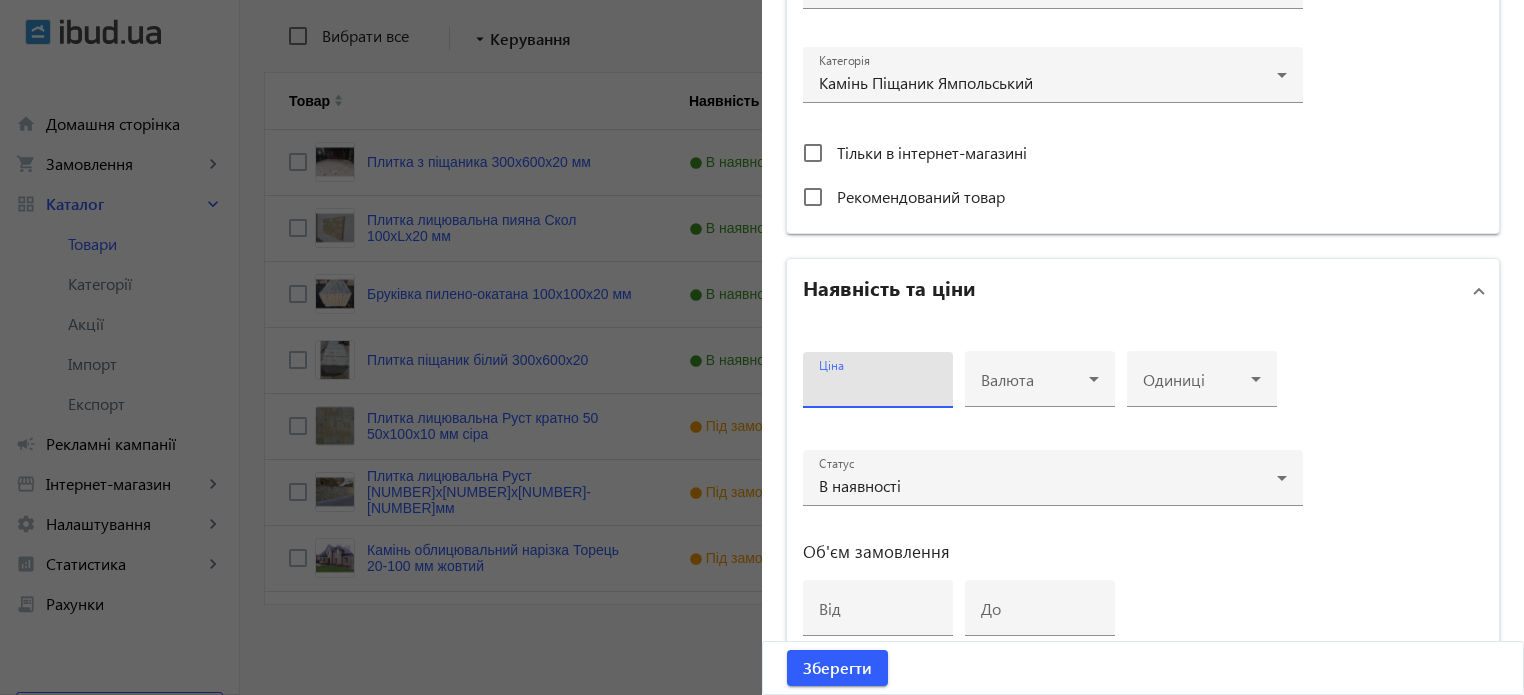 click on "Ціна" at bounding box center [878, 386] 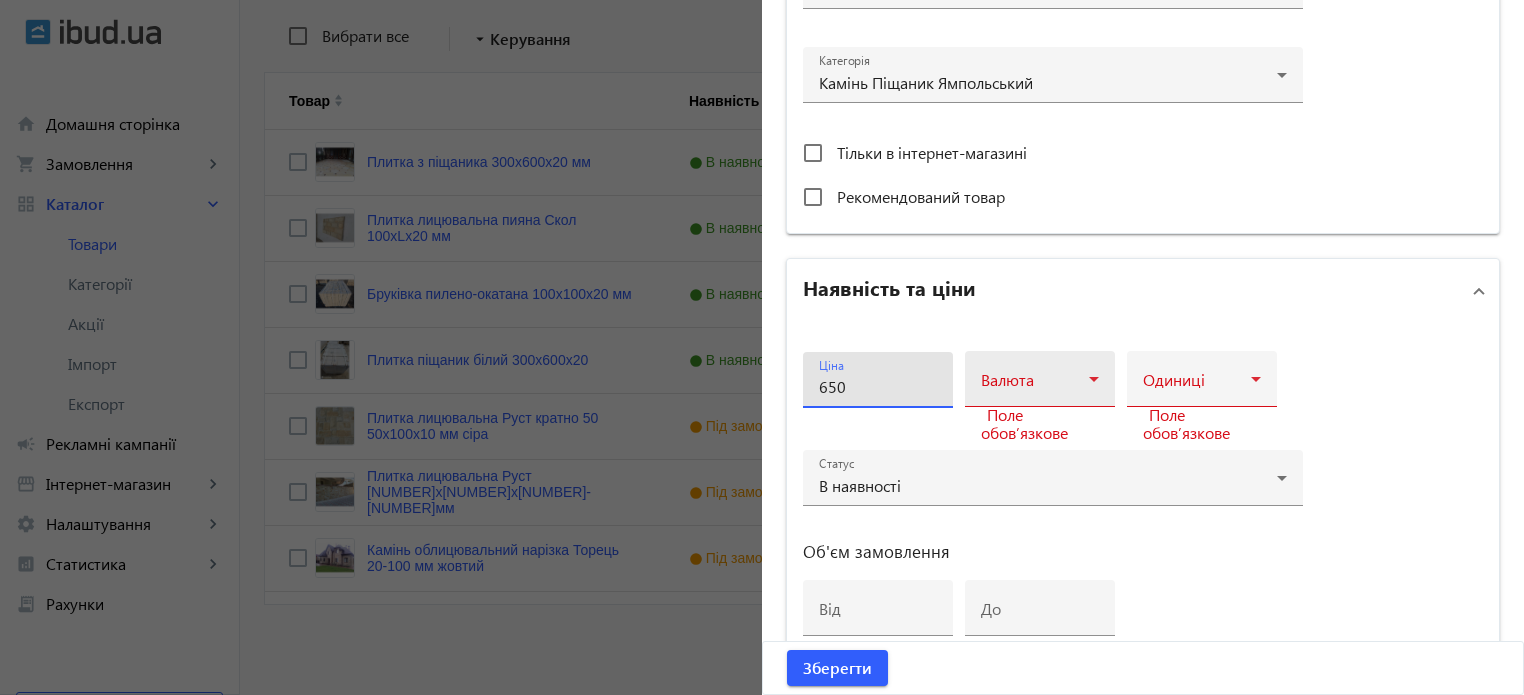 type on "650" 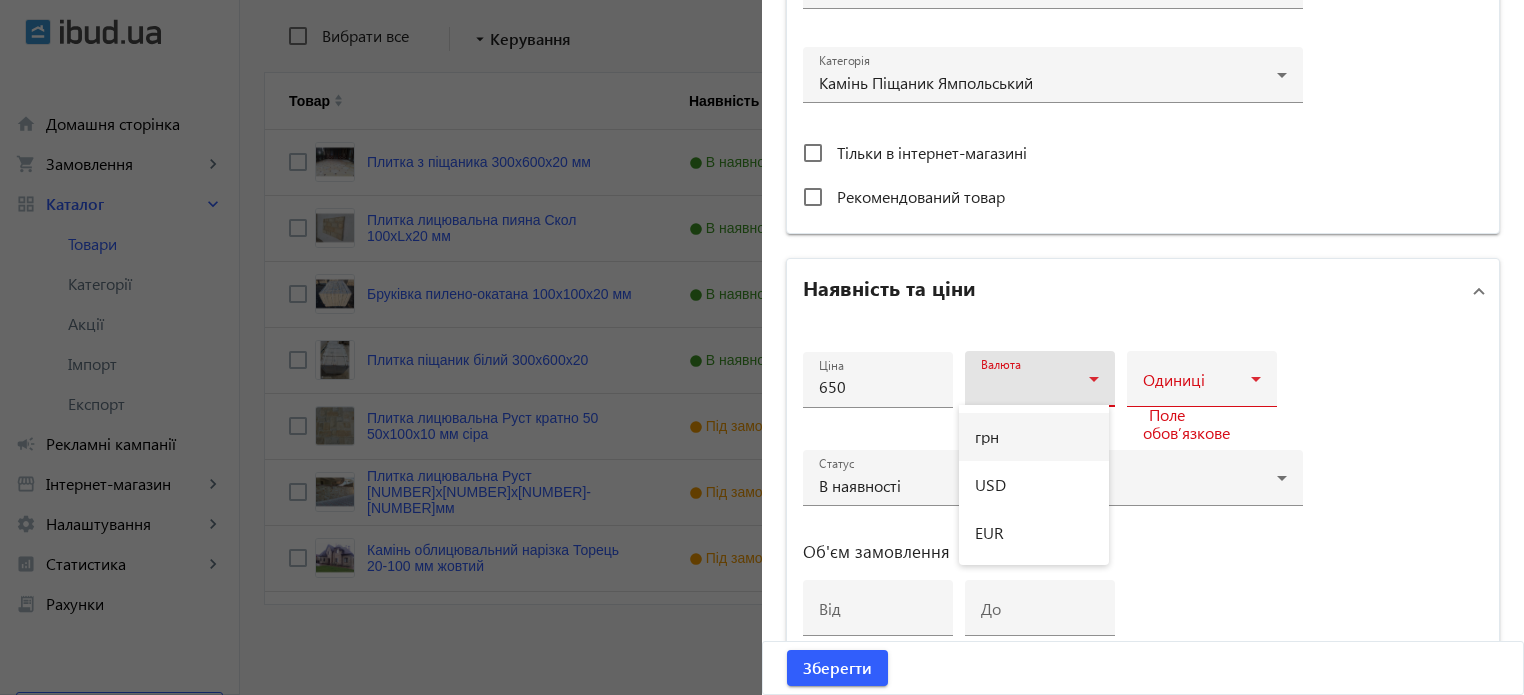 click on "грн" at bounding box center [1034, 437] 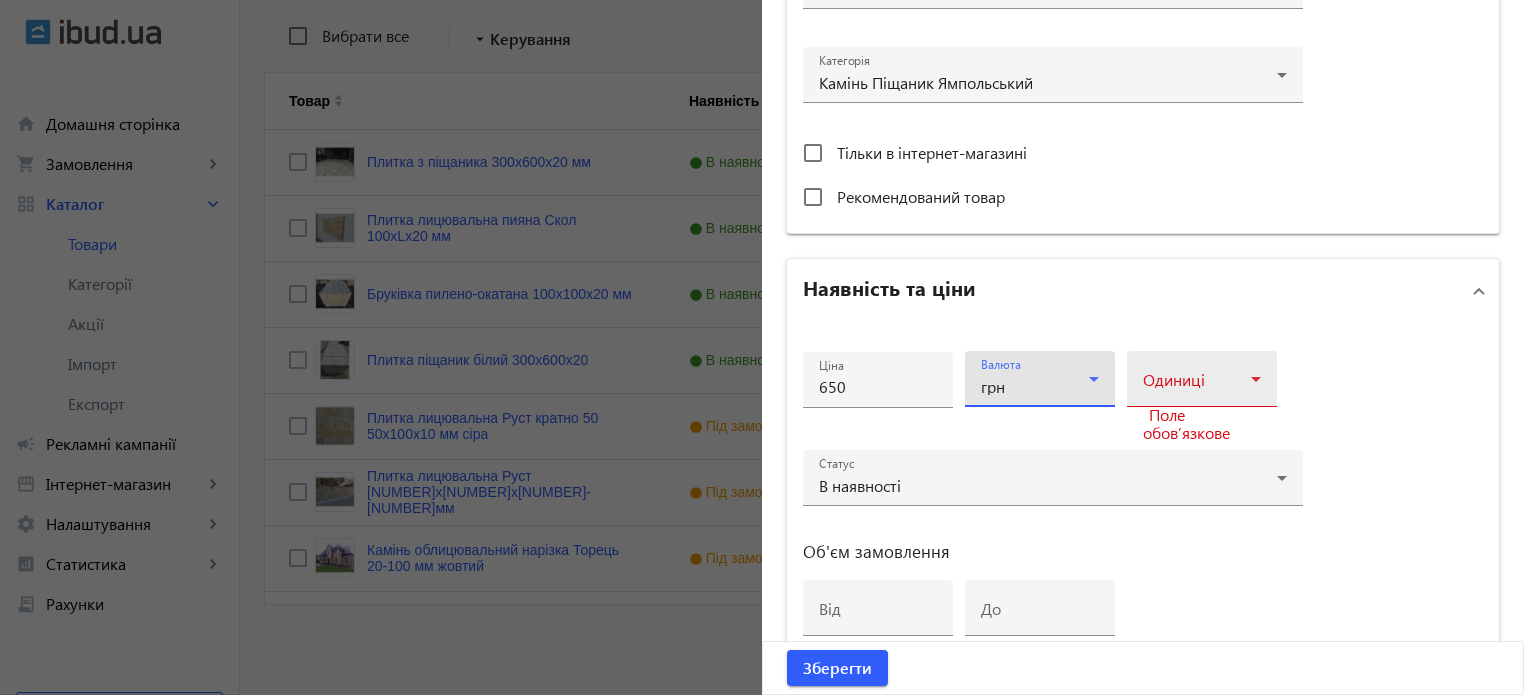 click at bounding box center (1197, 387) 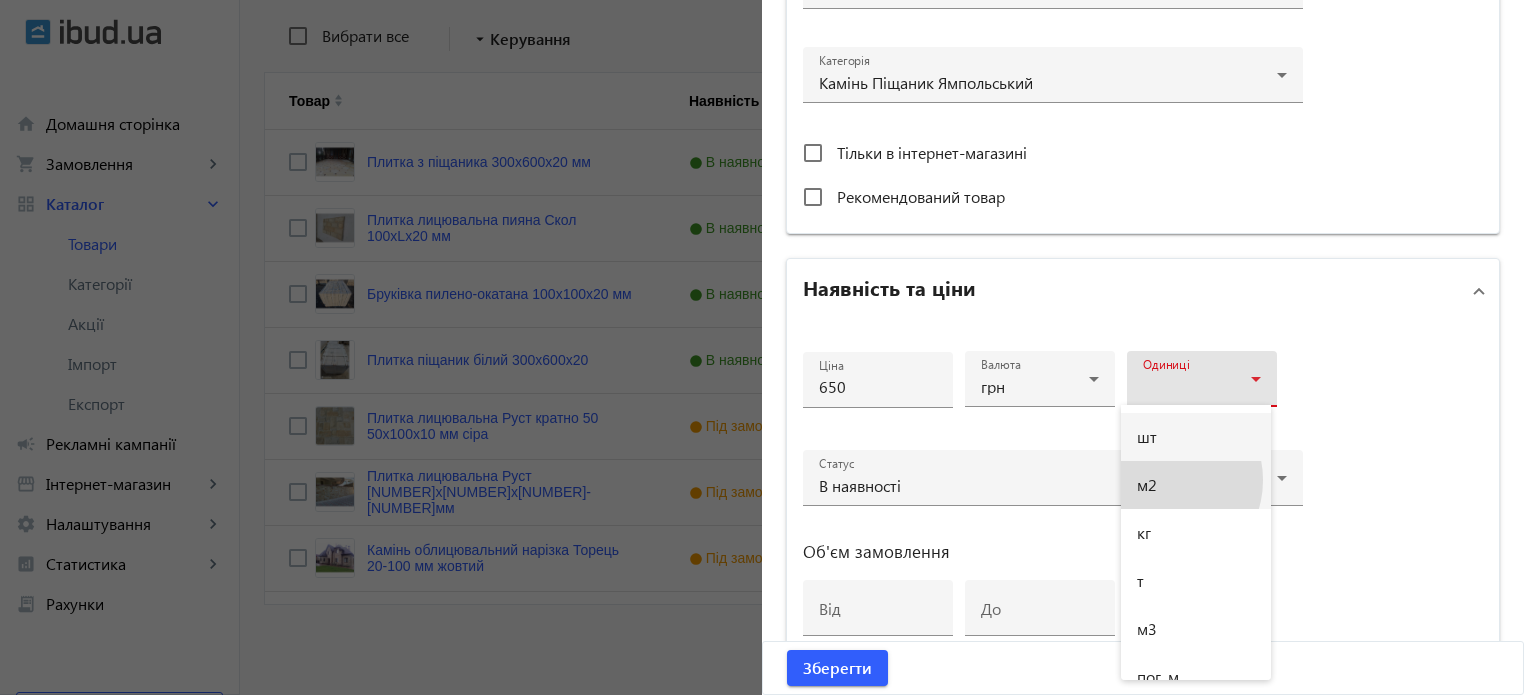 click on "м2" at bounding box center (1196, 485) 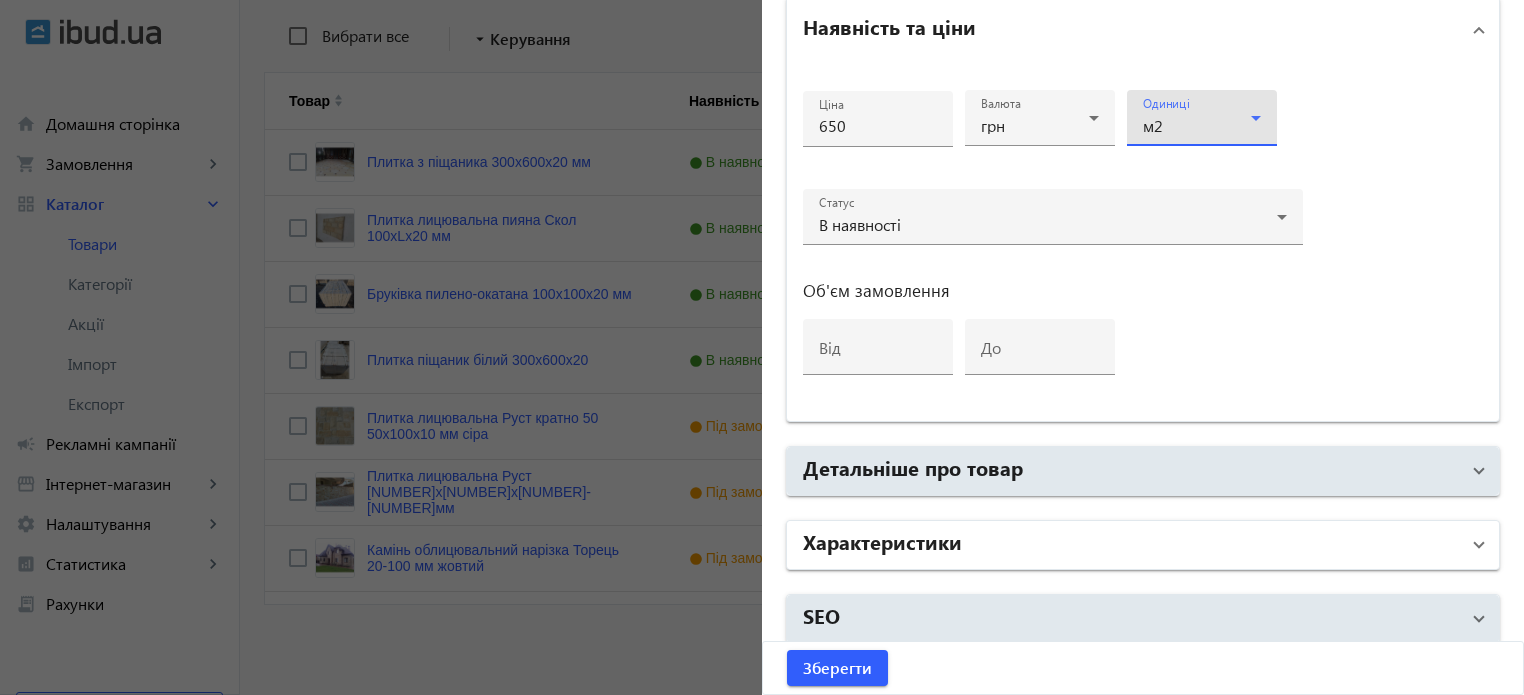 scroll, scrollTop: 968, scrollLeft: 0, axis: vertical 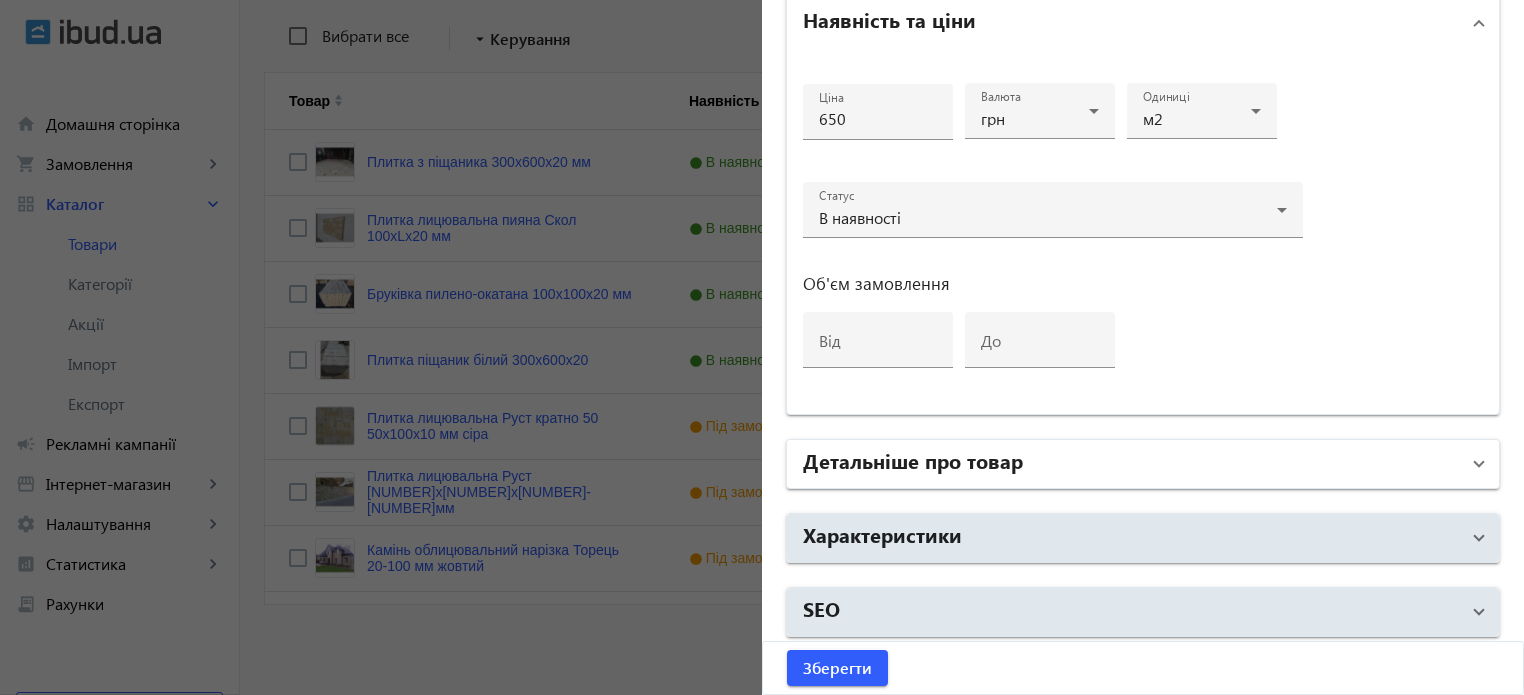 click on "Детальніше про товар" at bounding box center (1131, 464) 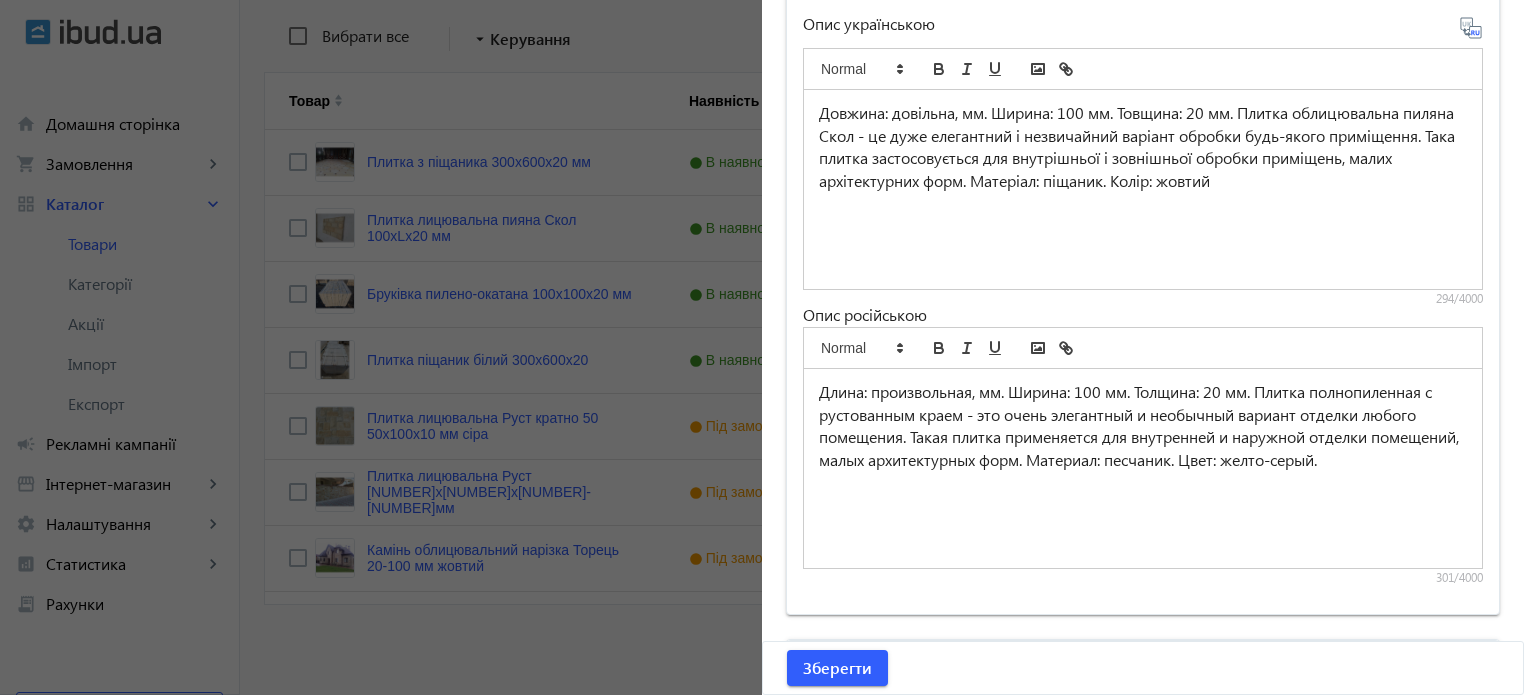 scroll, scrollTop: 1633, scrollLeft: 0, axis: vertical 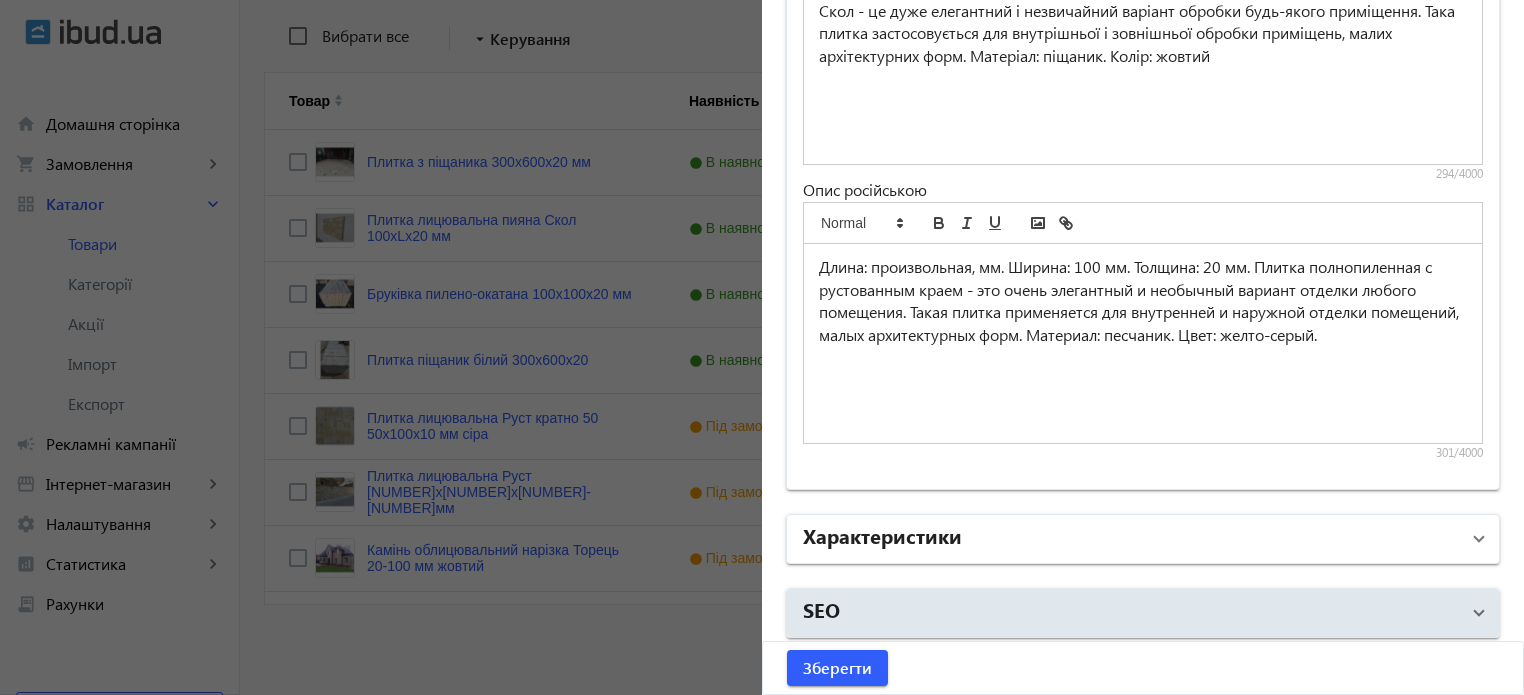 click on "Характеристики" at bounding box center [1131, 539] 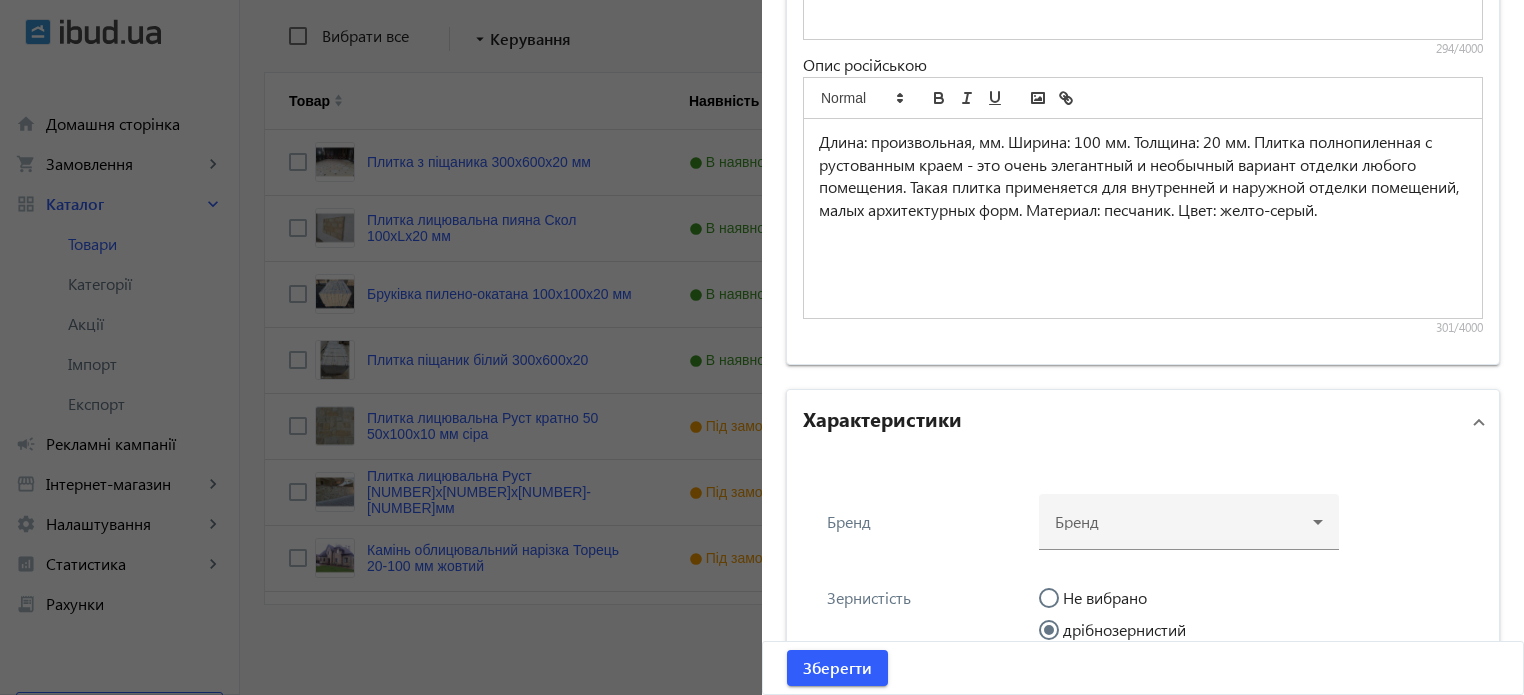 scroll, scrollTop: 2133, scrollLeft: 0, axis: vertical 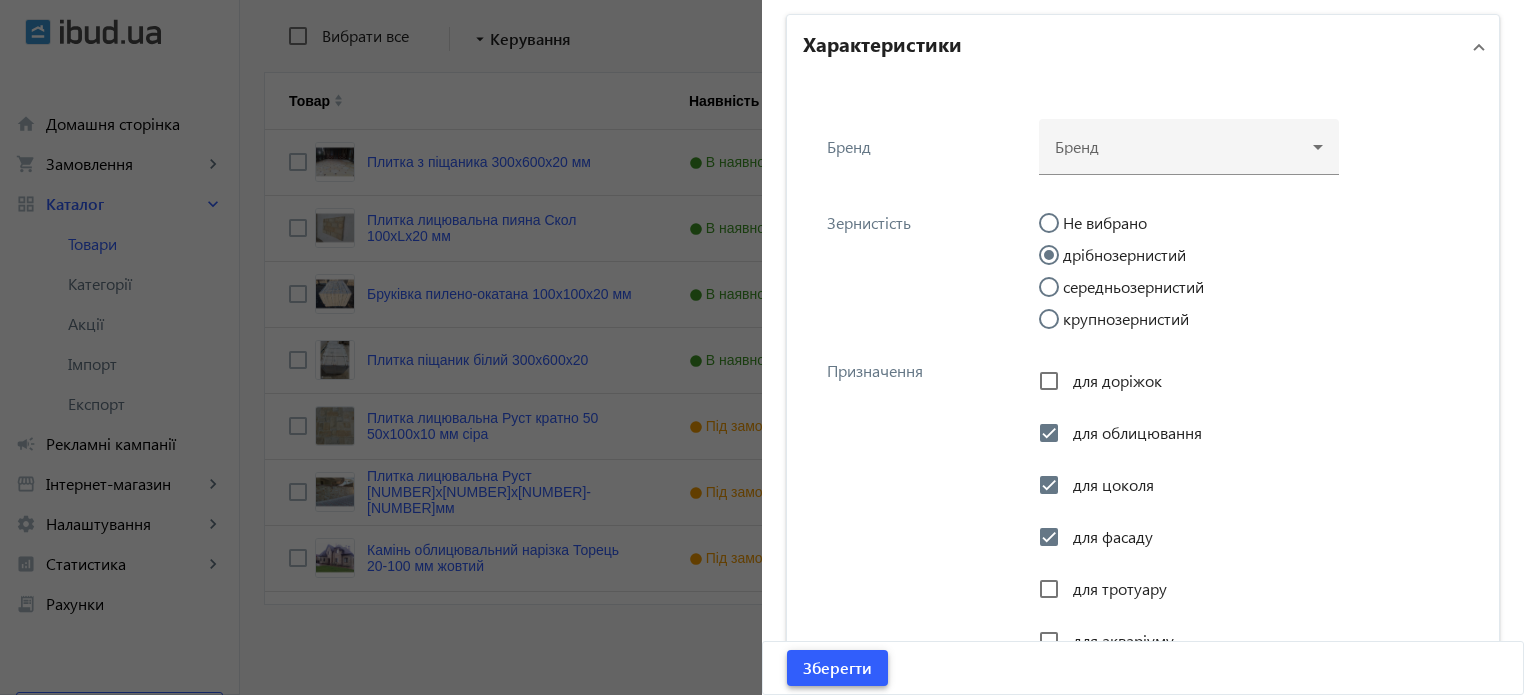 click on "Зберегти" 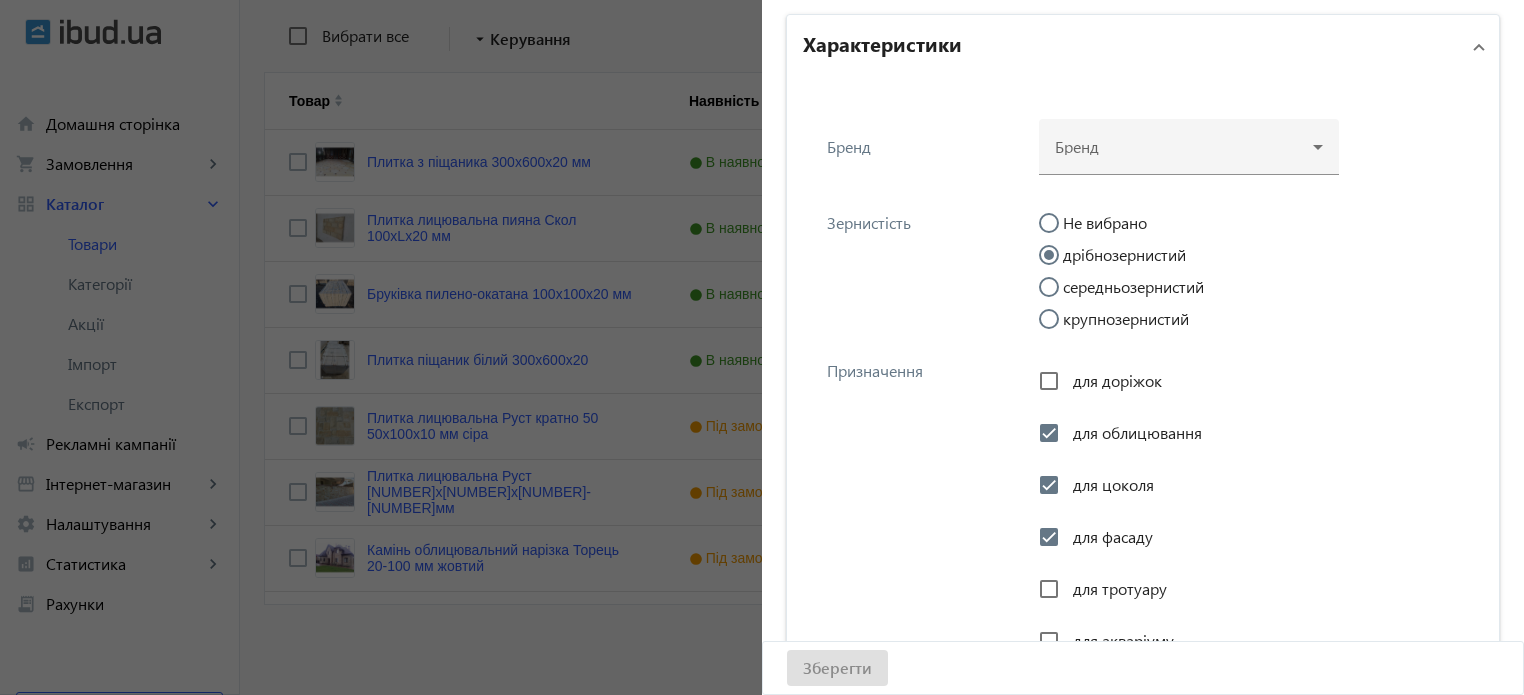 scroll, scrollTop: 0, scrollLeft: 0, axis: both 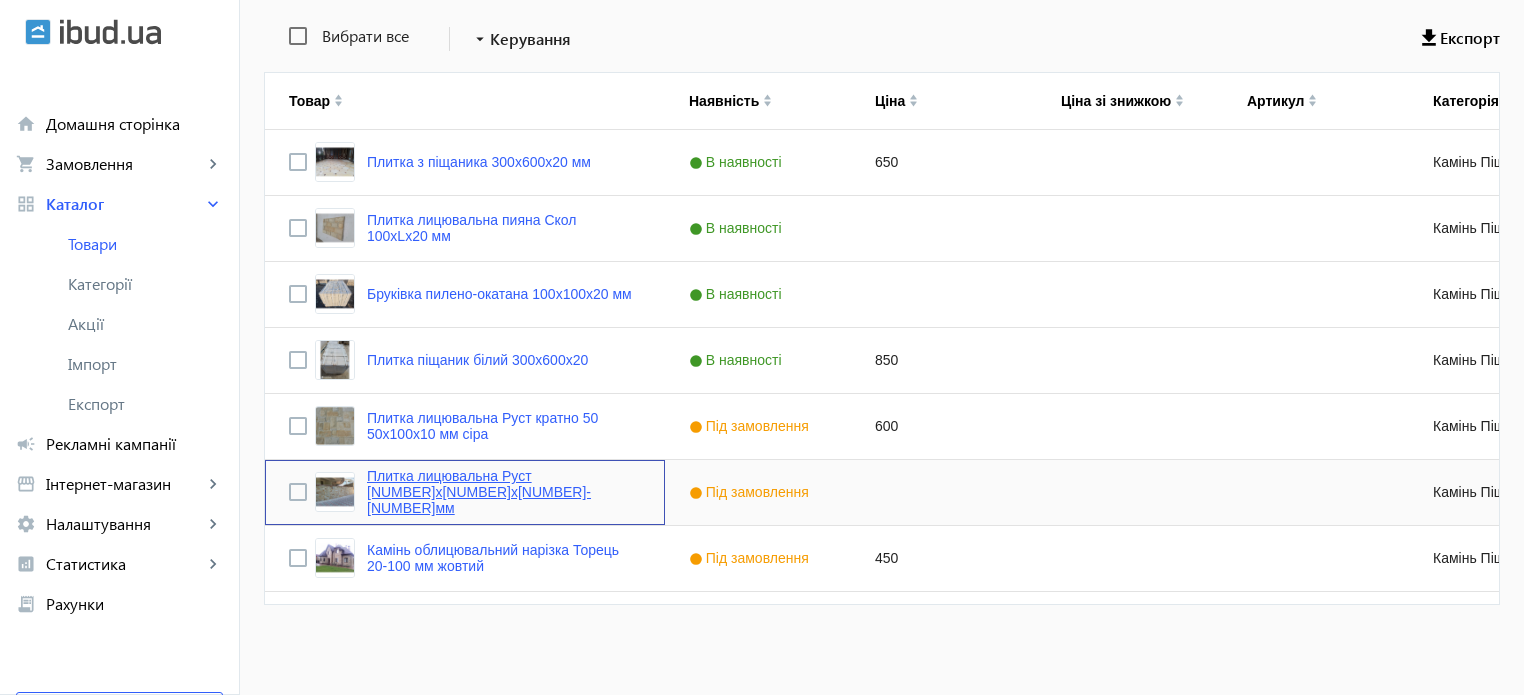 click on "Плитка лицювальна Руст [NUMBER]х[NUMBER]х[NUMBER]-[NUMBER]мм" 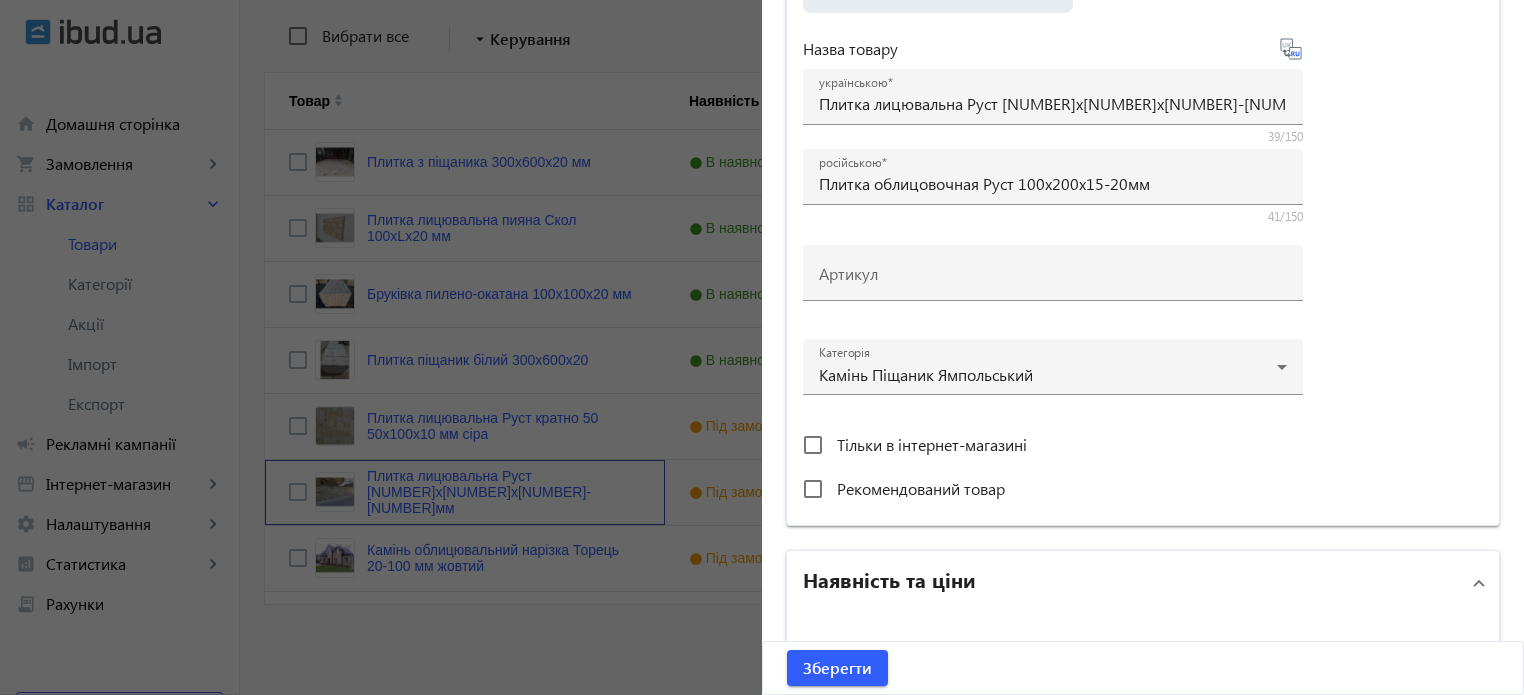 scroll, scrollTop: 300, scrollLeft: 0, axis: vertical 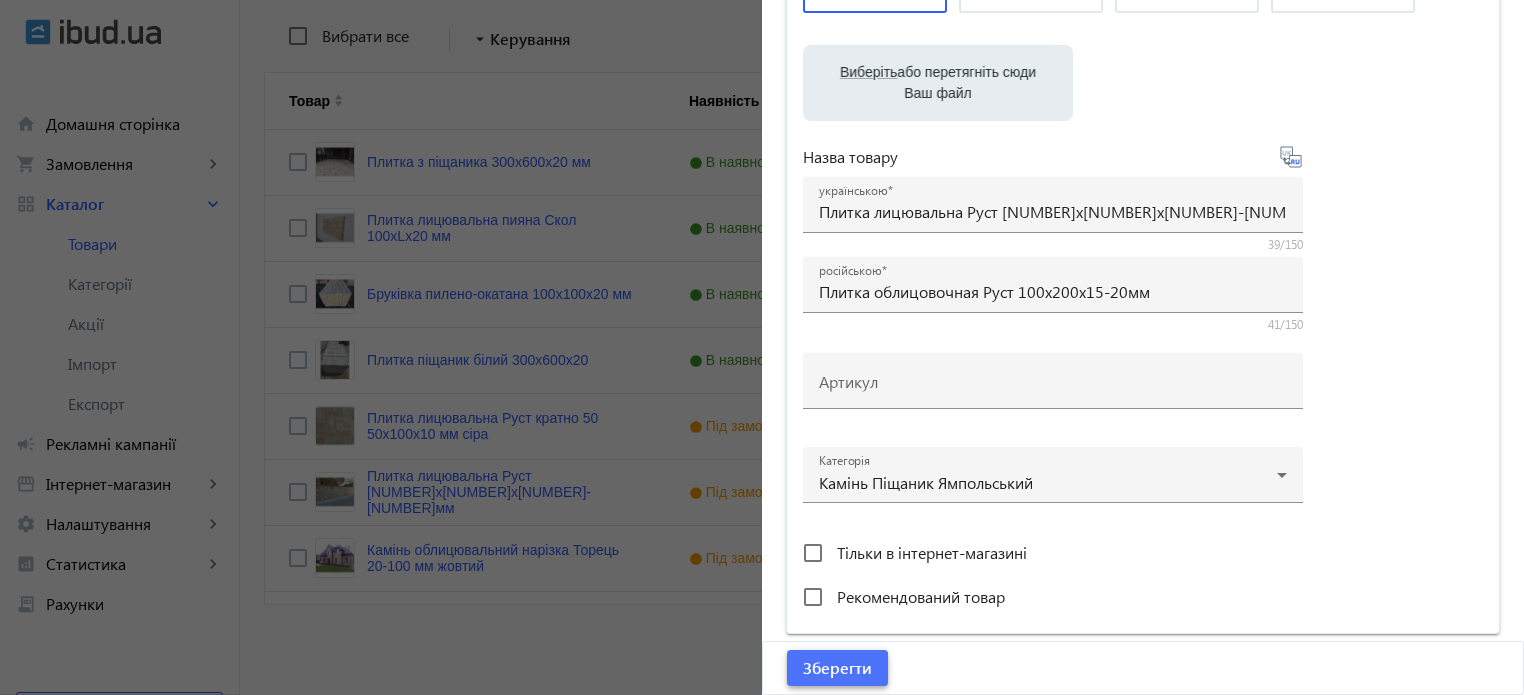 click 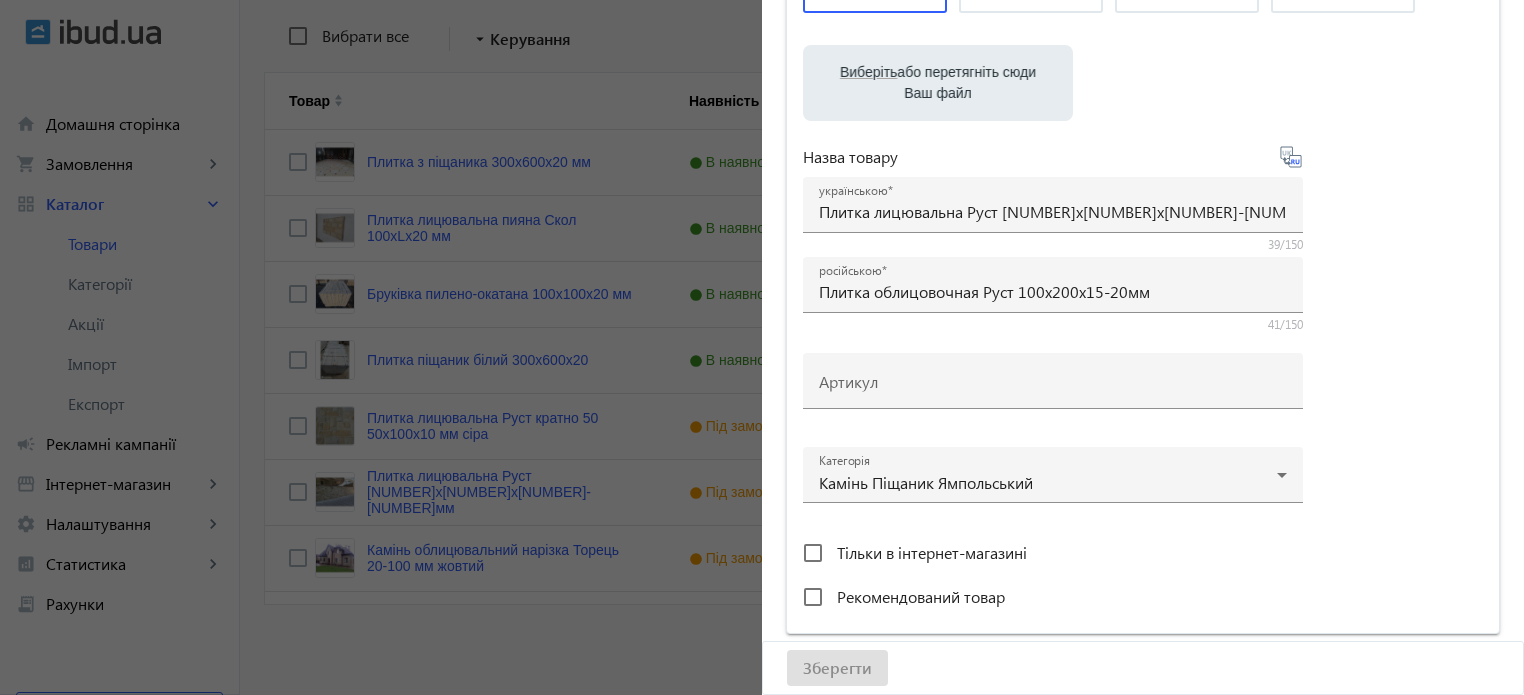 scroll, scrollTop: 0, scrollLeft: 0, axis: both 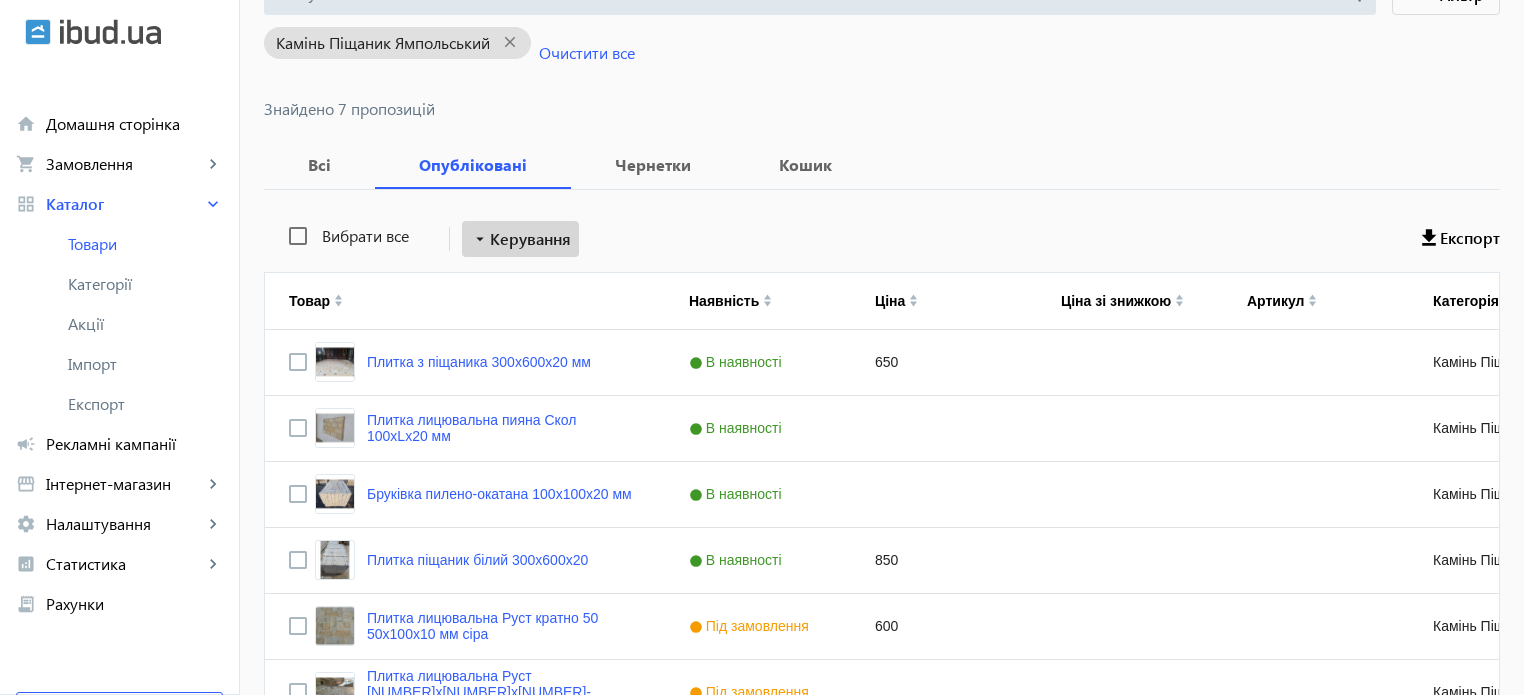 click on "Керування" 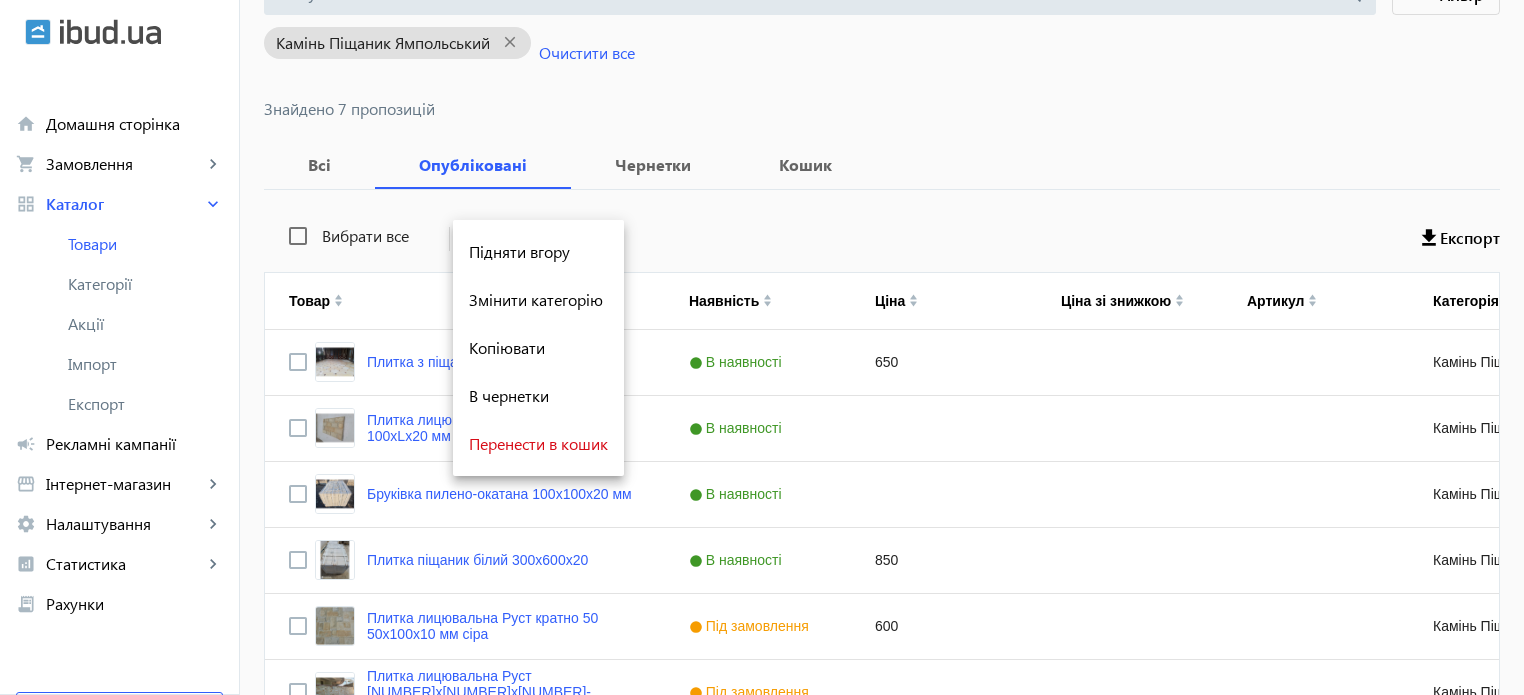 click on "Підняти вгору" at bounding box center [538, 252] 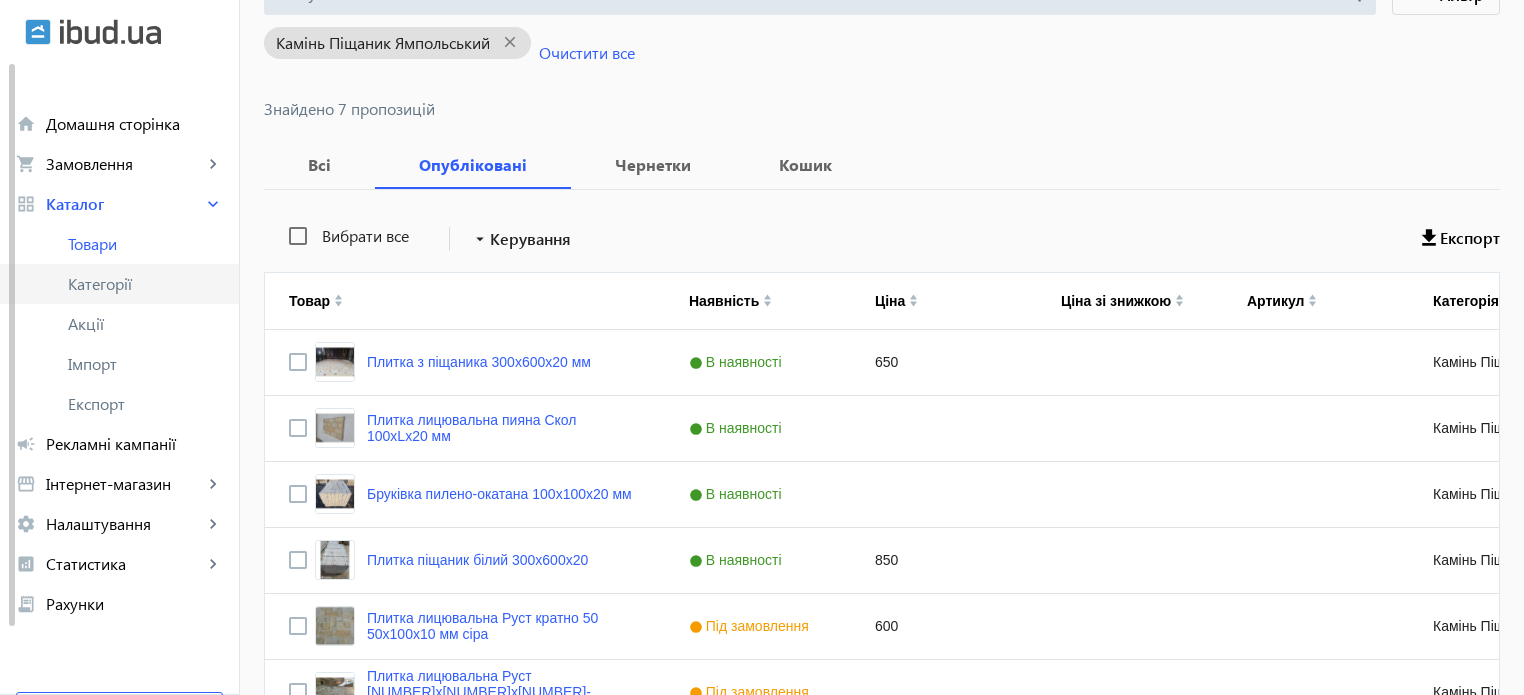 click on "Категорії" 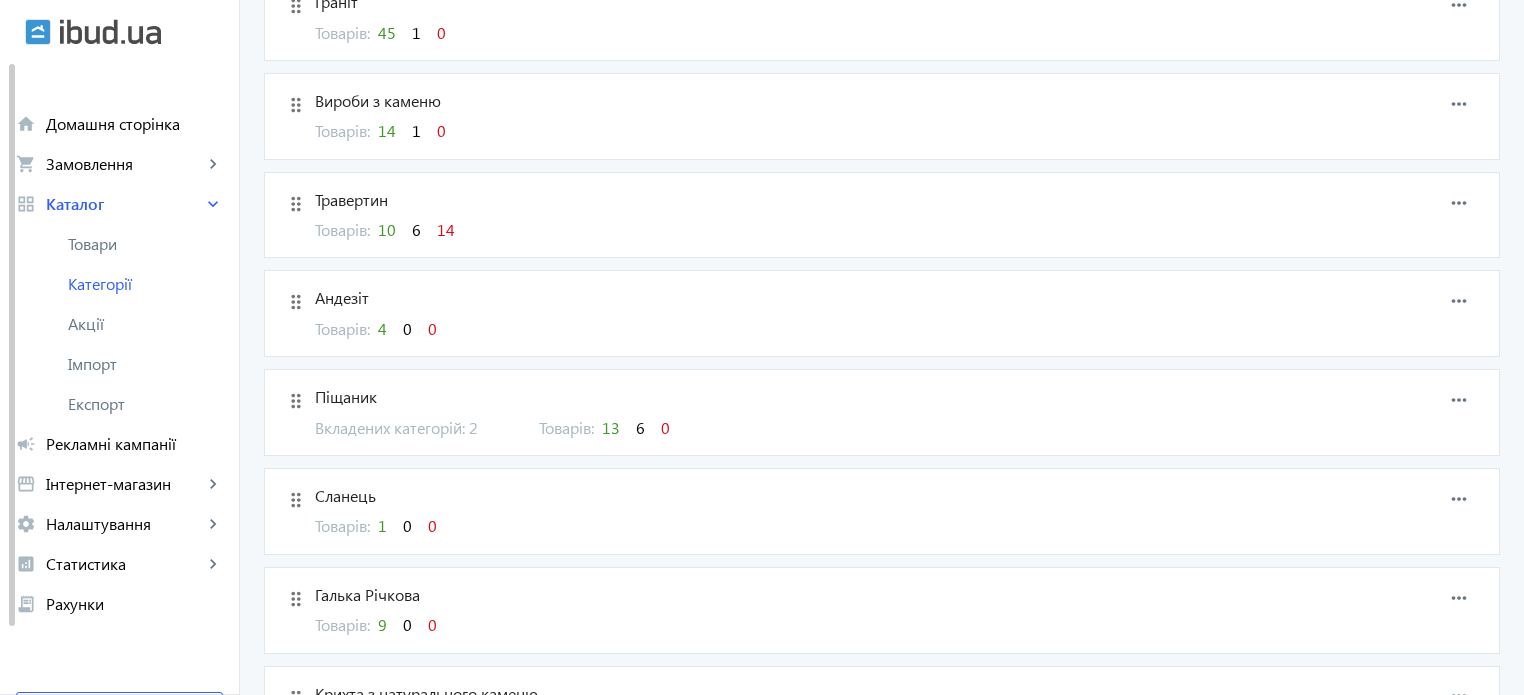 scroll, scrollTop: 300, scrollLeft: 0, axis: vertical 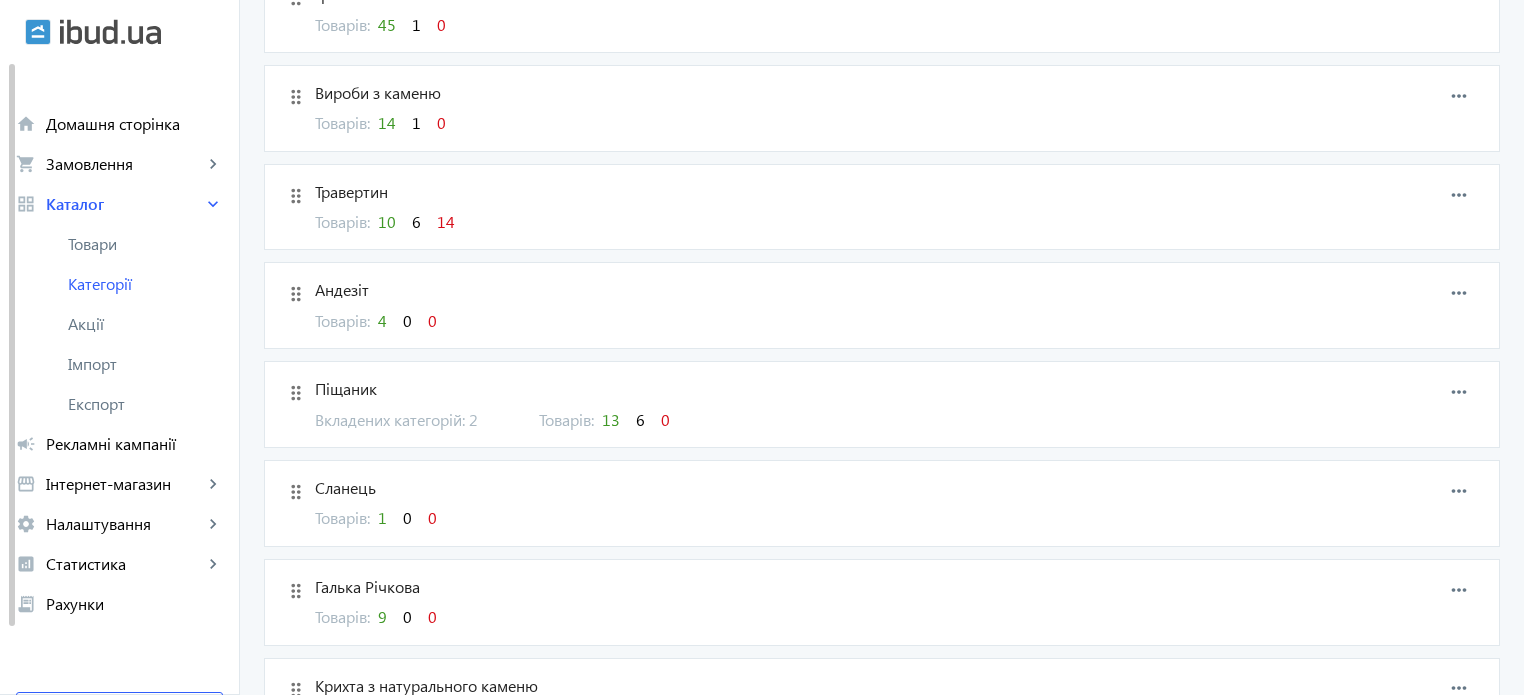 click on "13" at bounding box center (611, 419) 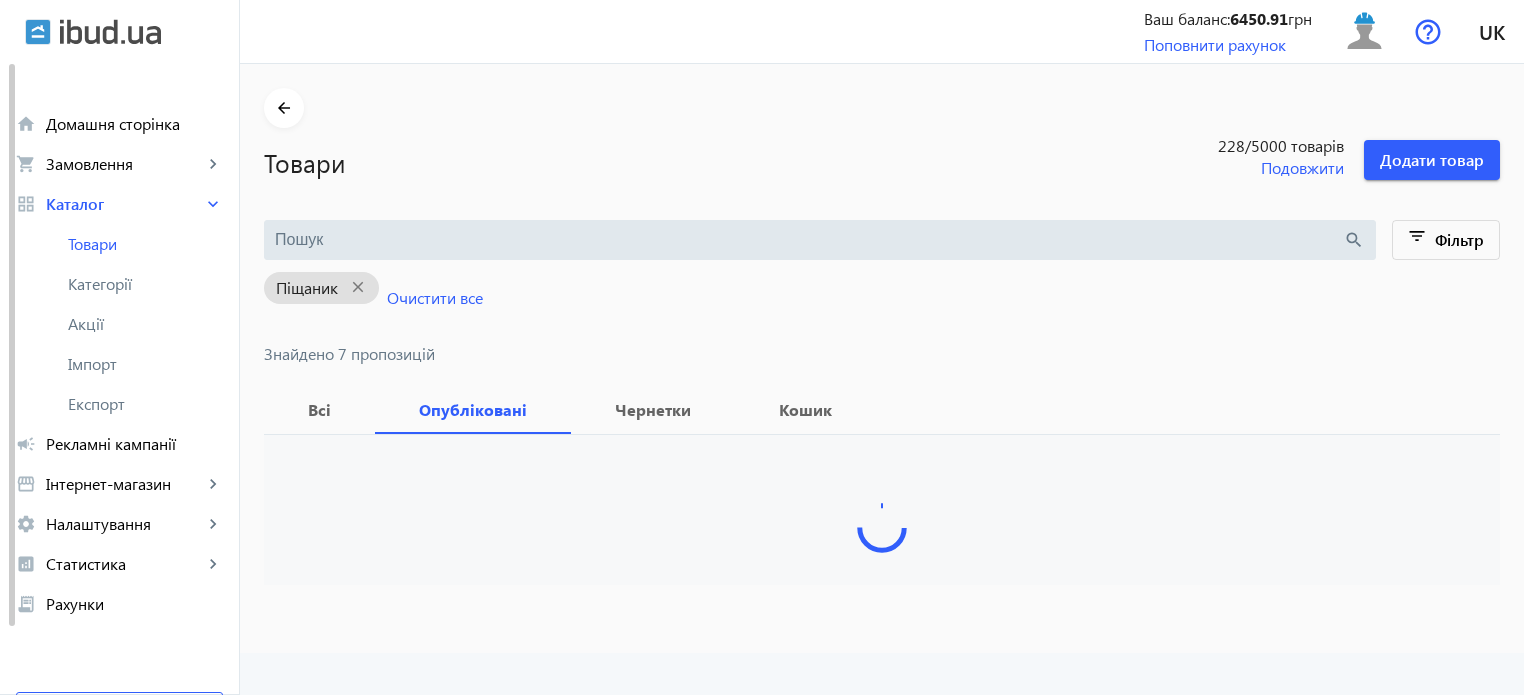 scroll, scrollTop: 0, scrollLeft: 0, axis: both 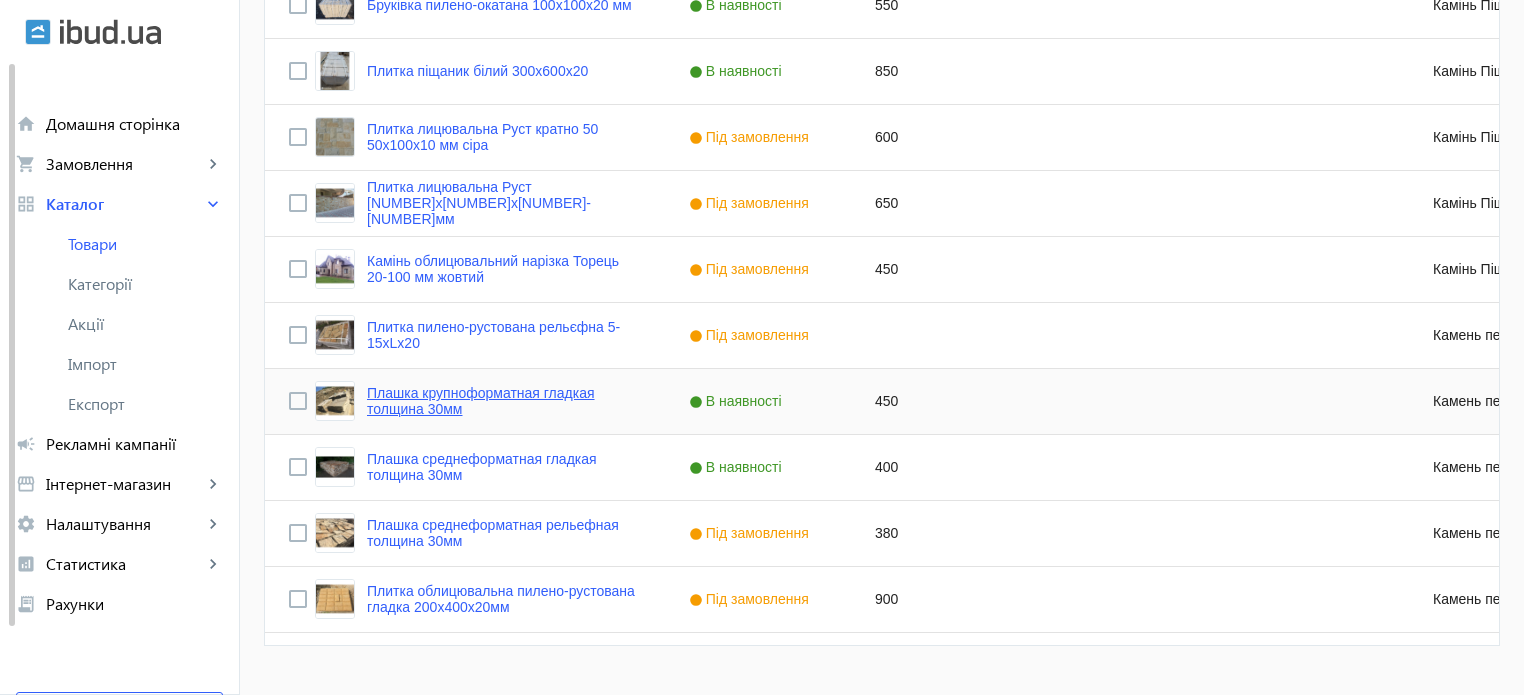 click on "Плашка крупноформатная гладкая толщина 30мм" 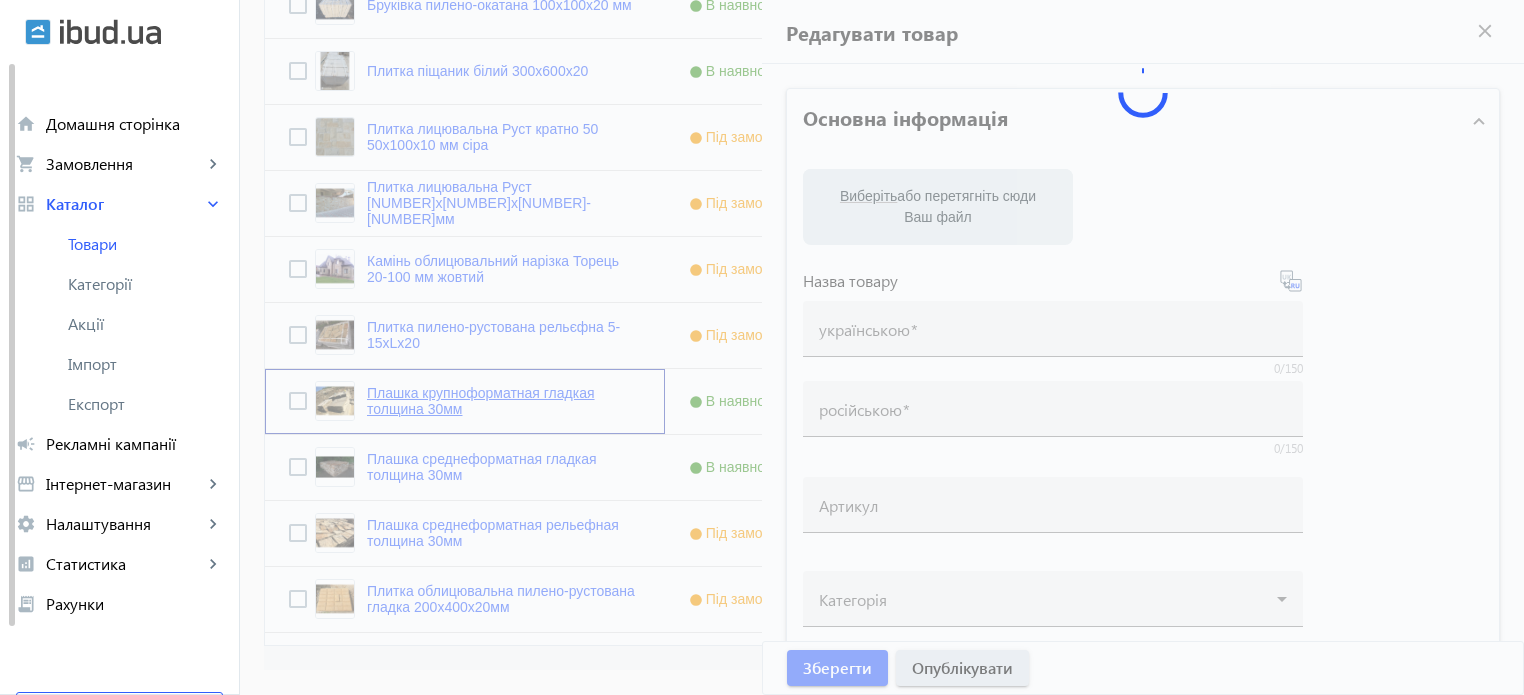 type on "Плашка крупноформатная гладкая толщина 30мм" 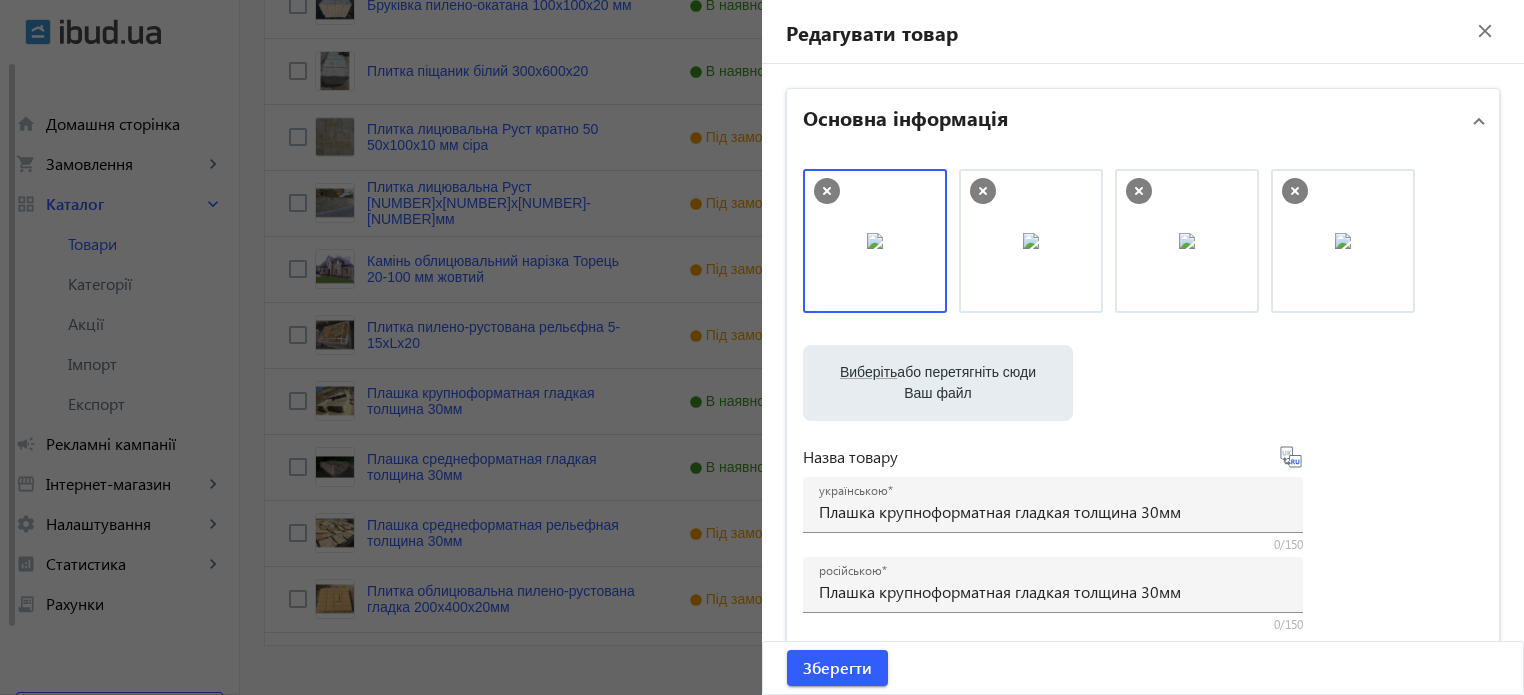 click 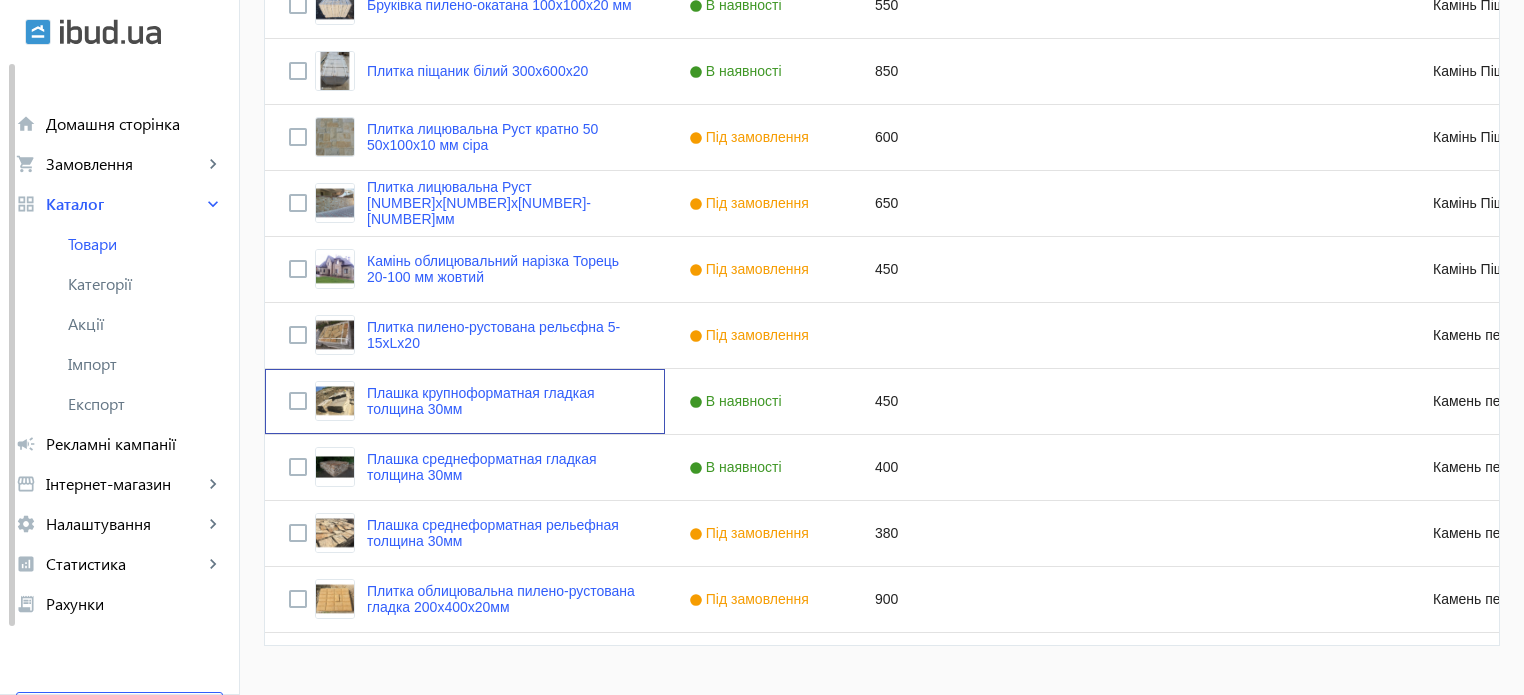 scroll, scrollTop: 0, scrollLeft: 165, axis: horizontal 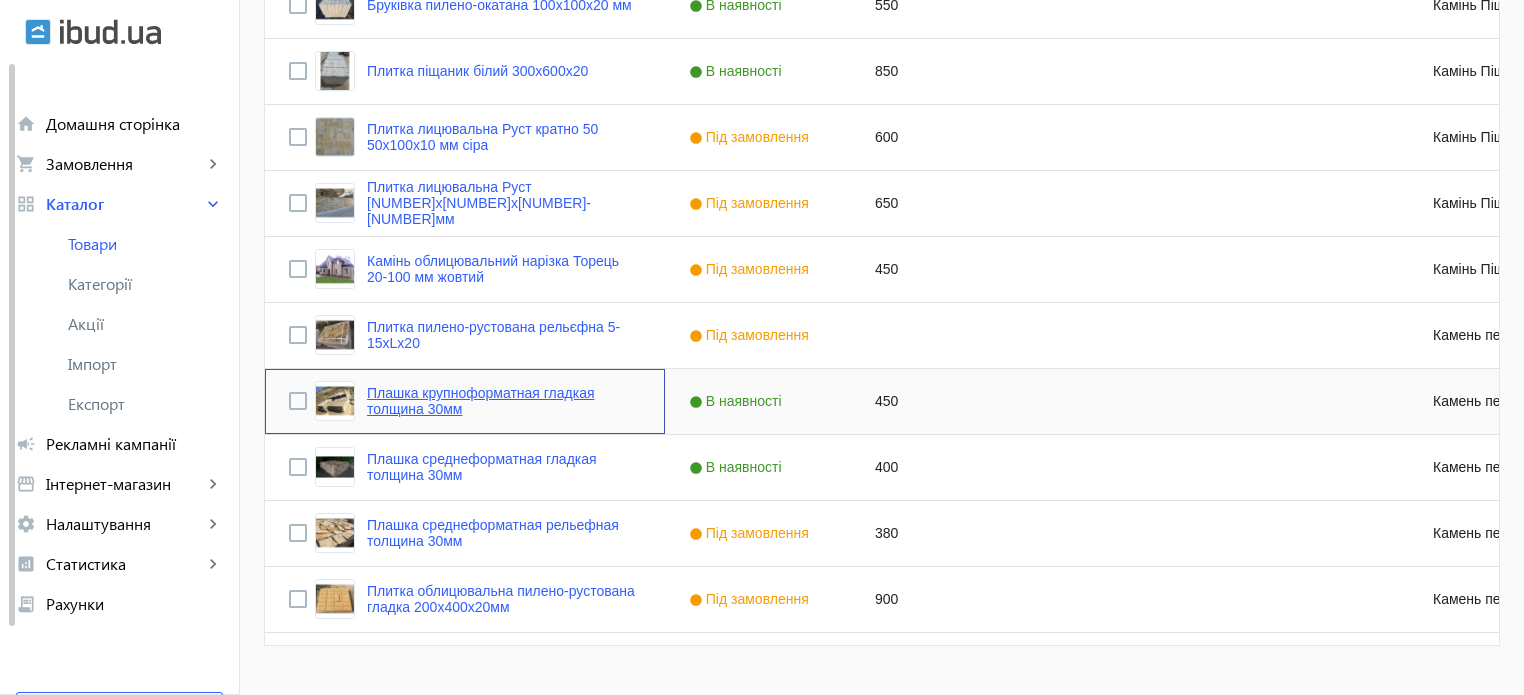 click on "Плашка крупноформатная гладкая толщина 30мм" 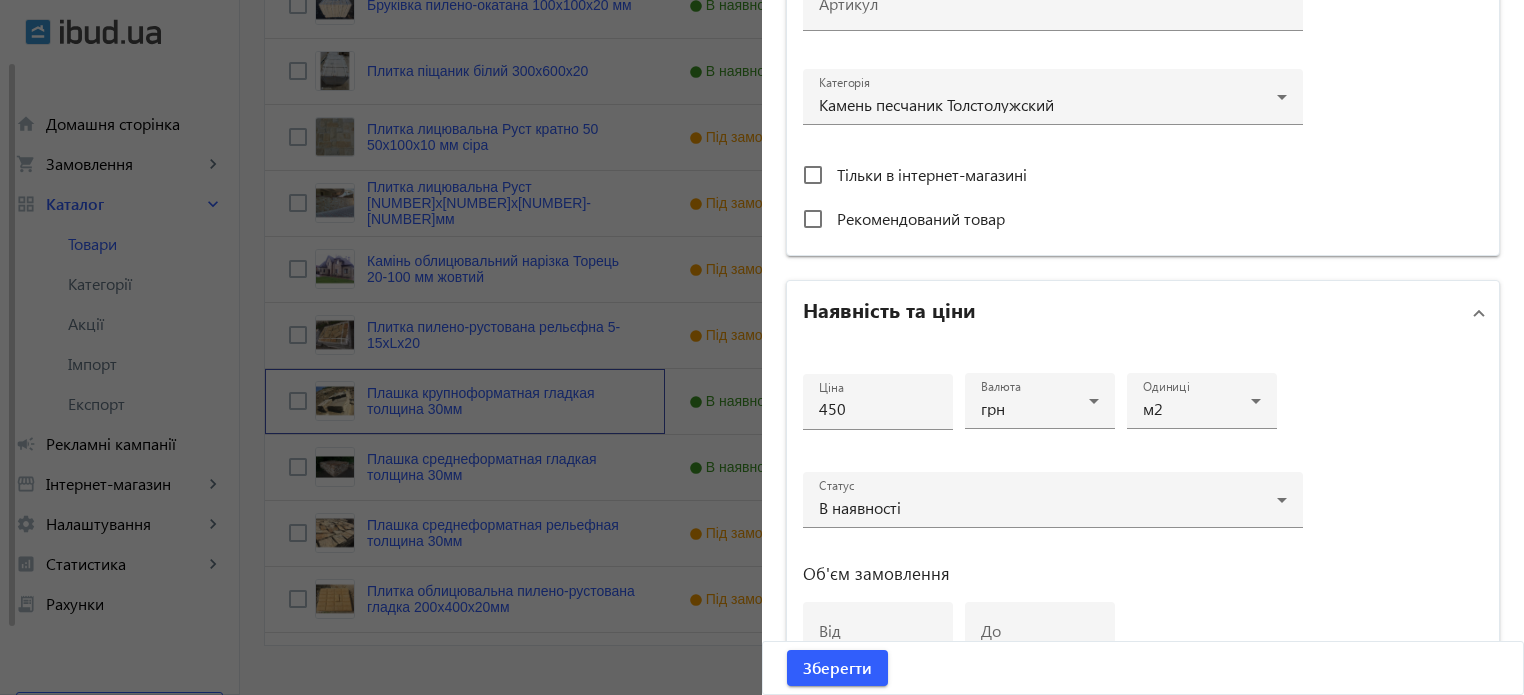 scroll, scrollTop: 700, scrollLeft: 0, axis: vertical 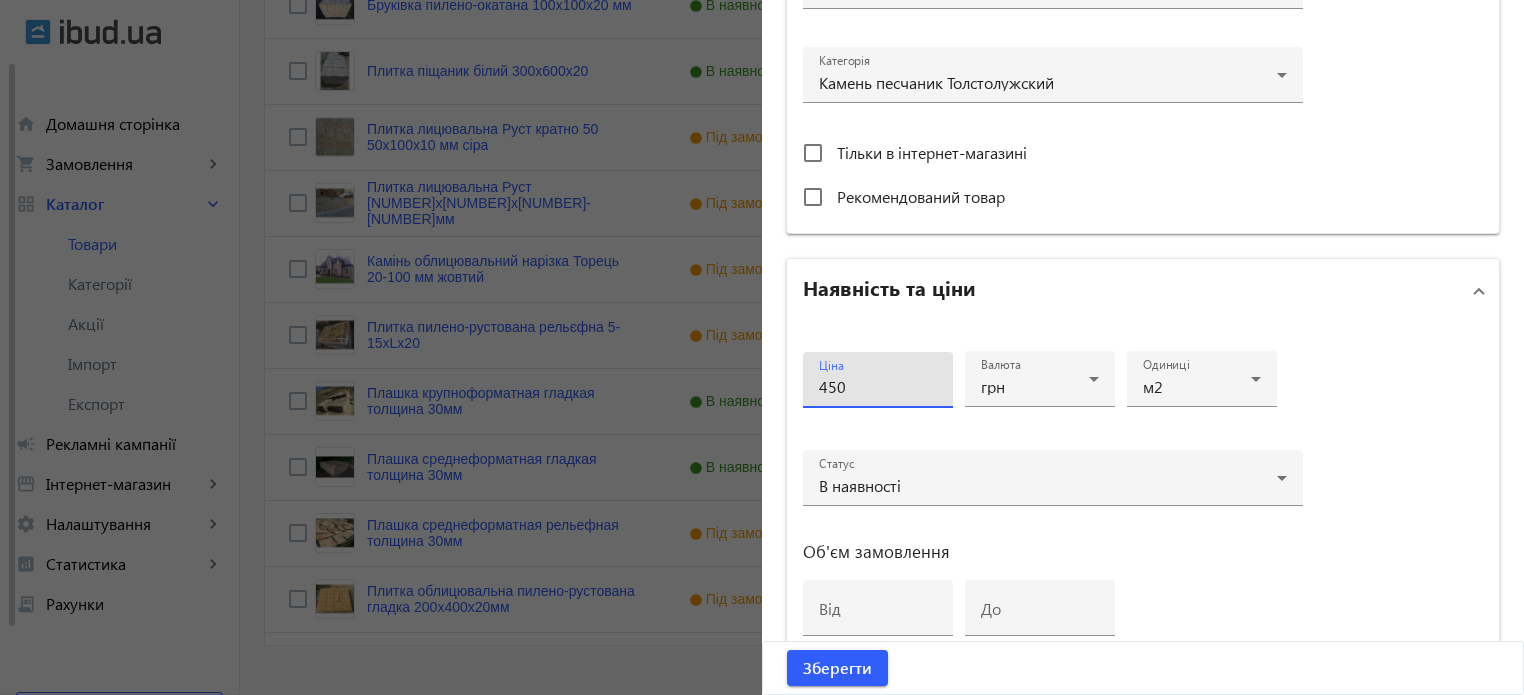 click on "450" at bounding box center (878, 386) 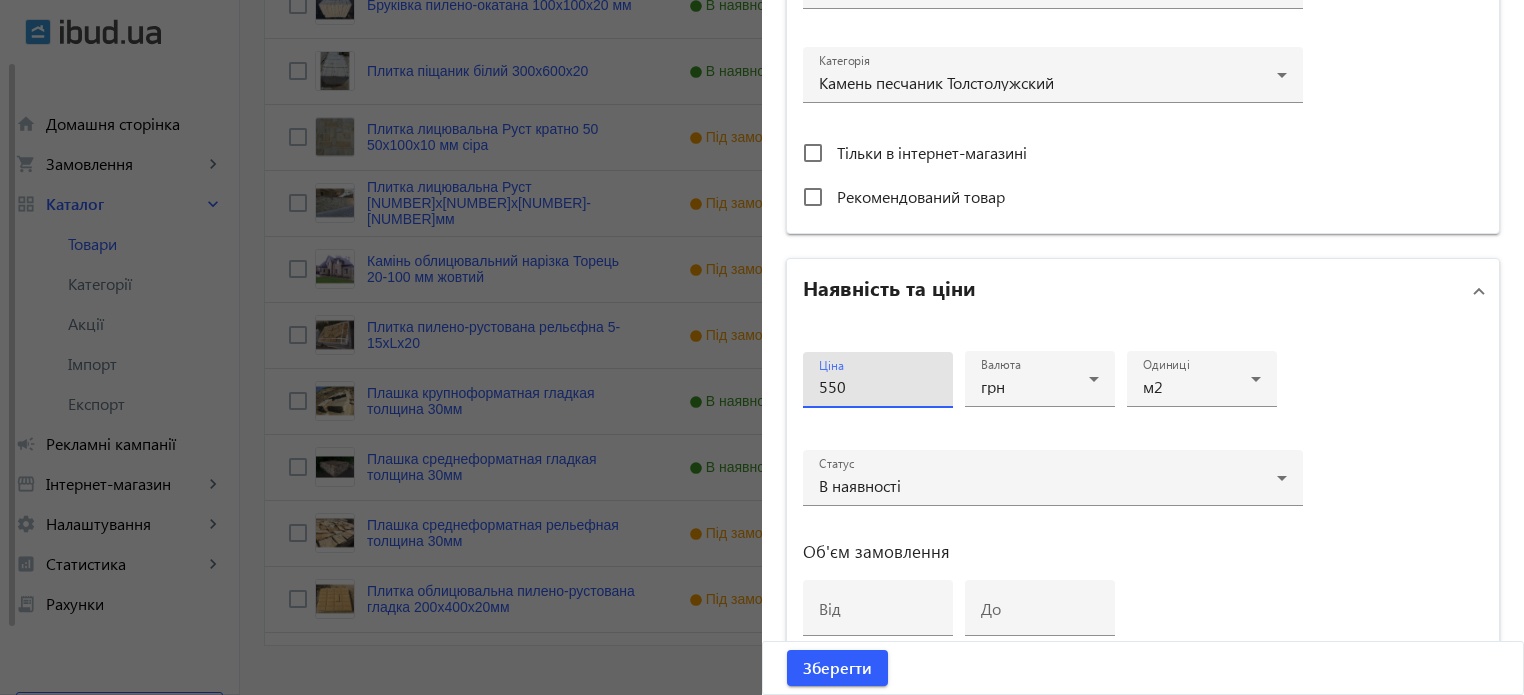 type on "550" 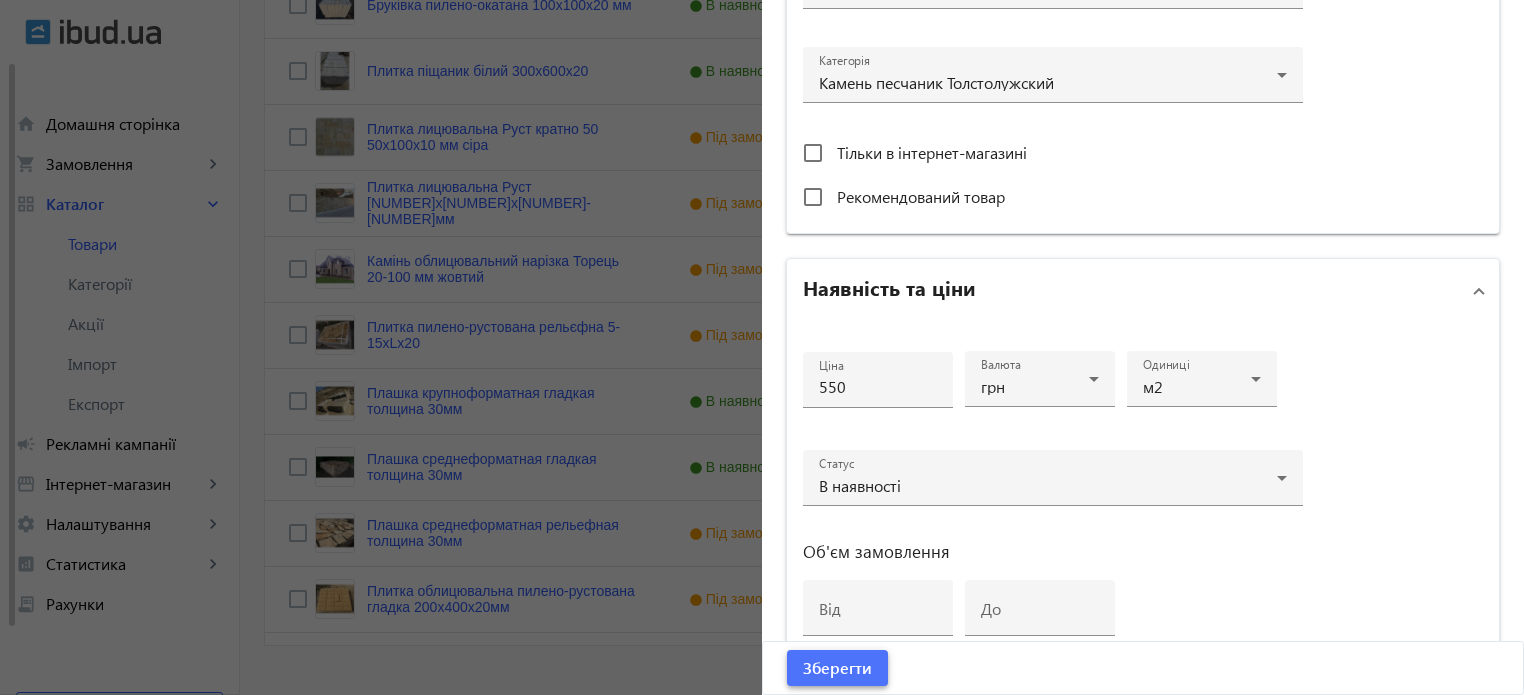 click on "Зберегти" 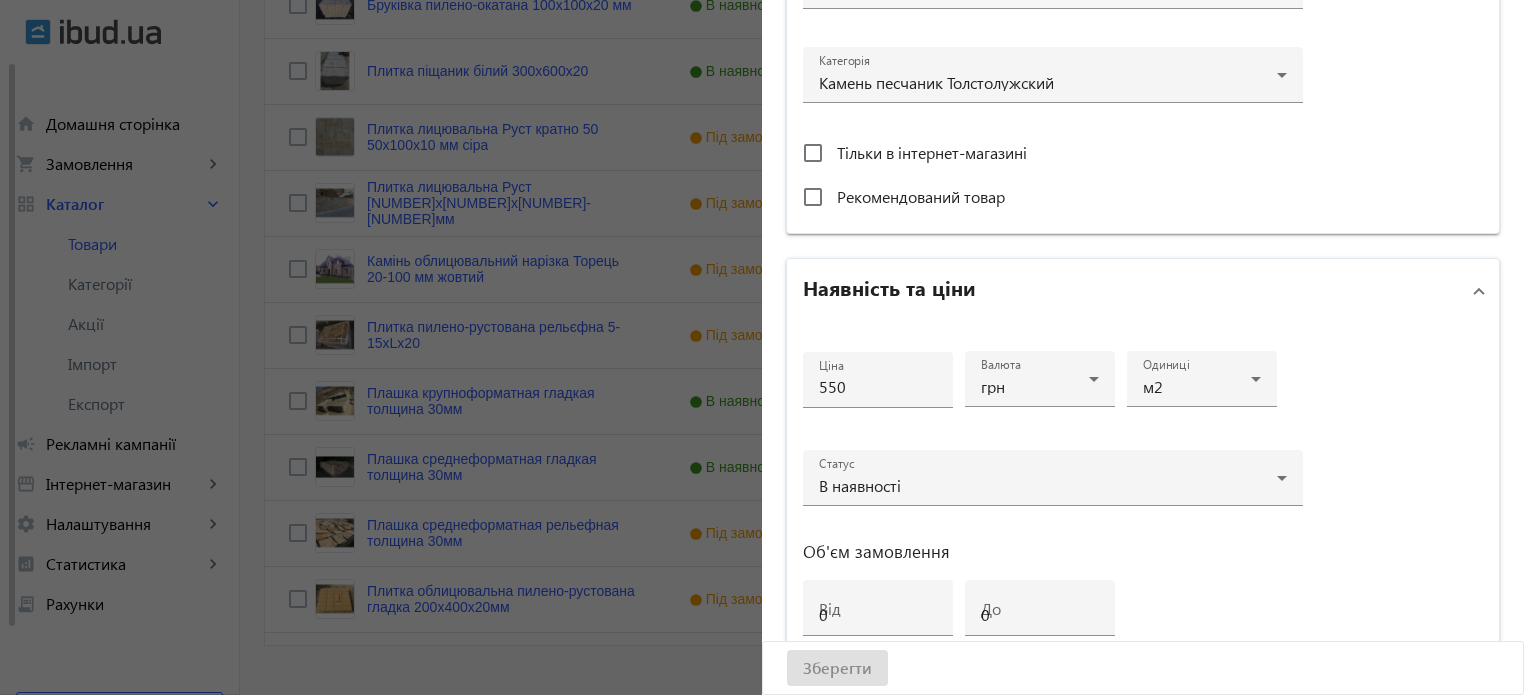 scroll, scrollTop: 0, scrollLeft: 0, axis: both 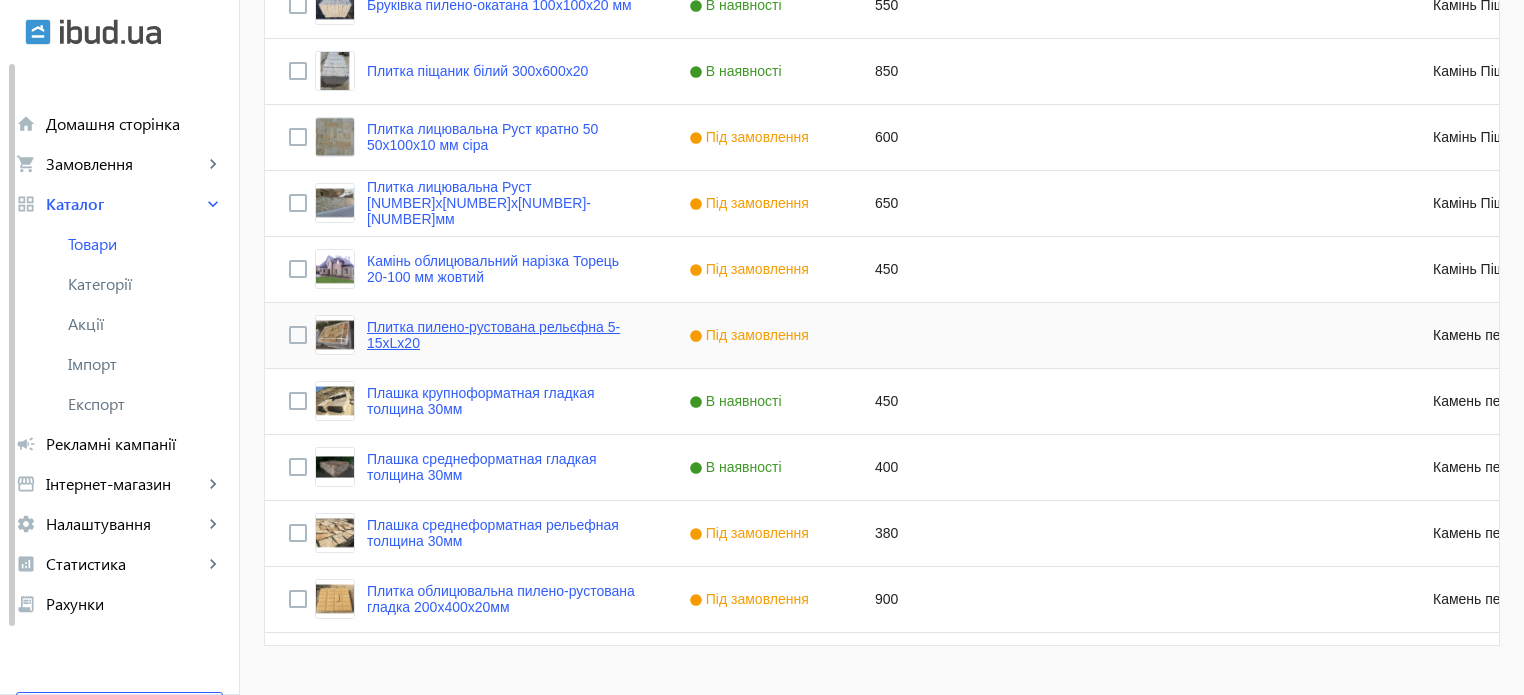 click on "Плитка пилено-рустована рельєфна 5-15хLх20" 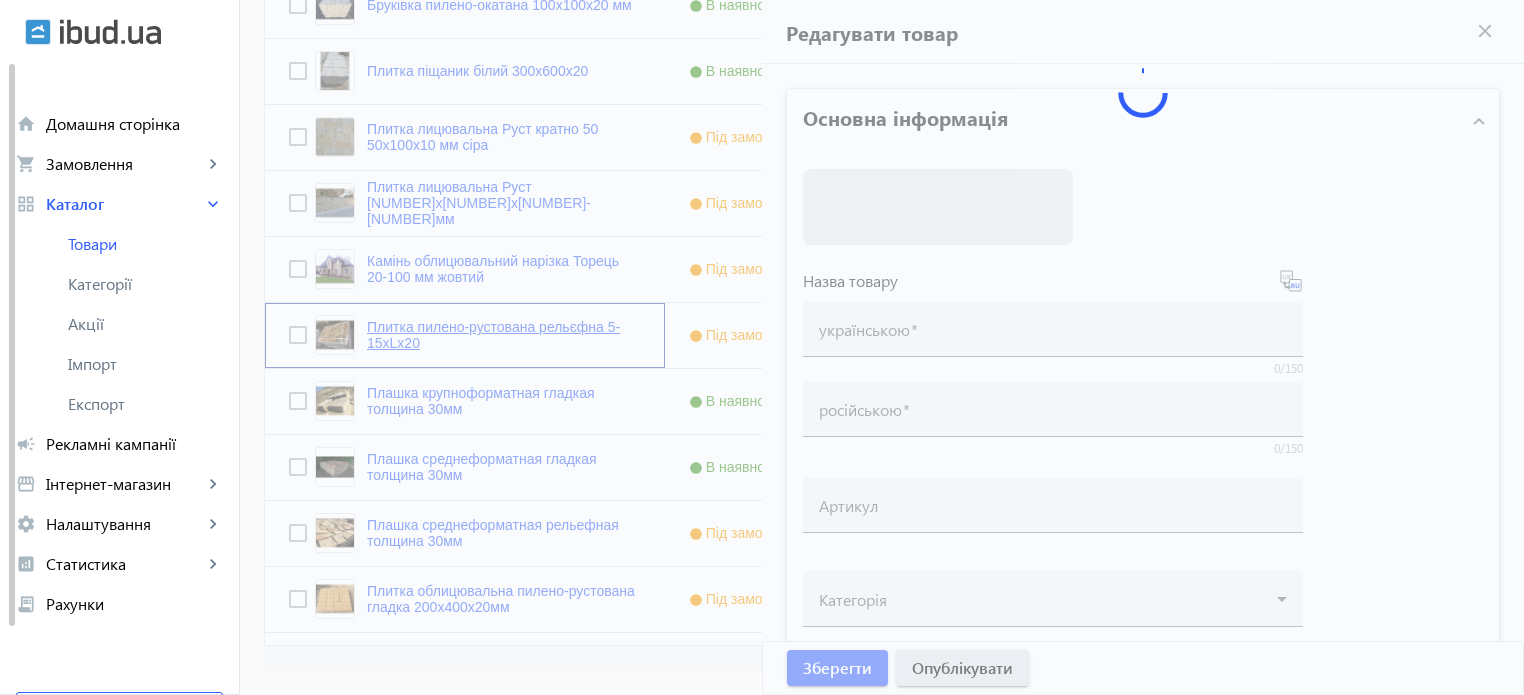 type on "Плитка пилено-рустована рельєфна 5-15хLх20" 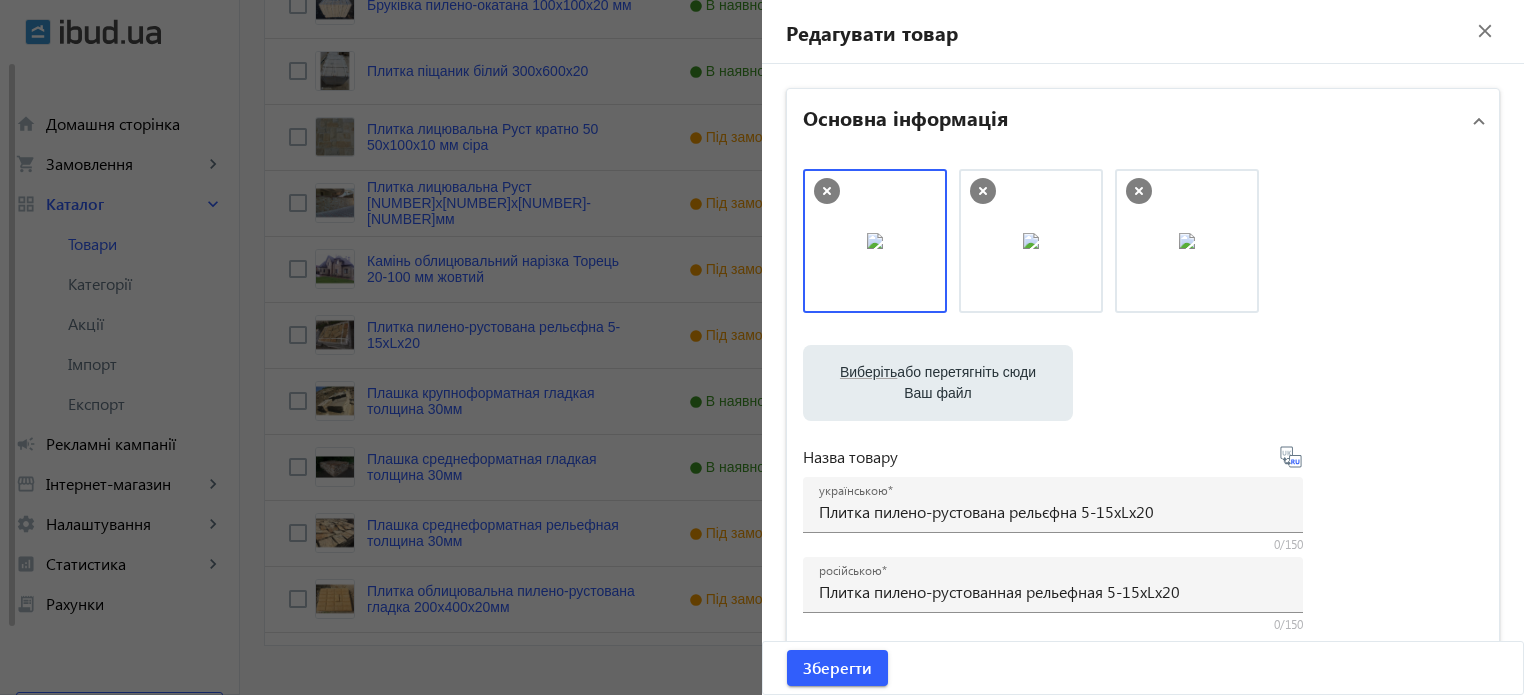 click 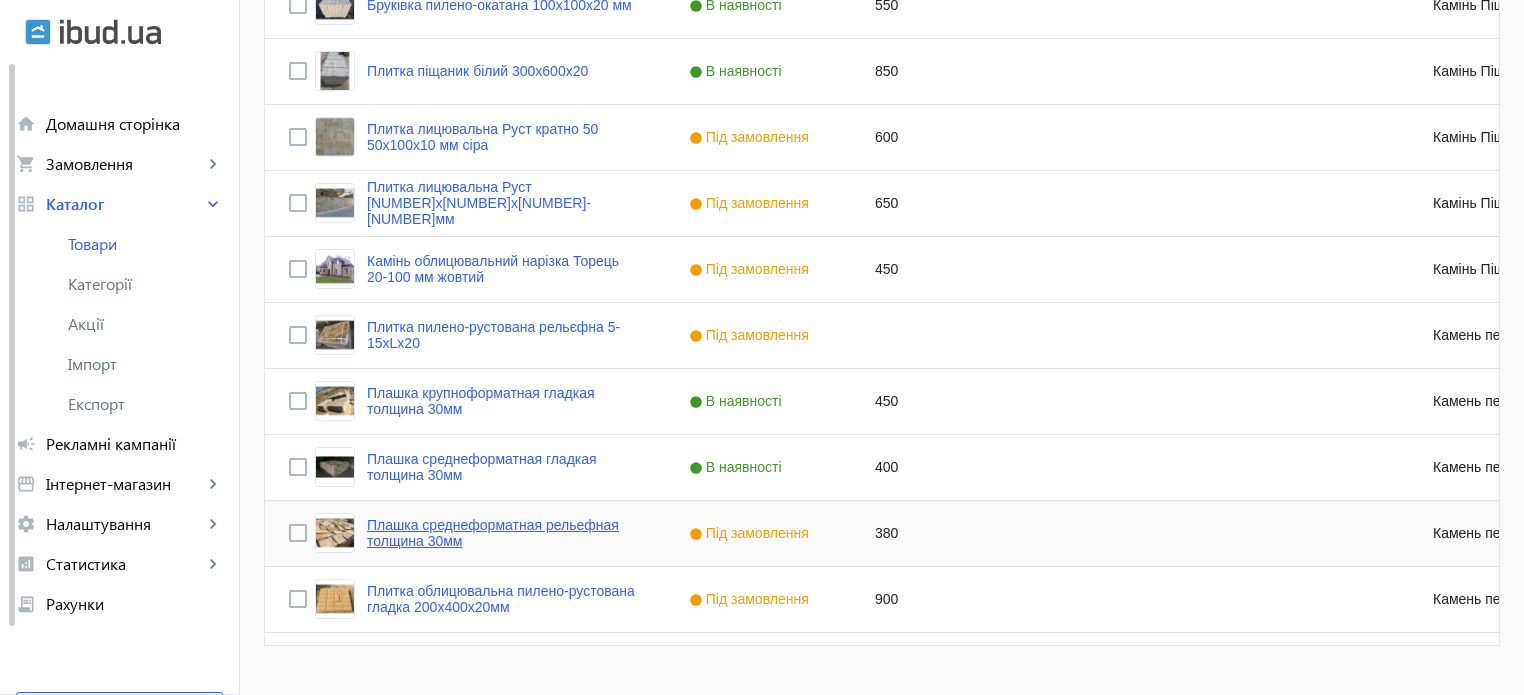 click on "Плашка среднеформатная рельефная толщина 30мм" 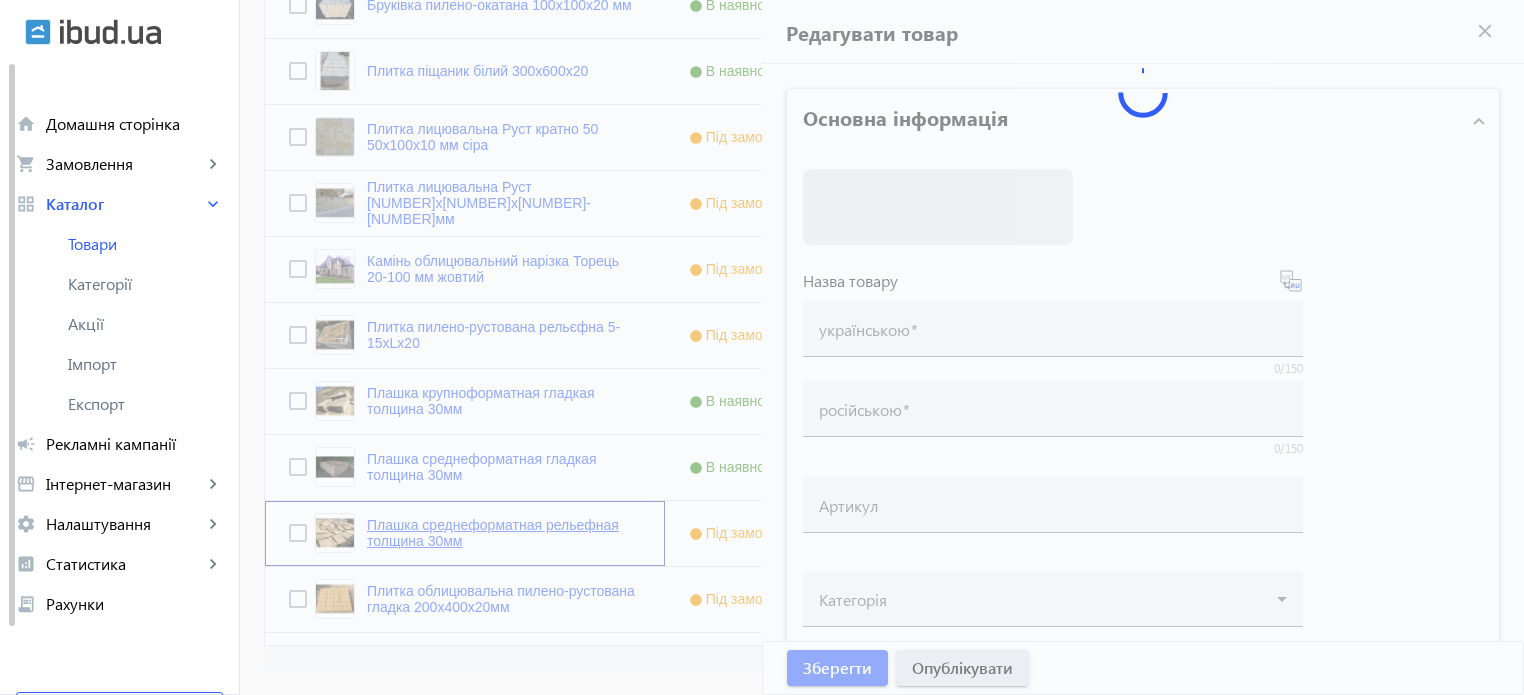 type on "Плашка среднеформатная рельефная толщина 30мм" 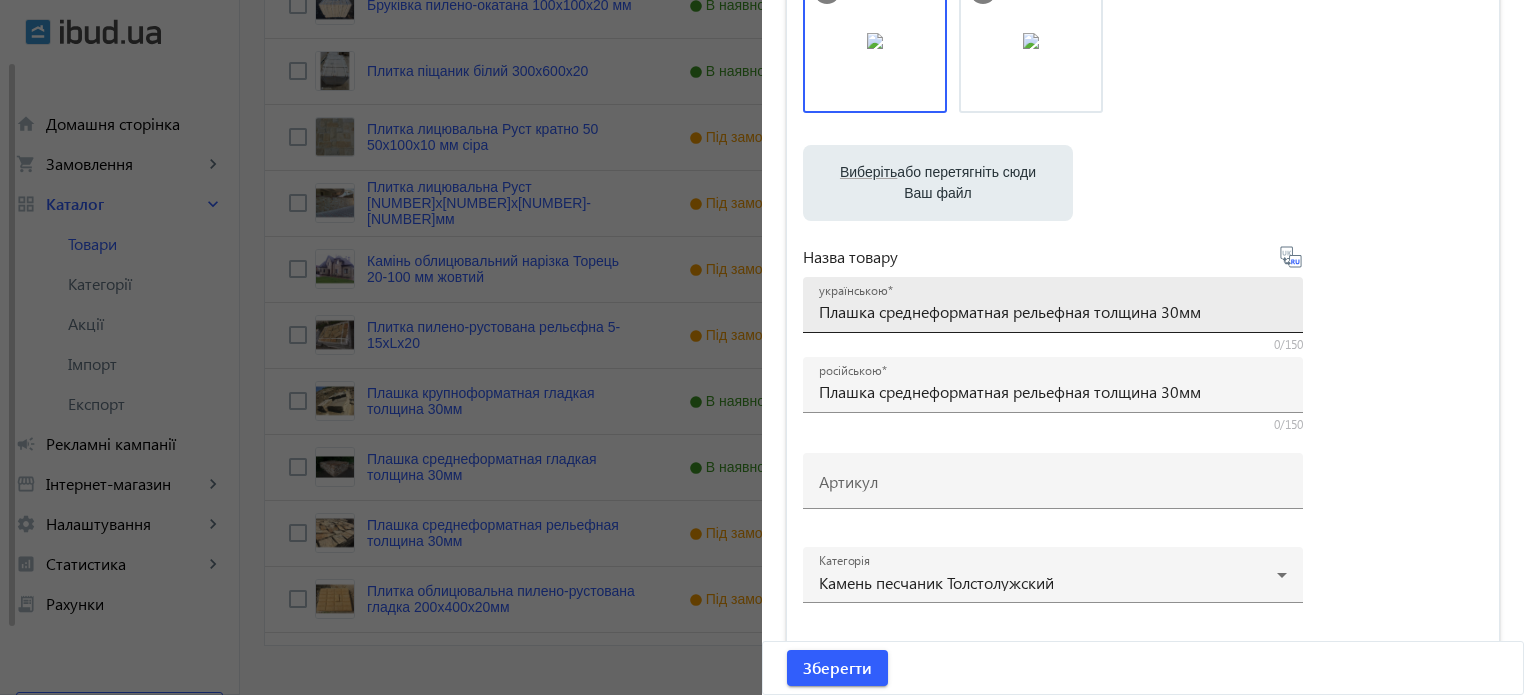 click on "Плашка среднеформатная рельефная толщина 30мм" at bounding box center (1053, 311) 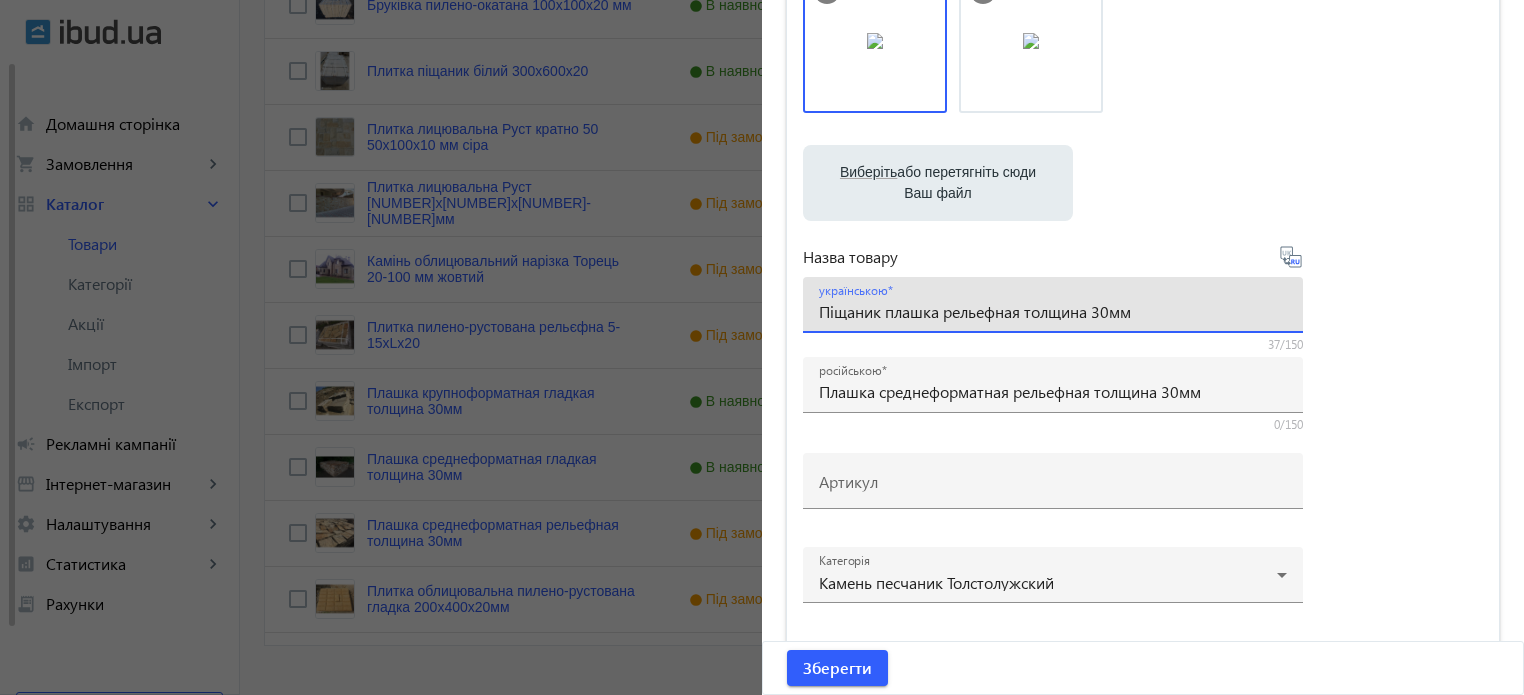 click on "Піщаник плашка рельефная толщина 30мм" at bounding box center (1053, 311) 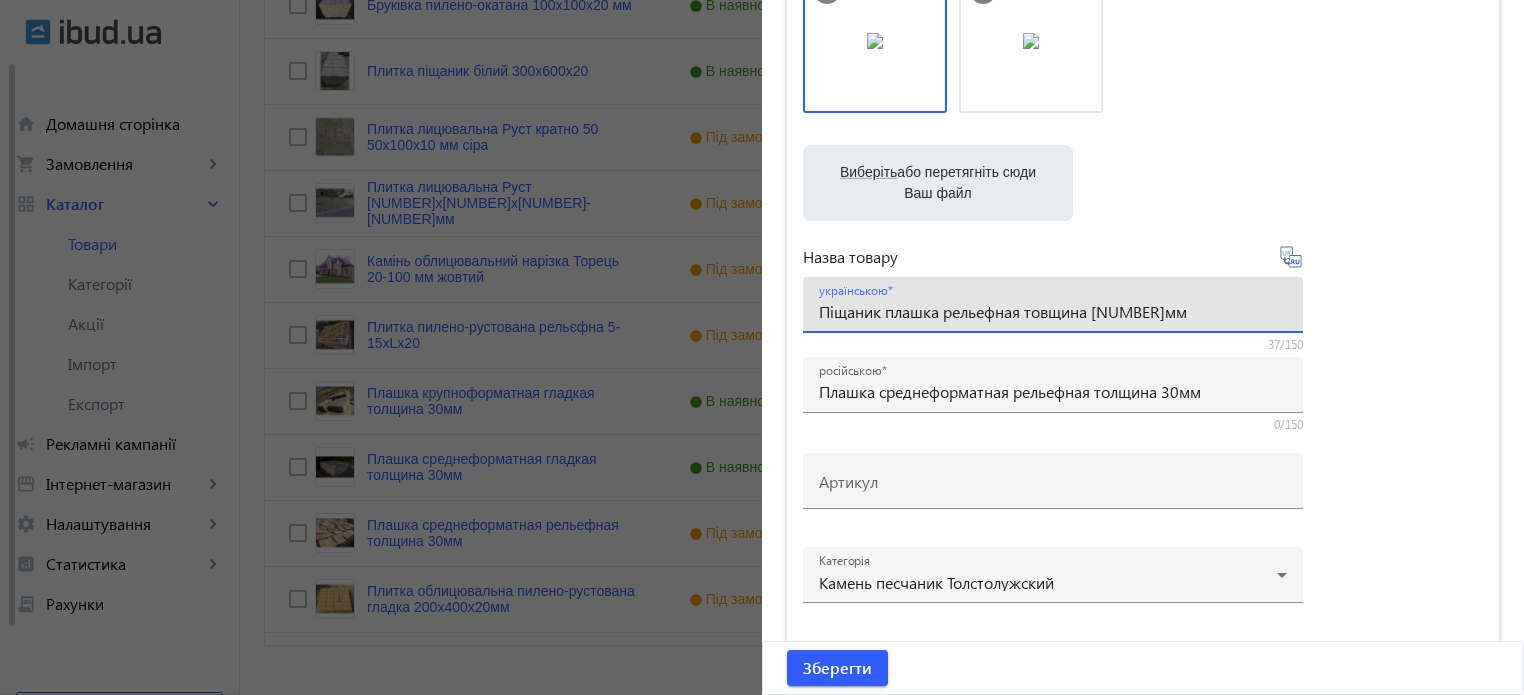 type on "Піщаник плашка рельефная товщина [NUMBER]мм" 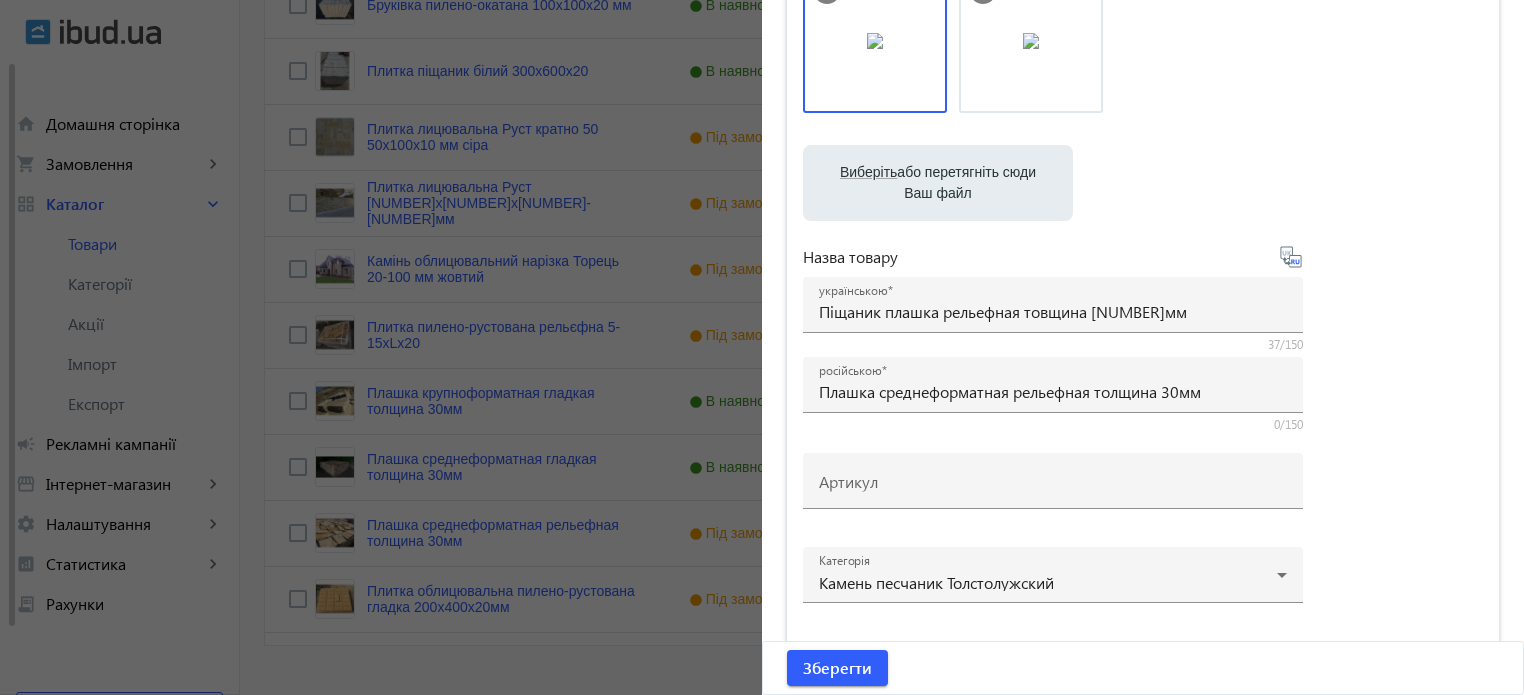 click 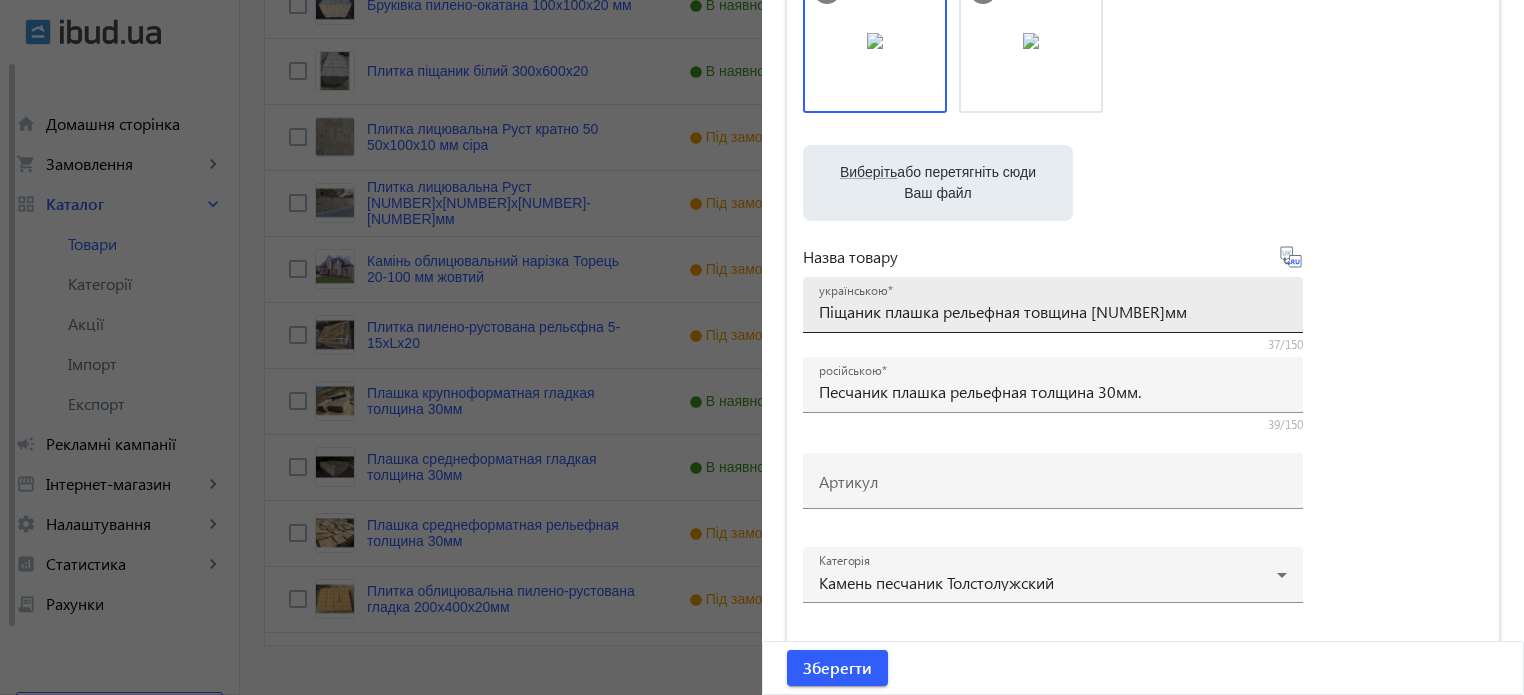 click on "Піщаник плашка рельефная товщина [NUMBER]мм" at bounding box center [1053, 311] 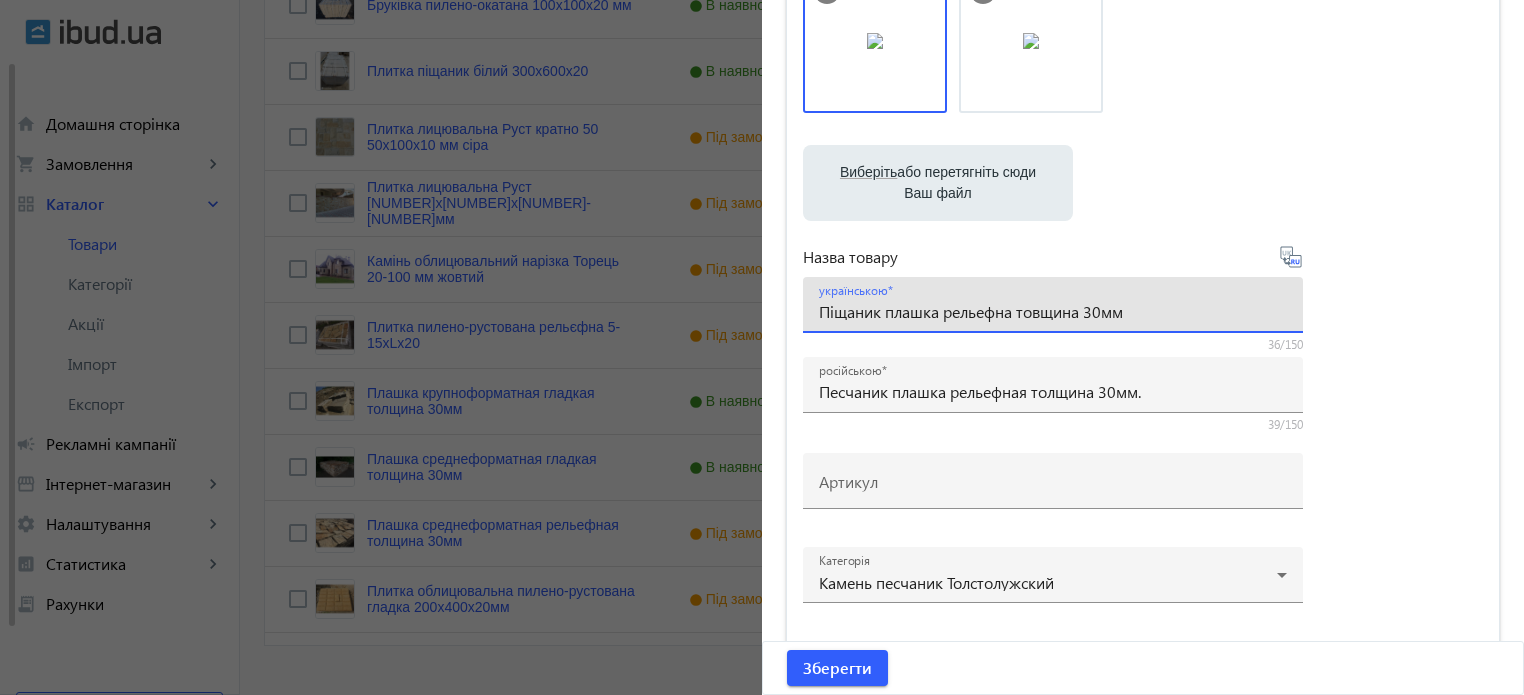 type on "Піщаник плашка рельефна товщина 30мм" 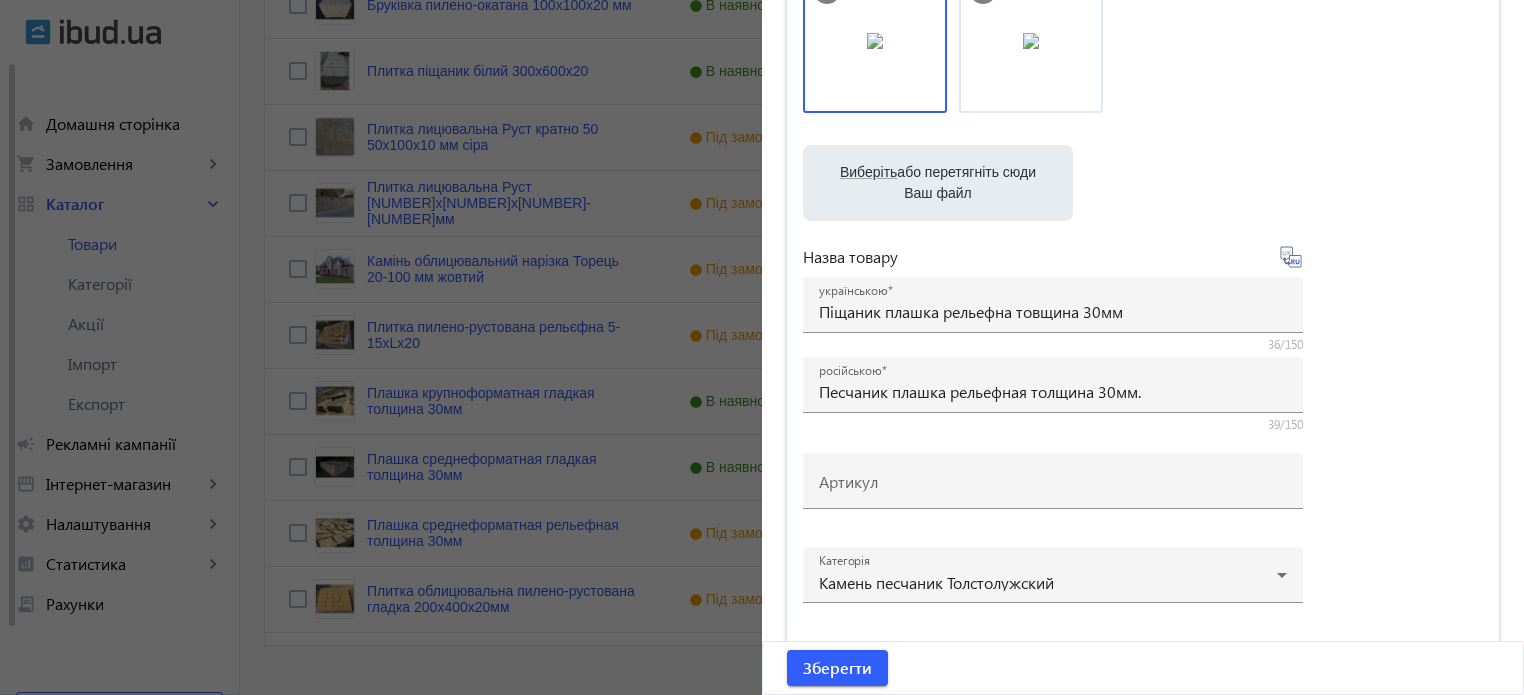 type on "Песчаник плашка рельефная толщина 30мм" 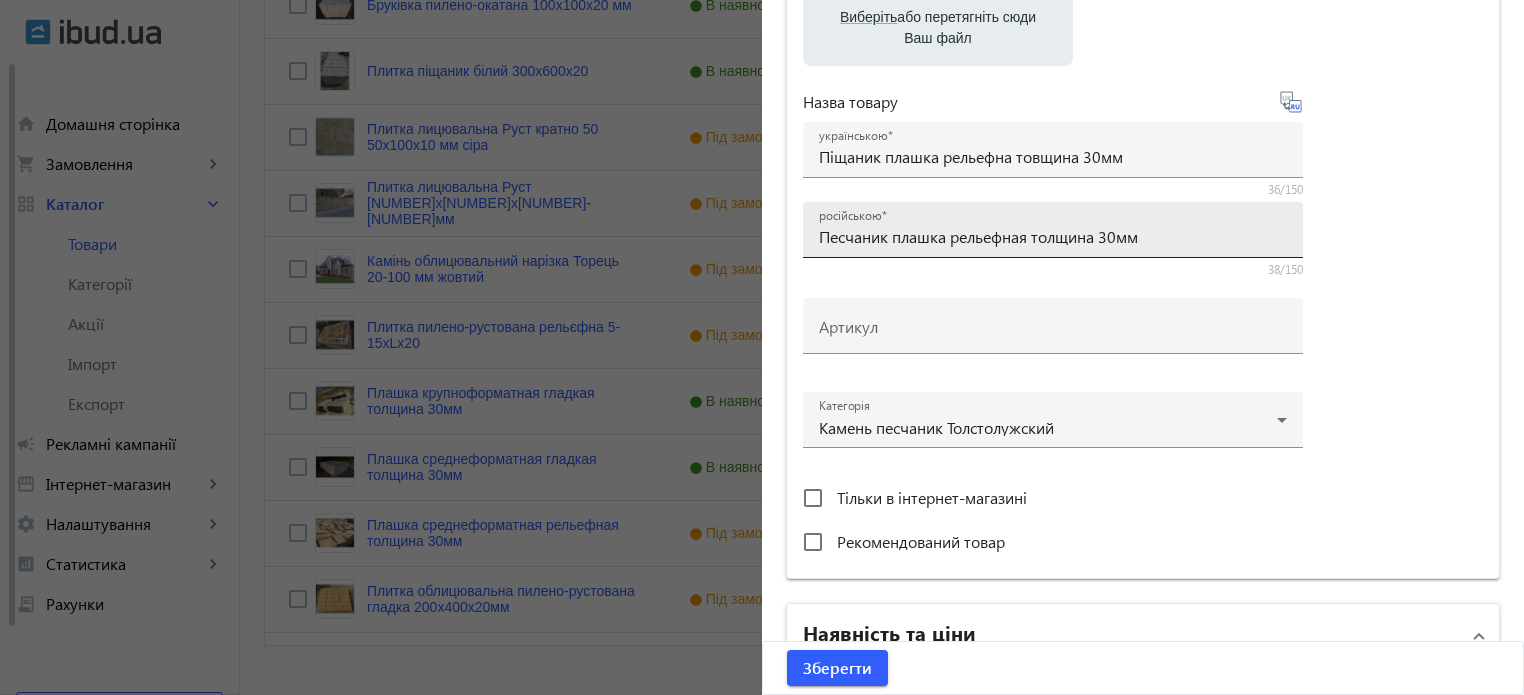 scroll, scrollTop: 400, scrollLeft: 0, axis: vertical 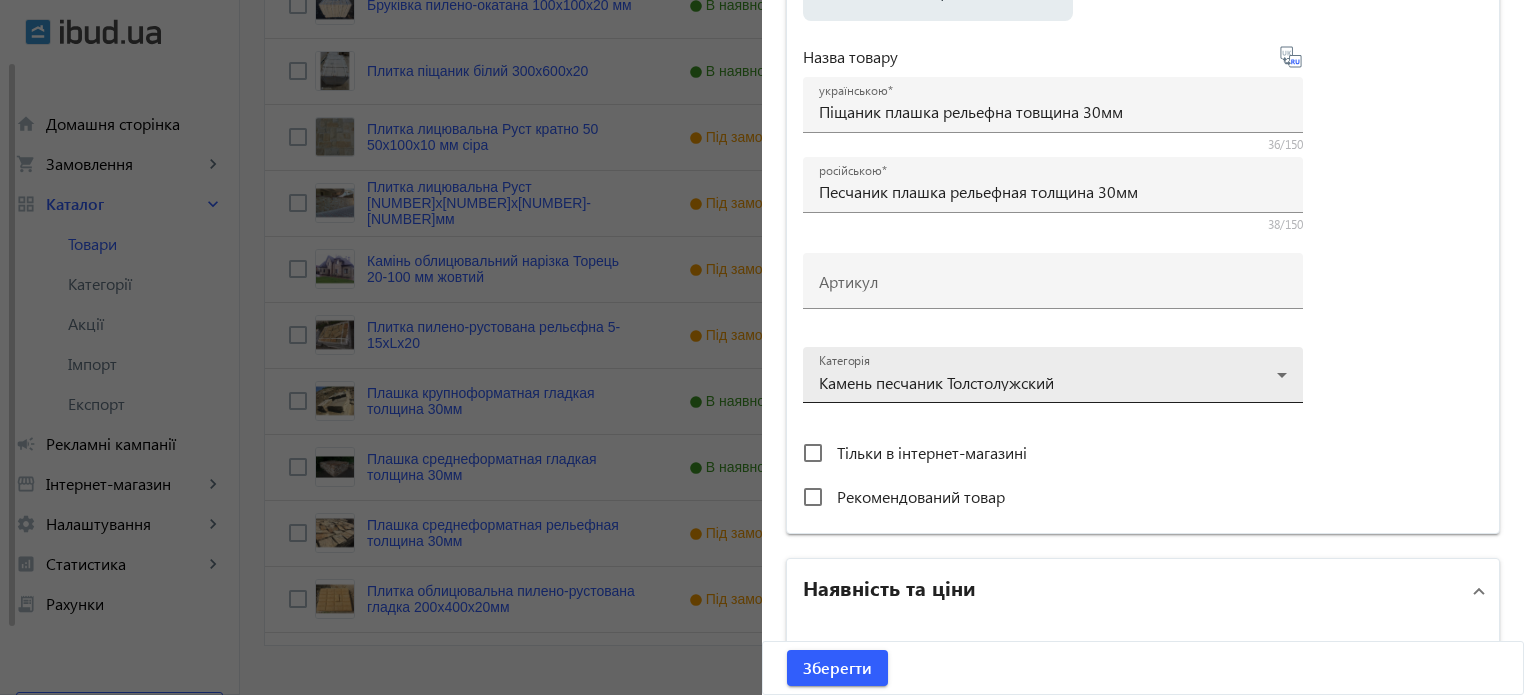 click 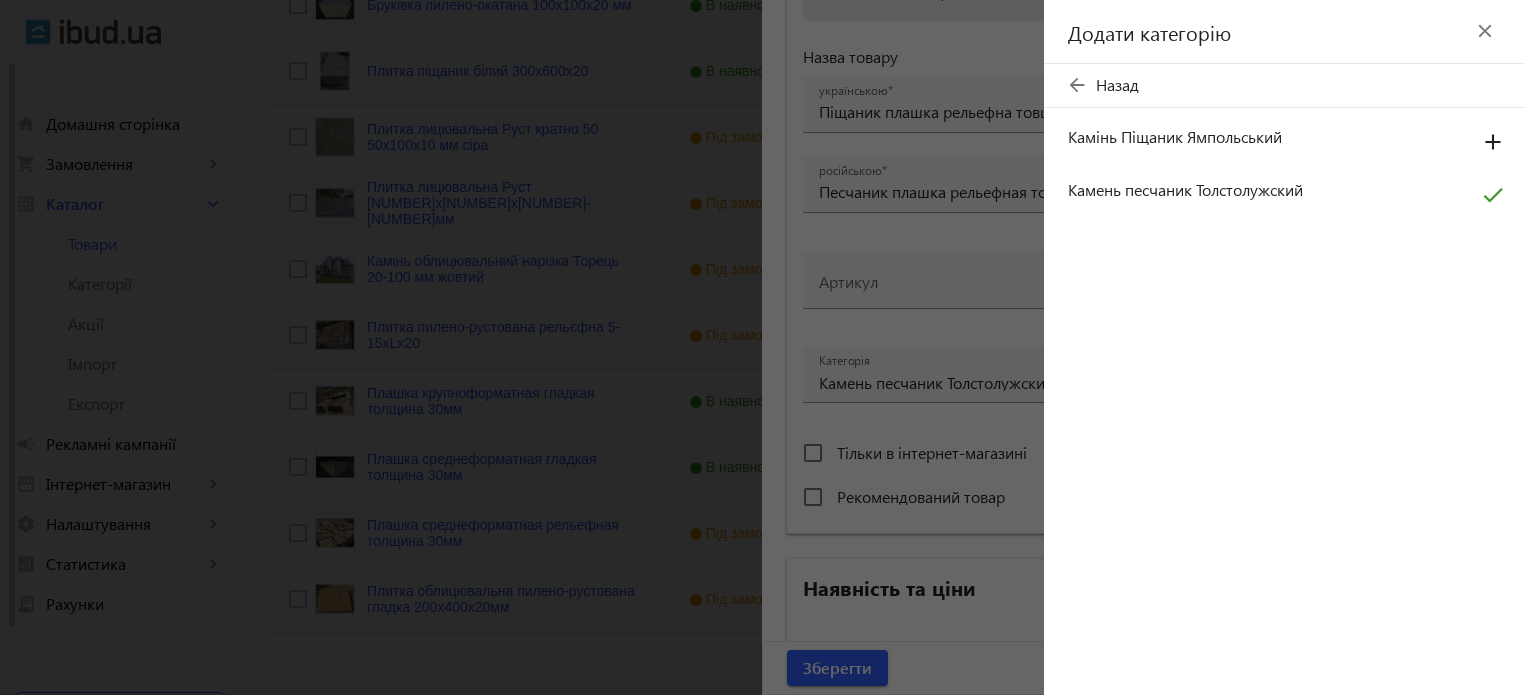 drag, startPoint x: 1256, startPoint y: 191, endPoint x: 1381, endPoint y: 259, distance: 142.29898 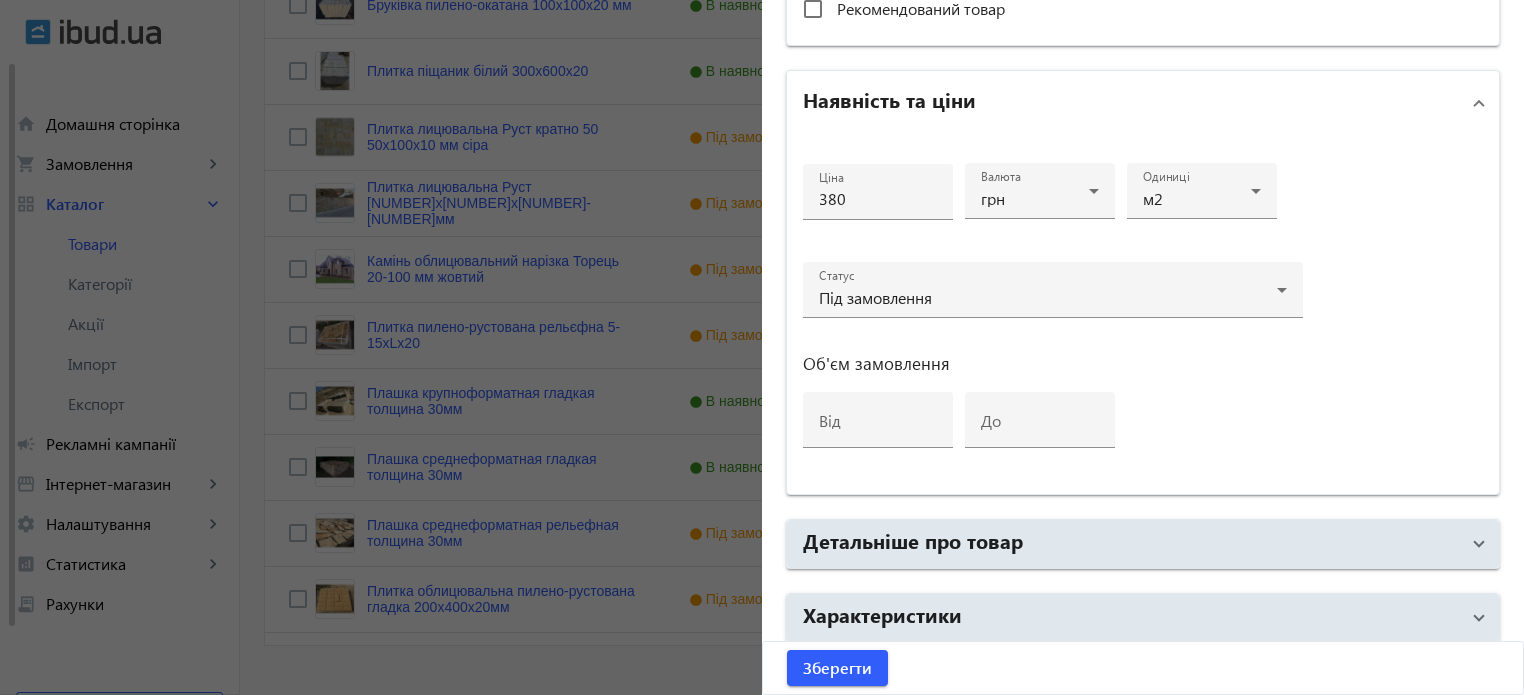 scroll, scrollTop: 900, scrollLeft: 0, axis: vertical 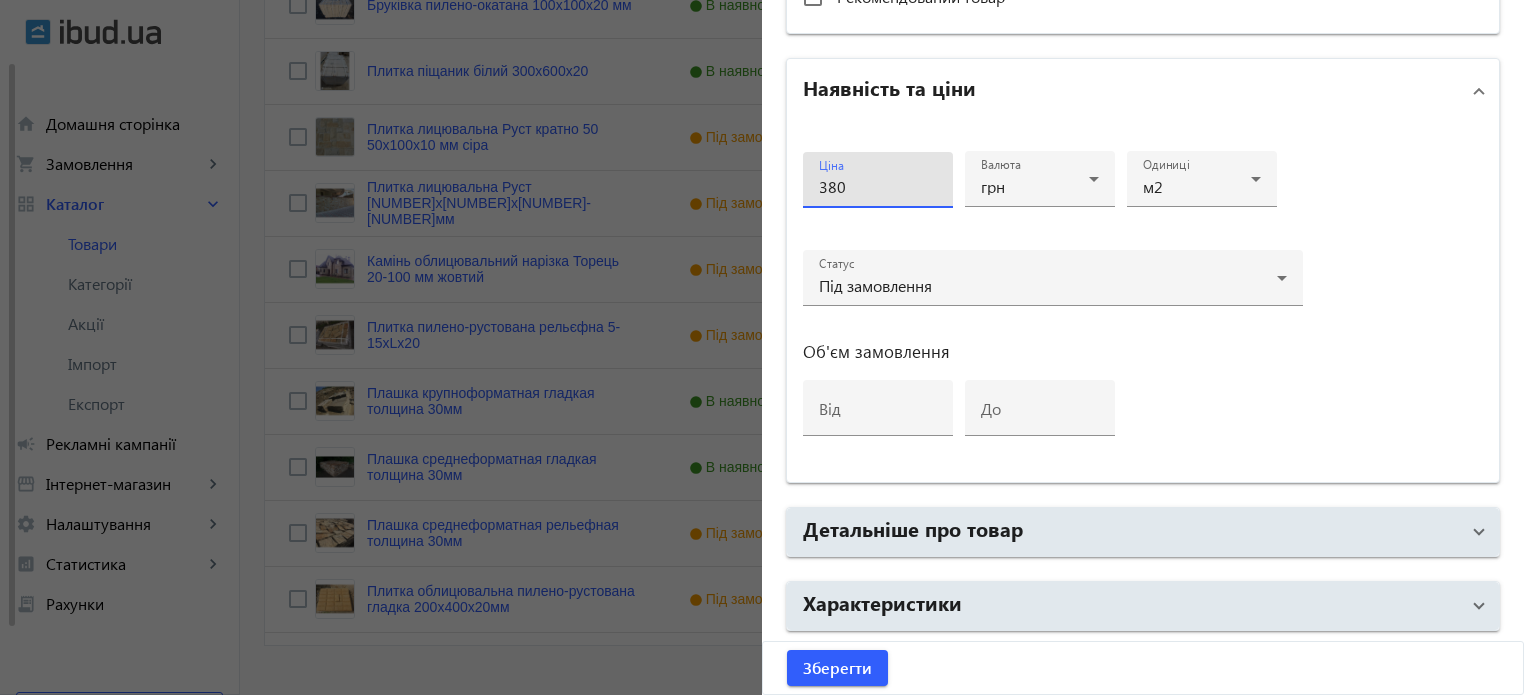 click on "380" at bounding box center [878, 186] 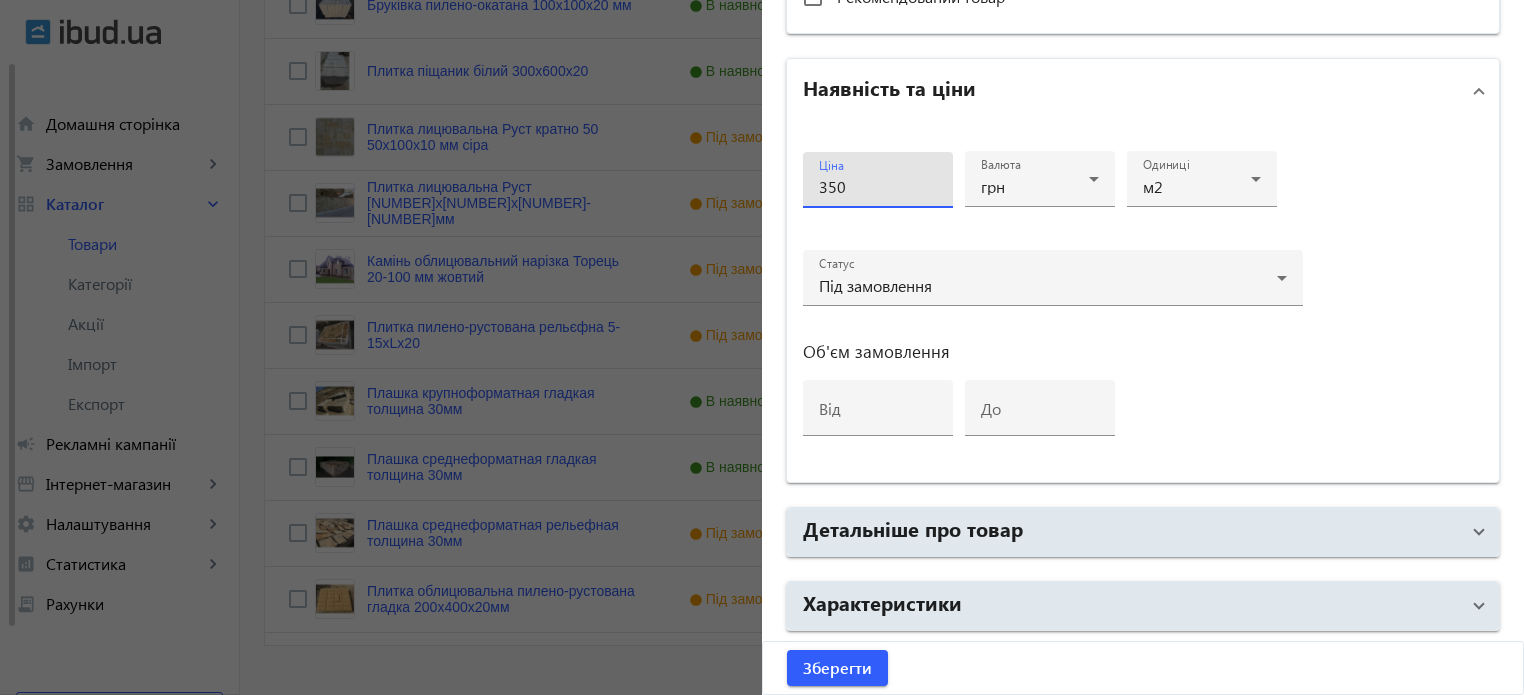 type on "350" 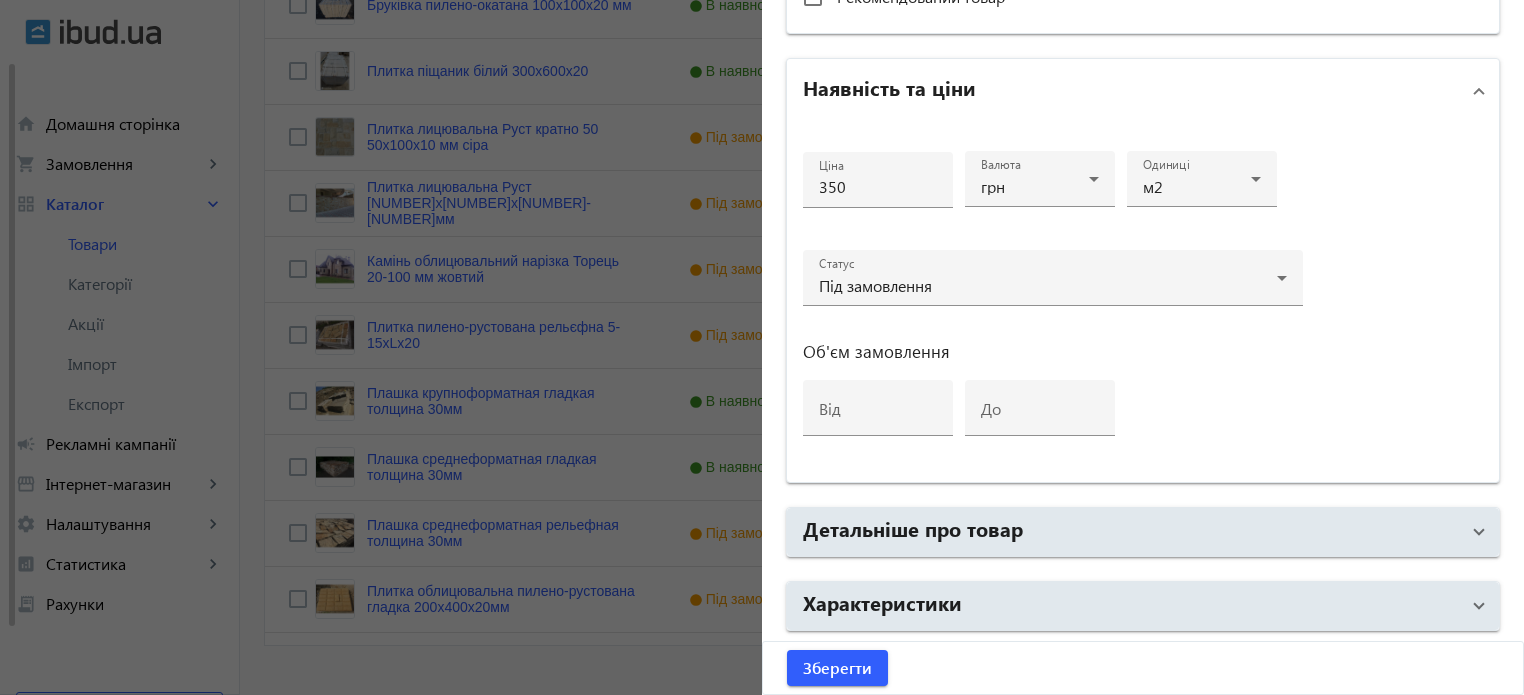 click on "Об'єм замовлення" at bounding box center (1053, 352) 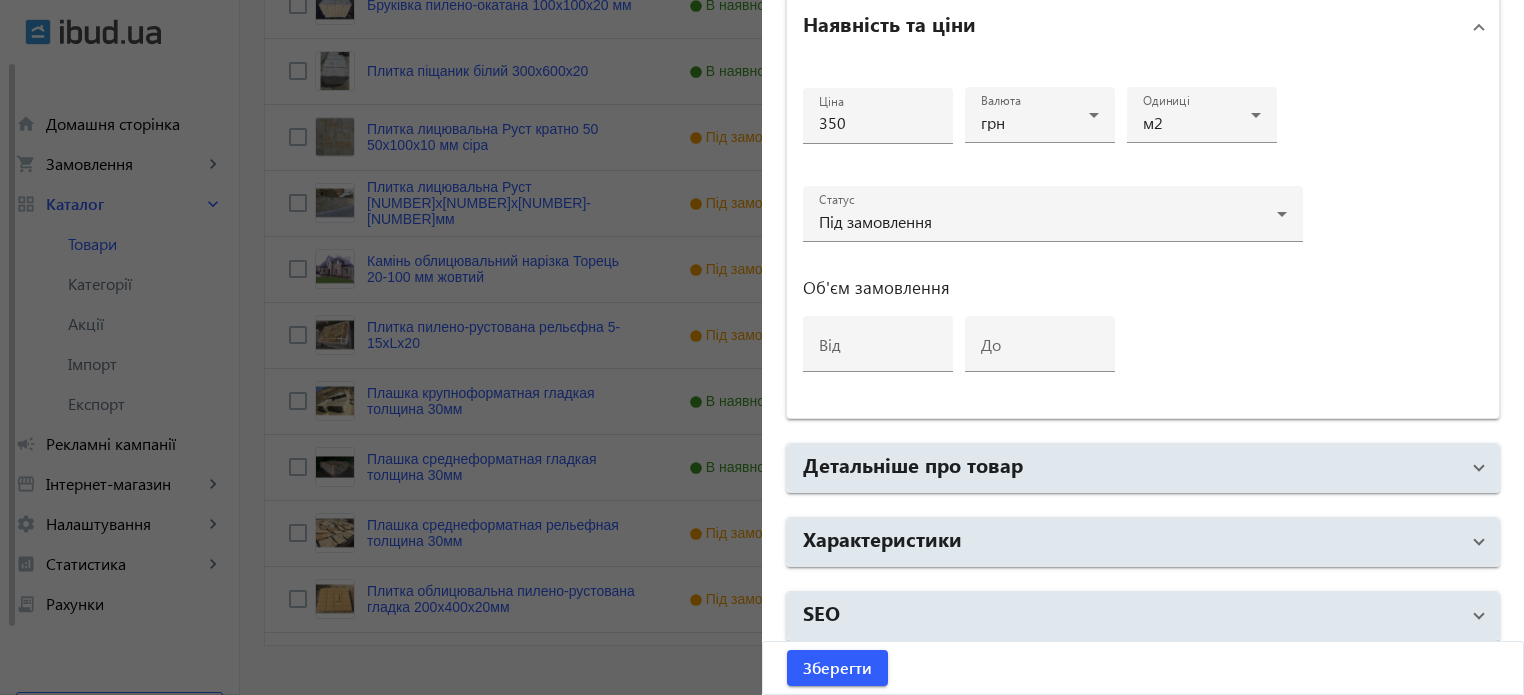 scroll, scrollTop: 968, scrollLeft: 0, axis: vertical 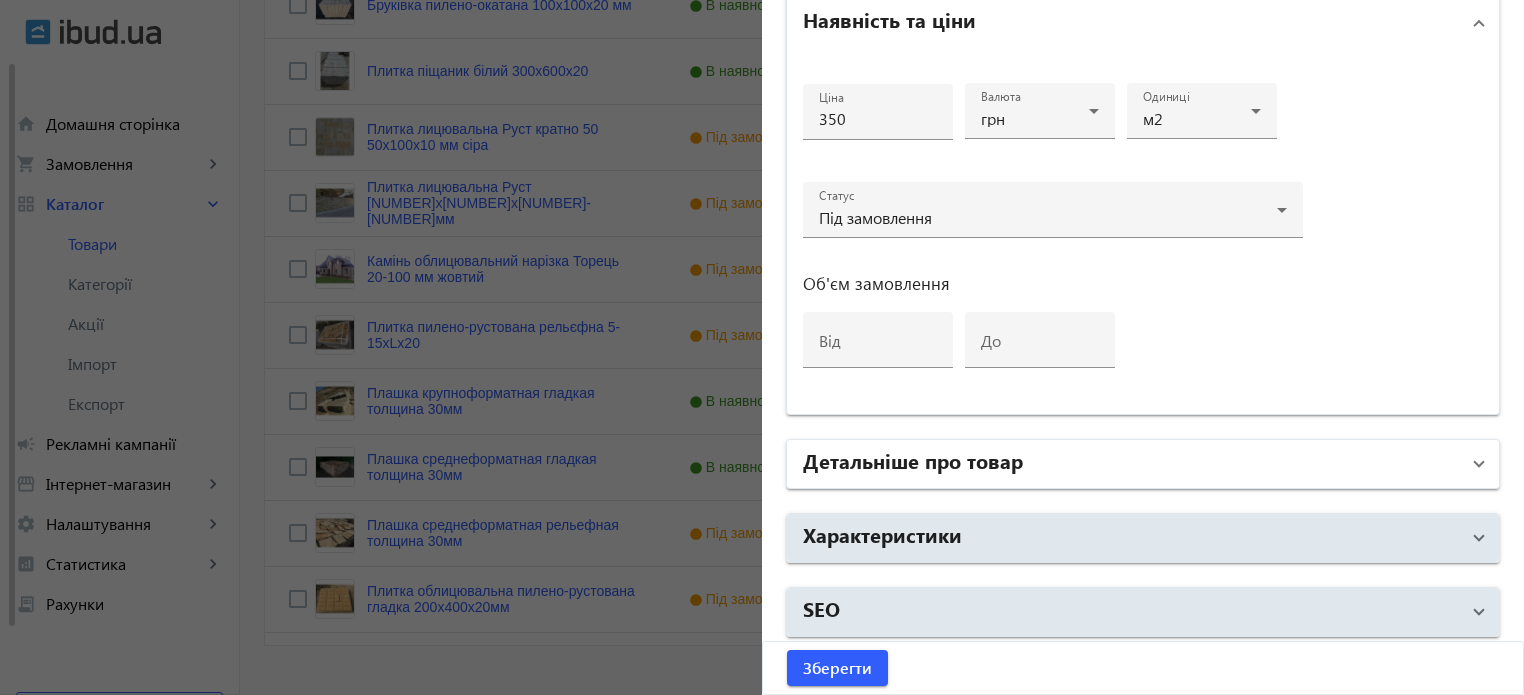 click on "Детальніше про товар" at bounding box center (1131, 464) 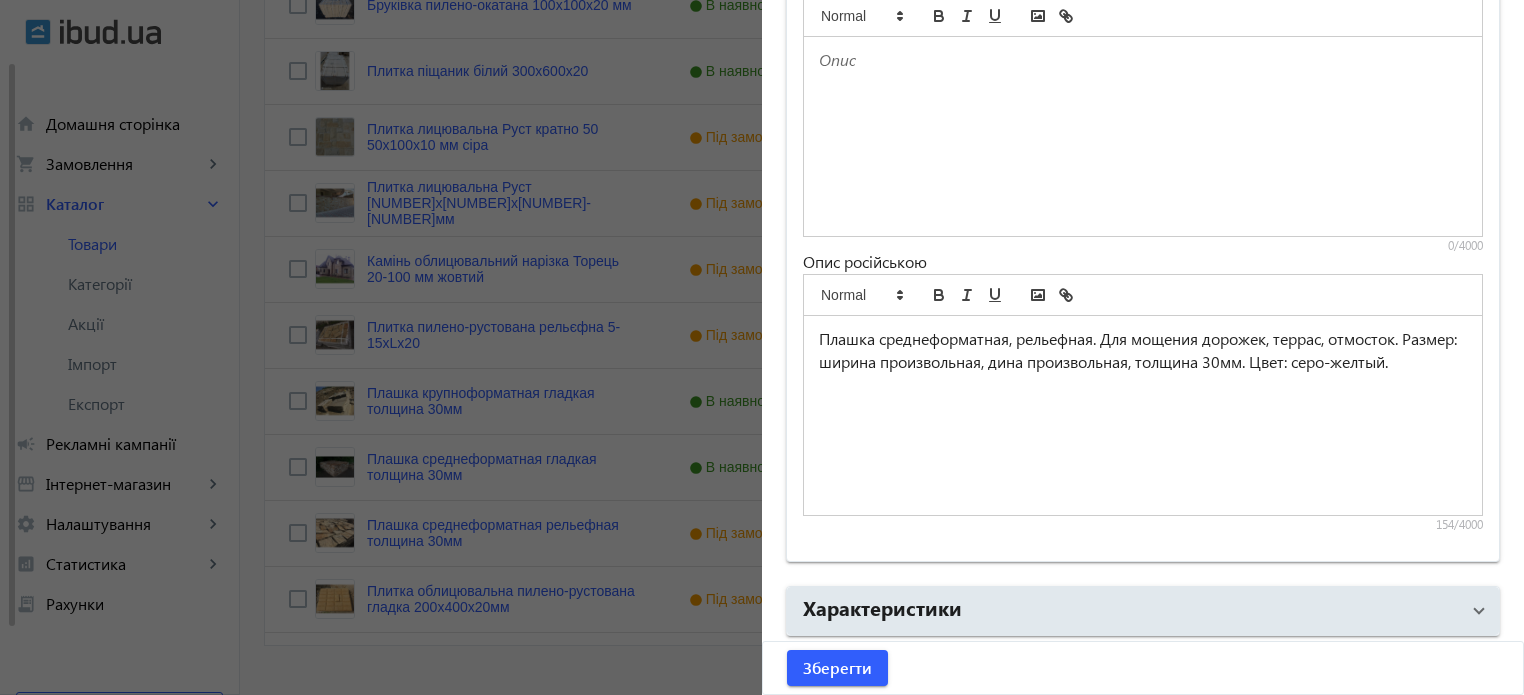 scroll, scrollTop: 1568, scrollLeft: 0, axis: vertical 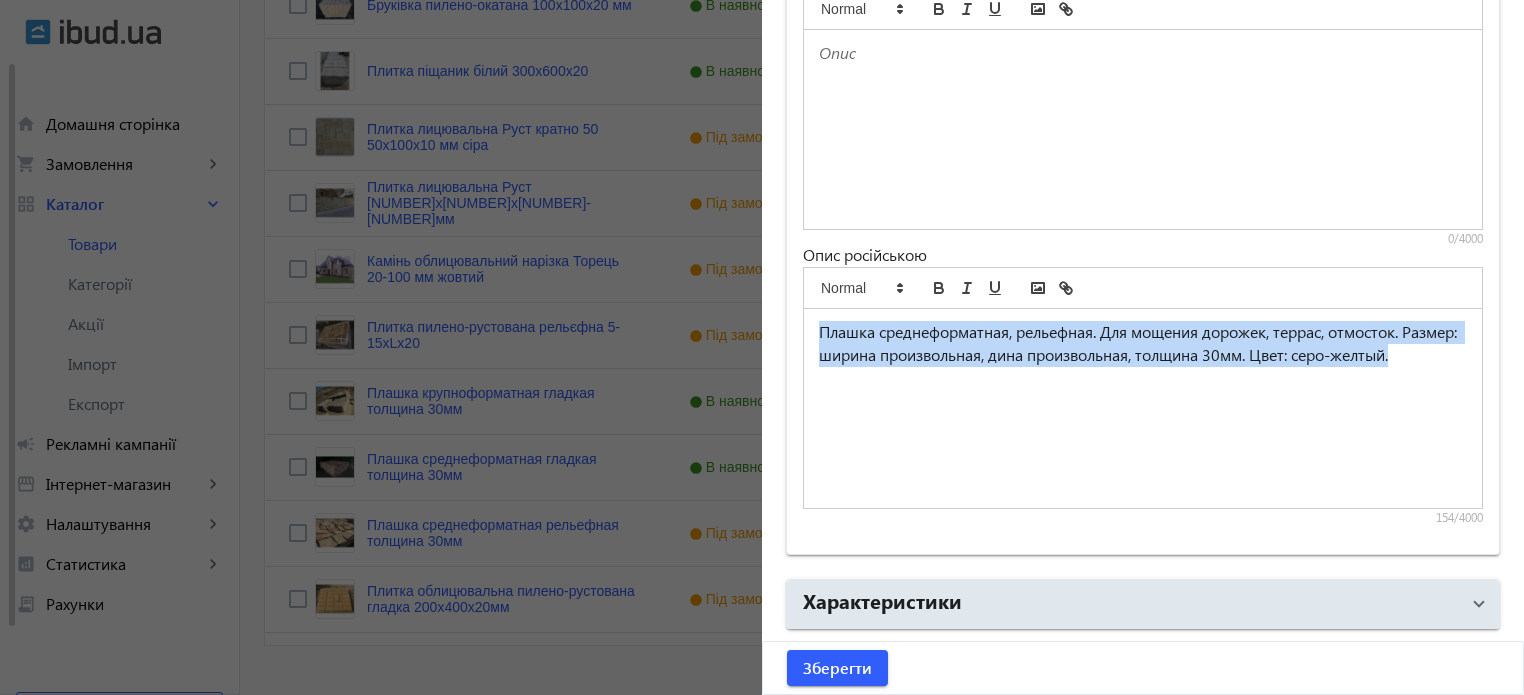 drag, startPoint x: 813, startPoint y: 327, endPoint x: 902, endPoint y: 363, distance: 96.00521 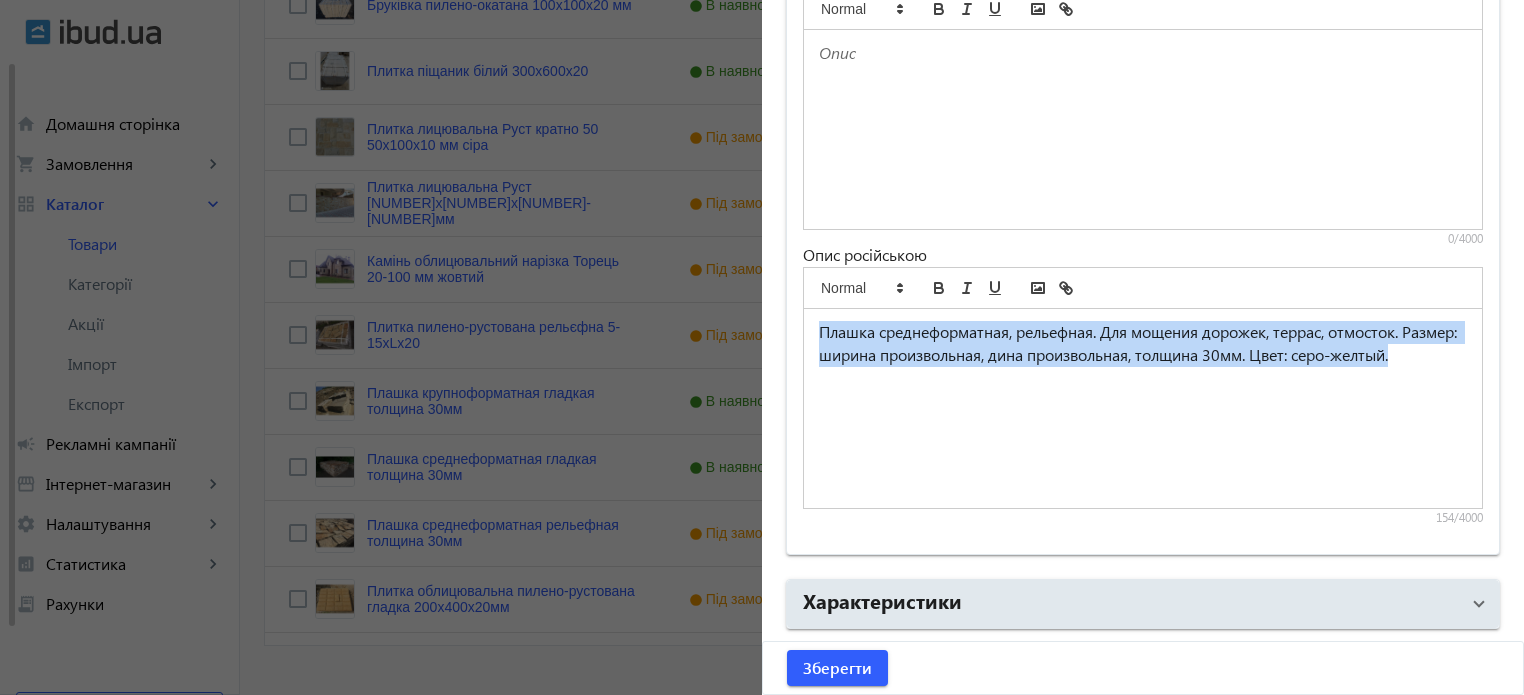 copy on "Плашка среднеформатная, рельефная. Для мощения дорожек, террас, отмосток. Размер: ширина произвольная, дина произвольная, толщина 30мм. Цвет: серо-желтый." 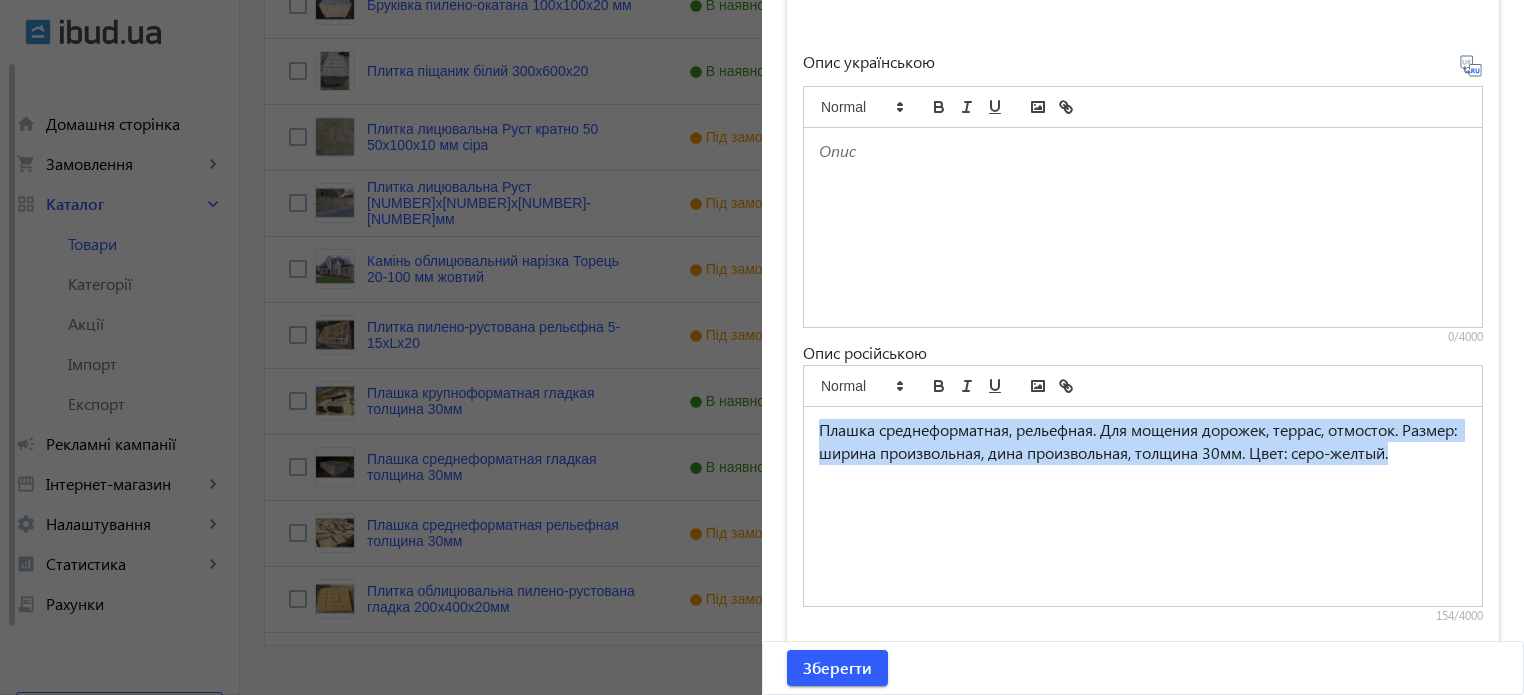 scroll, scrollTop: 1468, scrollLeft: 0, axis: vertical 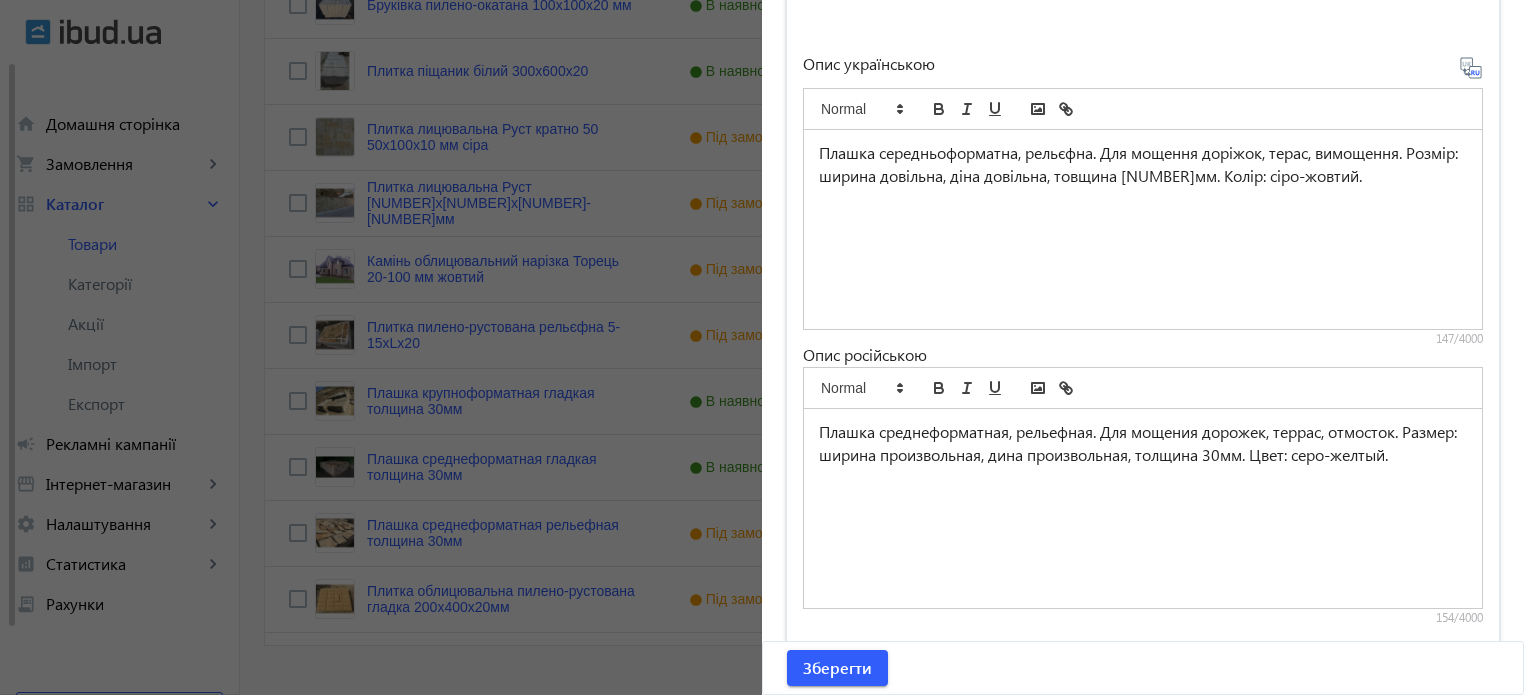 click 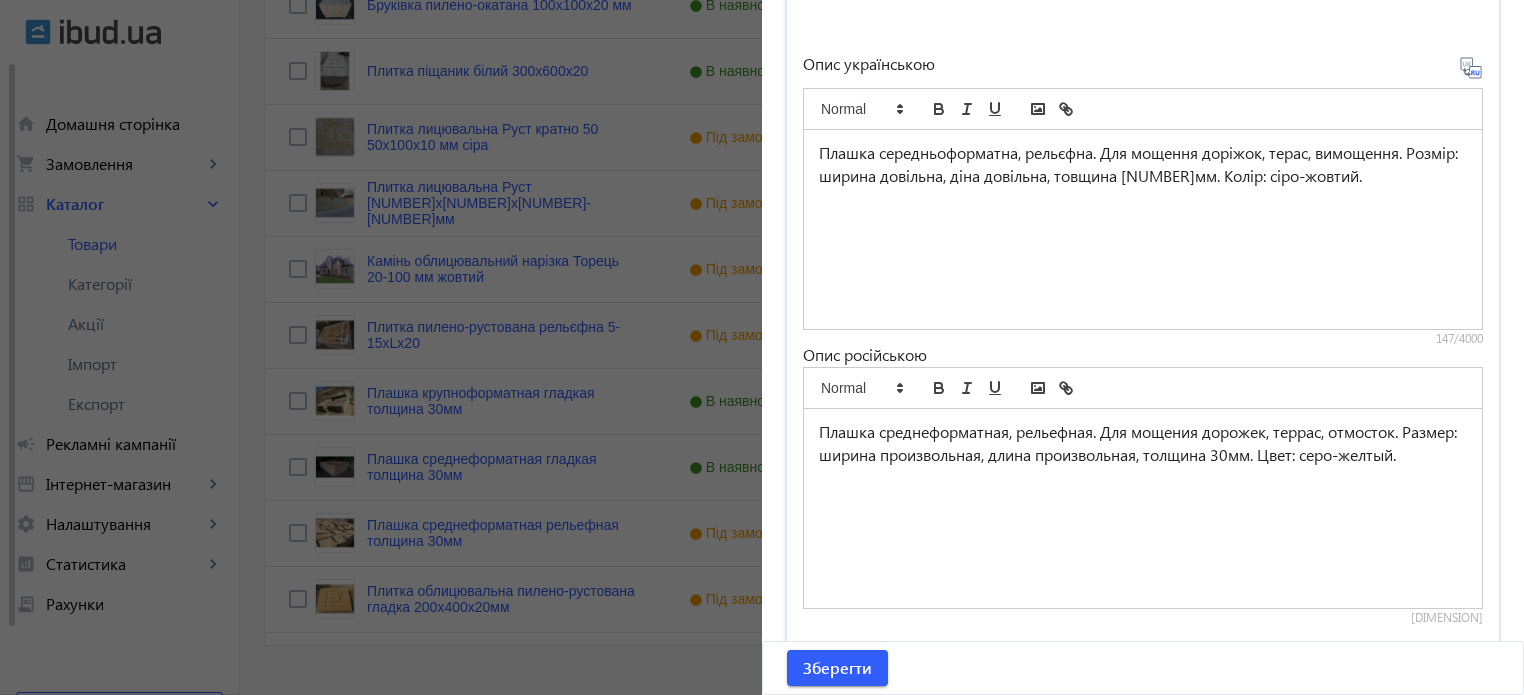 click on "Плашка середньоформатна, рельєфна. Для мощення доріжок, терас, вимощення. Розмір: ширина довільна, діна довільна, товщина [NUMBER]мм. Колір: сіро-жовтий." at bounding box center [1143, 164] 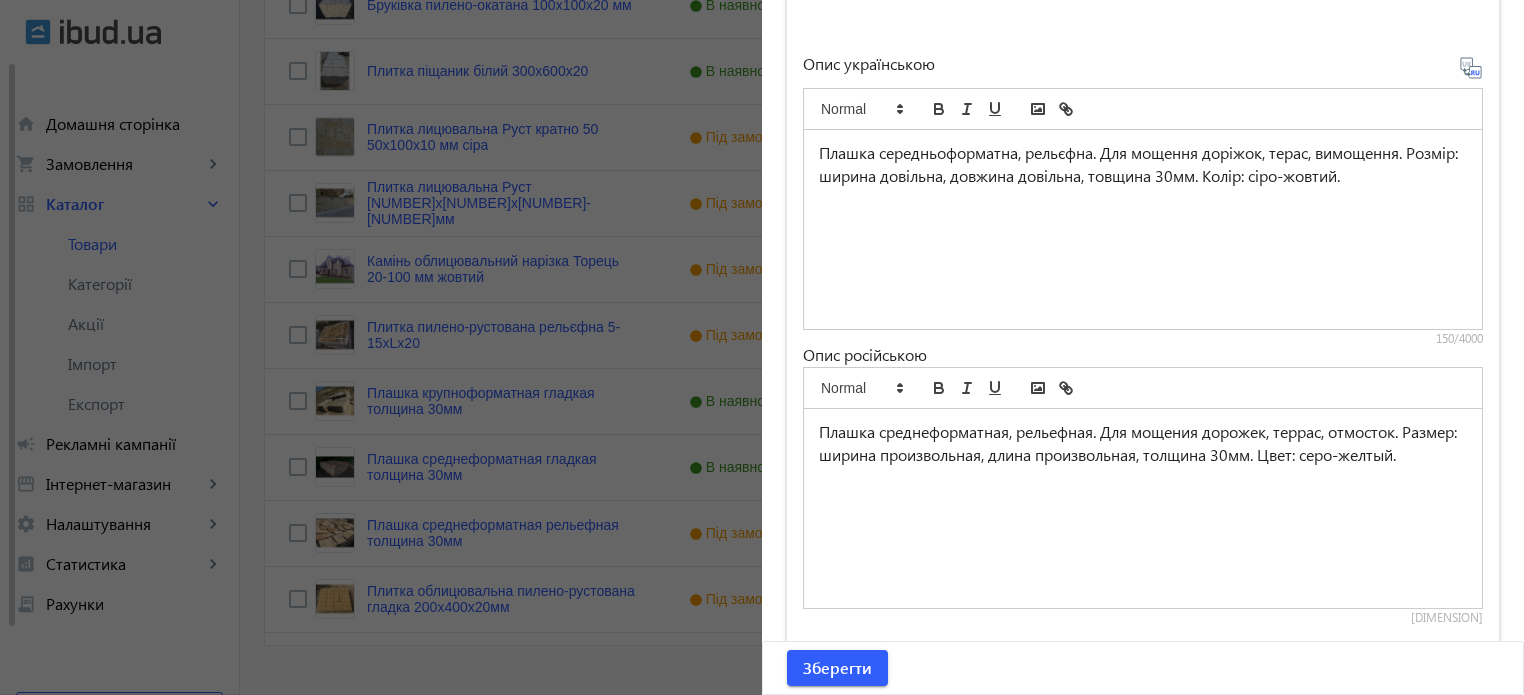 click 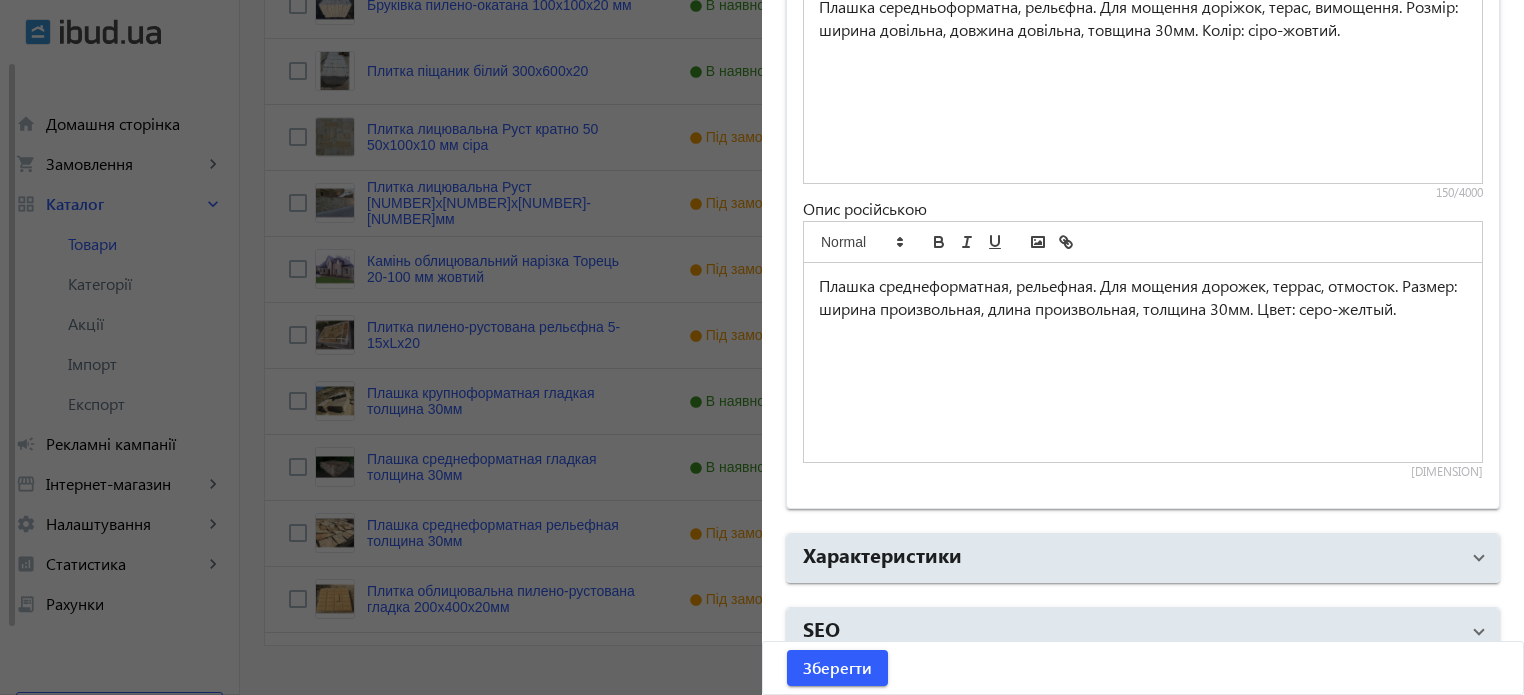 scroll, scrollTop: 1633, scrollLeft: 0, axis: vertical 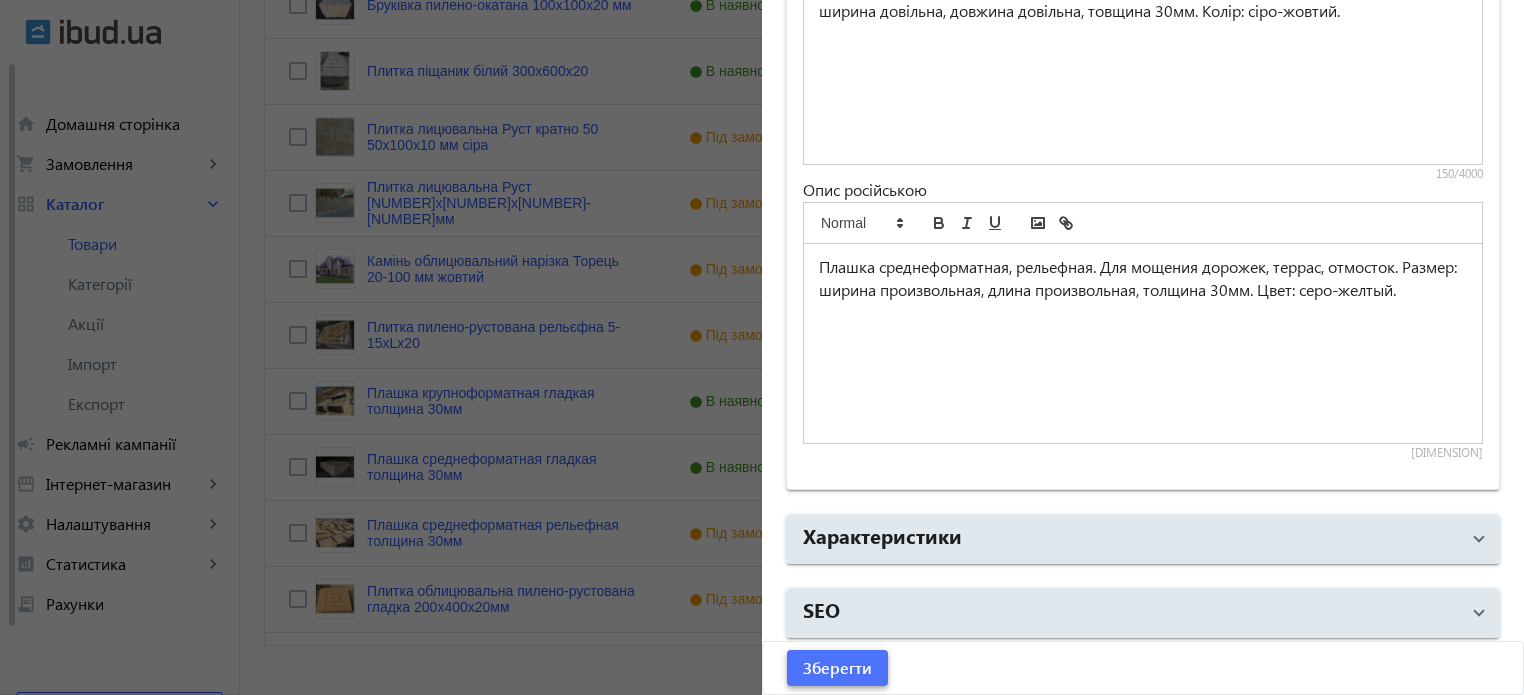 click on "Зберегти" 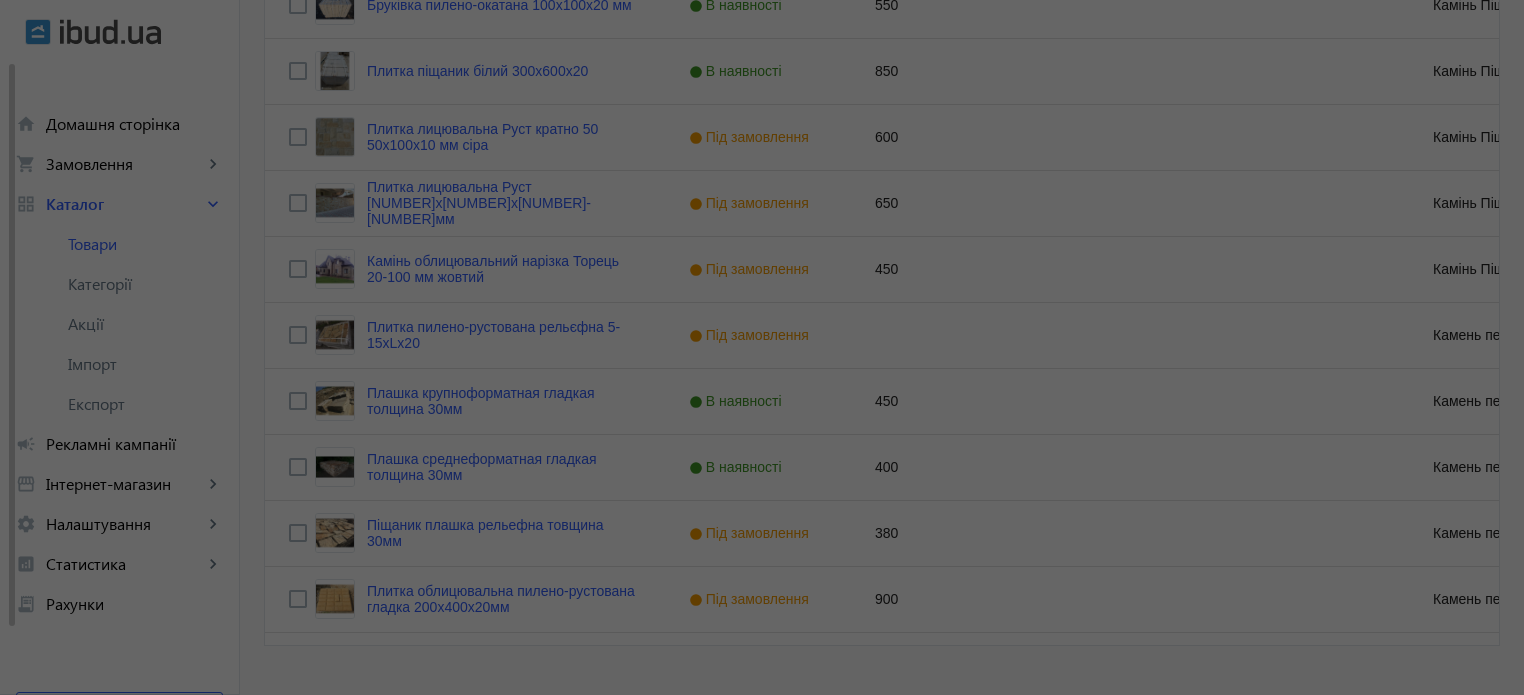 scroll, scrollTop: 0, scrollLeft: 0, axis: both 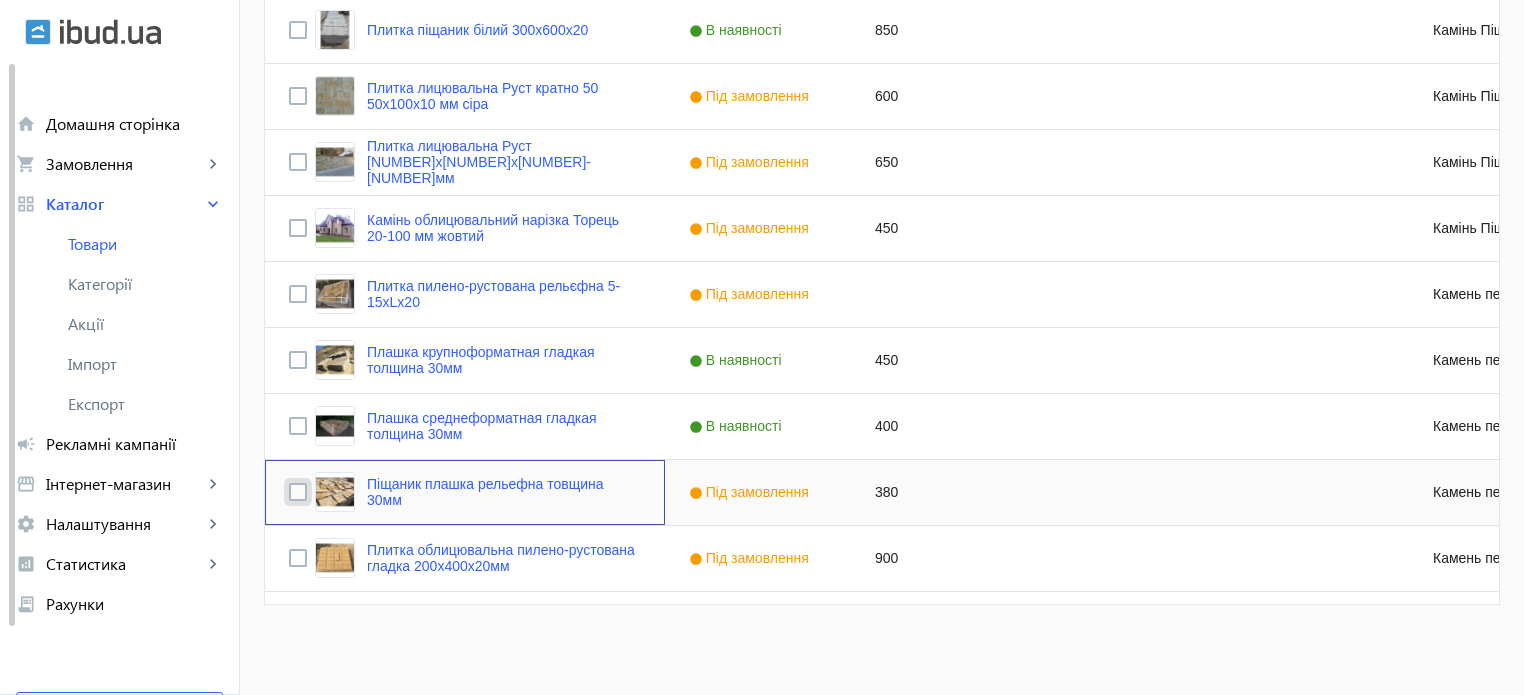 click at bounding box center [298, 492] 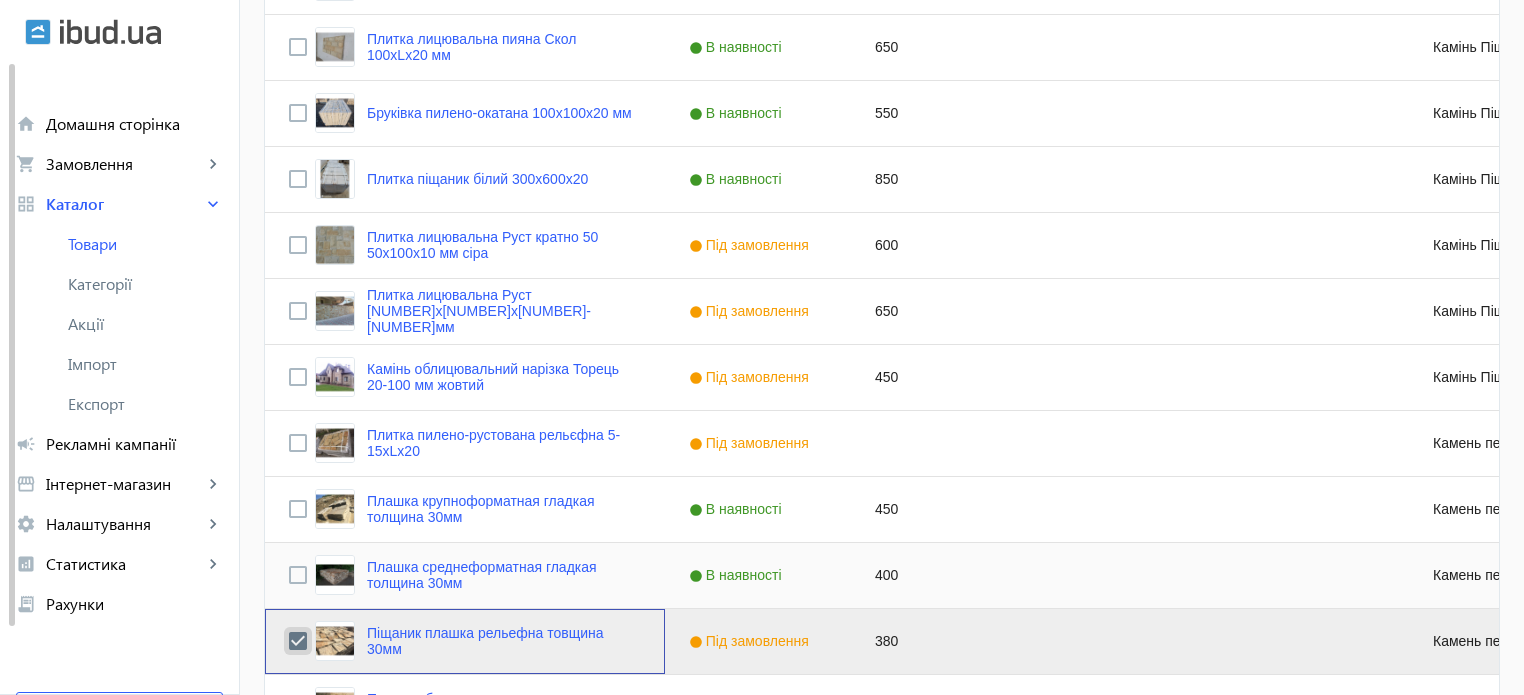 scroll, scrollTop: 341, scrollLeft: 0, axis: vertical 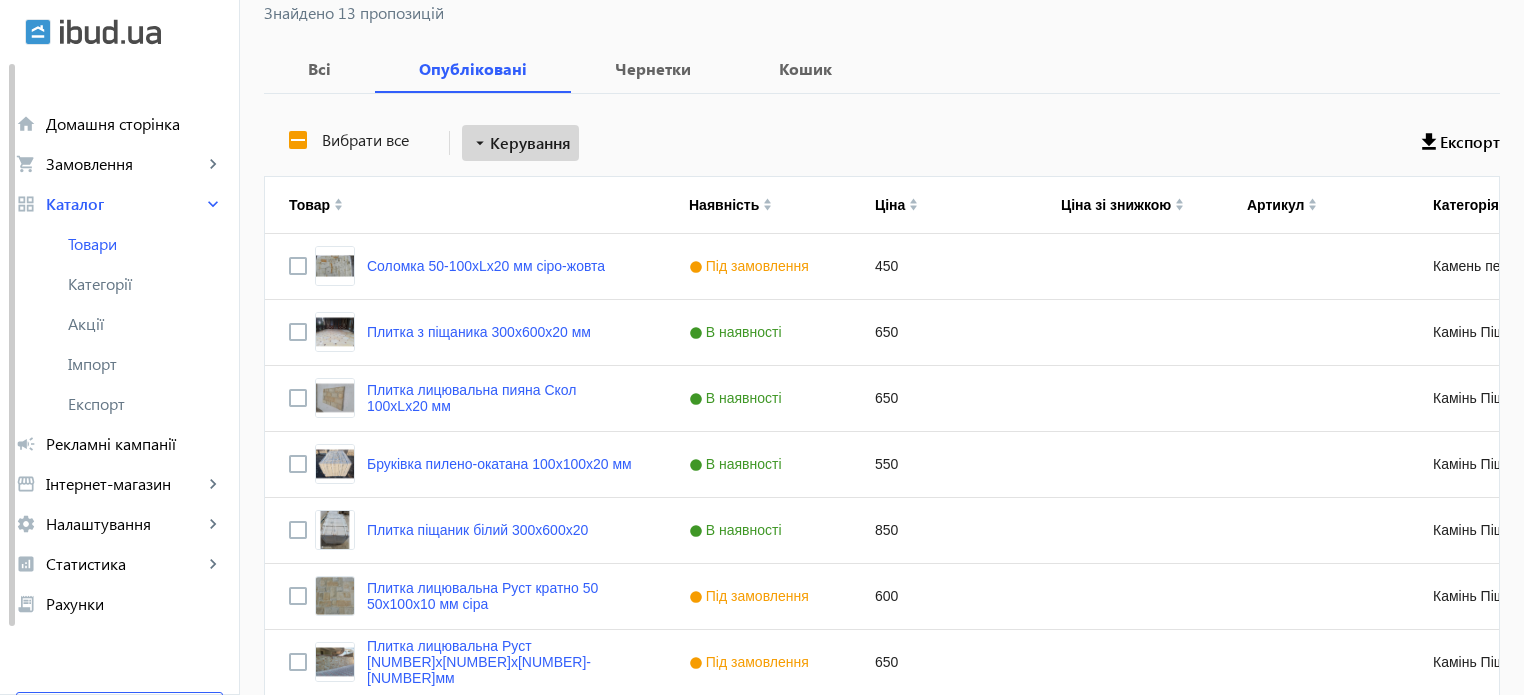 click 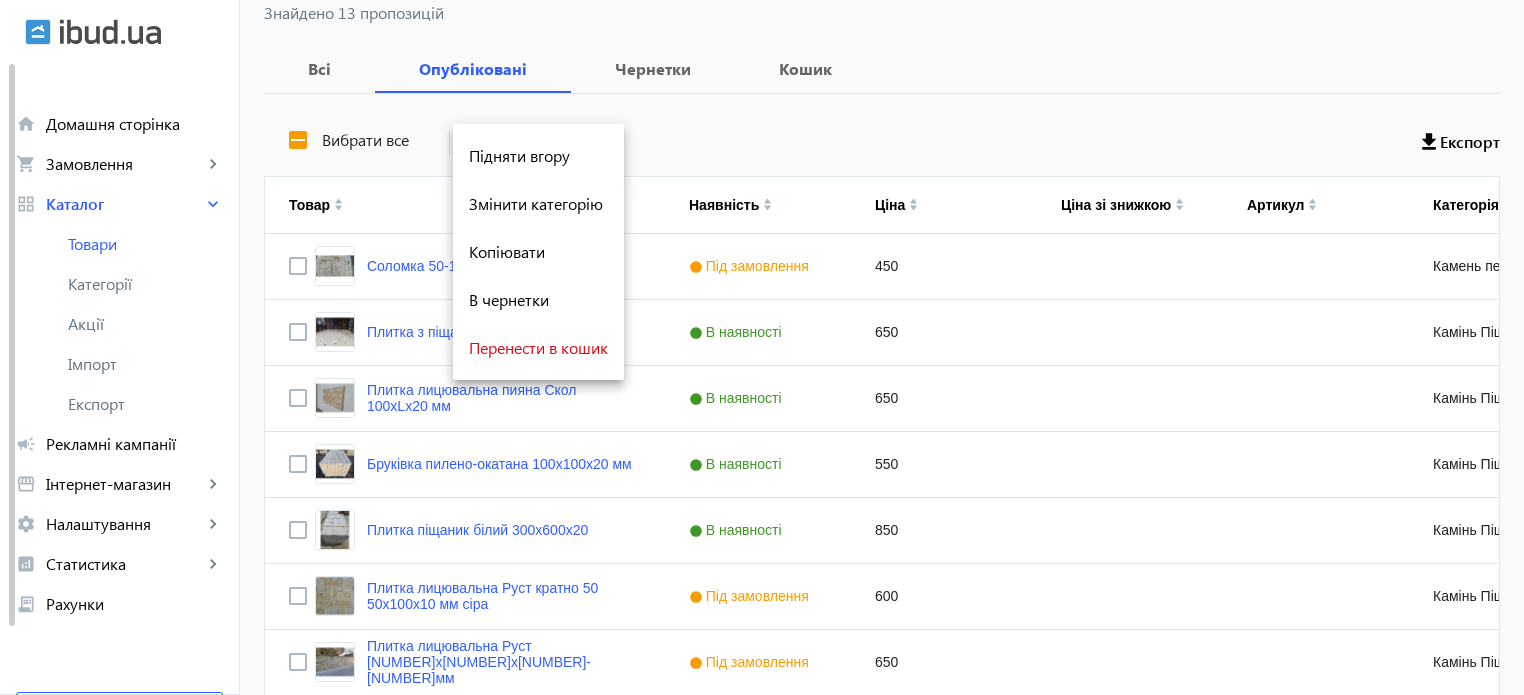 click at bounding box center (762, 347) 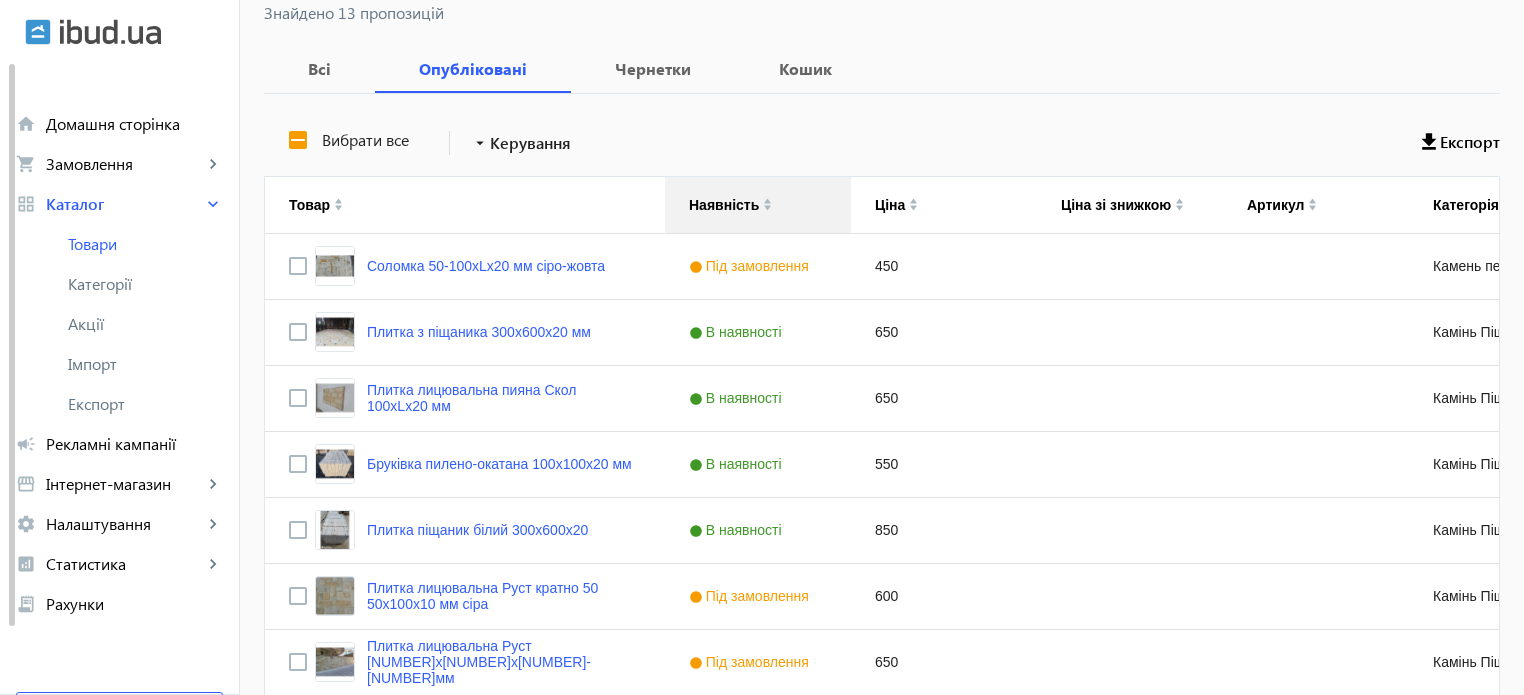 click on "Наявність" 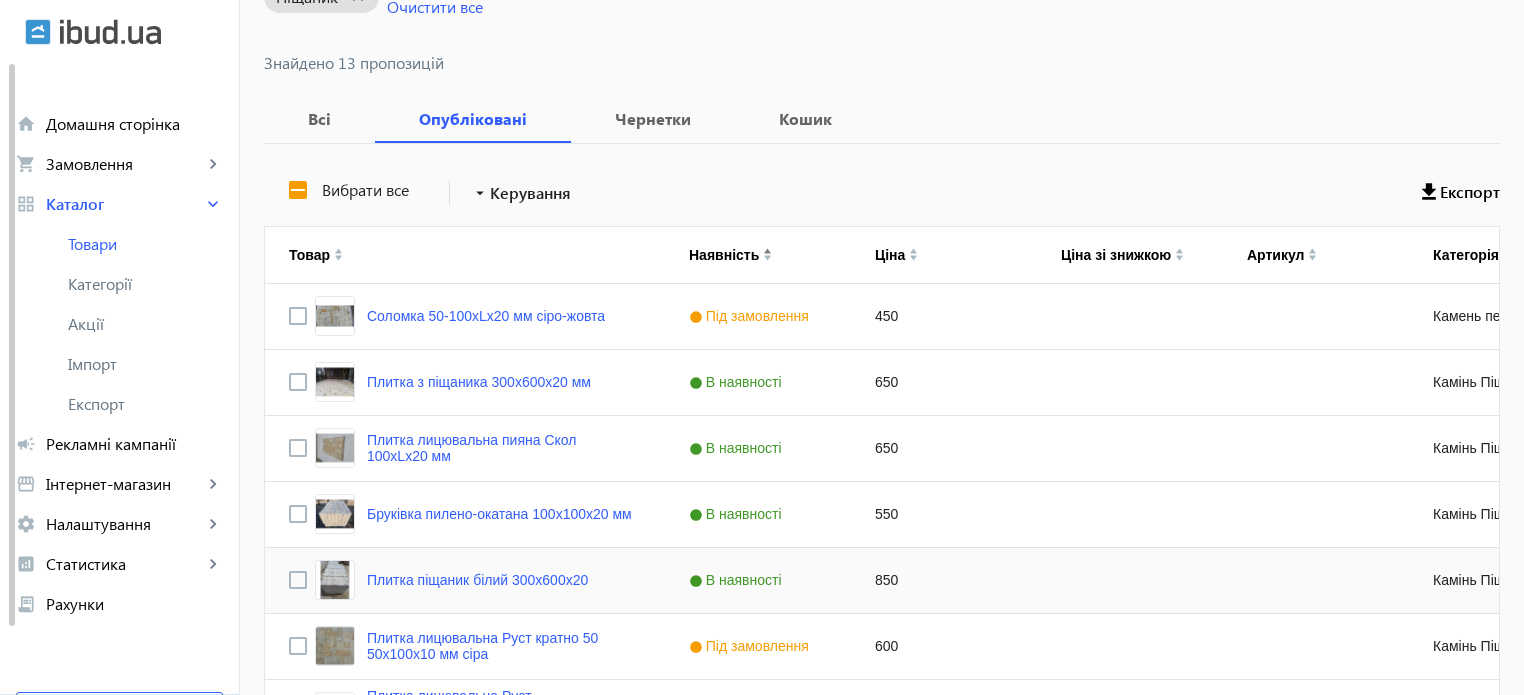 scroll, scrollTop: 241, scrollLeft: 0, axis: vertical 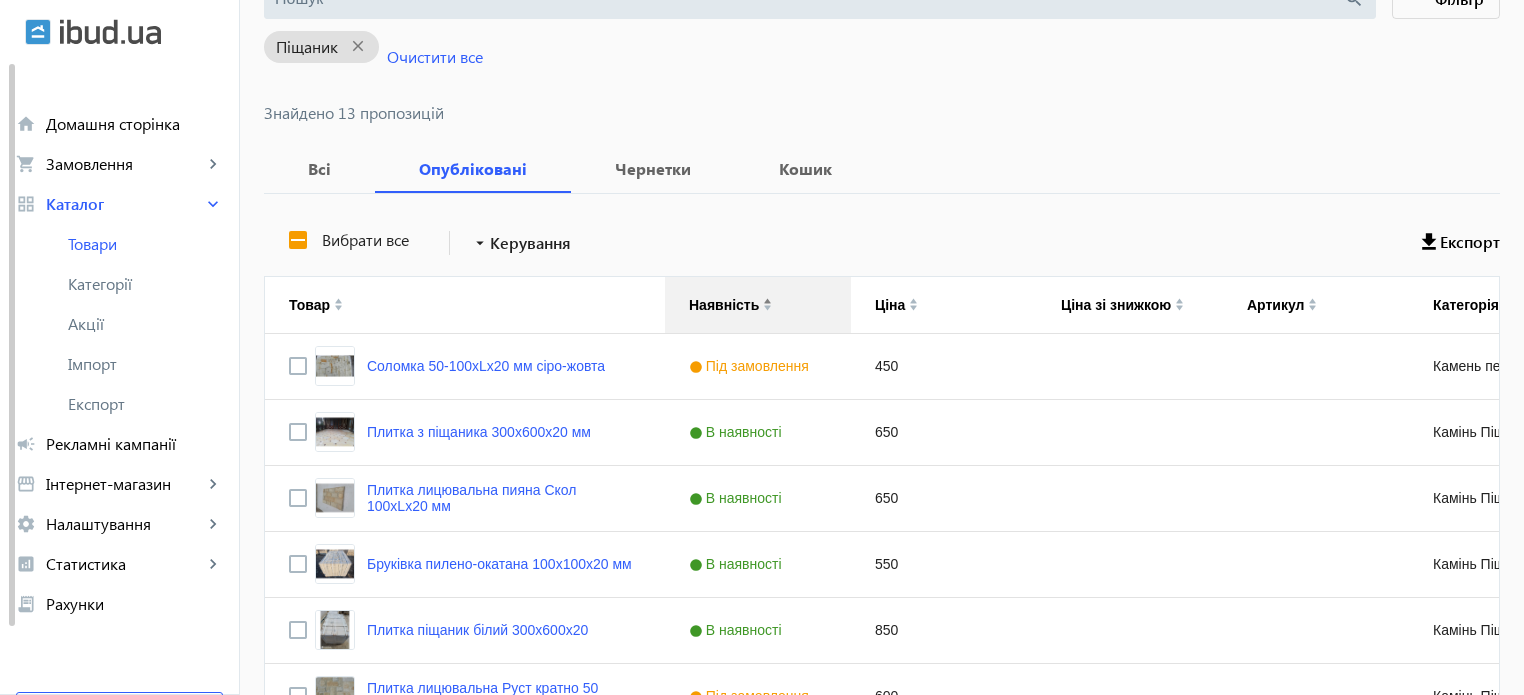 click on "Наявність" 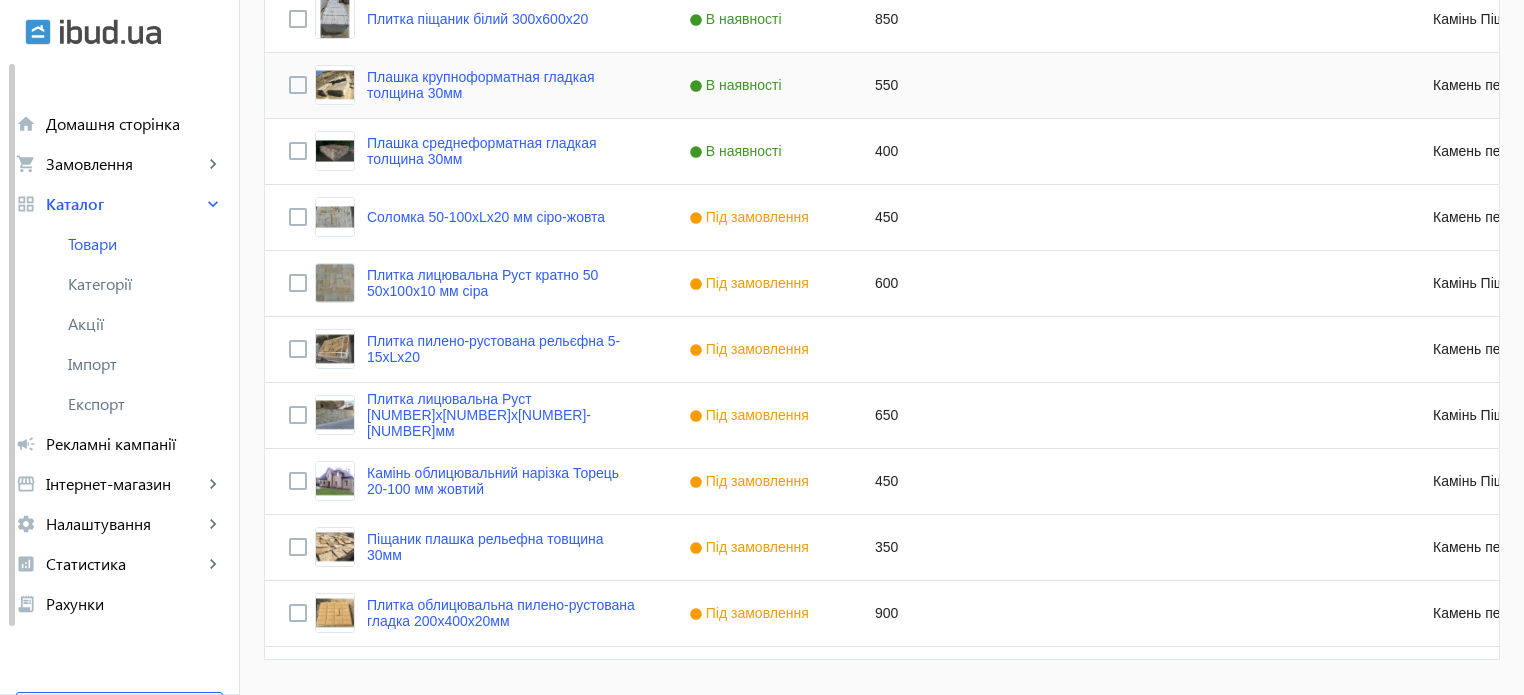 scroll, scrollTop: 841, scrollLeft: 0, axis: vertical 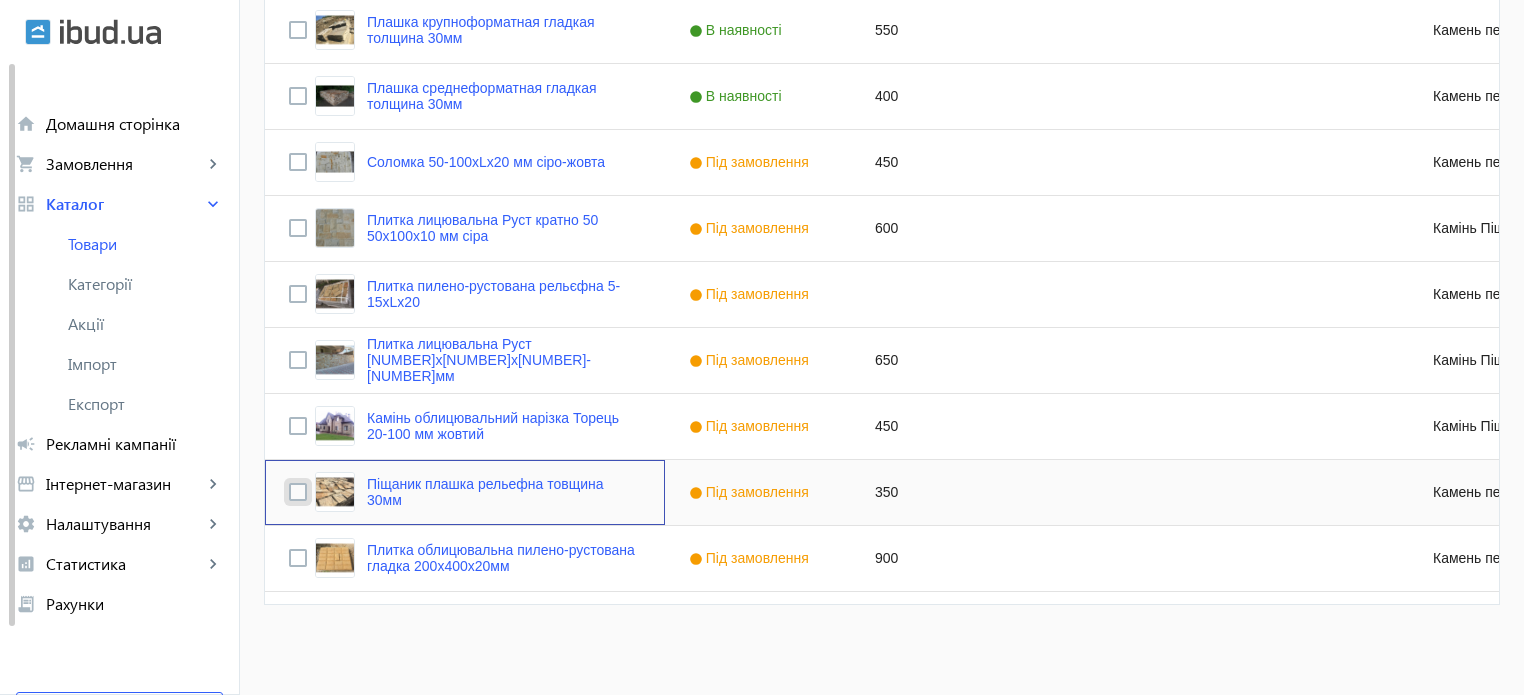 click at bounding box center (298, 492) 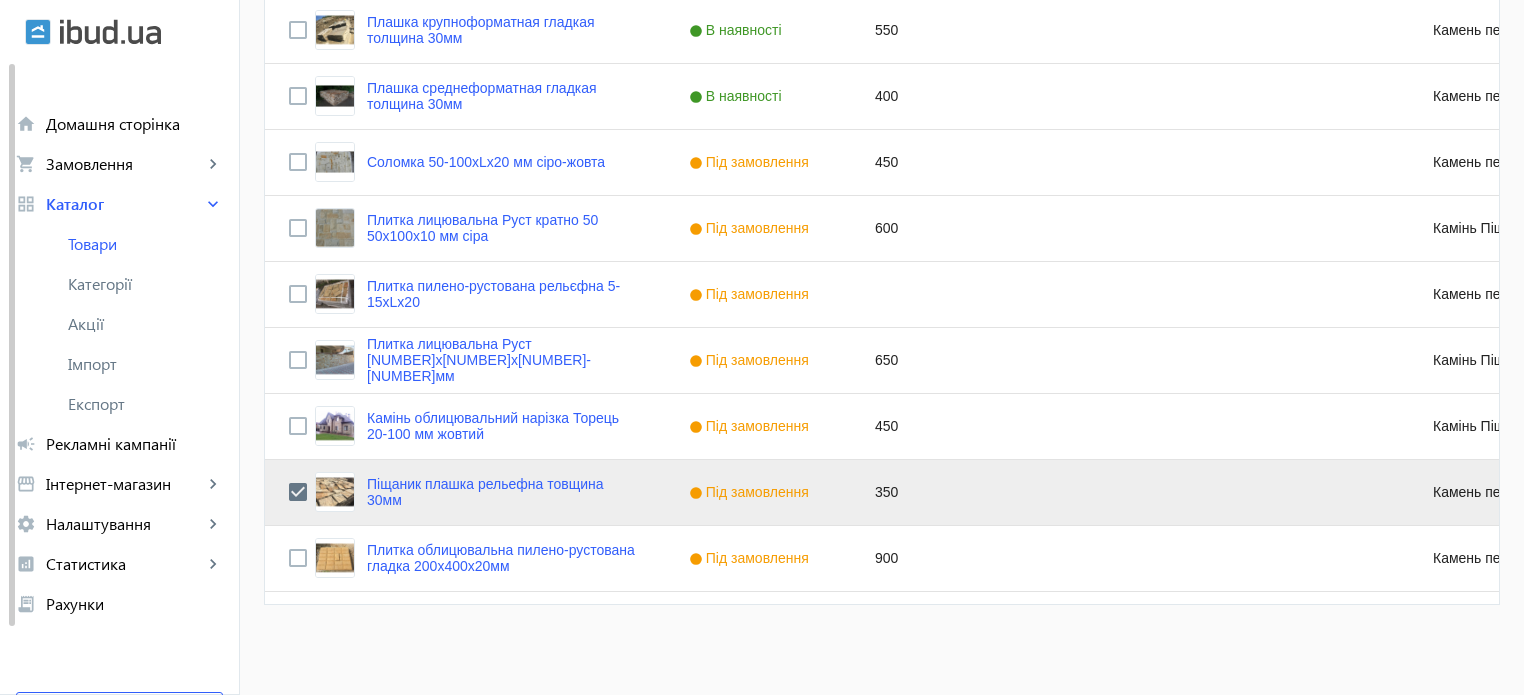 click on "Під замовлення" 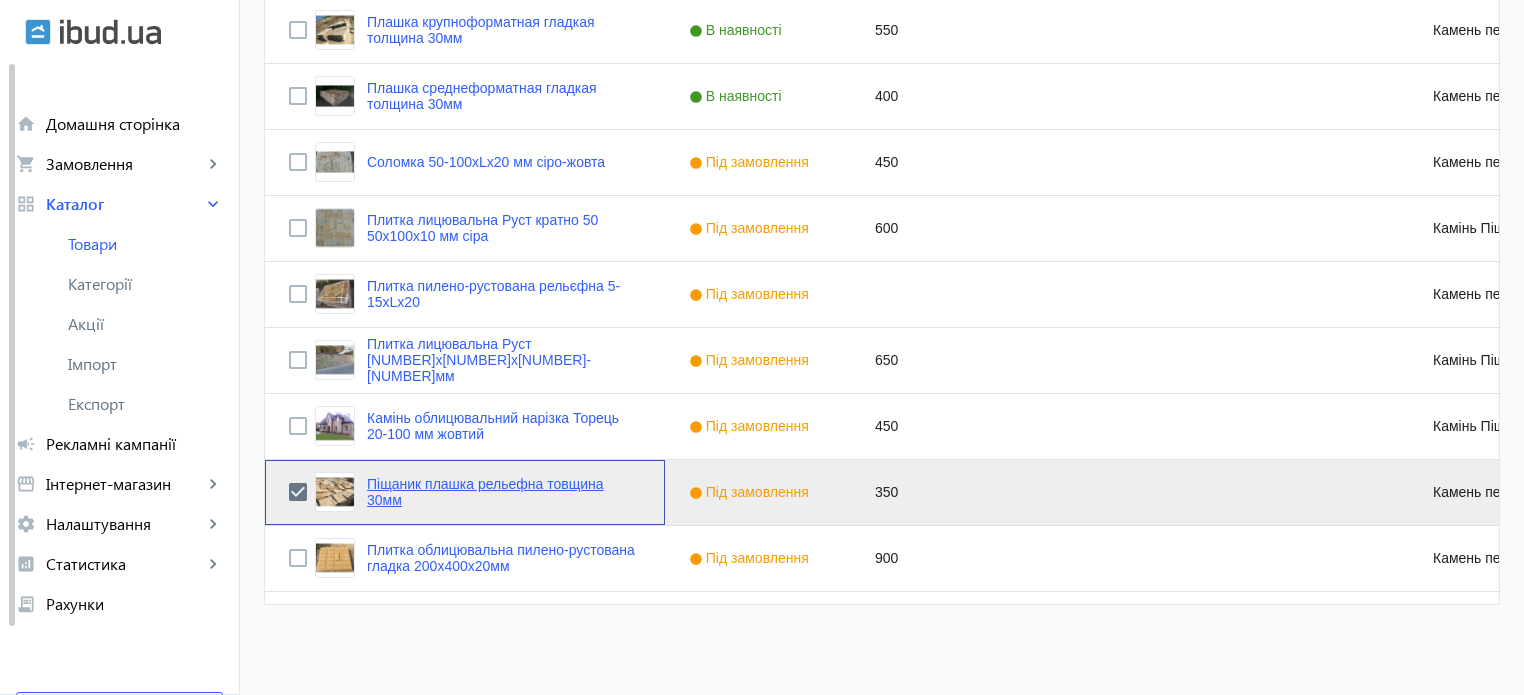 click on "Піщаник плашка рельефна товщина 30мм" 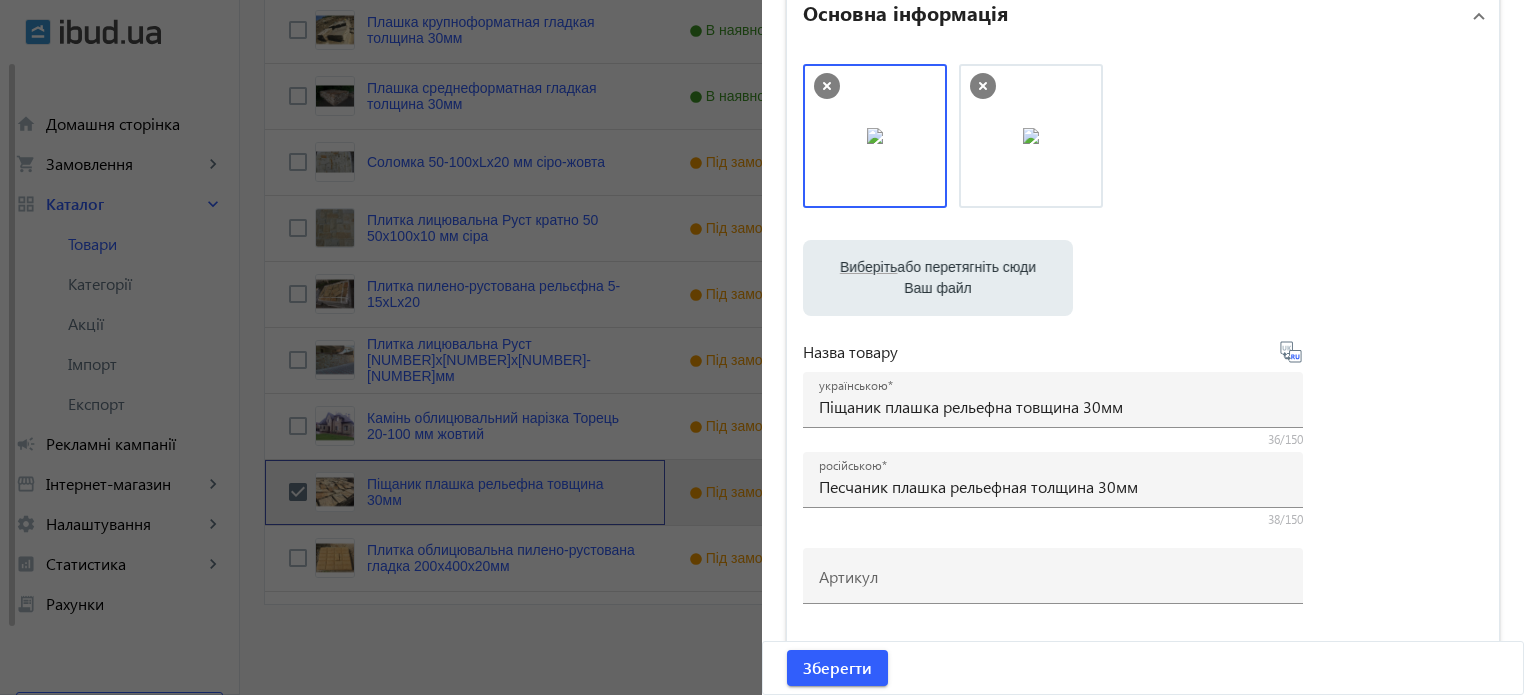 scroll, scrollTop: 100, scrollLeft: 0, axis: vertical 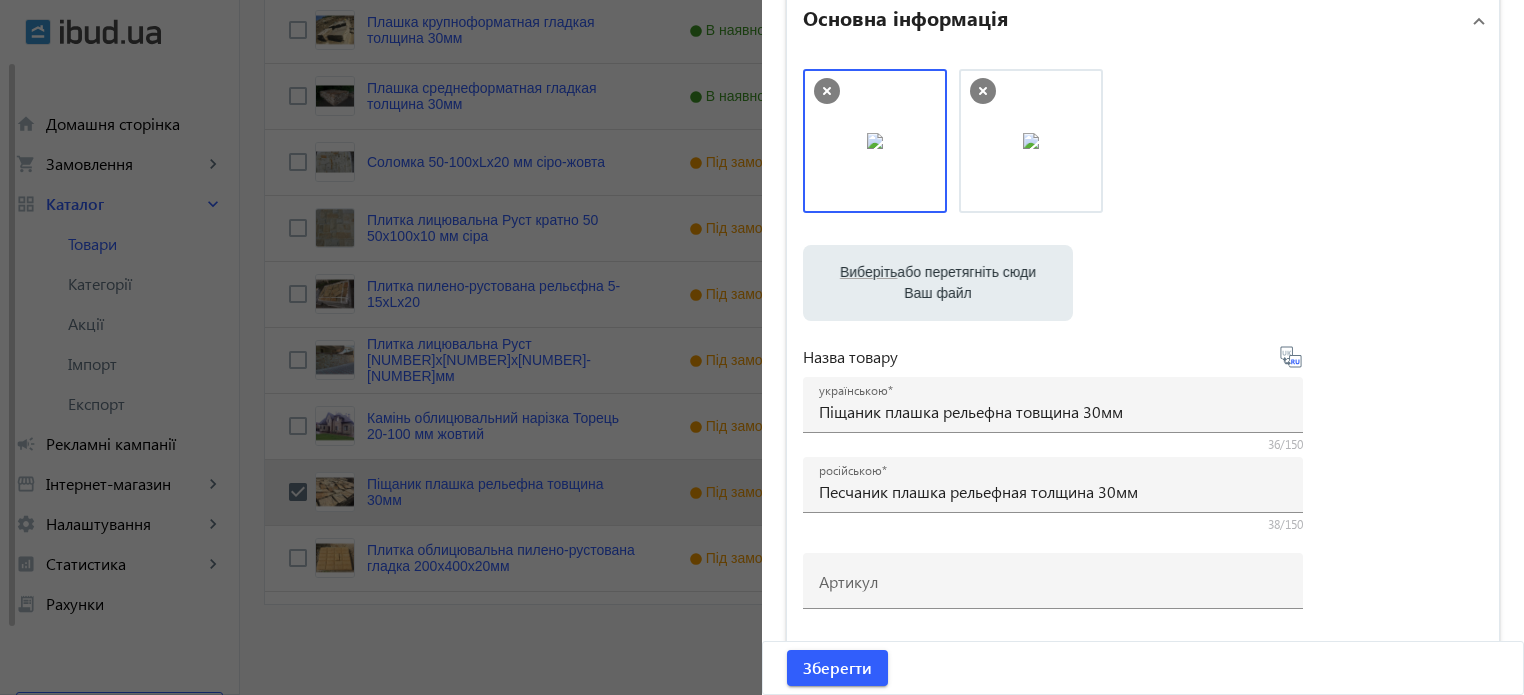 click on "Виберіть  або перетягніть сюди Ваш файл" at bounding box center (938, 283) 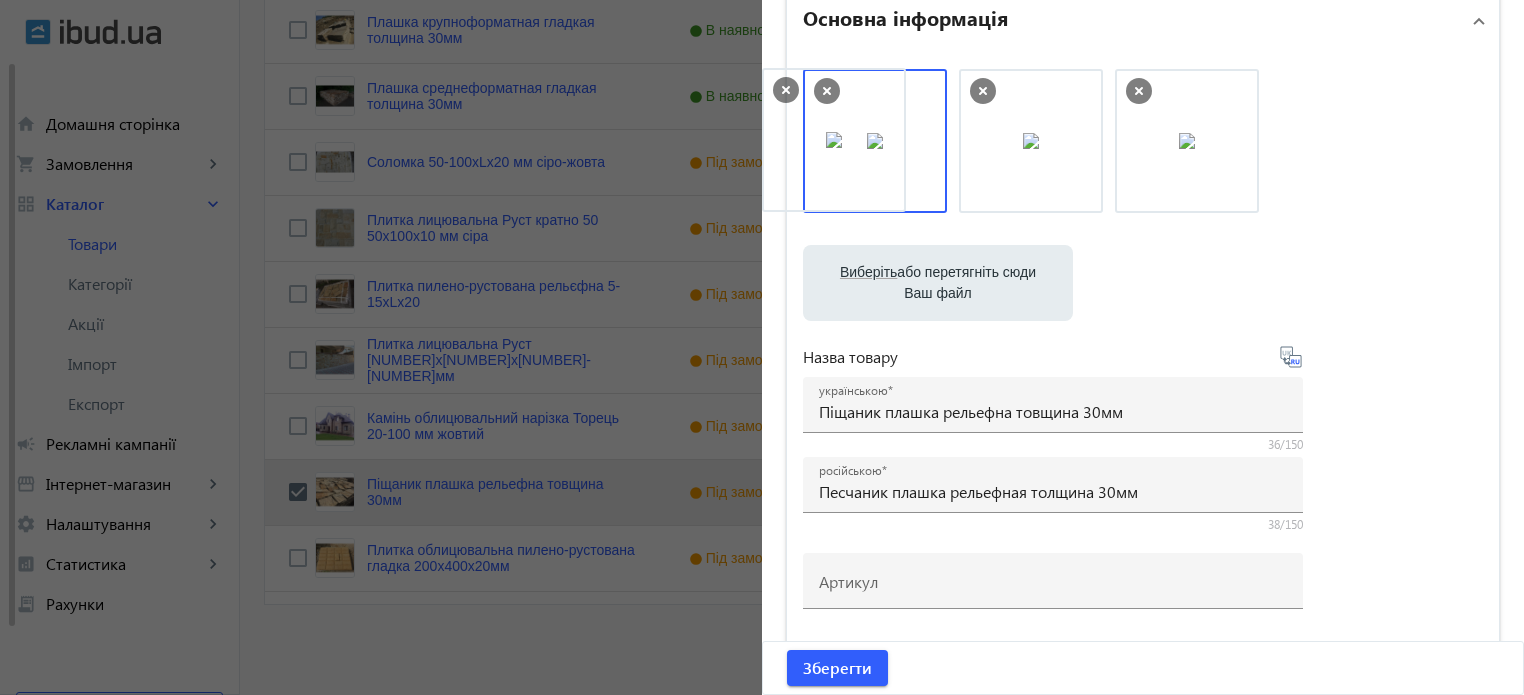 drag, startPoint x: 1209, startPoint y: 195, endPoint x: 862, endPoint y: 195, distance: 347 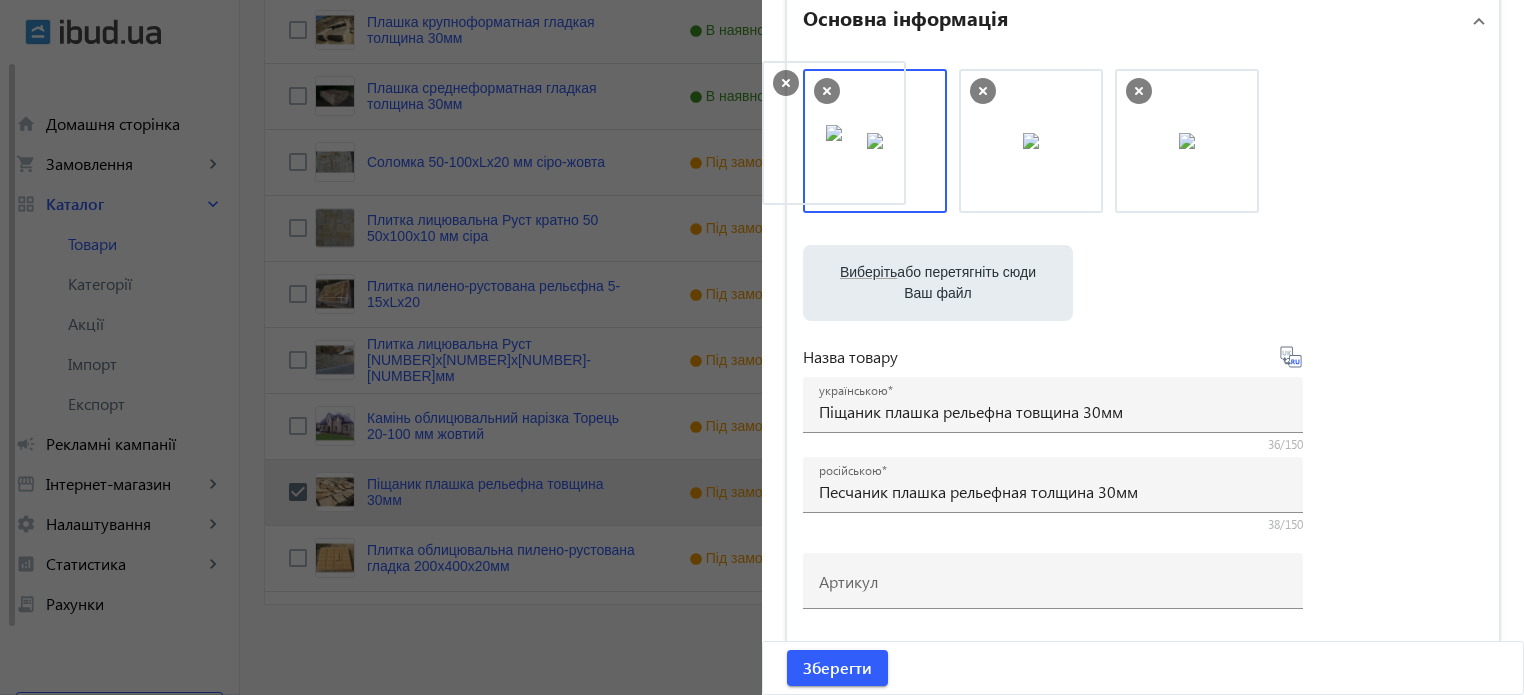 drag, startPoint x: 1133, startPoint y: 133, endPoint x: 786, endPoint y: 124, distance: 347.1167 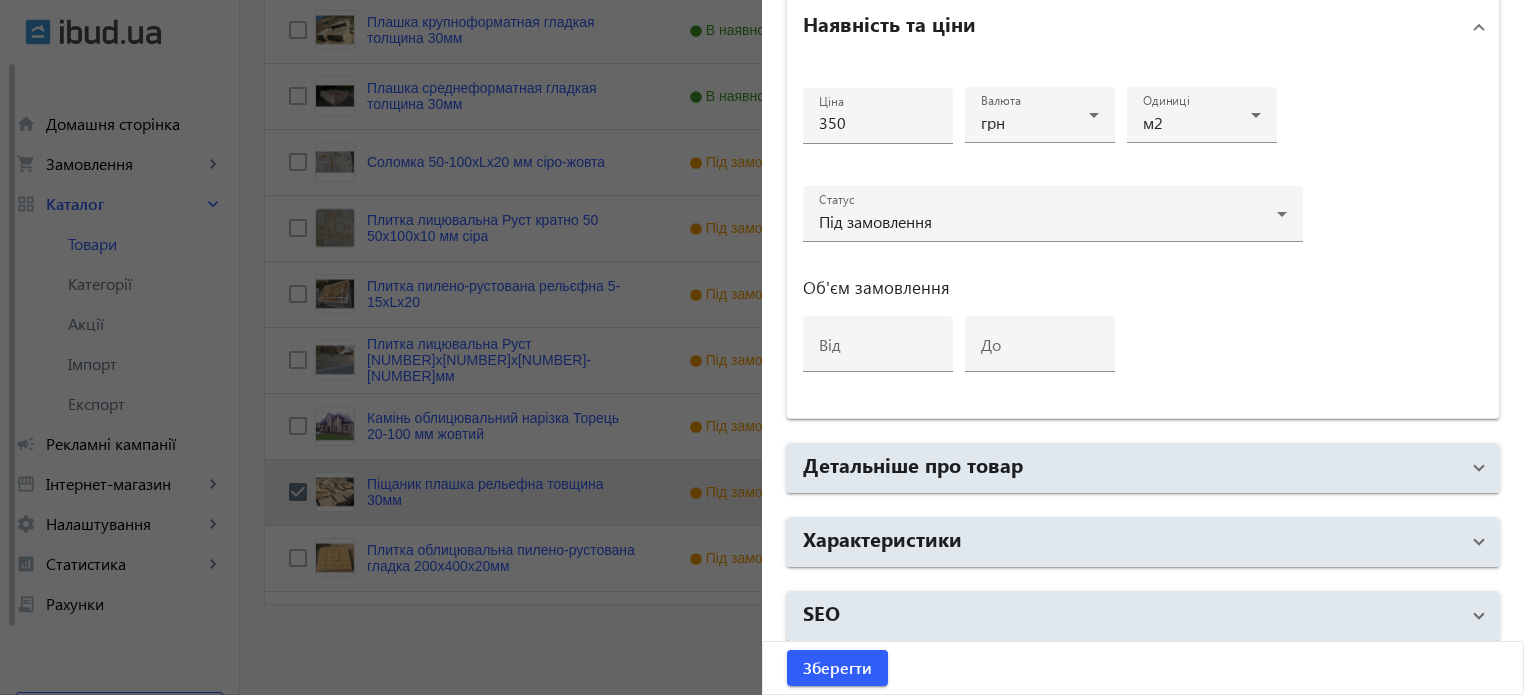 scroll, scrollTop: 968, scrollLeft: 0, axis: vertical 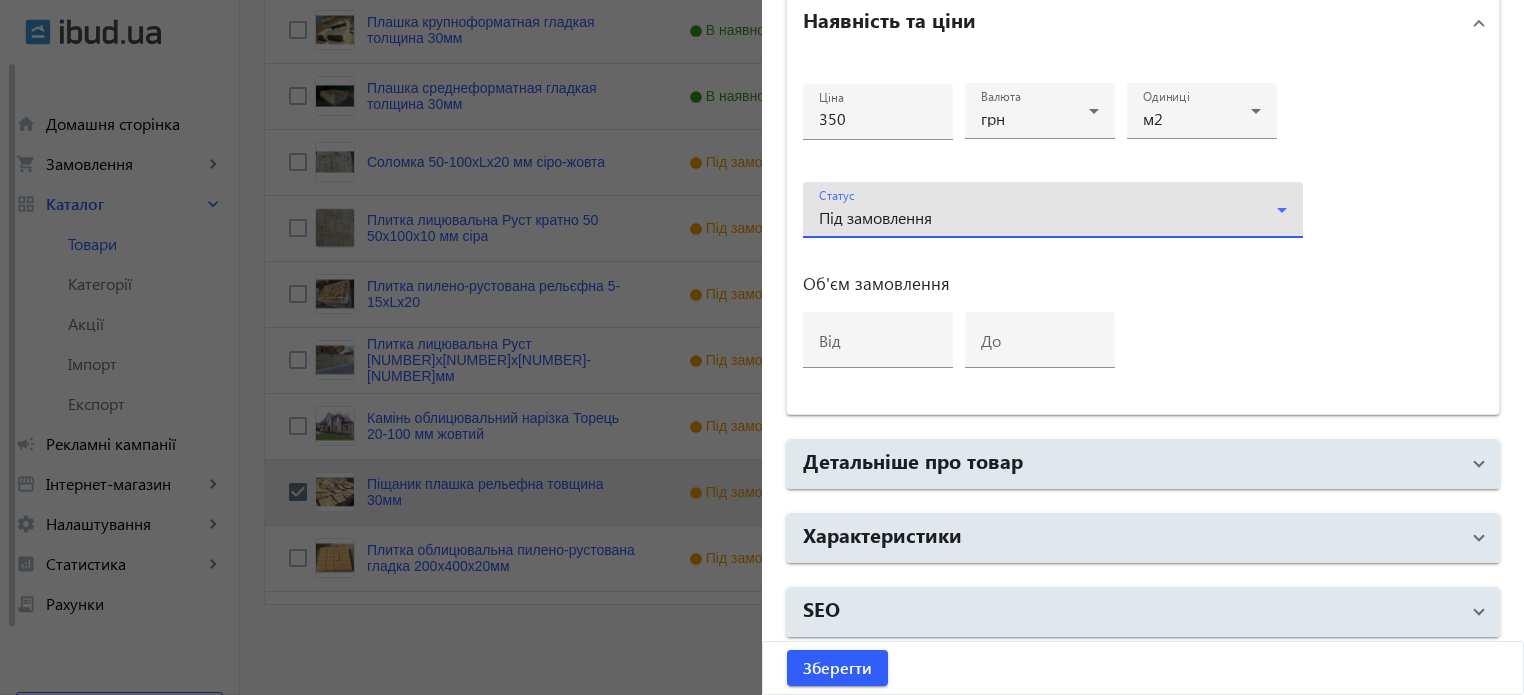 click 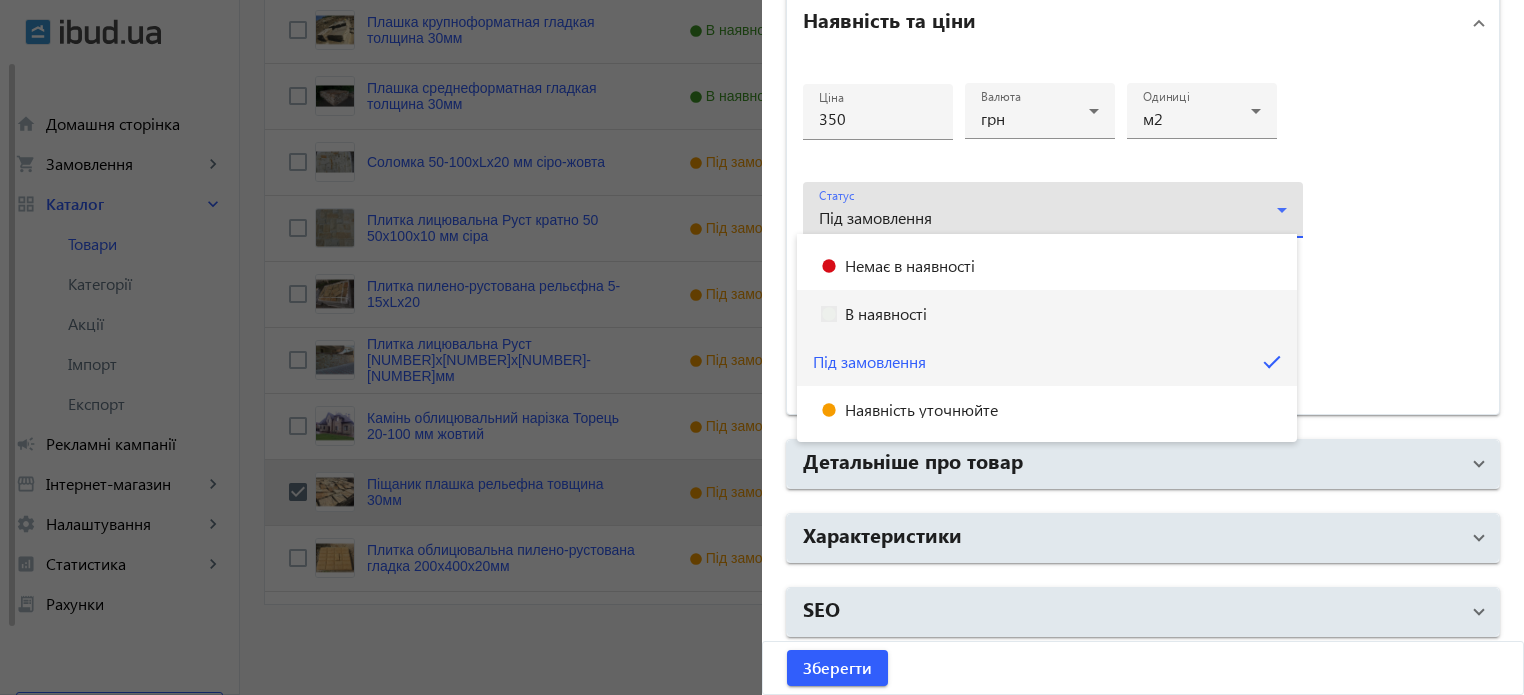 click on "В наявності" at bounding box center [1047, 314] 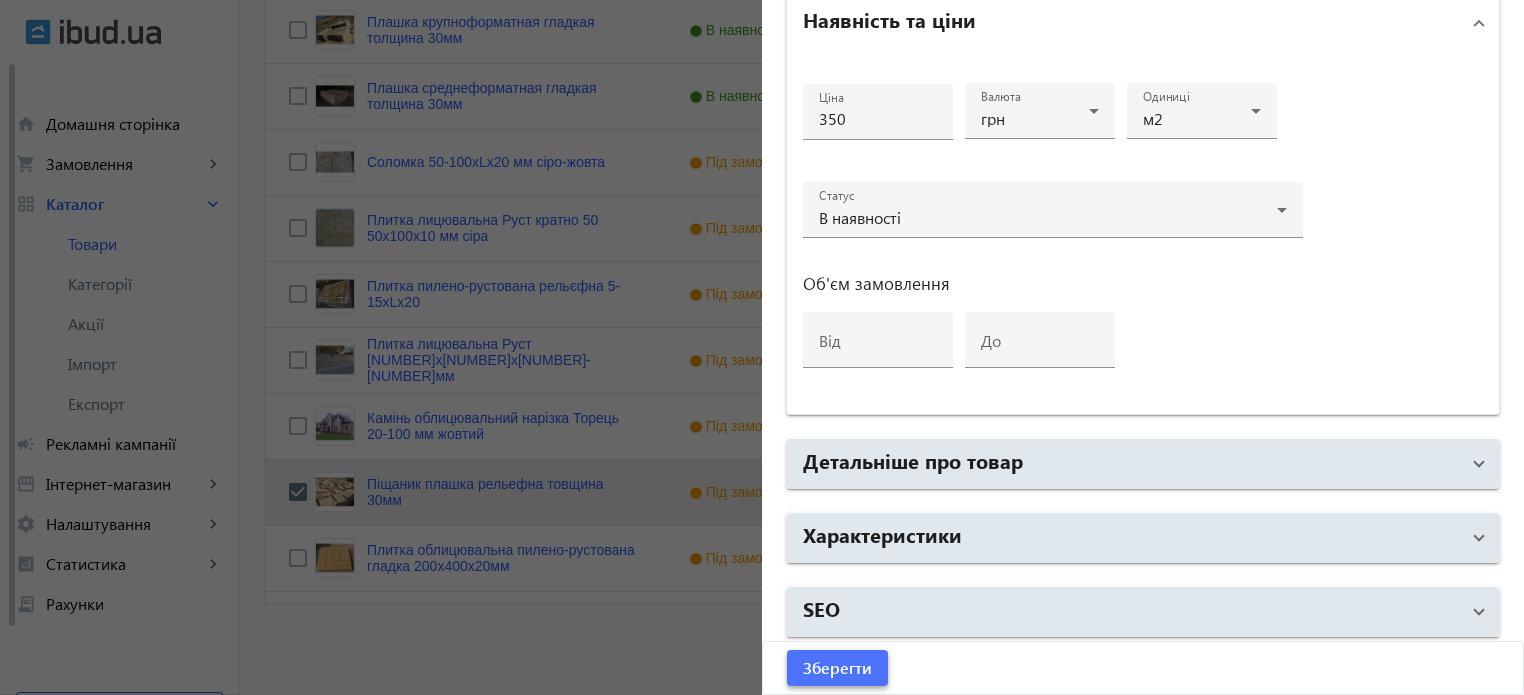 click on "Зберегти" 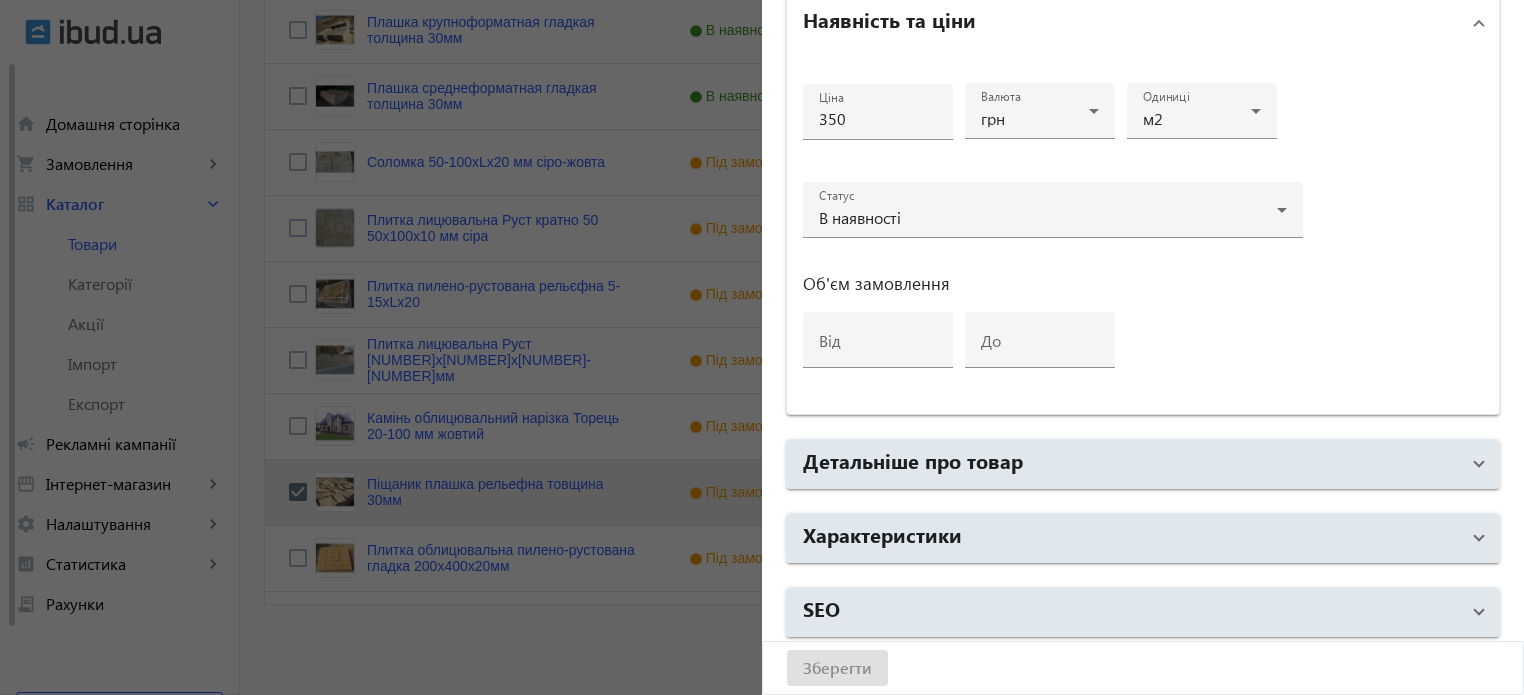 type 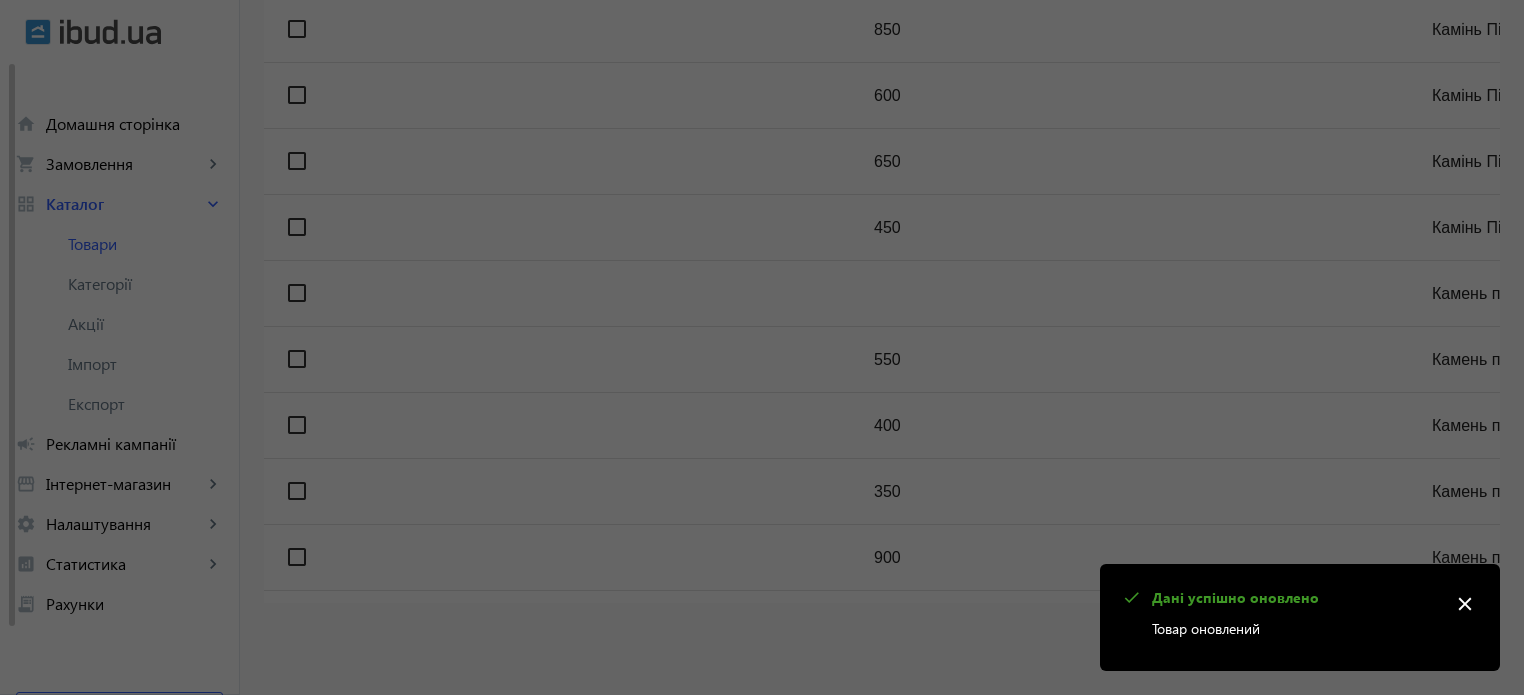 scroll, scrollTop: 0, scrollLeft: 0, axis: both 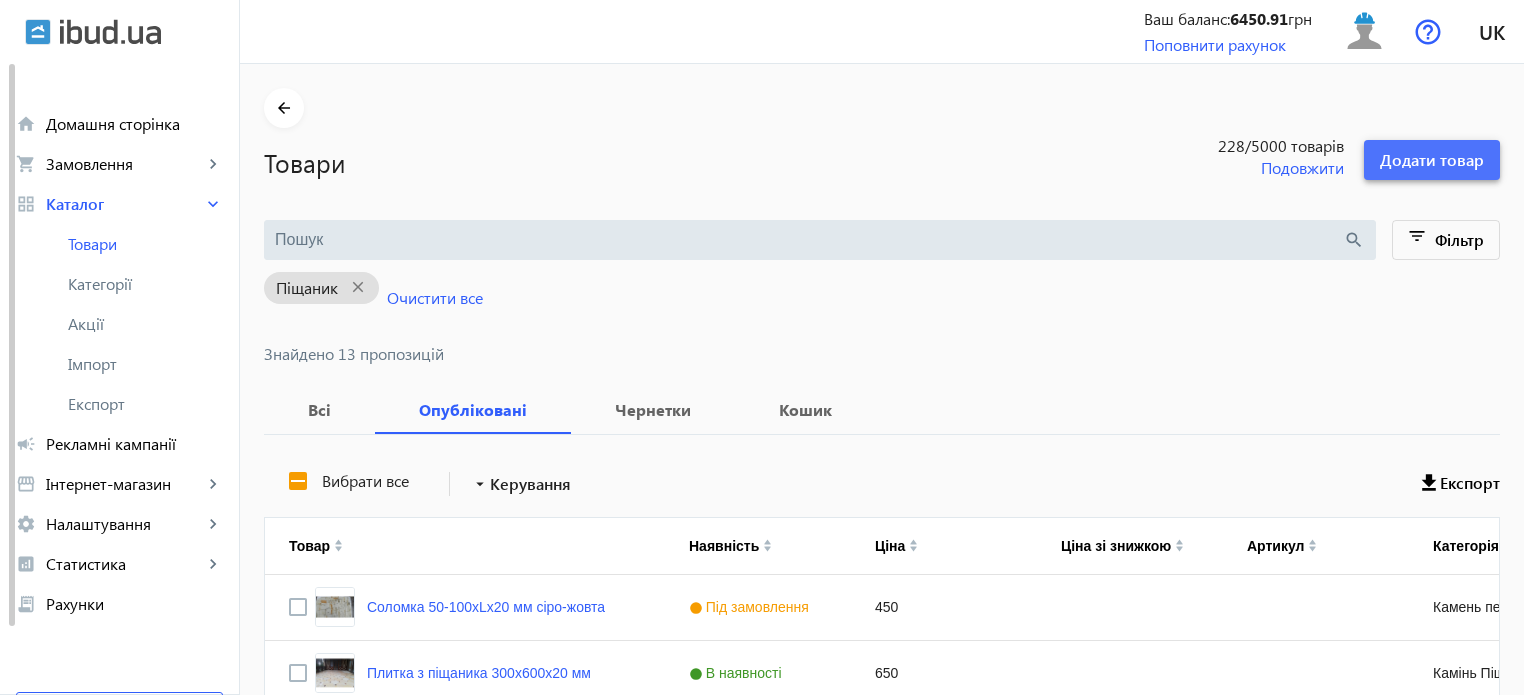 click on "Додати товар" 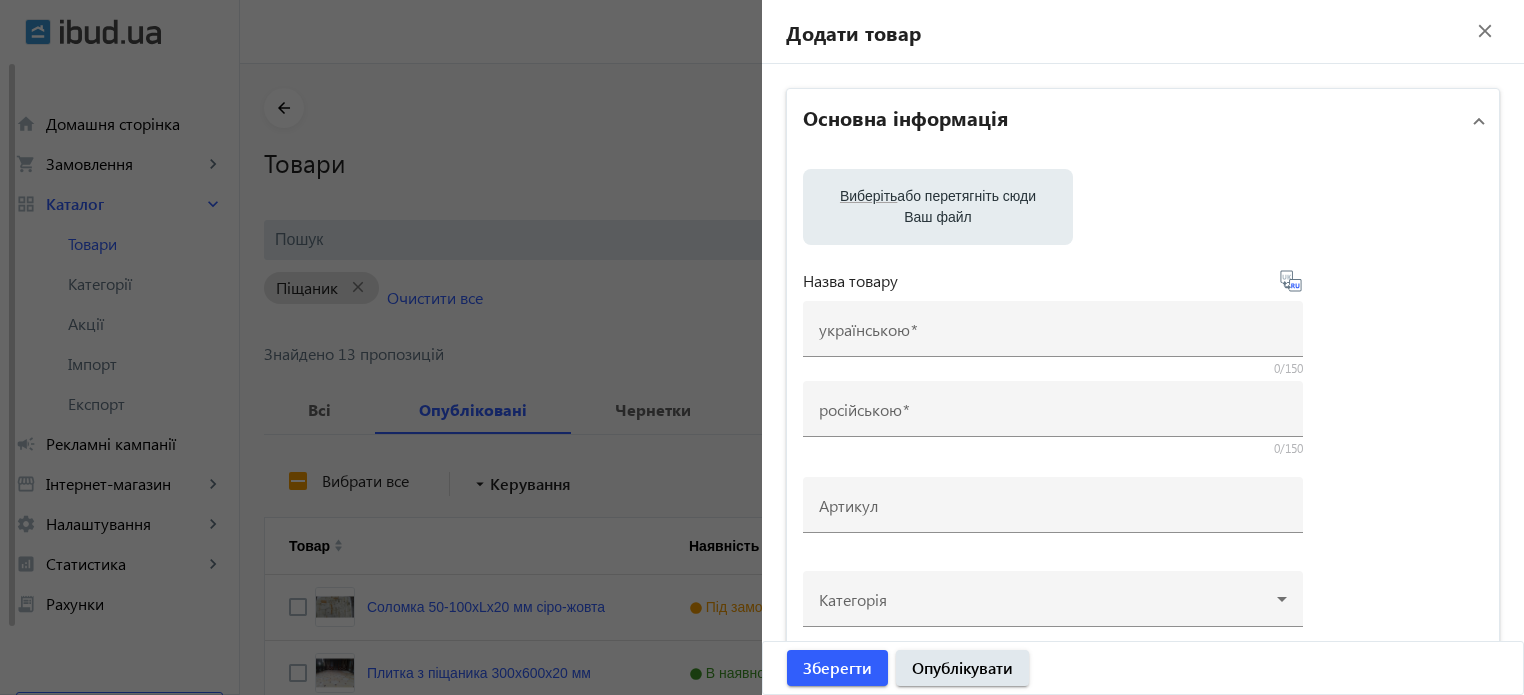 click on "Виберіть  або перетягніть сюди Ваш файл" at bounding box center (938, 207) 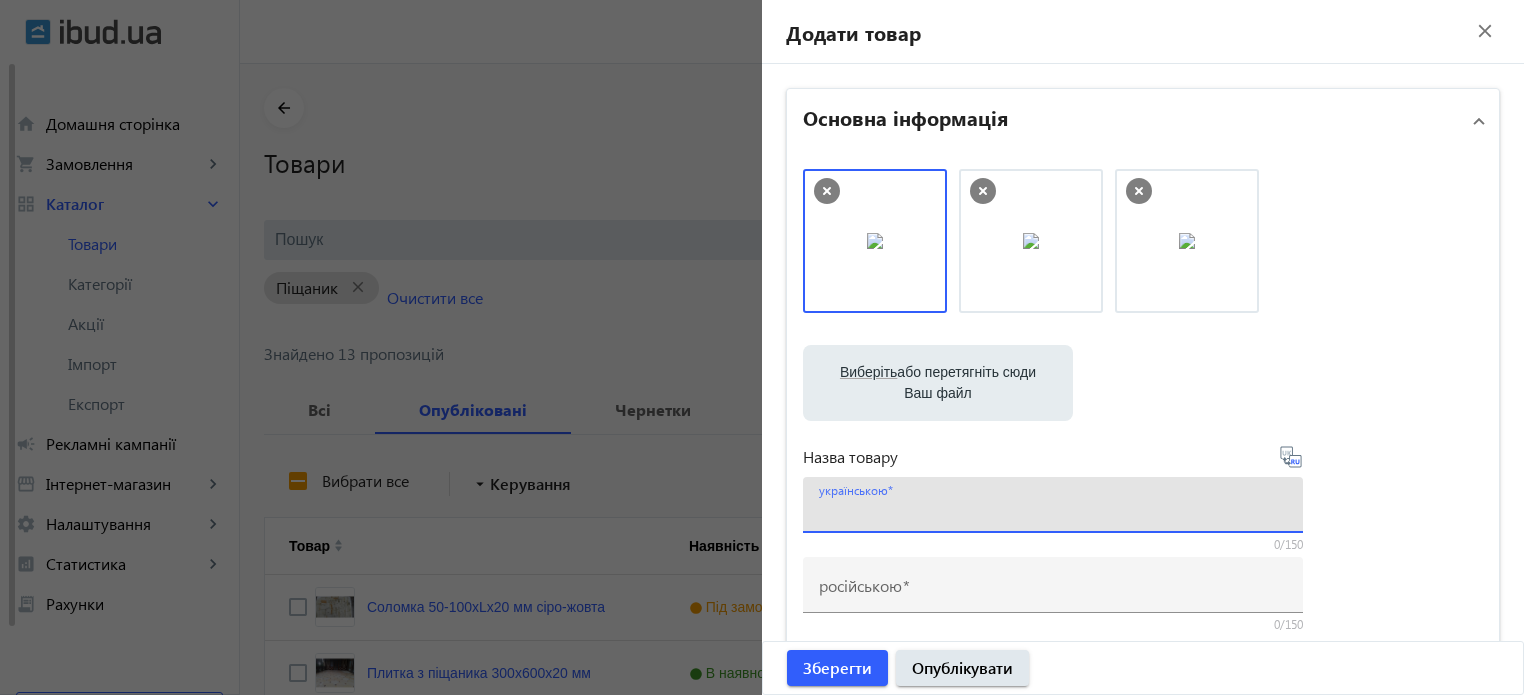 click on "українською" at bounding box center (1053, 511) 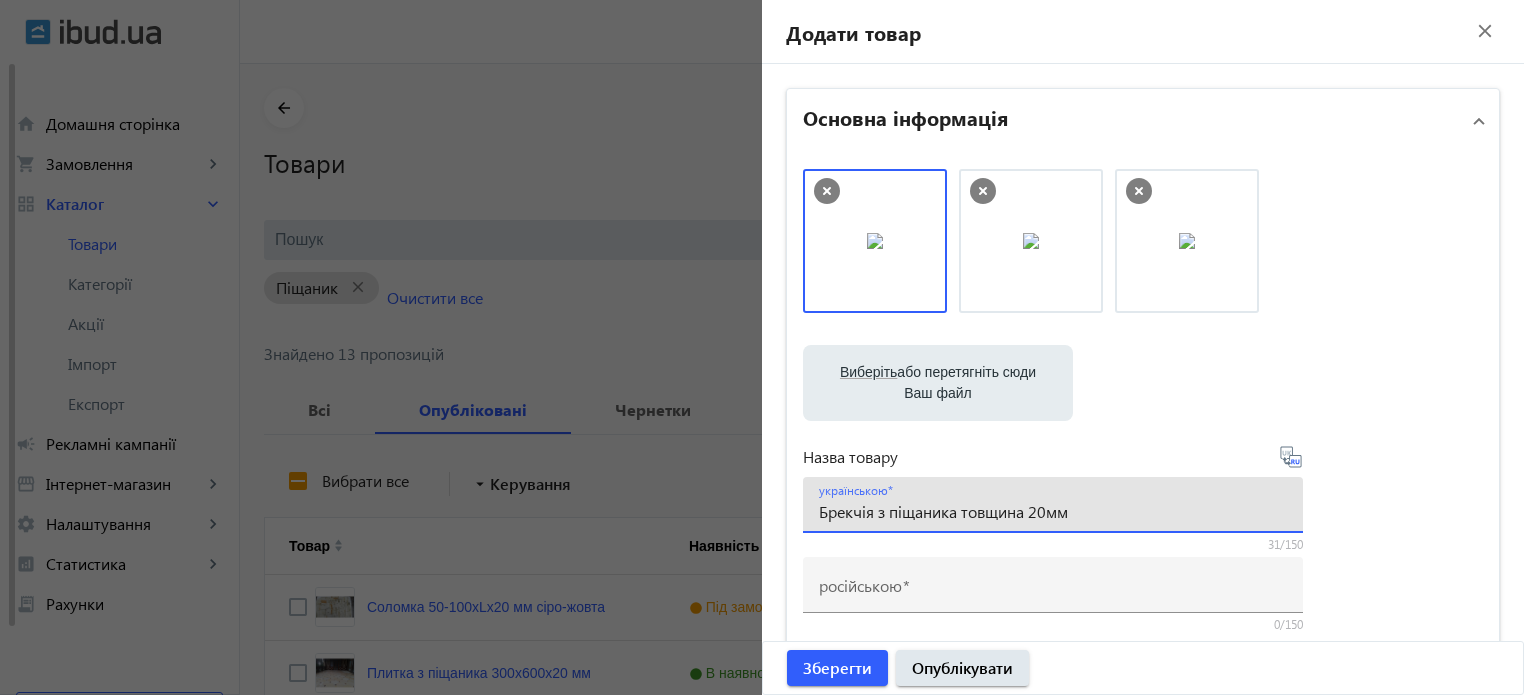 type on "Брекчія з піщаника товщина 20мм" 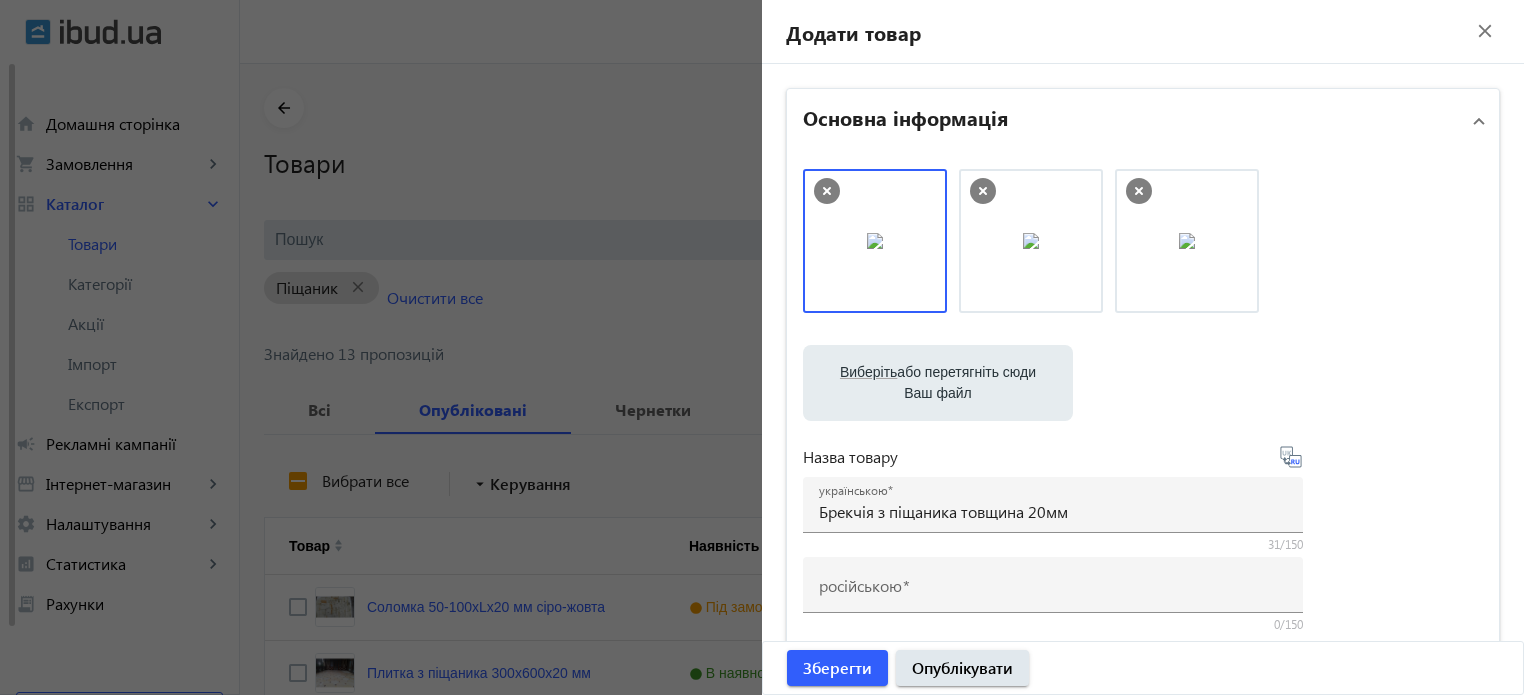 type on "Брекчия из песчаника толщина 20мм." 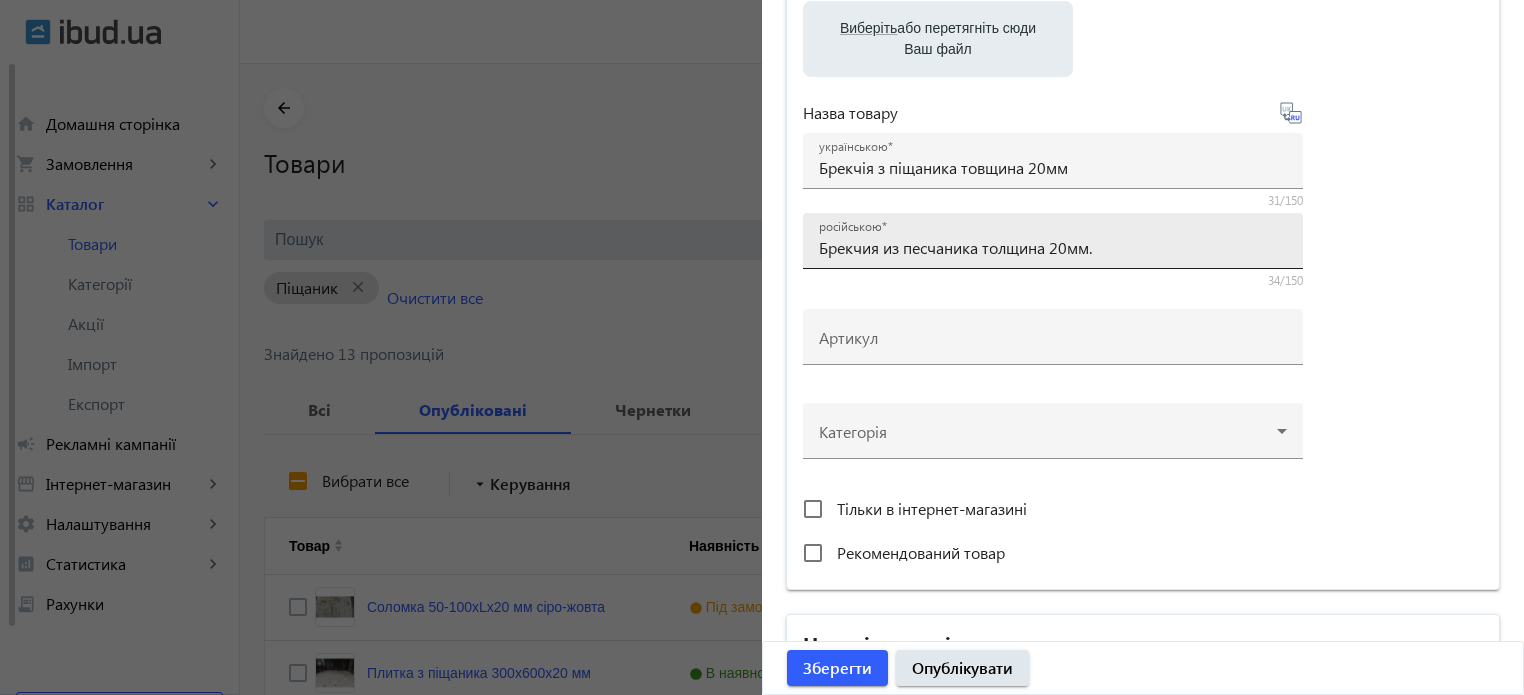 scroll, scrollTop: 400, scrollLeft: 0, axis: vertical 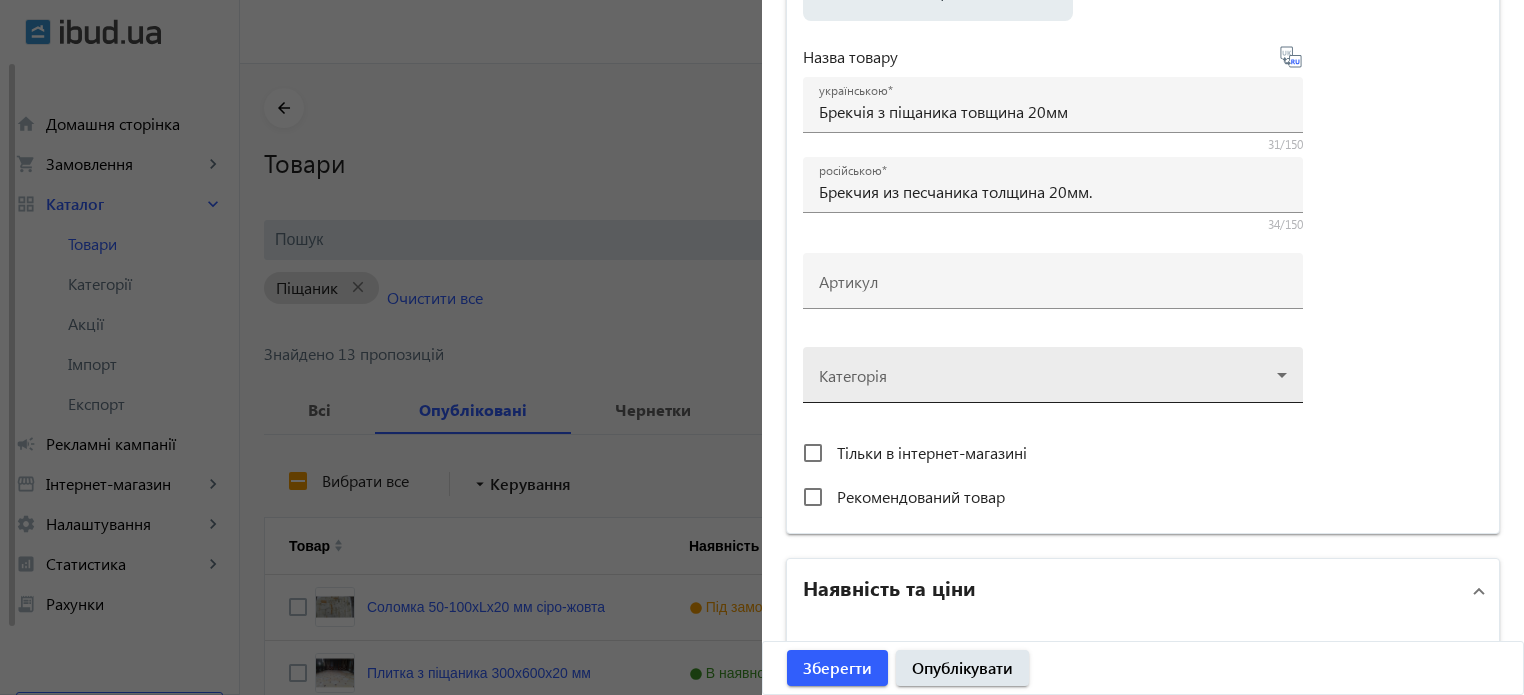 click 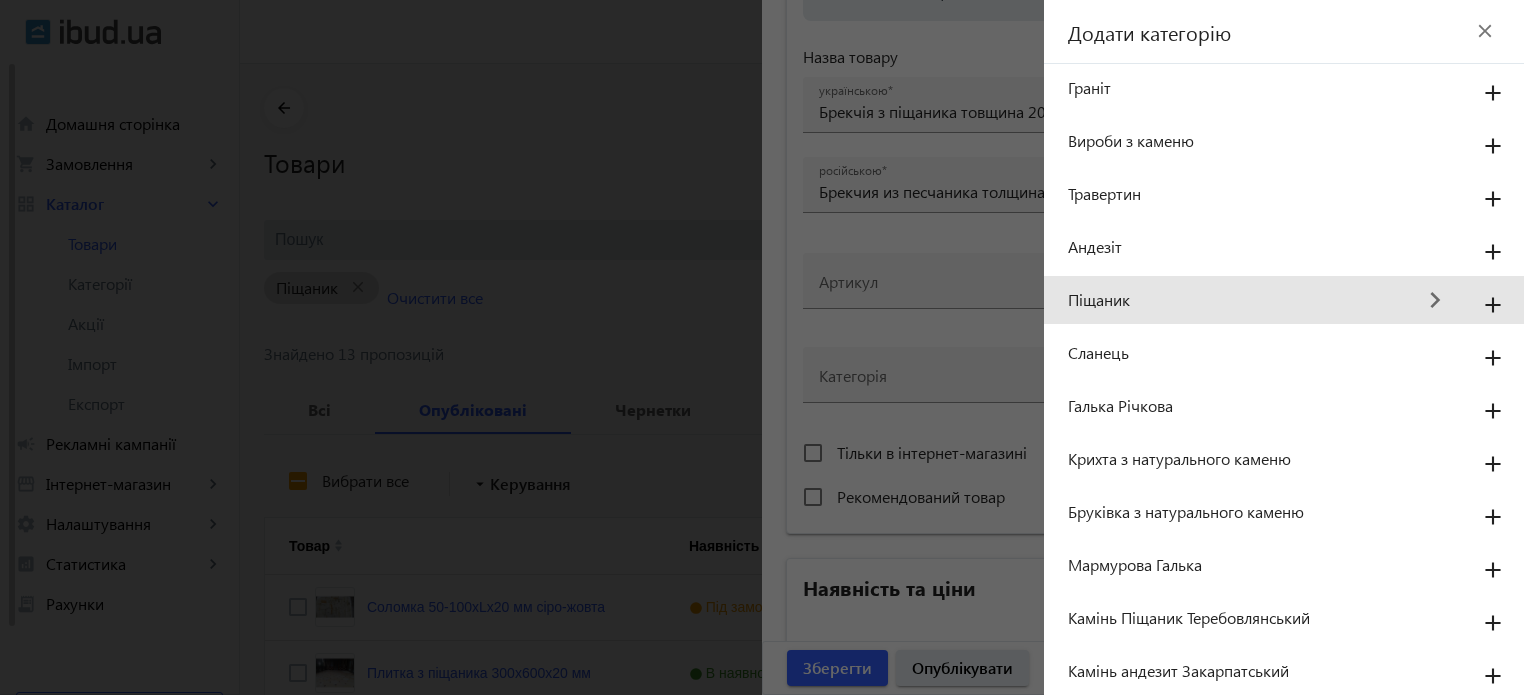 click on "keyboard_arrow_right" 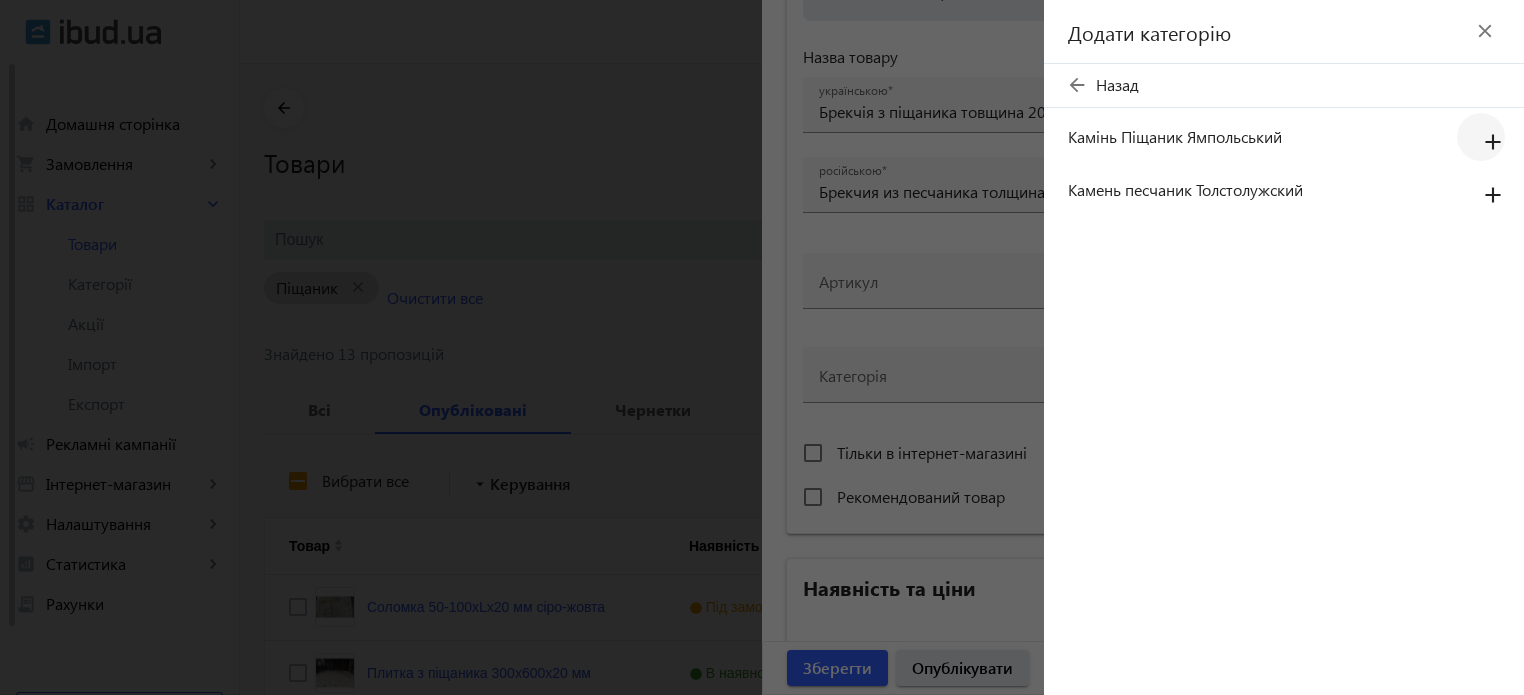 click on "add" 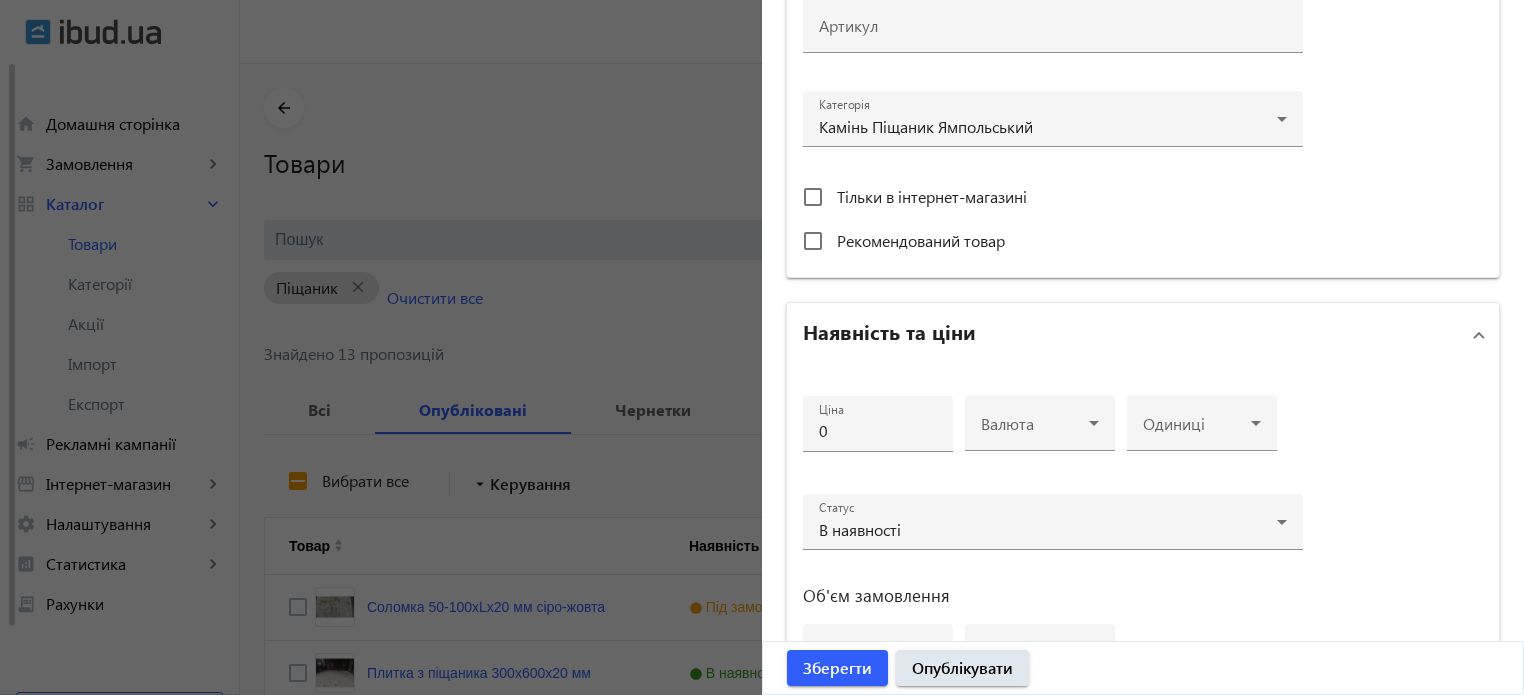 scroll, scrollTop: 700, scrollLeft: 0, axis: vertical 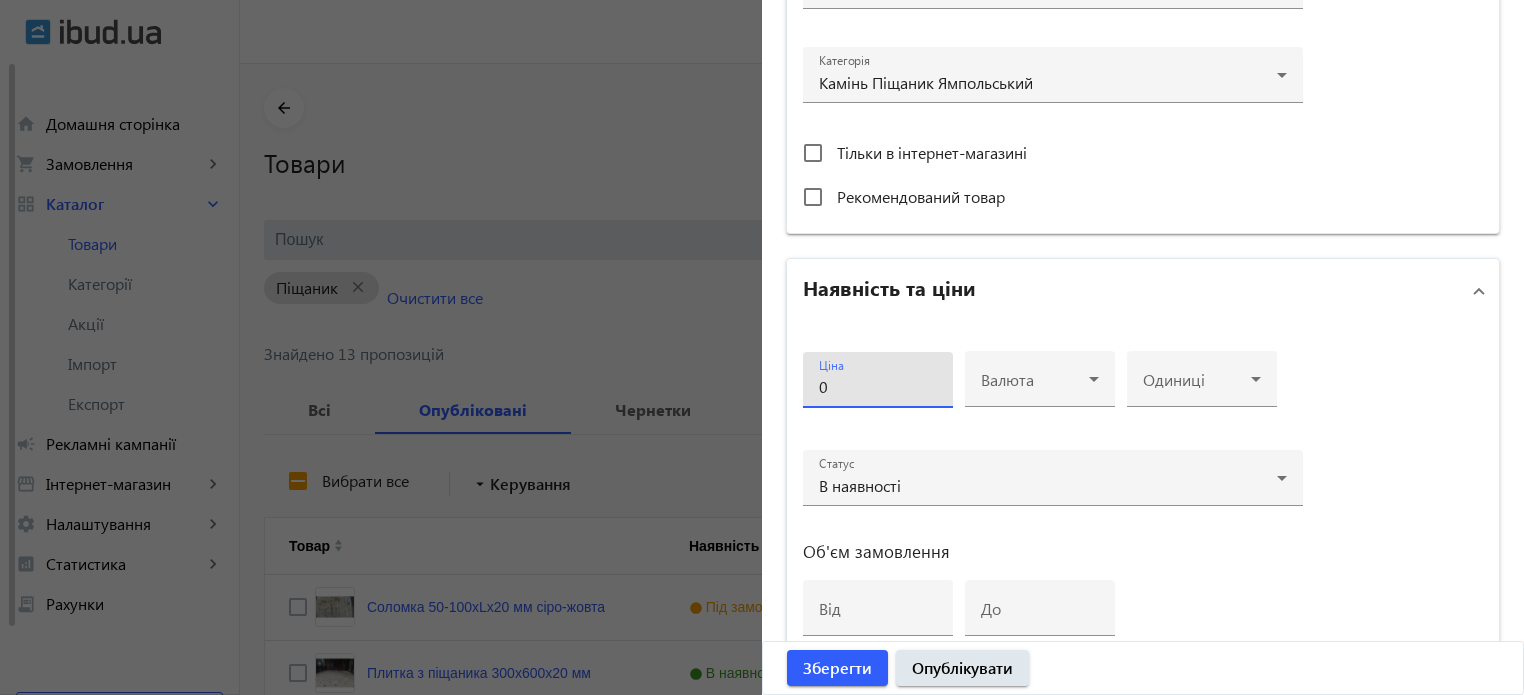 click on "0" at bounding box center (878, 386) 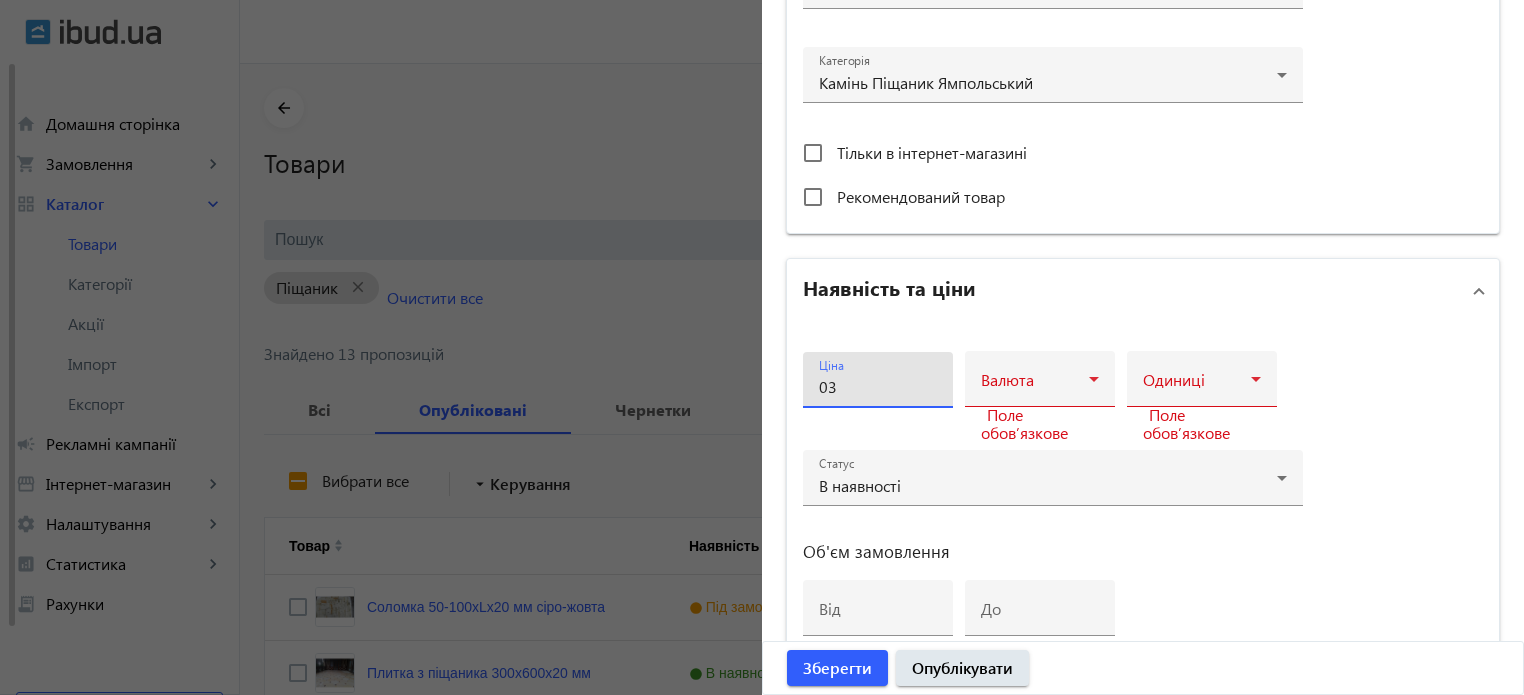type on "0" 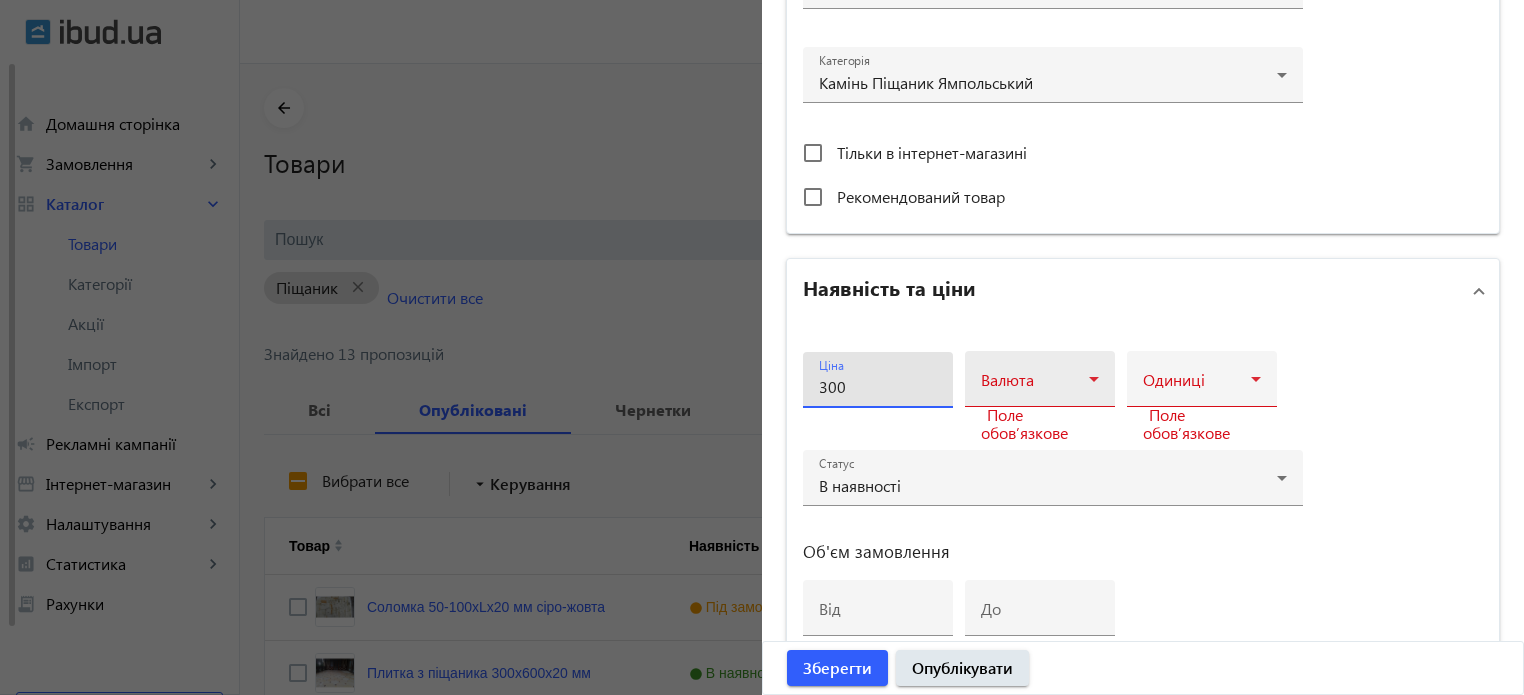 type on "300" 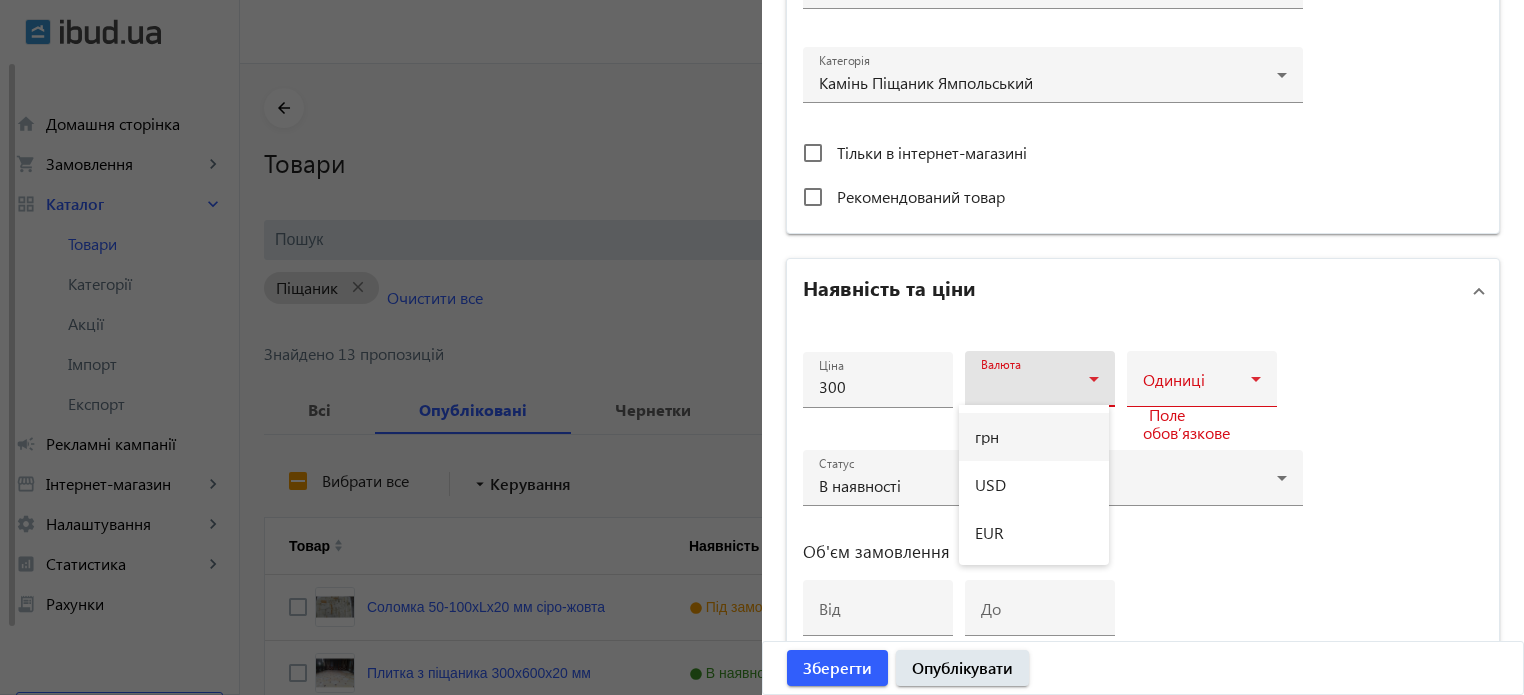 click on "грн" at bounding box center (1034, 437) 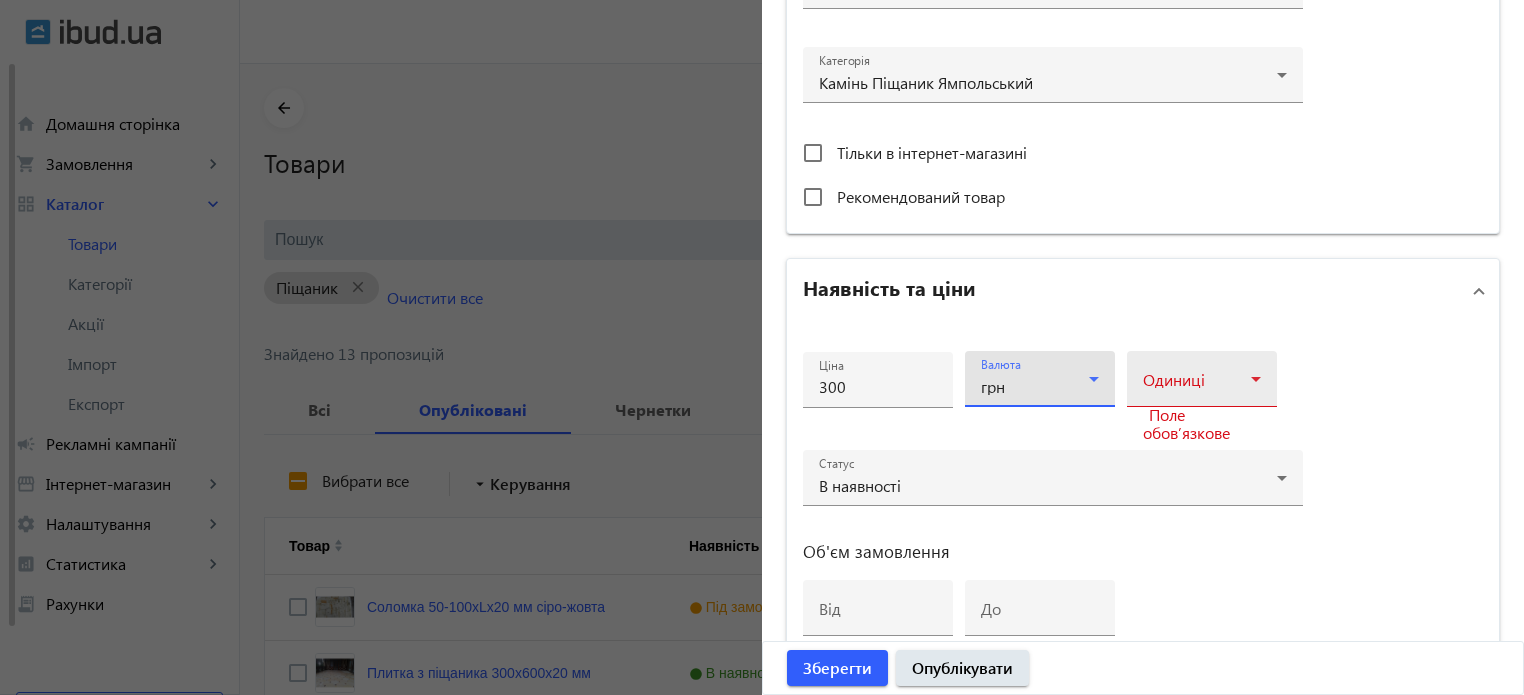 click 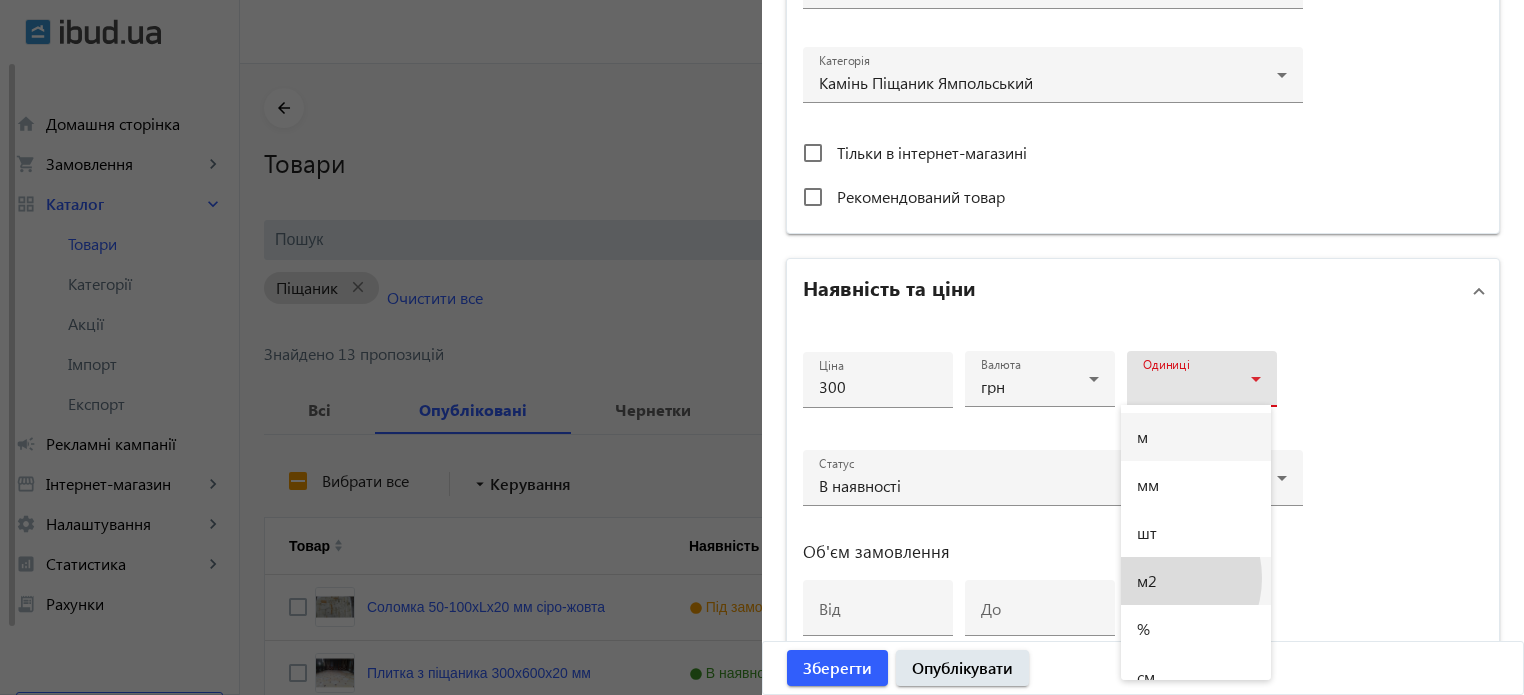 click on "м2" at bounding box center [1147, 581] 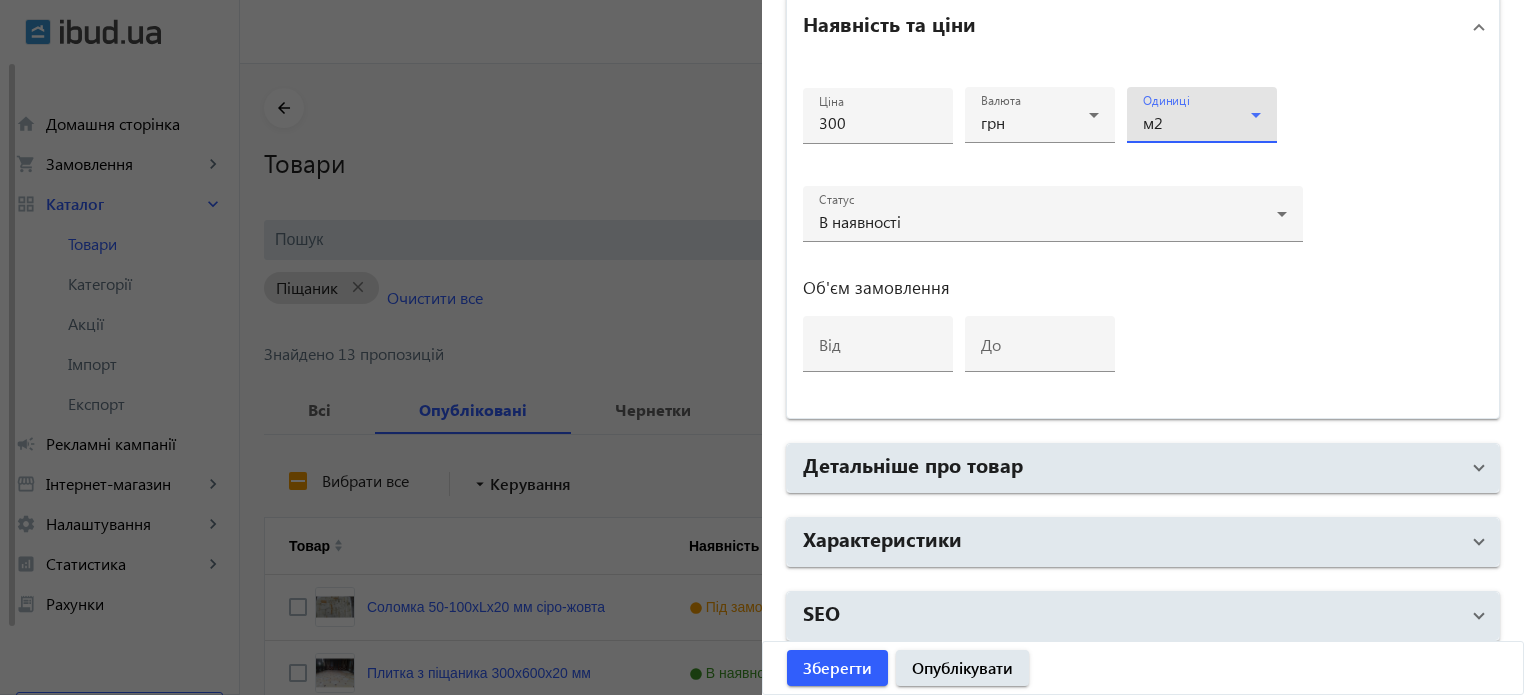scroll, scrollTop: 968, scrollLeft: 0, axis: vertical 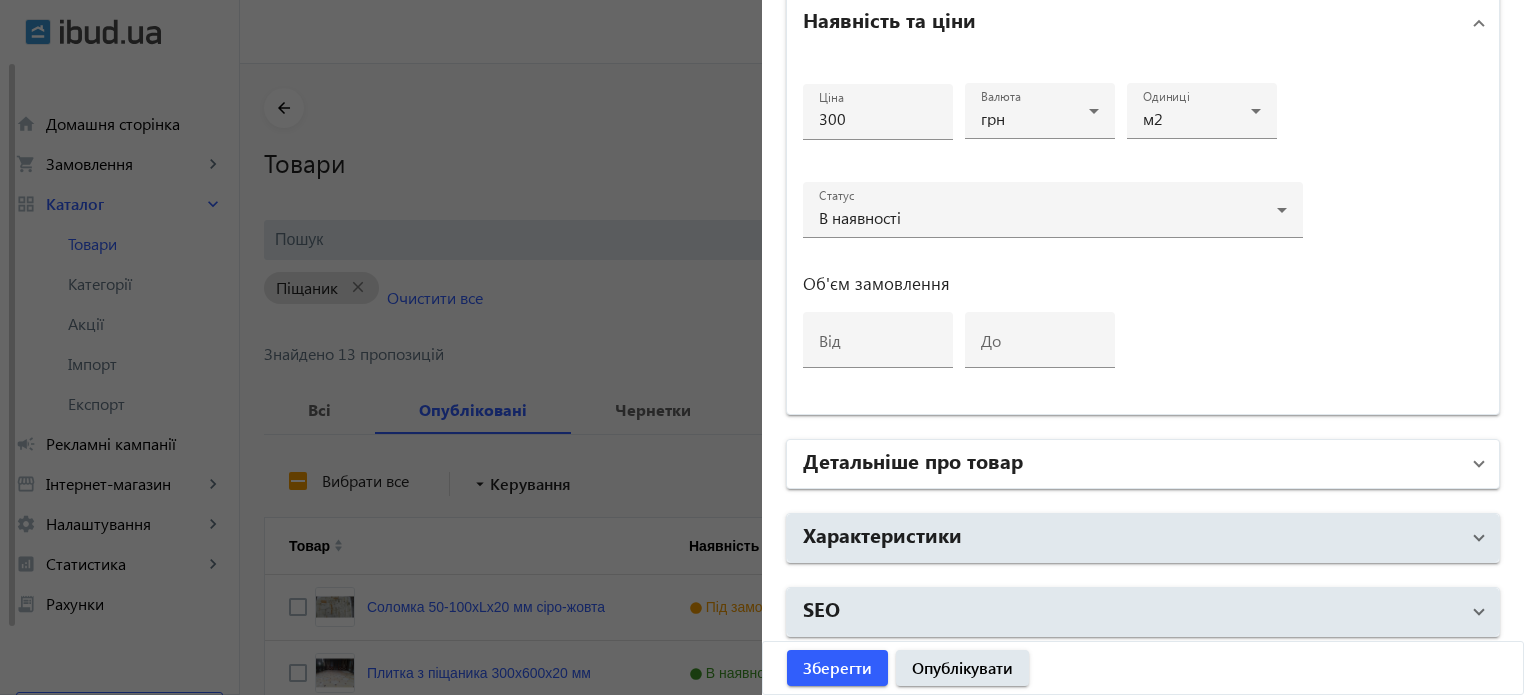 click on "Детальніше про товар" at bounding box center [1131, 464] 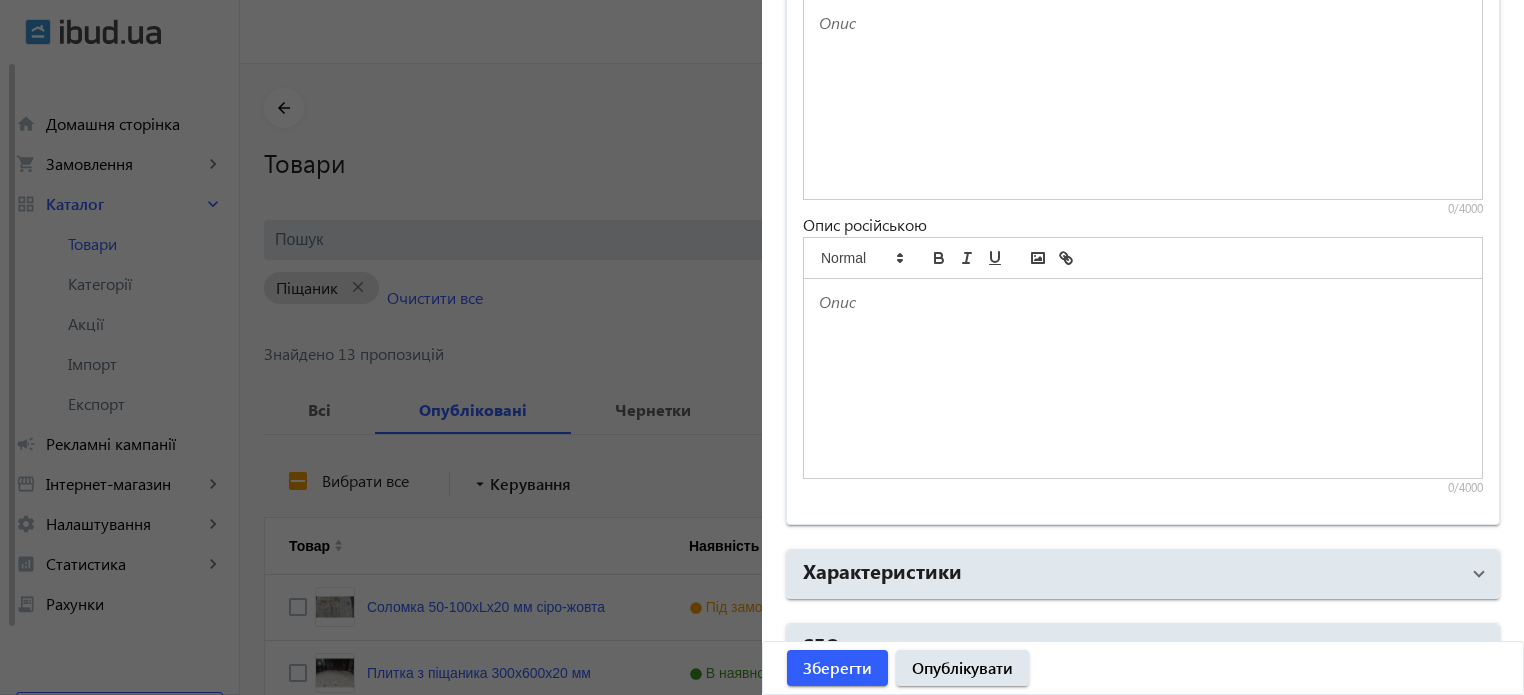 scroll, scrollTop: 1633, scrollLeft: 0, axis: vertical 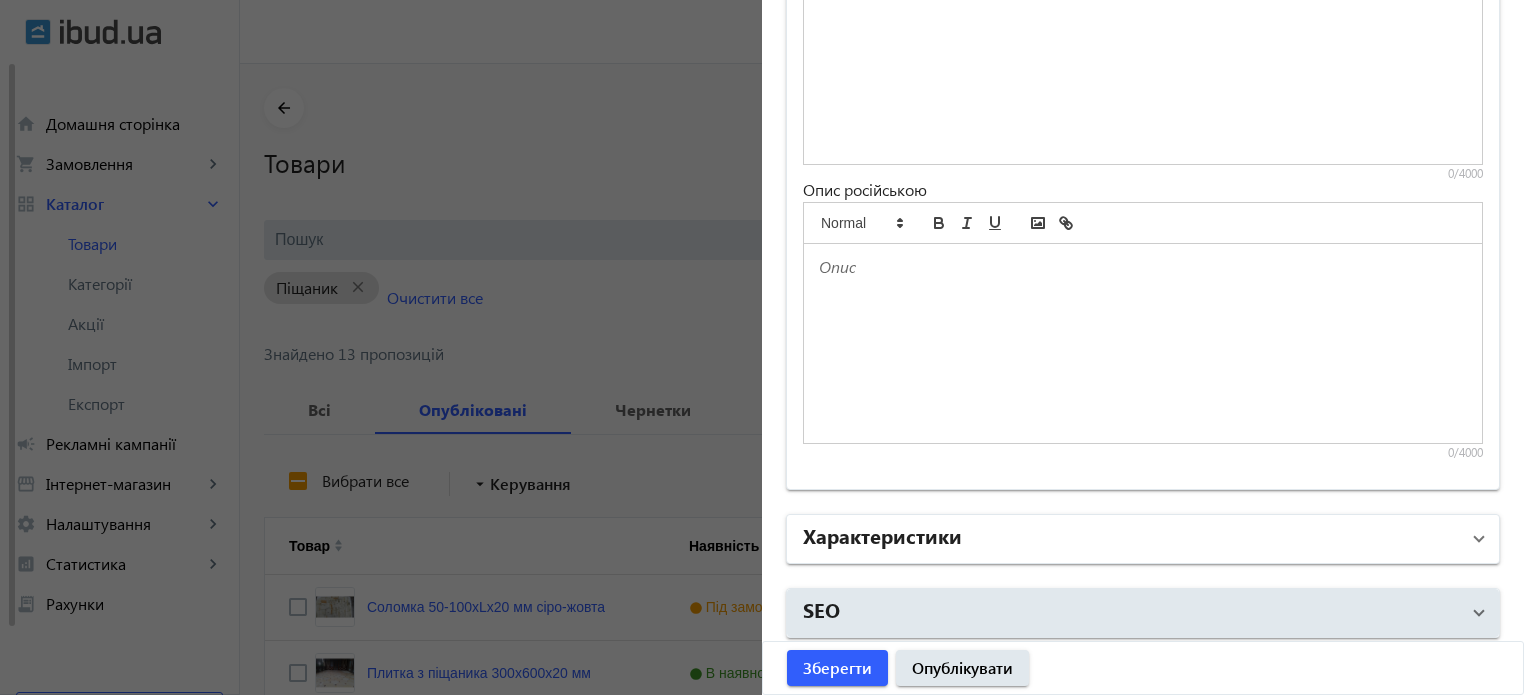 click on "Характеристики" at bounding box center (882, 535) 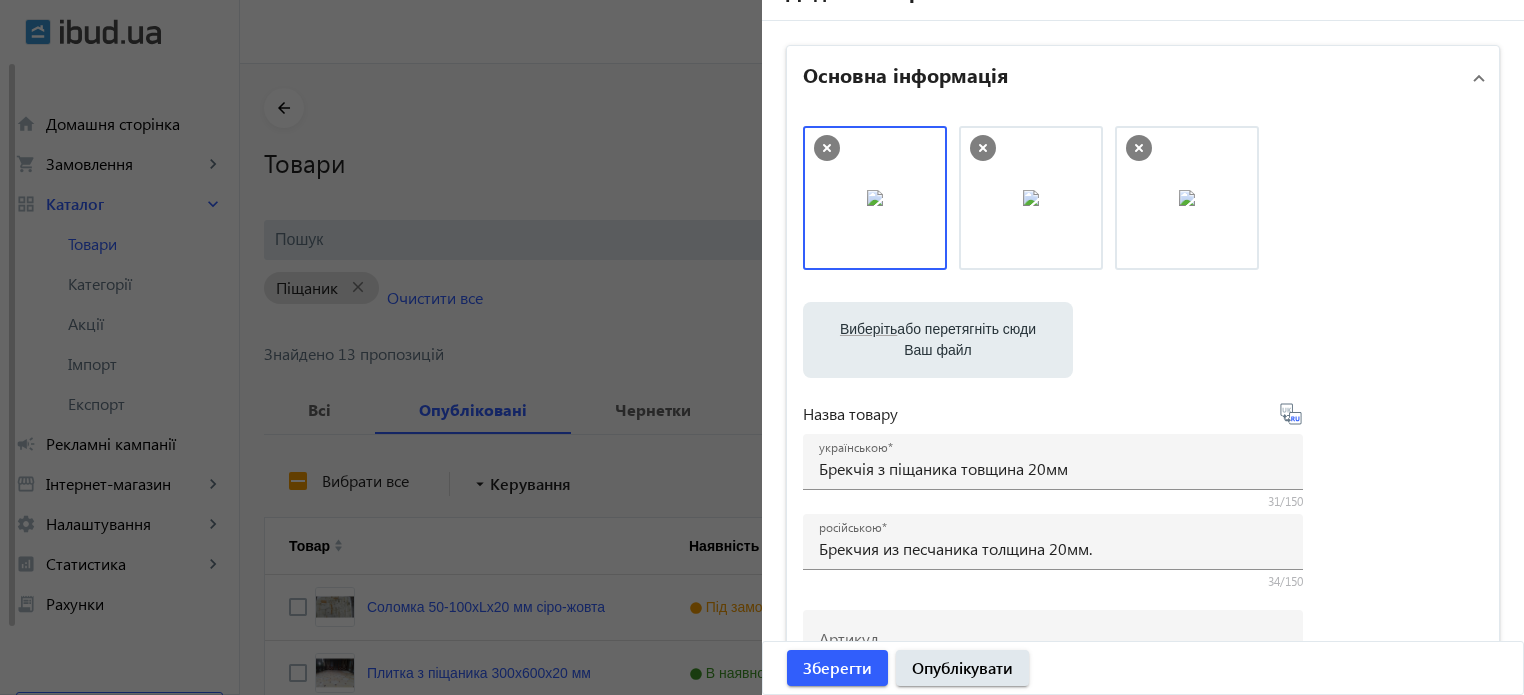 scroll, scrollTop: 0, scrollLeft: 0, axis: both 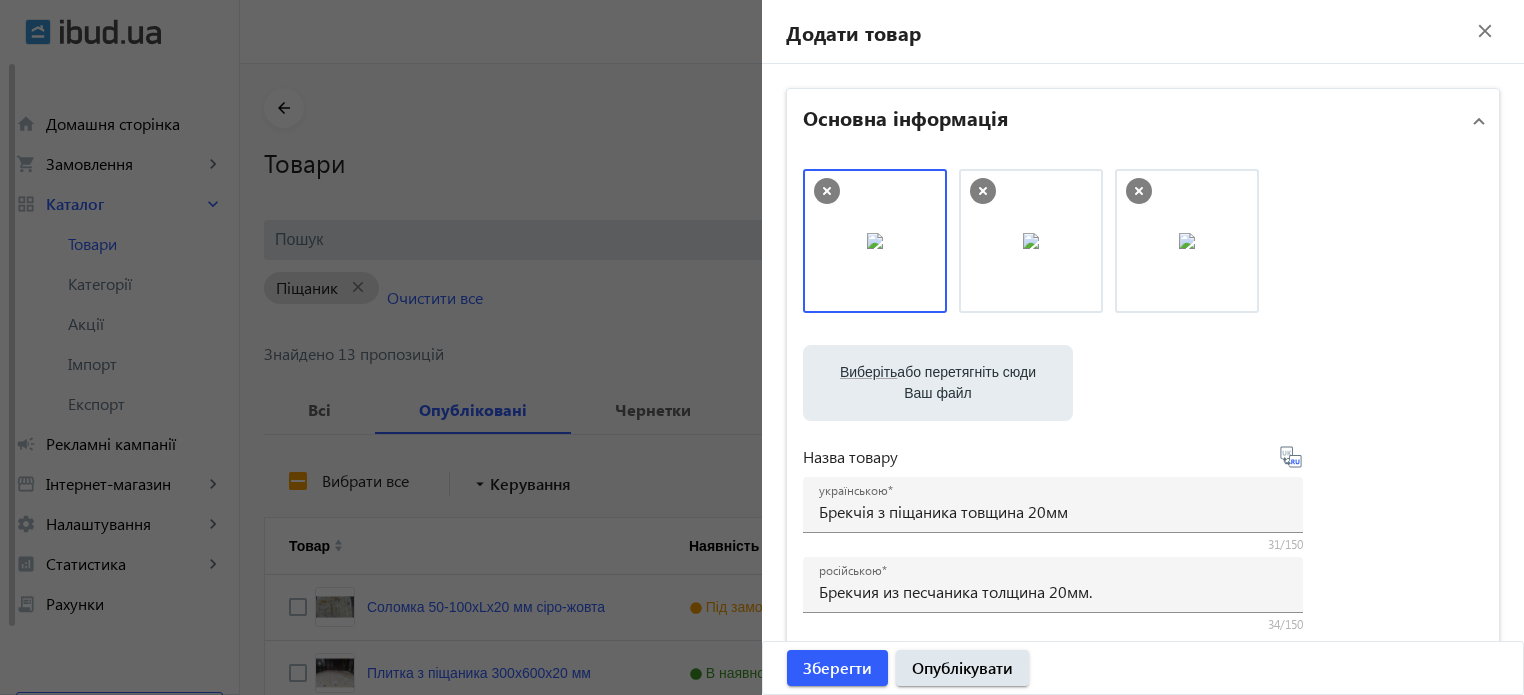 click on "Виберіть або перетягніть сюди Ваш файл photo_[DATE]_[TIME].jpg photo_[DATE]_[TIME].jpg [NUMBER] KB photo_[DATE]_[TIME].jpg photo_[DATE]_[TIME].jpg [NUMBER] KB photo_[DATE]_[TIME].jpg photo_[DATE]_[TIME].jpg [NUMBER] KB Назва товару українською Брекчія з піщаника товщина [NUMBER]мм [NUMBER]/[NUMBER] російською Брекчия из песчаника толщина [NUMBER]мм. [NUMBER]/[NUMBER] Артикул Категорія Камінь Піщаник Ямпольський Тільки в інтернет-магазині Рекомендований товар" at bounding box center [1143, 543] 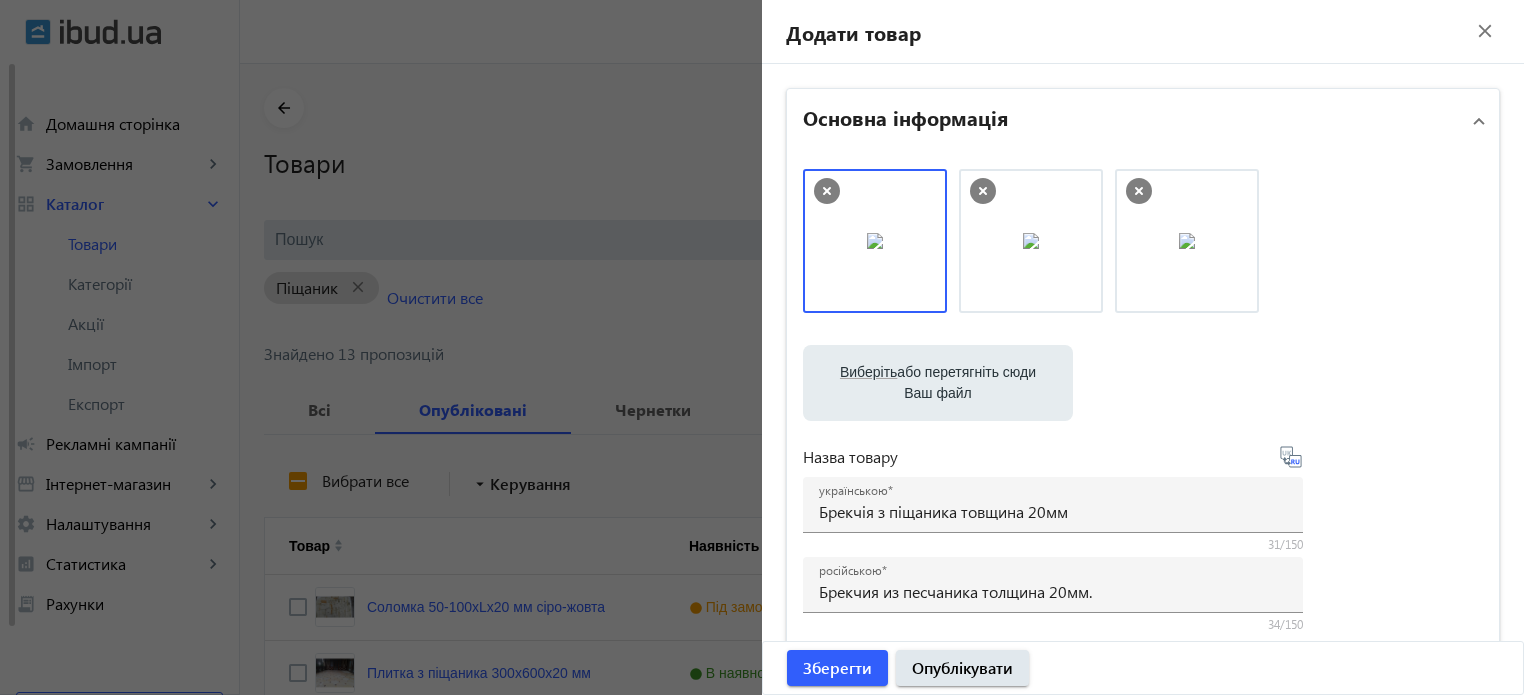 click on "Виберіть  або перетягніть сюди Ваш файл" at bounding box center (938, 383) 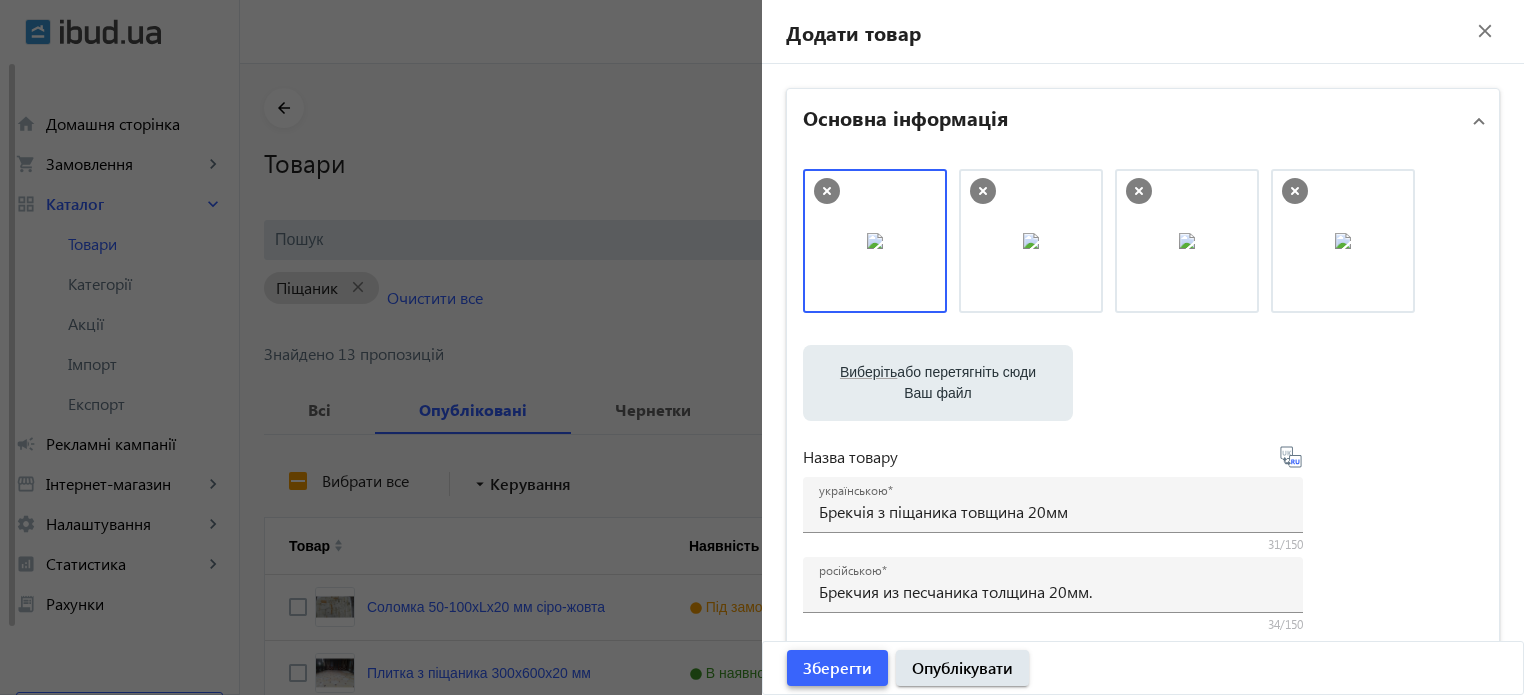 click 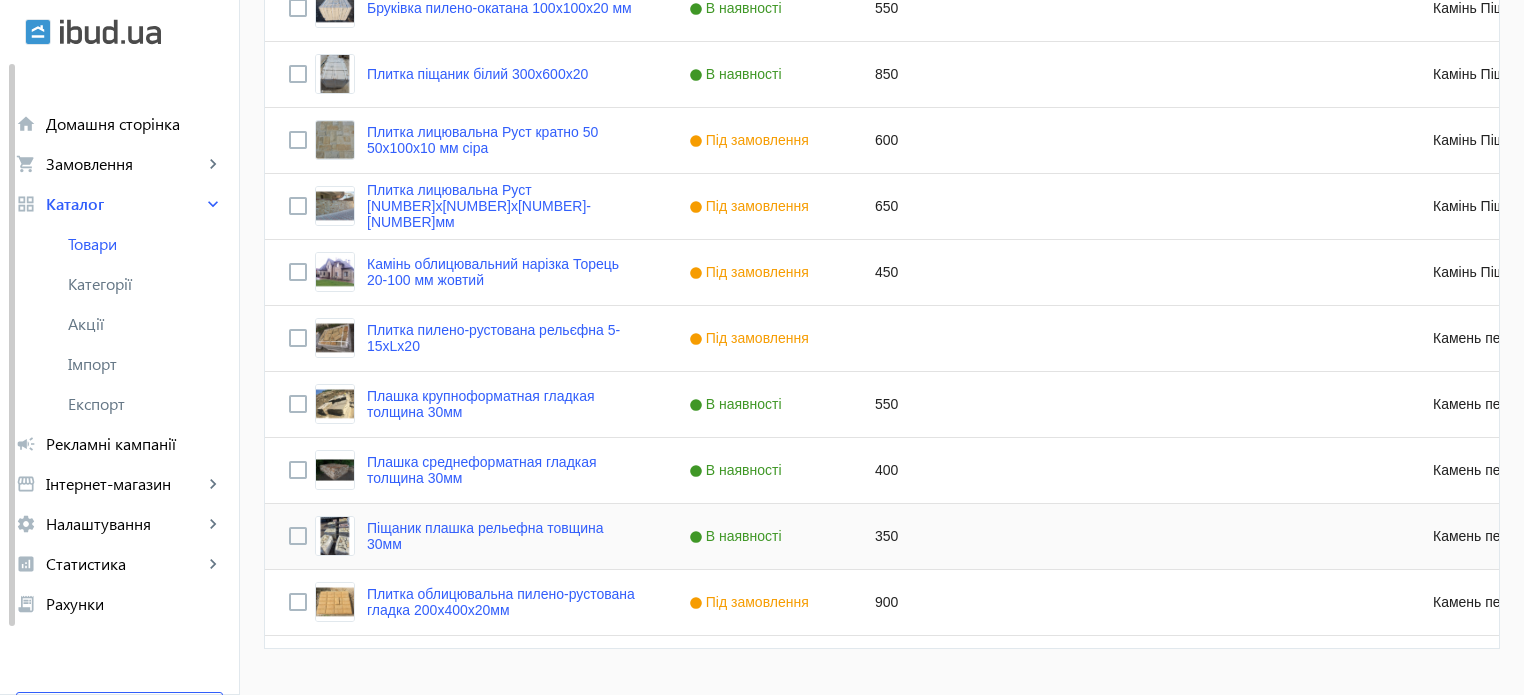 scroll, scrollTop: 841, scrollLeft: 0, axis: vertical 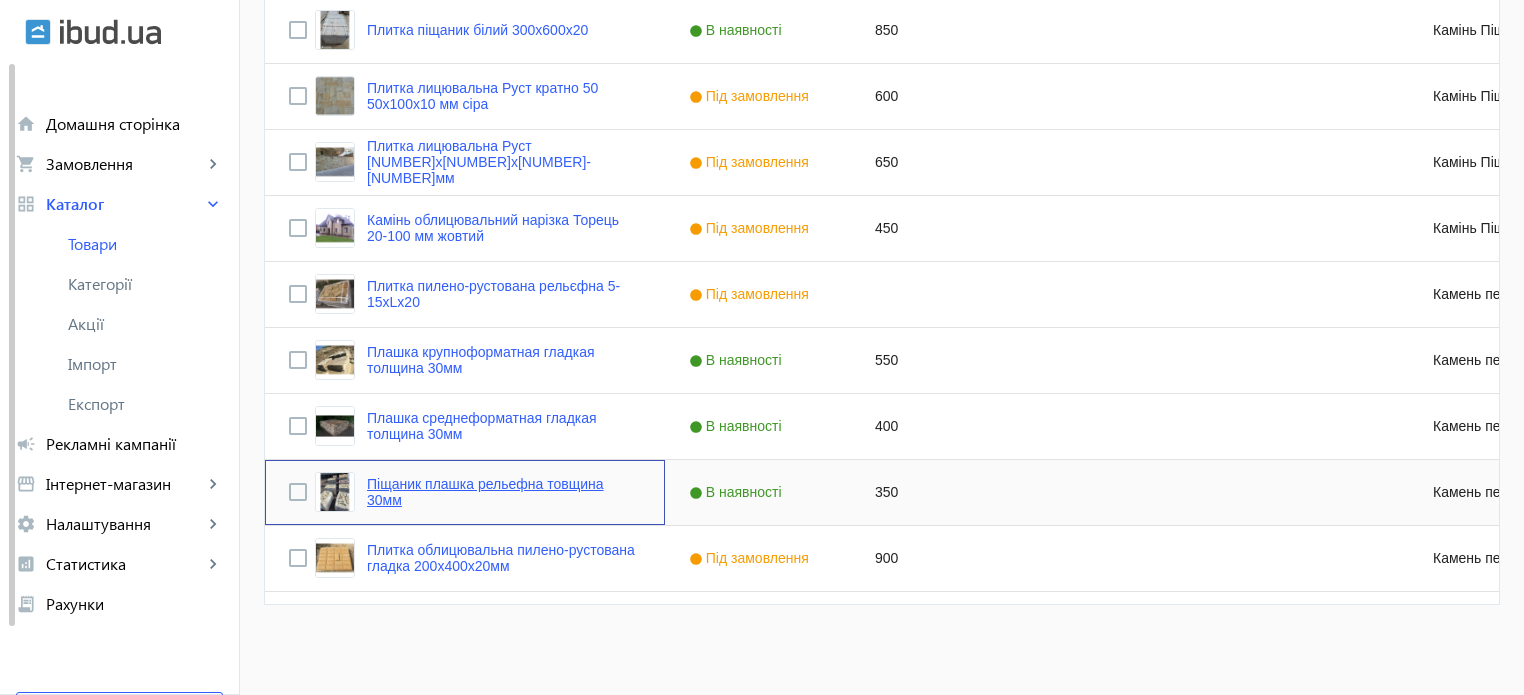 click on "Піщаник плашка рельефна товщина 30мм" 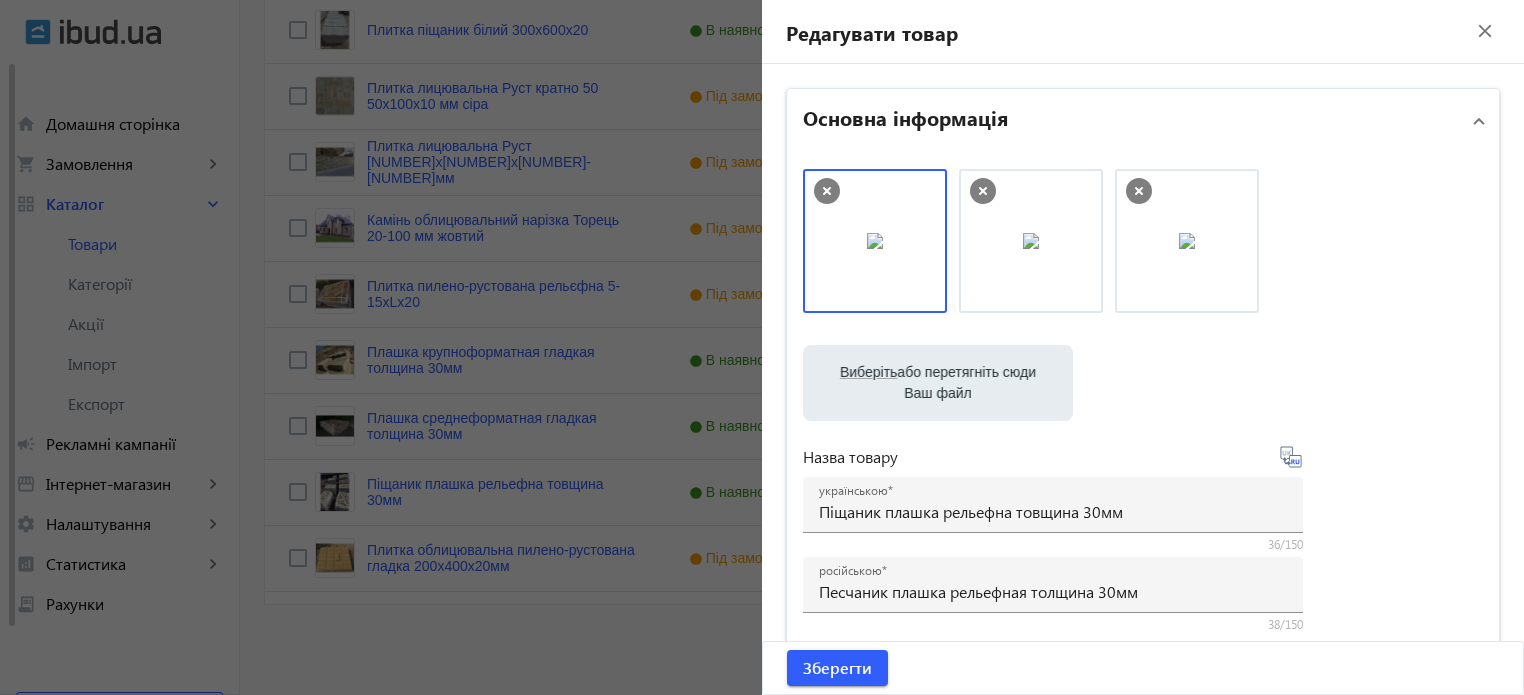 click 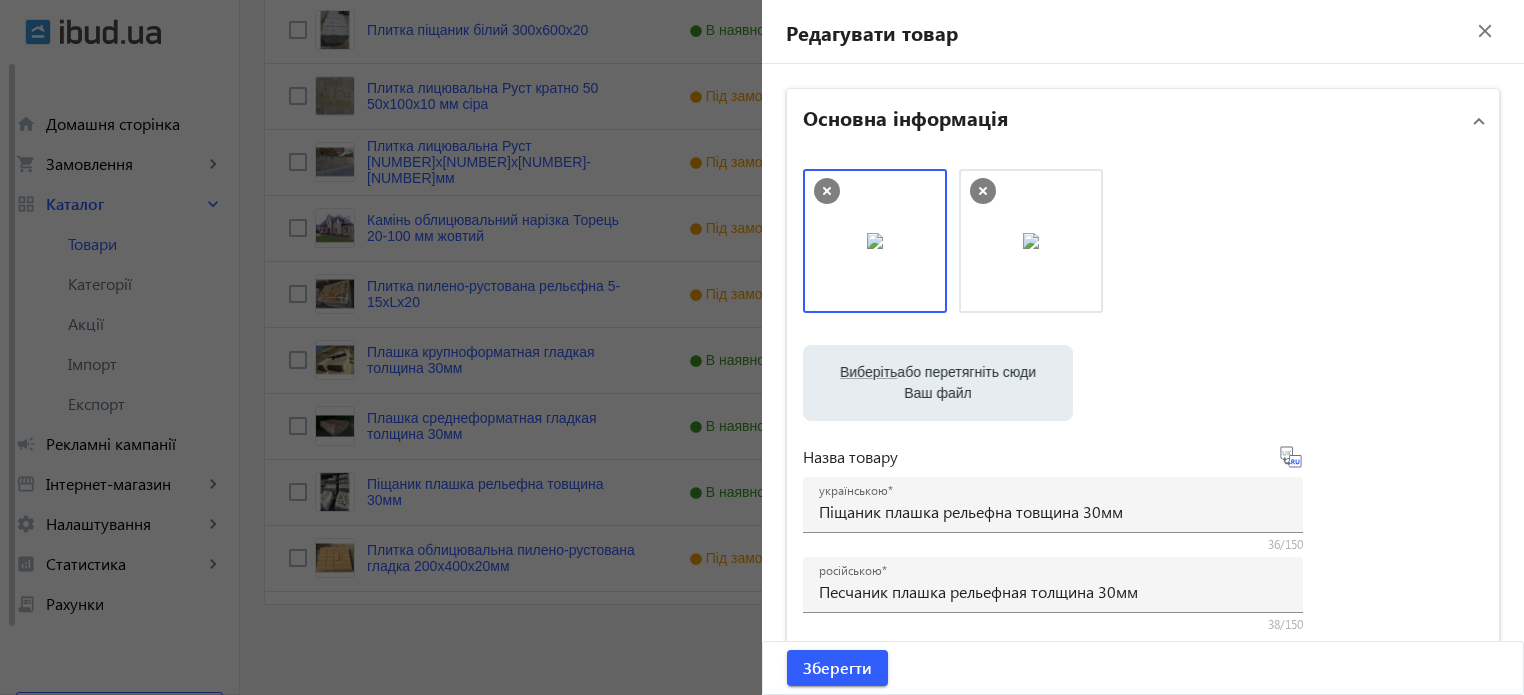 click on "Виберіть" at bounding box center [868, 372] 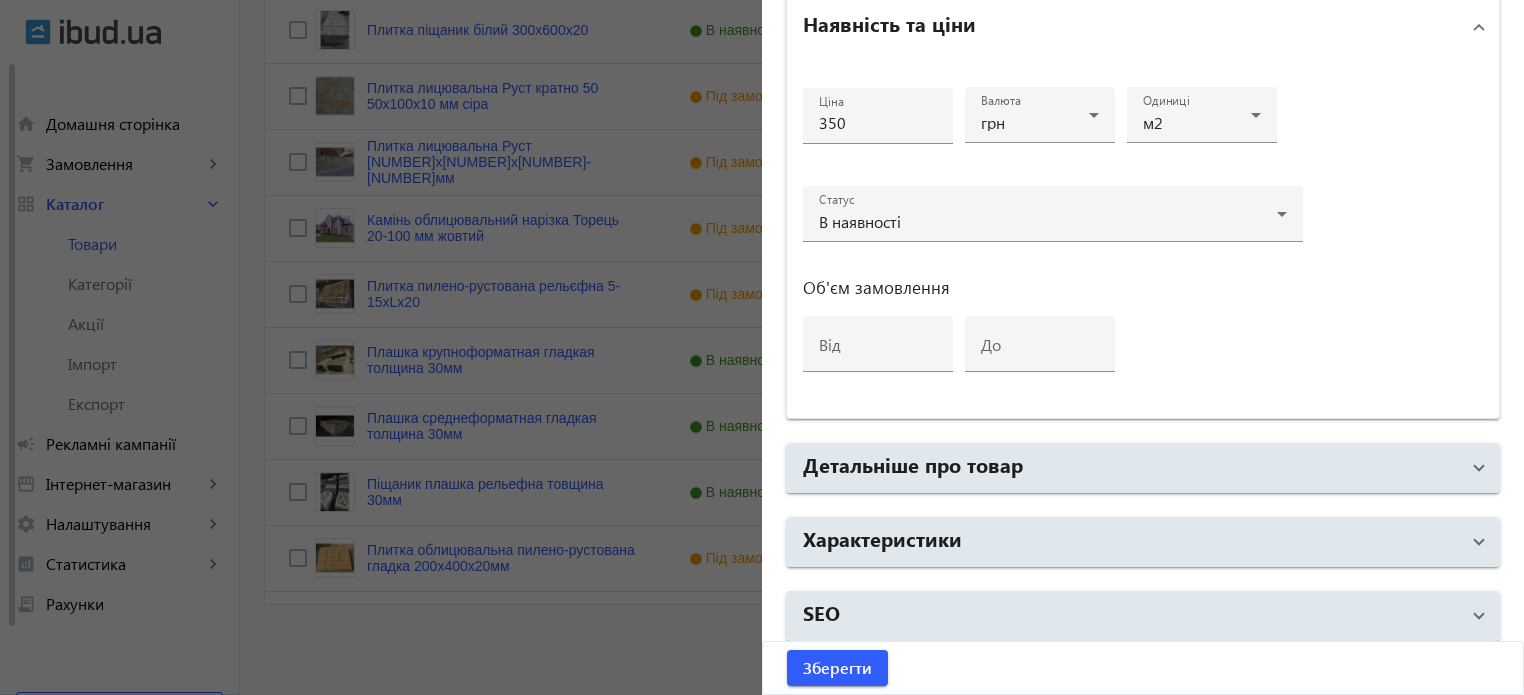 scroll, scrollTop: 968, scrollLeft: 0, axis: vertical 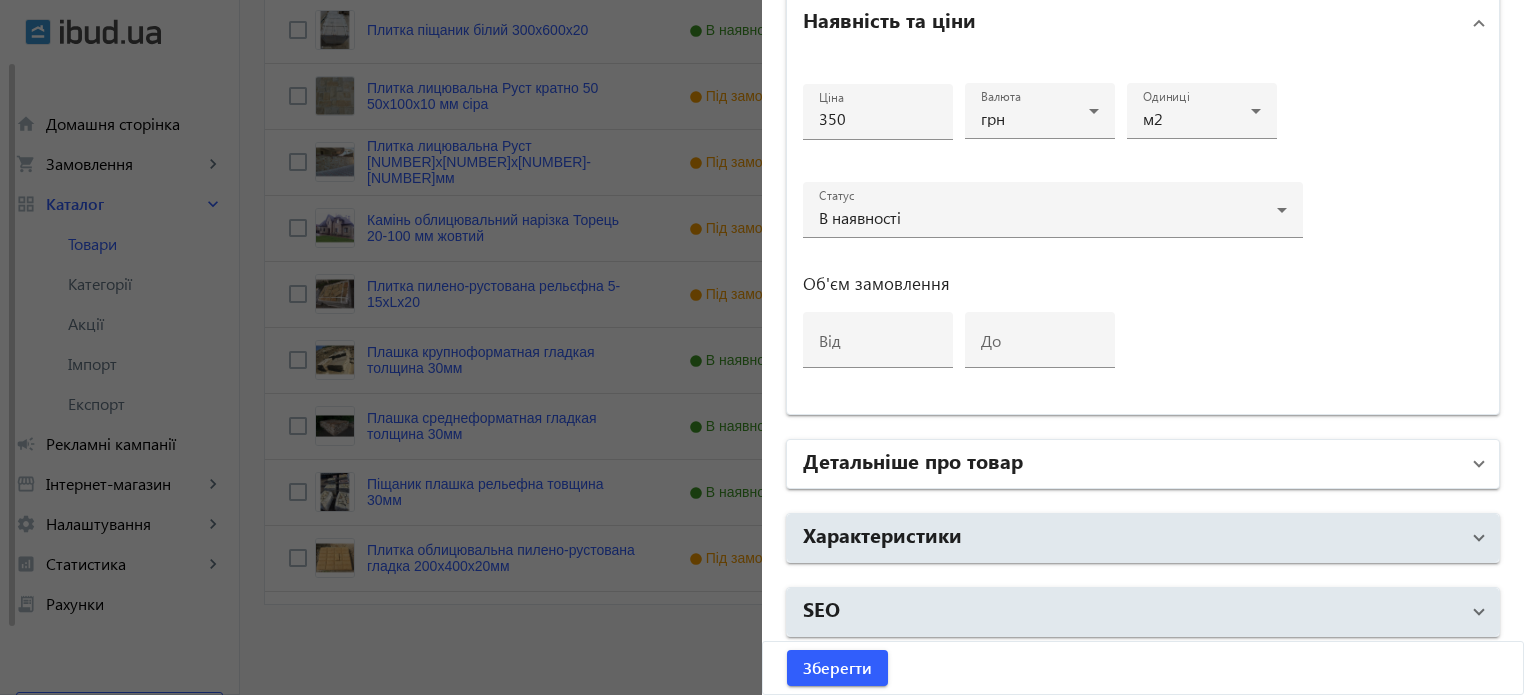 click on "Детальніше про товар" at bounding box center [913, 460] 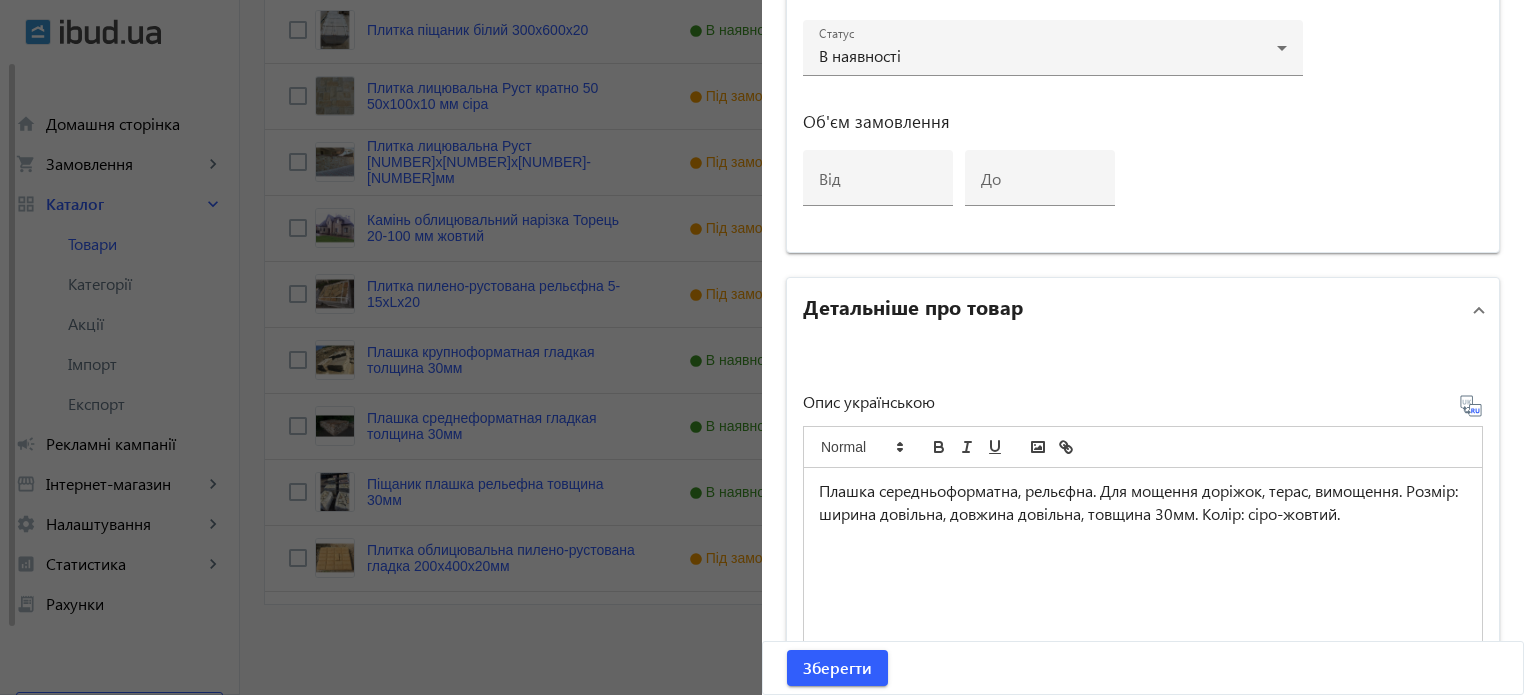 scroll, scrollTop: 1168, scrollLeft: 0, axis: vertical 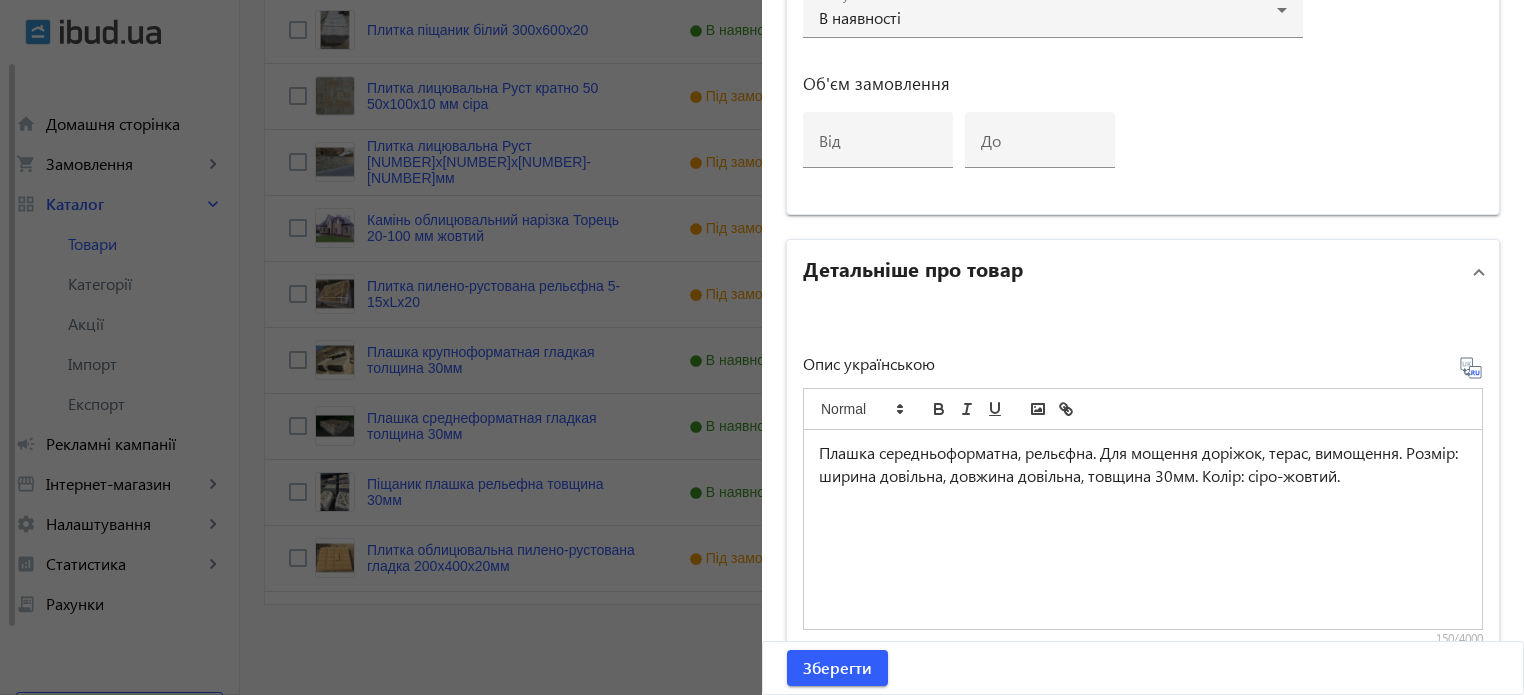 click on "Плашка середньоформатна, рельєфна. Для мощення доріжок, терас, вимощення. Розмір: ширина довільна, довжина довільна, товщина 30мм. Колір: сіро-жовтий." at bounding box center [1143, 464] 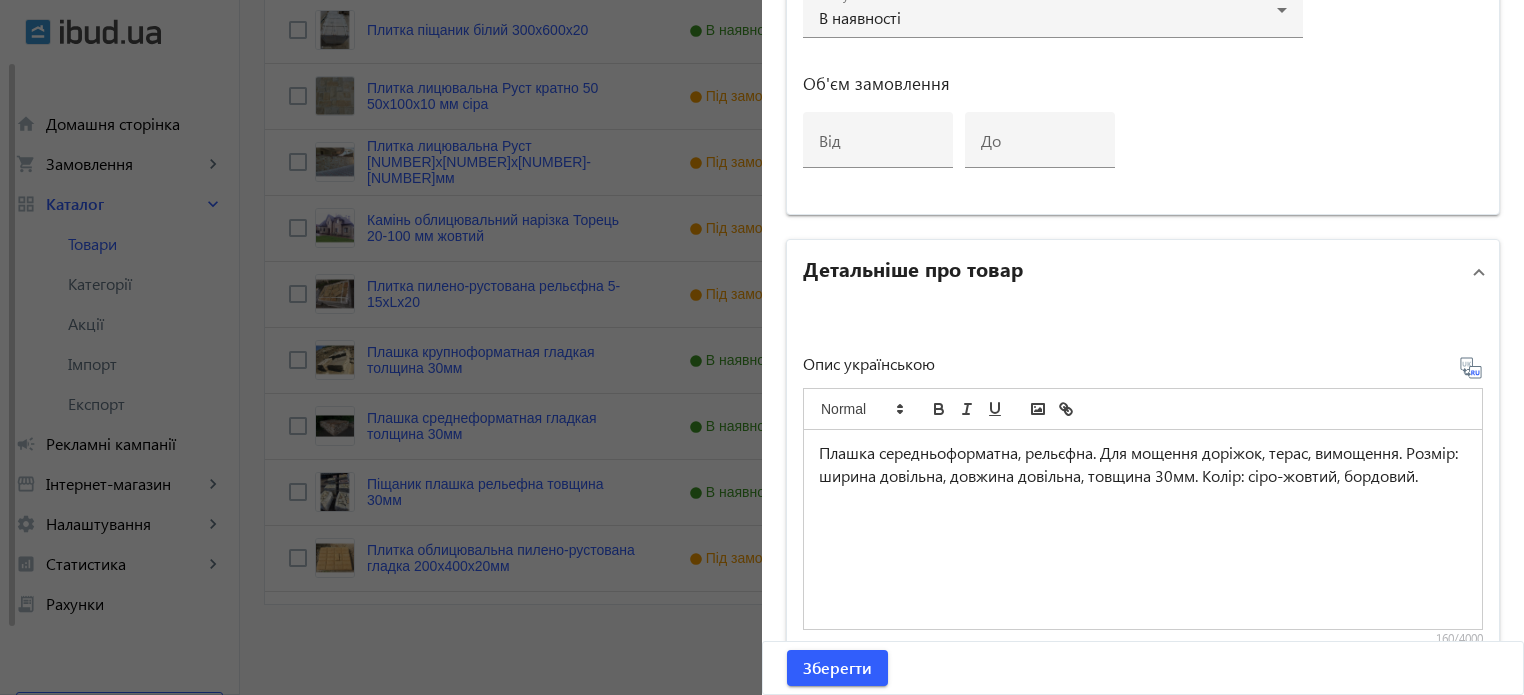 click 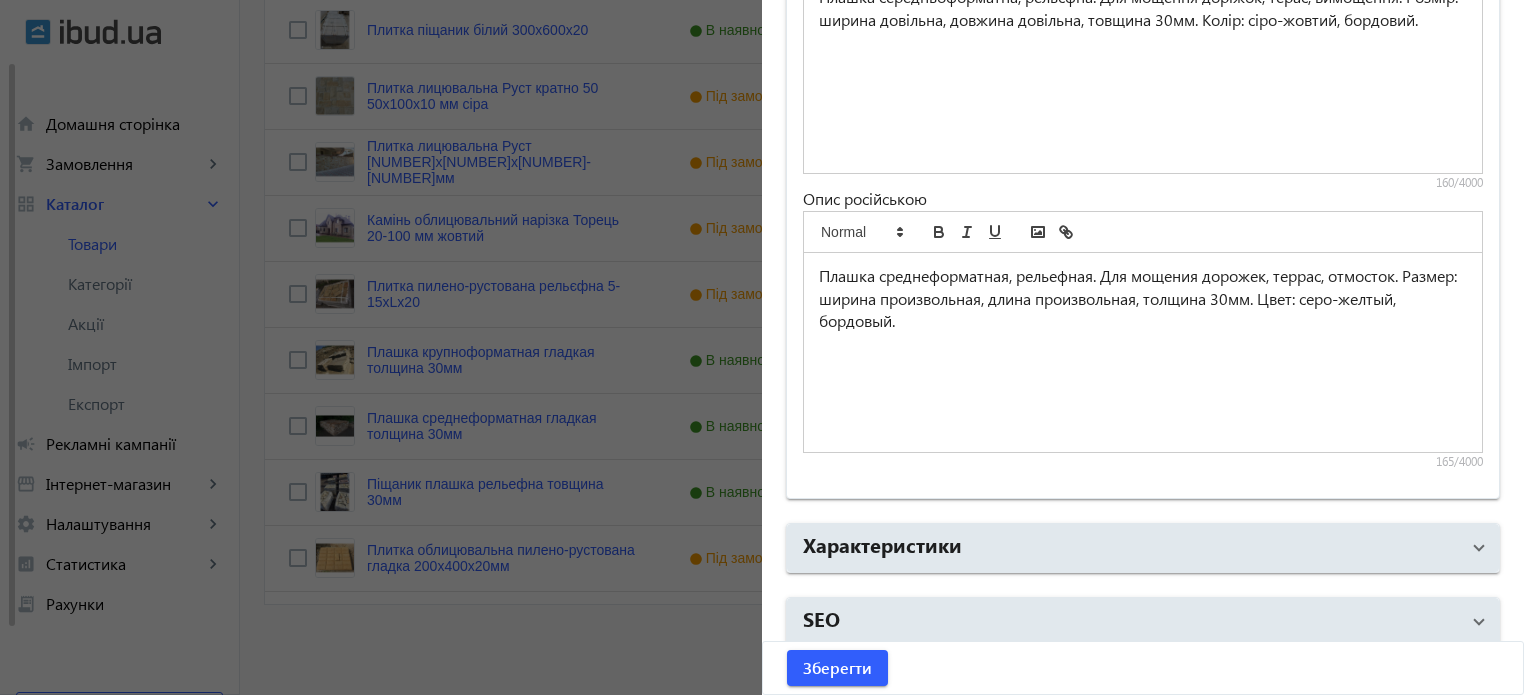 scroll, scrollTop: 1633, scrollLeft: 0, axis: vertical 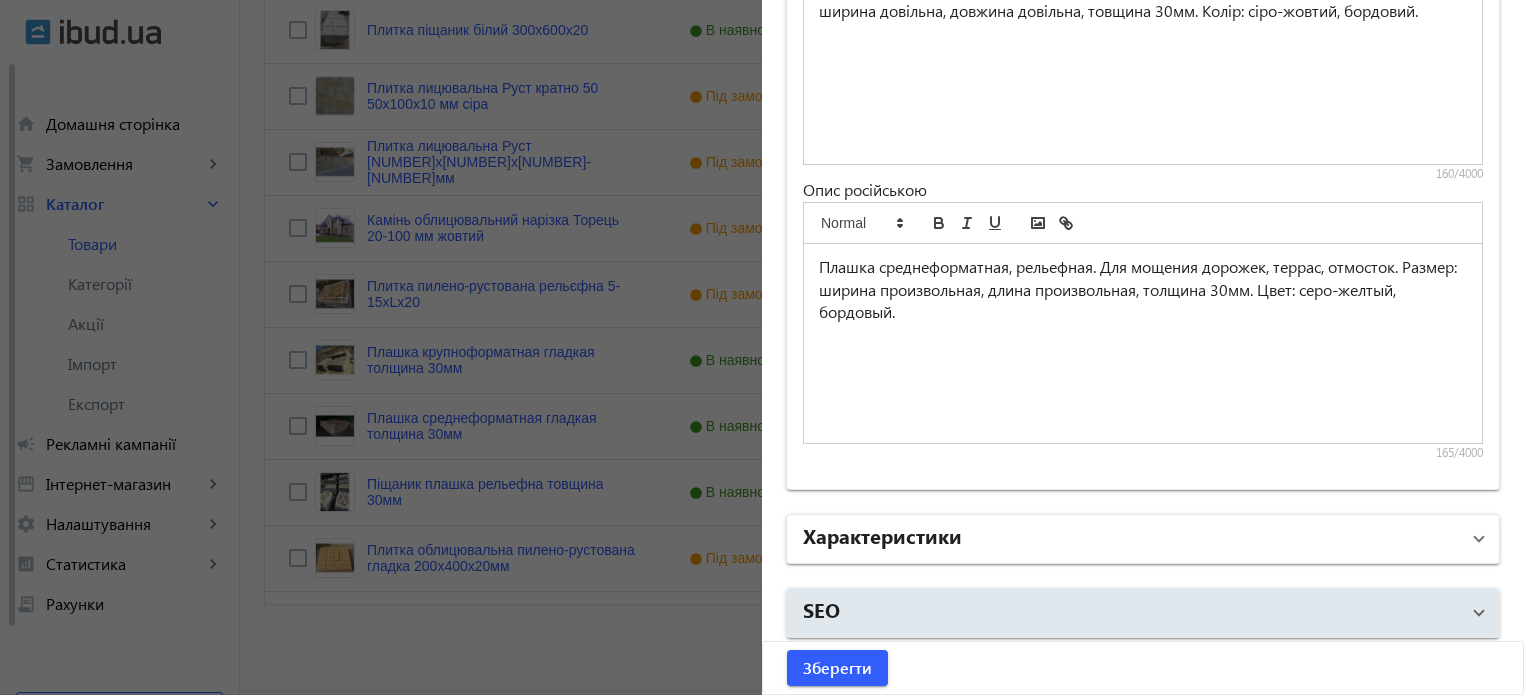 click on "Характеристики" at bounding box center [1131, 539] 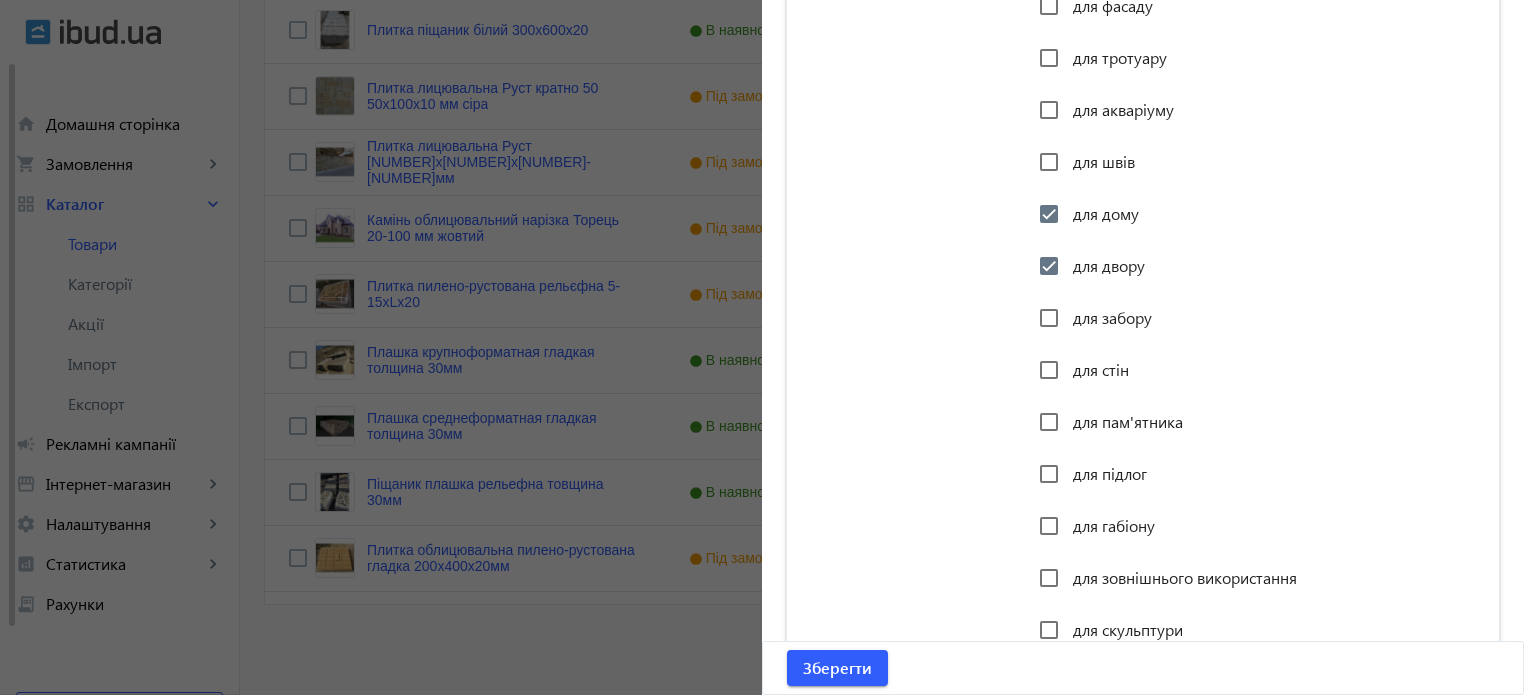 scroll, scrollTop: 2733, scrollLeft: 0, axis: vertical 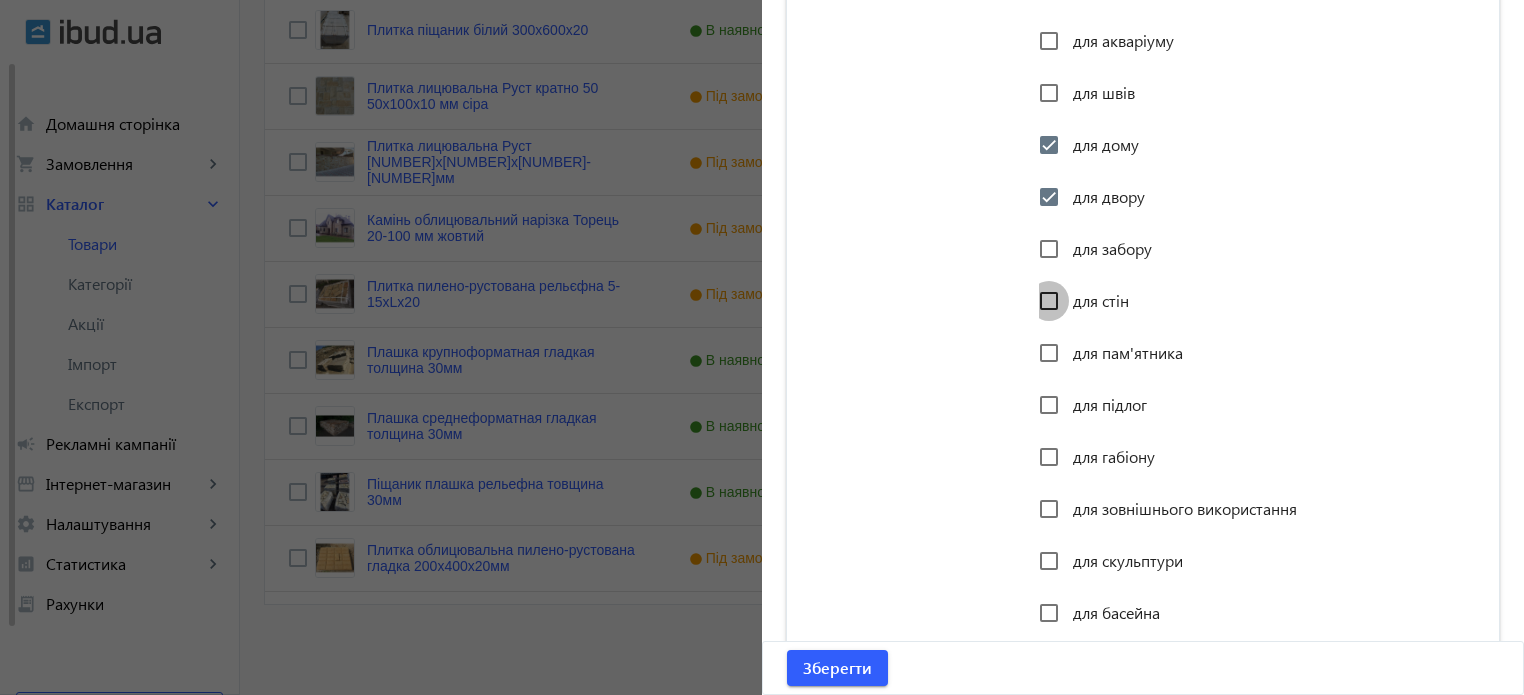click on "для стін" at bounding box center [1049, 301] 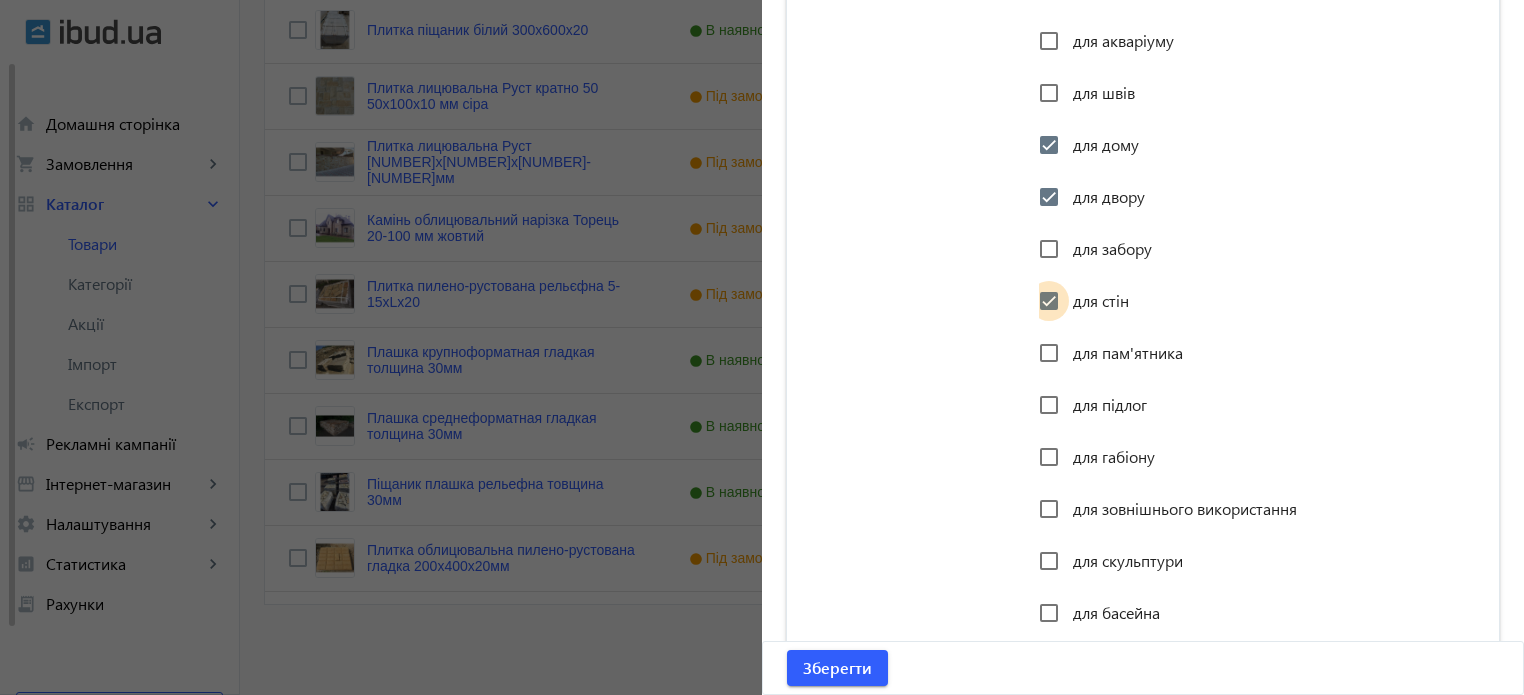 checkbox on "true" 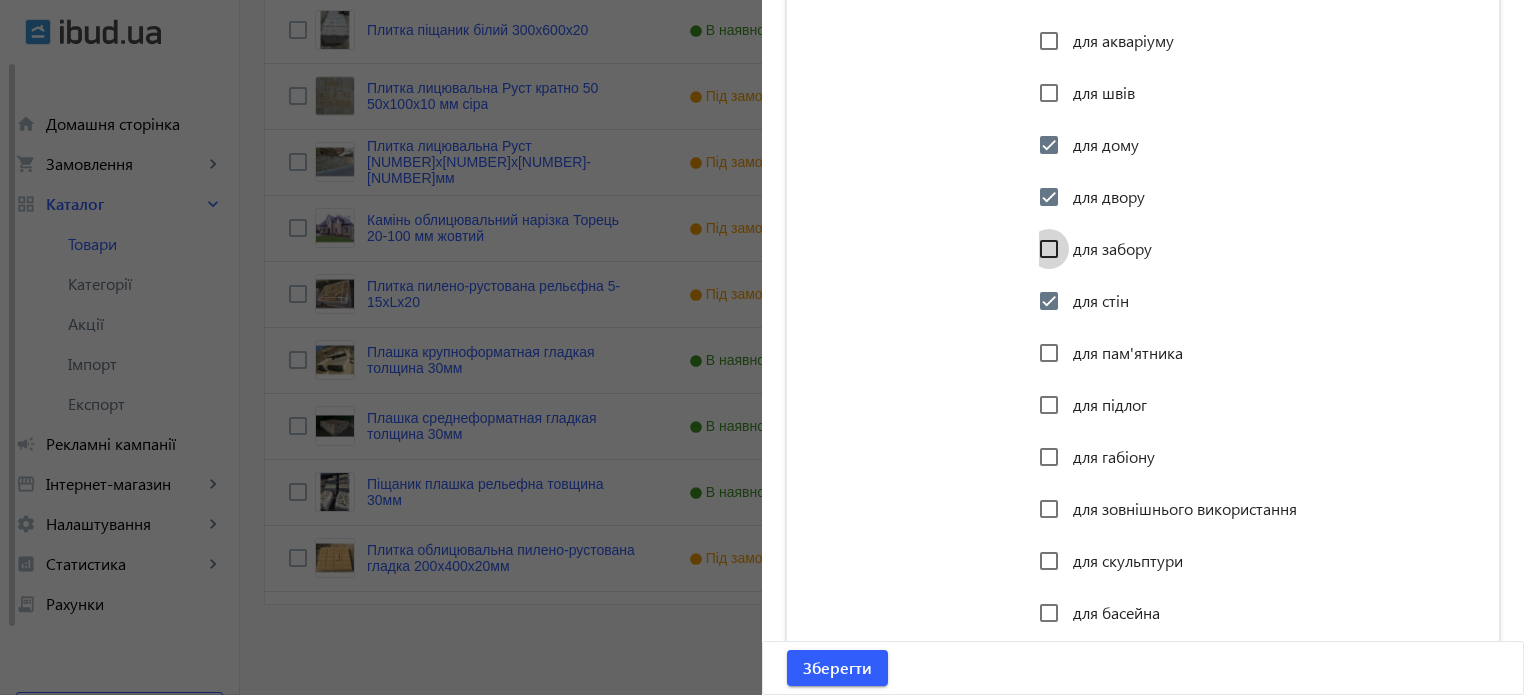 click on "для забору" at bounding box center [1049, 249] 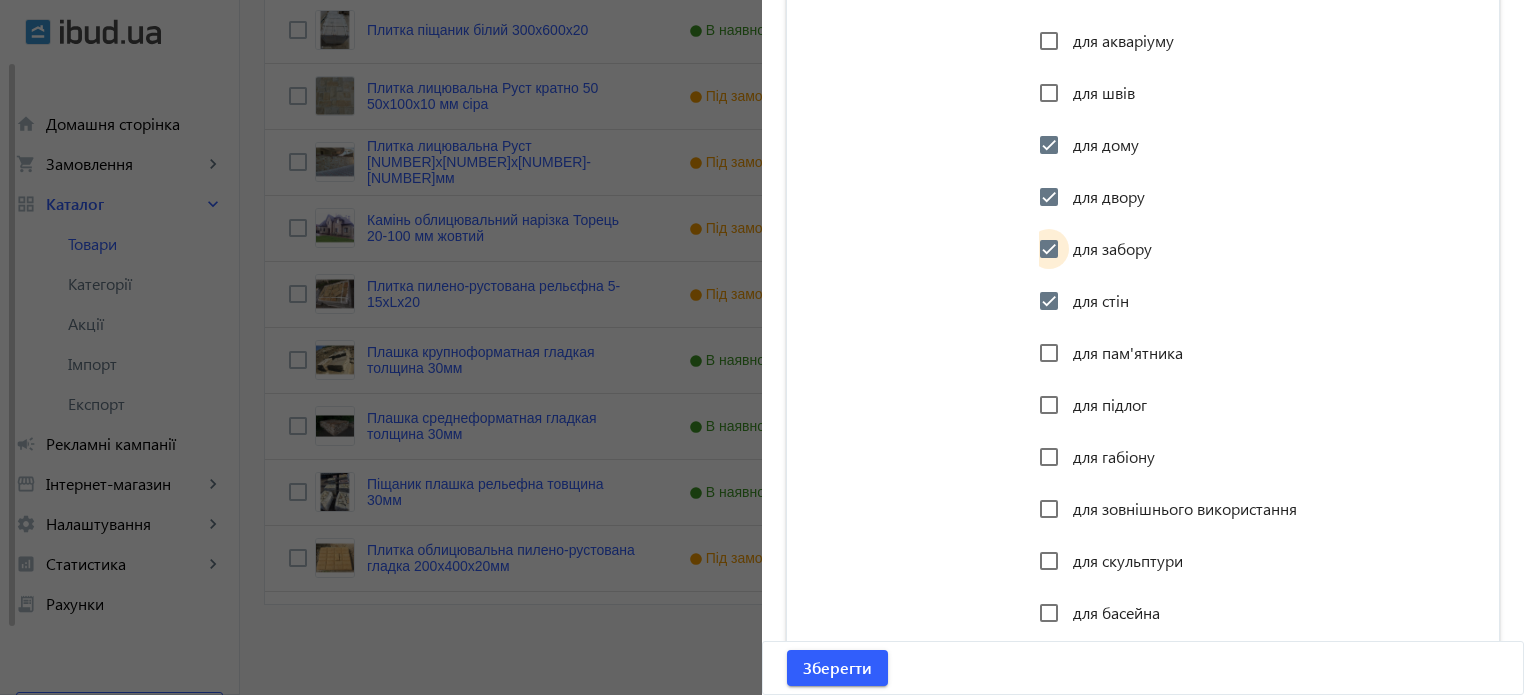 checkbox on "true" 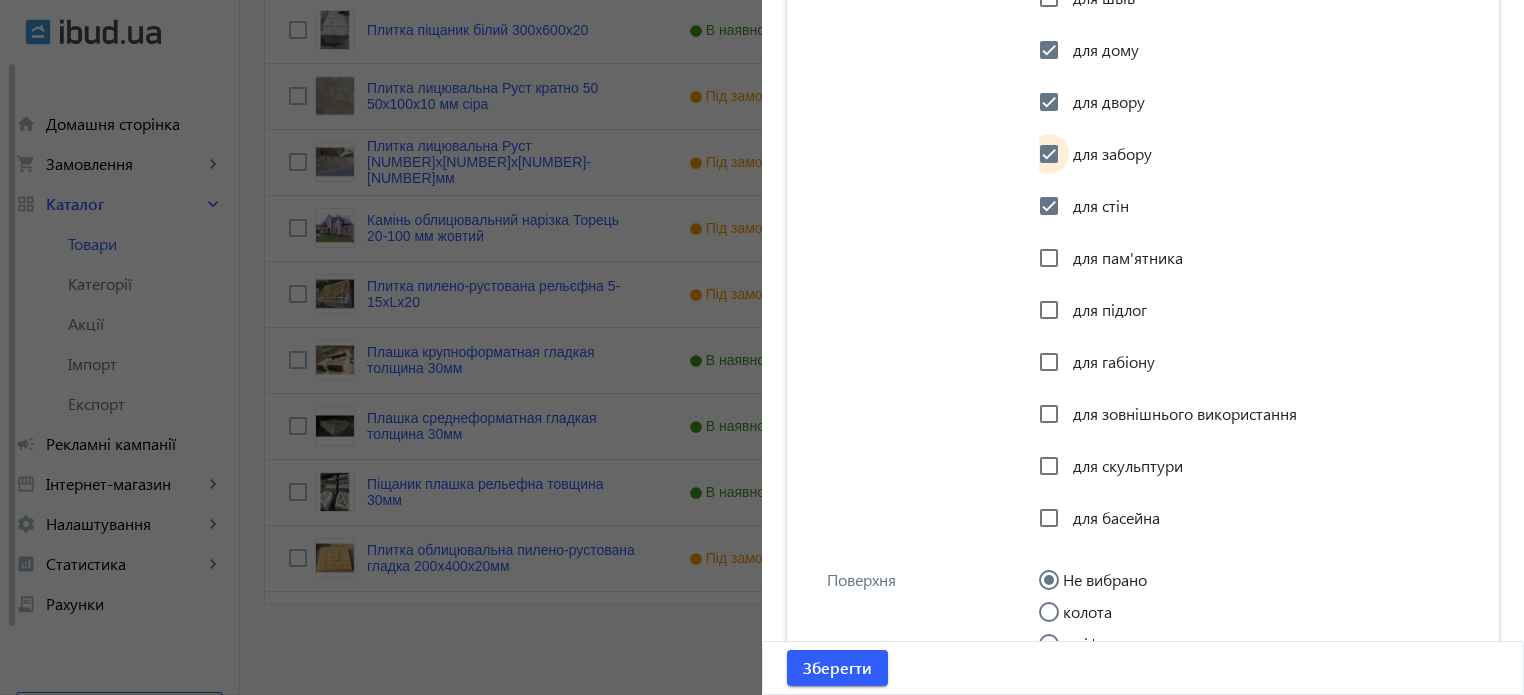 scroll, scrollTop: 2833, scrollLeft: 0, axis: vertical 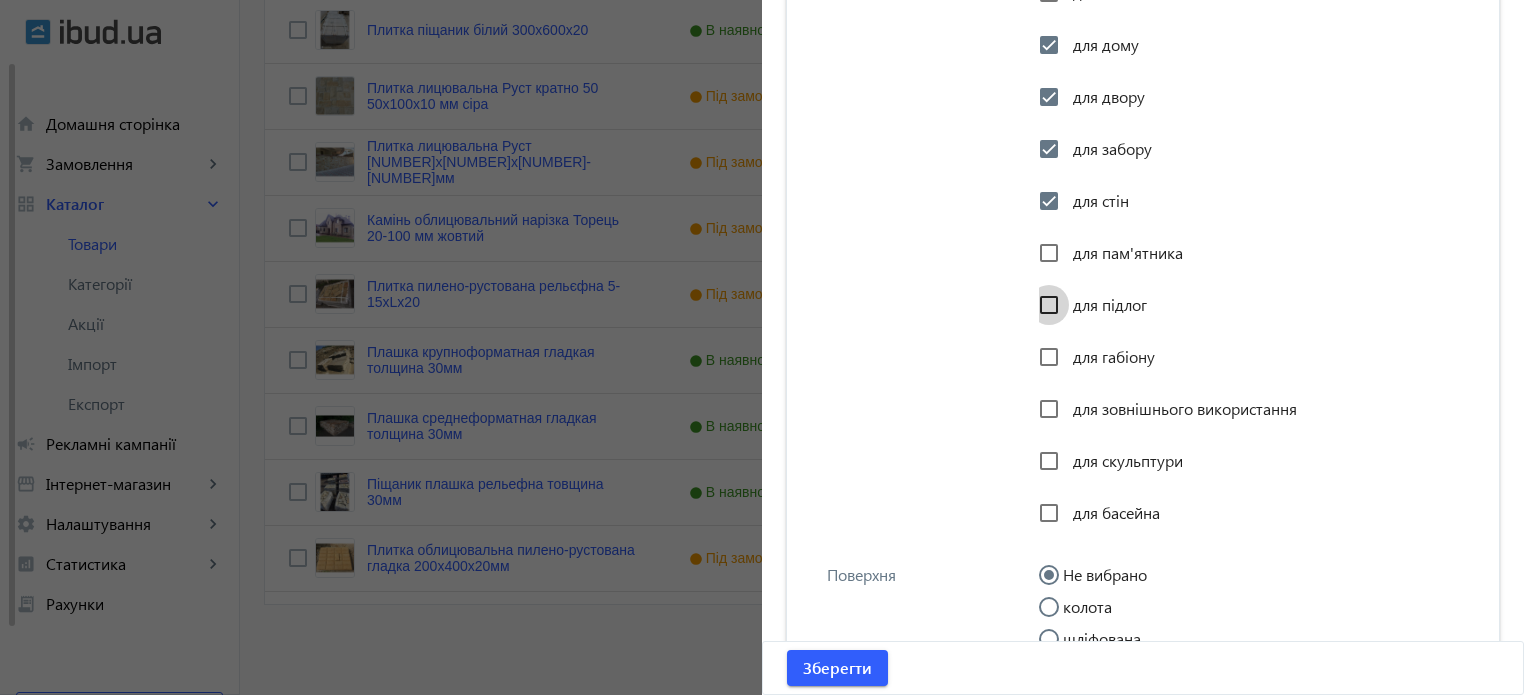 click on "для підлог" at bounding box center [1049, 305] 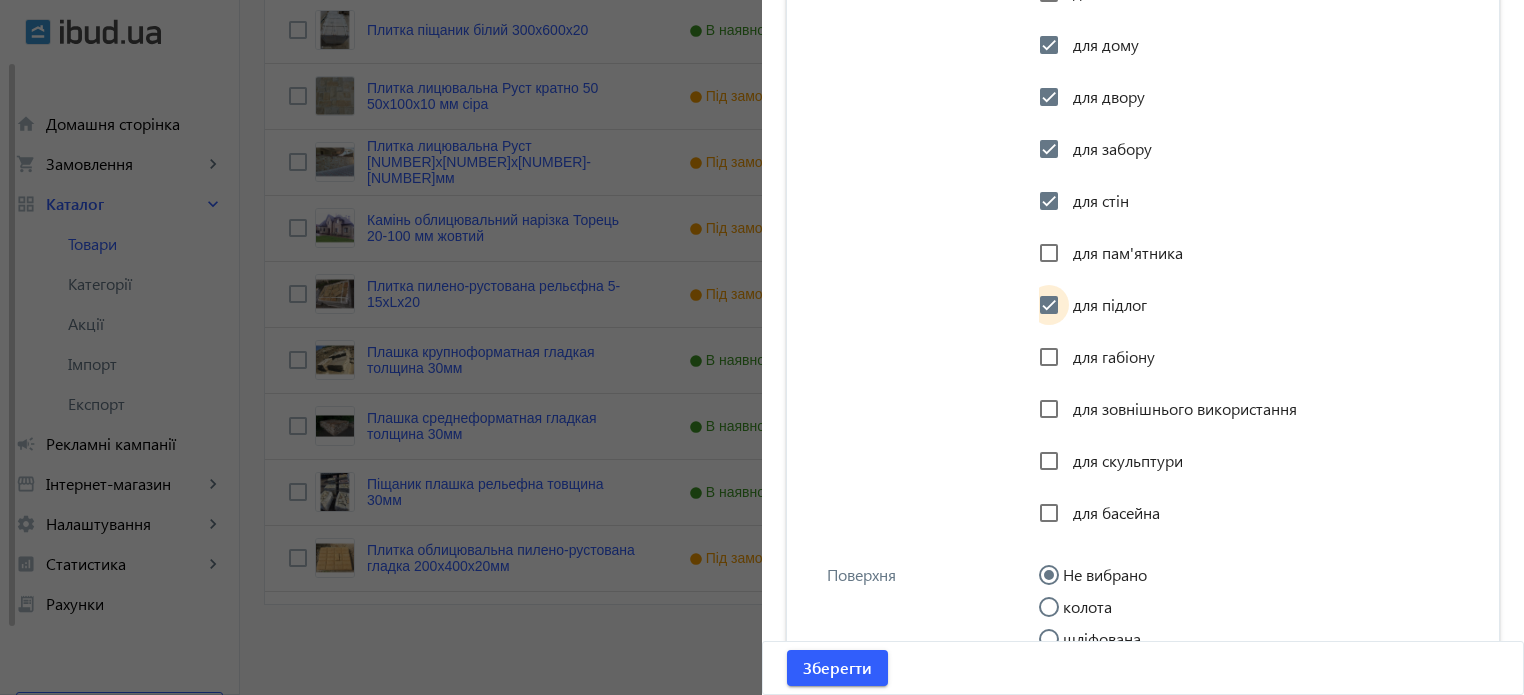 checkbox on "true" 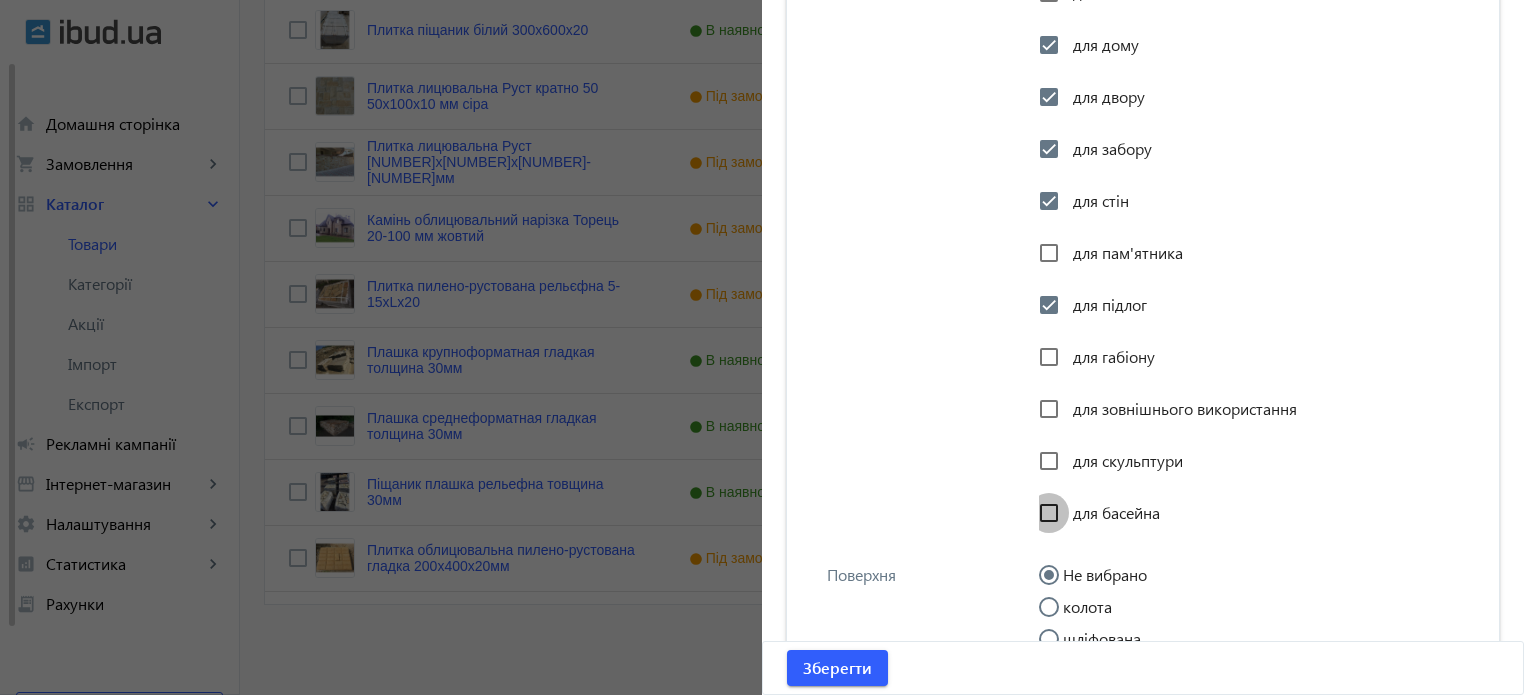 click on "для басейна" at bounding box center (1049, 513) 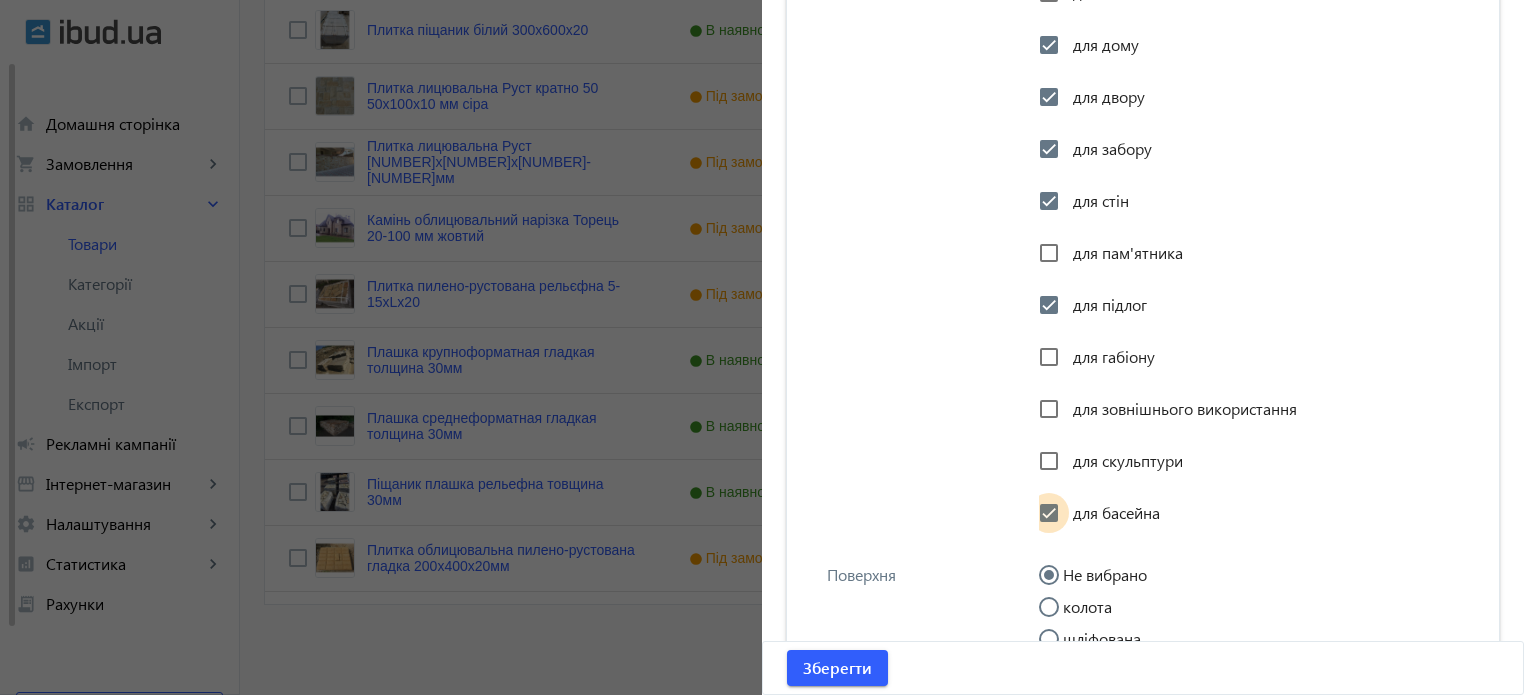 checkbox on "true" 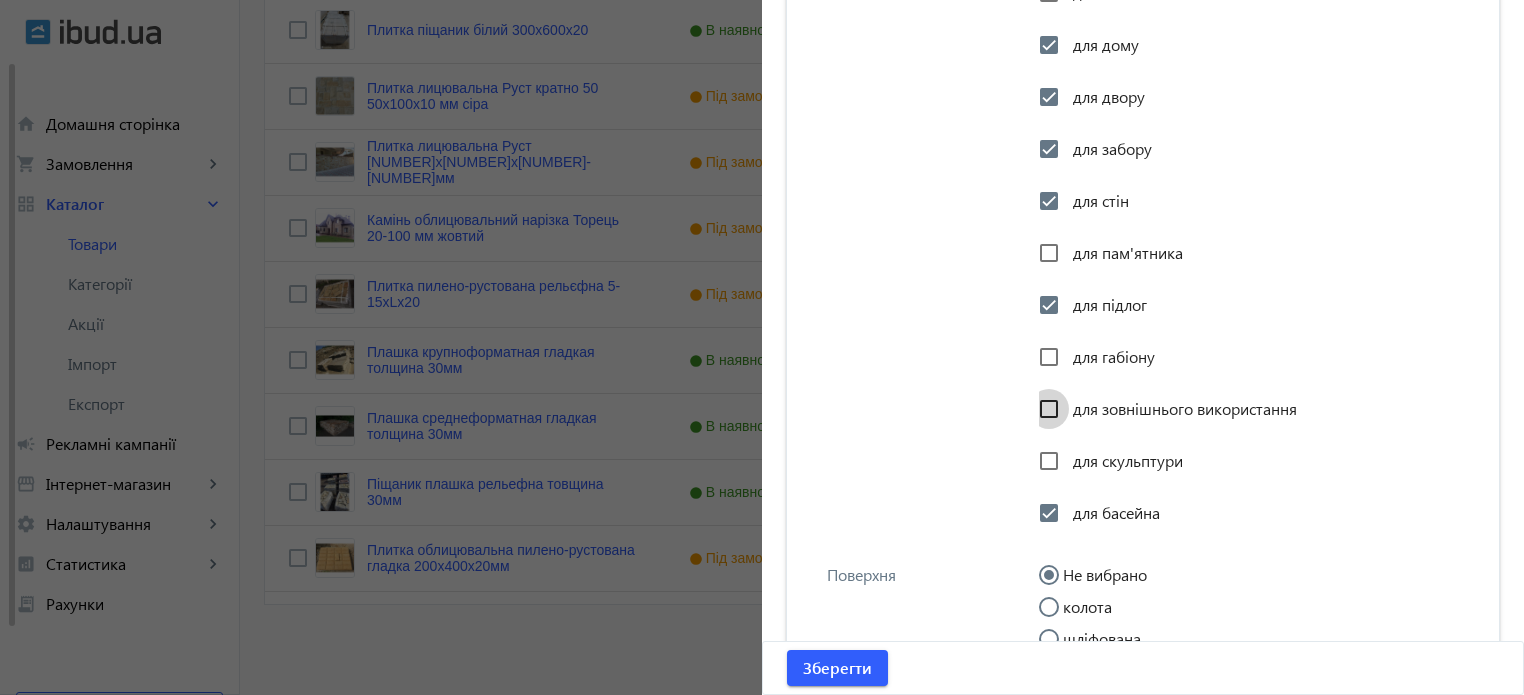 click on "для зовнішнього використання" at bounding box center (1049, 409) 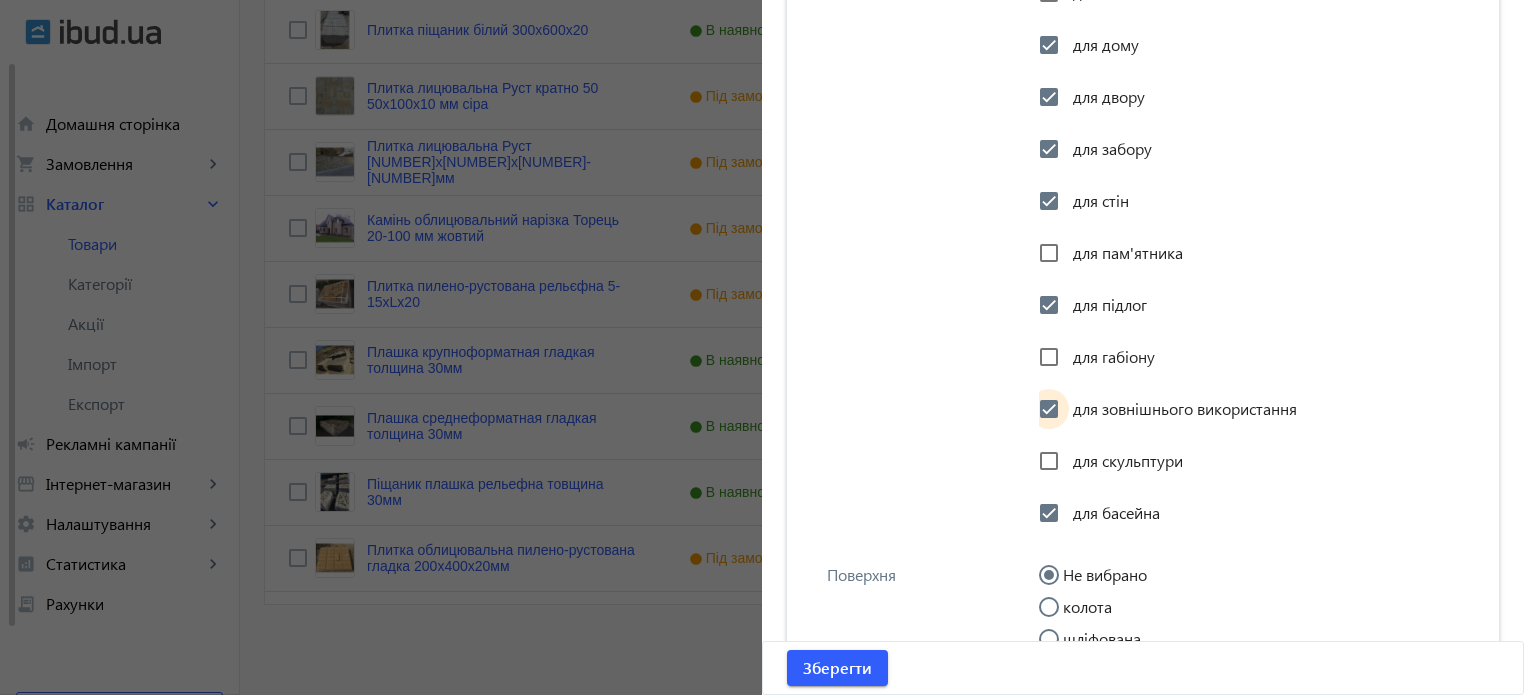 checkbox on "true" 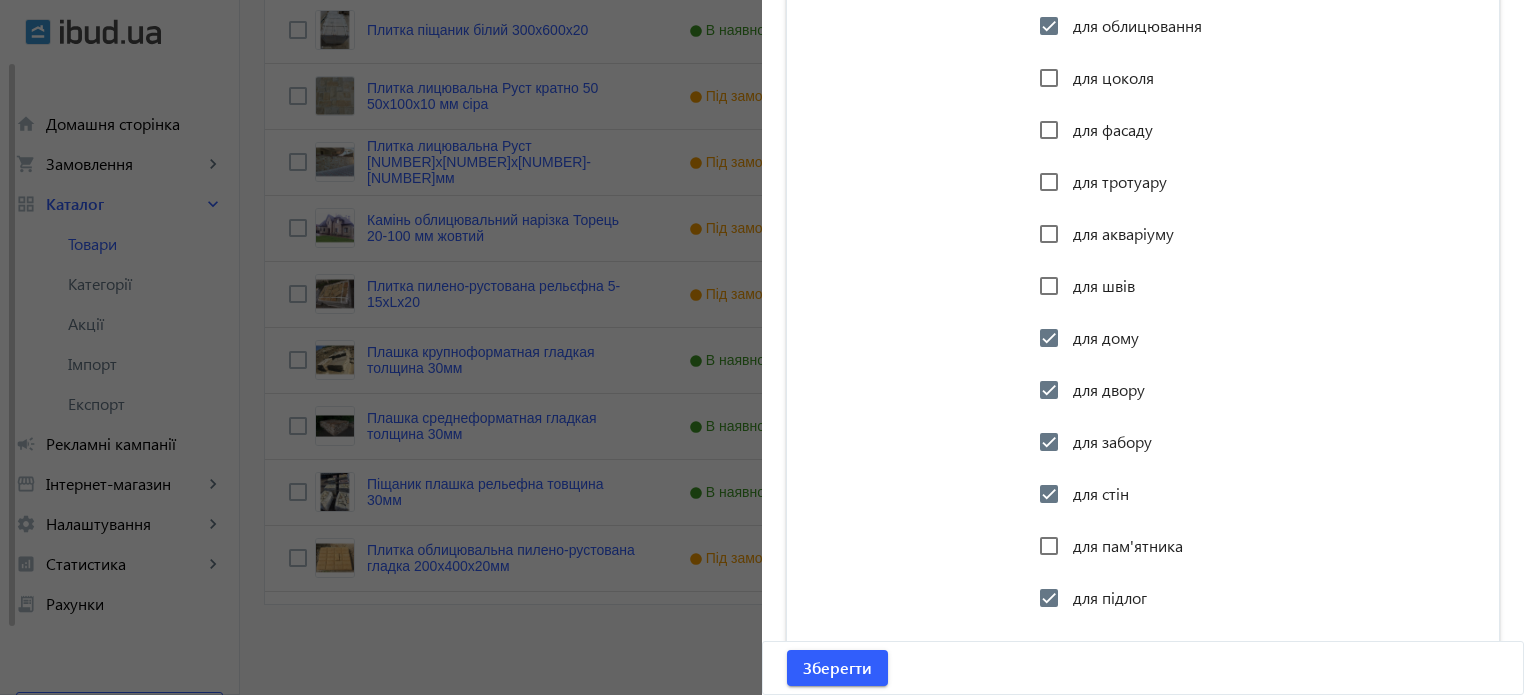 scroll, scrollTop: 2533, scrollLeft: 0, axis: vertical 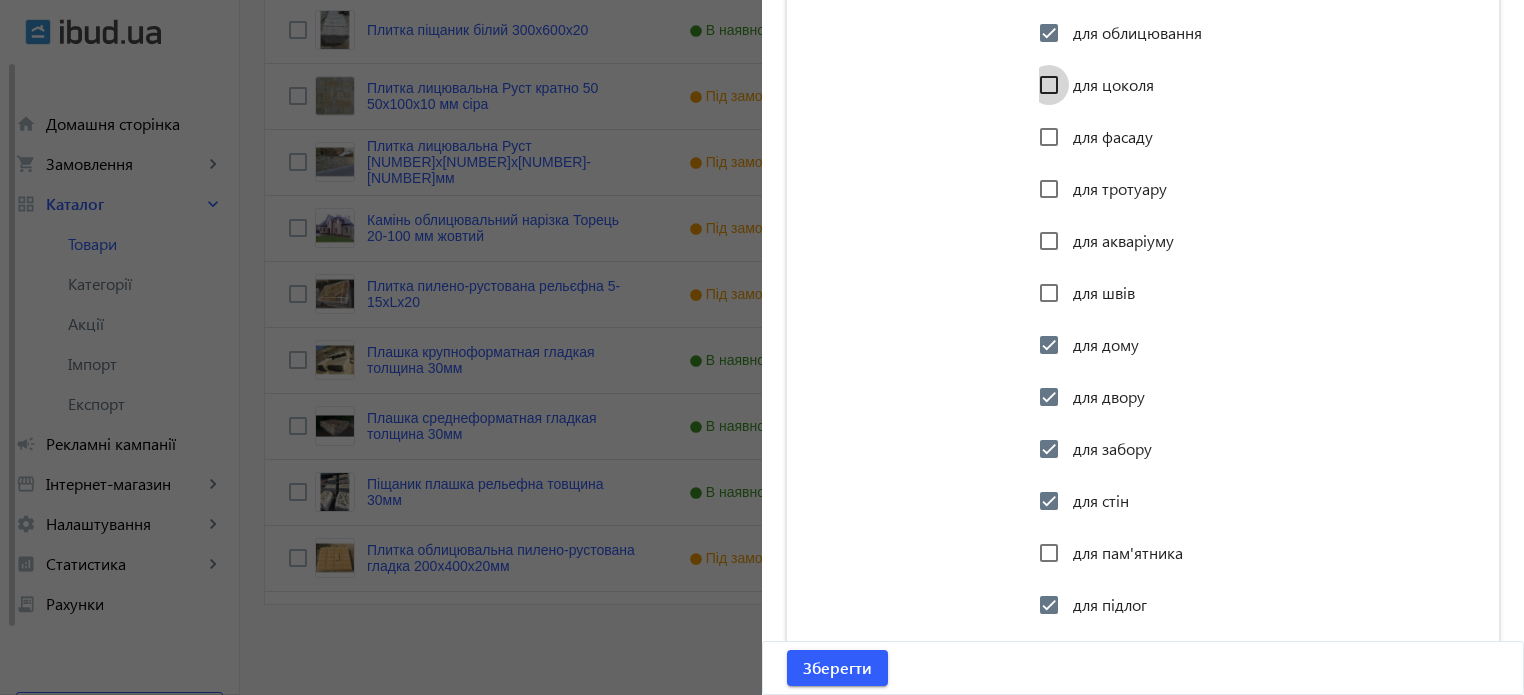 click on "для цоколя" at bounding box center [1049, 85] 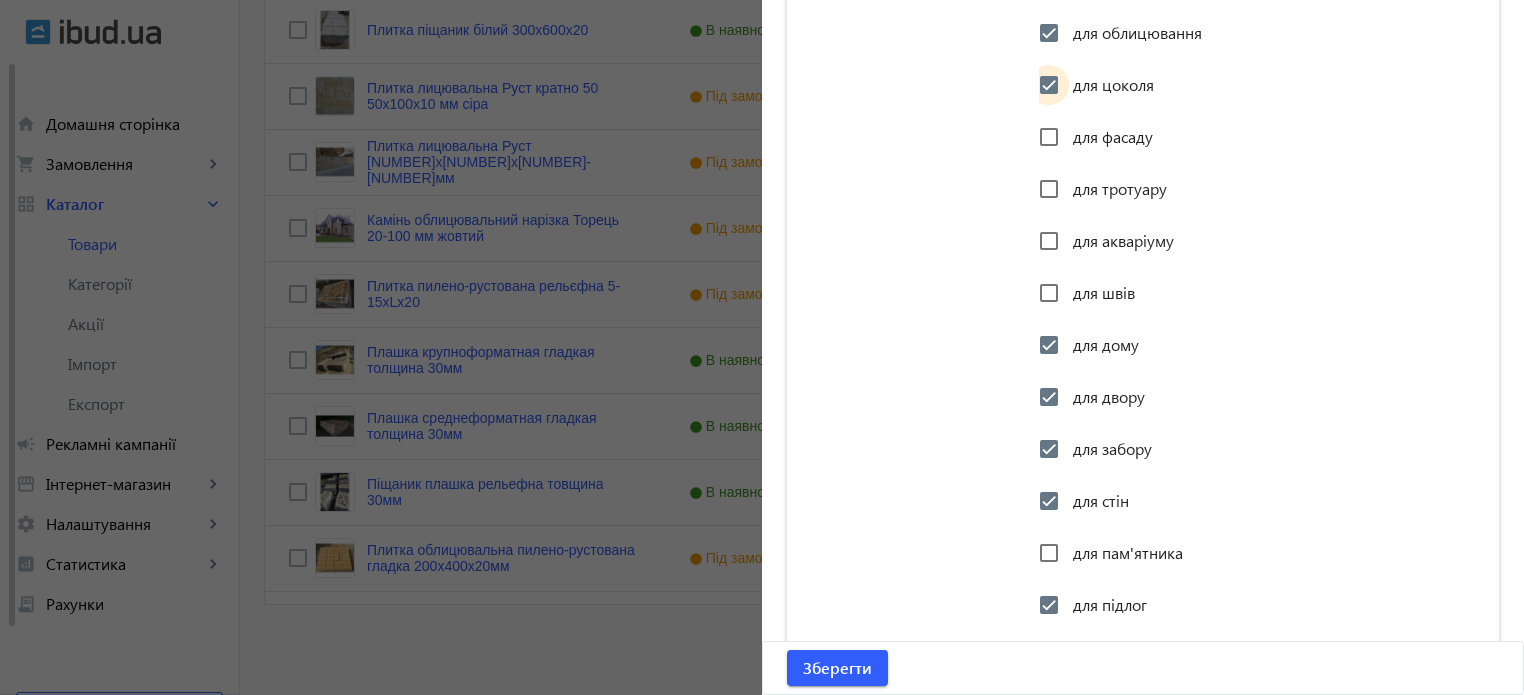 checkbox on "true" 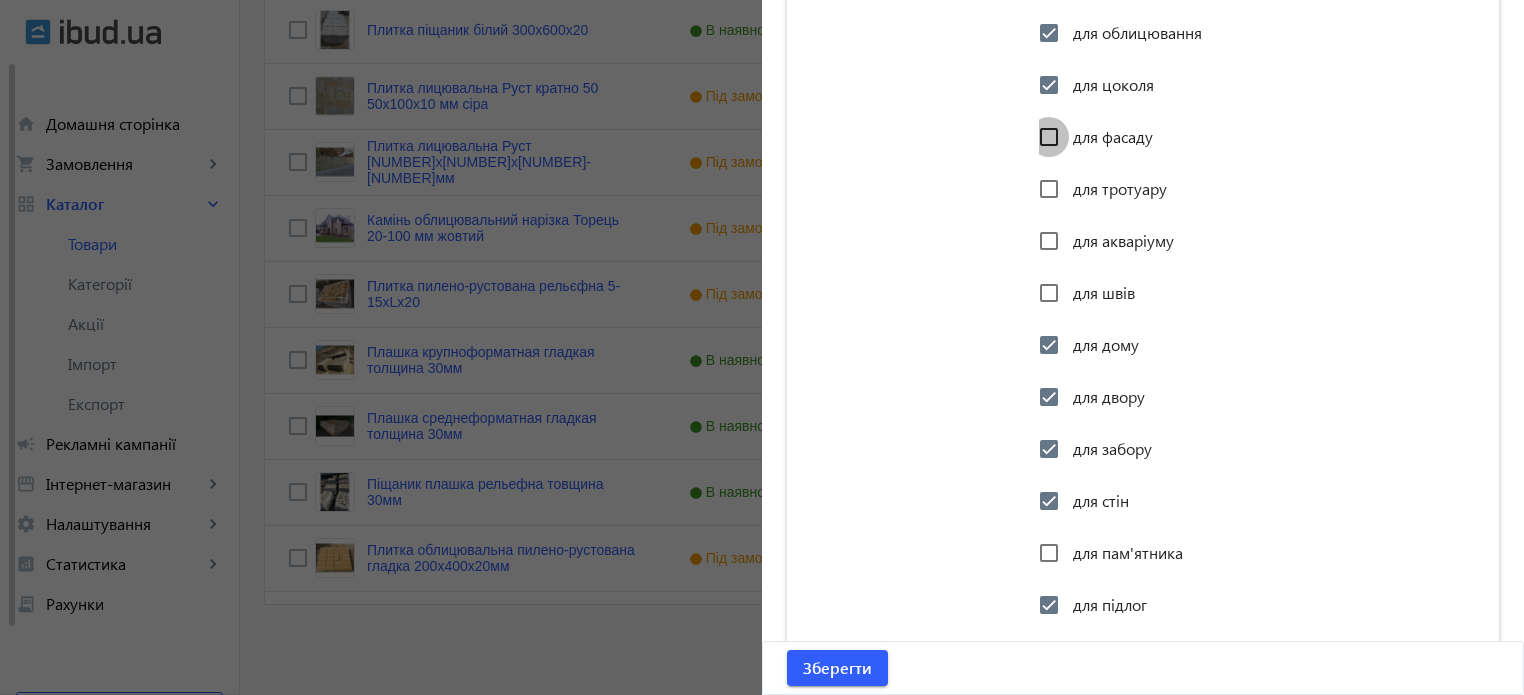 click on "для фасаду" at bounding box center [1049, 137] 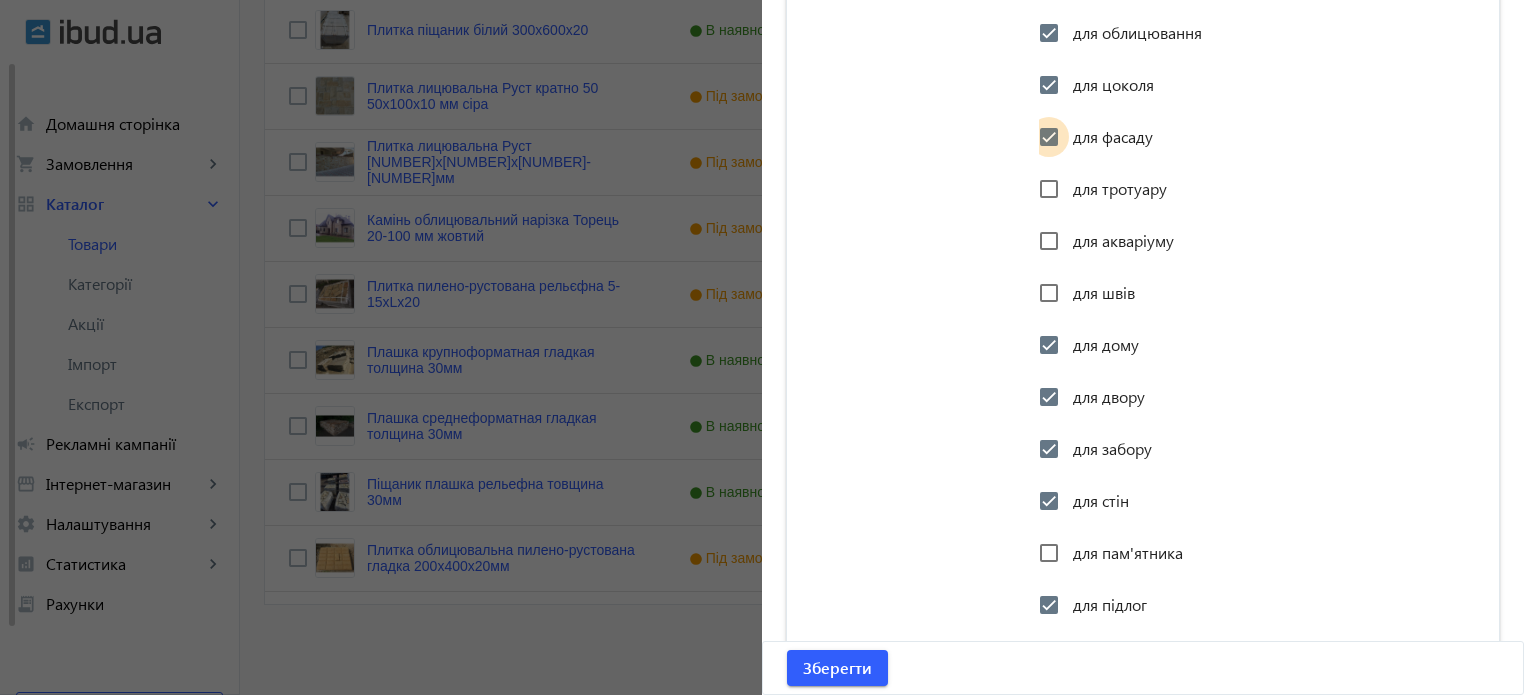 checkbox on "true" 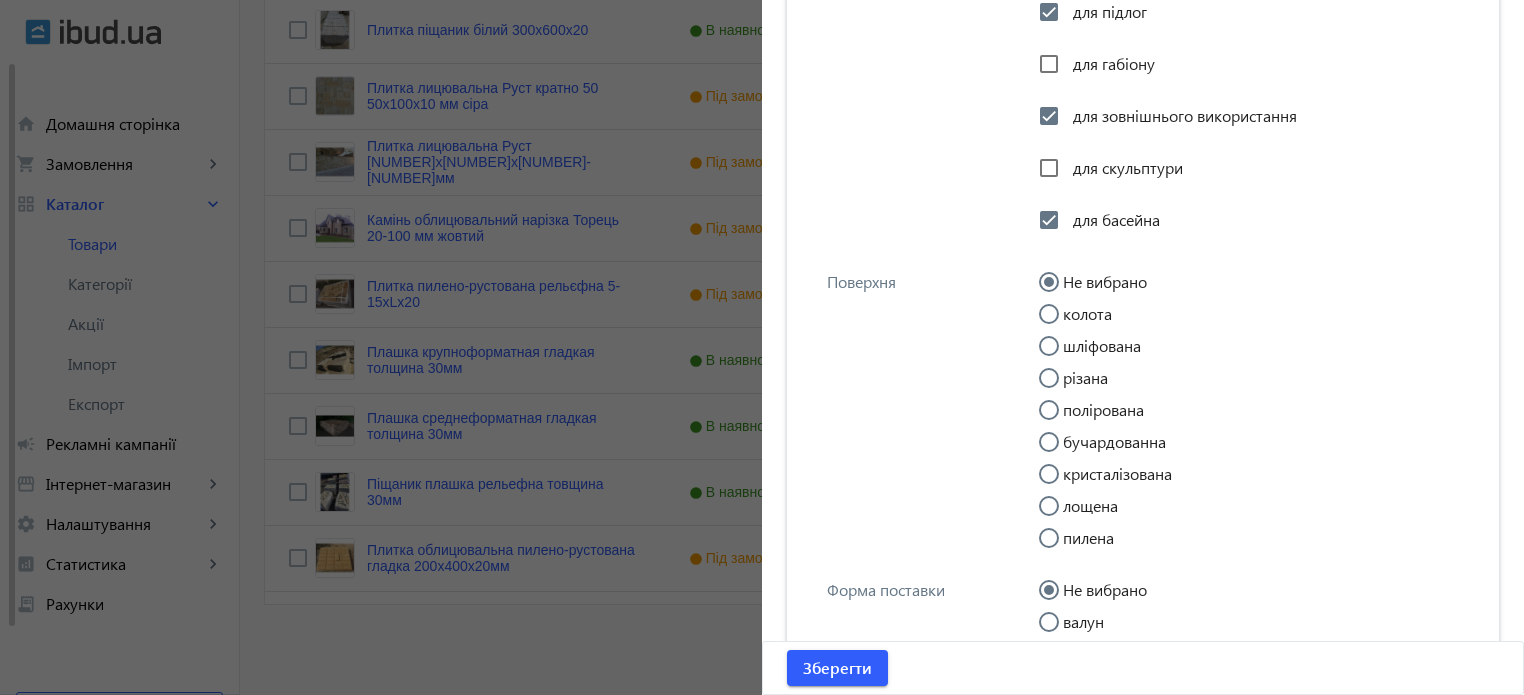 scroll, scrollTop: 3233, scrollLeft: 0, axis: vertical 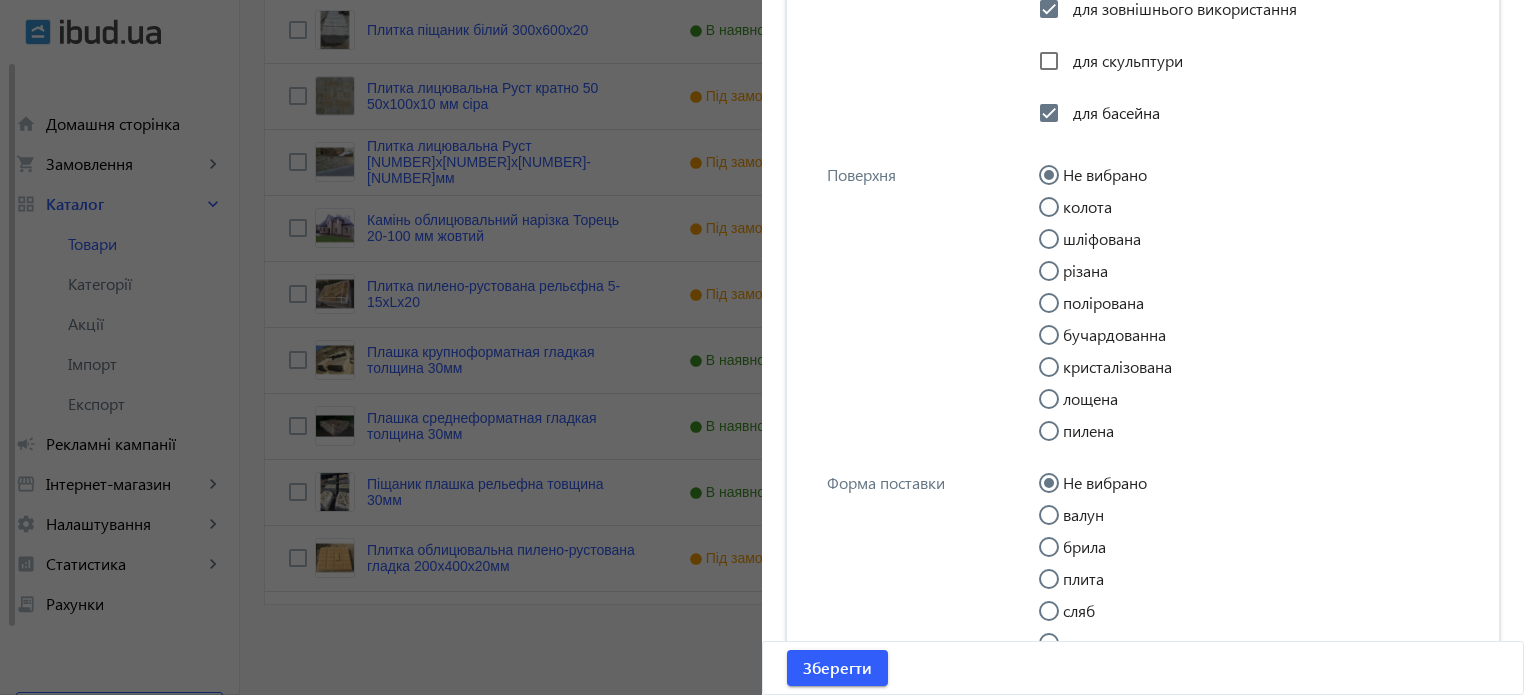 click on "колота" at bounding box center [1059, 217] 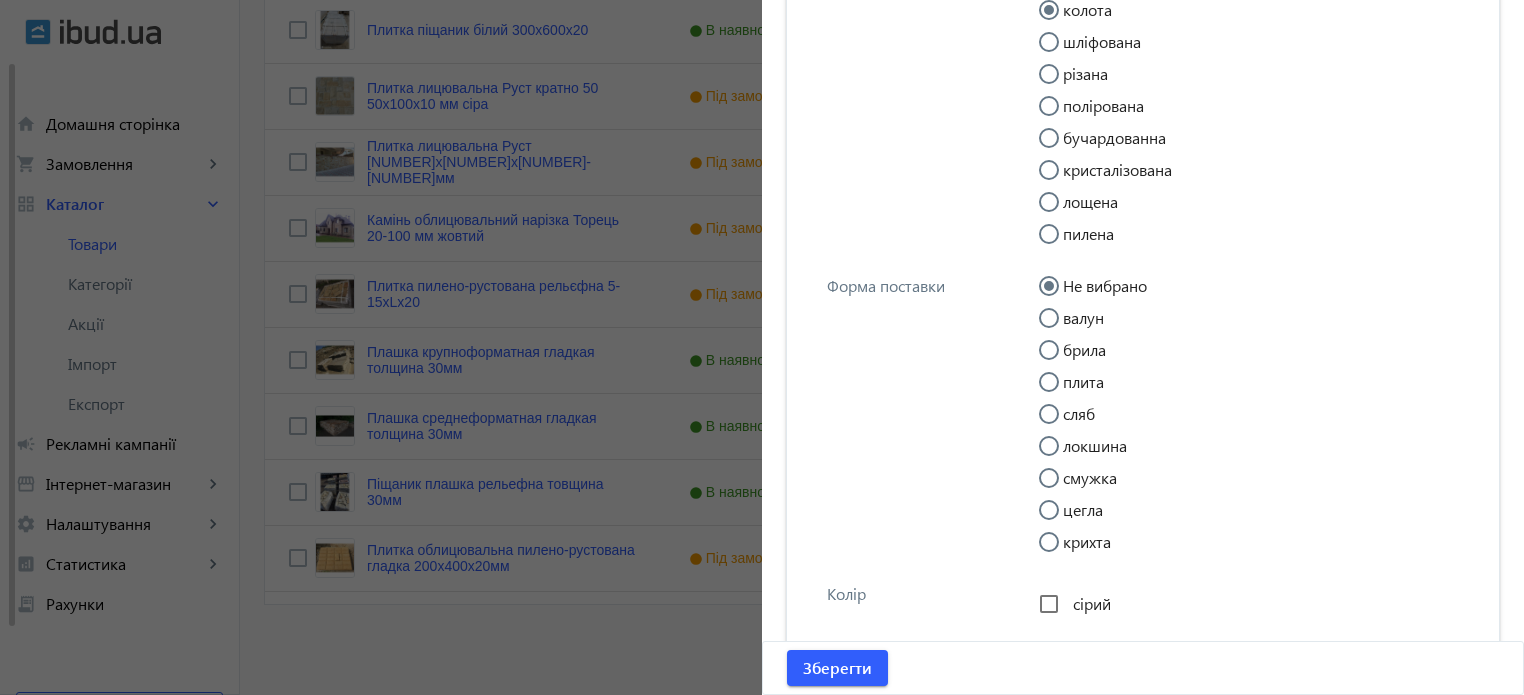 scroll, scrollTop: 3433, scrollLeft: 0, axis: vertical 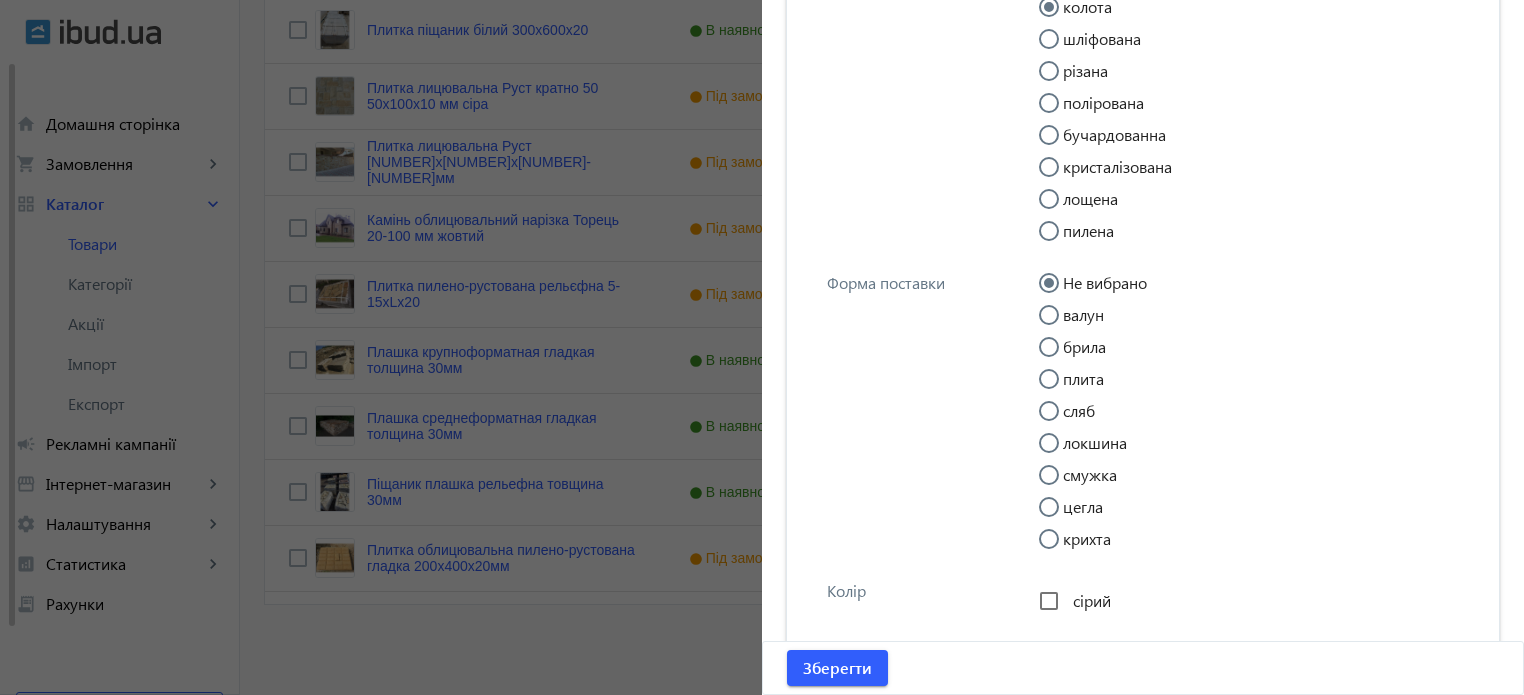 click on "плита" at bounding box center [1059, 389] 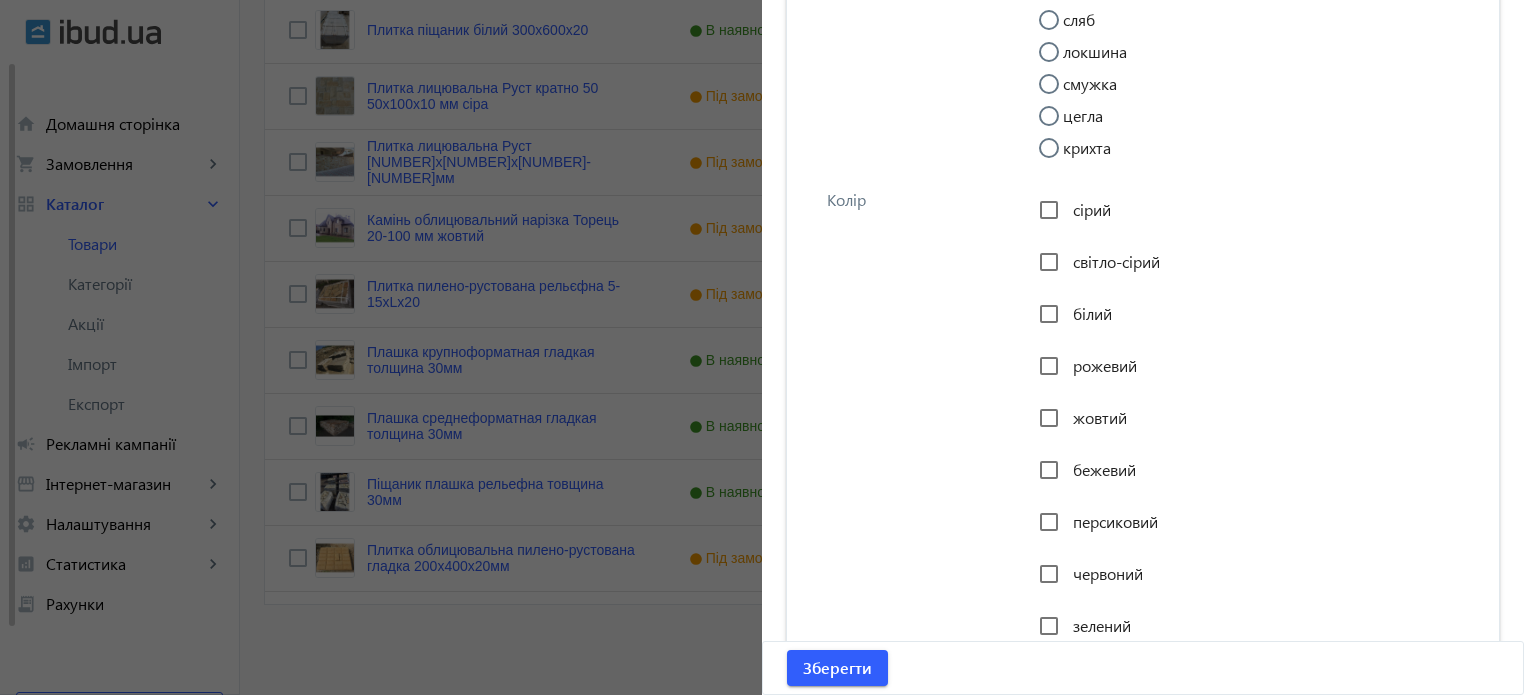 scroll, scrollTop: 3833, scrollLeft: 0, axis: vertical 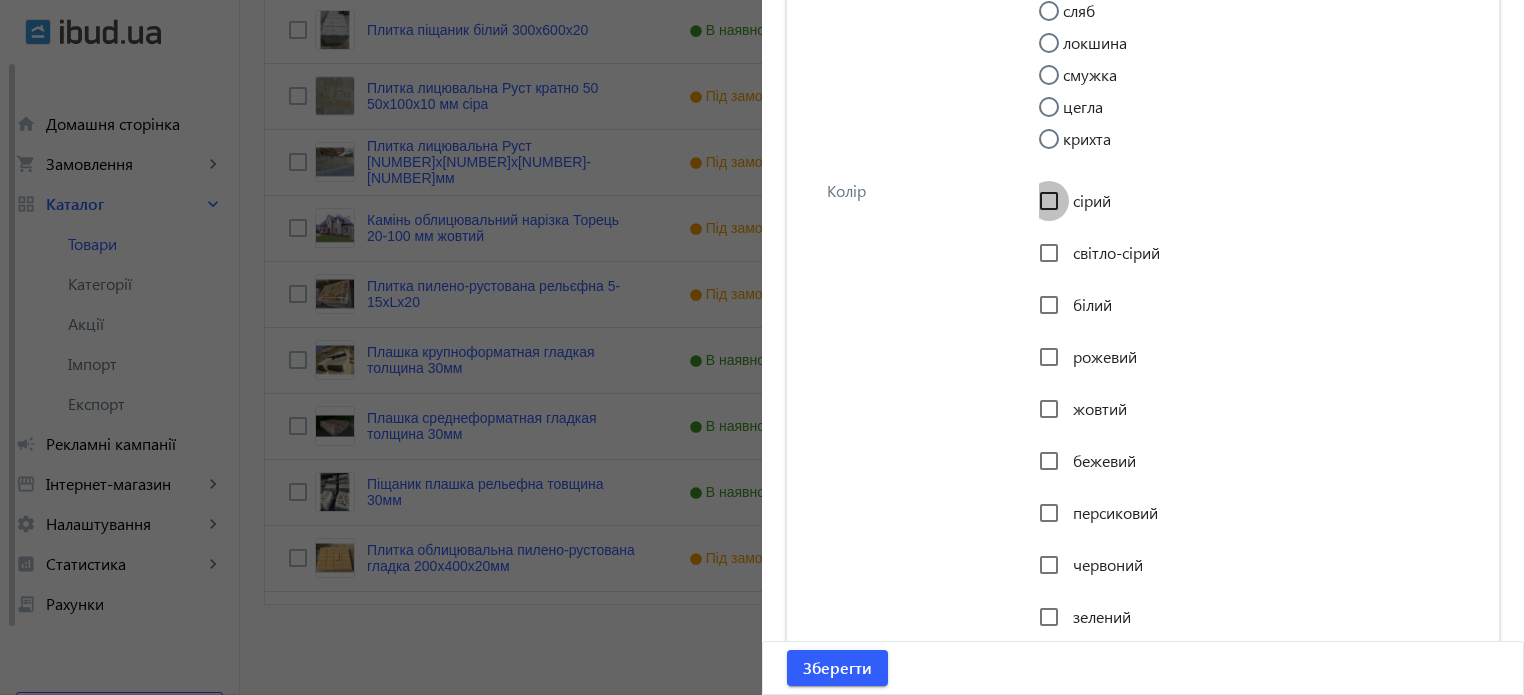 click on "сірий" at bounding box center [1049, 201] 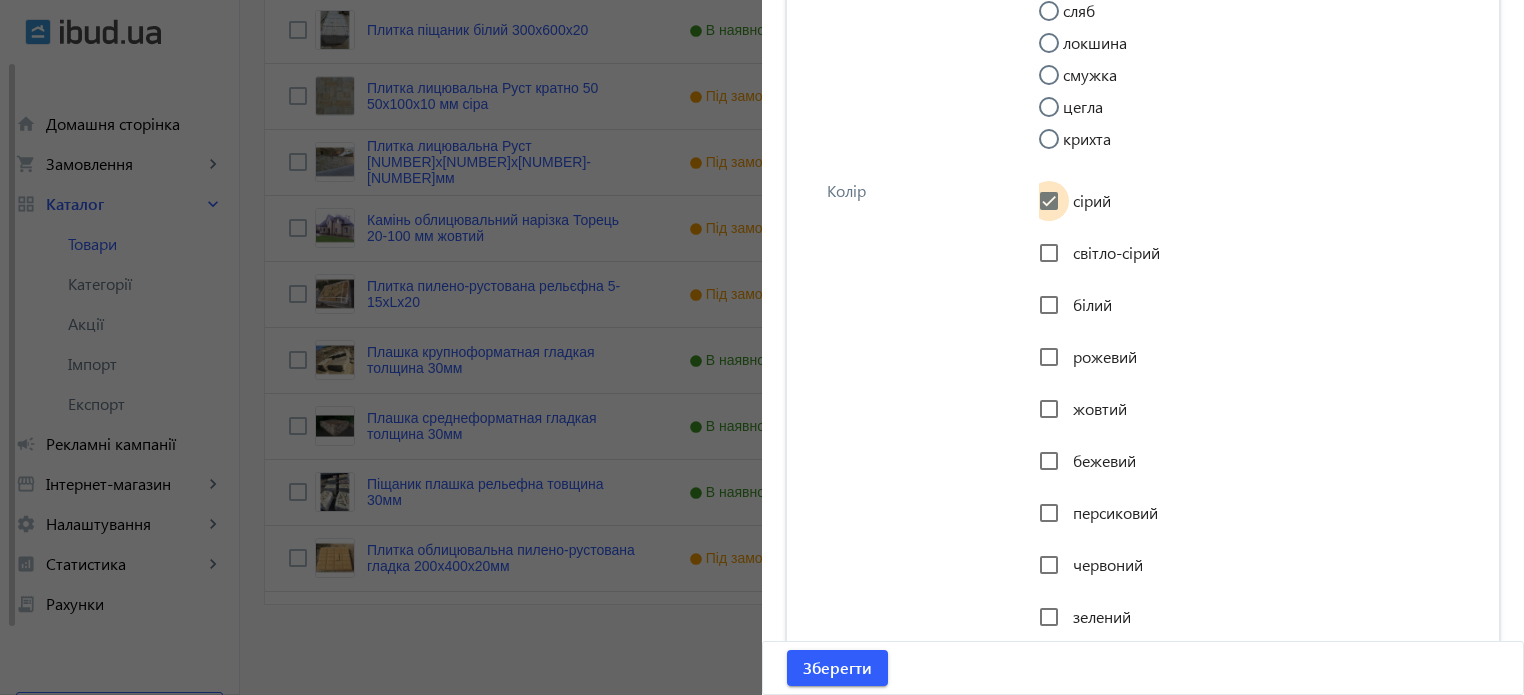 checkbox on "true" 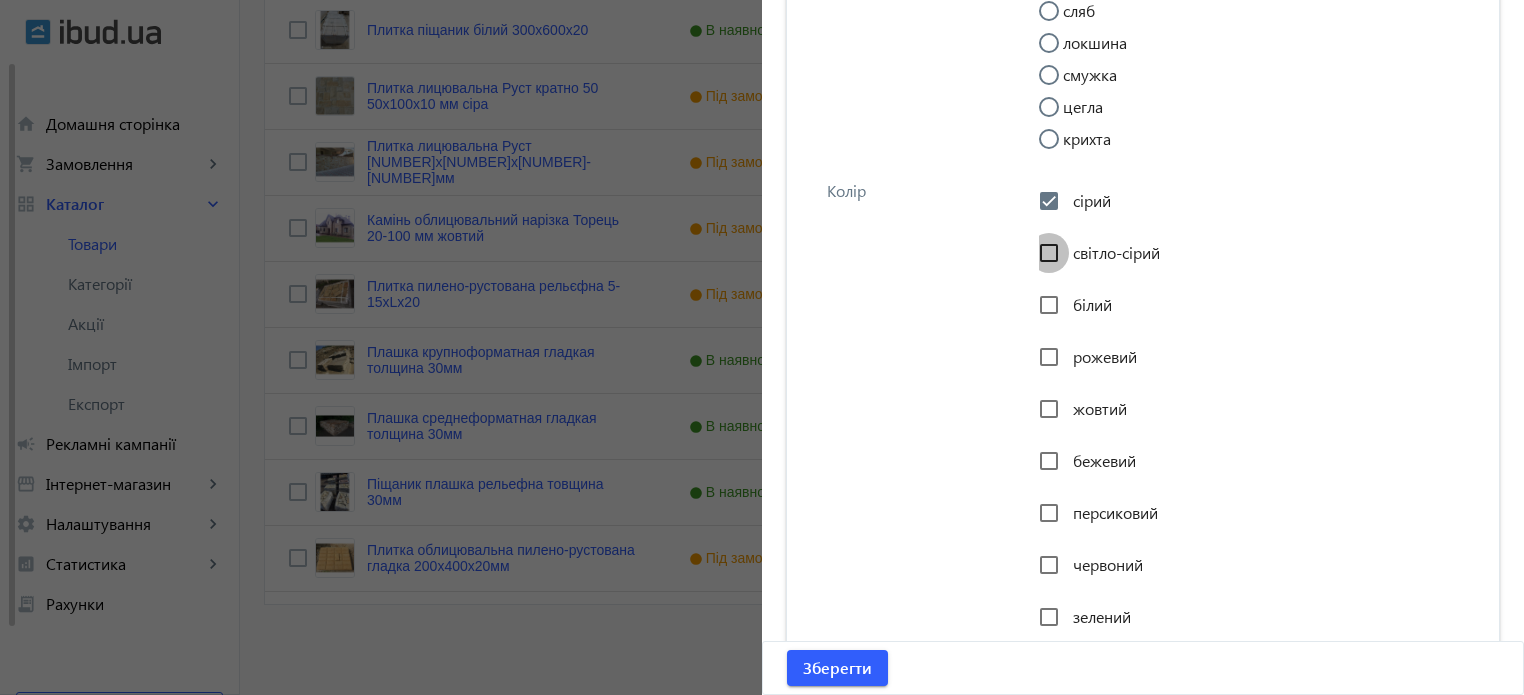 click on "світло-сірий" at bounding box center (1049, 253) 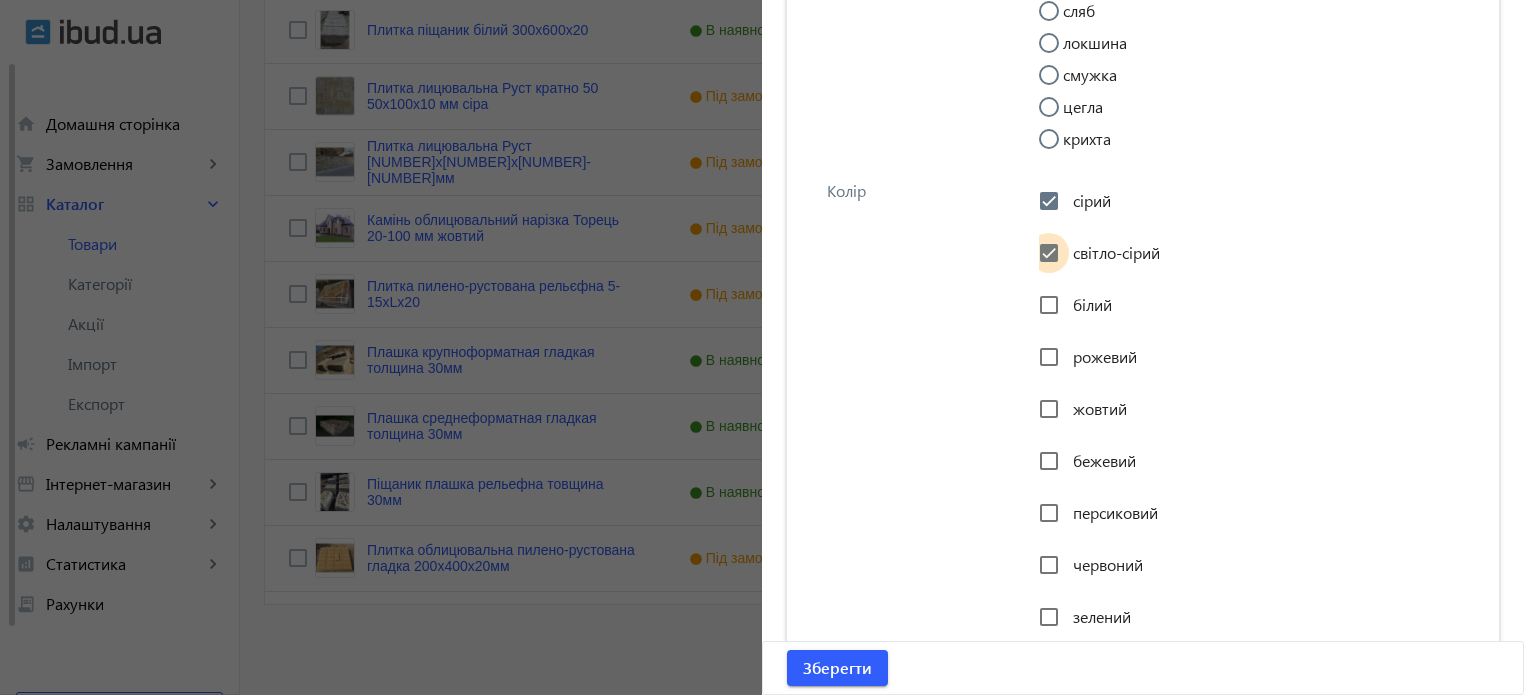 checkbox on "true" 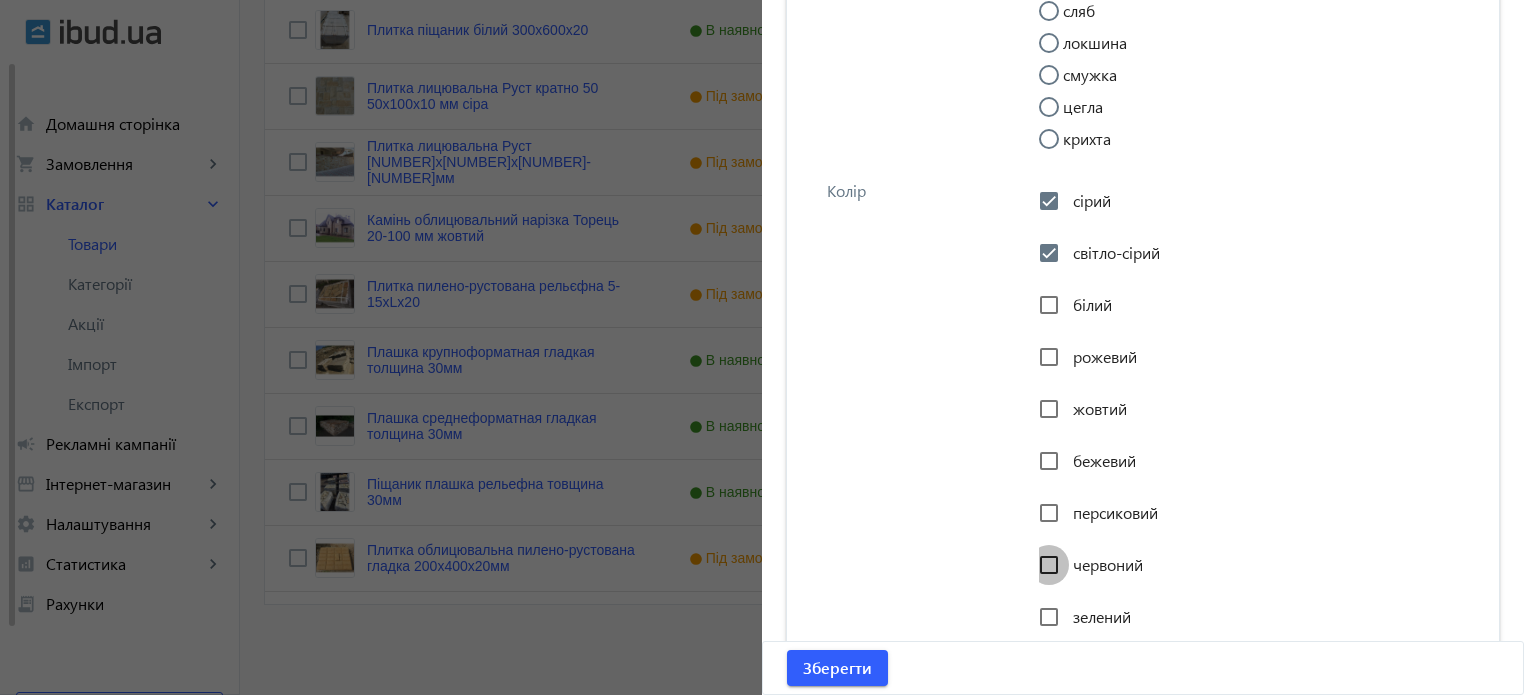 click on "червоний" at bounding box center [1049, 565] 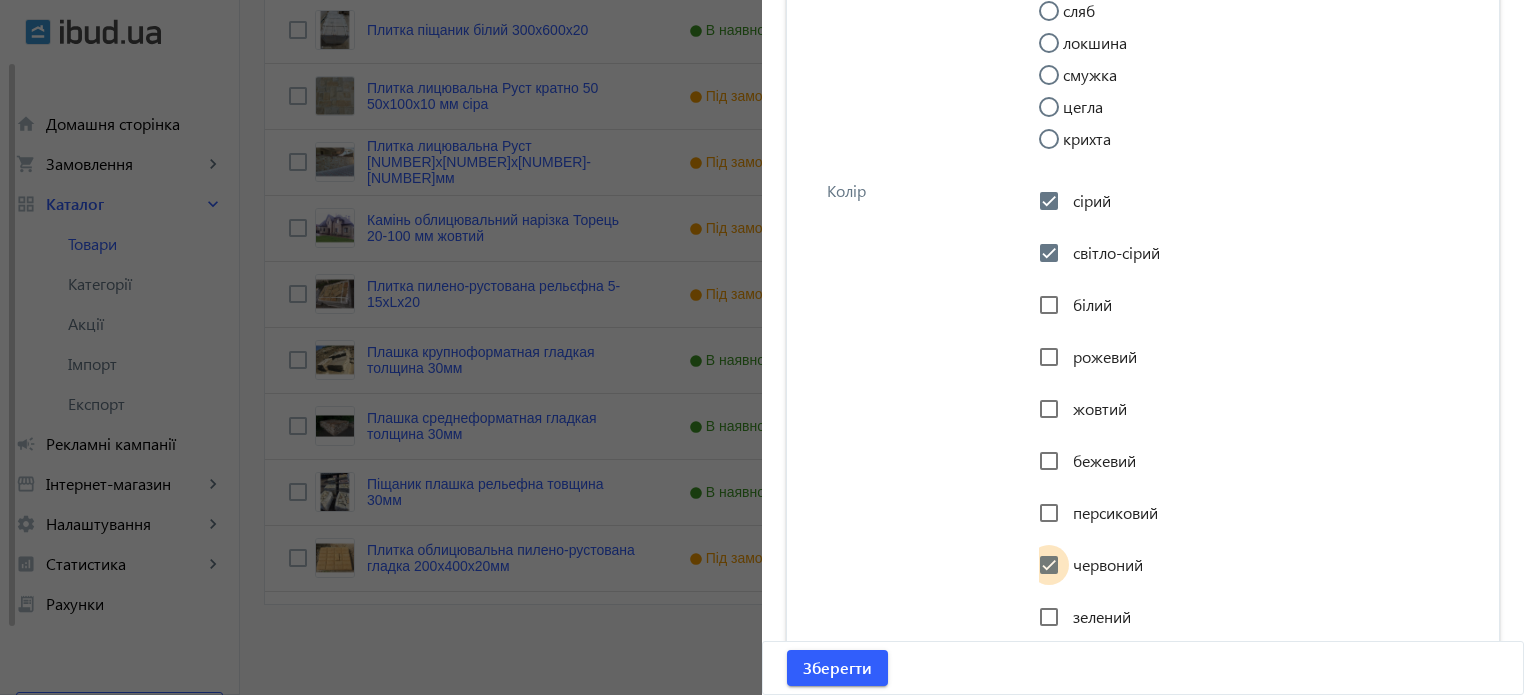 checkbox on "true" 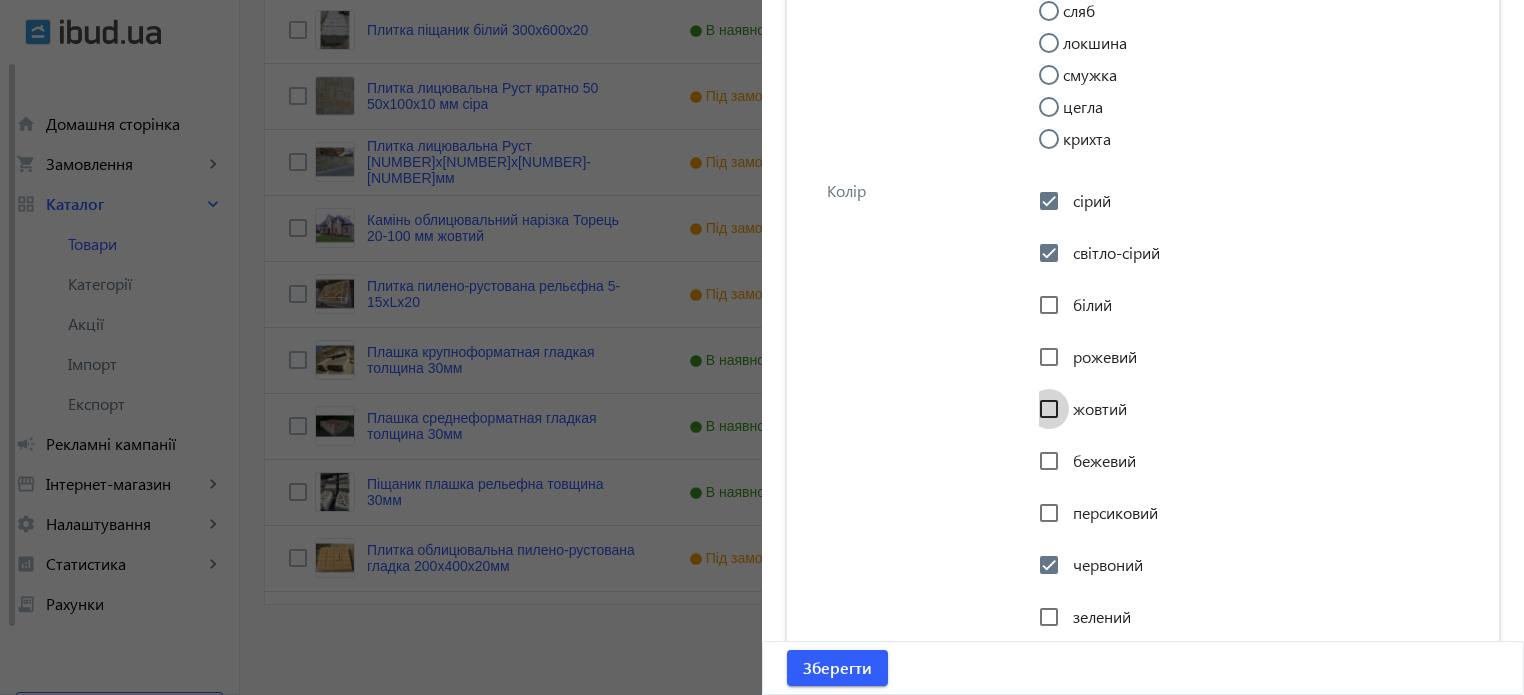 click on "жовтий" at bounding box center [1049, 409] 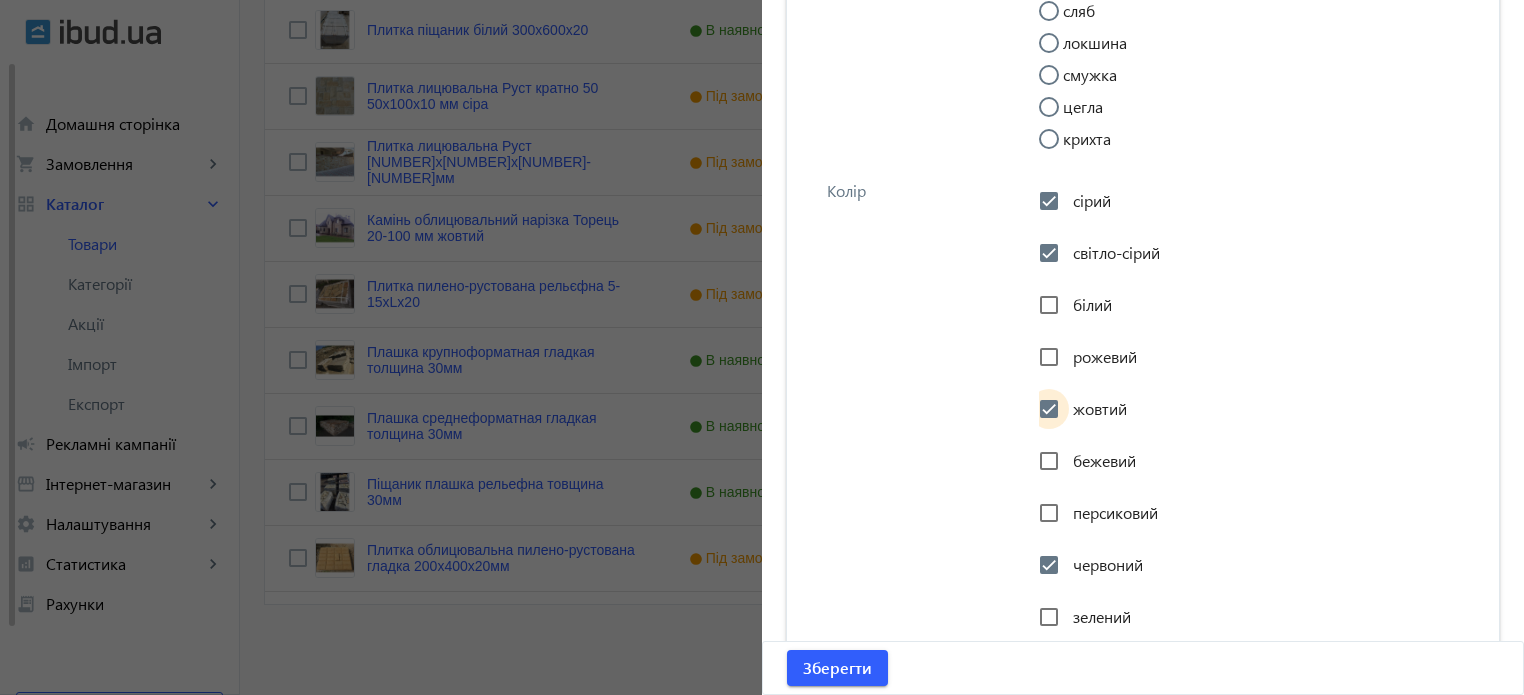checkbox on "true" 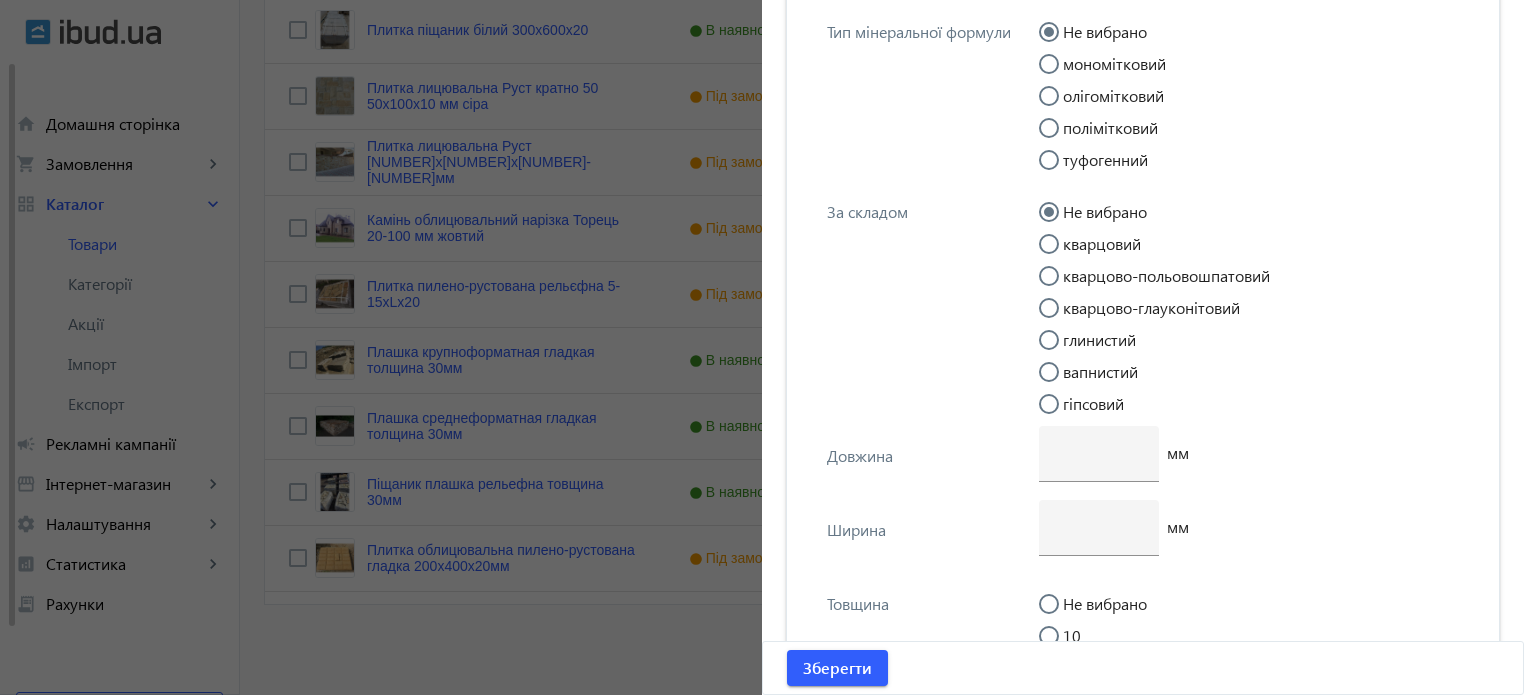 scroll, scrollTop: 4533, scrollLeft: 0, axis: vertical 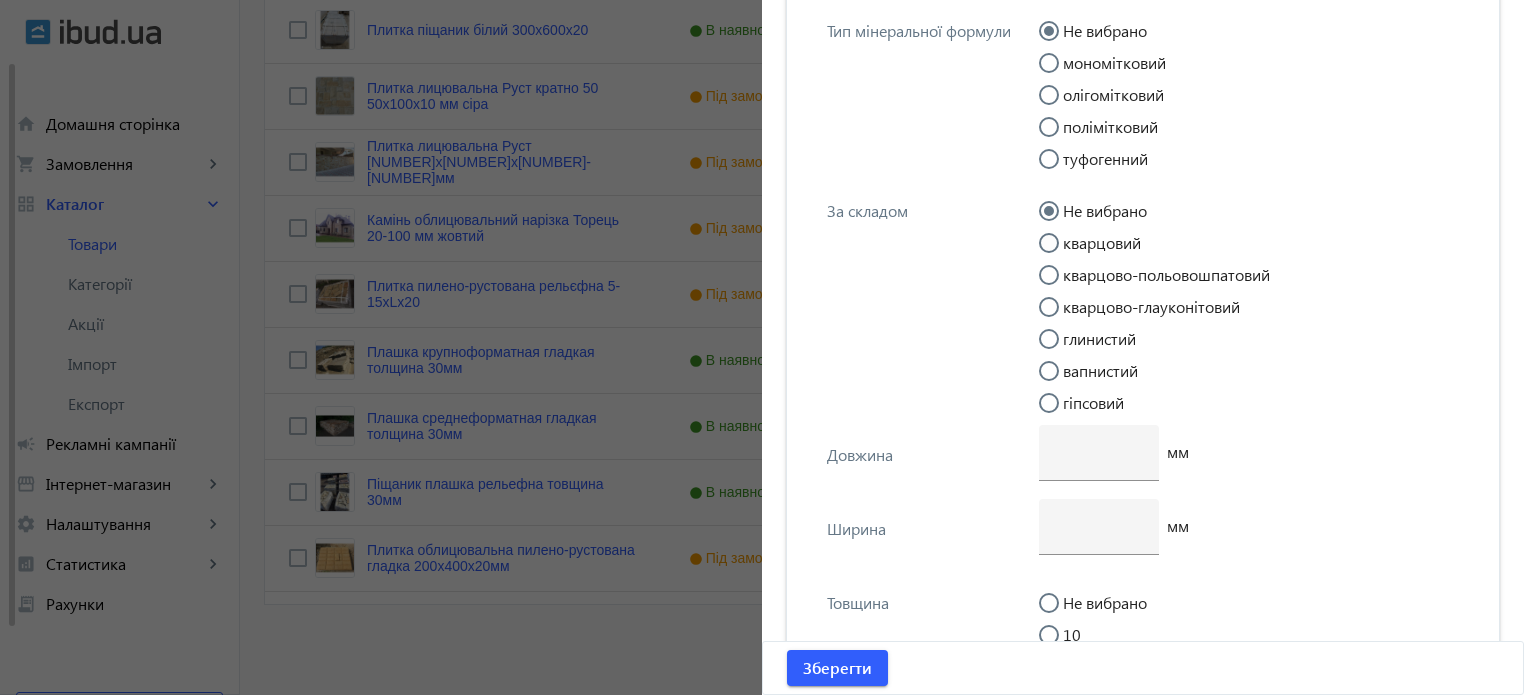 click on "кварцовий" at bounding box center (1059, 253) 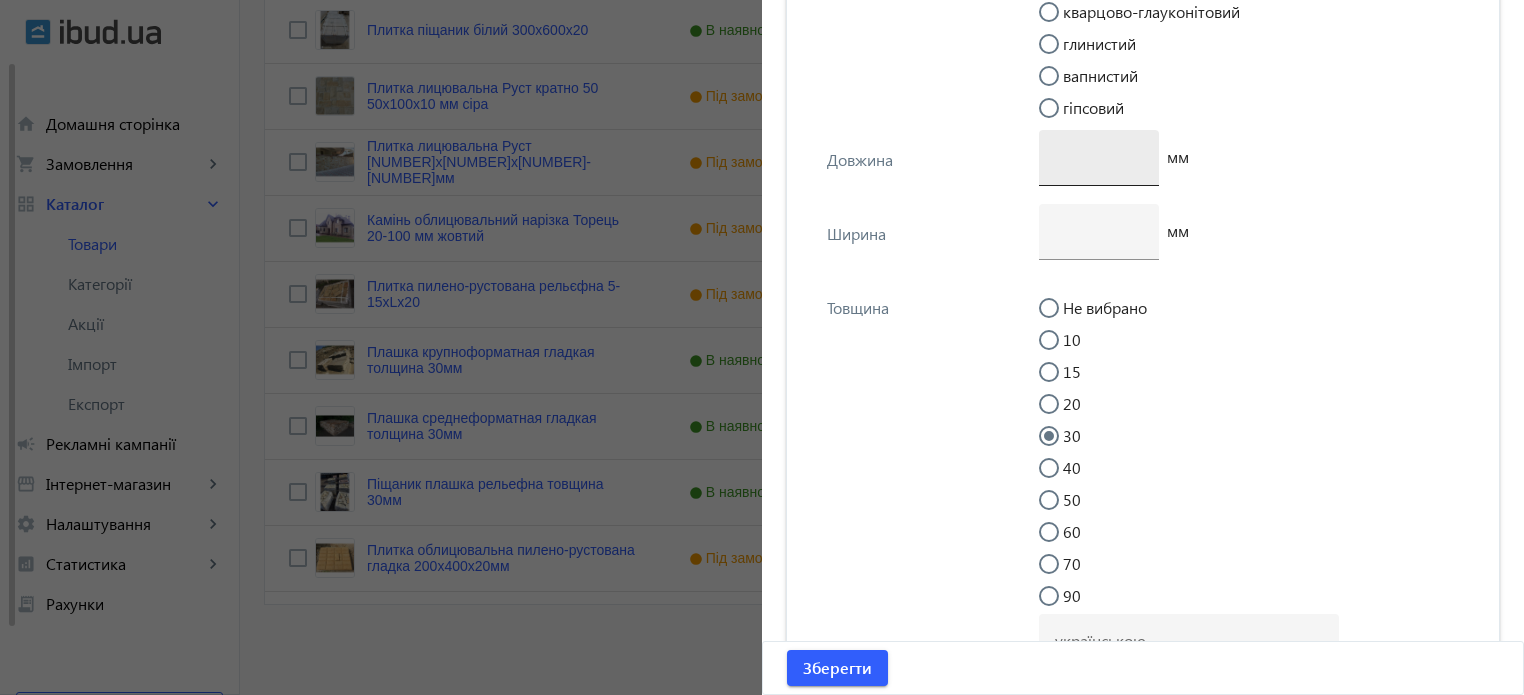 scroll, scrollTop: 4833, scrollLeft: 0, axis: vertical 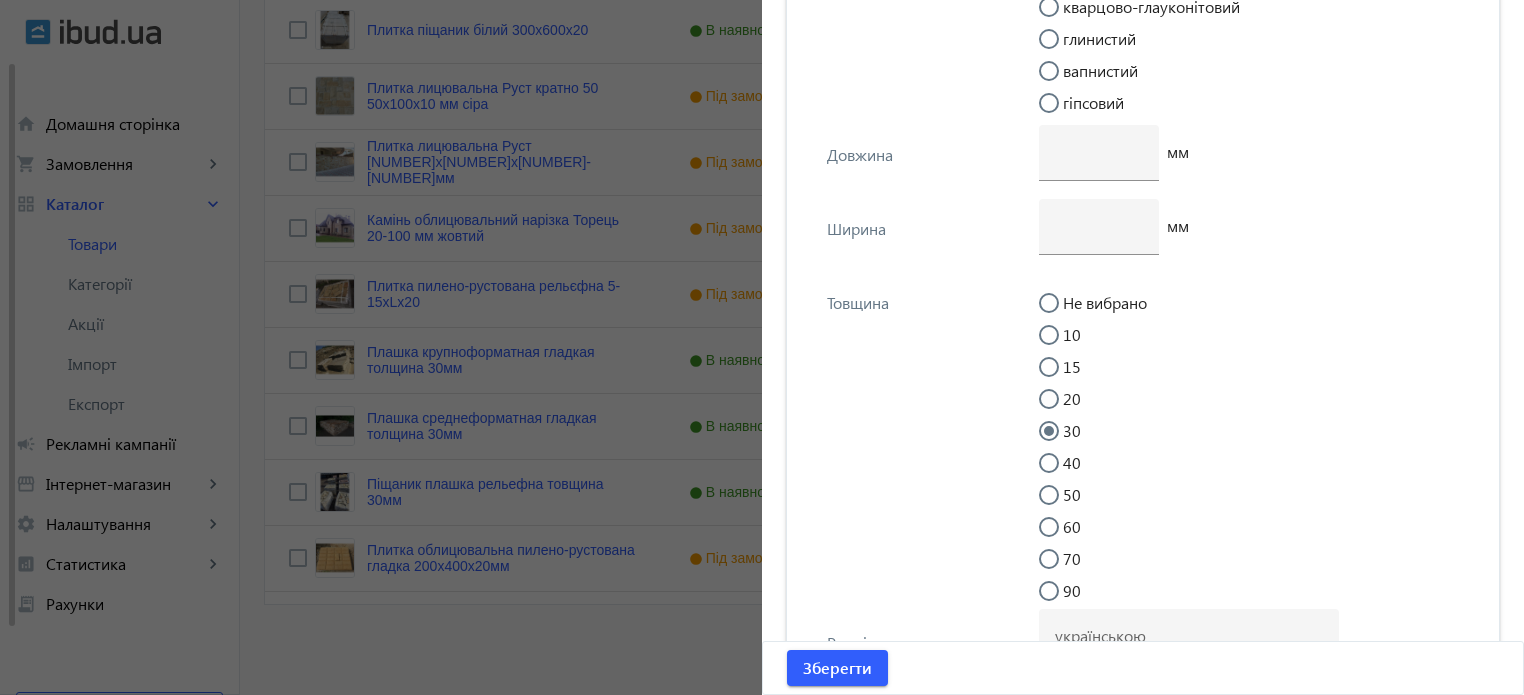 click on "20" at bounding box center [1059, 409] 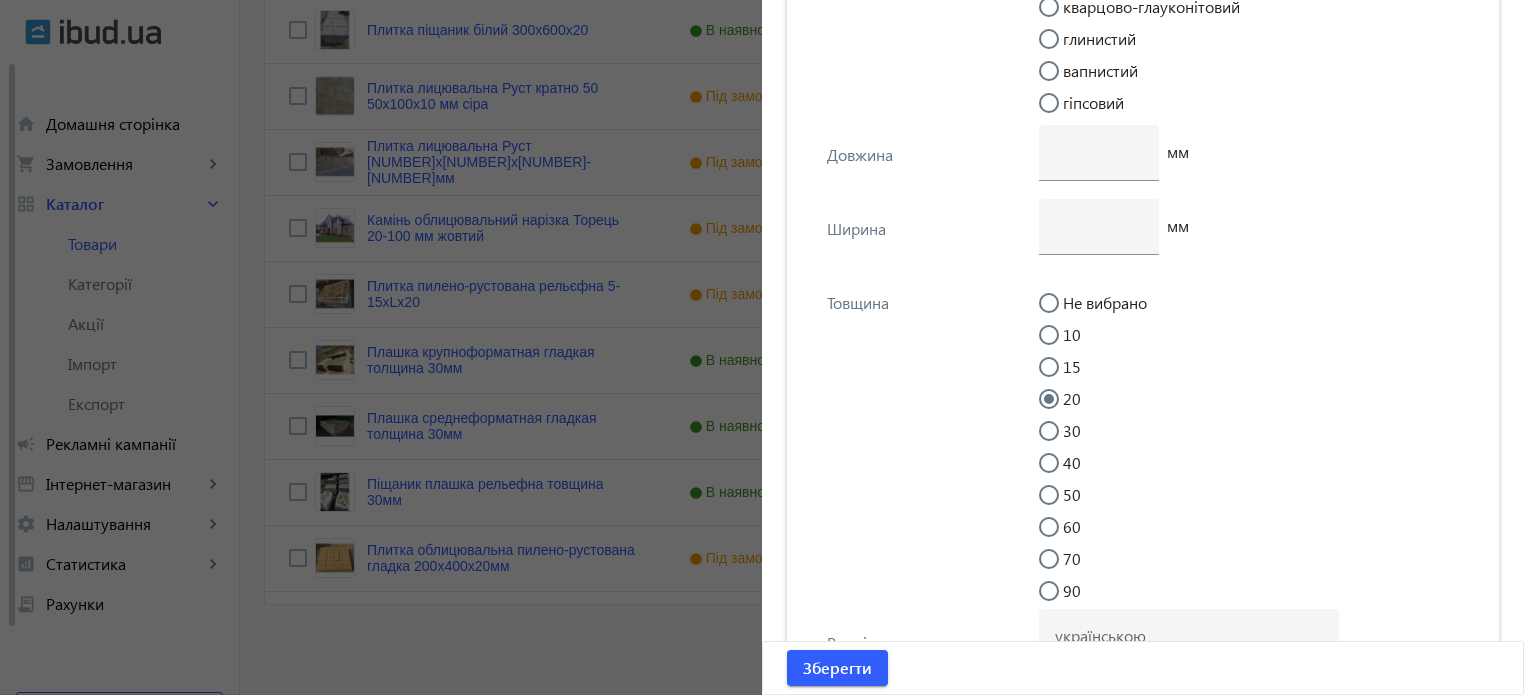 click on "30" at bounding box center [1059, 441] 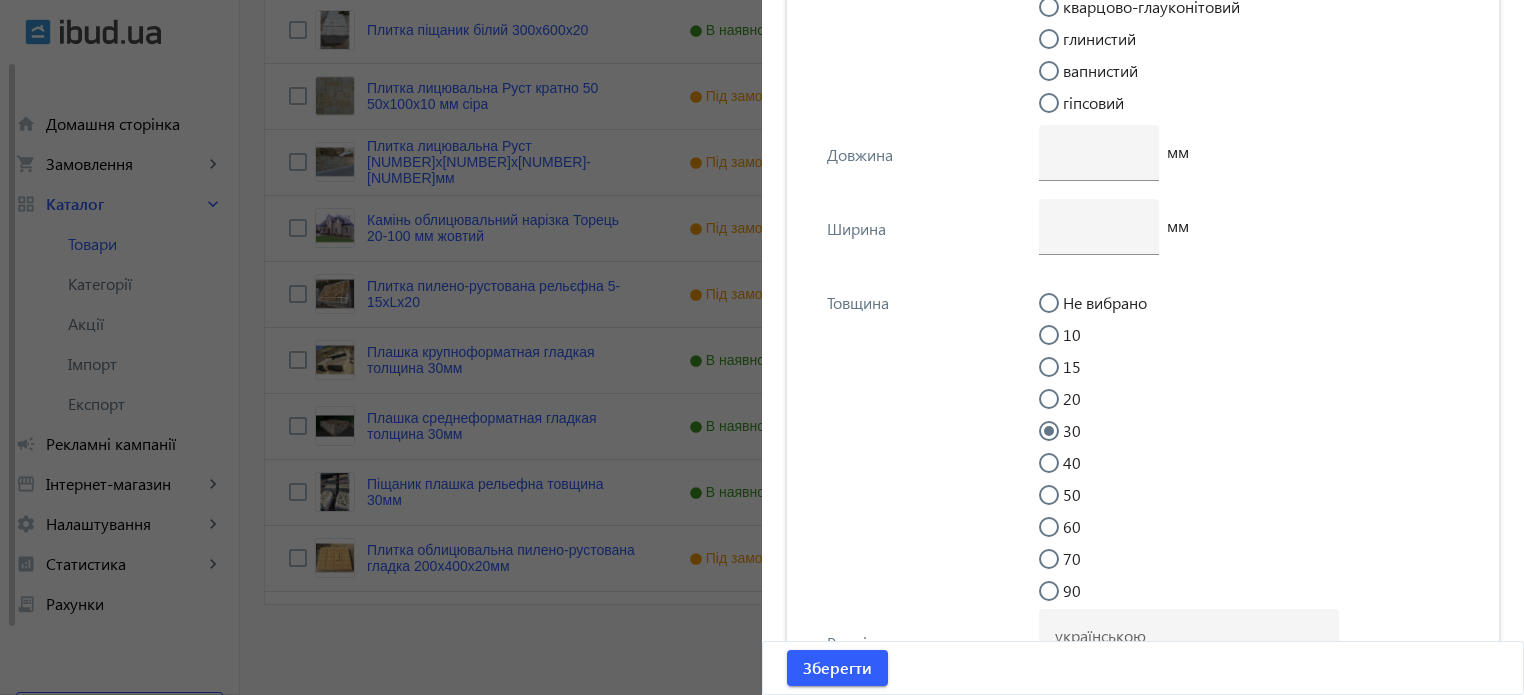 click on "20" at bounding box center (1059, 409) 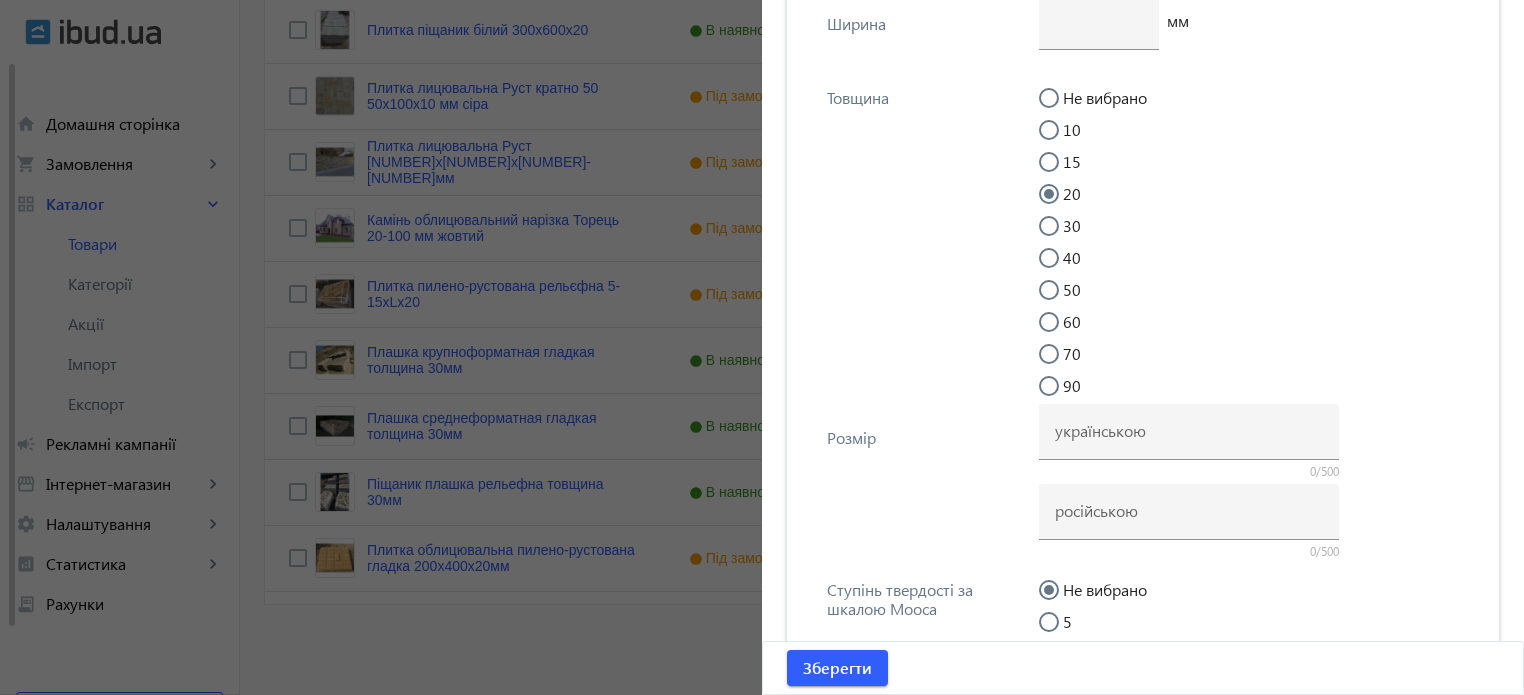 scroll, scrollTop: 5033, scrollLeft: 0, axis: vertical 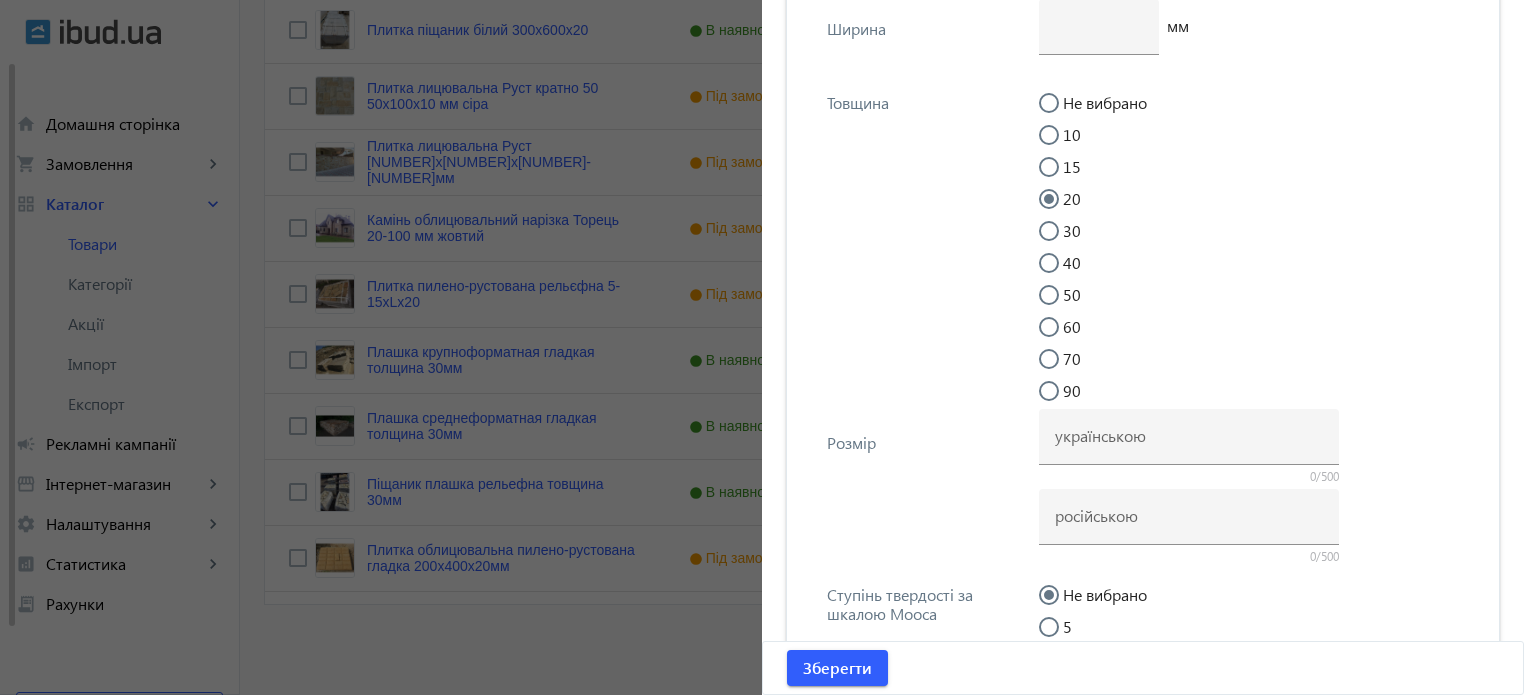 click on "30" at bounding box center [1059, 241] 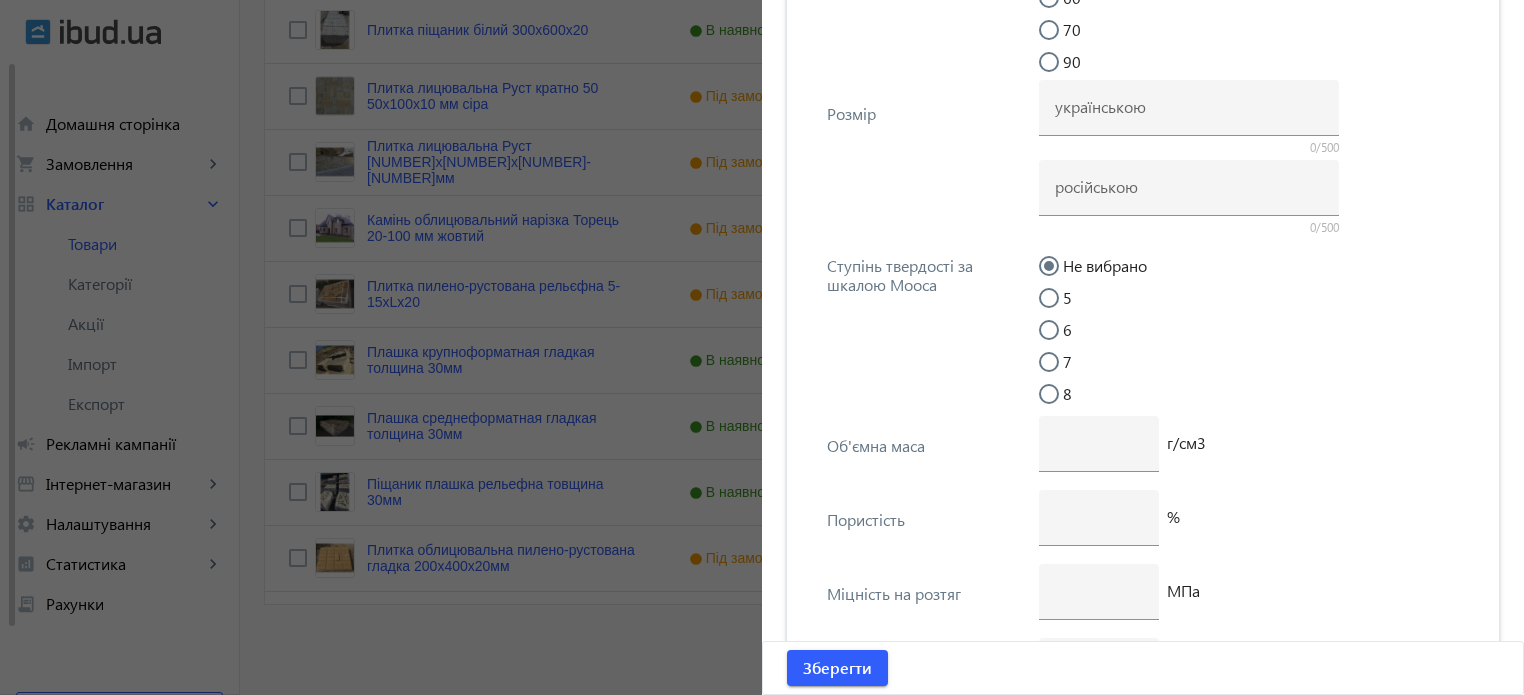 scroll, scrollTop: 5433, scrollLeft: 0, axis: vertical 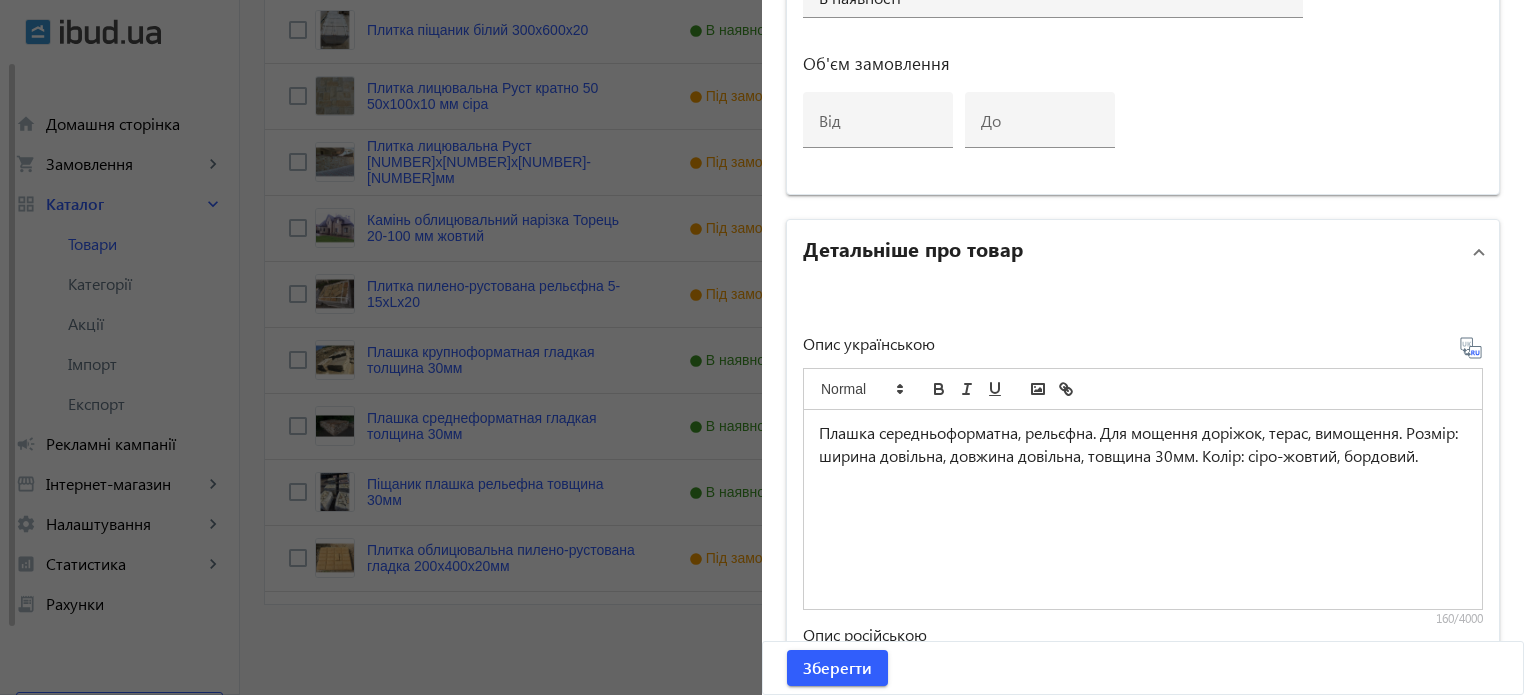 click on "Плашка середньоформатна, рельєфна. Для мощення доріжок, терас, вимощення. Розмір: ширина довільна, довжина довільна, товщина 30мм. Колір: сіро-жовтий, бордовий." at bounding box center [1143, 444] 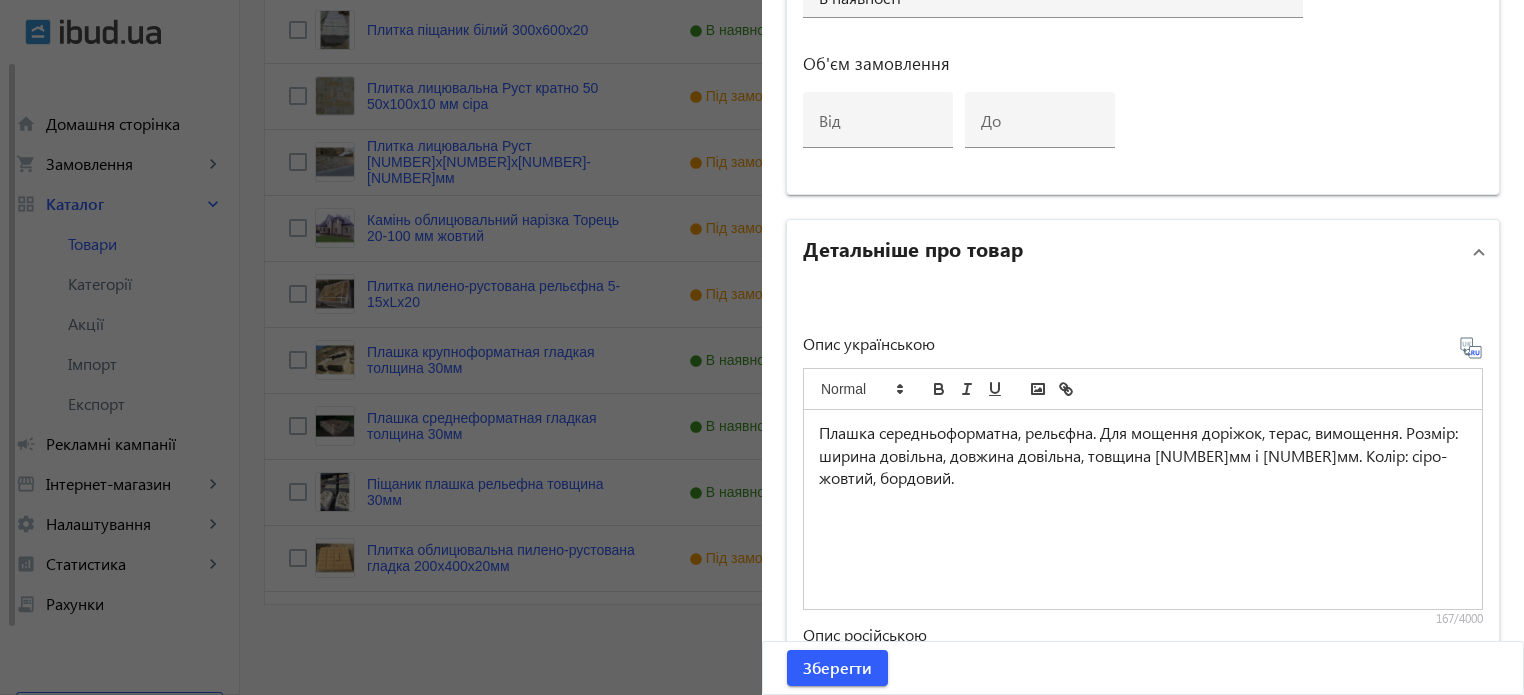 click on "Плашка середньоформатна, рельєфна. Для мощення доріжок, терас, вимощення. Розмір: ширина довільна, довжина довільна, товщина [NUMBER]мм і [NUMBER]мм. Колір: сіро-жовтий, бордовий." at bounding box center (1143, 456) 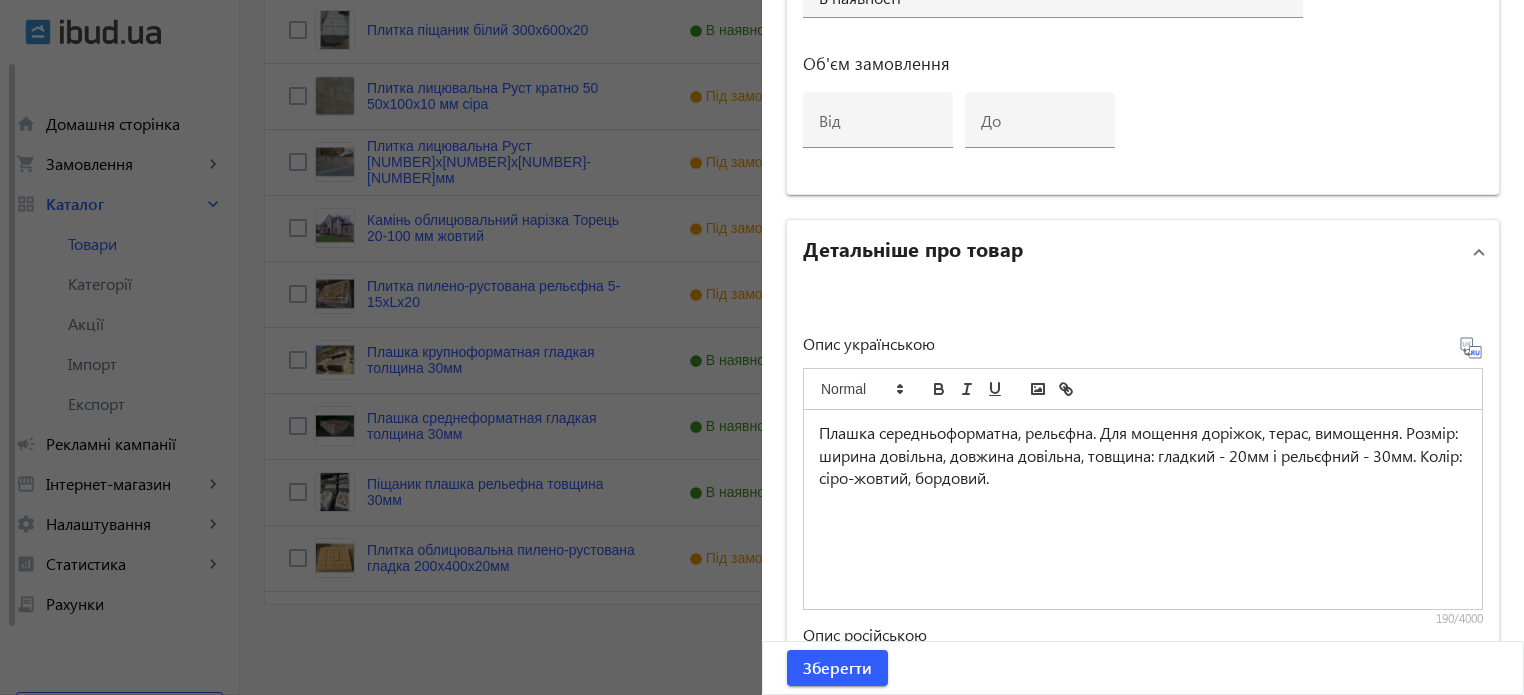 click on "Плашка середньоформатна, рельєфна. Для мощення доріжок, терас, вимощення. Розмір: ширина довільна, довжина довільна, товщина: гладкий - 20мм і рельєфний - 30мм. Колір: сіро-жовтий, бордовий." at bounding box center (1143, 456) 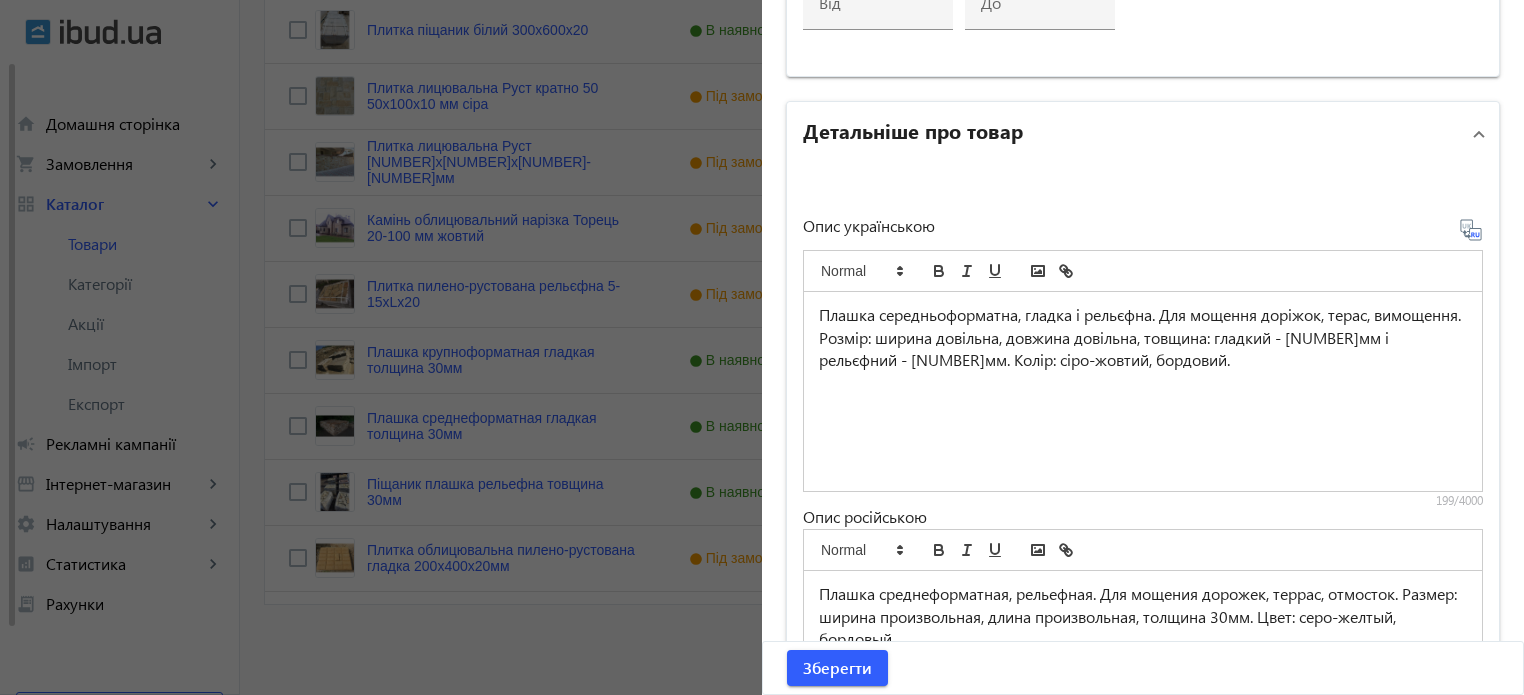 scroll, scrollTop: 1388, scrollLeft: 0, axis: vertical 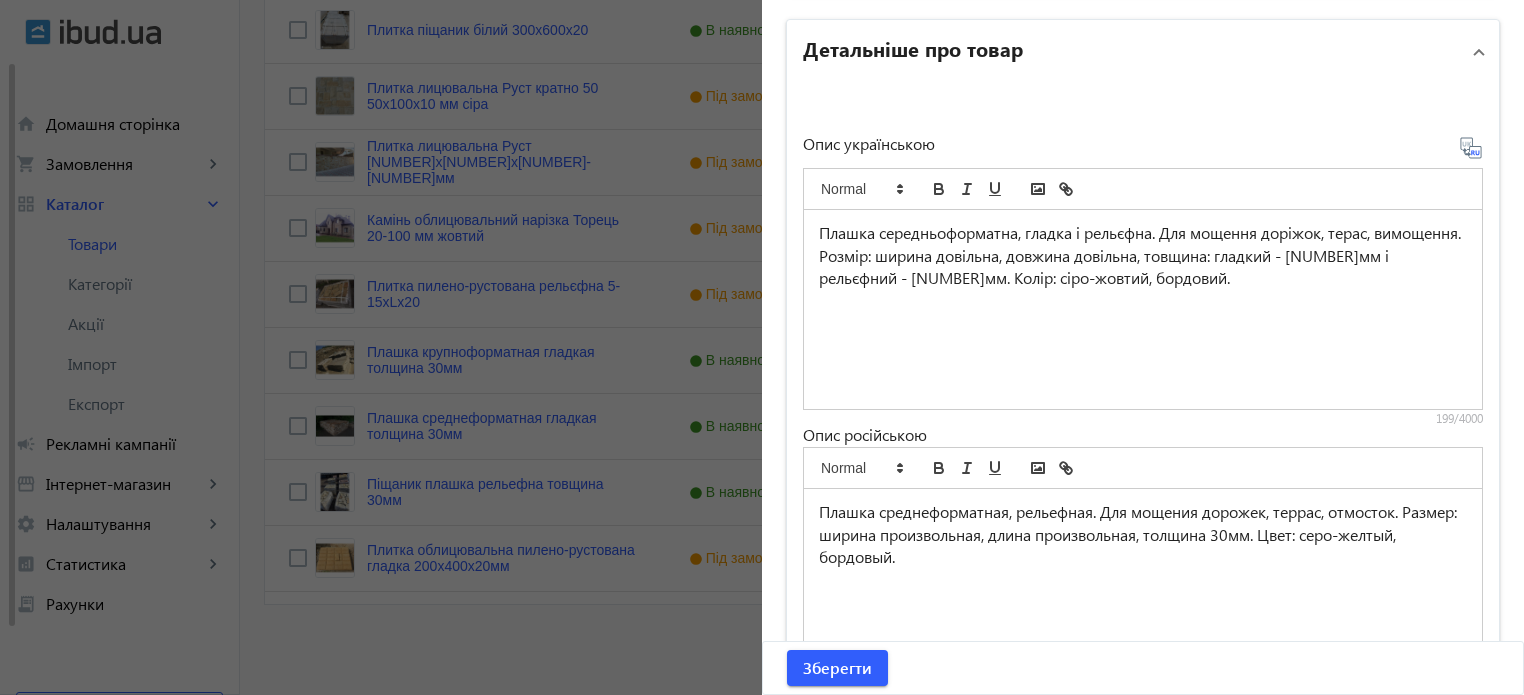 click 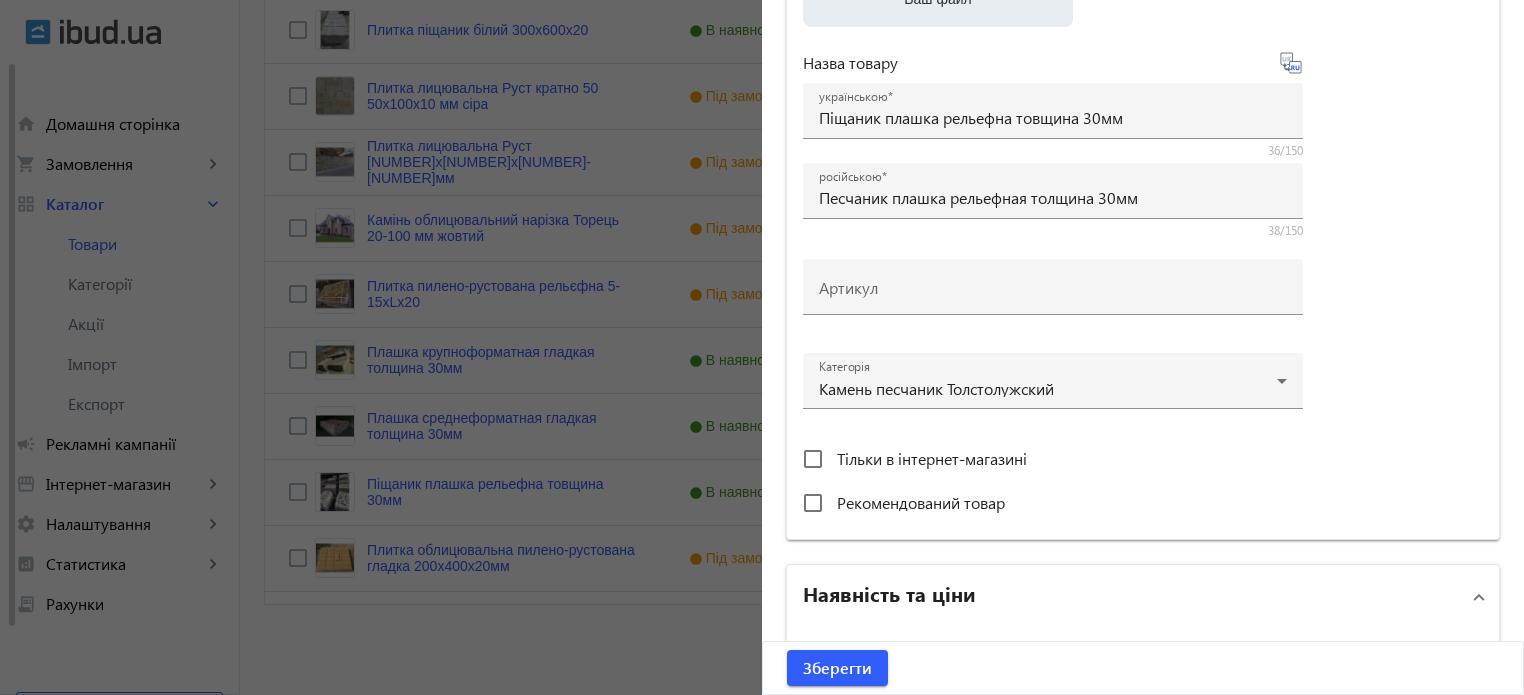 scroll, scrollTop: 388, scrollLeft: 0, axis: vertical 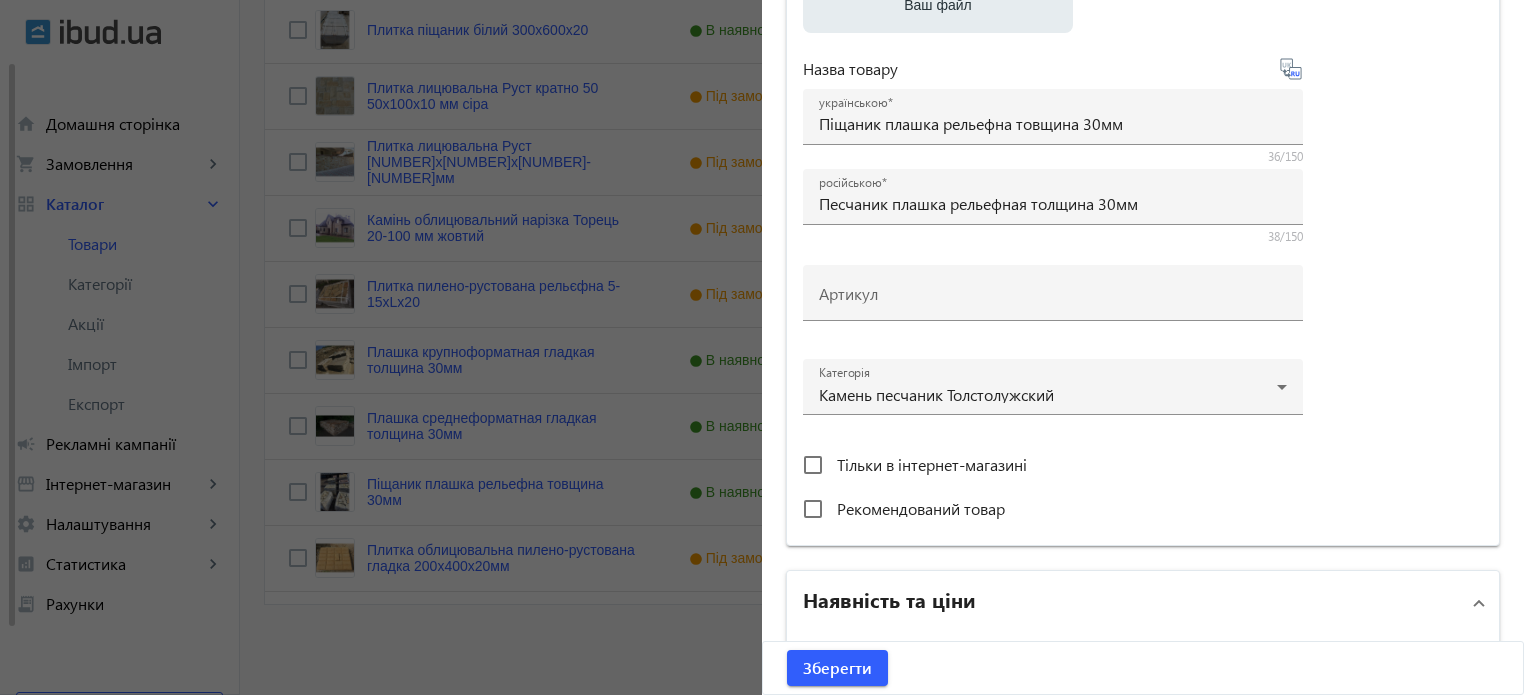 drag, startPoint x: 933, startPoint y: 125, endPoint x: 948, endPoint y: 158, distance: 36.249138 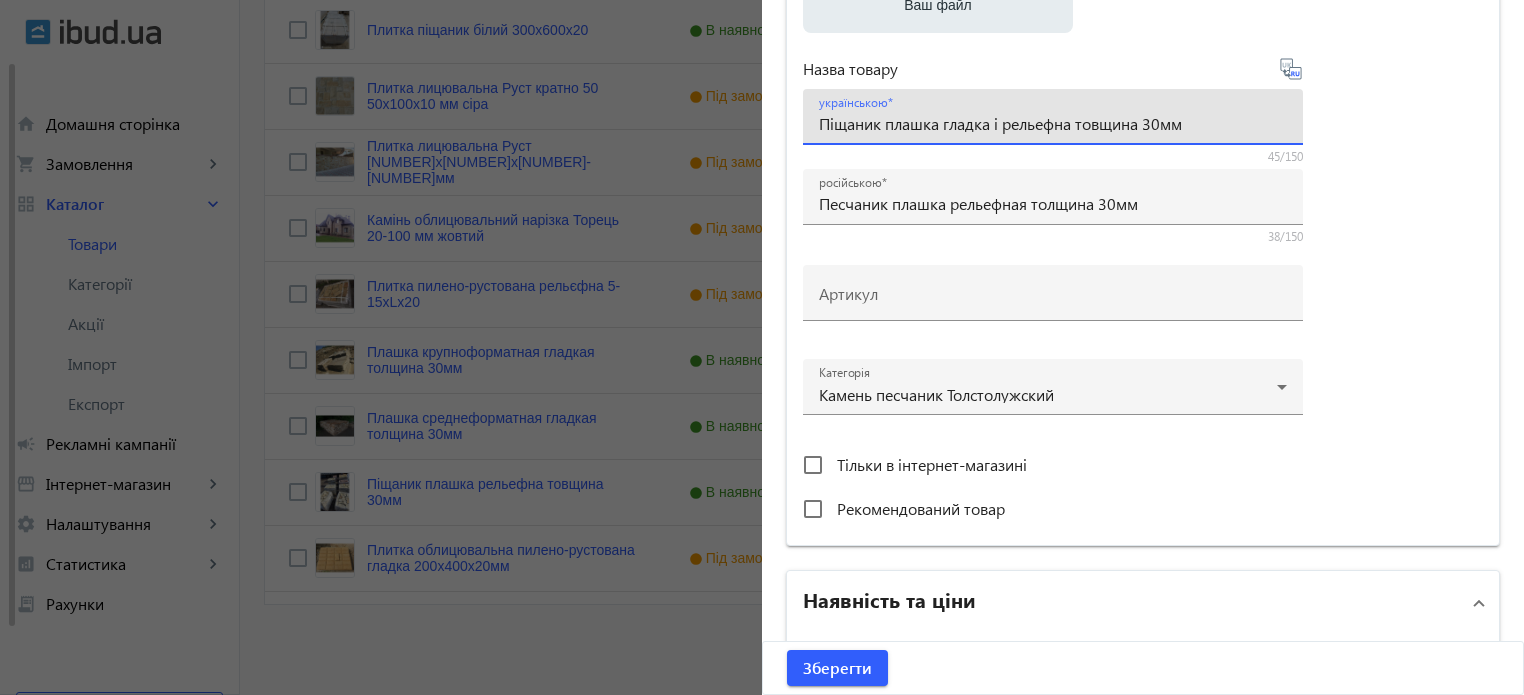 click on "Піщаник плашка гладка і рельефна товщина 30мм" at bounding box center (1053, 123) 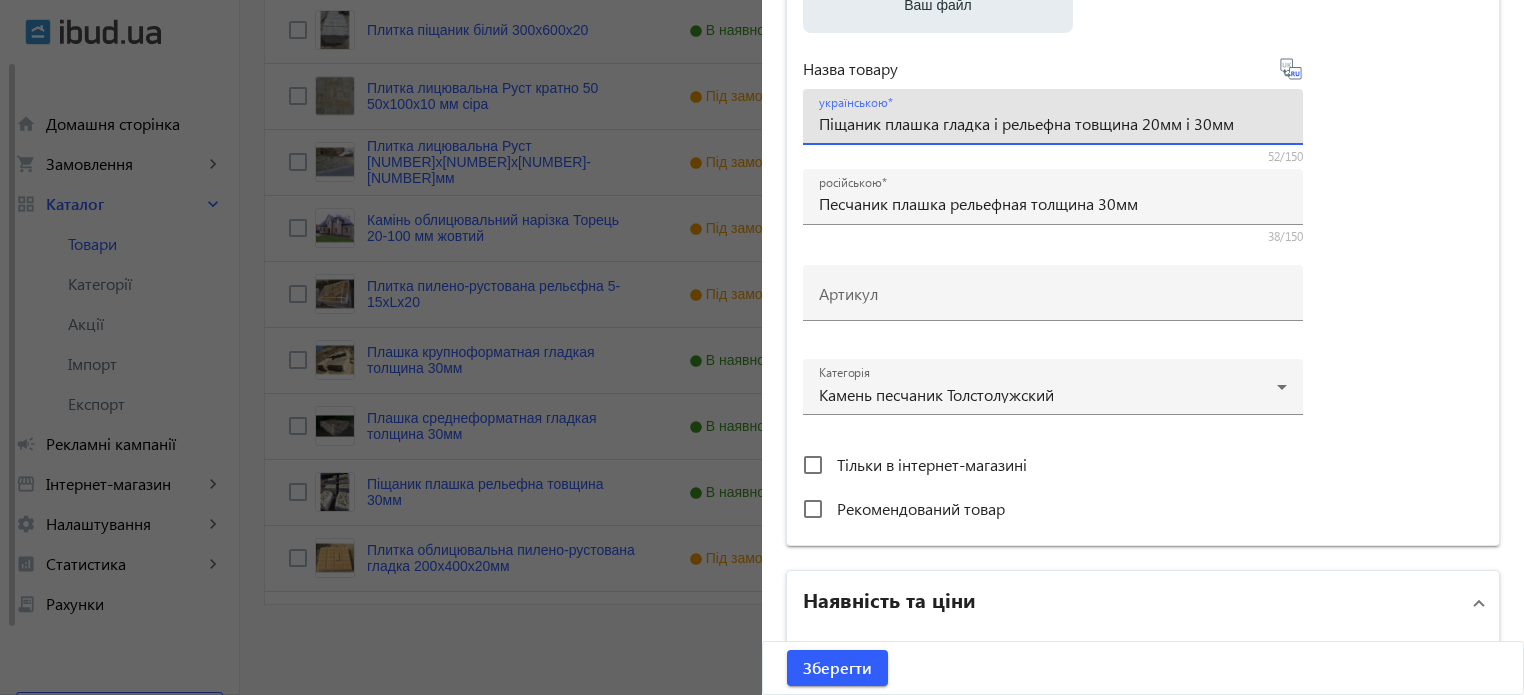 type on "Піщаник плашка гладка і рельефна товщина 20мм і 30мм" 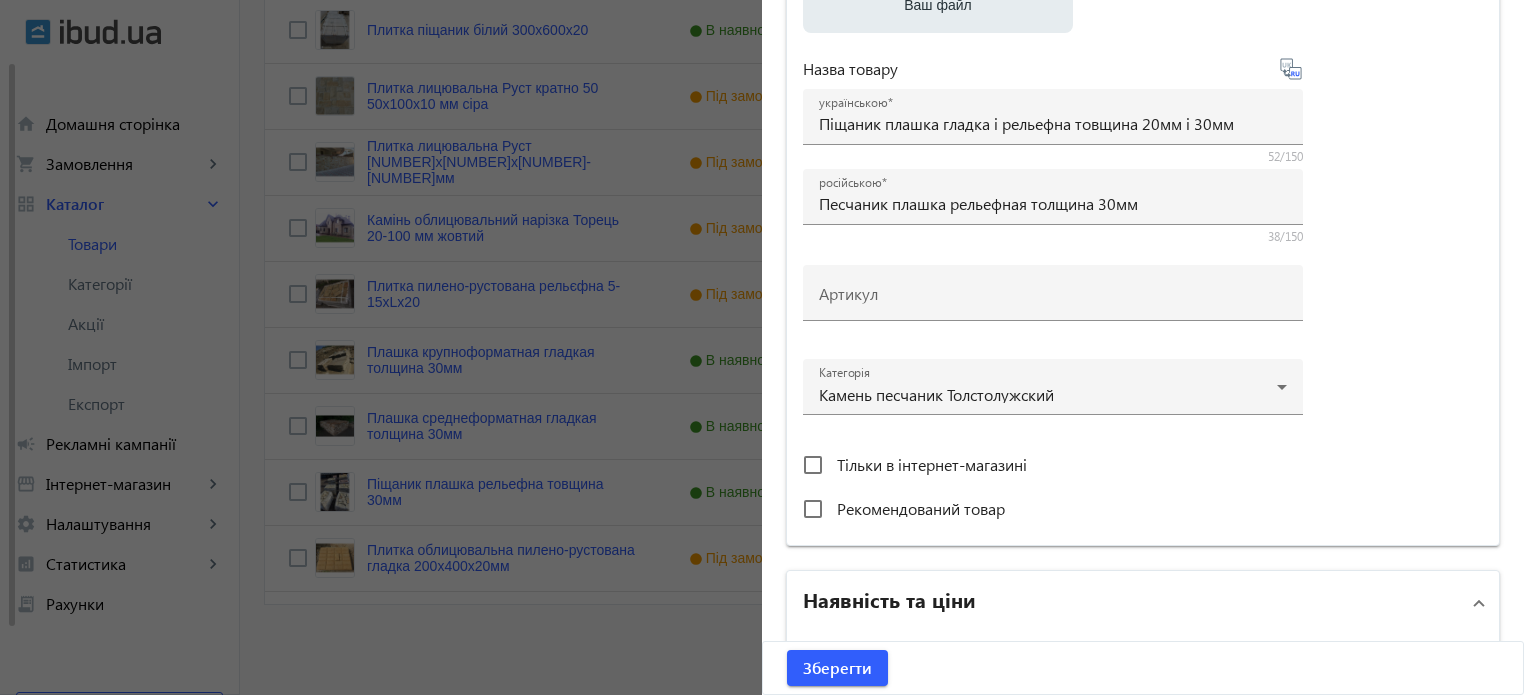 type on "Песчаник плашка гладкая и рельефная толщина 20мм и 30мм." 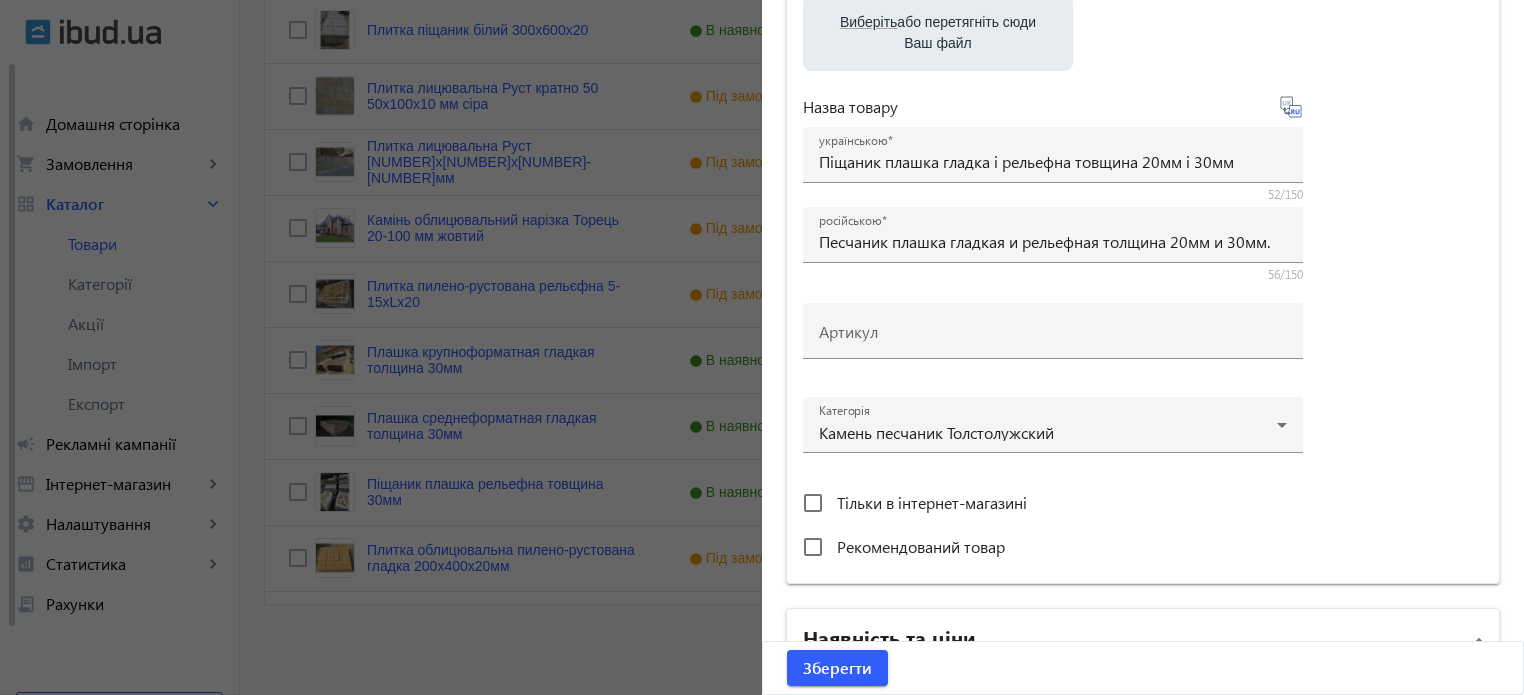 scroll, scrollTop: 0, scrollLeft: 0, axis: both 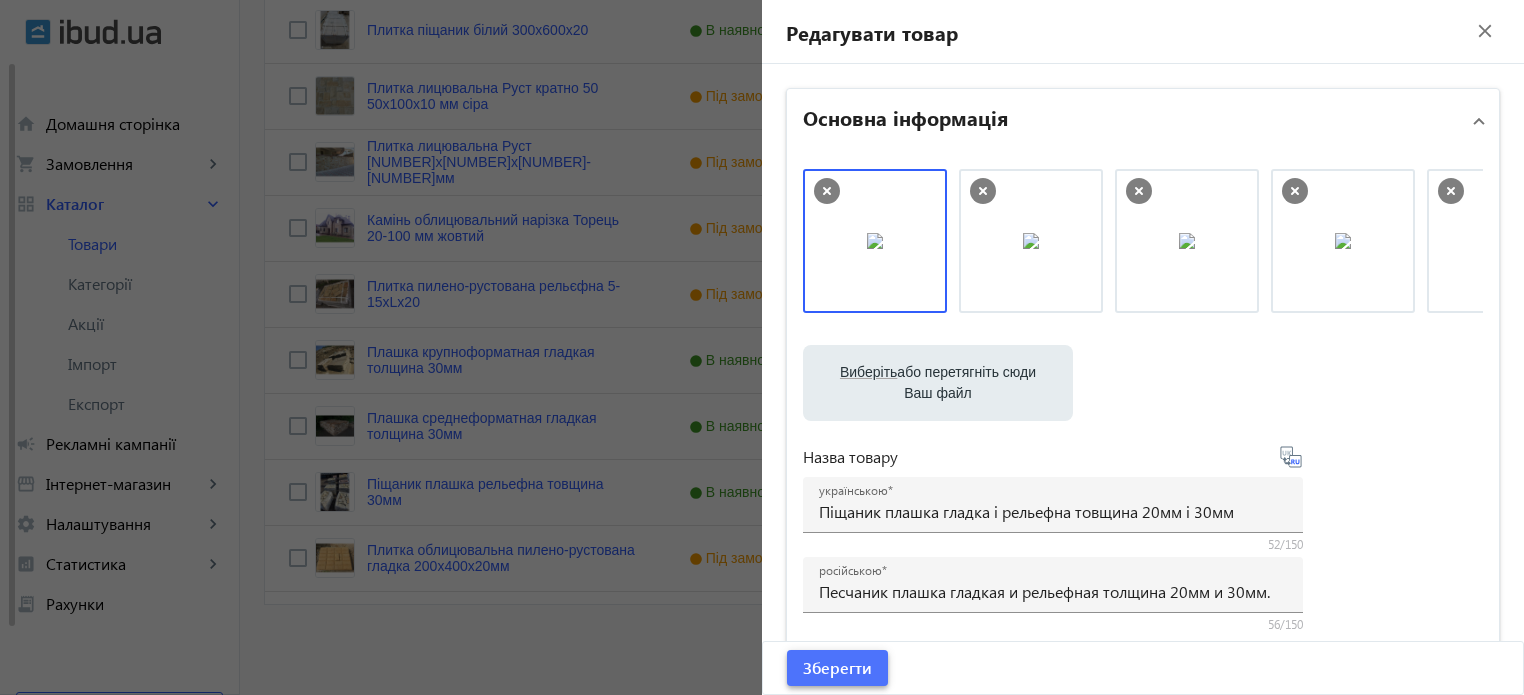 click on "Зберегти" 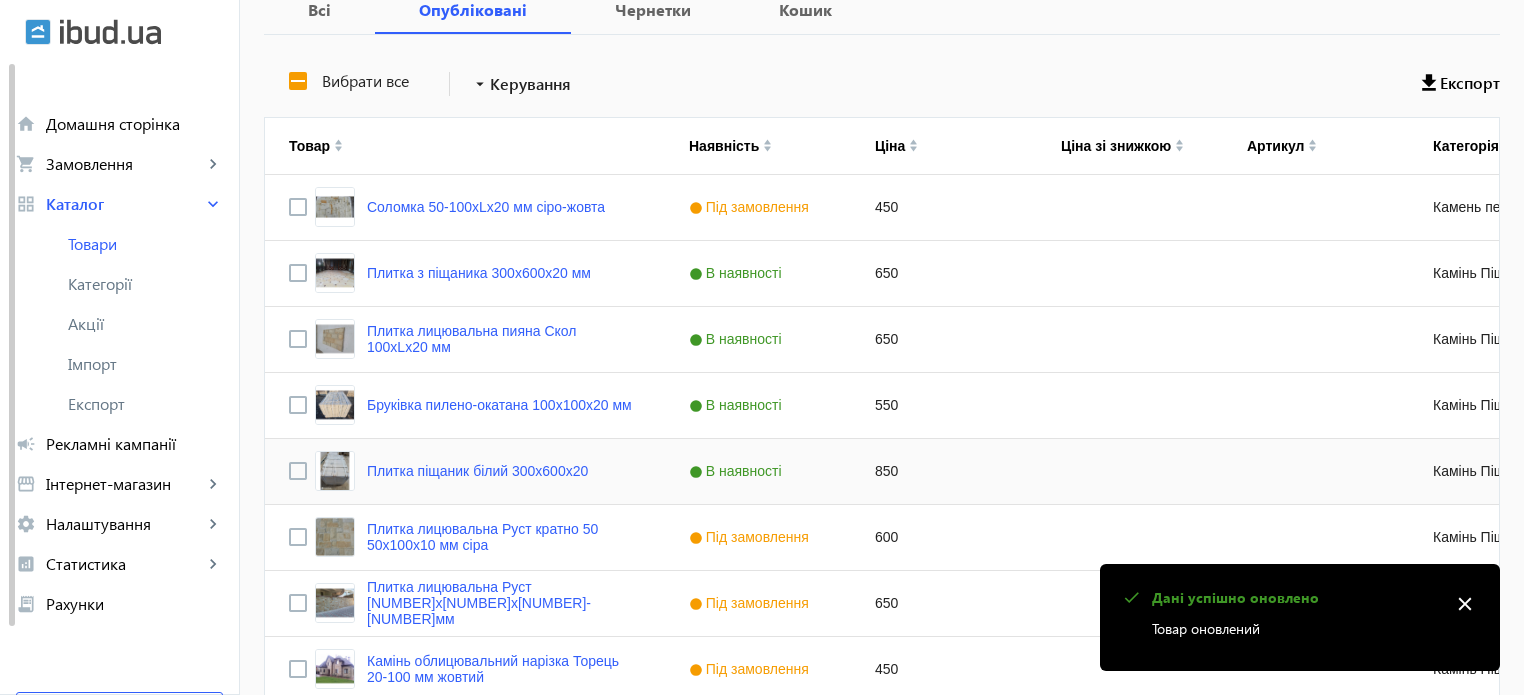 scroll, scrollTop: 800, scrollLeft: 0, axis: vertical 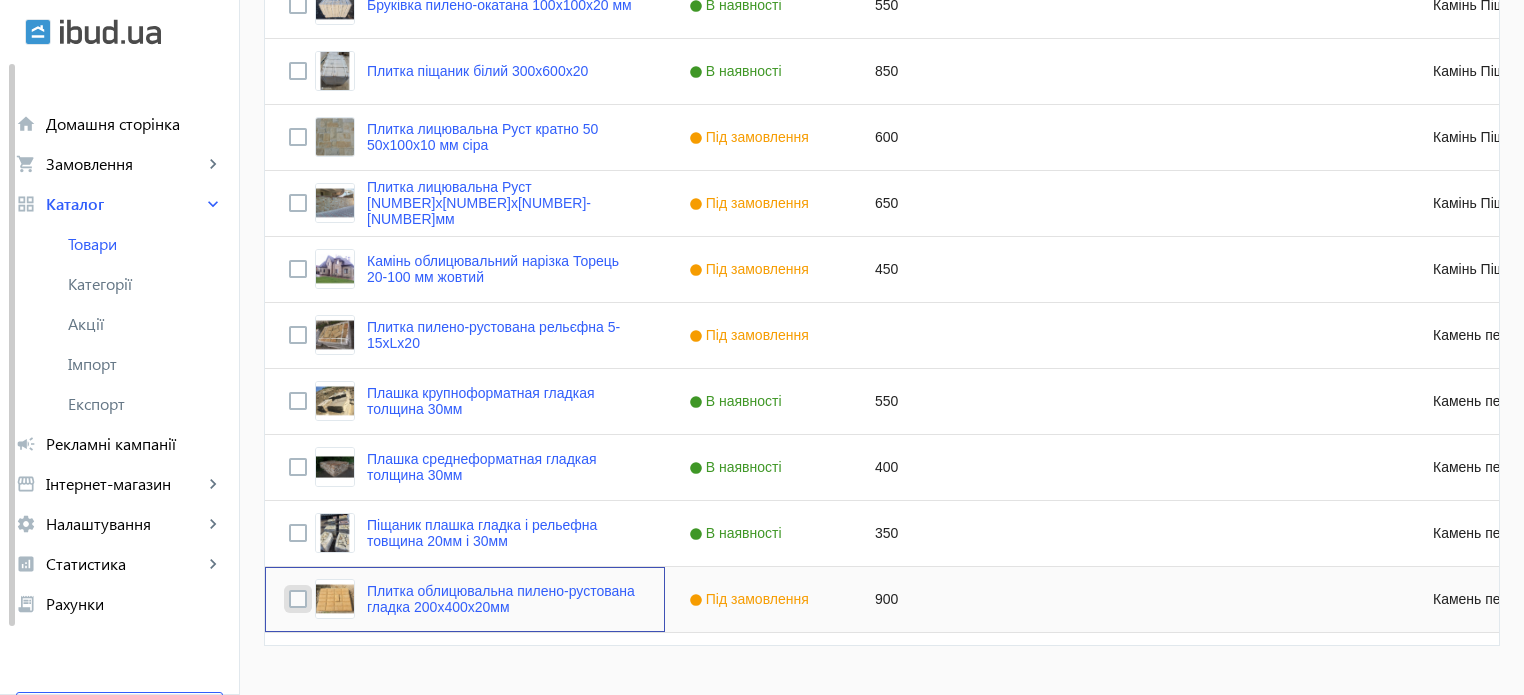 click at bounding box center (298, 599) 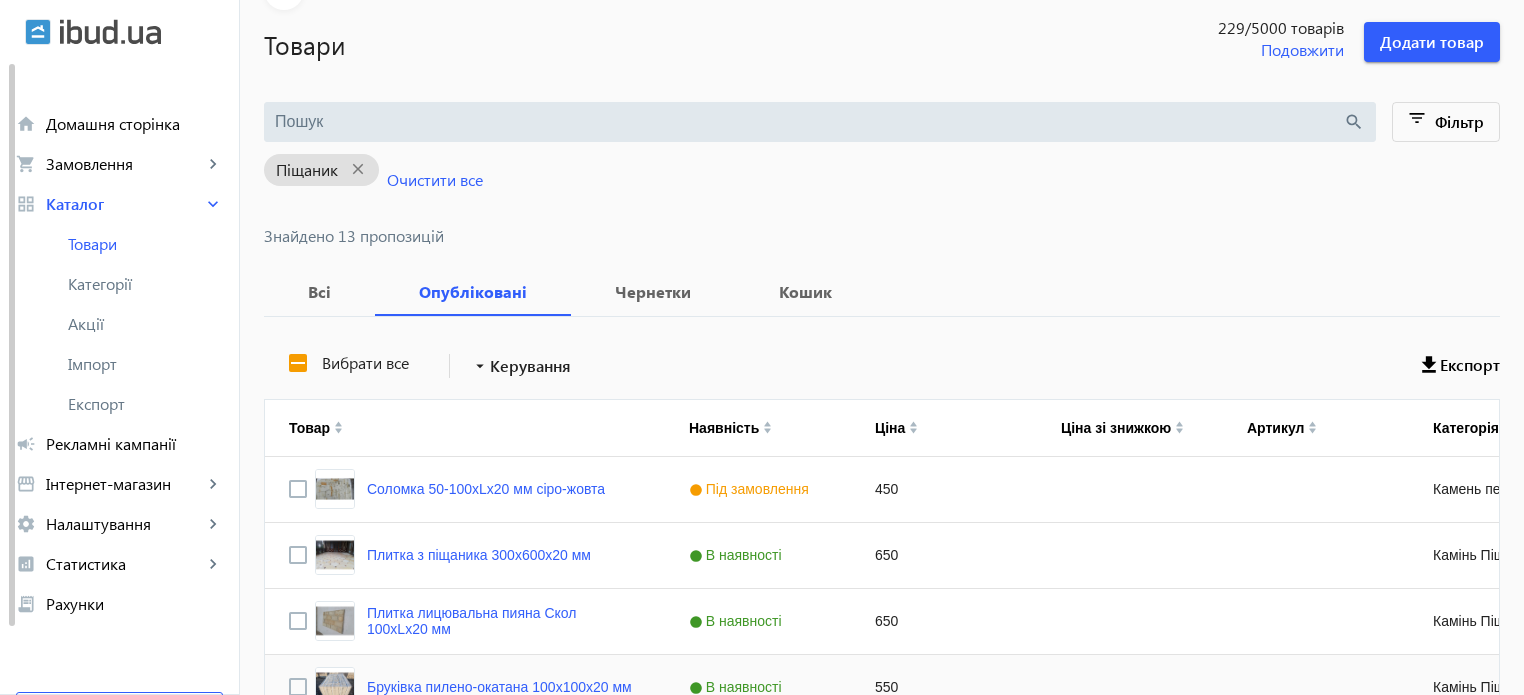 scroll, scrollTop: 100, scrollLeft: 0, axis: vertical 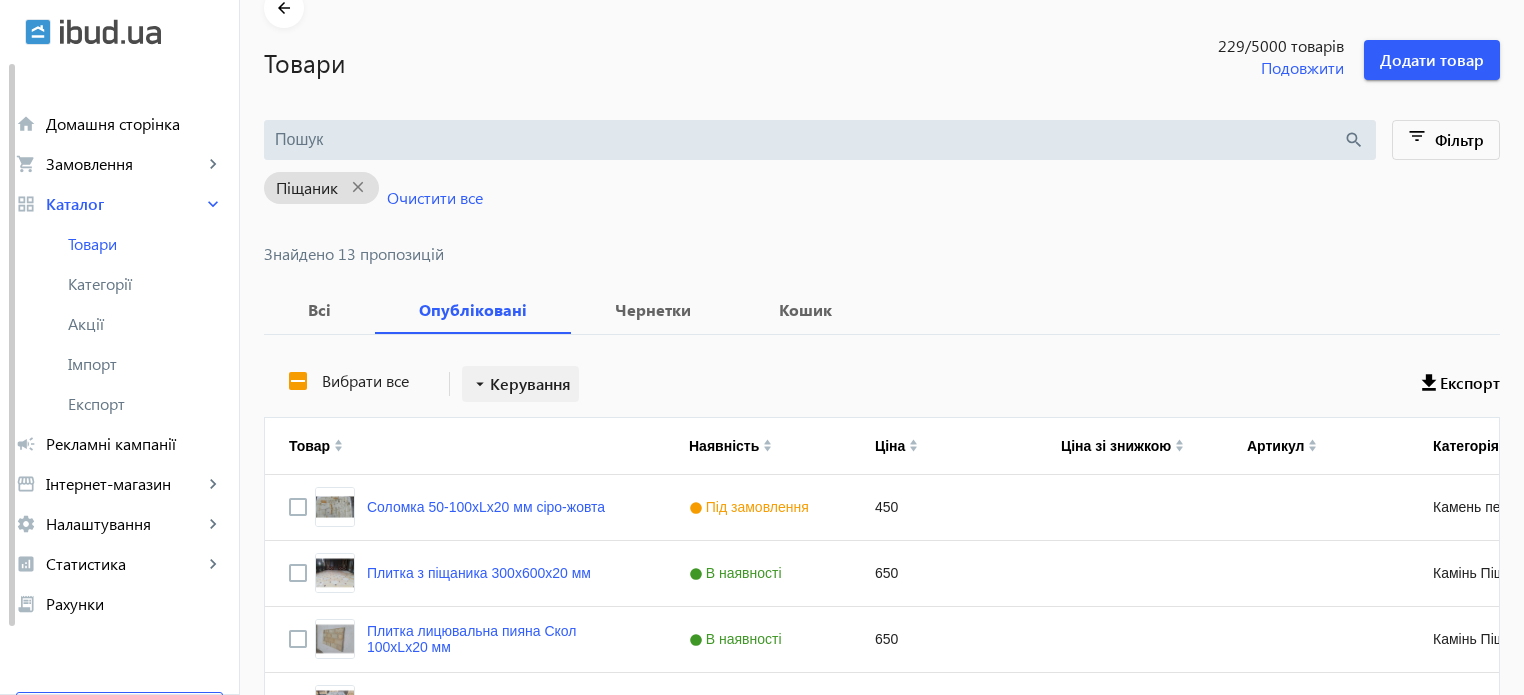 click on "arrow_drop_down" 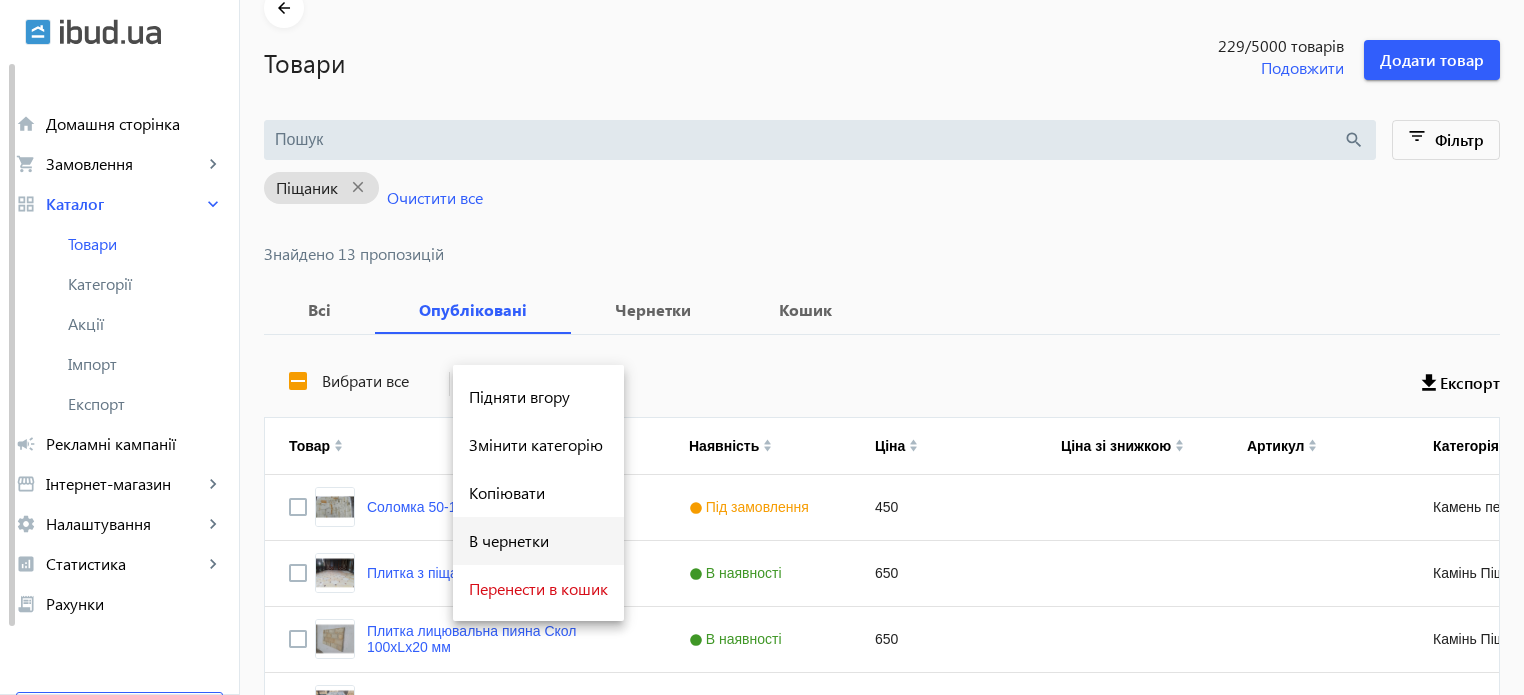 click on "В чернетки" at bounding box center (538, 541) 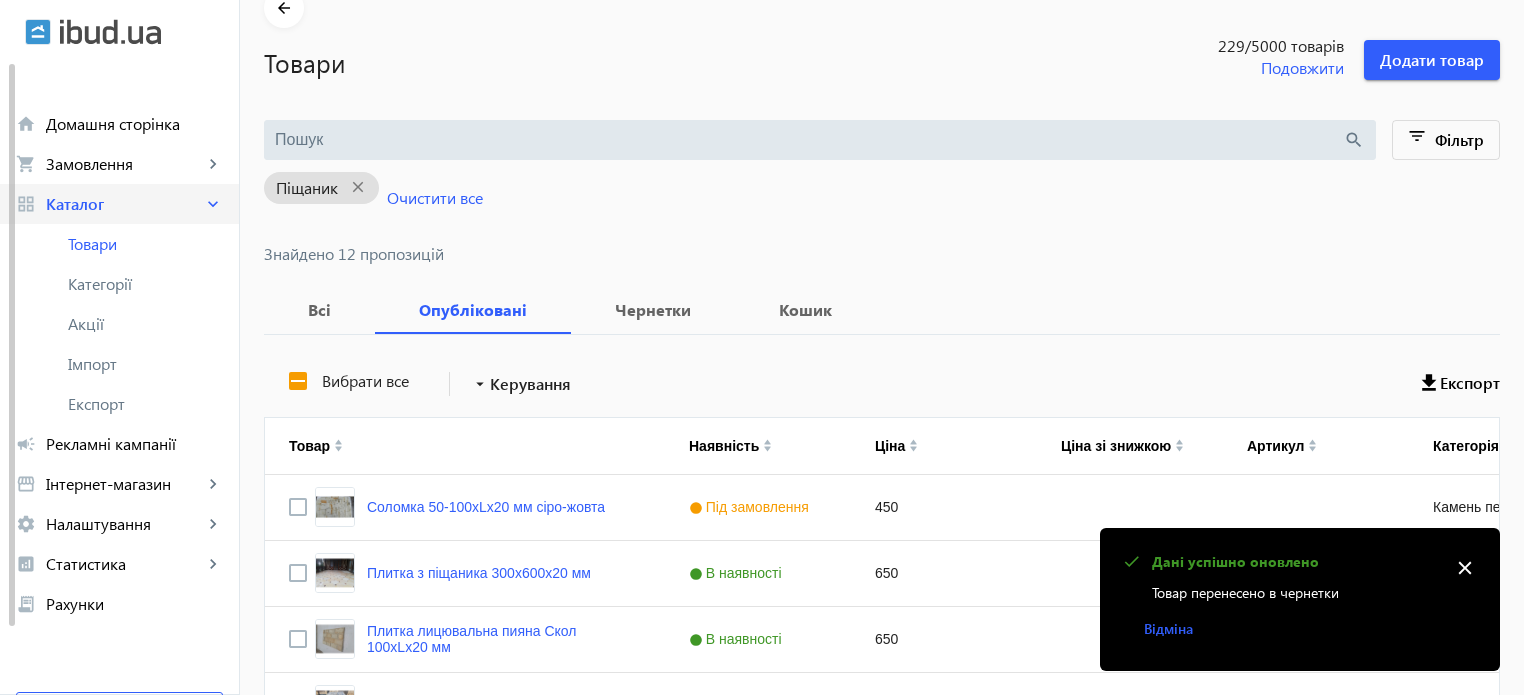 click on "grid_view Каталог keyboard_arrow_right" 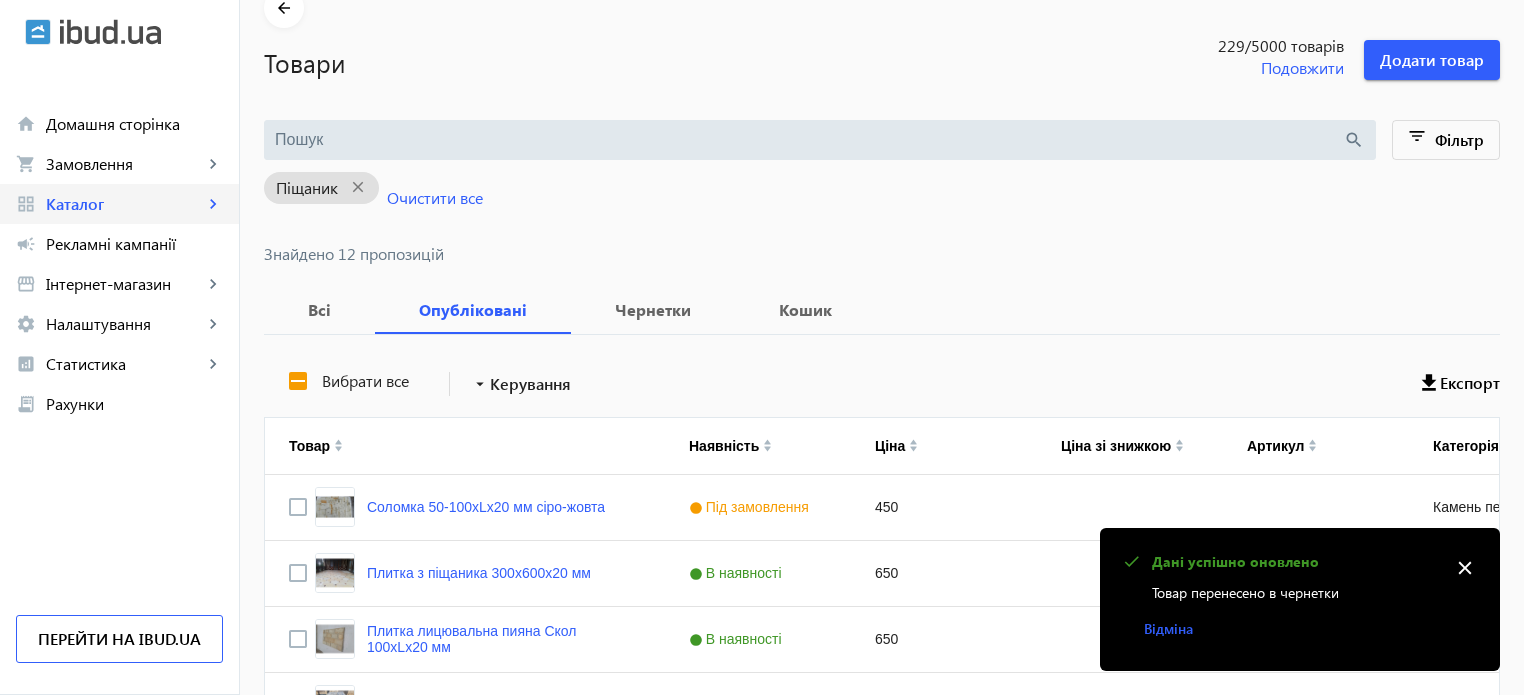 click on "grid_view Каталог keyboard_arrow_right" 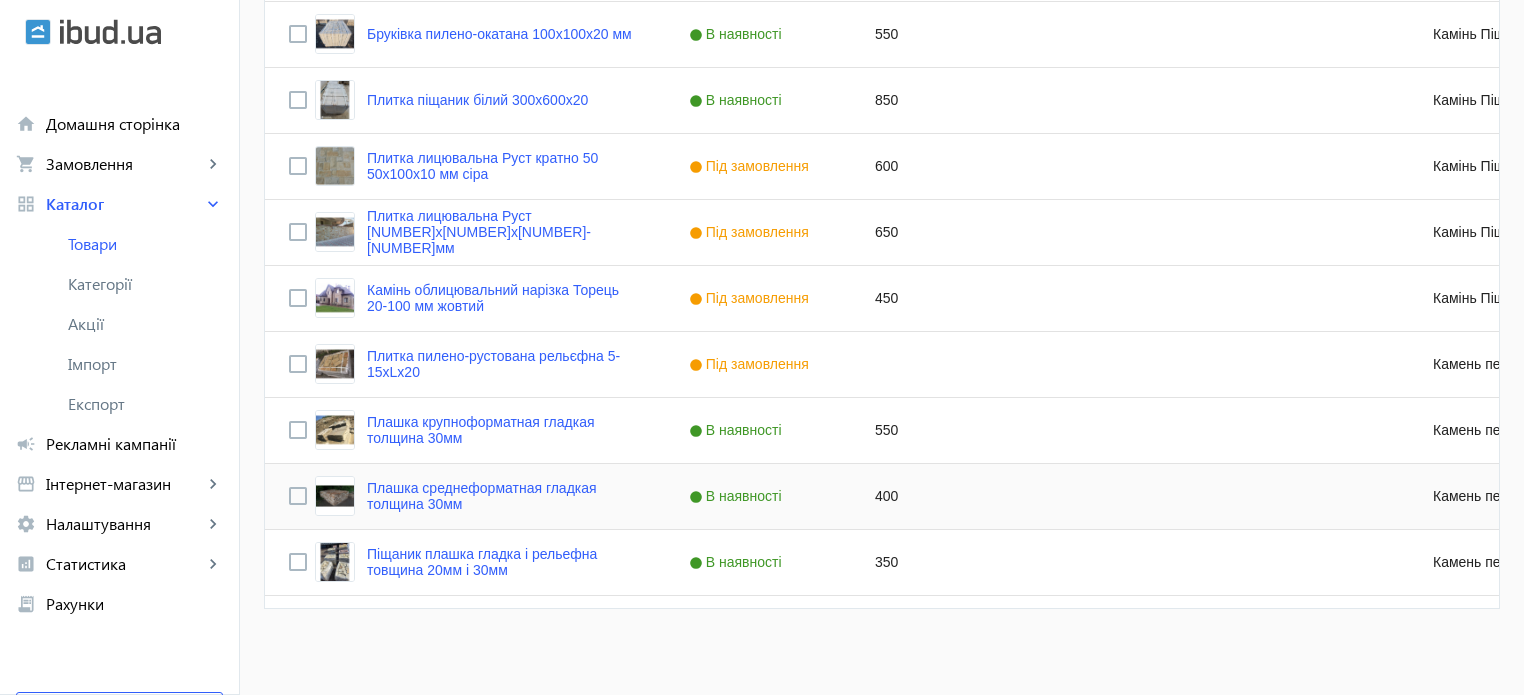 scroll, scrollTop: 776, scrollLeft: 0, axis: vertical 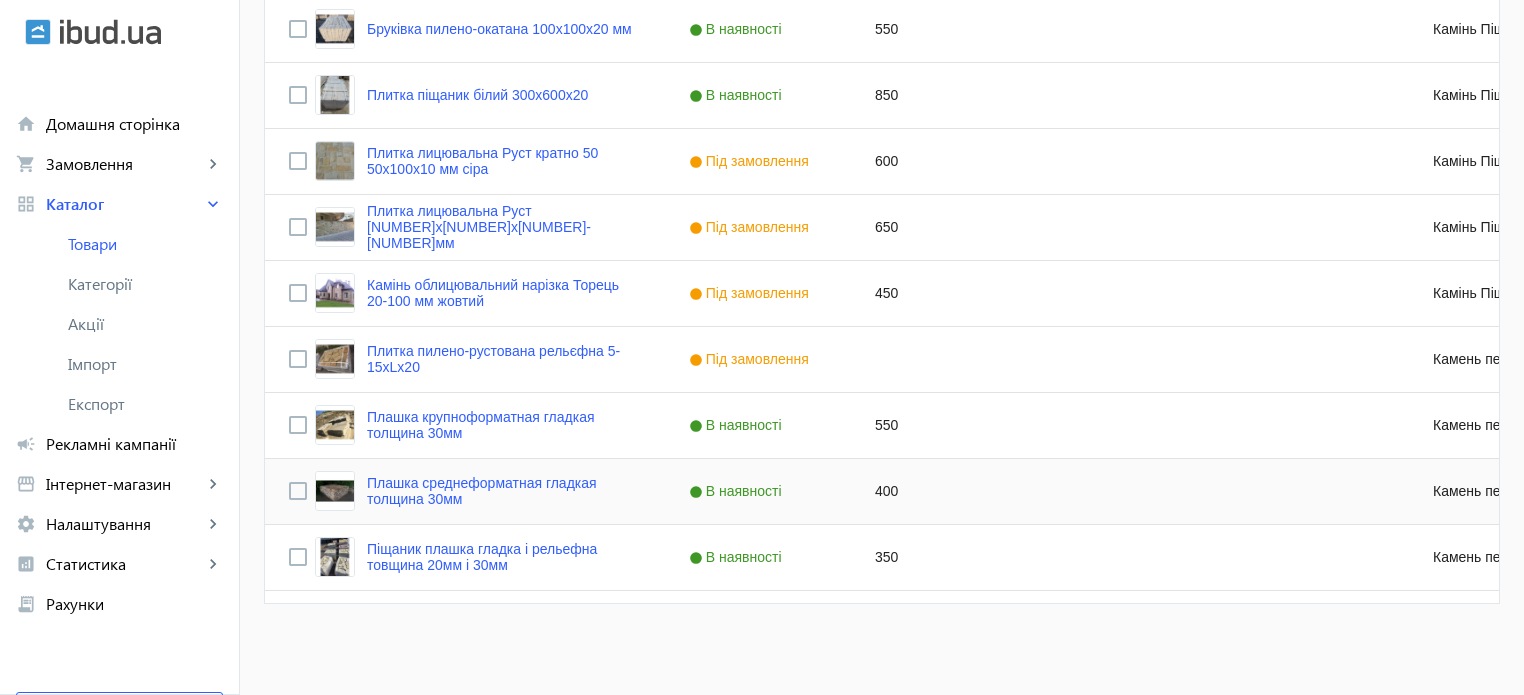 click 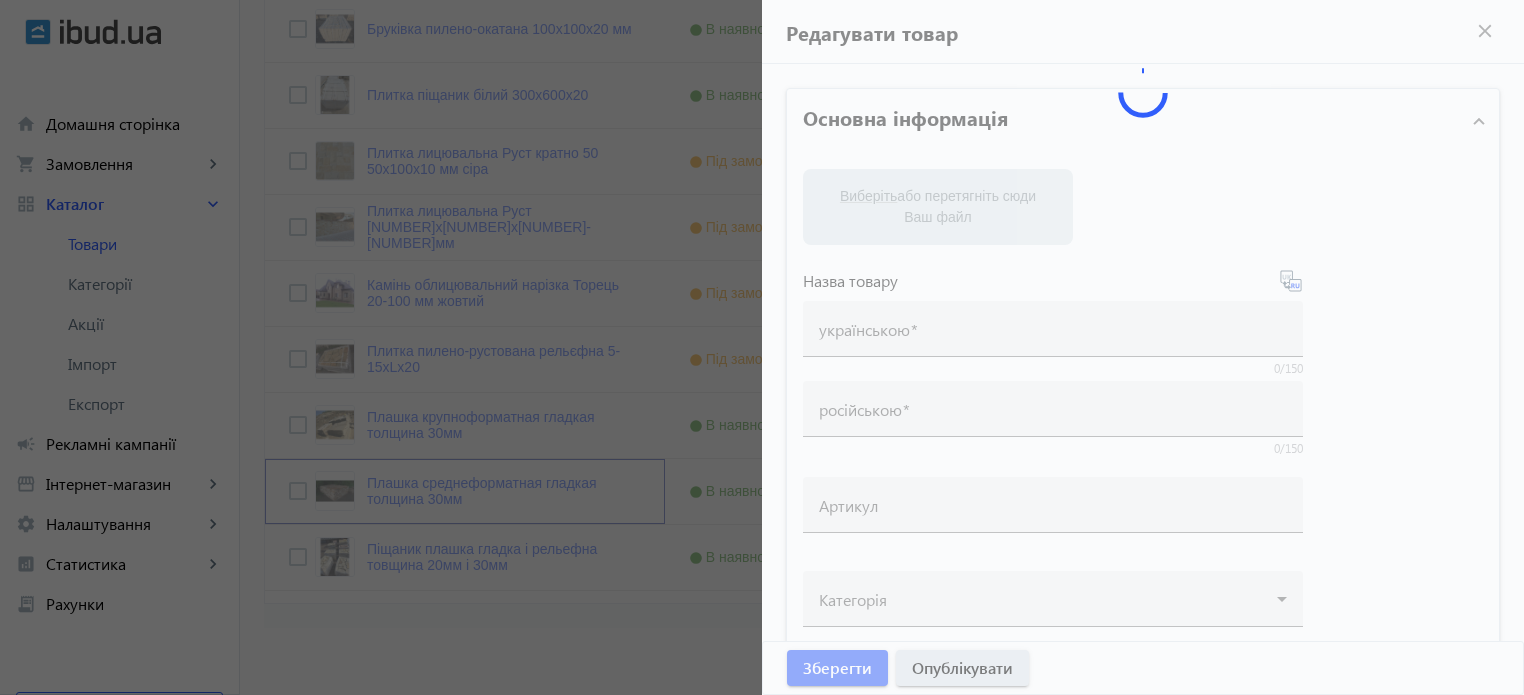 type on "Плашка среднеформатная гладкая толщина 30мм" 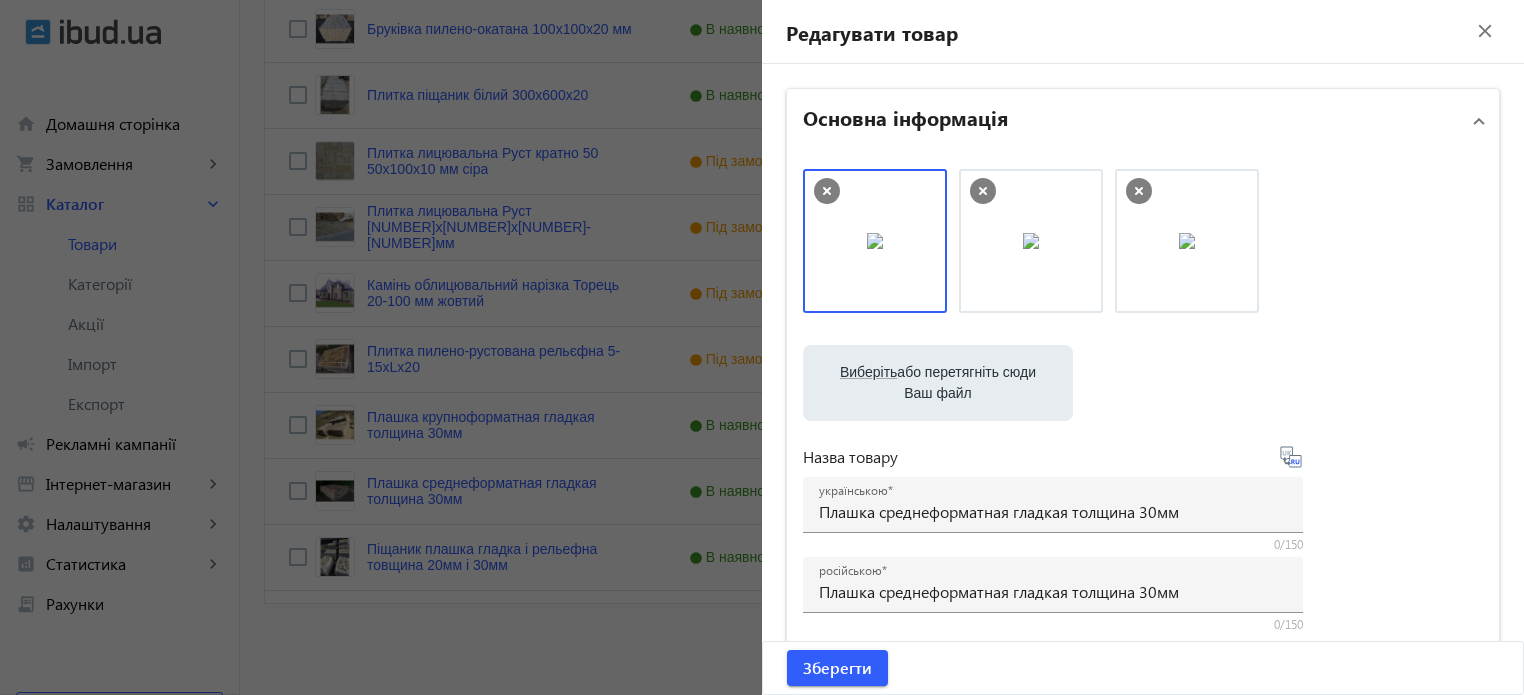 click 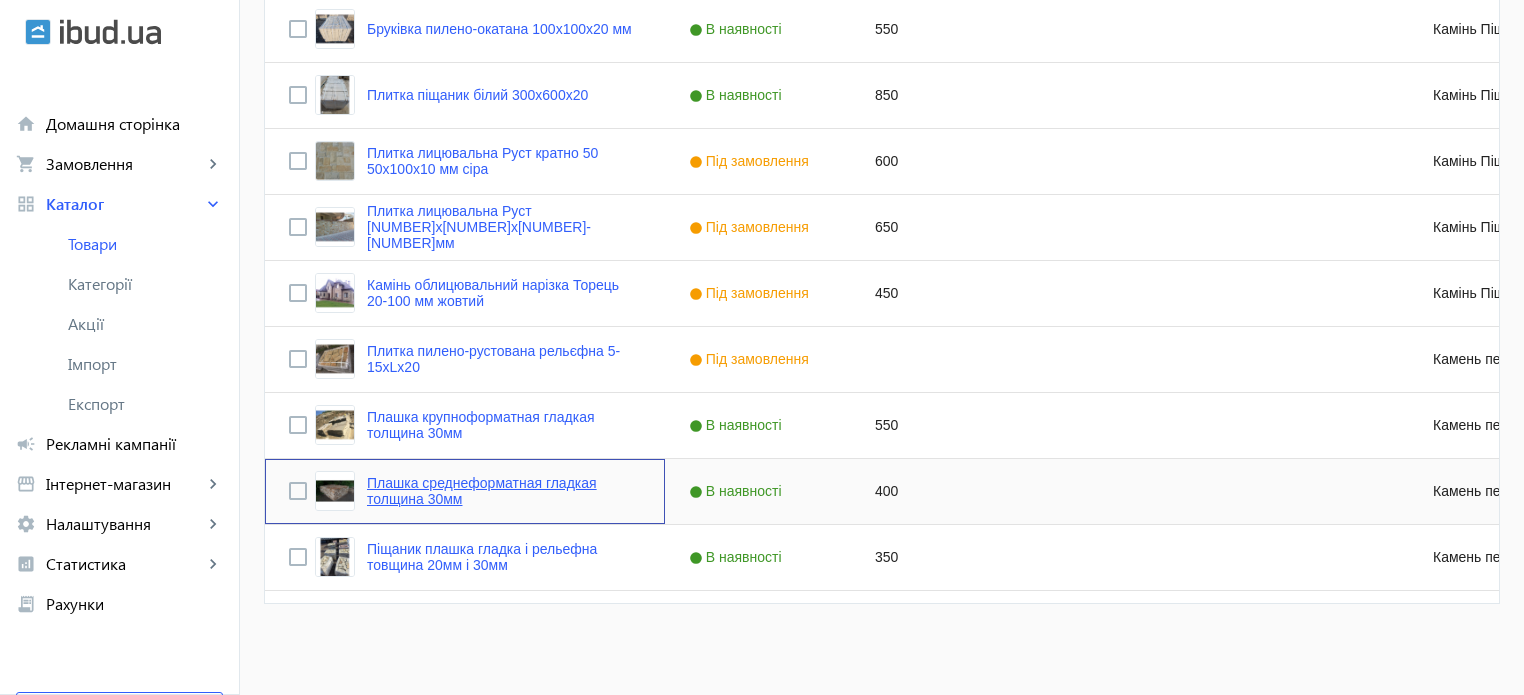 click on "Плашка среднеформатная гладкая толщина 30мм" 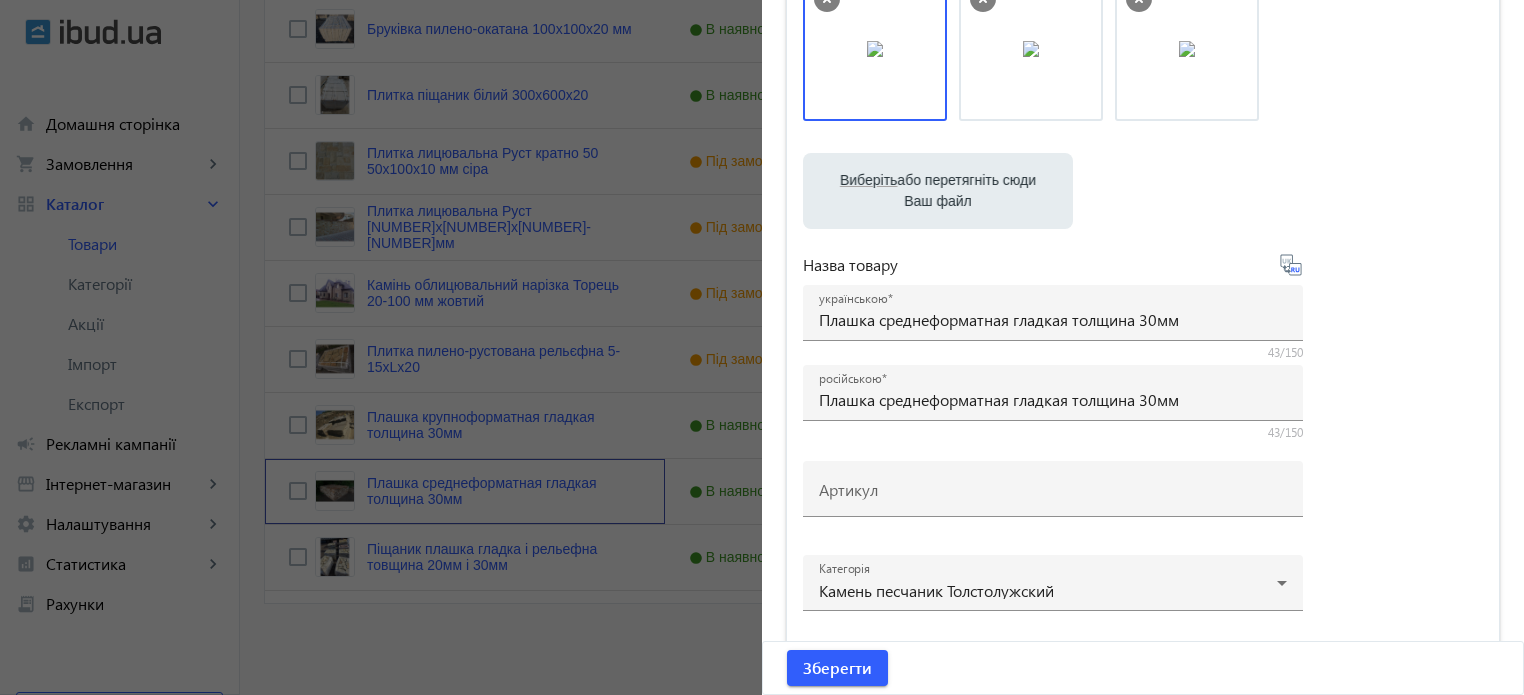 scroll, scrollTop: 200, scrollLeft: 0, axis: vertical 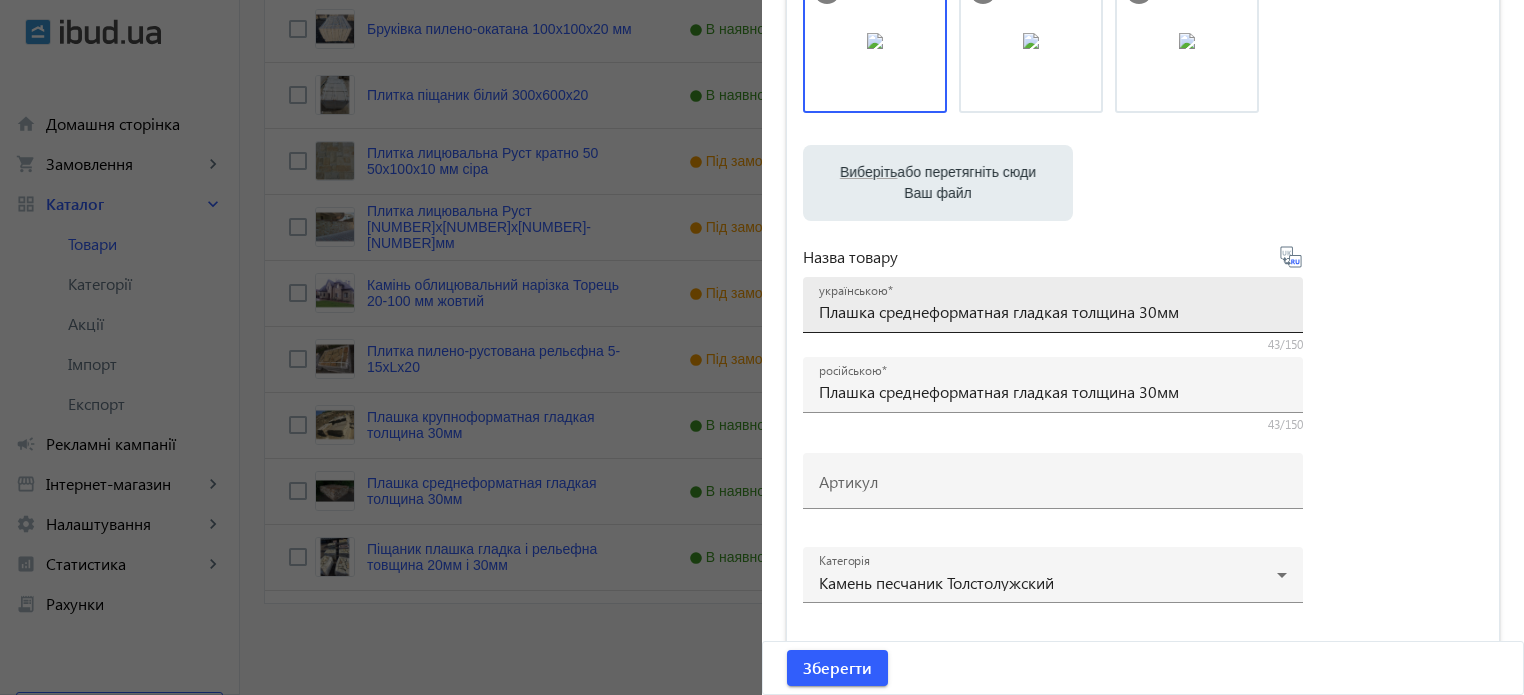 click on "Плашка среднеформатная гладкая толщина 30мм" at bounding box center [1053, 311] 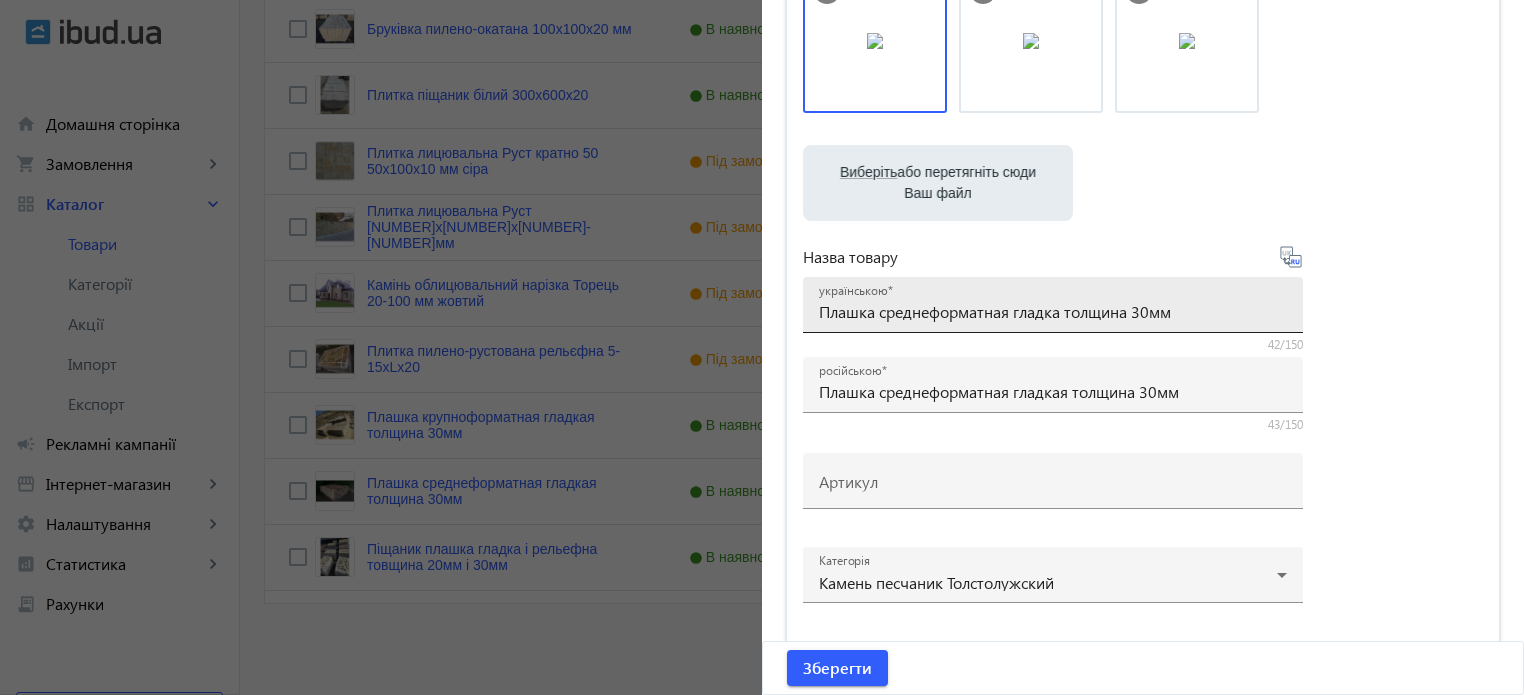 click on "українською Плашка среднеформатная гладка толщина 30мм" at bounding box center (1053, 305) 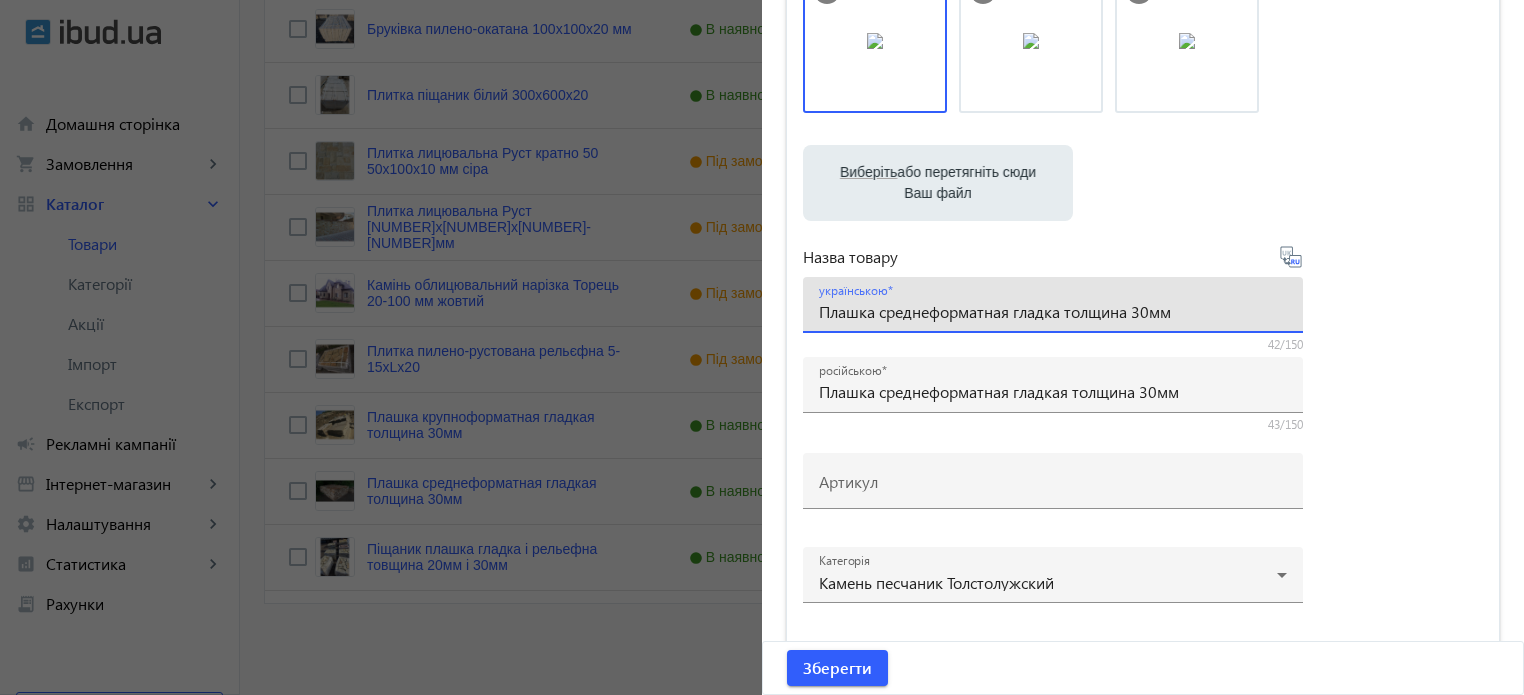 click on "Плашка среднеформатная гладка толщина 30мм" at bounding box center (1053, 311) 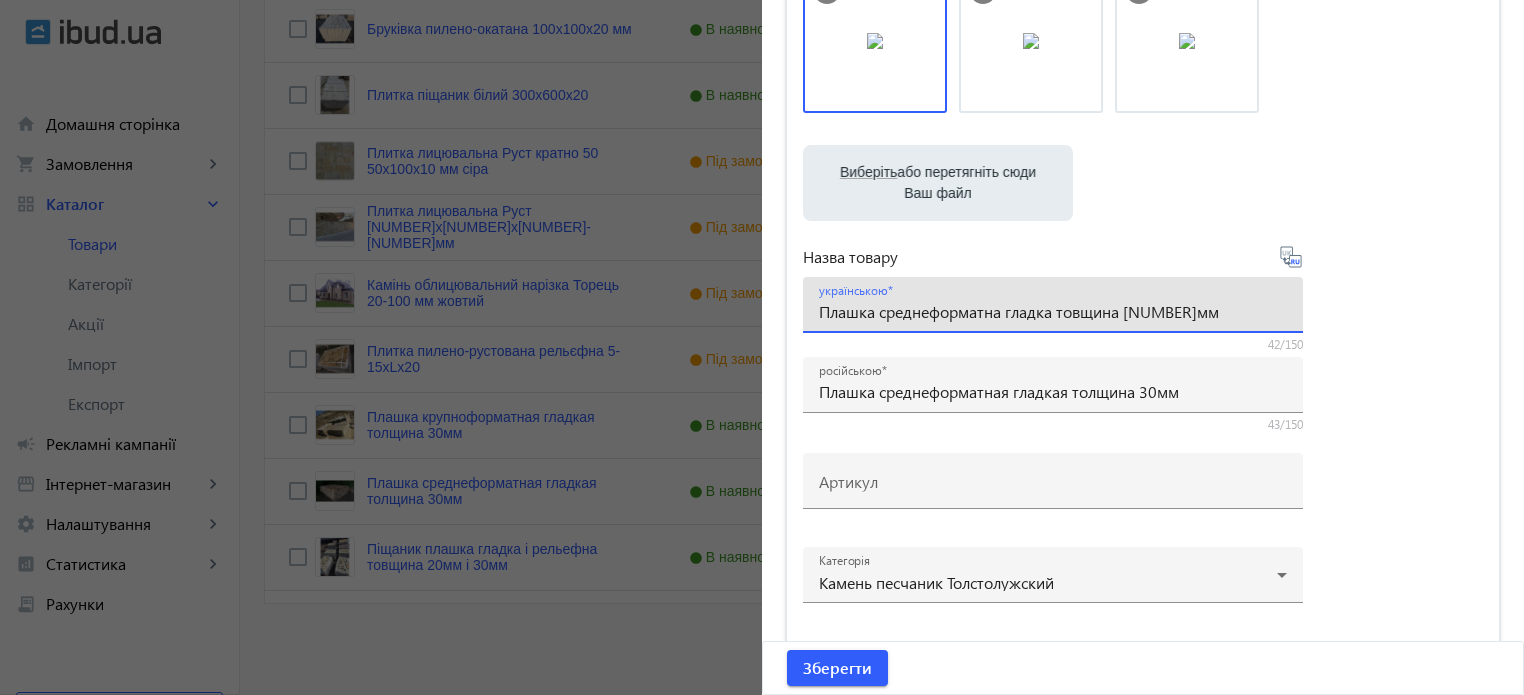 click on "Плашка среднеформатна гладка товщина [NUMBER]мм" at bounding box center (1053, 311) 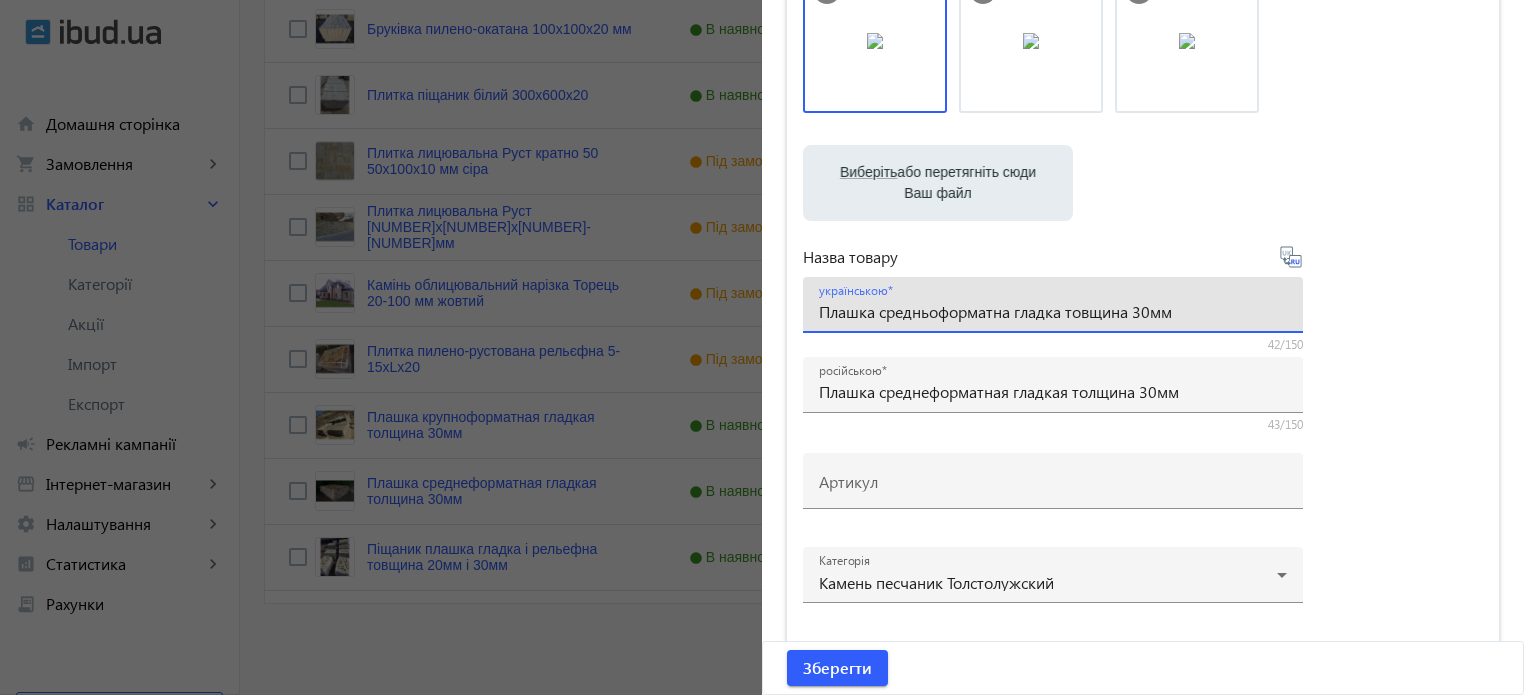 type on "Плашка средньоформатна гладка товщина 30мм" 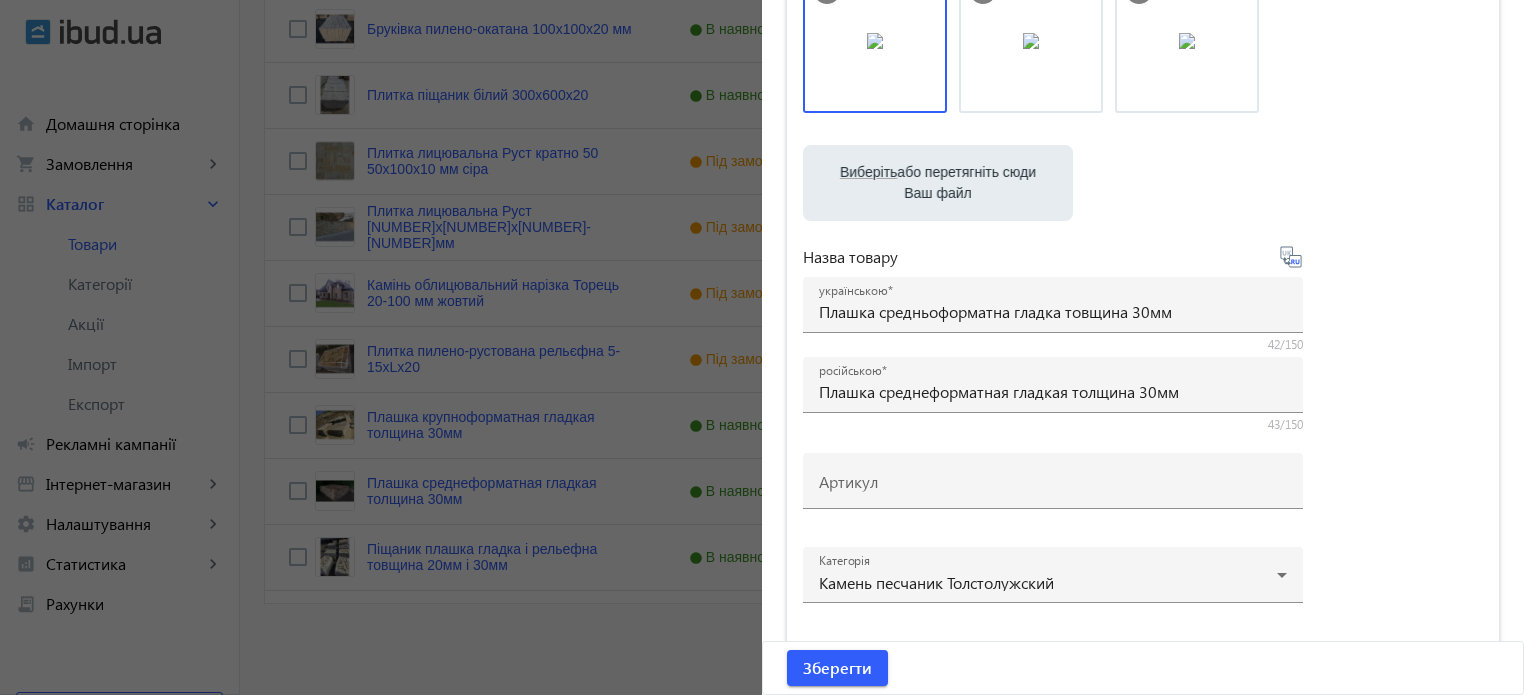 click 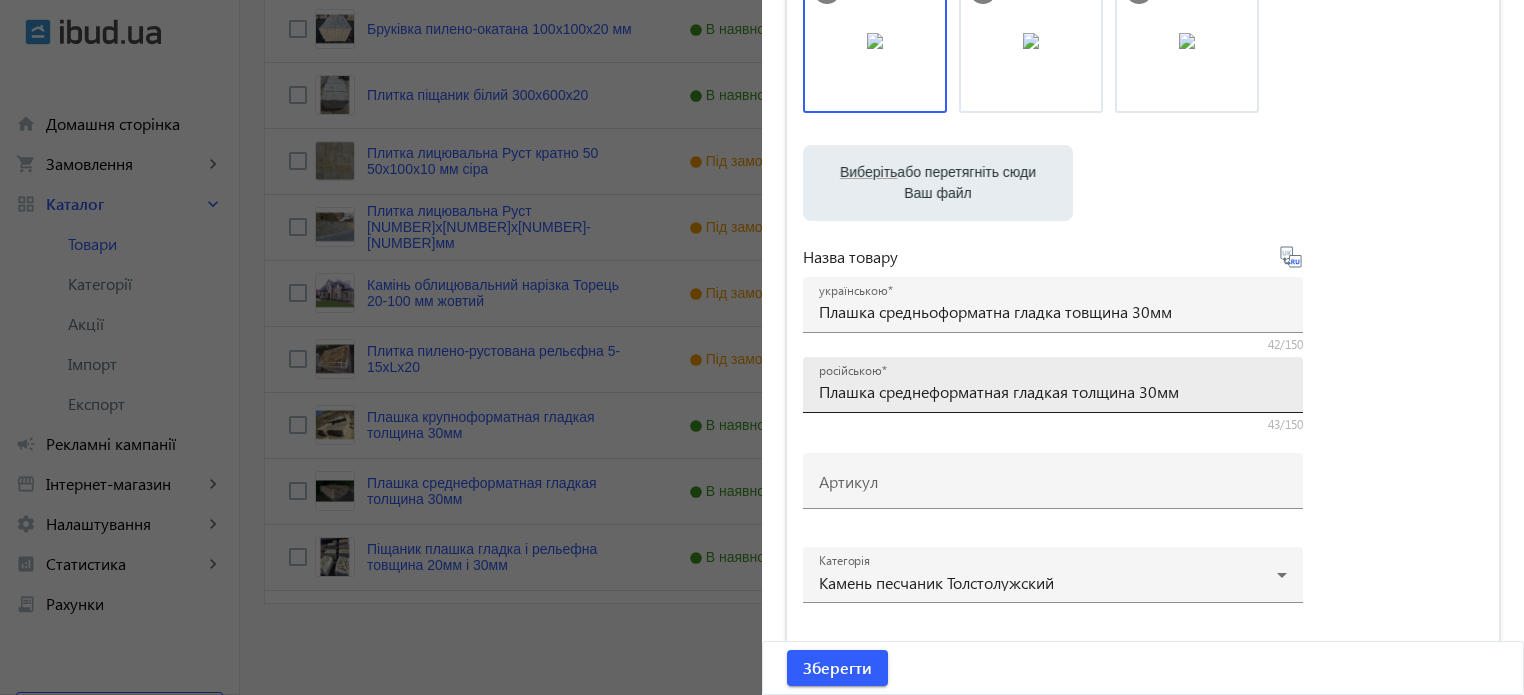 type on "Плашка среднеформатная гладкая толщина 30мм." 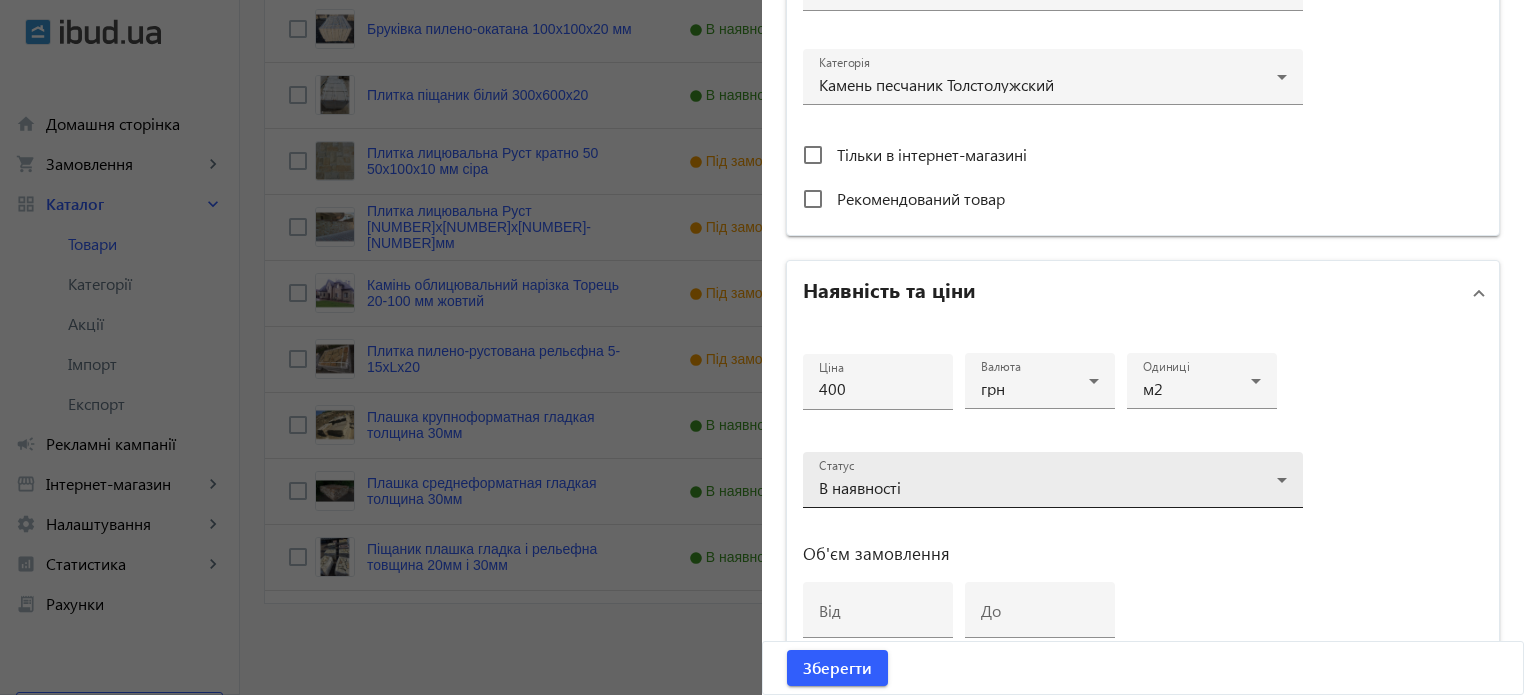 scroll, scrollTop: 700, scrollLeft: 0, axis: vertical 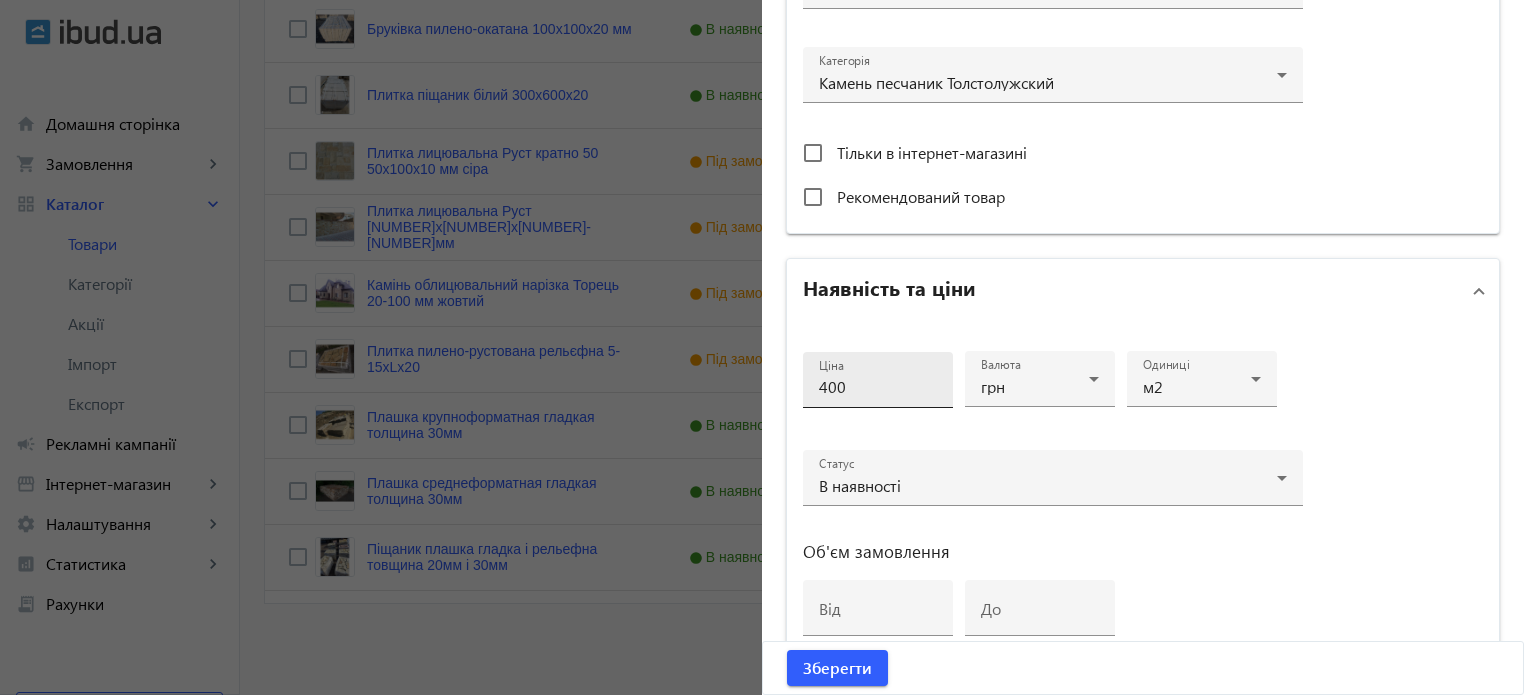 click on "400" at bounding box center (878, 386) 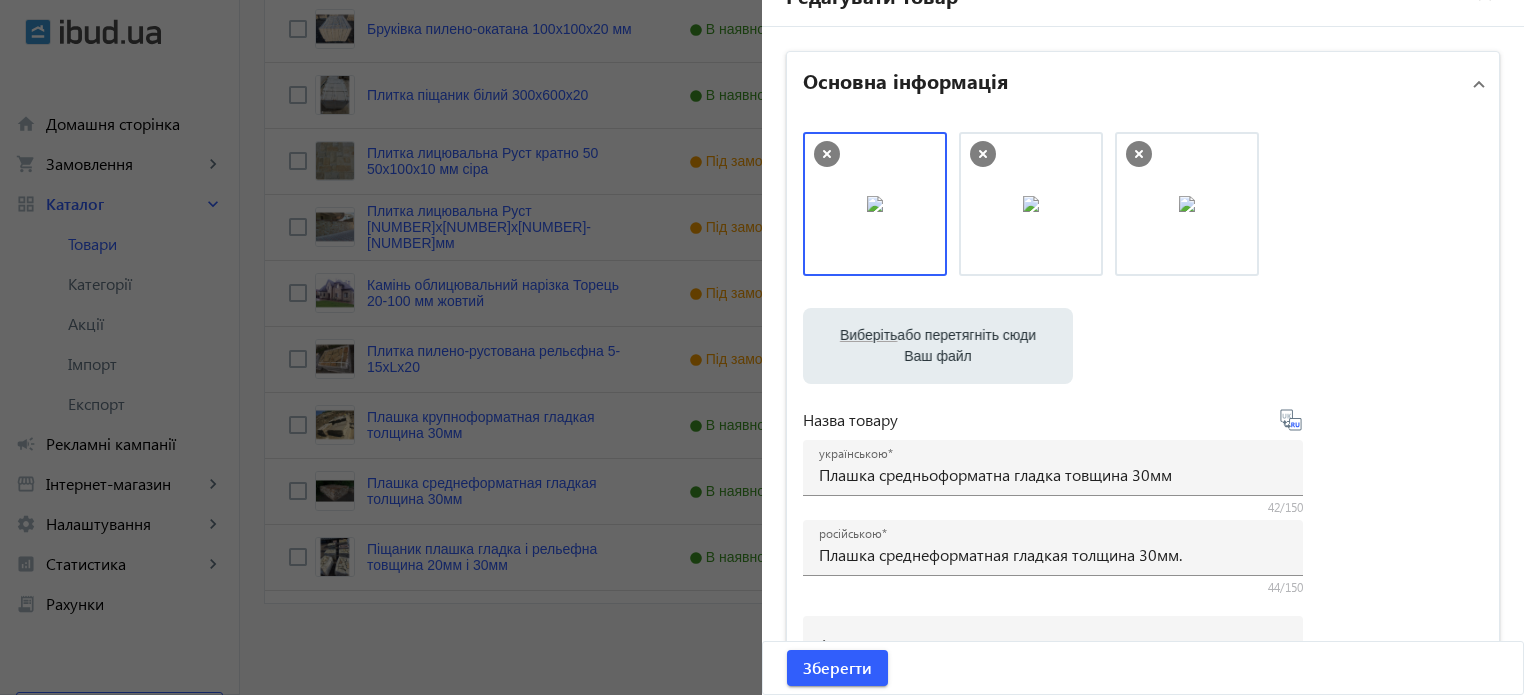 scroll, scrollTop: 100, scrollLeft: 0, axis: vertical 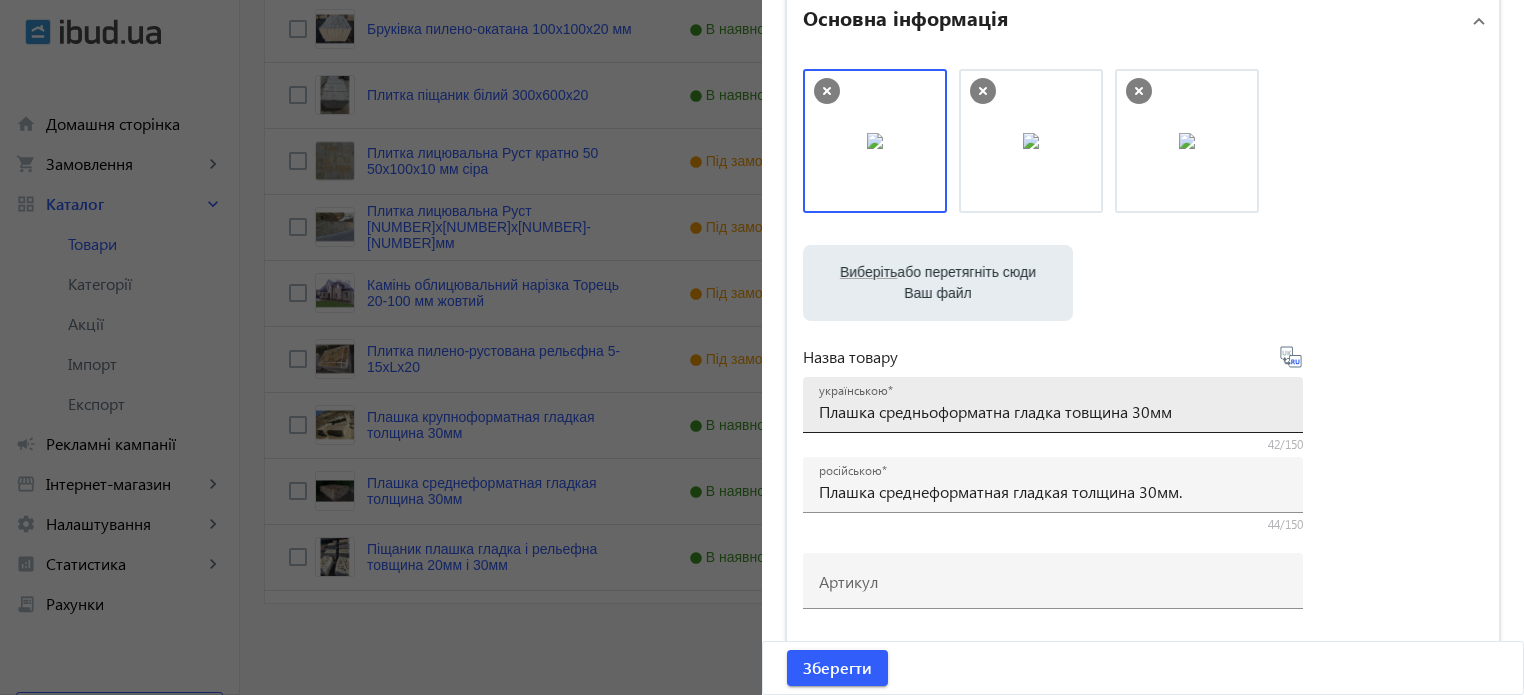 type on "500" 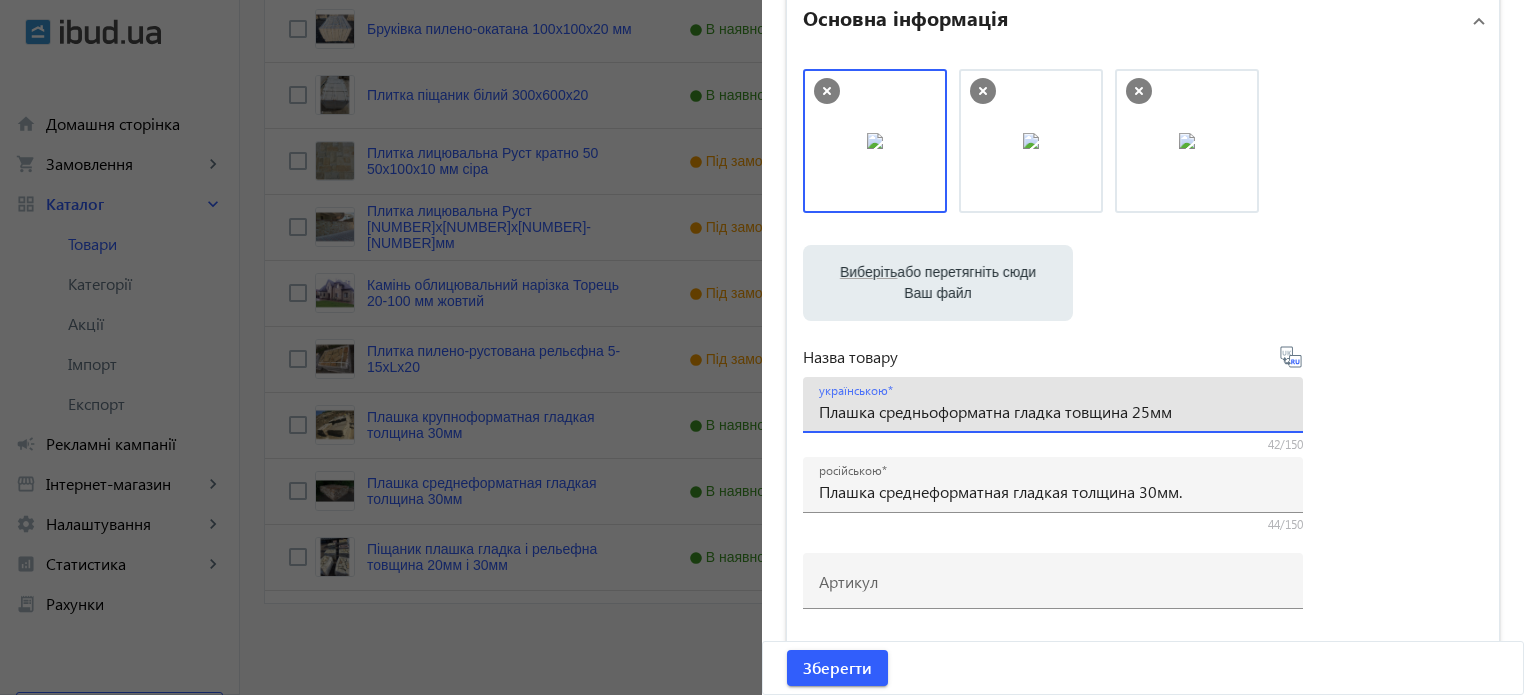 type on "Плашка средньоформатна гладка товщина 25мм" 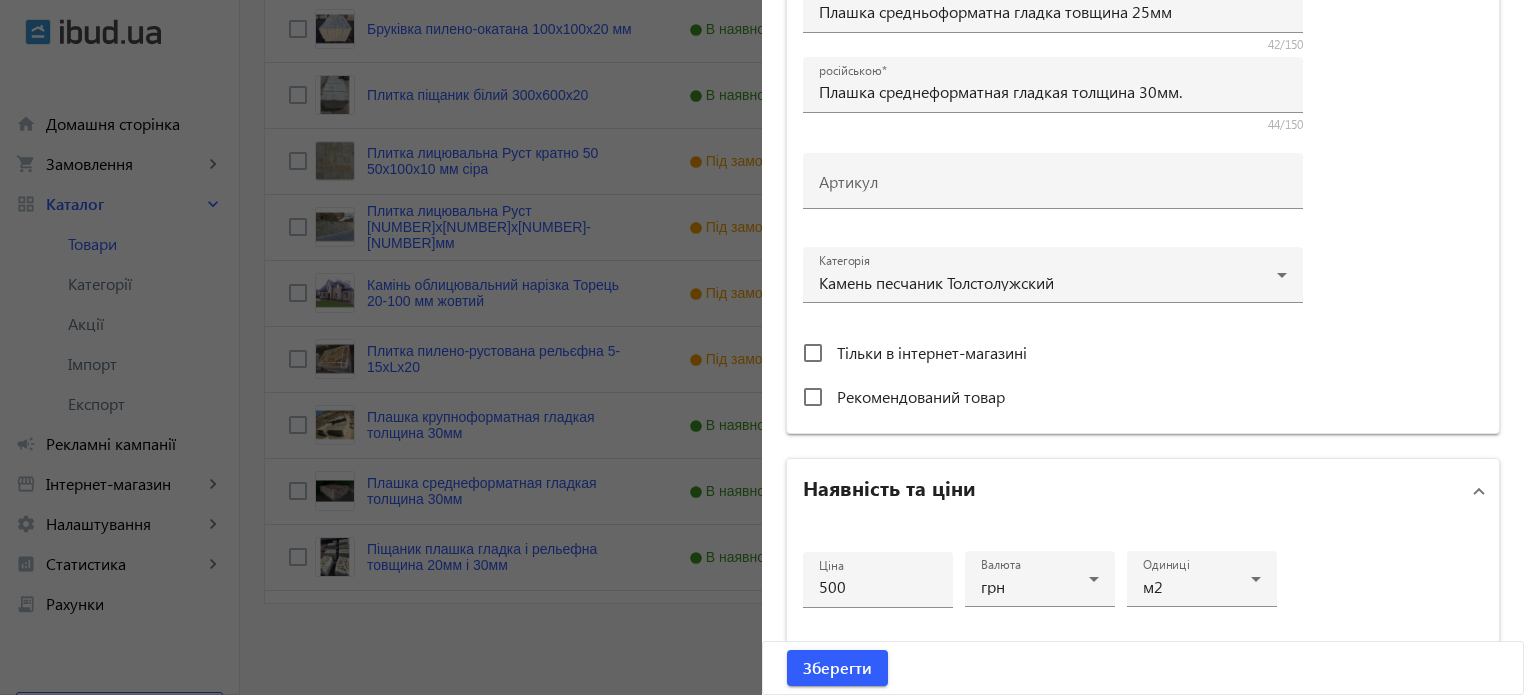 type on "Плашка среднеформатная гладкая толщина 25мм" 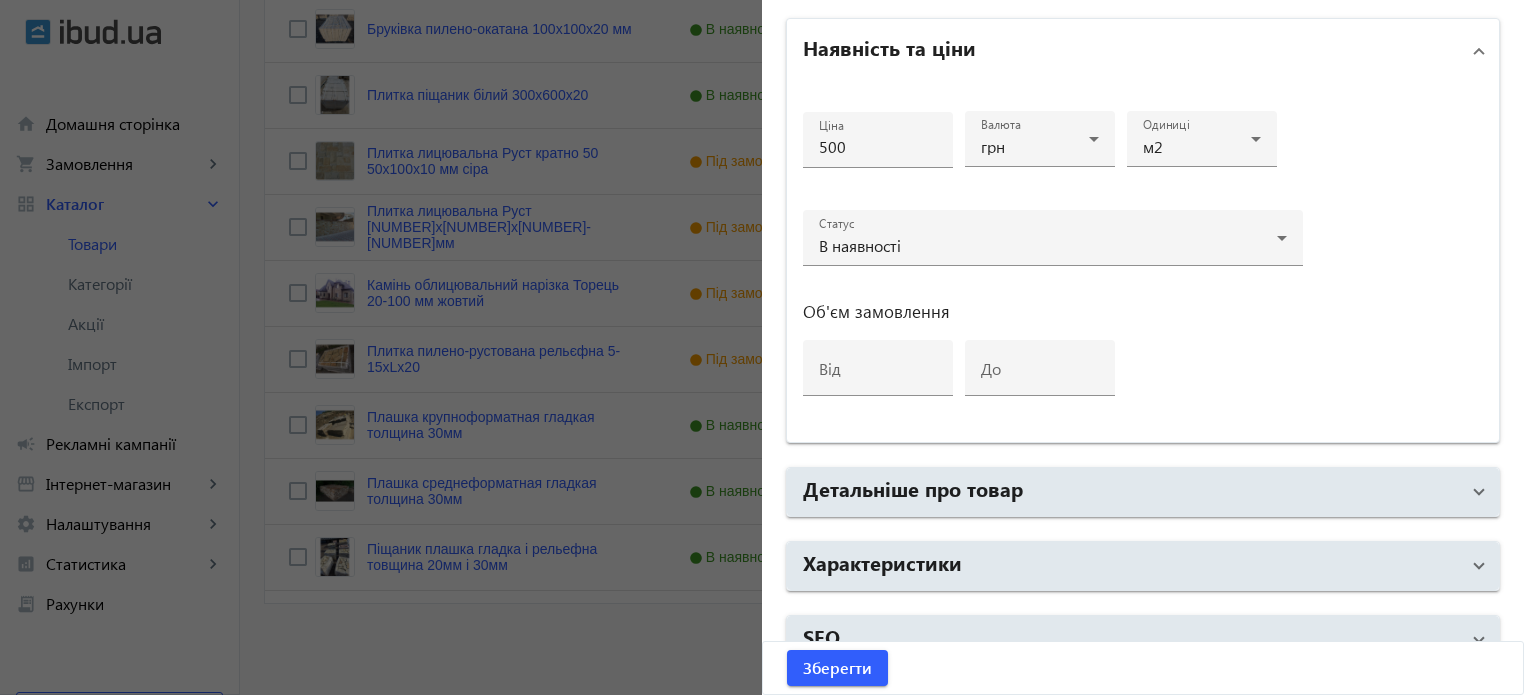 scroll, scrollTop: 968, scrollLeft: 0, axis: vertical 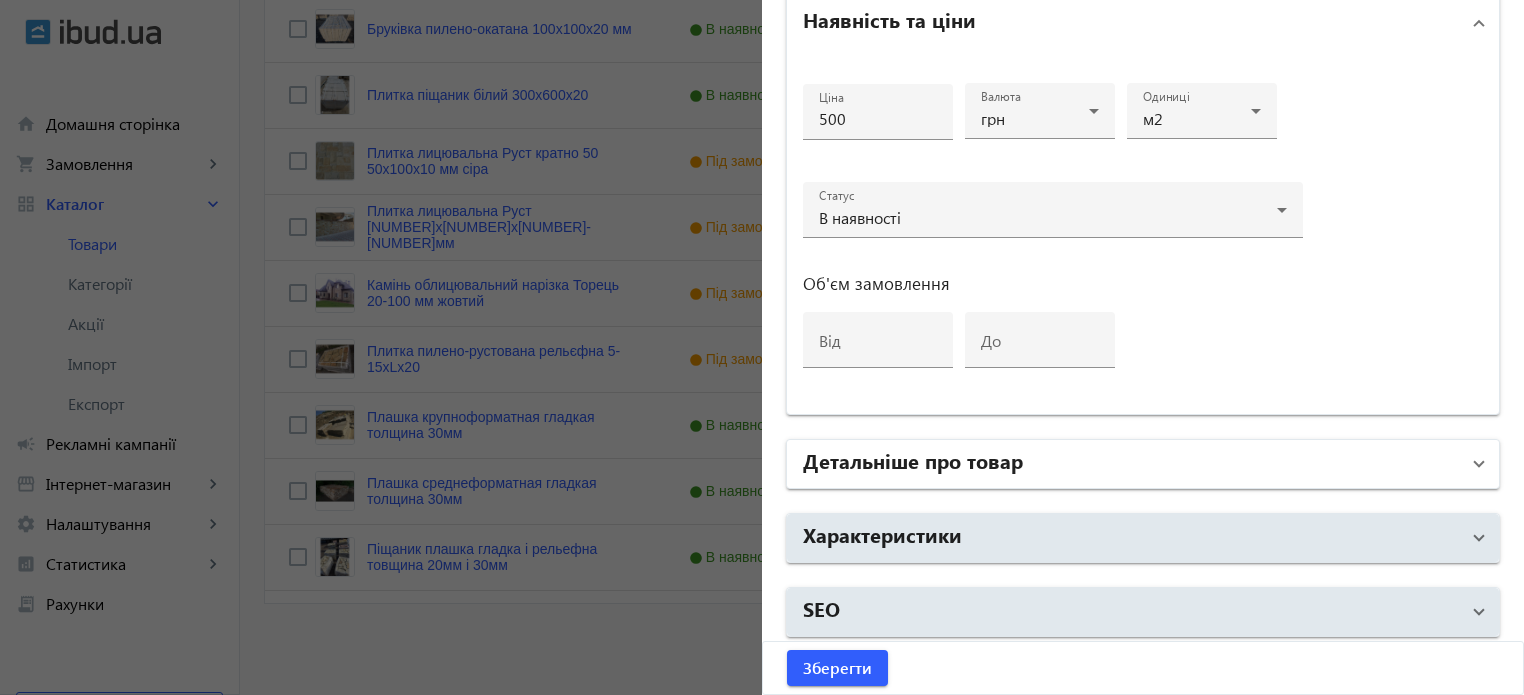 click on "Детальніше про товар" at bounding box center [1131, 464] 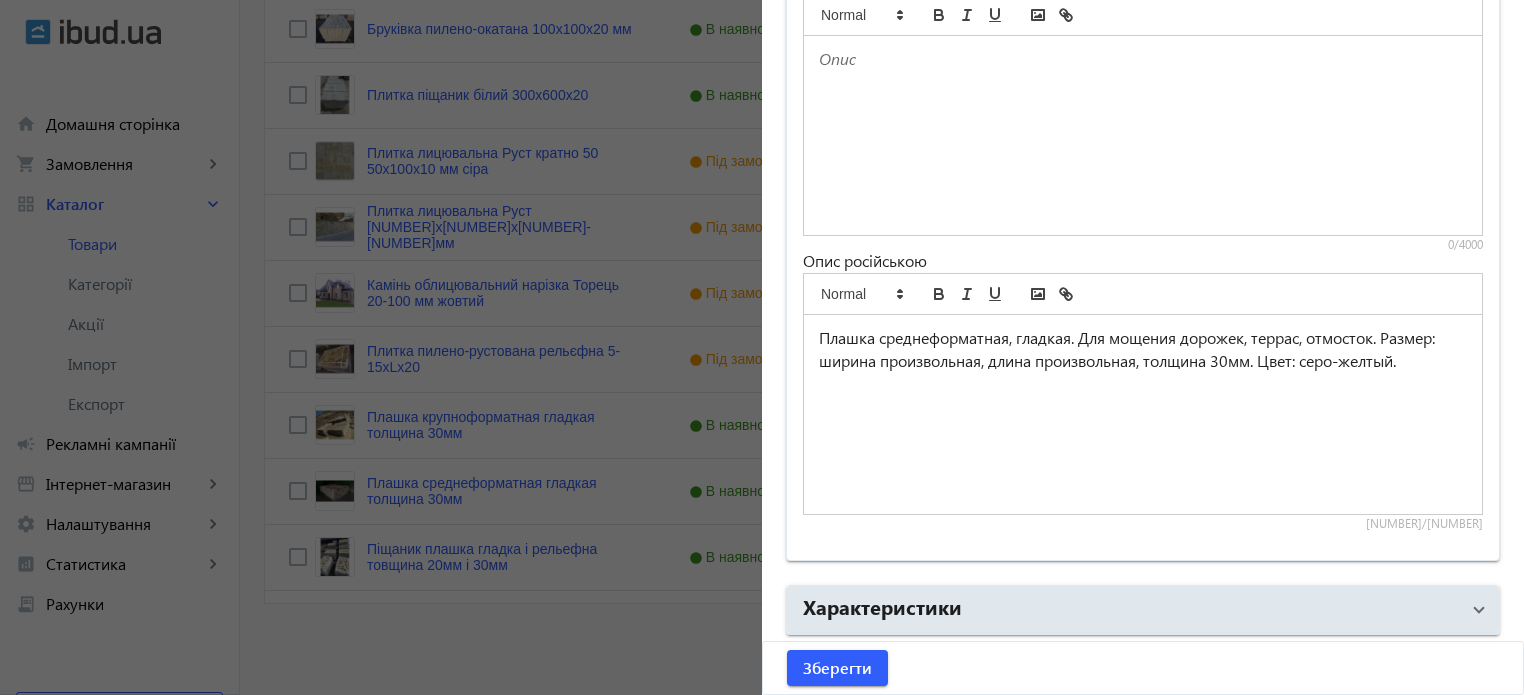 scroll, scrollTop: 1568, scrollLeft: 0, axis: vertical 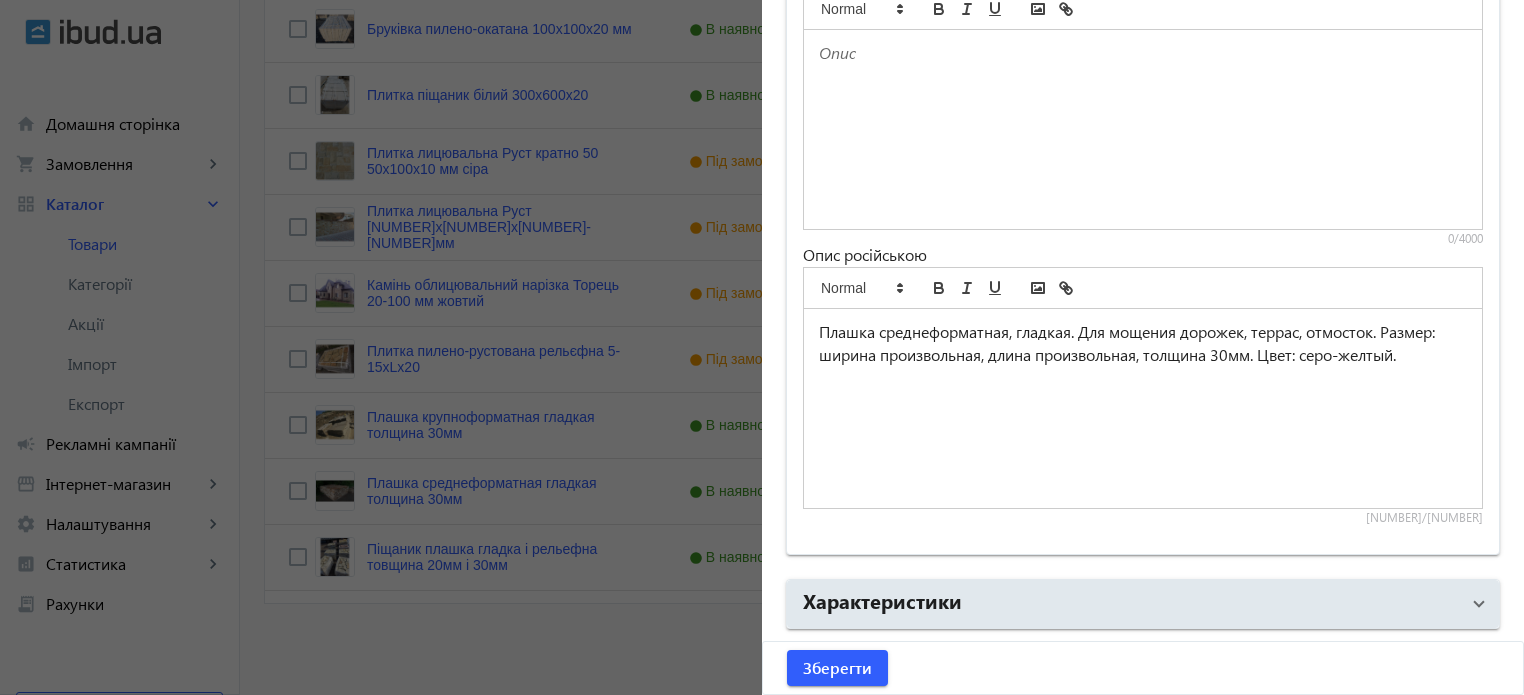 click on "Плашка среднеформатная, гладкая. Для мощения дорожек, террас, отмосток. Размер: ширина произвольная, длина произвольная, толщина 30мм. Цвет: серо-желтый." at bounding box center [1143, 343] 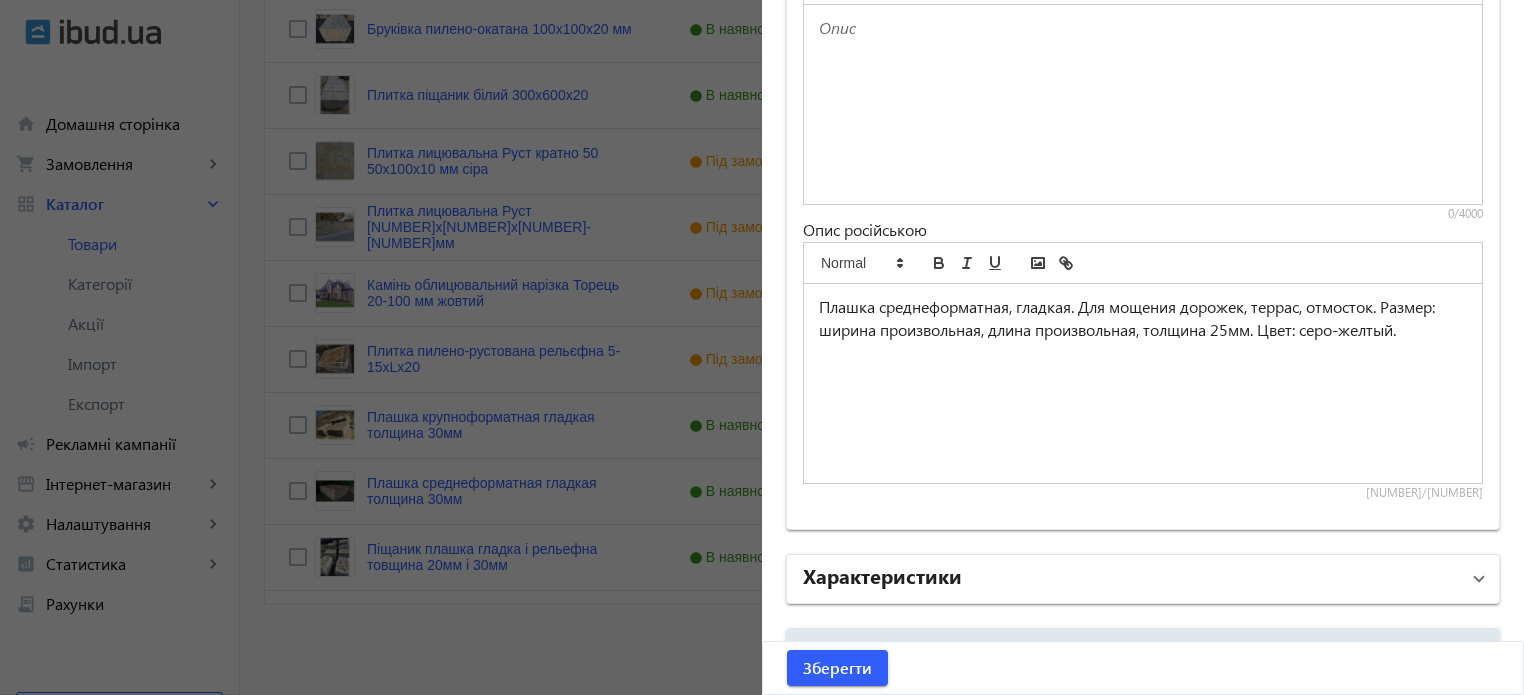 scroll, scrollTop: 1633, scrollLeft: 0, axis: vertical 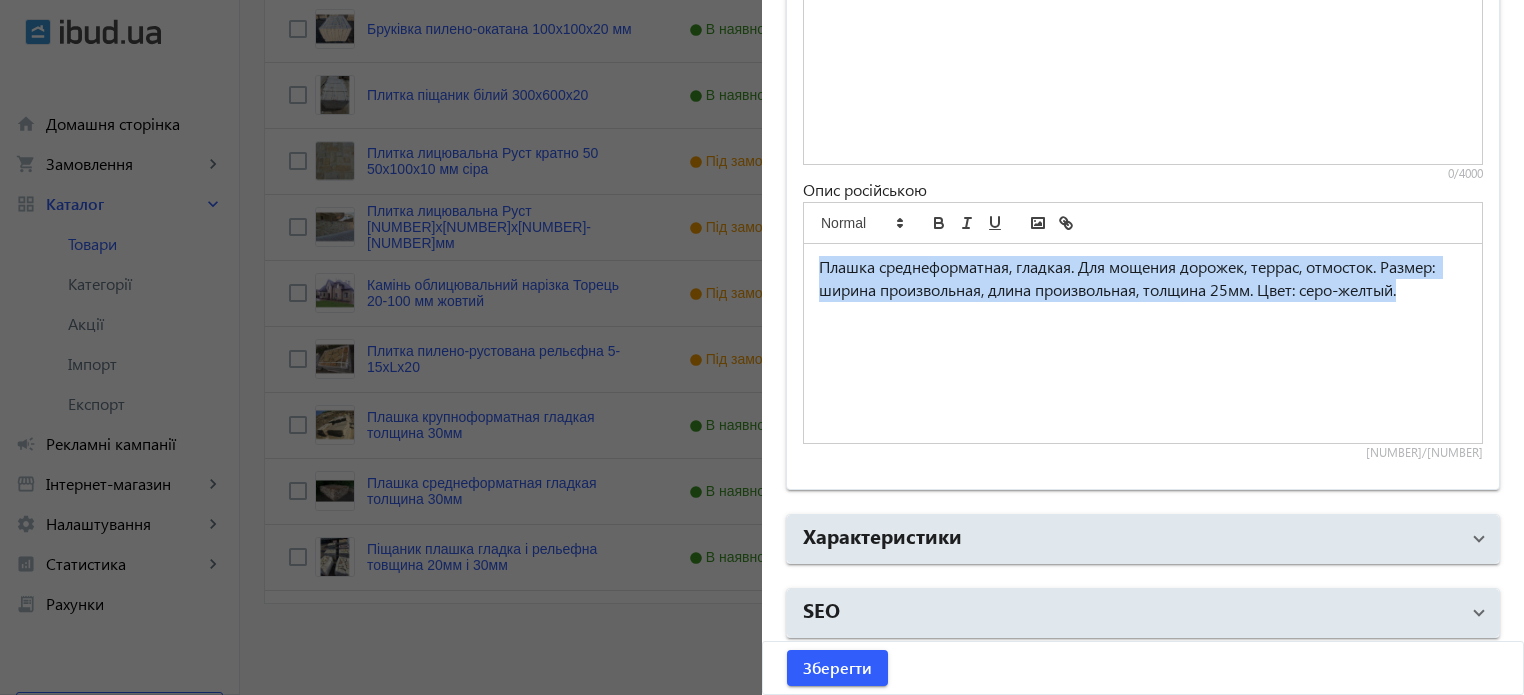 drag, startPoint x: 1416, startPoint y: 285, endPoint x: 817, endPoint y: 263, distance: 599.4039 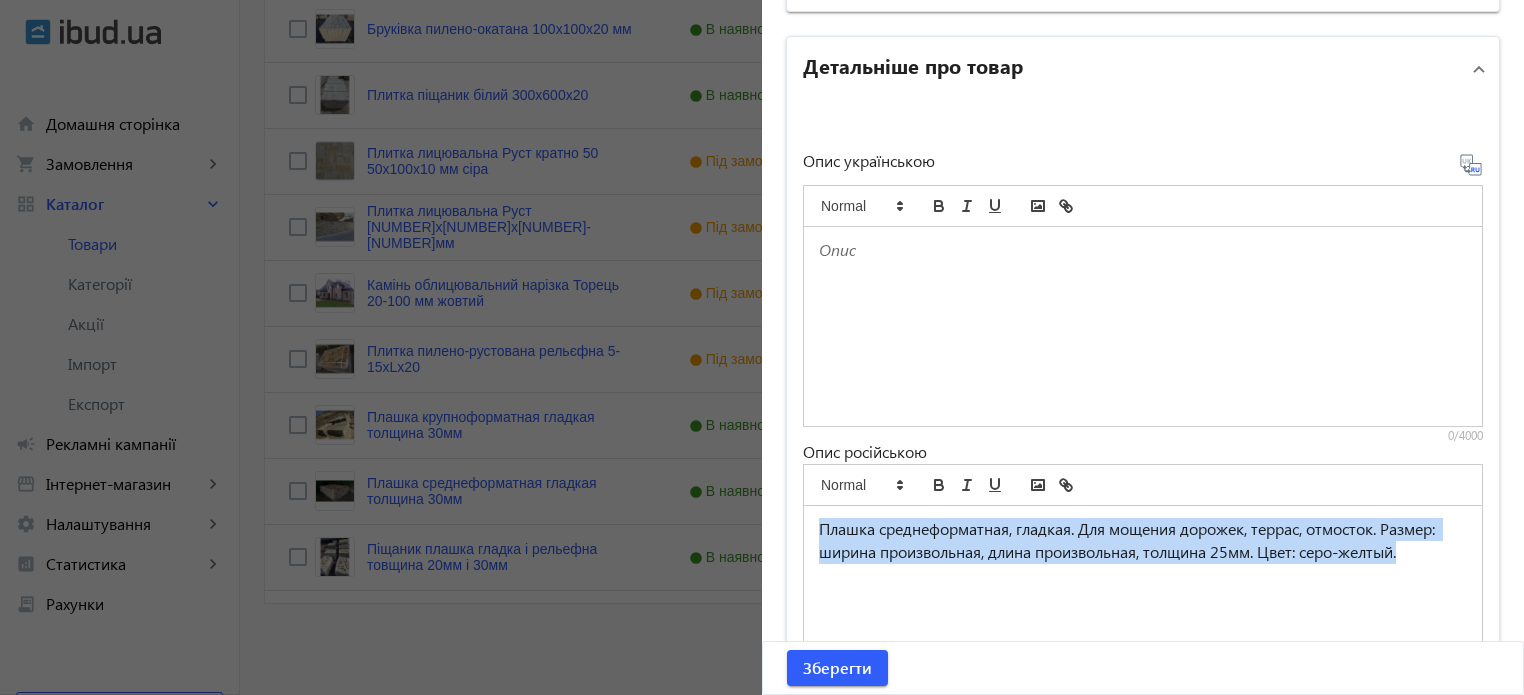 scroll, scrollTop: 1333, scrollLeft: 0, axis: vertical 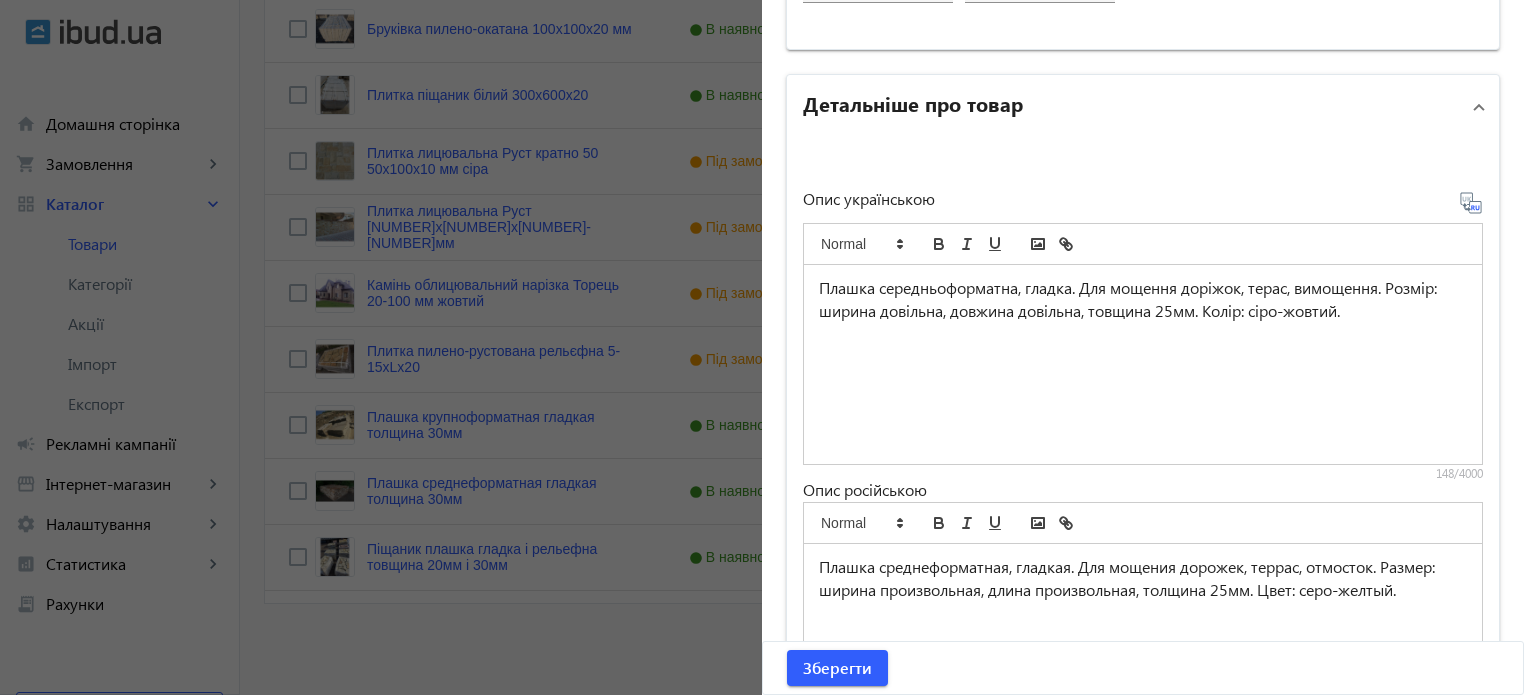 click on "Опис українською Плашка середньоформатна, гладка. Для мощення доріжок, терас, вимощення. Розмір: ширина довільна, довжина довільна, товщина 25мм. Колір: сіро-жовтий. 148/4000 Опис російською Плашка среднеформатная, гладкая. Для мощения дорожек, террас, отмосток. Размер: ширина произвольная, длина произвольная, толщина 25мм. Цвет: серо-желтый. 153/4000" at bounding box center [1143, 464] 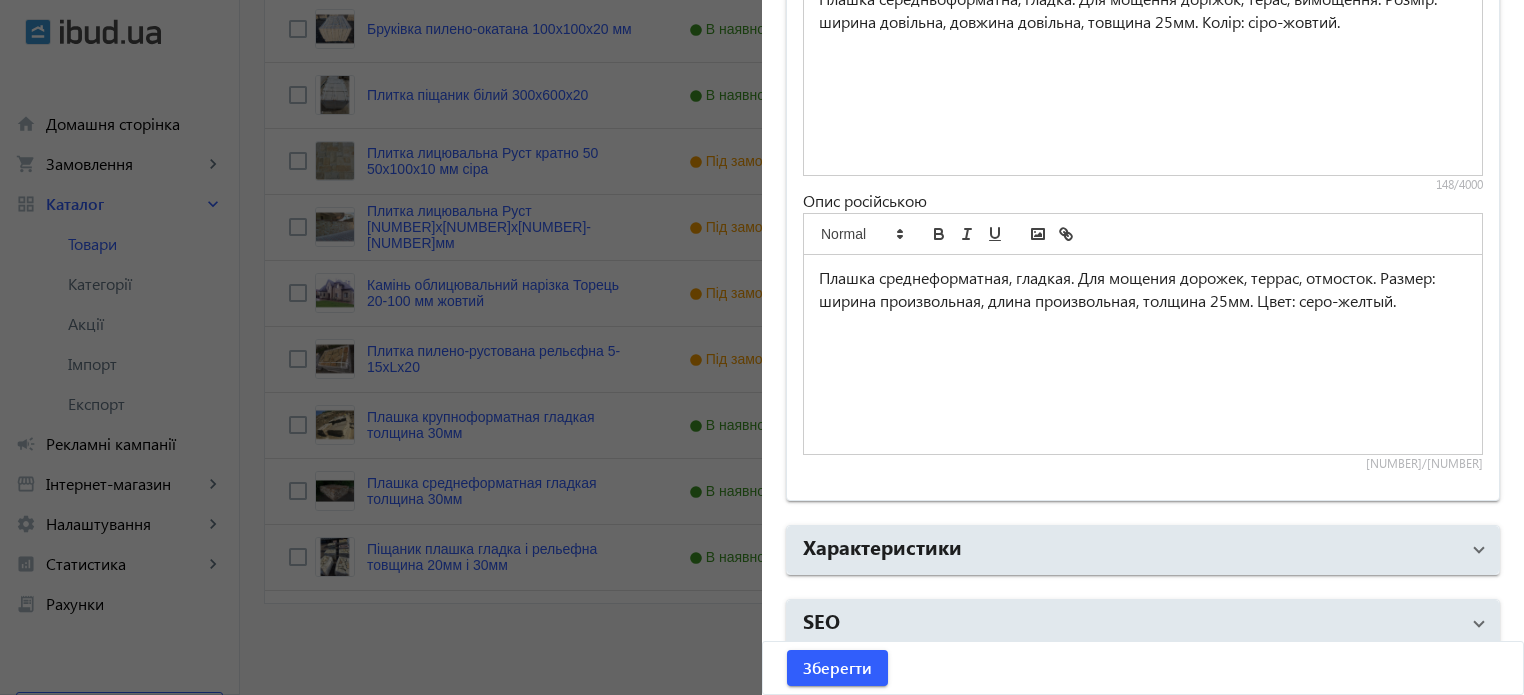 scroll, scrollTop: 1633, scrollLeft: 0, axis: vertical 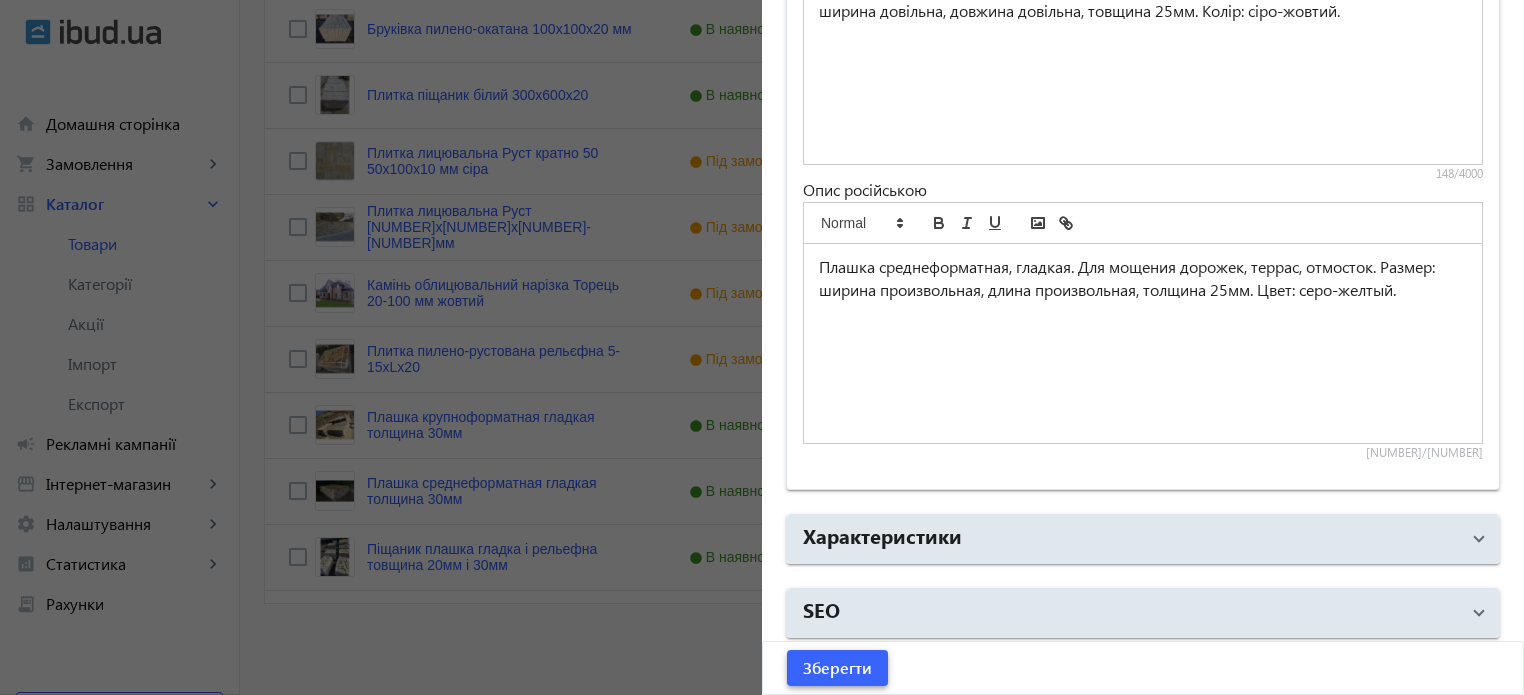 click on "Зберегти" 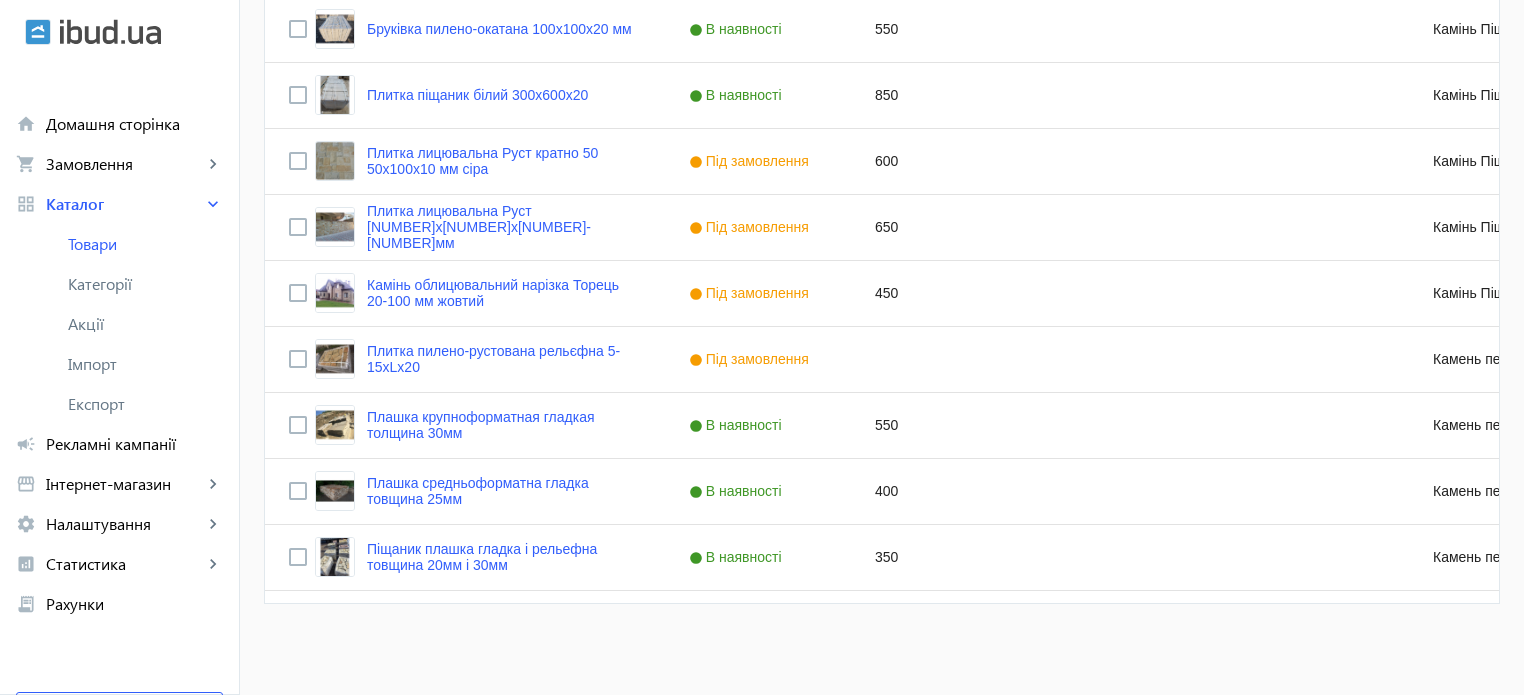 scroll, scrollTop: 0, scrollLeft: 0, axis: both 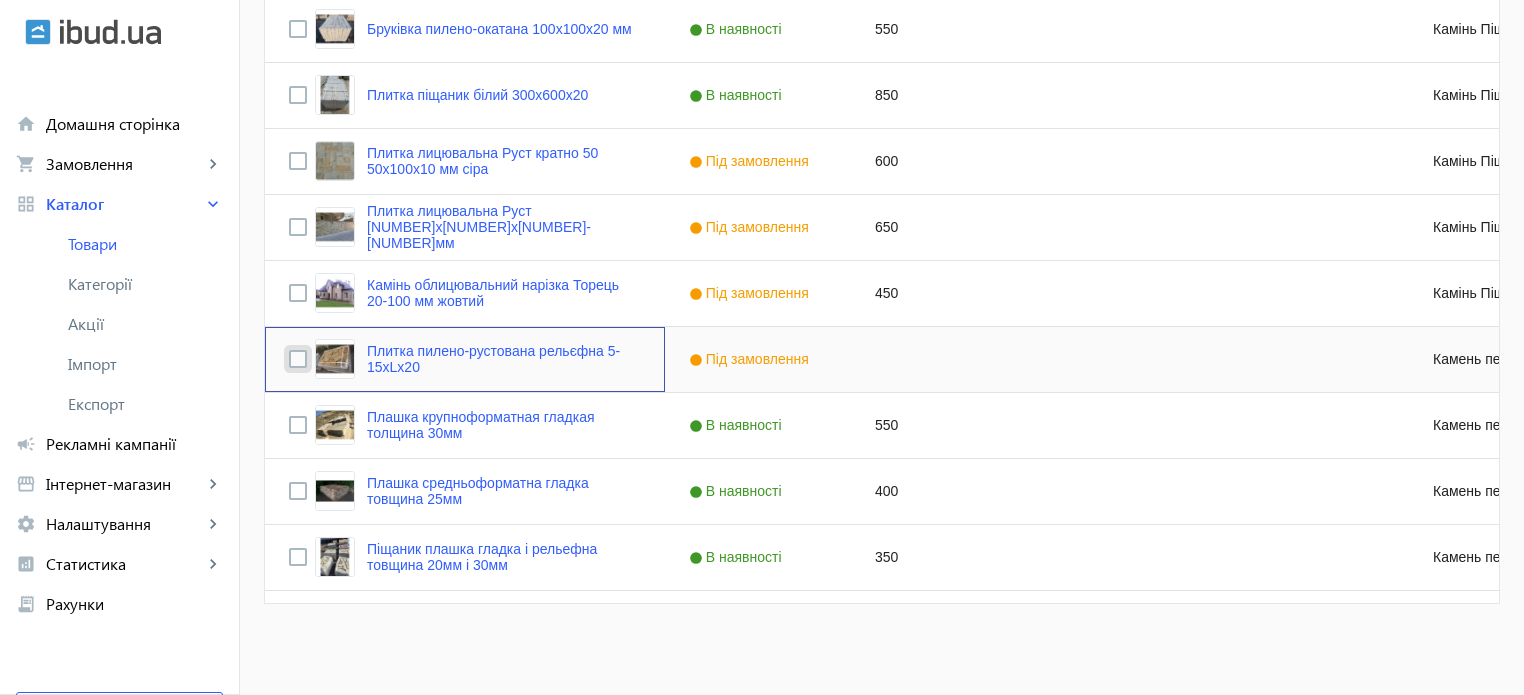 click at bounding box center (298, 359) 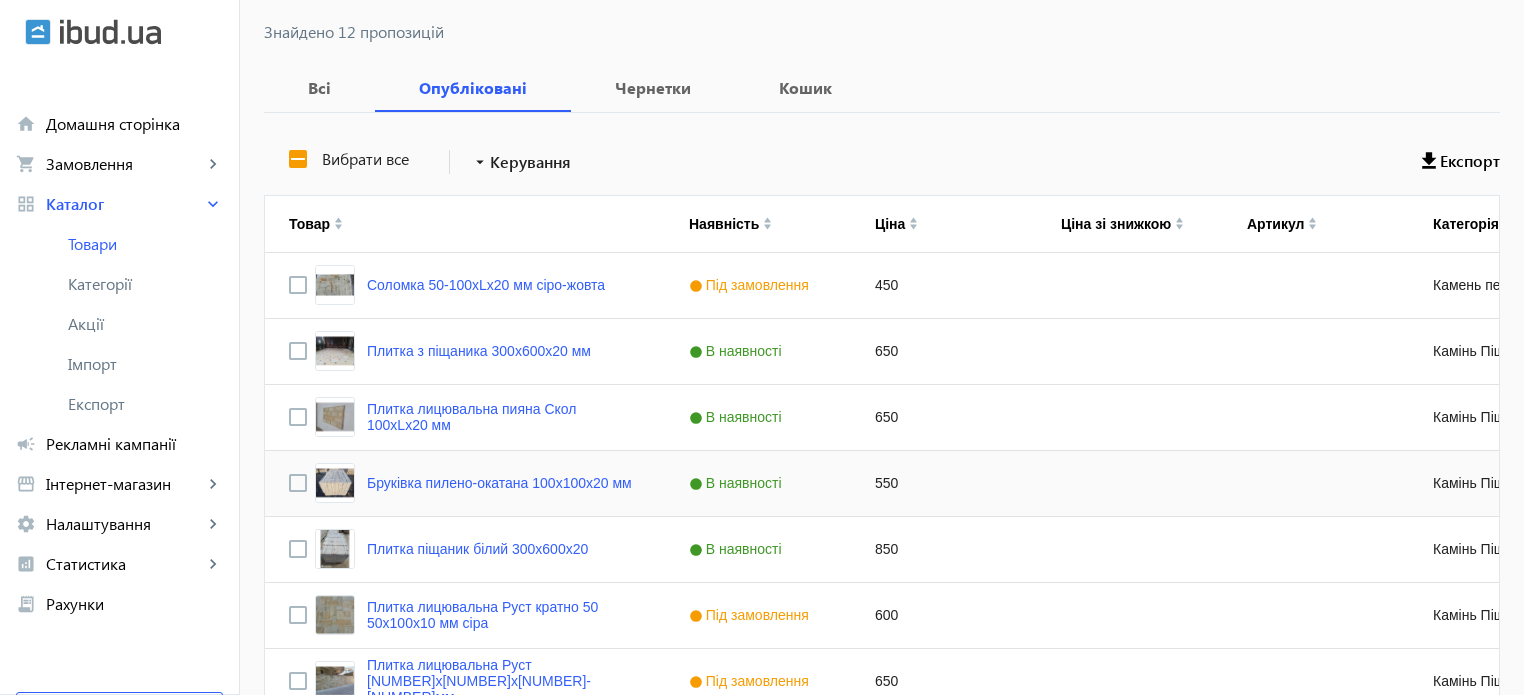 scroll, scrollTop: 276, scrollLeft: 0, axis: vertical 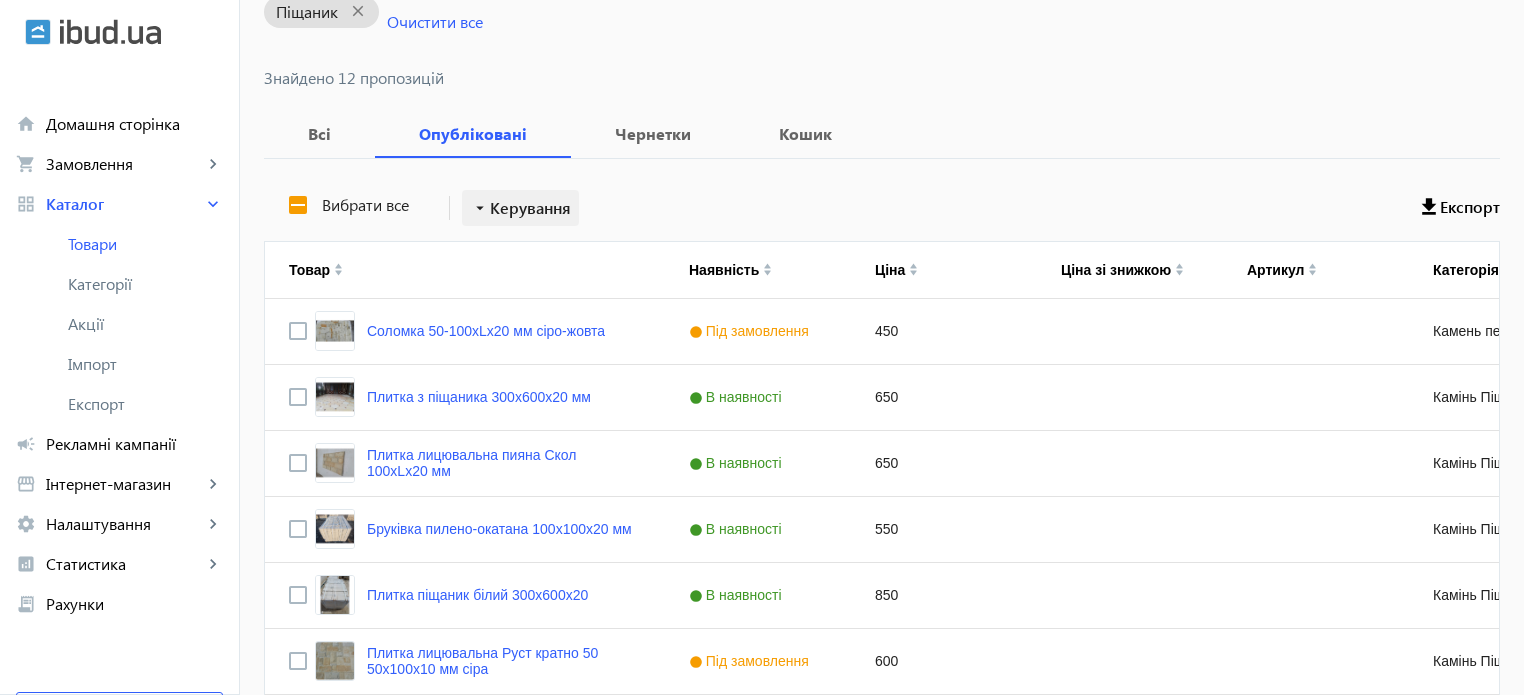 click 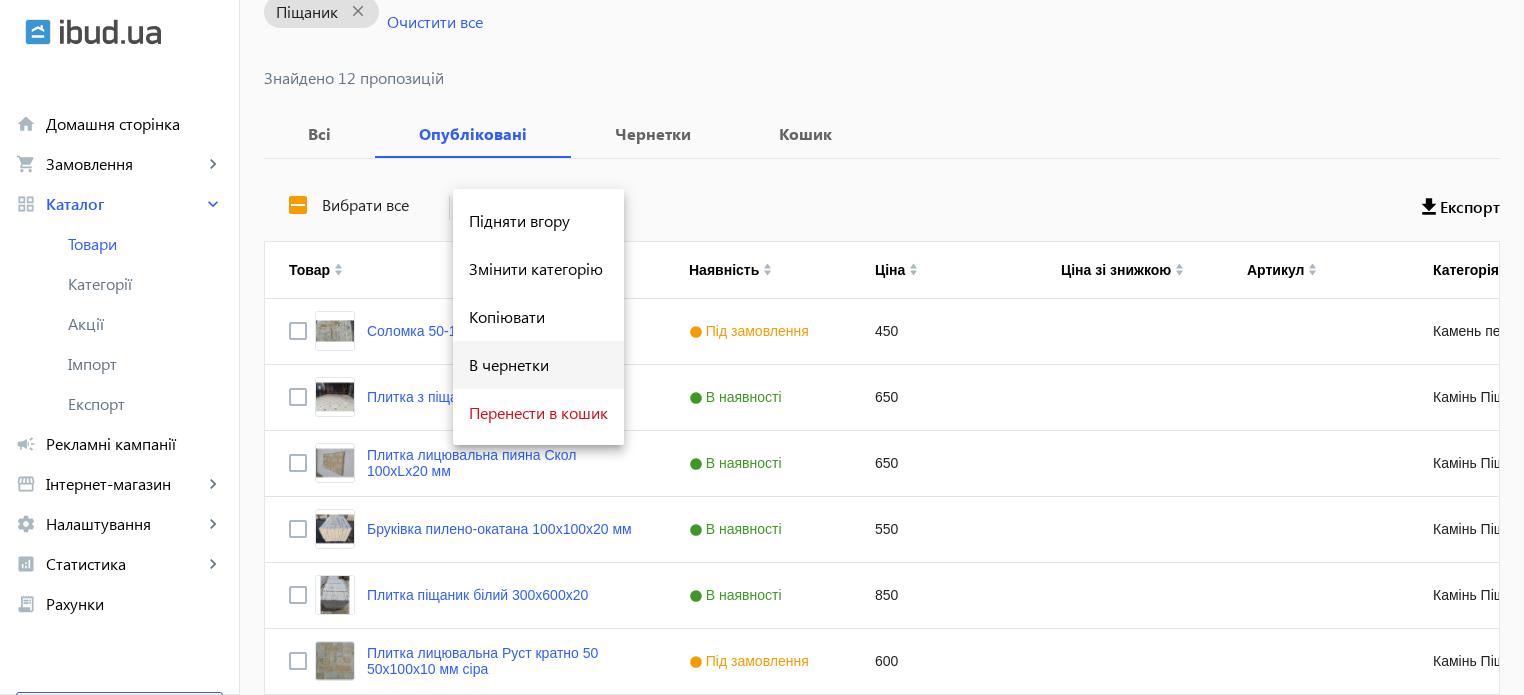 click on "В чернетки" at bounding box center (538, 365) 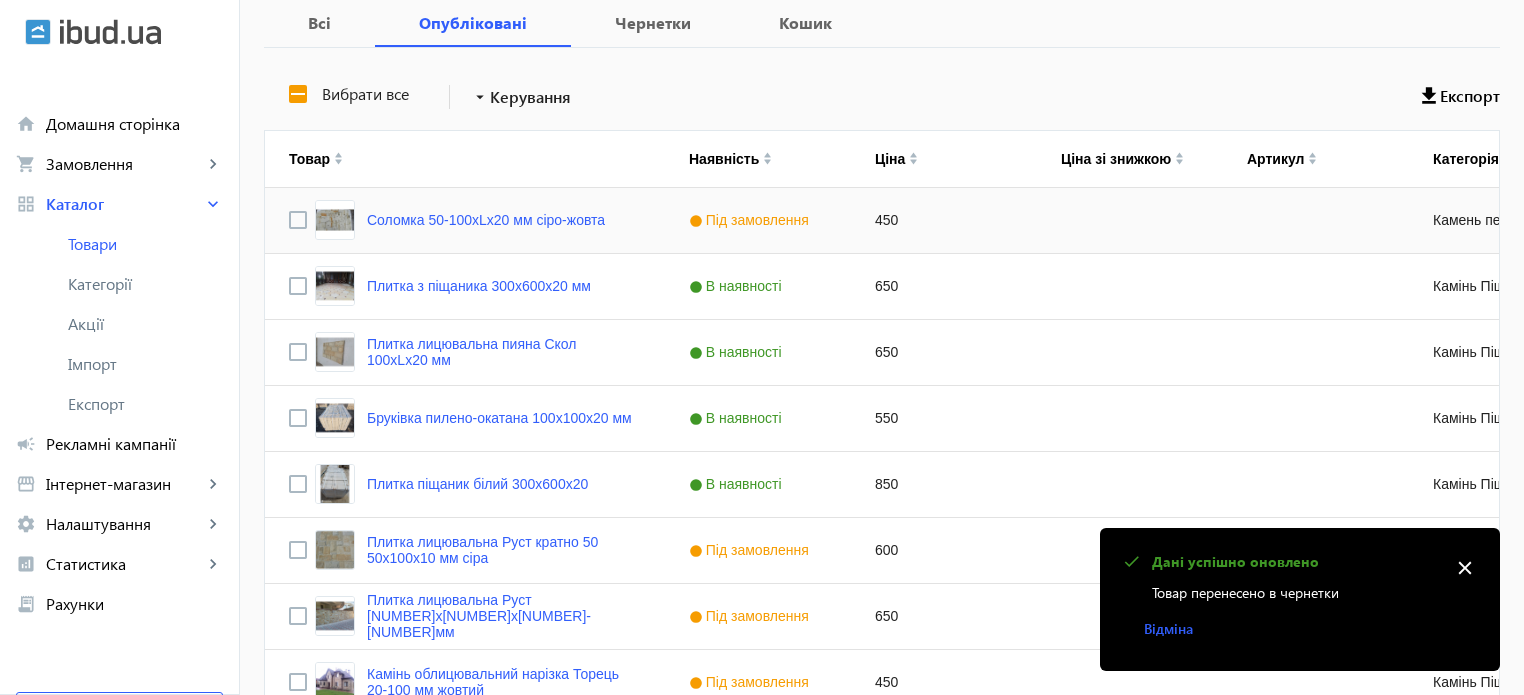 scroll, scrollTop: 376, scrollLeft: 0, axis: vertical 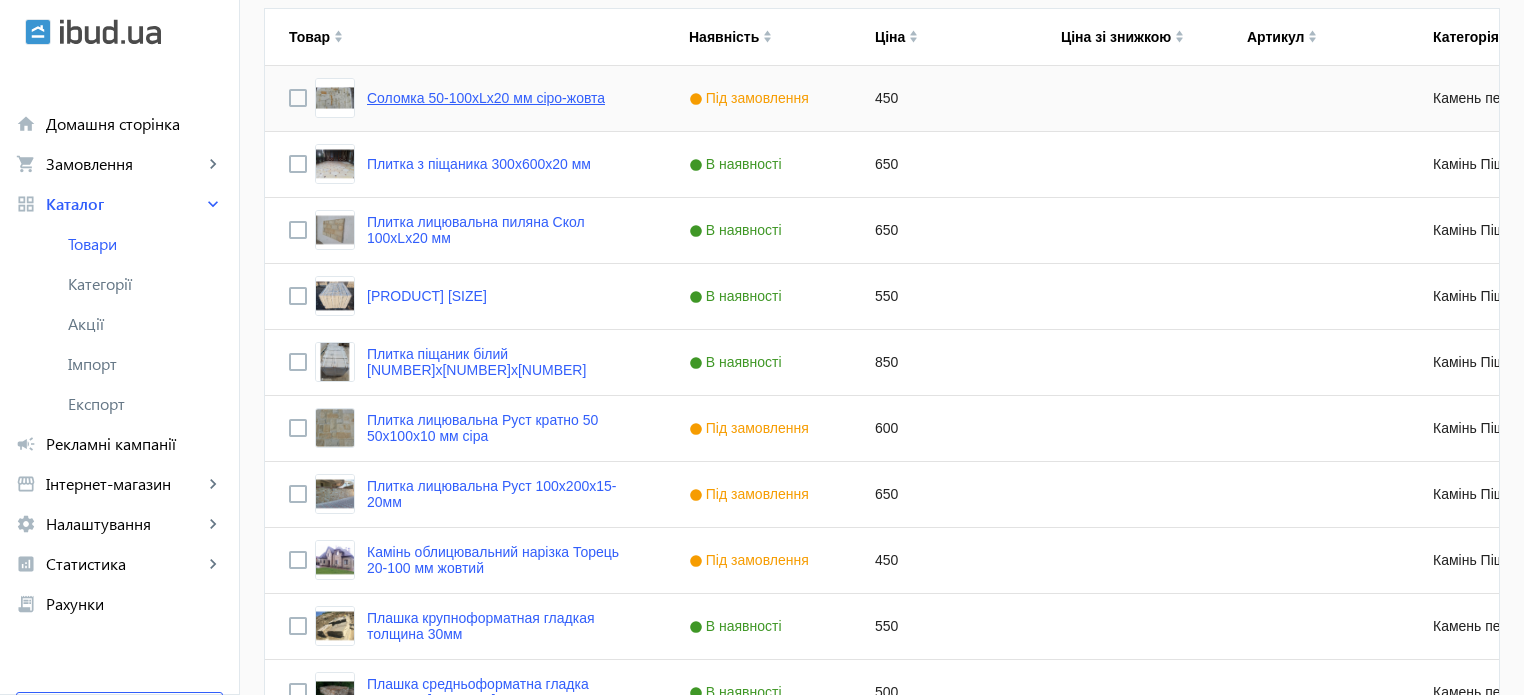 click on "Соломка 50-100хLх20 мм сіро-жовта" 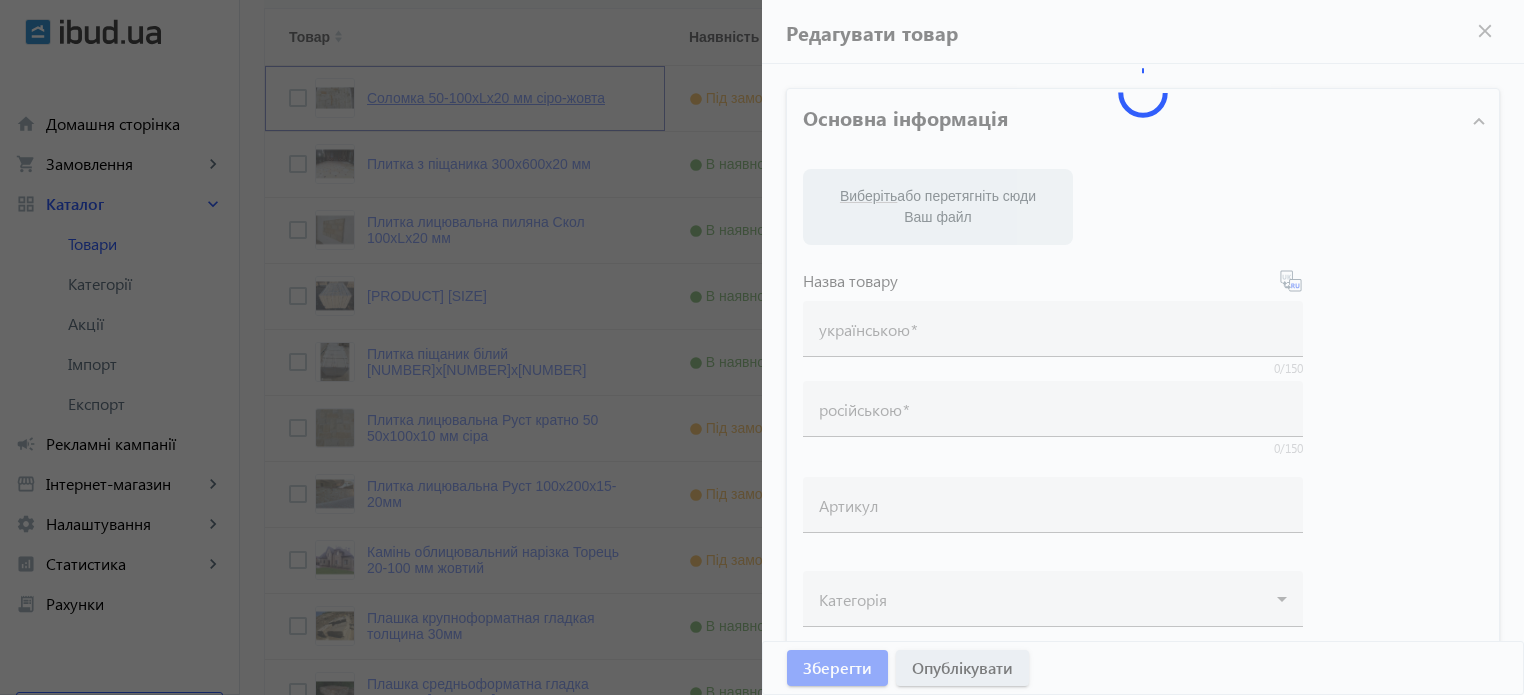 type on "Соломка 50-100хLх20 мм сіро-жовта" 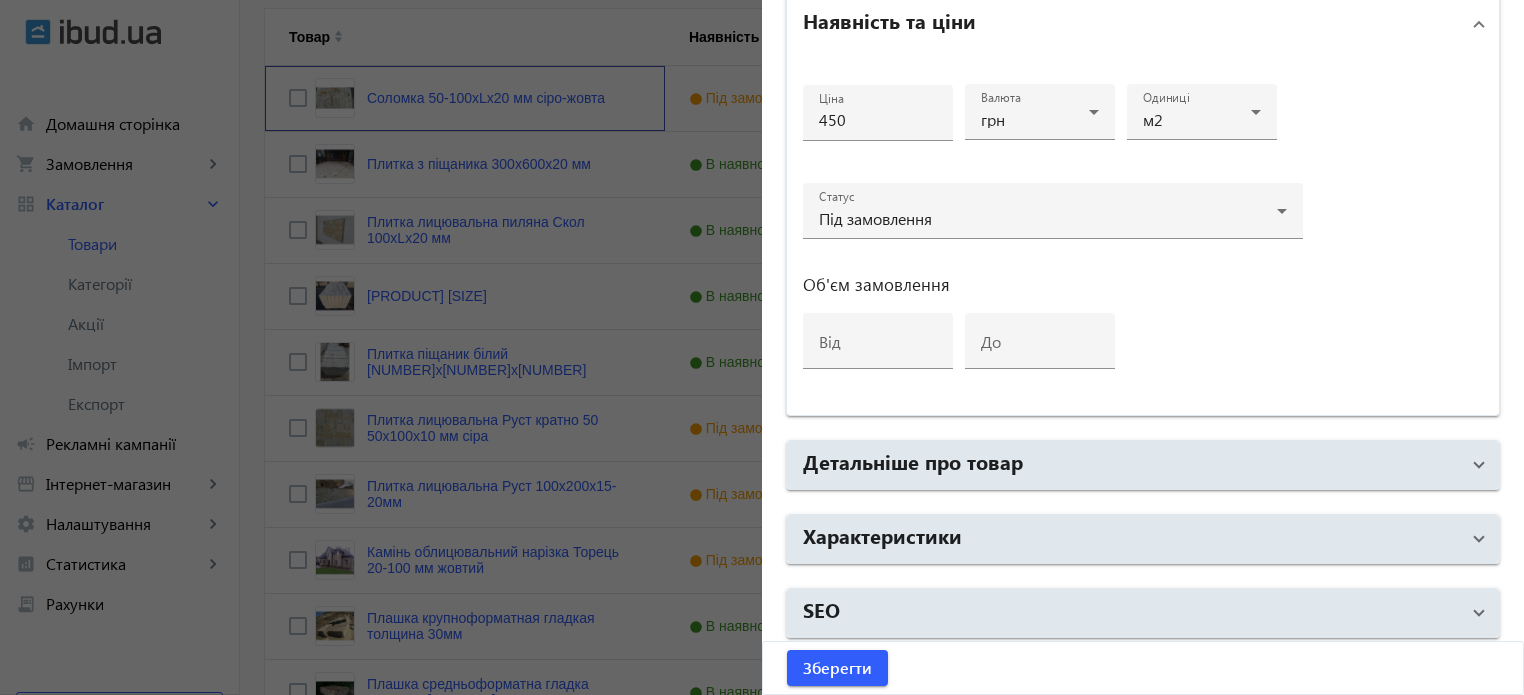 scroll, scrollTop: 968, scrollLeft: 0, axis: vertical 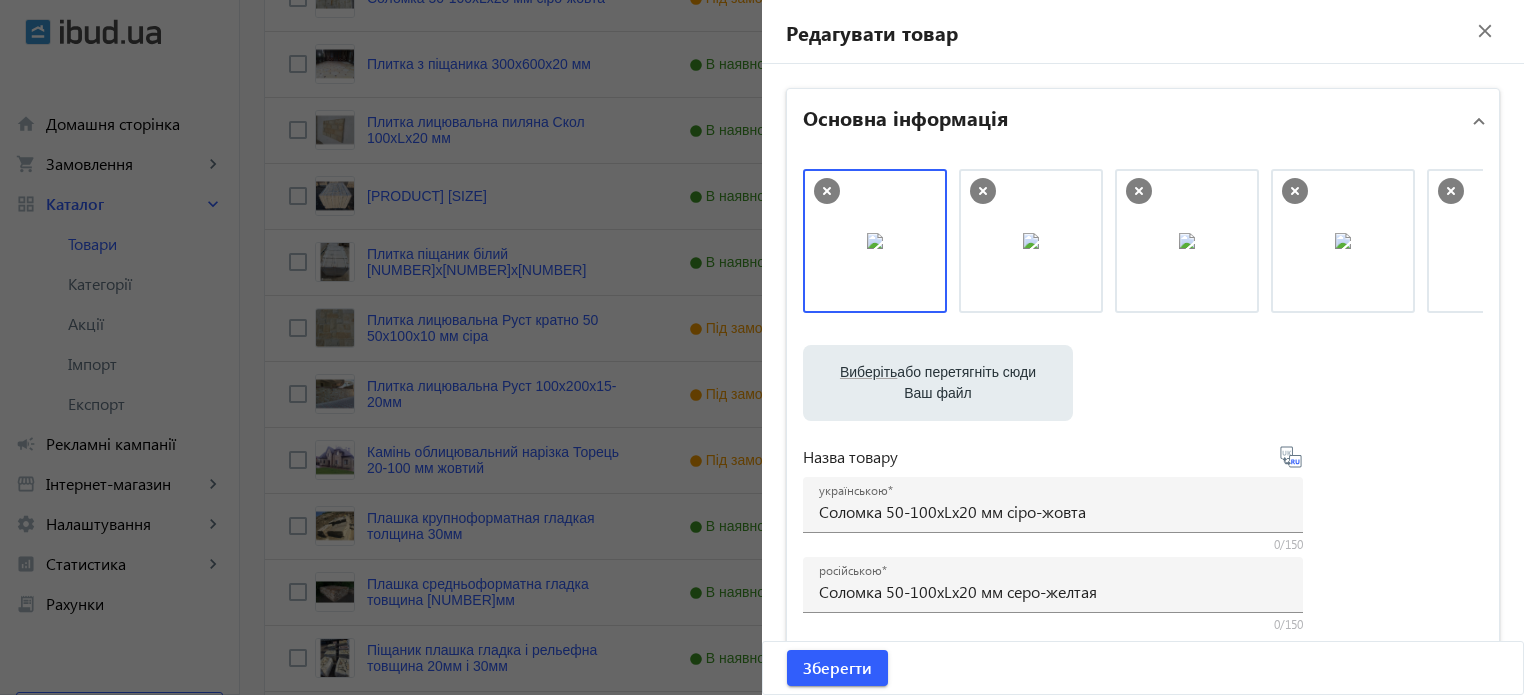 click on "close" 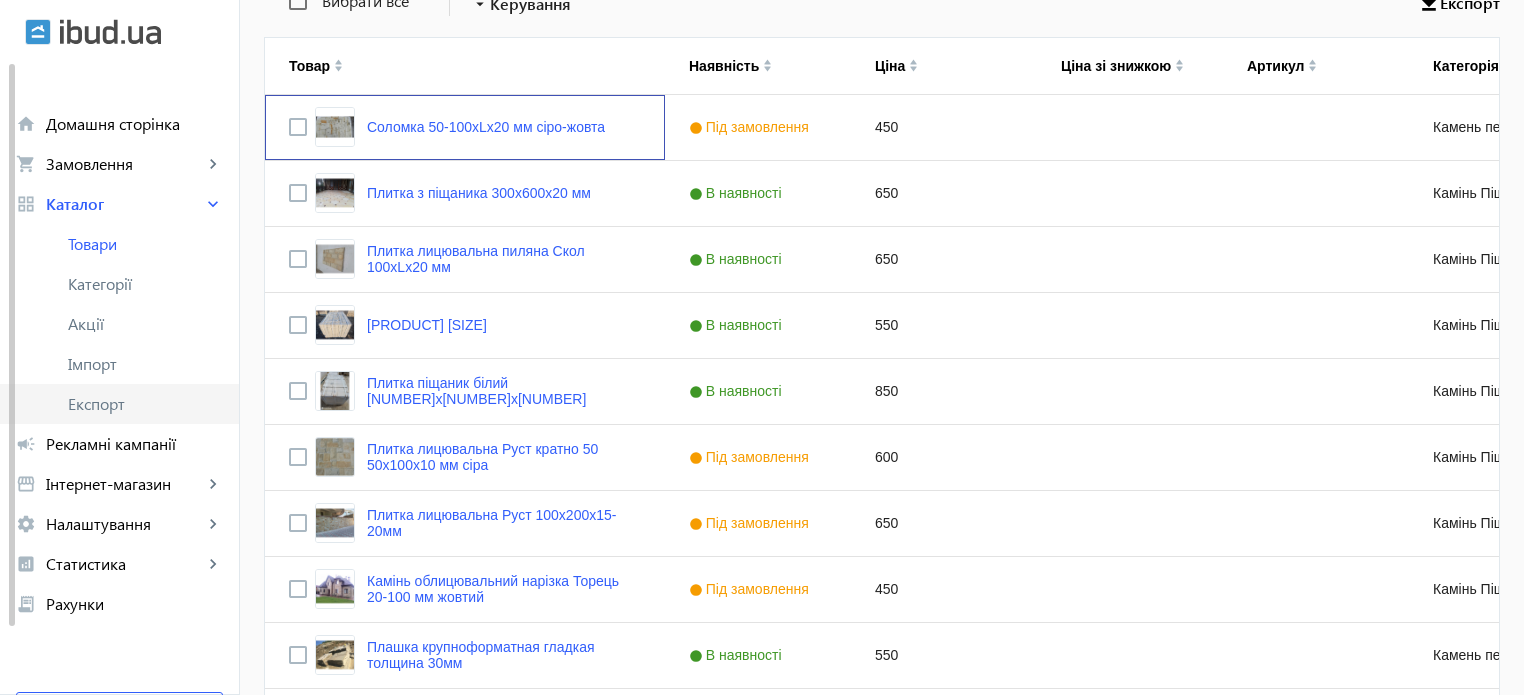 scroll, scrollTop: 409, scrollLeft: 0, axis: vertical 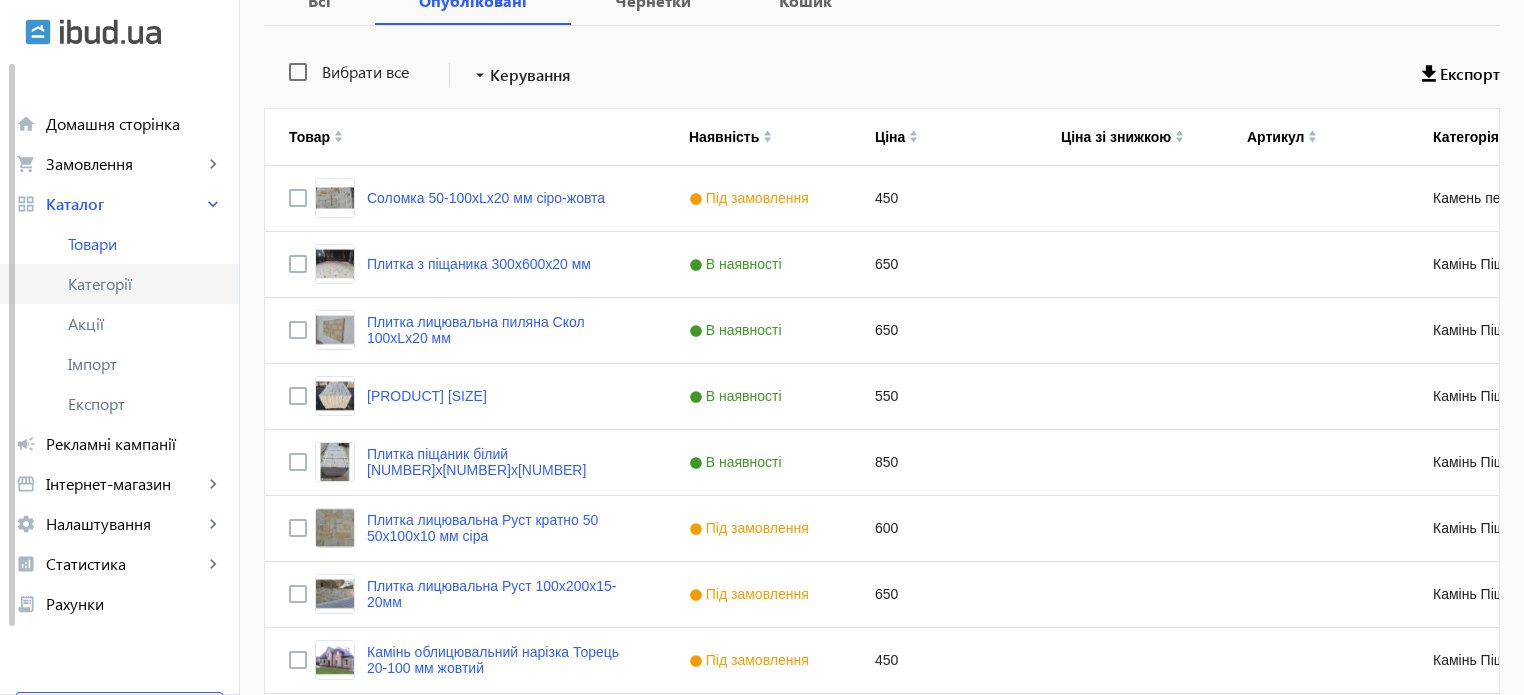 click on "Категорії" 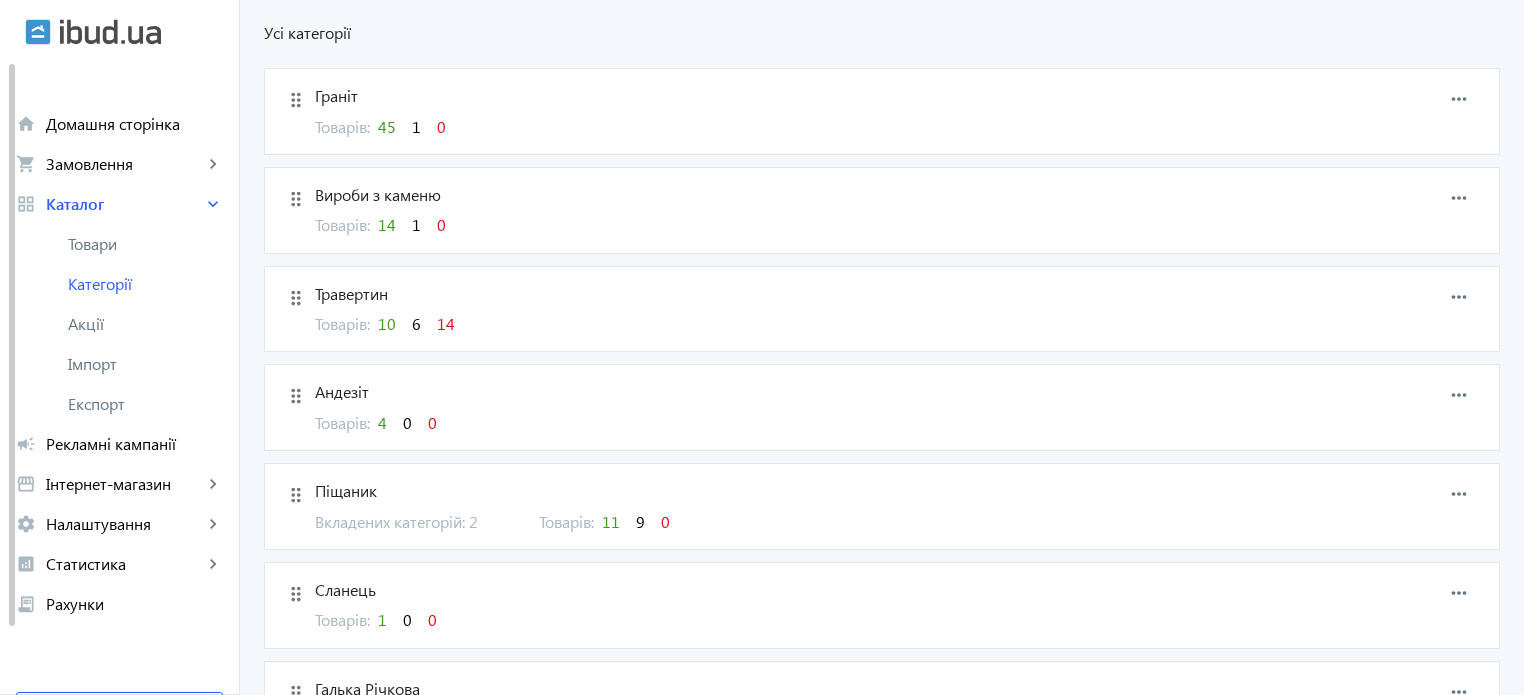 scroll, scrollTop: 200, scrollLeft: 0, axis: vertical 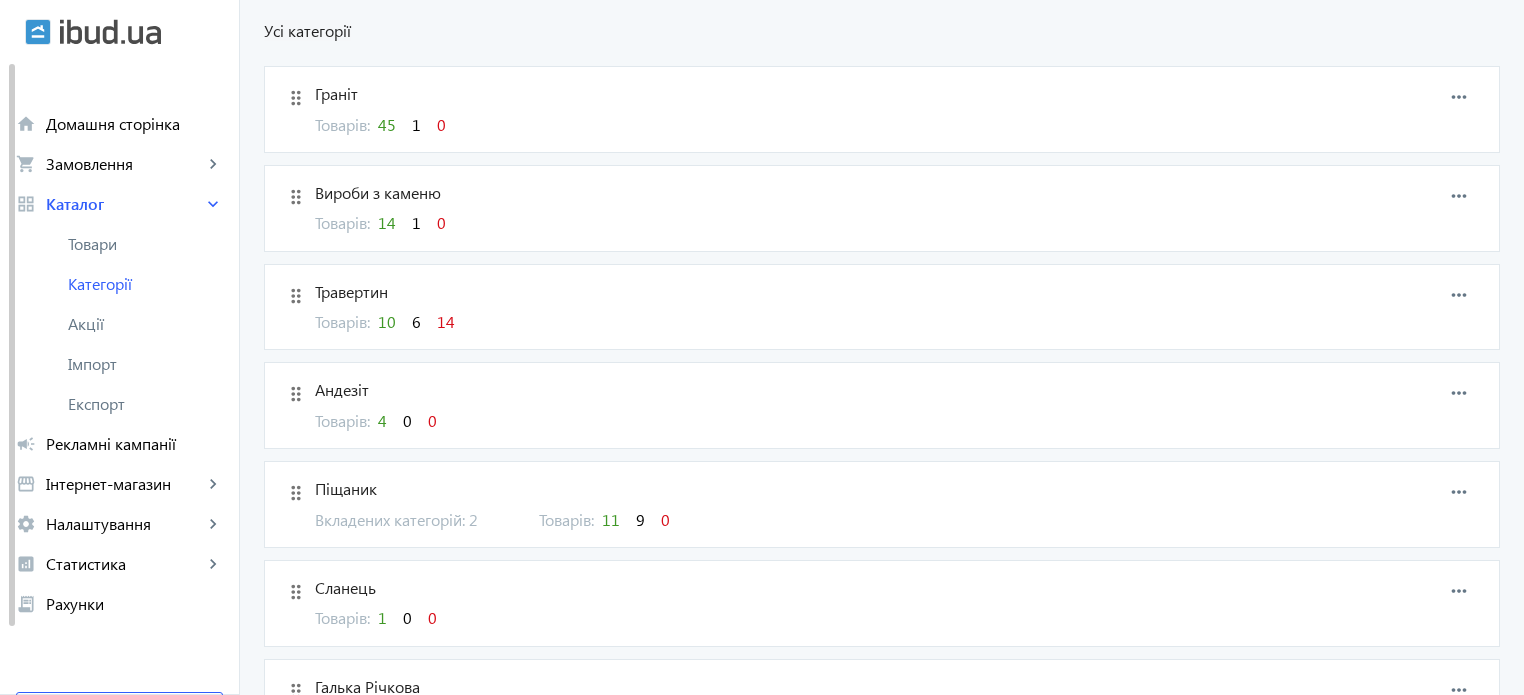 click on "11" at bounding box center [611, 519] 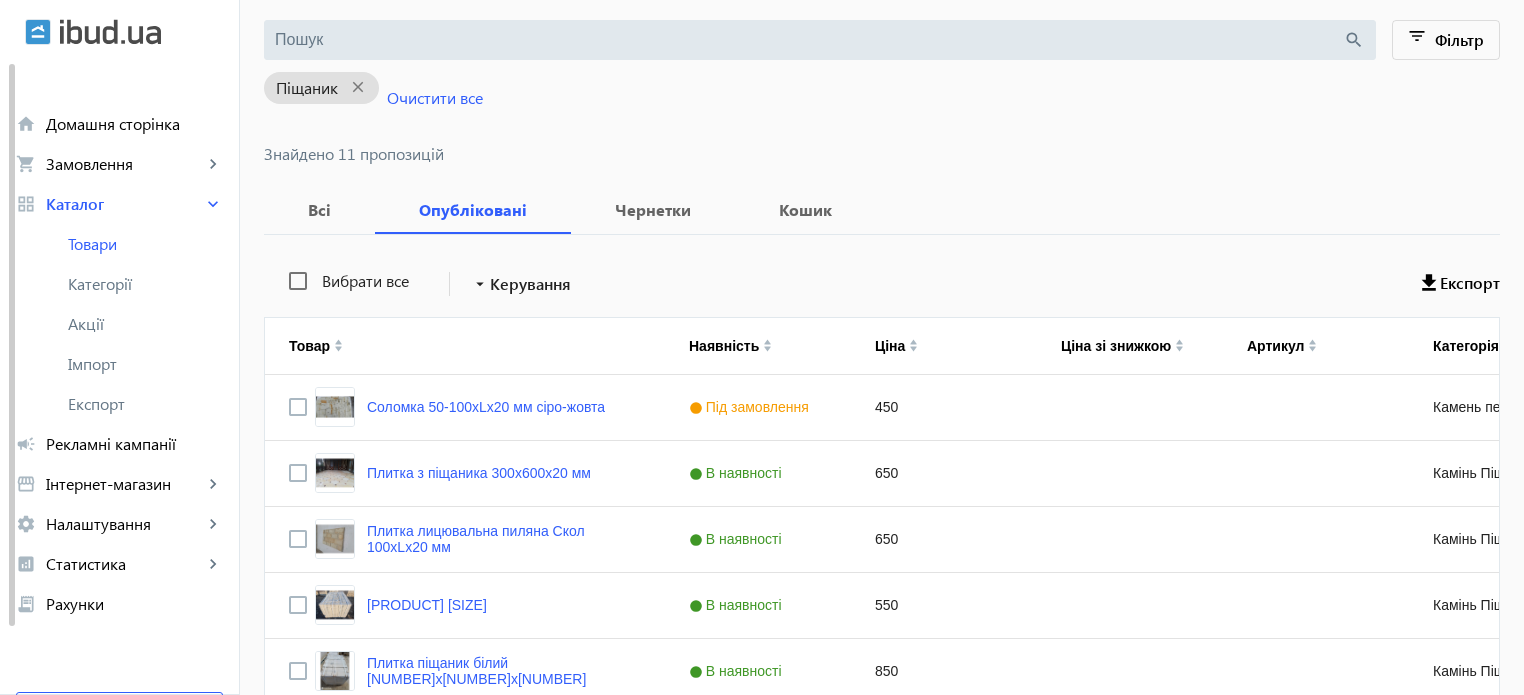 scroll, scrollTop: 0, scrollLeft: 0, axis: both 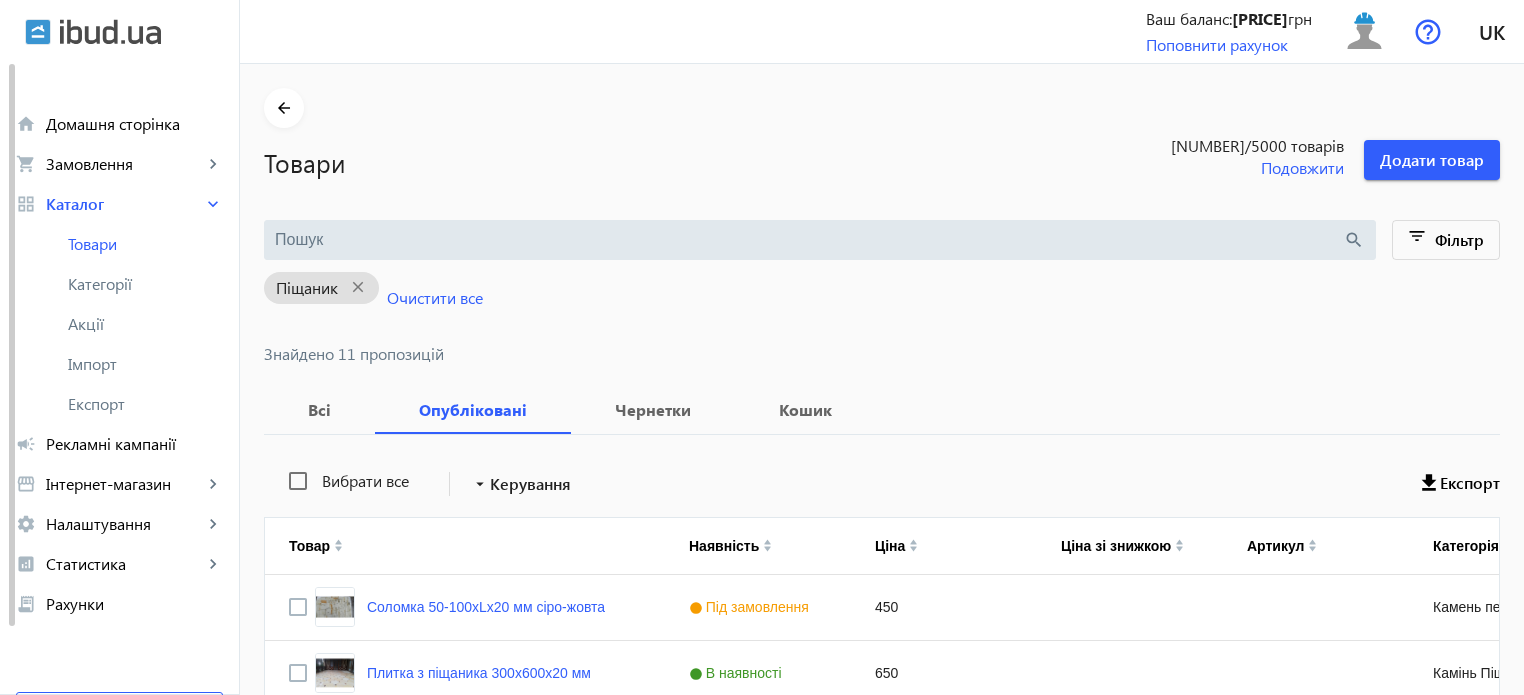 type 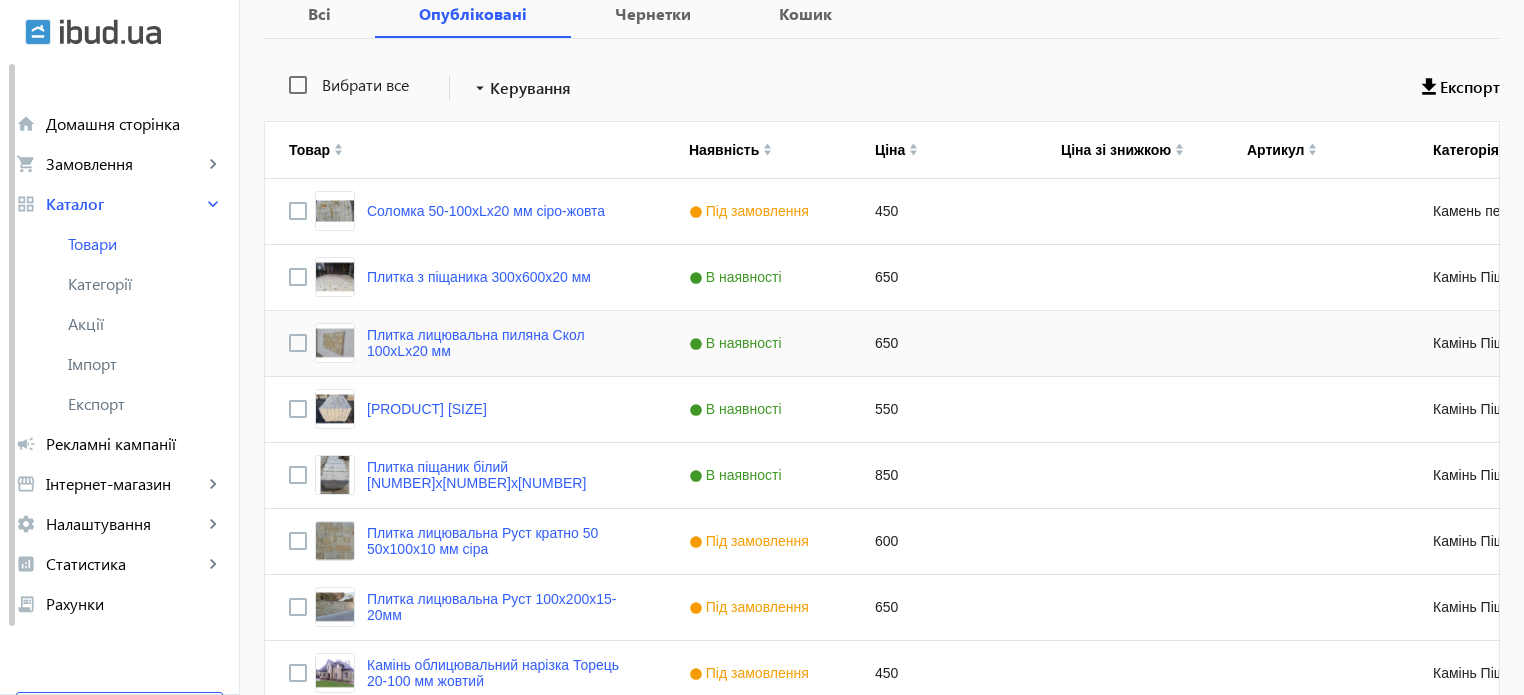 scroll, scrollTop: 400, scrollLeft: 0, axis: vertical 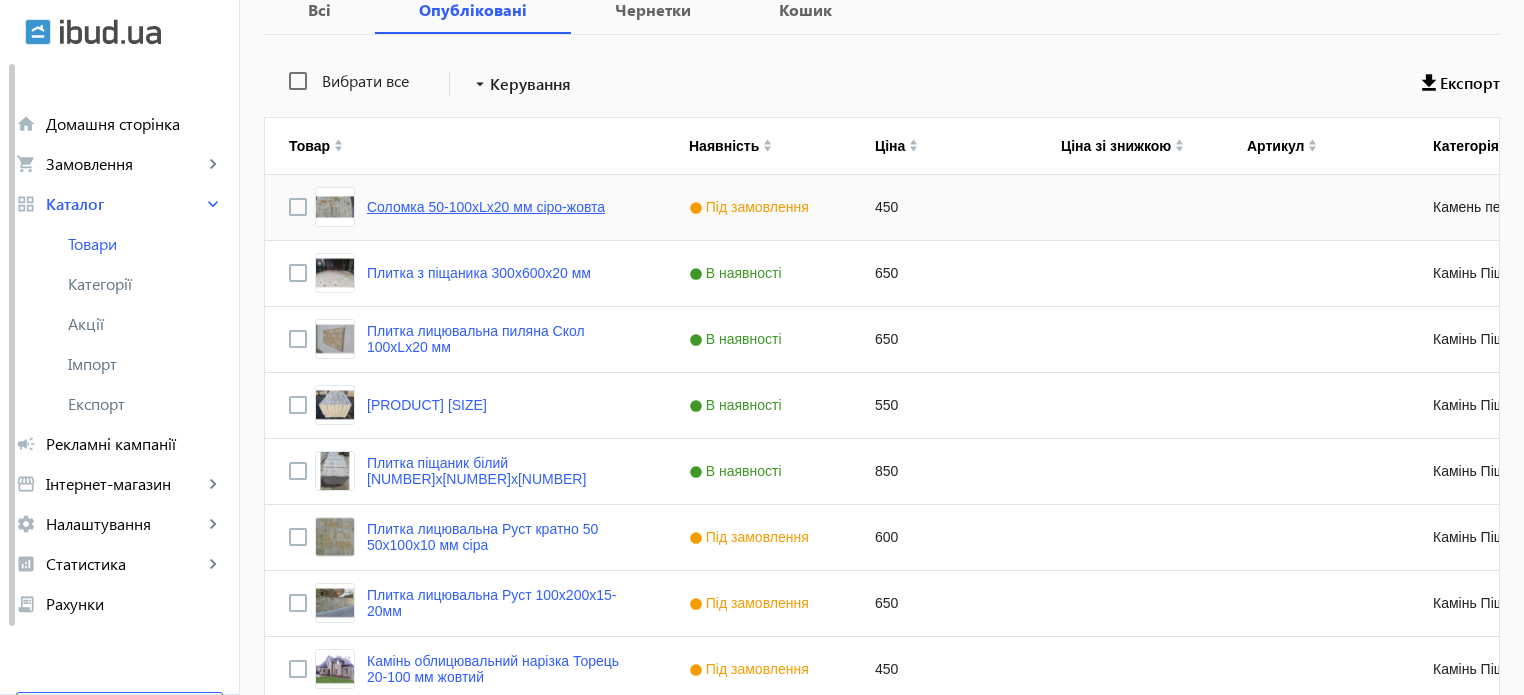 click on "Соломка 50-100хLх20 мм сіро-жовта" 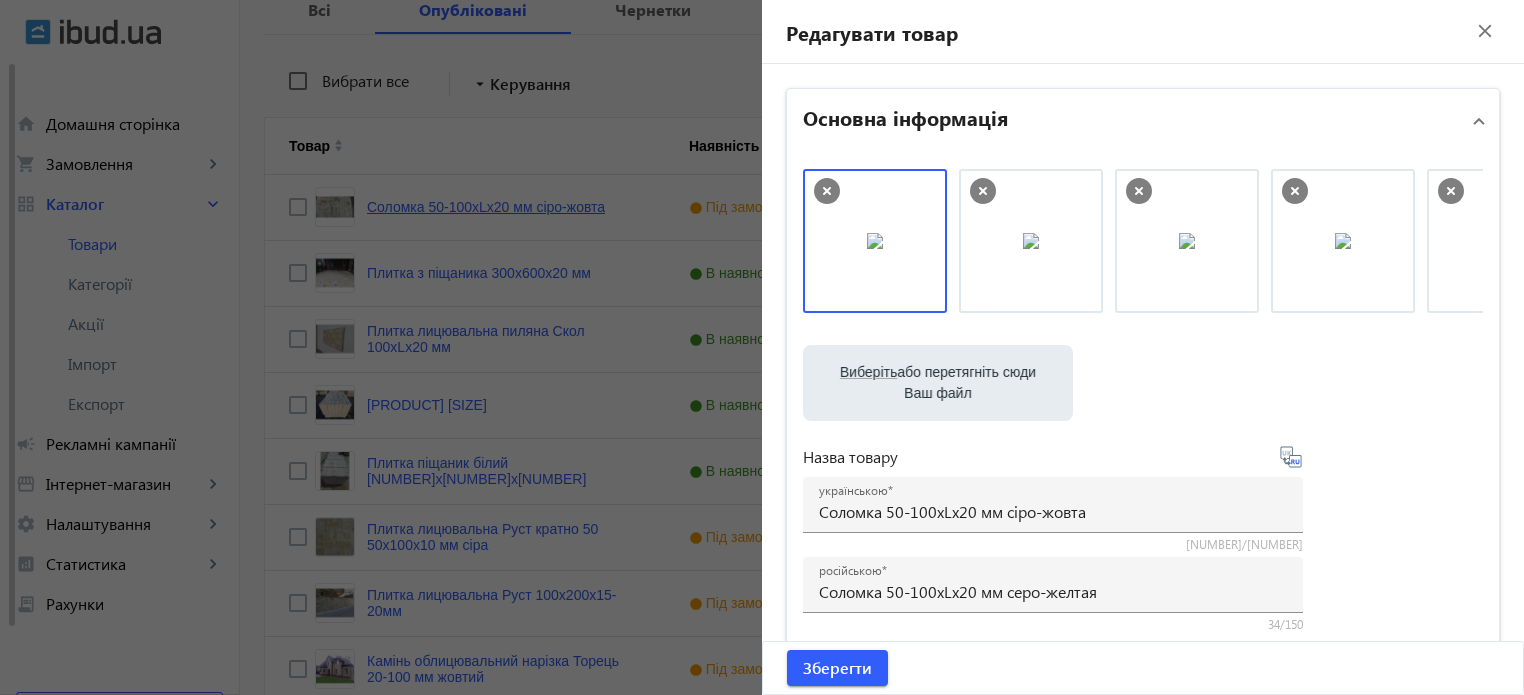 click 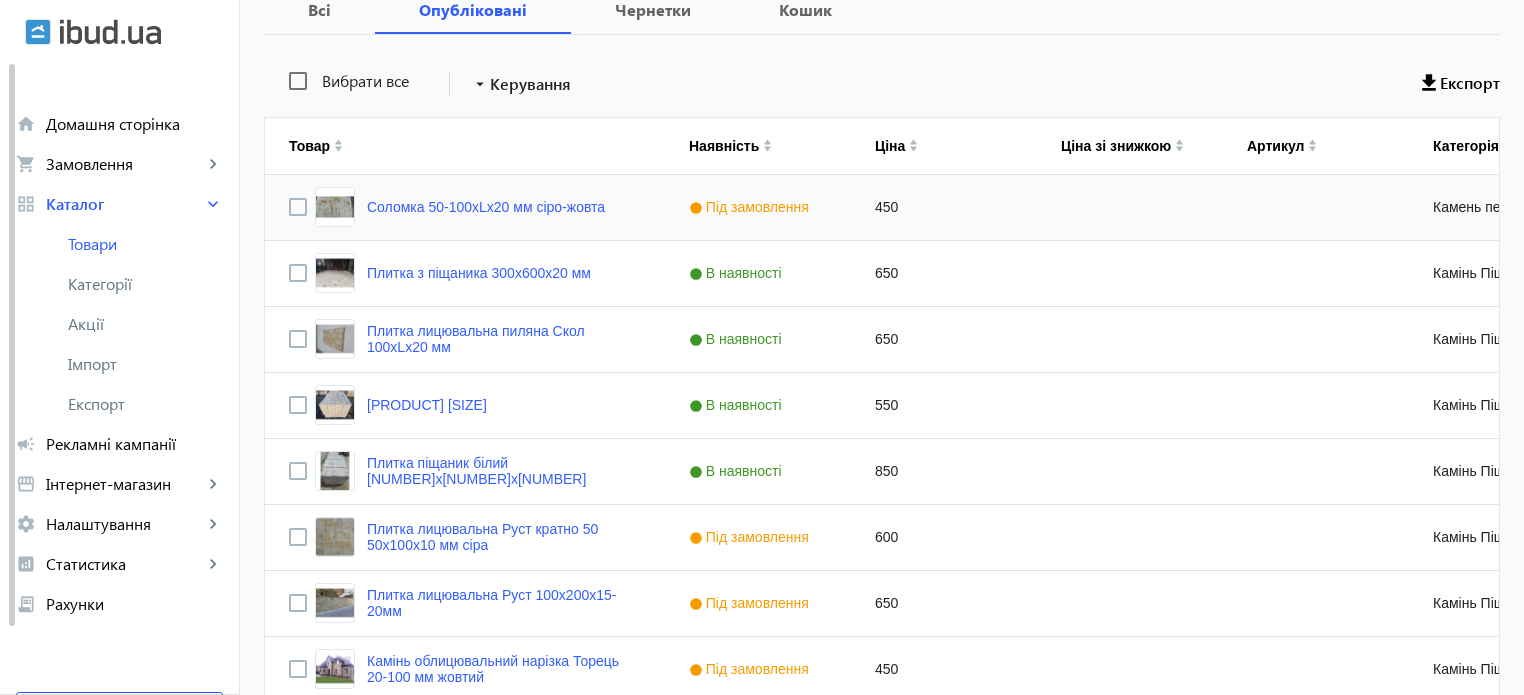 click on "Під замовлення" 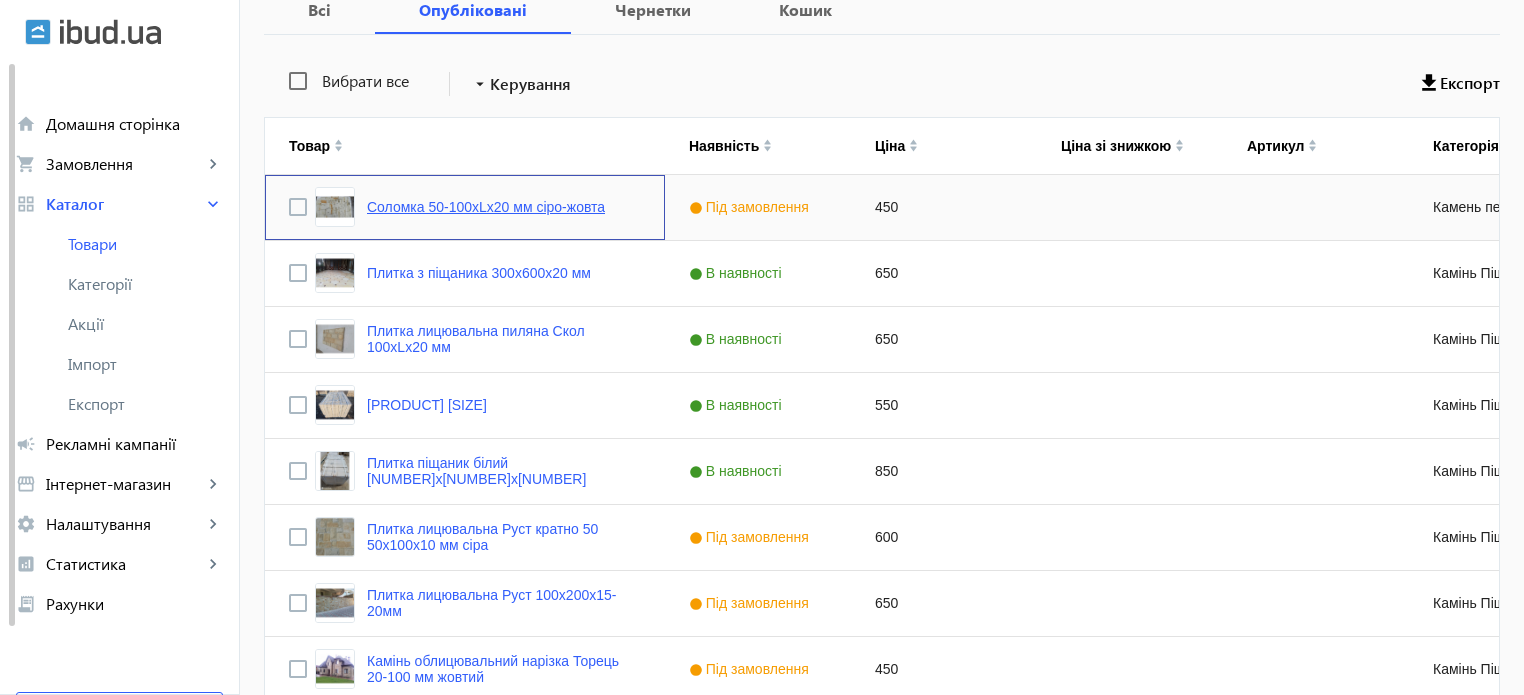click on "Соломка 50-100хLх20 мм сіро-жовта" 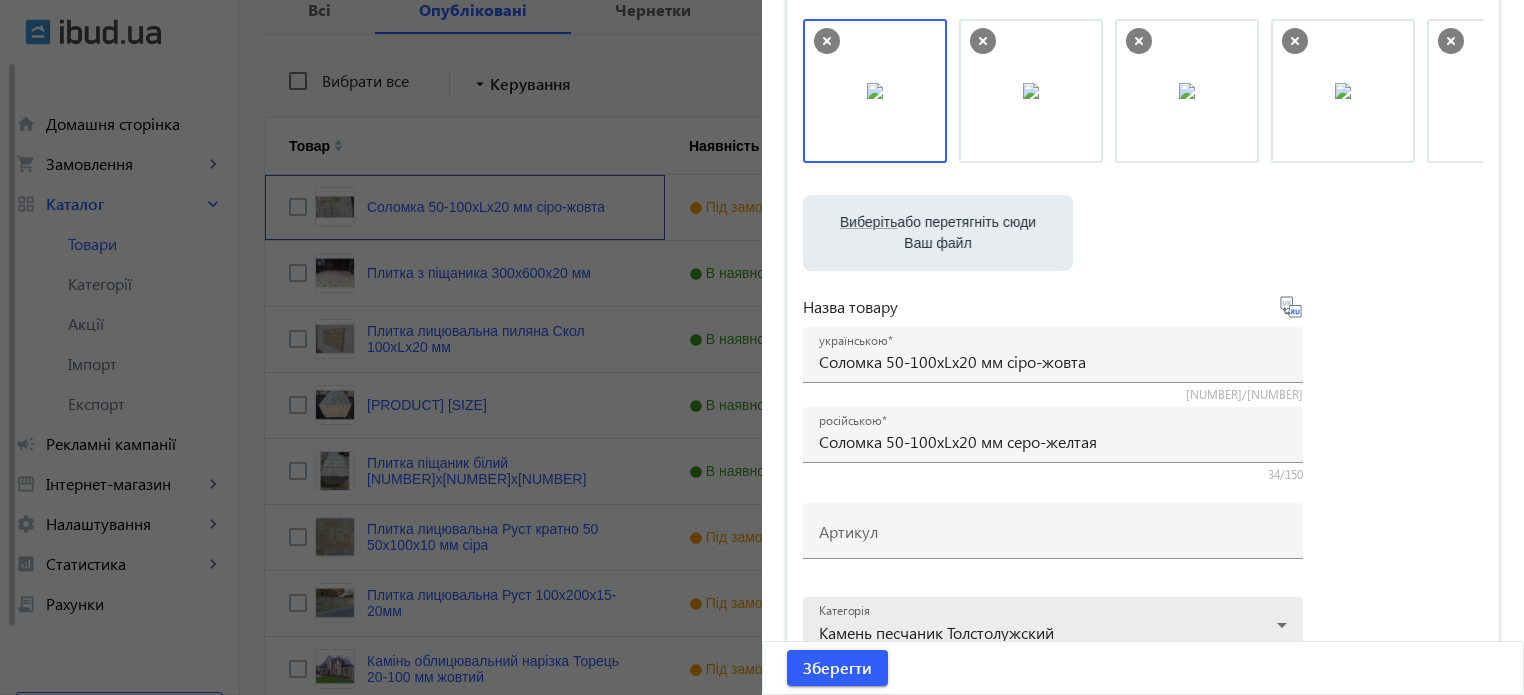 scroll, scrollTop: 300, scrollLeft: 0, axis: vertical 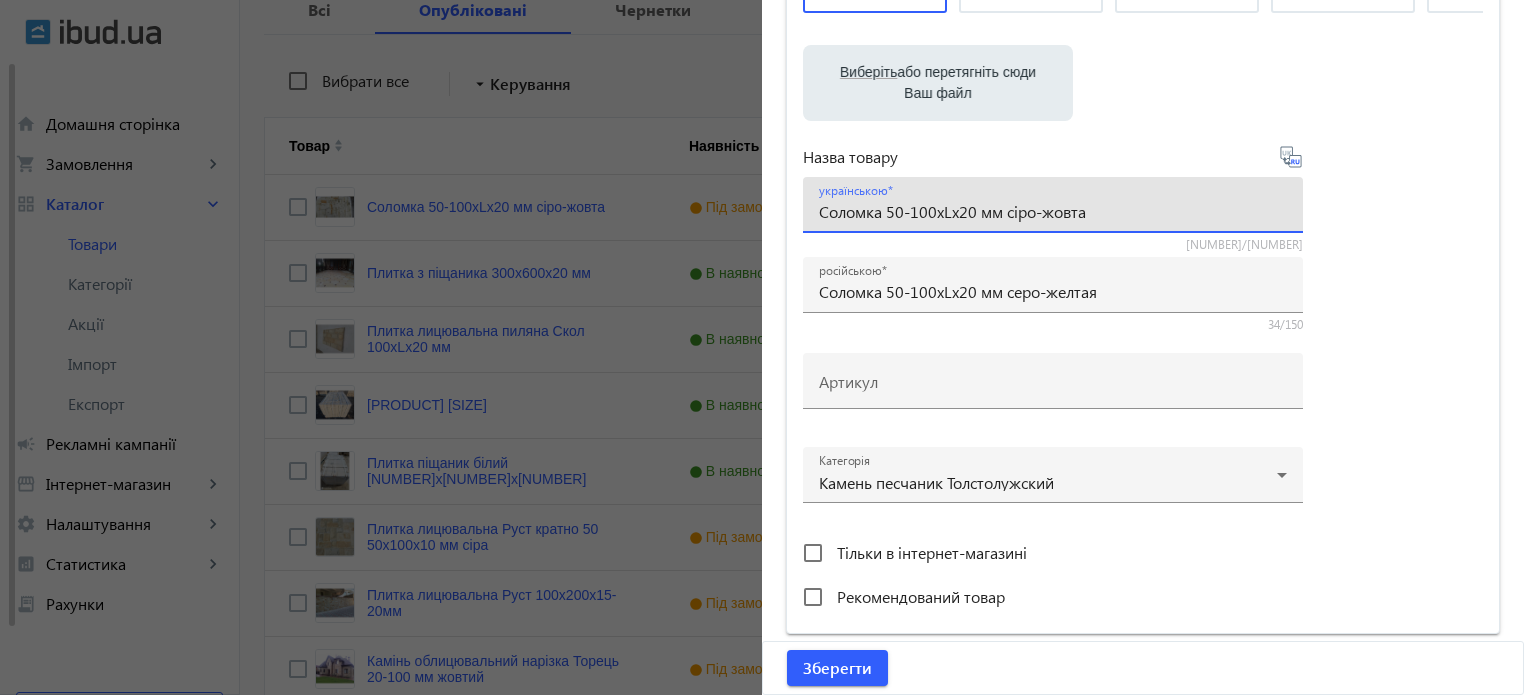 click on "Соломка 50-100хLх20 мм сіро-жовта" at bounding box center (1053, 211) 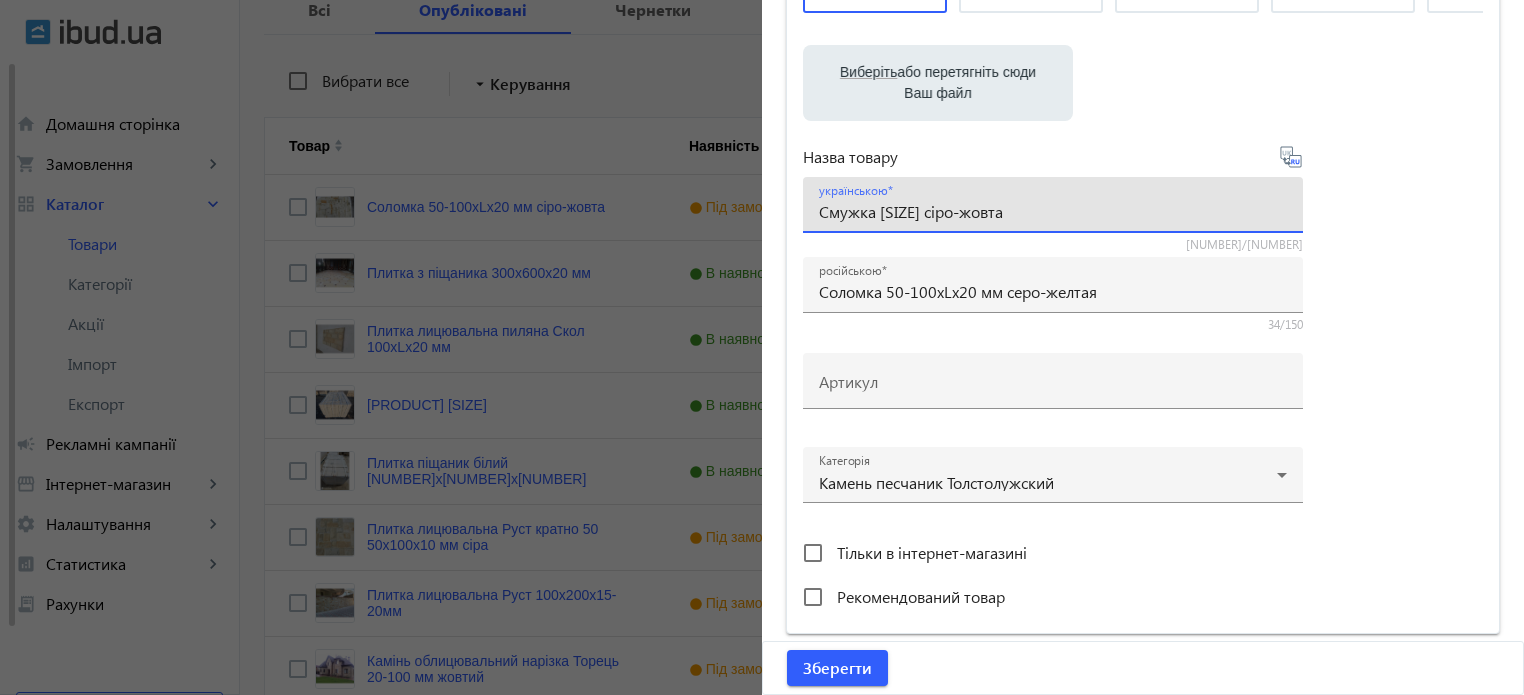 type on "Смужка 50-100хLх20 мм сіро-жовта" 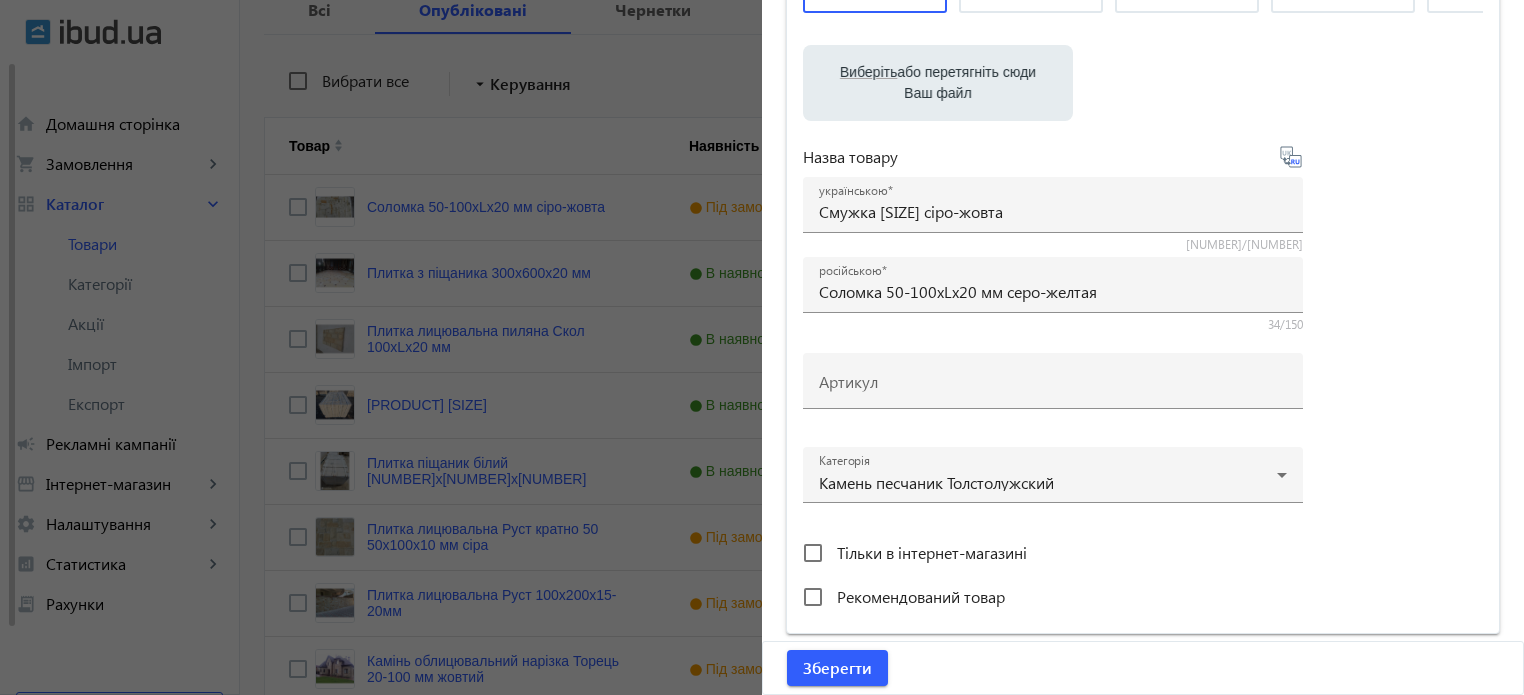 type on "Полоска 50-100хLх20 мм серо-желтая" 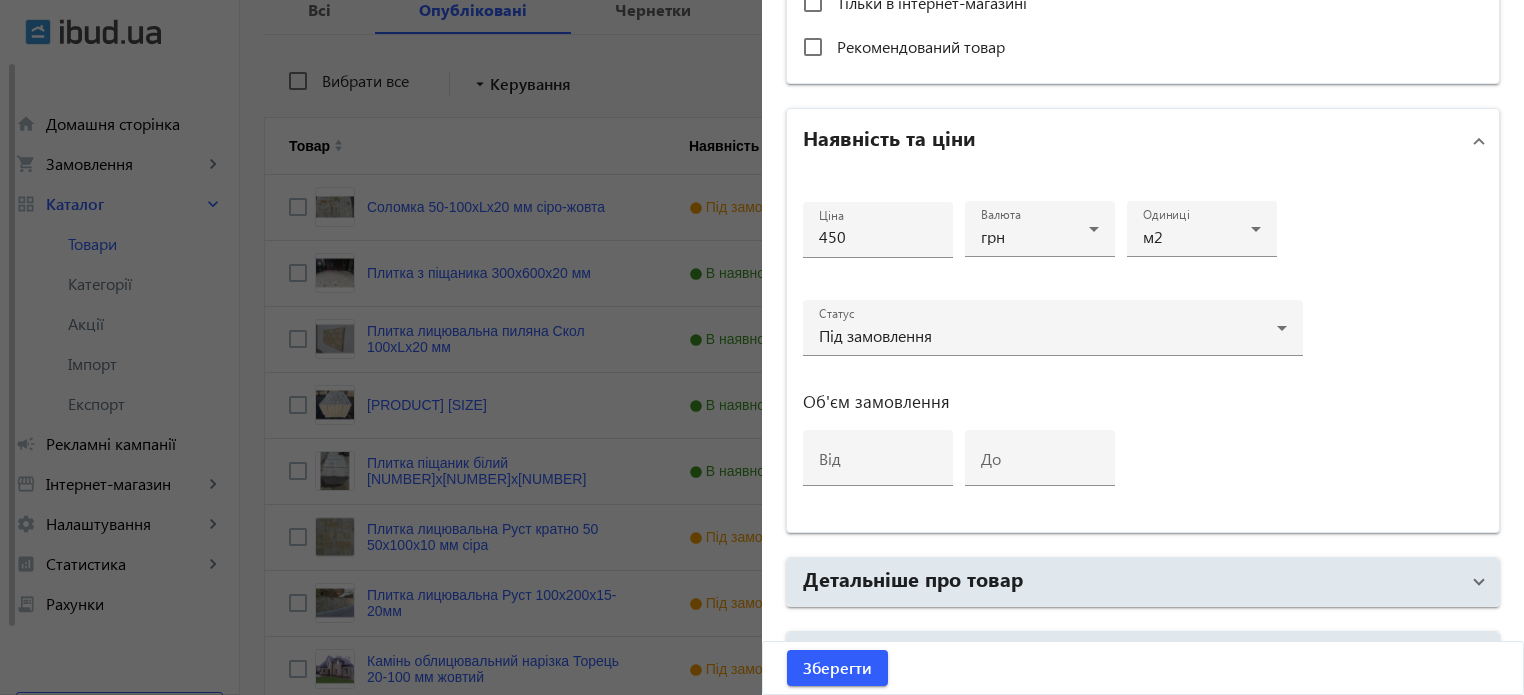 scroll, scrollTop: 968, scrollLeft: 0, axis: vertical 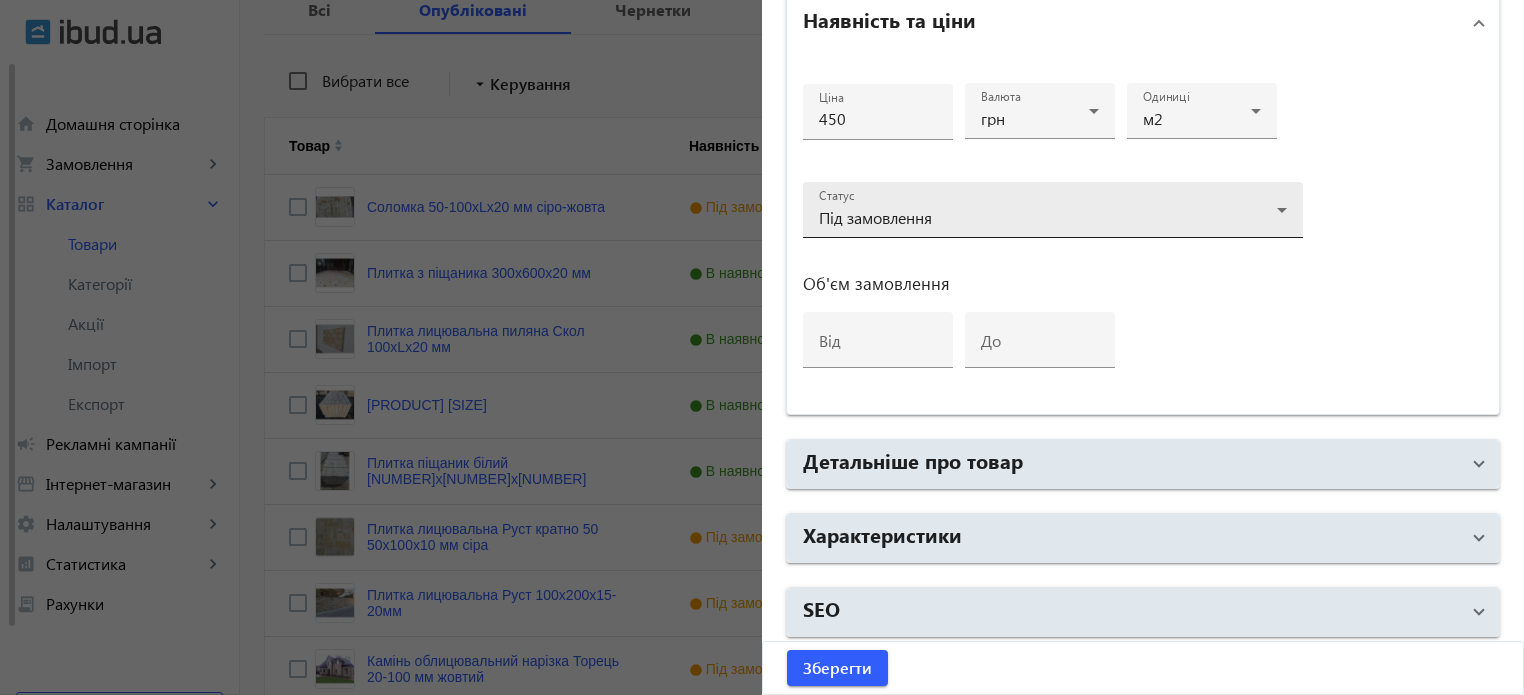 click 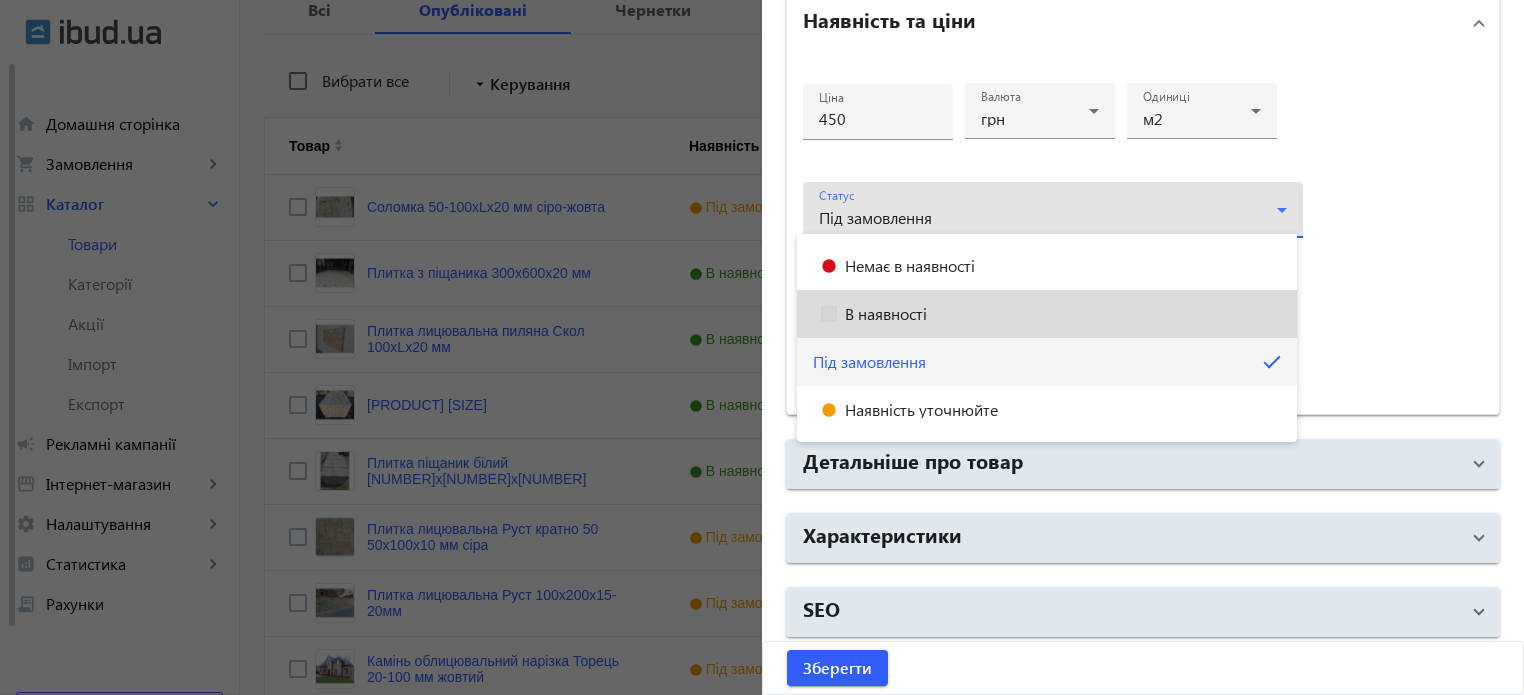 click on "В наявності" at bounding box center (1047, 314) 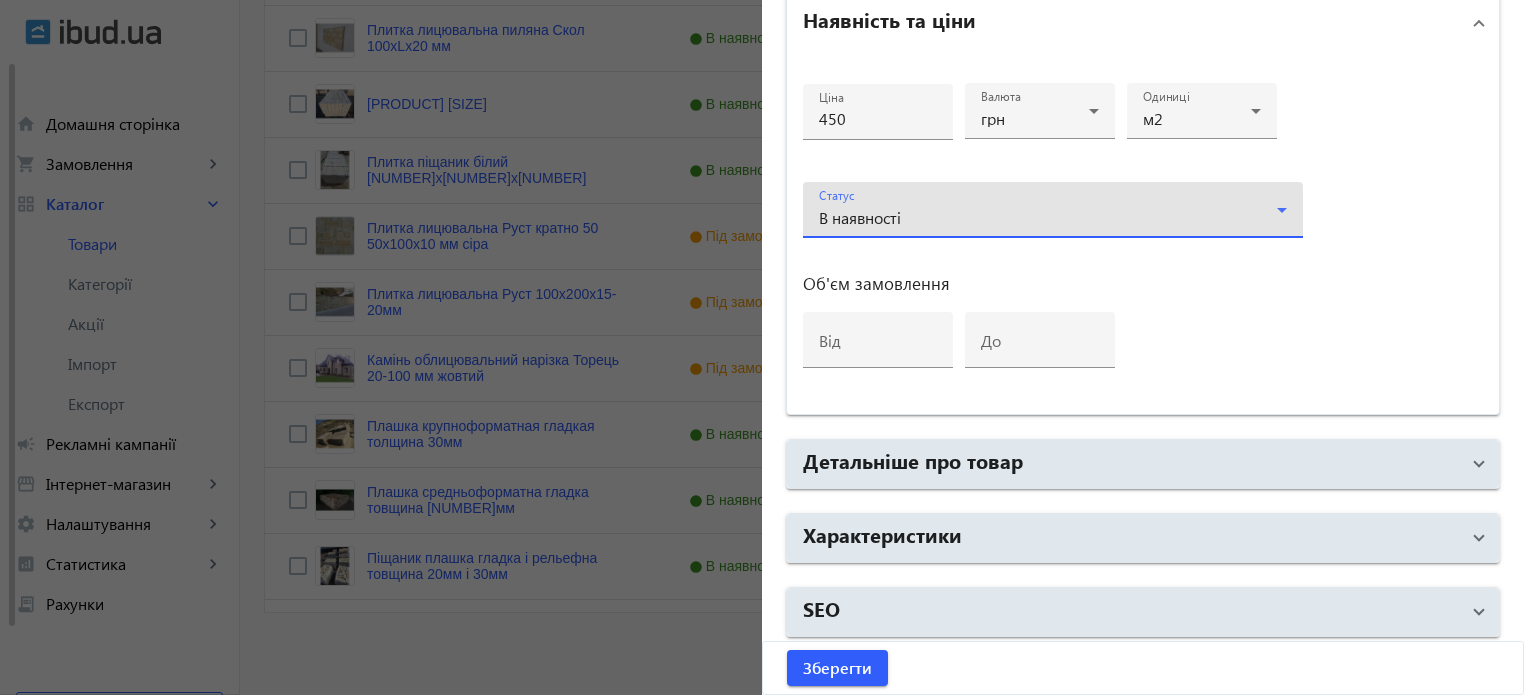 scroll, scrollTop: 709, scrollLeft: 0, axis: vertical 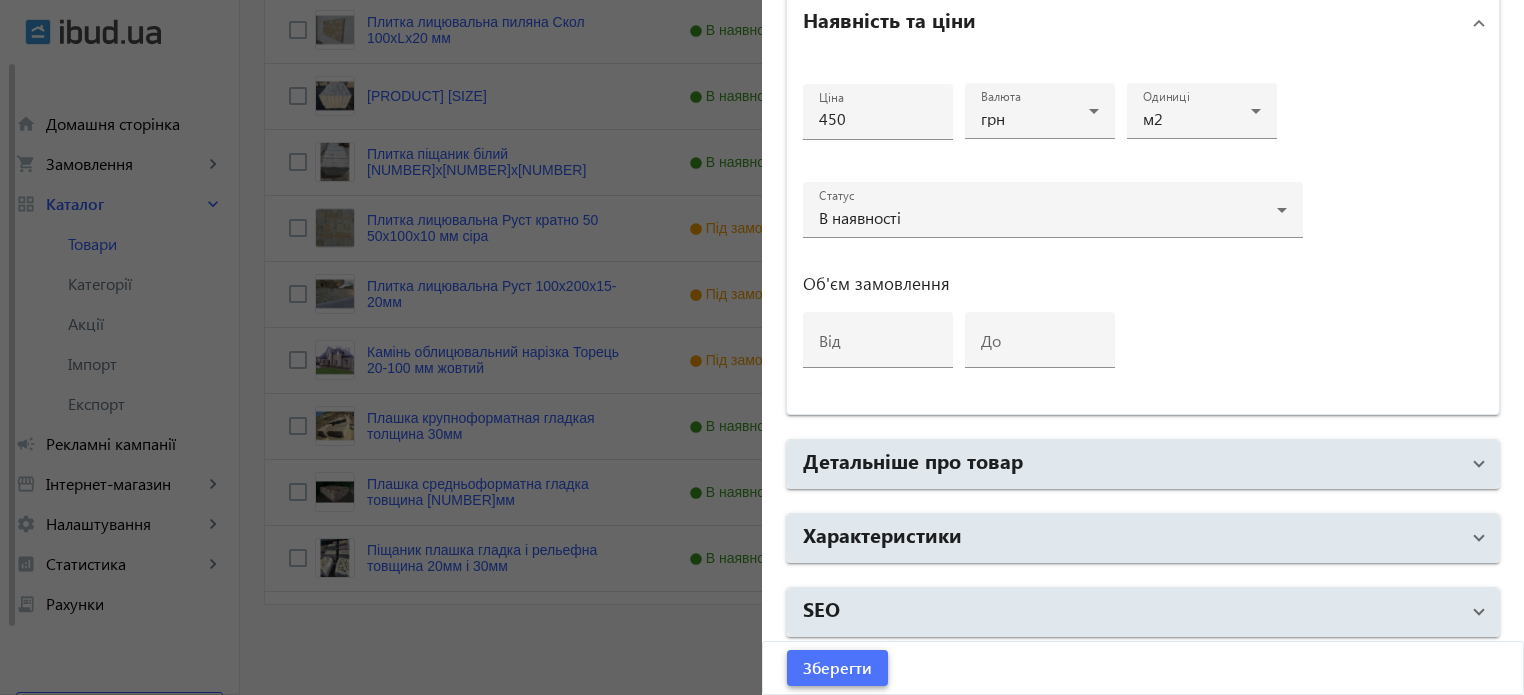 click on "Зберегти" 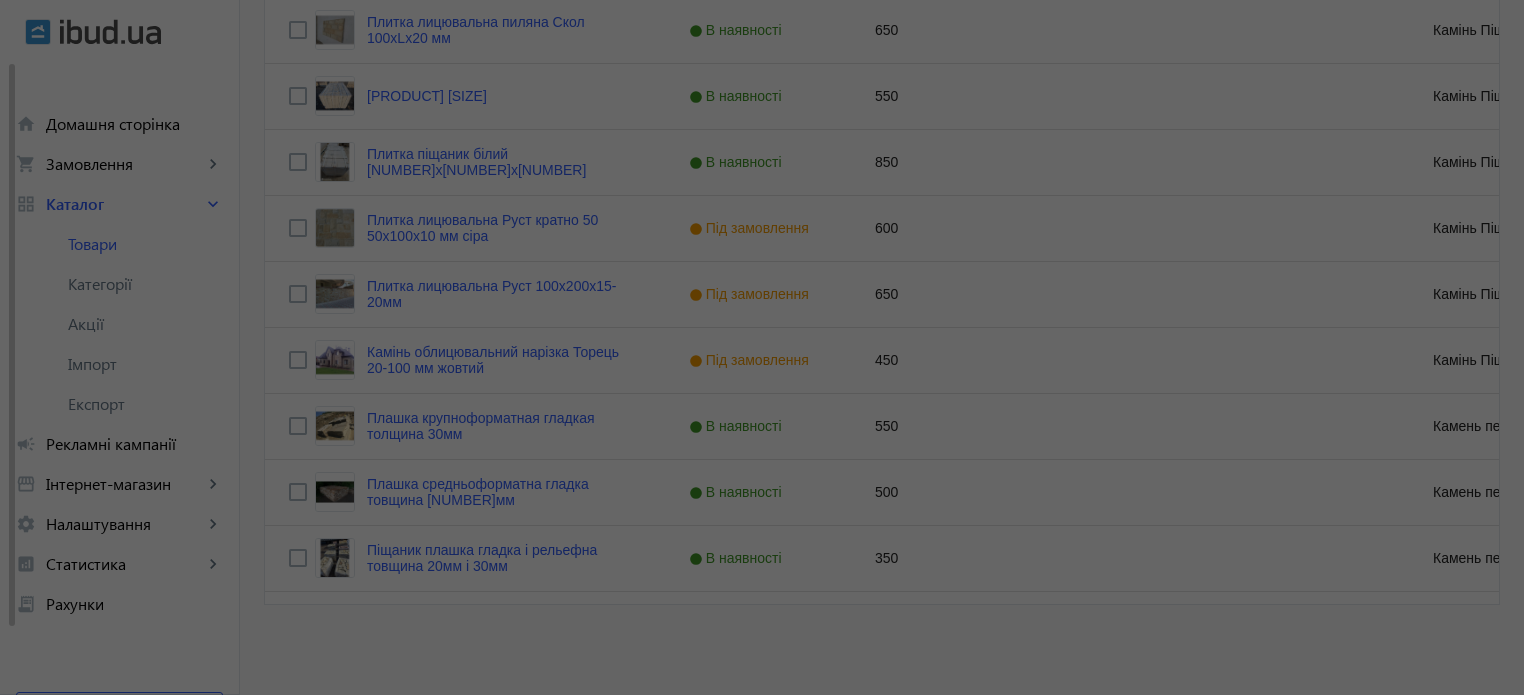 scroll, scrollTop: 0, scrollLeft: 0, axis: both 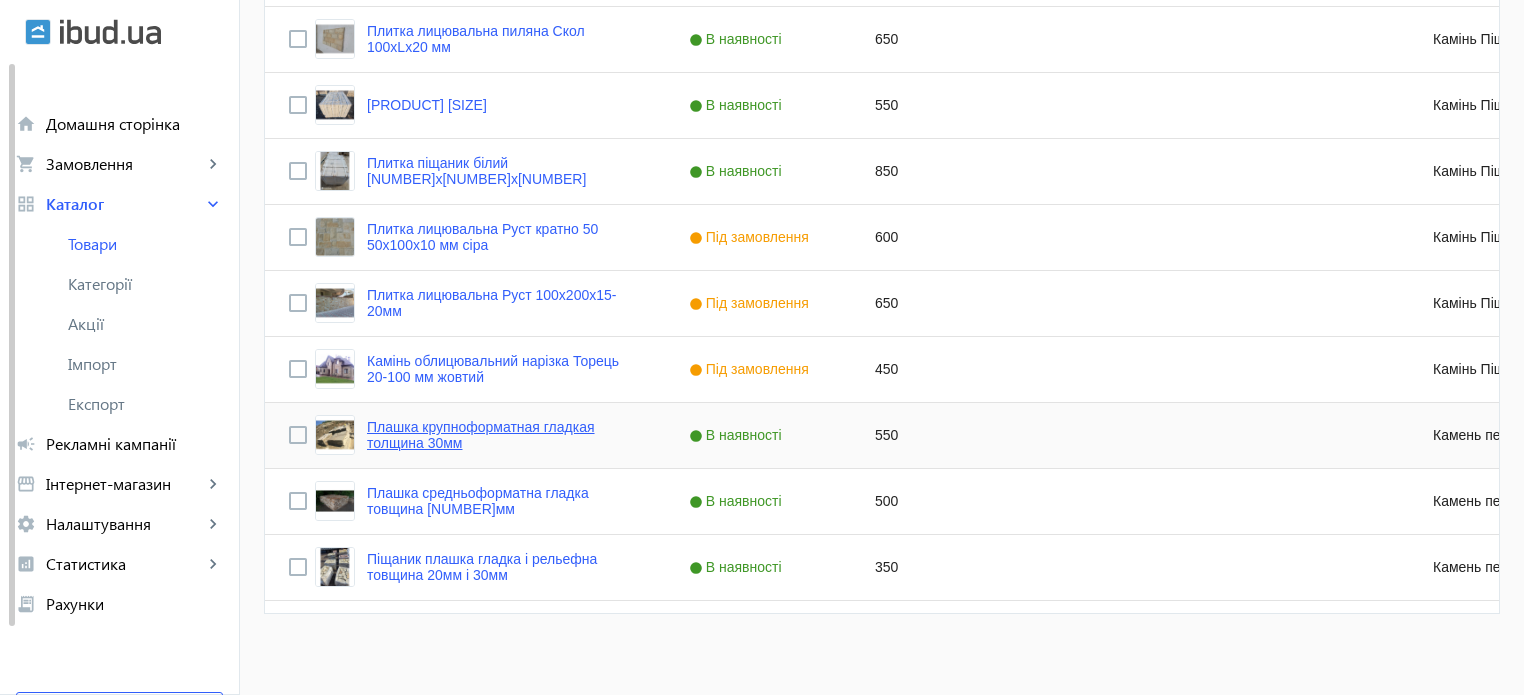 click on "Плашка крупноформатная гладкая толщина 30мм" 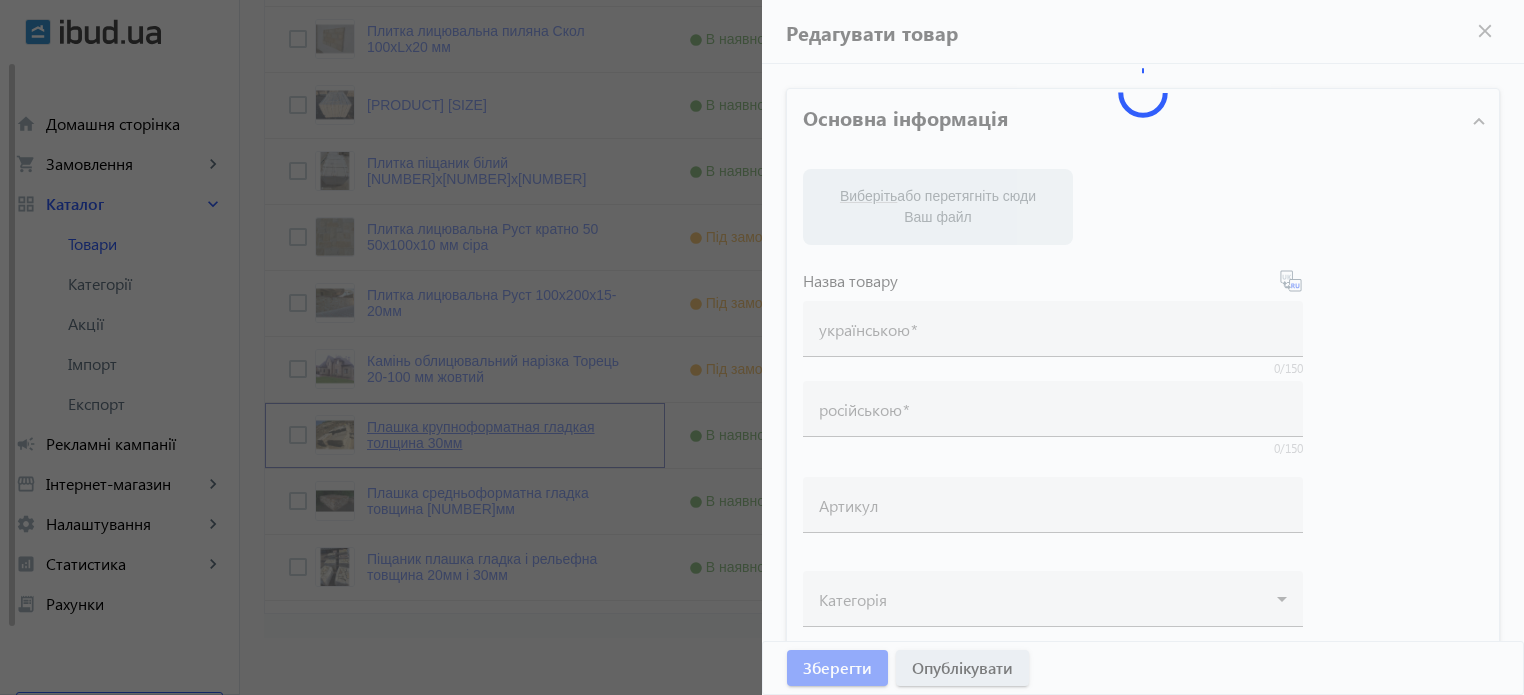 type on "Плашка крупноформатная гладкая толщина 30мм" 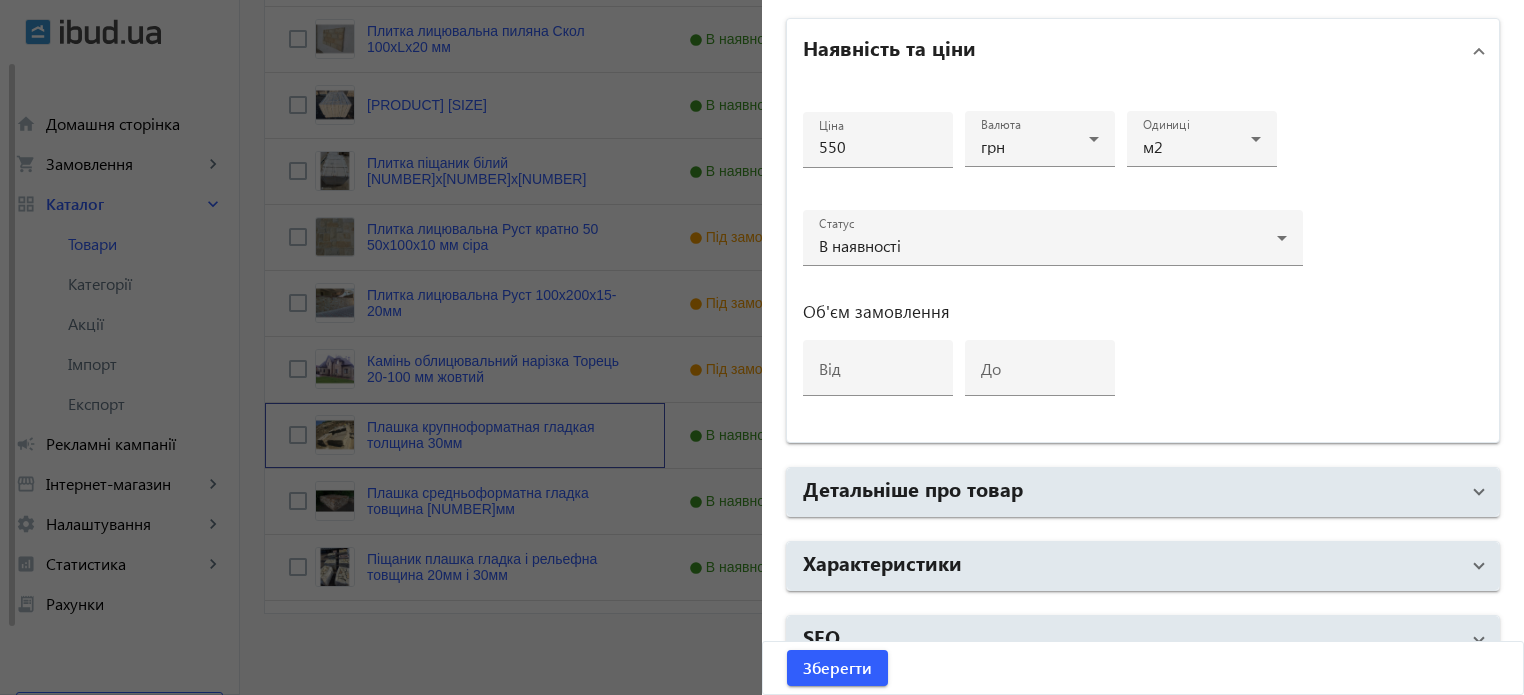 scroll, scrollTop: 968, scrollLeft: 0, axis: vertical 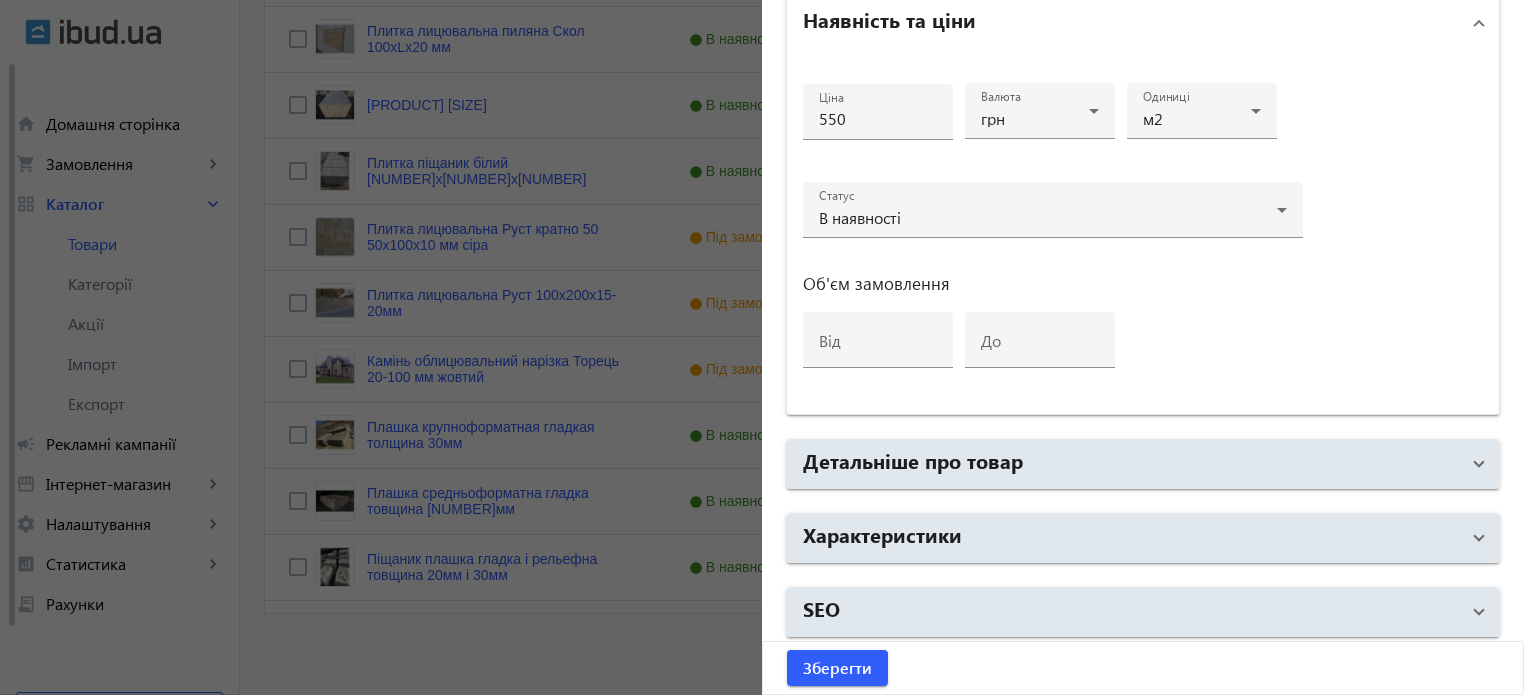 click on "Детальніше про товар" at bounding box center (913, 460) 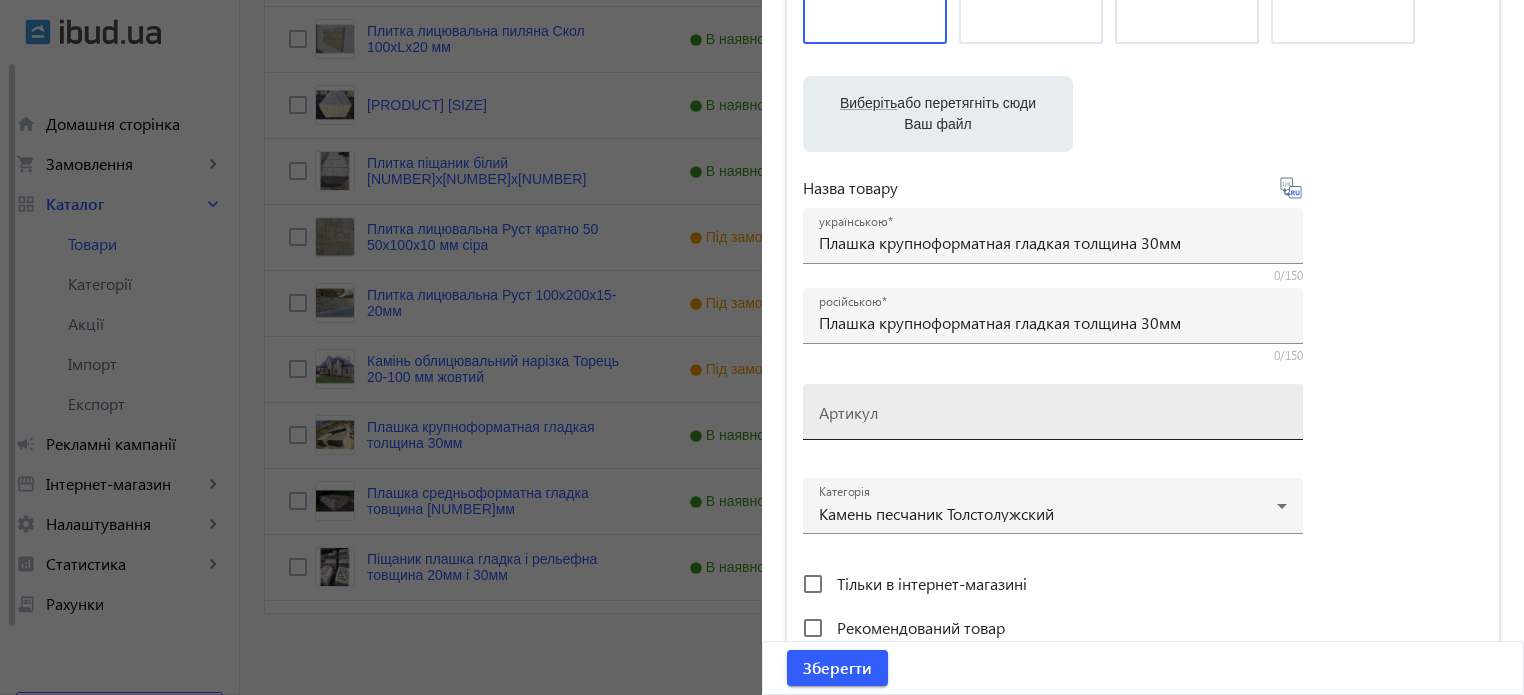 scroll, scrollTop: 268, scrollLeft: 0, axis: vertical 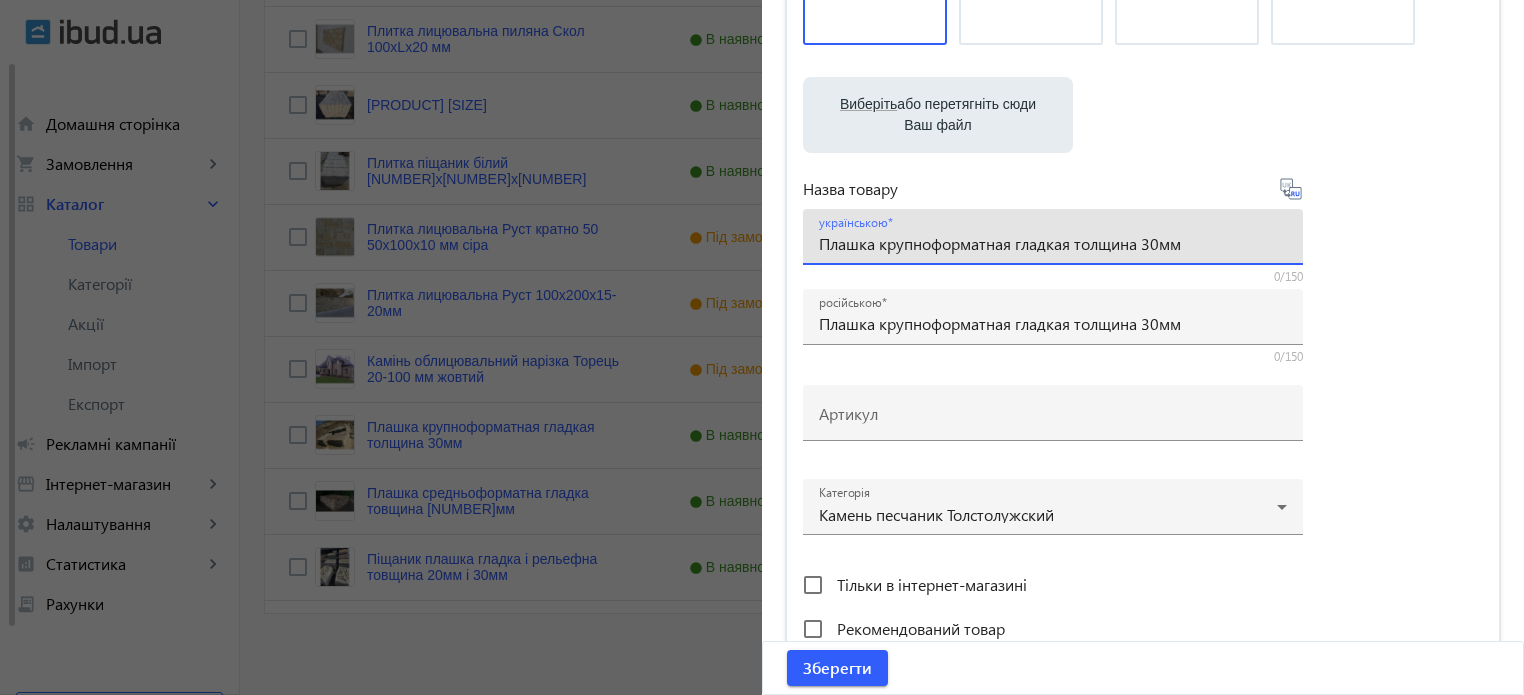 click on "Плашка крупноформатная гладкая толщина 30мм" at bounding box center [1053, 243] 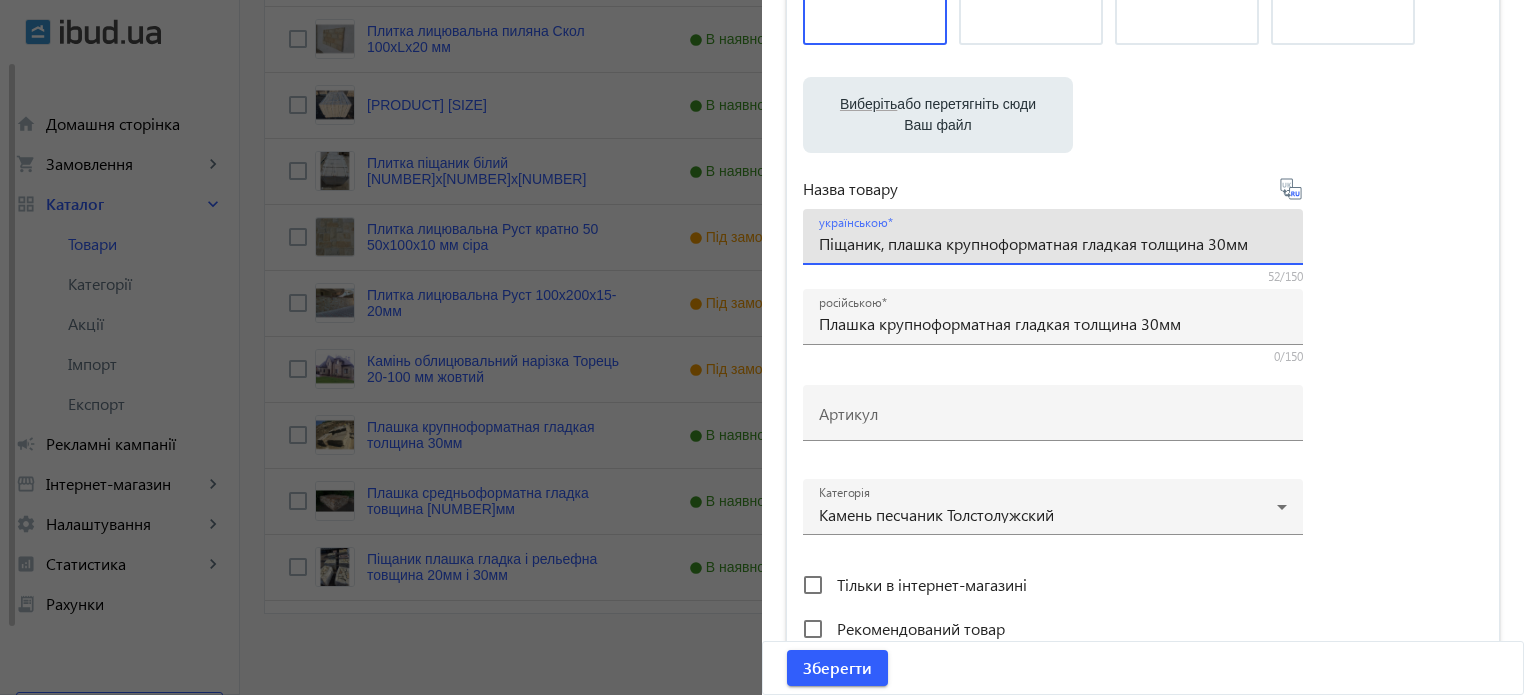 click on "Піщаник, плашка крупноформатная гладкая толщина 30мм" at bounding box center [1053, 243] 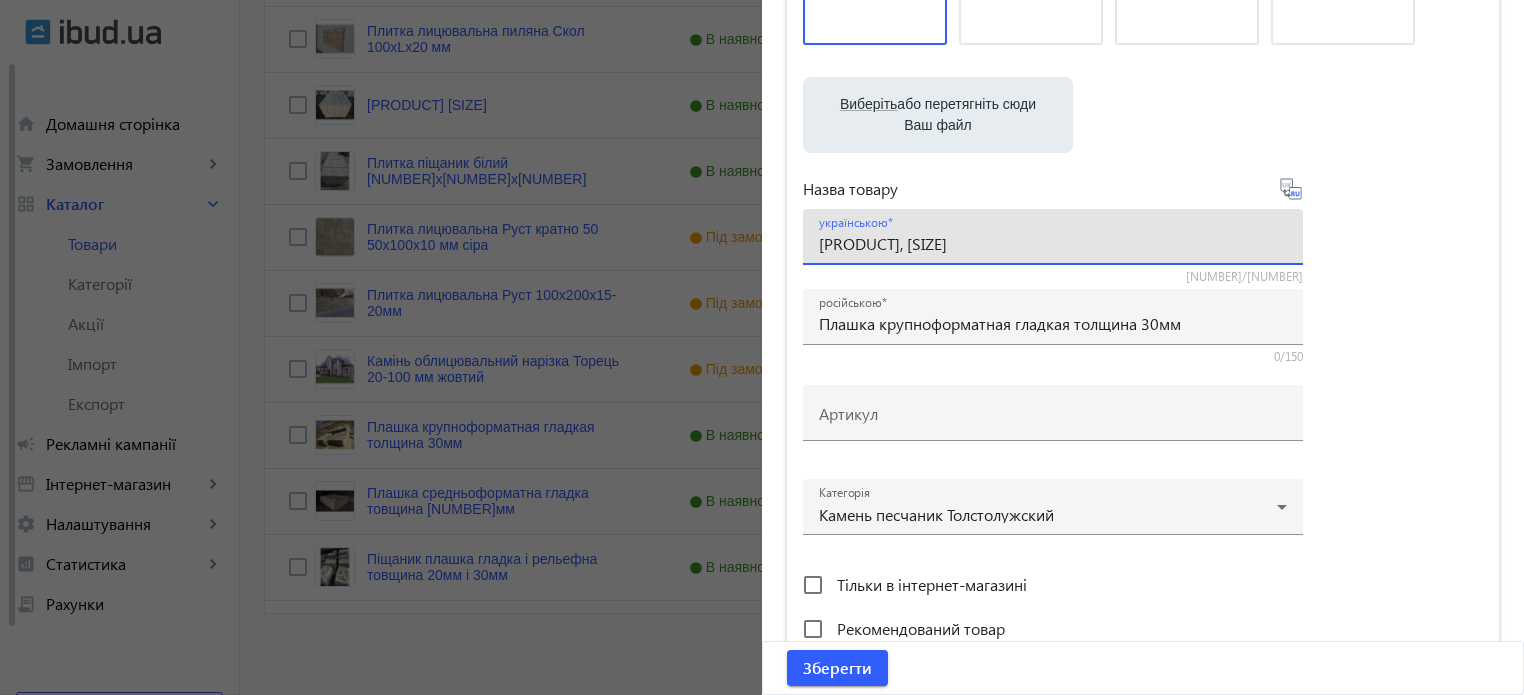 click on "Піщаник, плашка крупноформатная гладка товщина 30мм" at bounding box center [1053, 243] 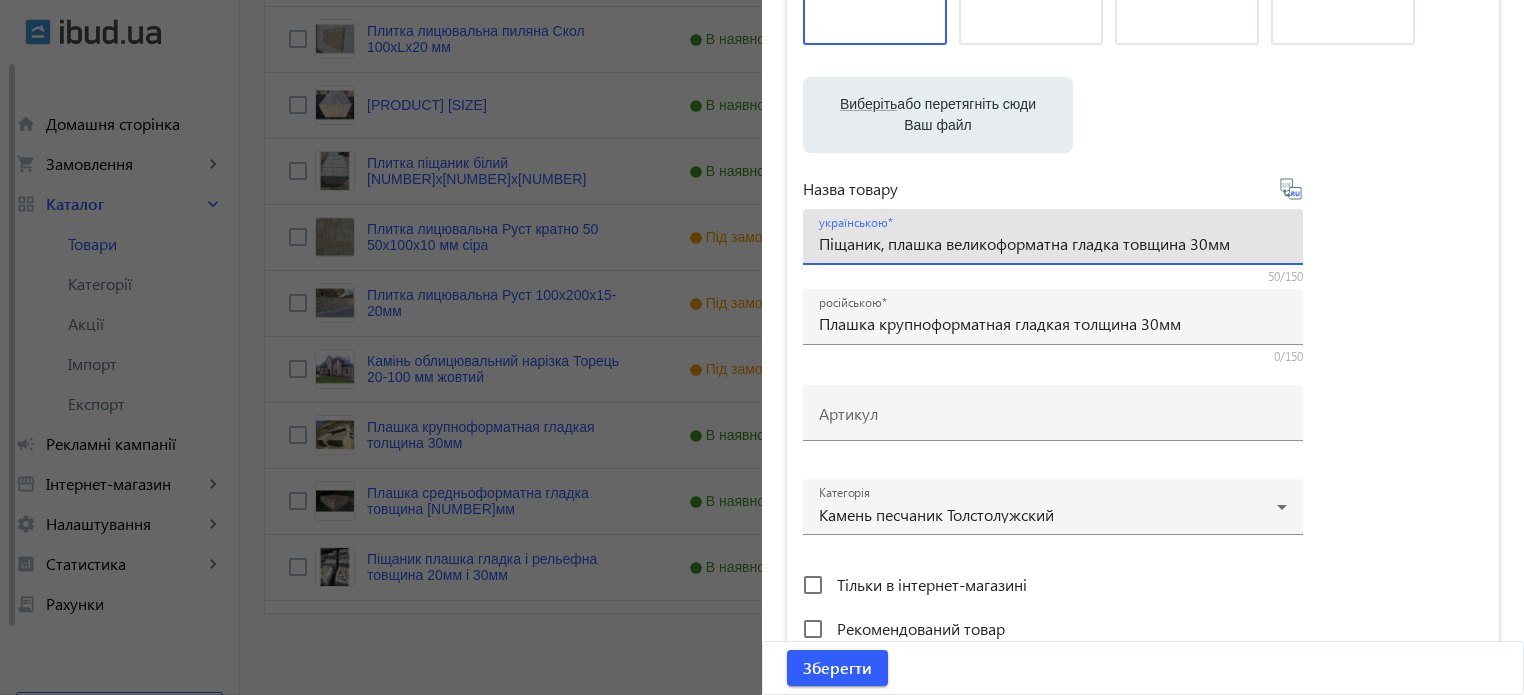 type on "Піщаник, плашка великоформатна гладка товщина 30мм" 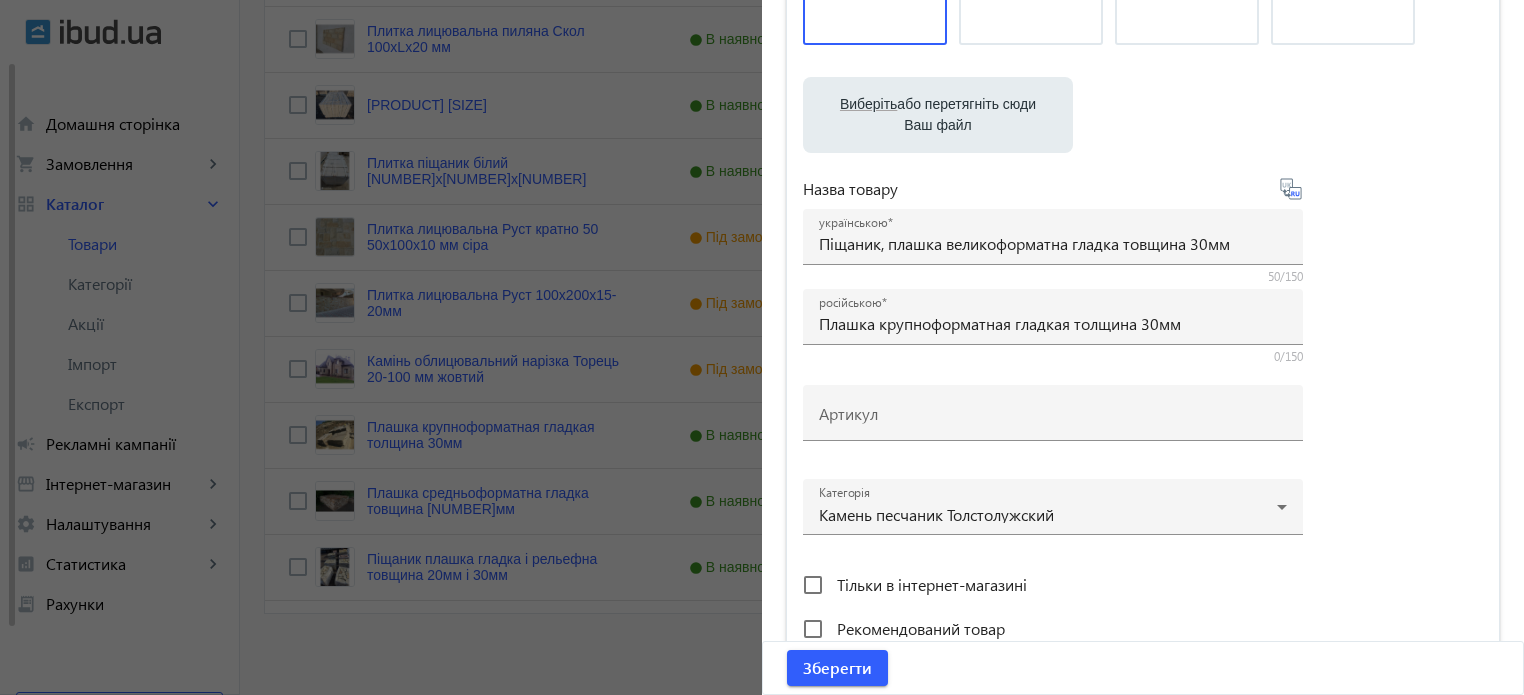 click 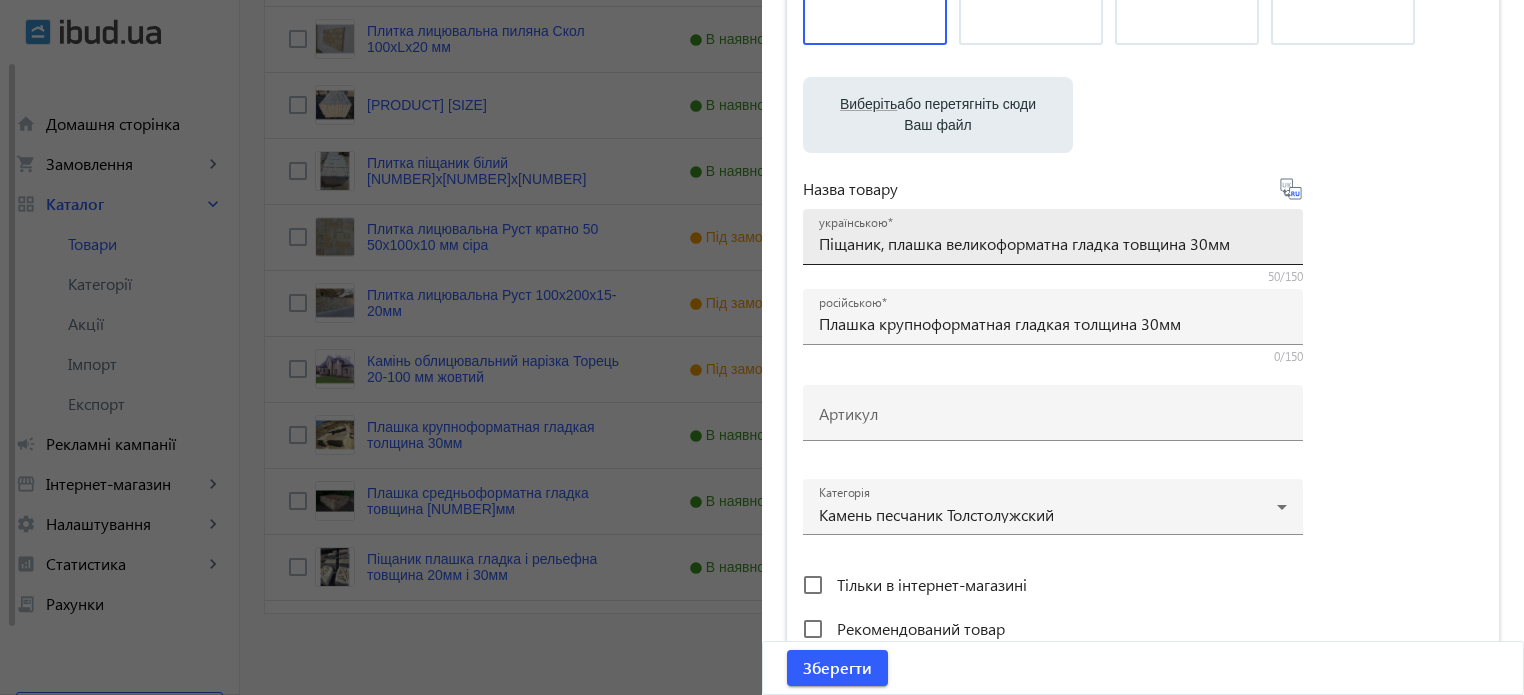 type on "Песчаник, плашка крупноформатная гладкая толщина 30мм" 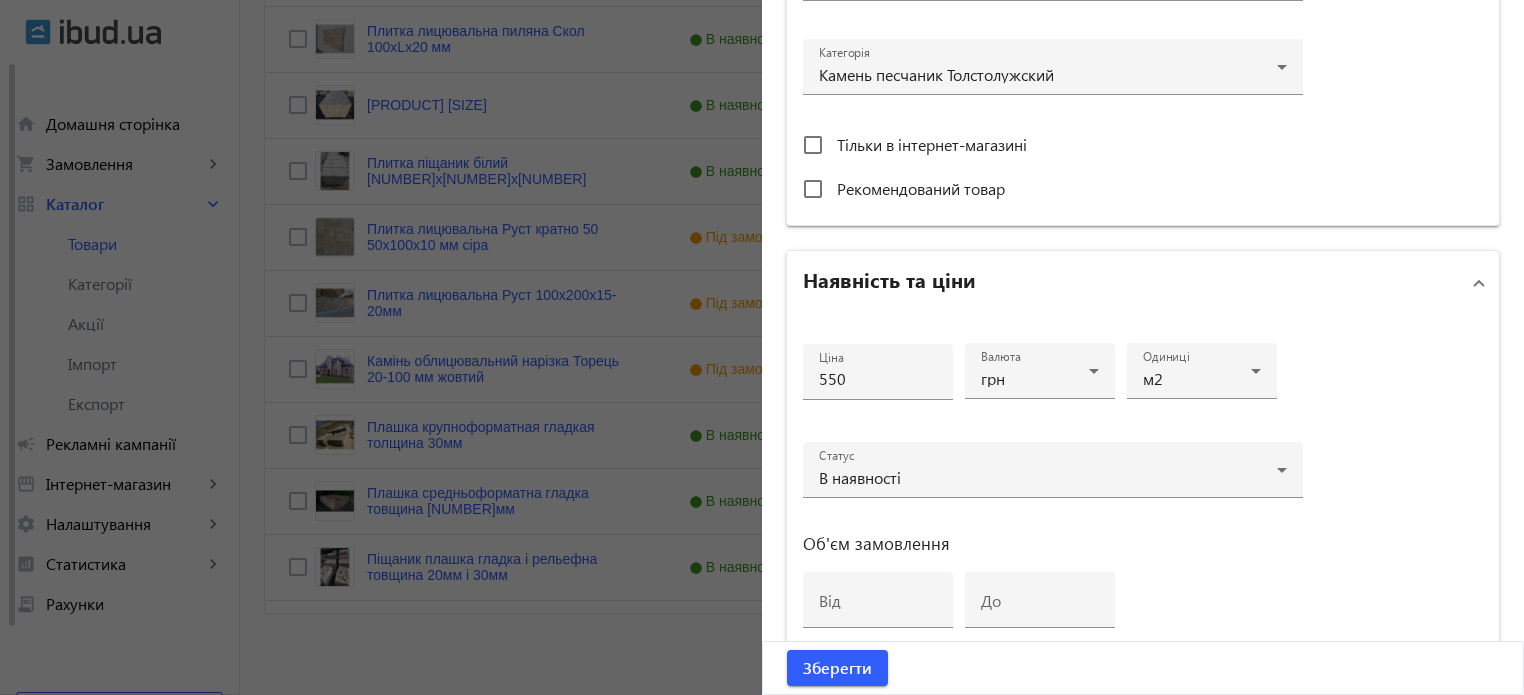 scroll, scrollTop: 768, scrollLeft: 0, axis: vertical 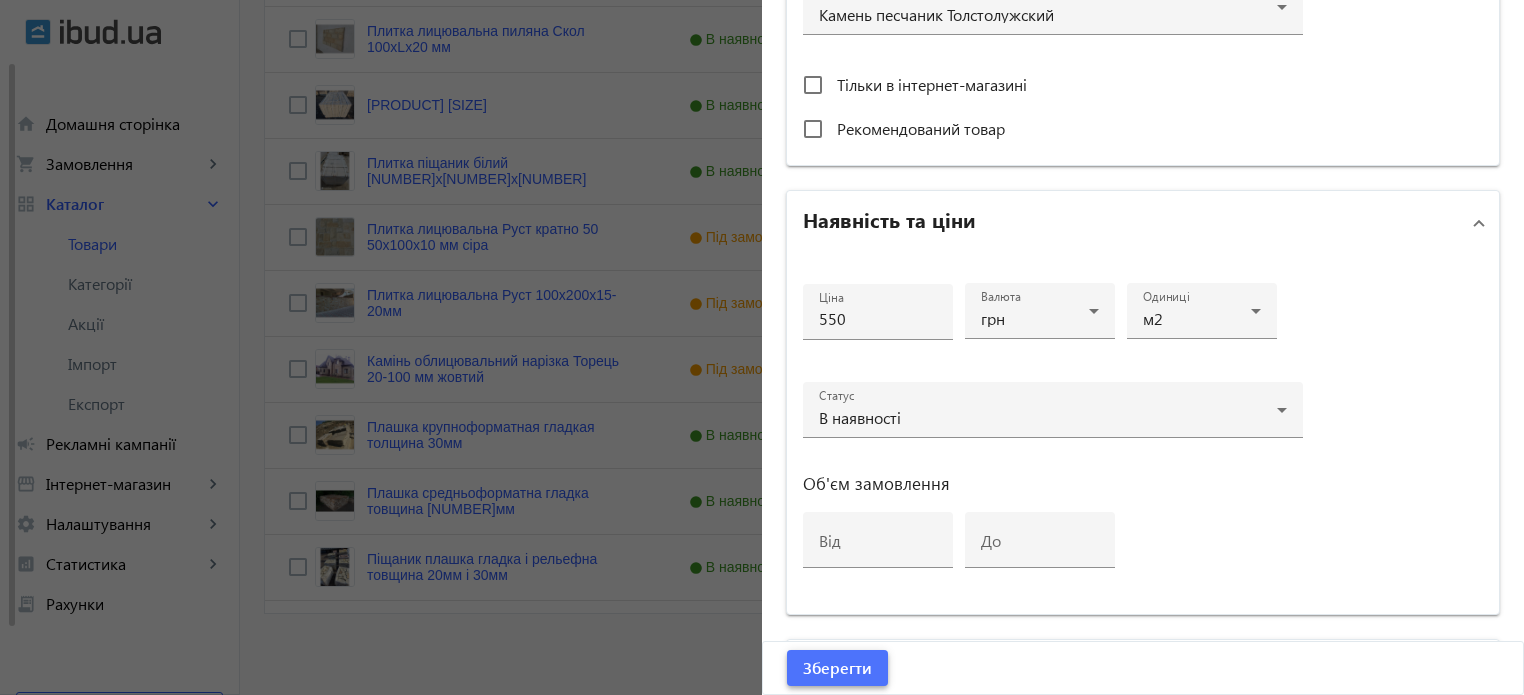 click on "Зберегти" 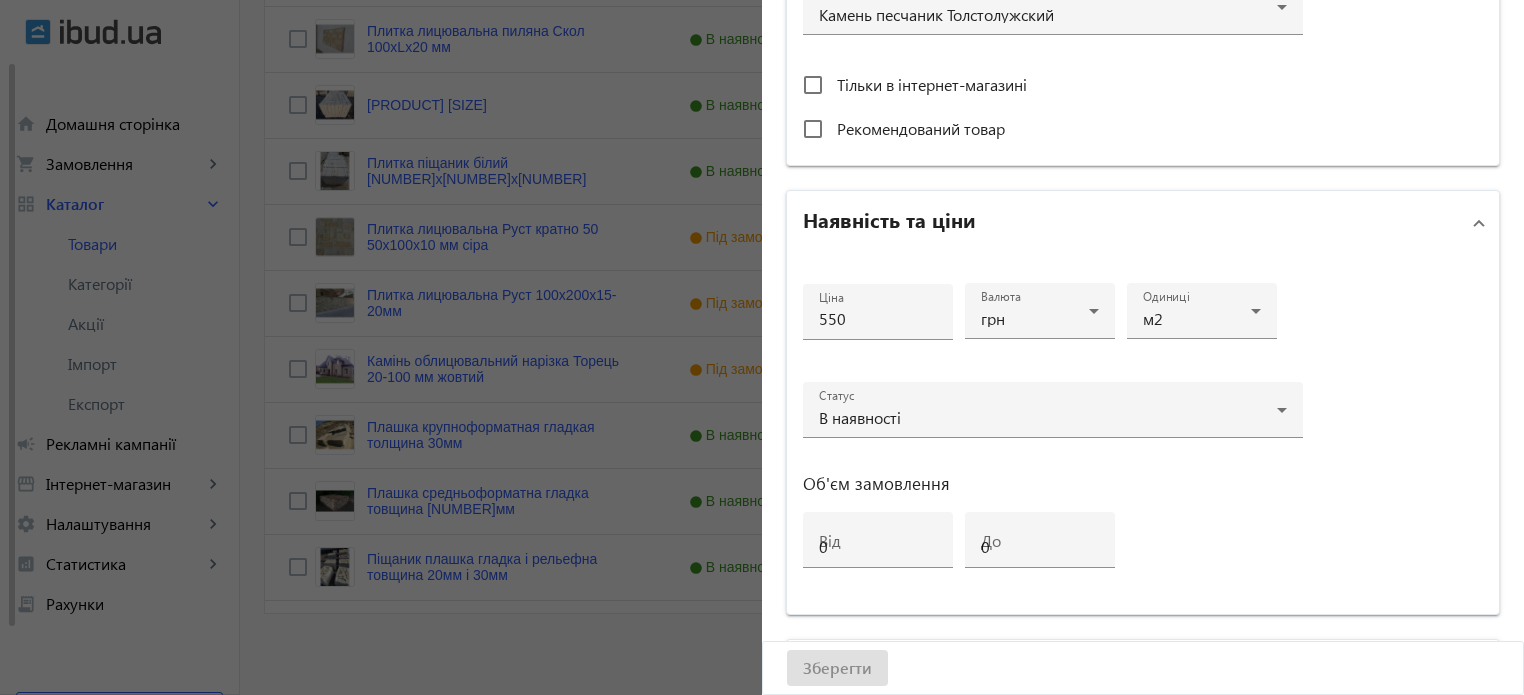 scroll, scrollTop: 0, scrollLeft: 0, axis: both 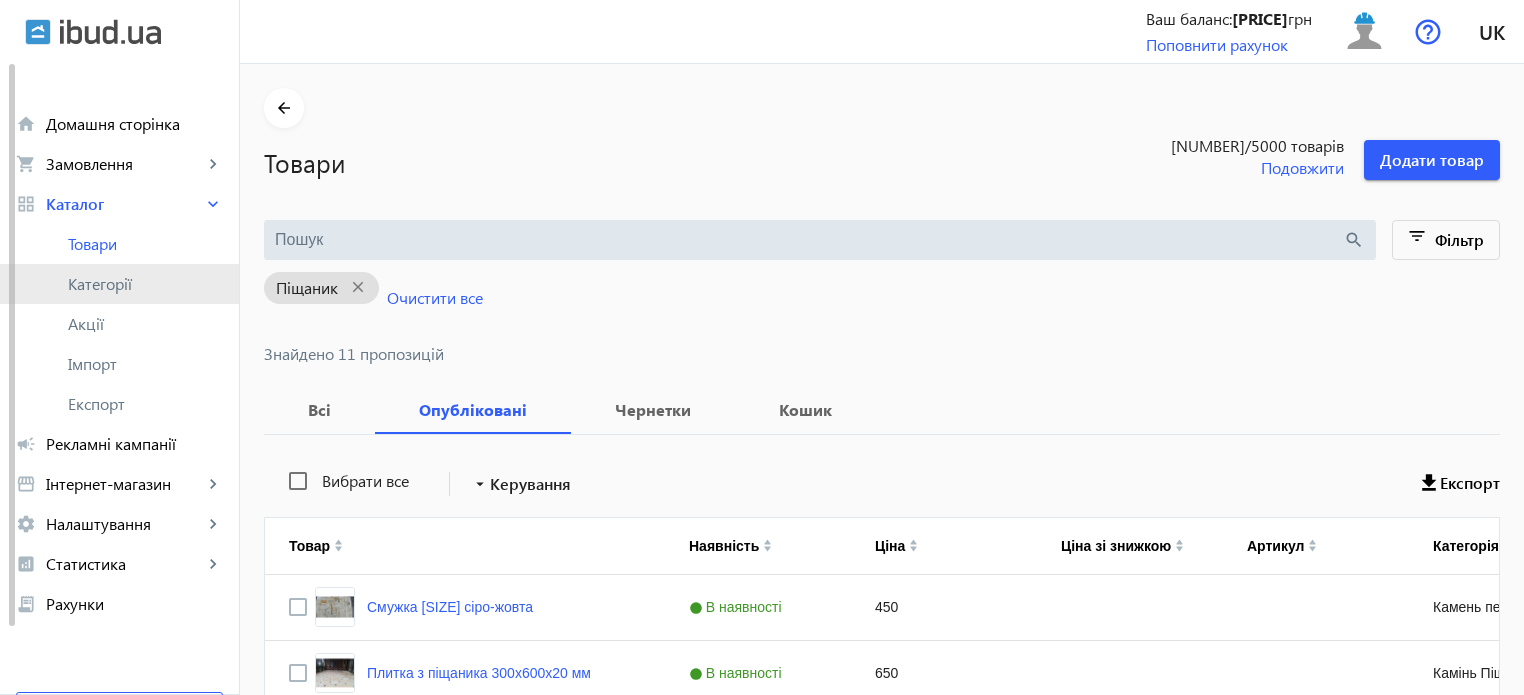 click on "Категорії" 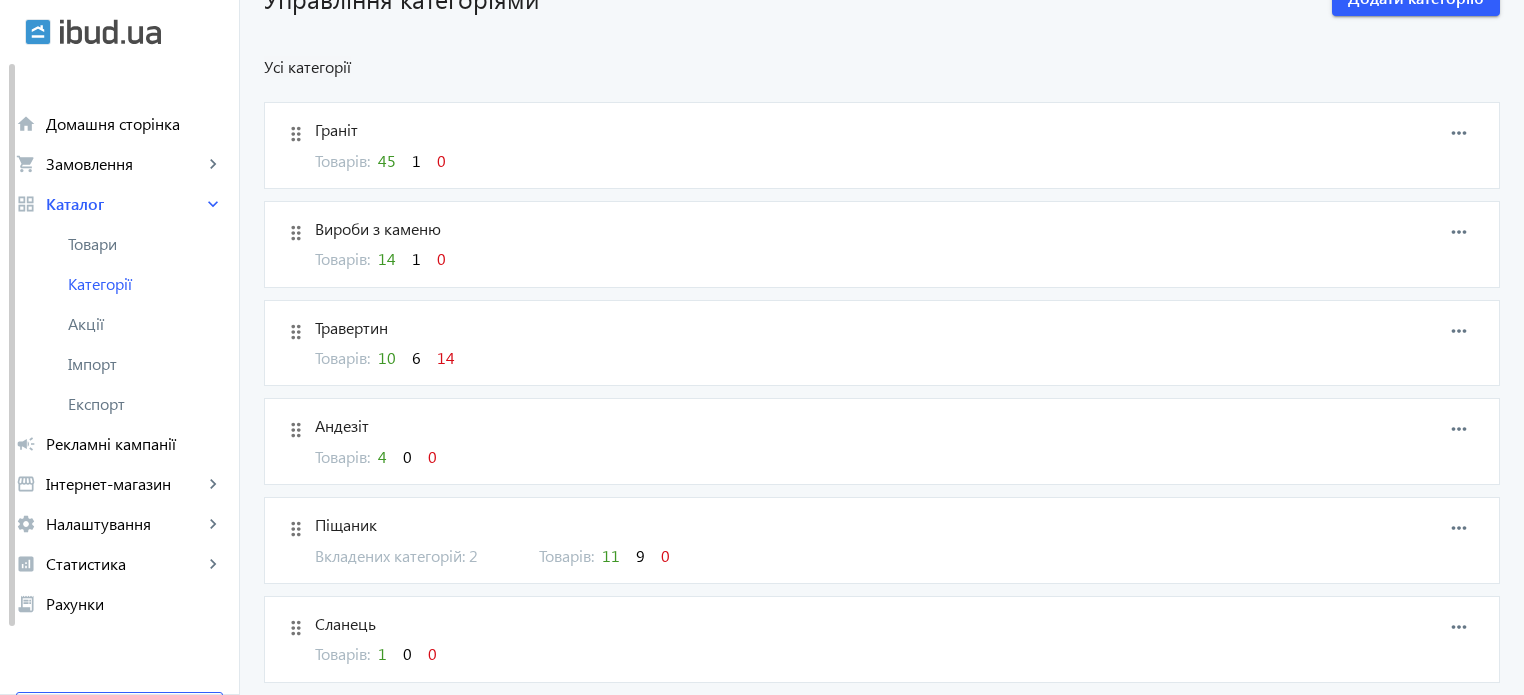 scroll, scrollTop: 158, scrollLeft: 0, axis: vertical 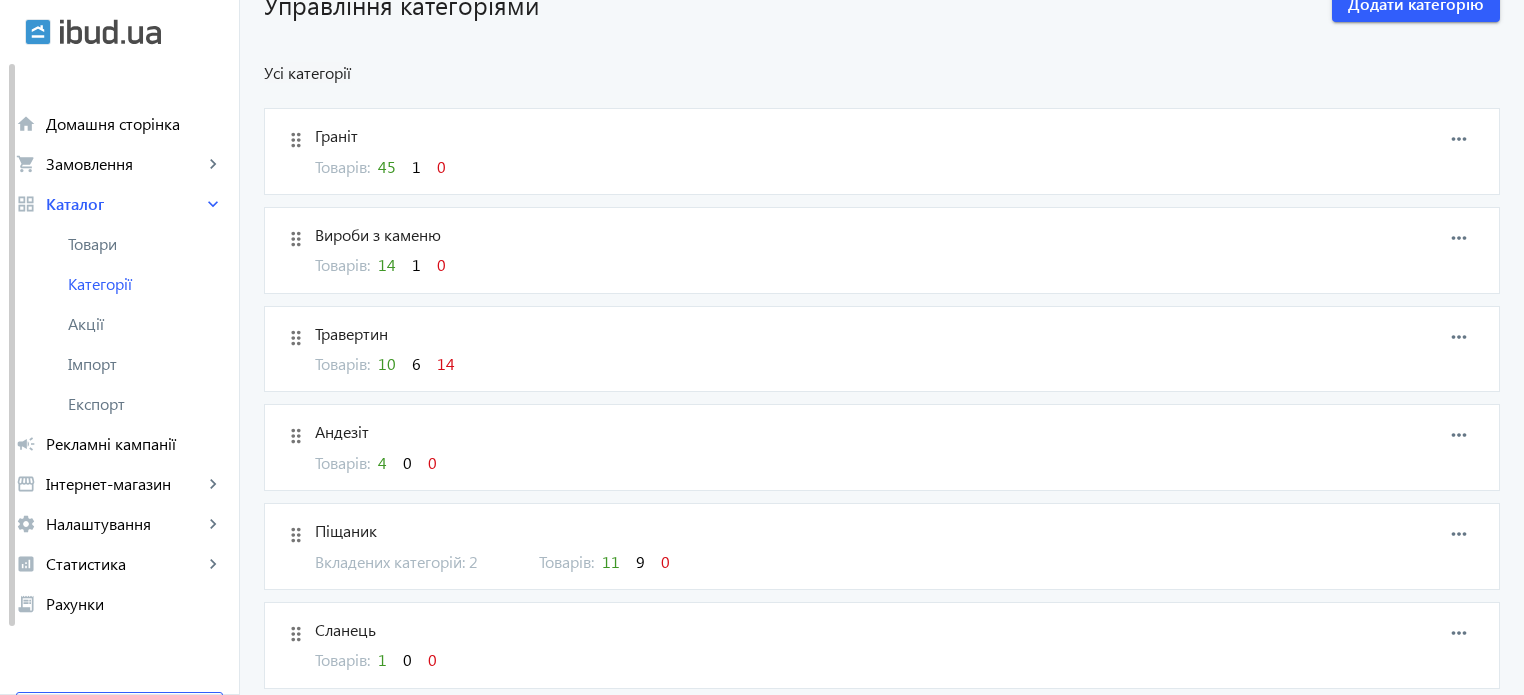 click on "14" at bounding box center (446, 363) 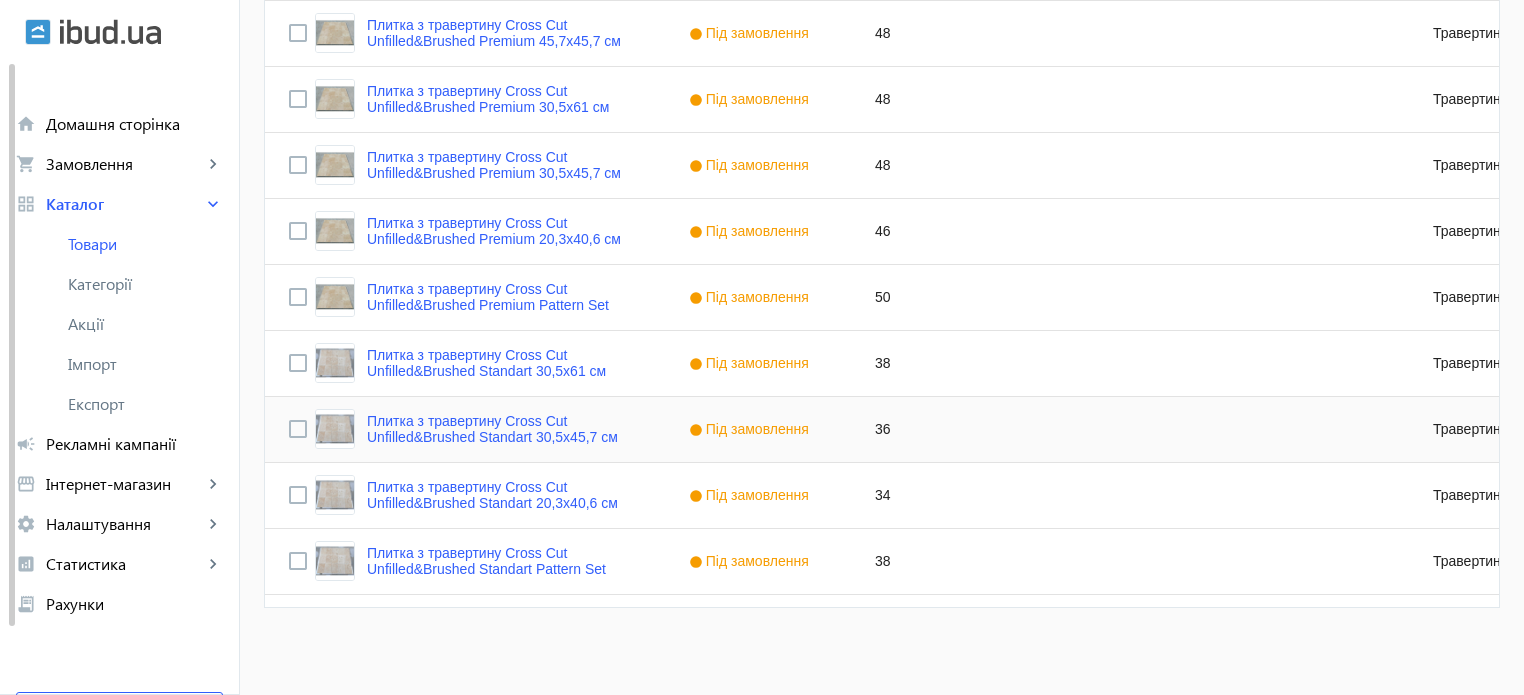 scroll, scrollTop: 908, scrollLeft: 0, axis: vertical 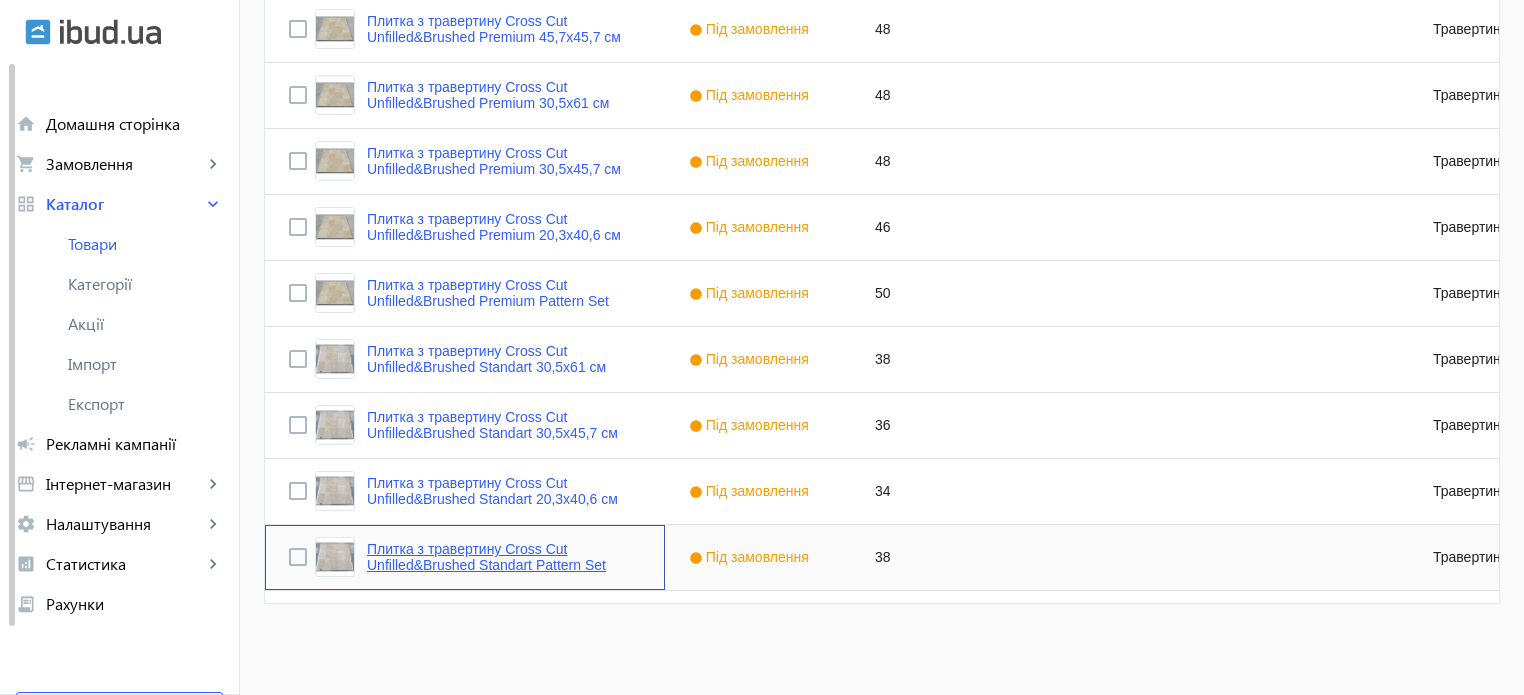 click on "Плитка з травертину Cross Cut Unfilled&Brushed Standart Pattern Set" 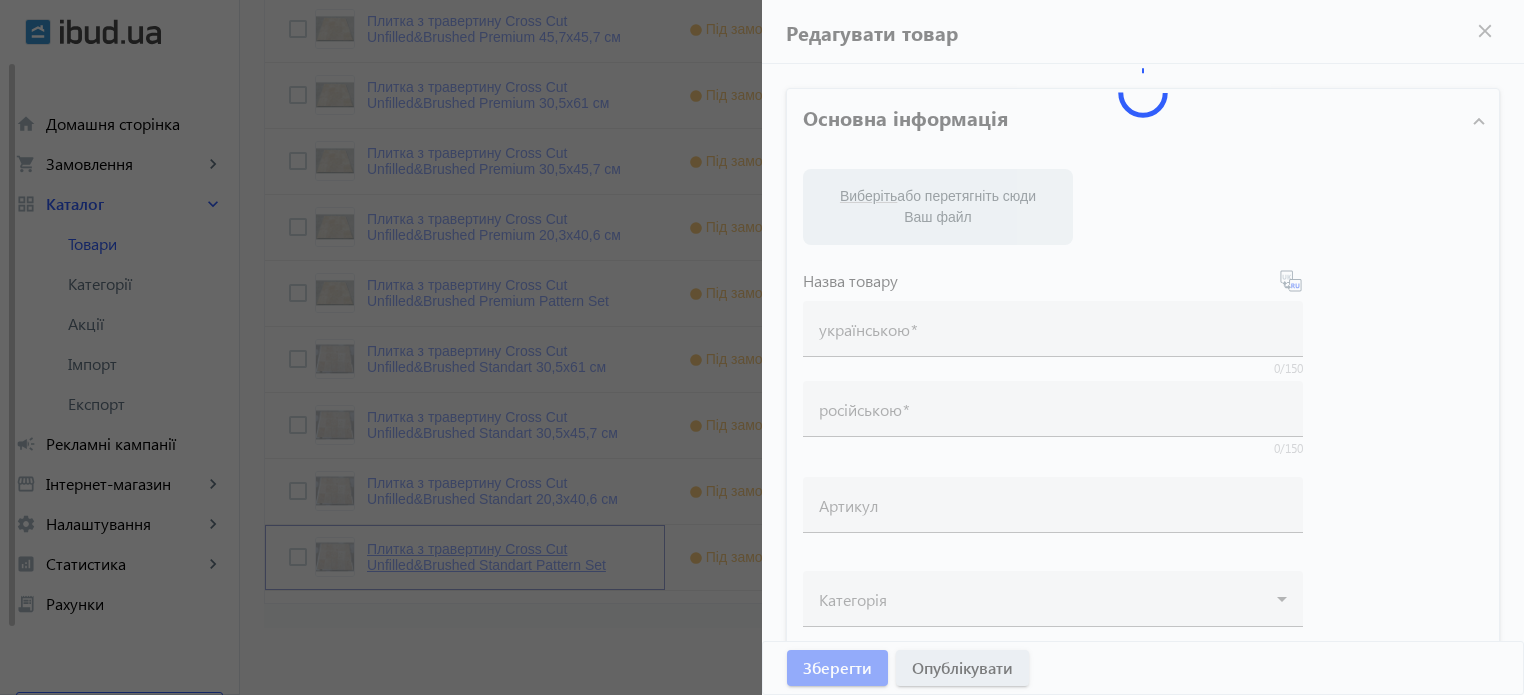 type on "Плитка з травертину Cross Cut Unfilled&Brushed Standart Pattern Set" 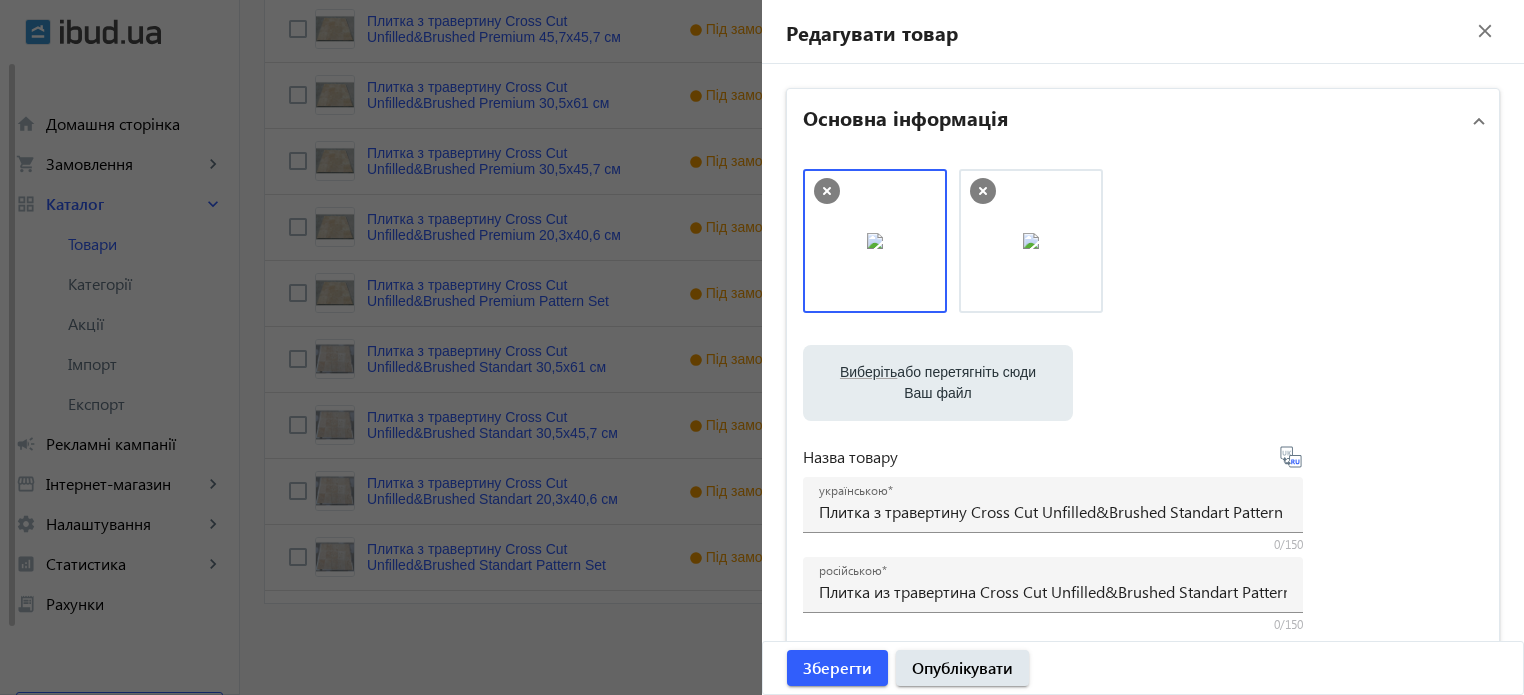 click on "close" 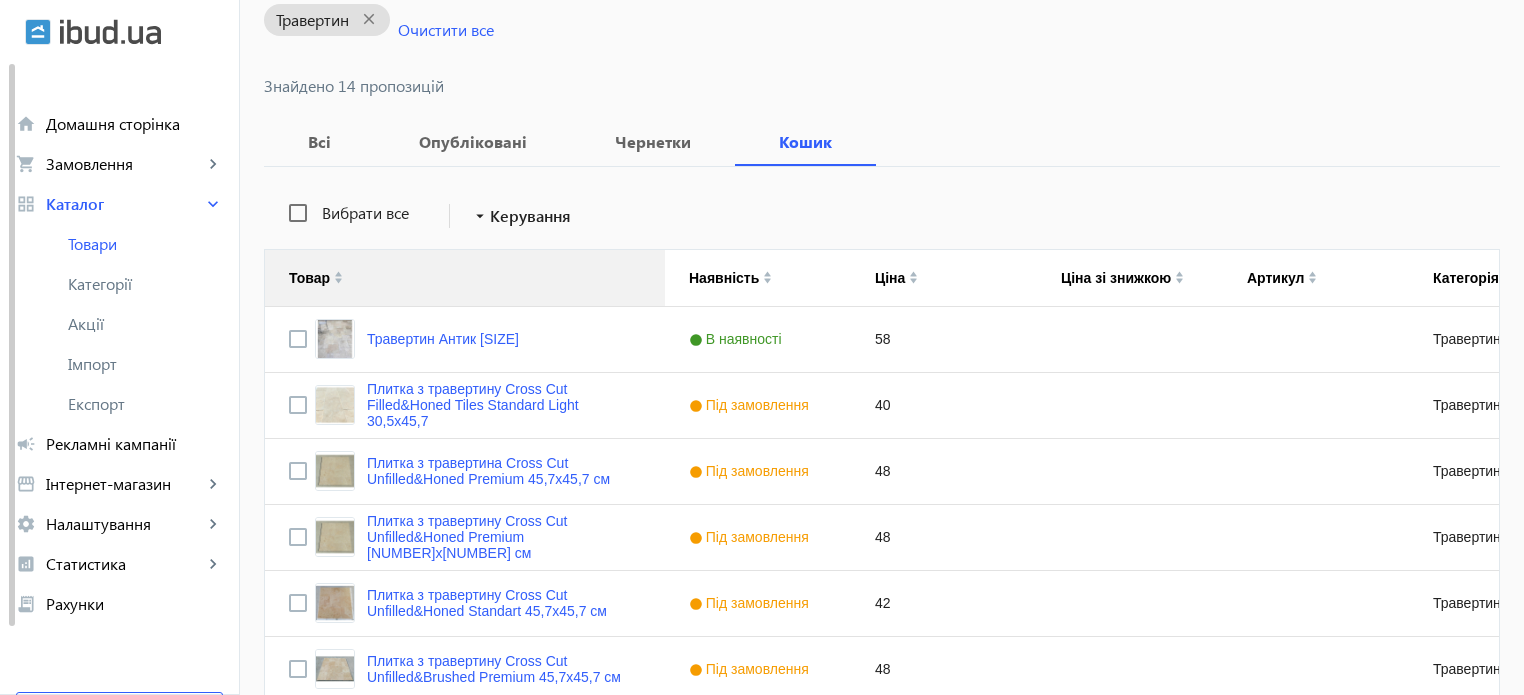 scroll, scrollTop: 300, scrollLeft: 0, axis: vertical 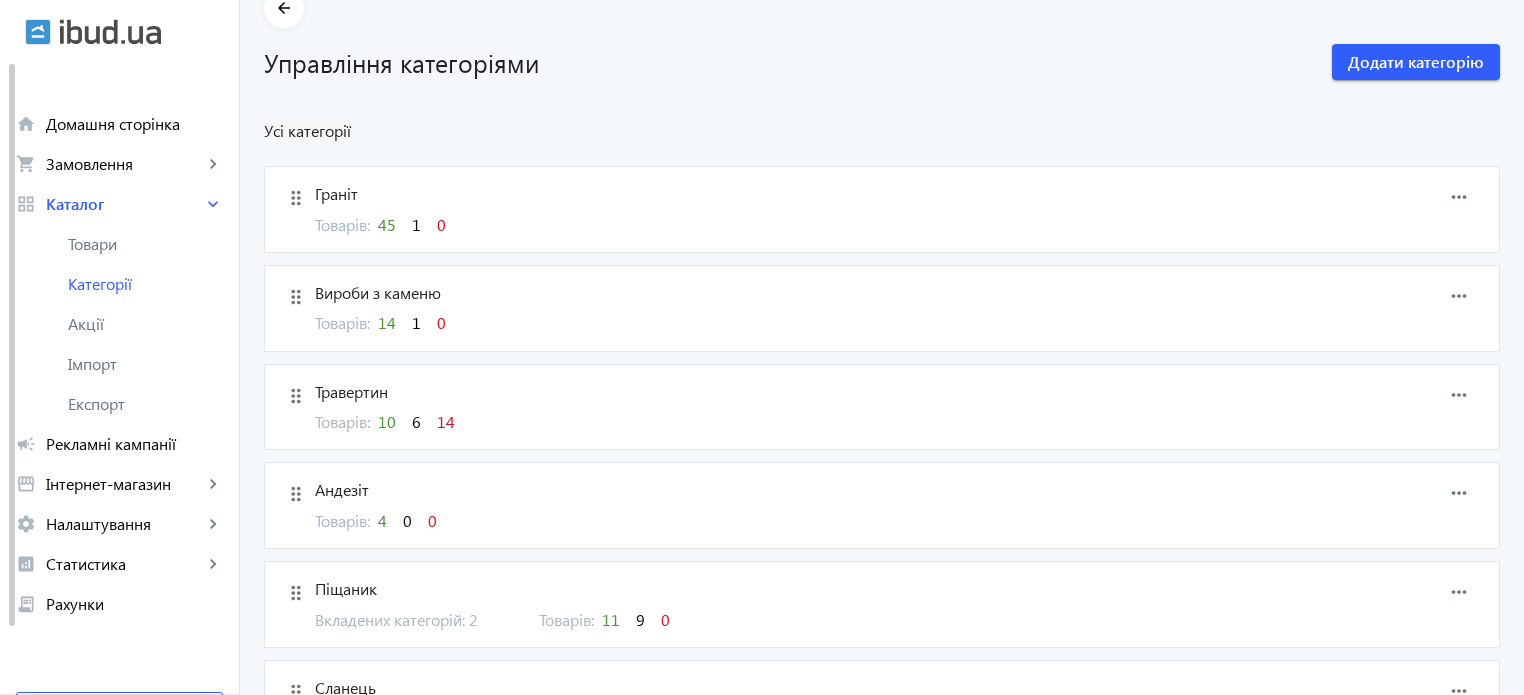 click on "6" at bounding box center [416, 421] 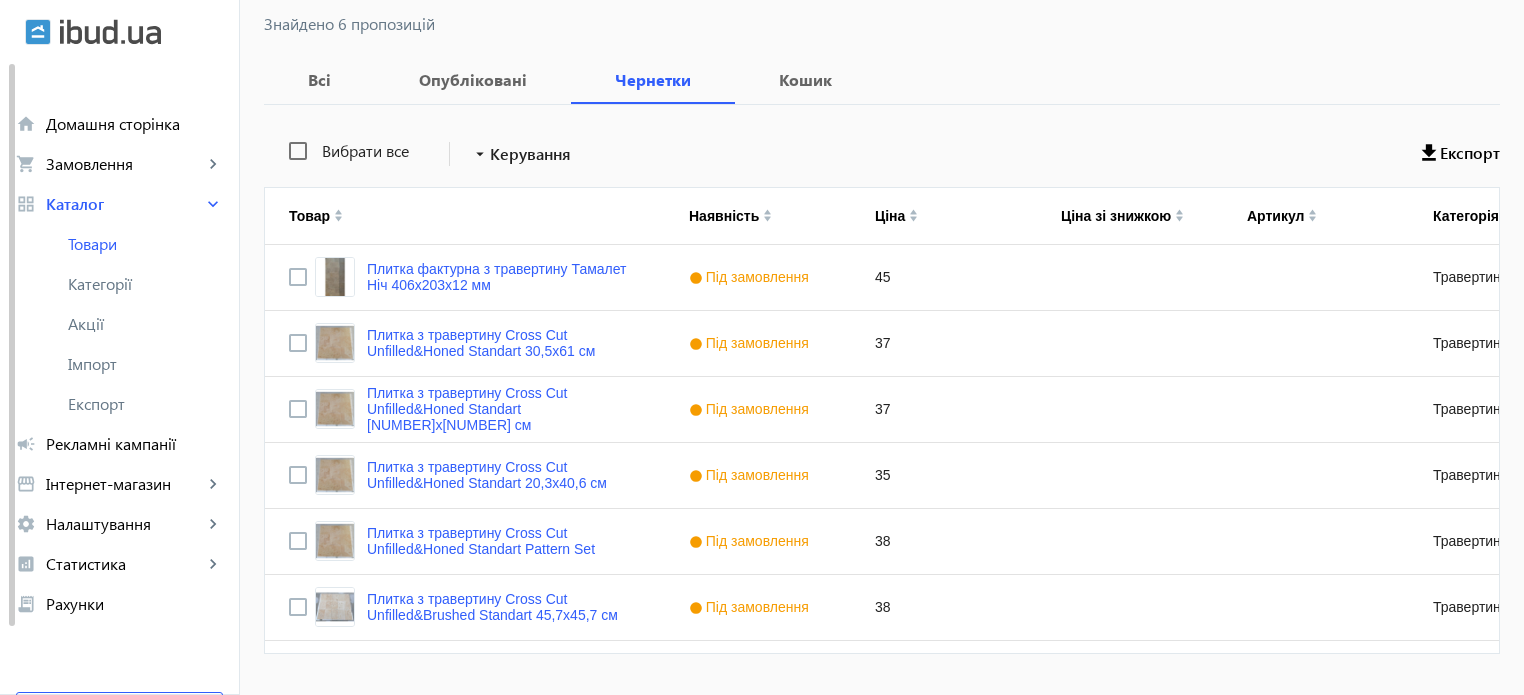 scroll, scrollTop: 380, scrollLeft: 0, axis: vertical 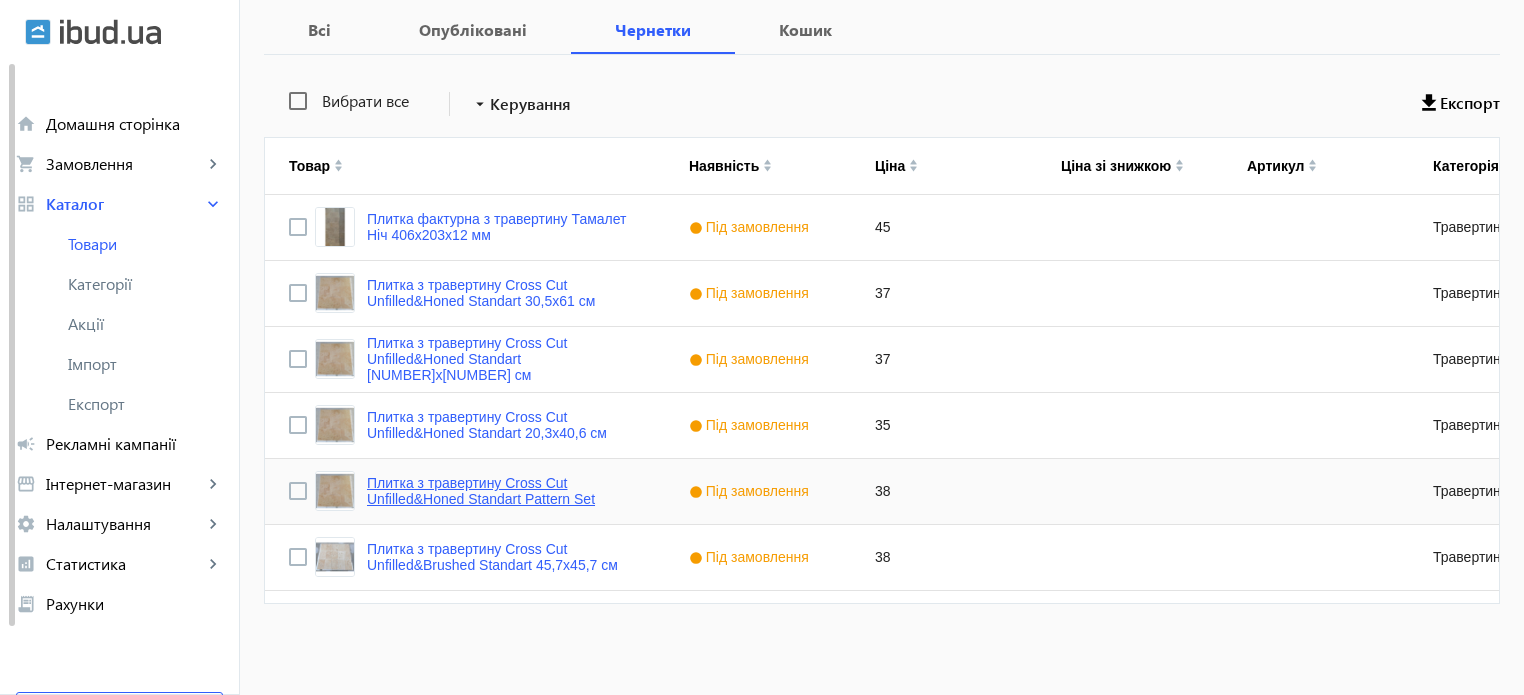 click on "Плитка з травертину Cross Cut Unfilled&Honed Standart Pattern Set" 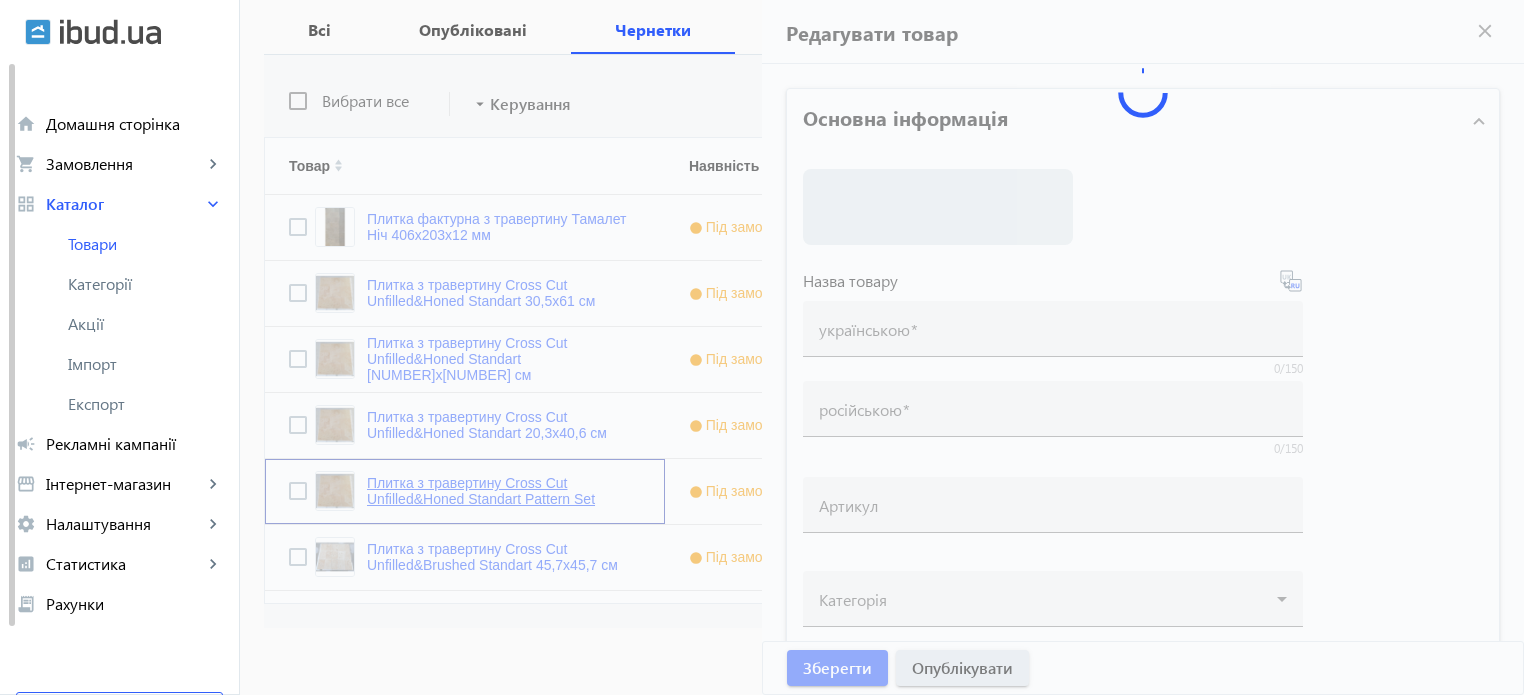 type on "Плитка з травертину Cross Cut Unfilled&Honed Standart Pattern Set" 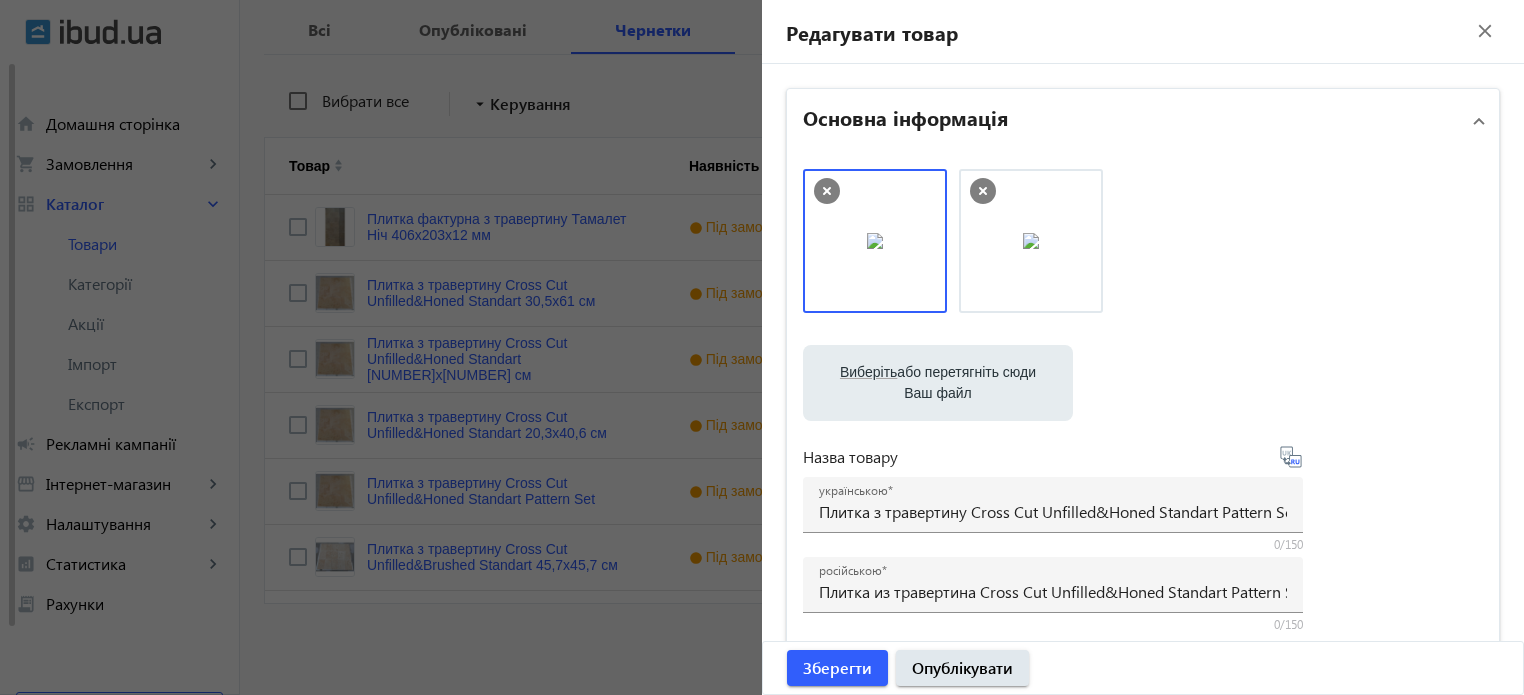 click on "close" 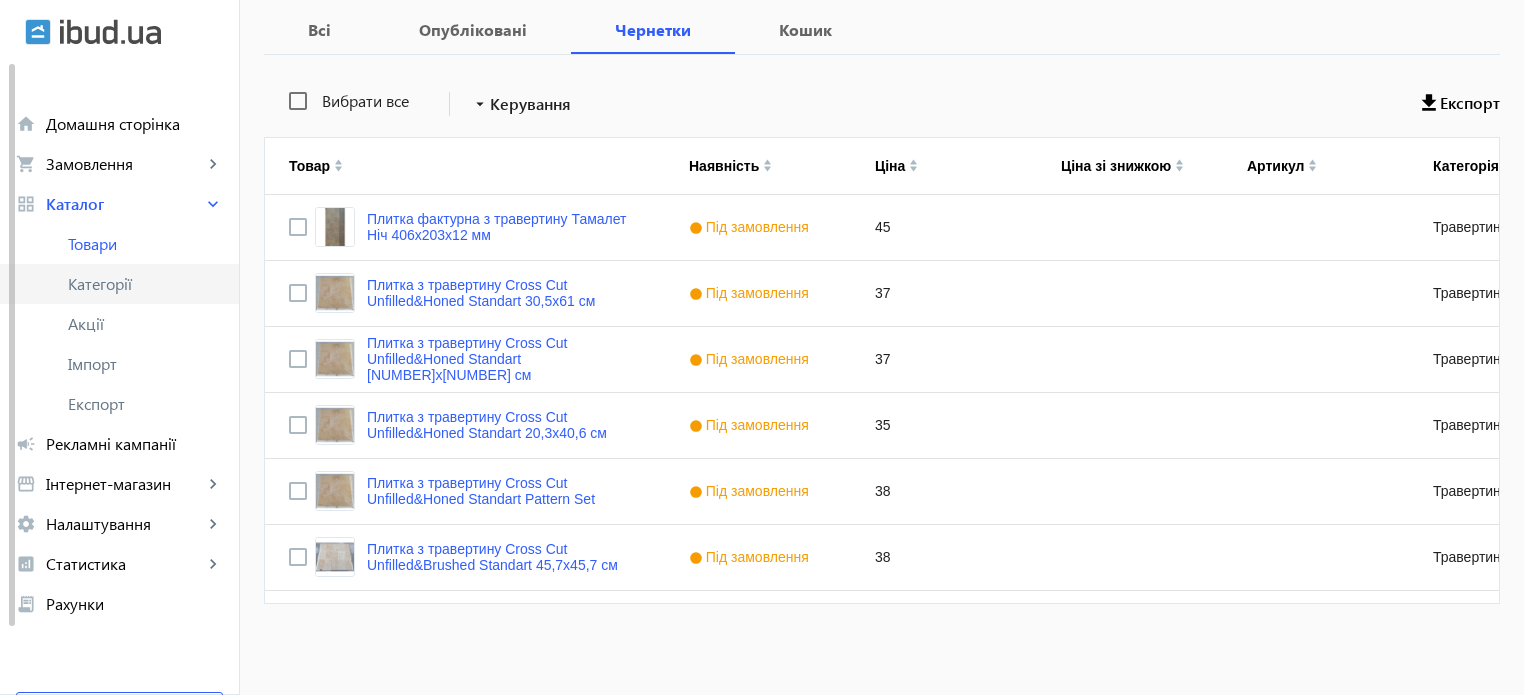 click on "Категорії" 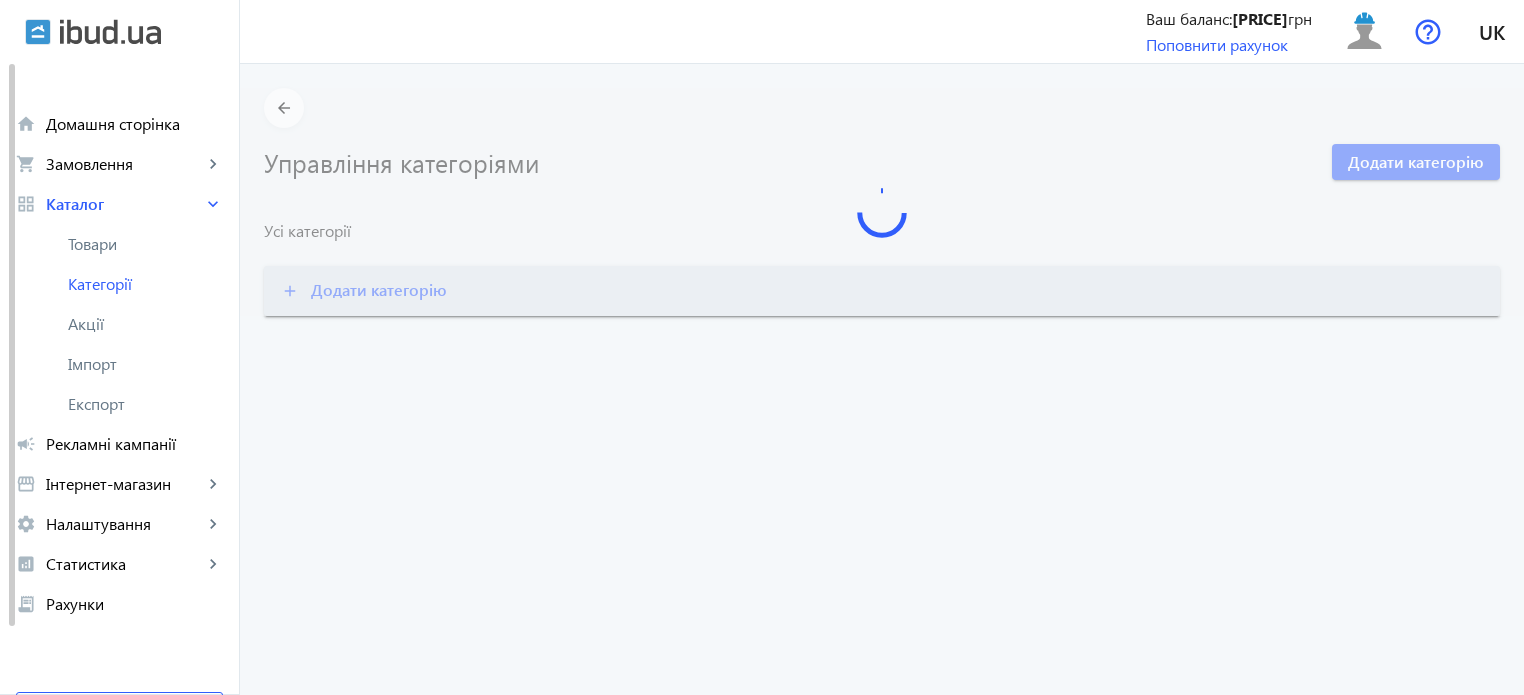 scroll, scrollTop: 0, scrollLeft: 0, axis: both 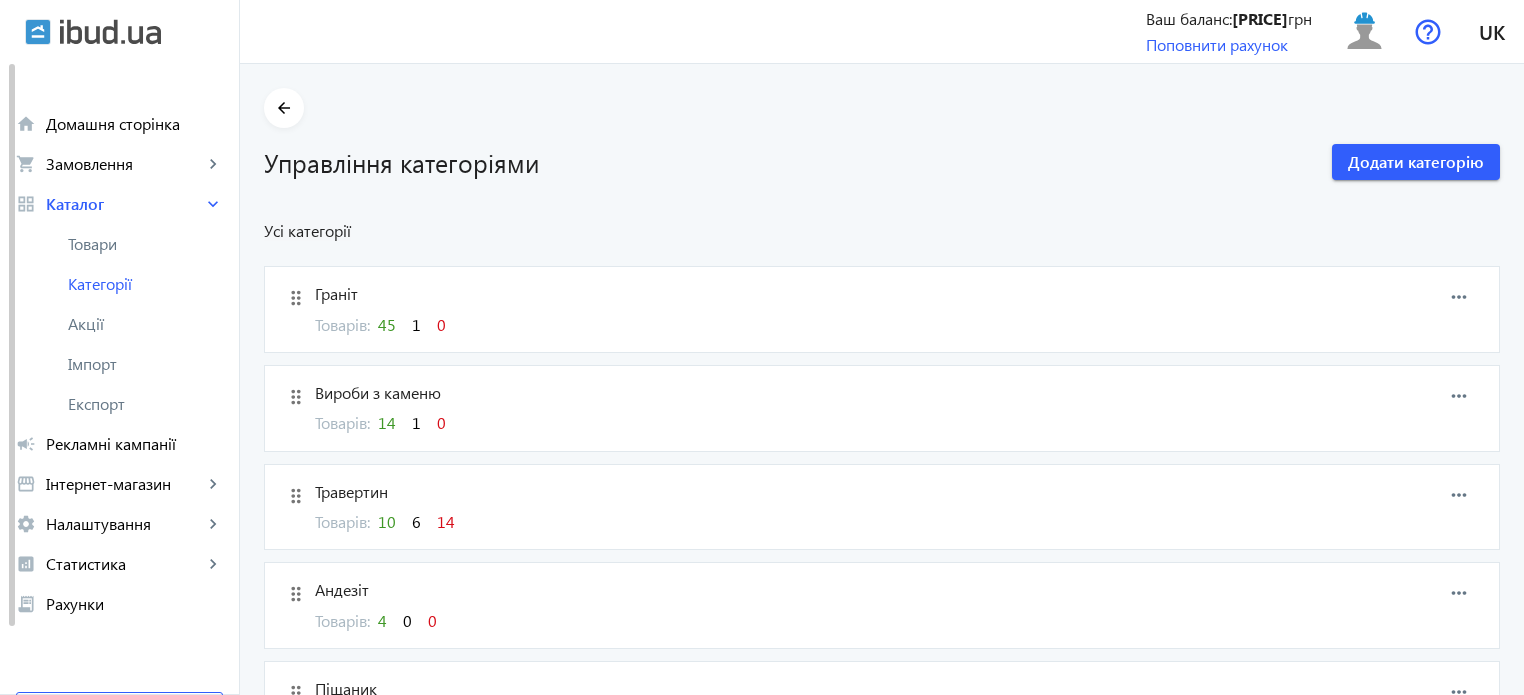 click on "10" at bounding box center (387, 521) 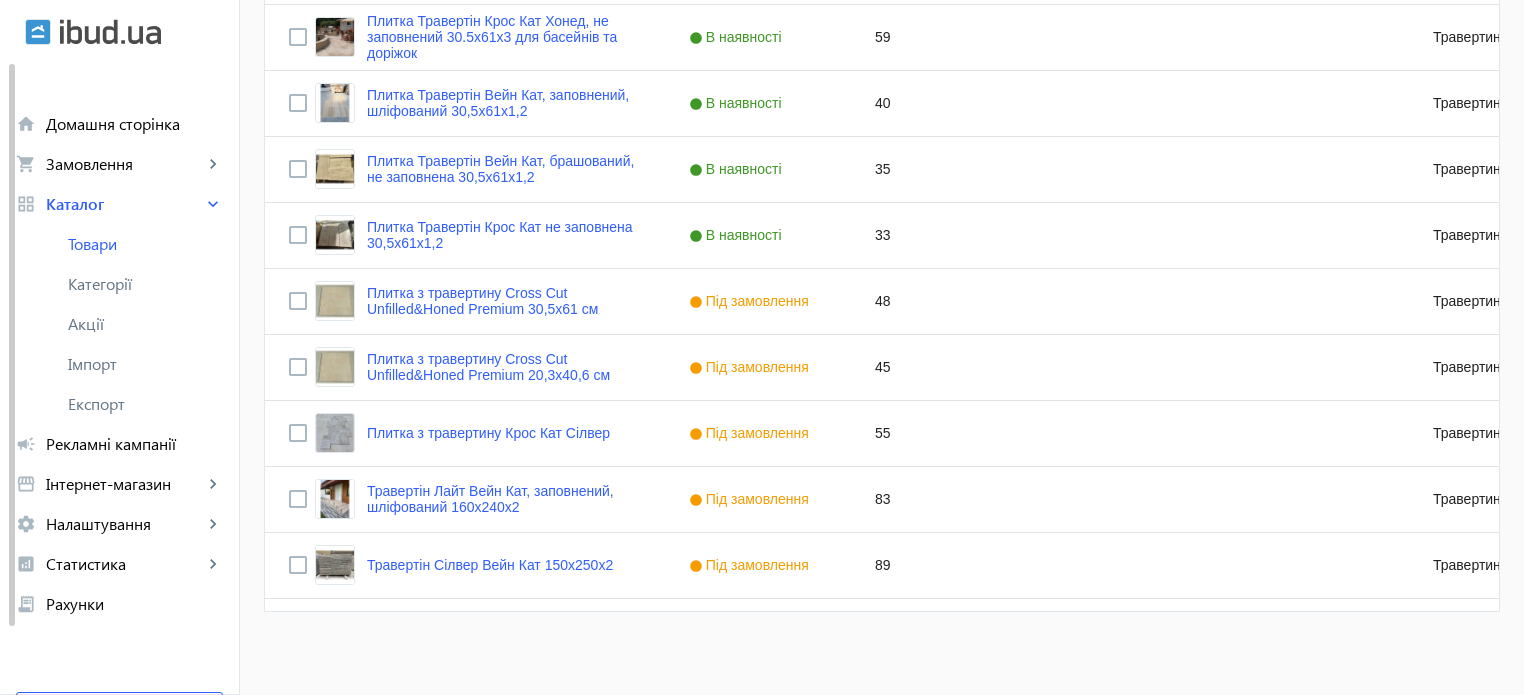 scroll, scrollTop: 644, scrollLeft: 0, axis: vertical 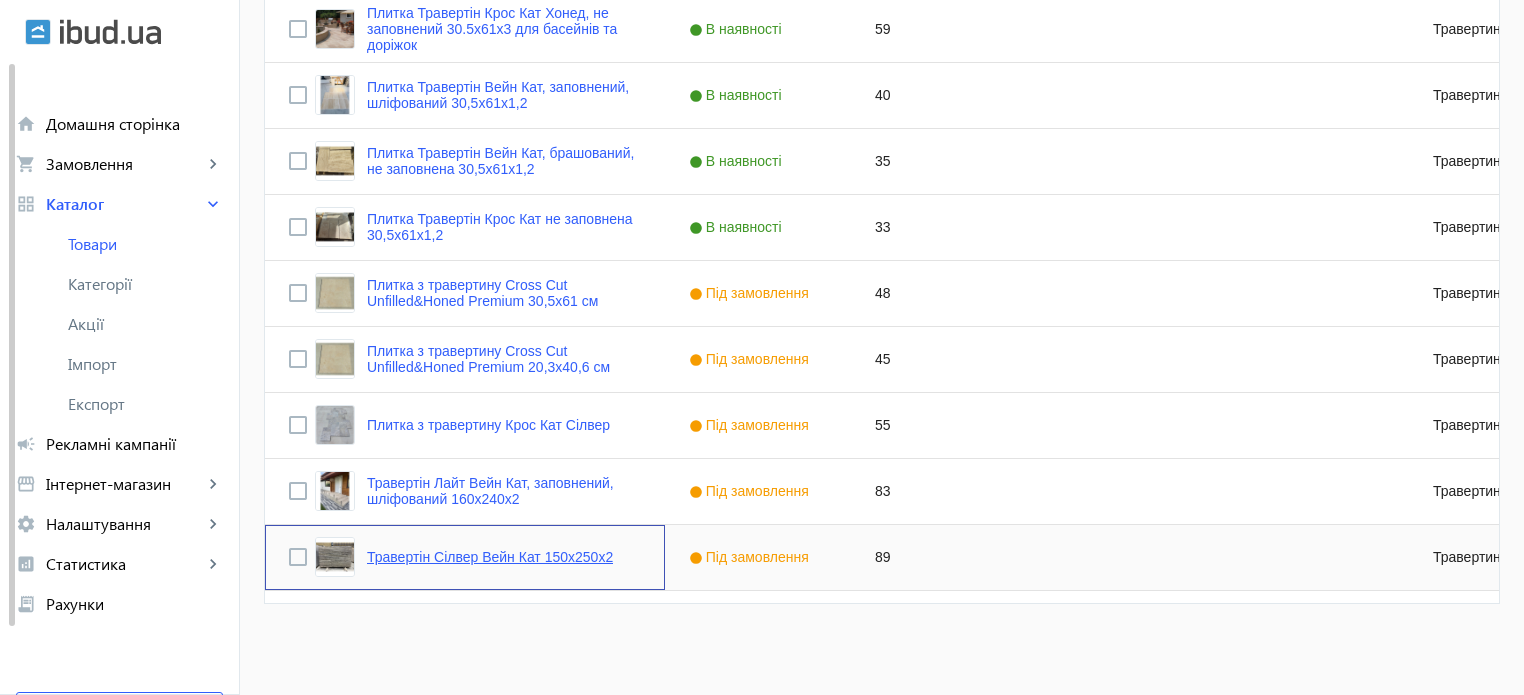 click on "Травертін Сілвер Вейн Кат 150х250х2" 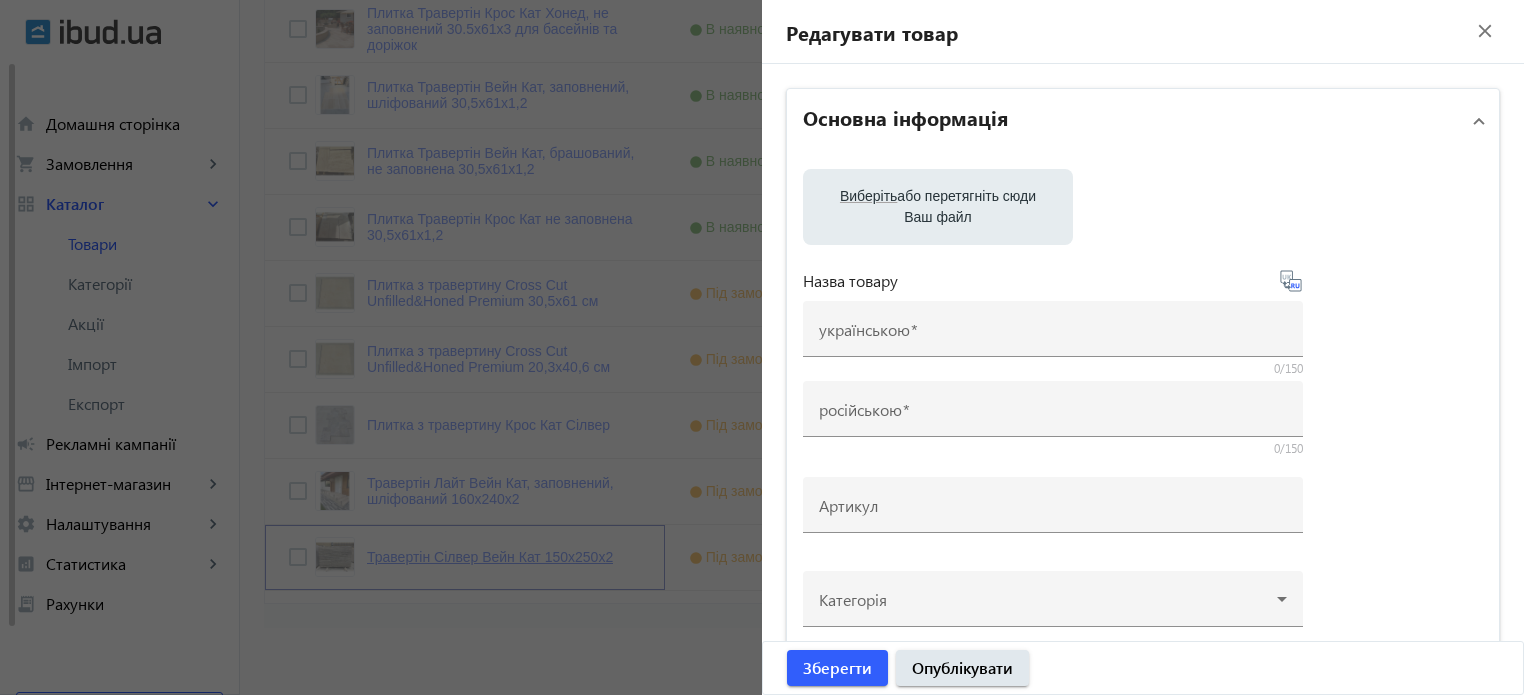 type on "Травертін Сілвер Вейн Кат 150х250х2" 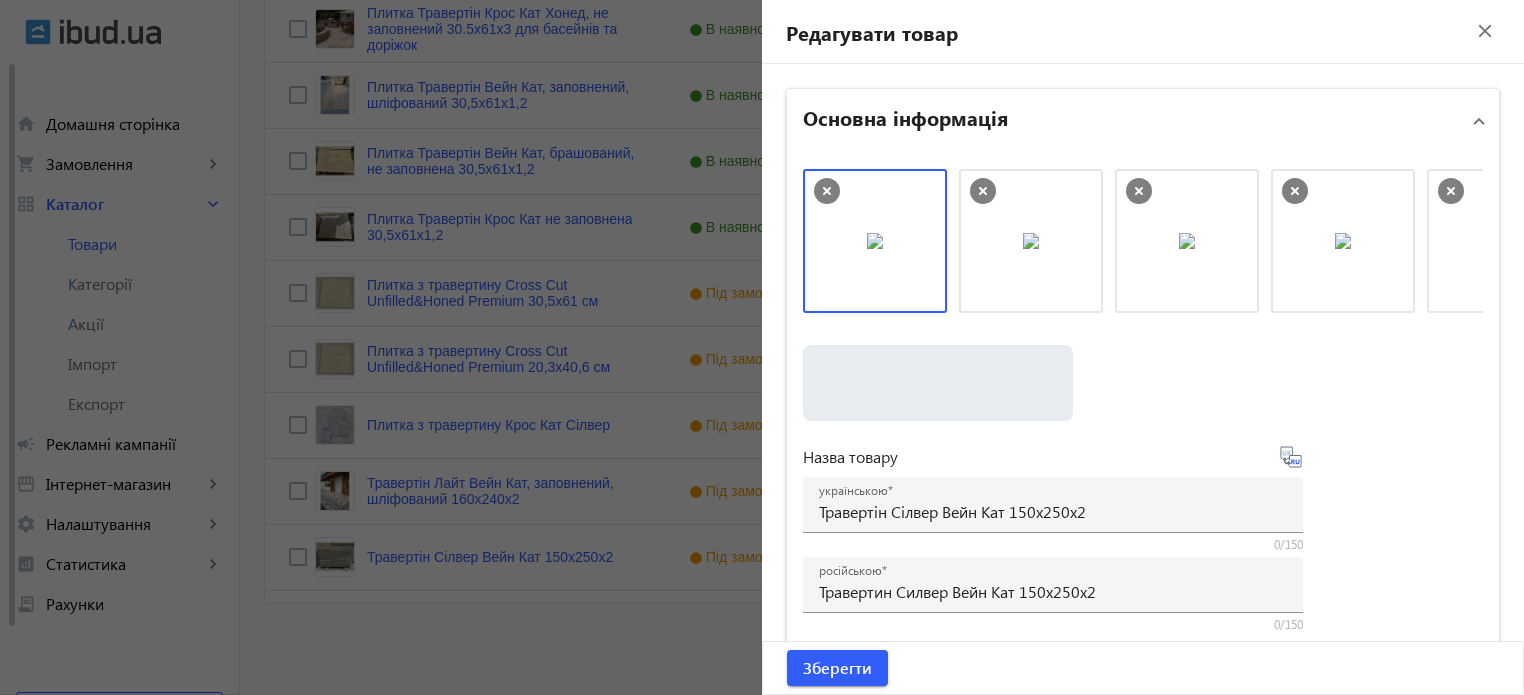 click 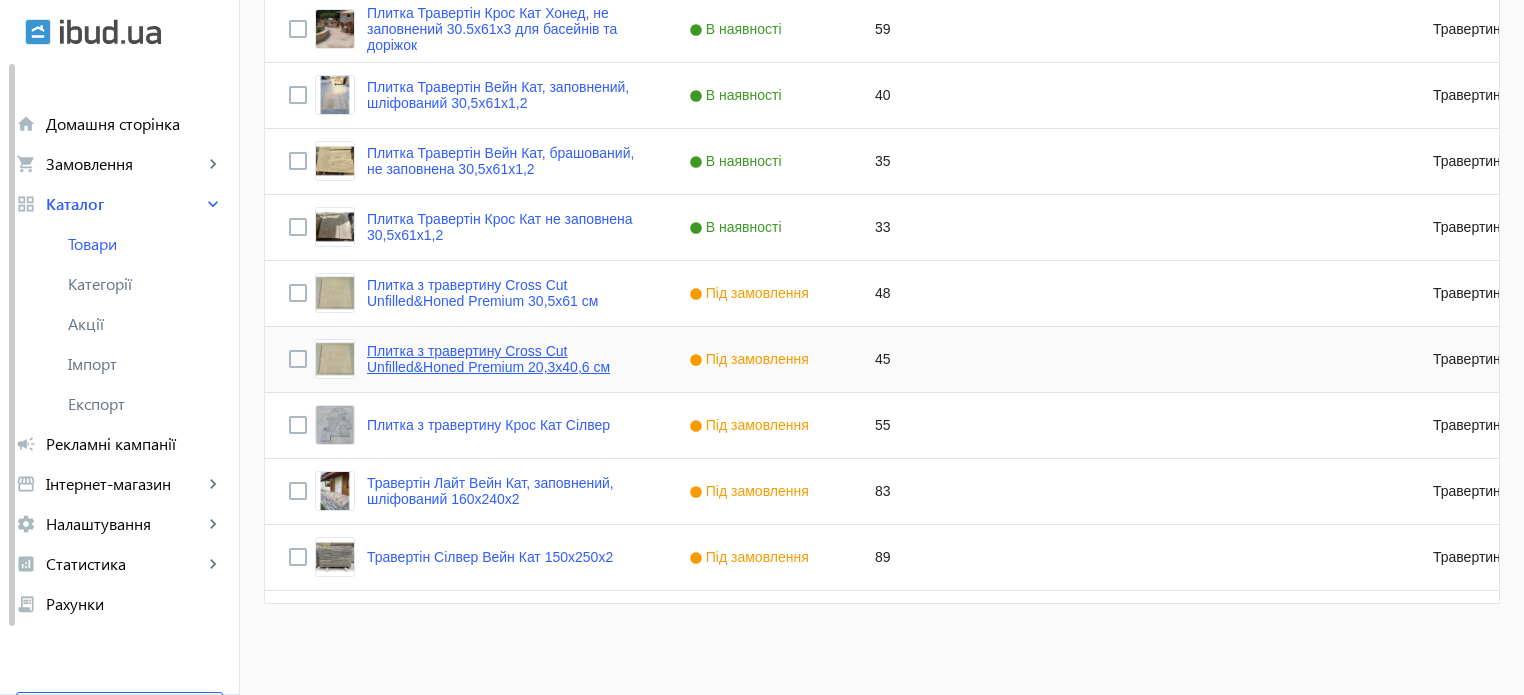 click on "Плитка з травертину Cross Cut Unfilled&Honed Premium 20,3х40,6 см" 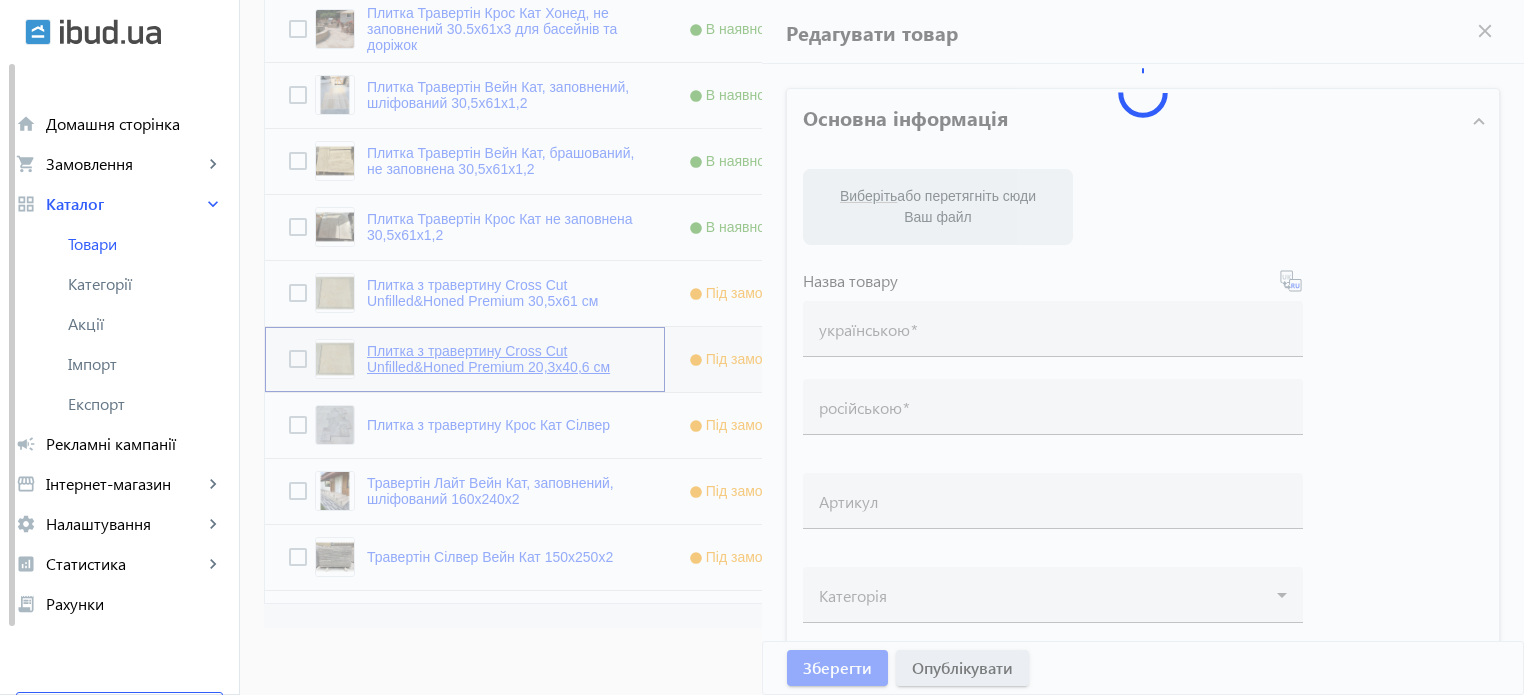 type on "Плитка з травертину Cross Cut Unfilled&Honed Premium 20,3х40,6 см" 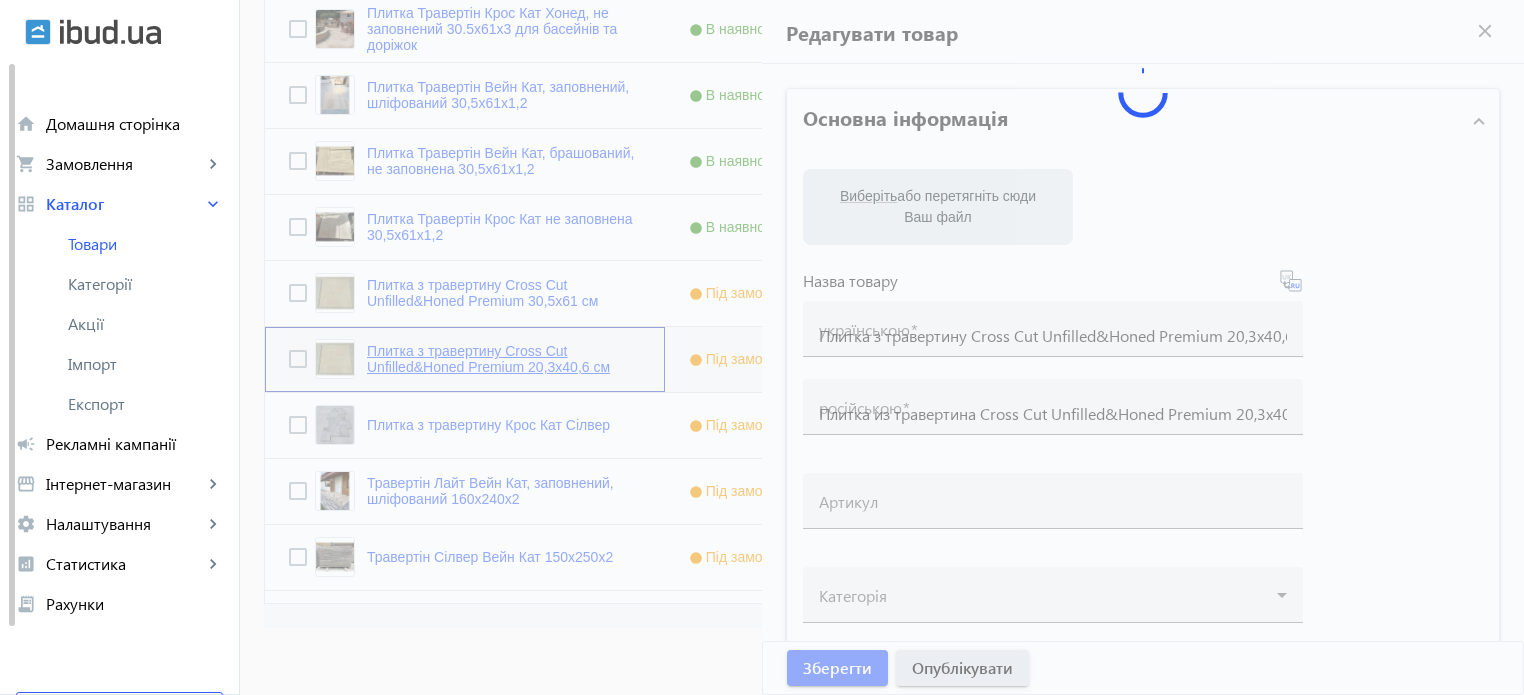 type on "45" 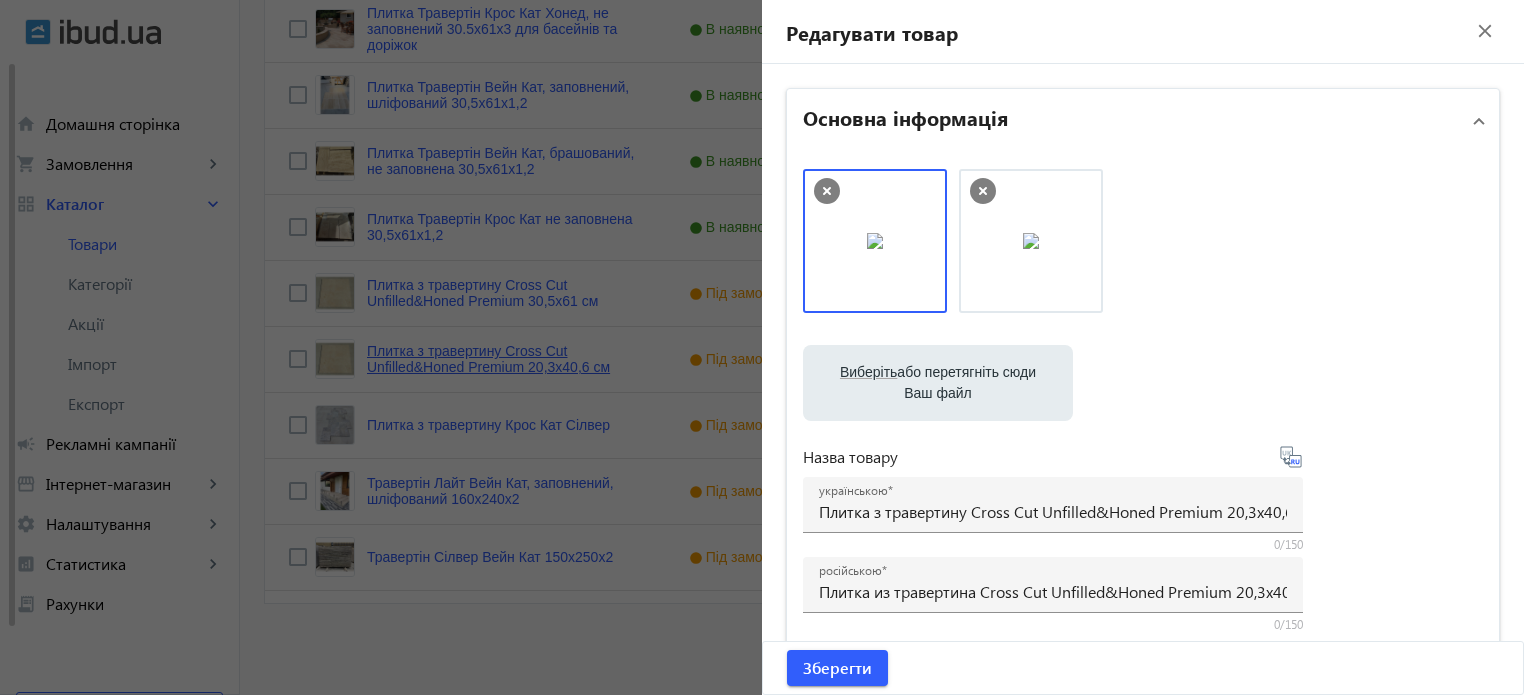 click 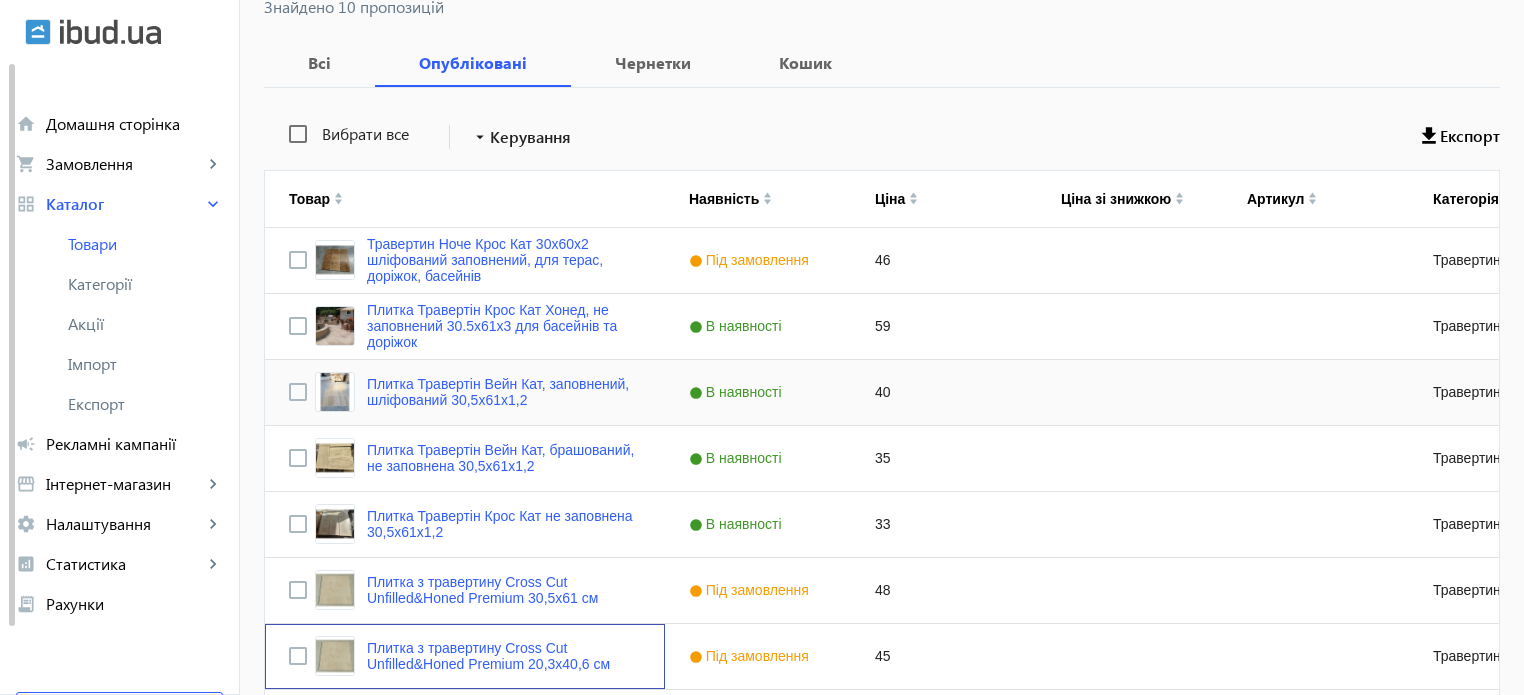 scroll, scrollTop: 344, scrollLeft: 0, axis: vertical 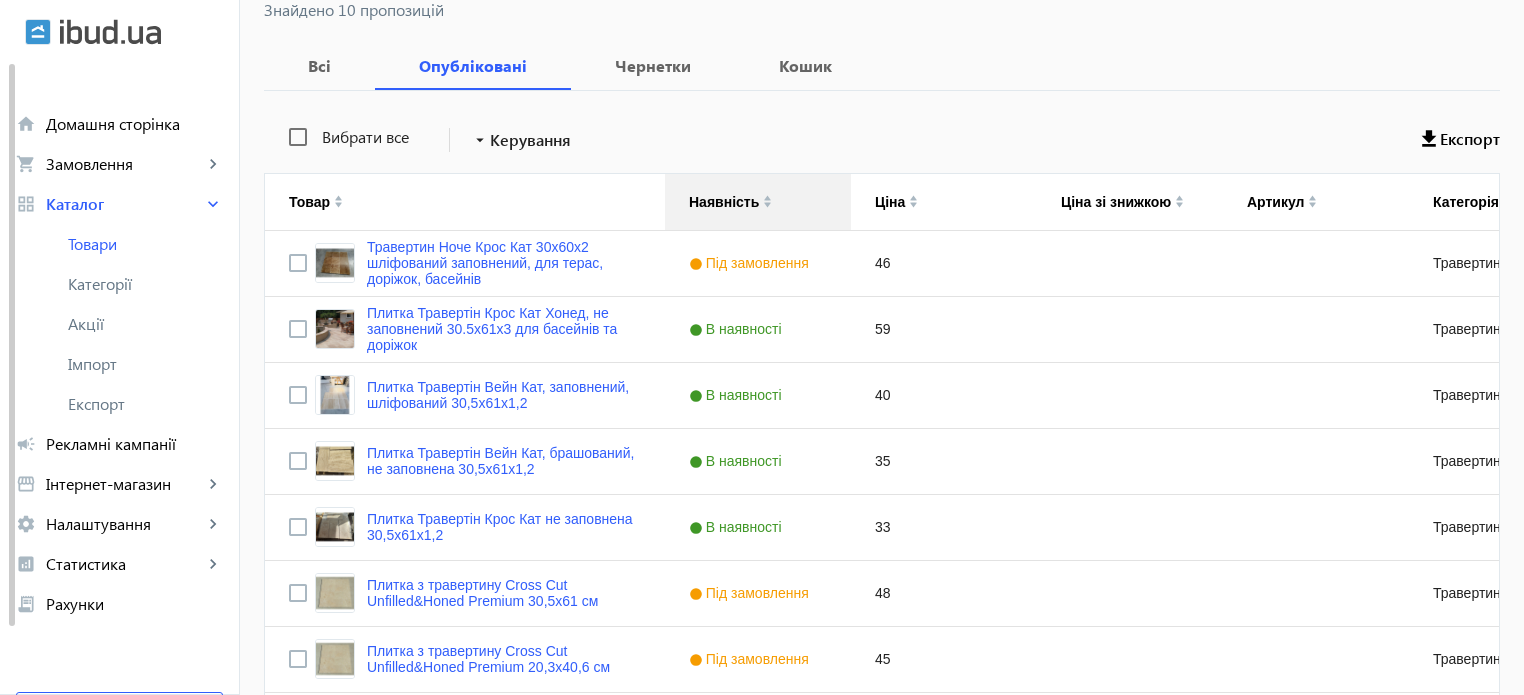 click on "Наявність" 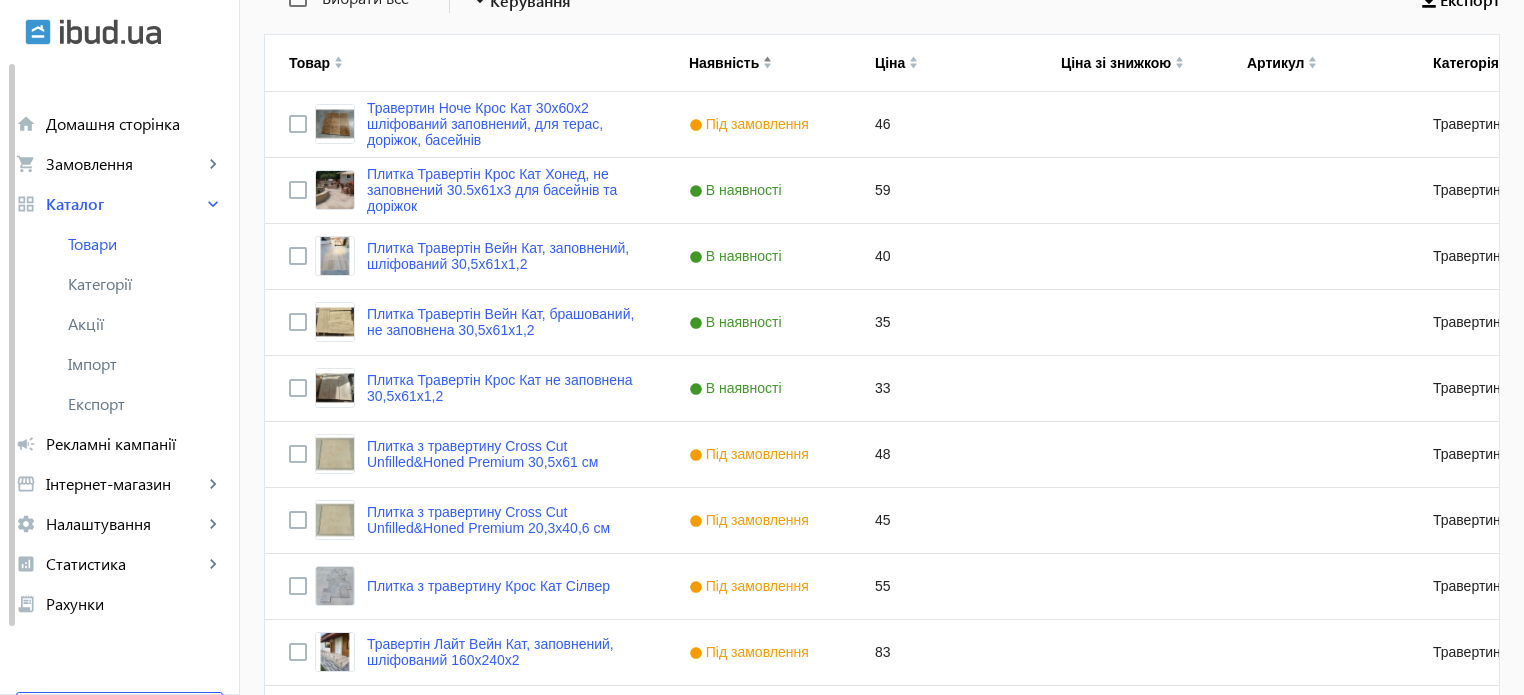 scroll, scrollTop: 644, scrollLeft: 0, axis: vertical 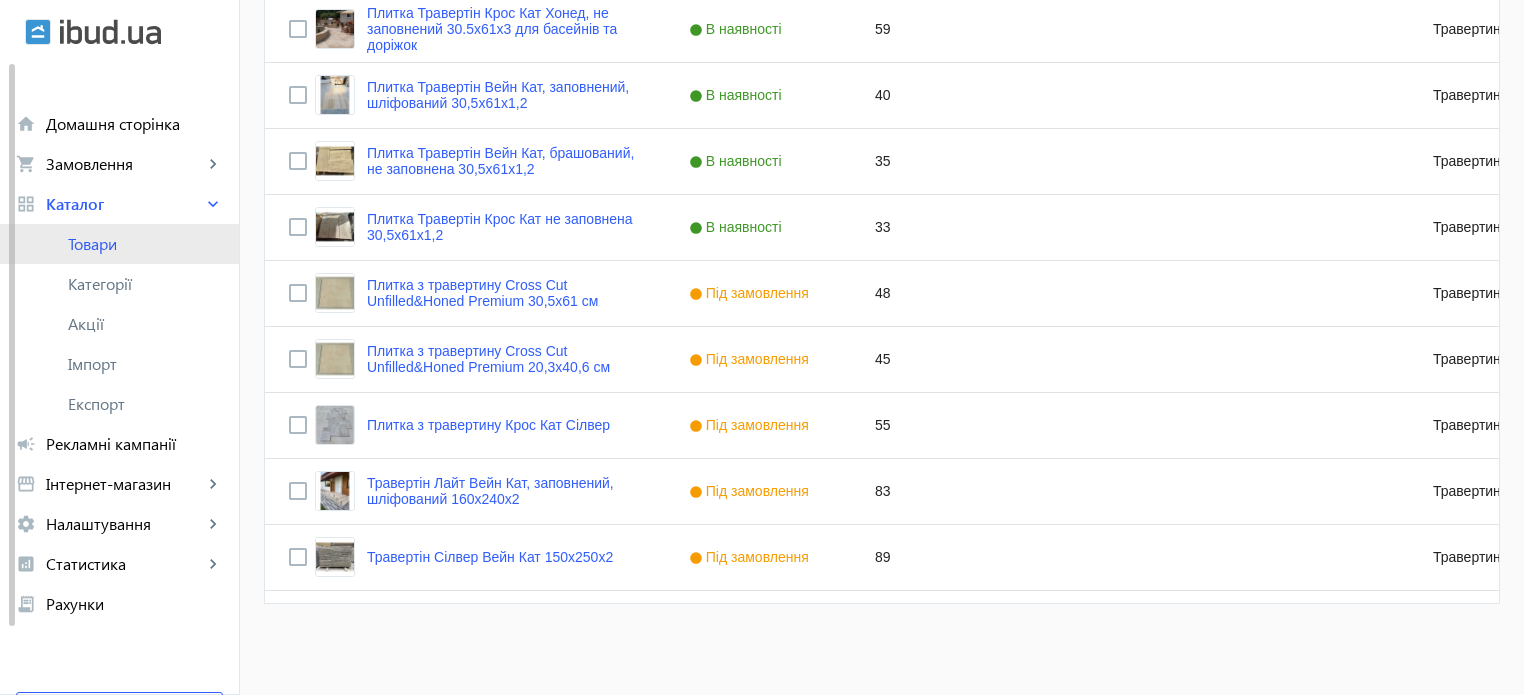 click on "Товари" 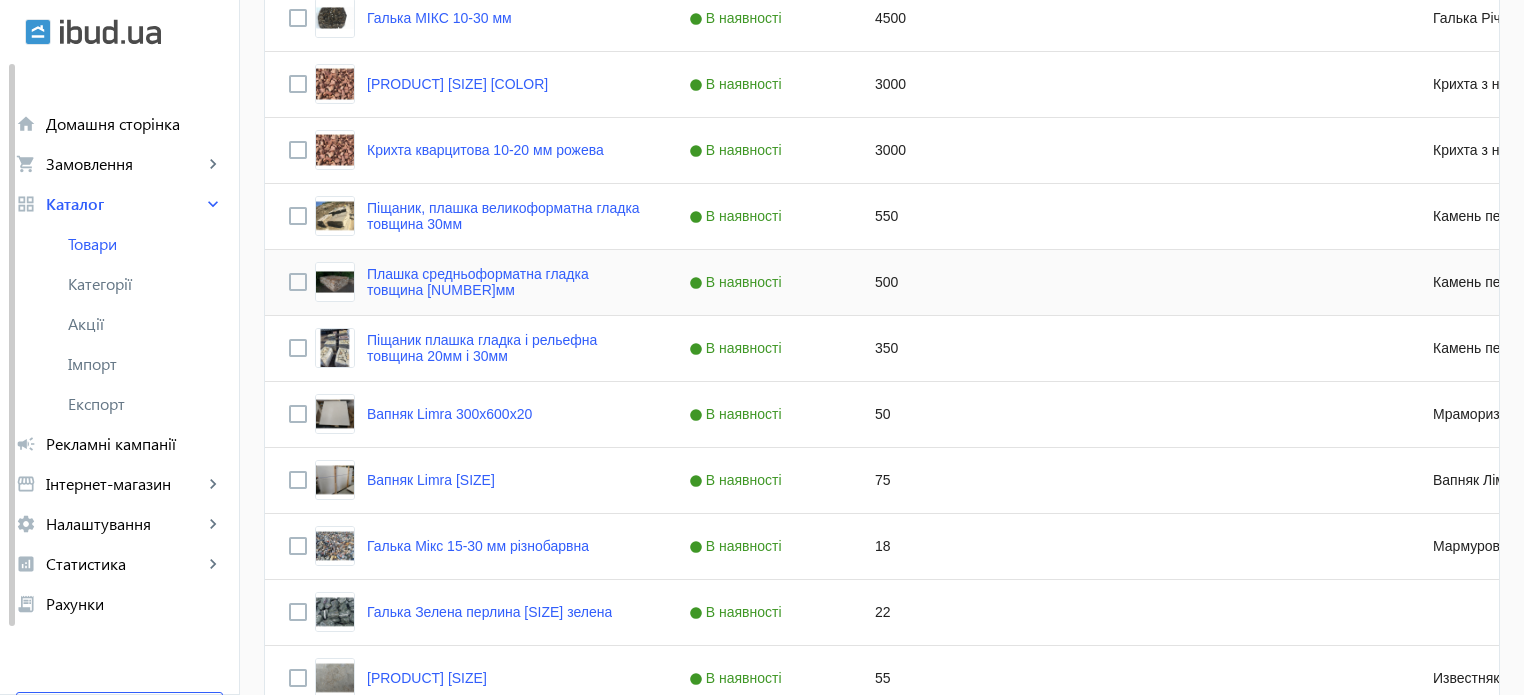 scroll, scrollTop: 1400, scrollLeft: 0, axis: vertical 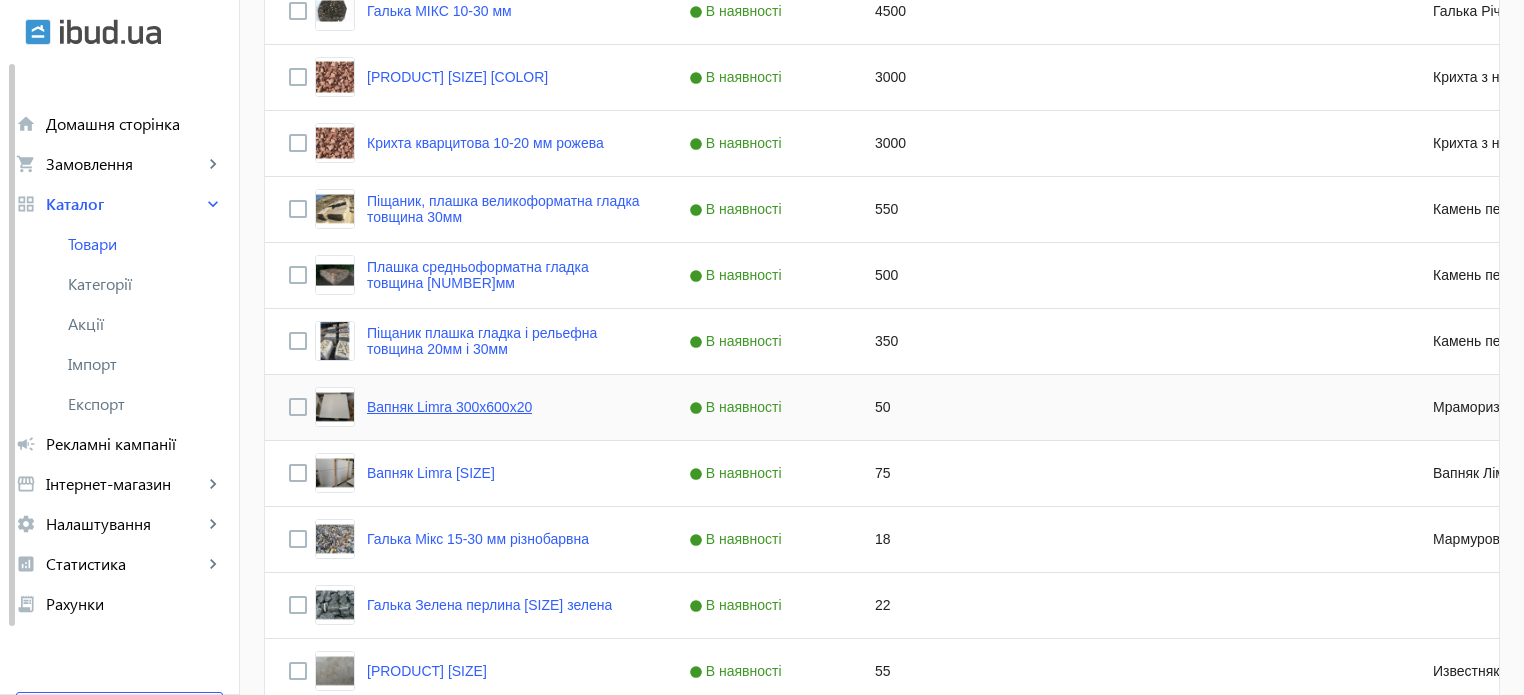click on "Вапняк Limra 300х600х20" 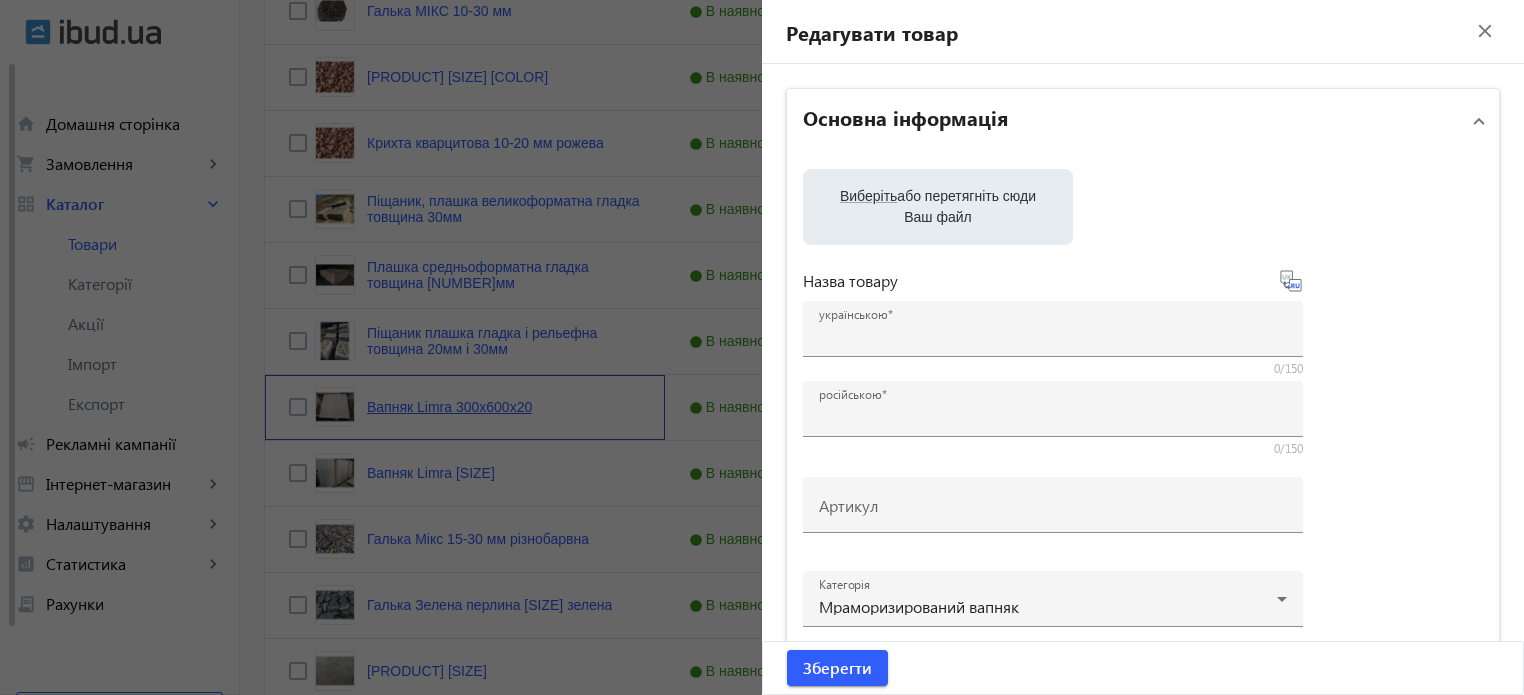 type on "Вапняк Limra 300х600х20" 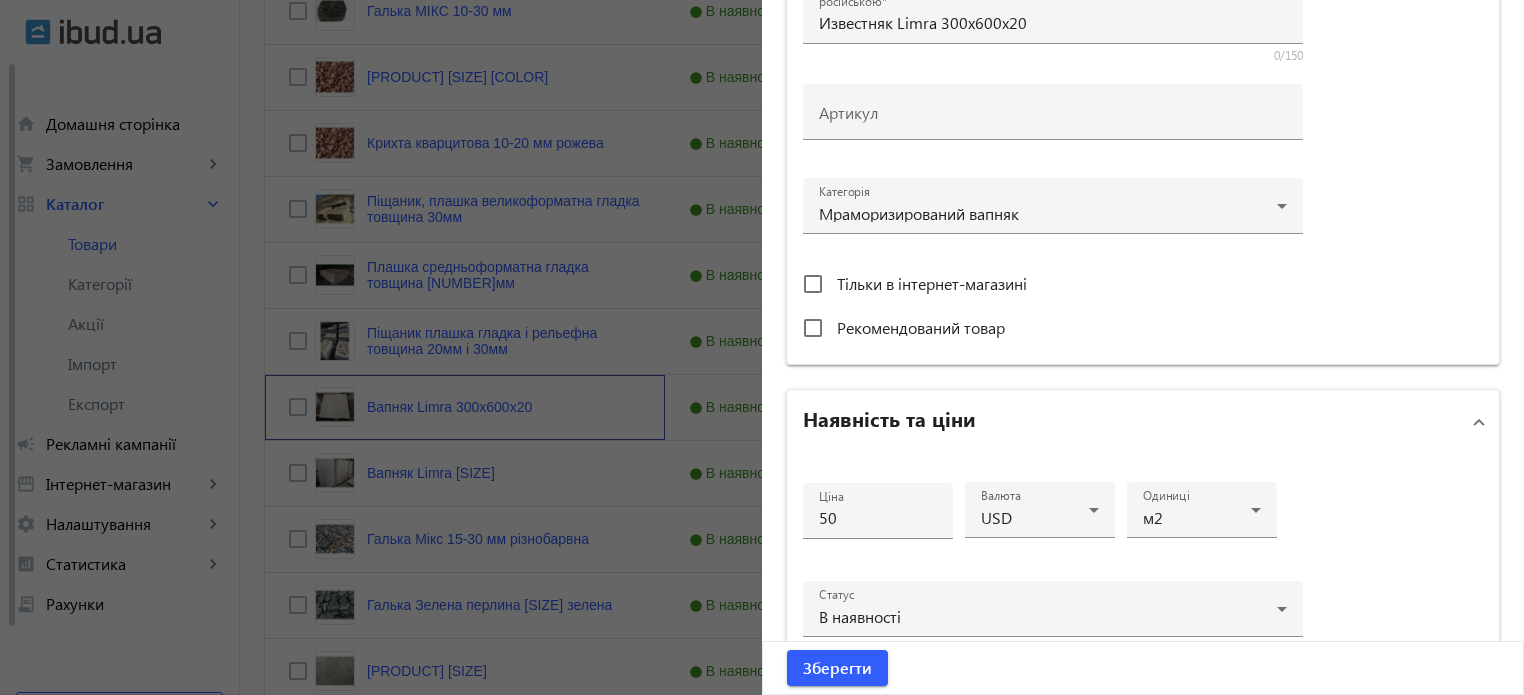 scroll, scrollTop: 576, scrollLeft: 0, axis: vertical 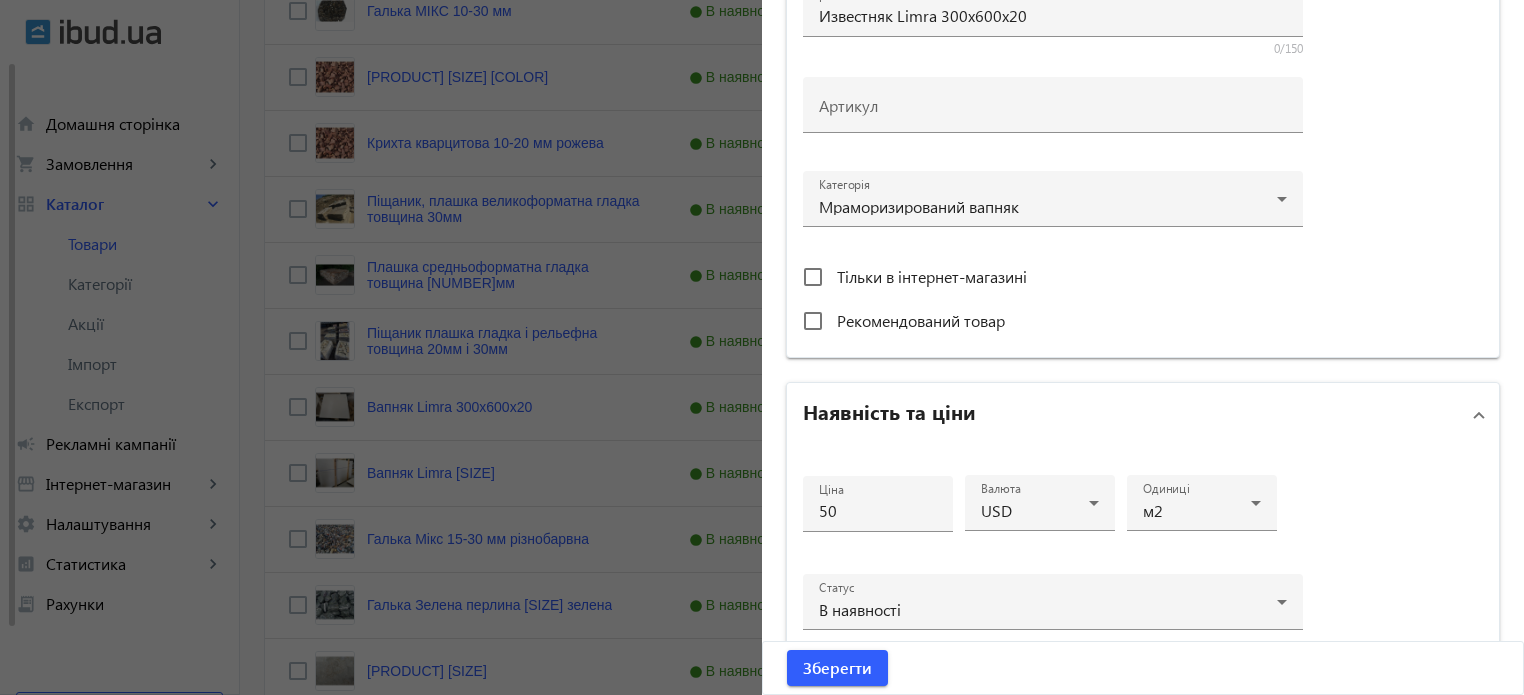 click 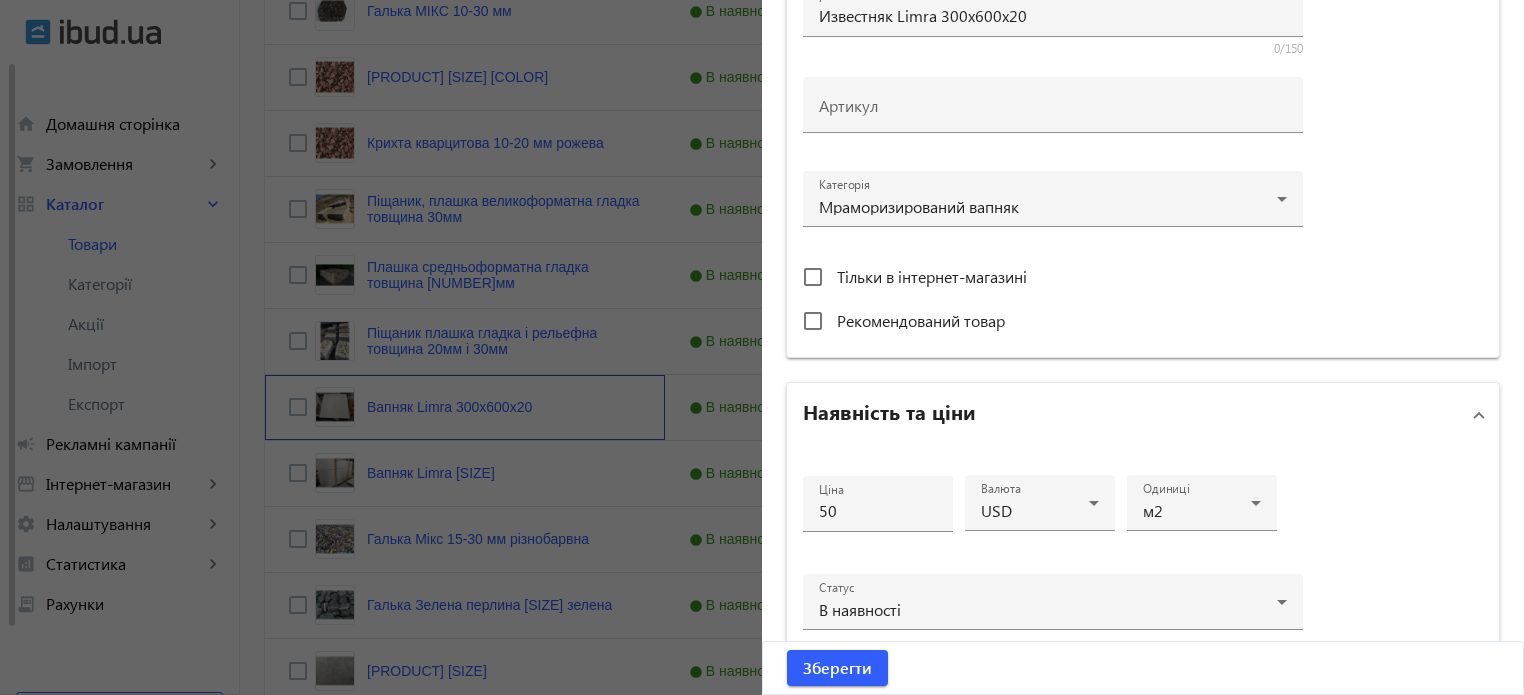 scroll, scrollTop: 0, scrollLeft: 0, axis: both 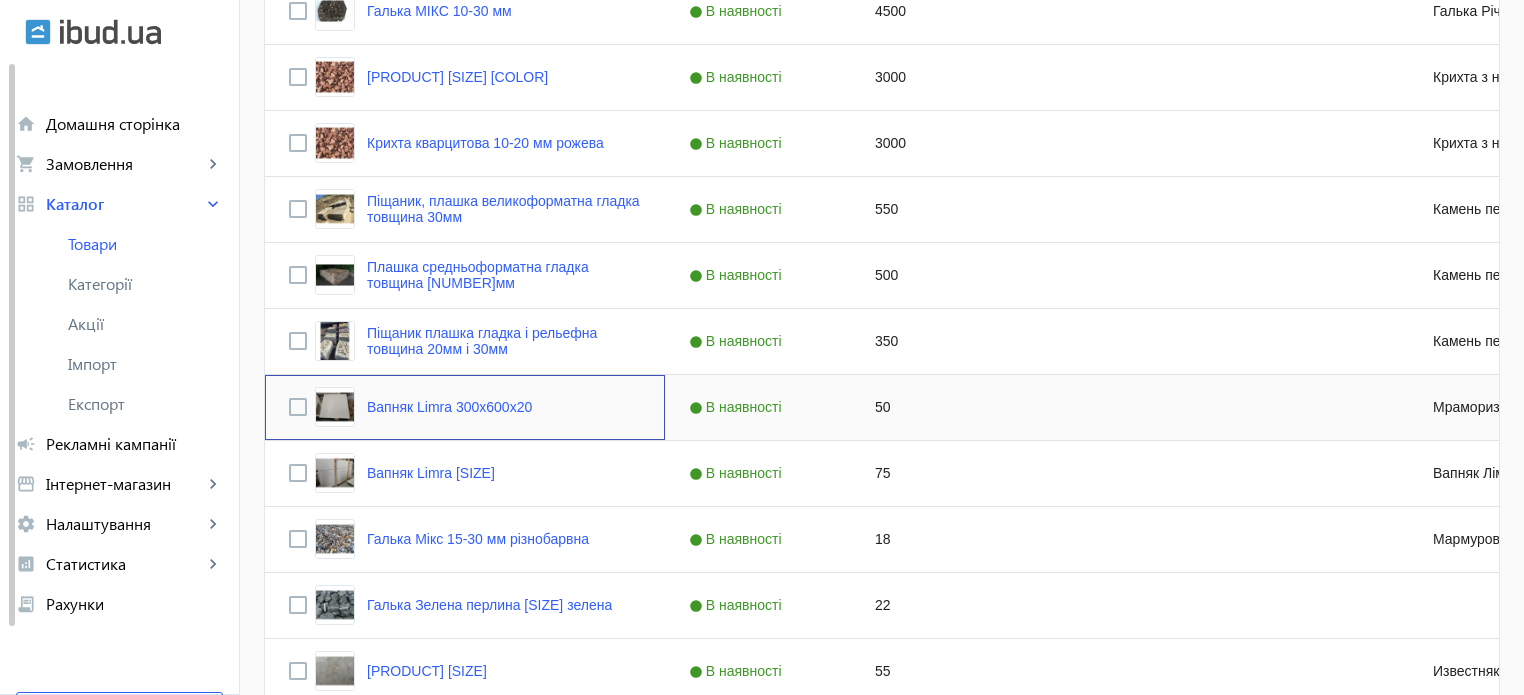 click on "Вапняк Limra 300х600х20" 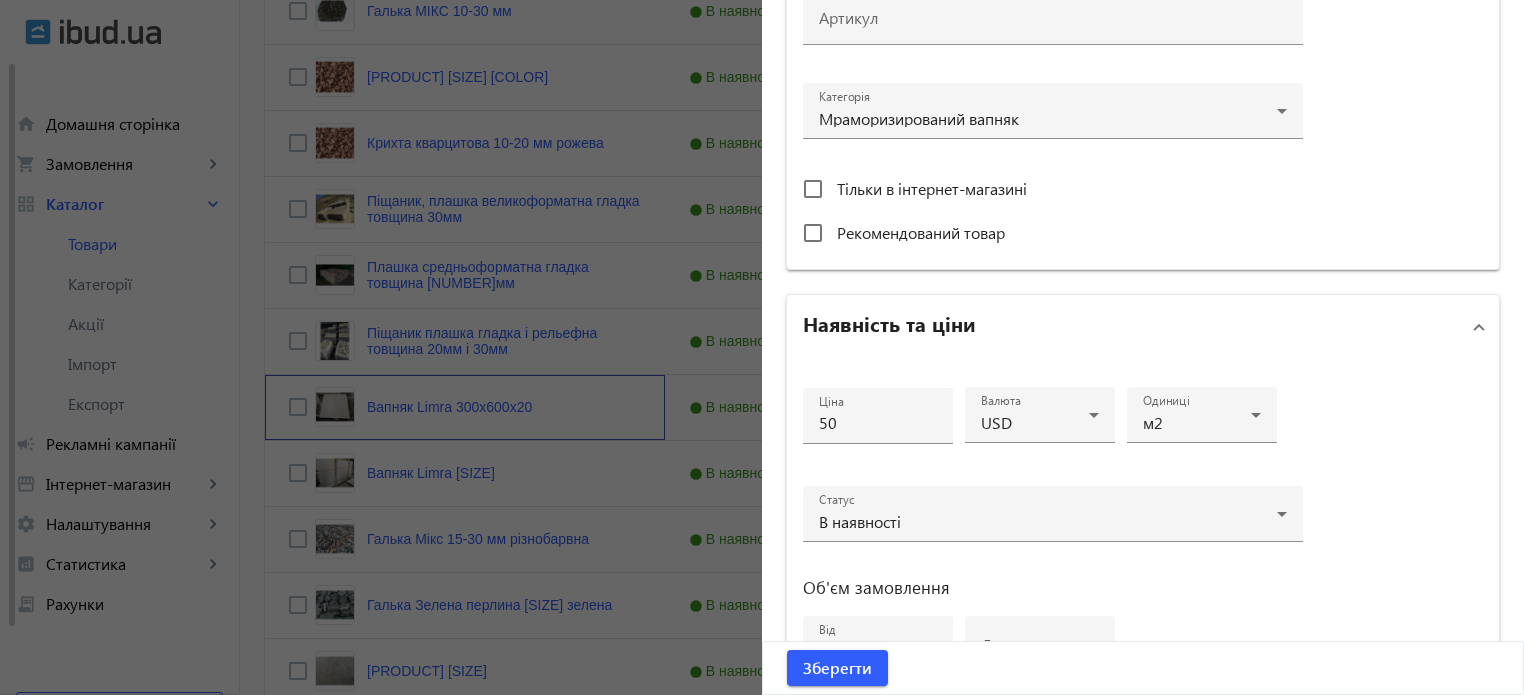 scroll, scrollTop: 700, scrollLeft: 0, axis: vertical 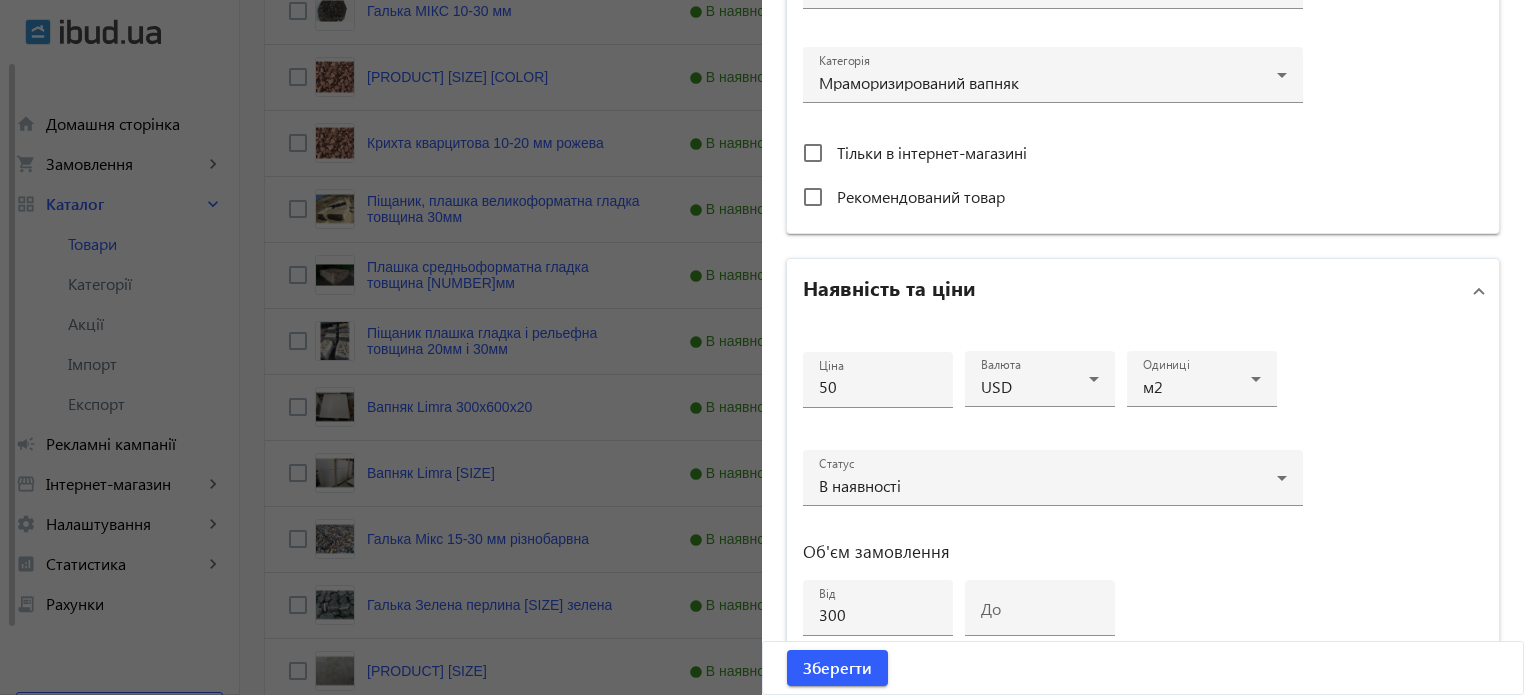 click 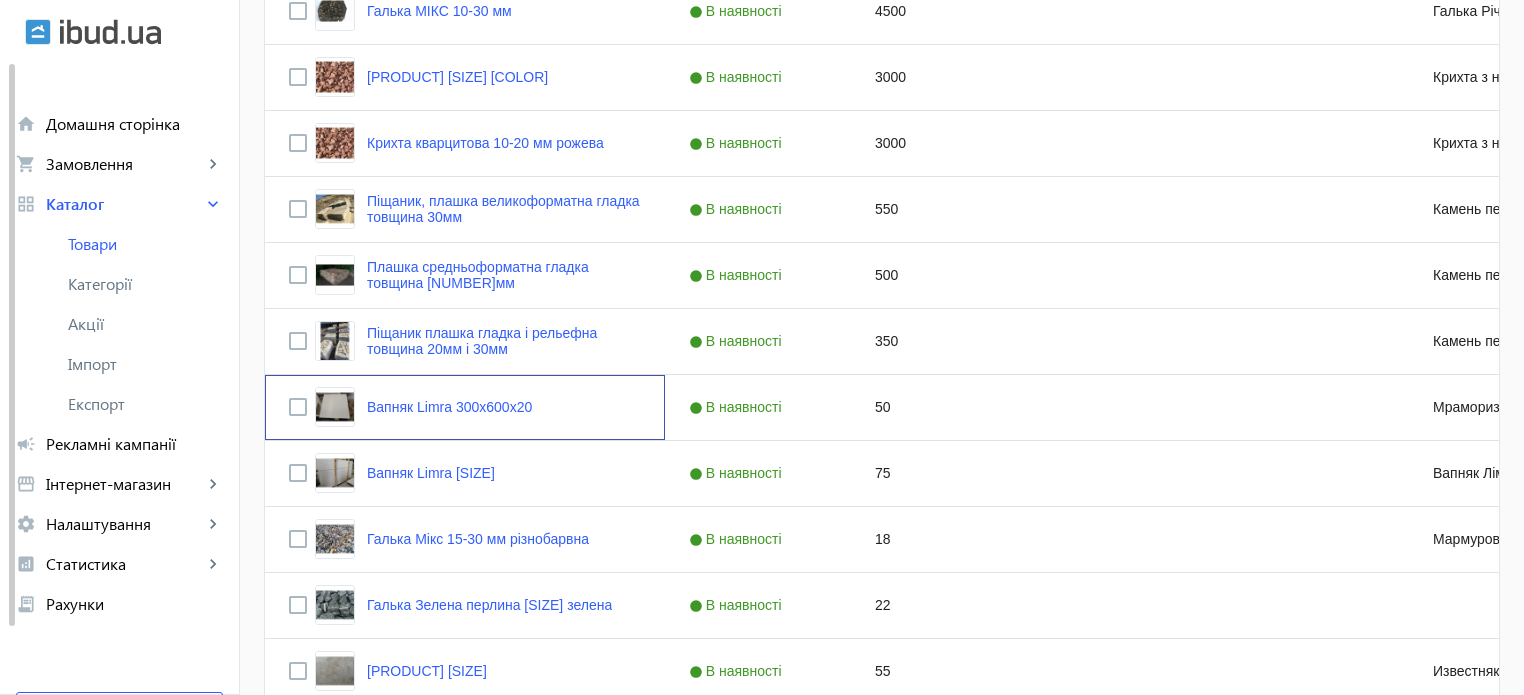 scroll, scrollTop: 0, scrollLeft: 0, axis: both 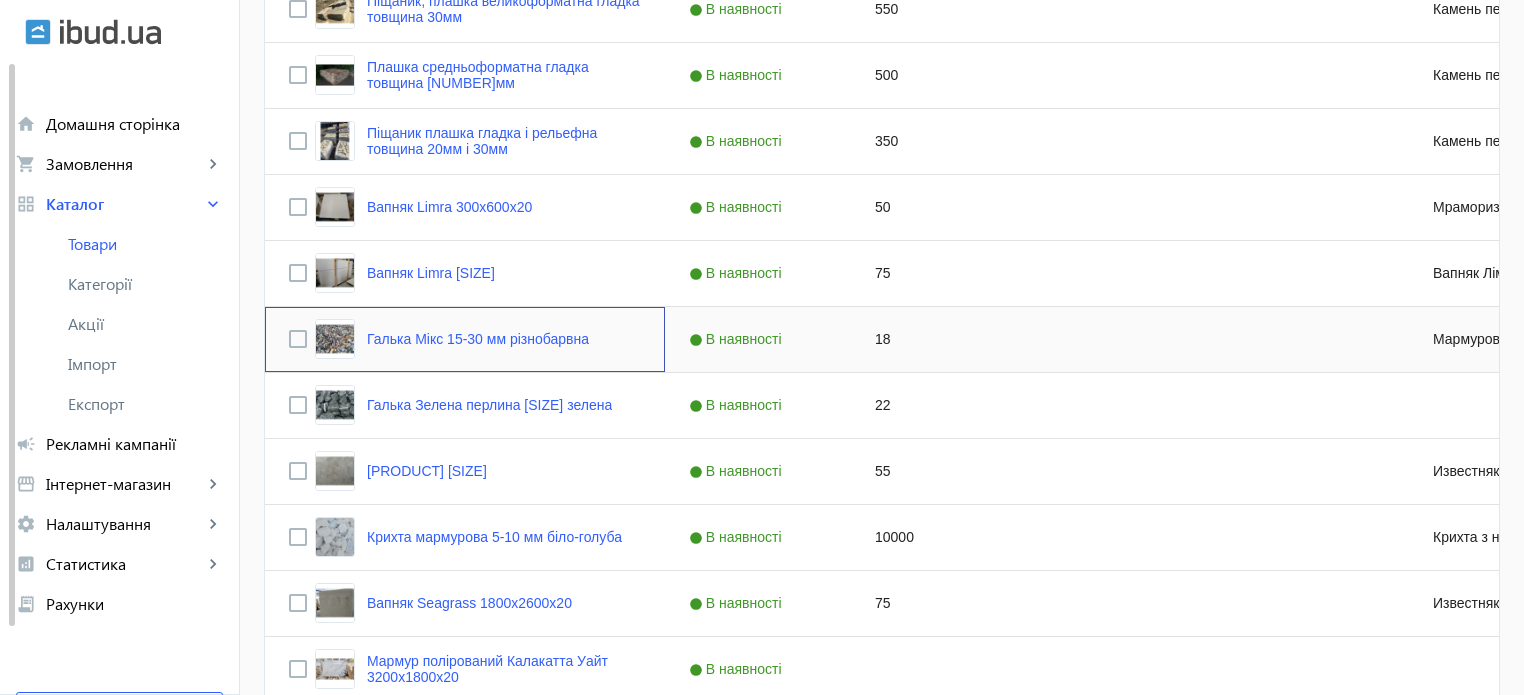 drag, startPoint x: 506, startPoint y: 335, endPoint x: 444, endPoint y: 355, distance: 65.14599 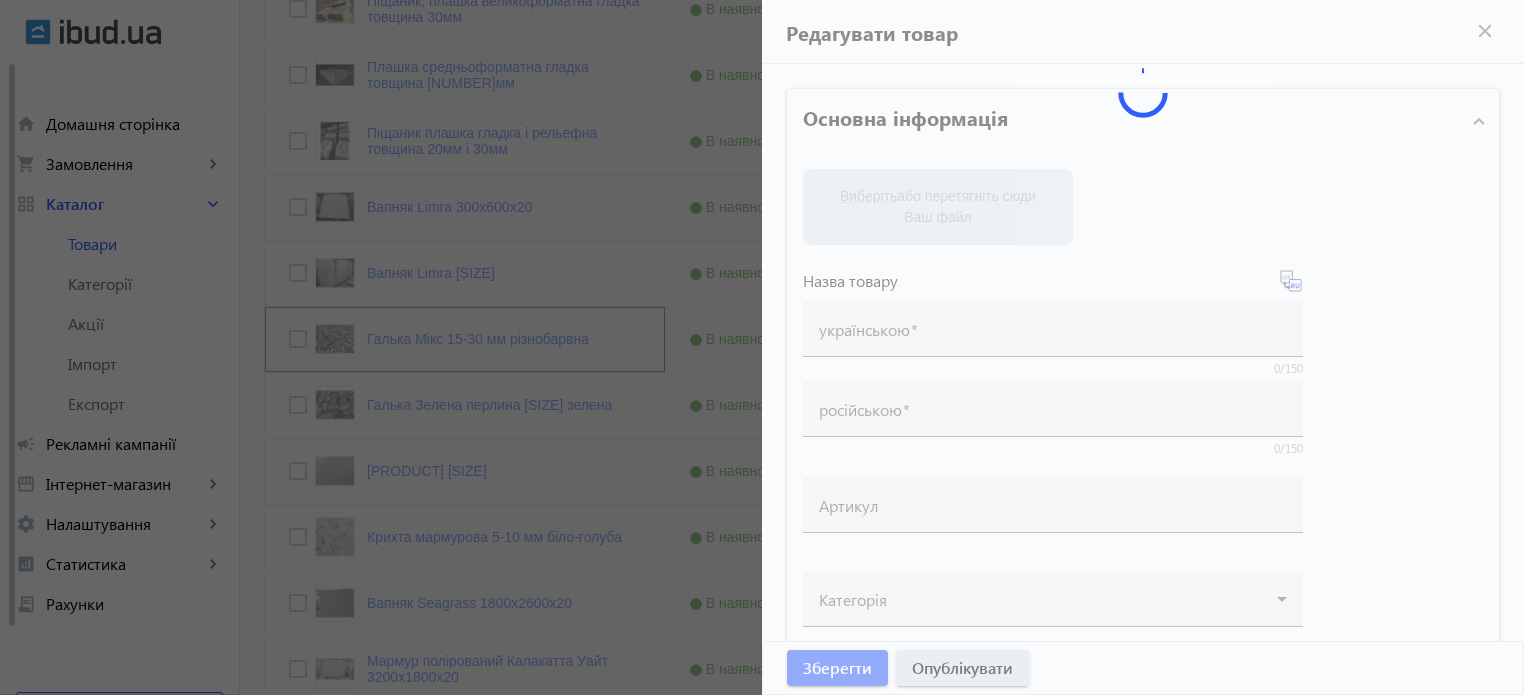 type on "Галька Мікс 15-30 мм різнобарвна" 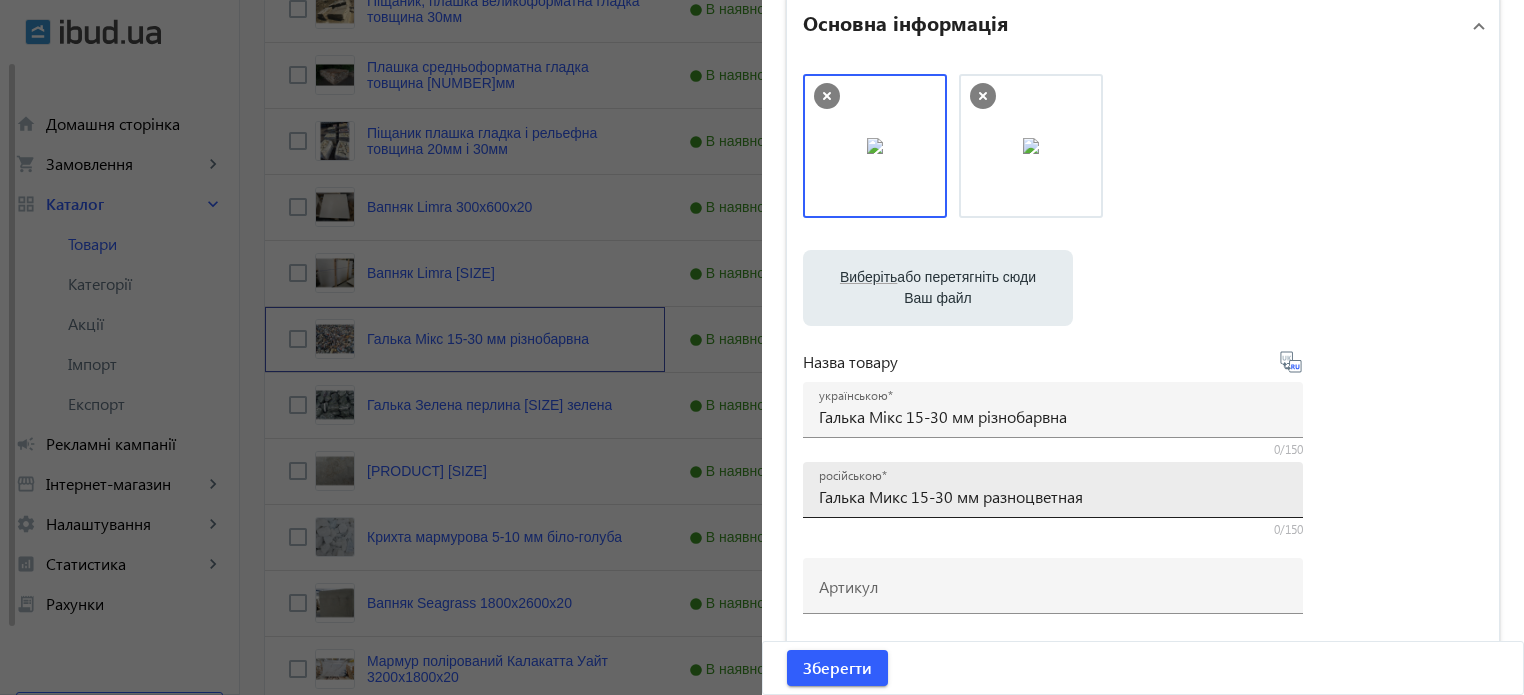 scroll, scrollTop: 100, scrollLeft: 0, axis: vertical 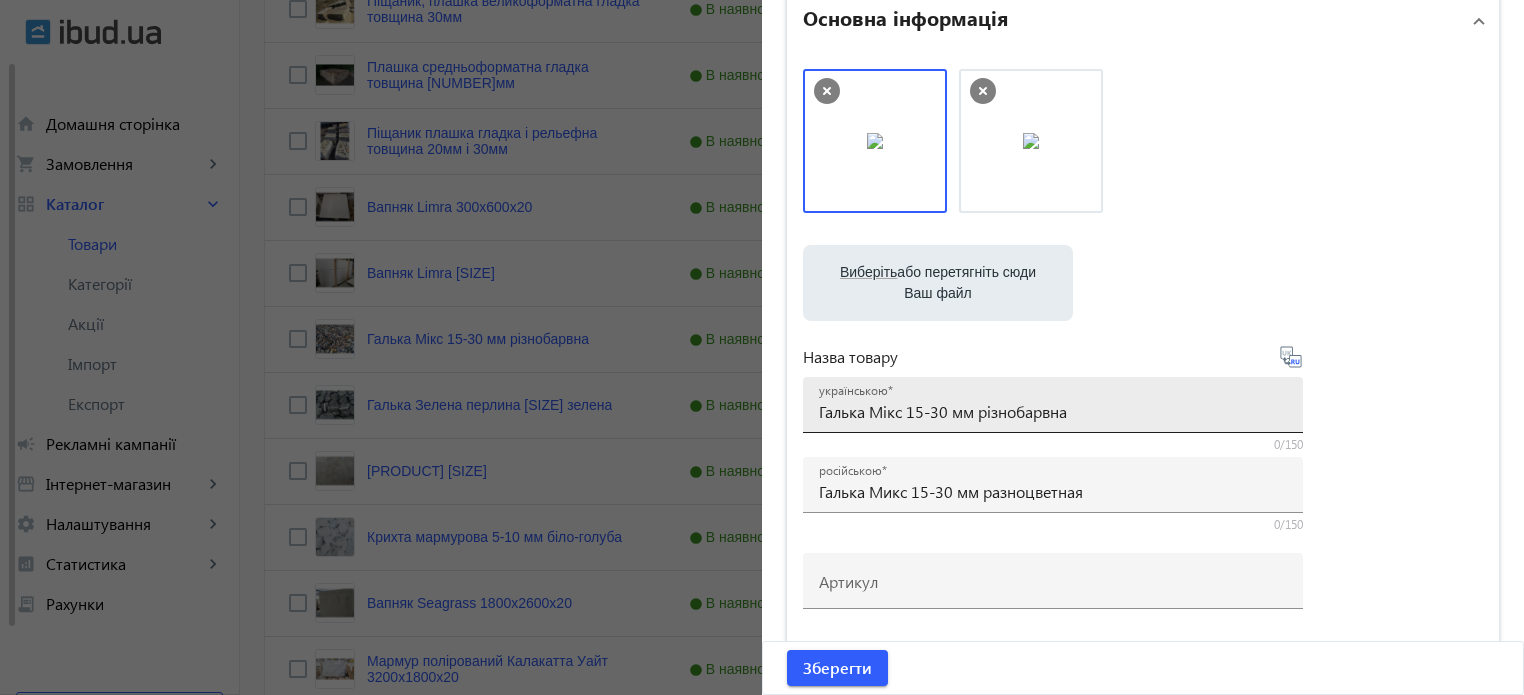 click on "Галька Мікс 15-30 мм різнобарвна" at bounding box center (1053, 411) 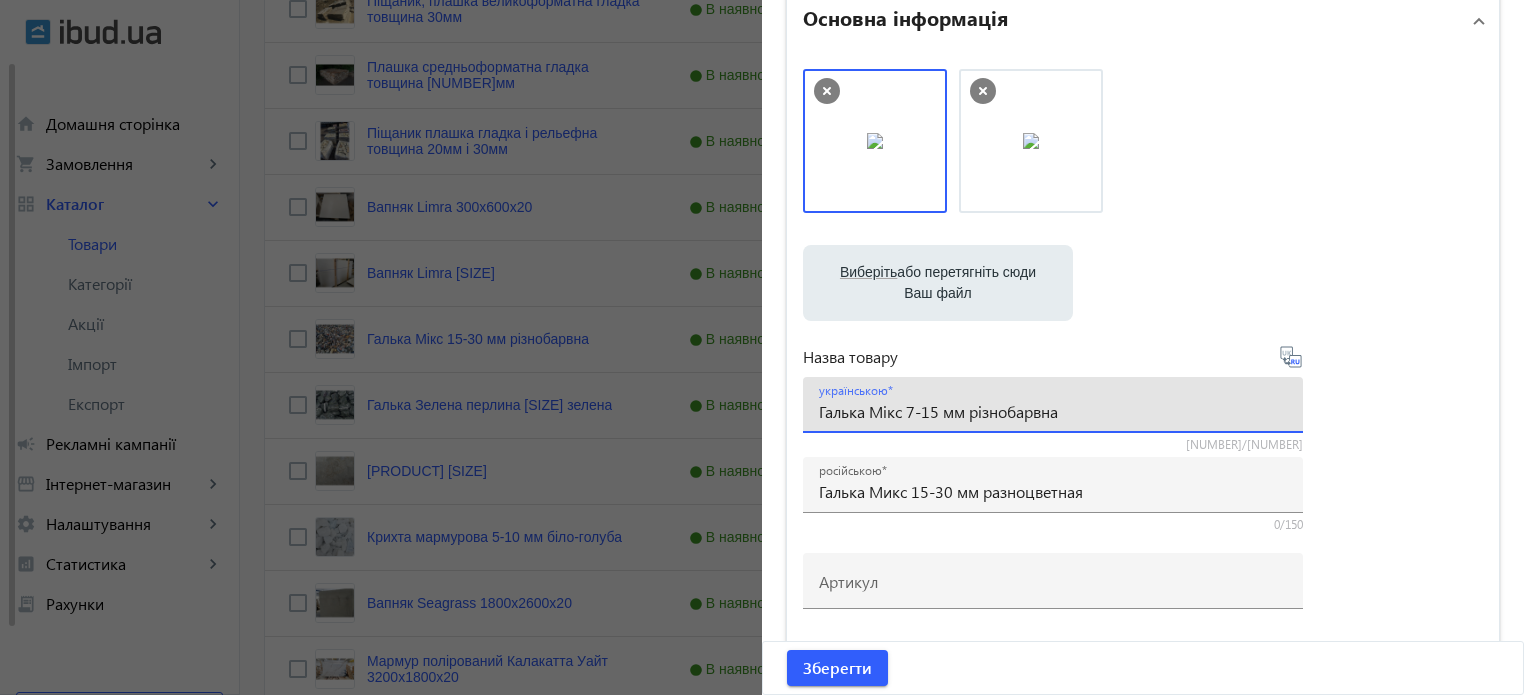 type on "Галька Мікс 7-15 мм різнобарвна" 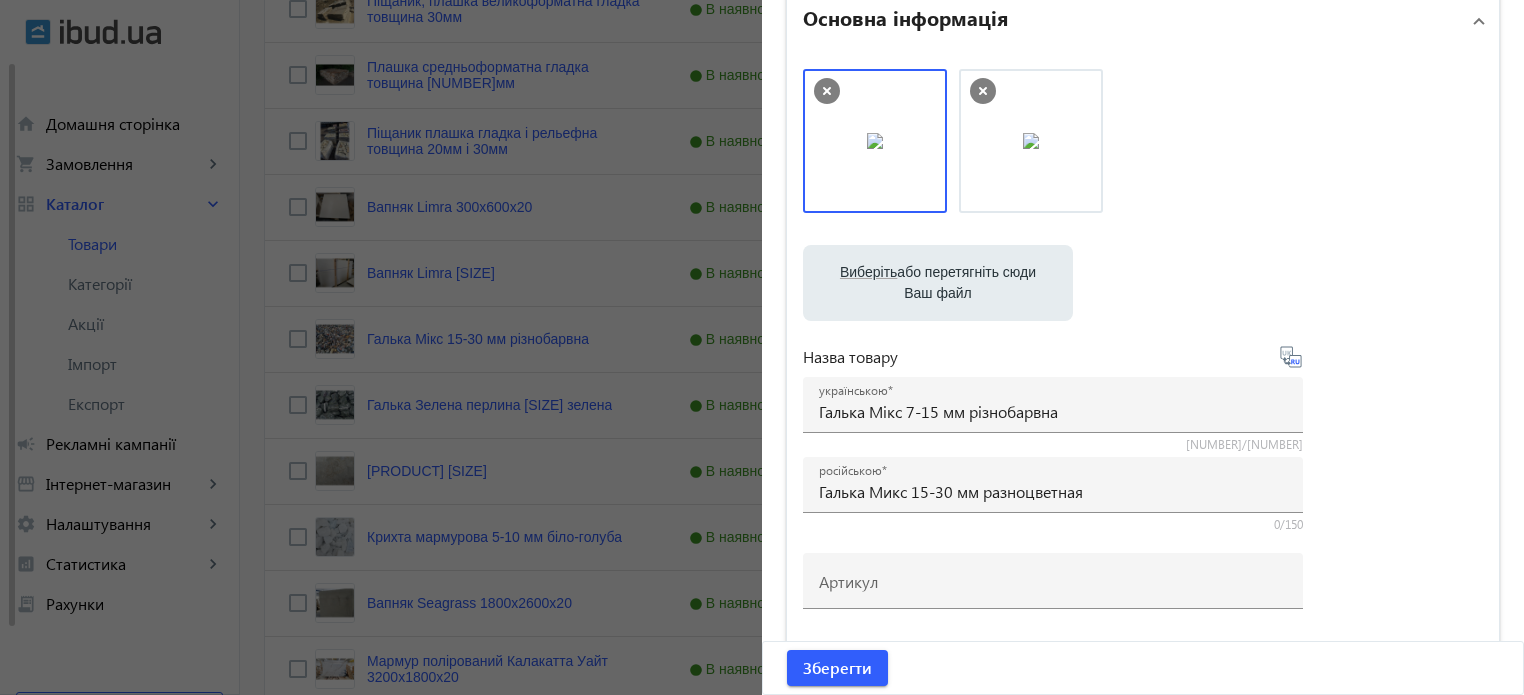 type on "Галька Микс 7-15 мм разноцветная" 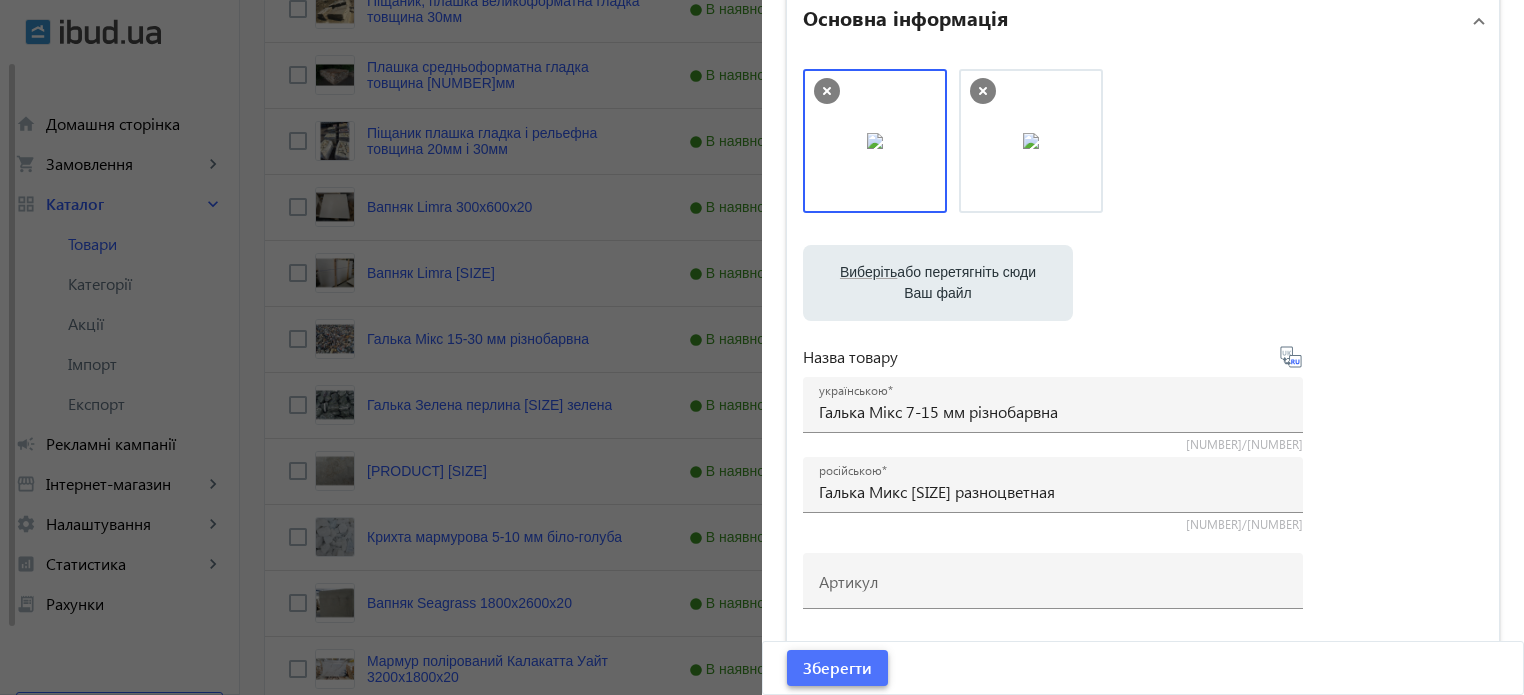 click on "Зберегти" 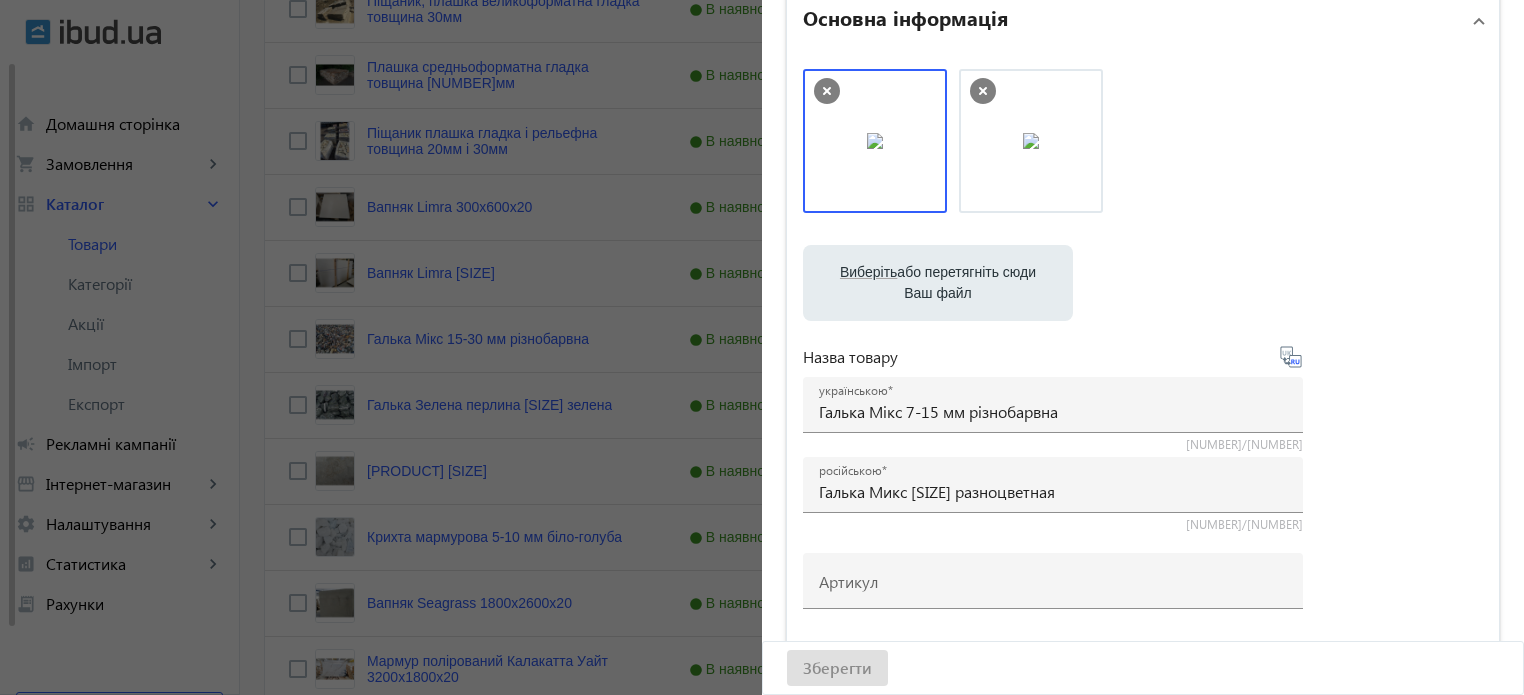 scroll, scrollTop: 0, scrollLeft: 0, axis: both 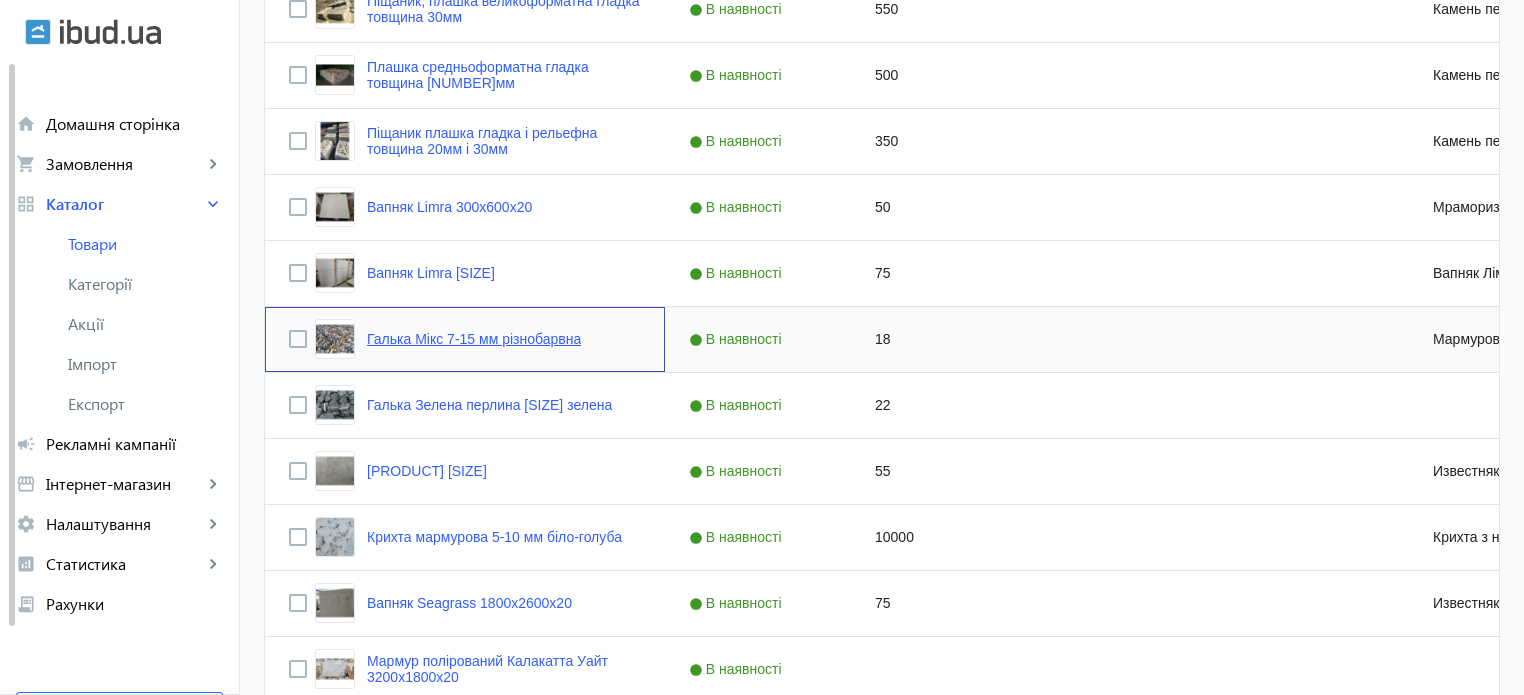 click on "Галька Мікс 7-15 мм різнобарвна" 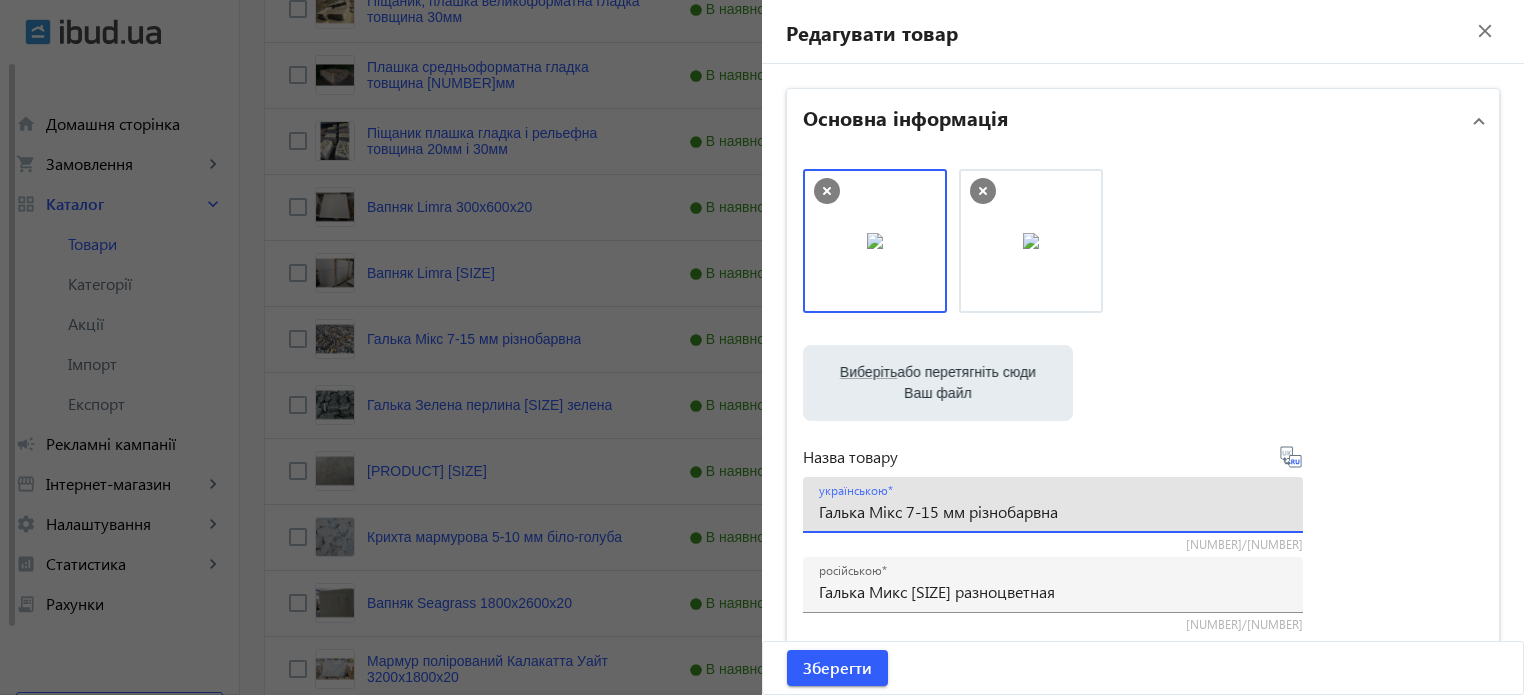 click on "Галька Мікс 7-15 мм різнобарвна" at bounding box center [1053, 511] 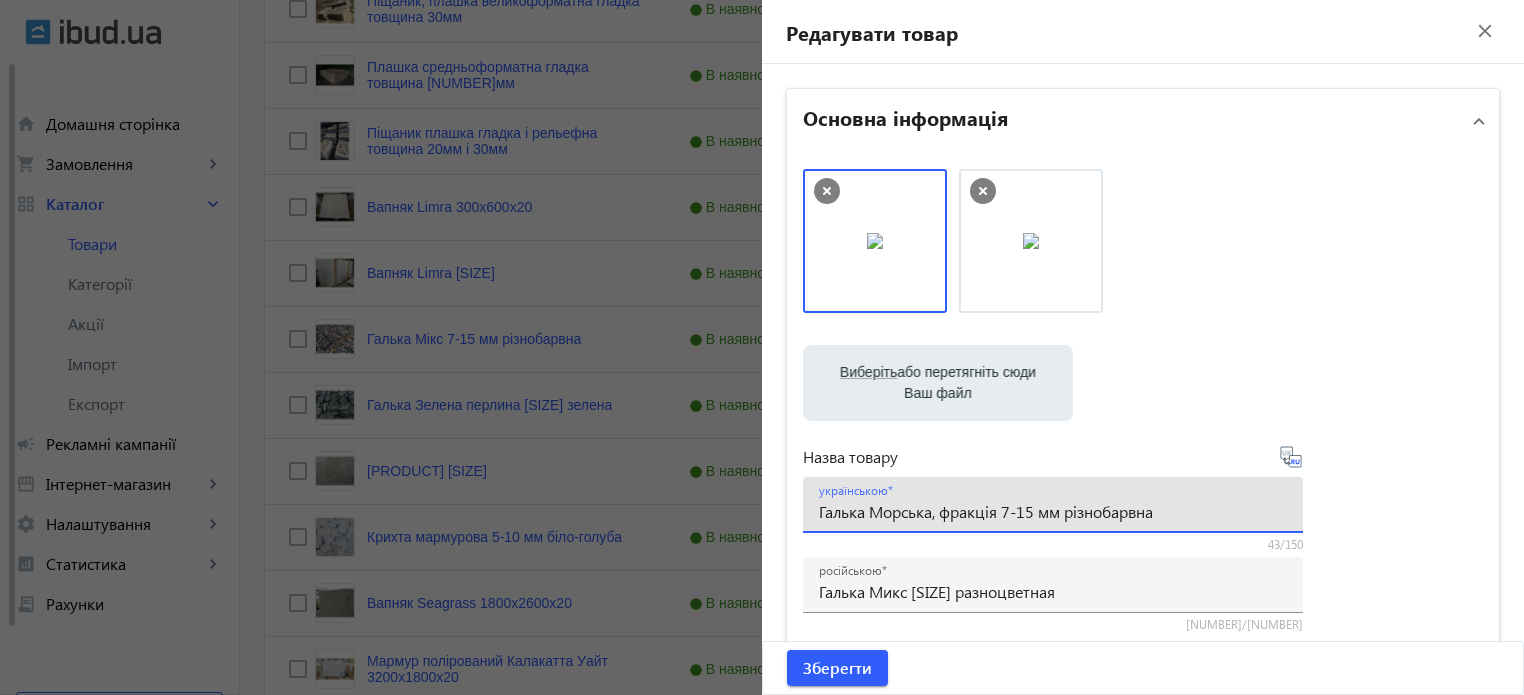 click on "Галька Морська, фракція 7-15 мм різнобарвна" at bounding box center (1053, 511) 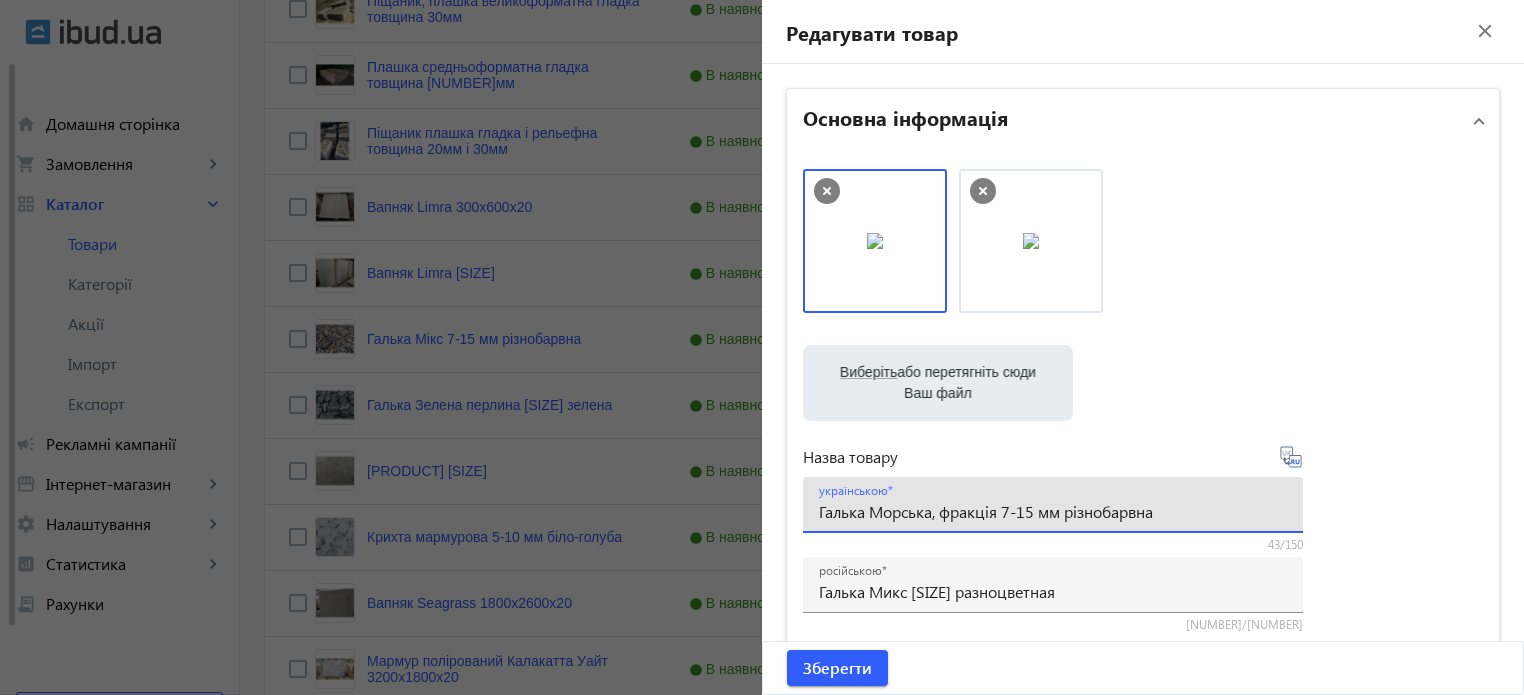 drag, startPoint x: 1151, startPoint y: 514, endPoint x: 1064, endPoint y: 517, distance: 87.05171 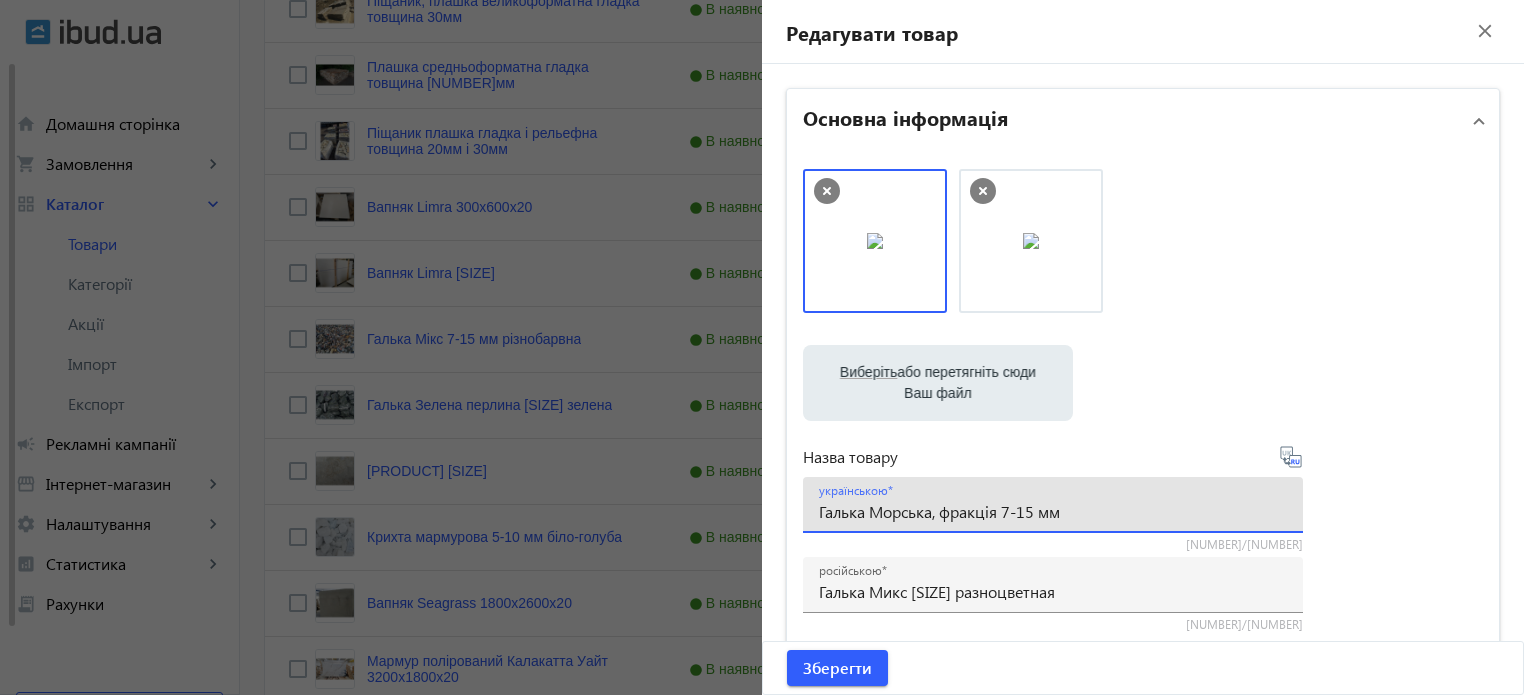 click on "Галька Морська, фракція 7-15 мм" at bounding box center [1053, 511] 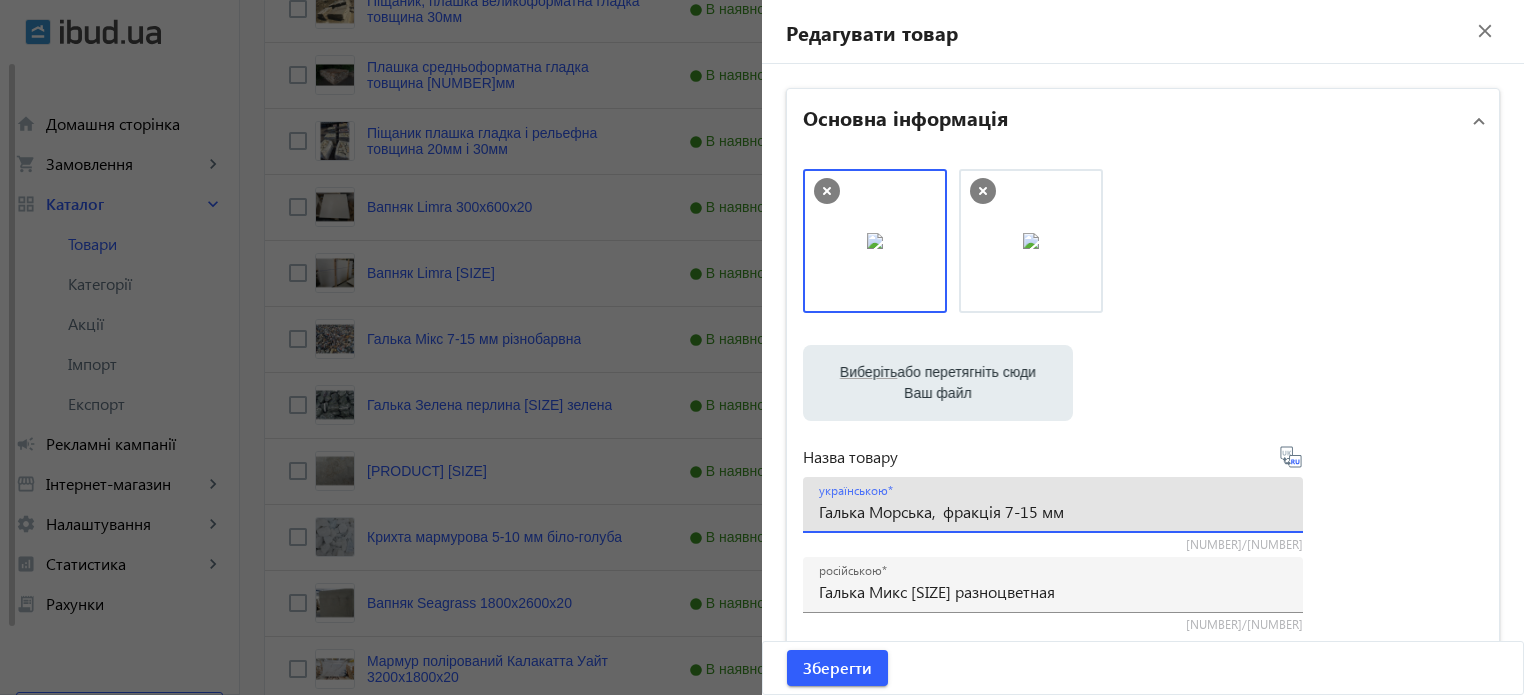 paste on "різнобарвна" 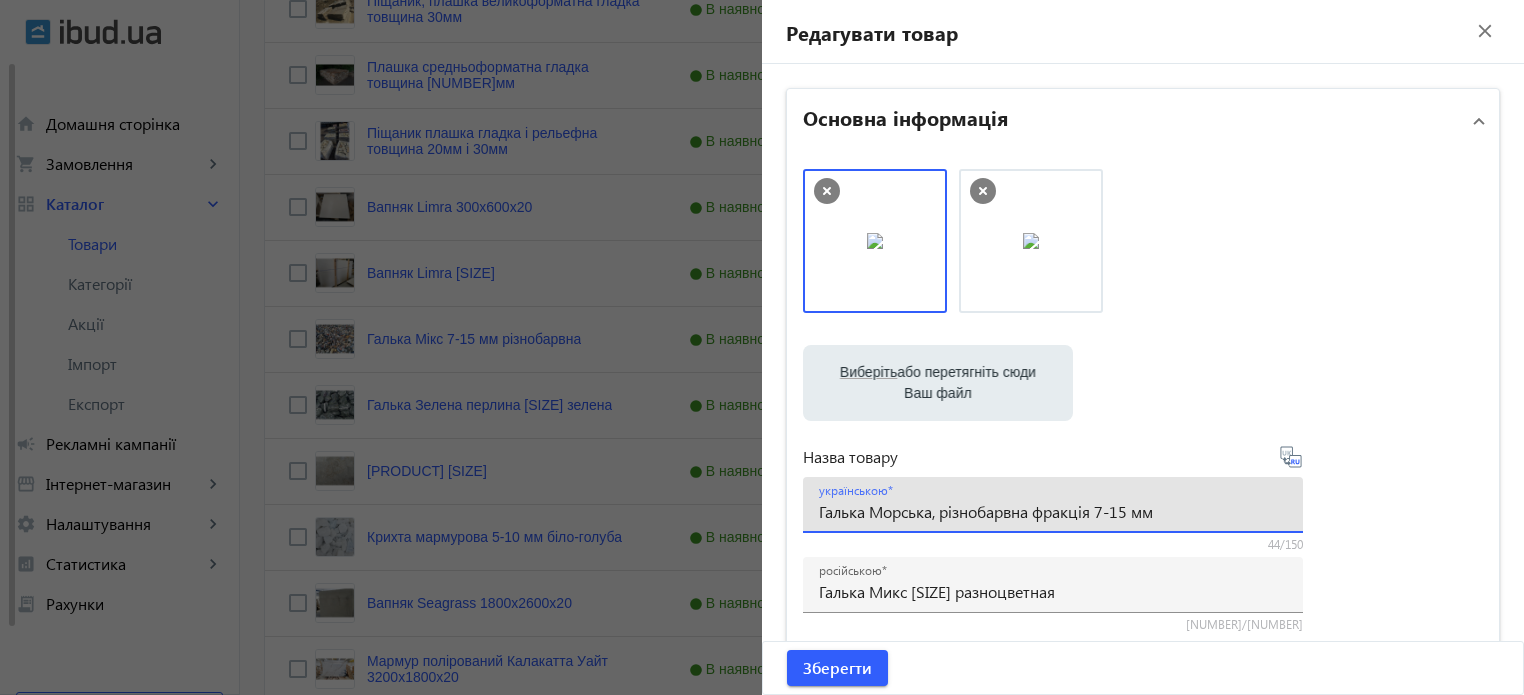 click on "Галька Морська, різнобарвна фракція 7-15 мм" at bounding box center (1053, 511) 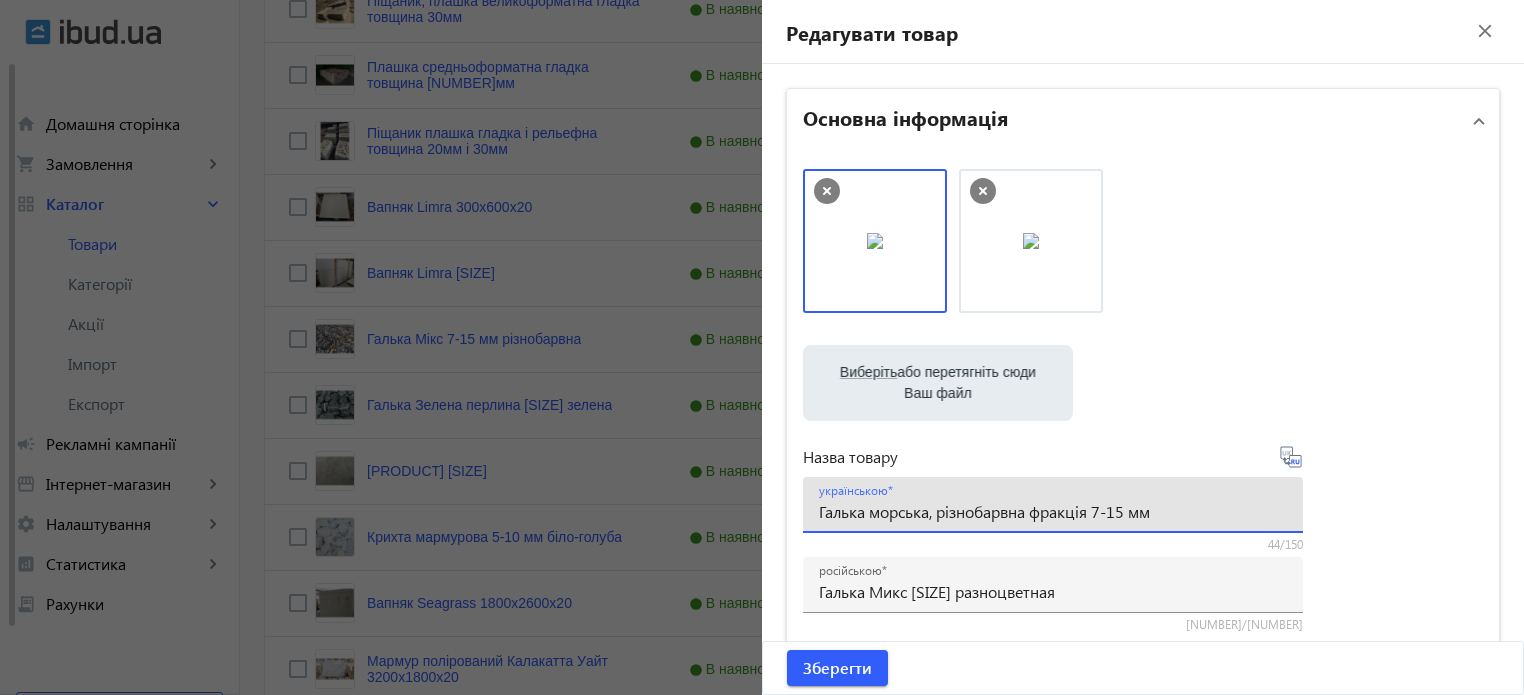 click on "Галька морська, різнобарвна фракція 7-15 мм" at bounding box center [1053, 511] 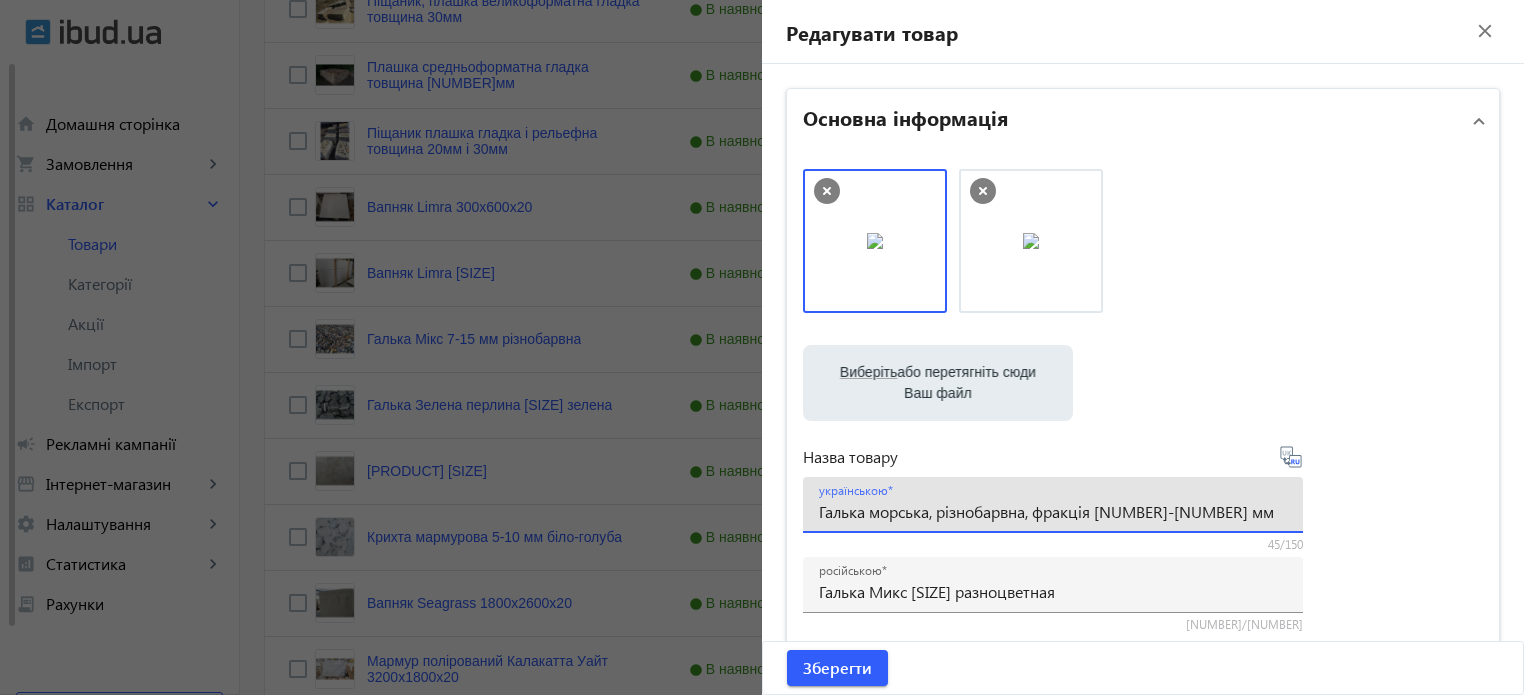 type on "Галька морська, різнобарвна, фракція 7-15 мм" 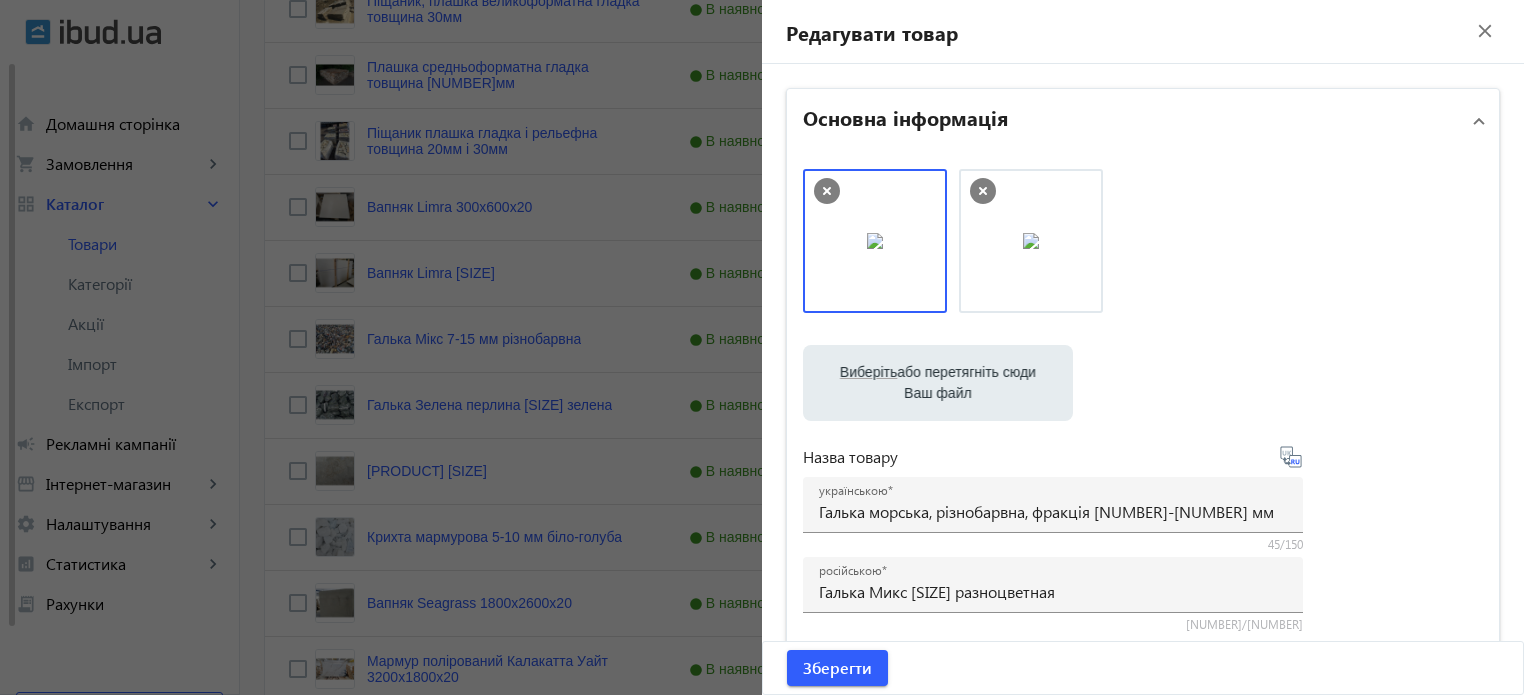 type on "Галька морская, разноцветная, фракция 7-15 мм." 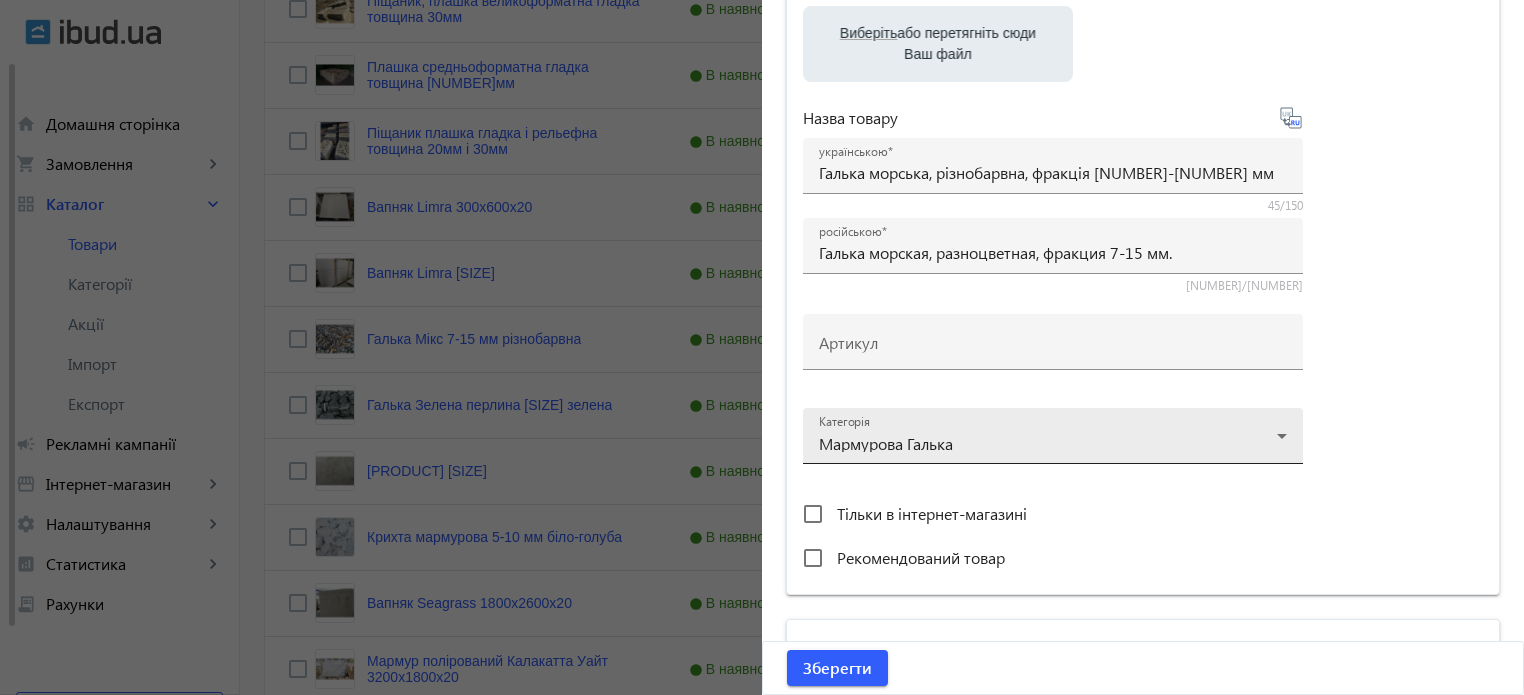 scroll, scrollTop: 800, scrollLeft: 0, axis: vertical 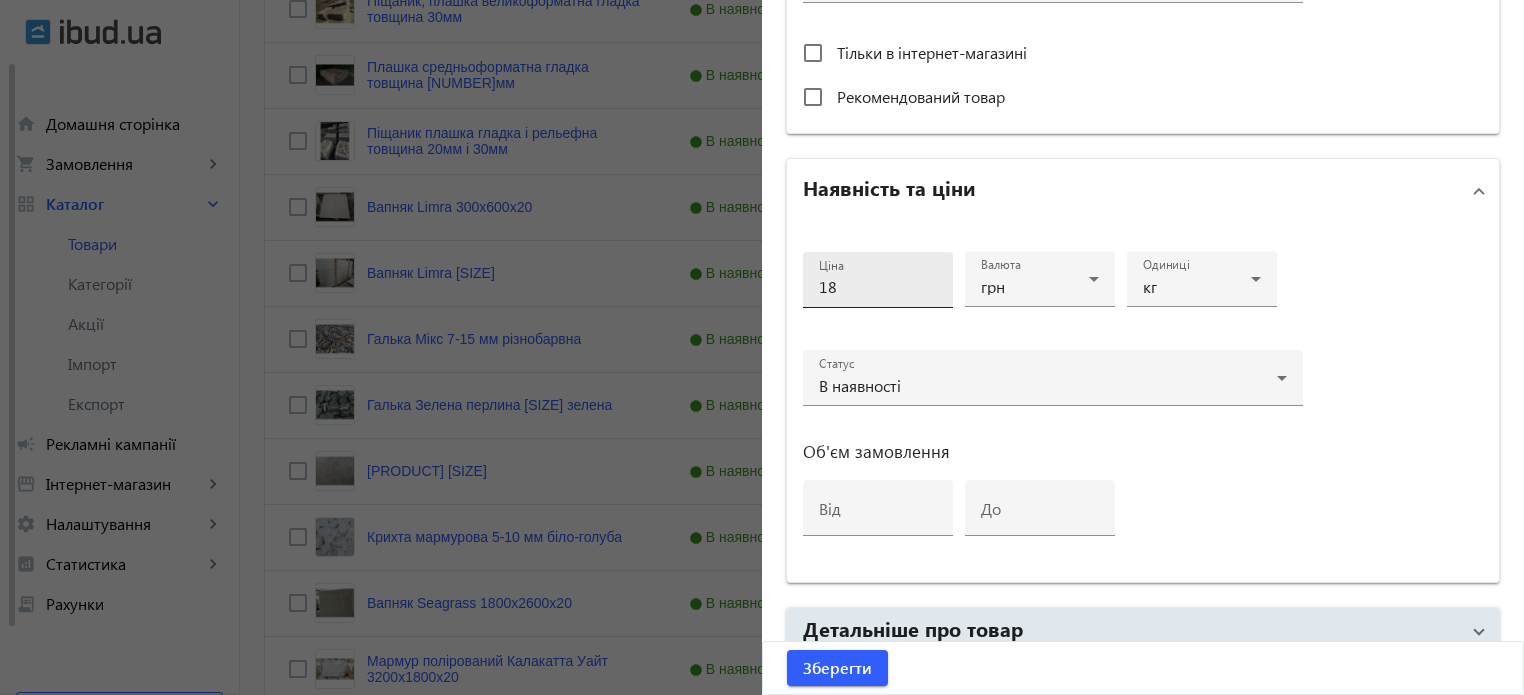 click on "18" at bounding box center [878, 286] 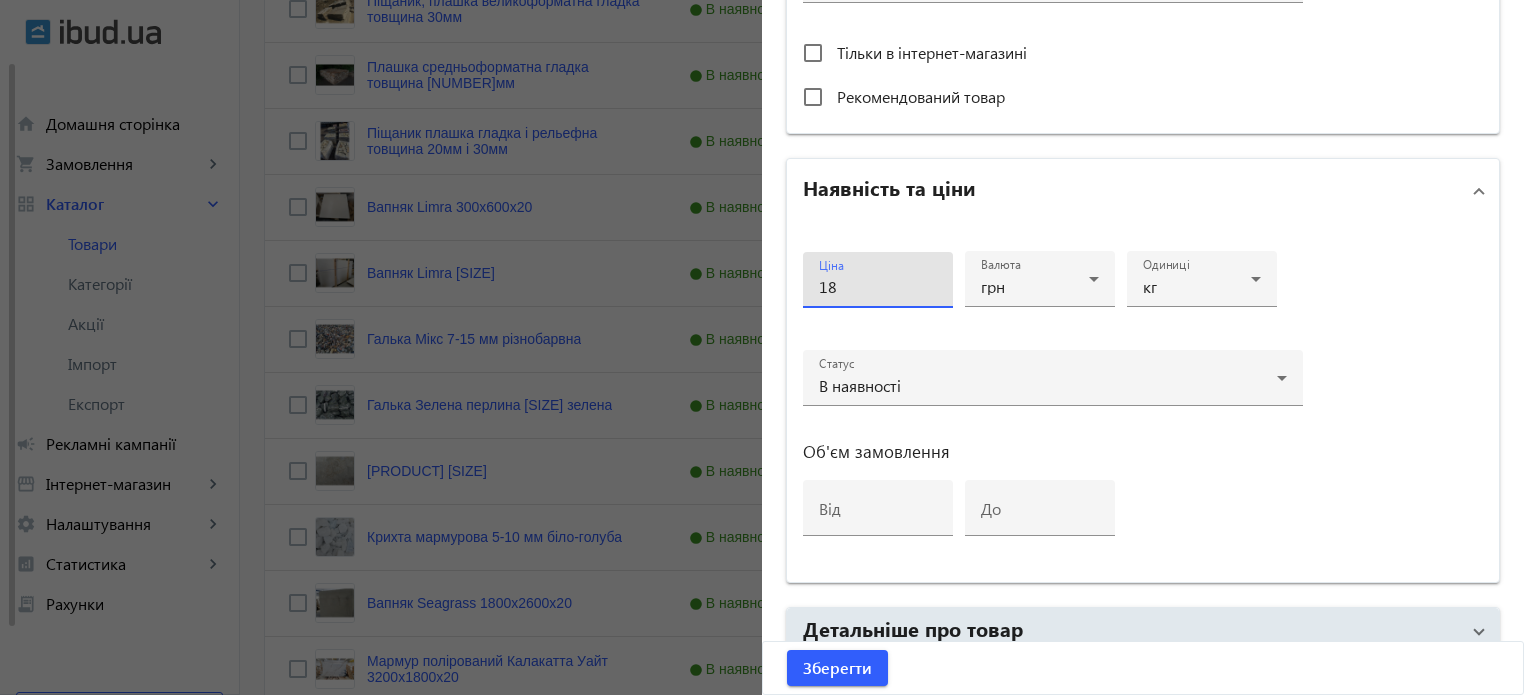 type on "1" 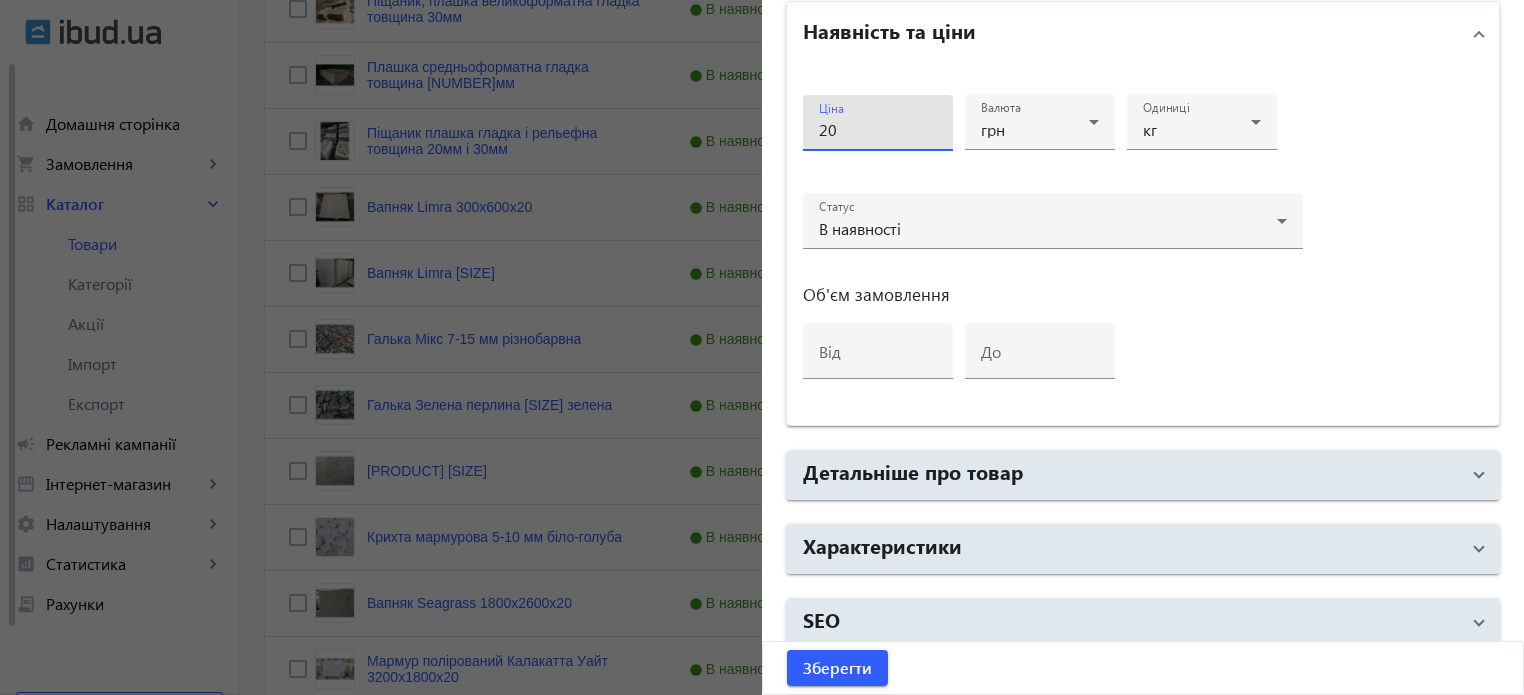 scroll, scrollTop: 968, scrollLeft: 0, axis: vertical 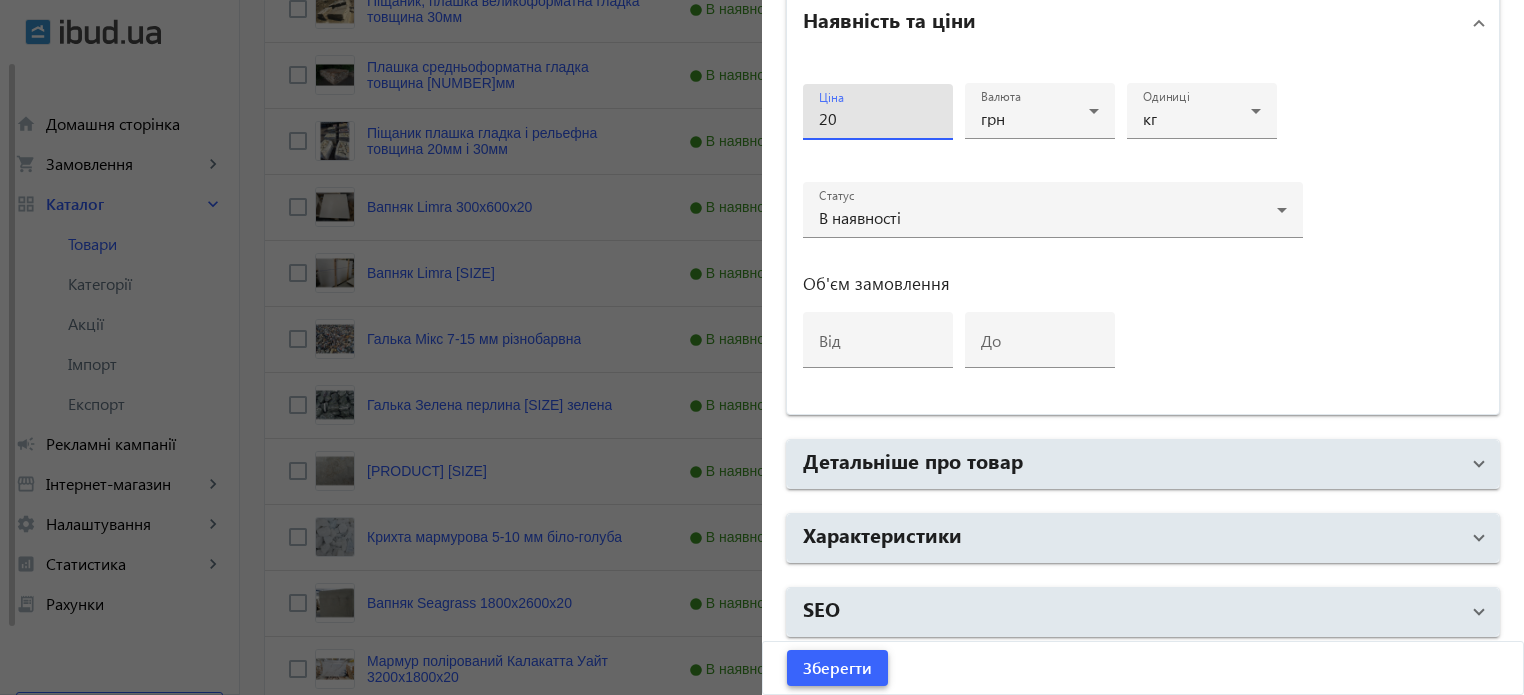 type on "20" 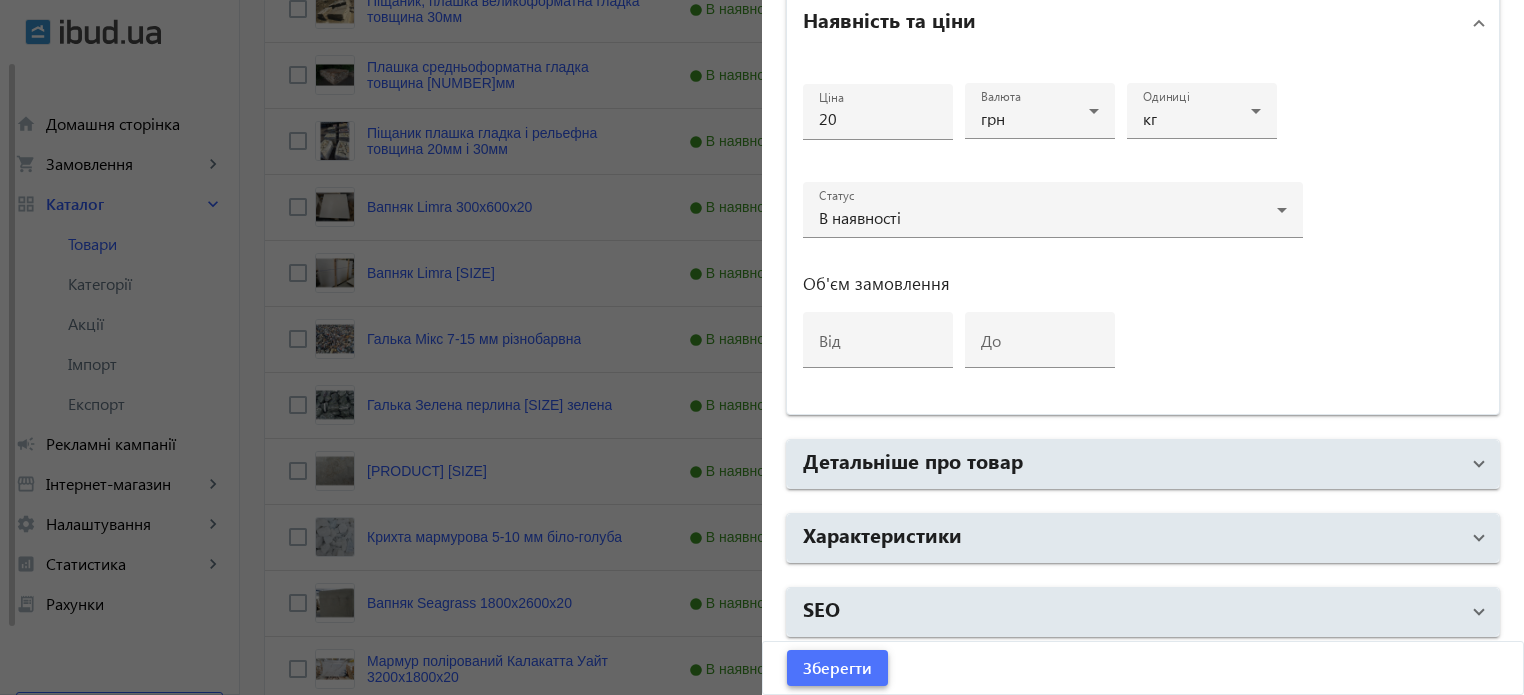 click on "Зберегти" 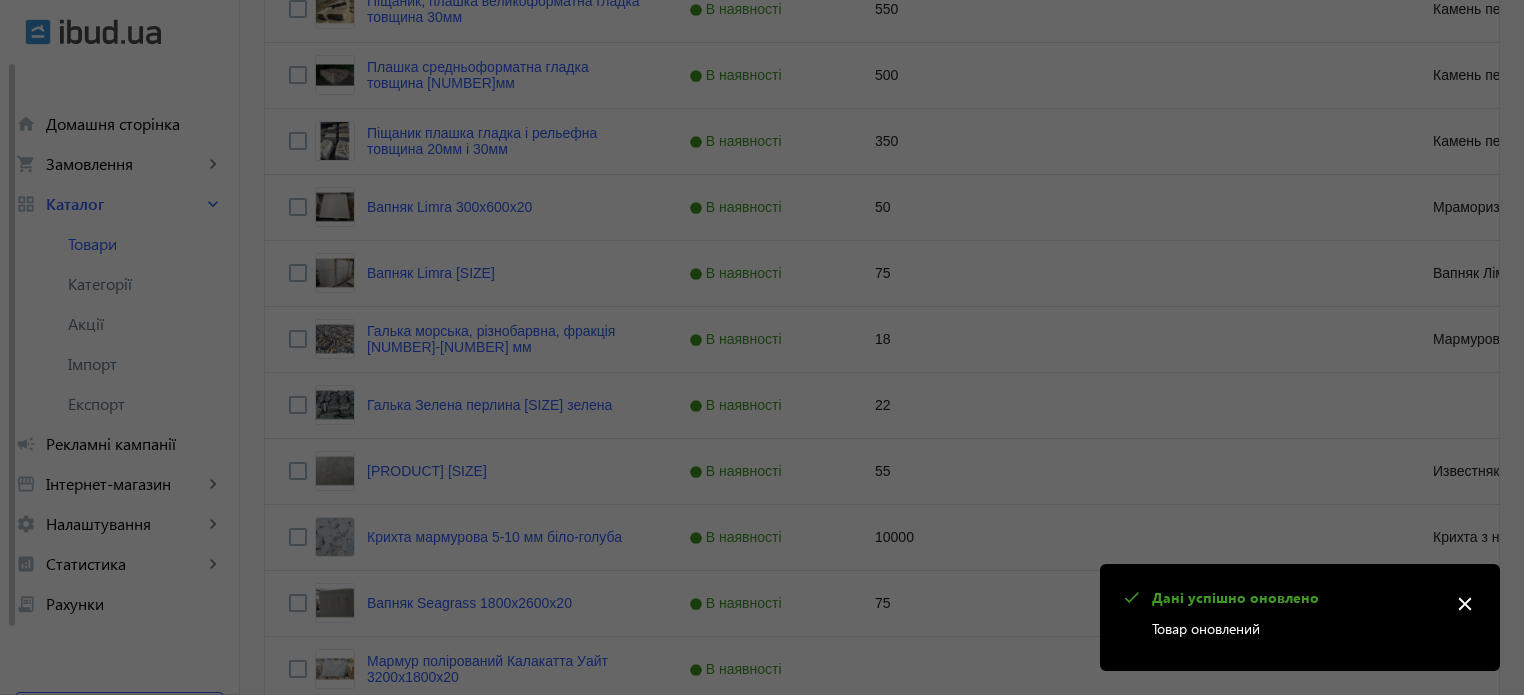 scroll, scrollTop: 0, scrollLeft: 0, axis: both 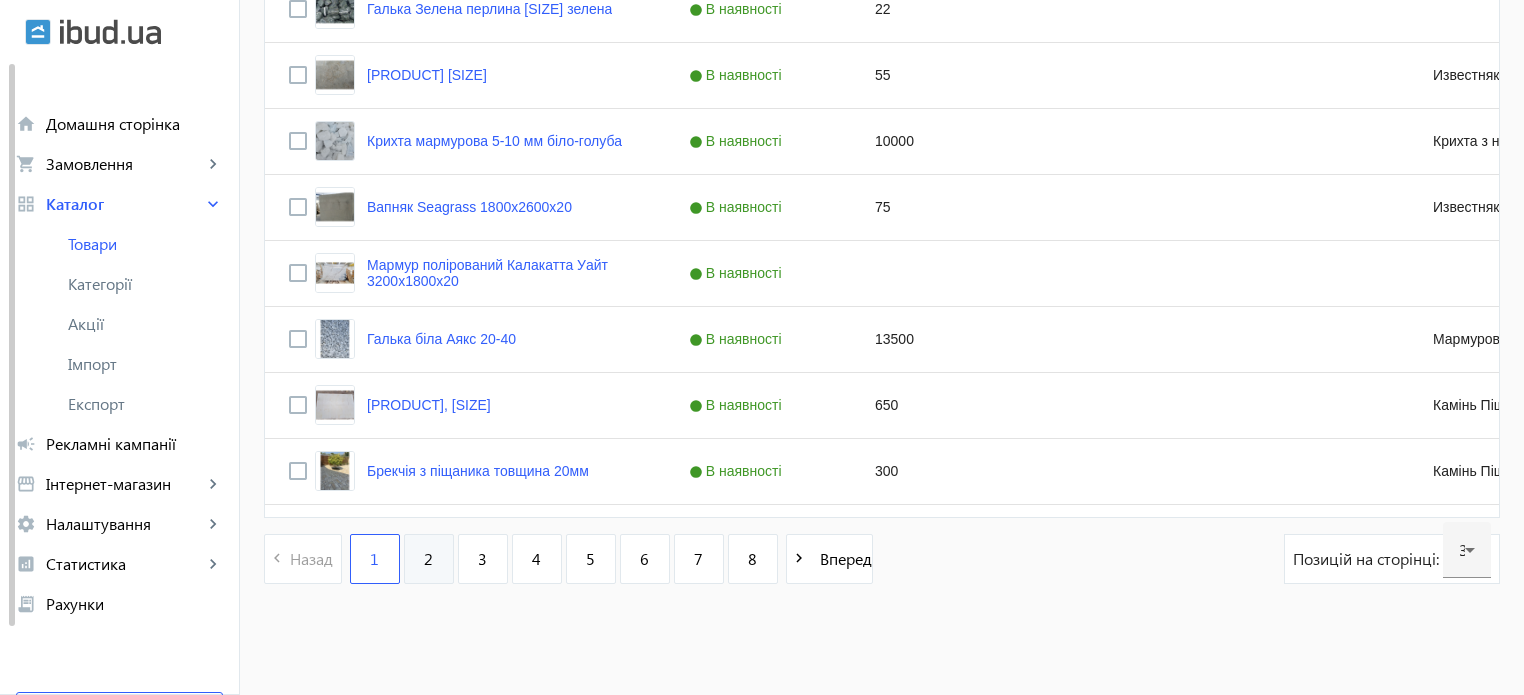 click on "2" 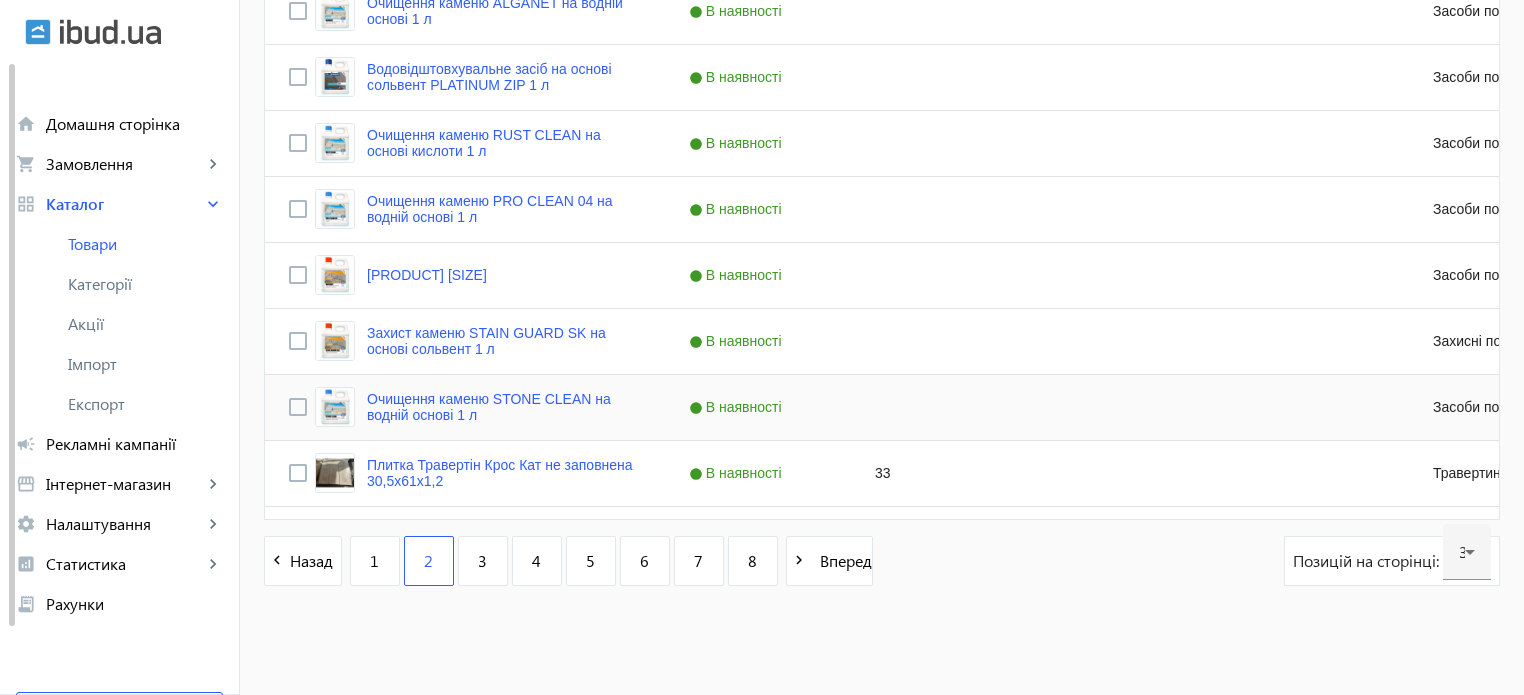 scroll, scrollTop: 1996, scrollLeft: 0, axis: vertical 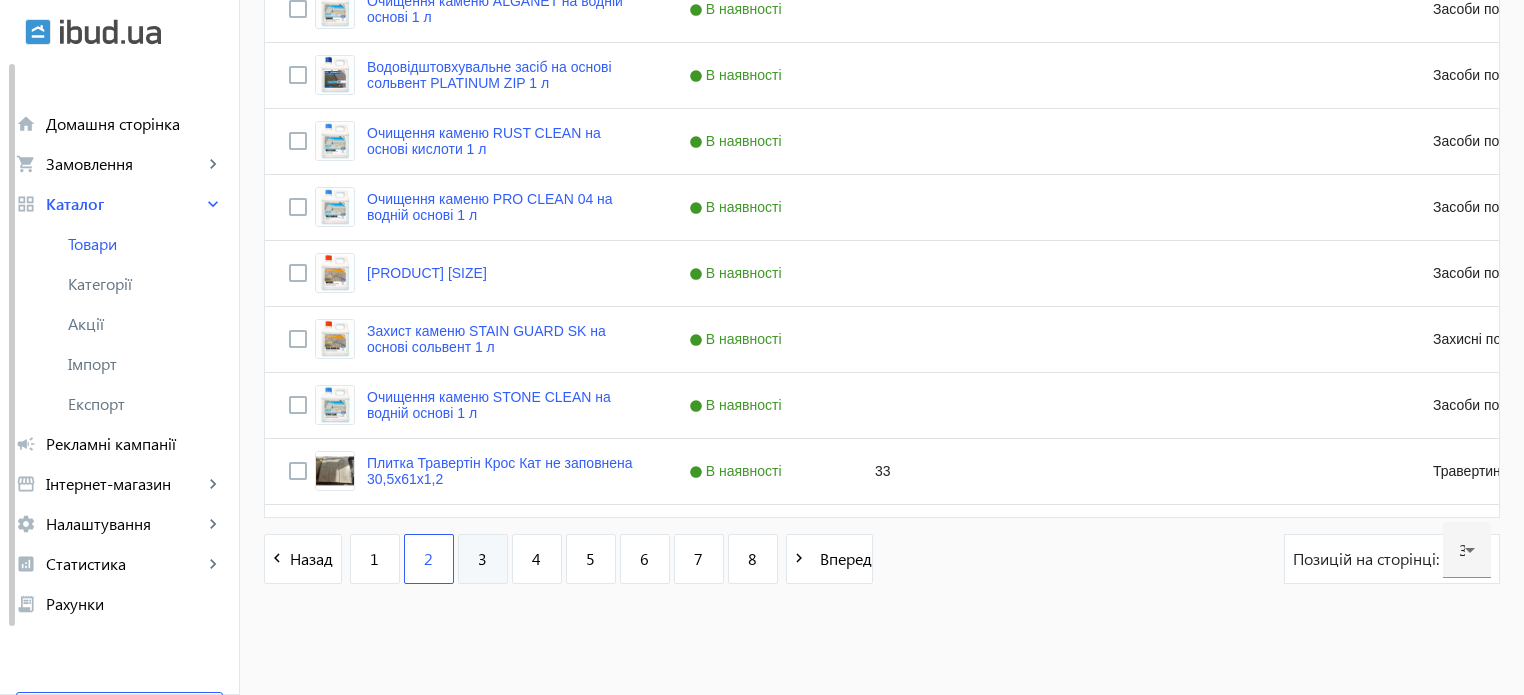 click on "3" 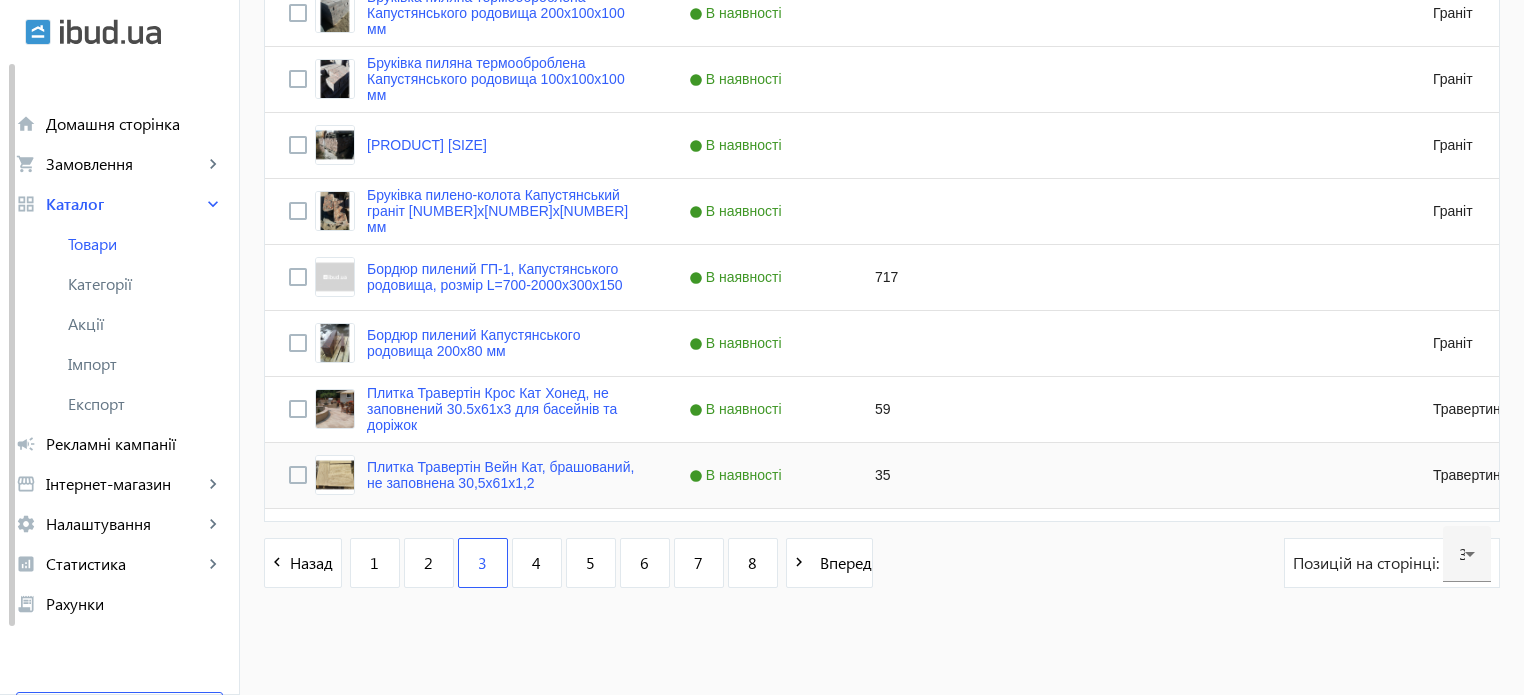 scroll, scrollTop: 1996, scrollLeft: 0, axis: vertical 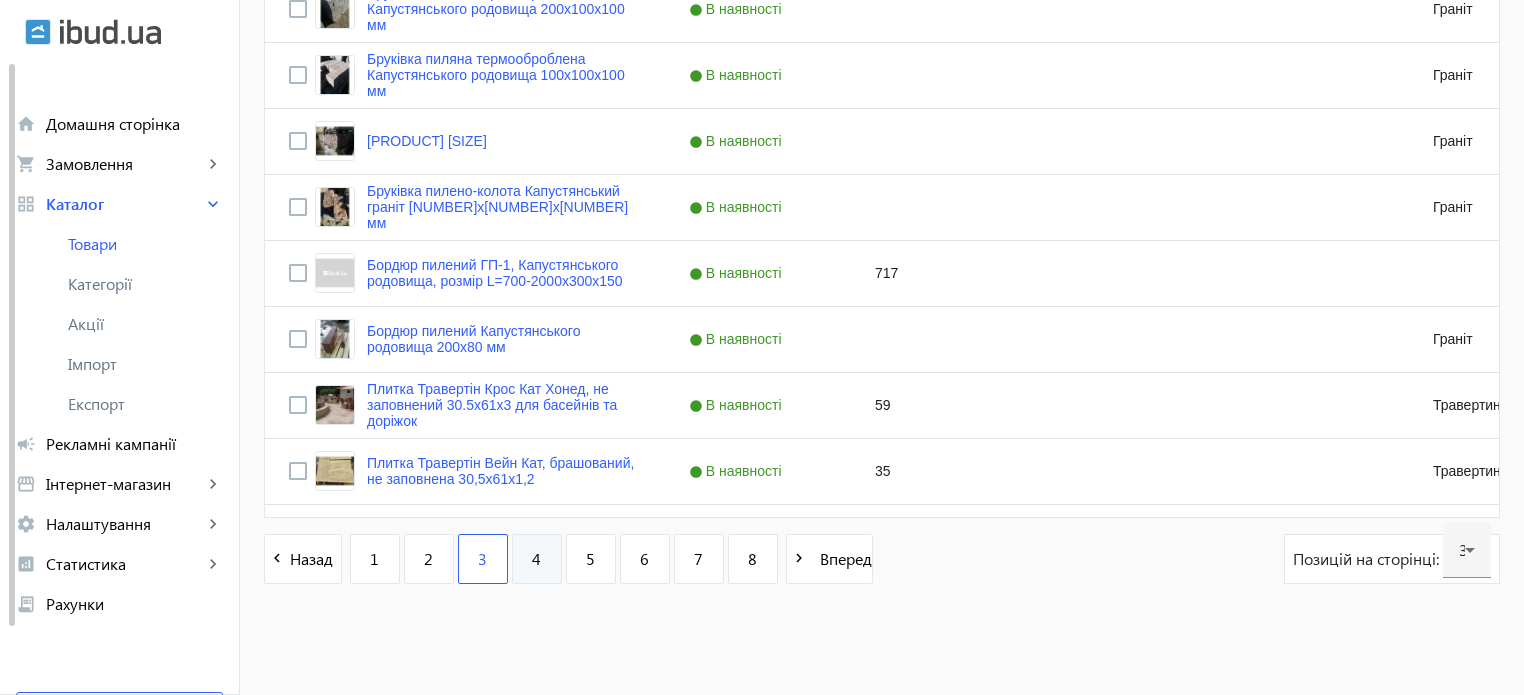 click on "4" 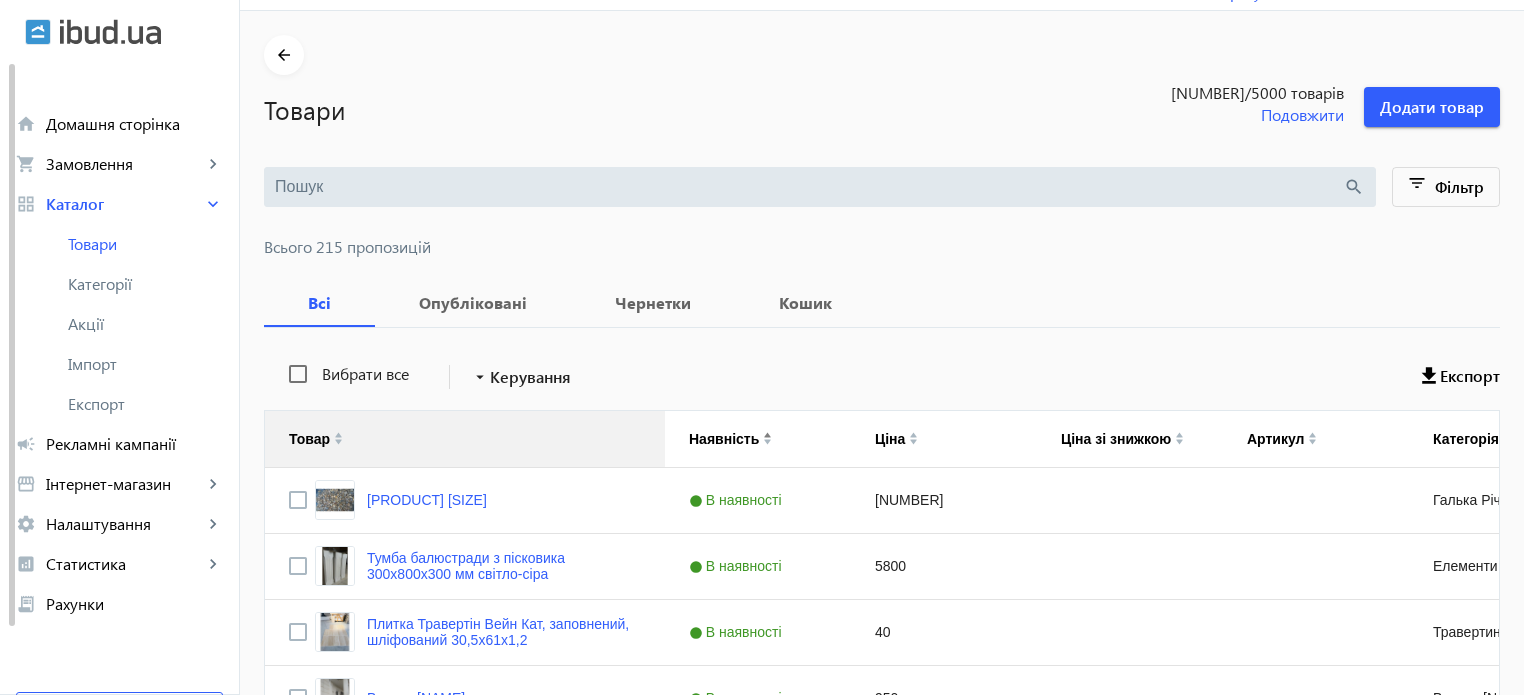 scroll, scrollTop: 200, scrollLeft: 0, axis: vertical 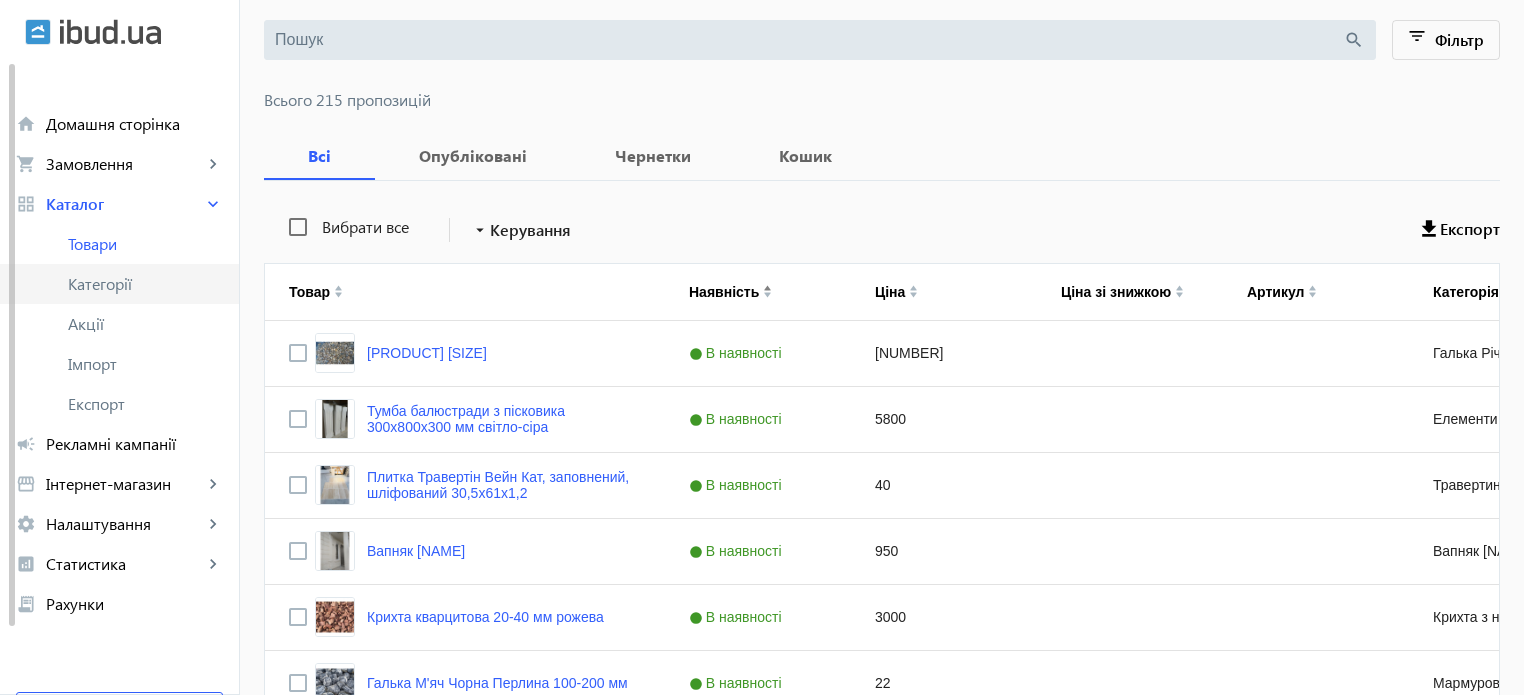 click on "Категорії" 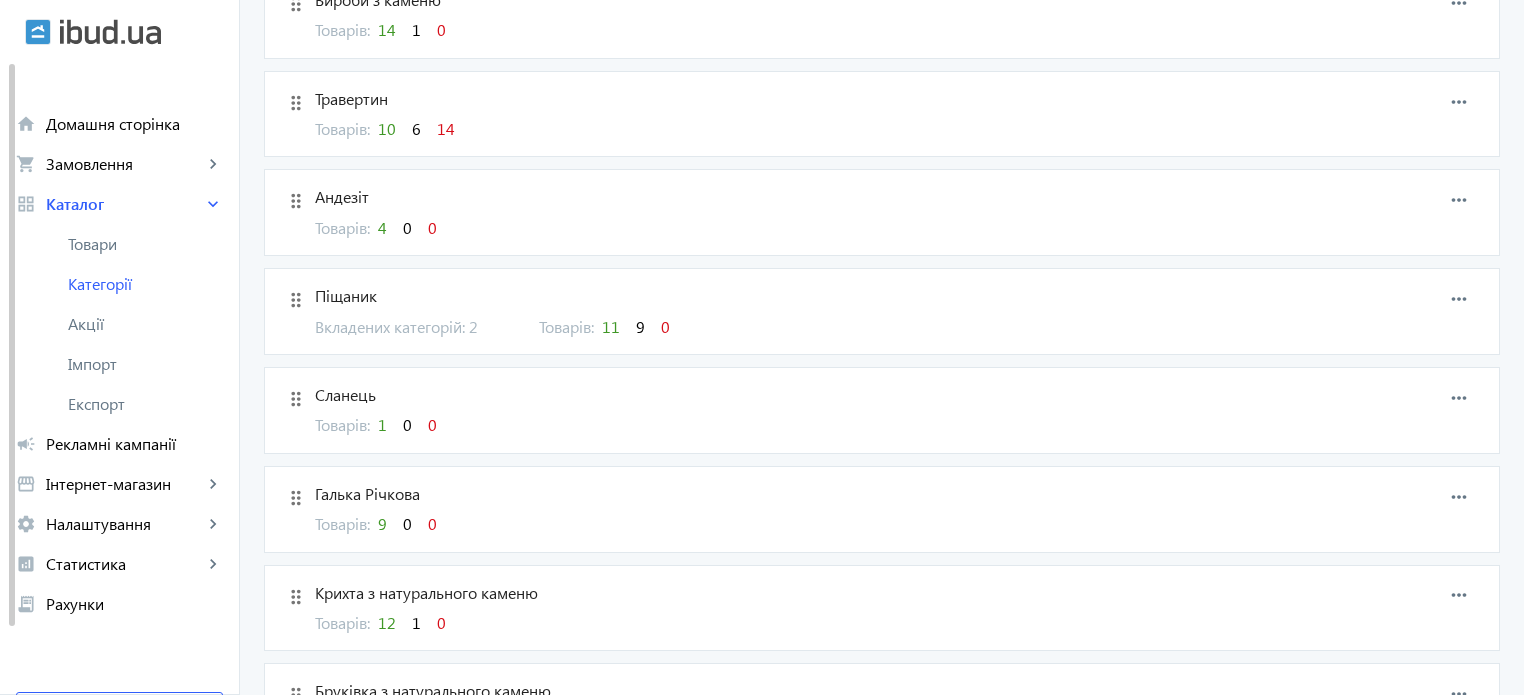 scroll, scrollTop: 400, scrollLeft: 0, axis: vertical 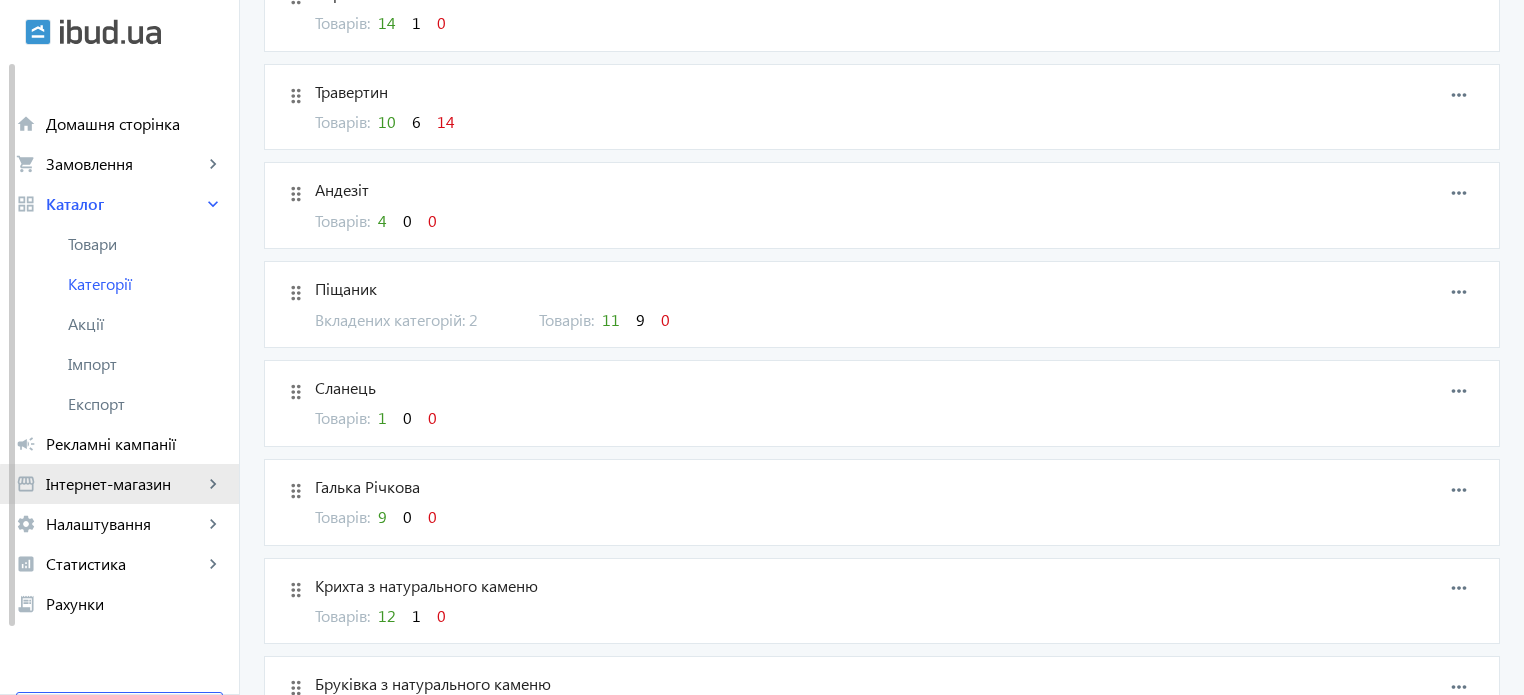 click on "Інтернет-магазин" 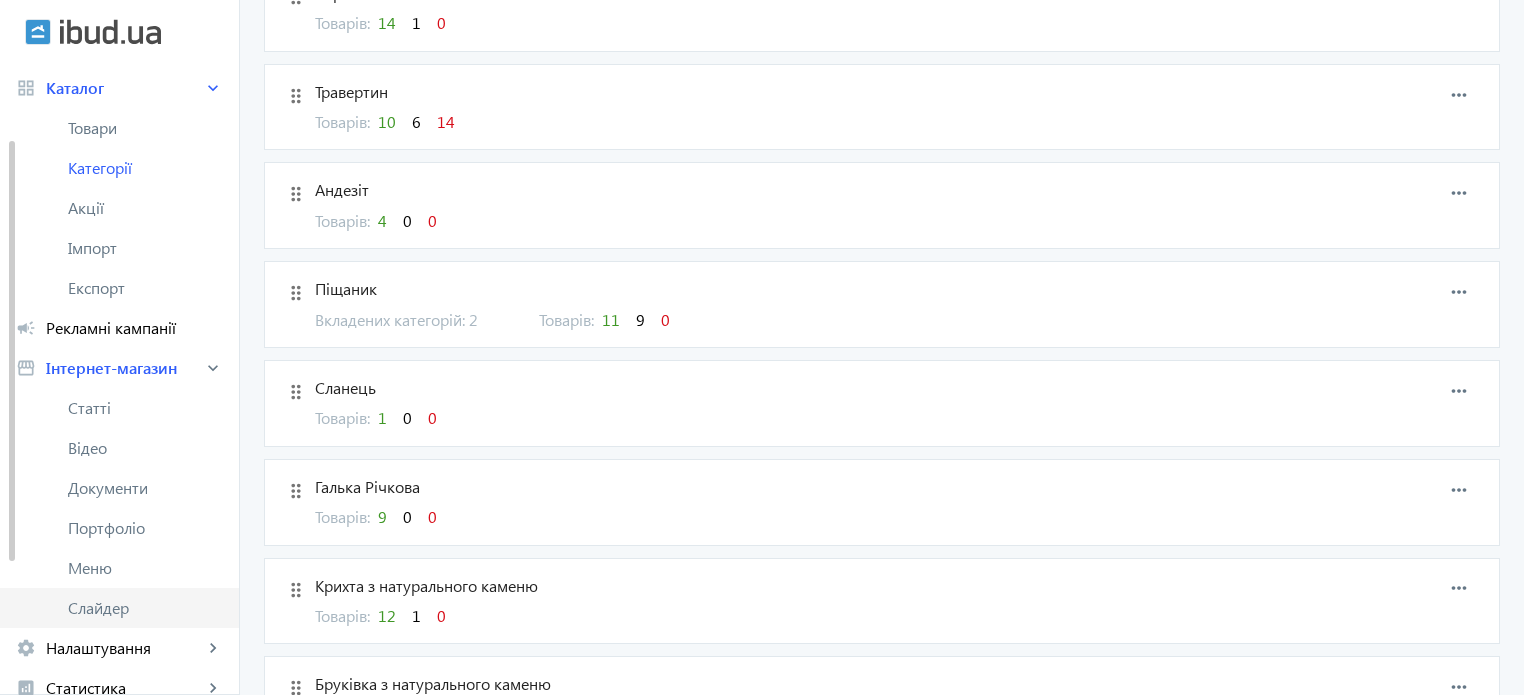 scroll, scrollTop: 16, scrollLeft: 0, axis: vertical 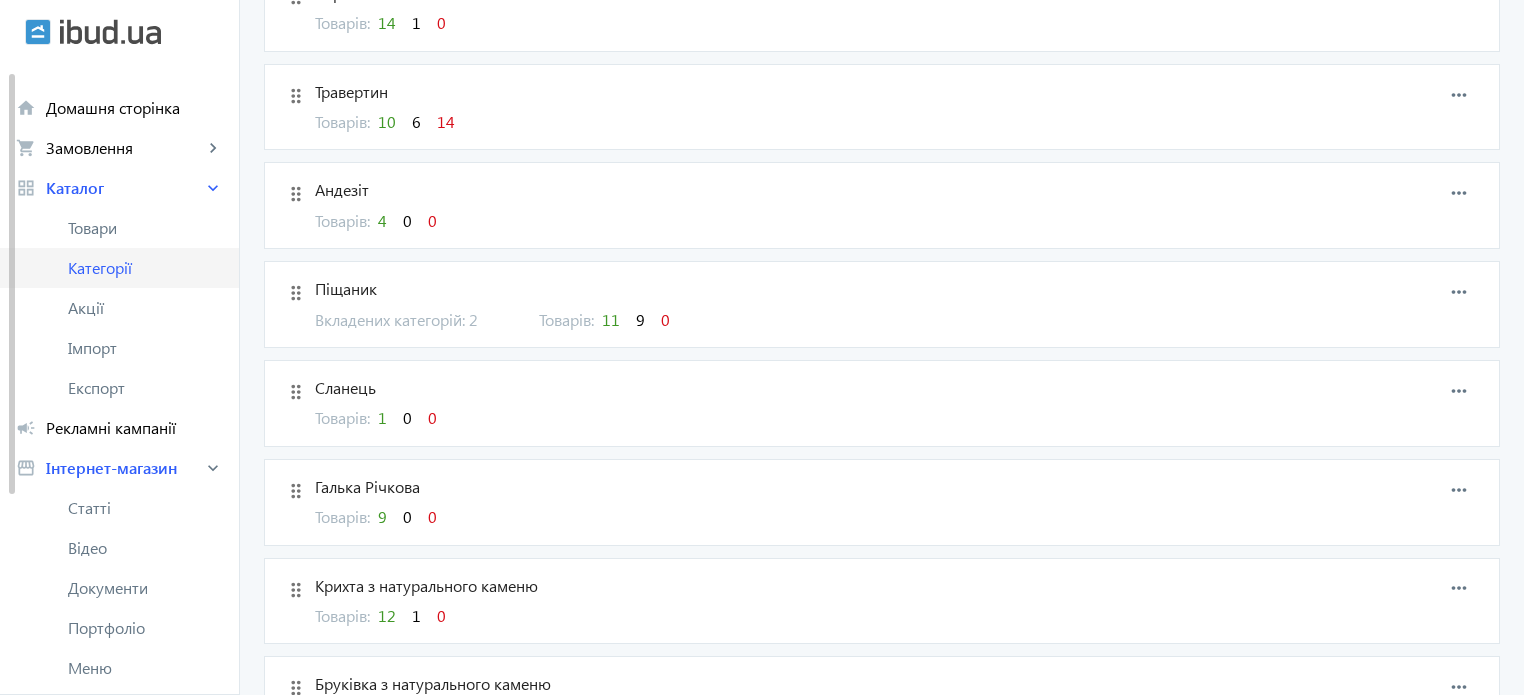 click on "Категорії" 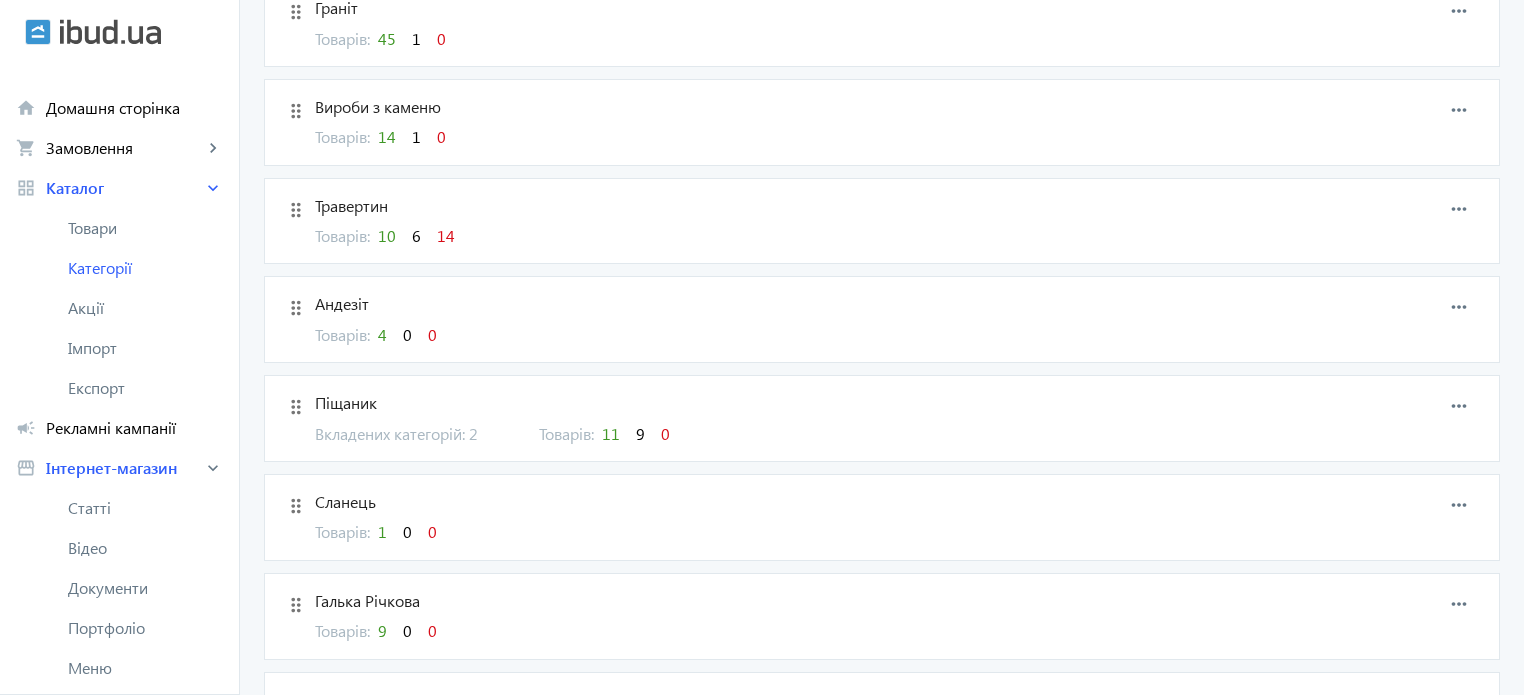 scroll, scrollTop: 200, scrollLeft: 0, axis: vertical 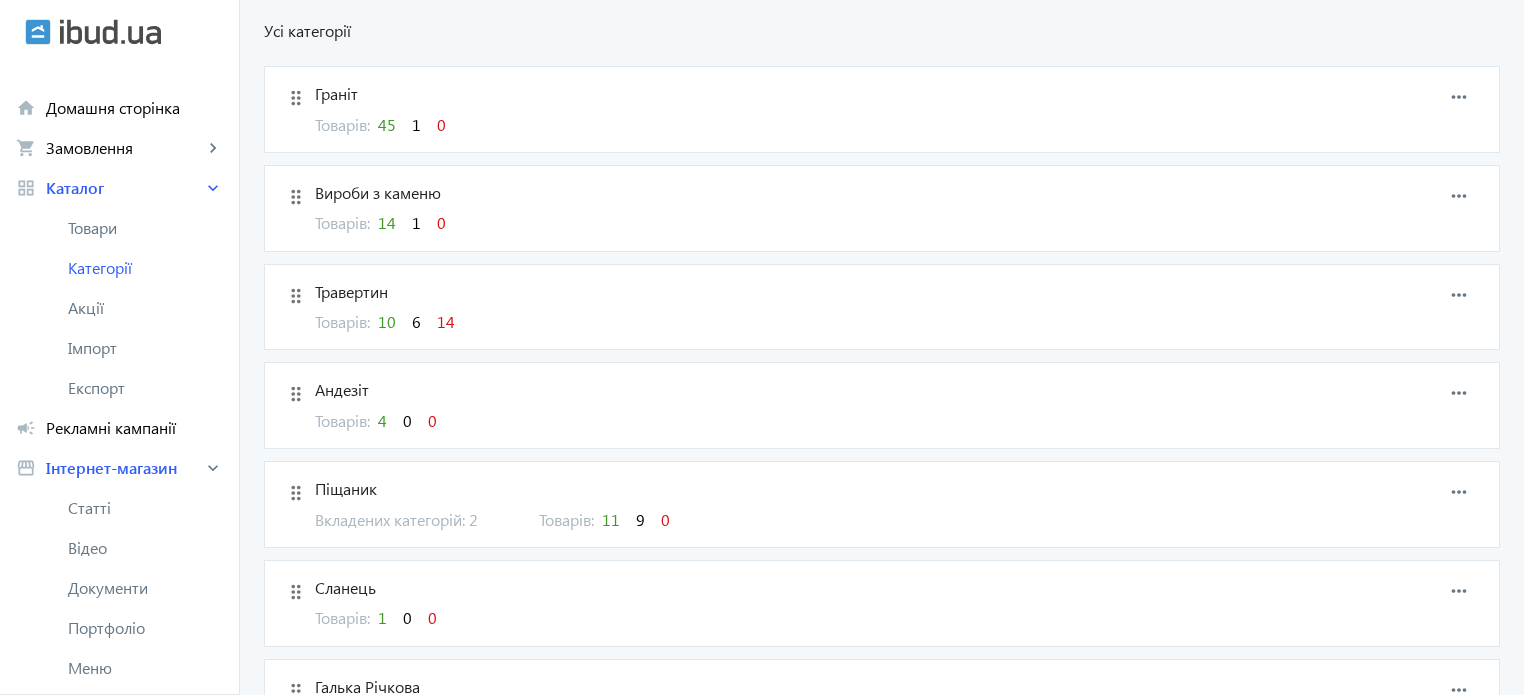 click on "14" at bounding box center [446, 321] 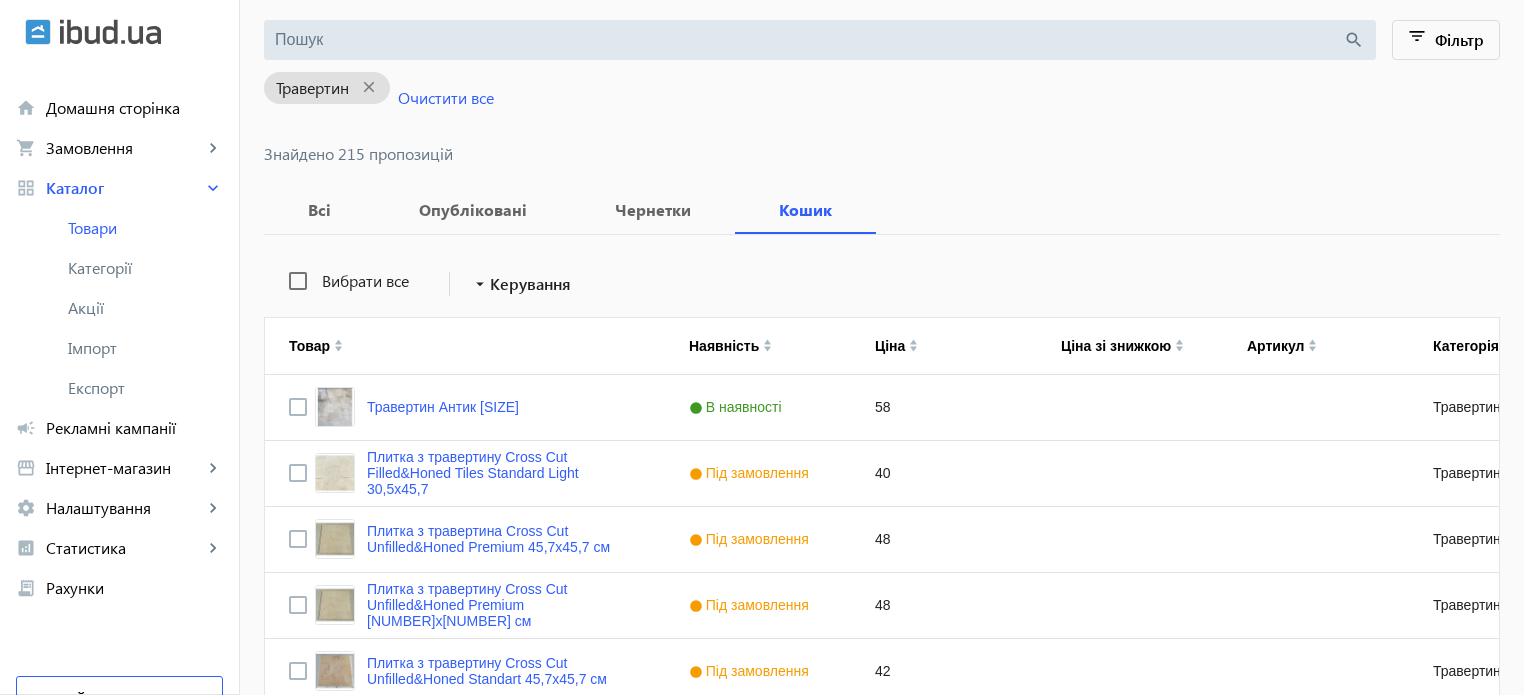 scroll, scrollTop: 0, scrollLeft: 0, axis: both 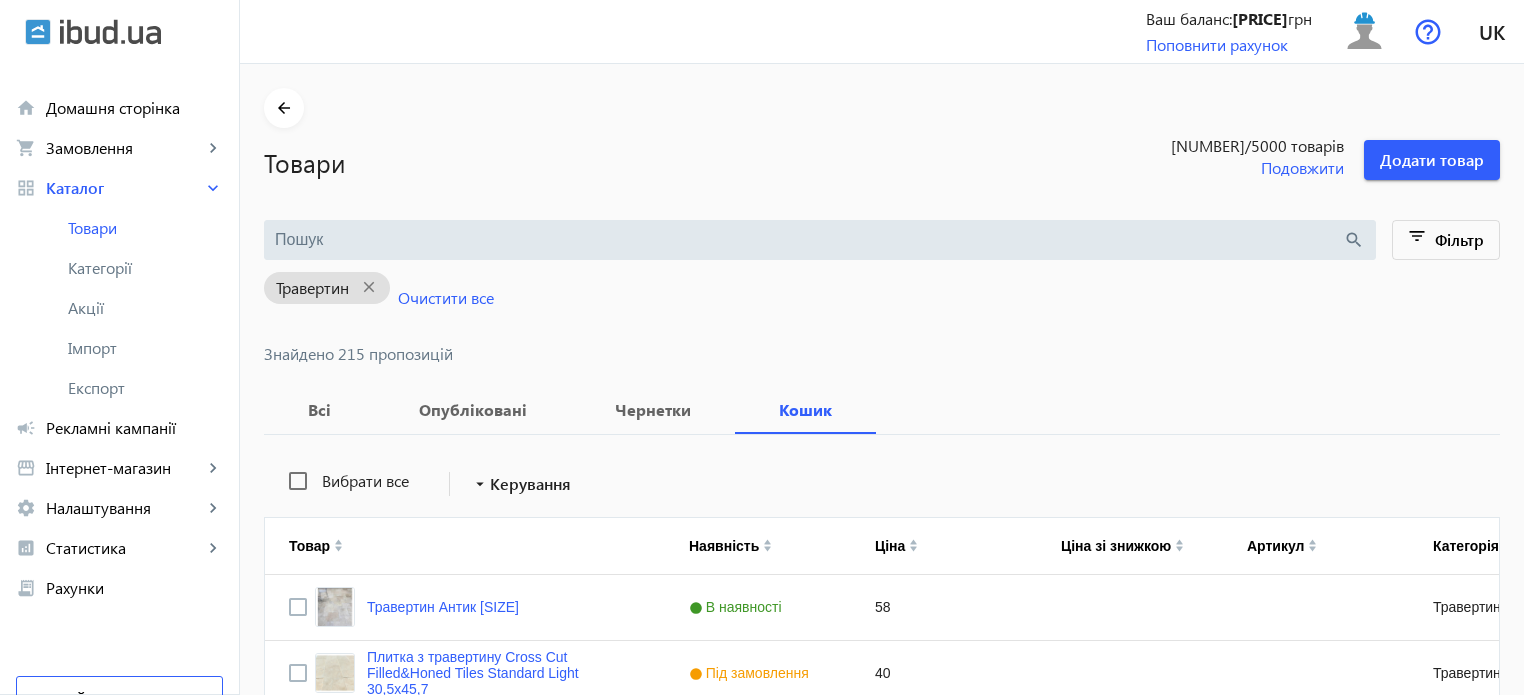 type 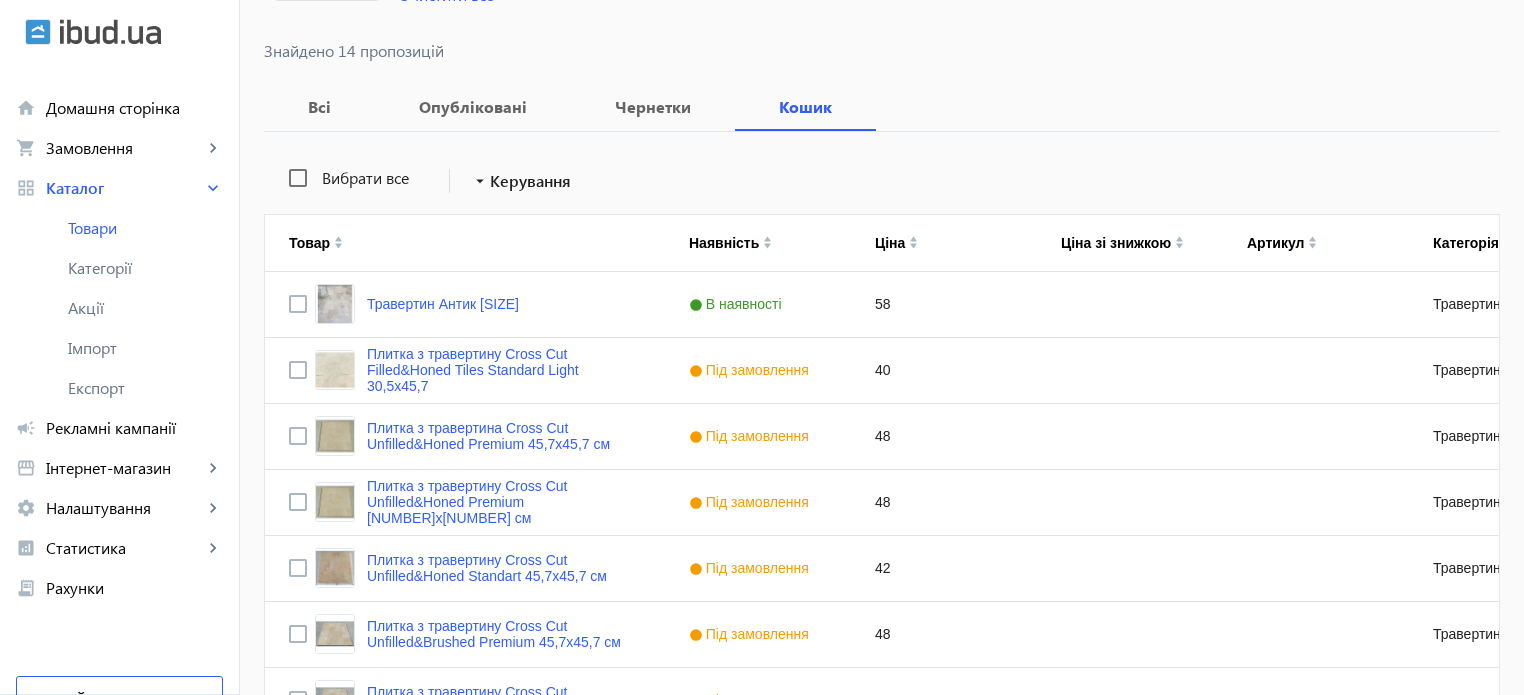 scroll, scrollTop: 308, scrollLeft: 0, axis: vertical 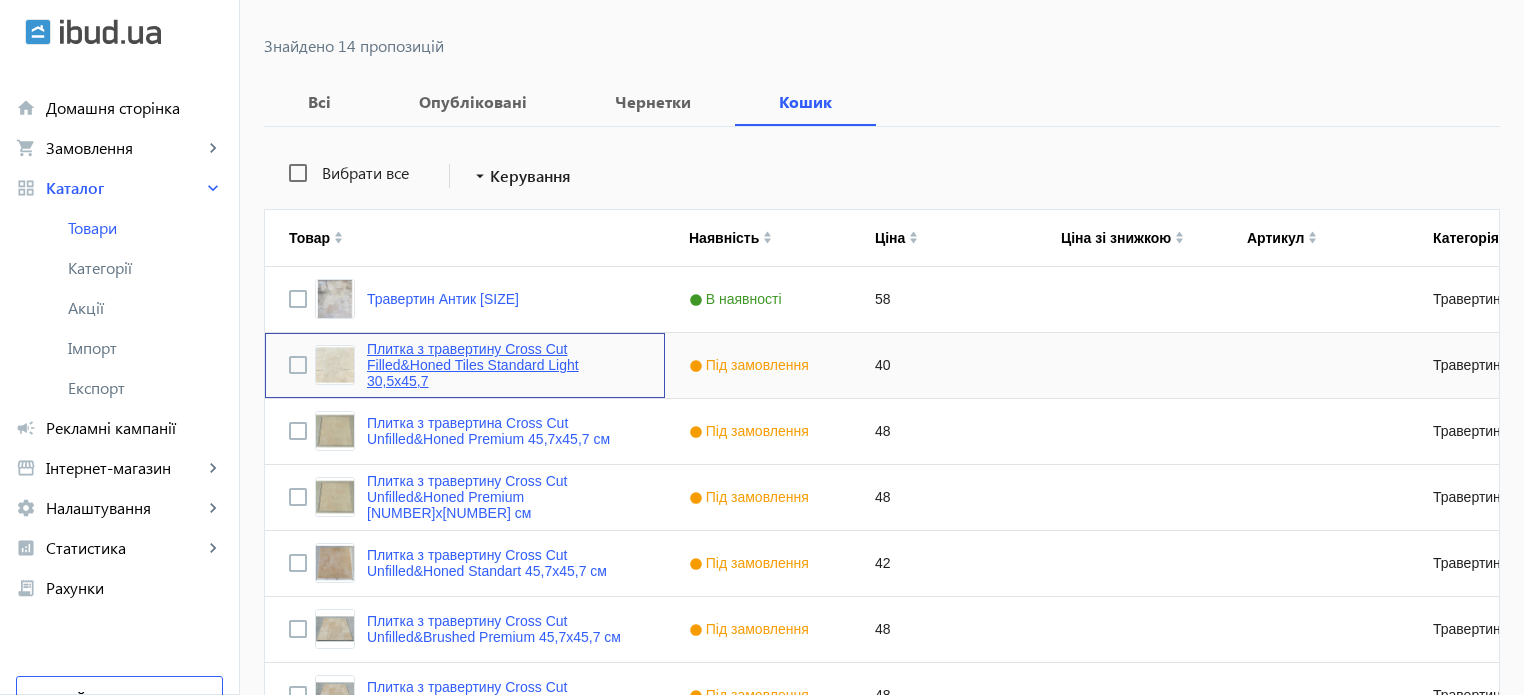 click on "Плитка з травертину Cross Cut Filled&Honed Tiles Standard Light 30,5x45,7" 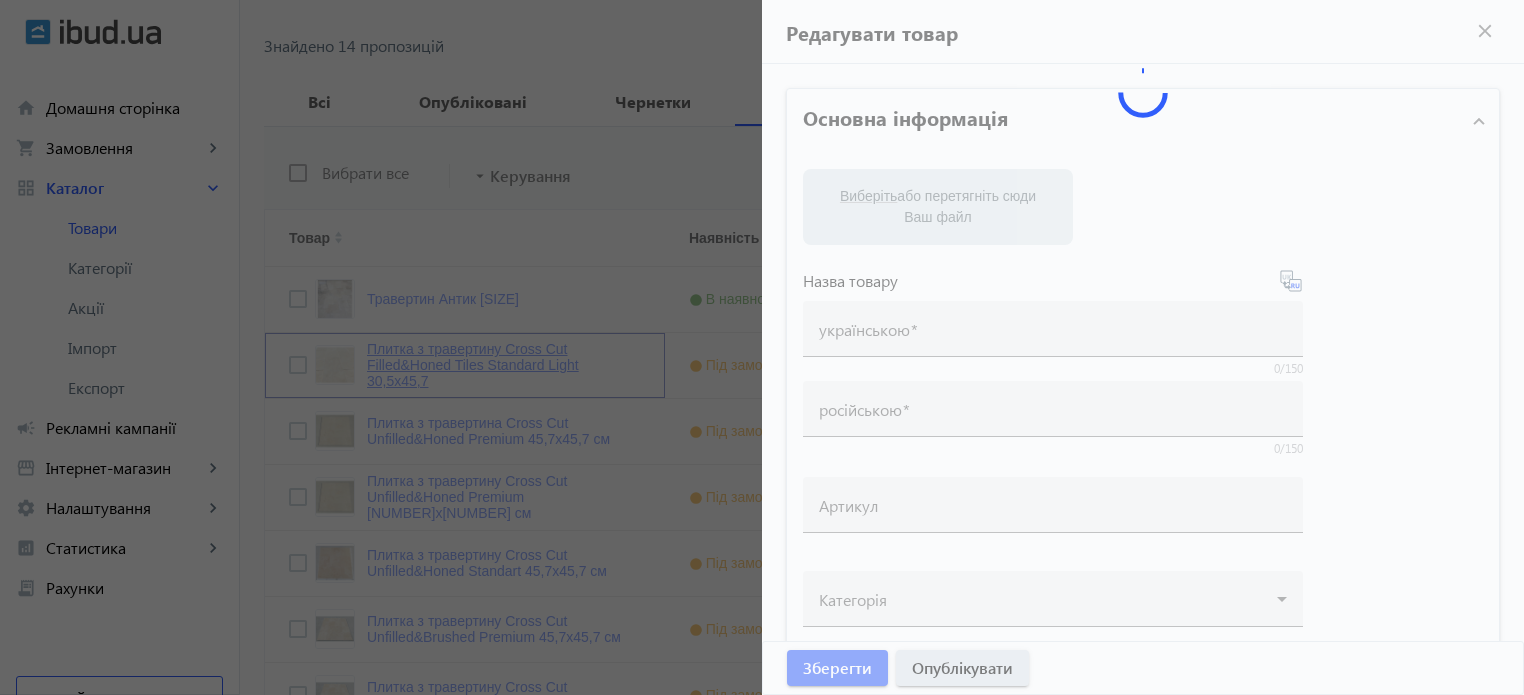 type on "Плитка з травертину Cross Cut Filled&Honed Tiles Standard Light 30,5x45,7" 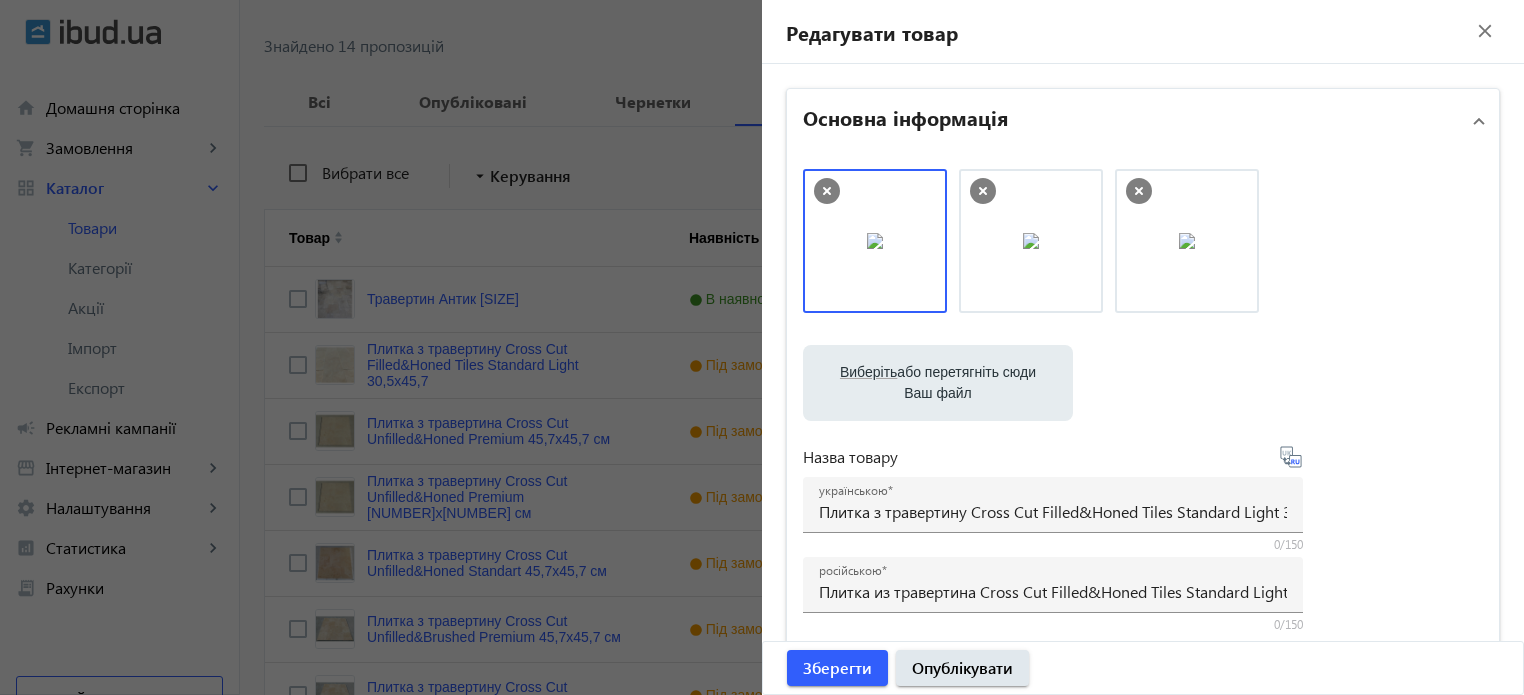 click 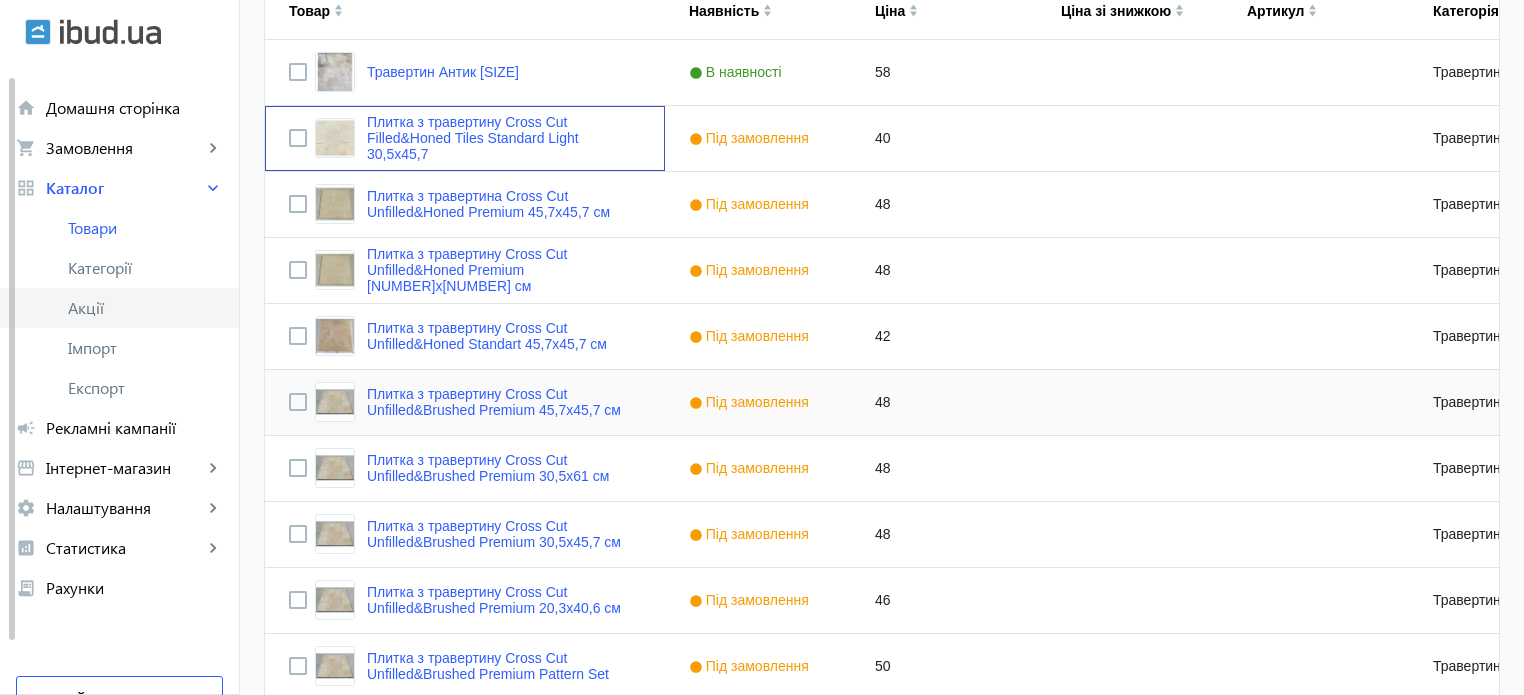 scroll, scrollTop: 508, scrollLeft: 0, axis: vertical 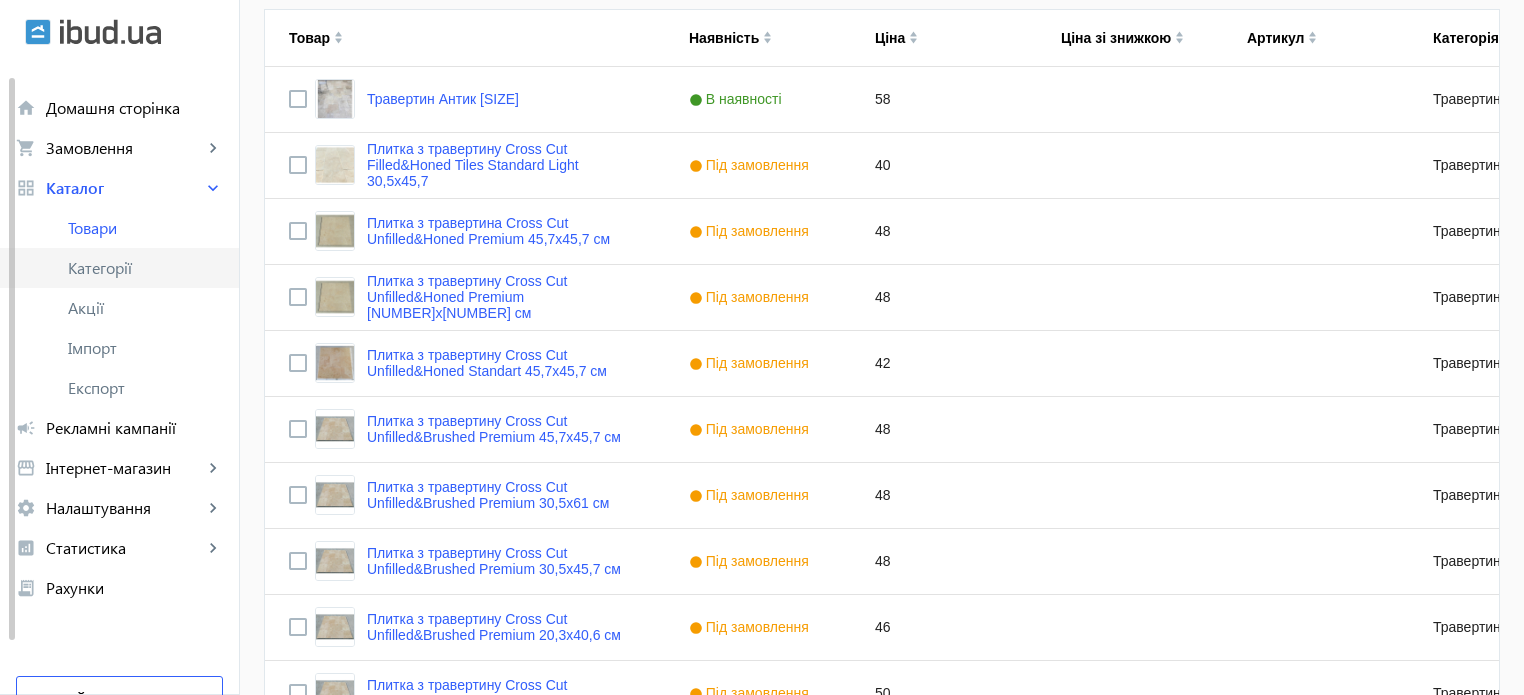 click on "Категорії" 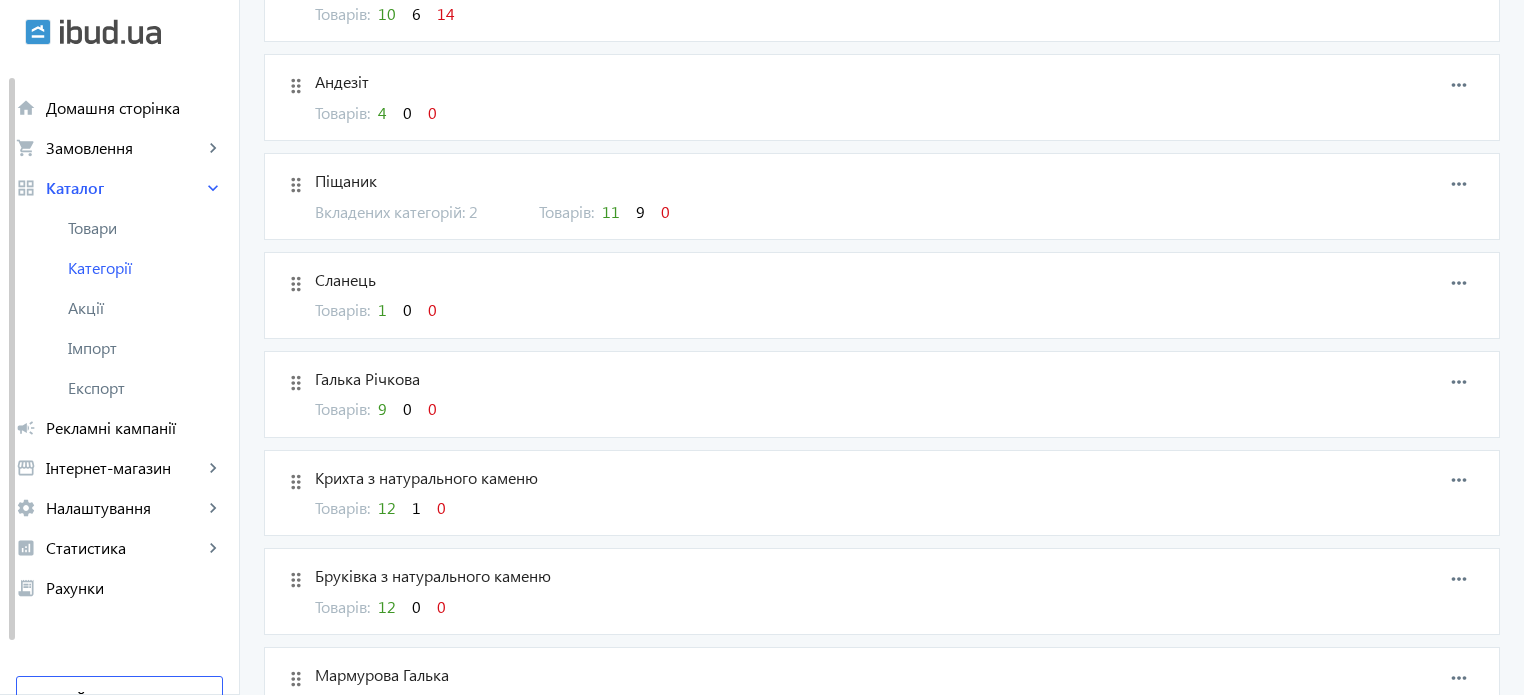 scroll, scrollTop: 0, scrollLeft: 0, axis: both 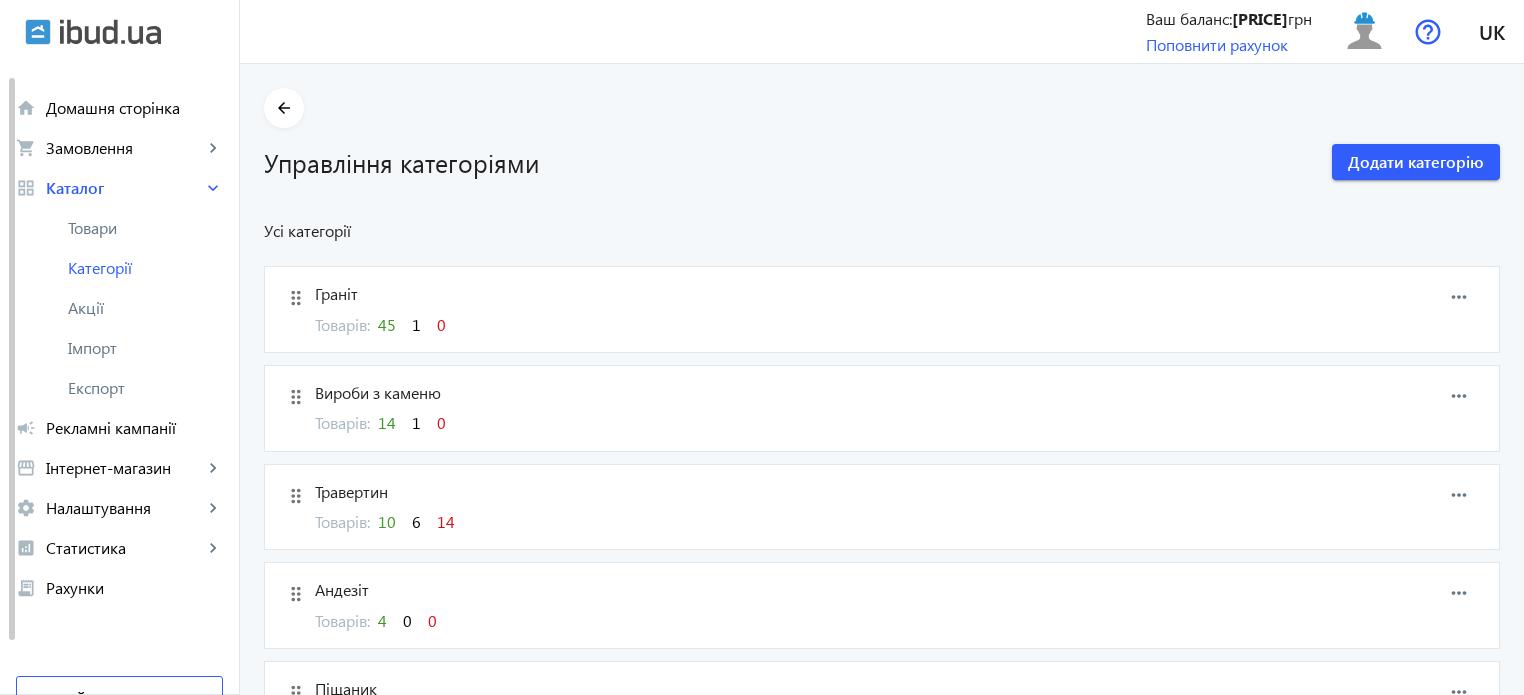 click on "10" at bounding box center (387, 521) 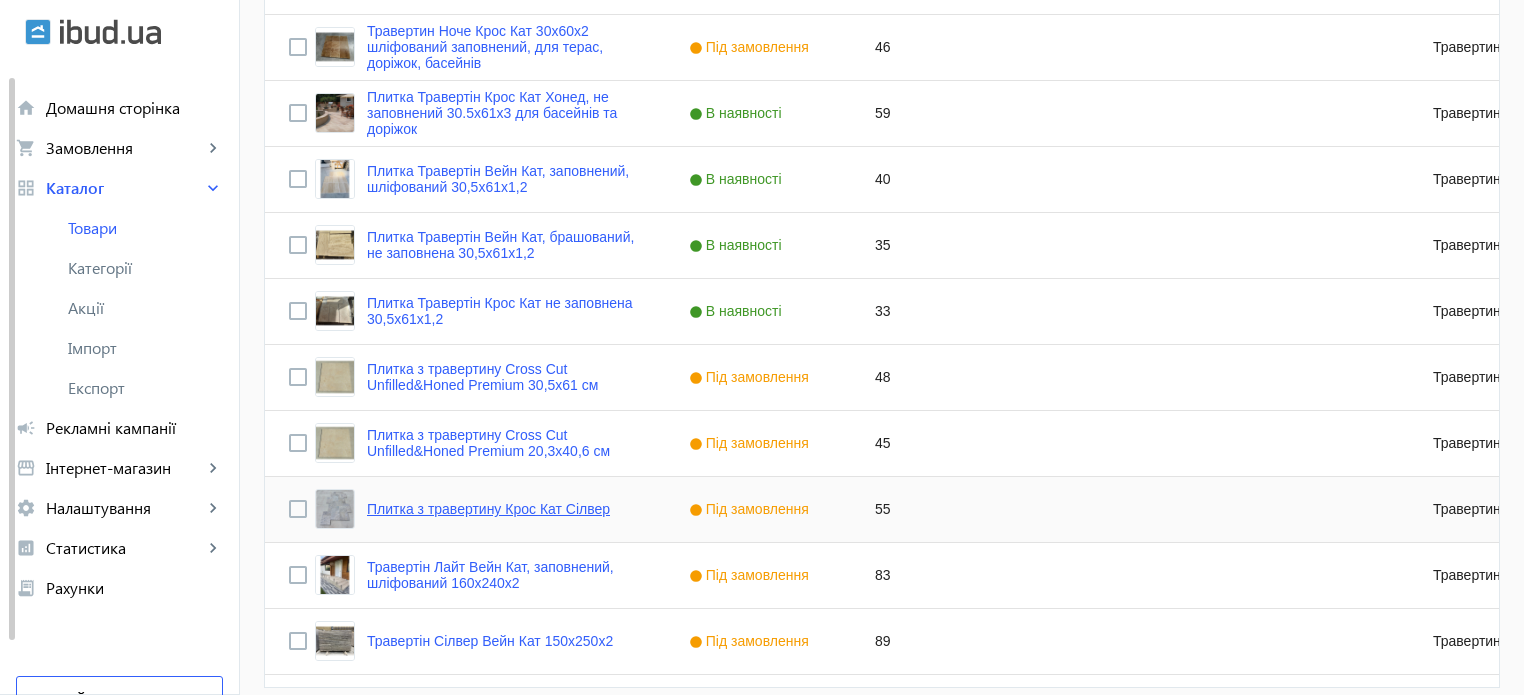 scroll, scrollTop: 500, scrollLeft: 0, axis: vertical 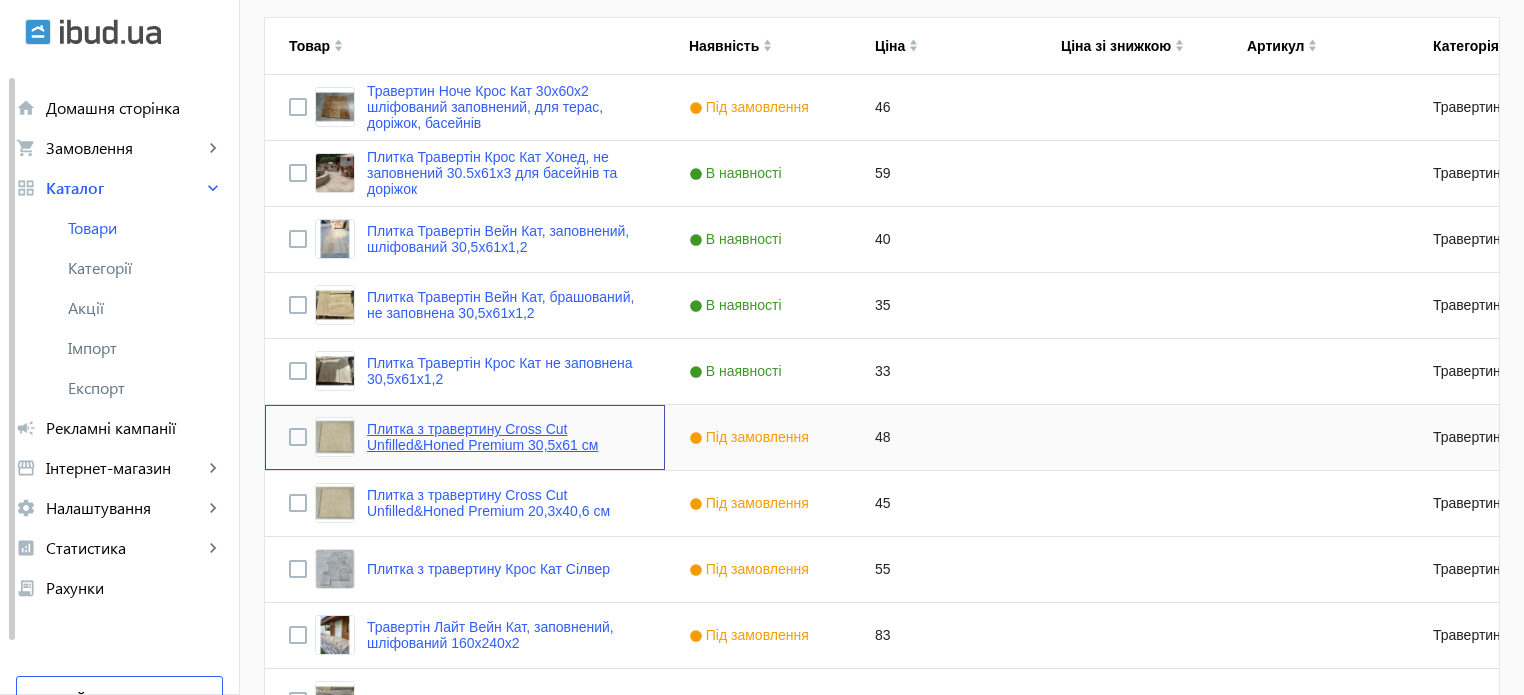 click on "Плитка з травертину Cross Cut Unfilled&Honed Premium 30,5х61 см" 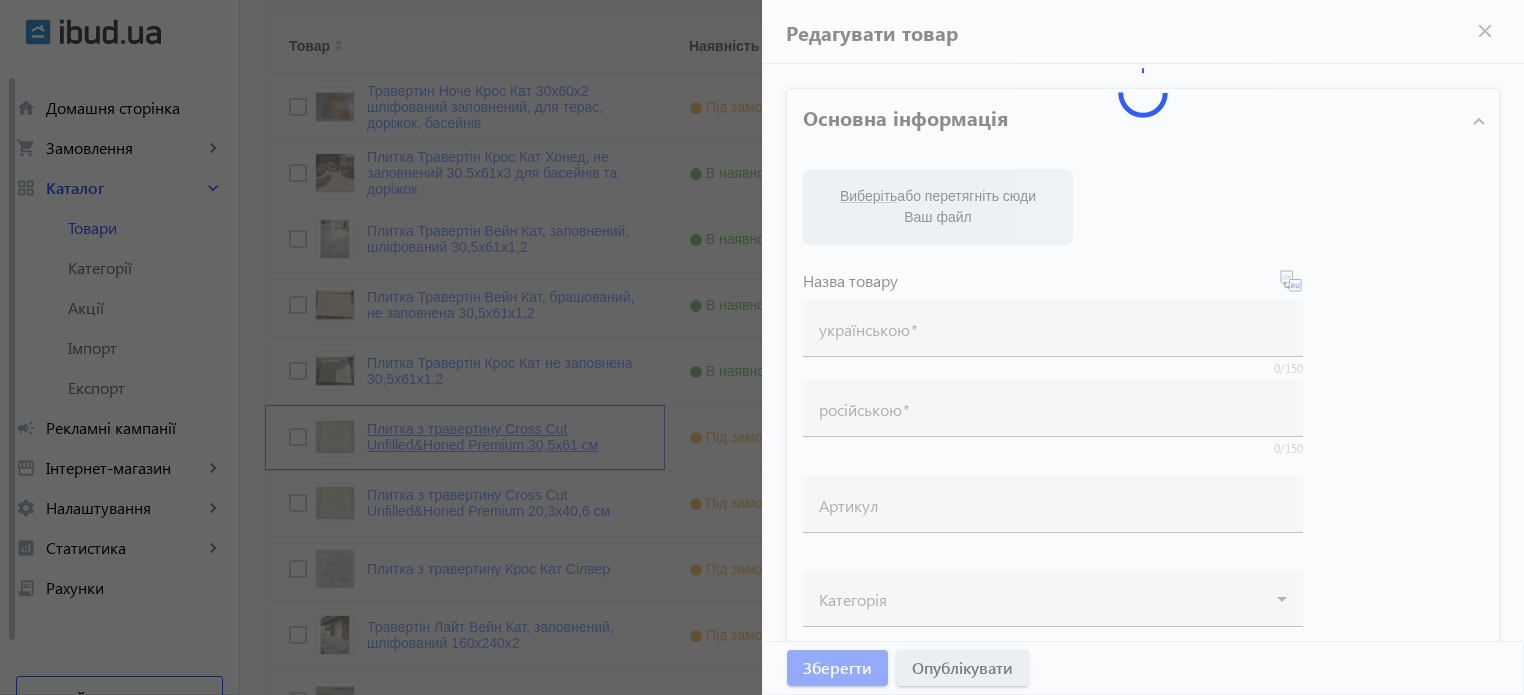 type on "Плитка з травертину Cross Cut Unfilled&Honed Premium 30,5х61 см" 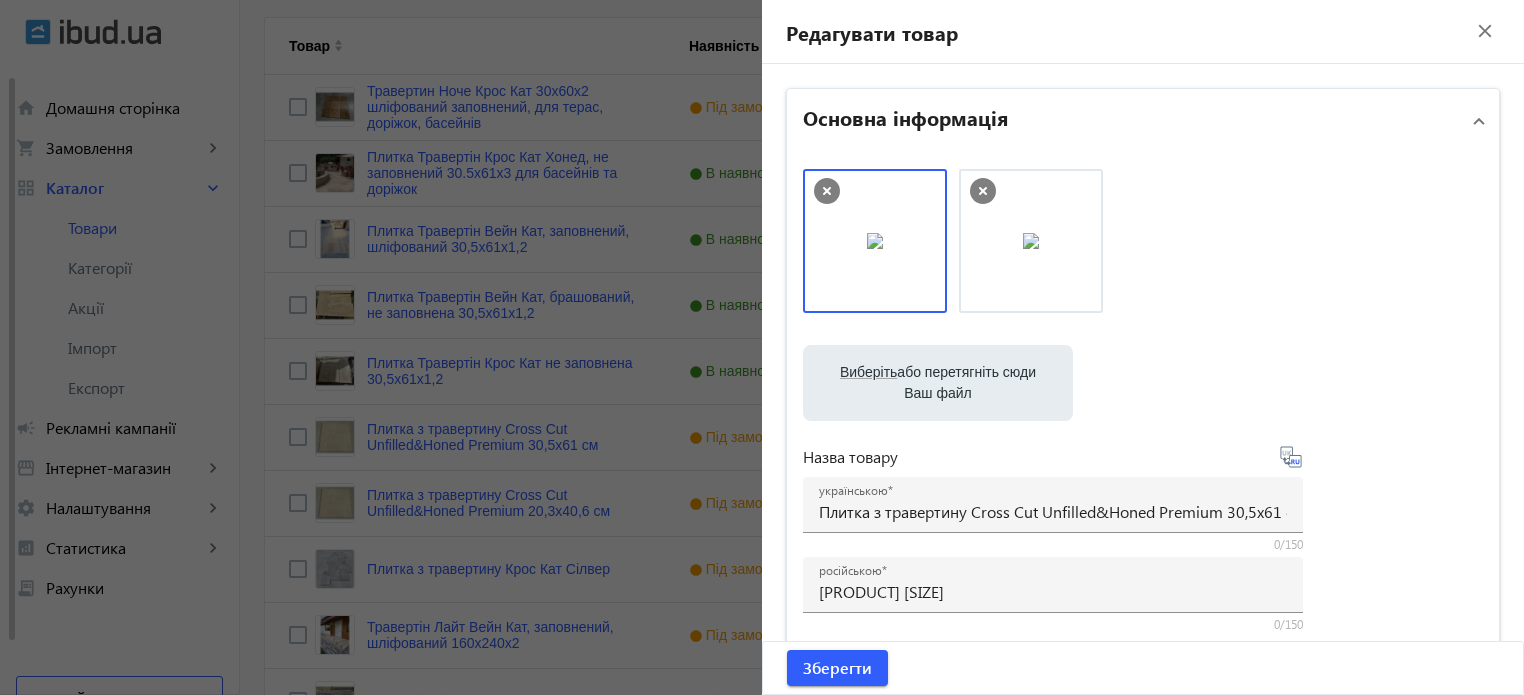click 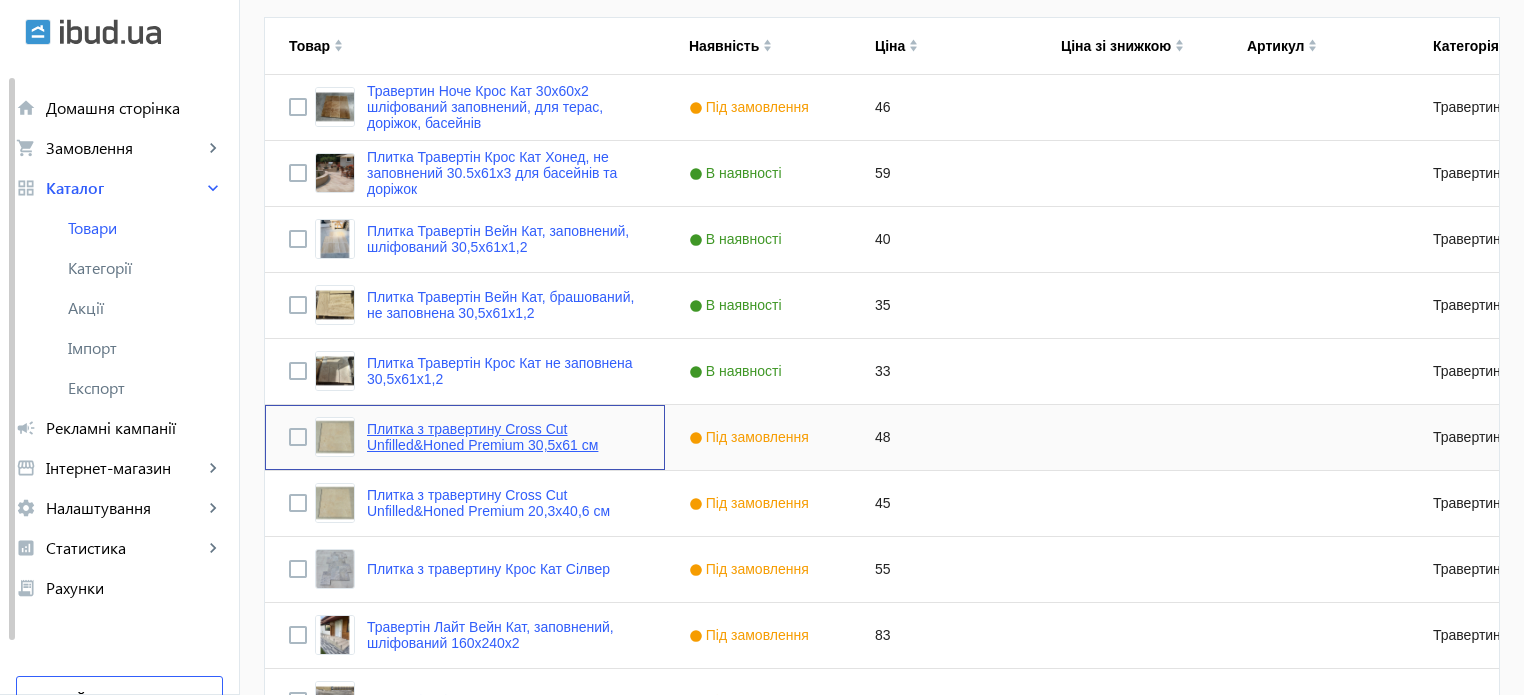 click on "Плитка з травертину Cross Cut Unfilled&Honed Premium 30,5х61 см" 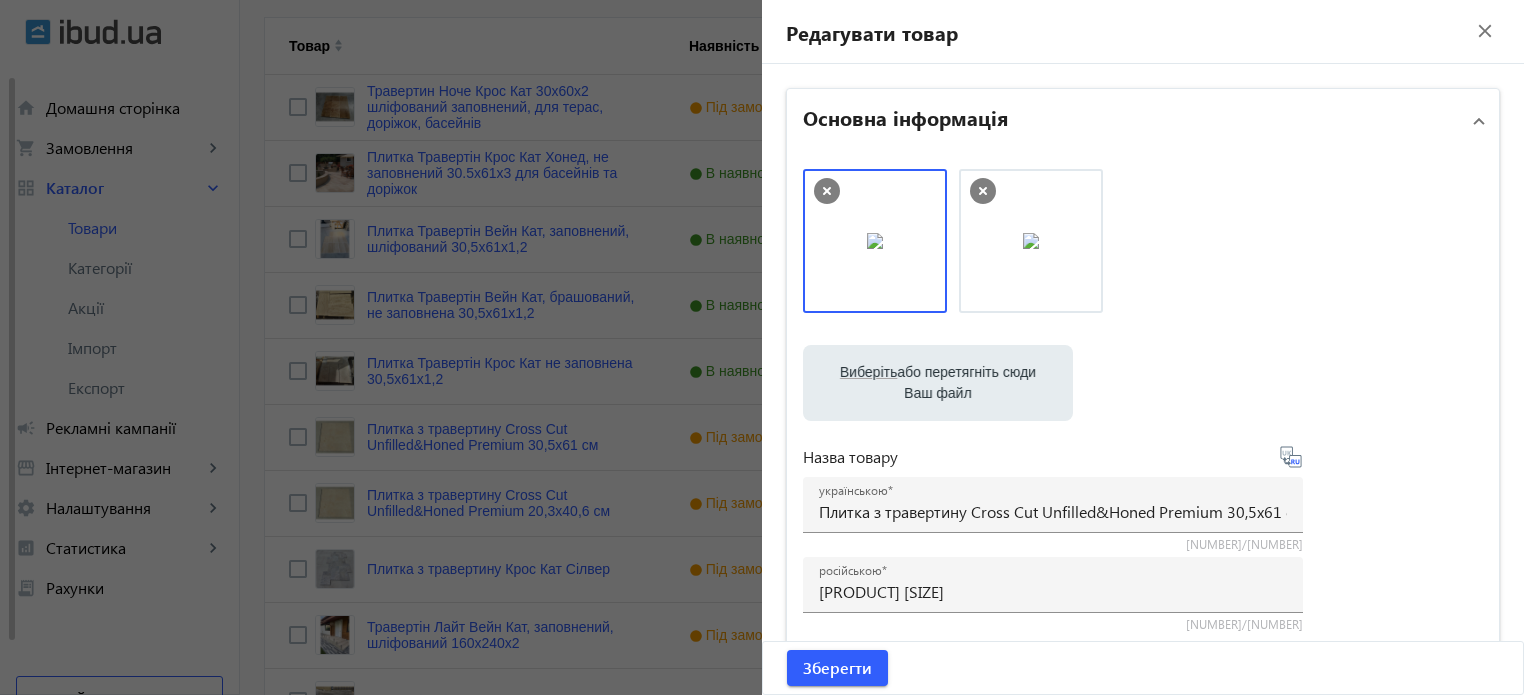 click on "Виберіть  або перетягніть сюди Ваш файл" at bounding box center (938, 383) 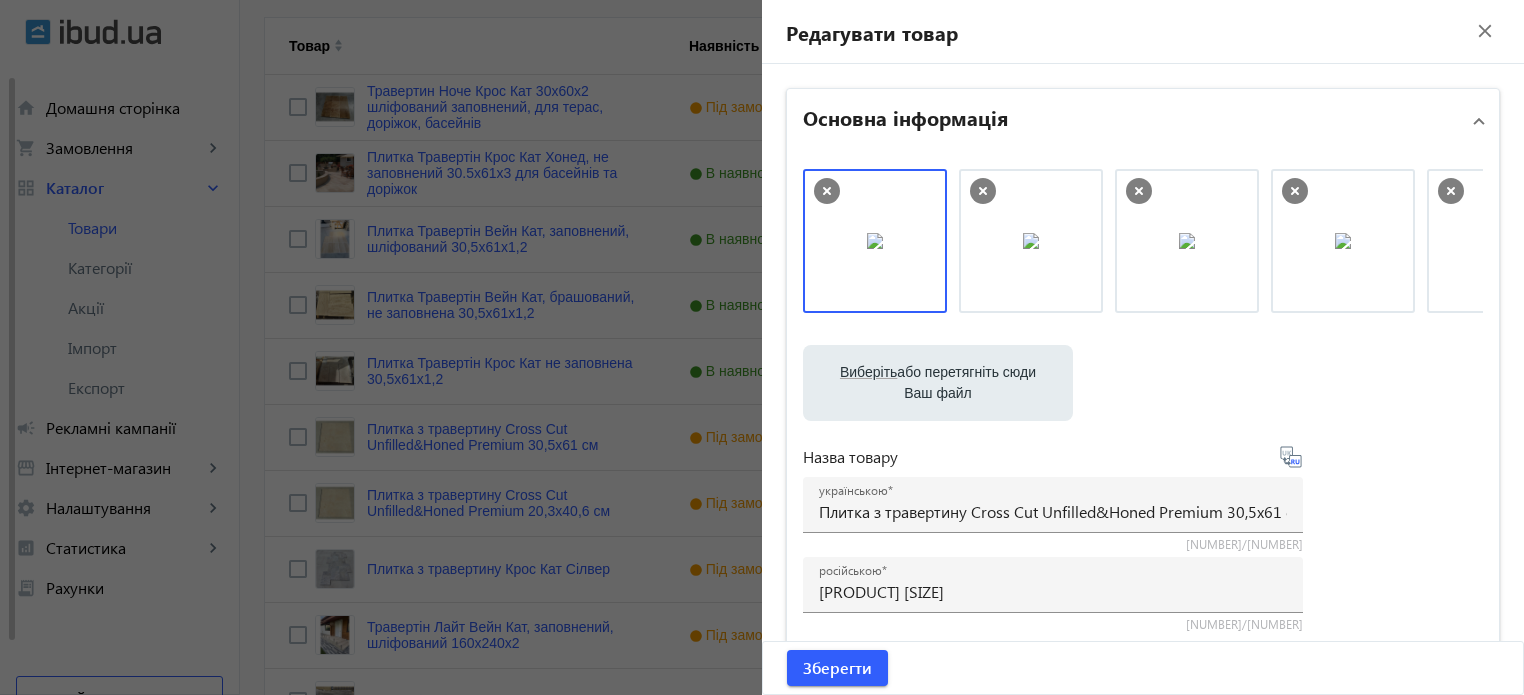 click on "Виберіть  або перетягніть сюди Ваш файл" at bounding box center [938, 383] 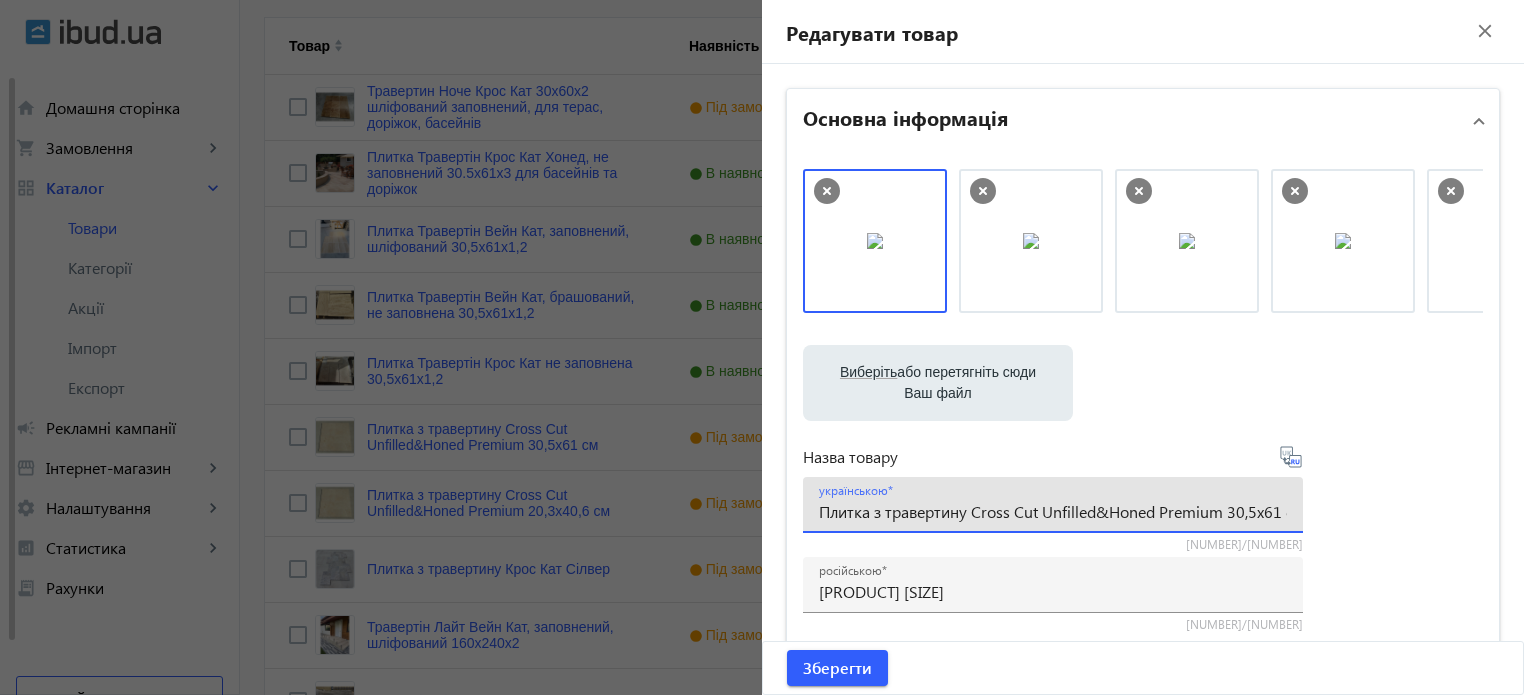scroll, scrollTop: 0, scrollLeft: 21, axis: horizontal 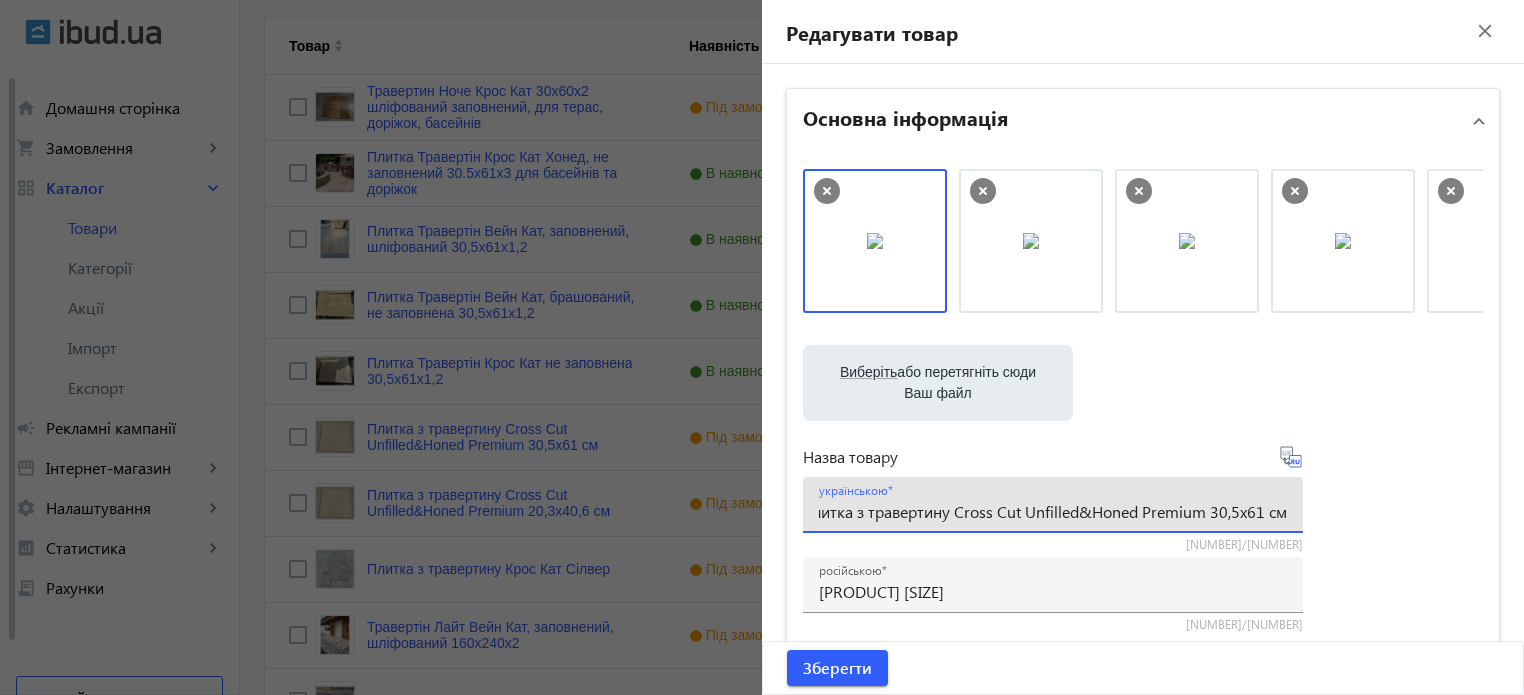 drag, startPoint x: 972, startPoint y: 511, endPoint x: 1370, endPoint y: 509, distance: 398.00504 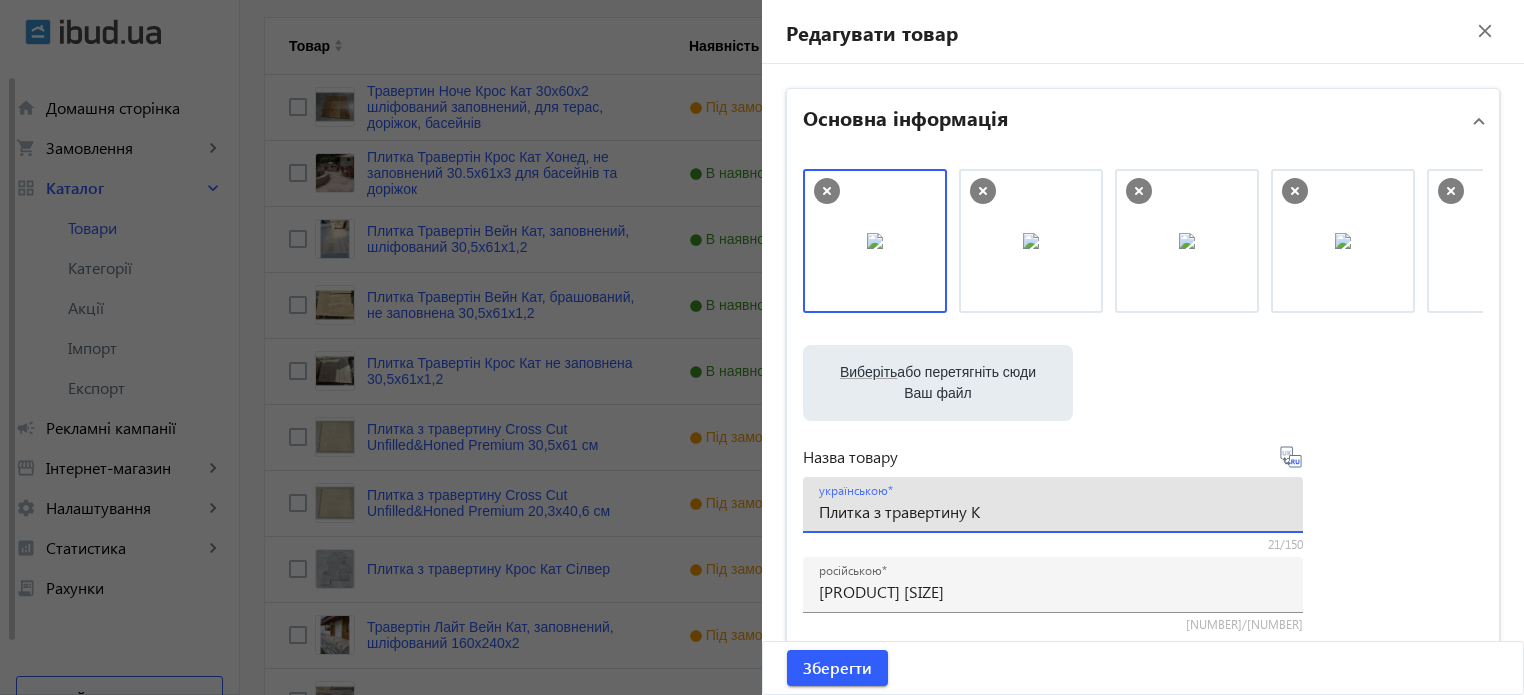 scroll, scrollTop: 0, scrollLeft: 0, axis: both 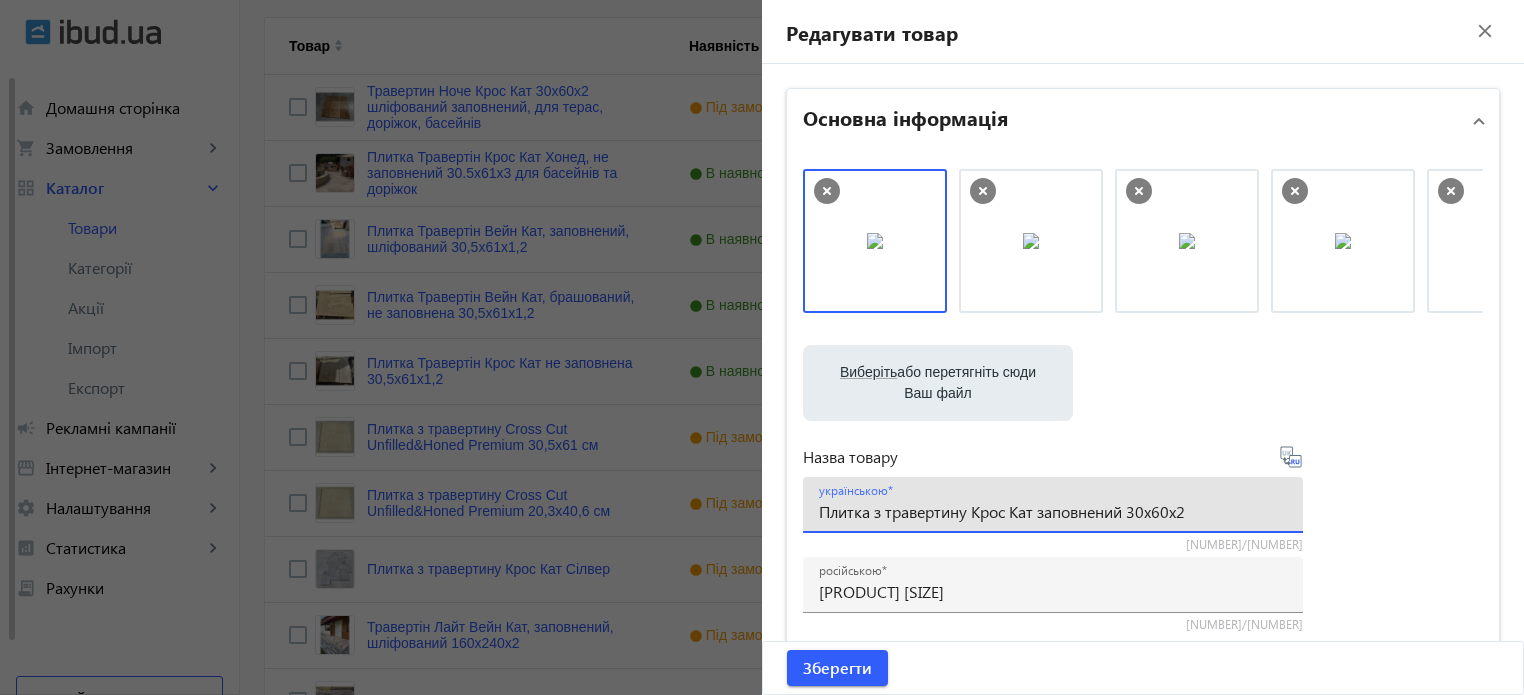 type on "Плитка з травертину Крос Кат заповнений 30х60х2" 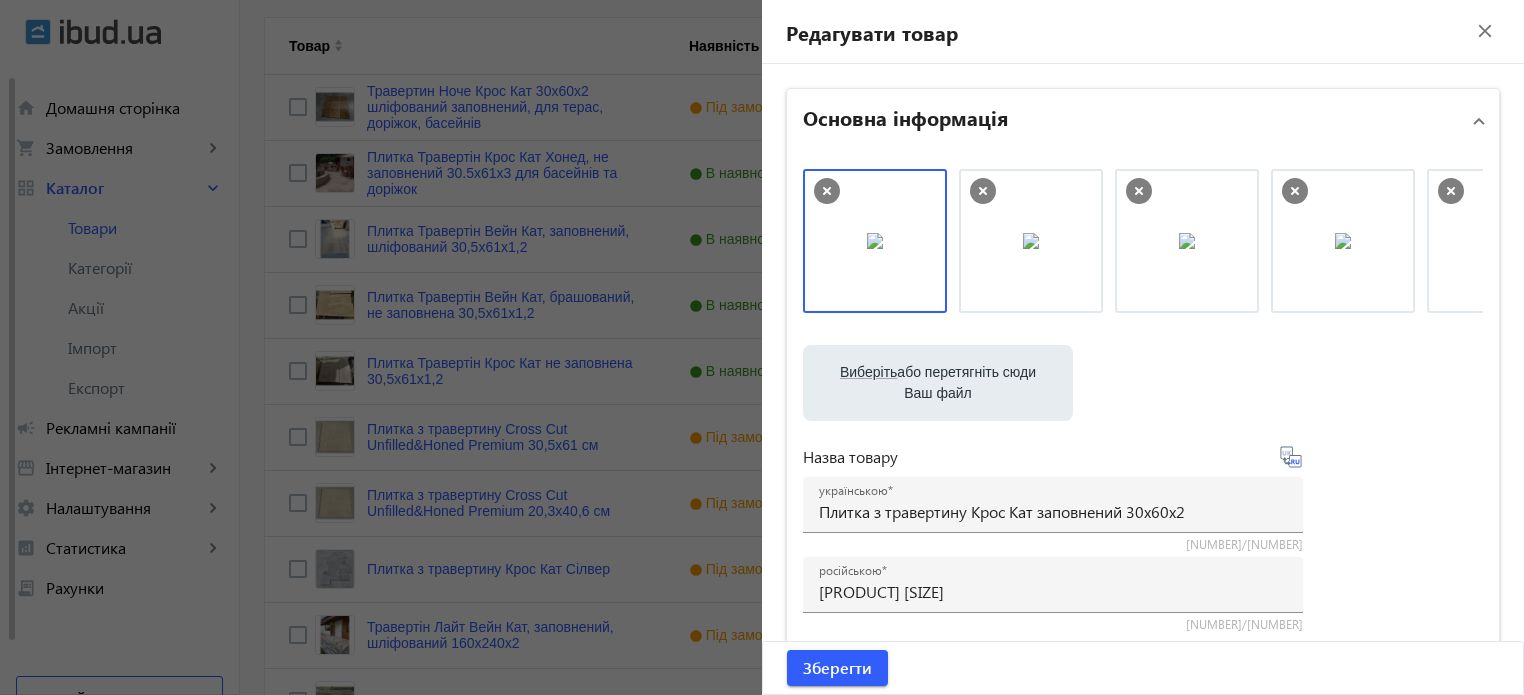 click 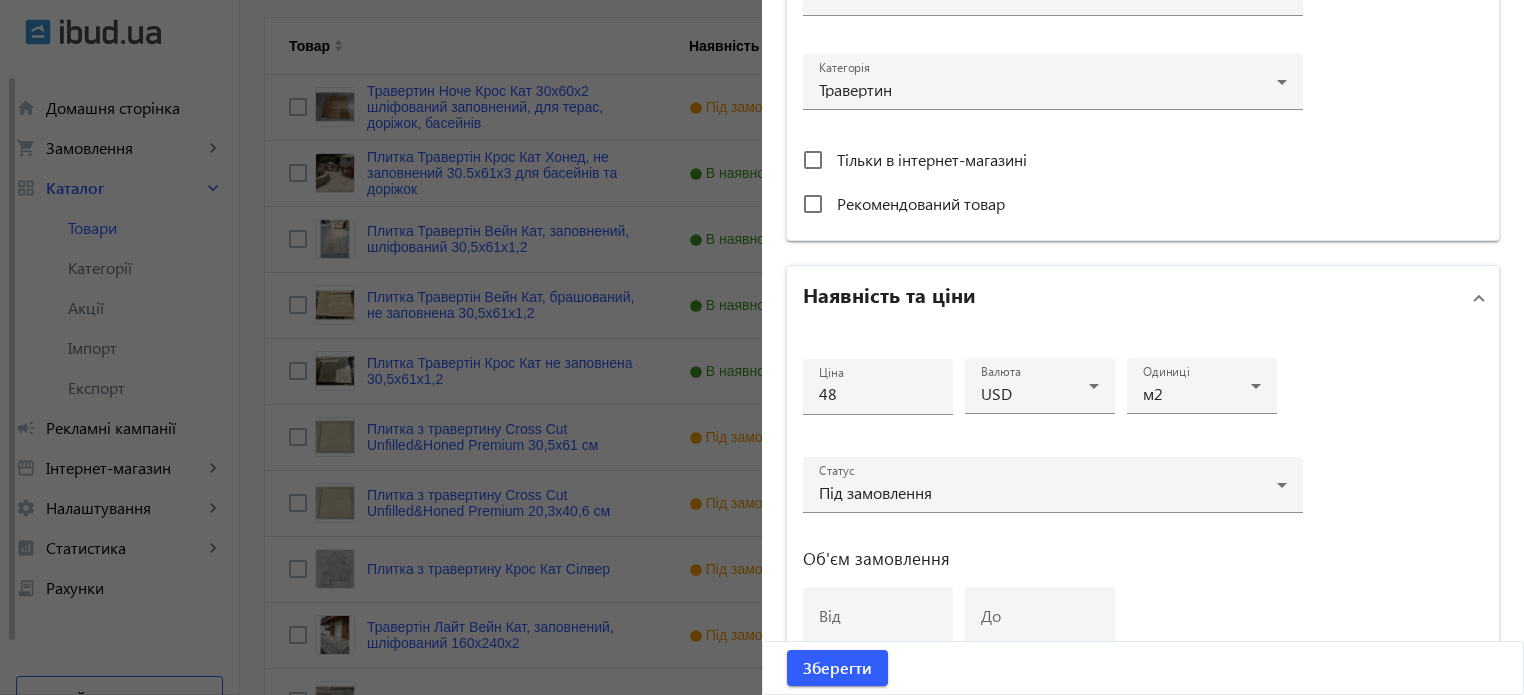 scroll, scrollTop: 700, scrollLeft: 0, axis: vertical 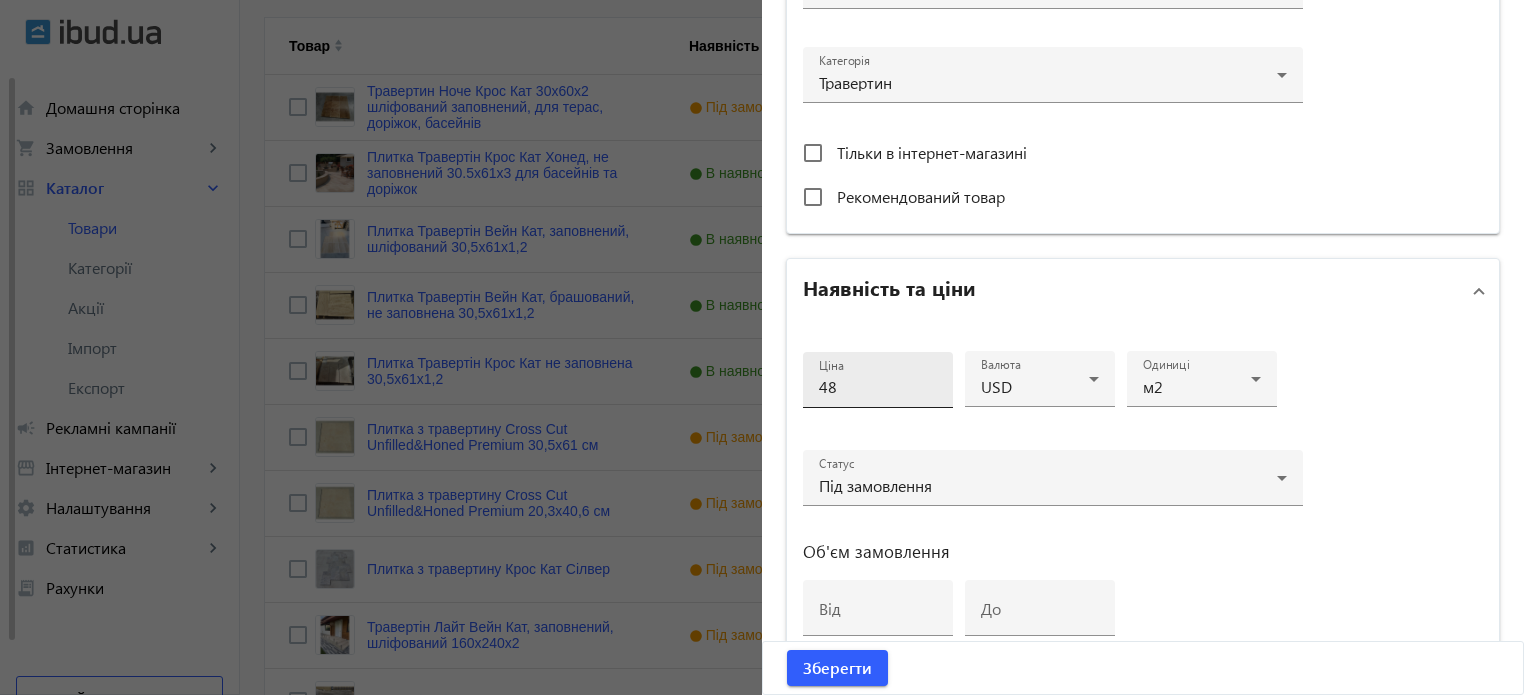 click on "48" at bounding box center (878, 386) 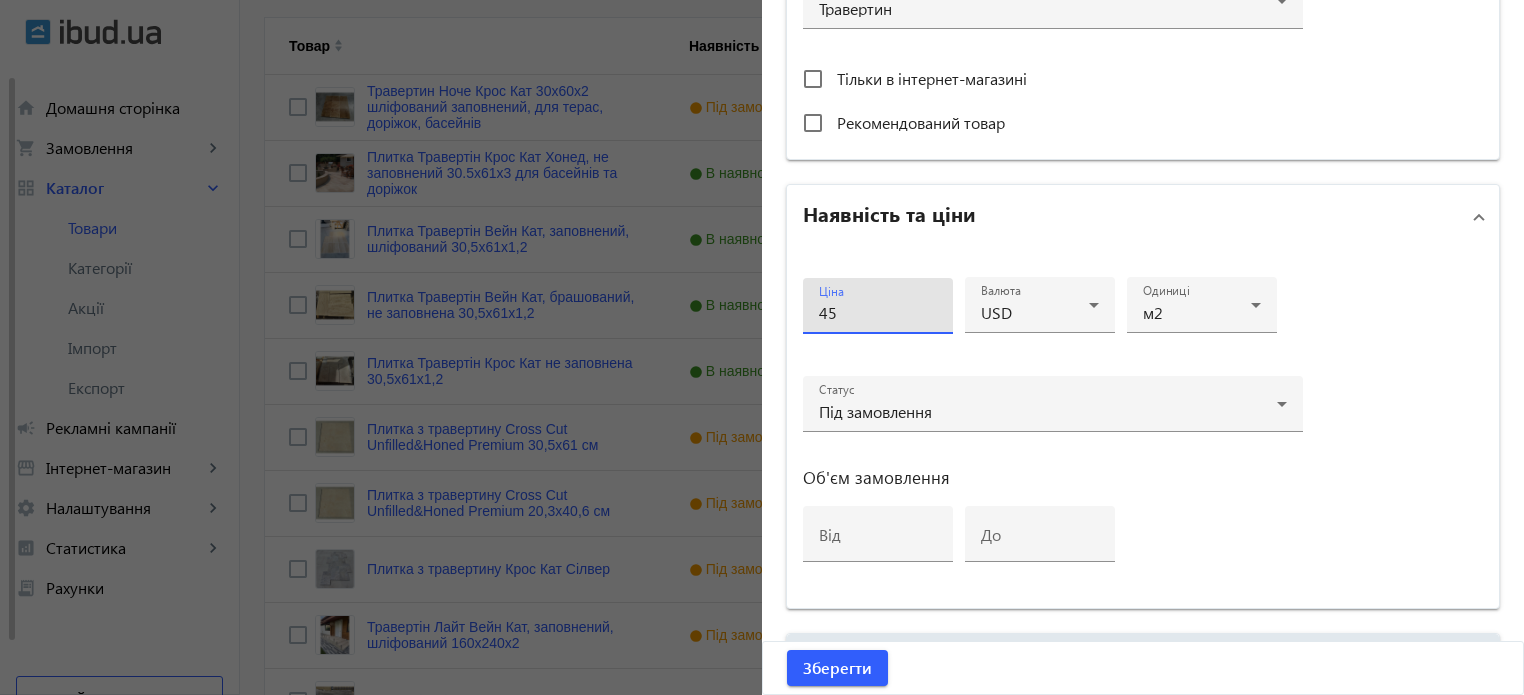 scroll, scrollTop: 968, scrollLeft: 0, axis: vertical 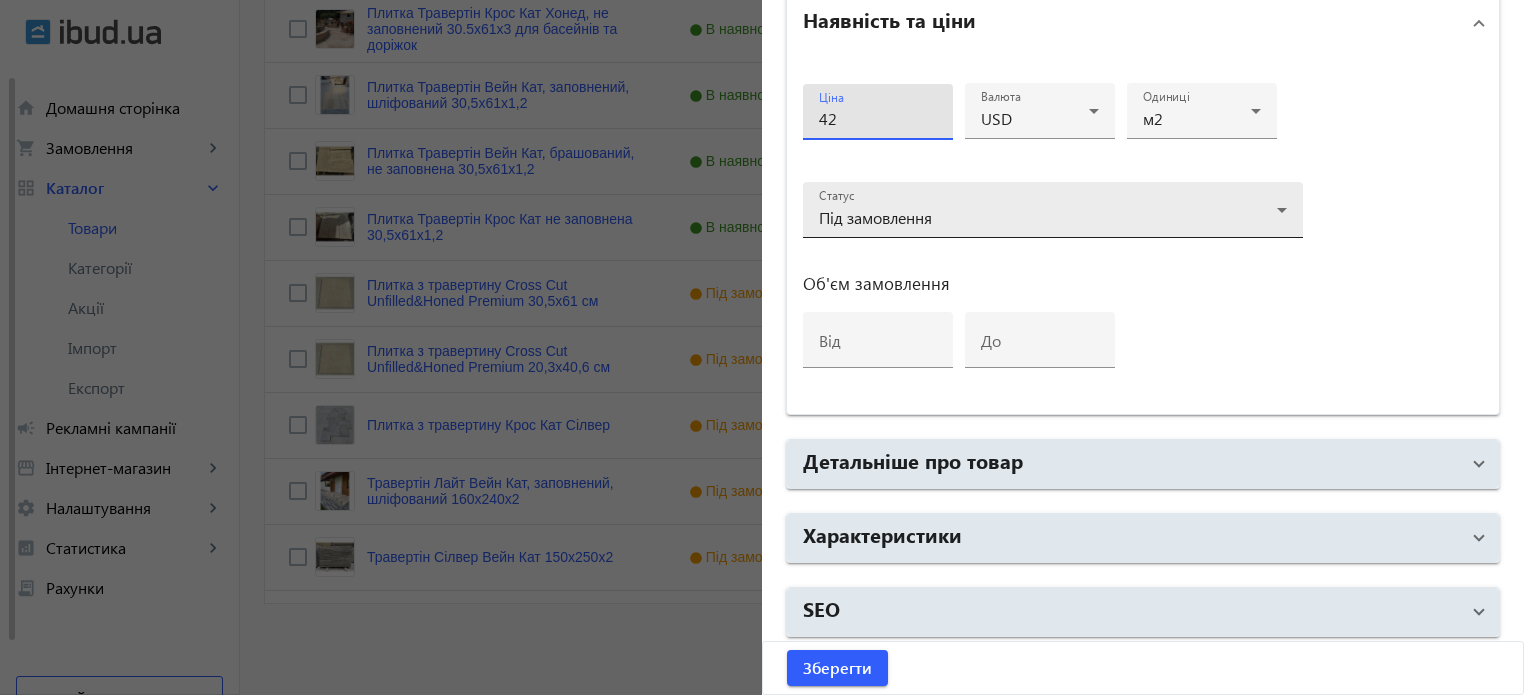 type on "42" 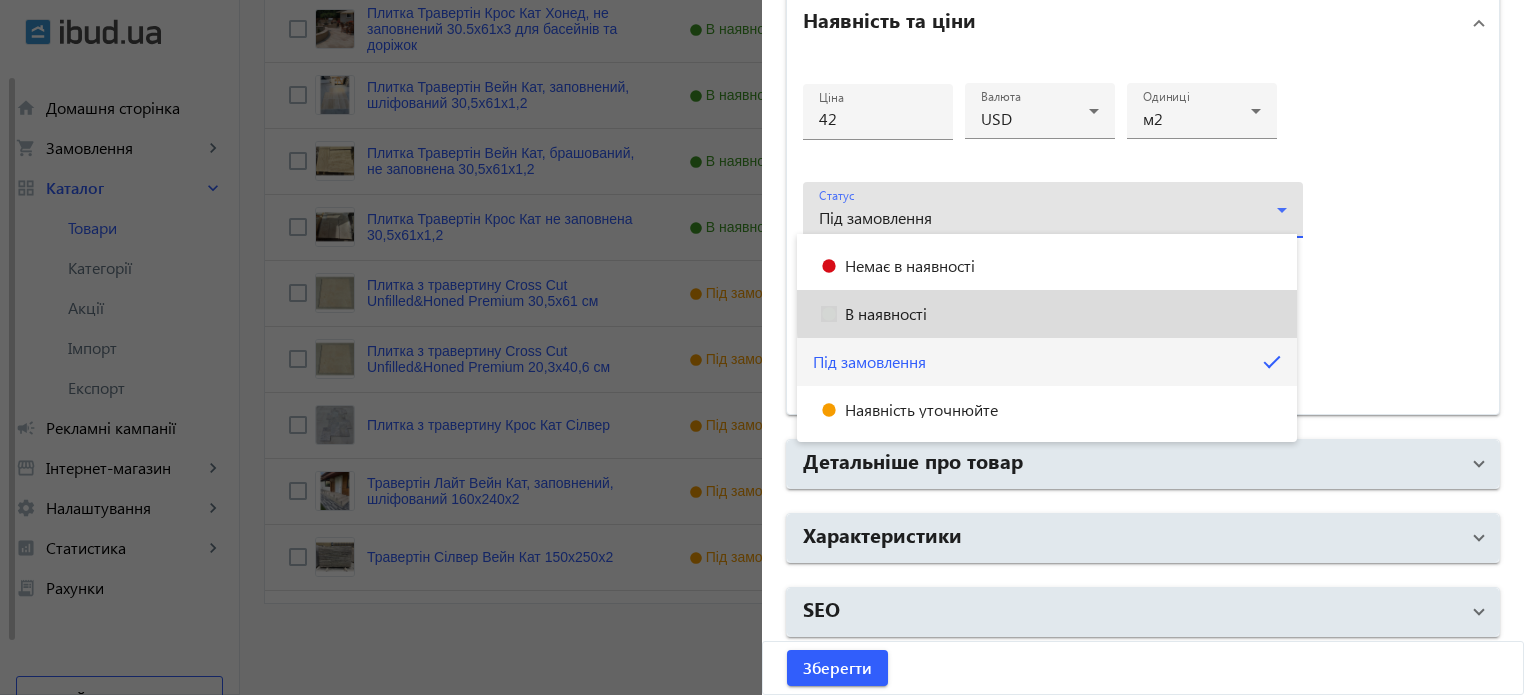 click on "В наявності" at bounding box center [1047, 314] 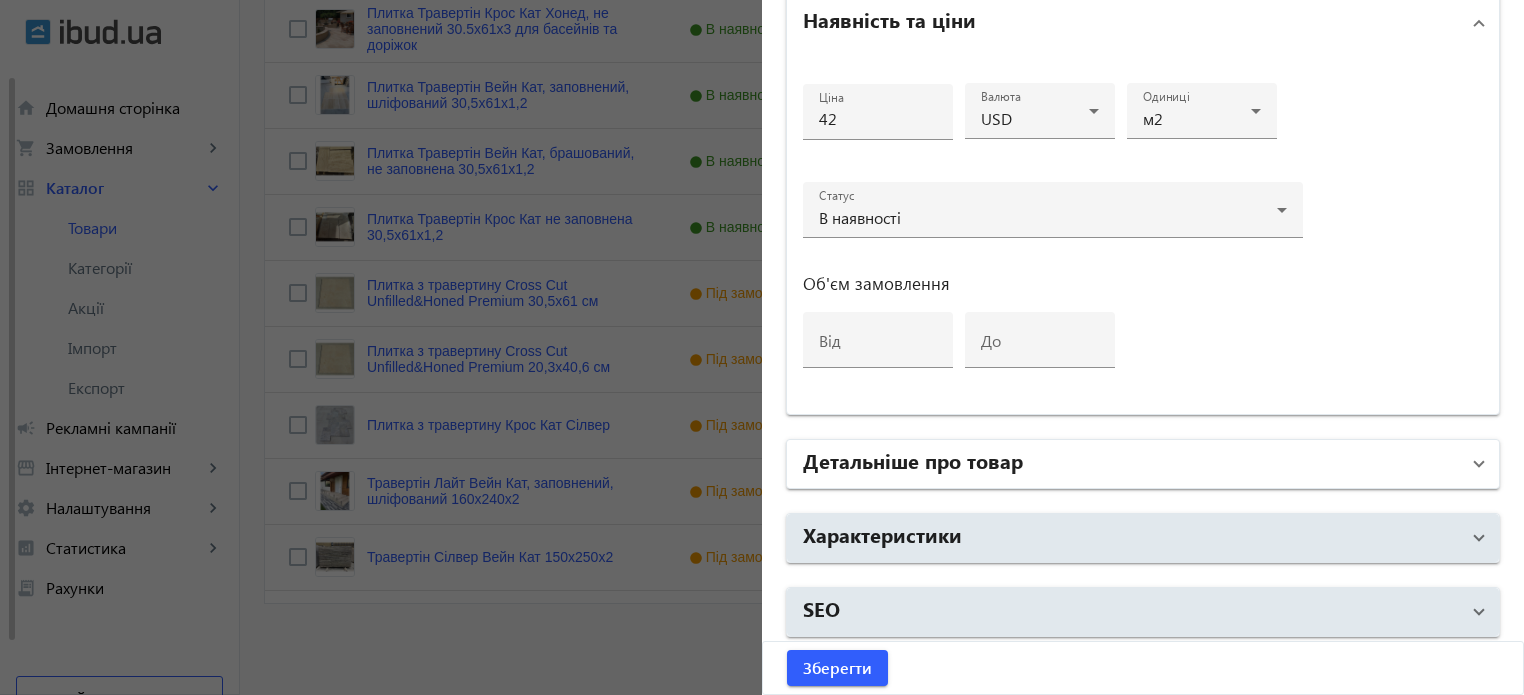 click on "Детальніше про товар" at bounding box center (913, 460) 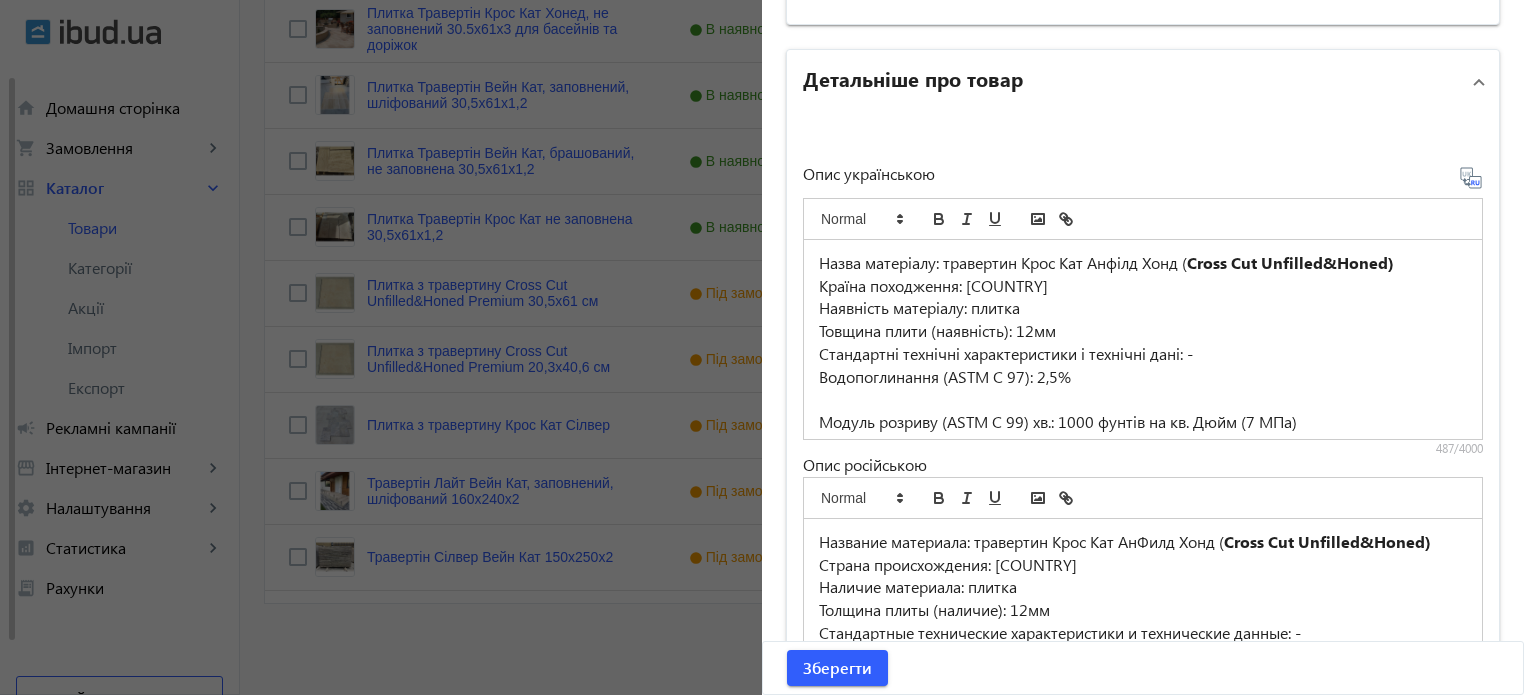 scroll, scrollTop: 1368, scrollLeft: 0, axis: vertical 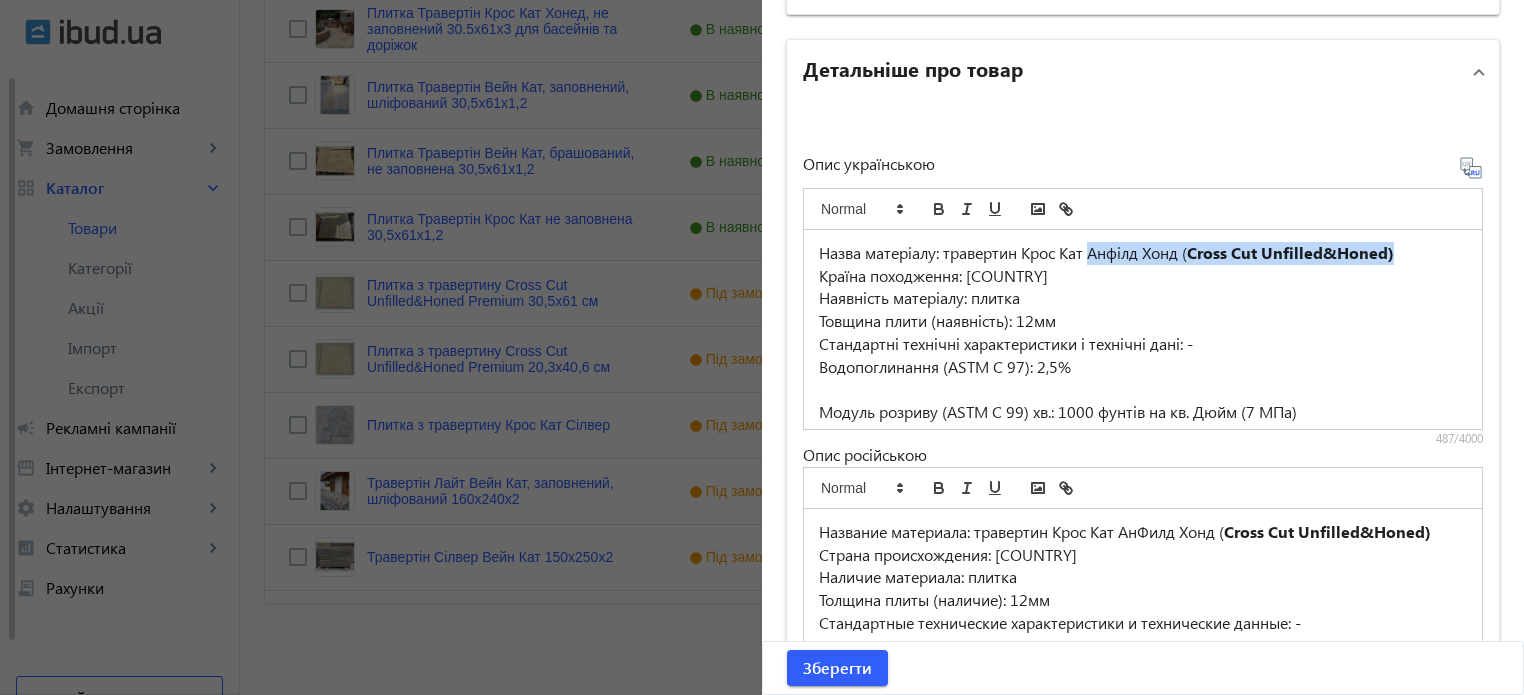 drag, startPoint x: 1399, startPoint y: 251, endPoint x: 1092, endPoint y: 246, distance: 307.0407 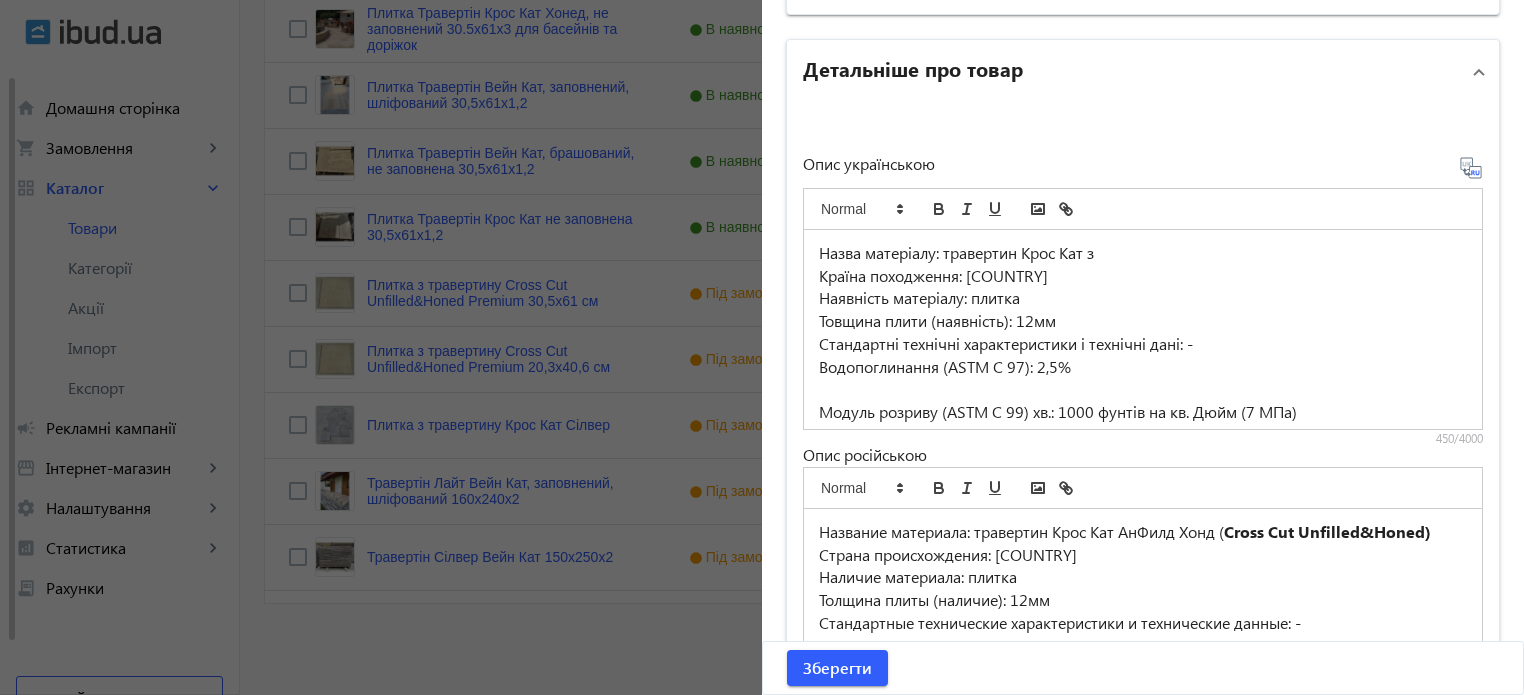 type 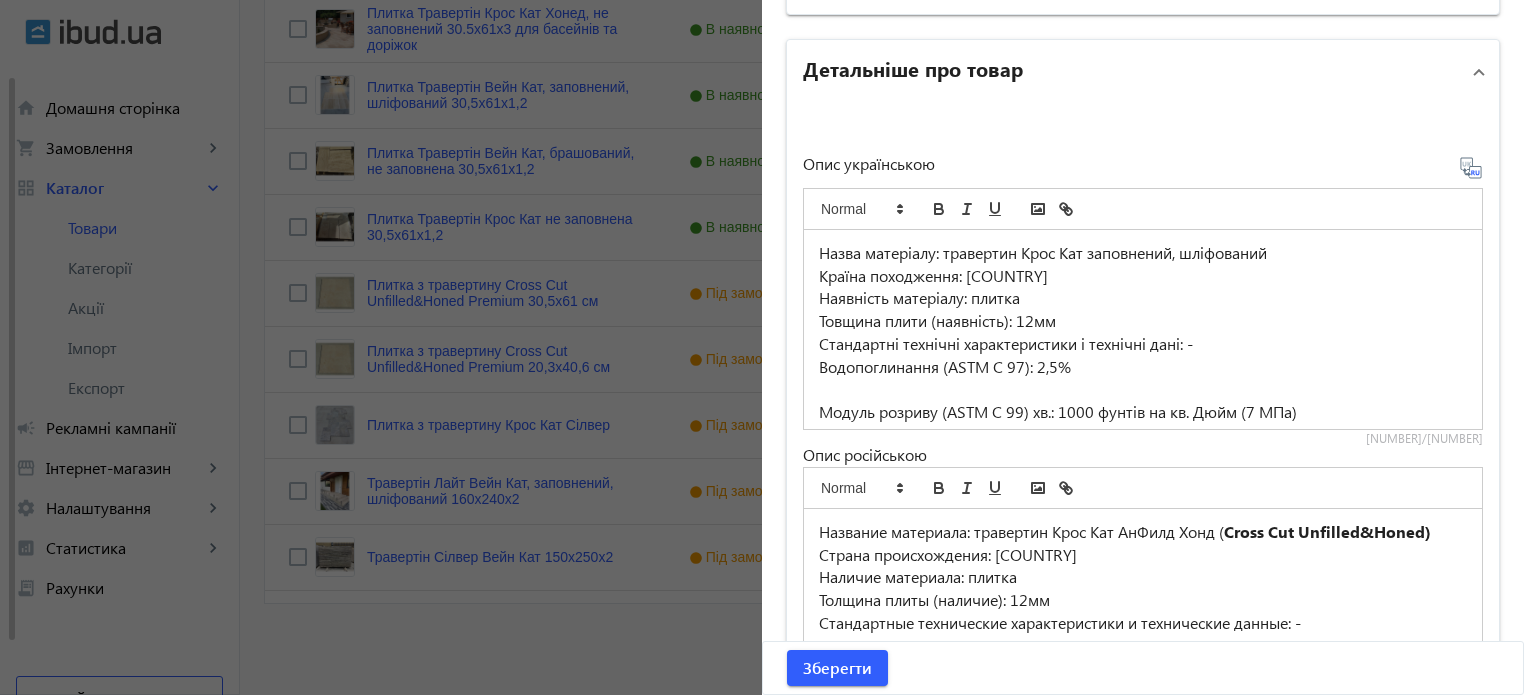 click on "Товщина плити (наявність): 12мм" at bounding box center (1143, 321) 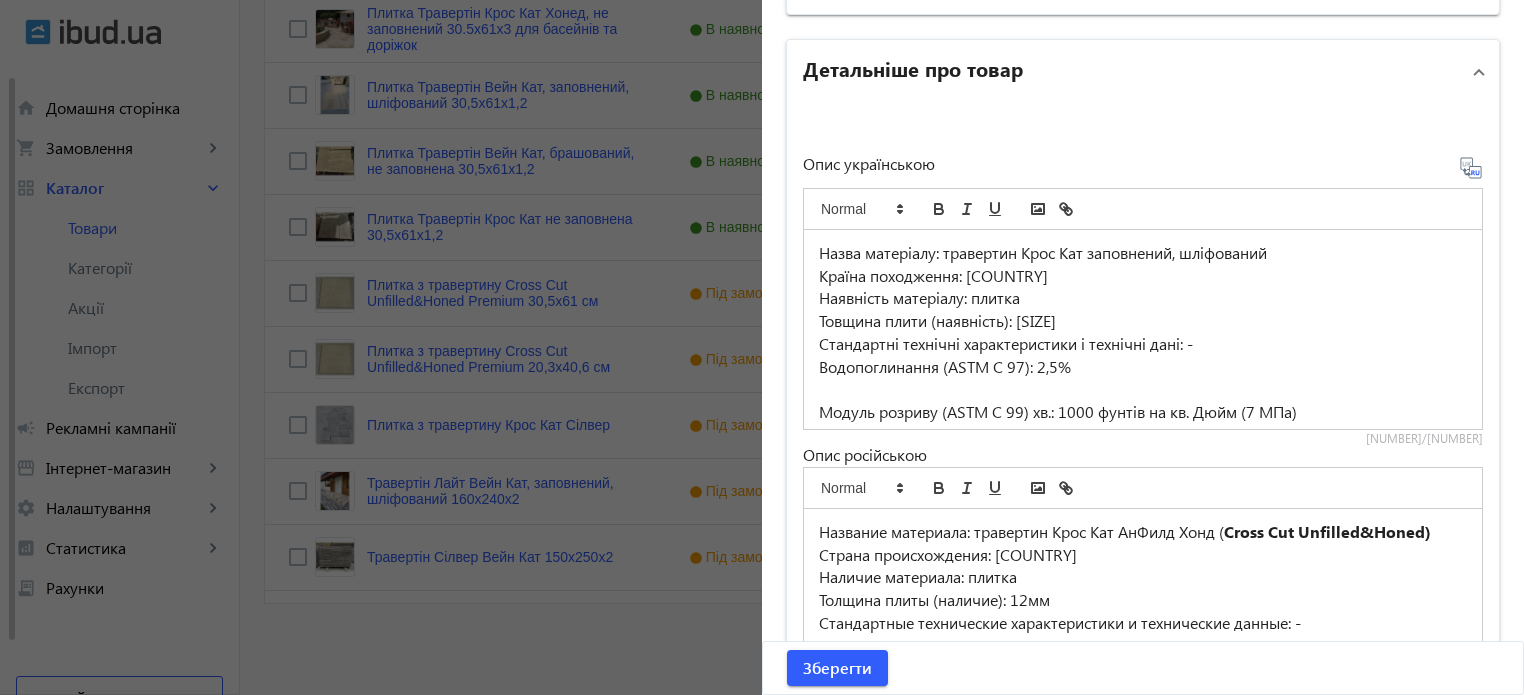 click on "Назва матеріалу: травертин Крос Кат заповнений, шліфований" at bounding box center [1143, 253] 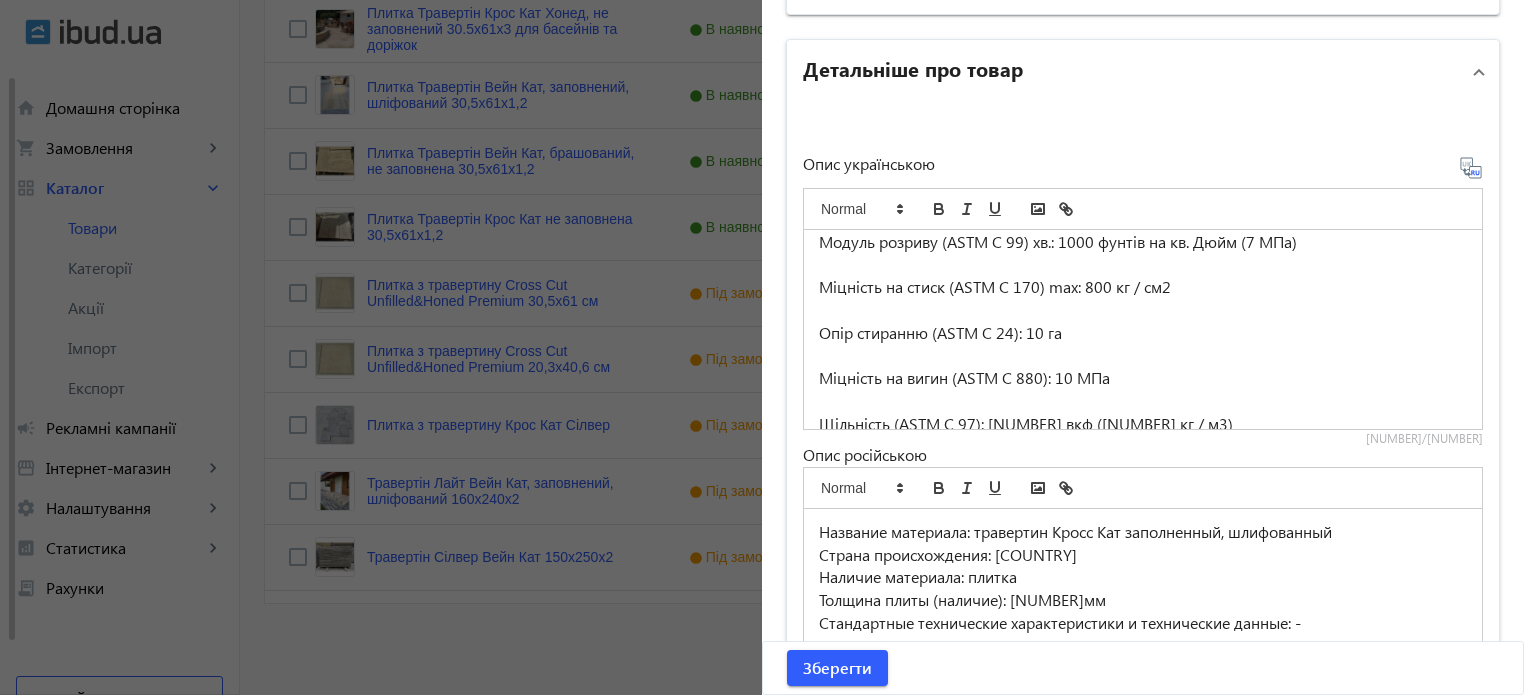 scroll, scrollTop: 188, scrollLeft: 0, axis: vertical 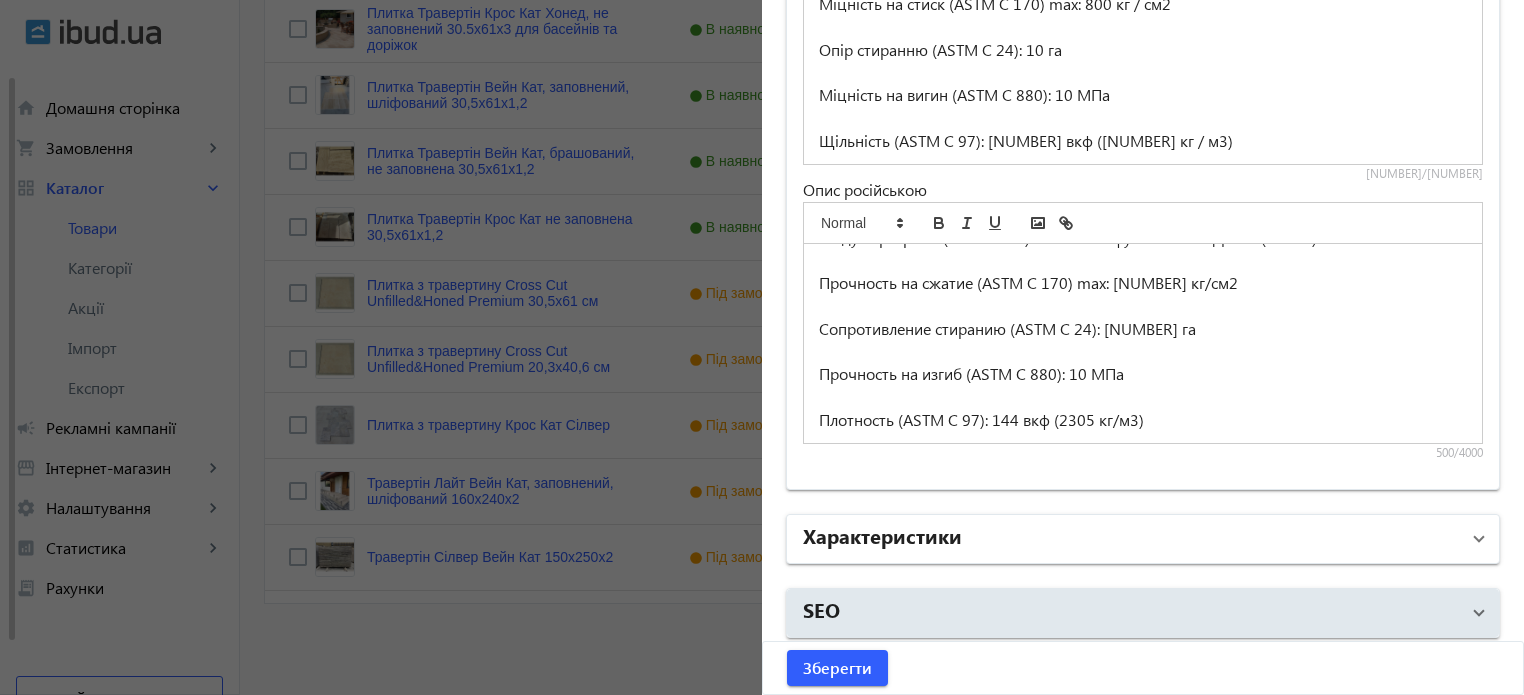 click on "Характеристики" at bounding box center [1131, 539] 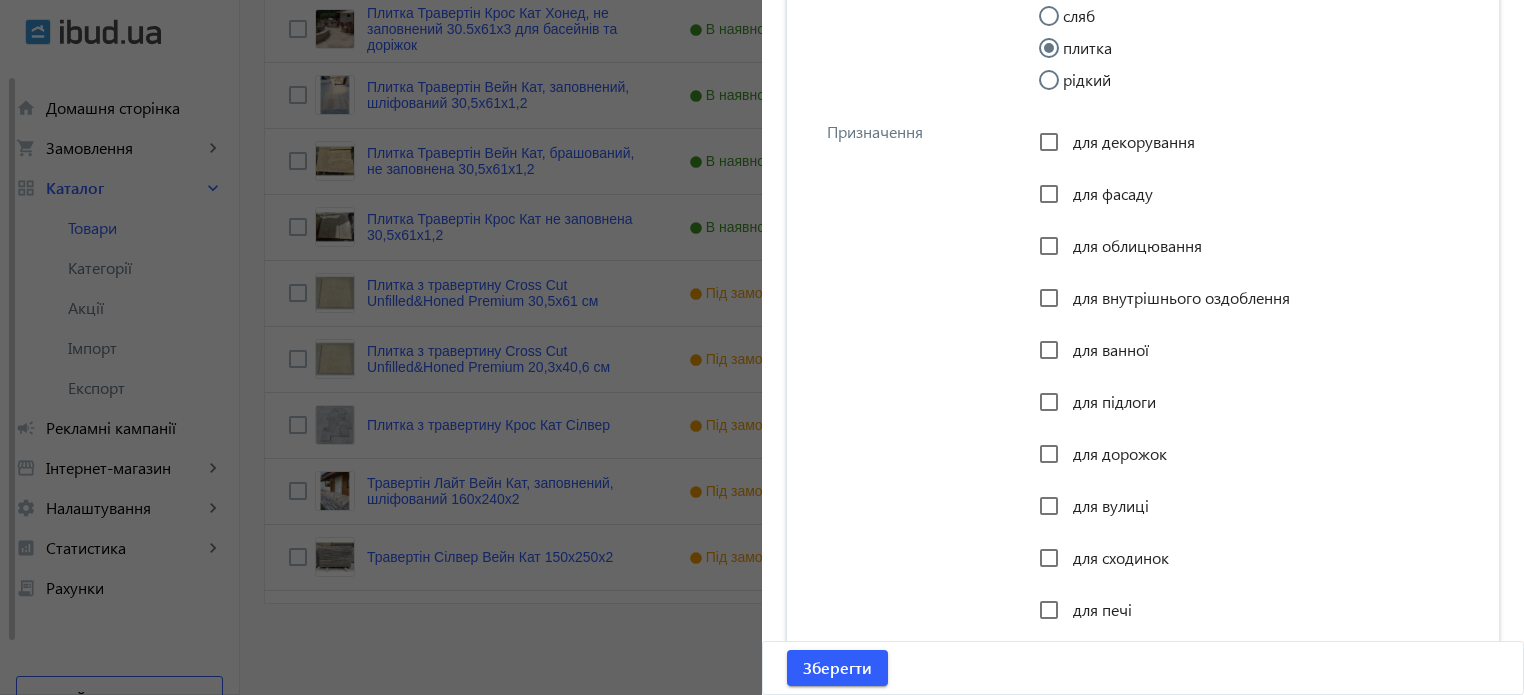 scroll, scrollTop: 2433, scrollLeft: 0, axis: vertical 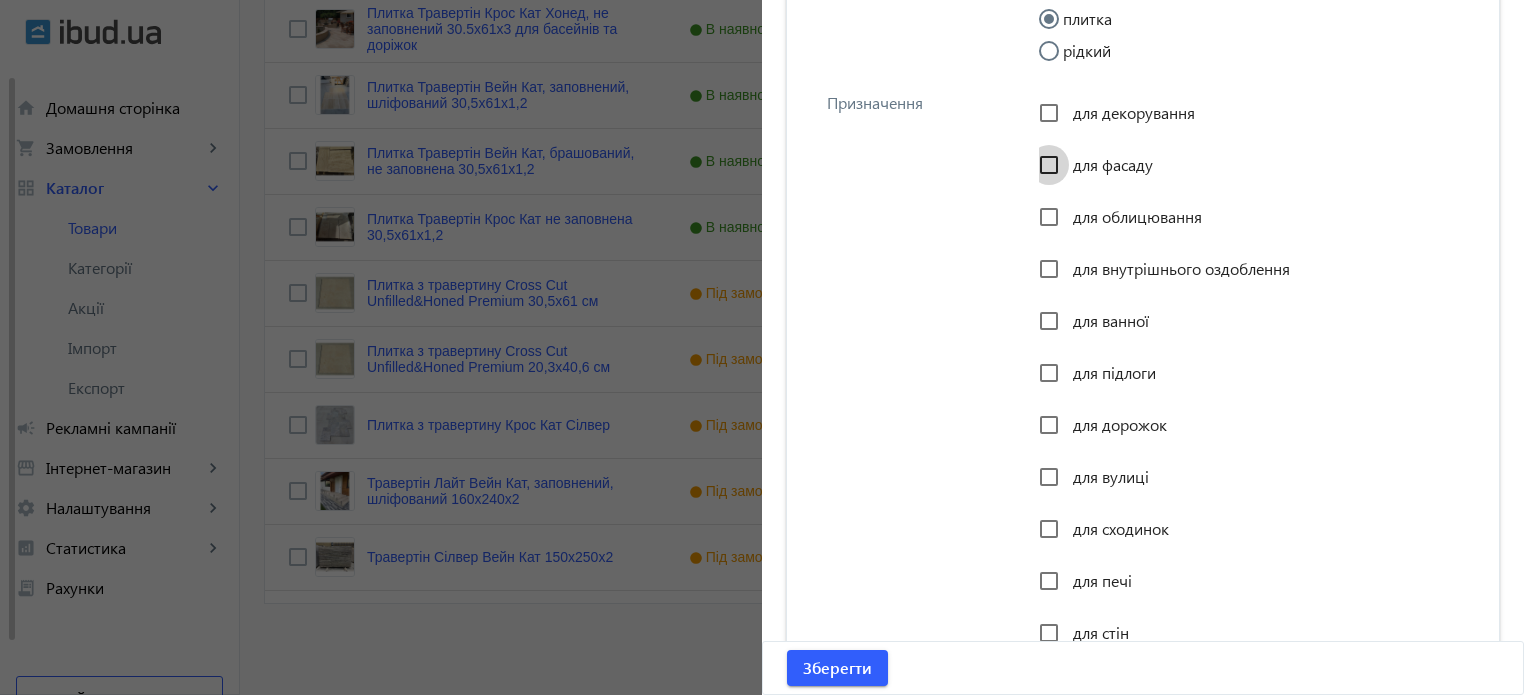 click on "для фасаду" at bounding box center [1049, 165] 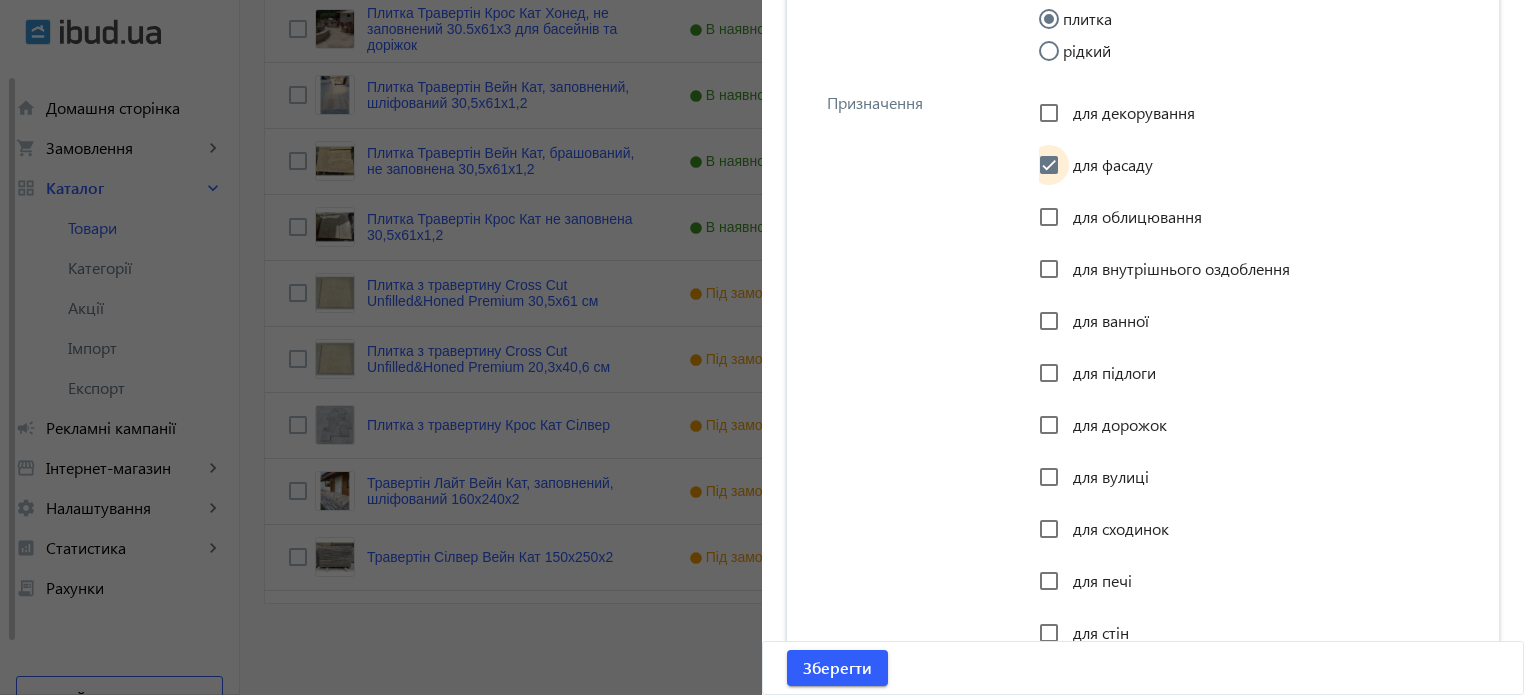 checkbox on "true" 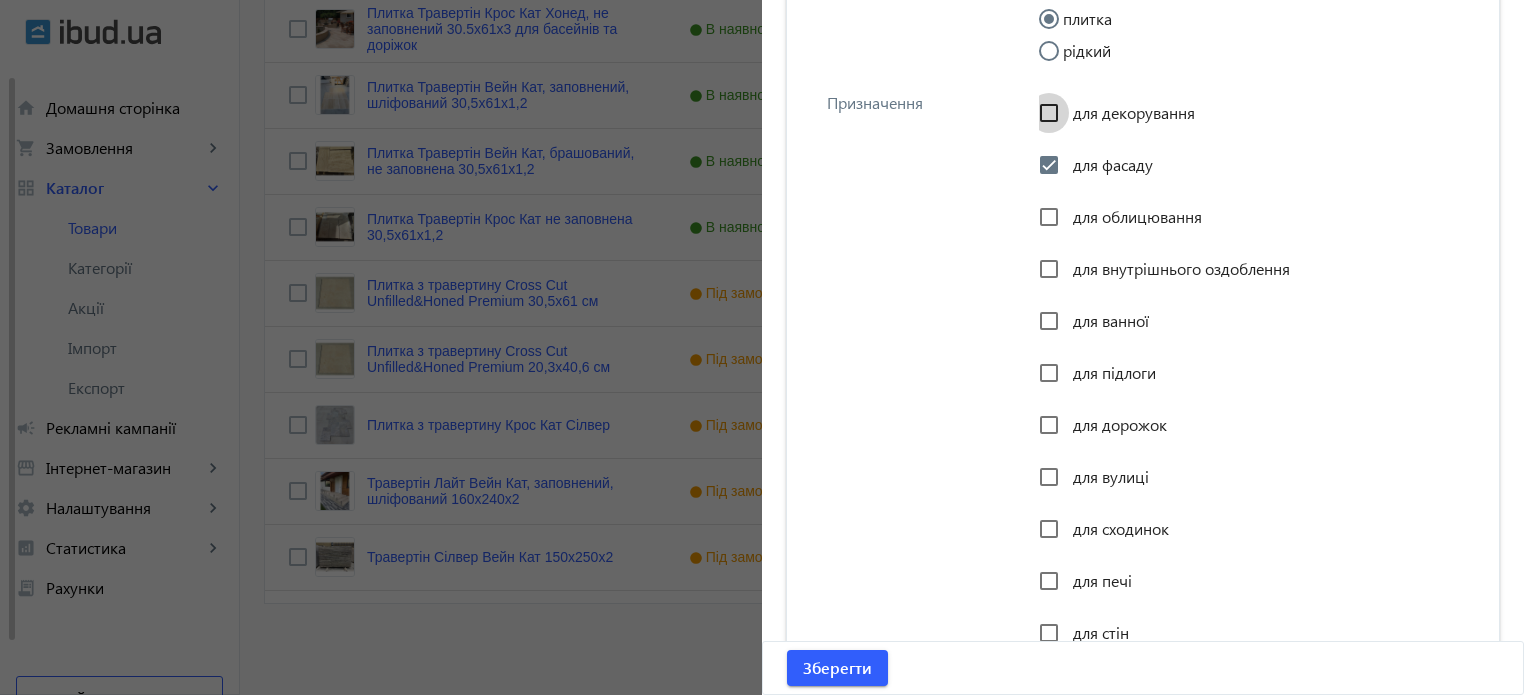 click on "для декорування" at bounding box center (1049, 113) 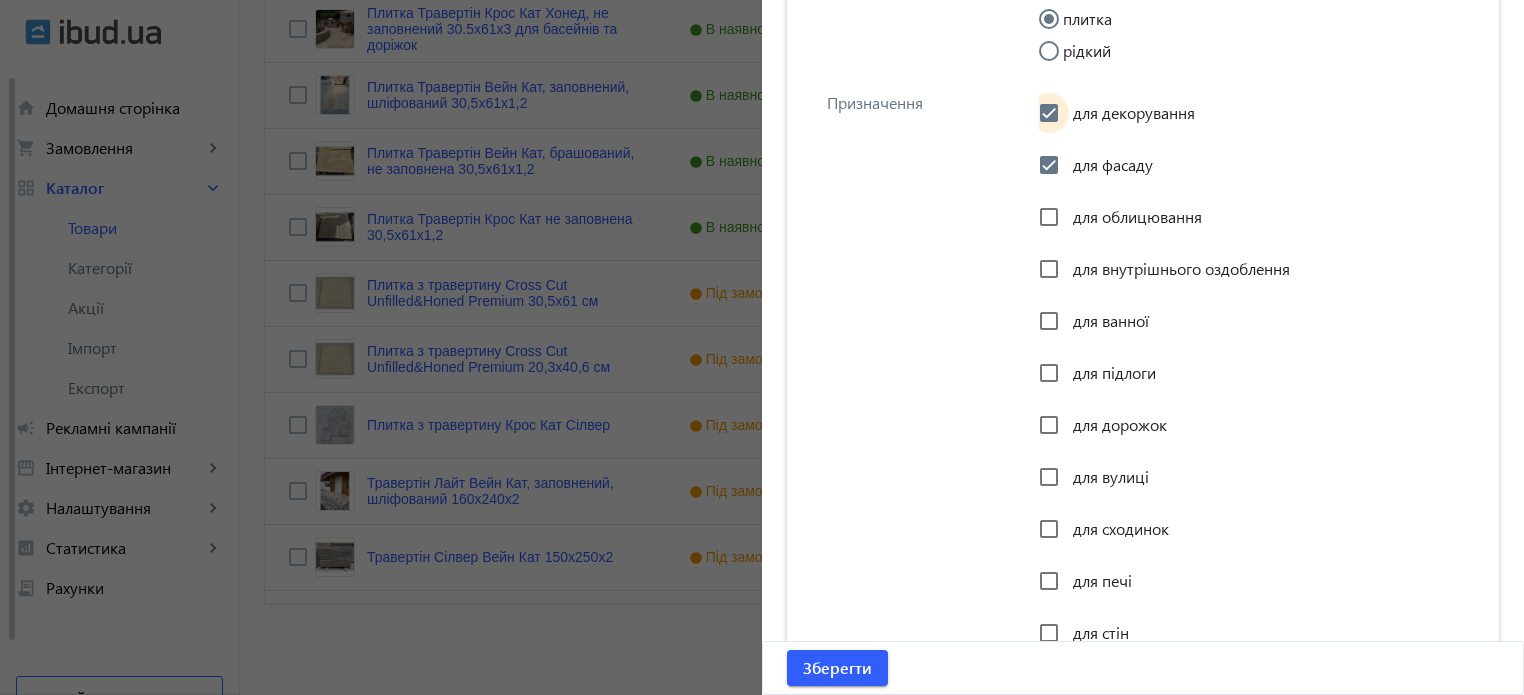 checkbox on "true" 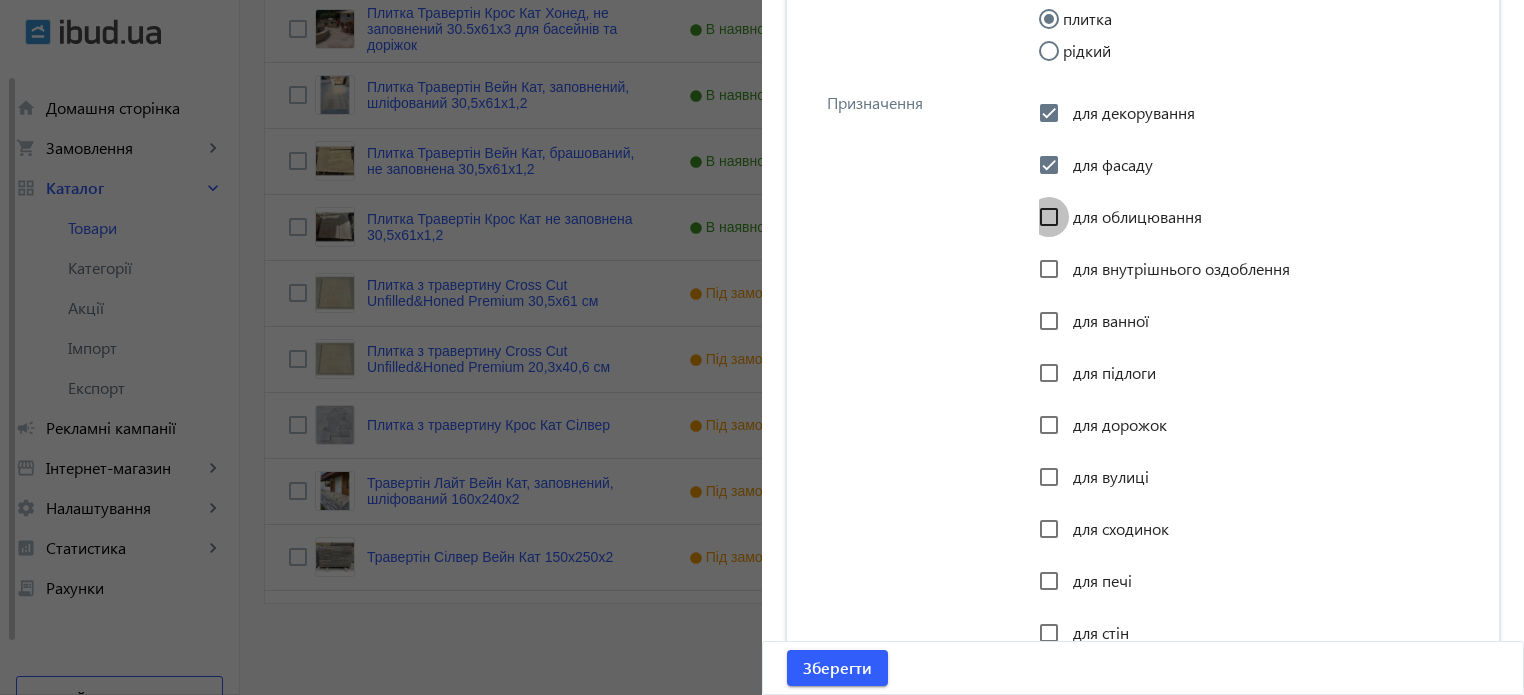 click on "для облицювання" at bounding box center (1049, 217) 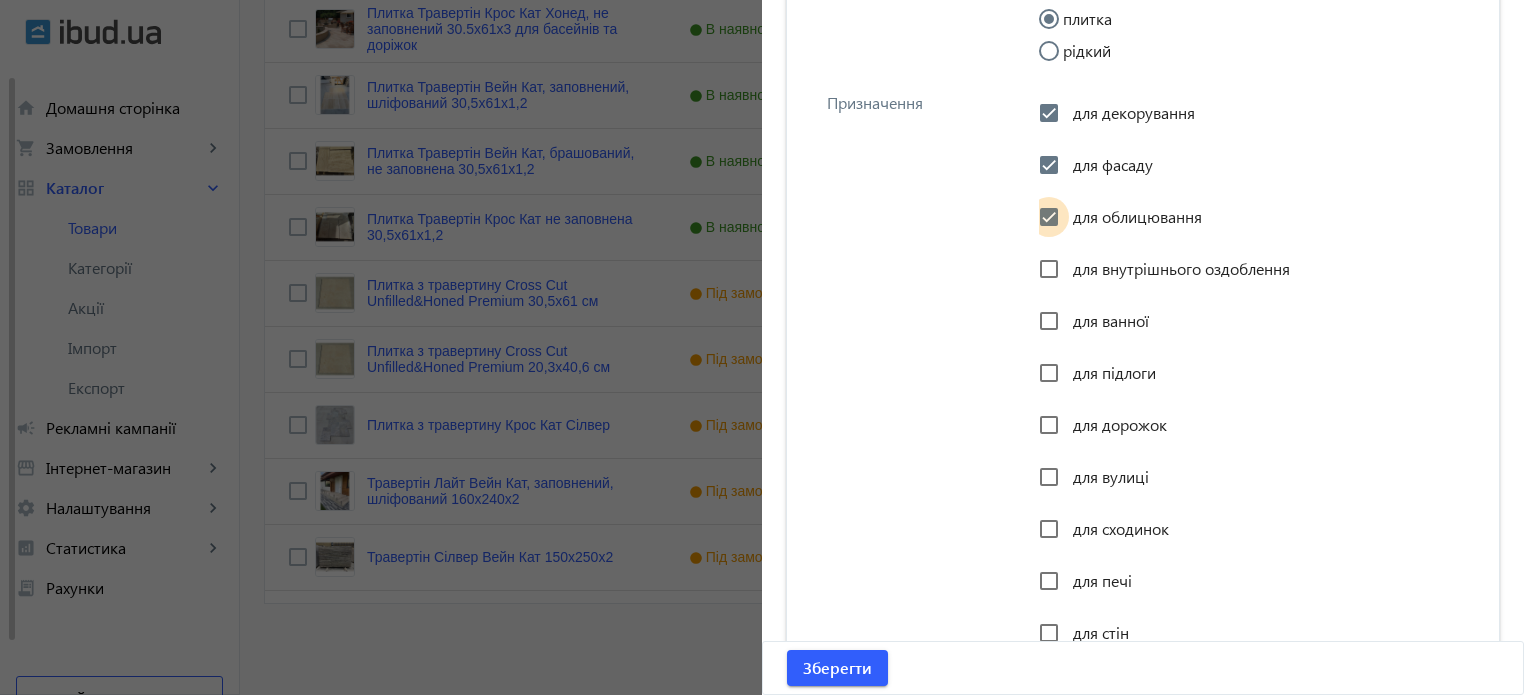 checkbox on "true" 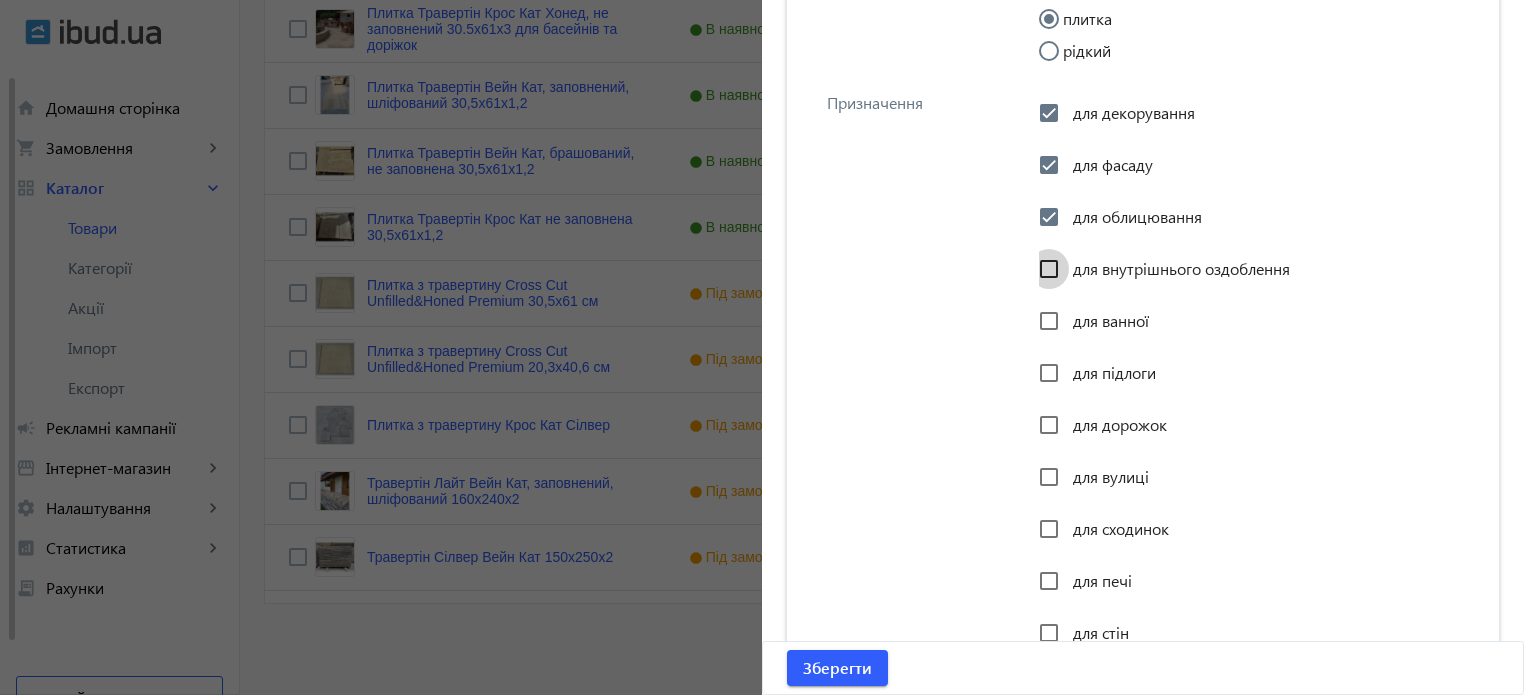 click on "для внутрішнього оздоблення" at bounding box center [1049, 269] 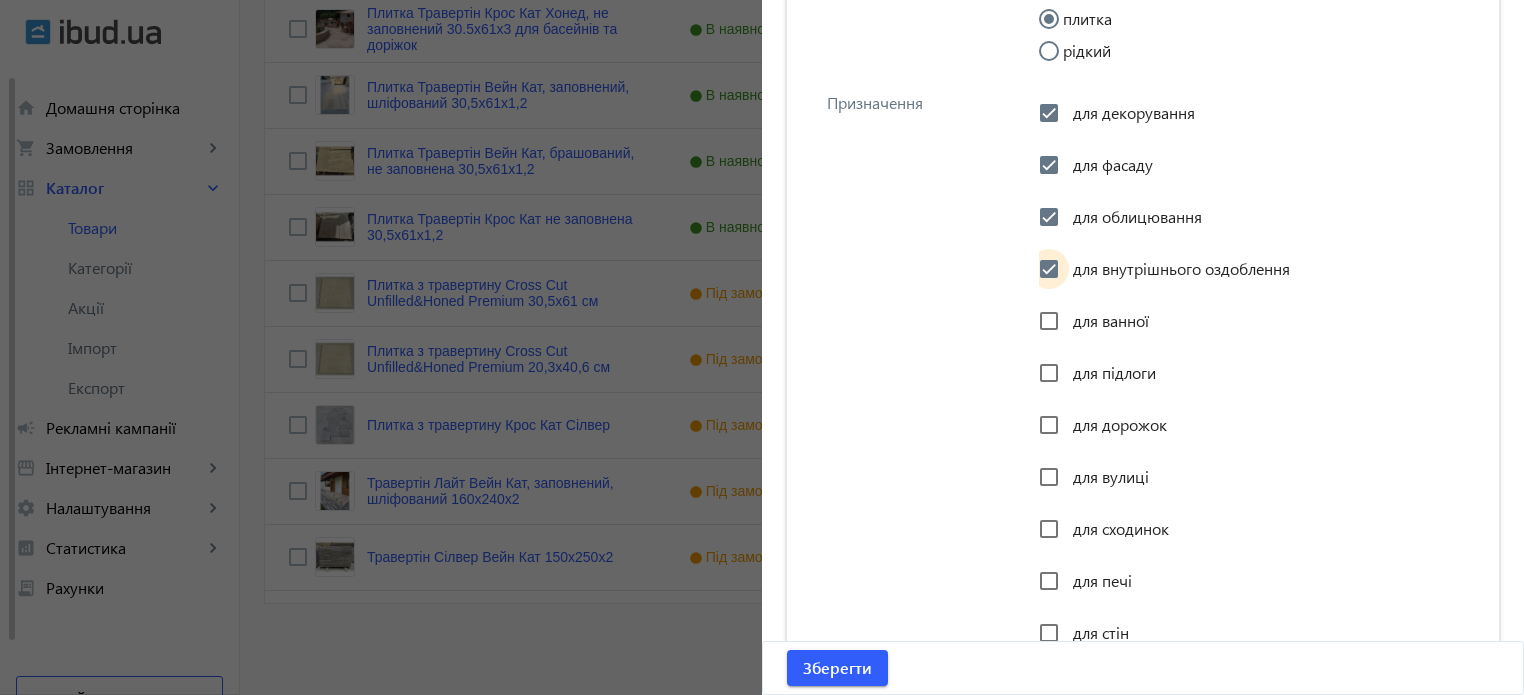 checkbox on "true" 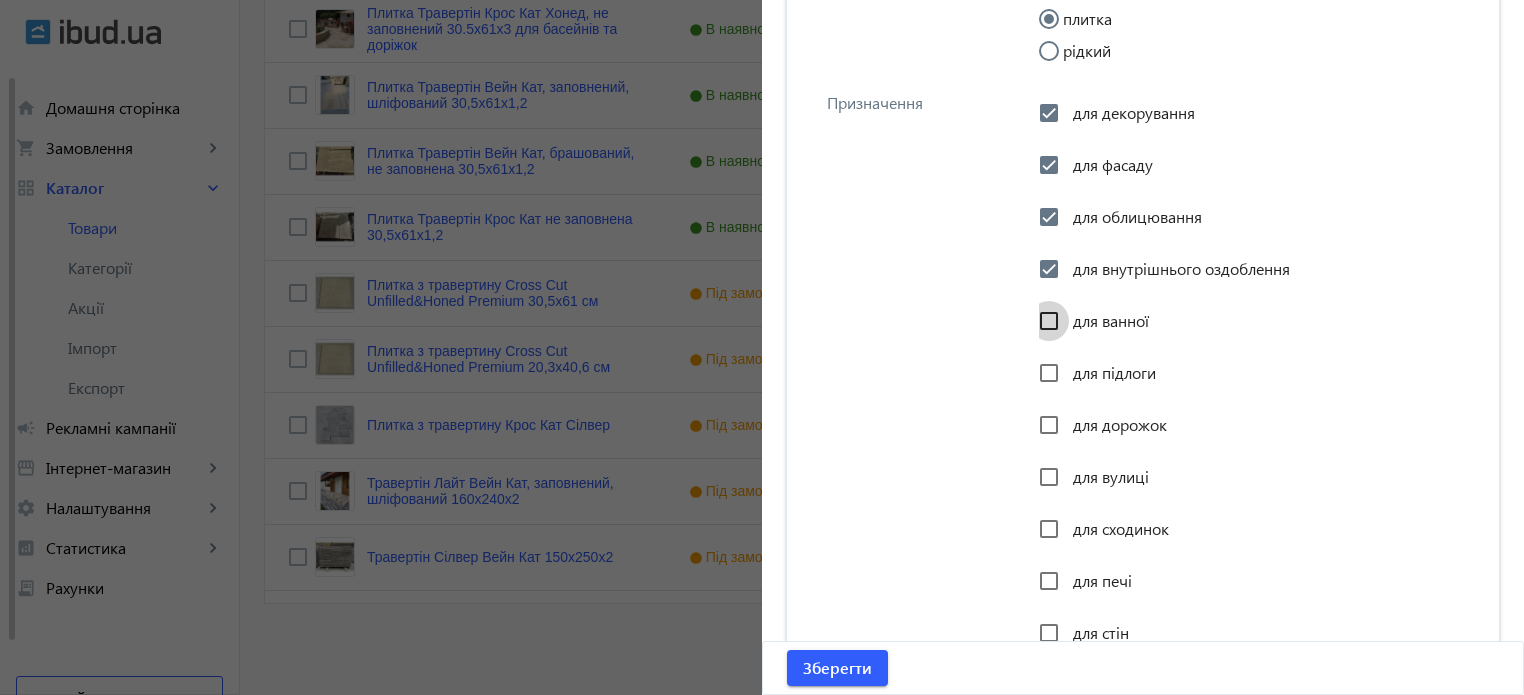 click on "для ванної" at bounding box center [1049, 321] 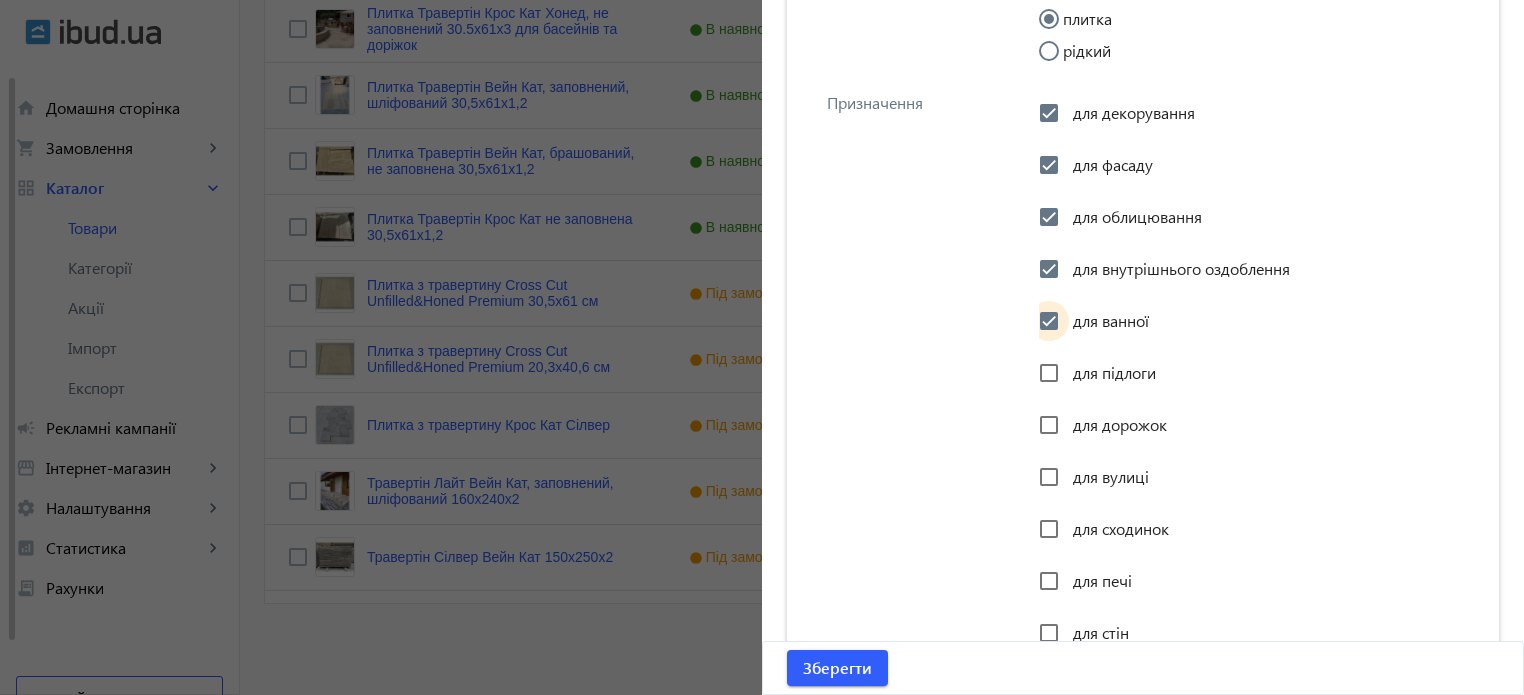 checkbox on "true" 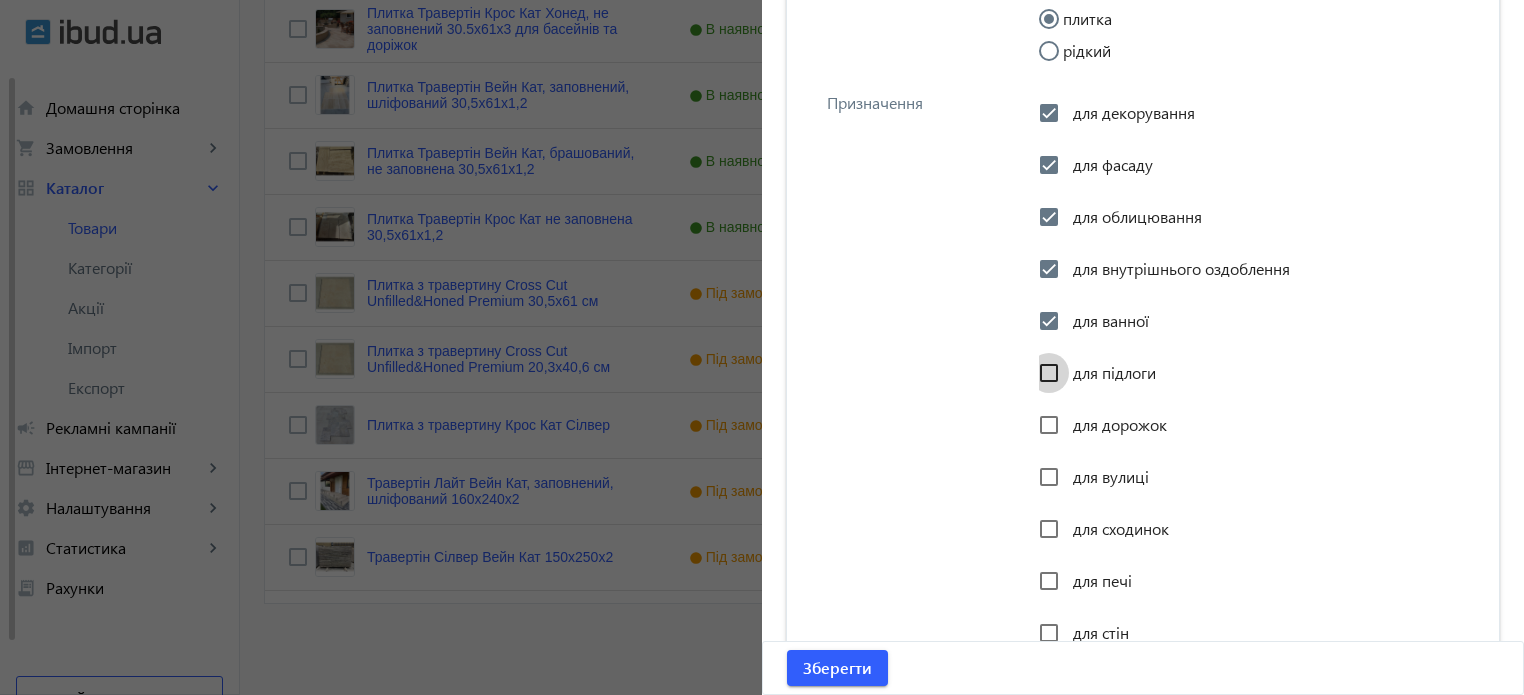 click on "для підлоги" at bounding box center (1049, 373) 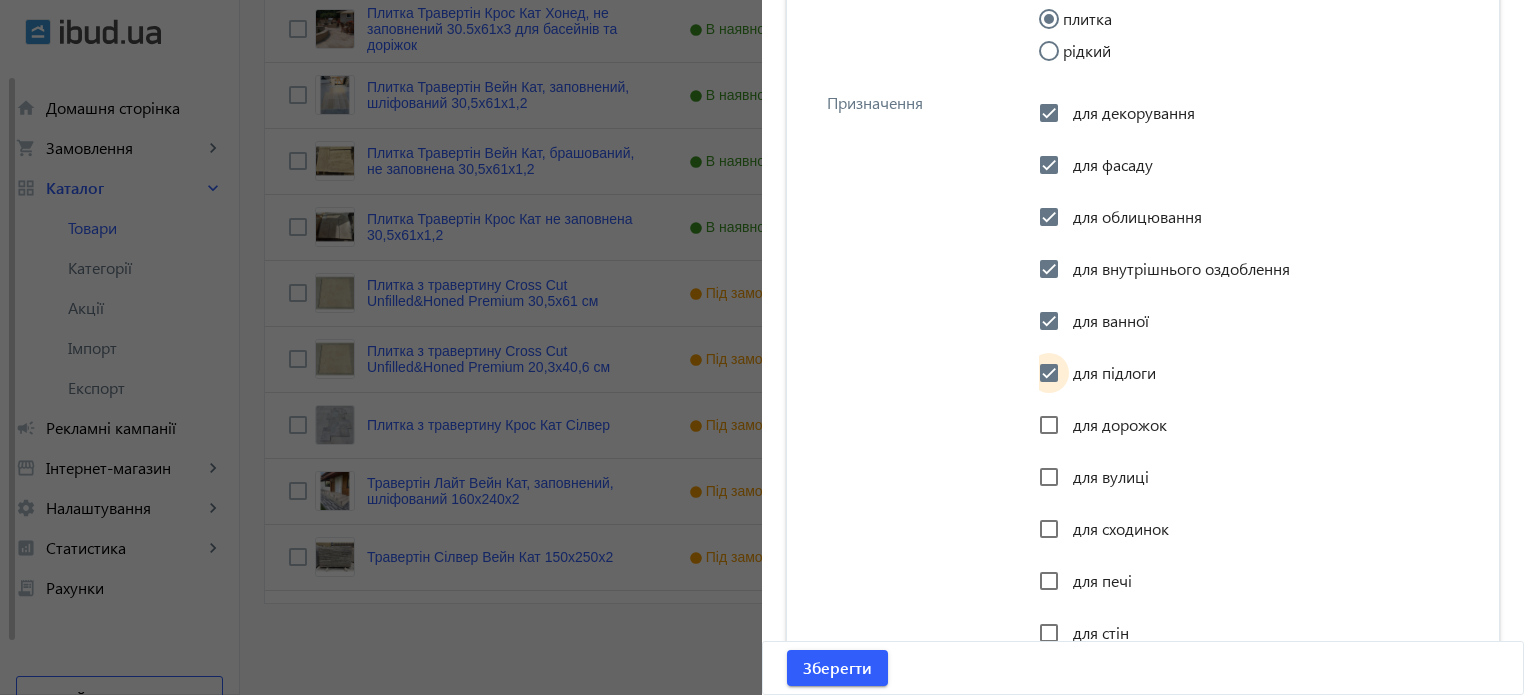 checkbox on "true" 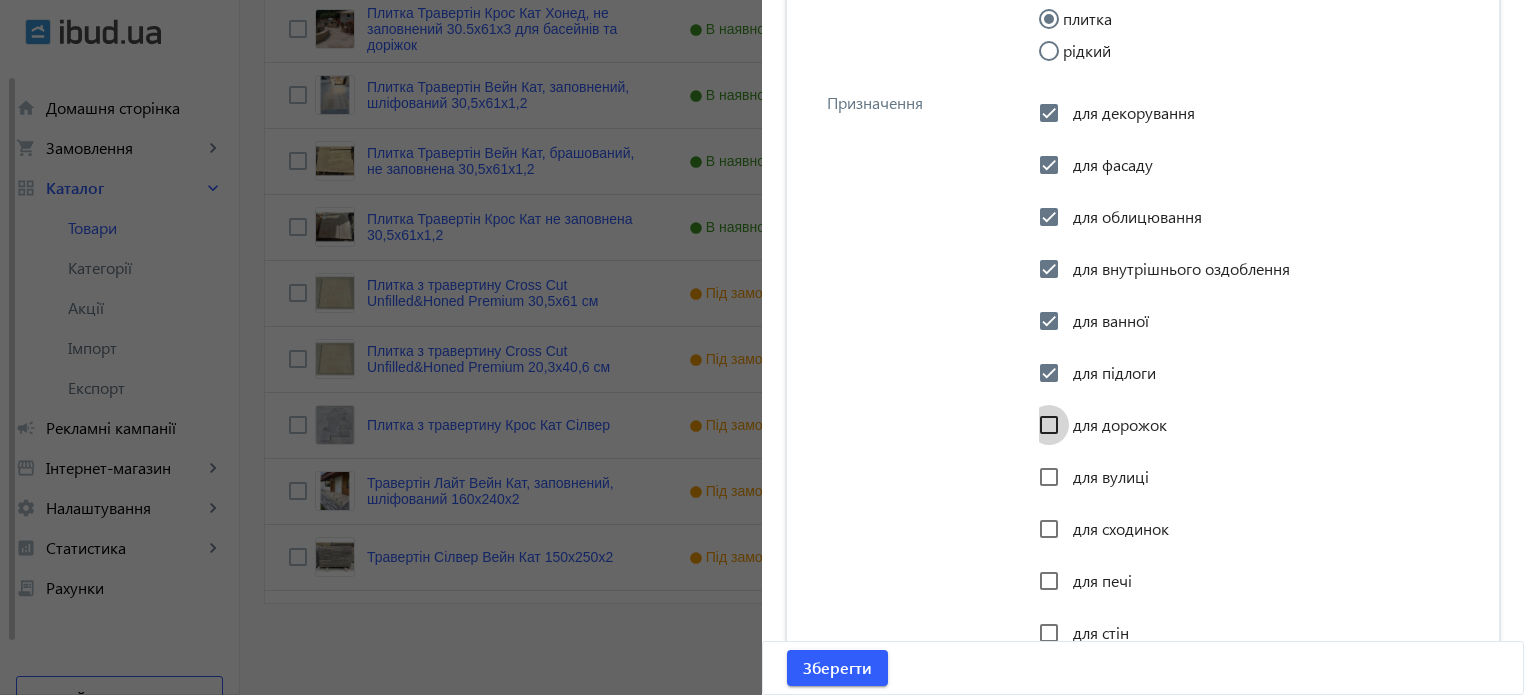 click on "для дорожок" at bounding box center [1049, 425] 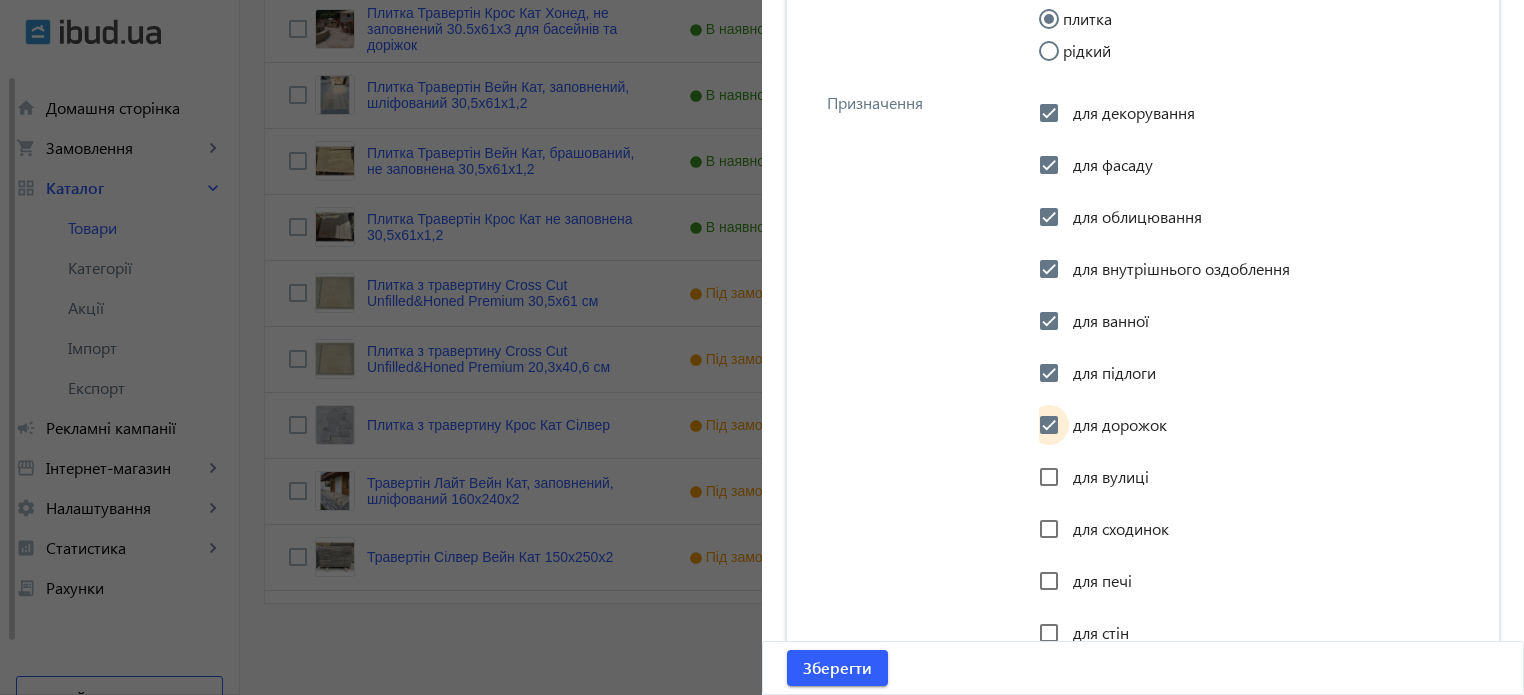 checkbox on "true" 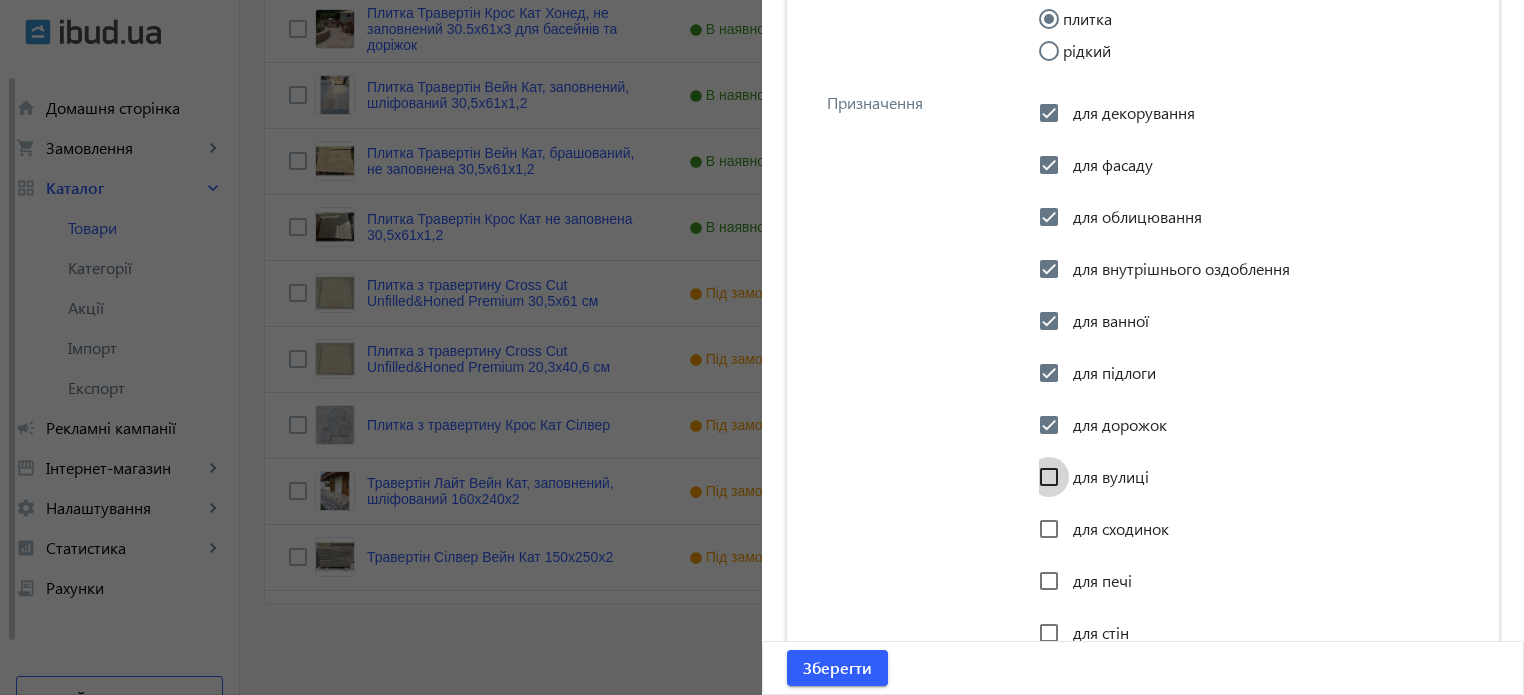 click on "для вулиці" at bounding box center (1049, 477) 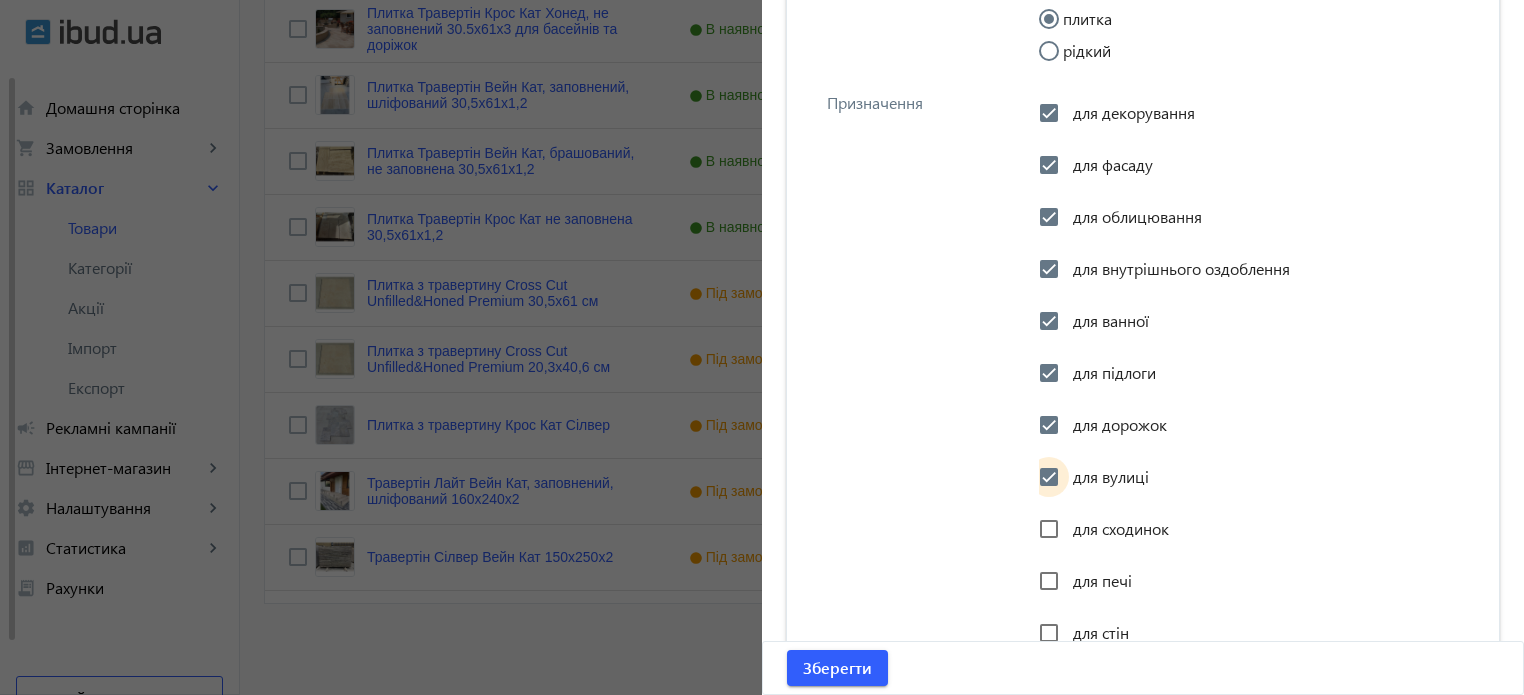 checkbox on "true" 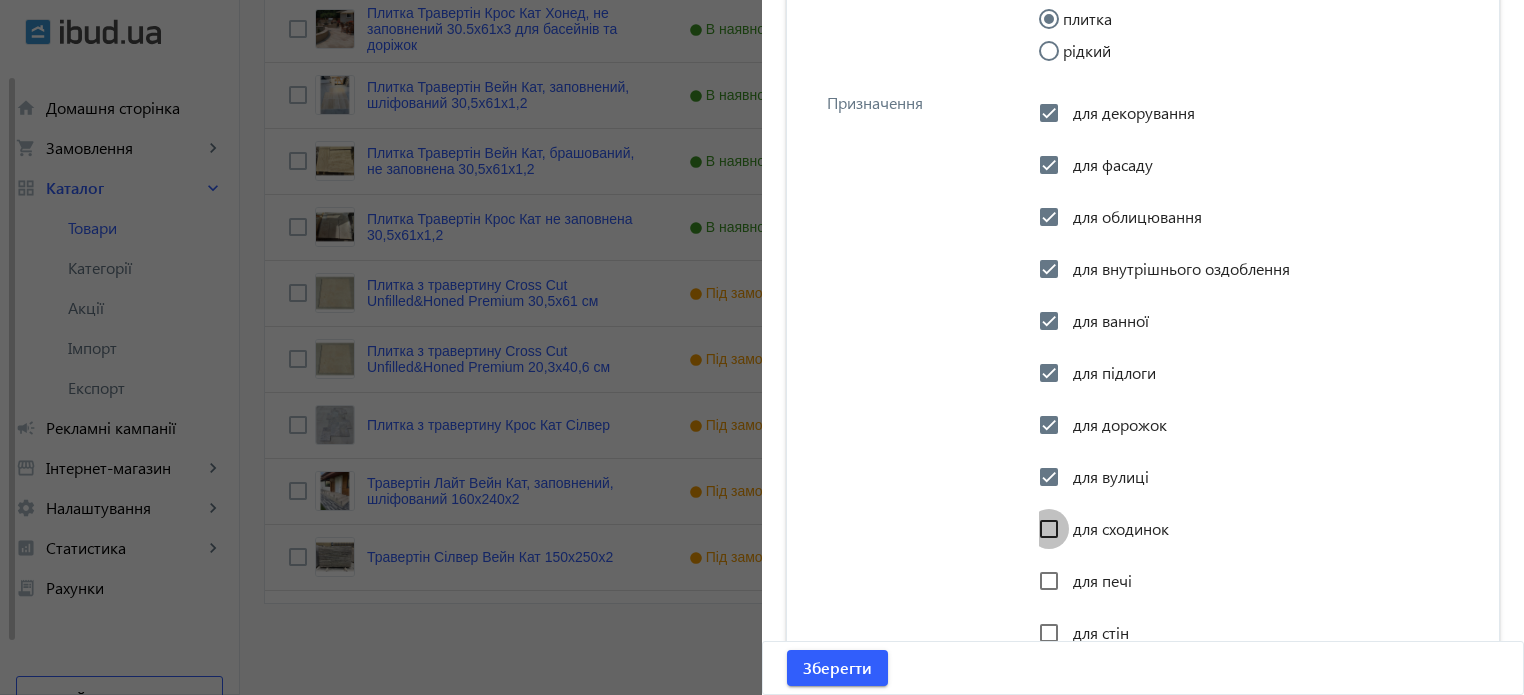click on "для сходинок" at bounding box center [1049, 529] 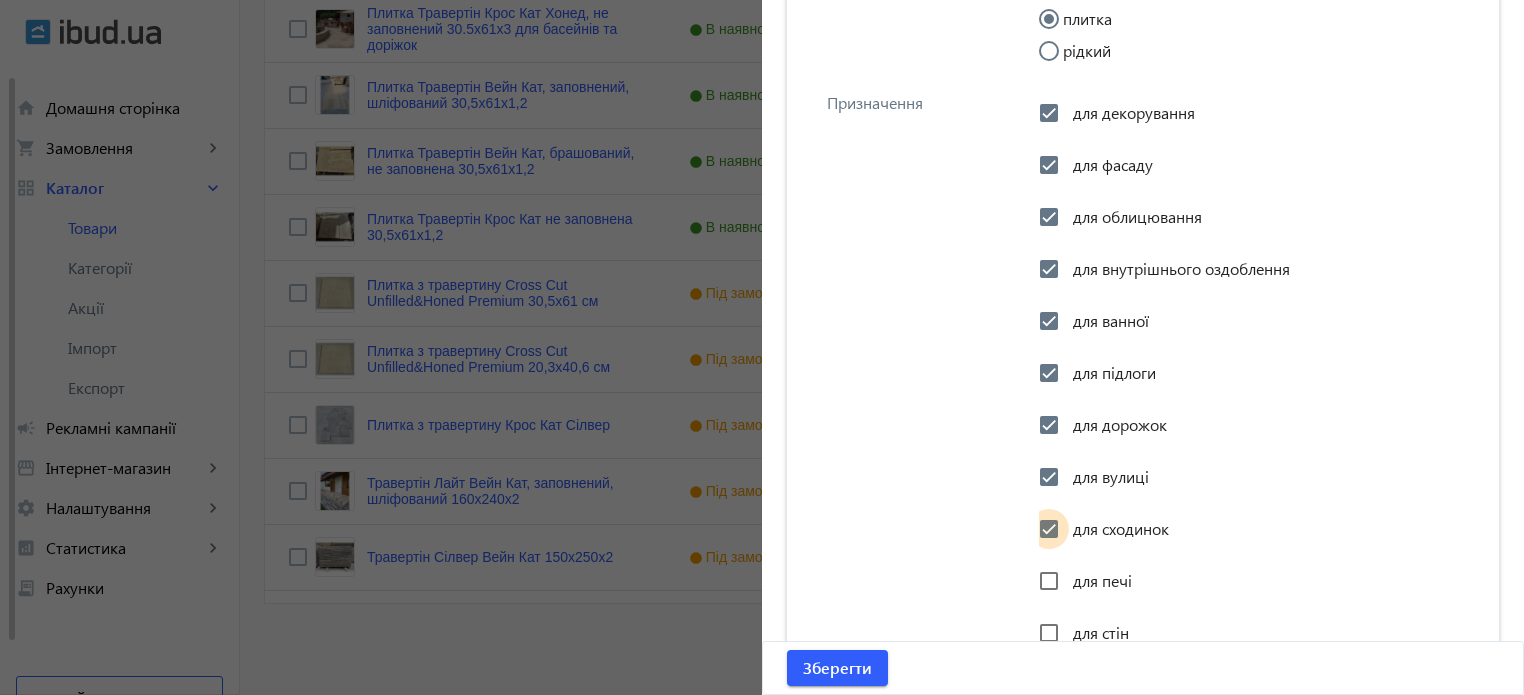 checkbox on "true" 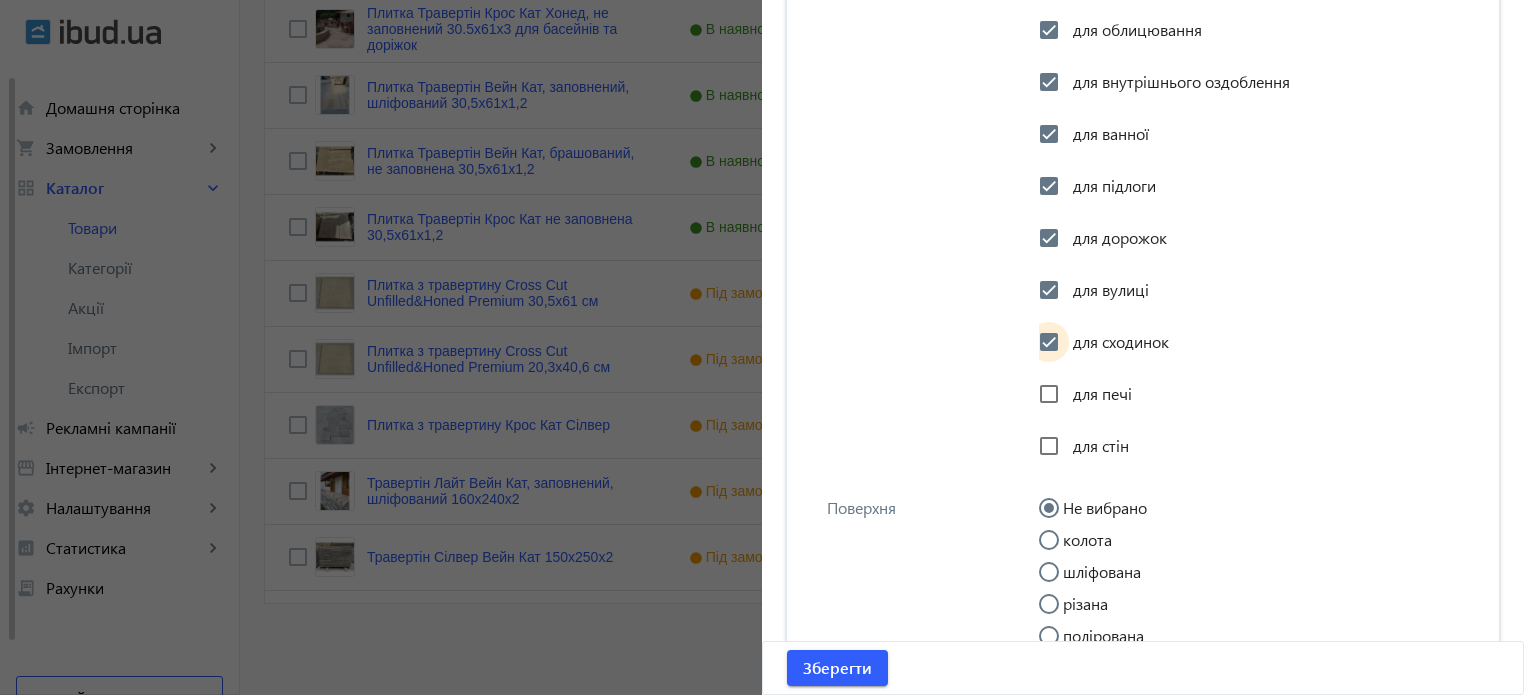 scroll, scrollTop: 2633, scrollLeft: 0, axis: vertical 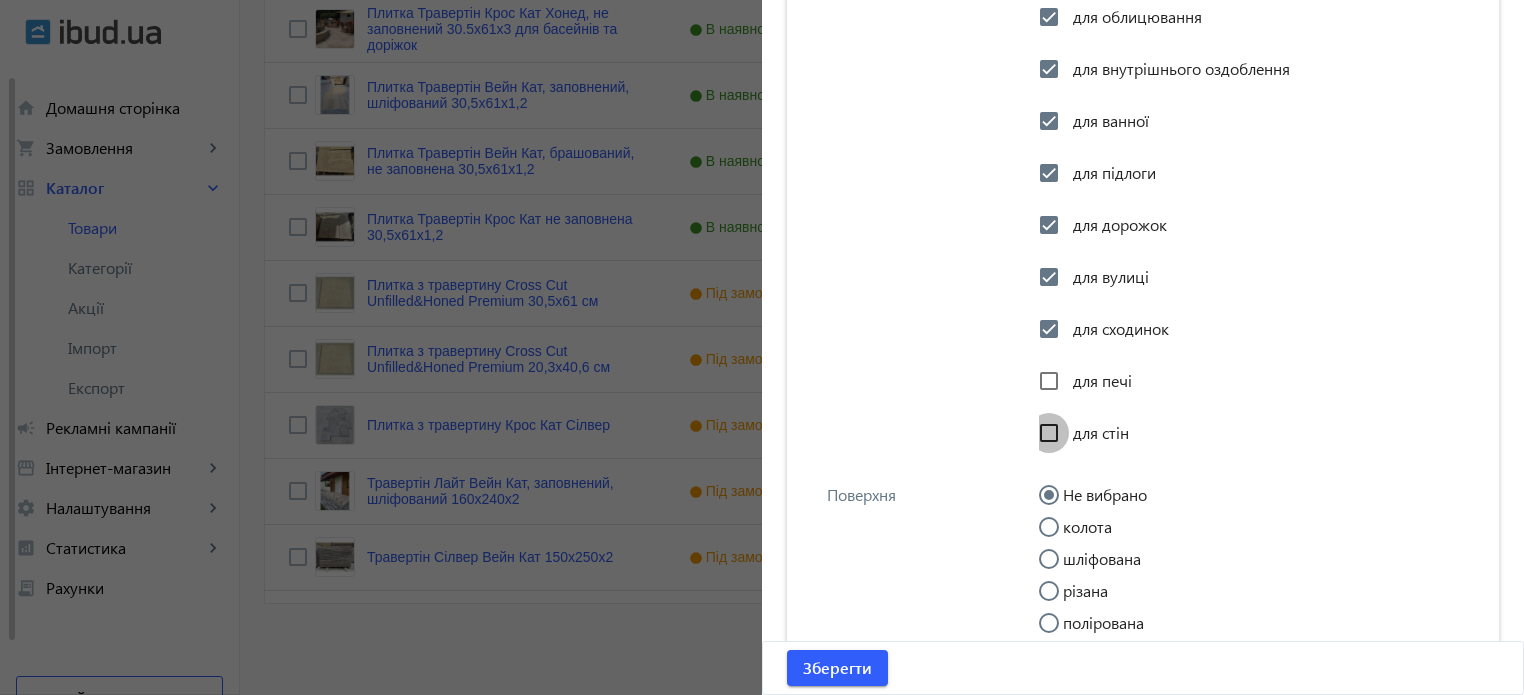 click on "для стін" at bounding box center (1049, 433) 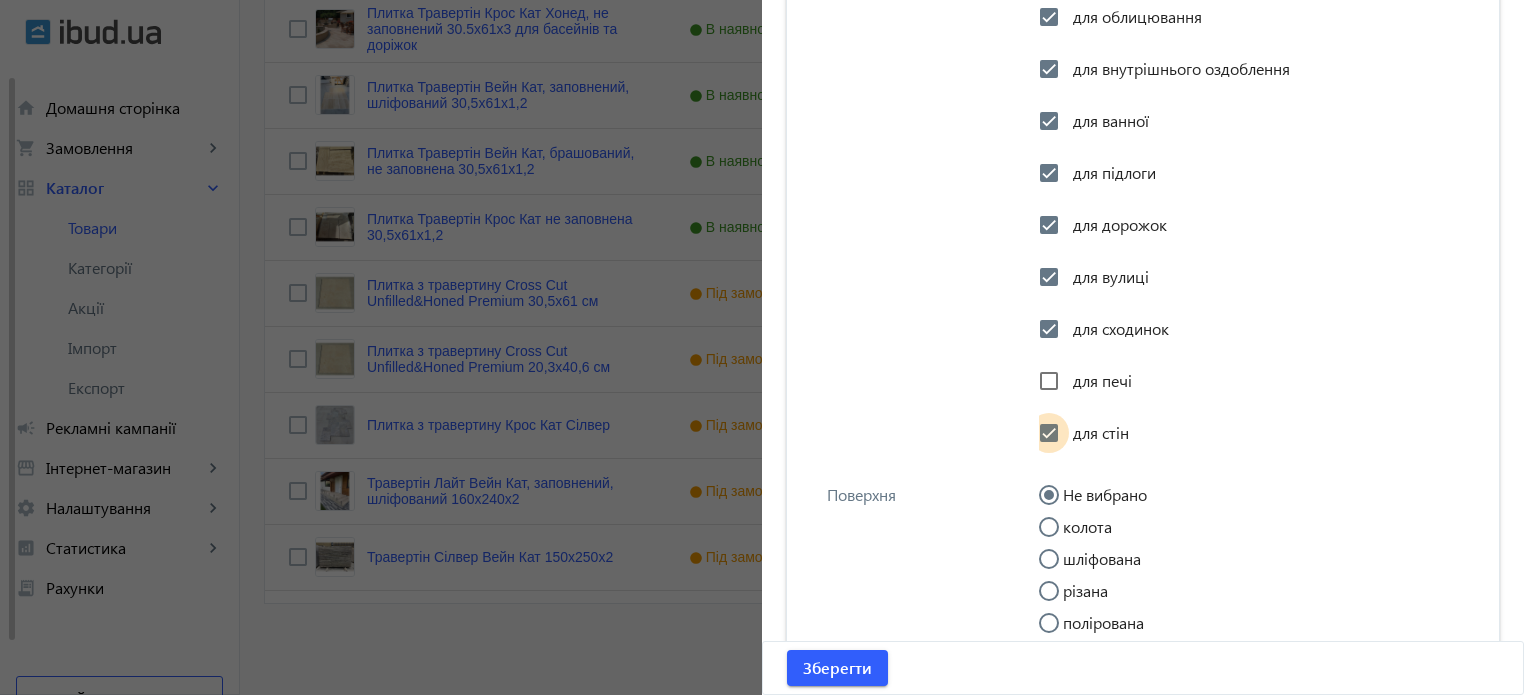 checkbox on "true" 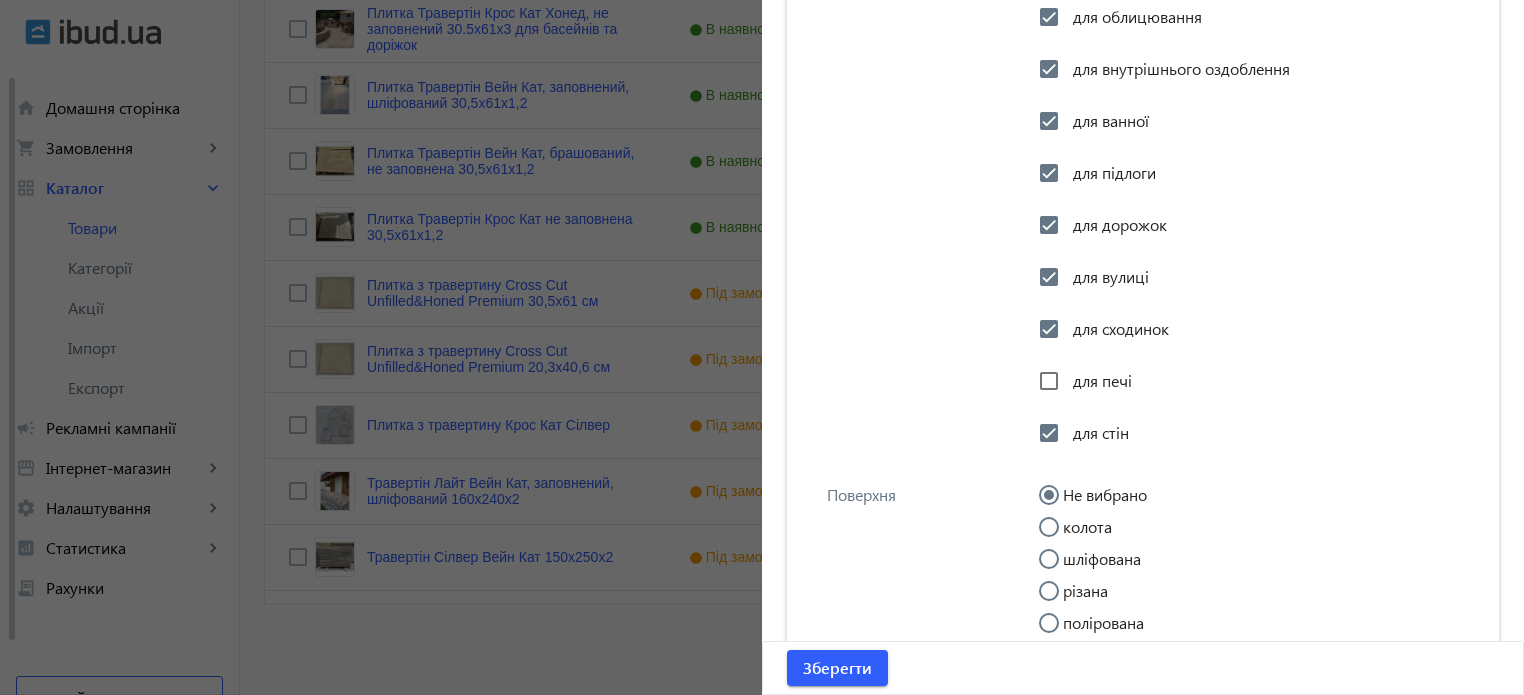 click on "шліфована" at bounding box center (1059, 569) 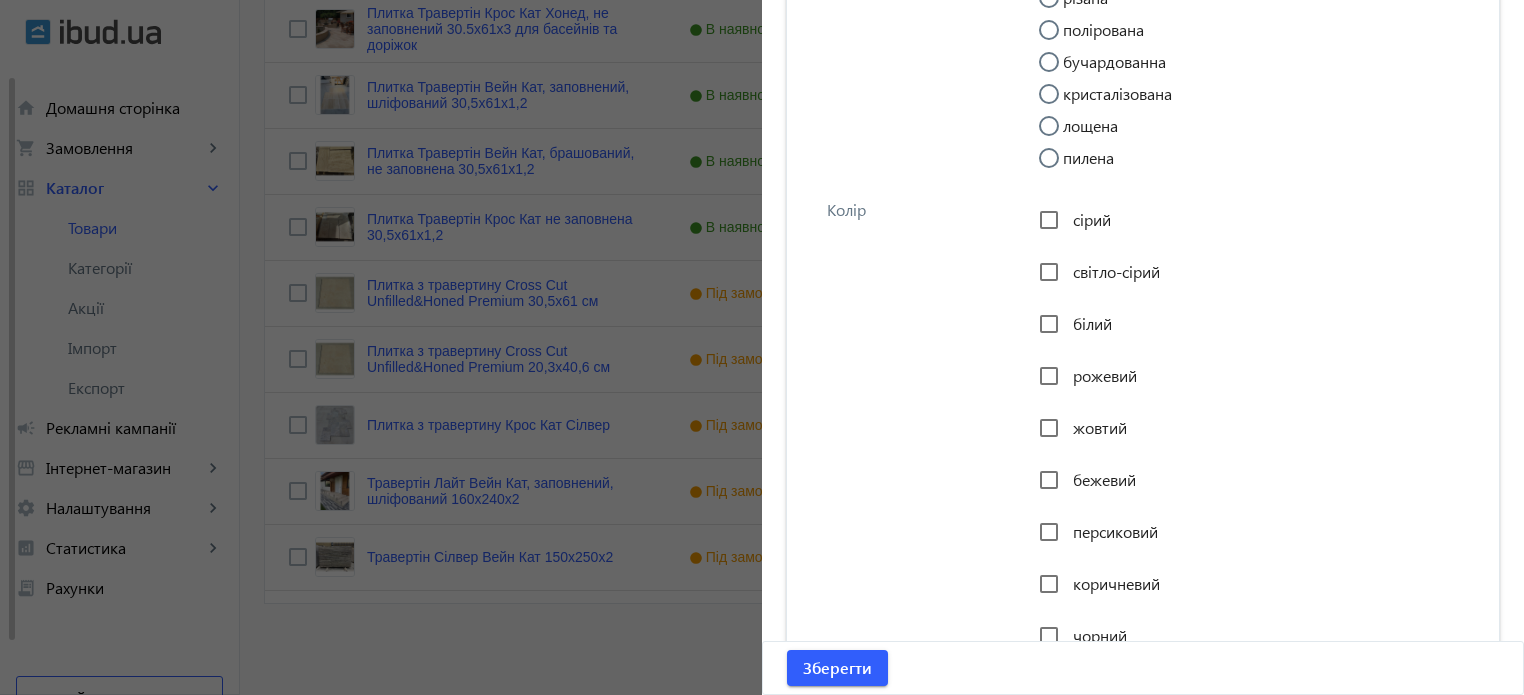 scroll, scrollTop: 3233, scrollLeft: 0, axis: vertical 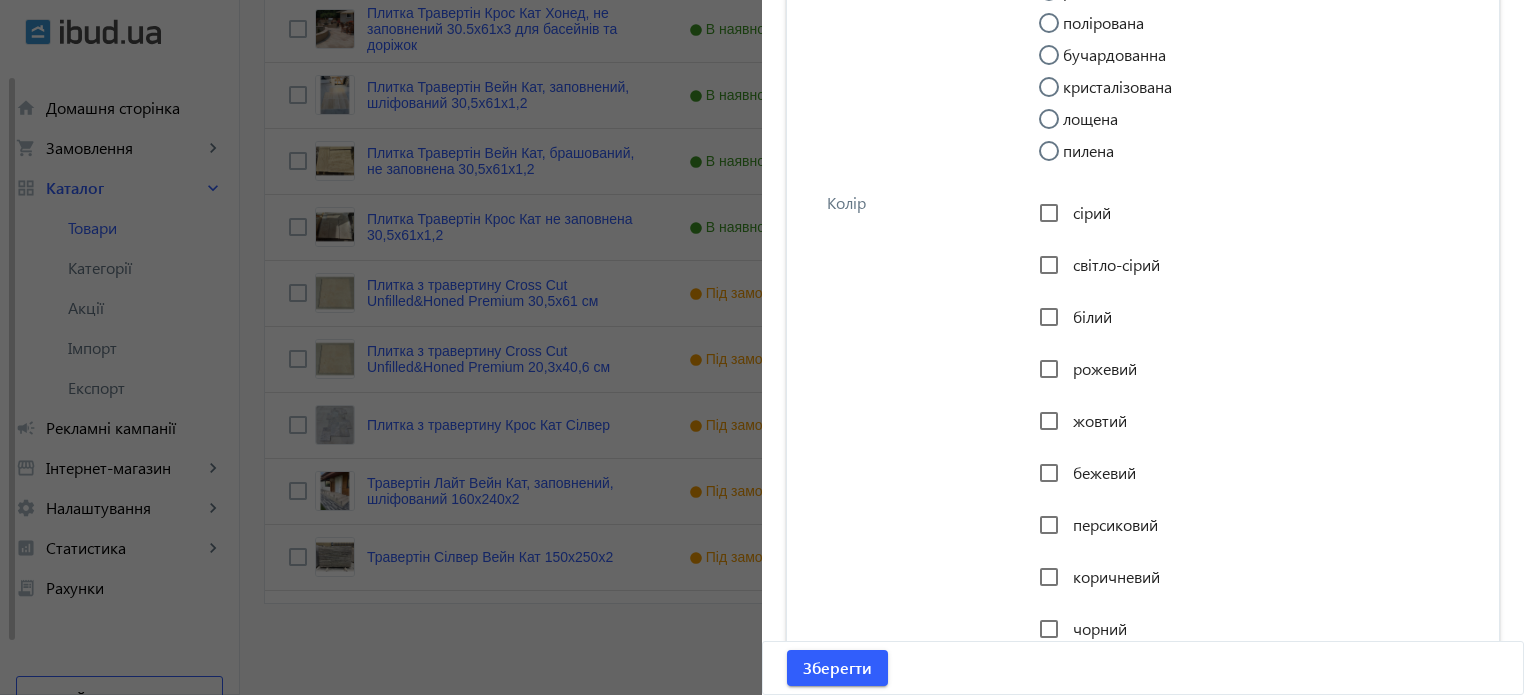 click on "Колір сірий світло-сірий білий рожевий жовтий бежевий персиковий коричневий чорний зелений" at bounding box center (1143, 750) 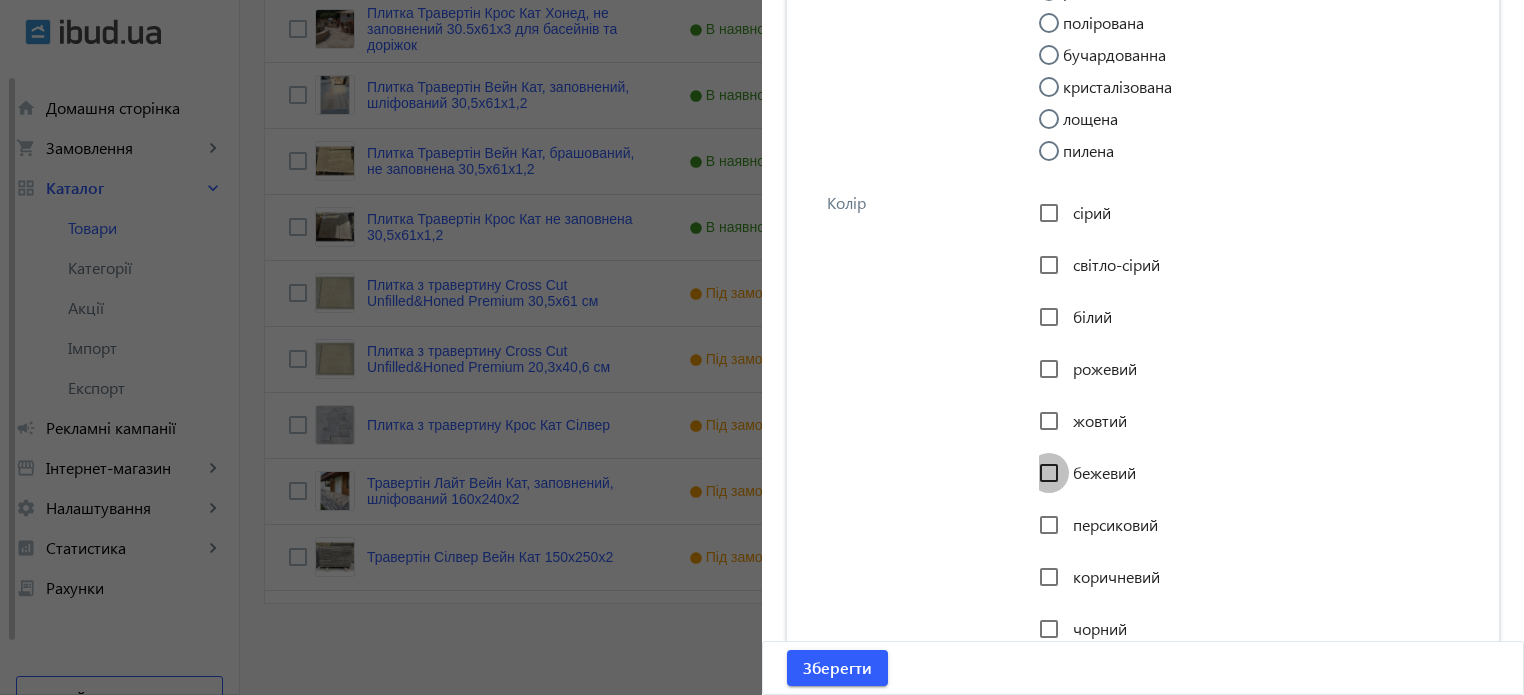 click on "бежевий" at bounding box center [1049, 473] 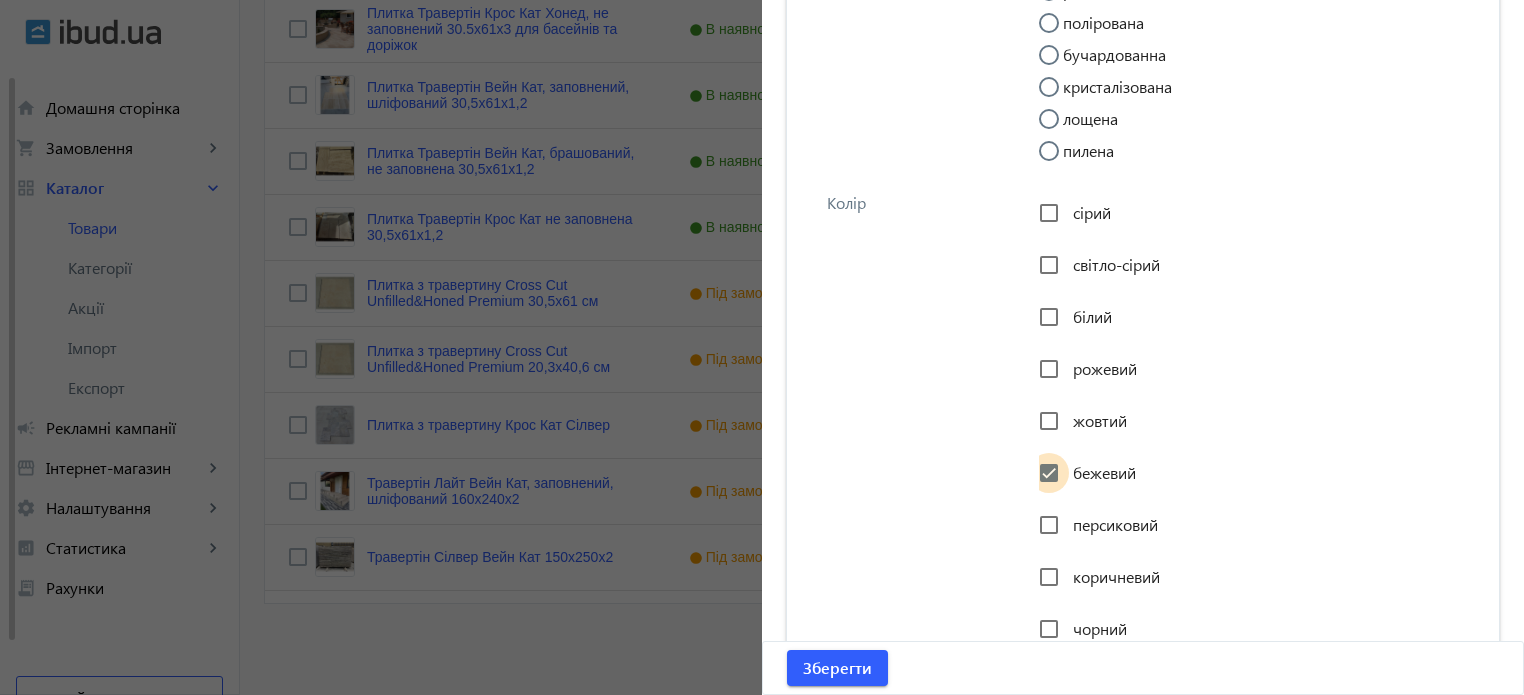 checkbox on "true" 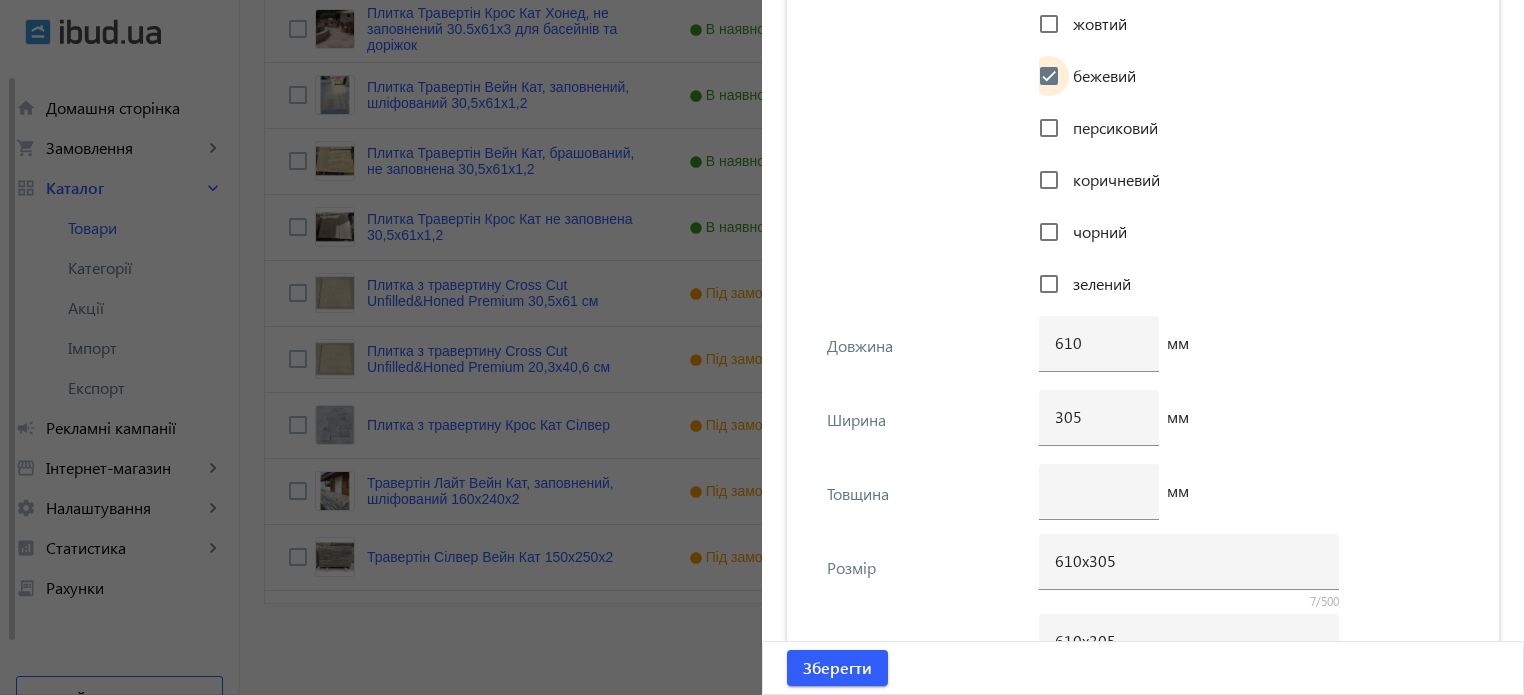 scroll, scrollTop: 3633, scrollLeft: 0, axis: vertical 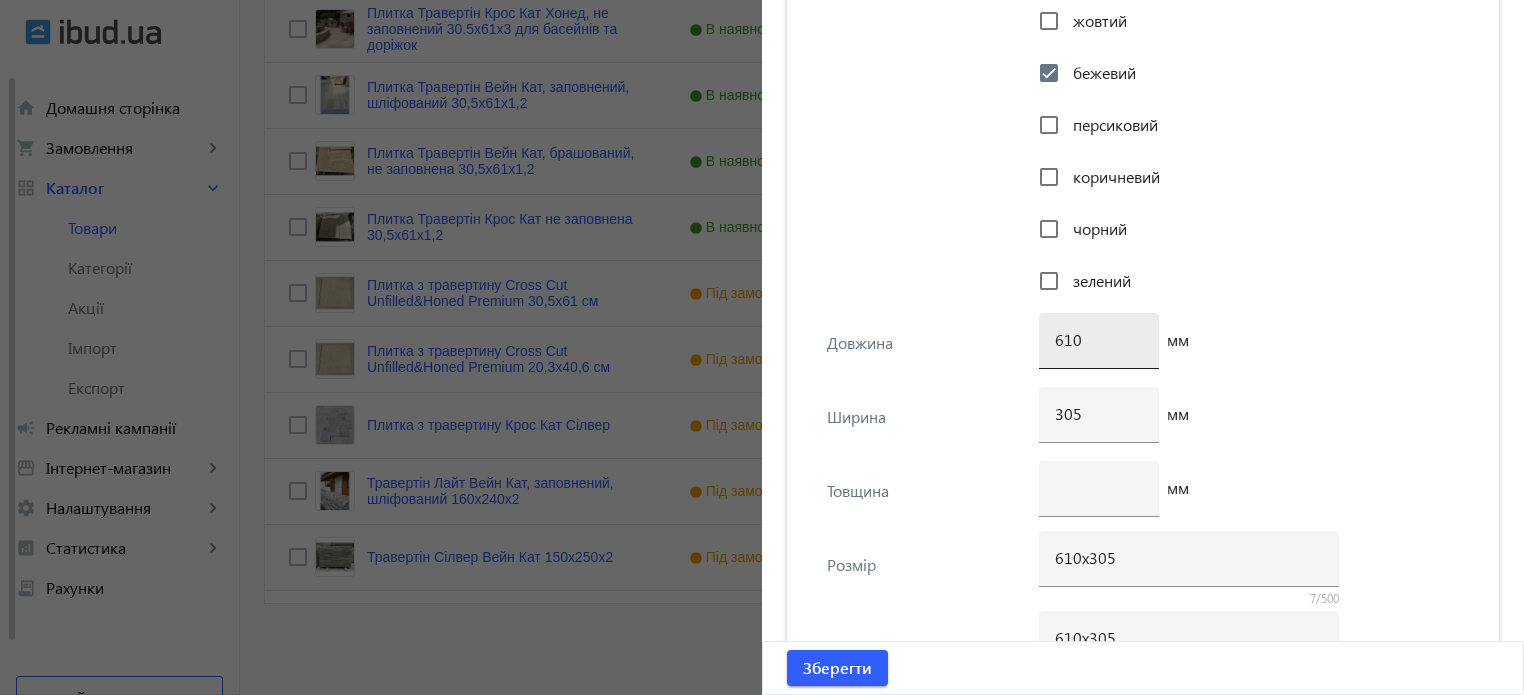 click on "610" at bounding box center [1099, 339] 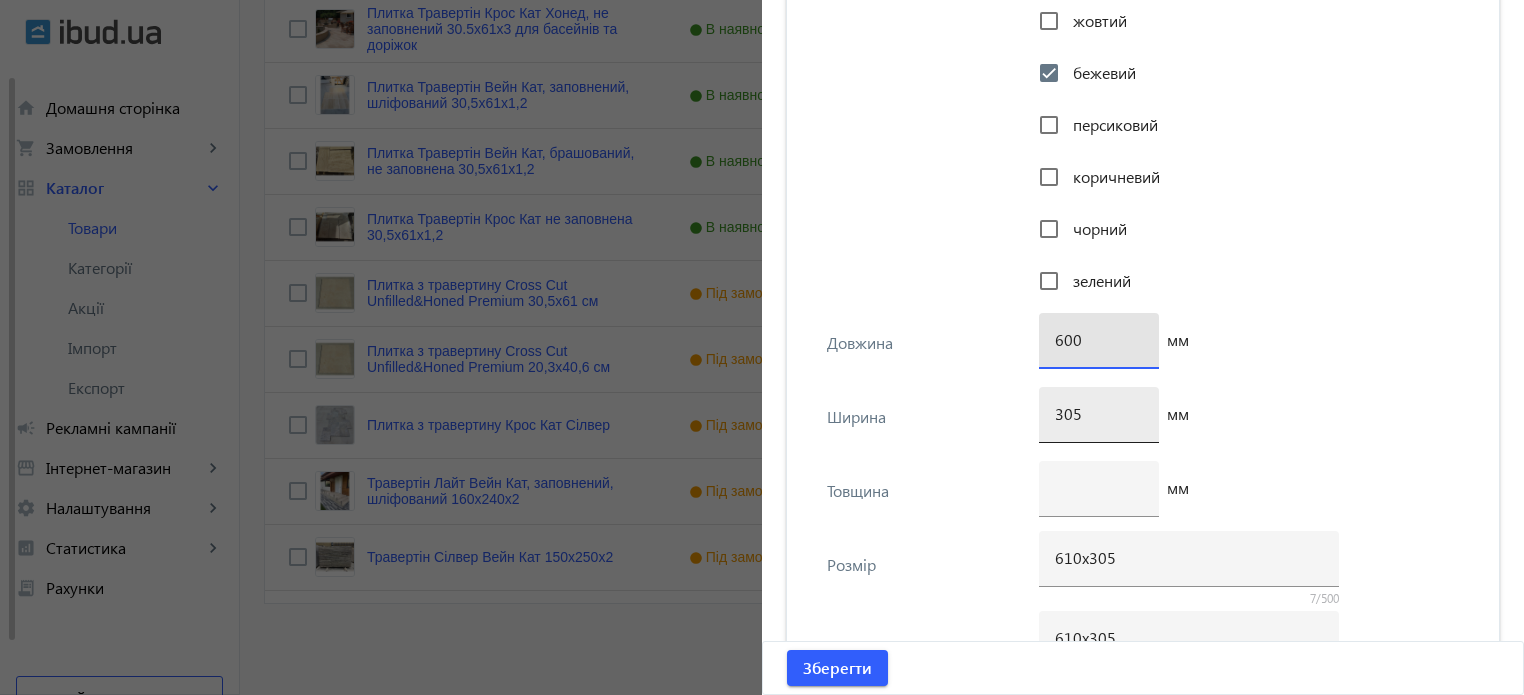 type on "600" 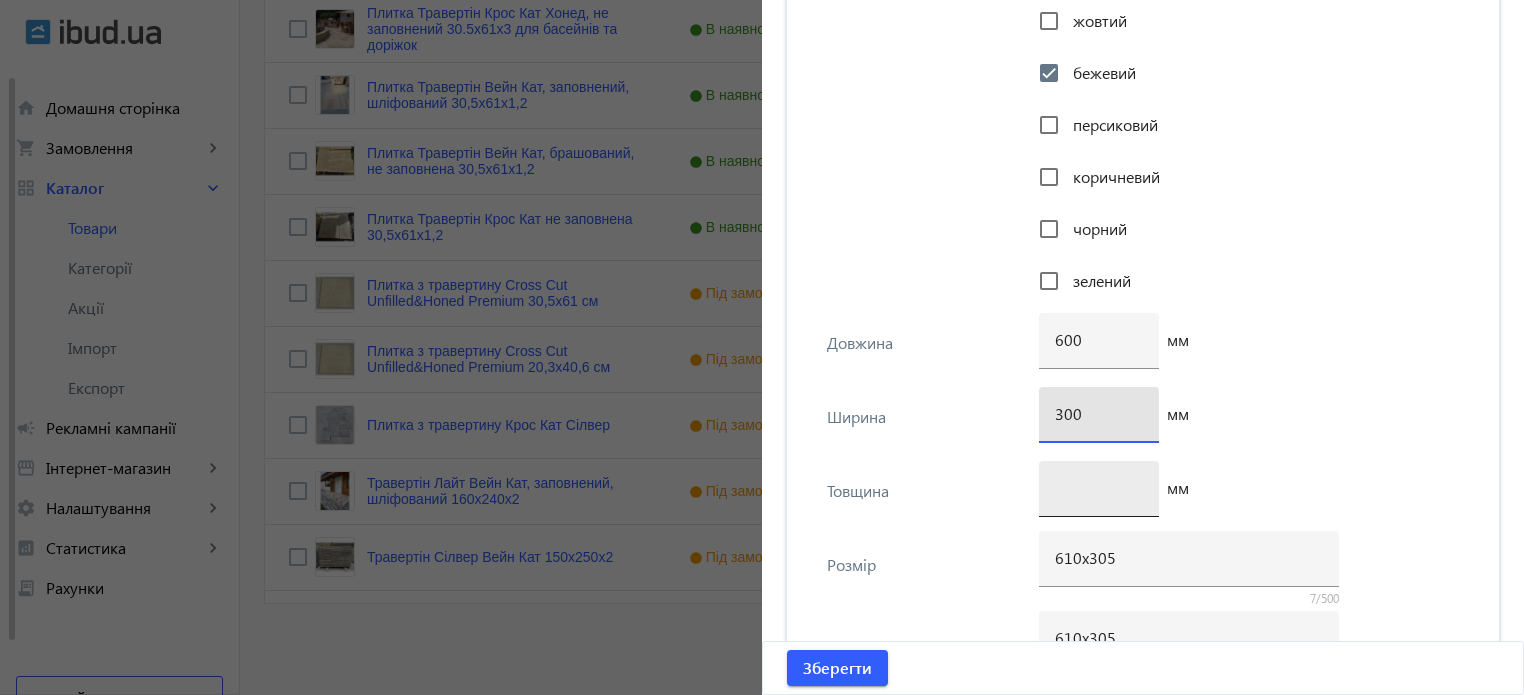 type on "300" 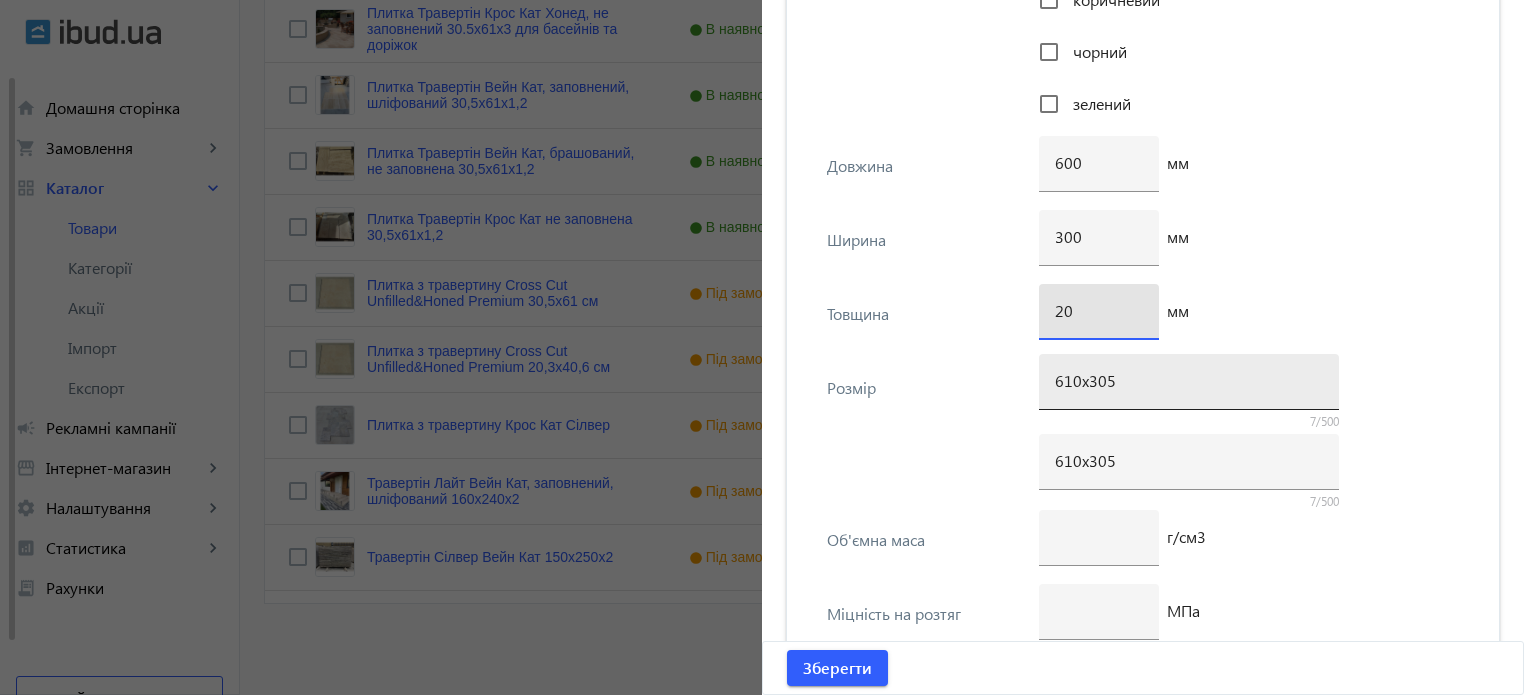 scroll, scrollTop: 3833, scrollLeft: 0, axis: vertical 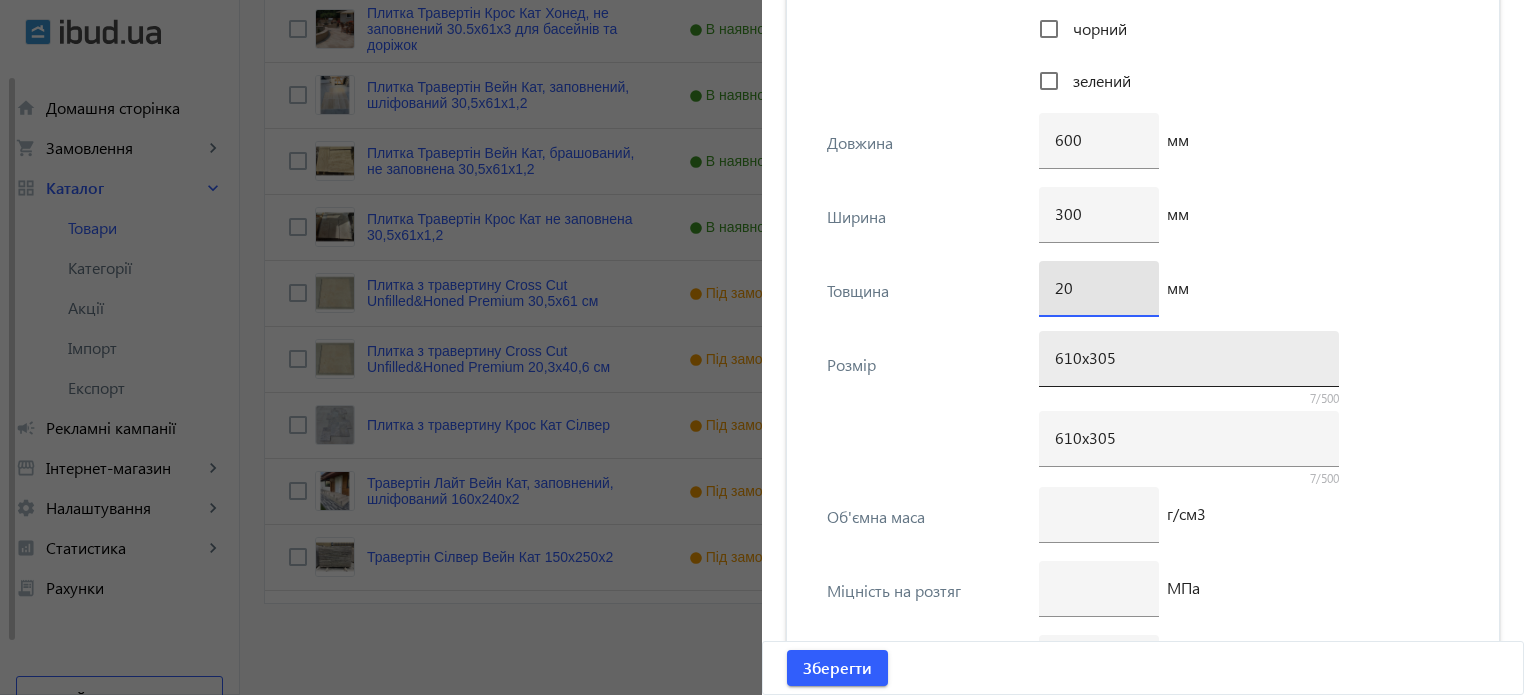 type on "20" 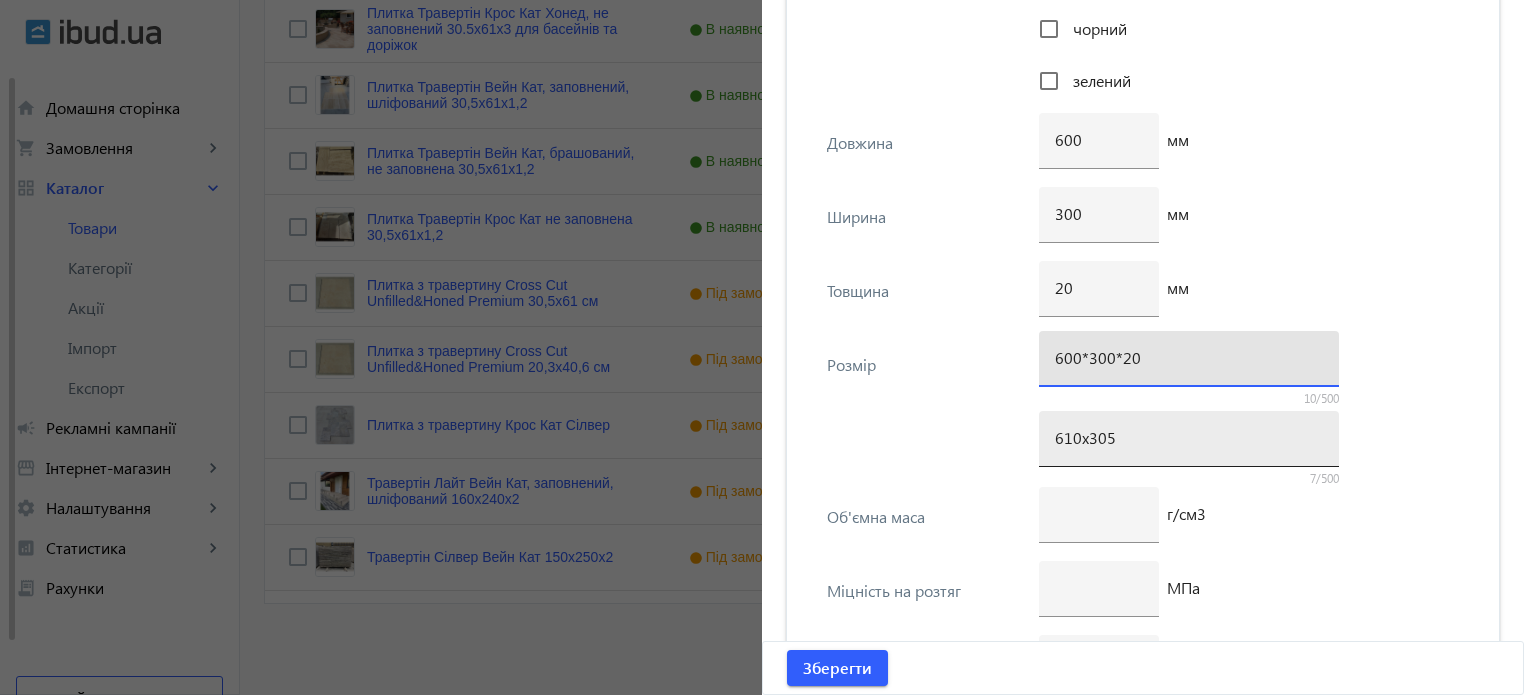 type on "600*300*20" 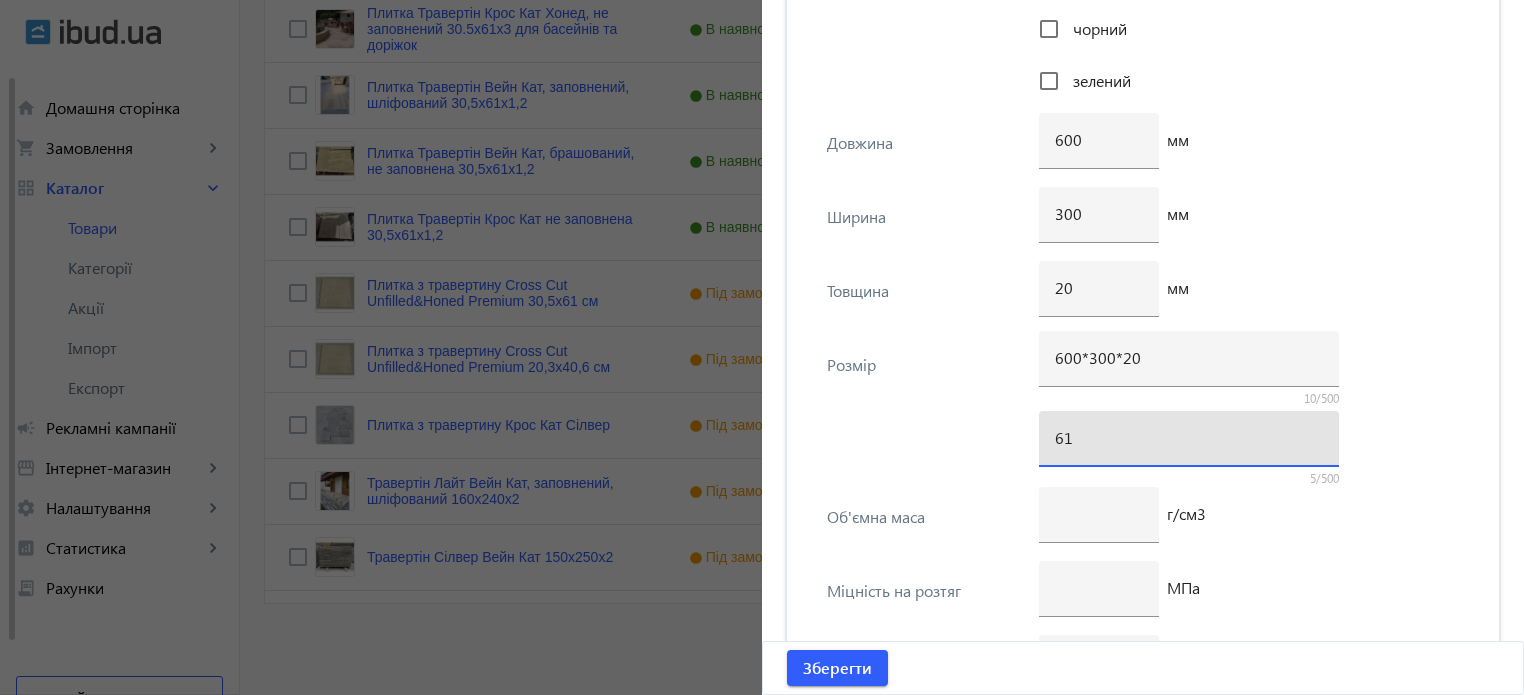 type on "6" 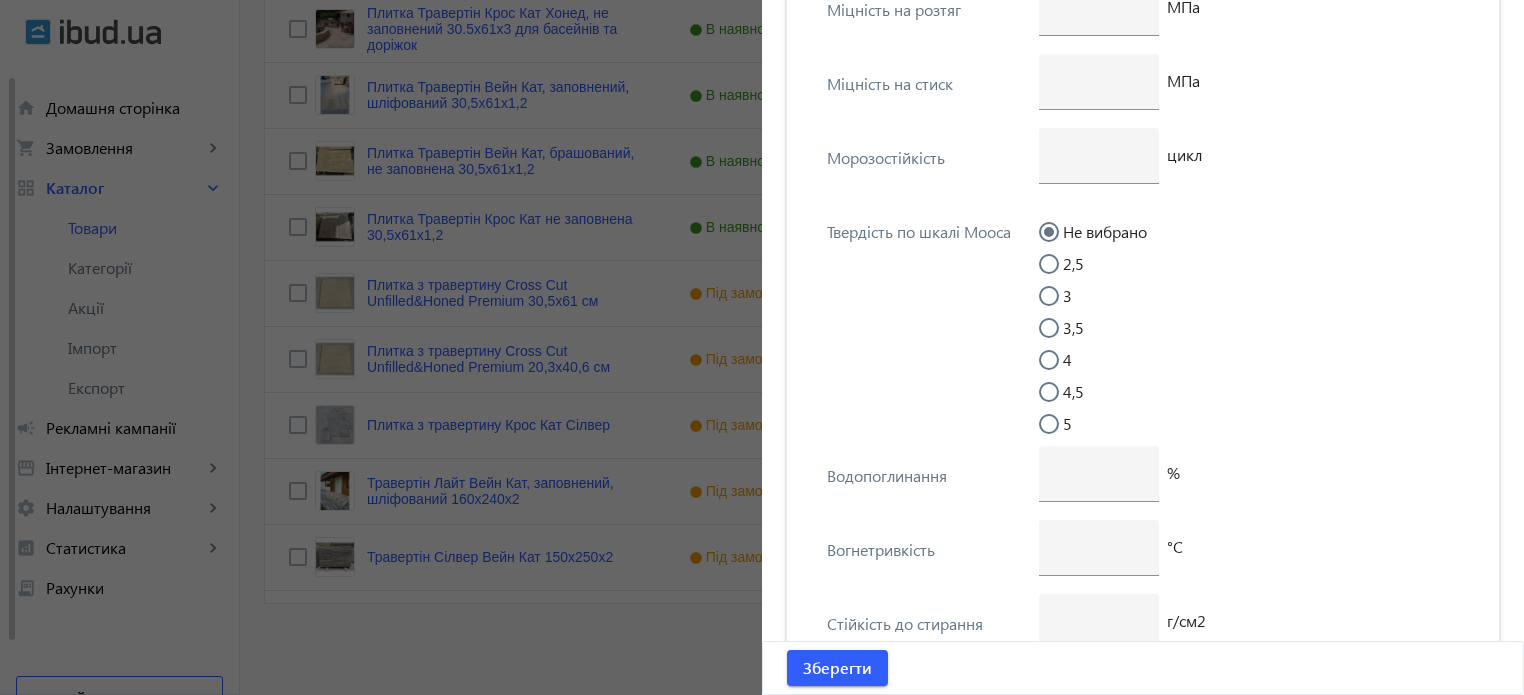scroll, scrollTop: 4433, scrollLeft: 0, axis: vertical 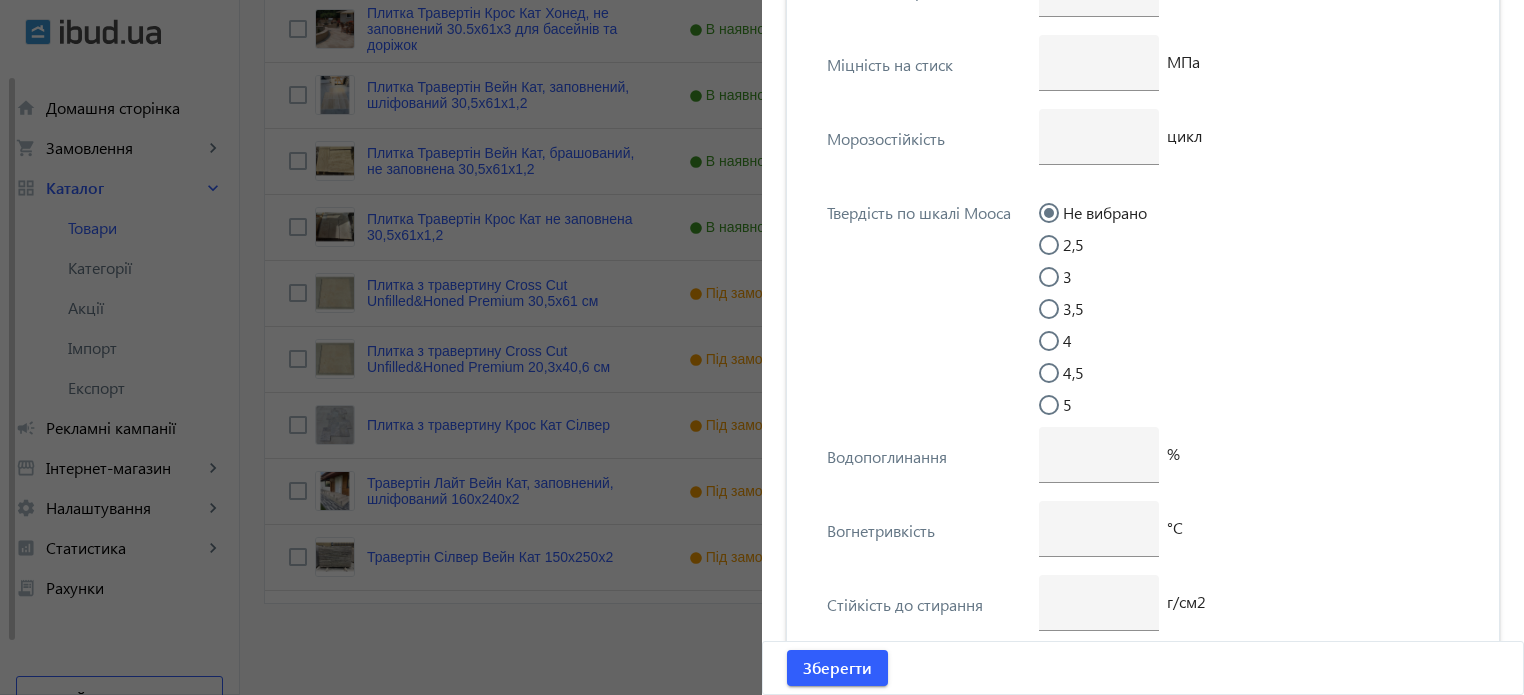 type on "600*300*20" 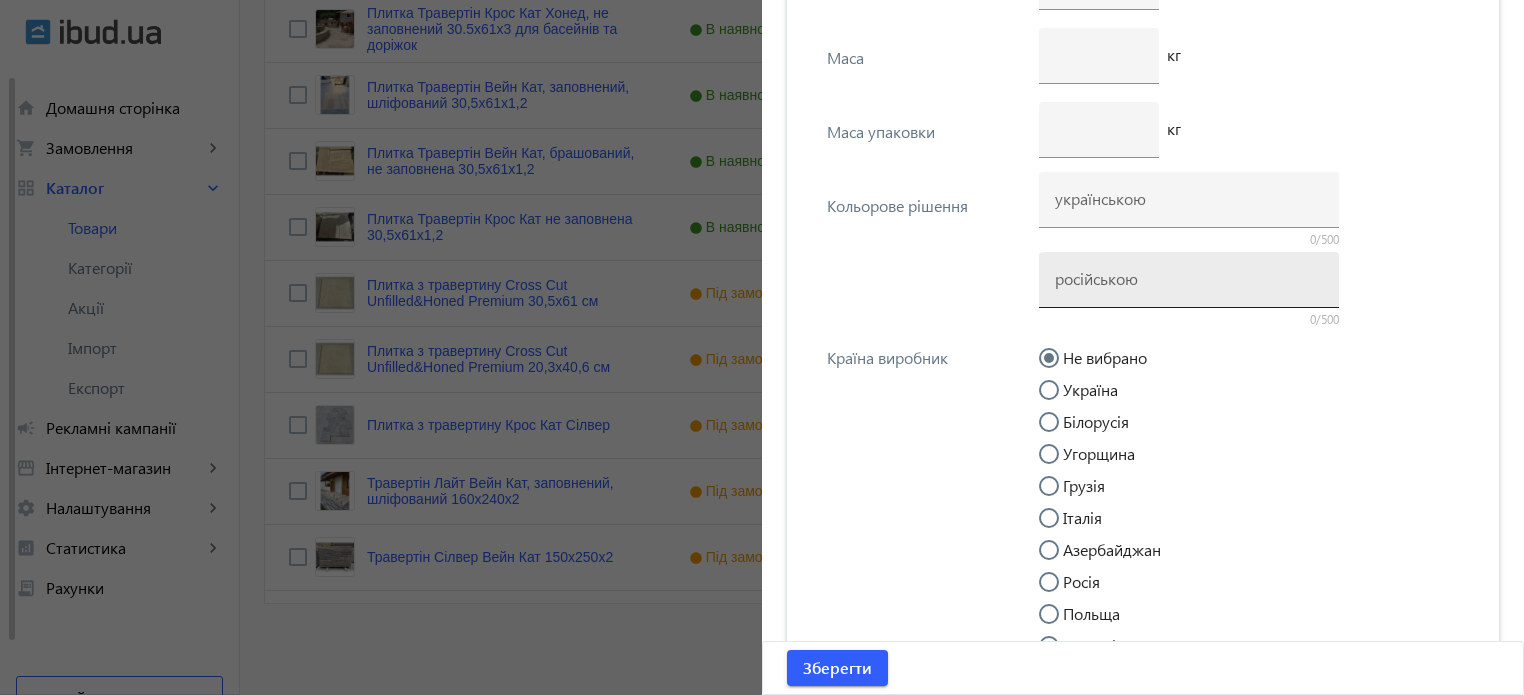 scroll, scrollTop: 5360, scrollLeft: 0, axis: vertical 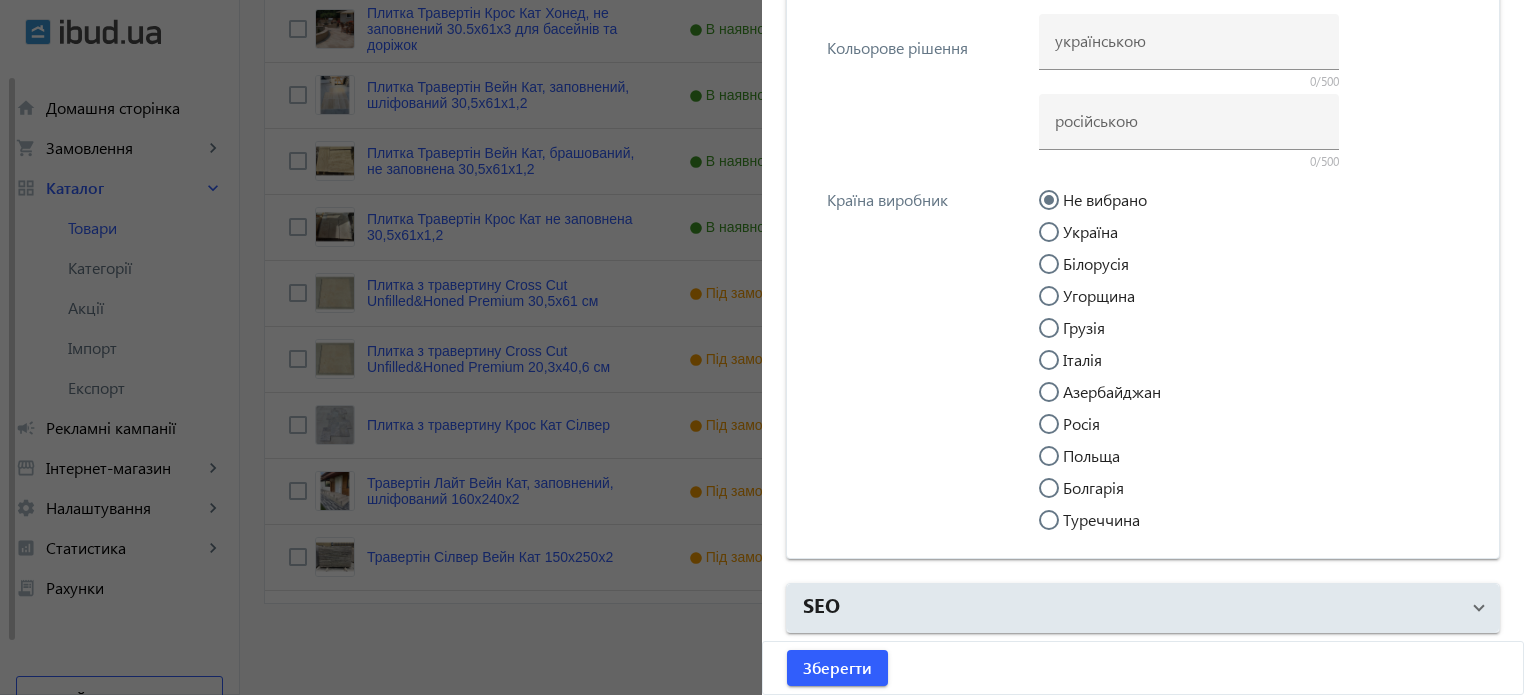 click on "[COUNTRY]" at bounding box center (1059, 530) 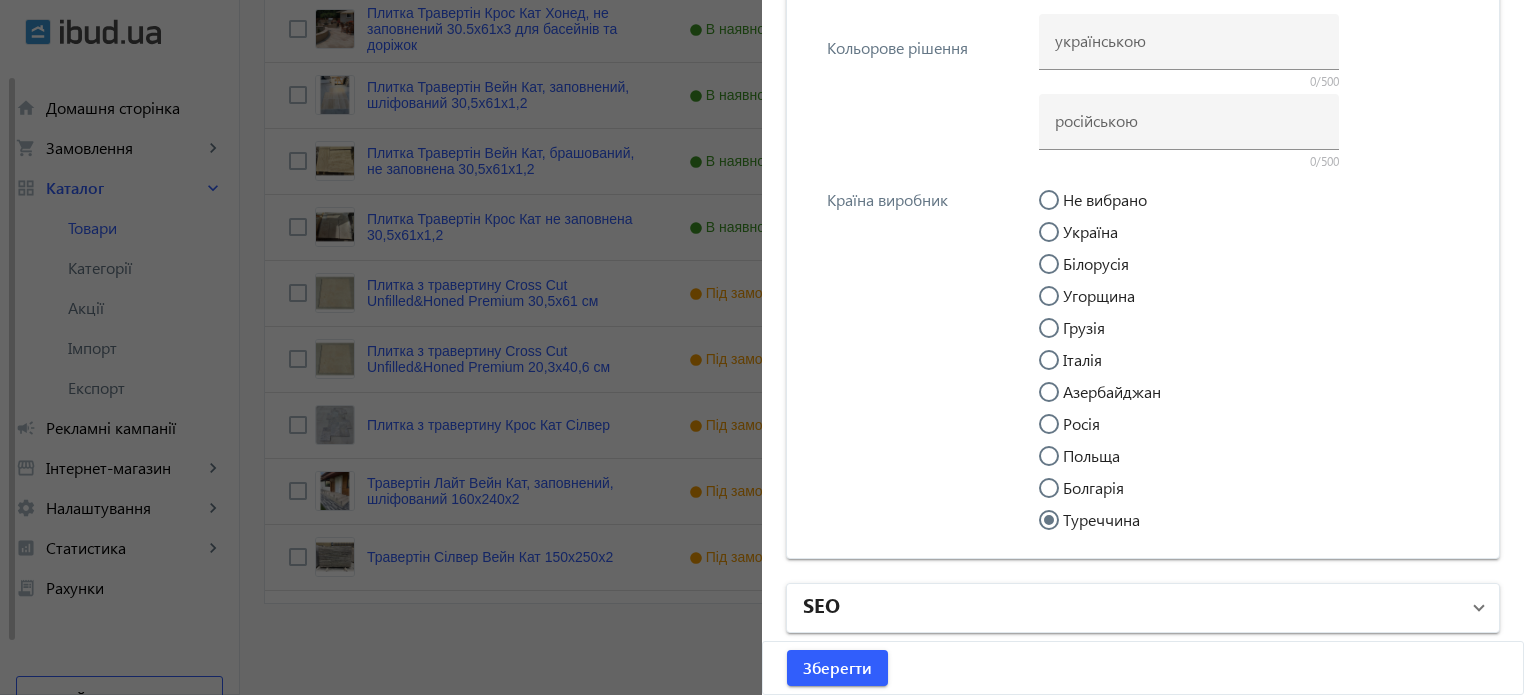 click on "SEO" at bounding box center (1131, 608) 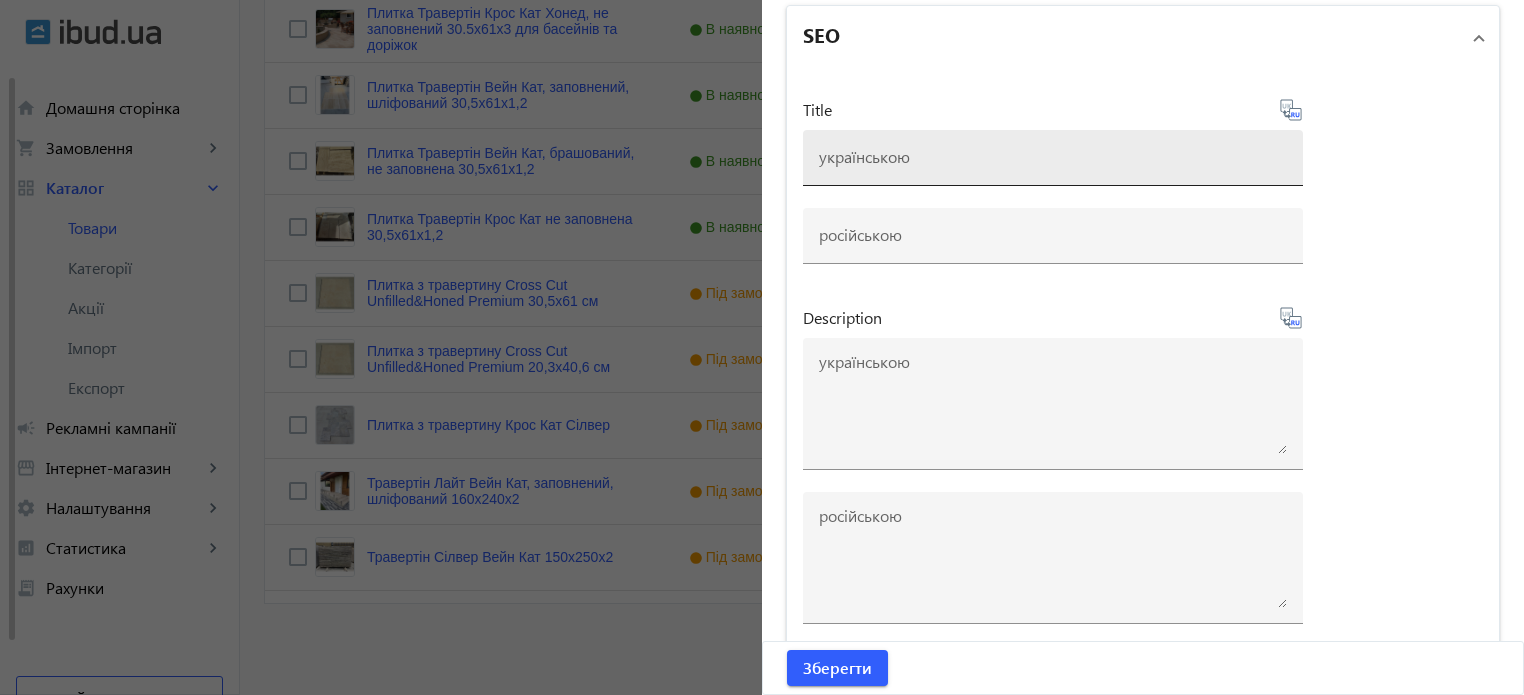 scroll, scrollTop: 5960, scrollLeft: 0, axis: vertical 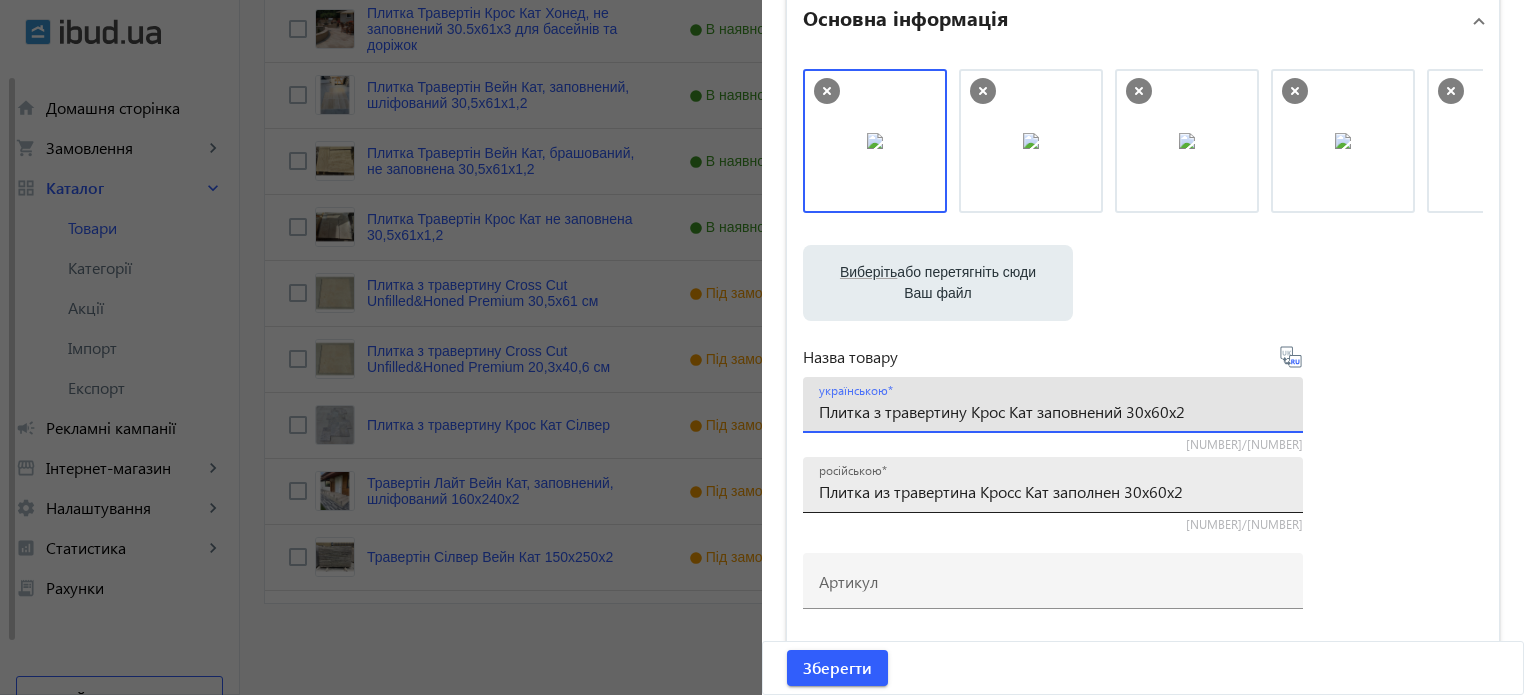 drag, startPoint x: 1211, startPoint y: 412, endPoint x: 798, endPoint y: 478, distance: 418.24036 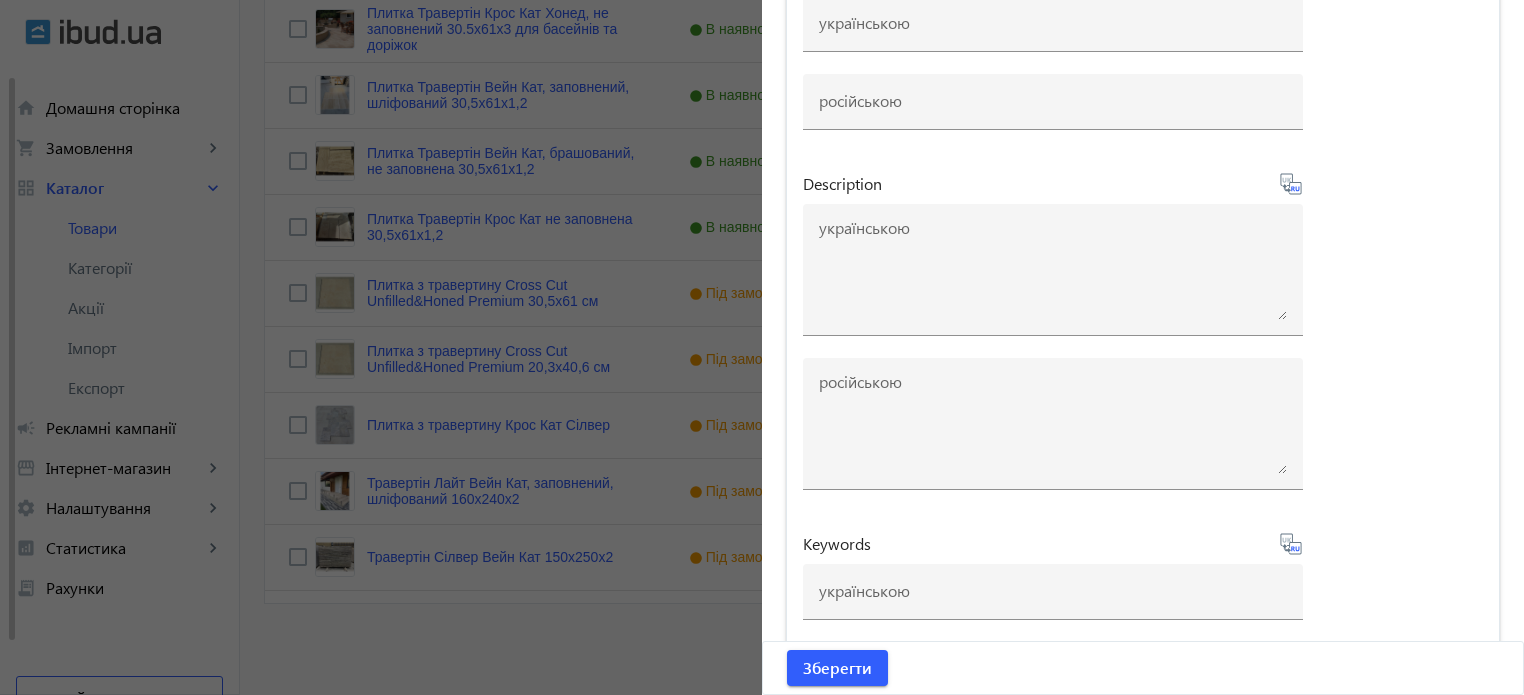 scroll, scrollTop: 6158, scrollLeft: 0, axis: vertical 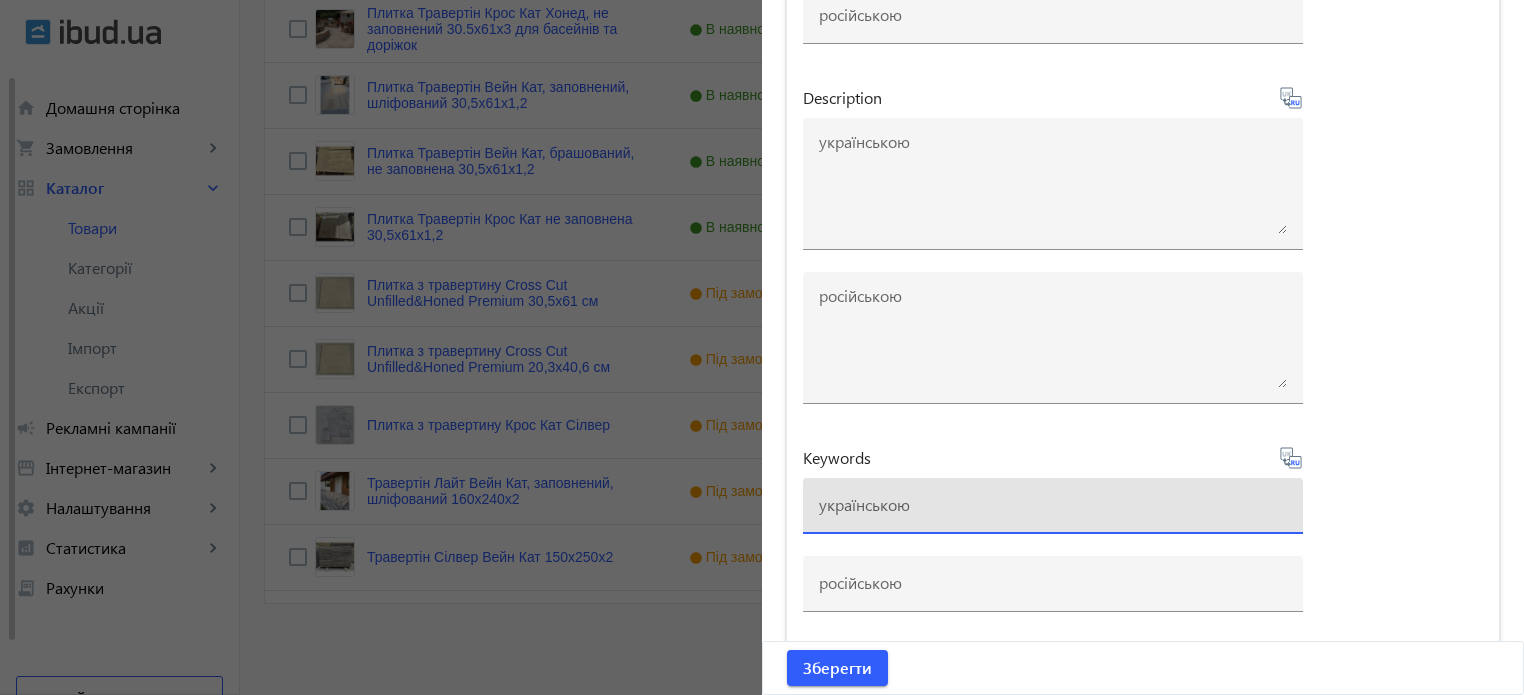 click at bounding box center (1053, 504) 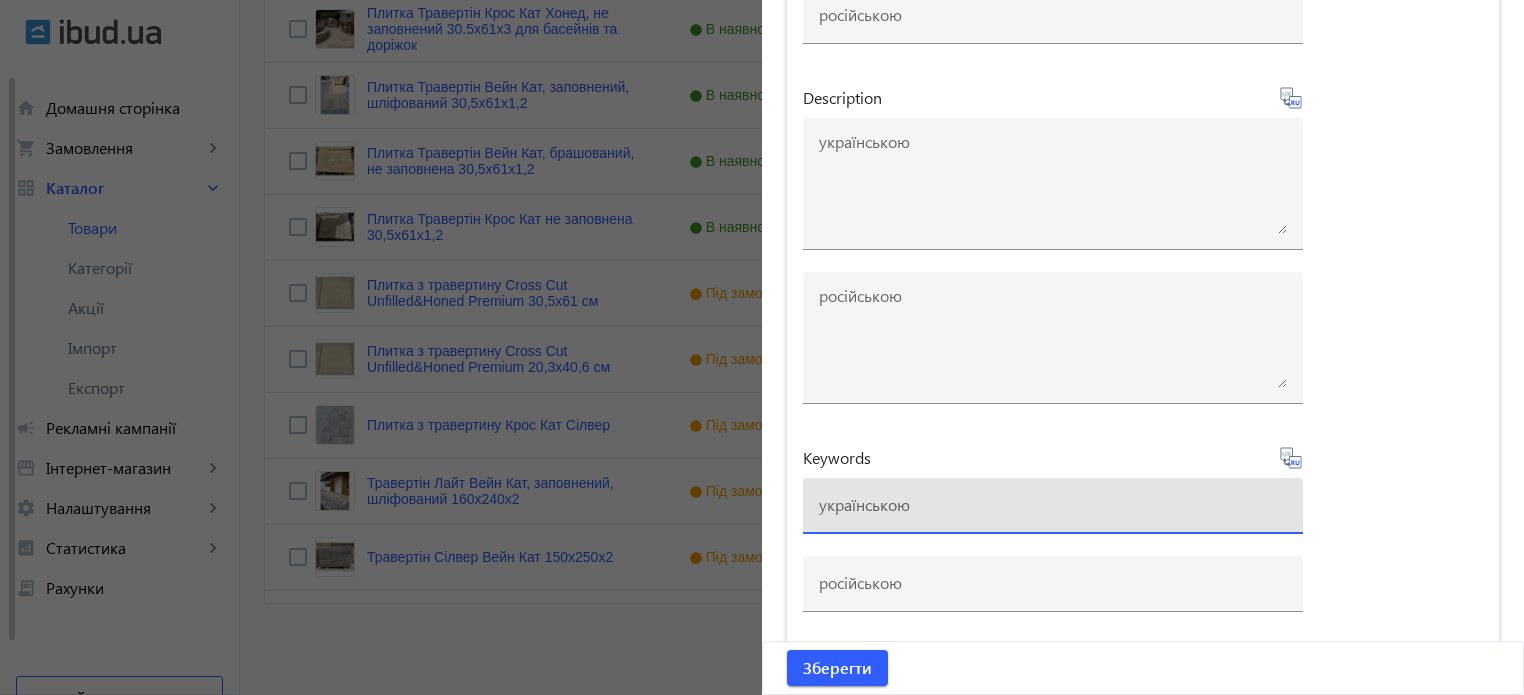 paste on "Плитка з травертину Крос Кат заповнений 30х60х2" 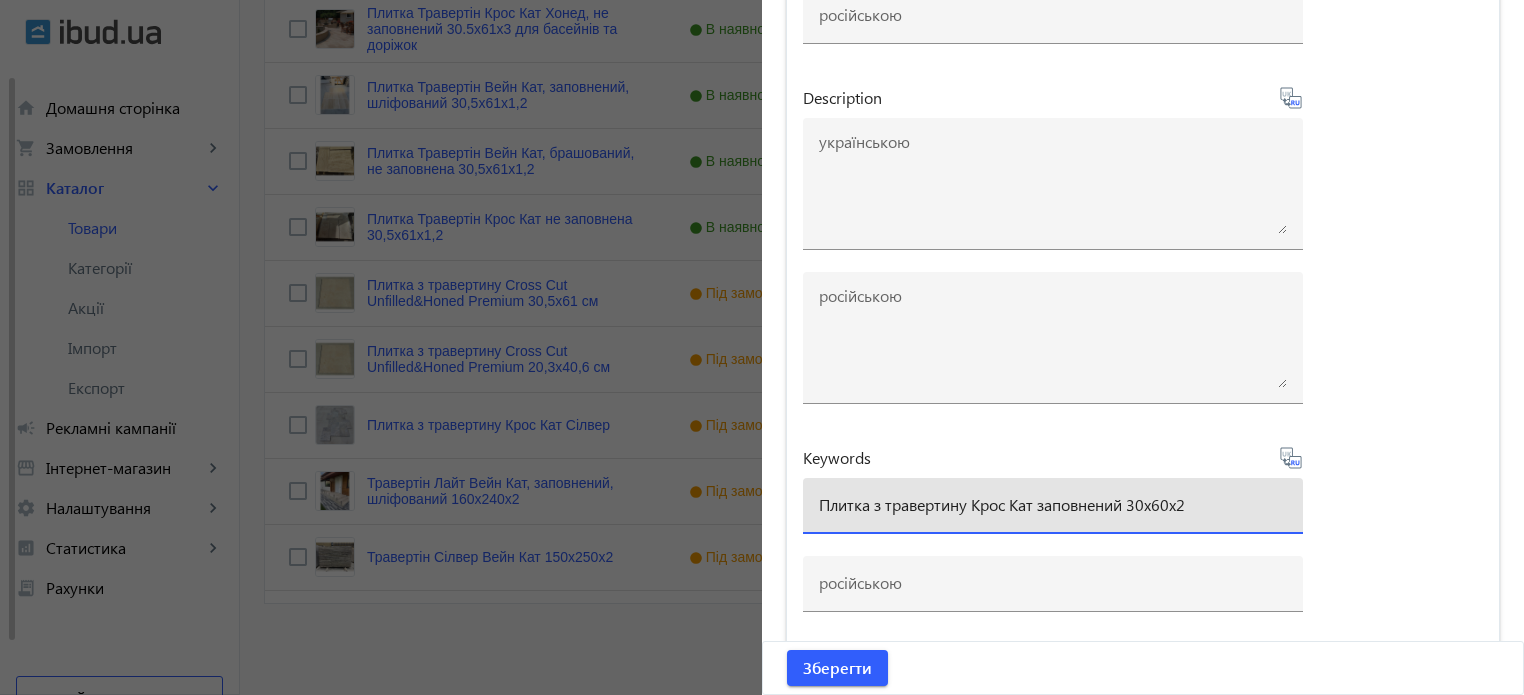 type on "Плитка з травертину Крос Кат заповнений 30х60х2" 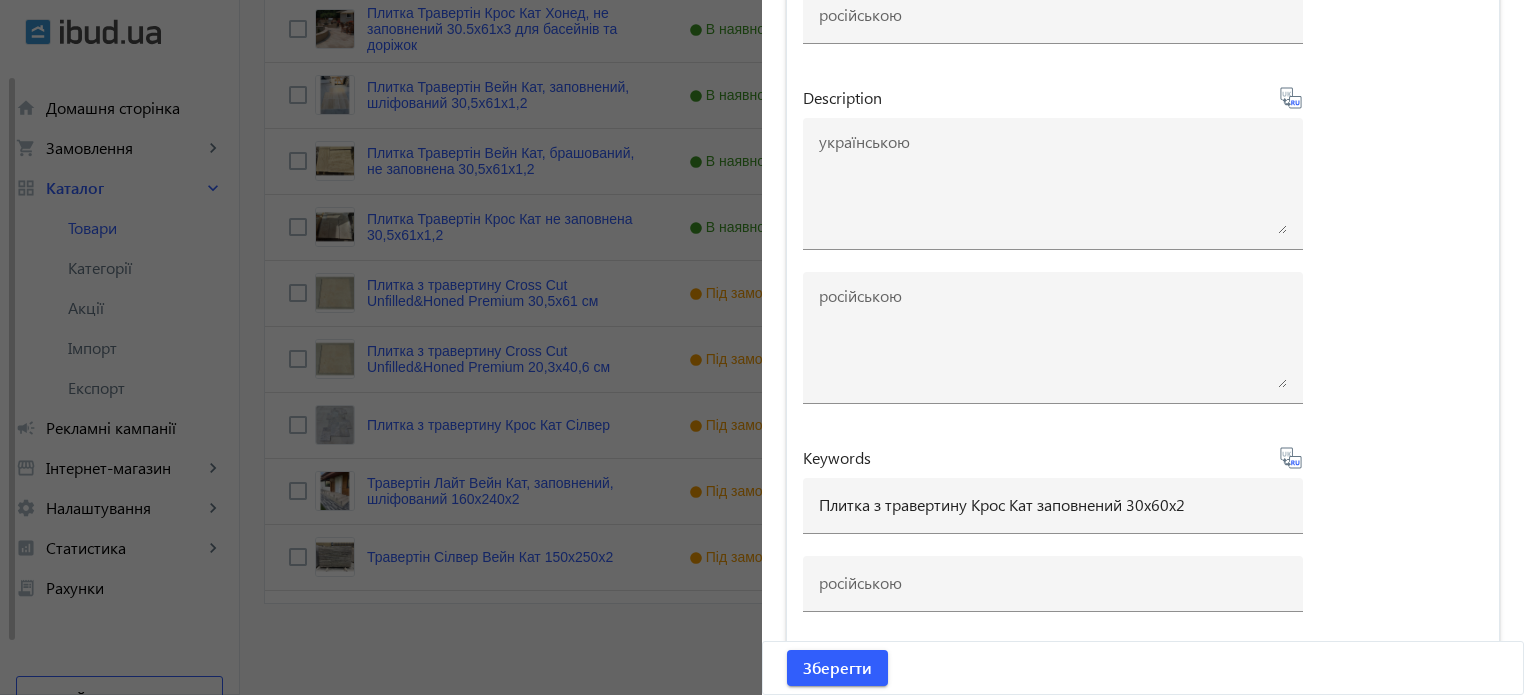 type on "Плитка из травертина Кросс Кат заполнен 30х60х2" 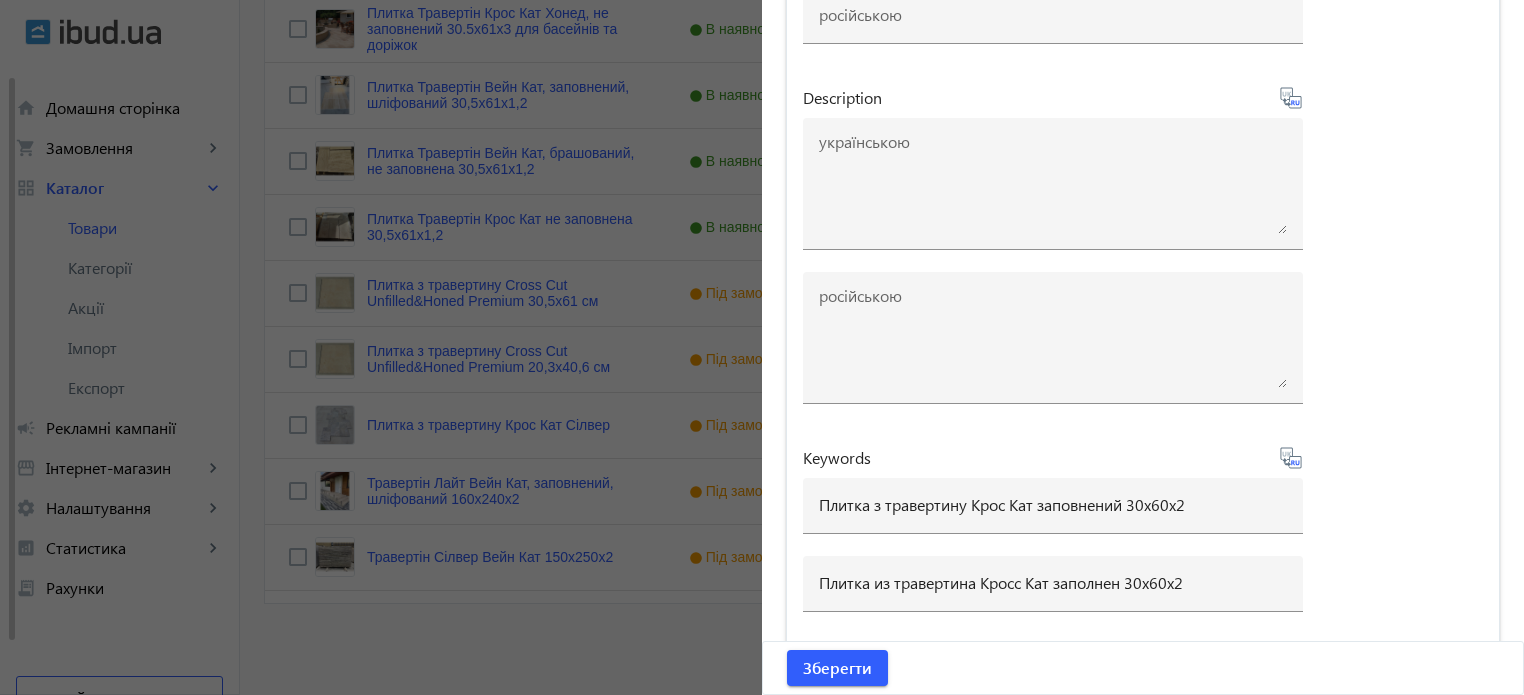 click on "Title
Description
Keywords
Плитка з травертину Крос Кат заповнений 30х60х2 Плитка из травертина Кросс Кат заполнен 30х60х2" at bounding box center (1143, 254) 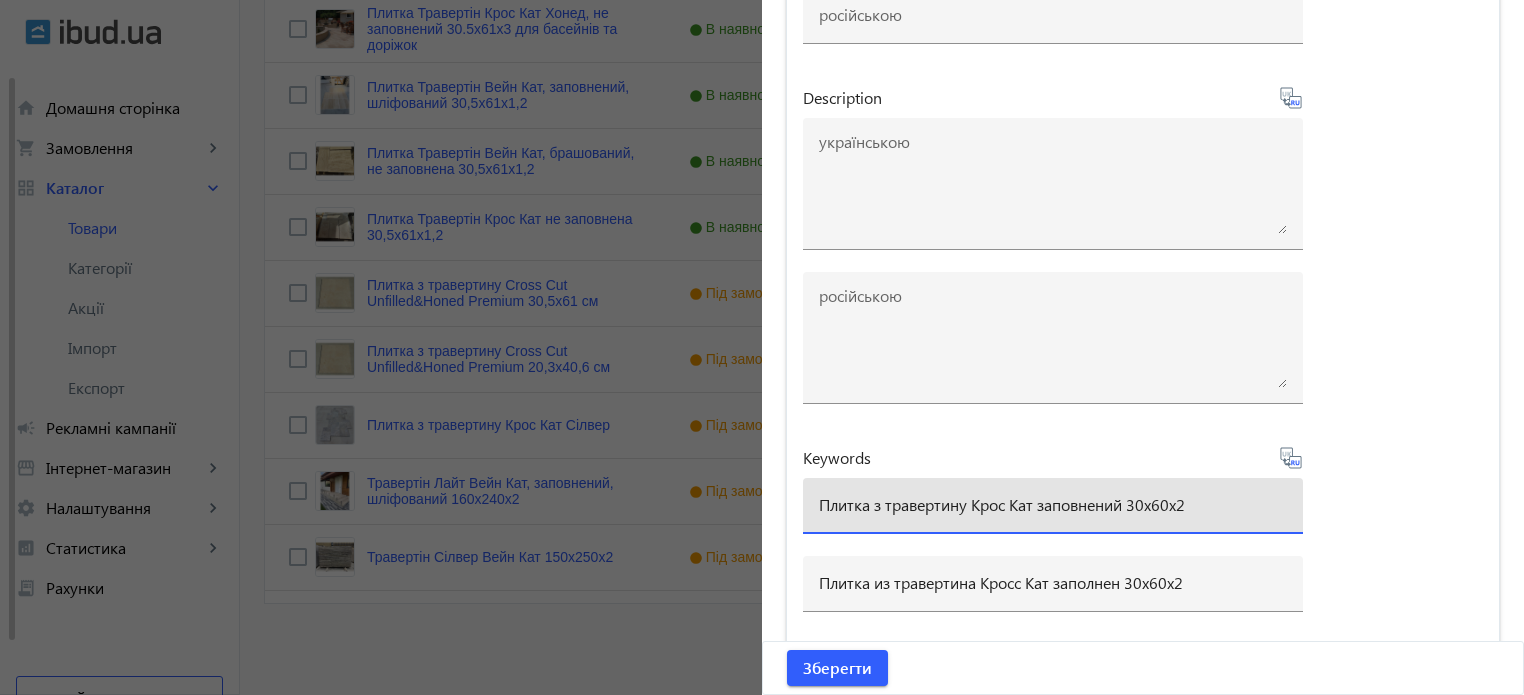 drag, startPoint x: 1204, startPoint y: 499, endPoint x: 867, endPoint y: 495, distance: 337.02374 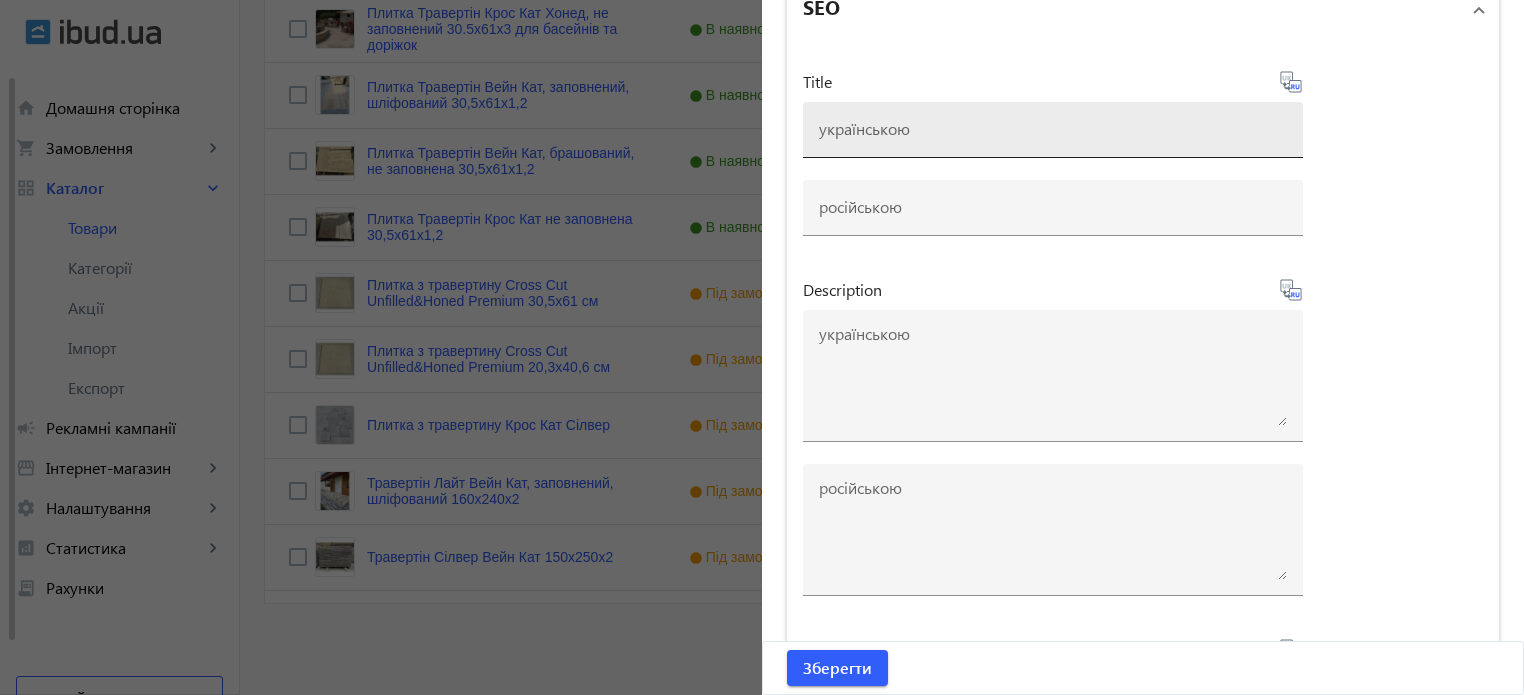 scroll, scrollTop: 5958, scrollLeft: 0, axis: vertical 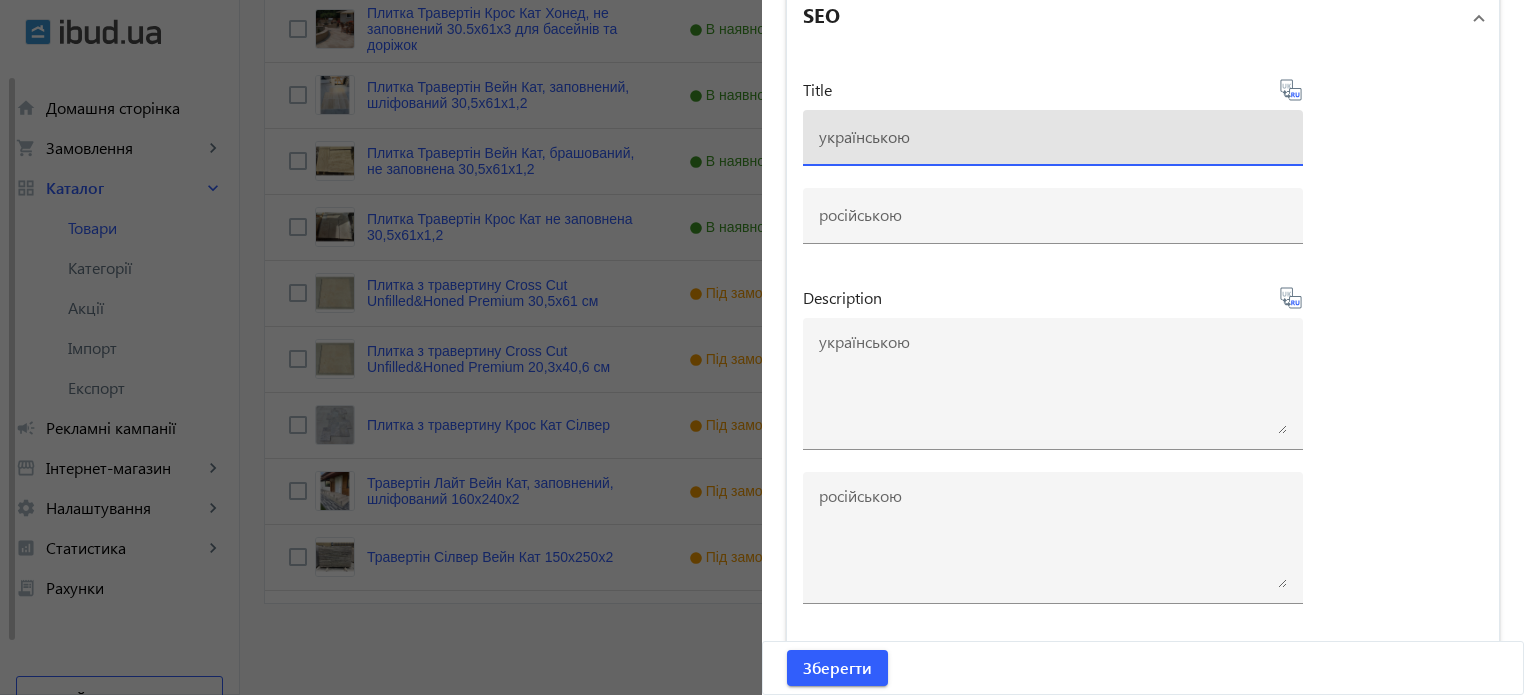 paste on "Плитка з травертину Крос Кат заповнений 30х60х2" 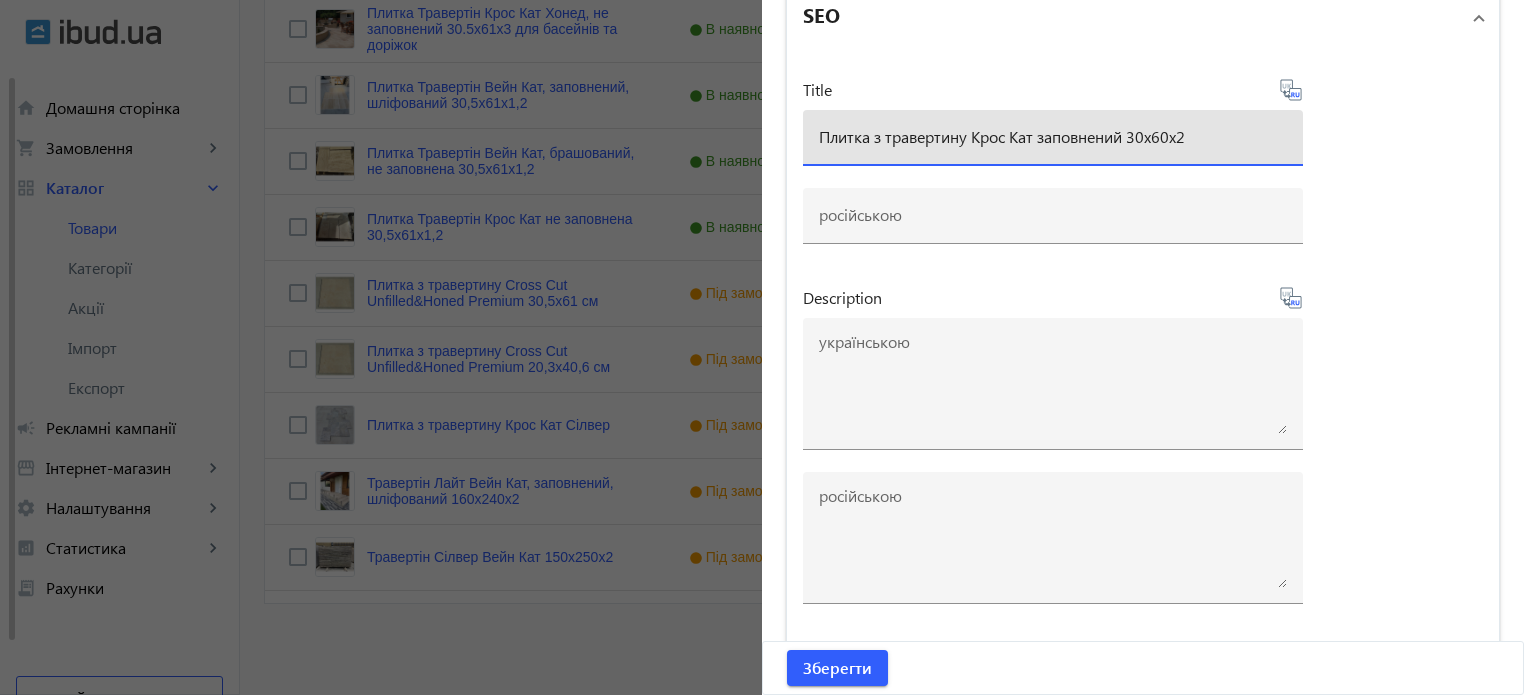 type on "Плитка з травертину Крос Кат заповнений 30х60х2" 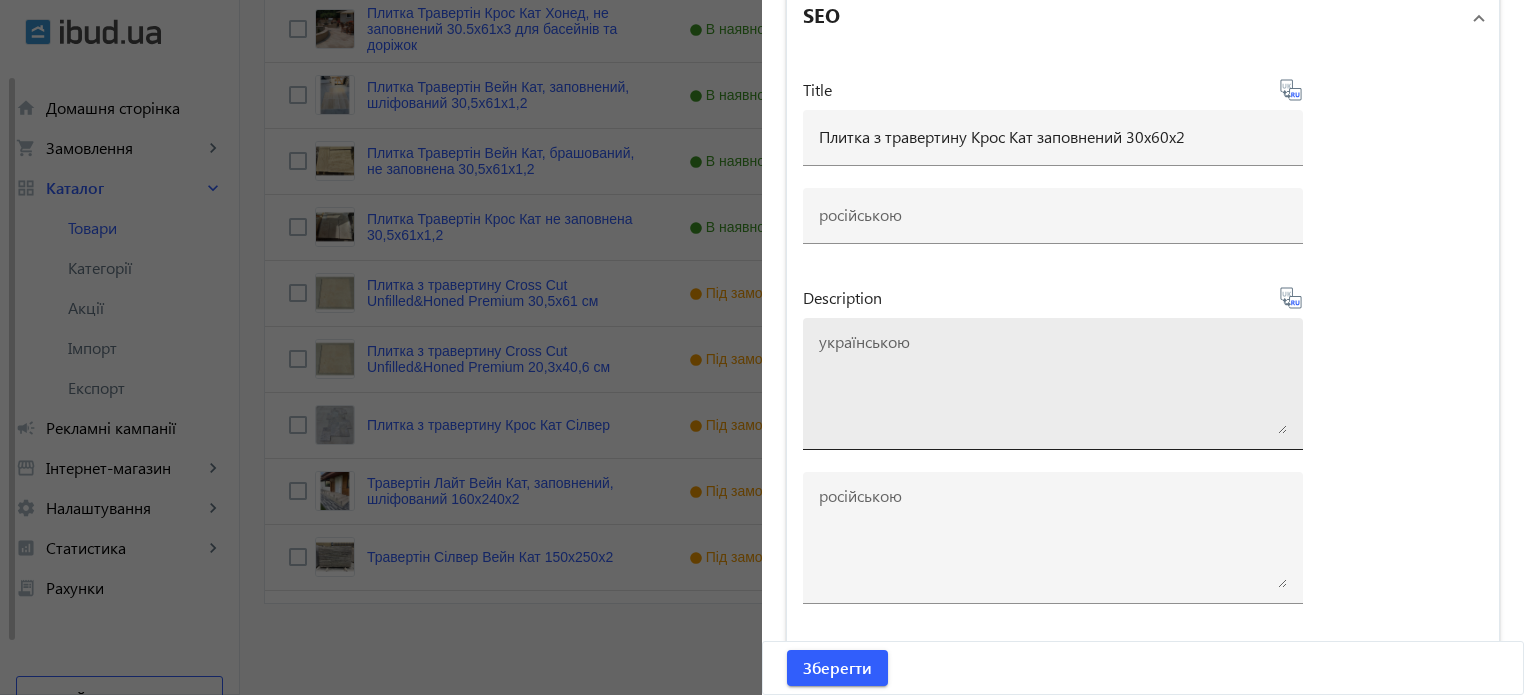 type on "Плитка из травертина Кросс Кат заполнен 30х60х2" 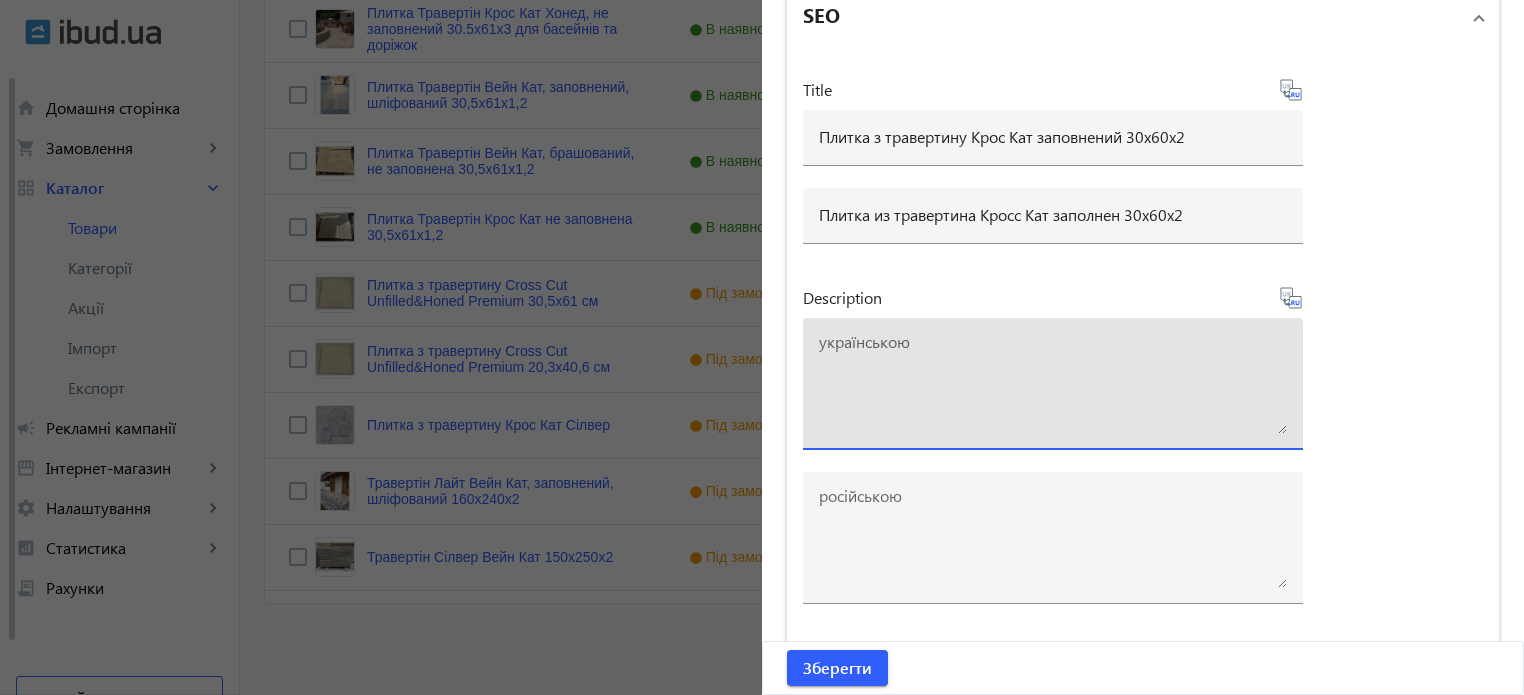 click at bounding box center (1053, 384) 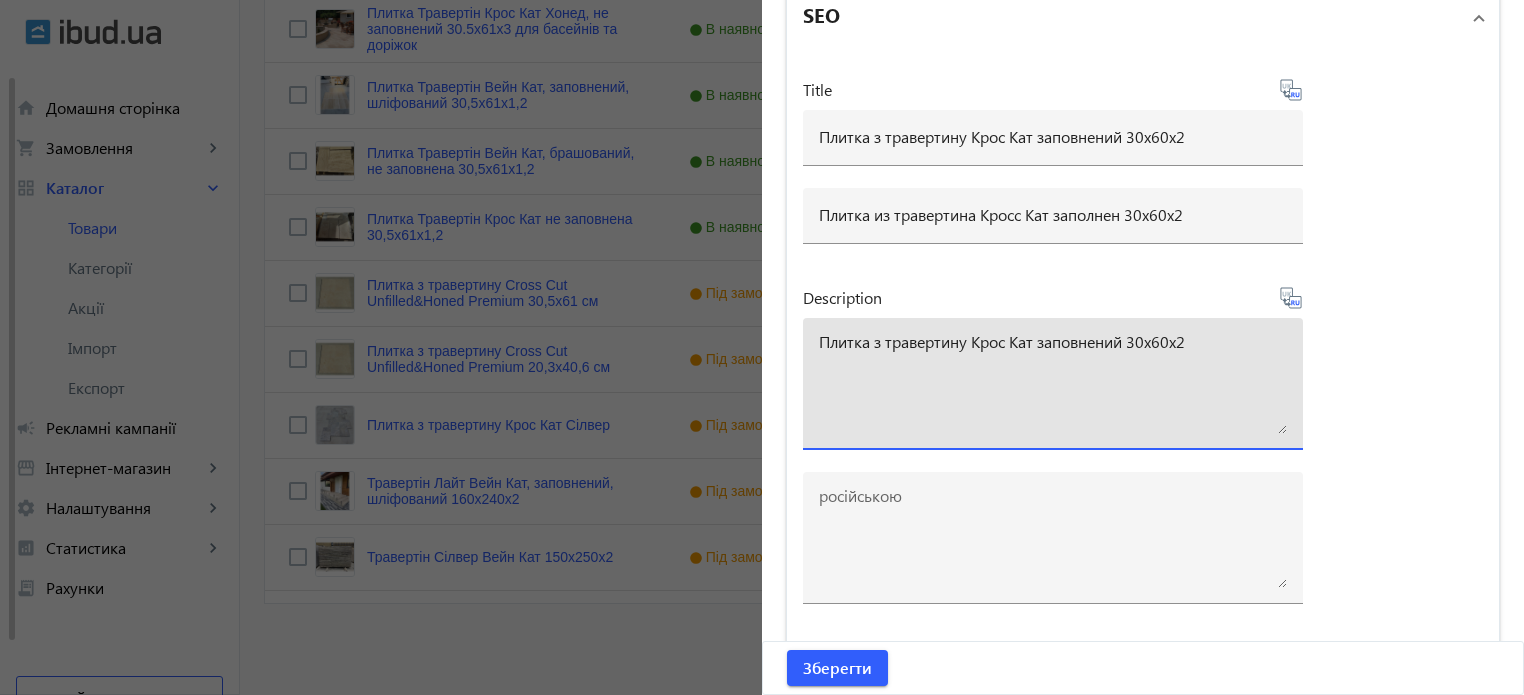drag, startPoint x: 1195, startPoint y: 338, endPoint x: 962, endPoint y: 323, distance: 233.48233 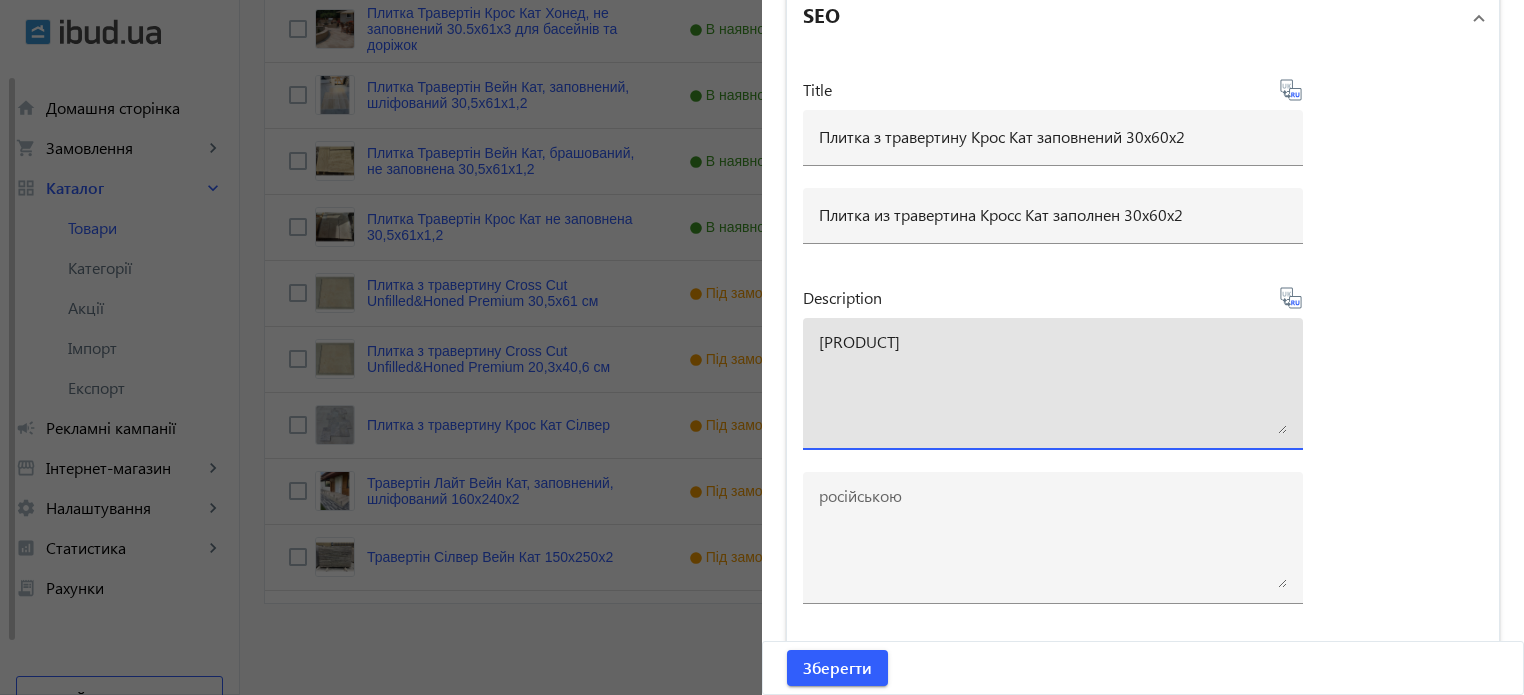 type on "П" 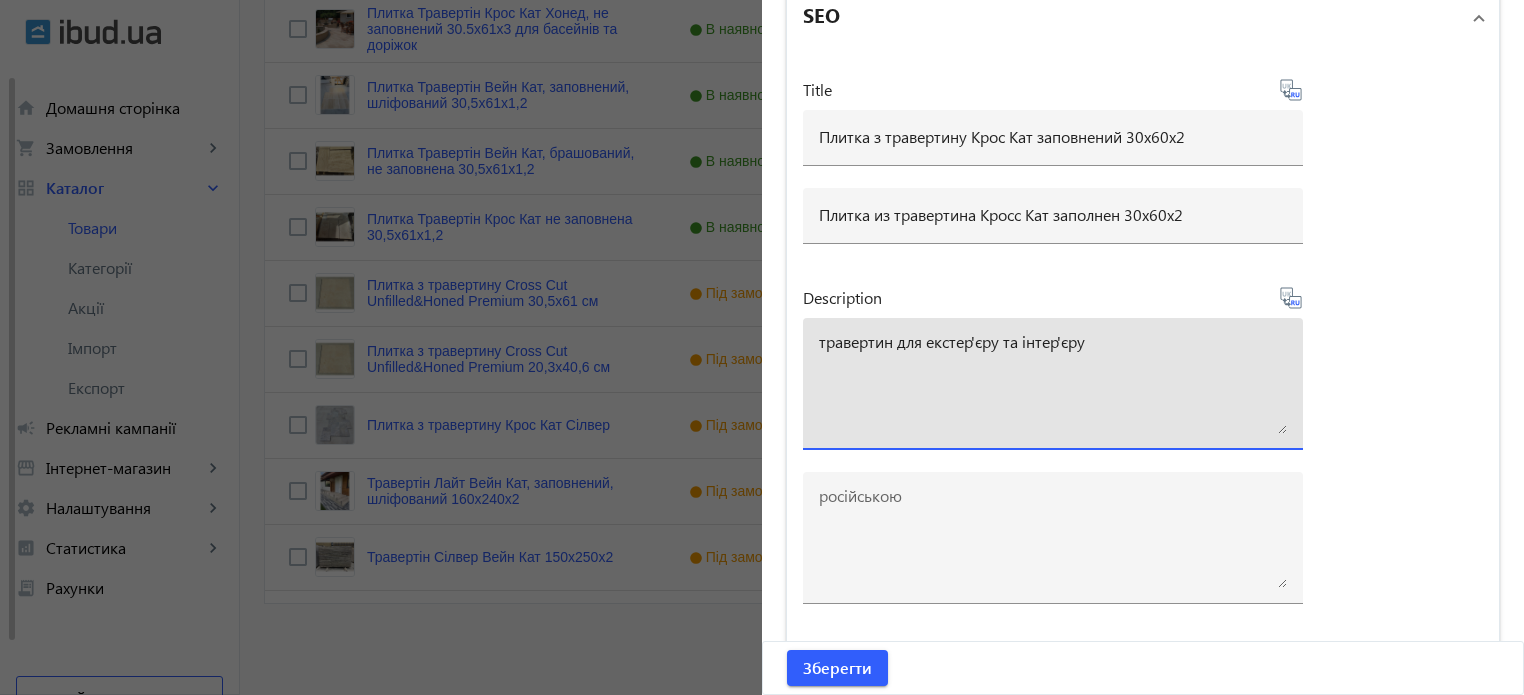 type on "травертин для екстер'єру та інтер'єру" 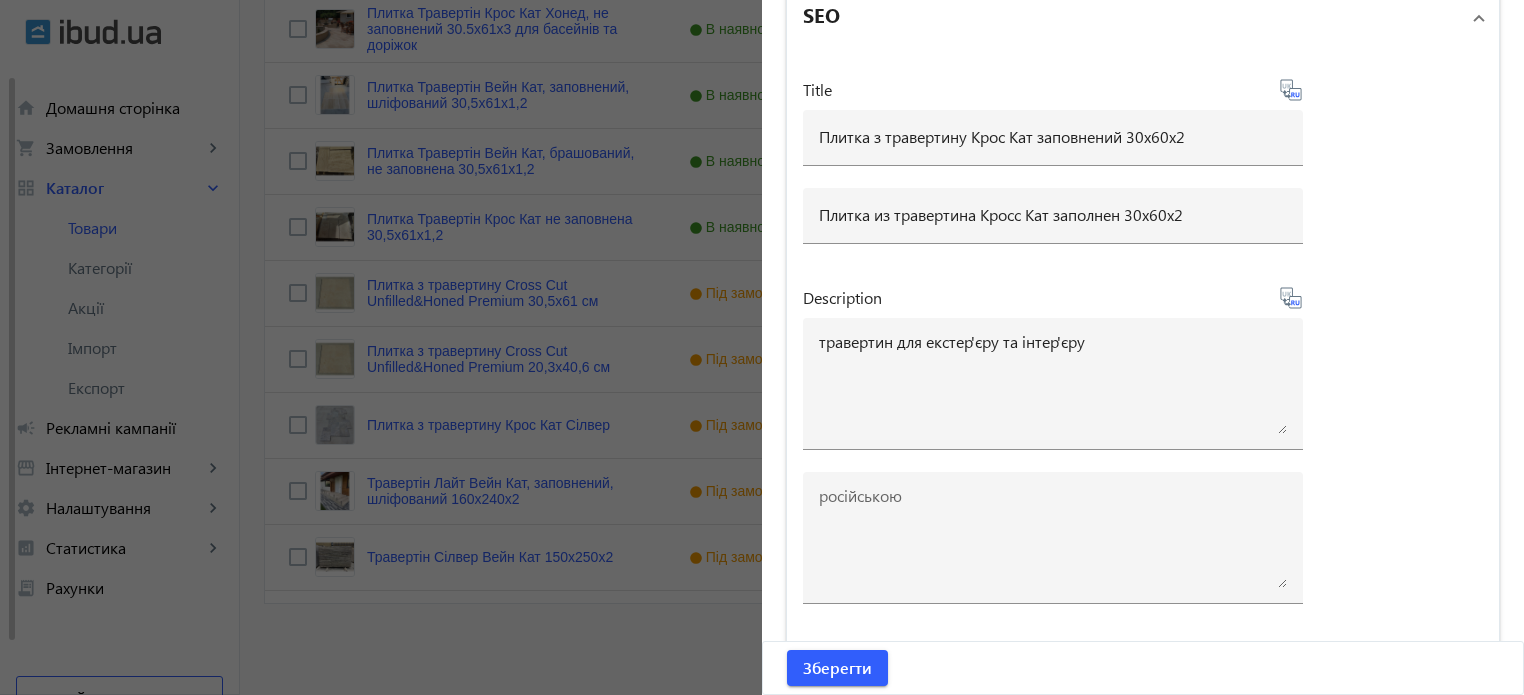 type on "травертин для экстерьера и интерьера" 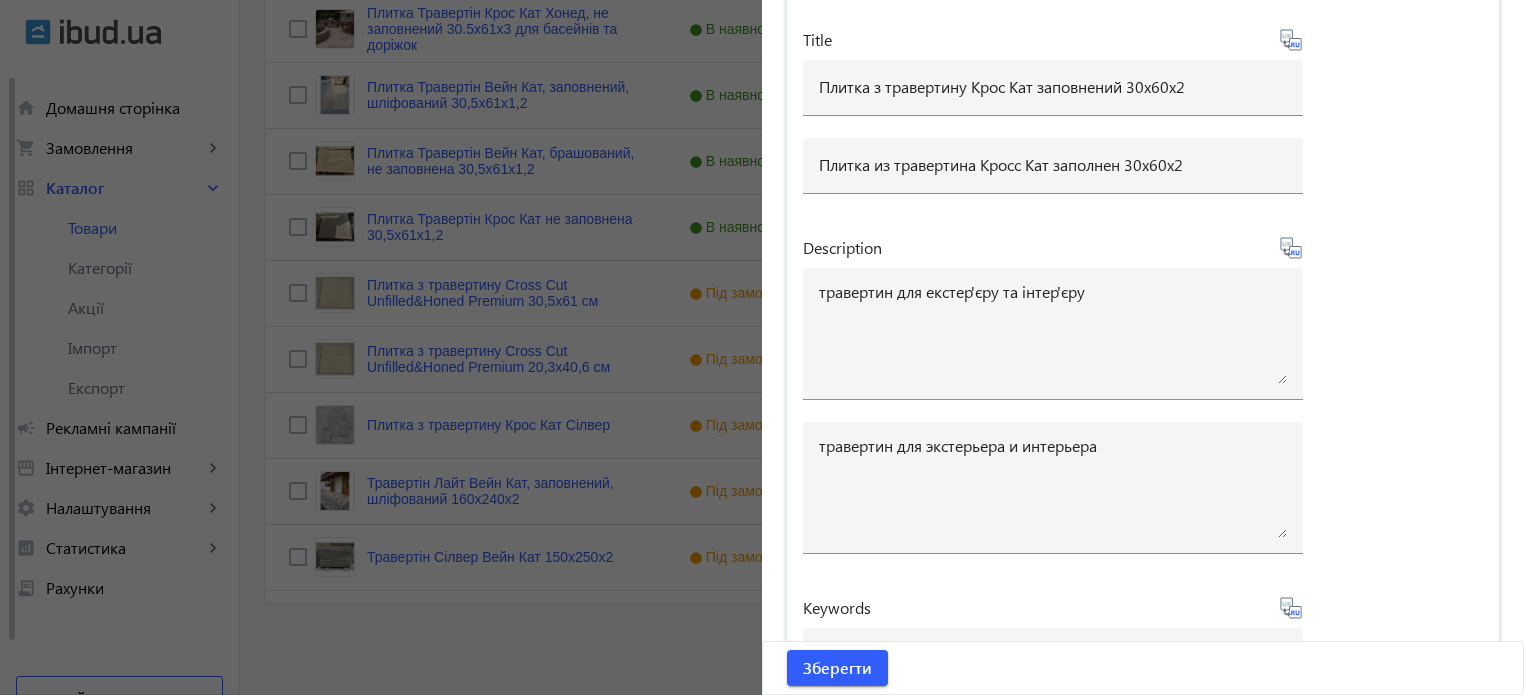scroll, scrollTop: 6158, scrollLeft: 0, axis: vertical 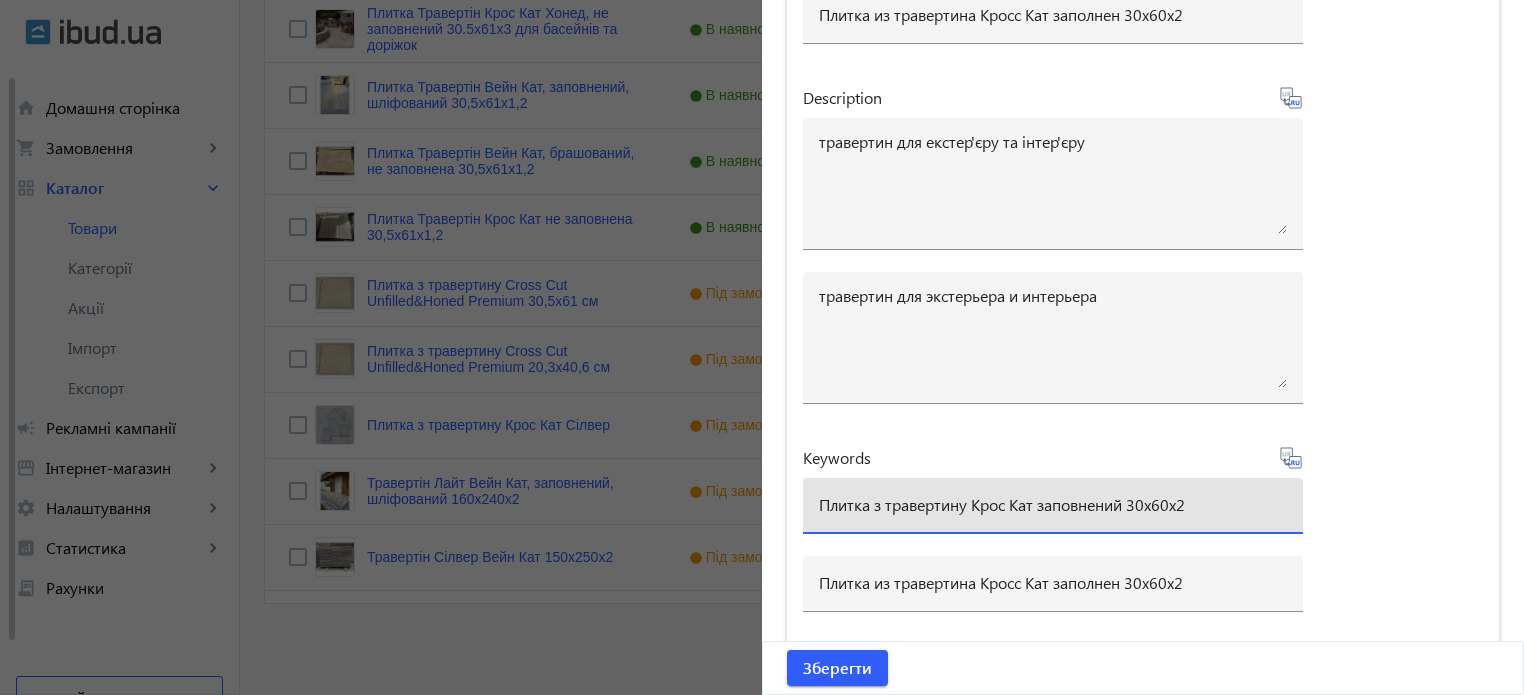 drag, startPoint x: 1220, startPoint y: 505, endPoint x: 965, endPoint y: 524, distance: 255.70686 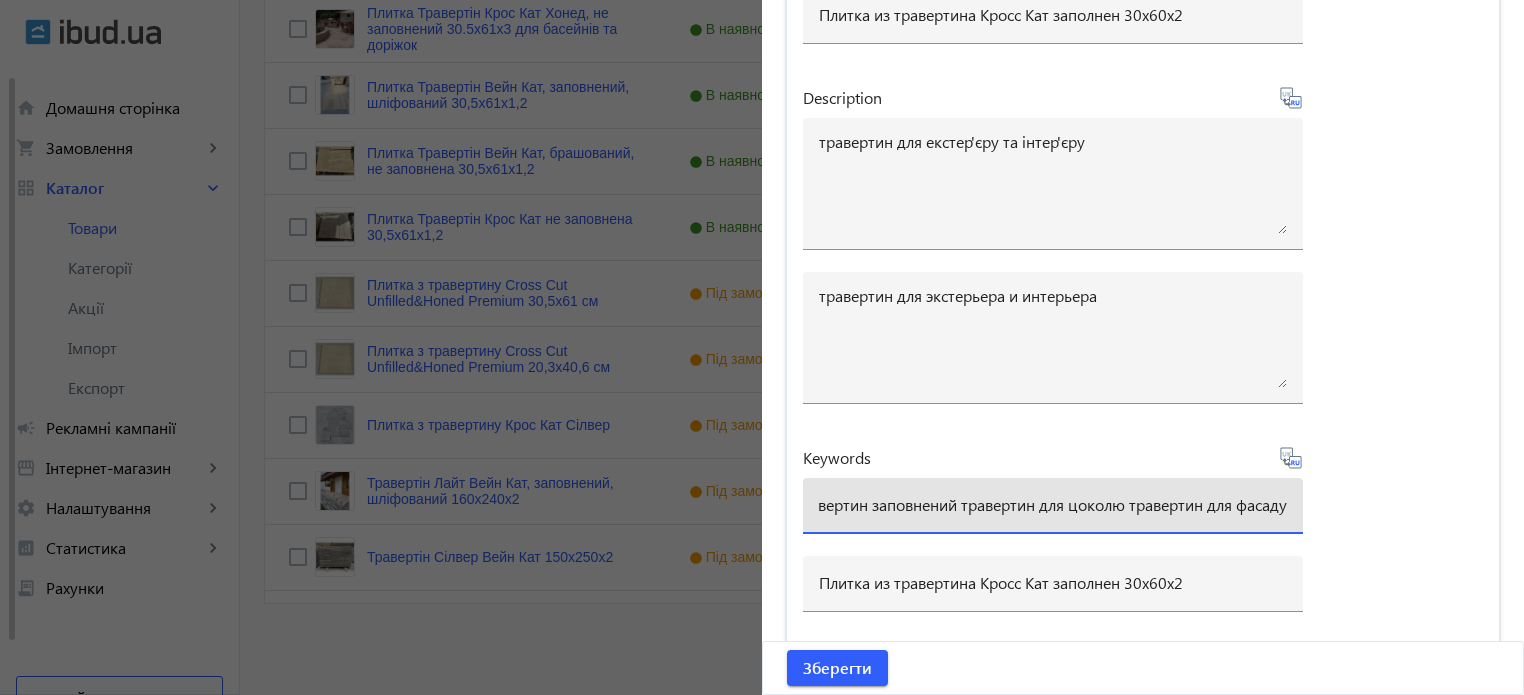 scroll, scrollTop: 0, scrollLeft: 520, axis: horizontal 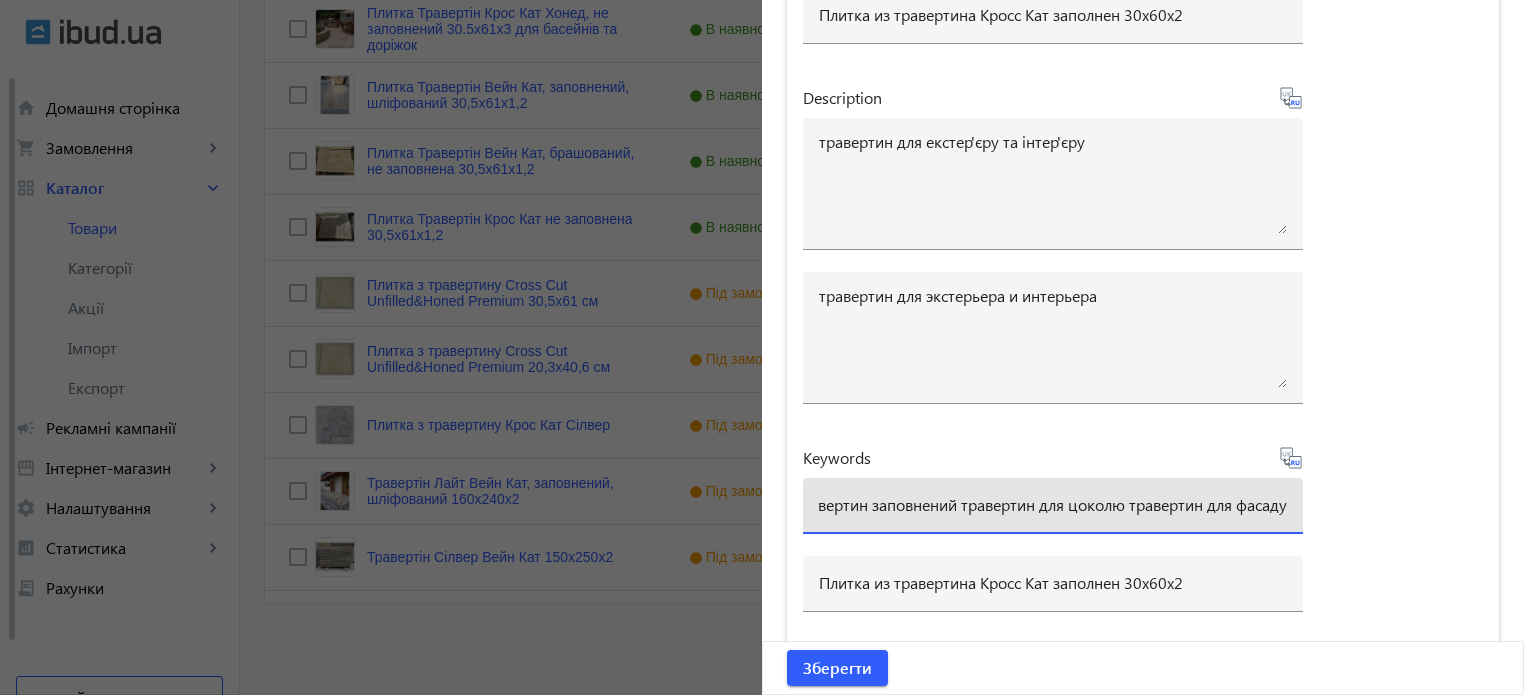 type on "Плитка з травертину травертин для тераси травертин для підлоги травертин заповнений травертин для цоколю травертин для фасаду" 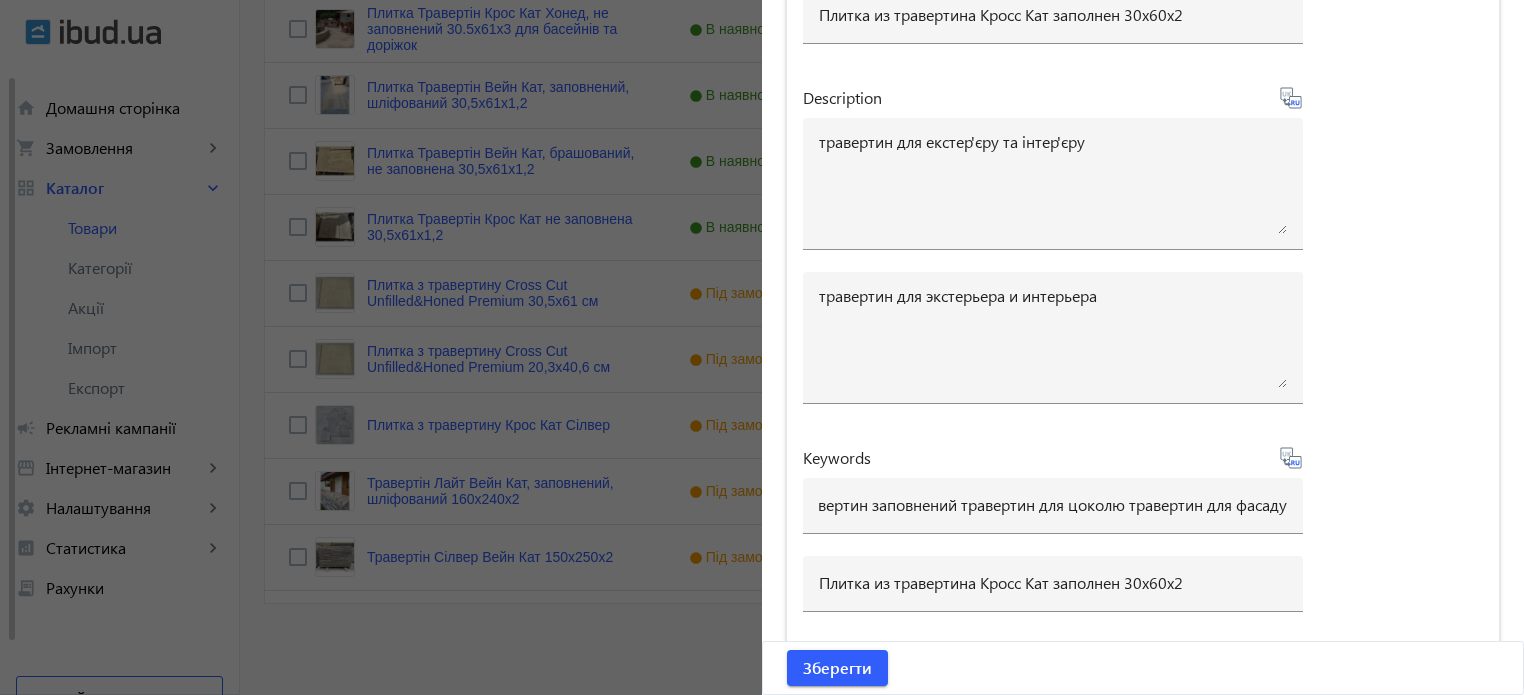 click 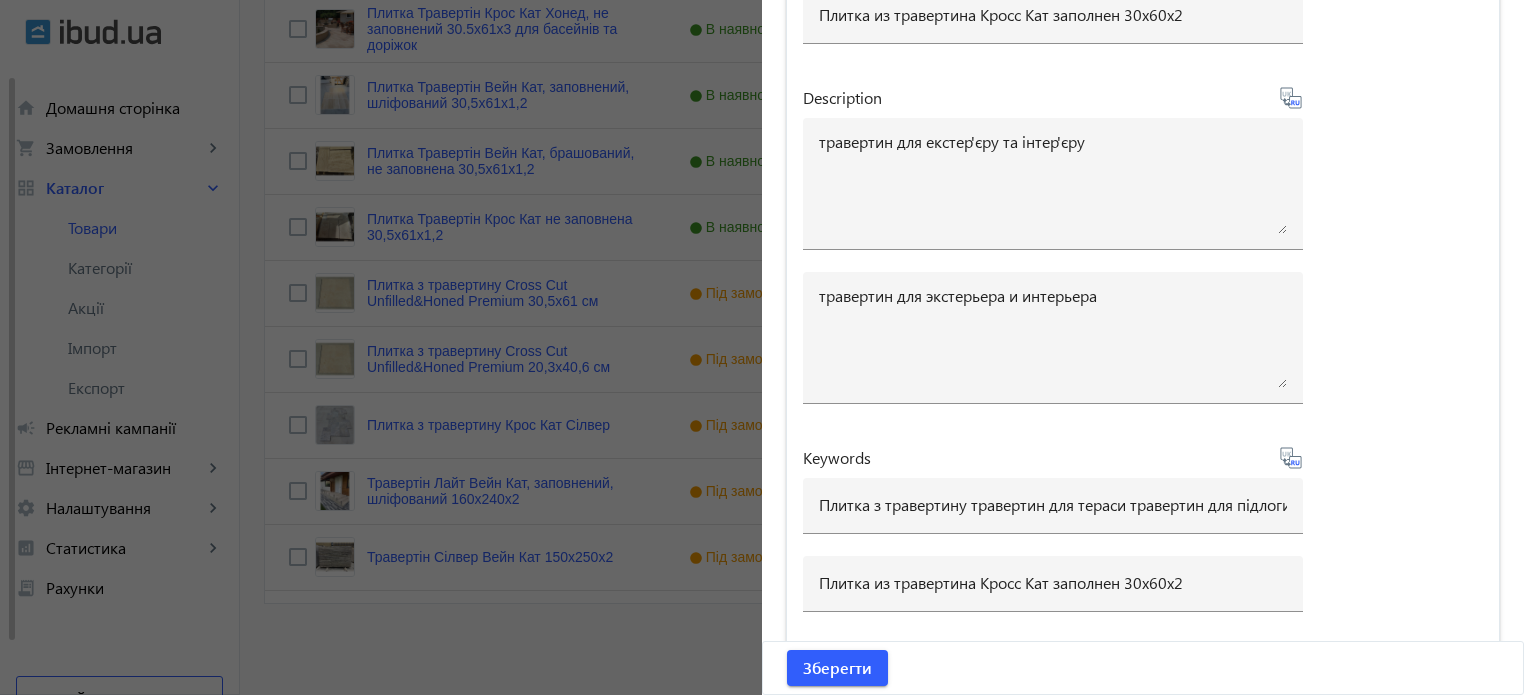 type on "Плитка из травертина травертин для террасы травертин для пола травертин заполненный травертин для цоколя травертин для фасада" 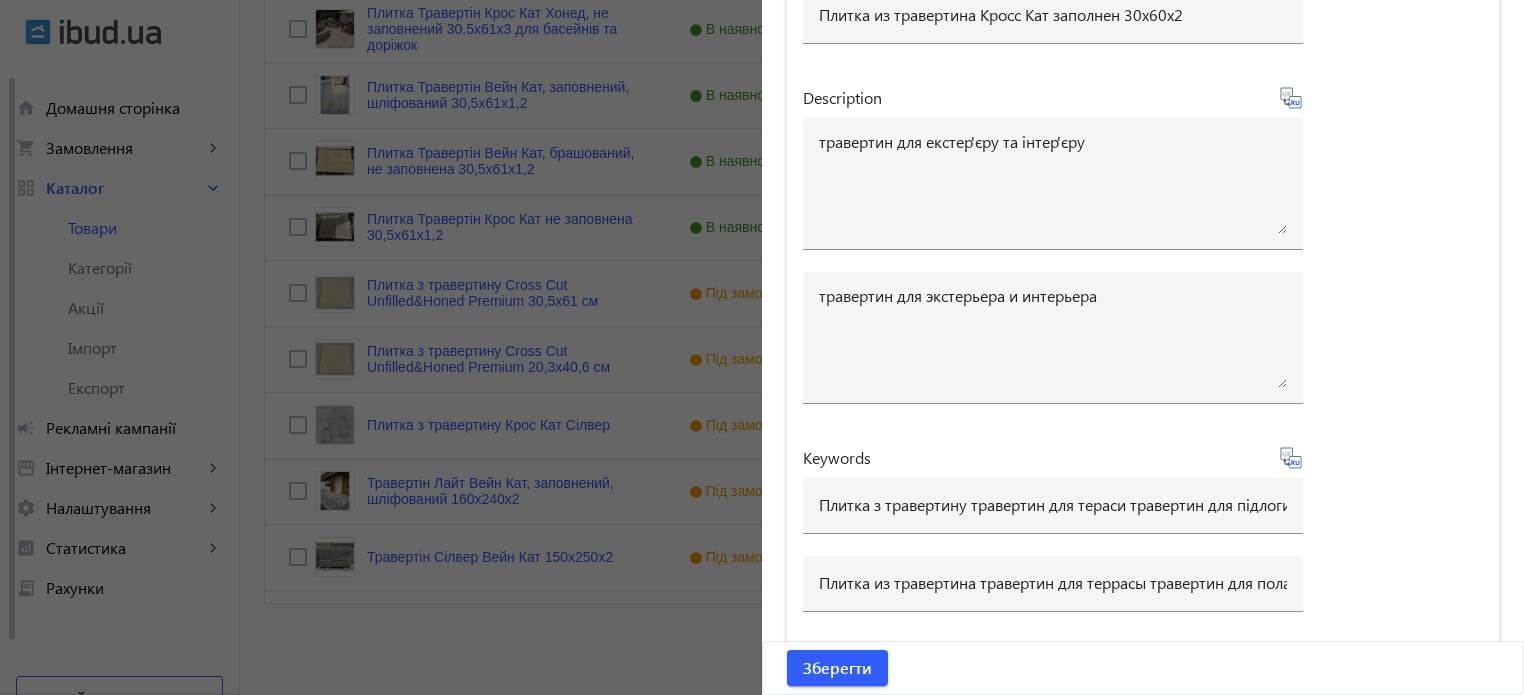 click on "Title
Плитка з травертину Крос Кат заповнений 30х60х2 Плитка из травертина Кросс Кат заполнен 30х60х2 Description
травертин для екстер'єру та інтер'єру травертин для экстерьера и интерьера Keywords
Плитка з травертину травертин для тераси травертин для підлоги травертин заповнений травертин для цоколю травертин для фасаду Плитка из травертина травертин для террасы травертин для пола травертин заполненный травертин для цоколя травертин для фасада" at bounding box center [1143, 254] 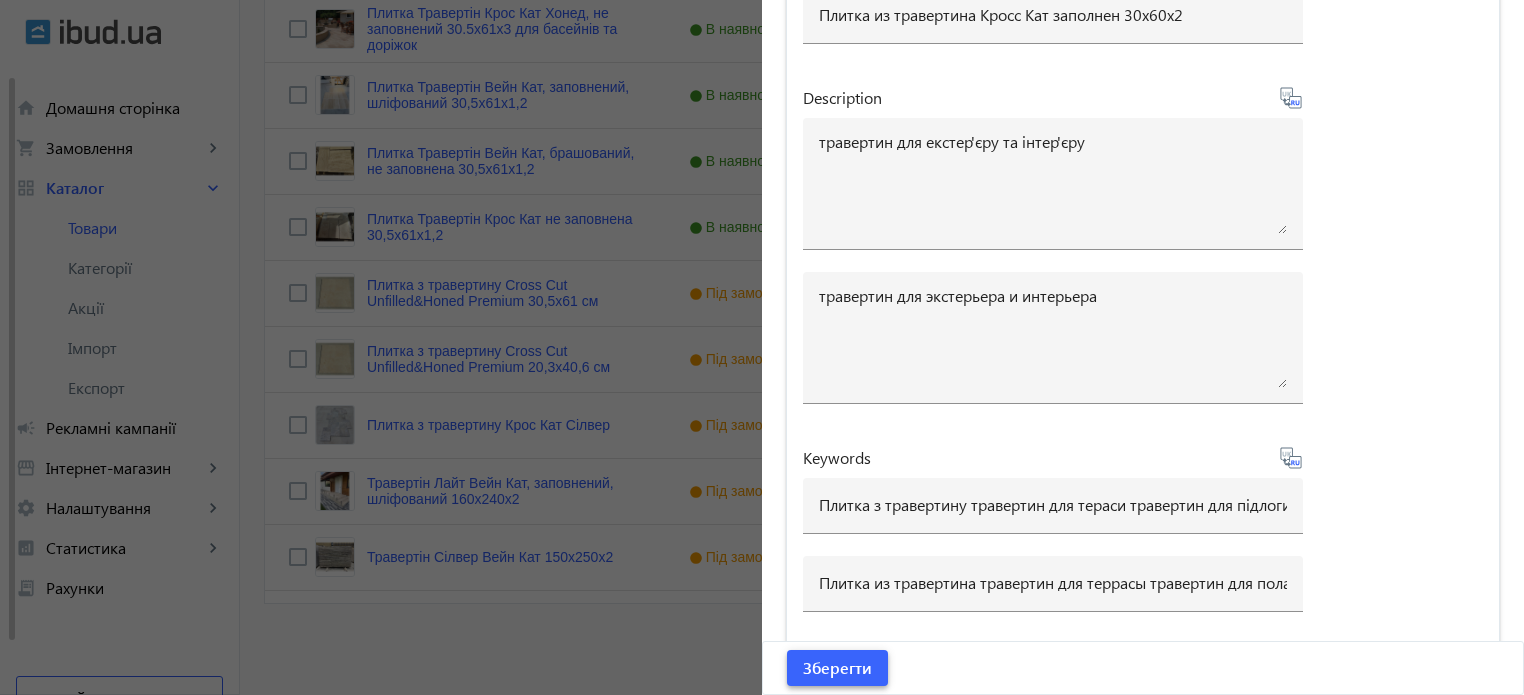 click on "Зберегти" 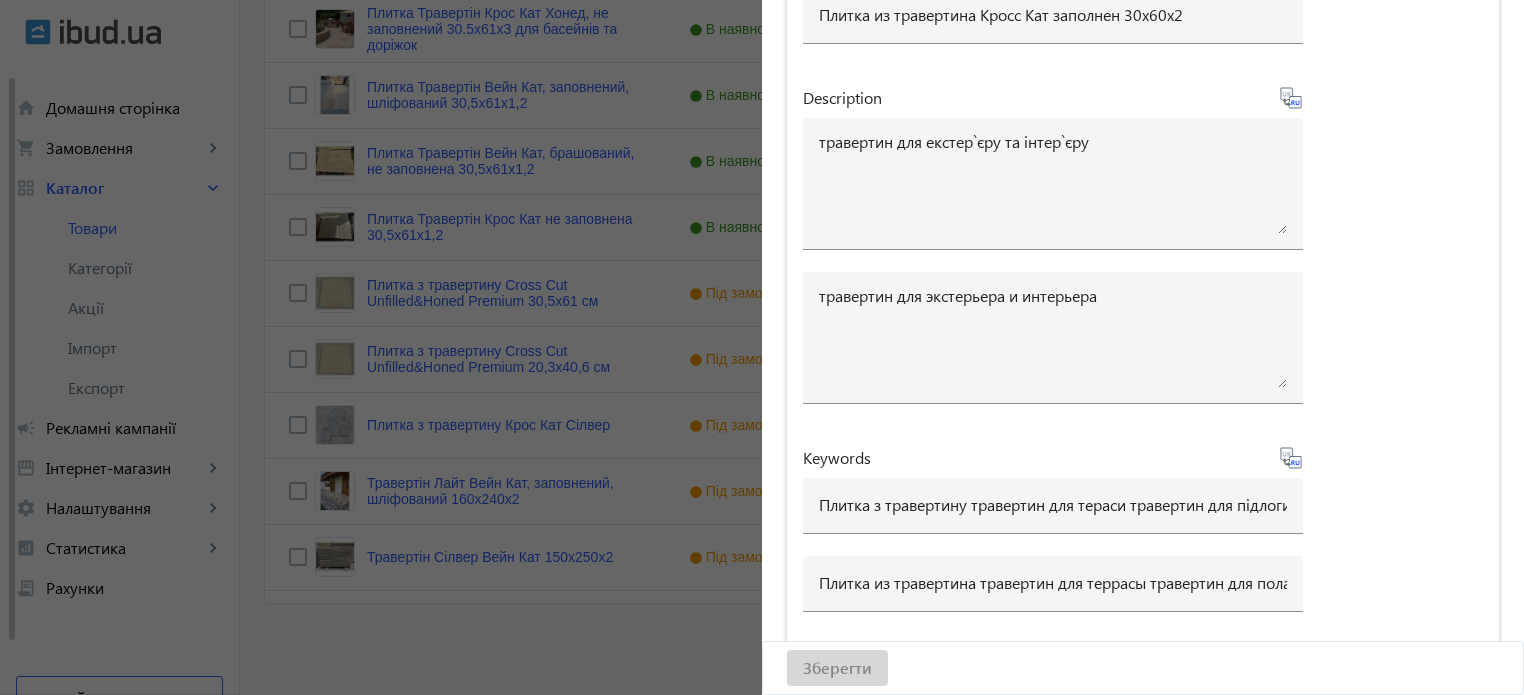 scroll, scrollTop: 0, scrollLeft: 0, axis: both 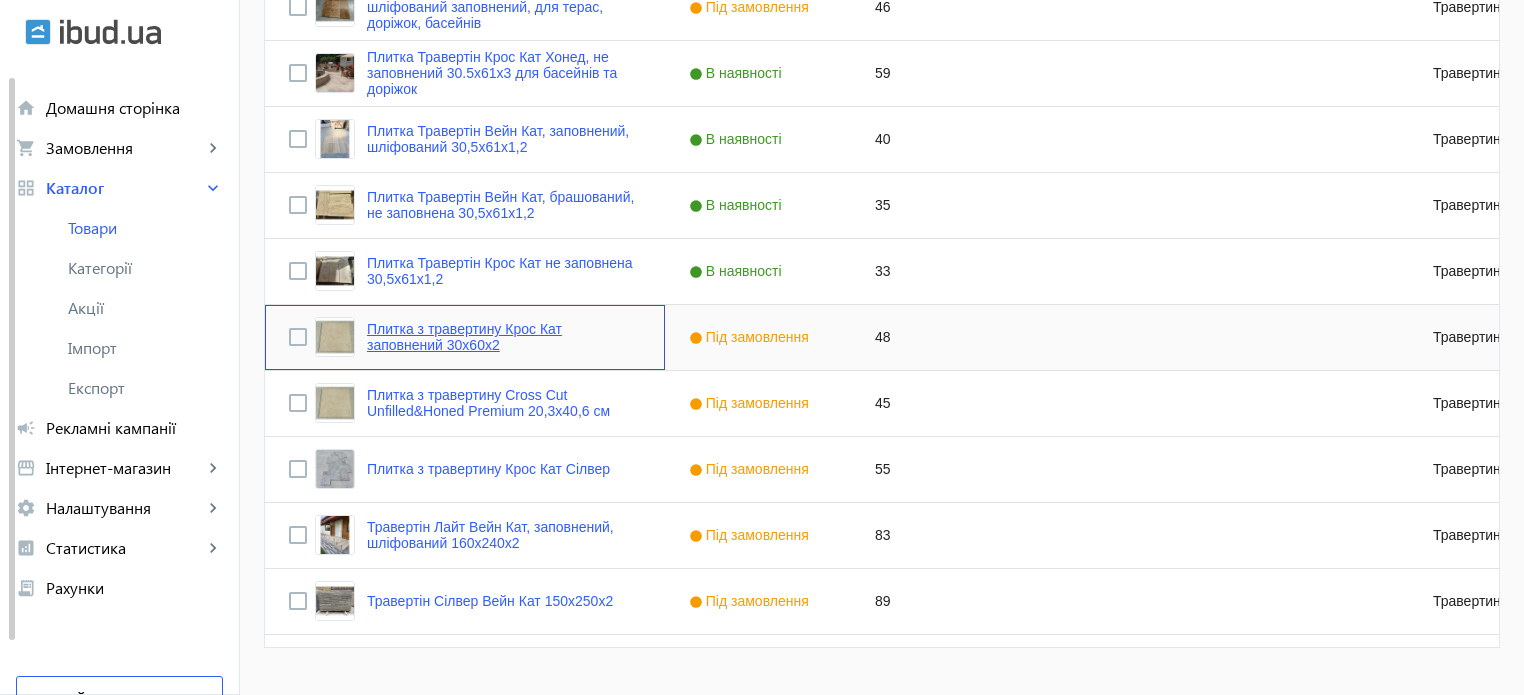 click on "Плитка з травертину Крос Кат заповнений 30х60х2" 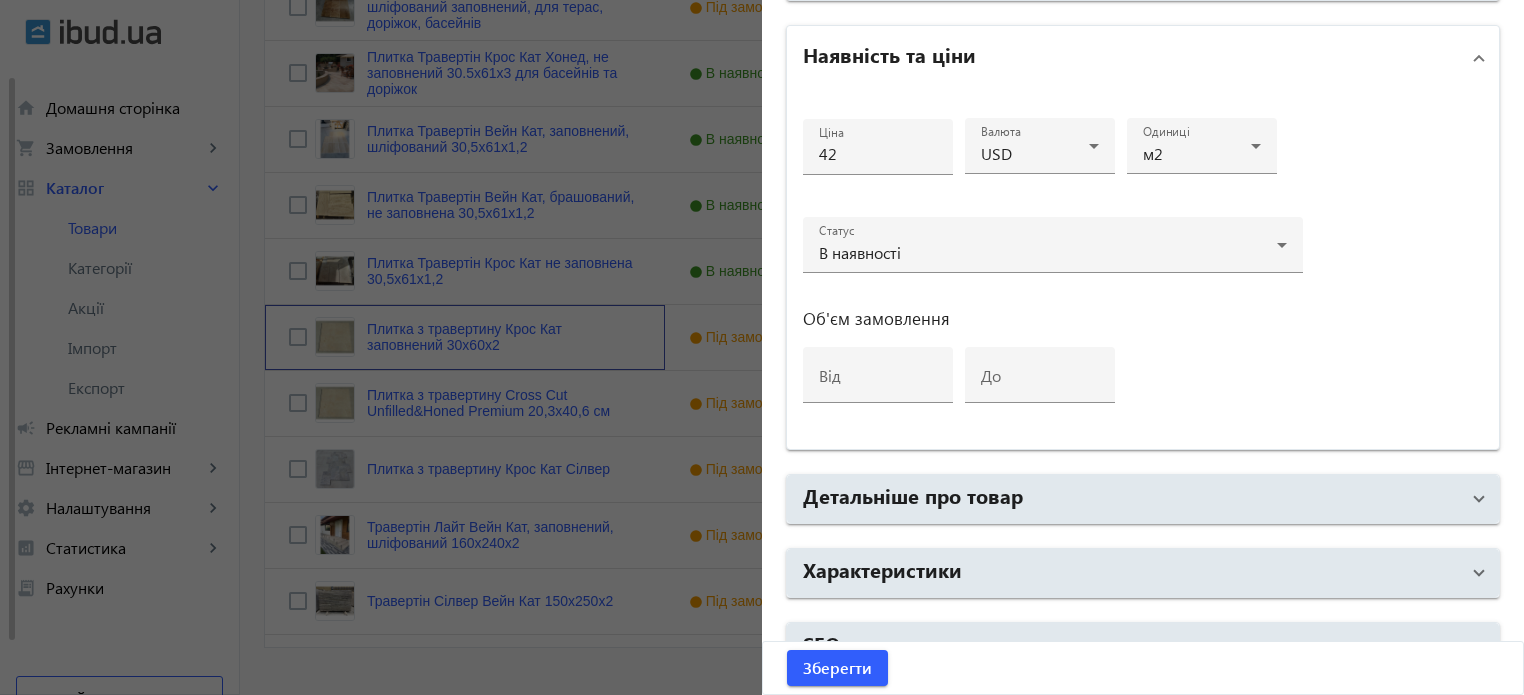 scroll, scrollTop: 968, scrollLeft: 0, axis: vertical 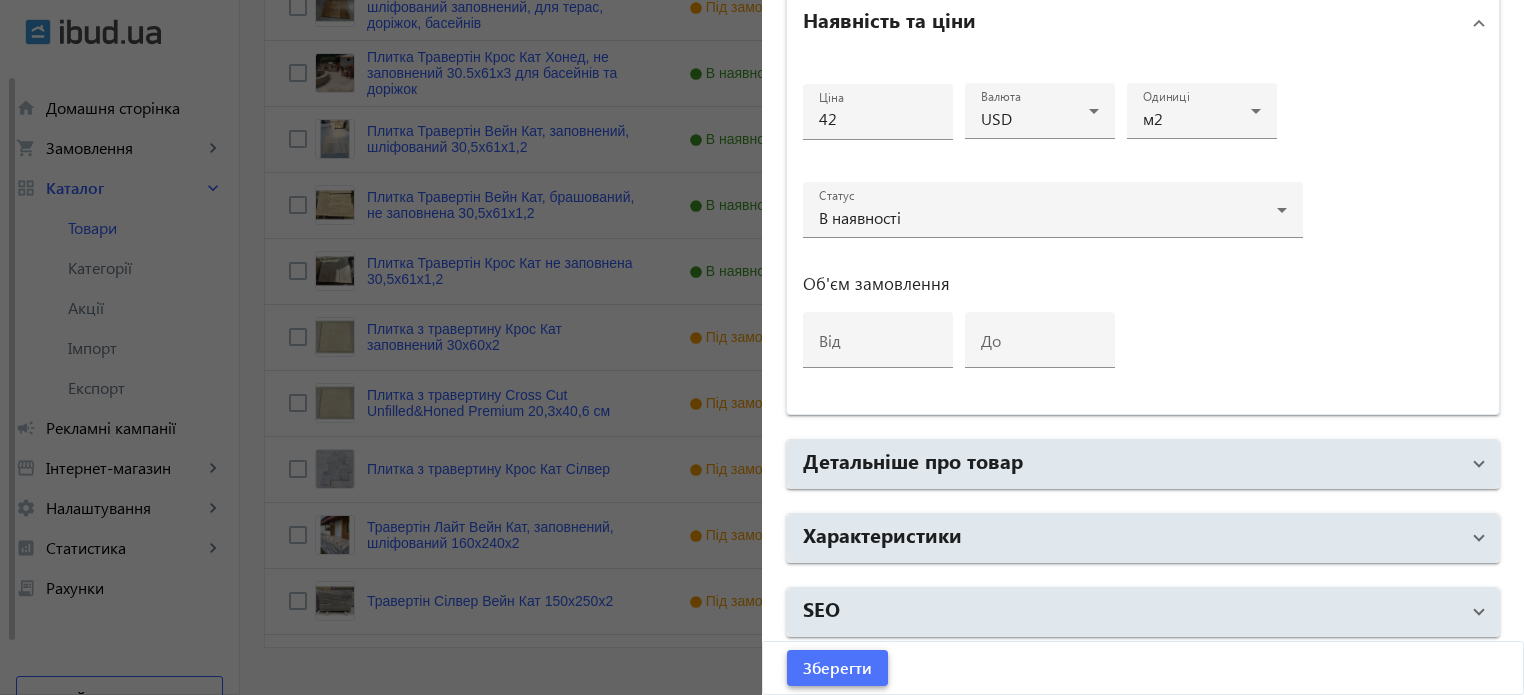 click 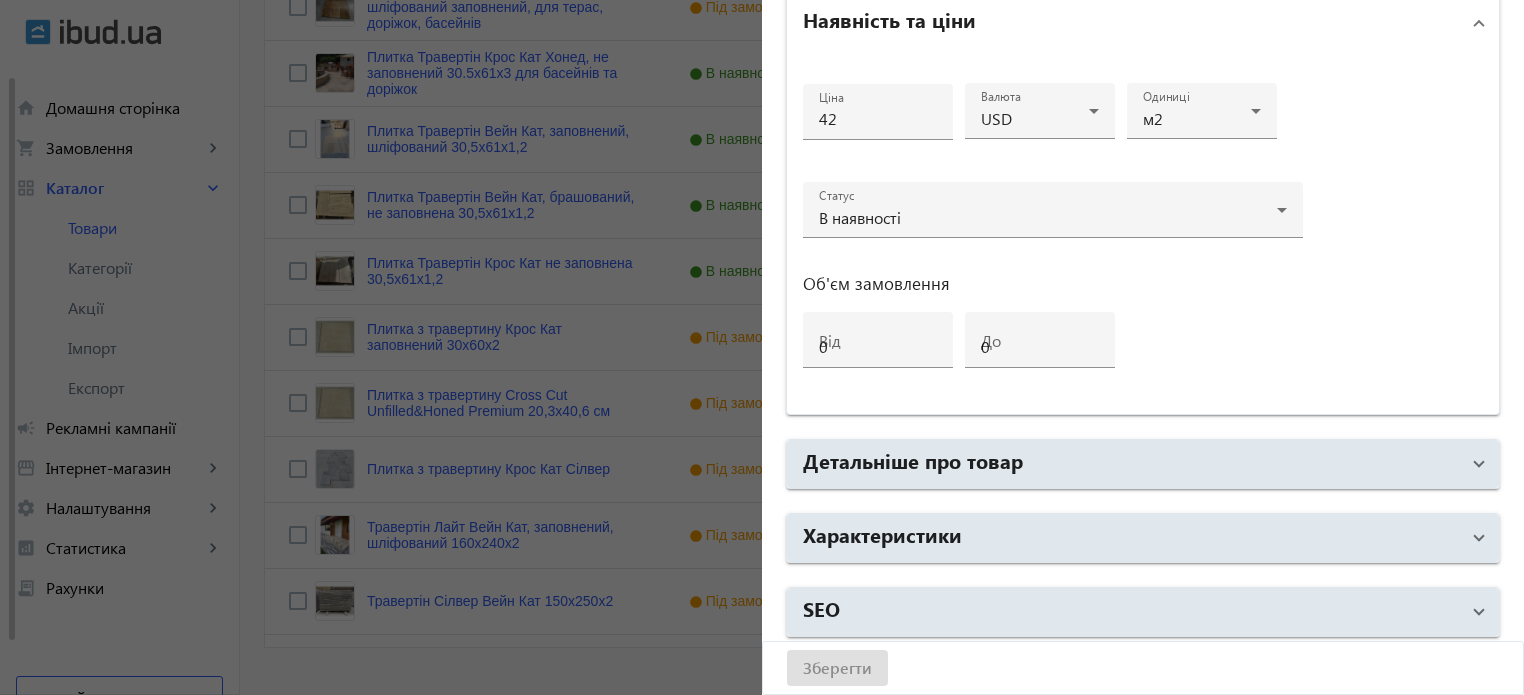 scroll, scrollTop: 0, scrollLeft: 0, axis: both 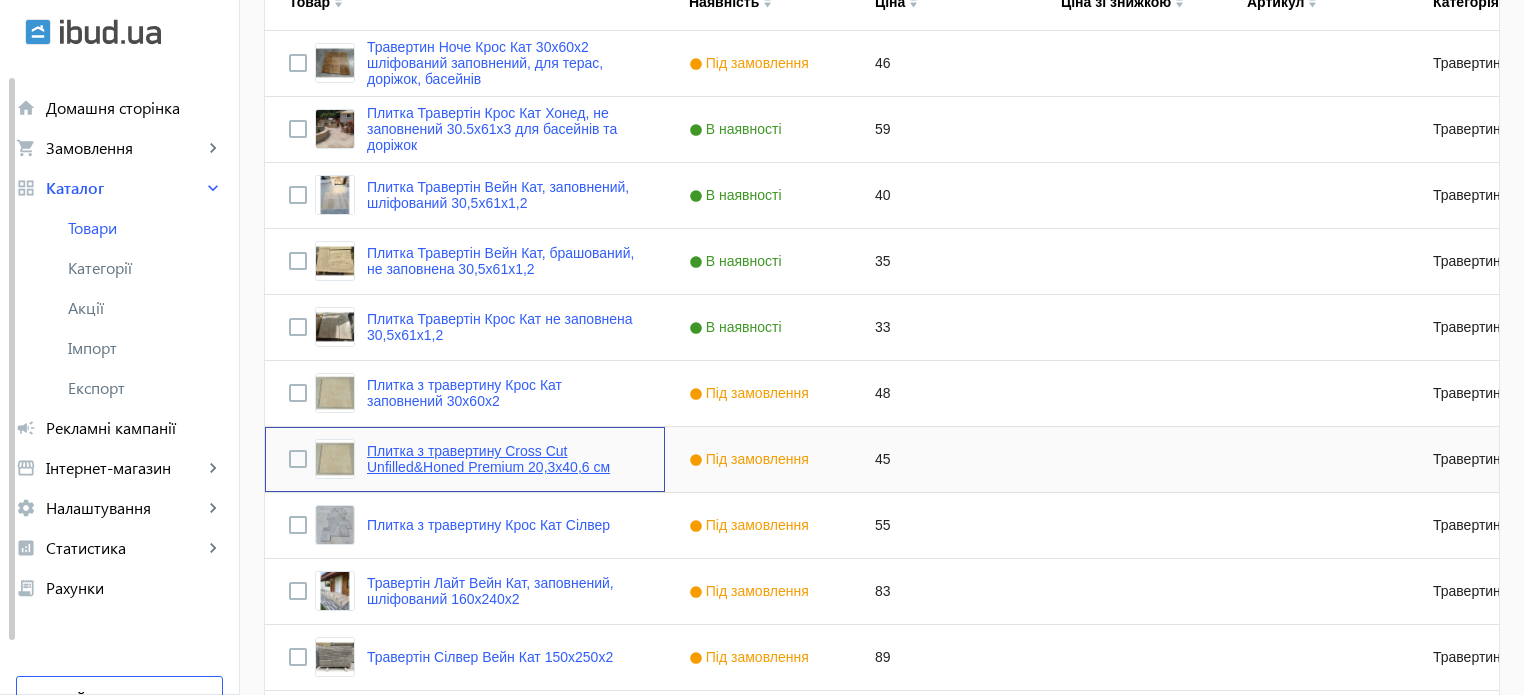 click on "Плитка з травертину Cross Cut Unfilled&Honed Premium 20,3х40,6 см" 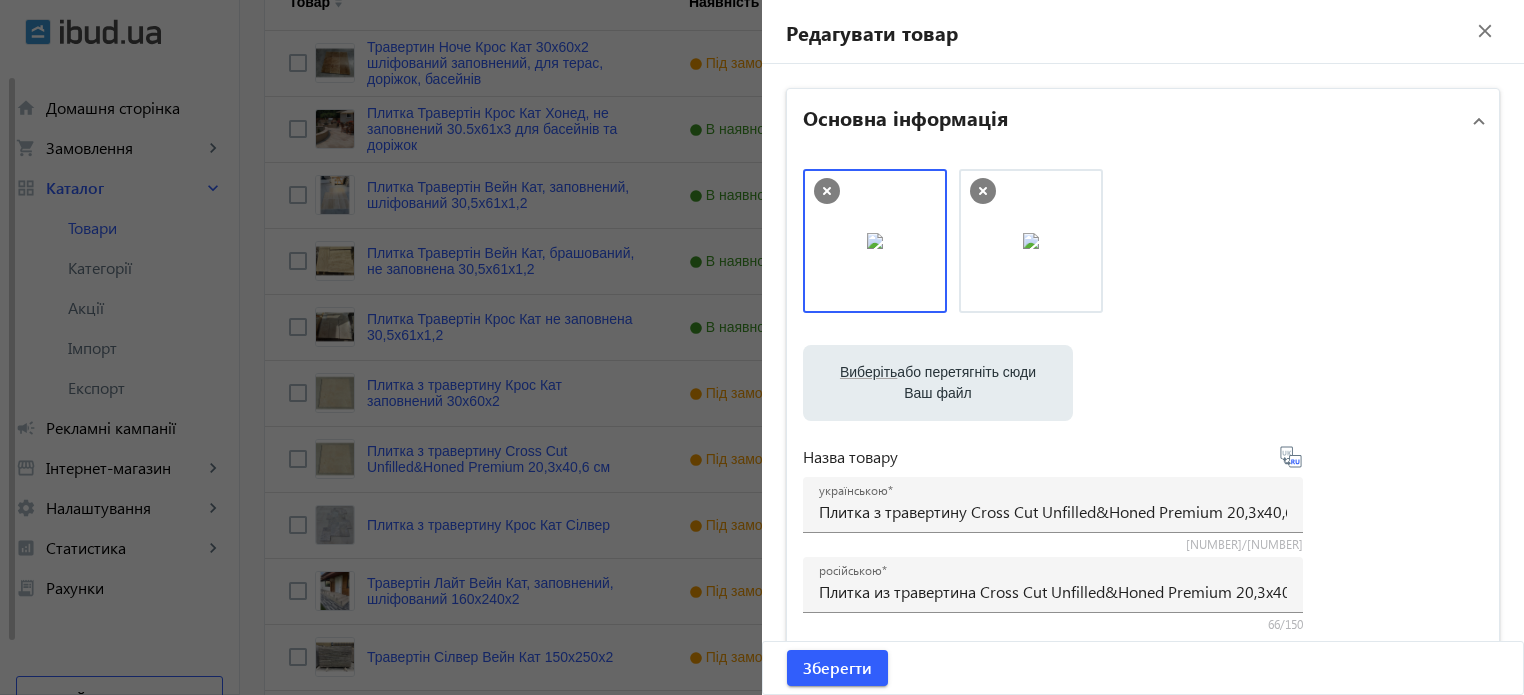 click 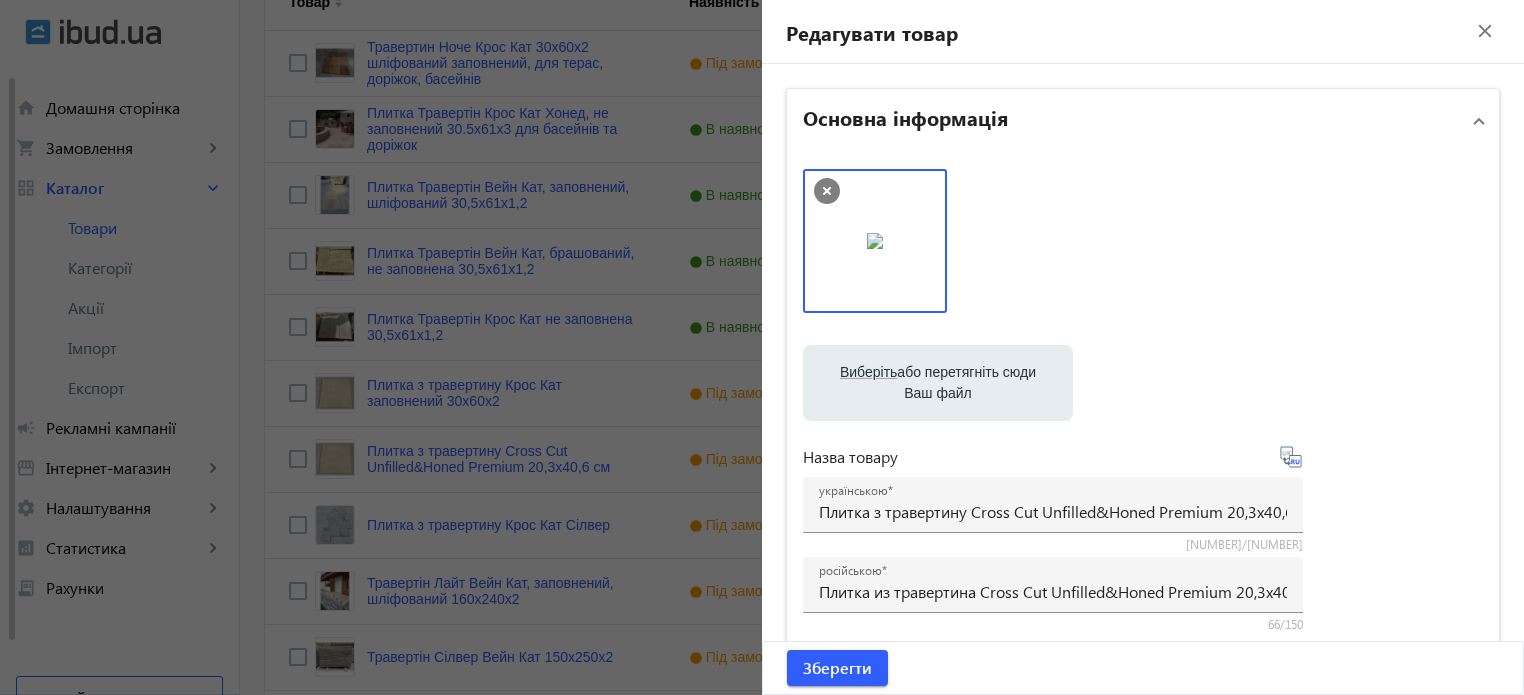 click 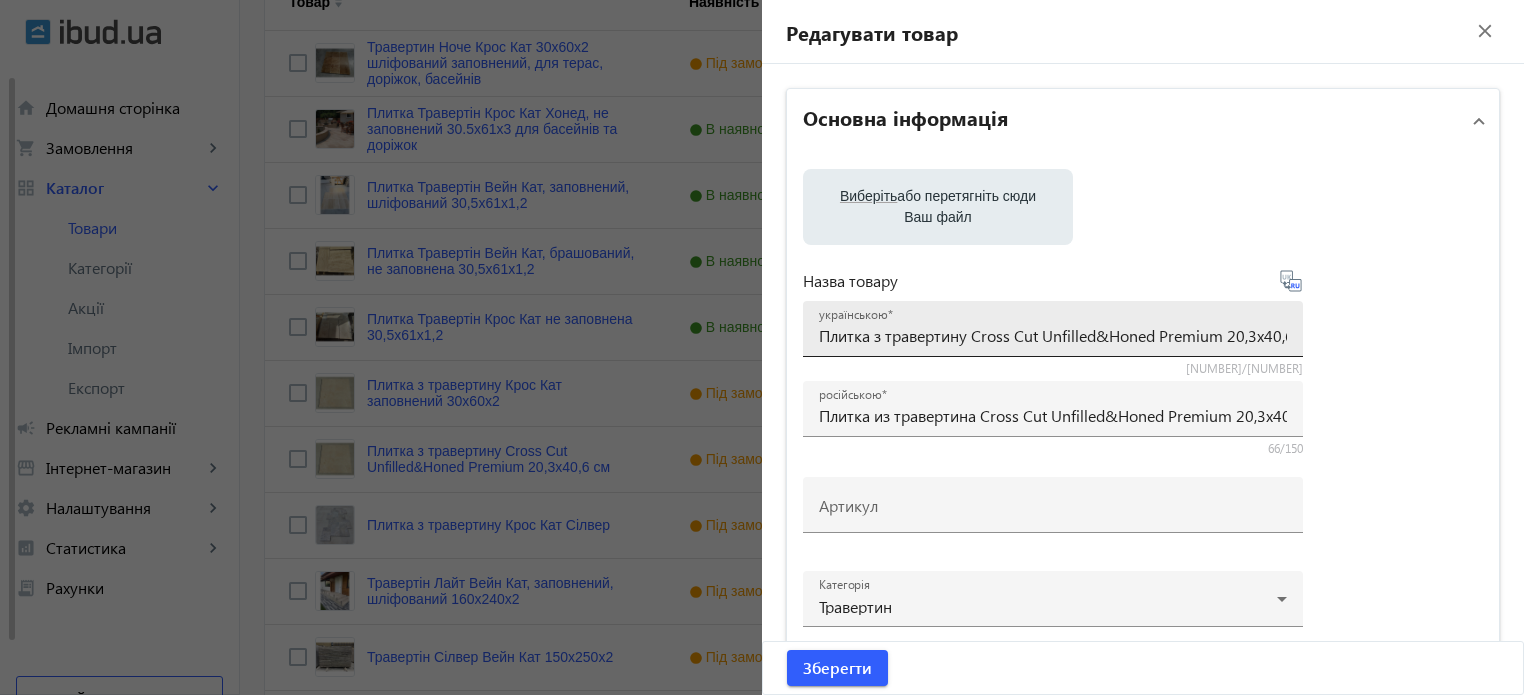 click on "Плитка з травертину Cross Cut Unfilled&Honed Premium 20,3х40,6 см" at bounding box center (1053, 335) 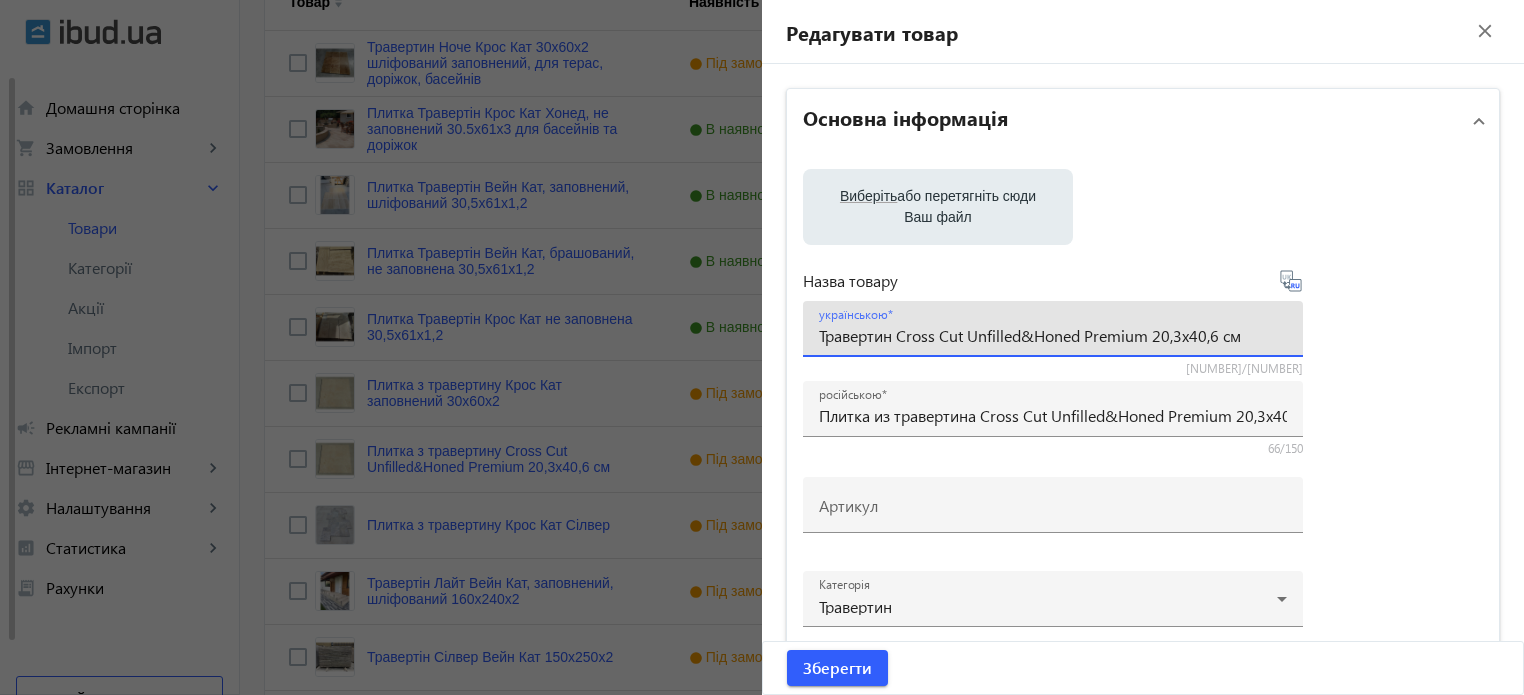 click on "Травертин Cross Cut Unfilled&Honed Premium 20,3х40,6 см" at bounding box center (1053, 335) 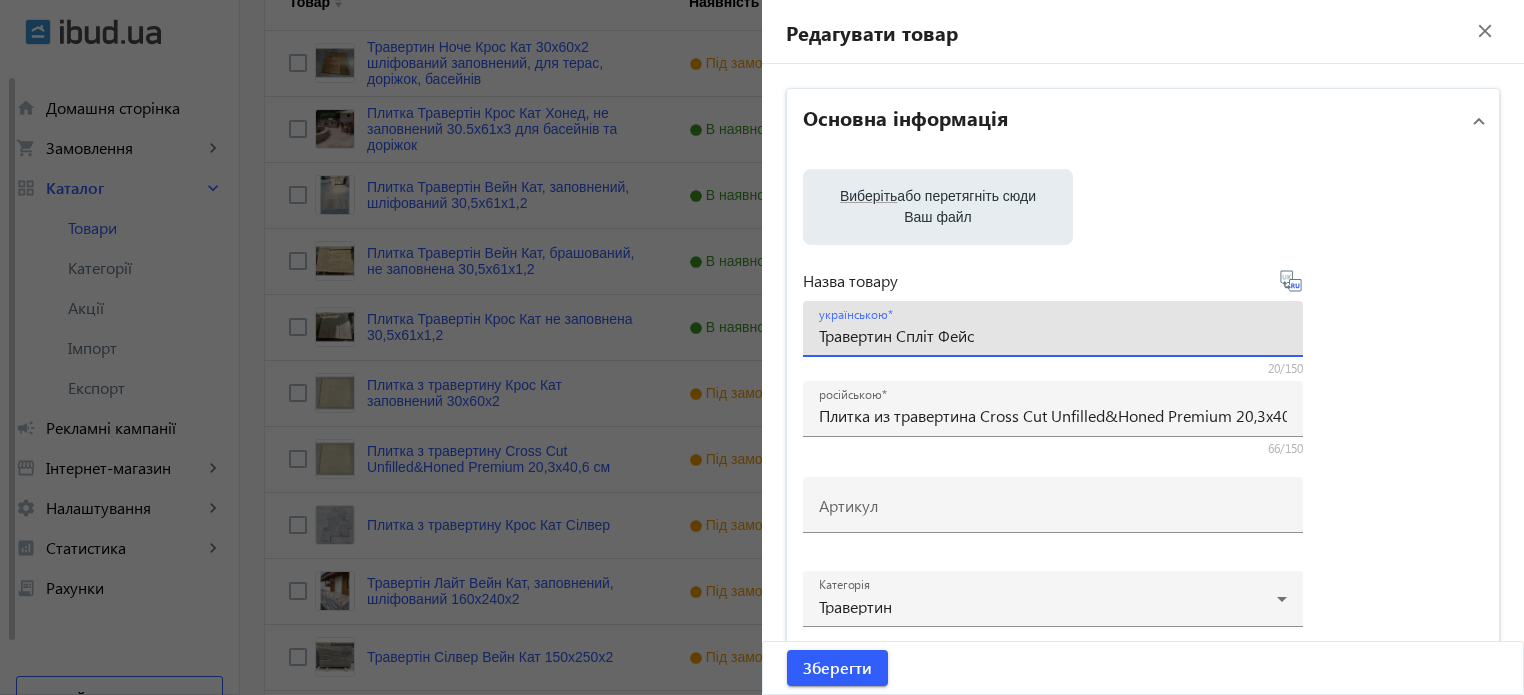 click on "Травертин Спліт Фейс" at bounding box center [1053, 335] 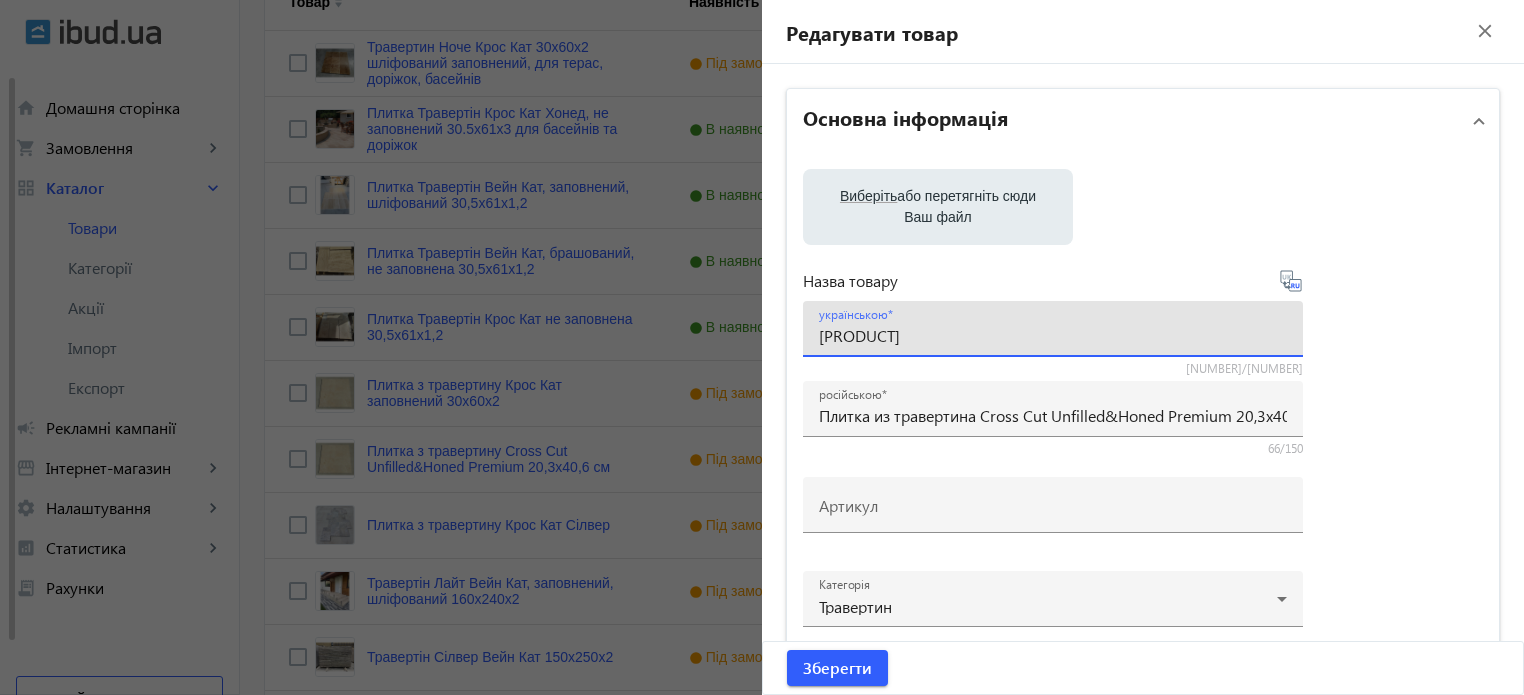 type on "Травертин Спліт Фейс "splitface"" 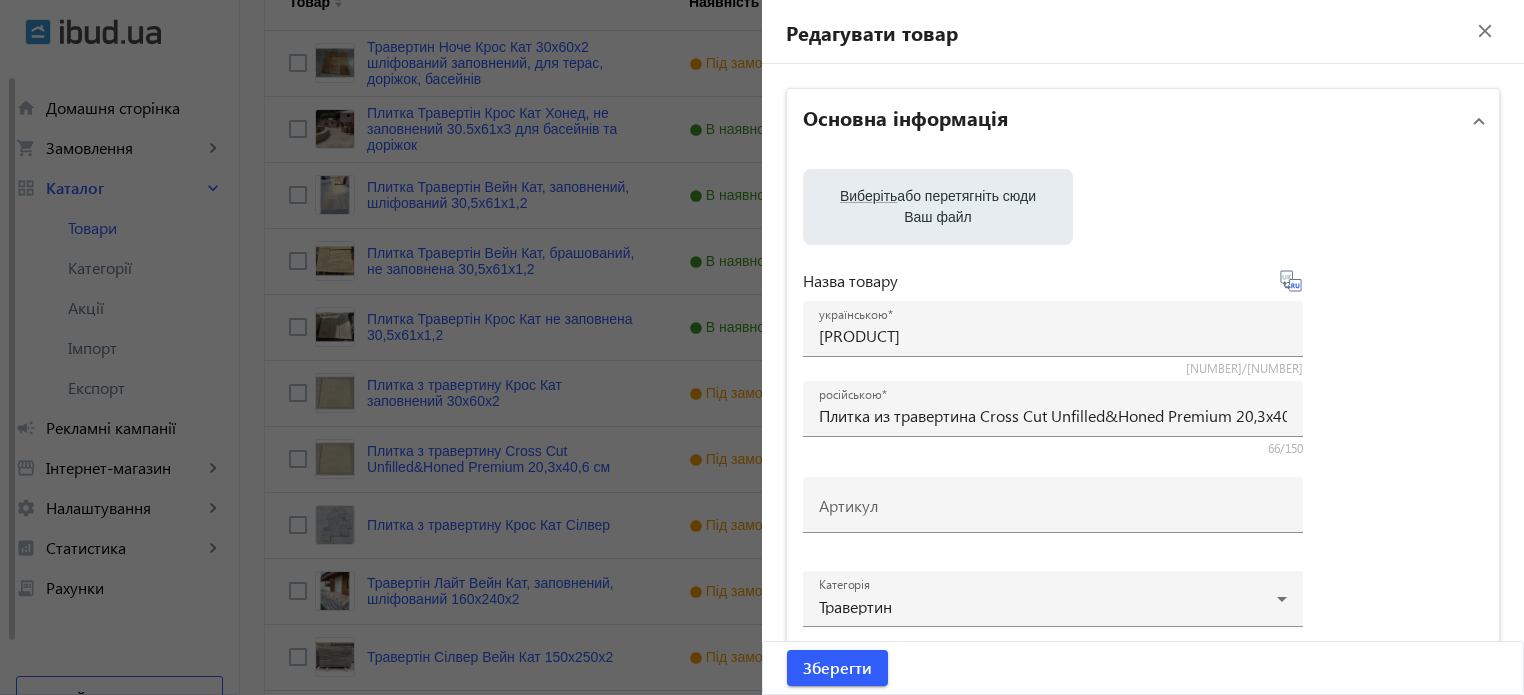 click 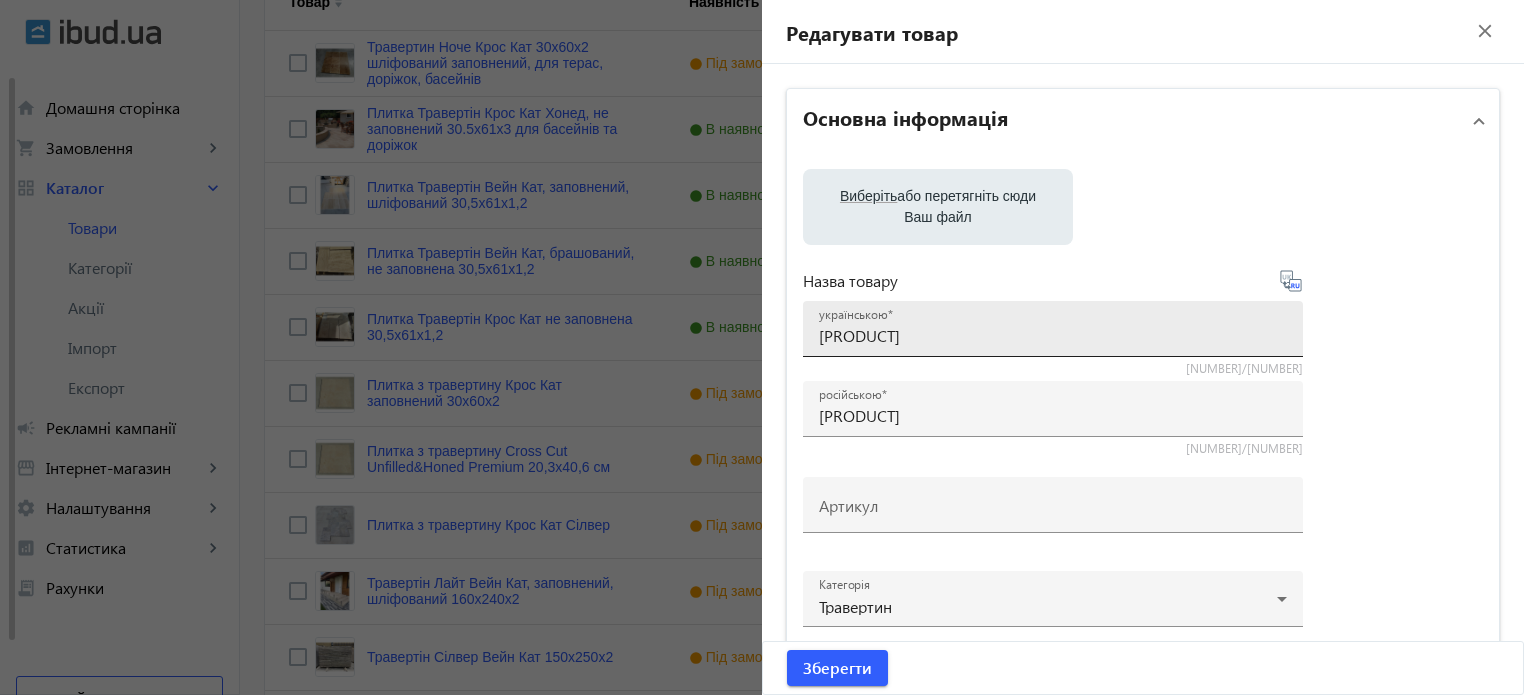 click on "Травертин Спліт Фейс "splitface"" at bounding box center [1053, 335] 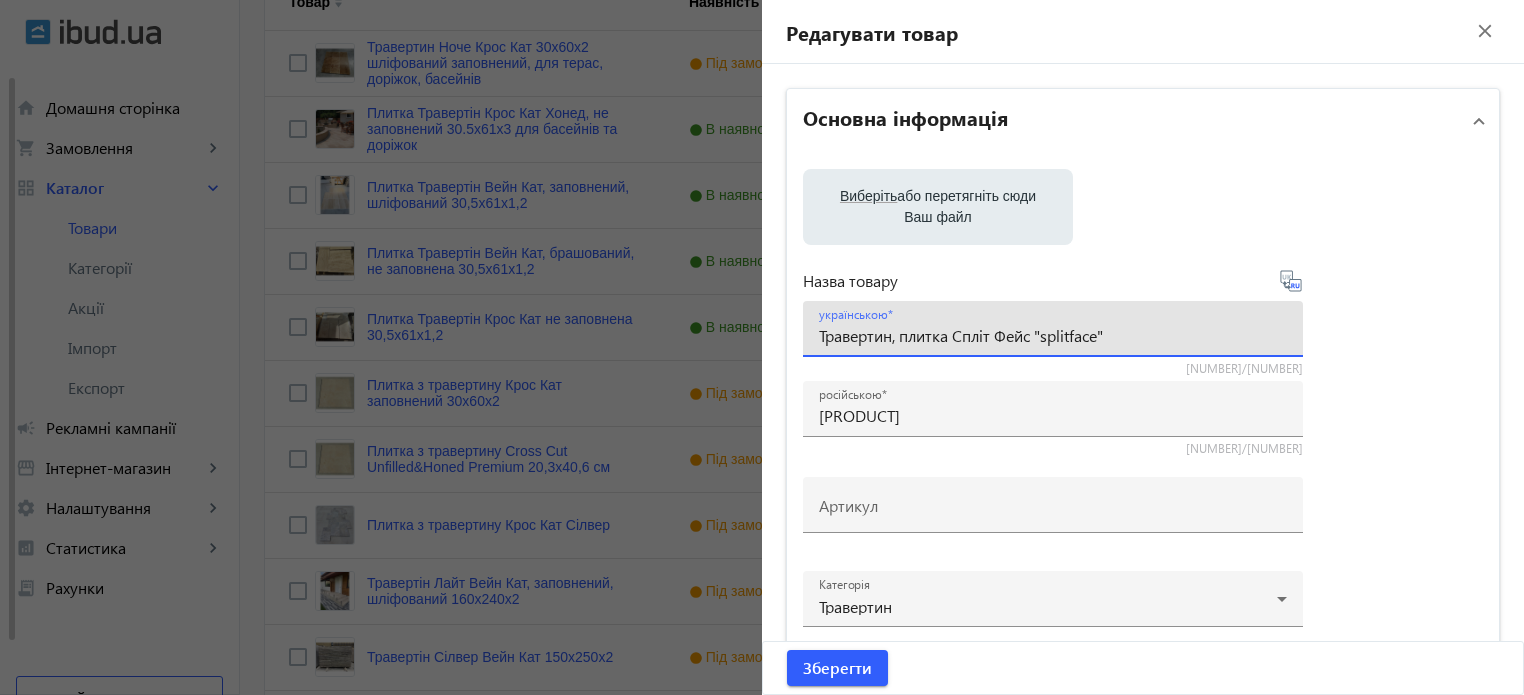 type on "Травертин, плитка Спліт Фейс "splitface"" 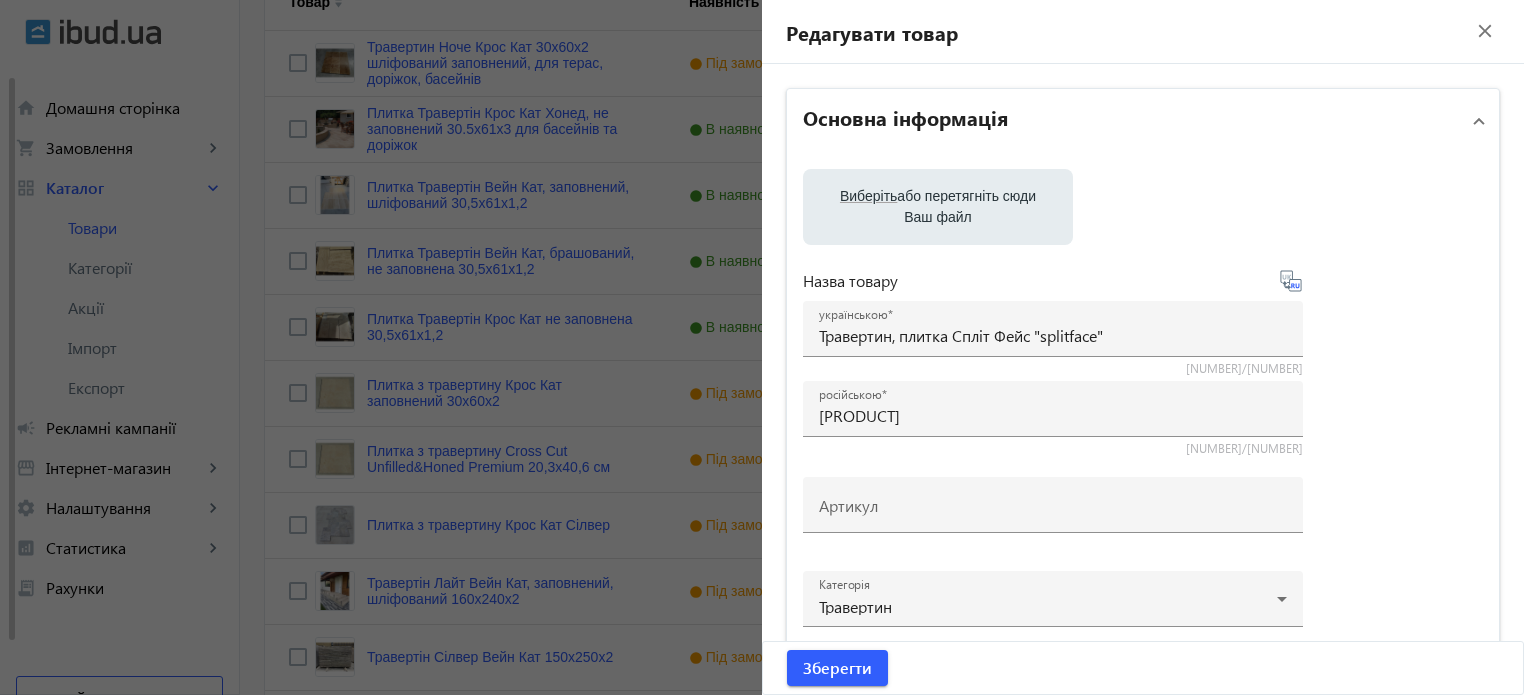 type on "Травертин, плитка Сплит Фейс "splitface"" 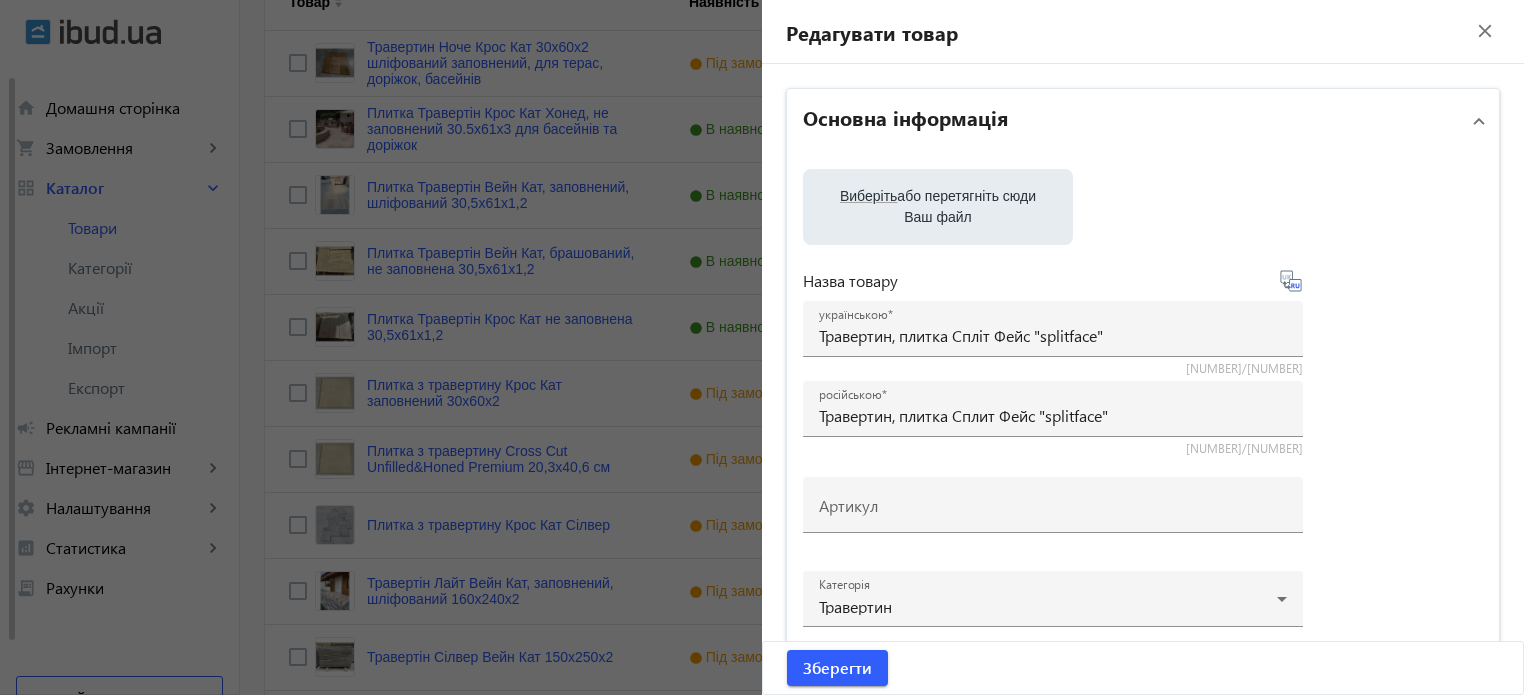 click on "Виберіть  або перетягніть сюди Ваш файл" at bounding box center [938, 207] 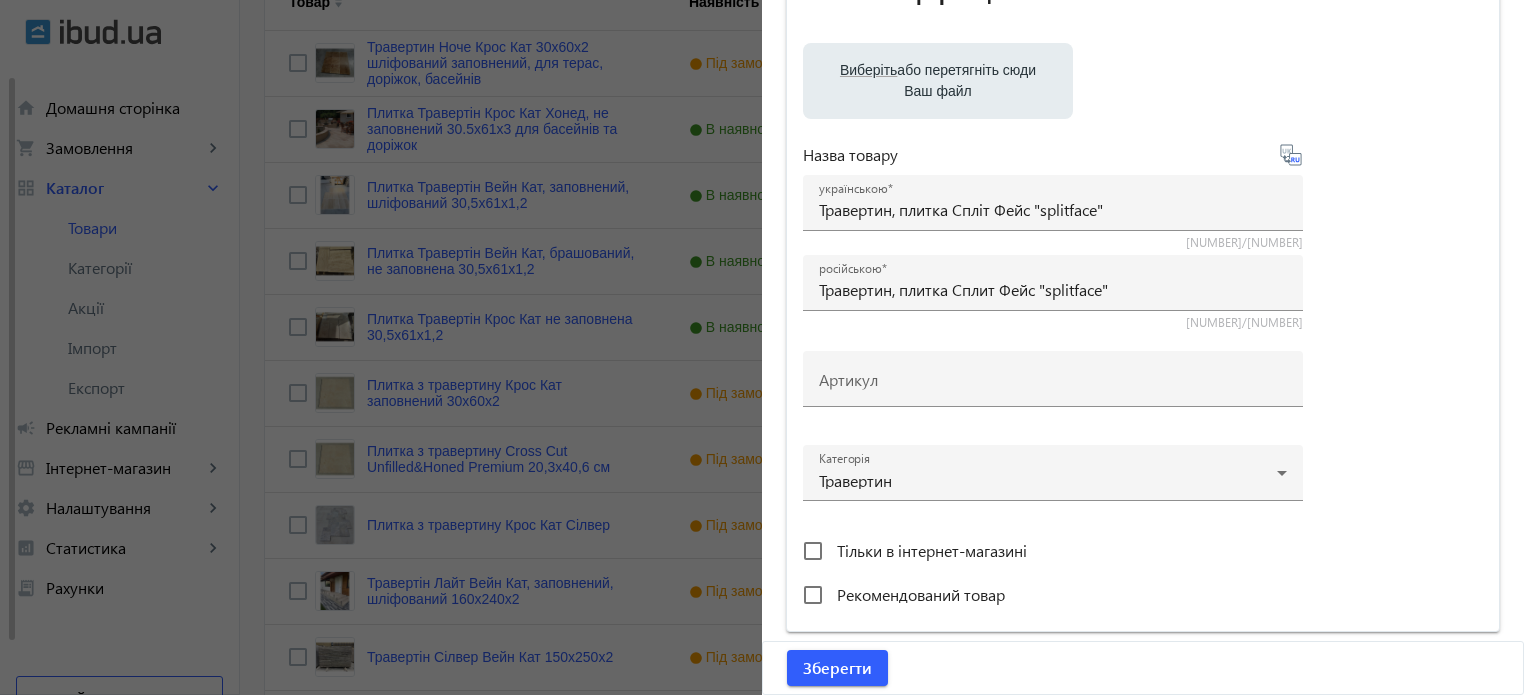 scroll, scrollTop: 200, scrollLeft: 0, axis: vertical 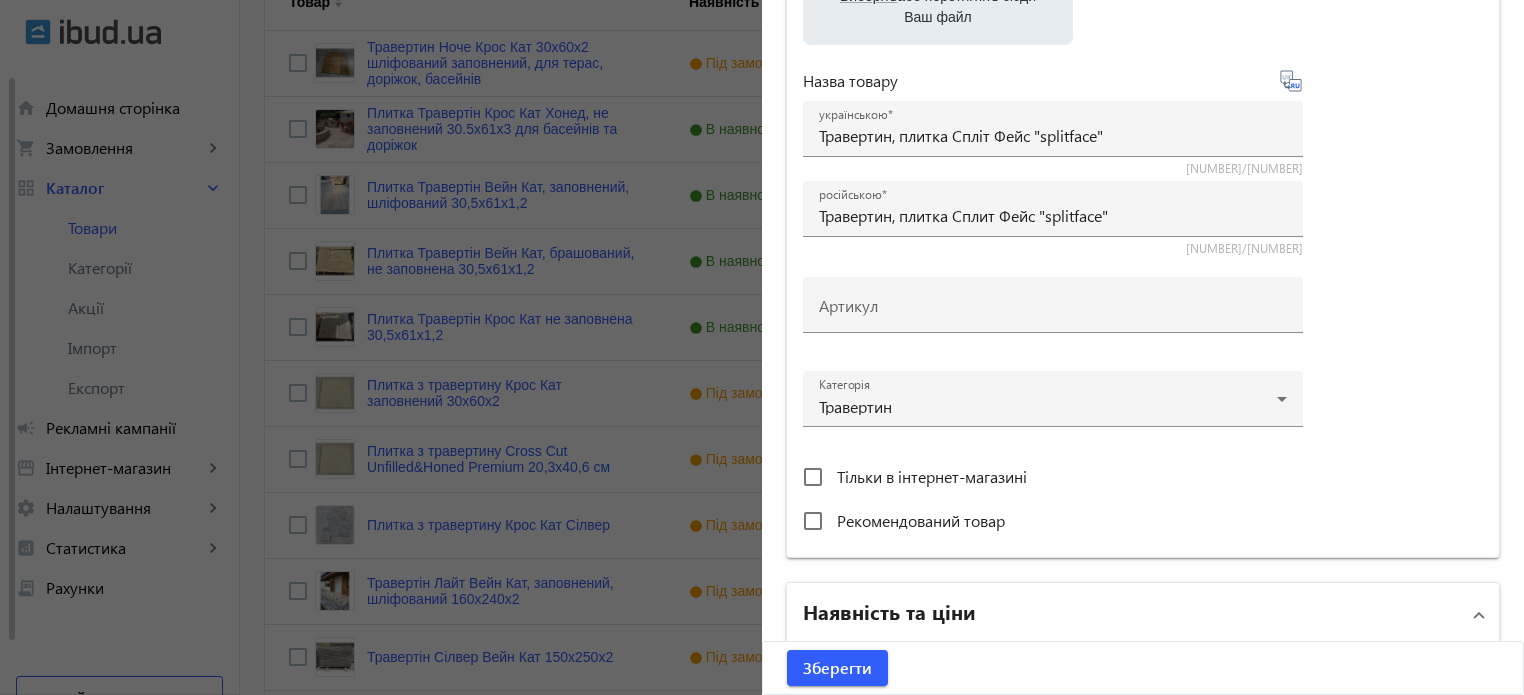 type on "C:\fakepath\1686478366301.jpg" 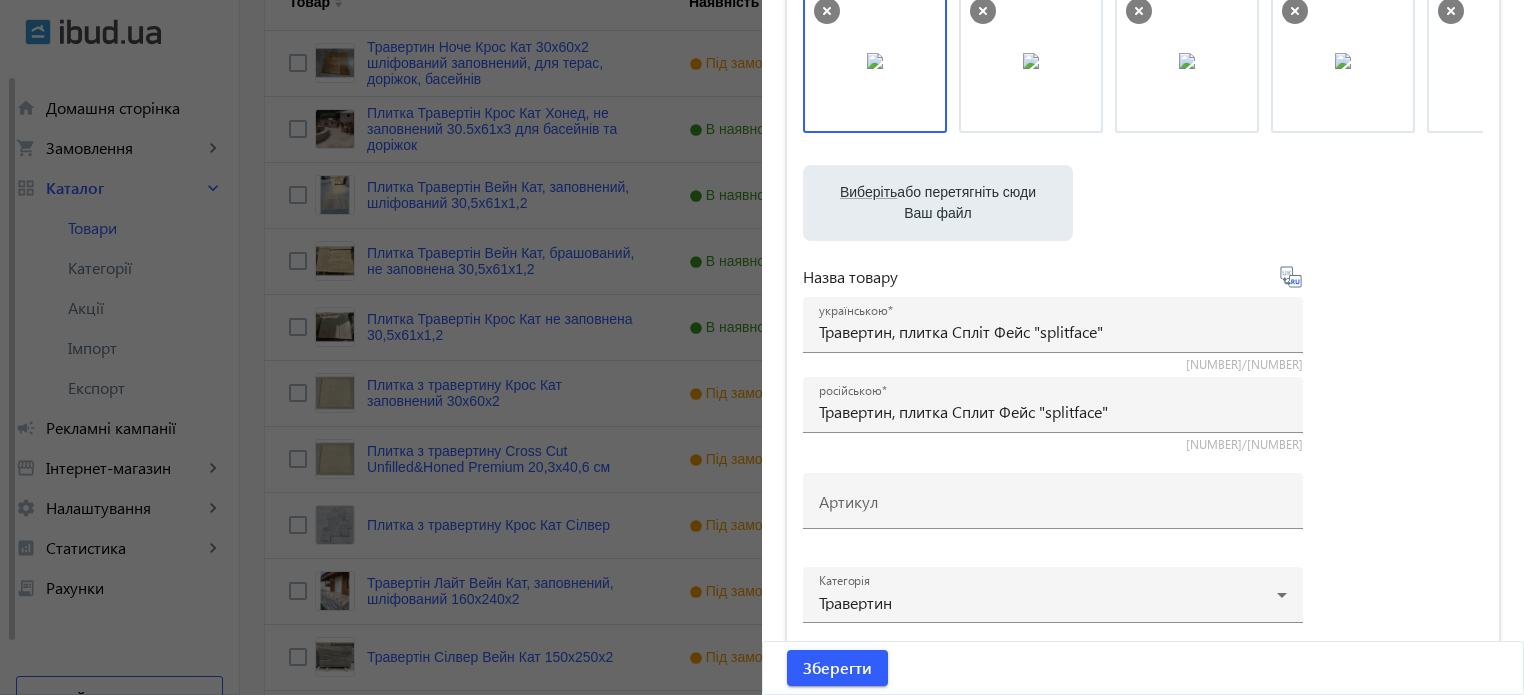 scroll, scrollTop: 176, scrollLeft: 0, axis: vertical 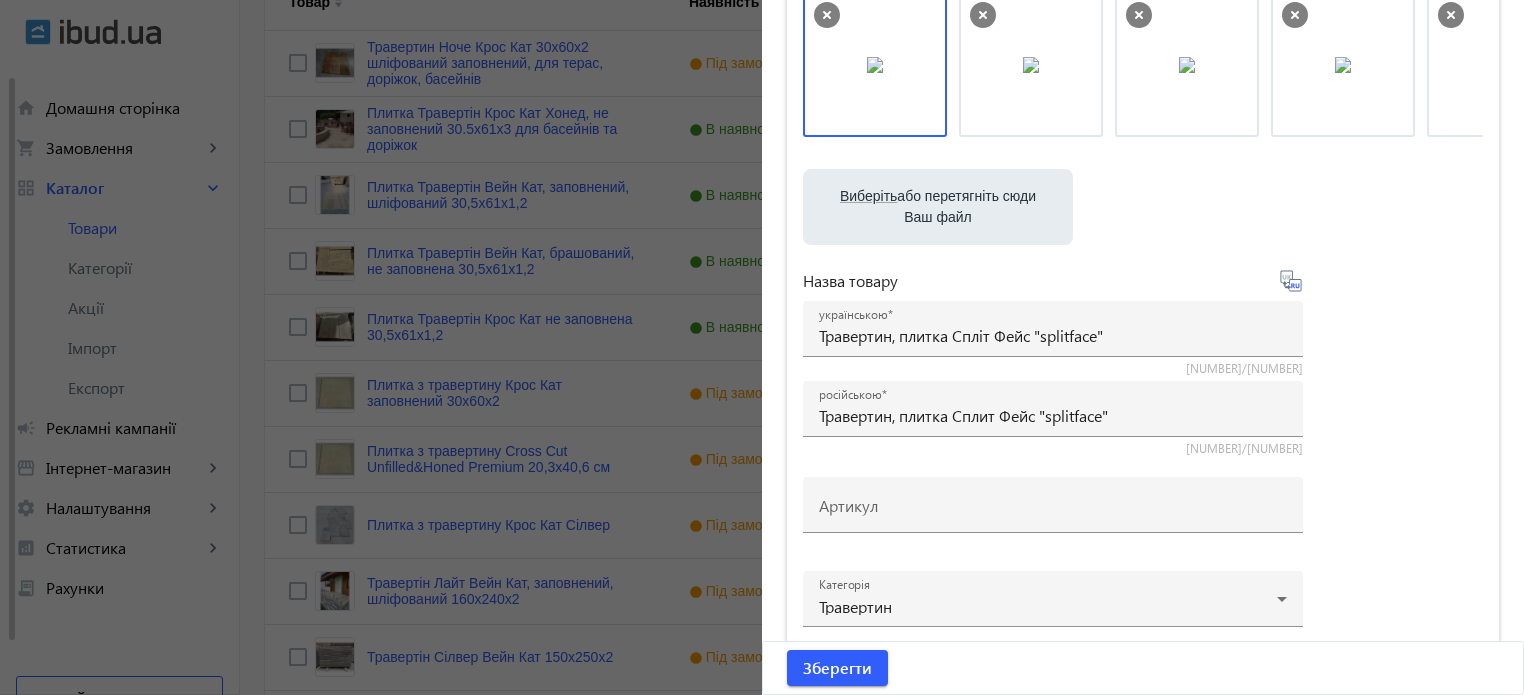 click on "Виберіть  або перетягніть сюди Ваш файл" at bounding box center [938, 207] 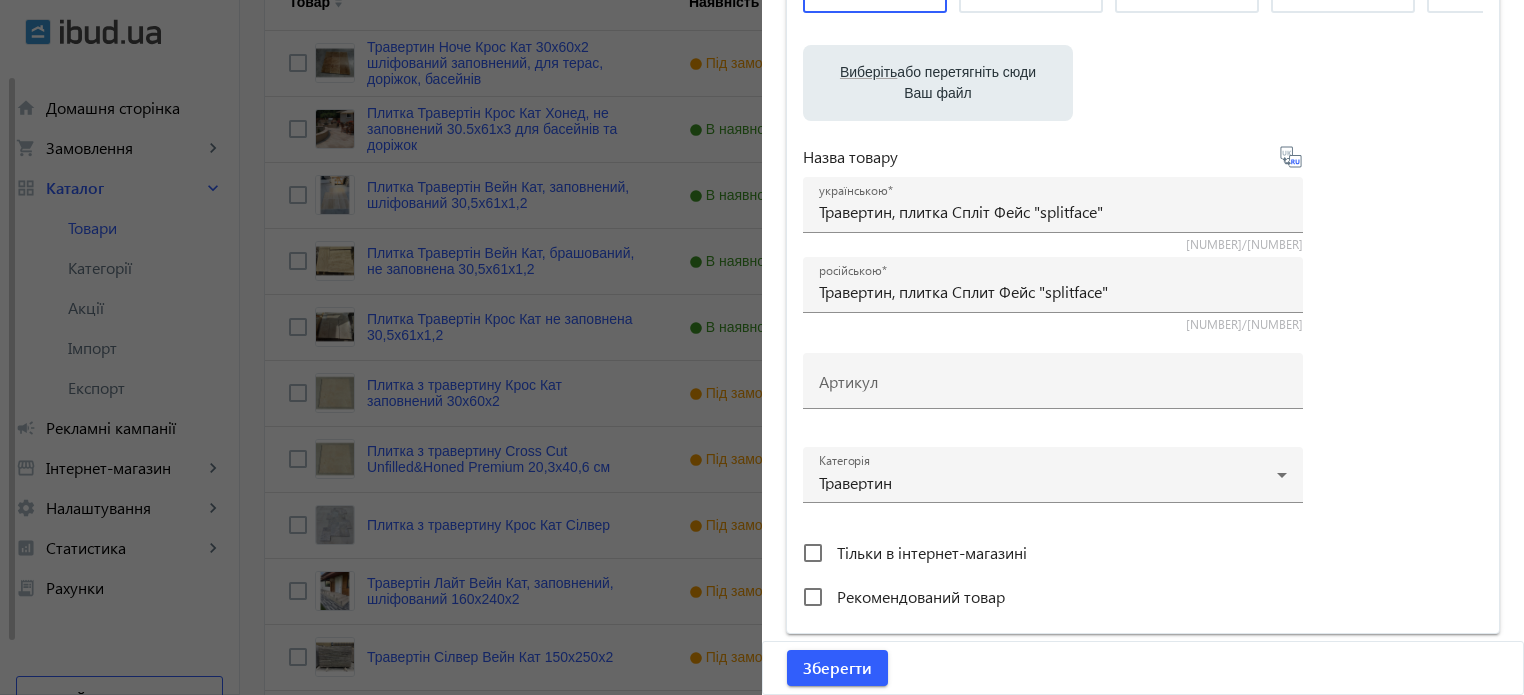 scroll, scrollTop: 576, scrollLeft: 0, axis: vertical 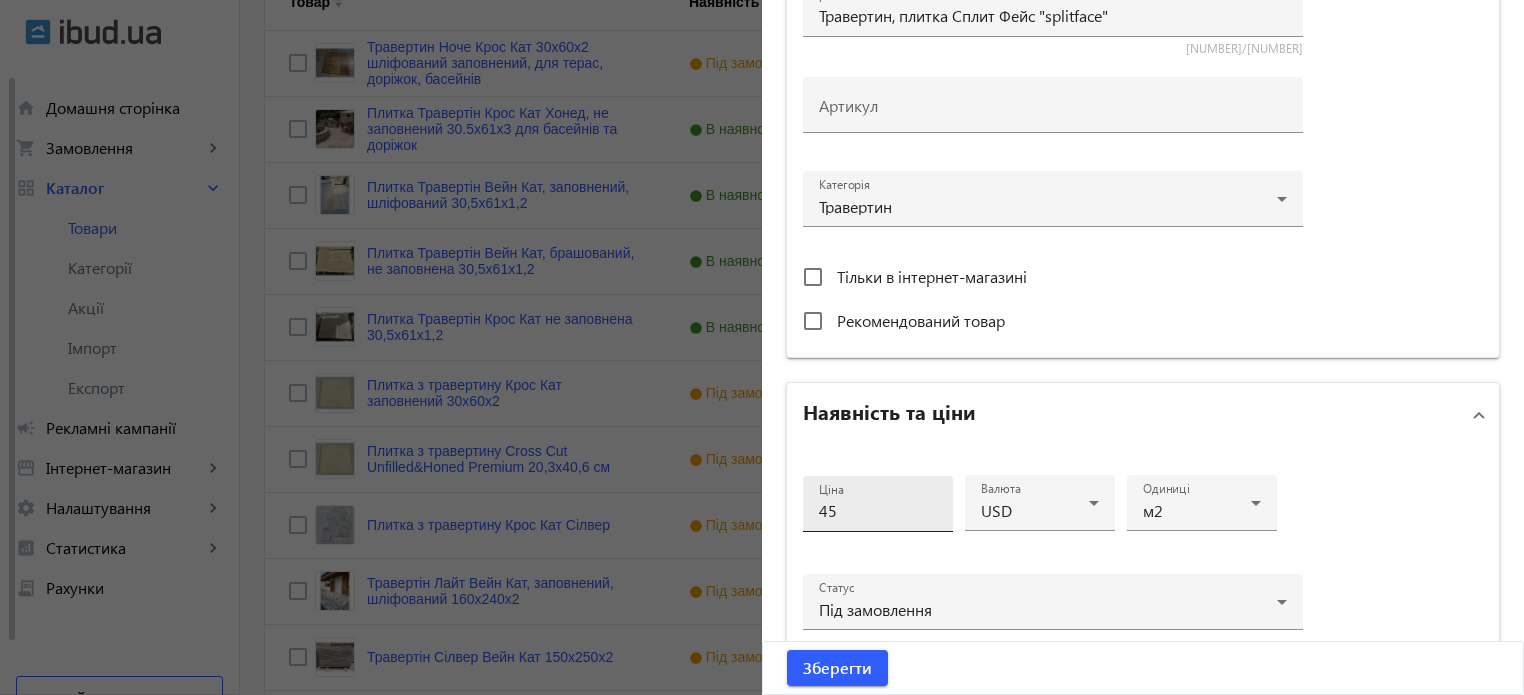 click on "45" at bounding box center [878, 510] 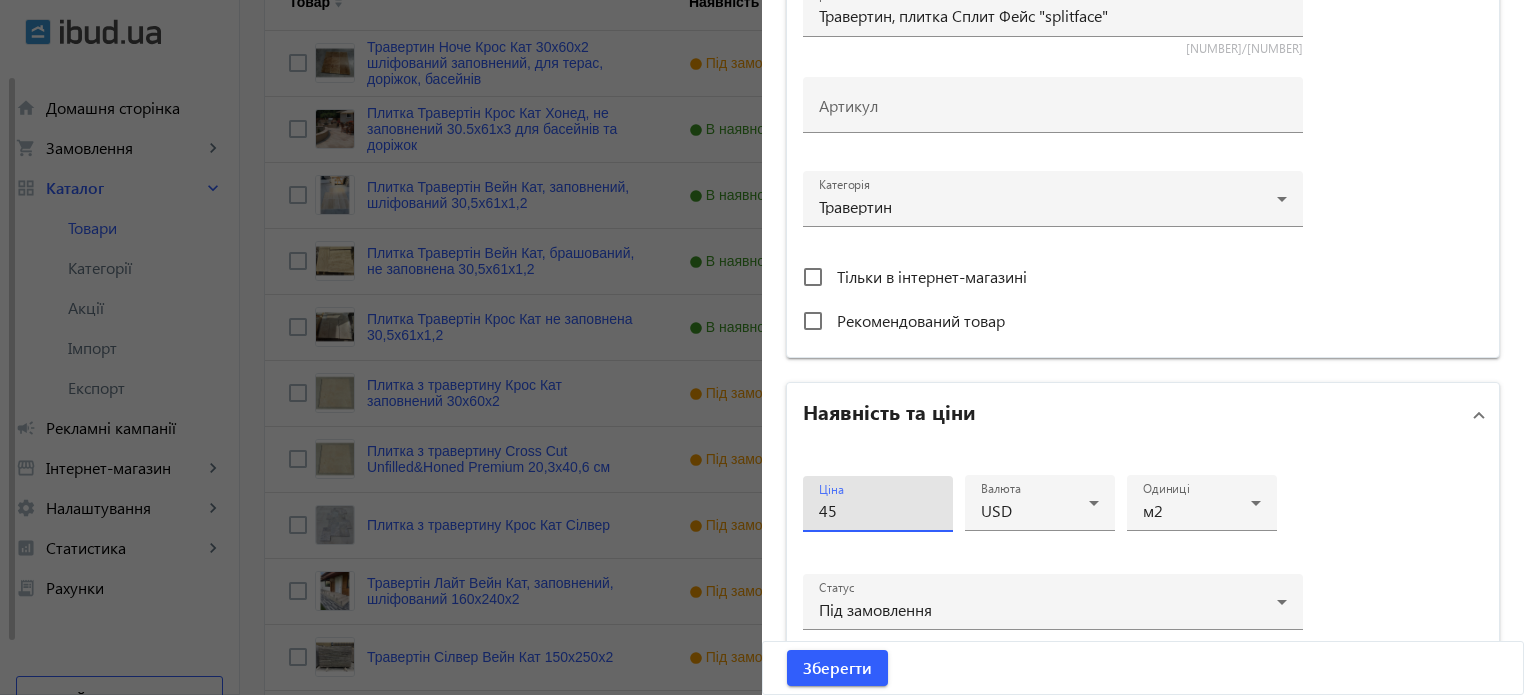 type on "4" 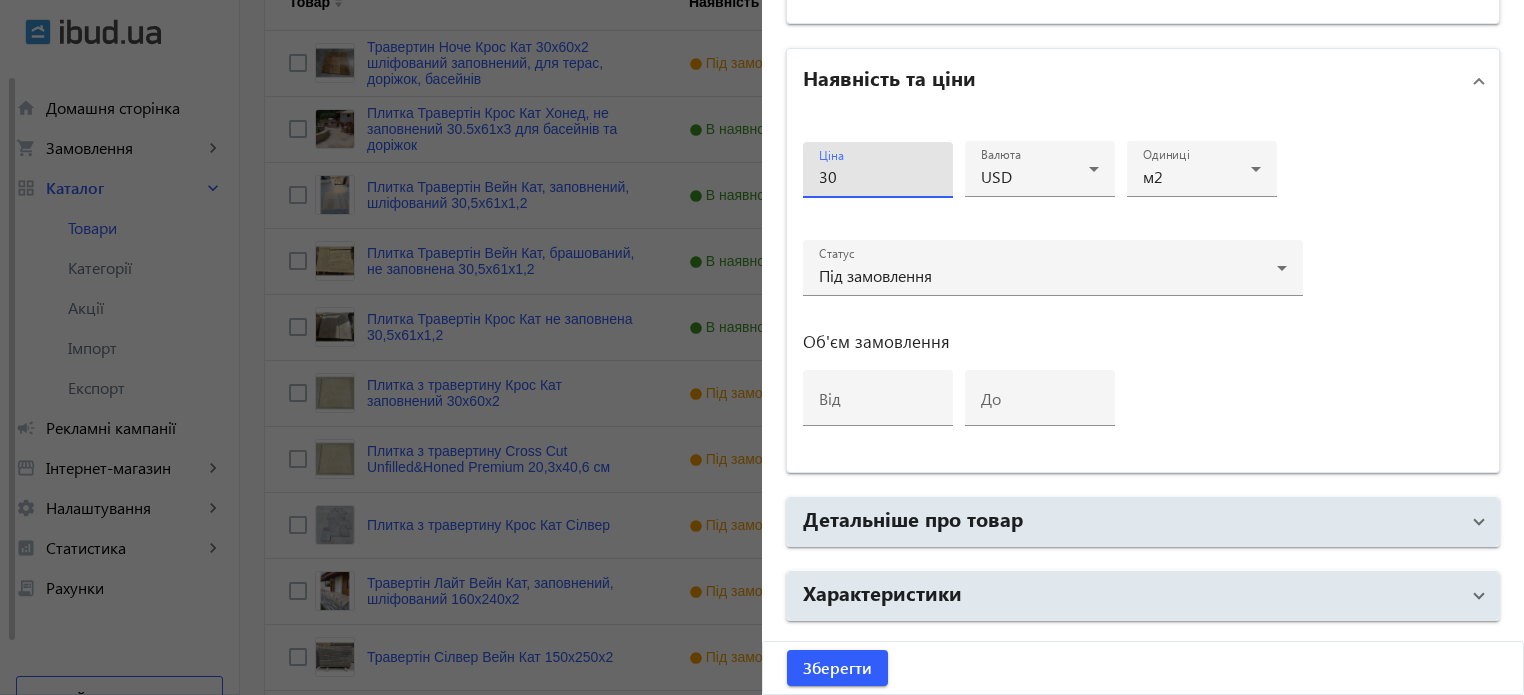 scroll, scrollTop: 968, scrollLeft: 0, axis: vertical 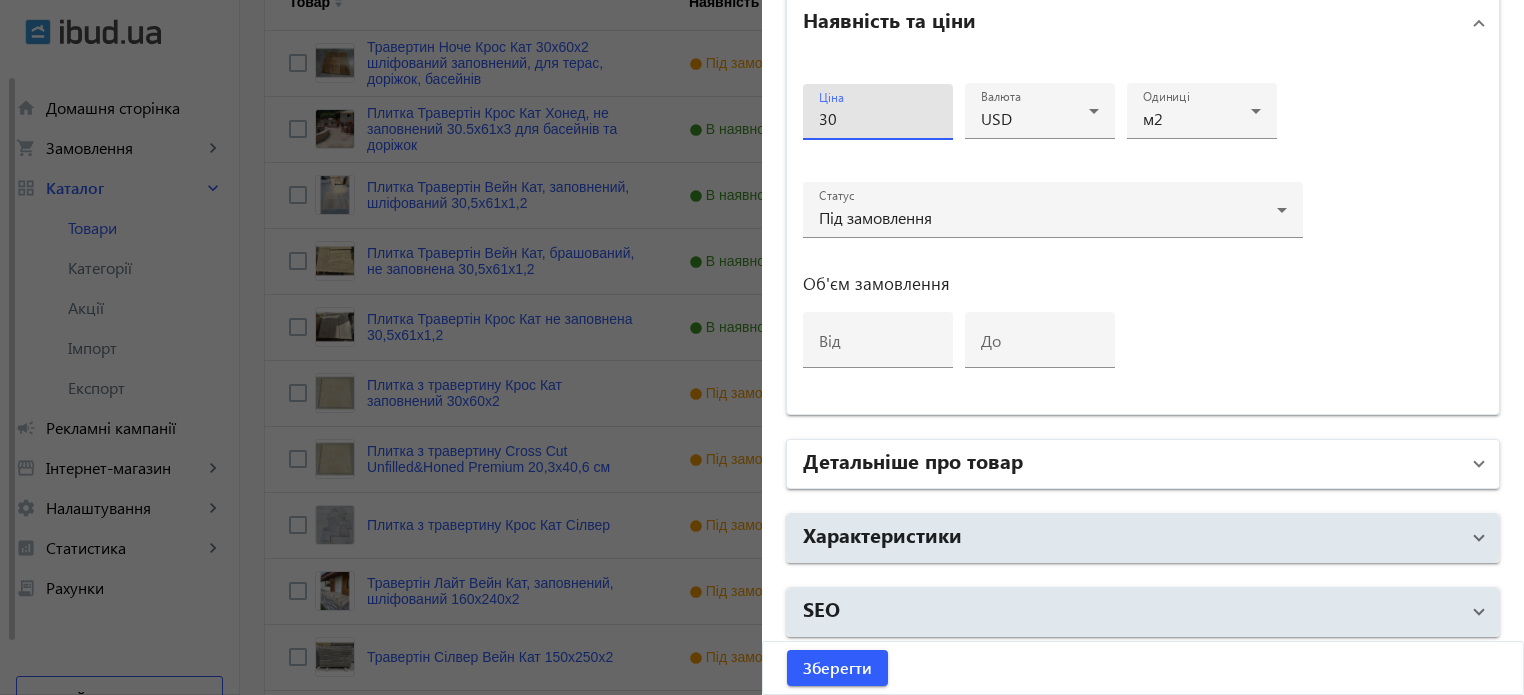 type on "30" 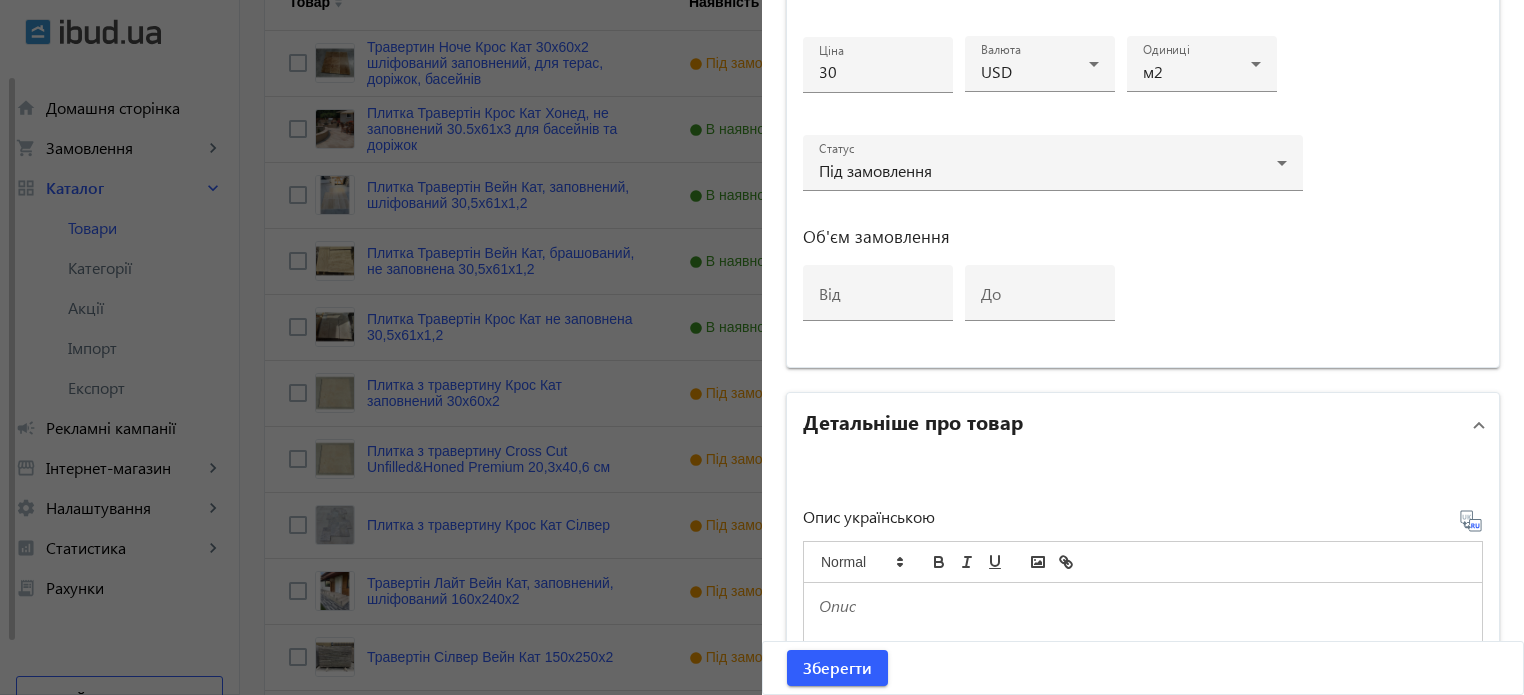 scroll, scrollTop: 1233, scrollLeft: 0, axis: vertical 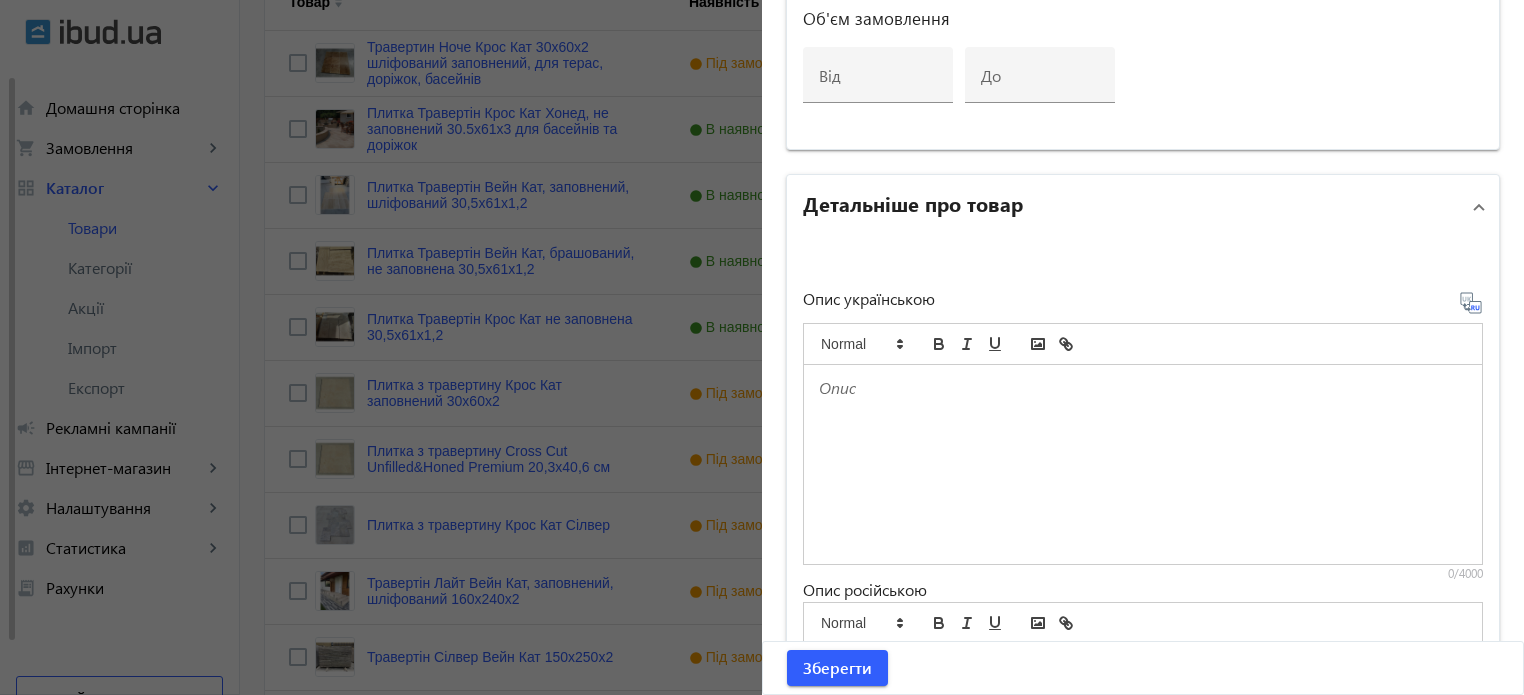 click at bounding box center (1143, 464) 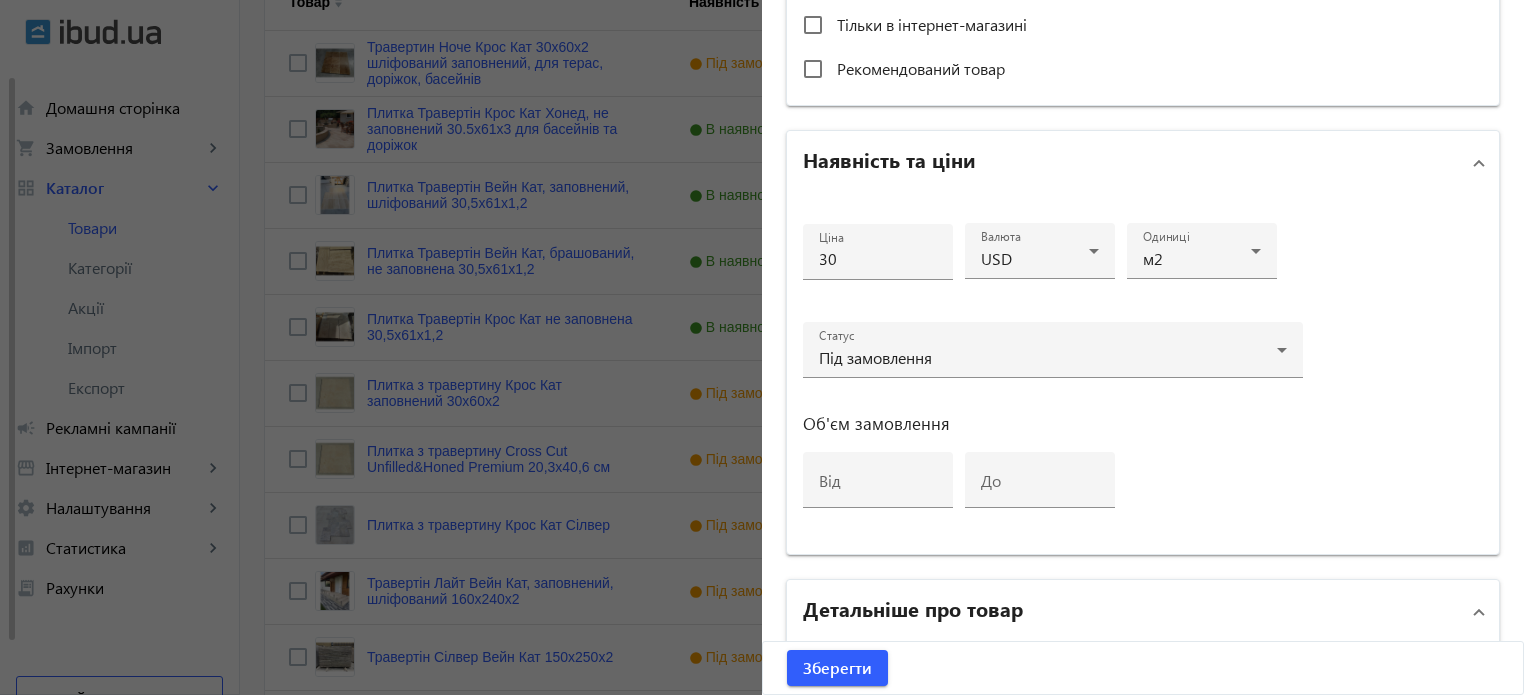 scroll, scrollTop: 833, scrollLeft: 0, axis: vertical 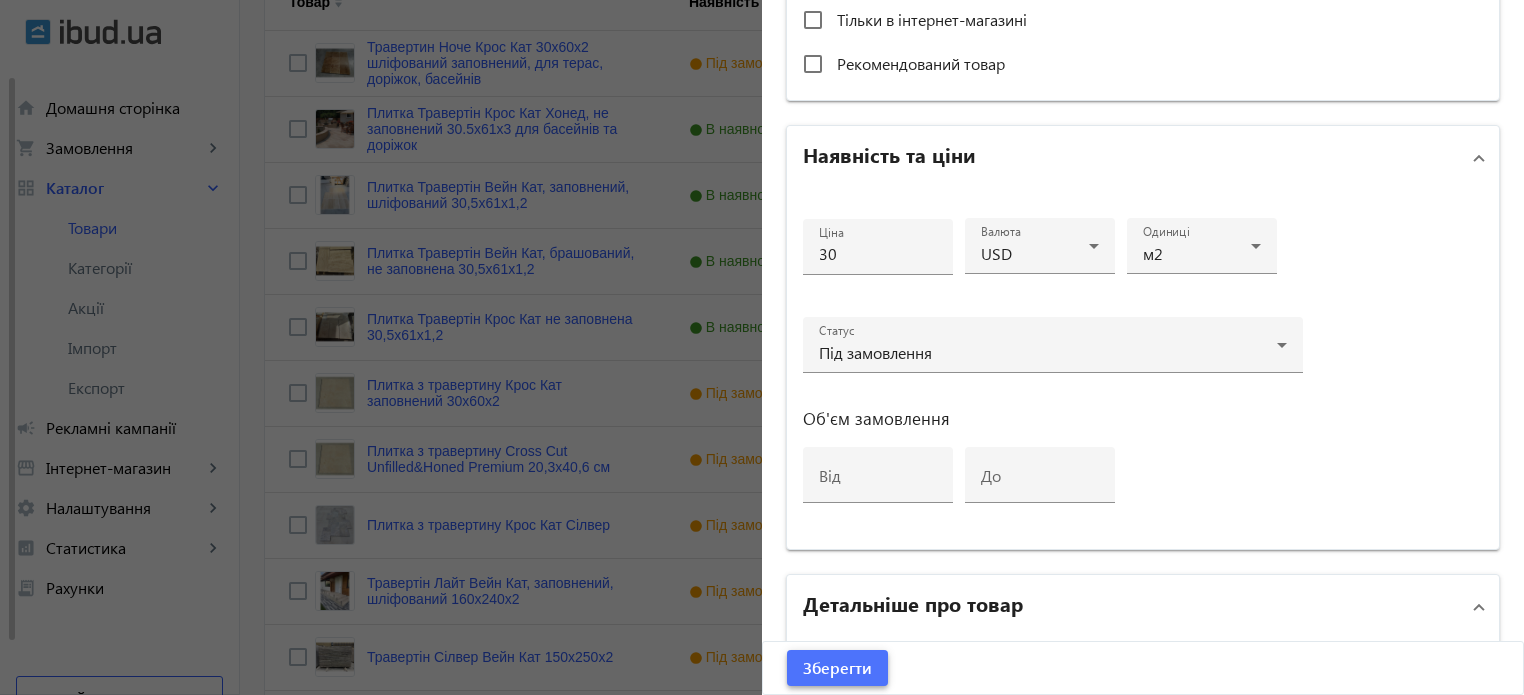 click on "Зберегти" 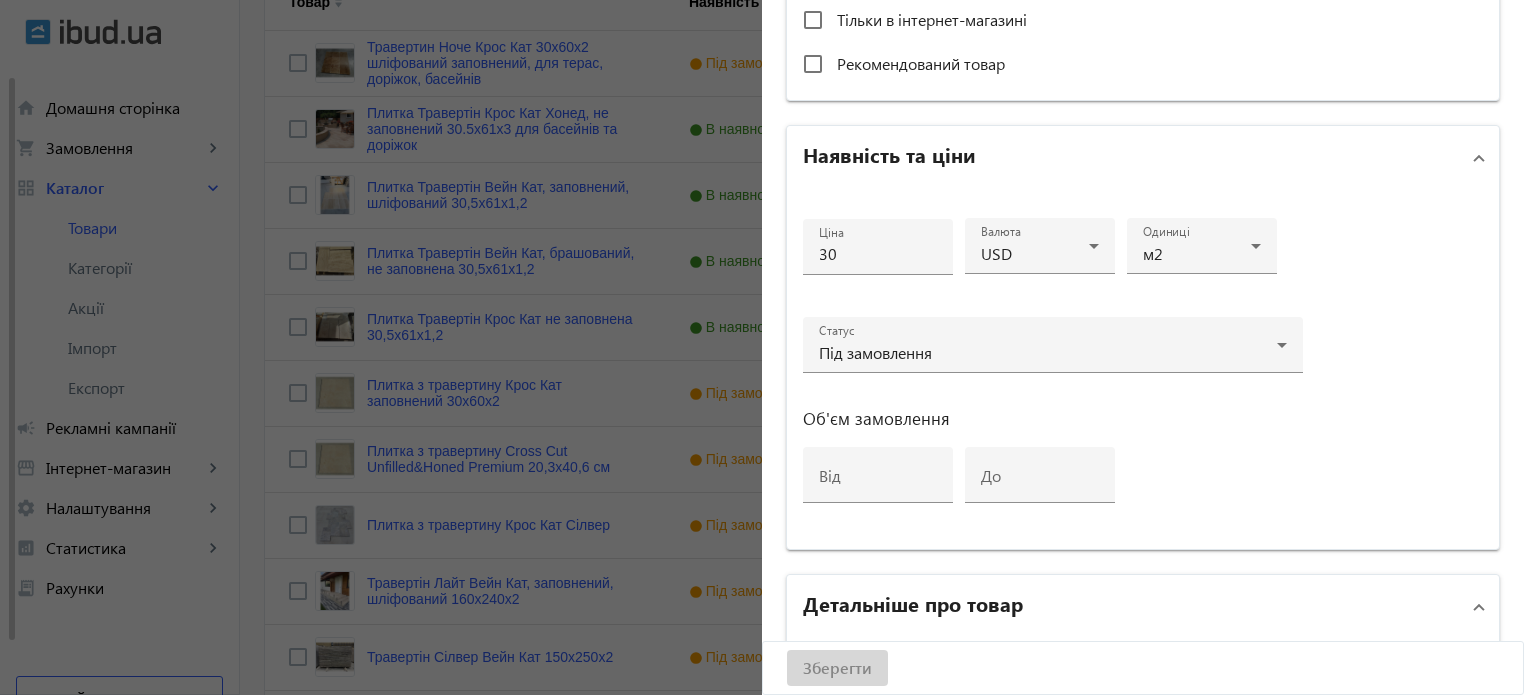 scroll, scrollTop: 0, scrollLeft: 0, axis: both 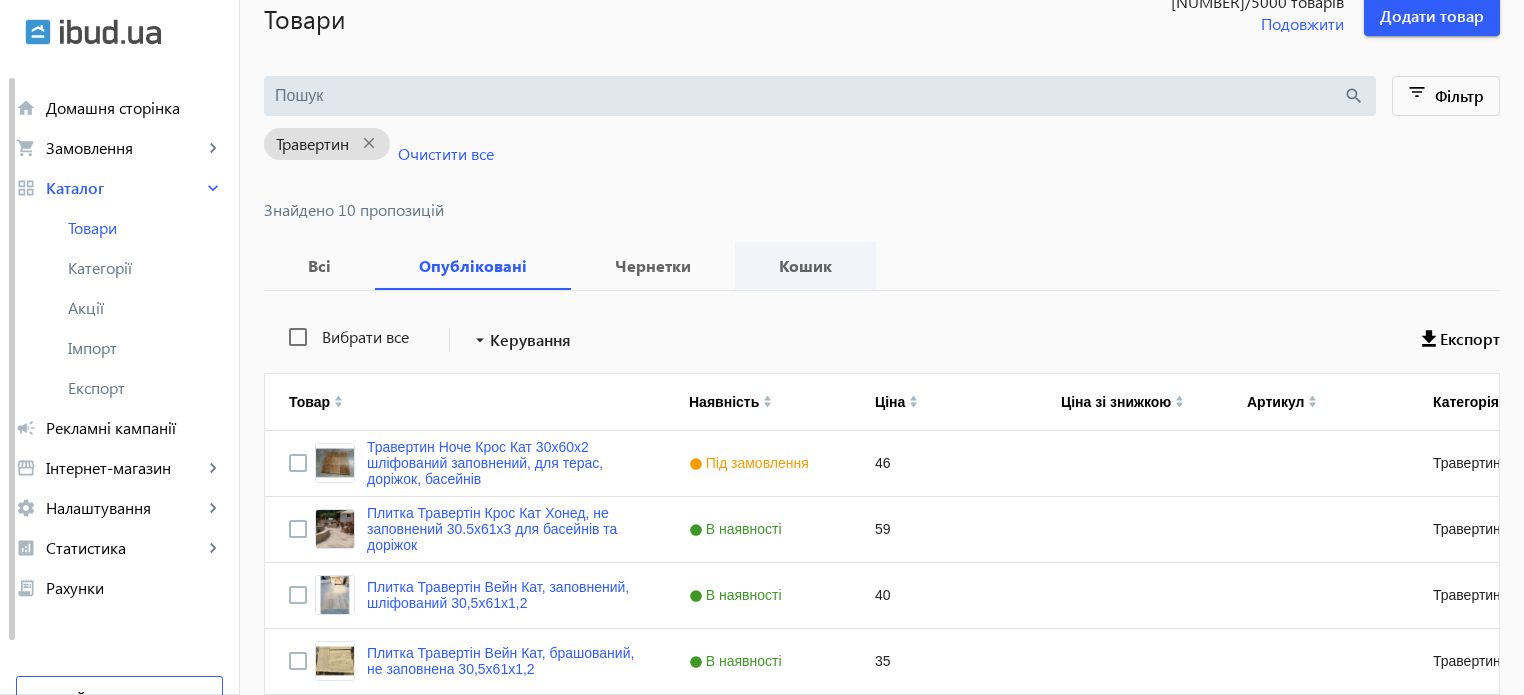 click on "Кошик" at bounding box center (805, 266) 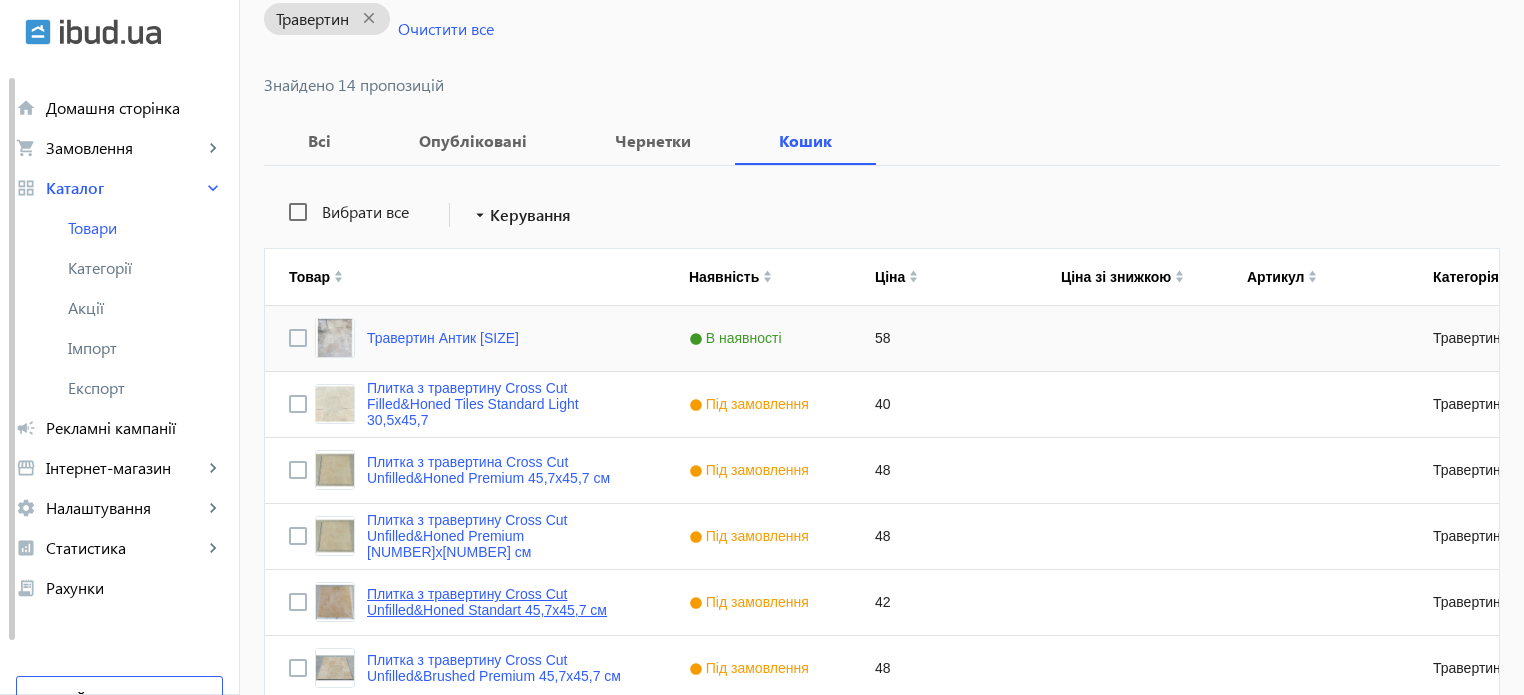 scroll, scrollTop: 300, scrollLeft: 0, axis: vertical 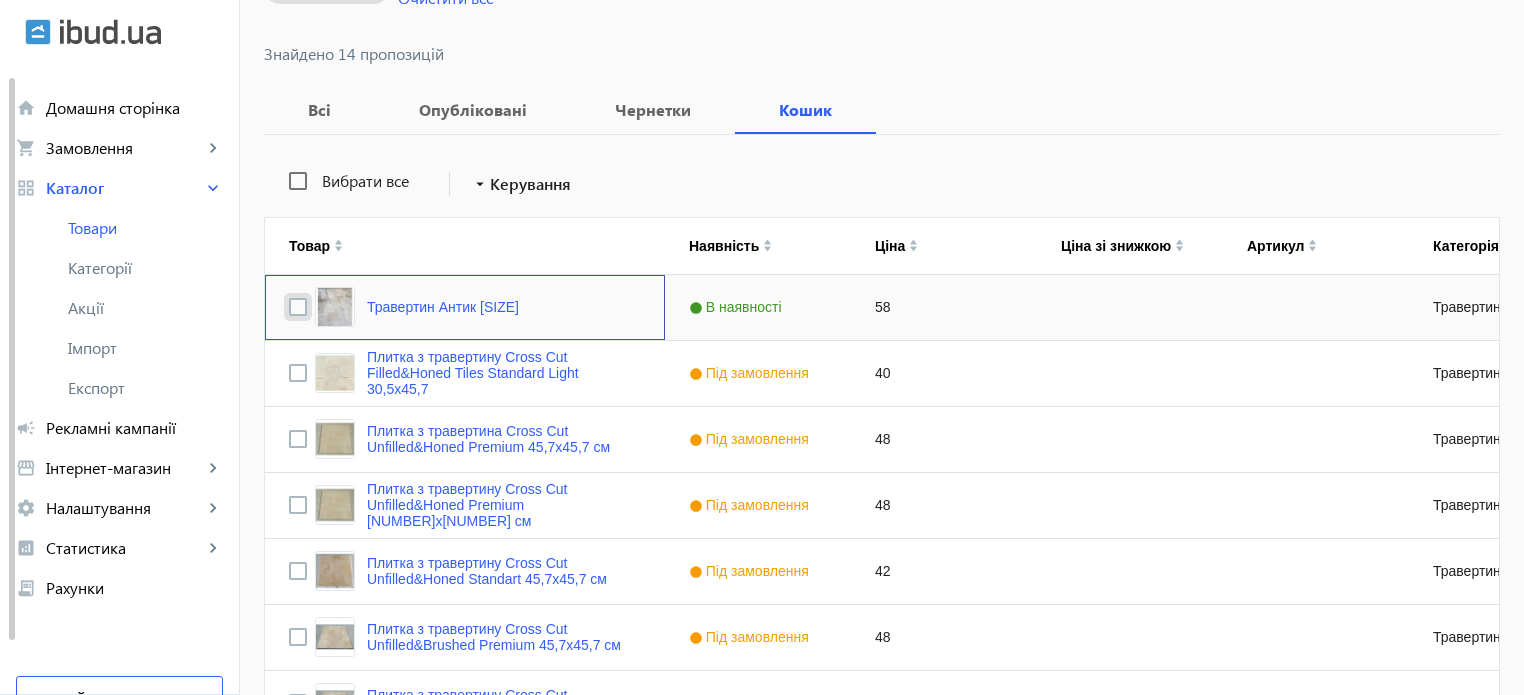 click at bounding box center (298, 307) 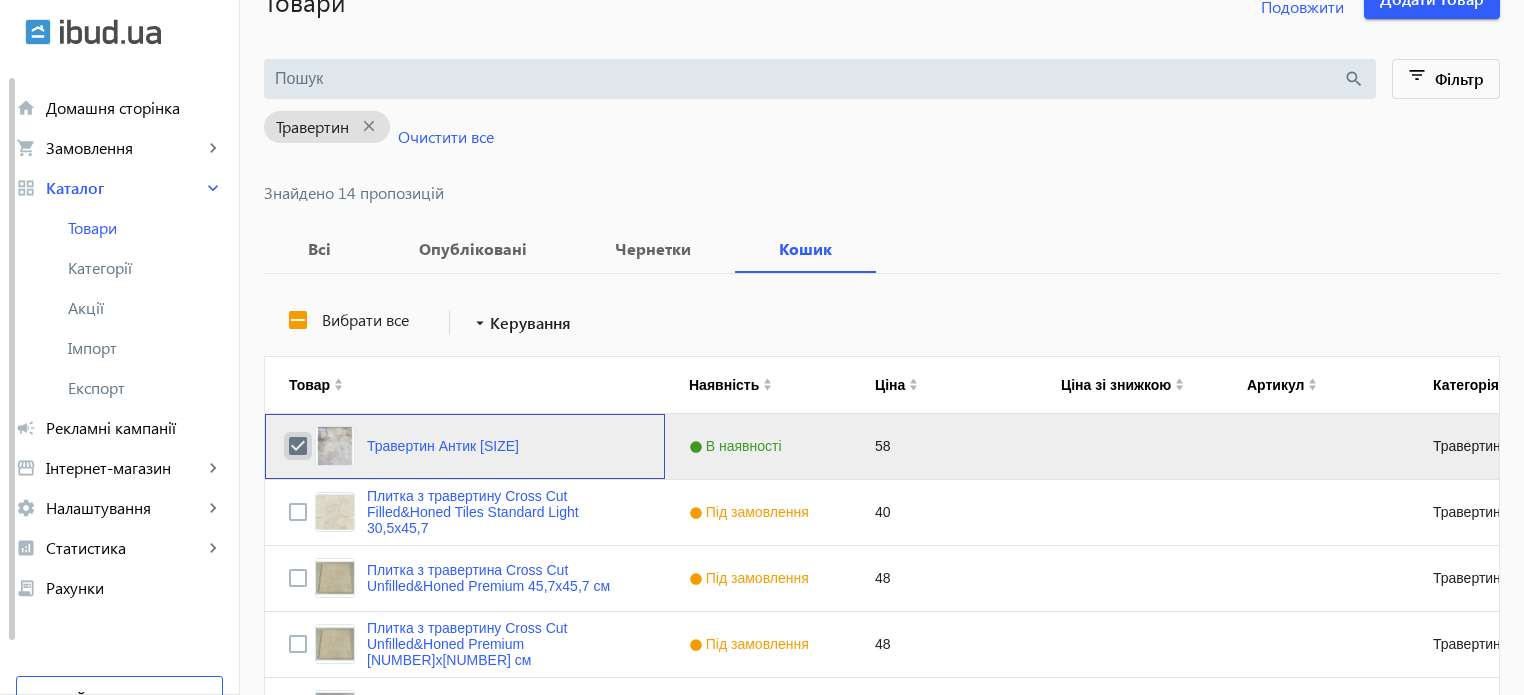 scroll, scrollTop: 108, scrollLeft: 0, axis: vertical 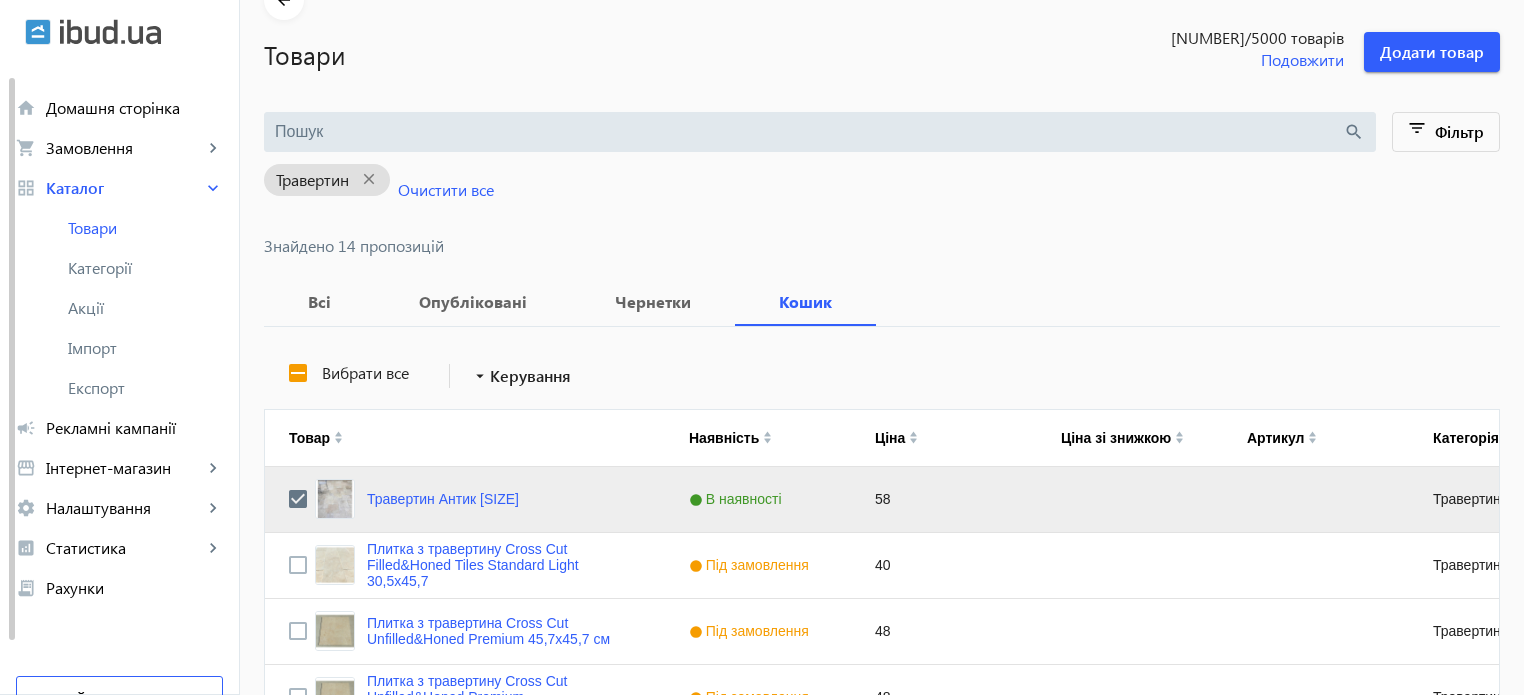 click on "Вибрати все" at bounding box center (363, 373) 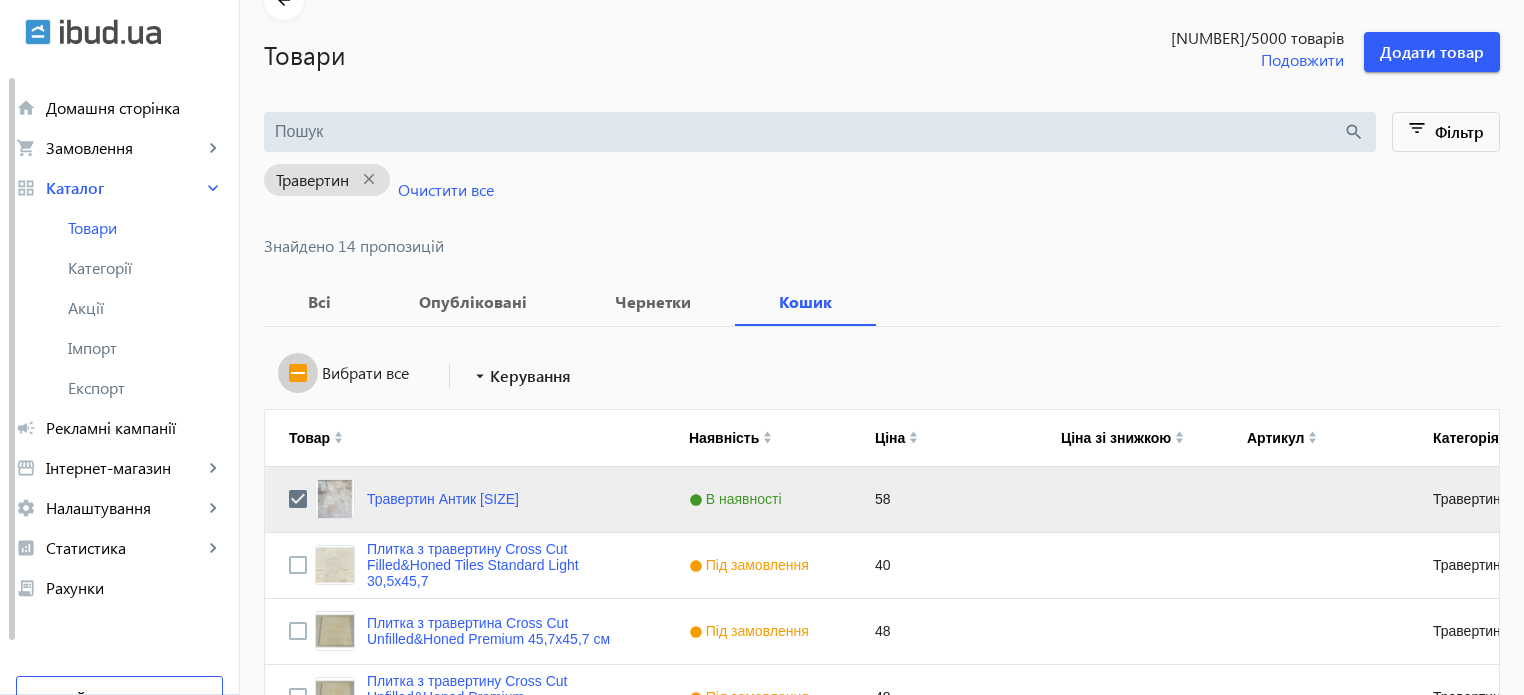 click on "Вибрати все" at bounding box center (298, 373) 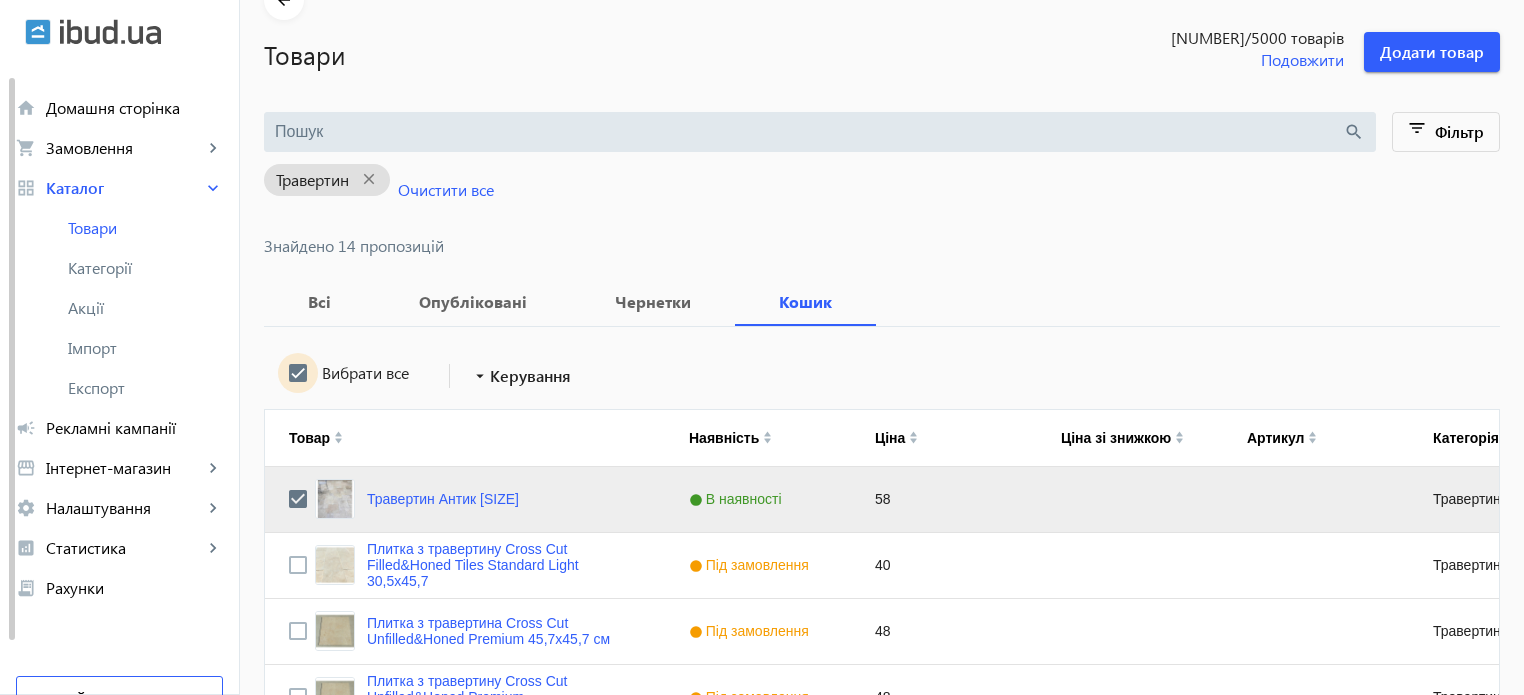 checkbox on "true" 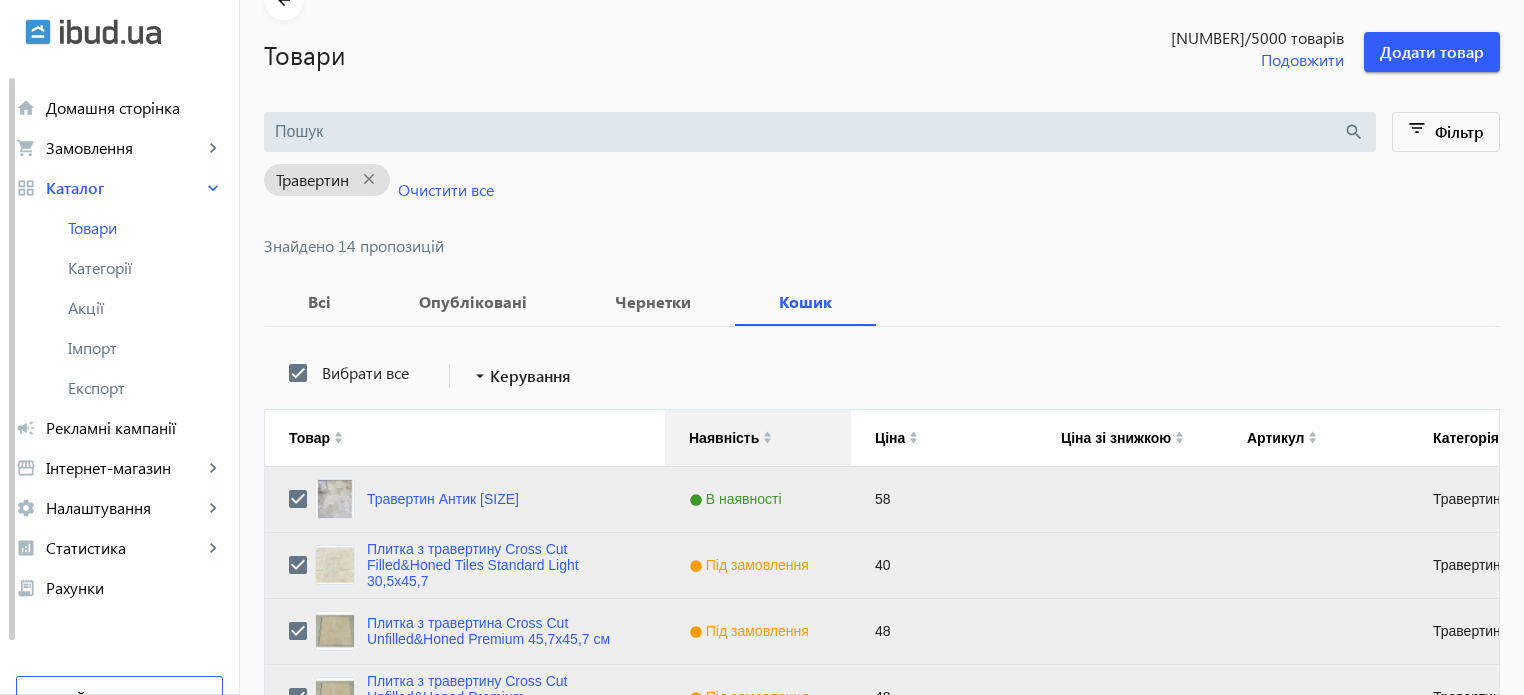 click 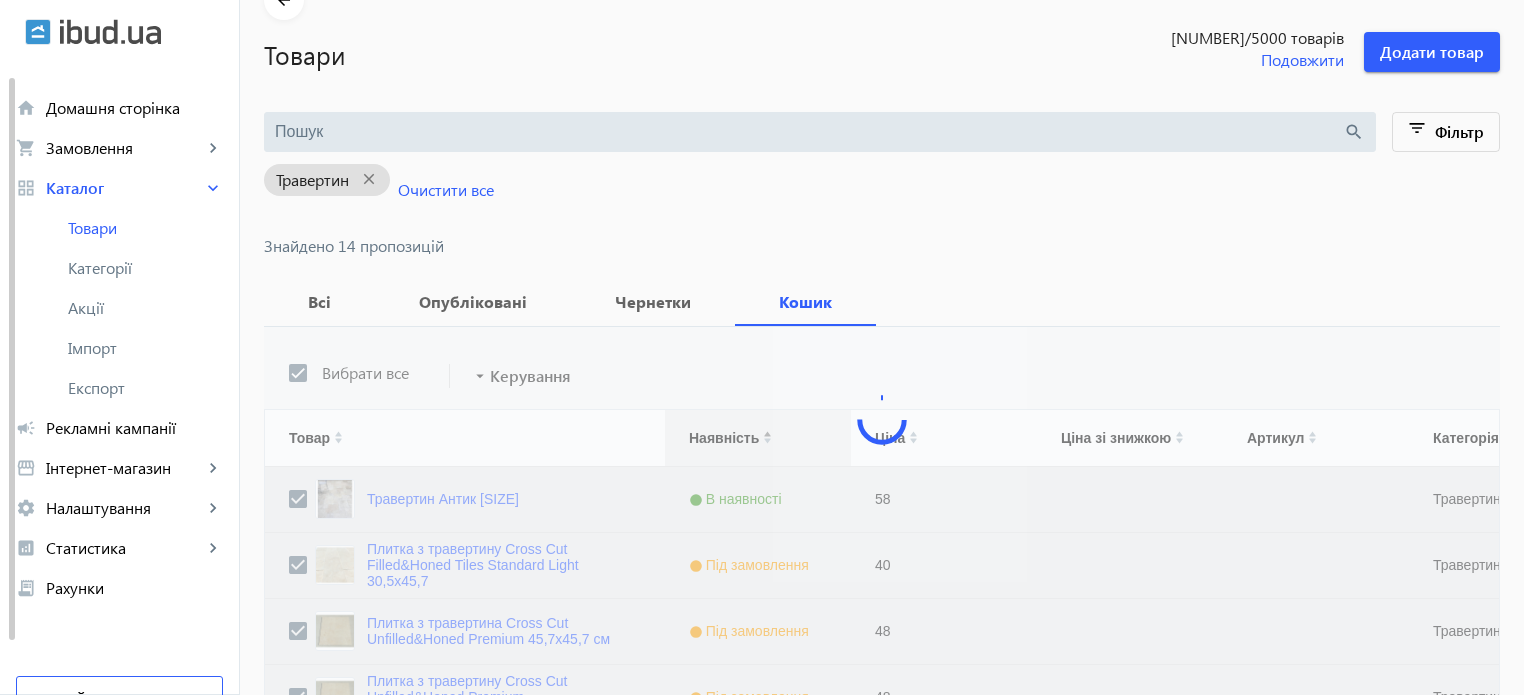 scroll, scrollTop: 0, scrollLeft: 0, axis: both 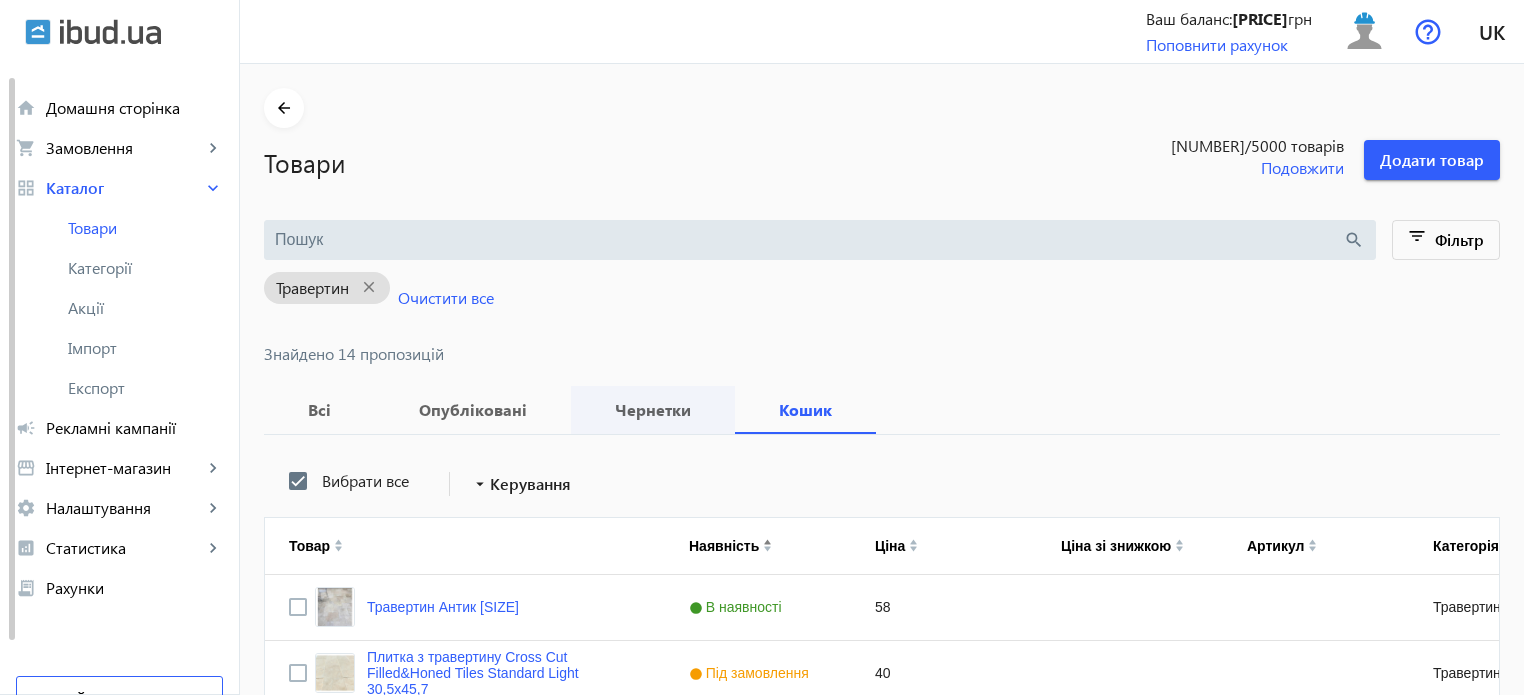 click on "Чернетки" at bounding box center (653, 410) 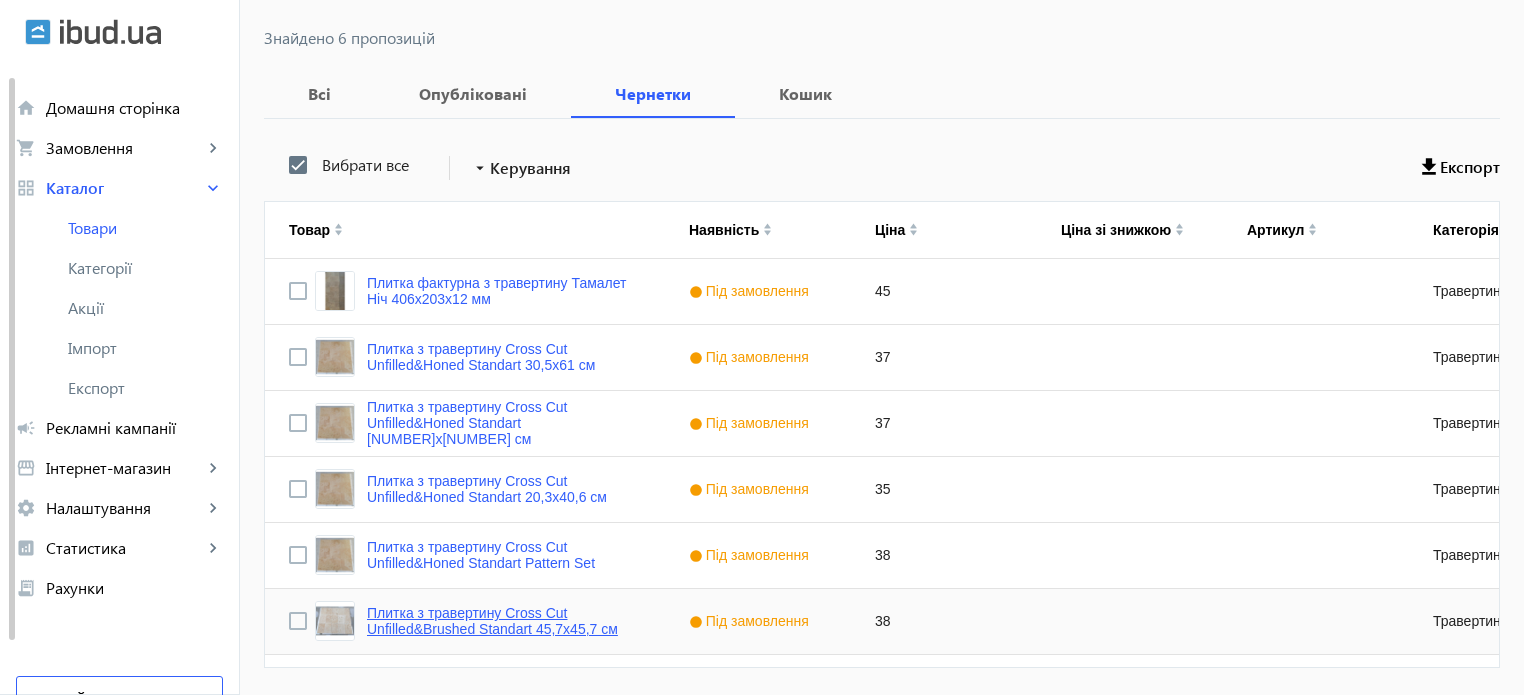 scroll, scrollTop: 80, scrollLeft: 0, axis: vertical 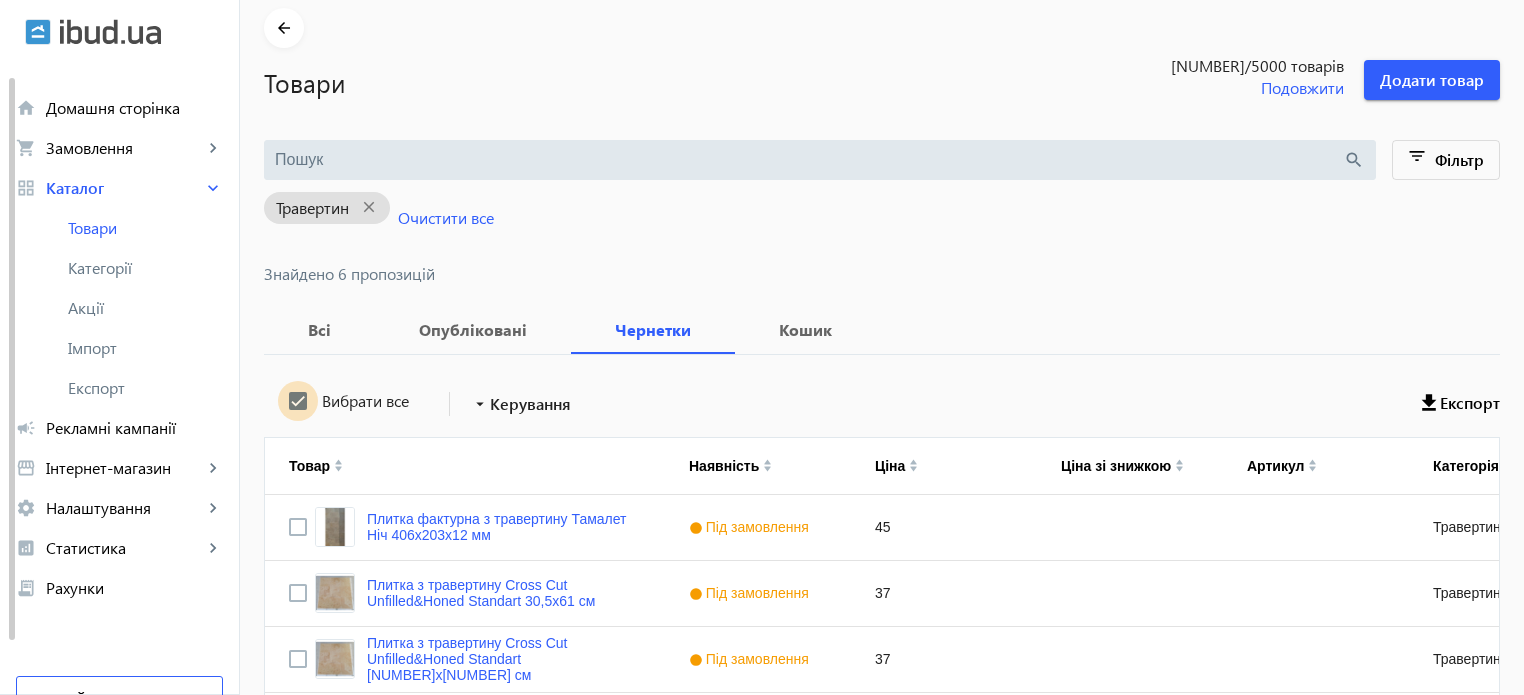 click on "Вибрати все" at bounding box center [298, 401] 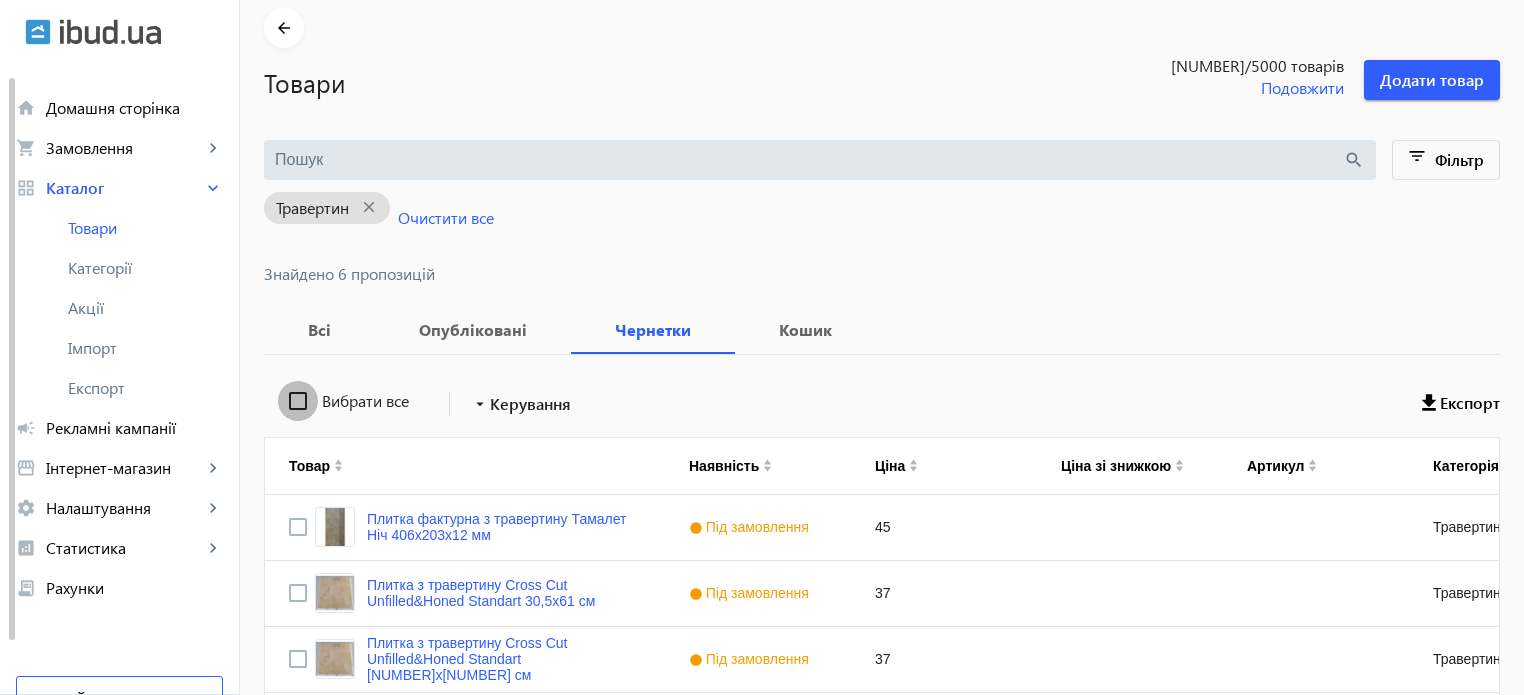 checkbox on "false" 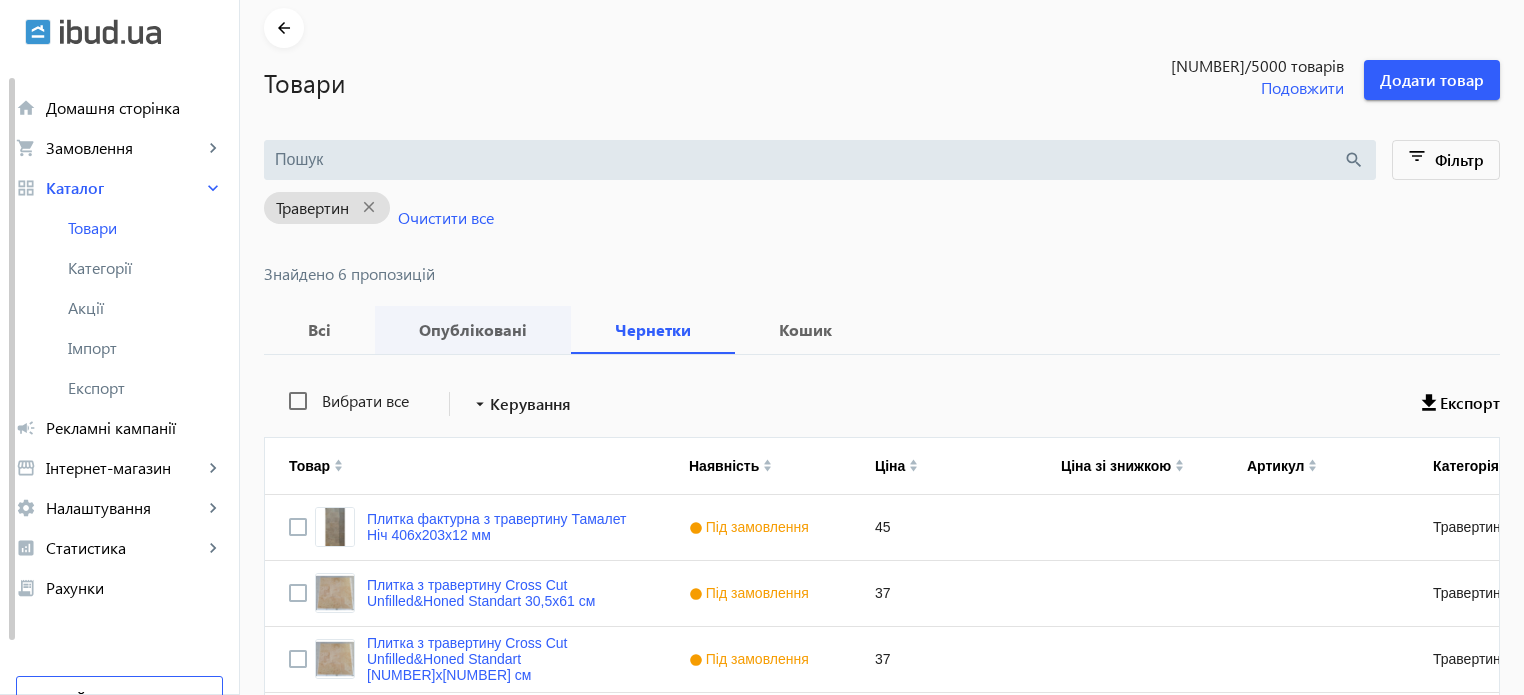 click on "Опубліковані" at bounding box center [473, 330] 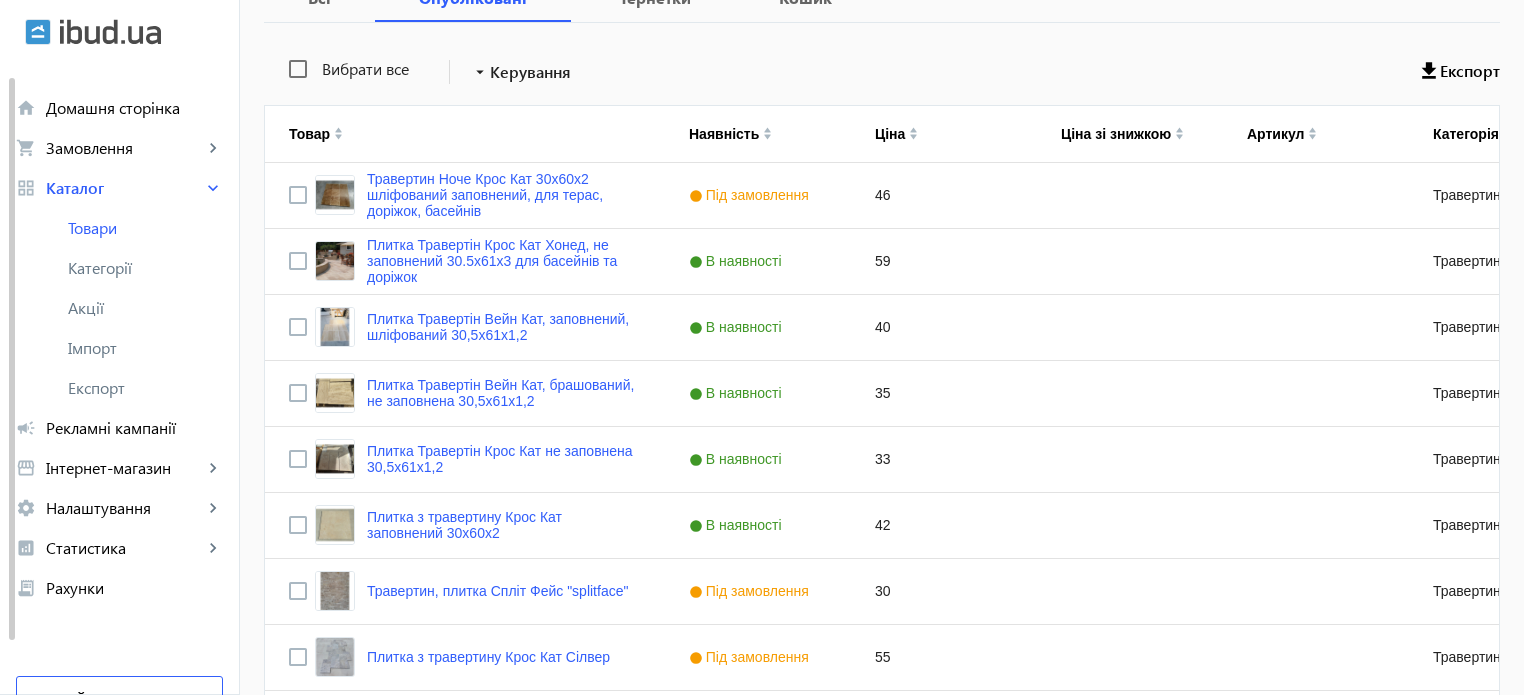 scroll, scrollTop: 344, scrollLeft: 0, axis: vertical 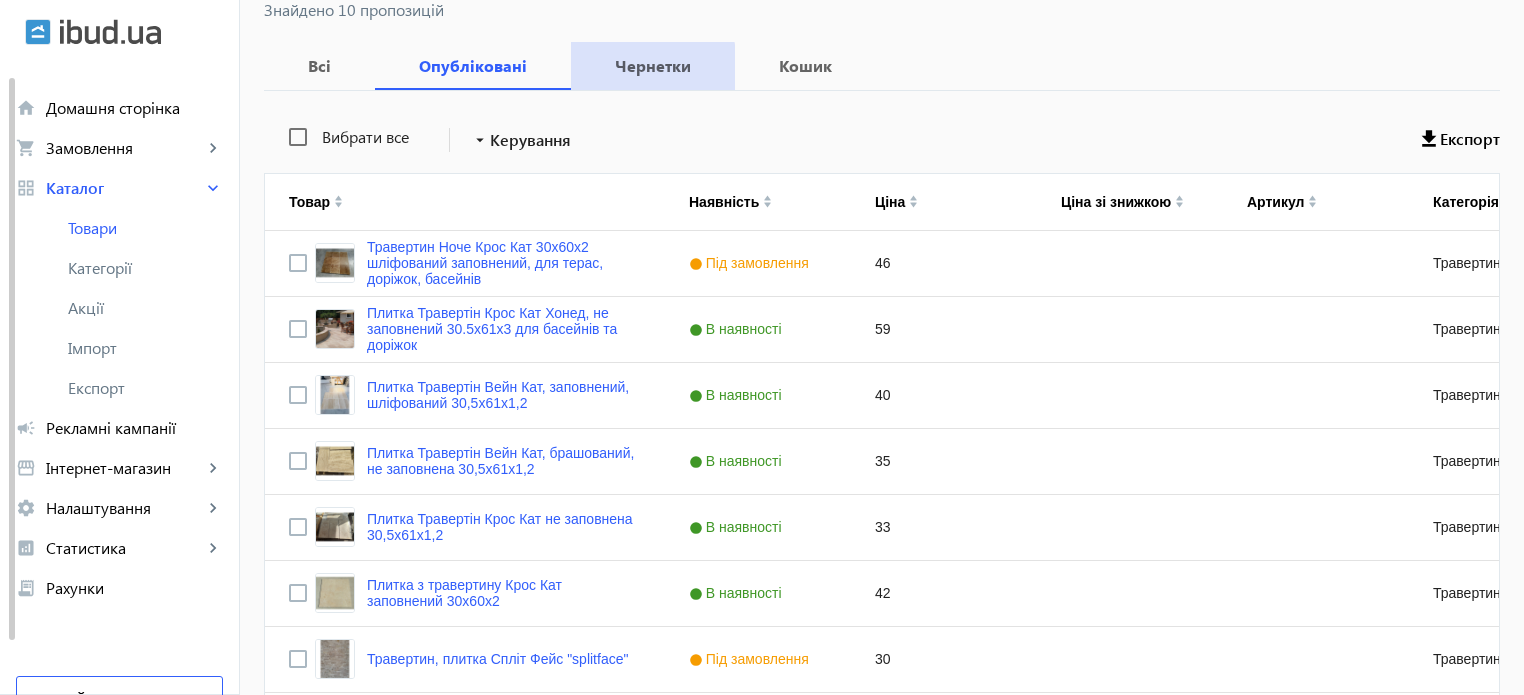 click on "Чернетки" at bounding box center [653, 66] 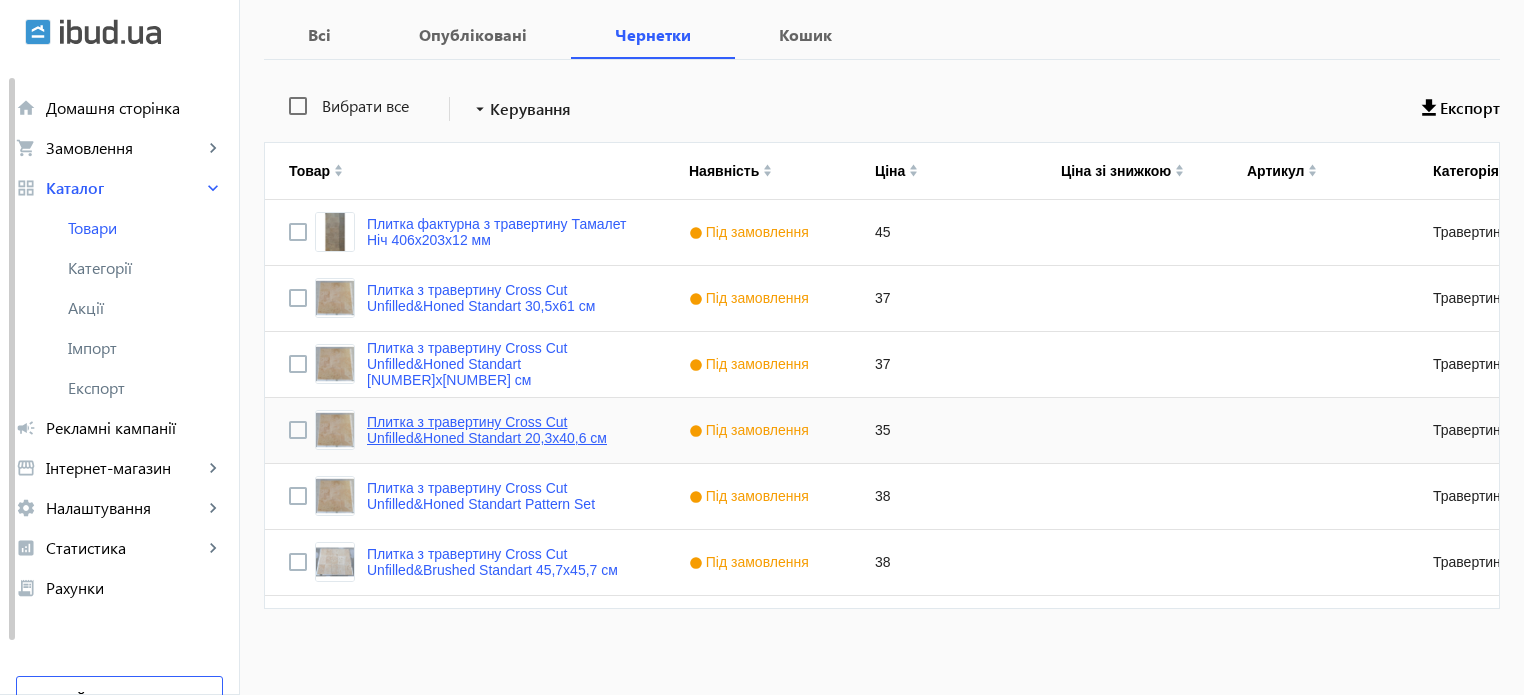 scroll, scrollTop: 380, scrollLeft: 0, axis: vertical 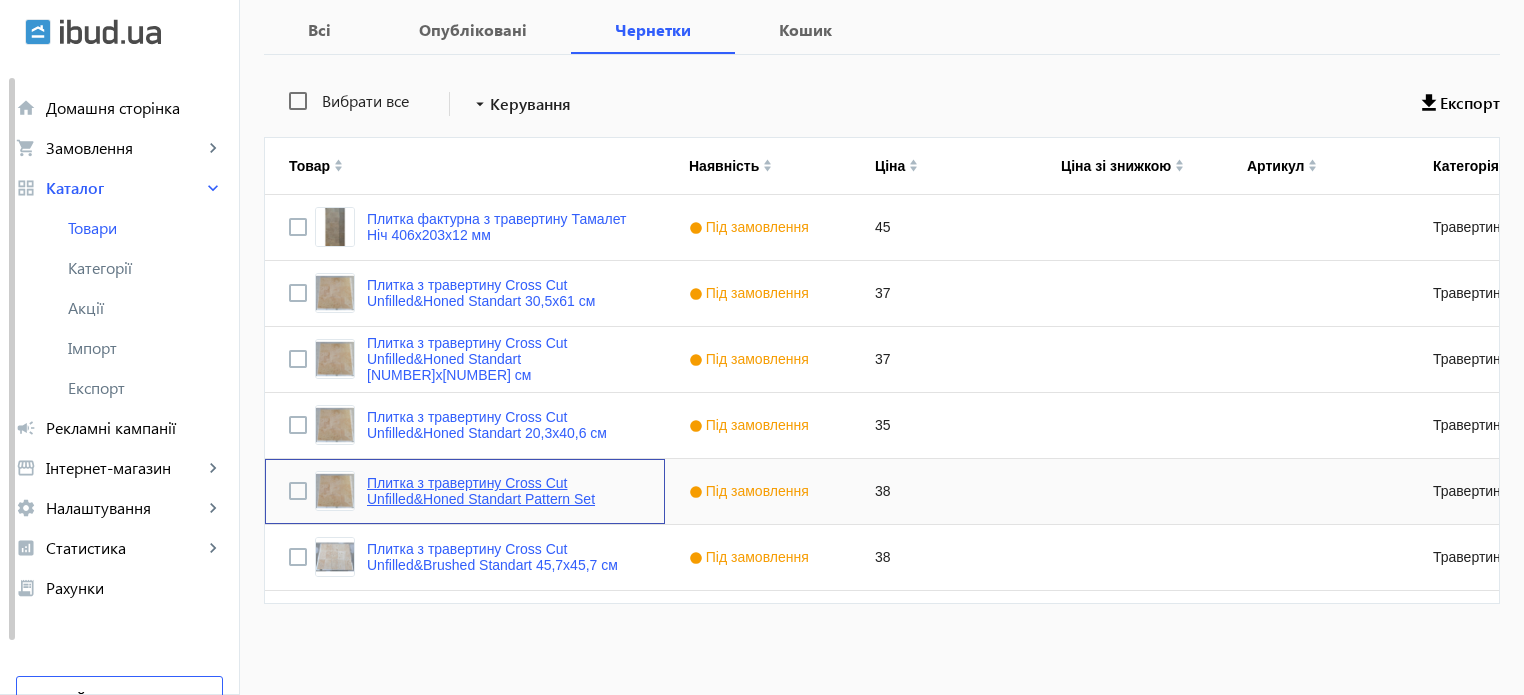 click on "Плитка з травертину Cross Cut Unfilled&Honed Standart Pattern Set" 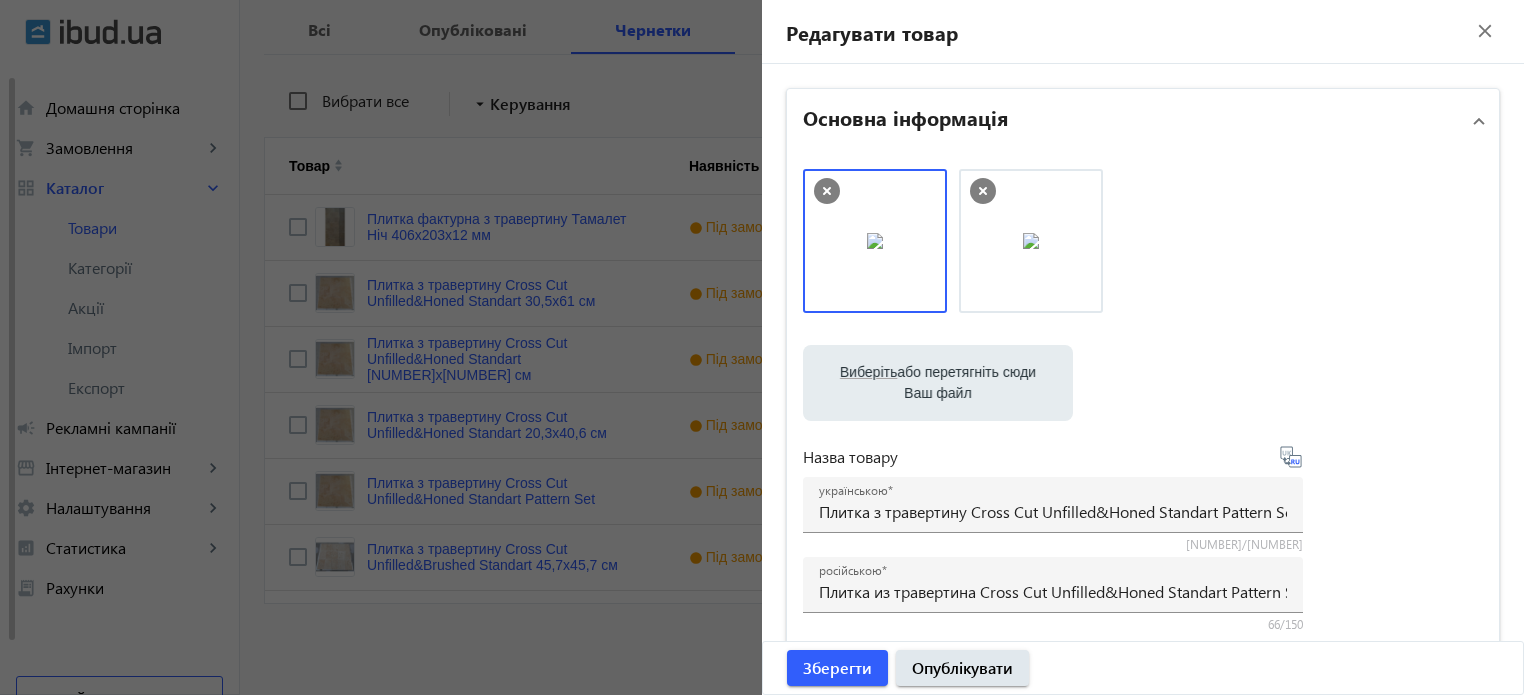 click 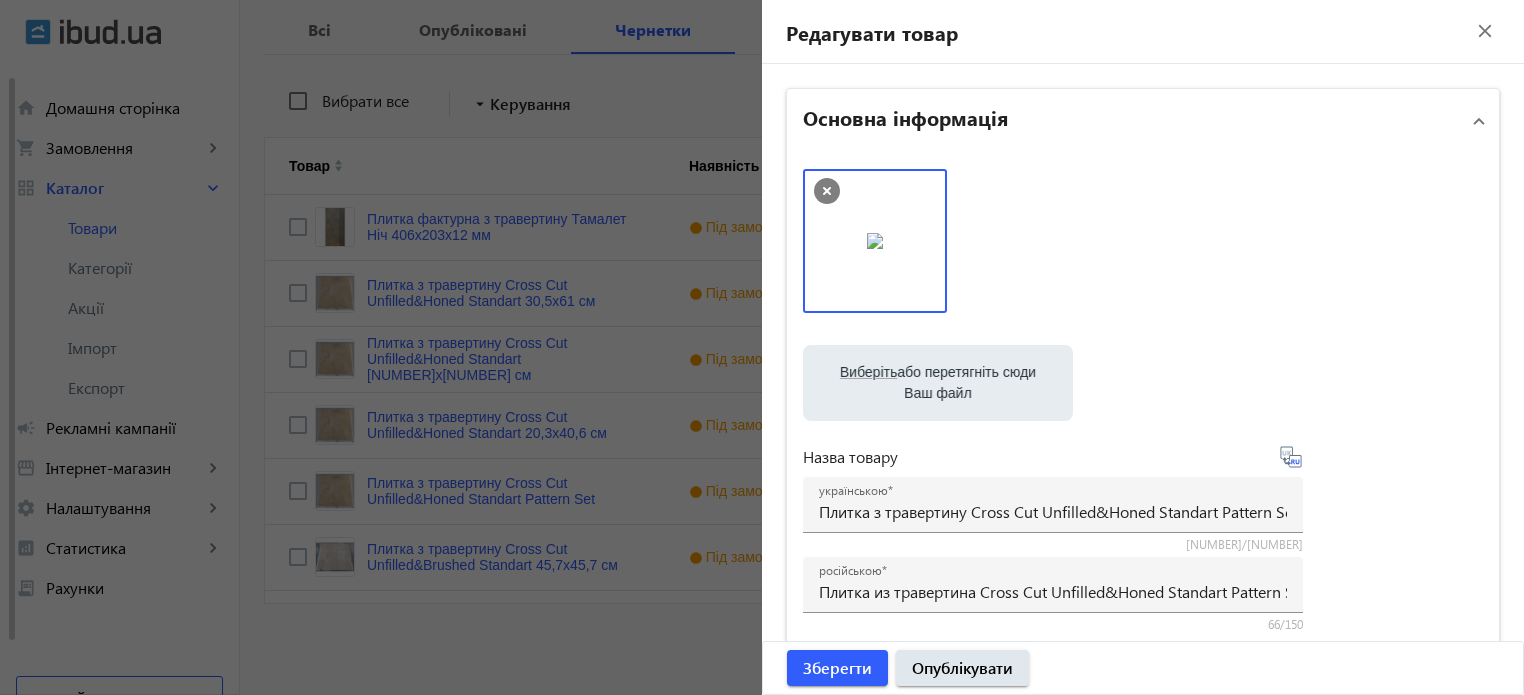 click 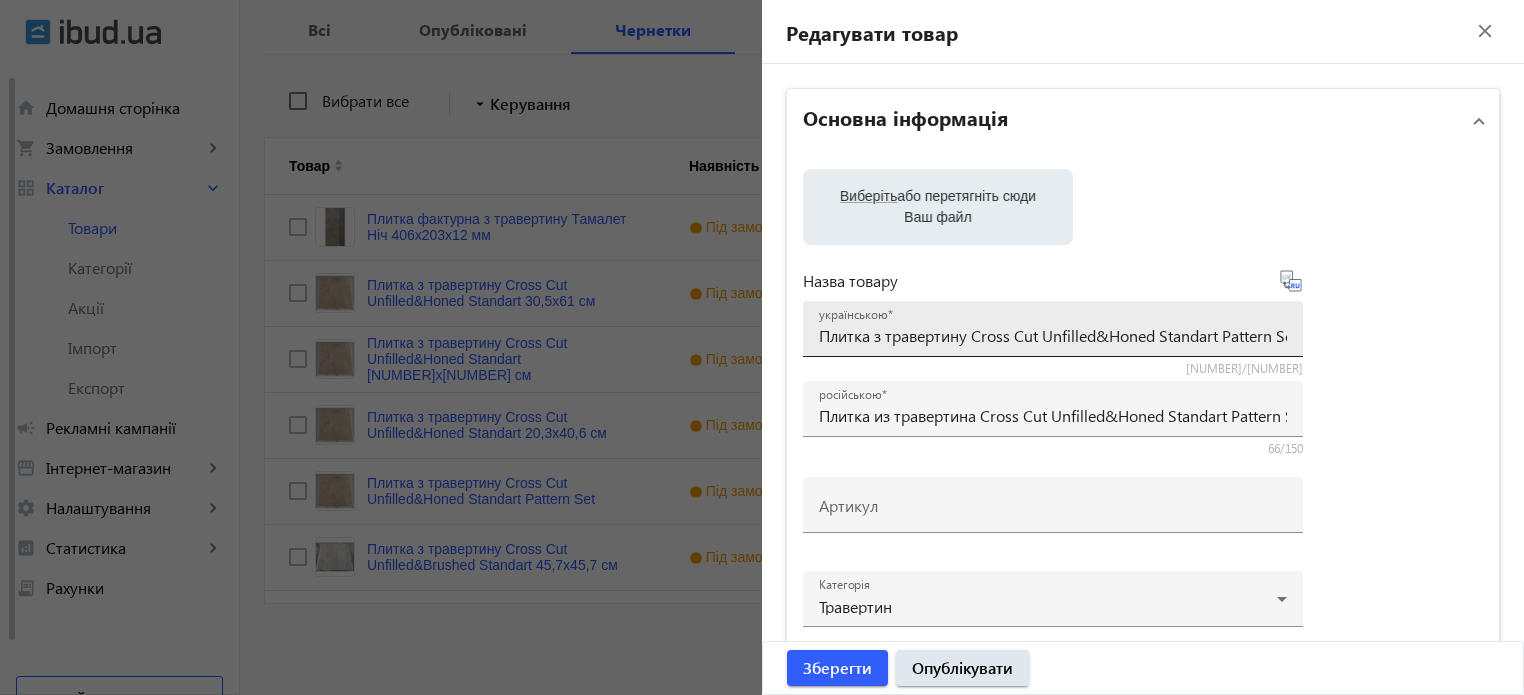 click on "Плитка з травертину Cross Cut Unfilled&Honed Standart Pattern Set" at bounding box center (1053, 335) 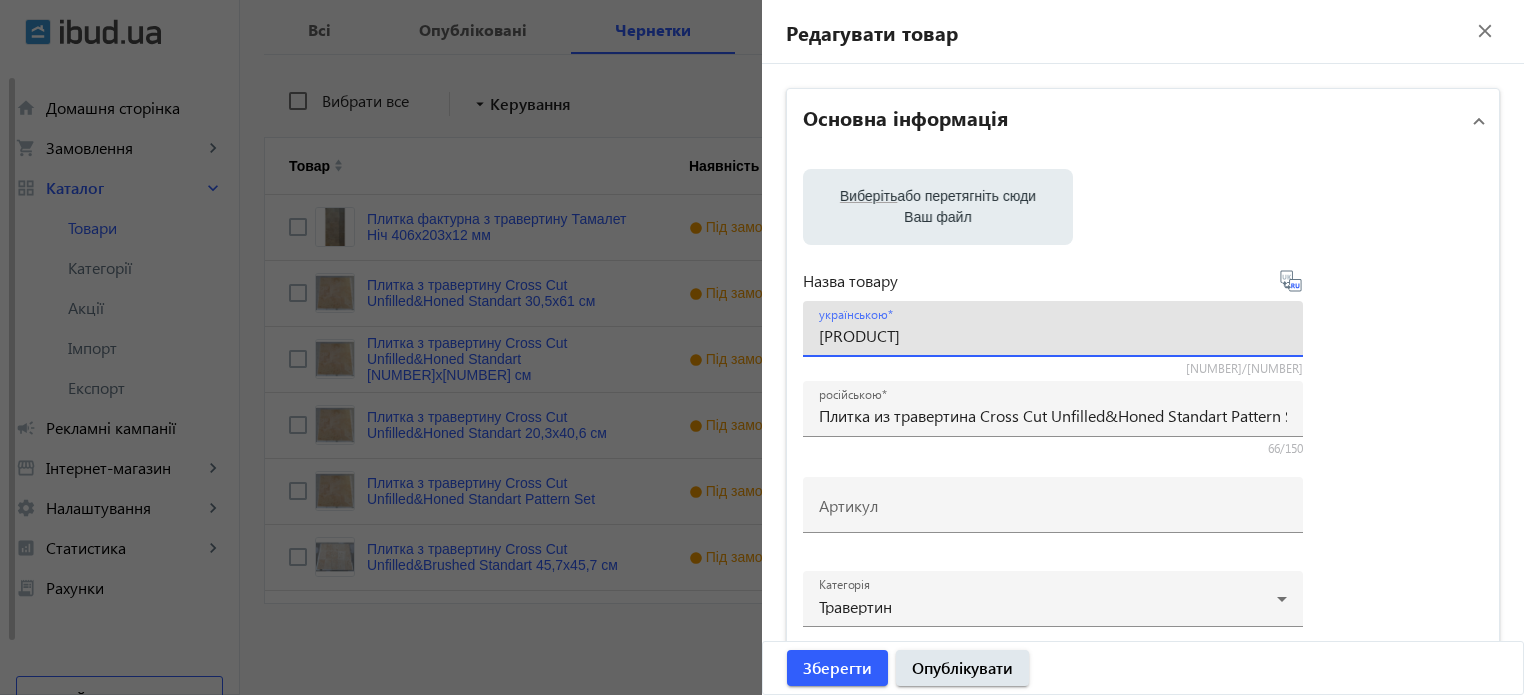 drag, startPoint x: 892, startPoint y: 338, endPoint x: 1248, endPoint y: 339, distance: 356.0014 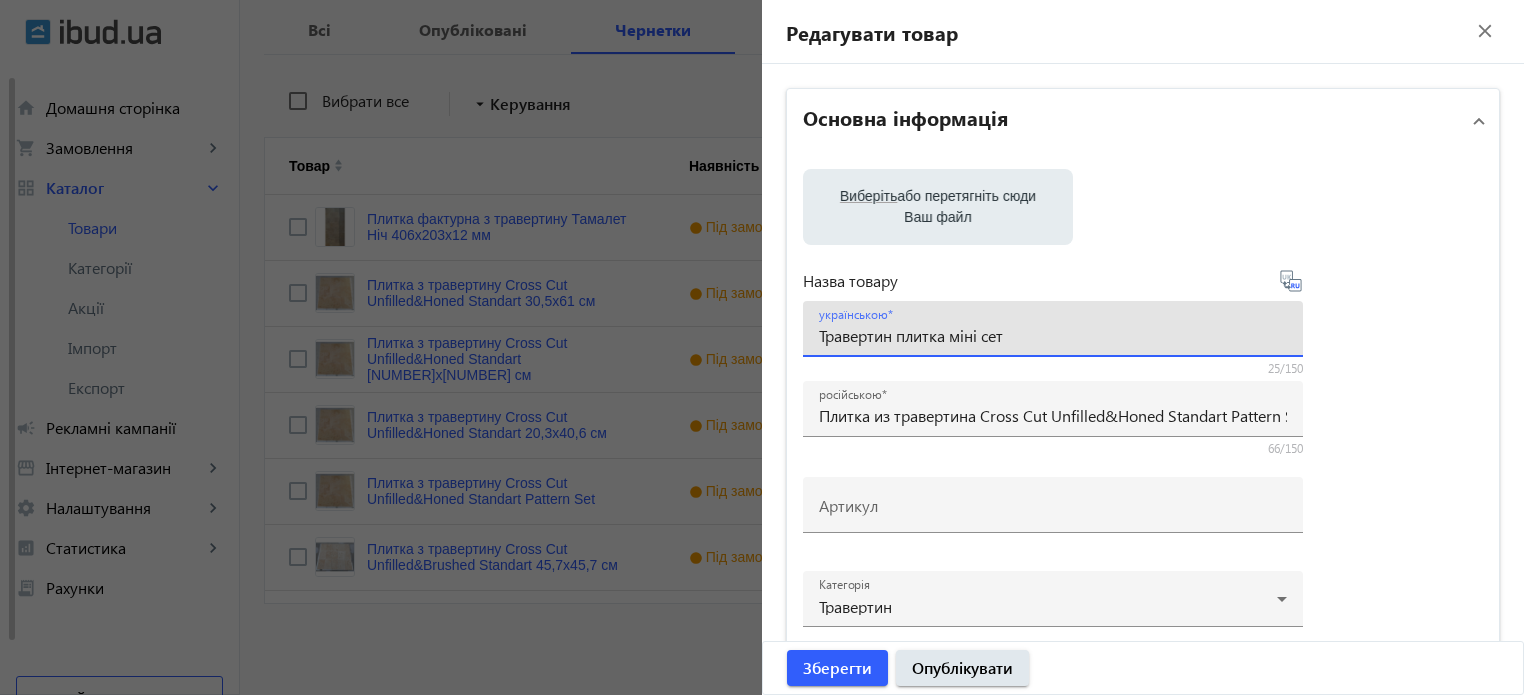 click on "Травертин плитка міні сет" at bounding box center [1053, 335] 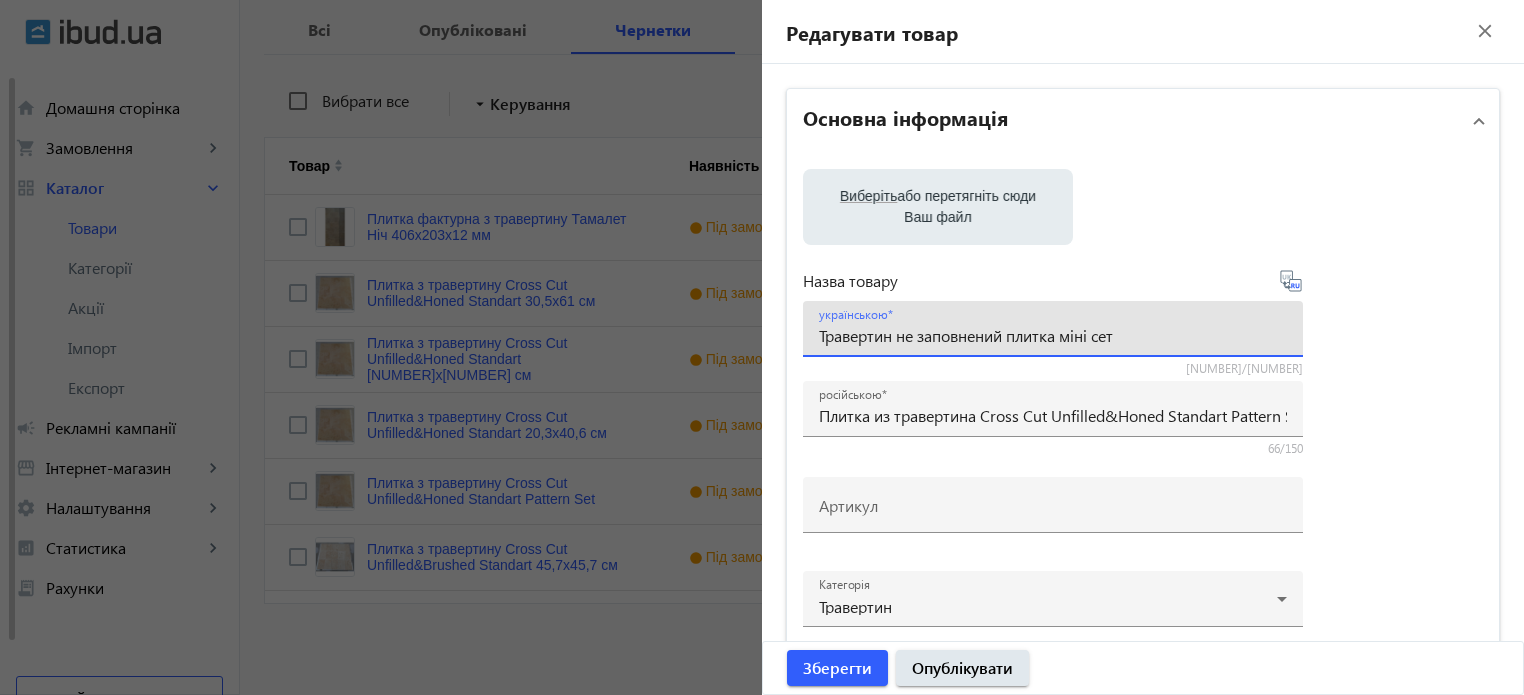 drag, startPoint x: 1004, startPoint y: 334, endPoint x: 892, endPoint y: 343, distance: 112.36102 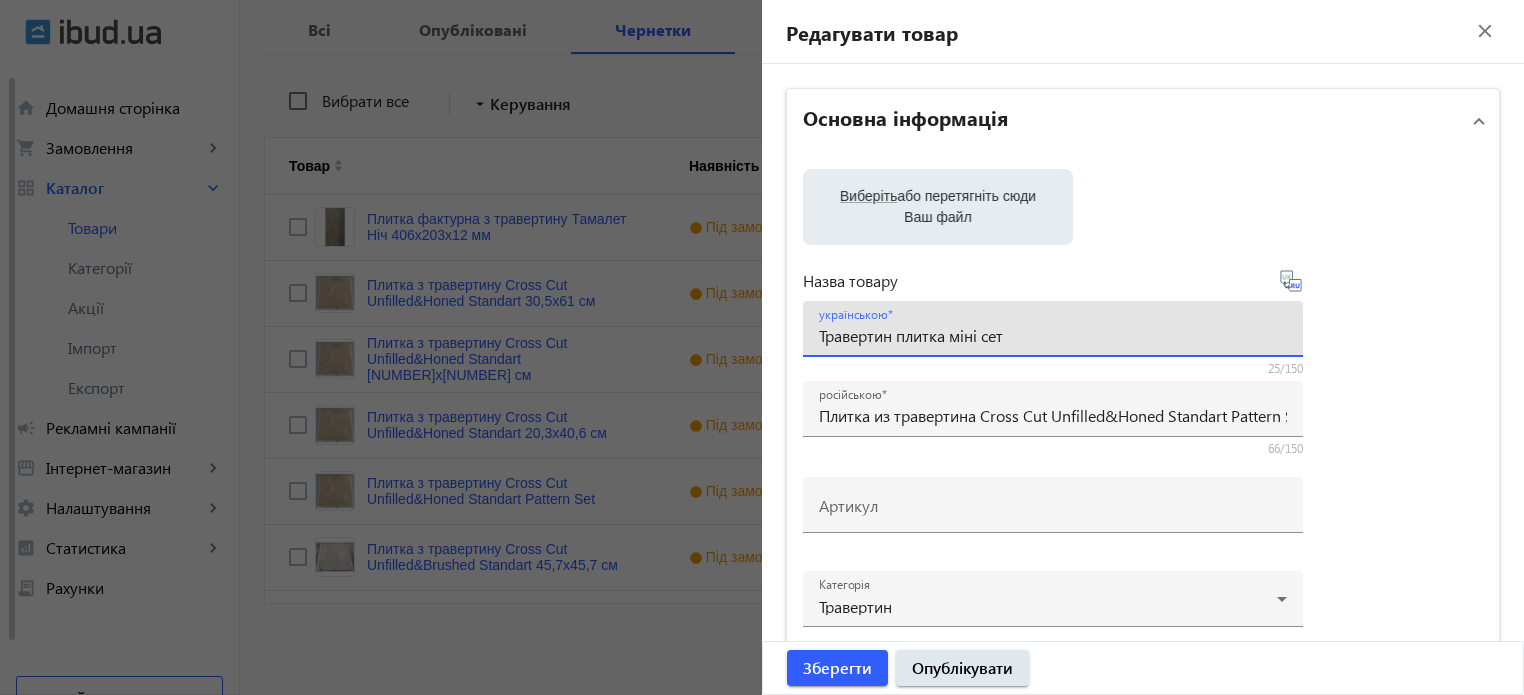click on "Травертин плитка міні сет" at bounding box center (1053, 335) 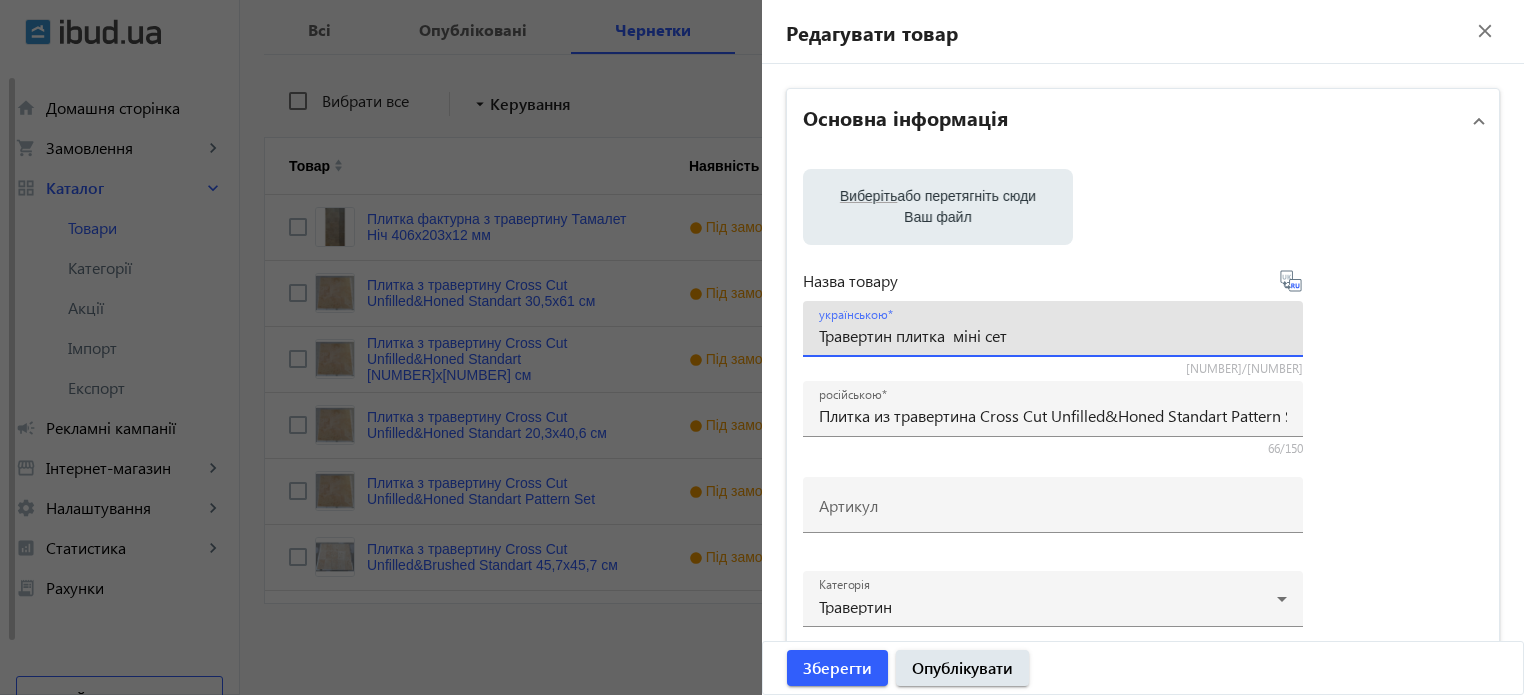 paste on "не заповнений" 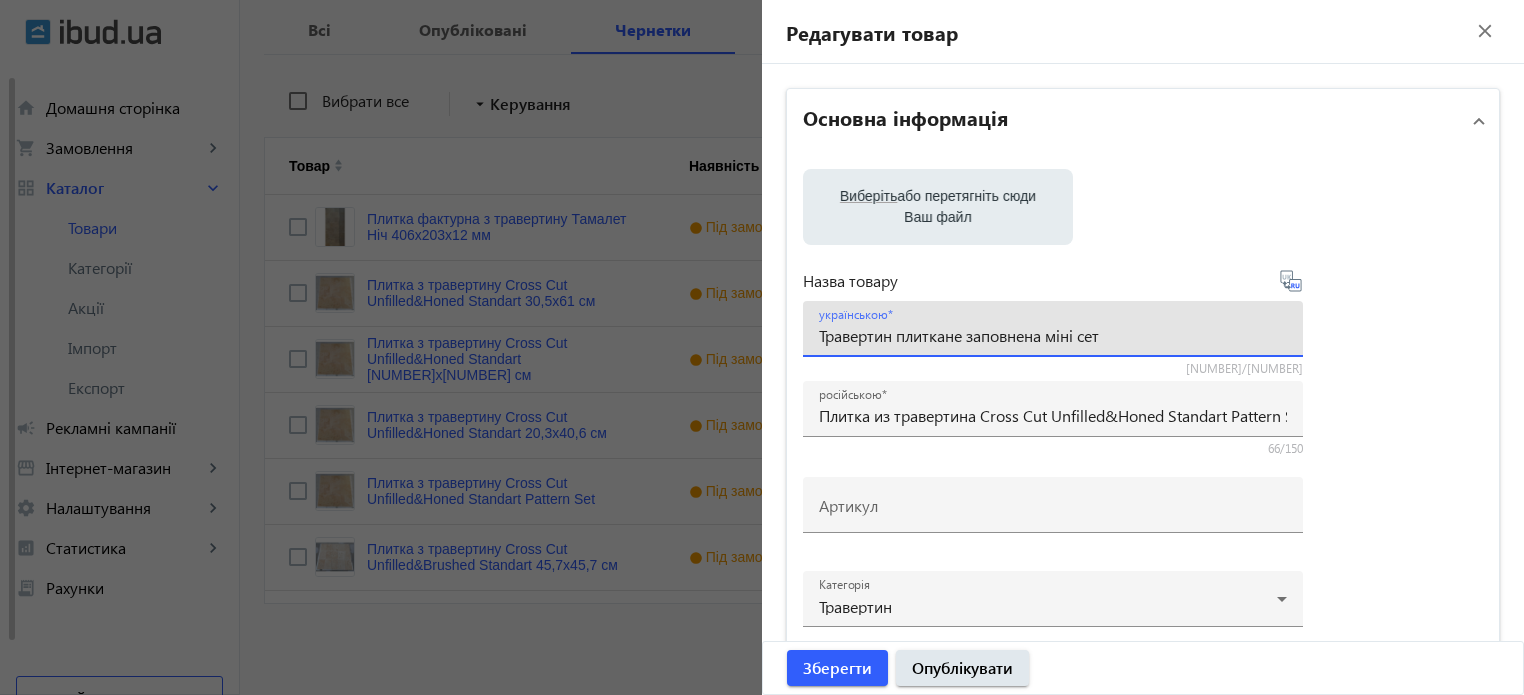 click on "Травертин плиткане заповнена  міні сет" at bounding box center [1053, 335] 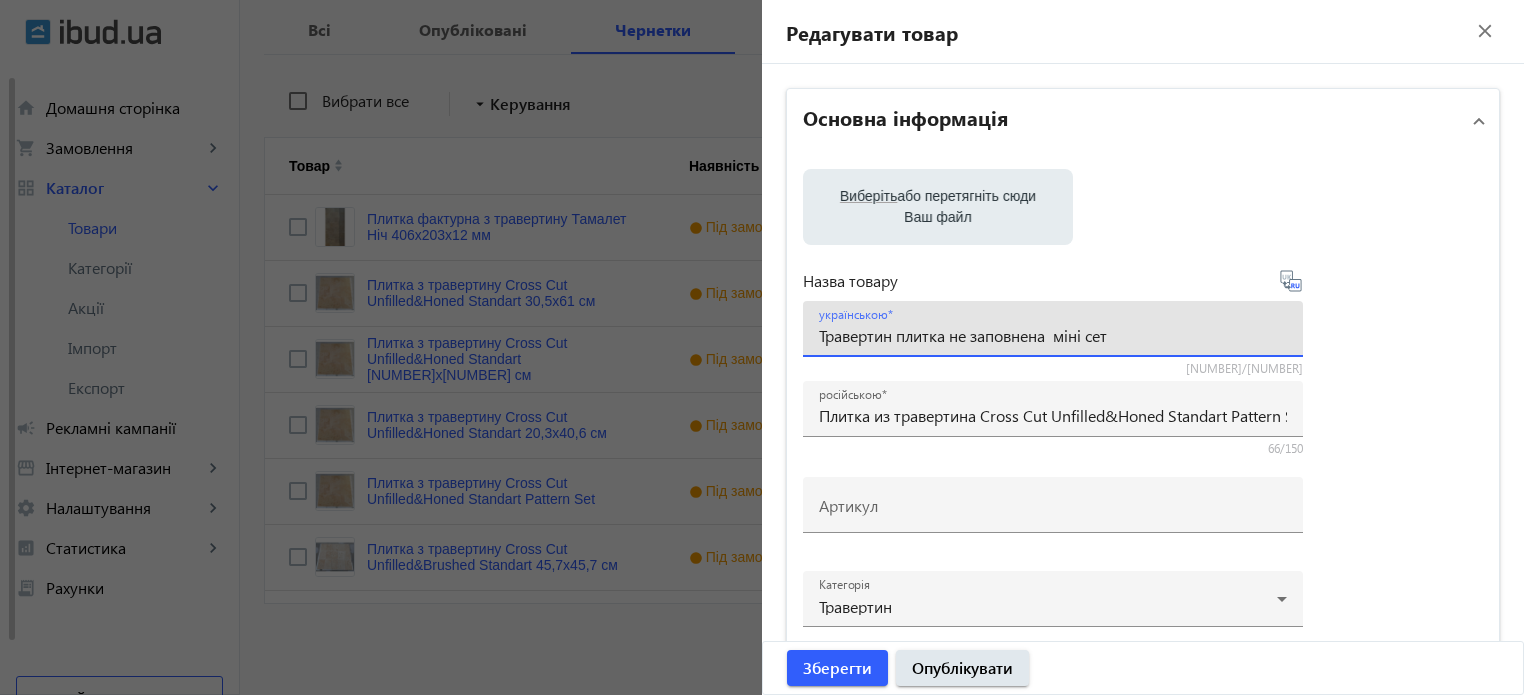 click on "Травертин плитка не заповнена  міні сет" at bounding box center [1053, 335] 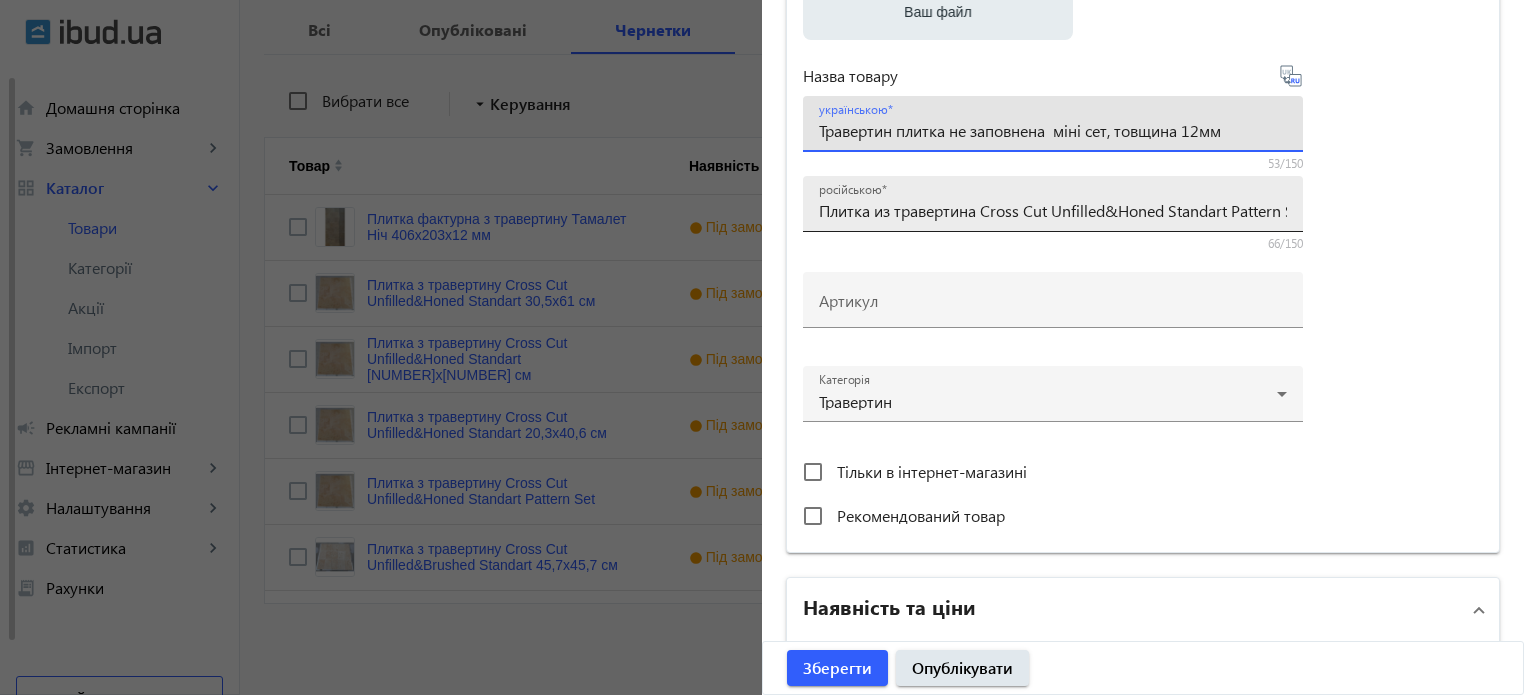 scroll, scrollTop: 200, scrollLeft: 0, axis: vertical 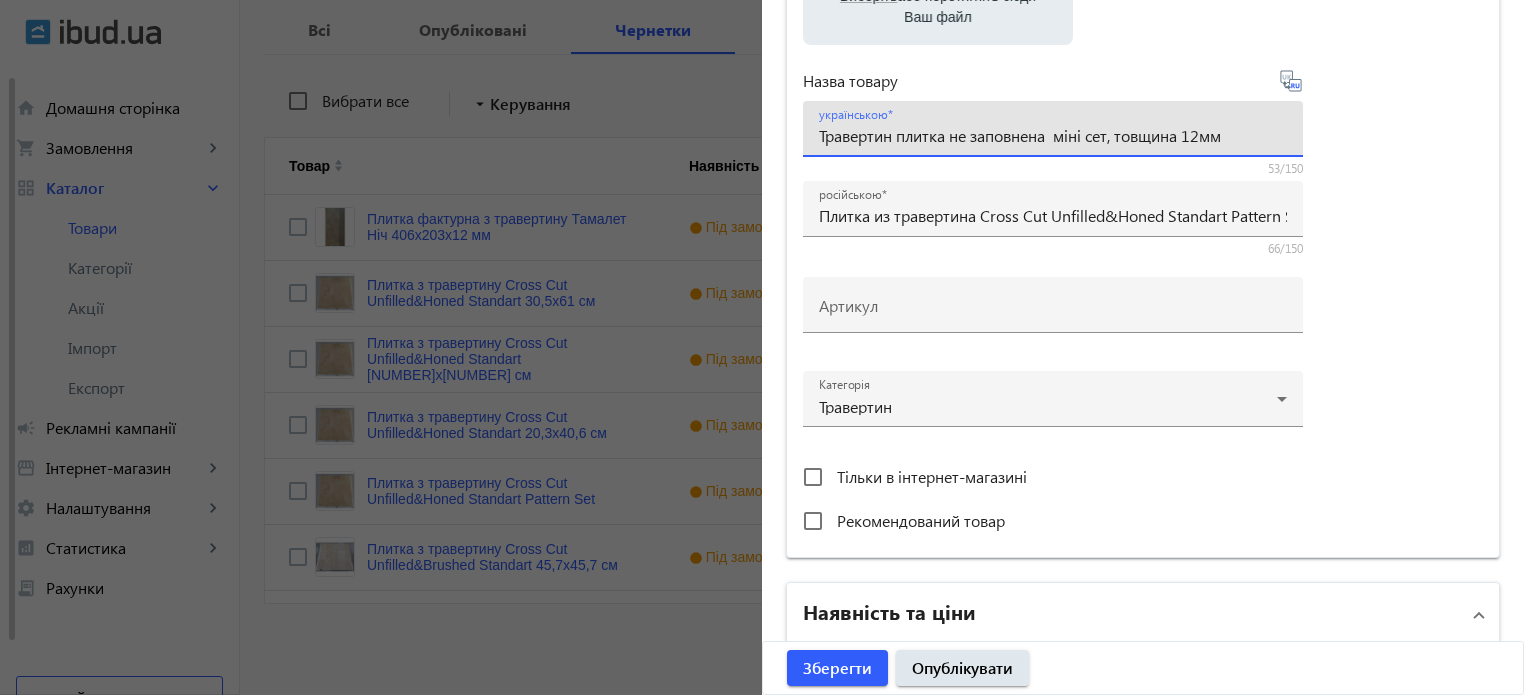 type on "Травертин плитка не заповнена  міні сет, товщина 12мм" 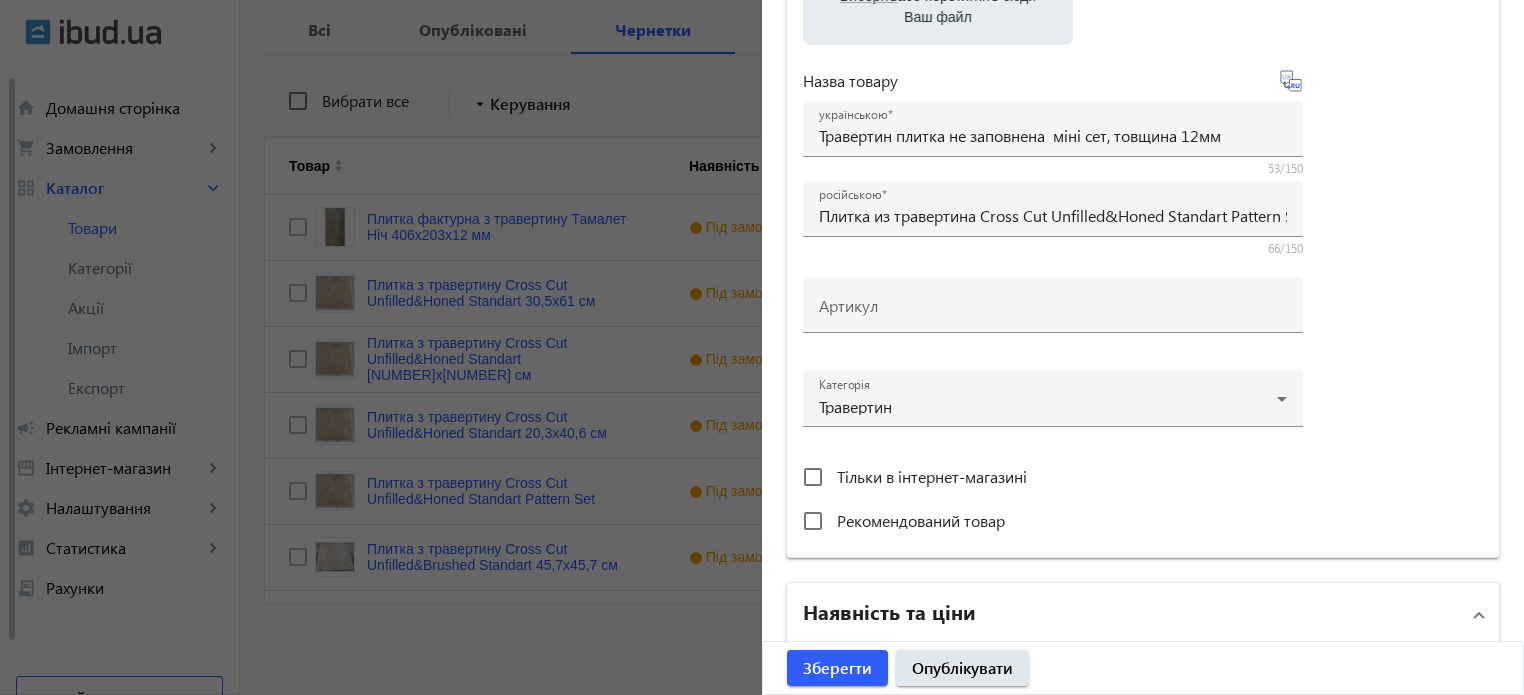 type on "Травертин плитка не заполнена мини сет, толщина 12мм." 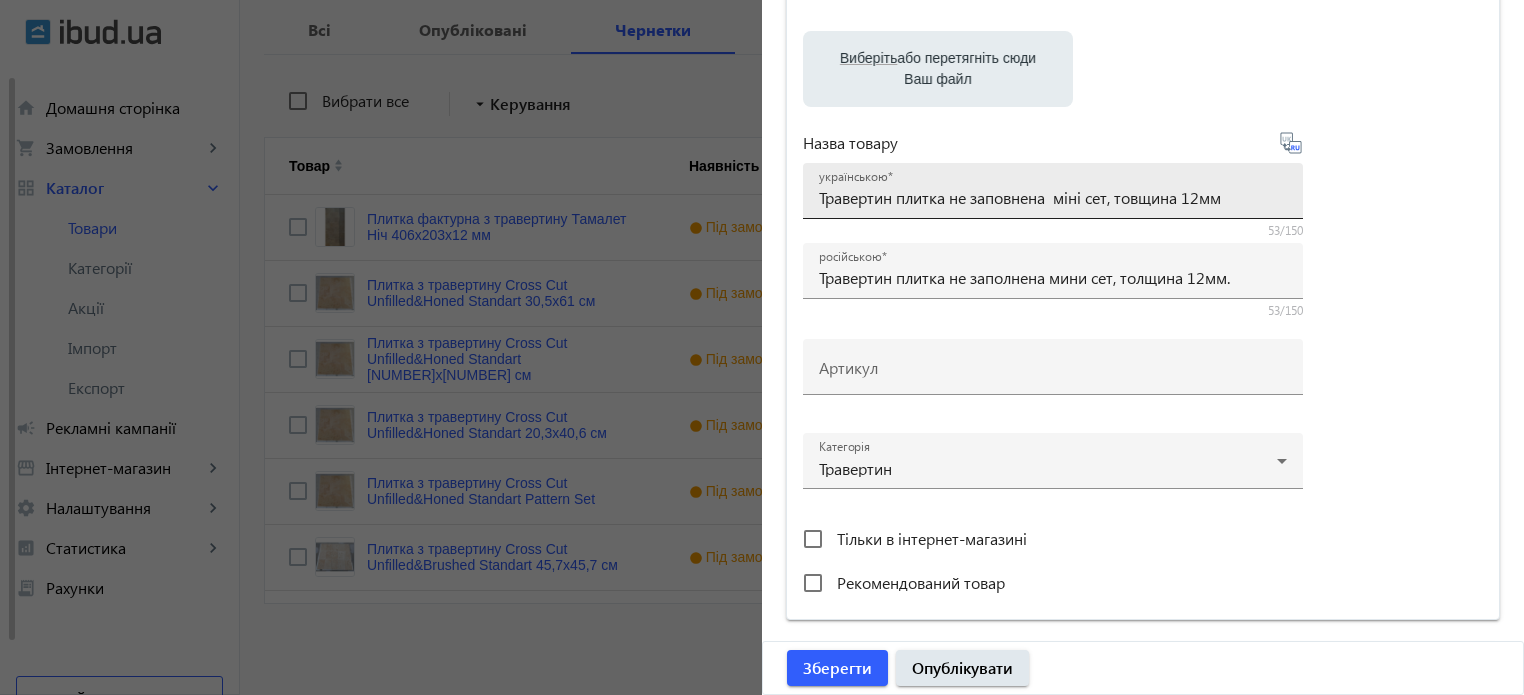 scroll, scrollTop: 0, scrollLeft: 0, axis: both 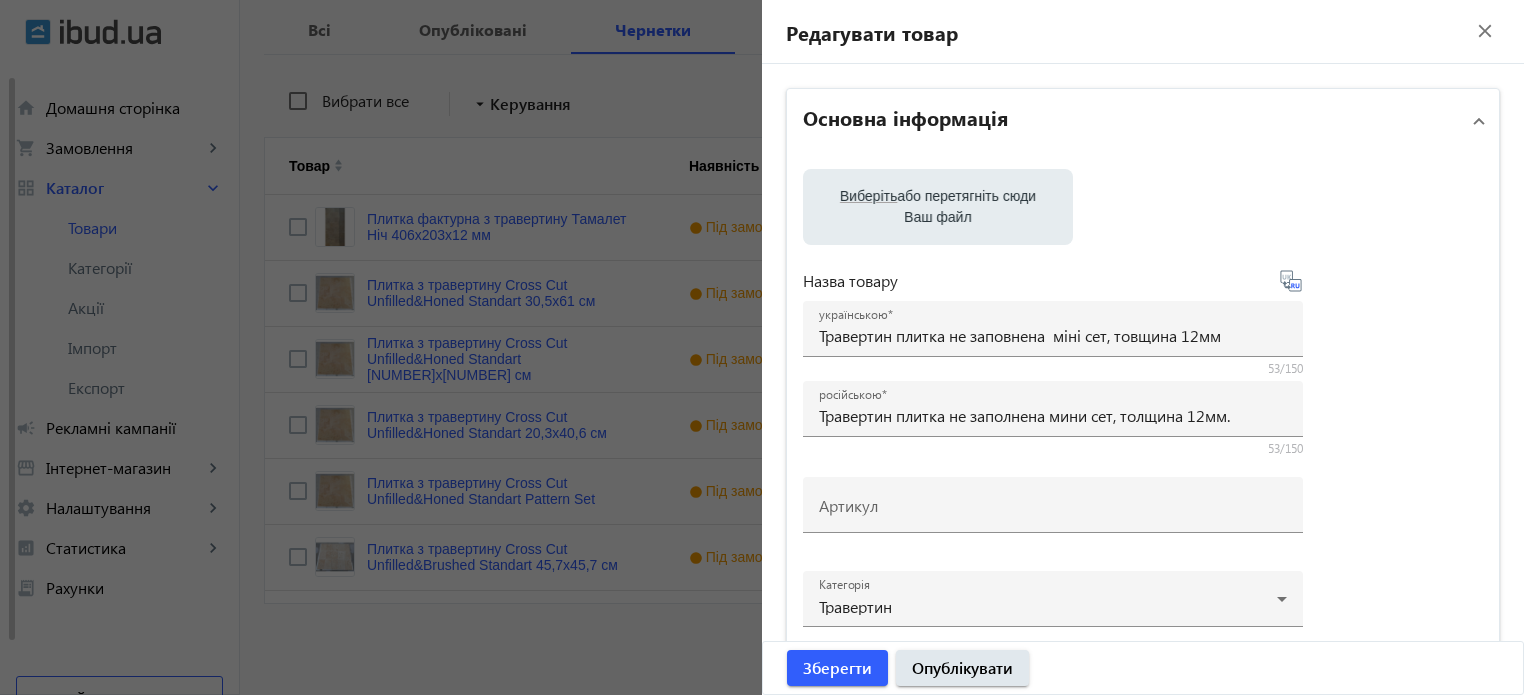 click on "Виберіть  або перетягніть сюди Ваш файл" at bounding box center [938, 207] 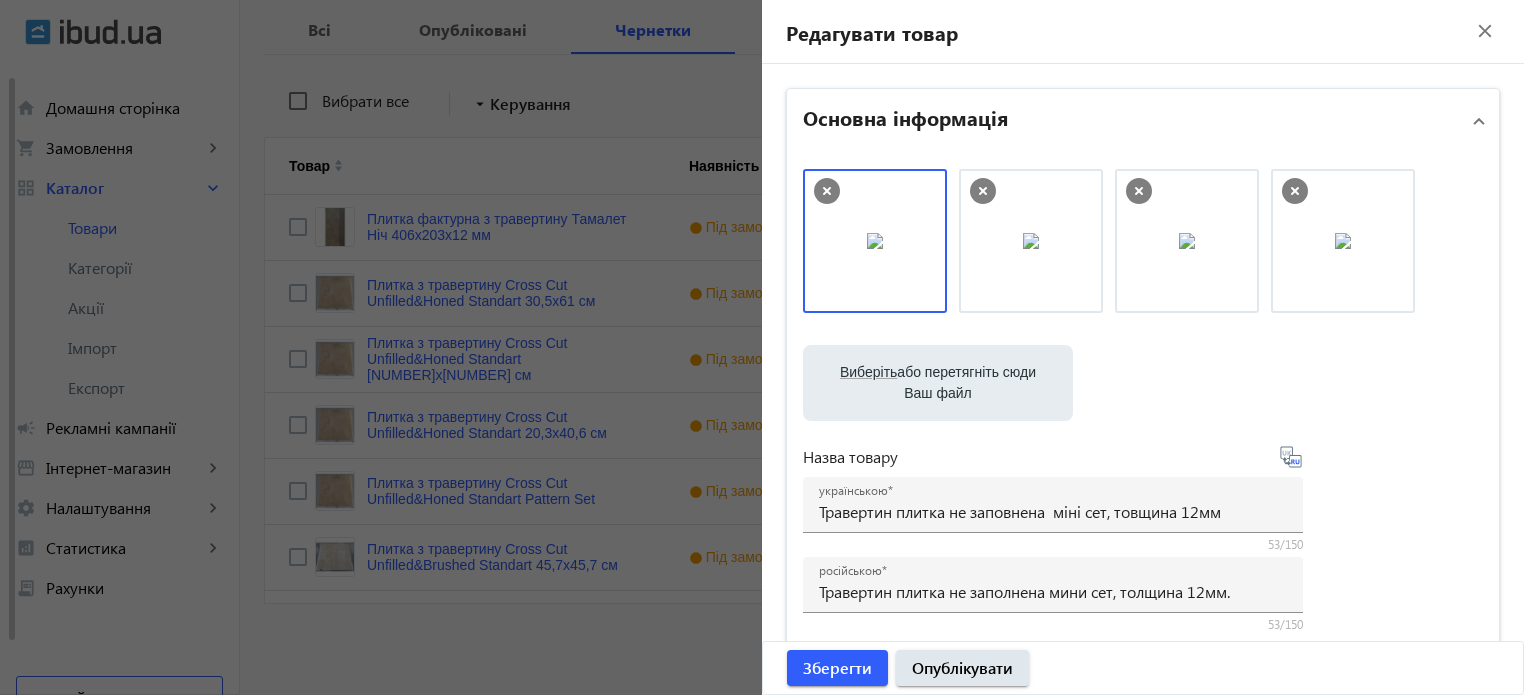 click on "Виберіть  або перетягніть сюди Ваш файл" at bounding box center (938, 383) 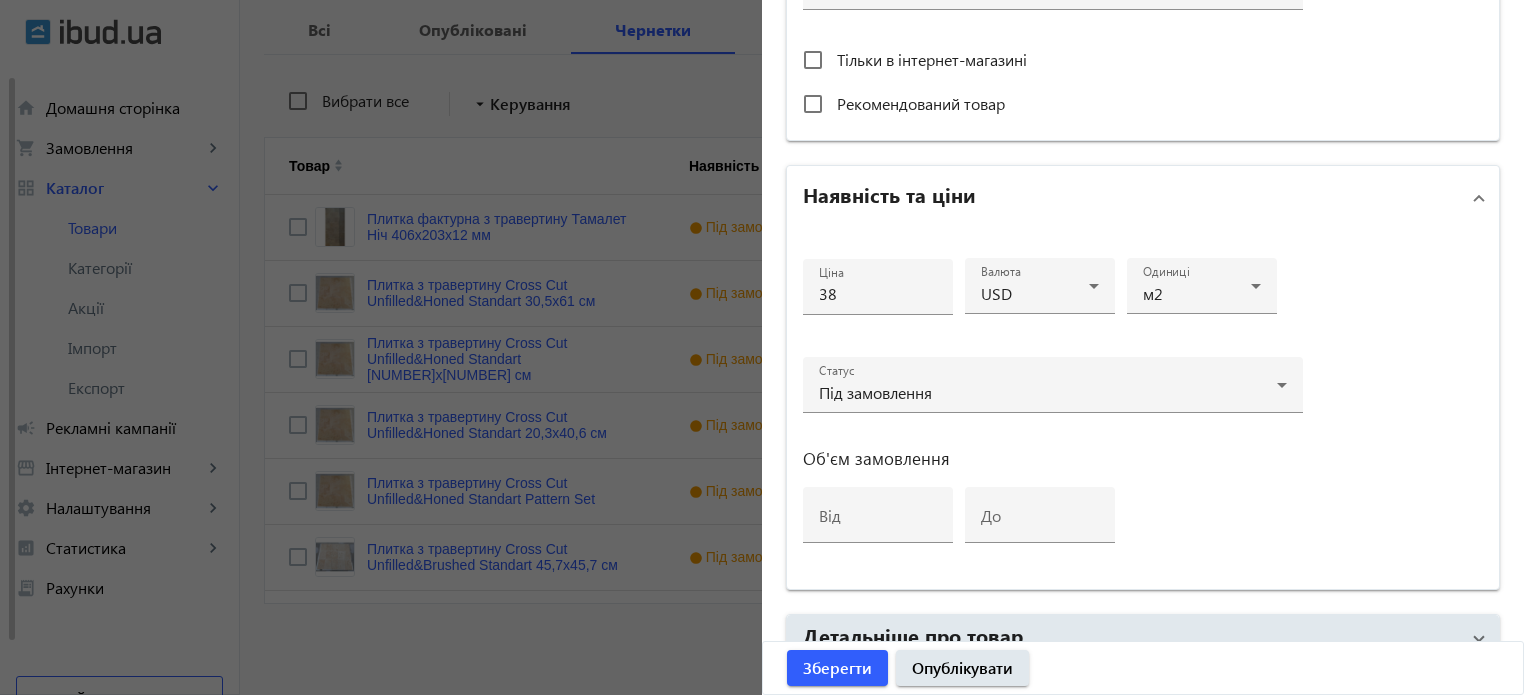 scroll, scrollTop: 800, scrollLeft: 0, axis: vertical 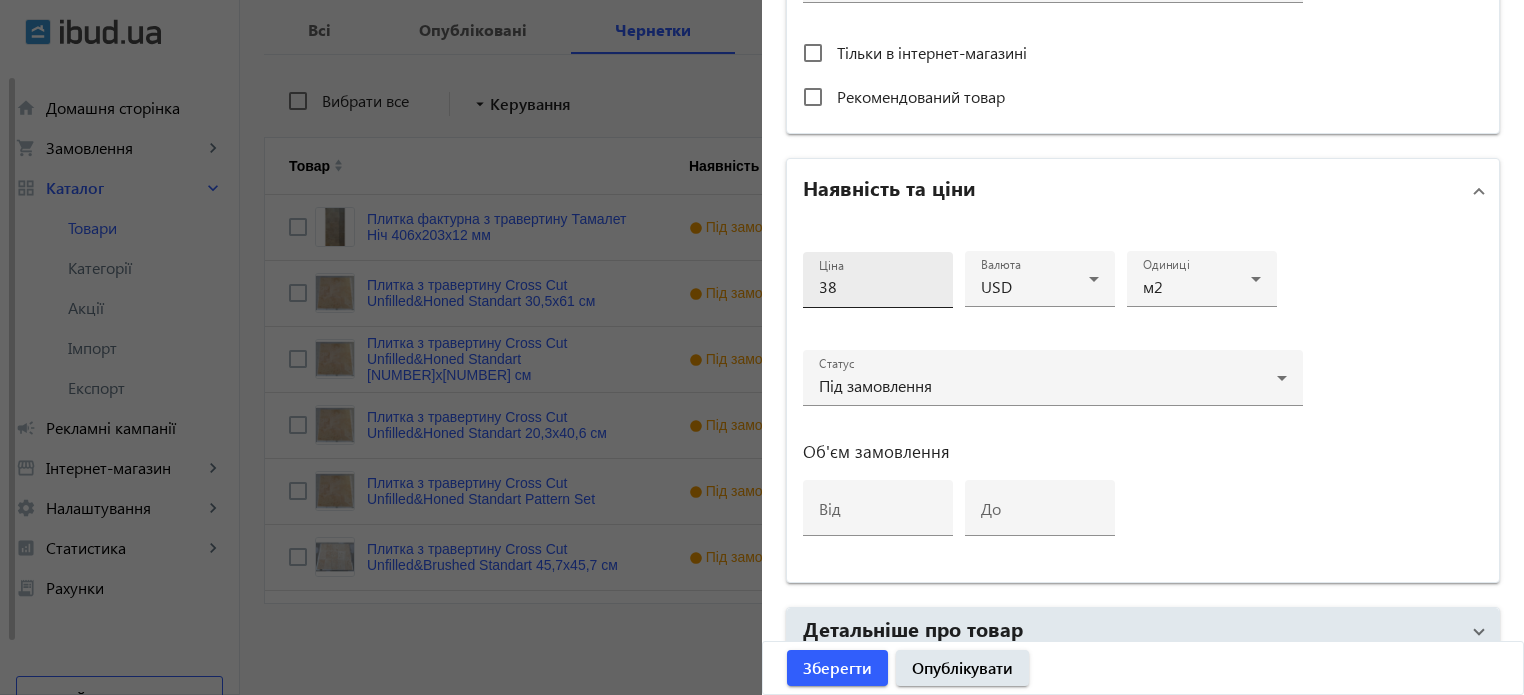 click on "38" at bounding box center (878, 286) 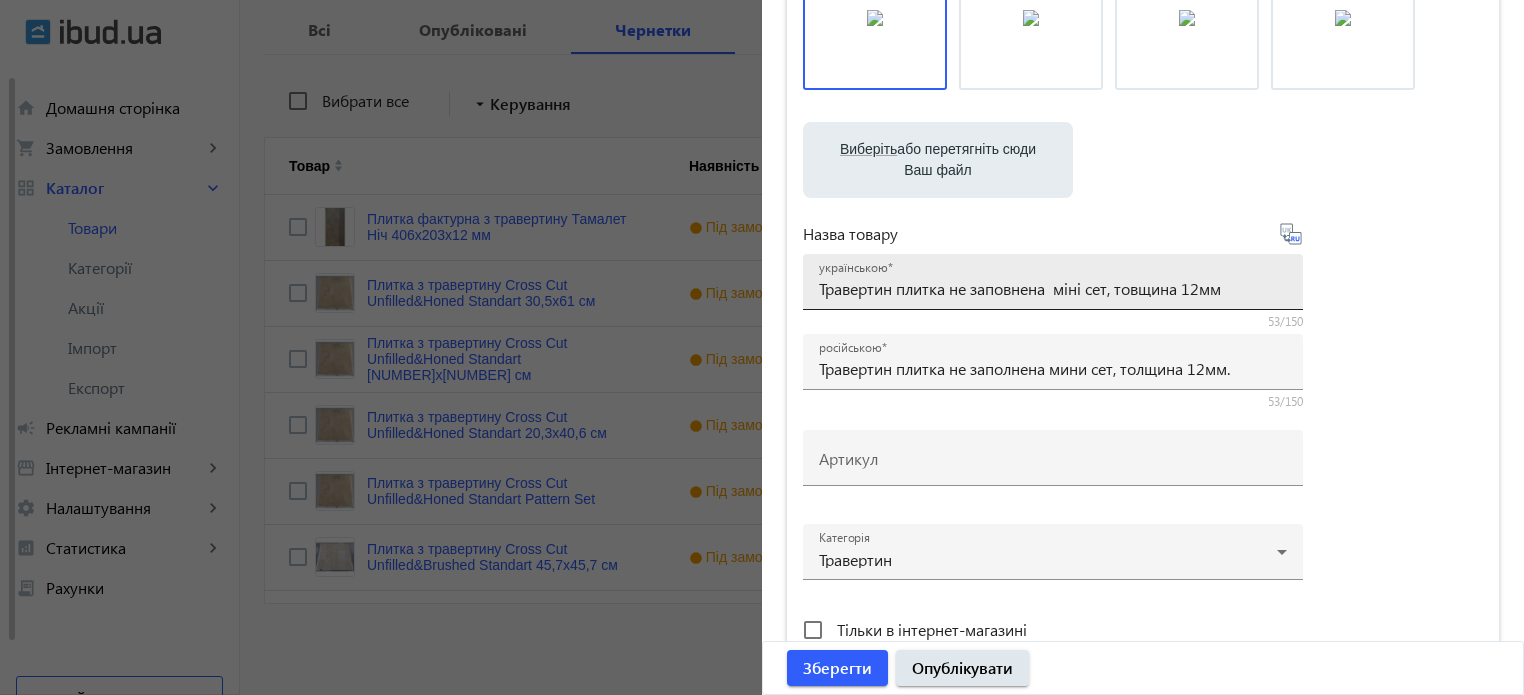 scroll, scrollTop: 200, scrollLeft: 0, axis: vertical 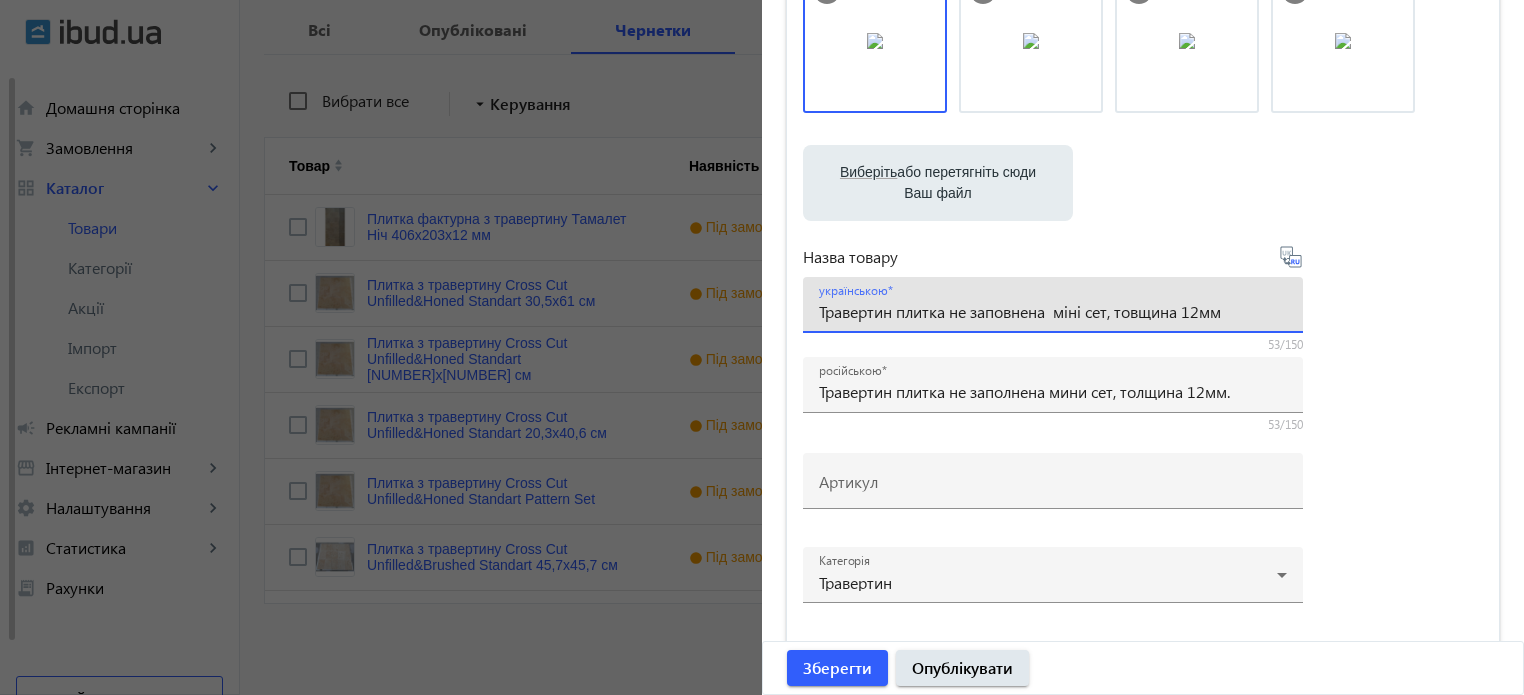 click on "Травертин плитка не заповнена  міні сет, товщина 12мм" at bounding box center (1053, 311) 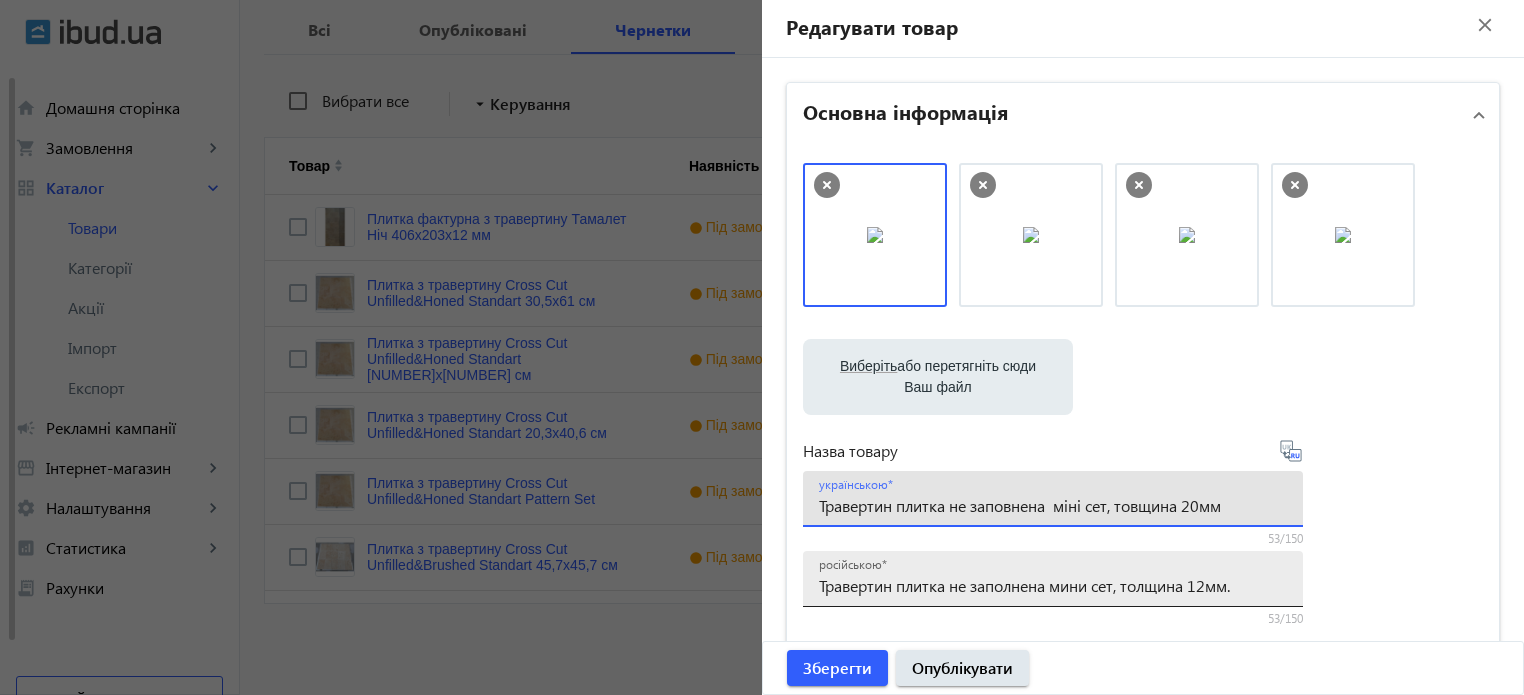scroll, scrollTop: 0, scrollLeft: 0, axis: both 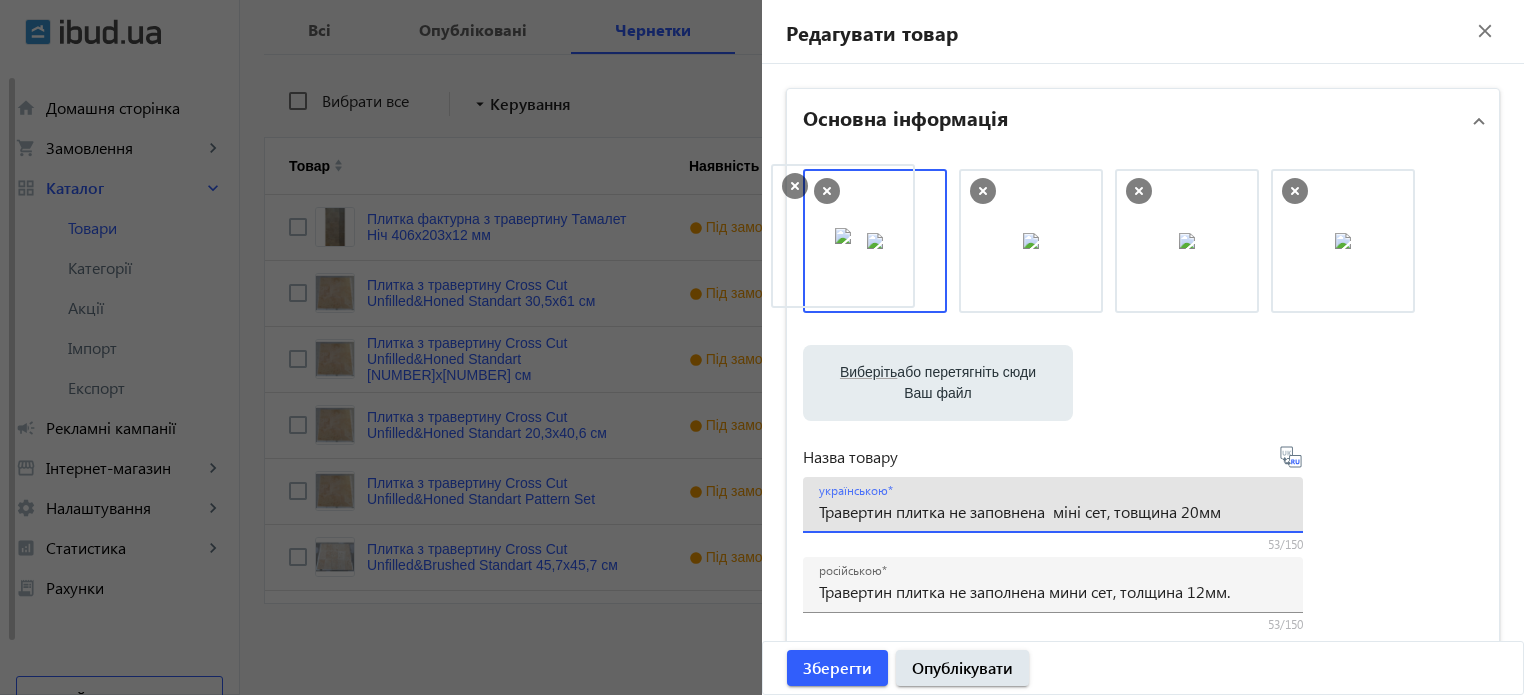 drag, startPoint x: 1348, startPoint y: 253, endPoint x: 856, endPoint y: 246, distance: 492.0498 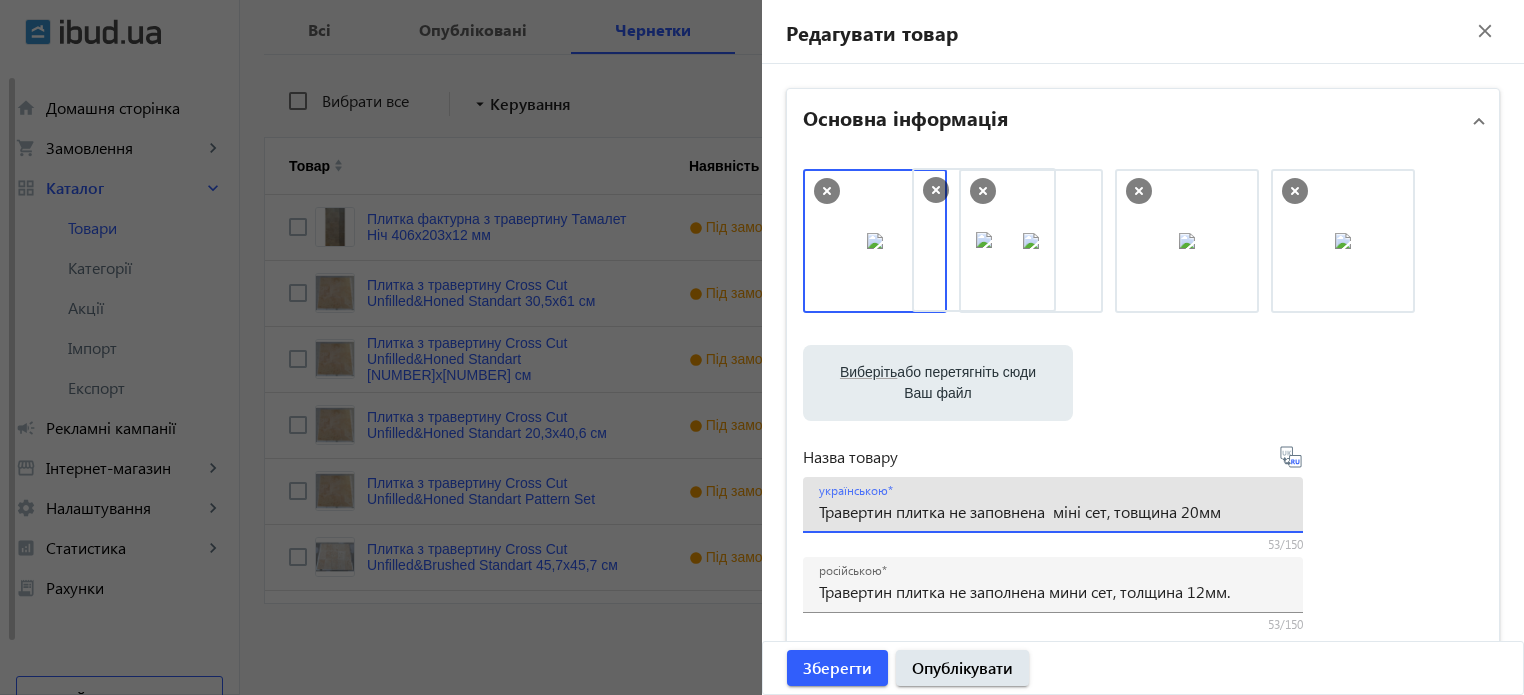 drag, startPoint x: 1213, startPoint y: 251, endPoint x: 1016, endPoint y: 250, distance: 197.00253 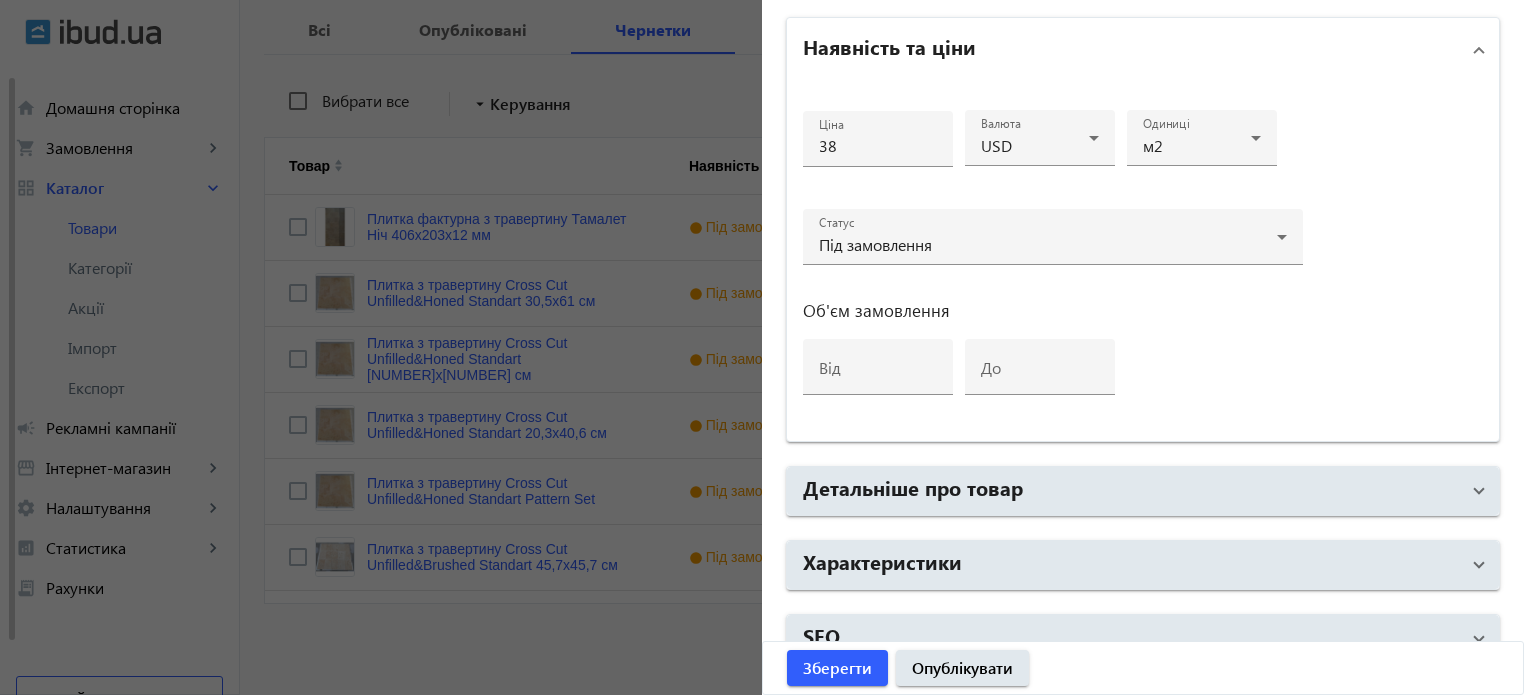 scroll, scrollTop: 968, scrollLeft: 0, axis: vertical 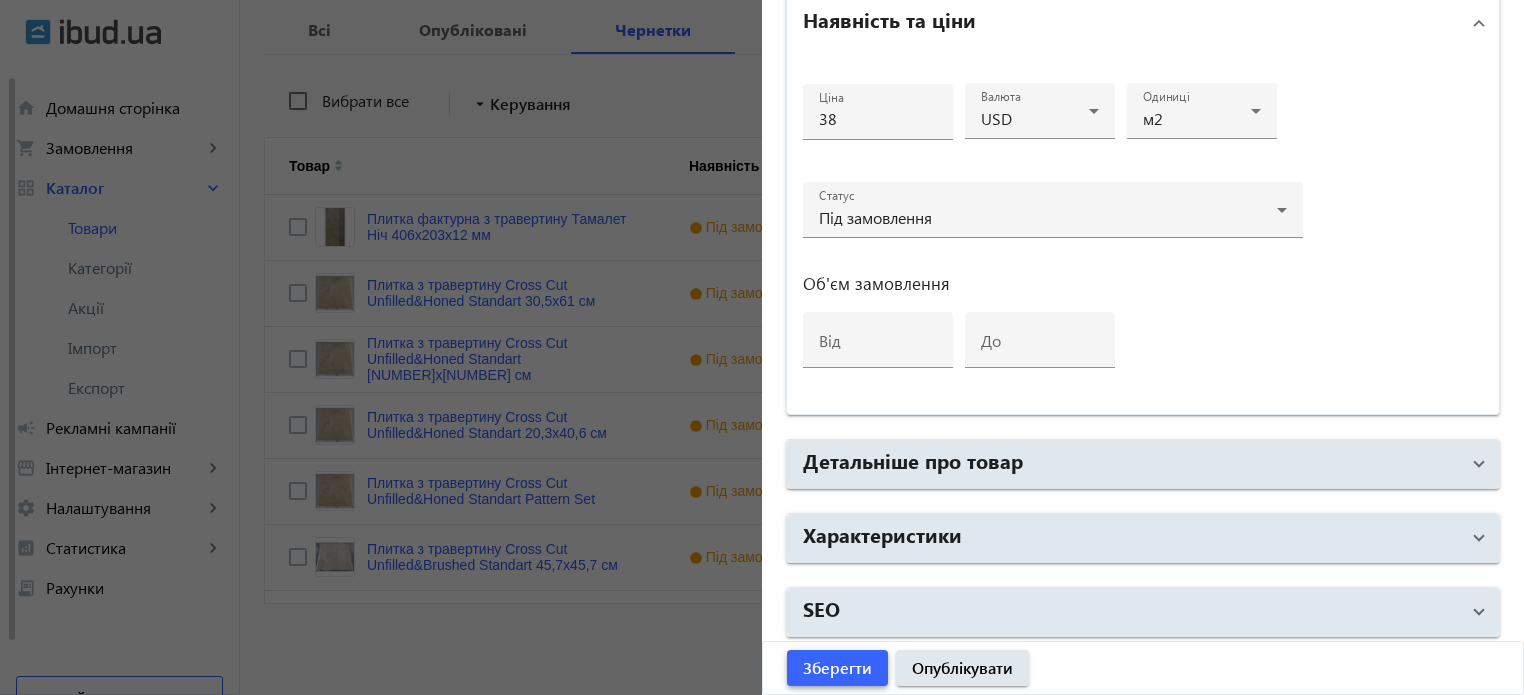 type on "Травертин плитка не заповнена  міні сет, товщина 20мм" 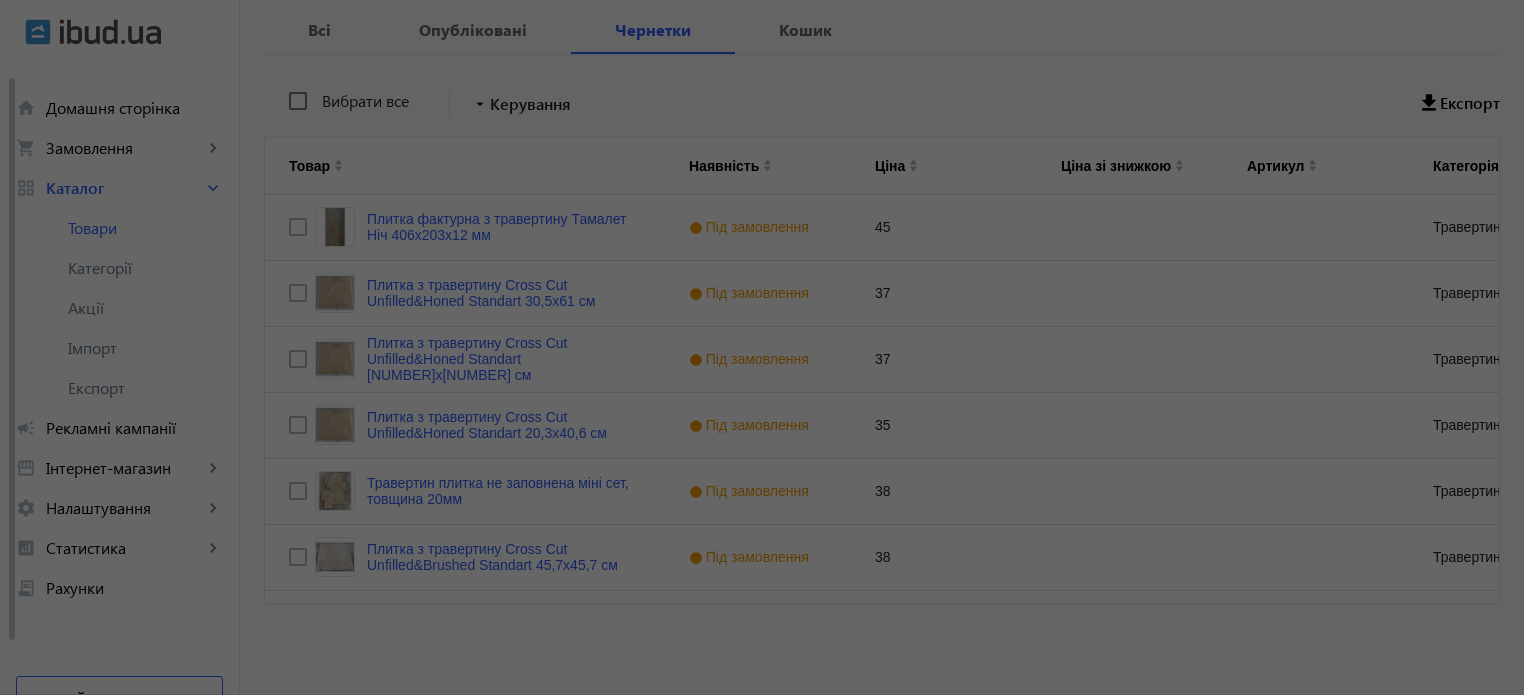 scroll, scrollTop: 0, scrollLeft: 0, axis: both 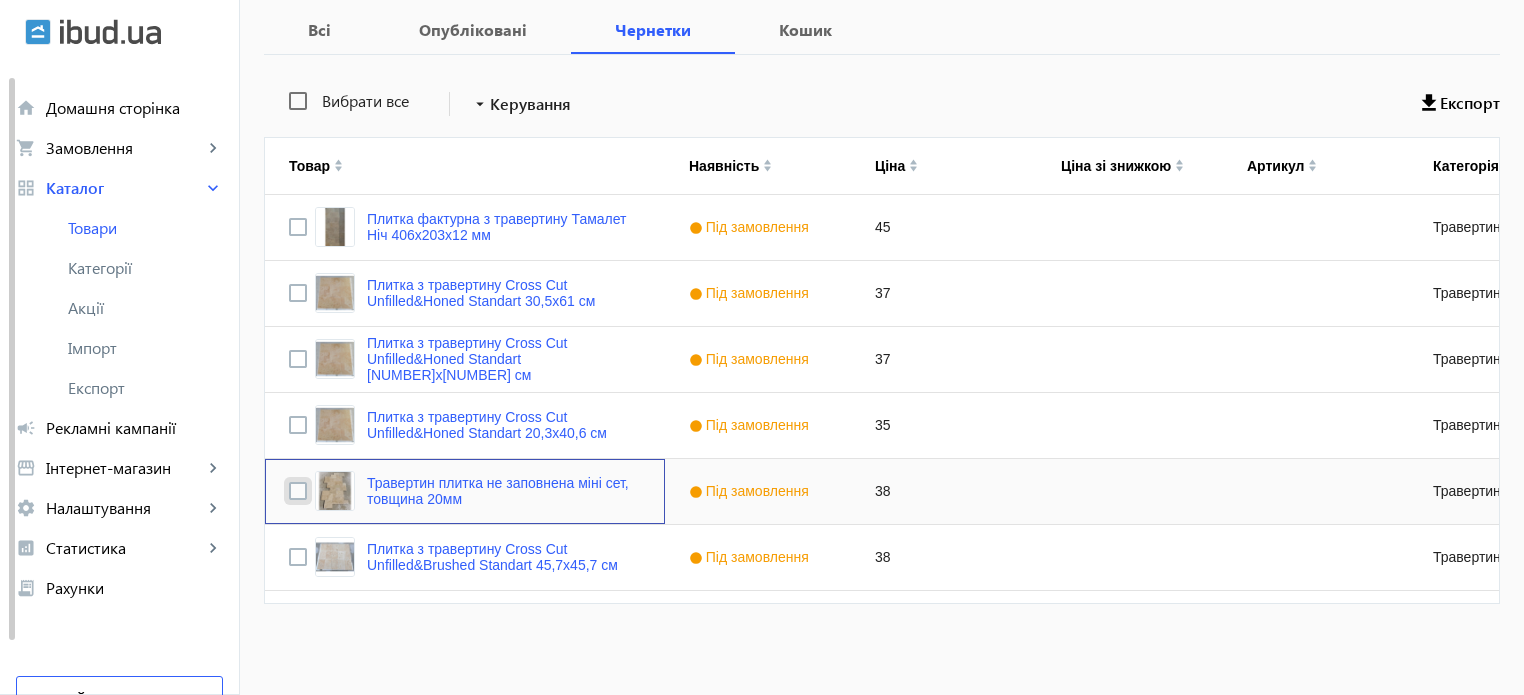 click at bounding box center (298, 491) 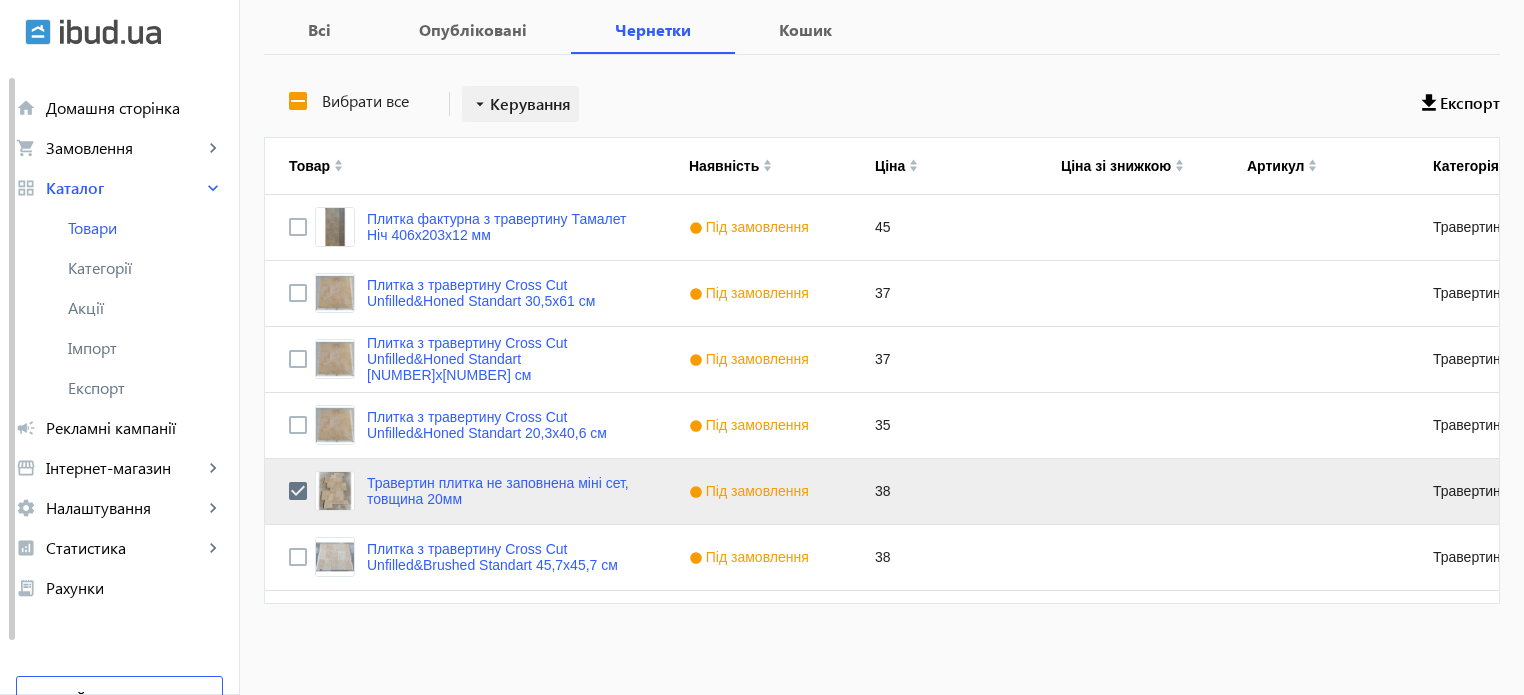 click on "Керування" 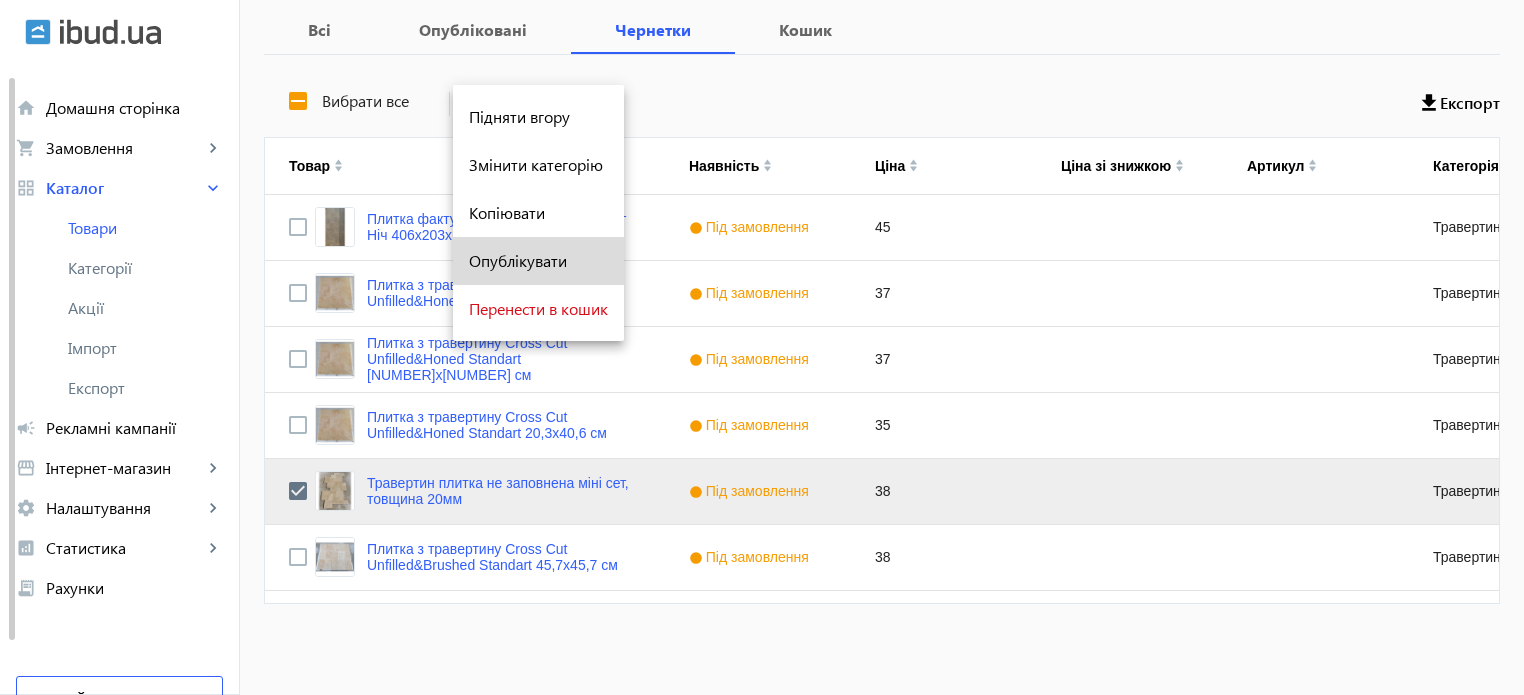 click on "Опублікувати" at bounding box center [538, 261] 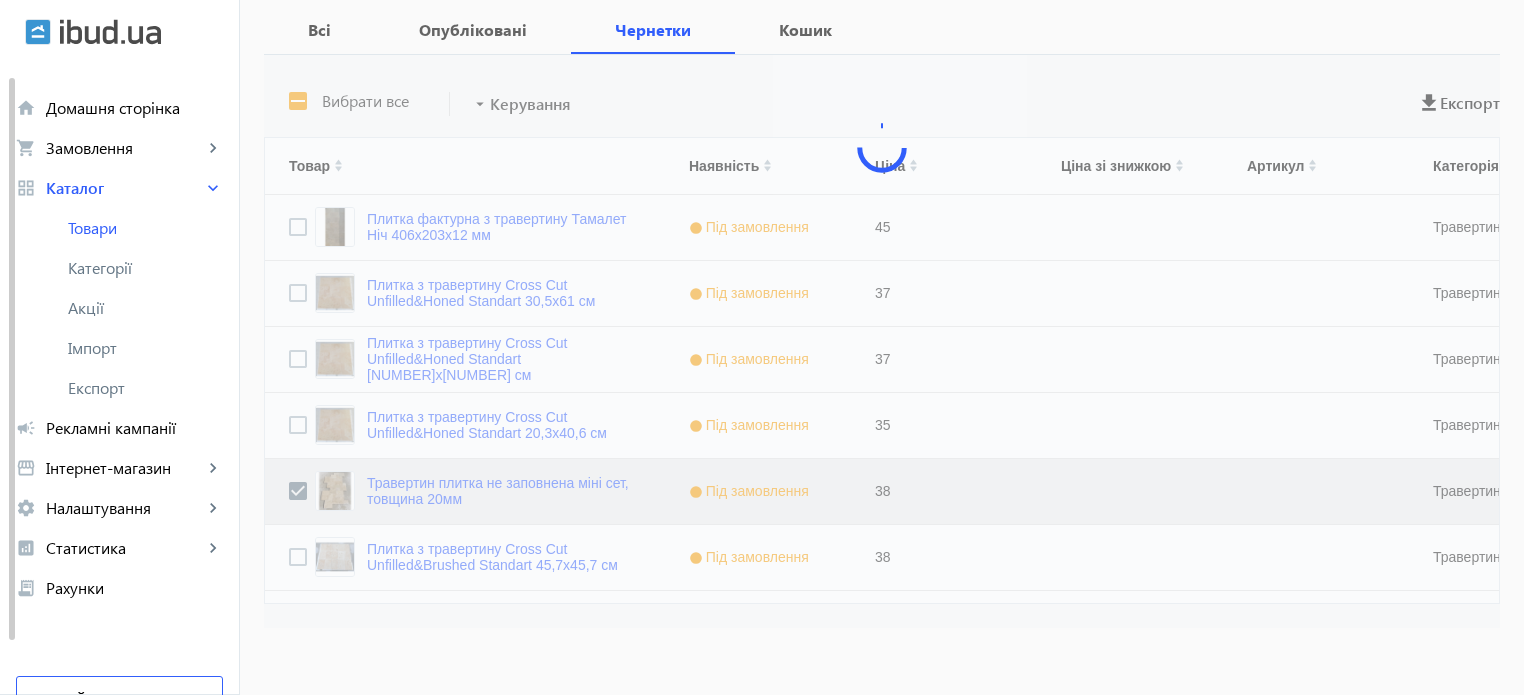 scroll, scrollTop: 313, scrollLeft: 0, axis: vertical 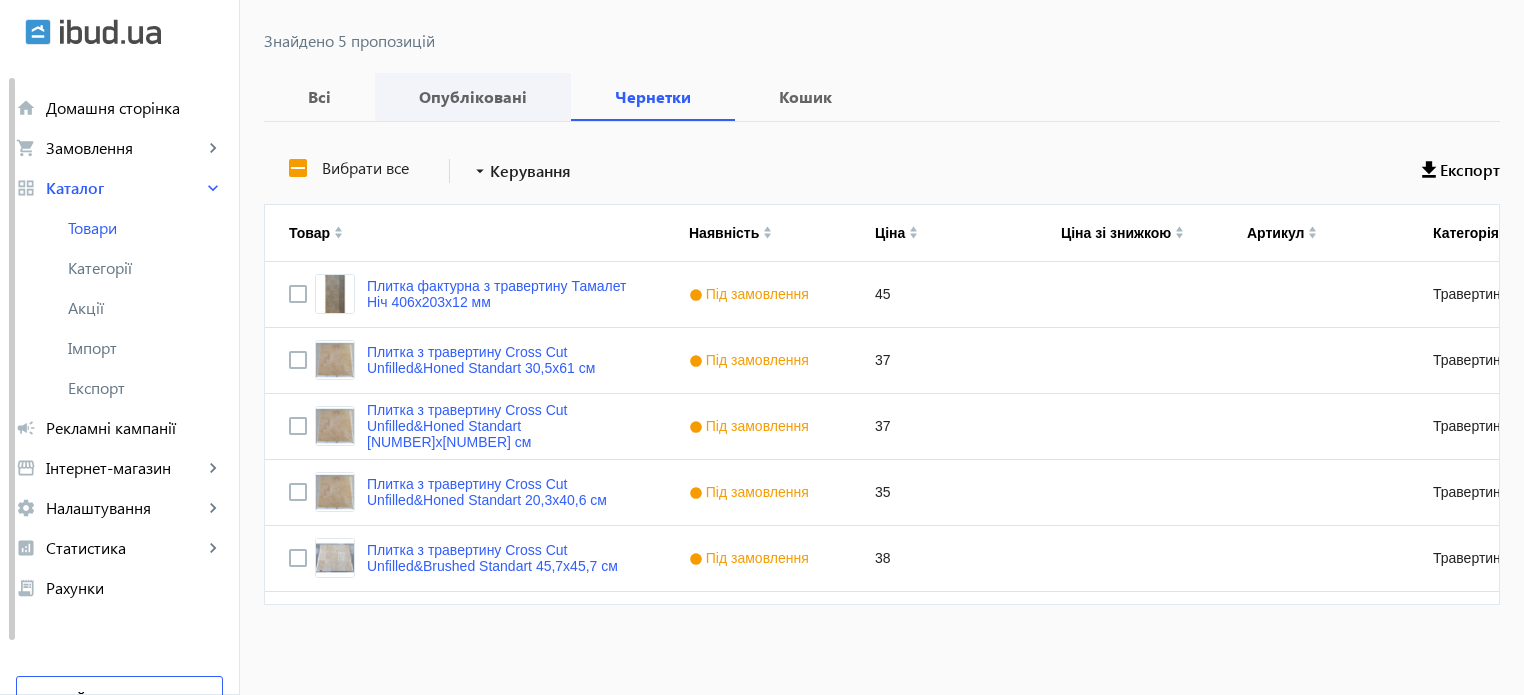 click on "Опубліковані" at bounding box center (473, 97) 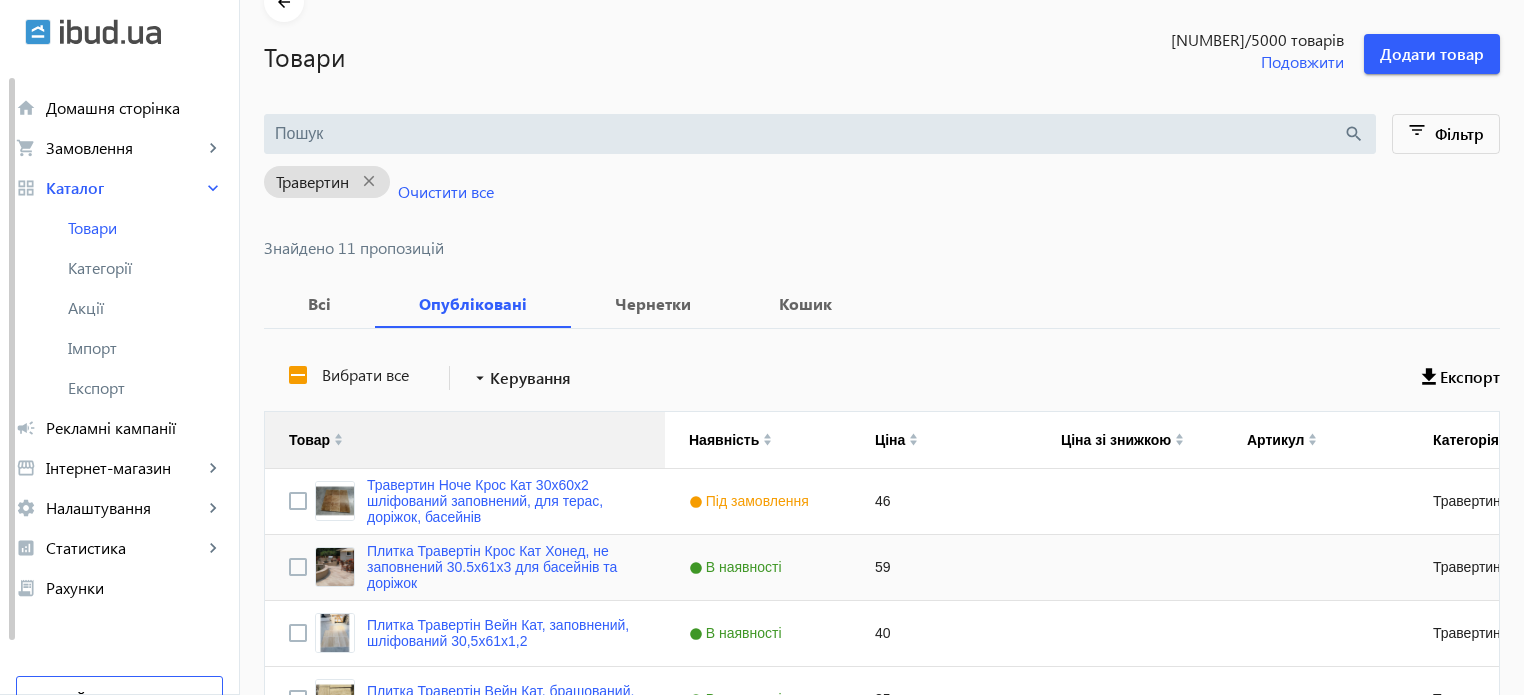 scroll, scrollTop: 9, scrollLeft: 0, axis: vertical 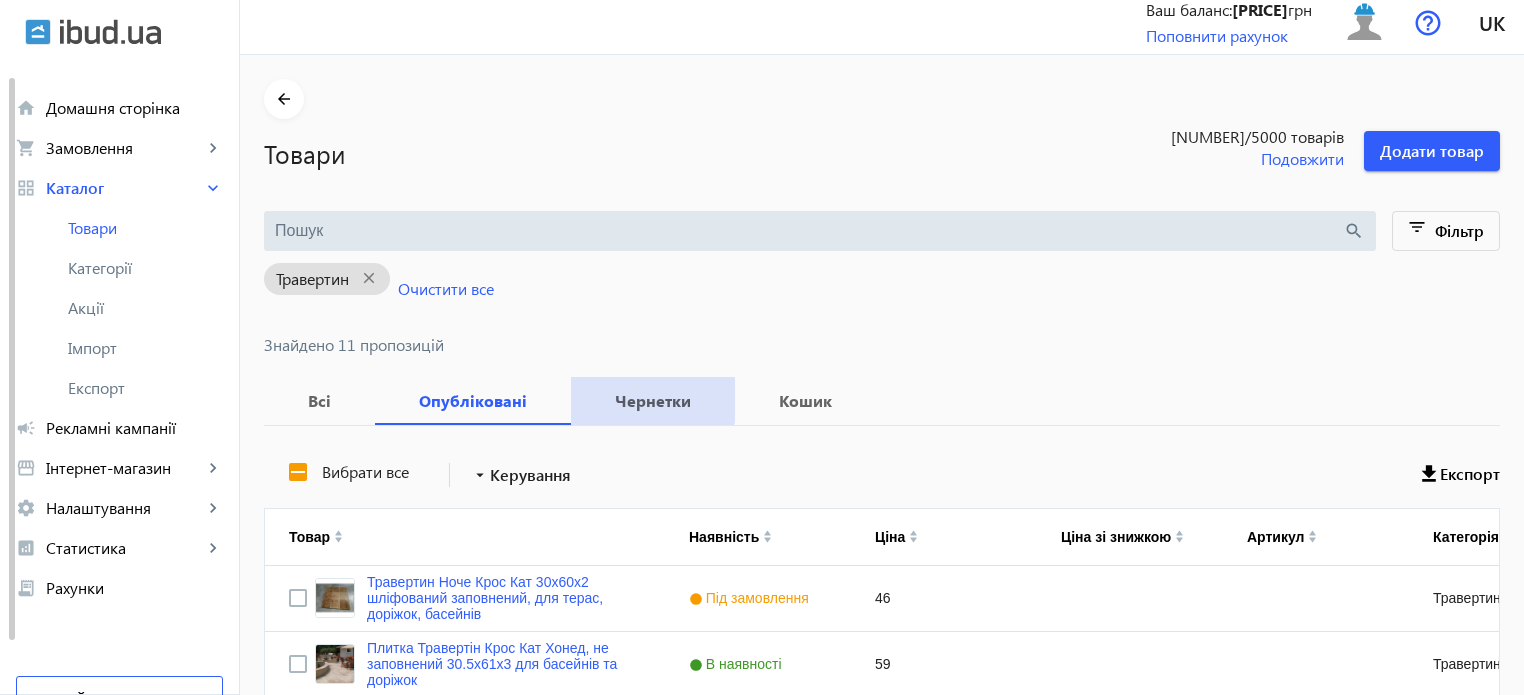 click on "Чернетки" at bounding box center (653, 401) 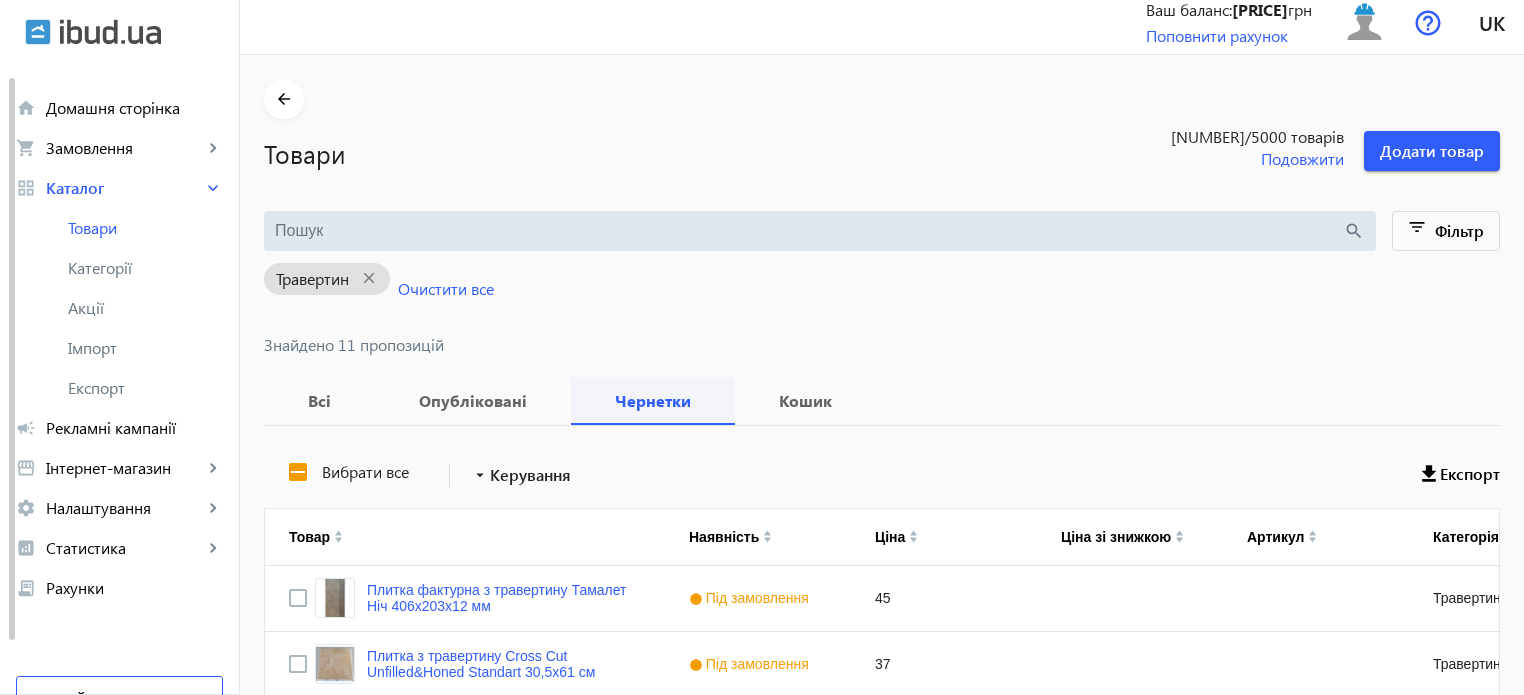 scroll, scrollTop: 0, scrollLeft: 0, axis: both 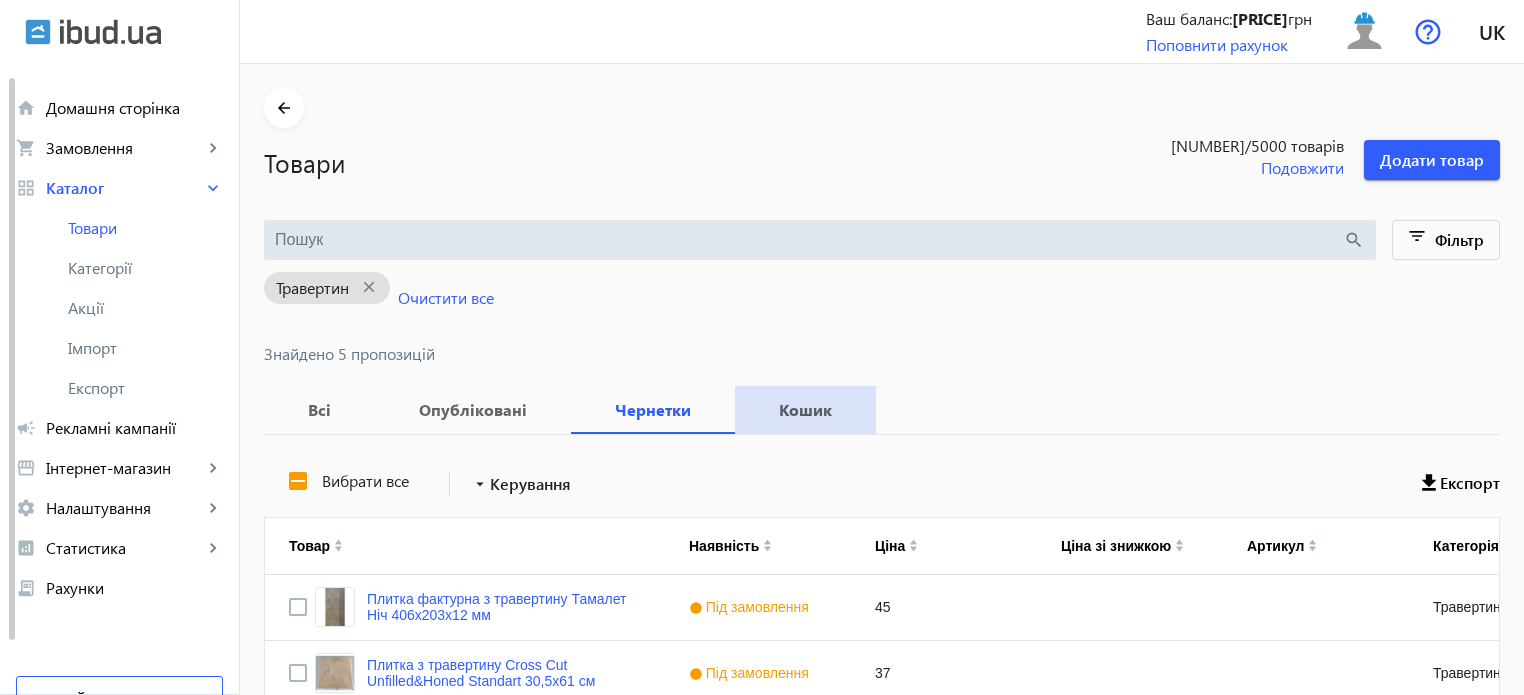click on "Кошик" at bounding box center (805, 410) 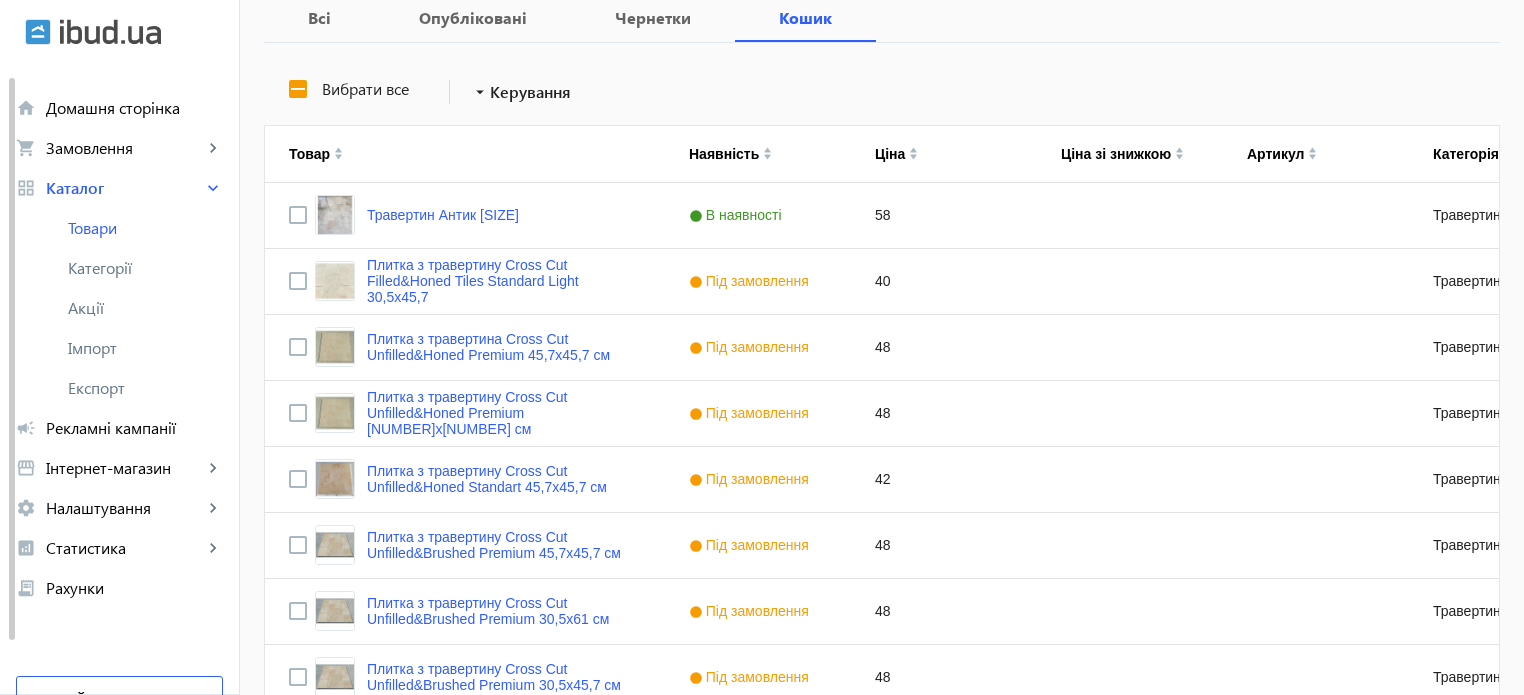 scroll, scrollTop: 300, scrollLeft: 0, axis: vertical 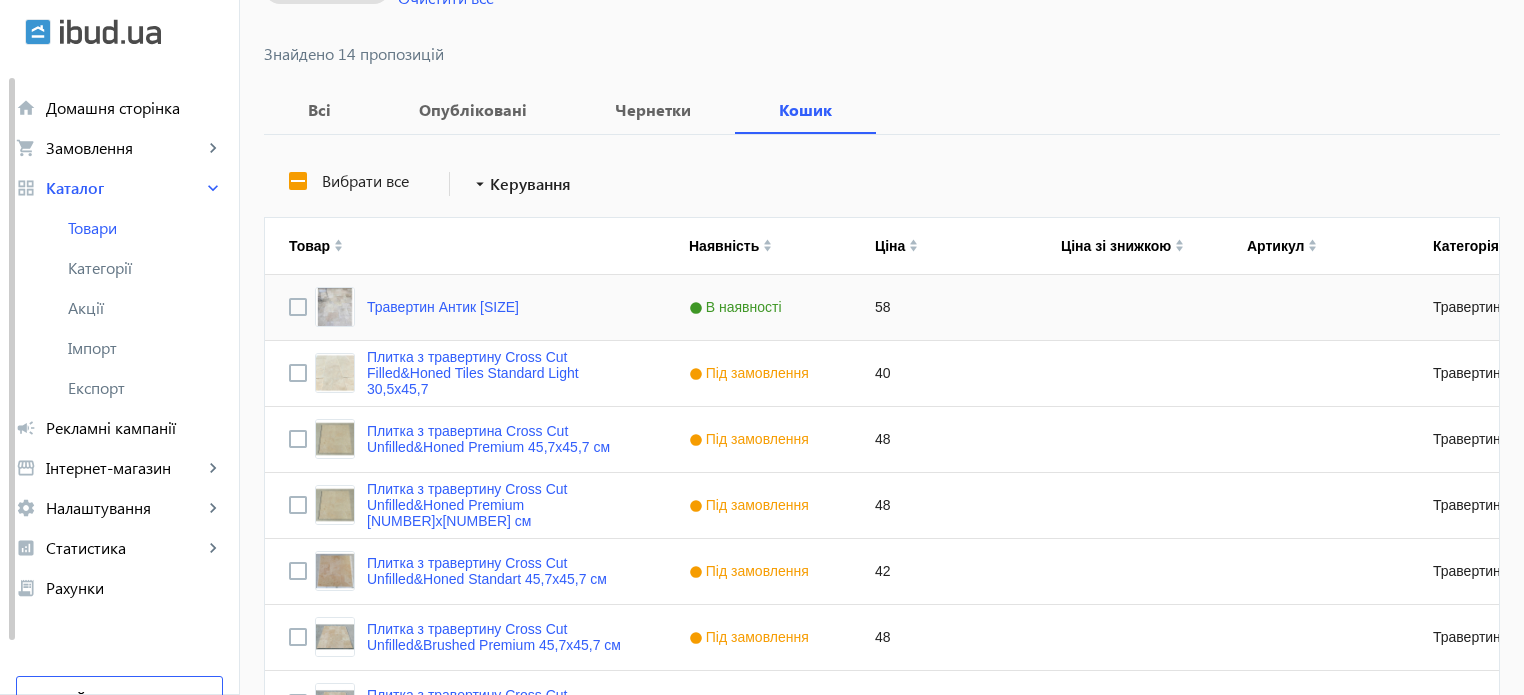 click on "В наявності" 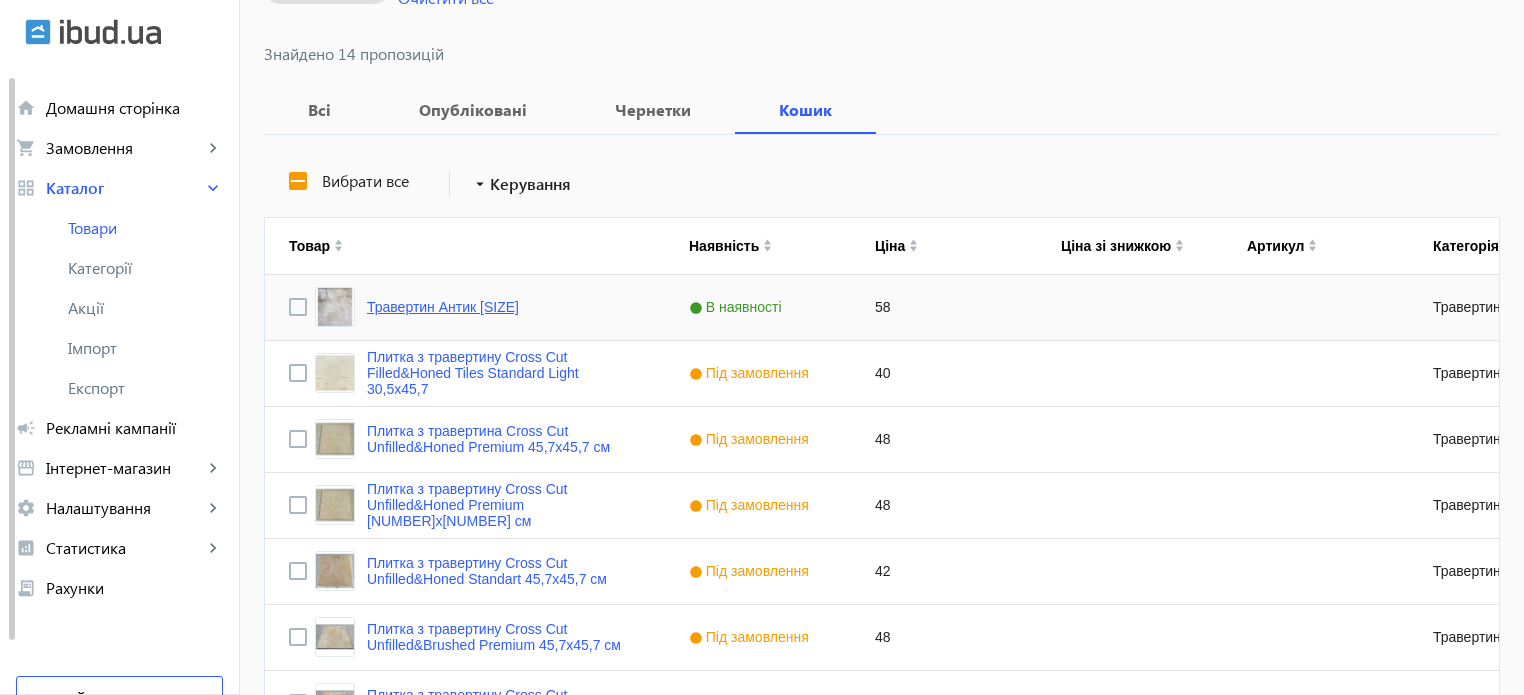 click on "Травертин Антик 305x610x30 мм" 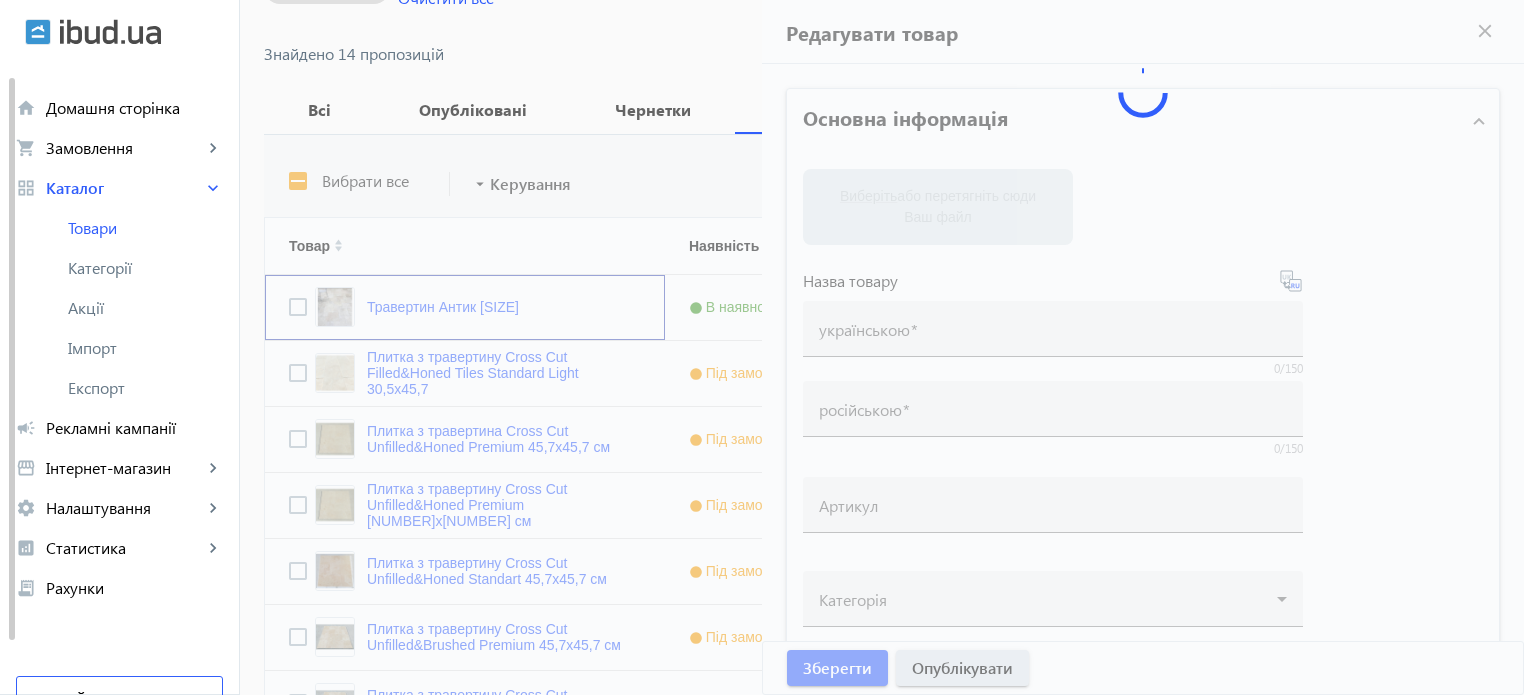 type on "Травертин Антик 305x610x30 мм" 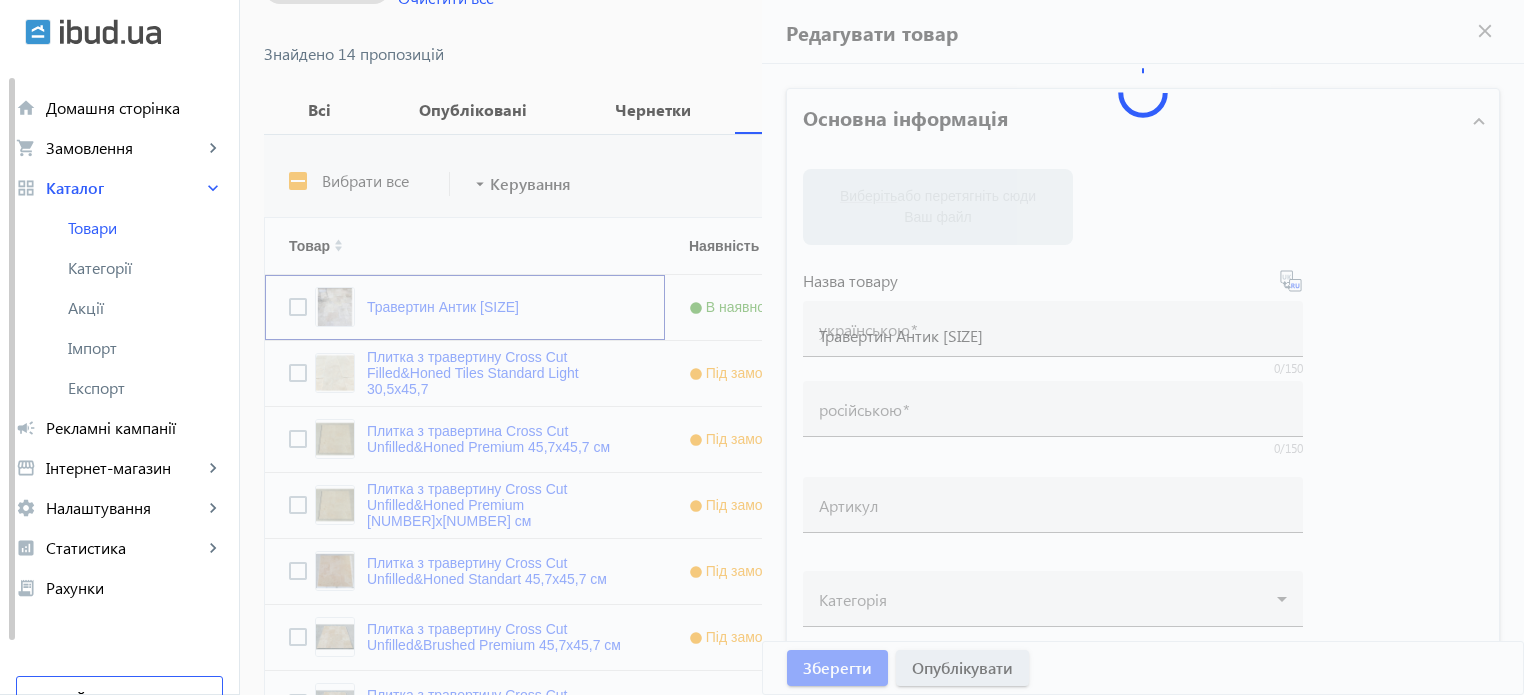 type on "Травертин Антик 305x610x30 мм" 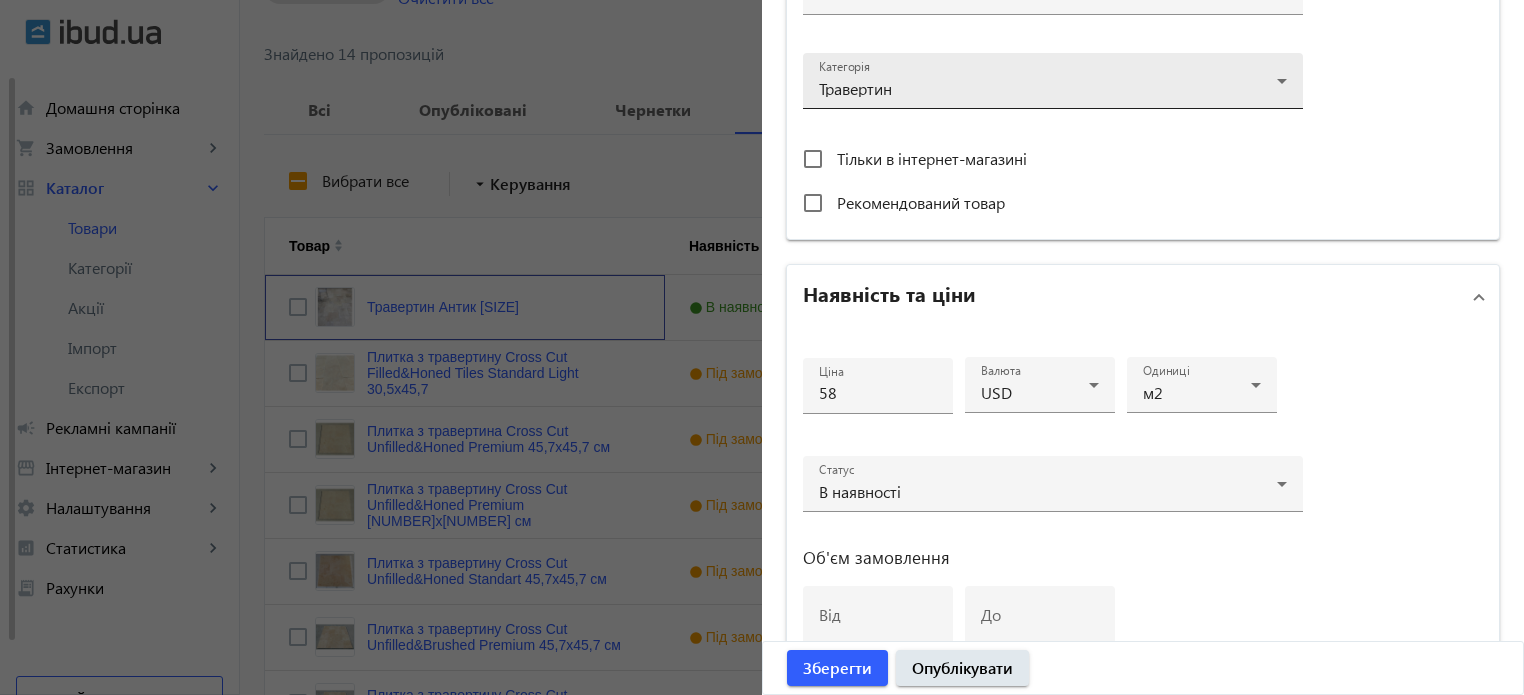 scroll, scrollTop: 700, scrollLeft: 0, axis: vertical 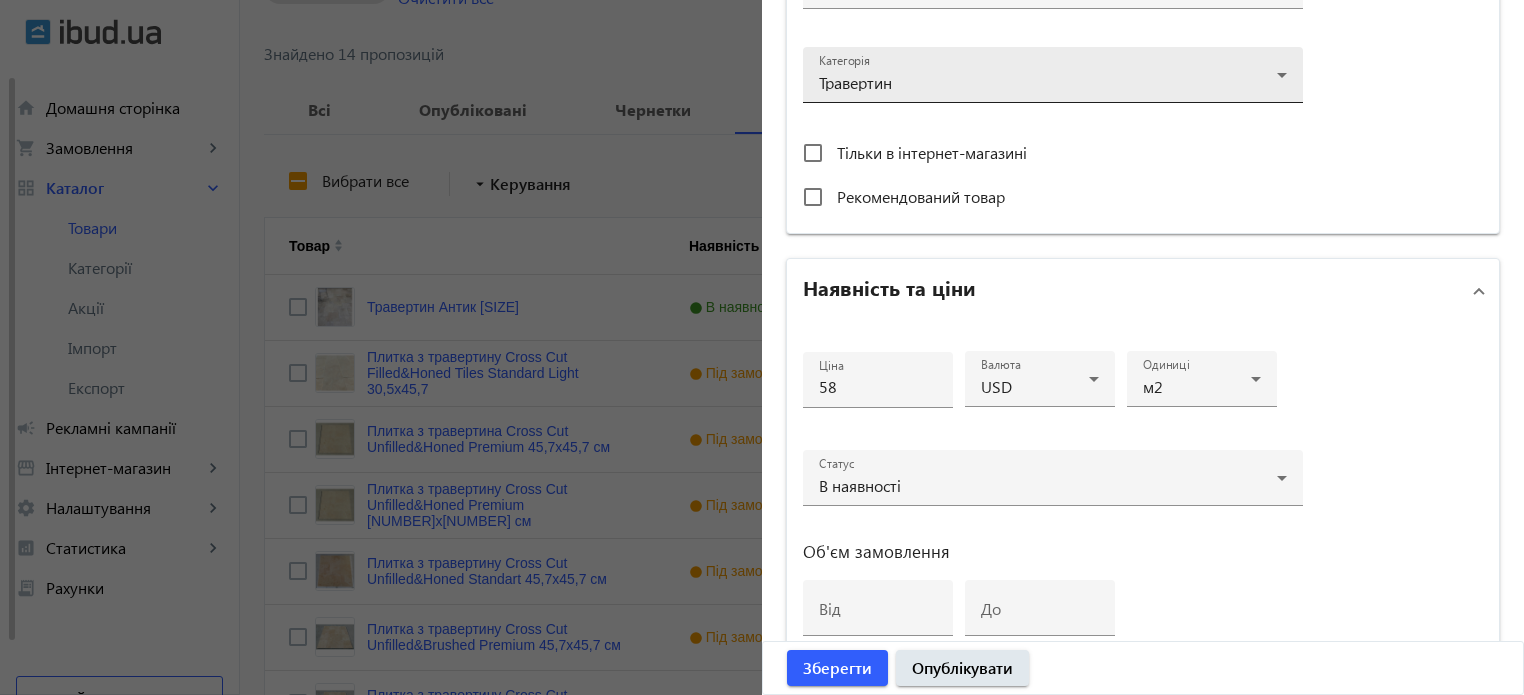 click on "В наявності" at bounding box center (1053, 486) 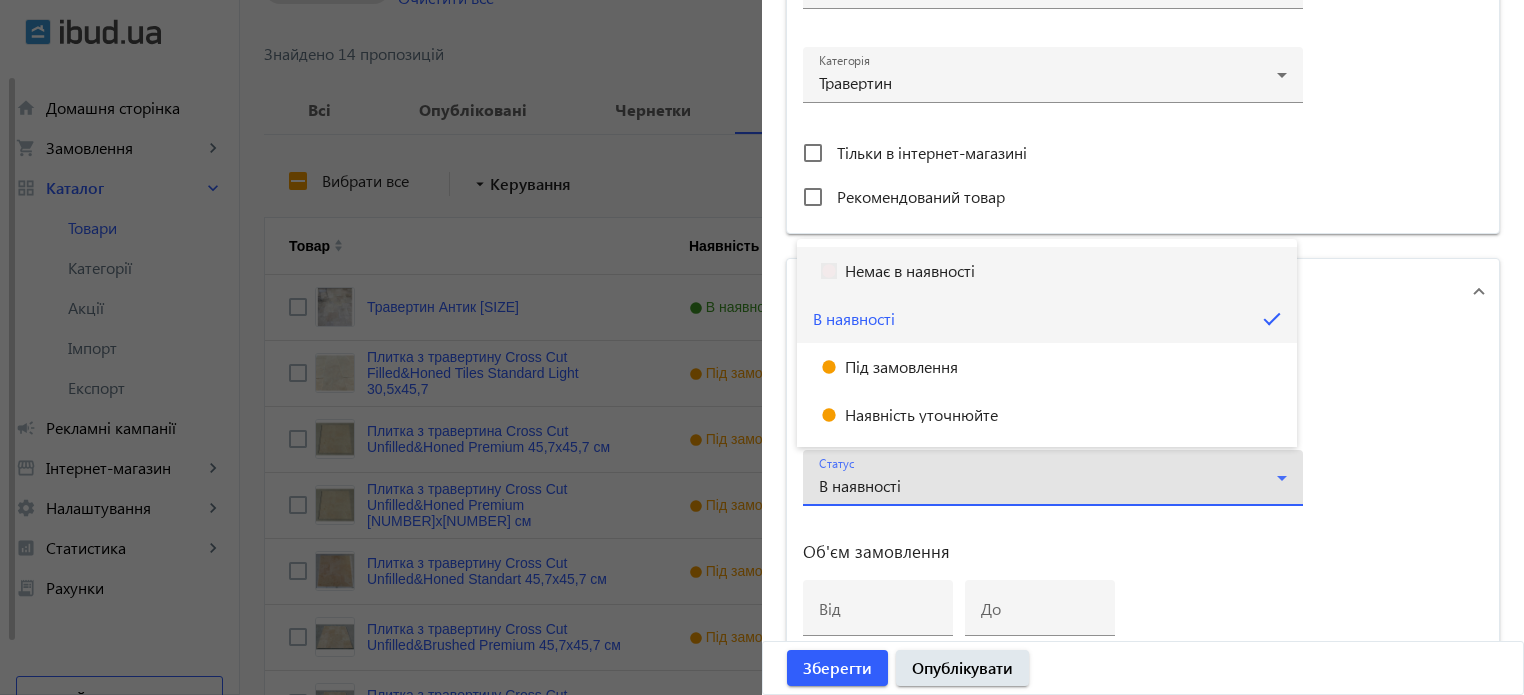 click on "Немає в наявності" at bounding box center (1047, 271) 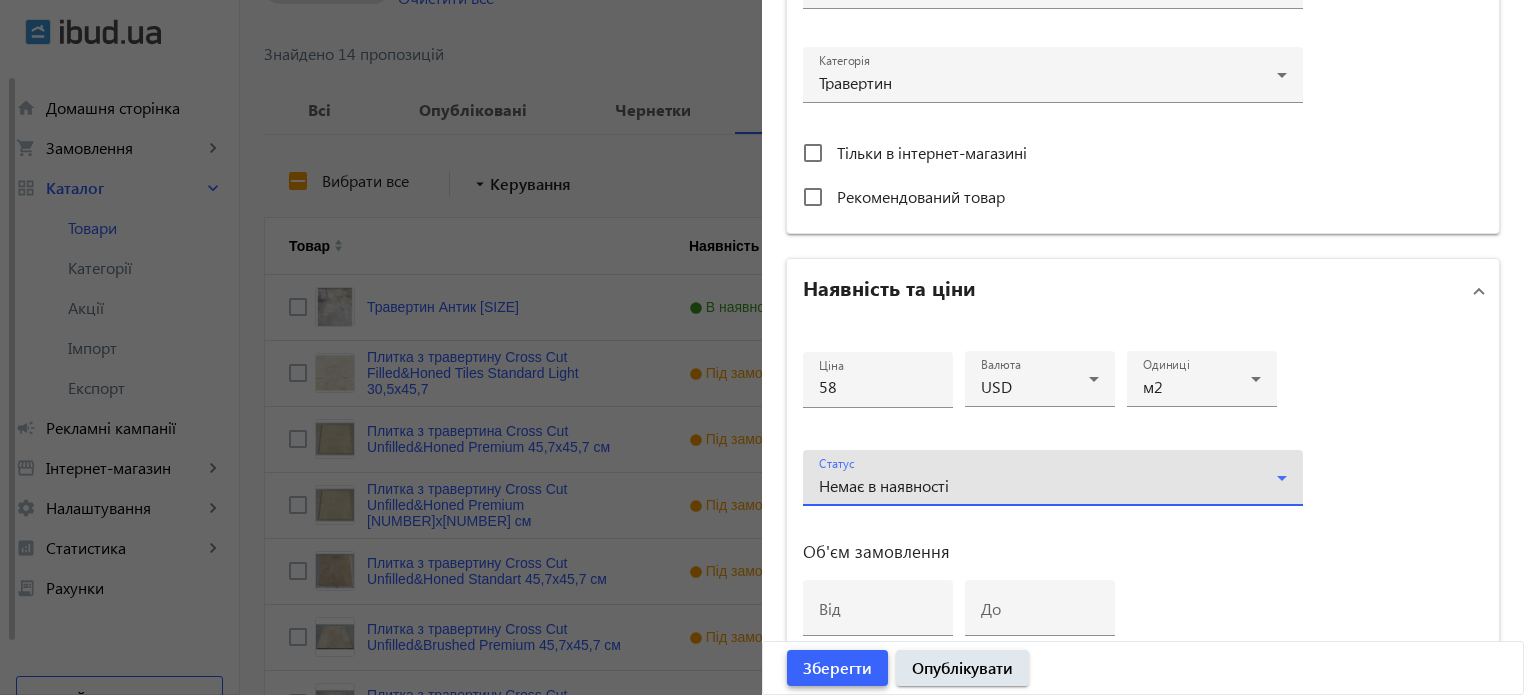 click on "Зберегти" 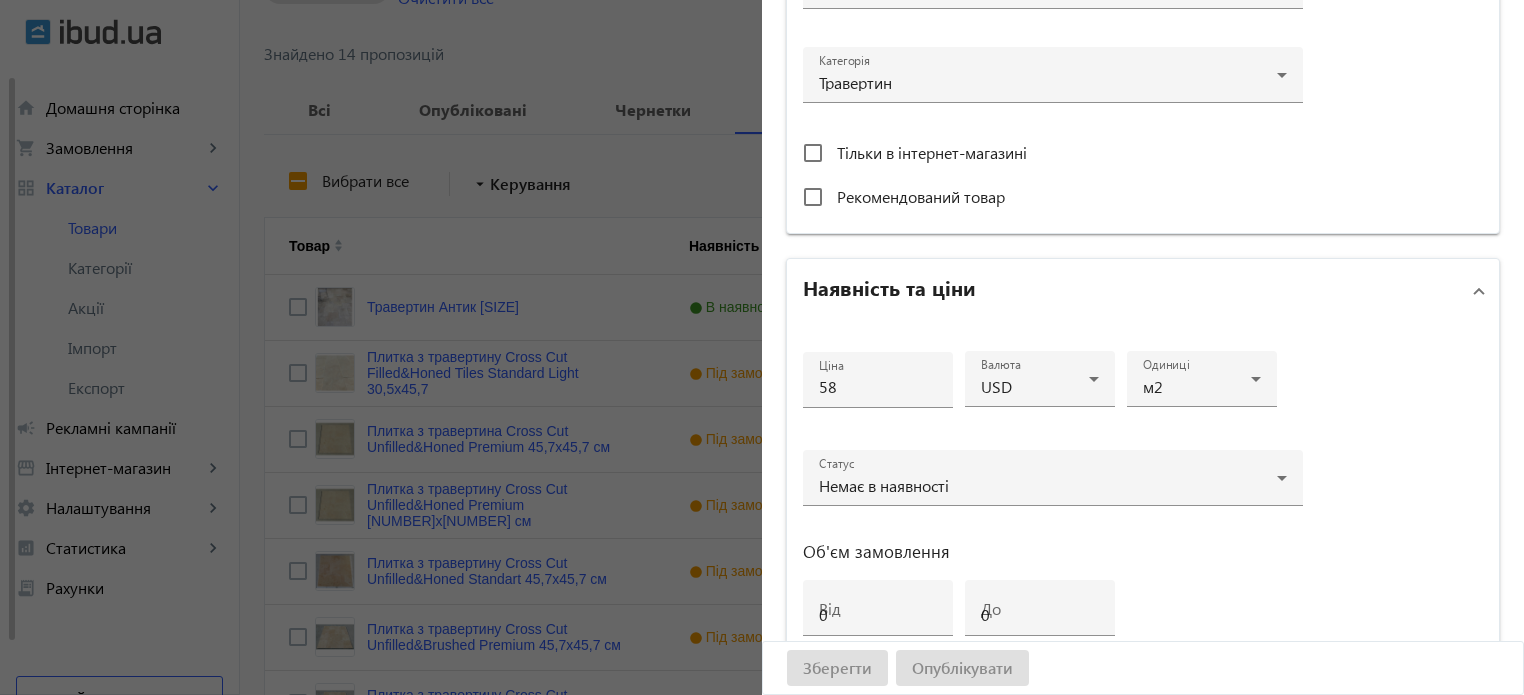 scroll, scrollTop: 0, scrollLeft: 0, axis: both 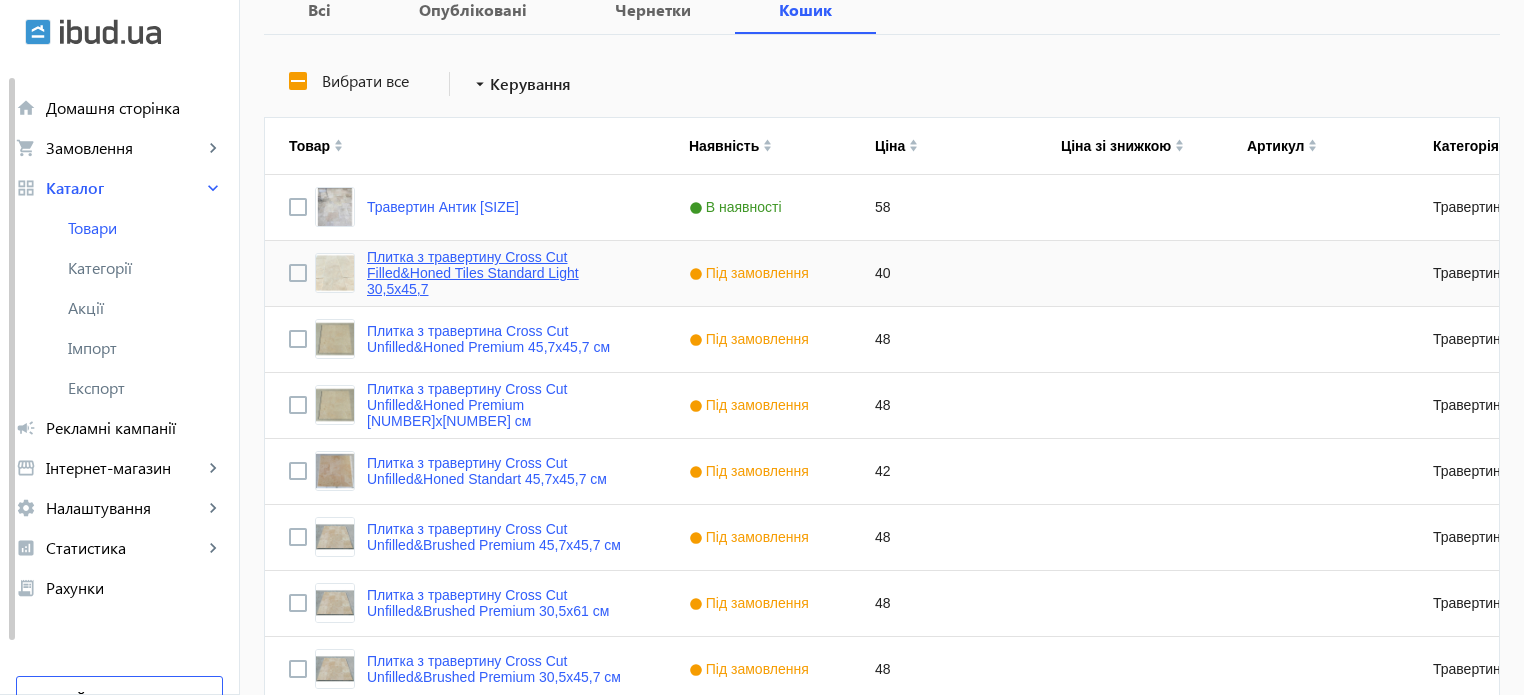 click on "Плитка з травертину Cross Cut Filled&Honed Tiles Standard Light 30,5x45,7" 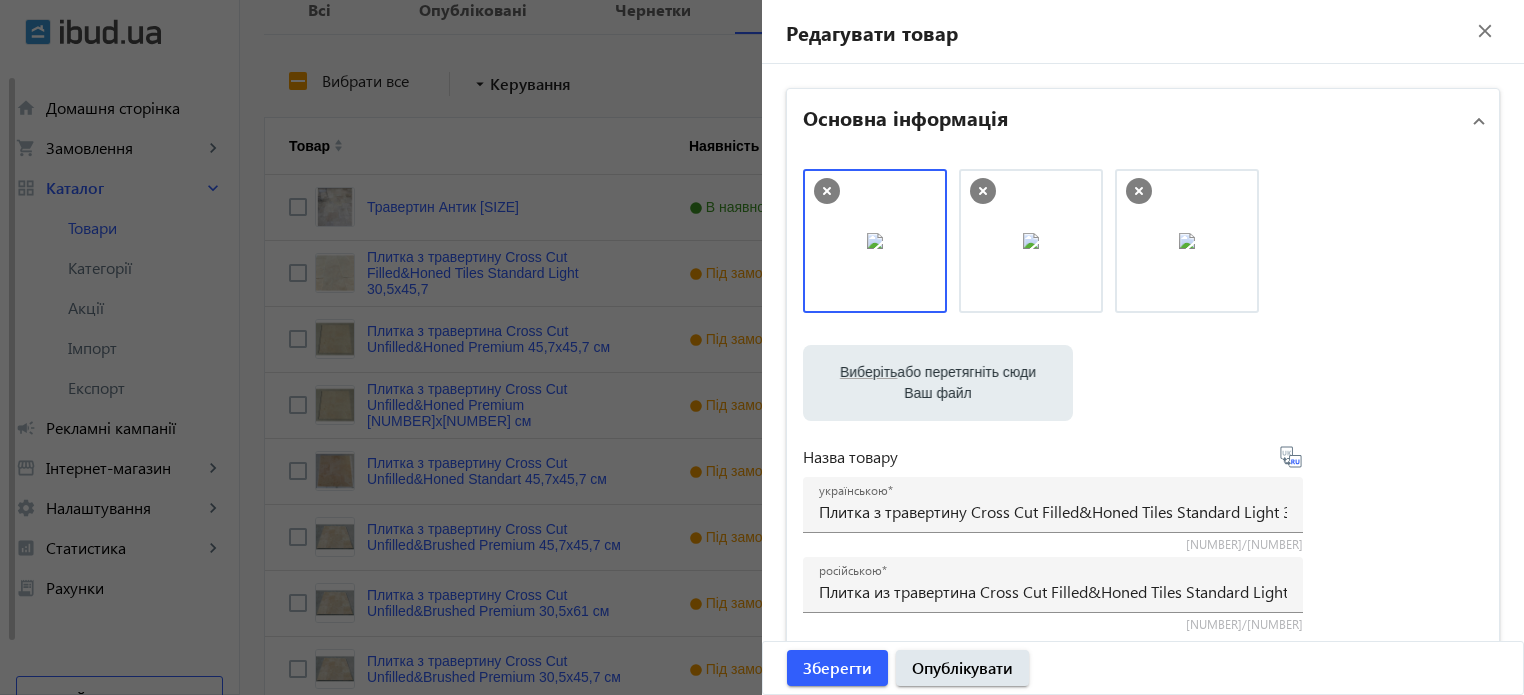 click 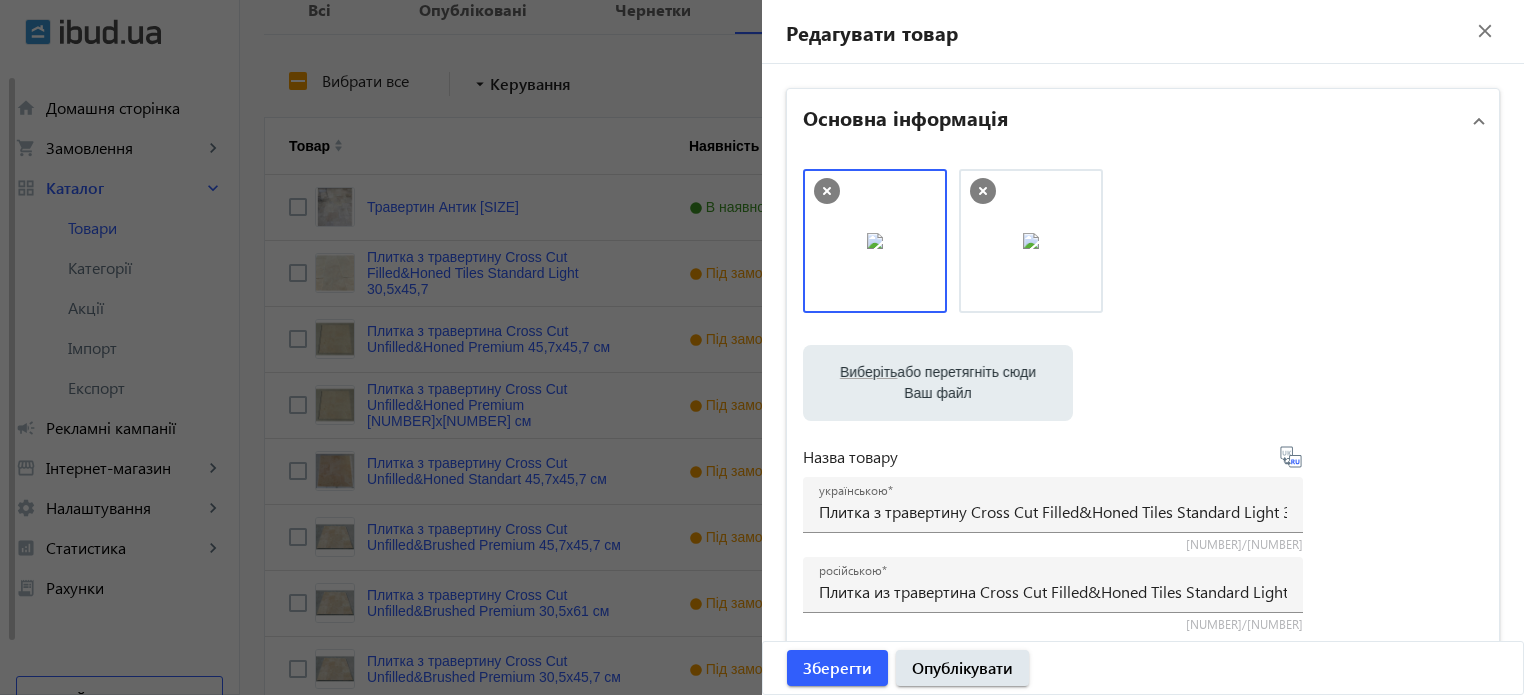 click at bounding box center (875, 241) 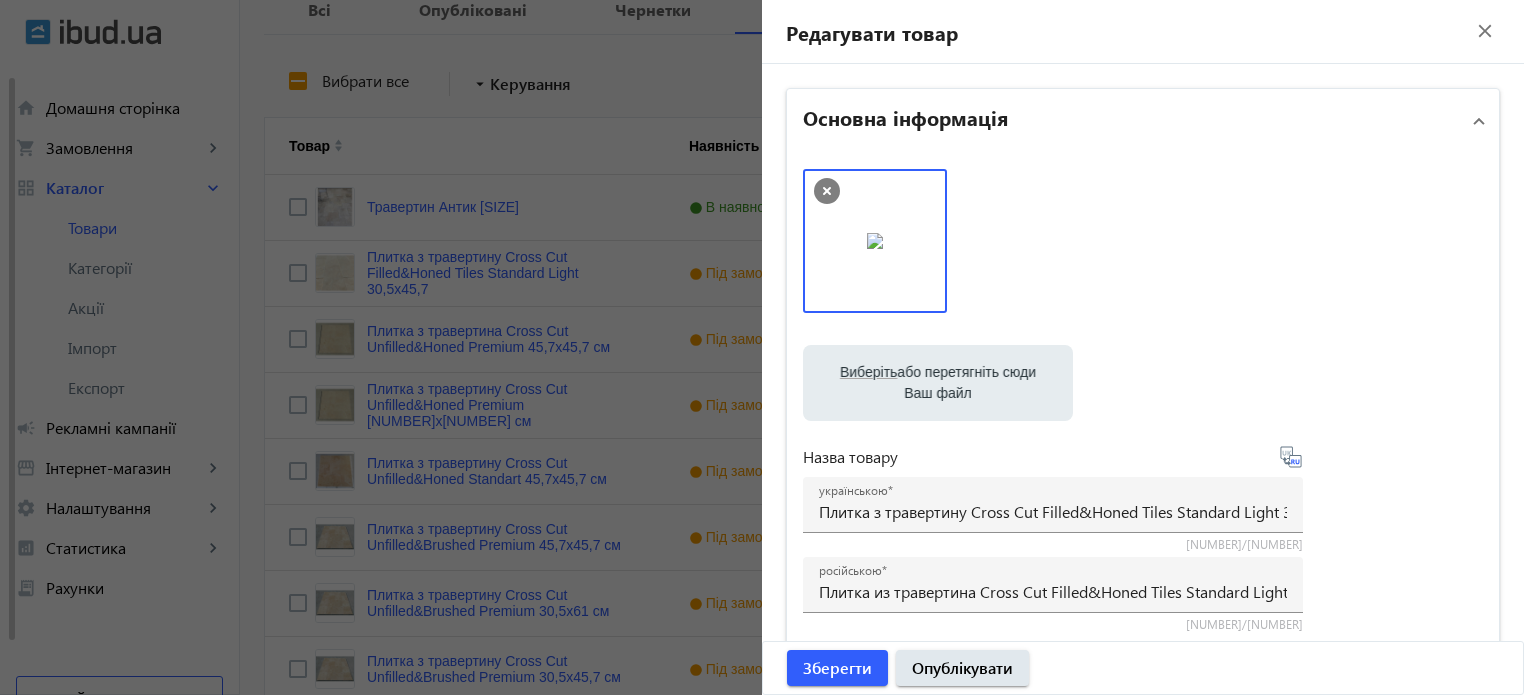 click 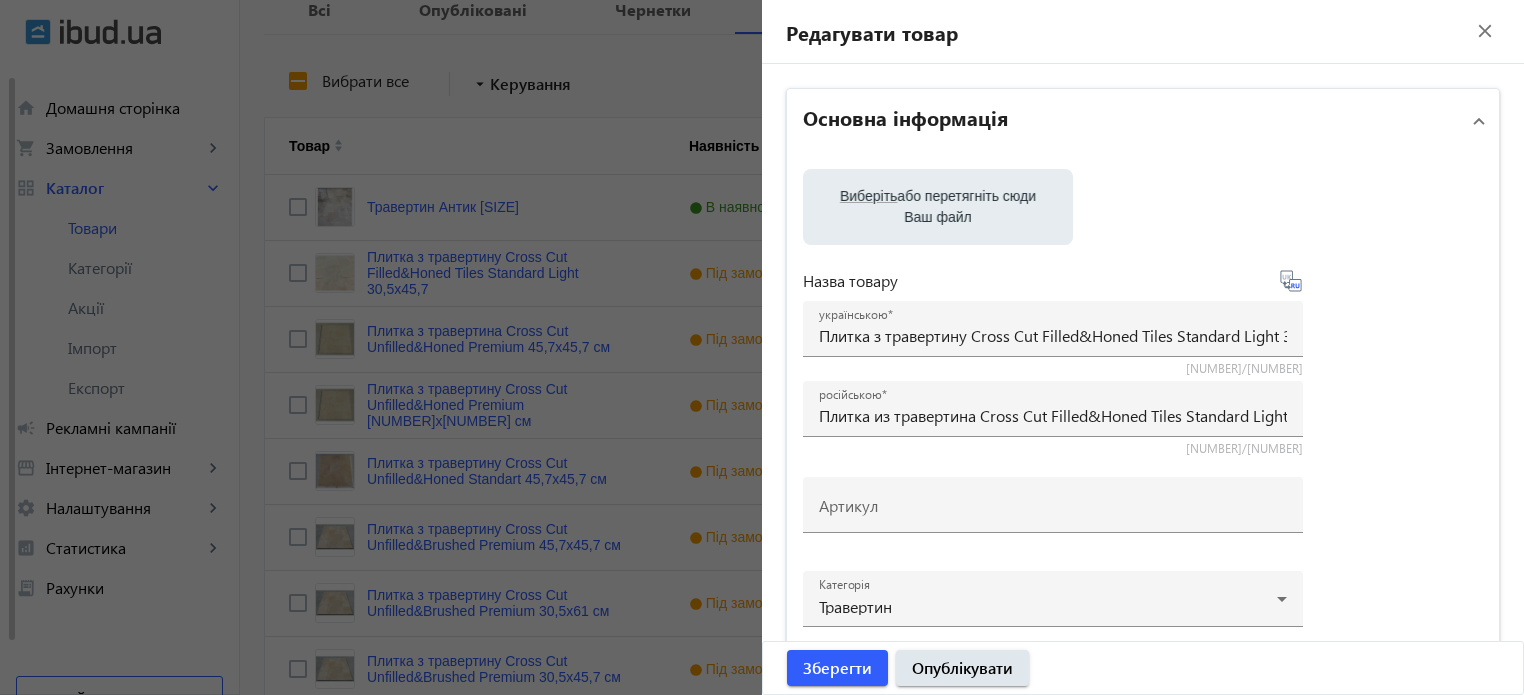 click on "Виберіть" at bounding box center (868, 196) 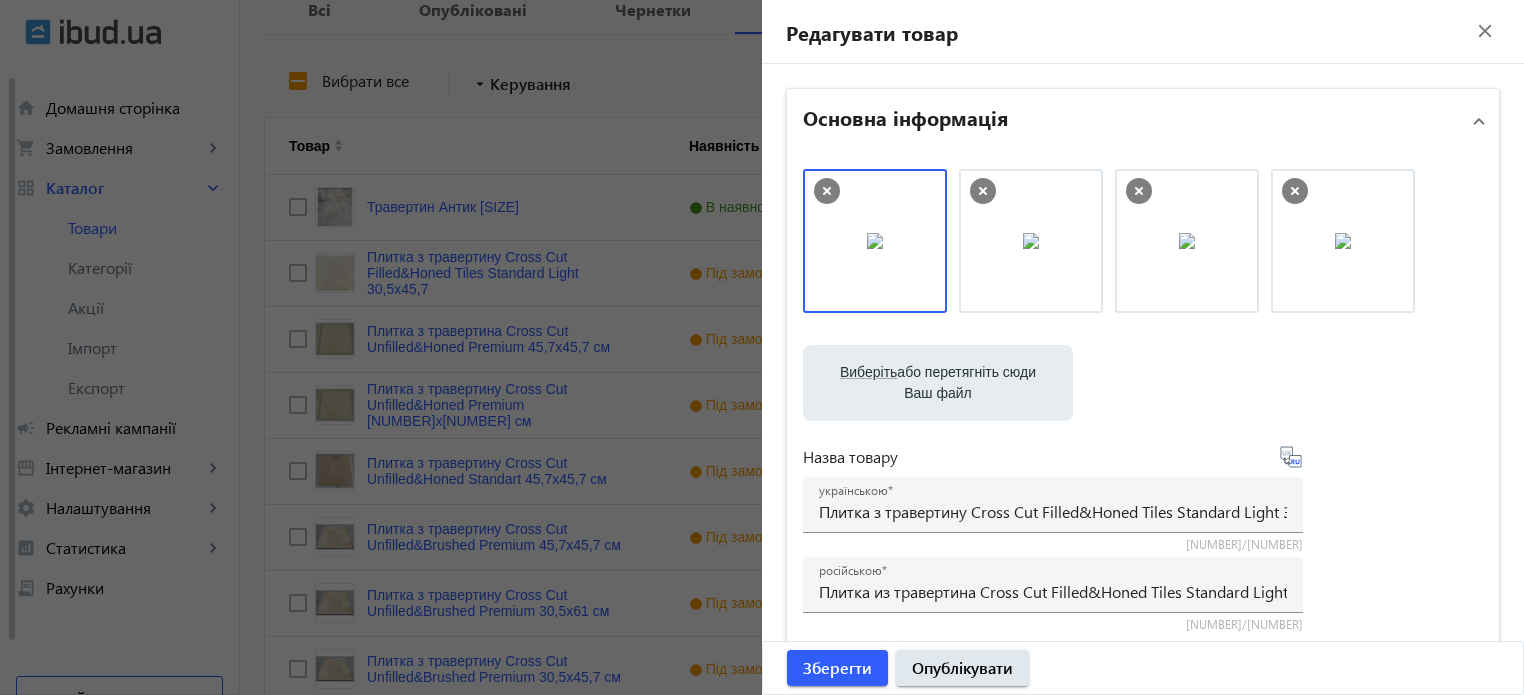 click on "Виберіть" at bounding box center [868, 372] 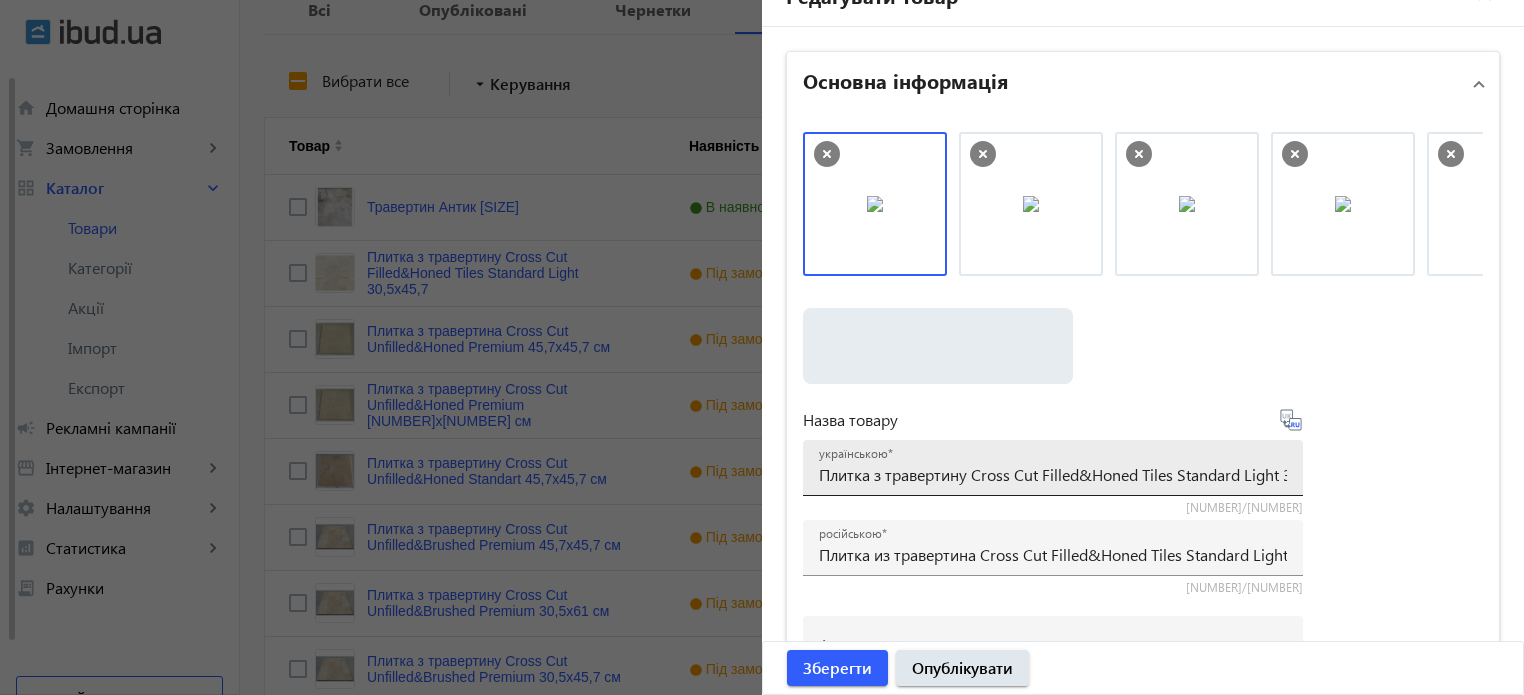 scroll, scrollTop: 100, scrollLeft: 0, axis: vertical 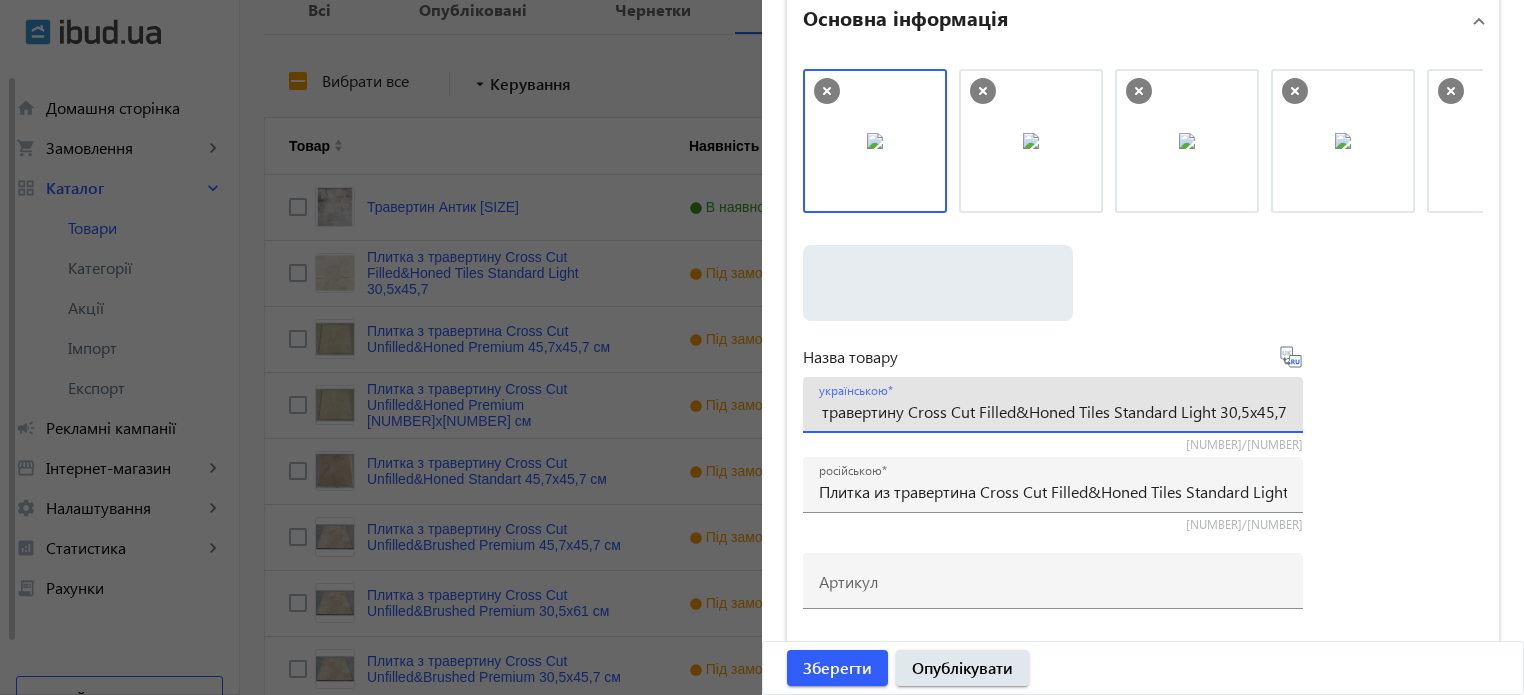 drag, startPoint x: 968, startPoint y: 416, endPoint x: 1442, endPoint y: 428, distance: 474.1519 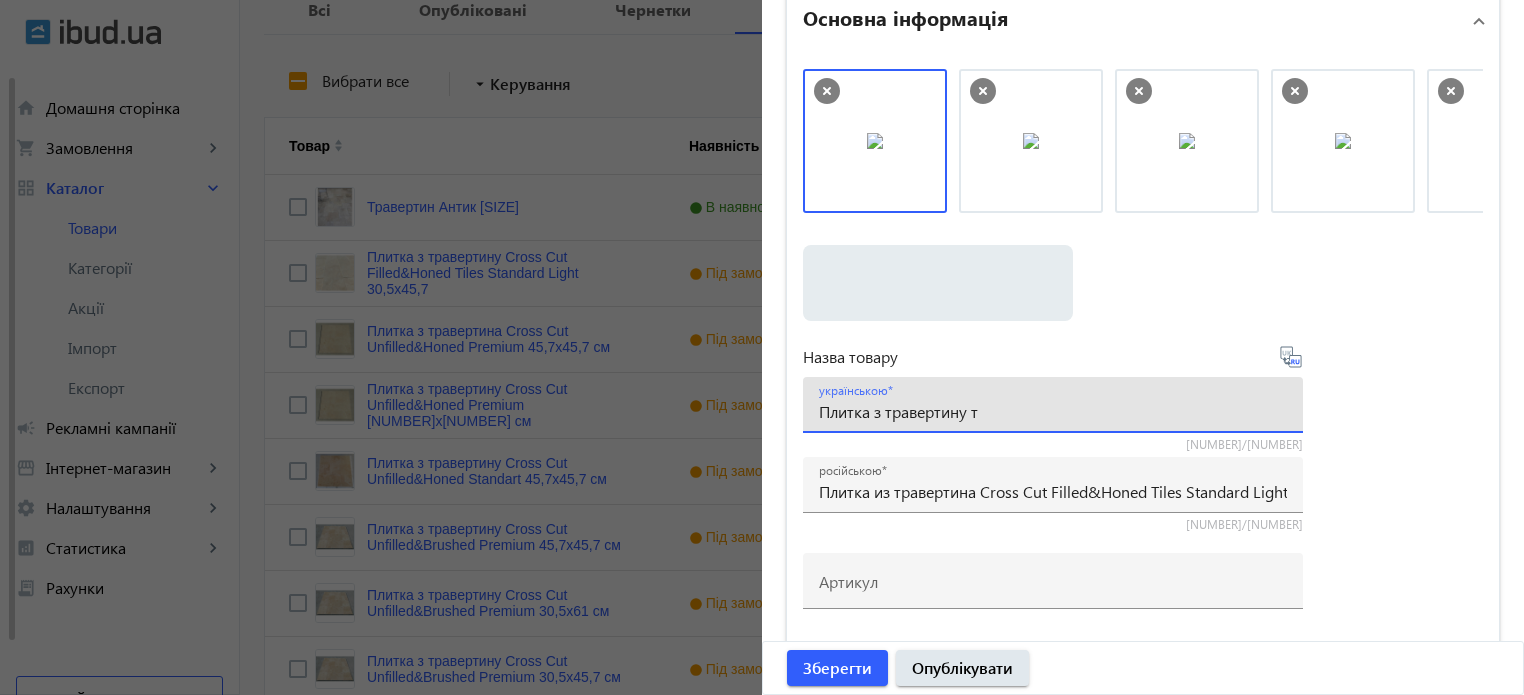 scroll, scrollTop: 0, scrollLeft: 0, axis: both 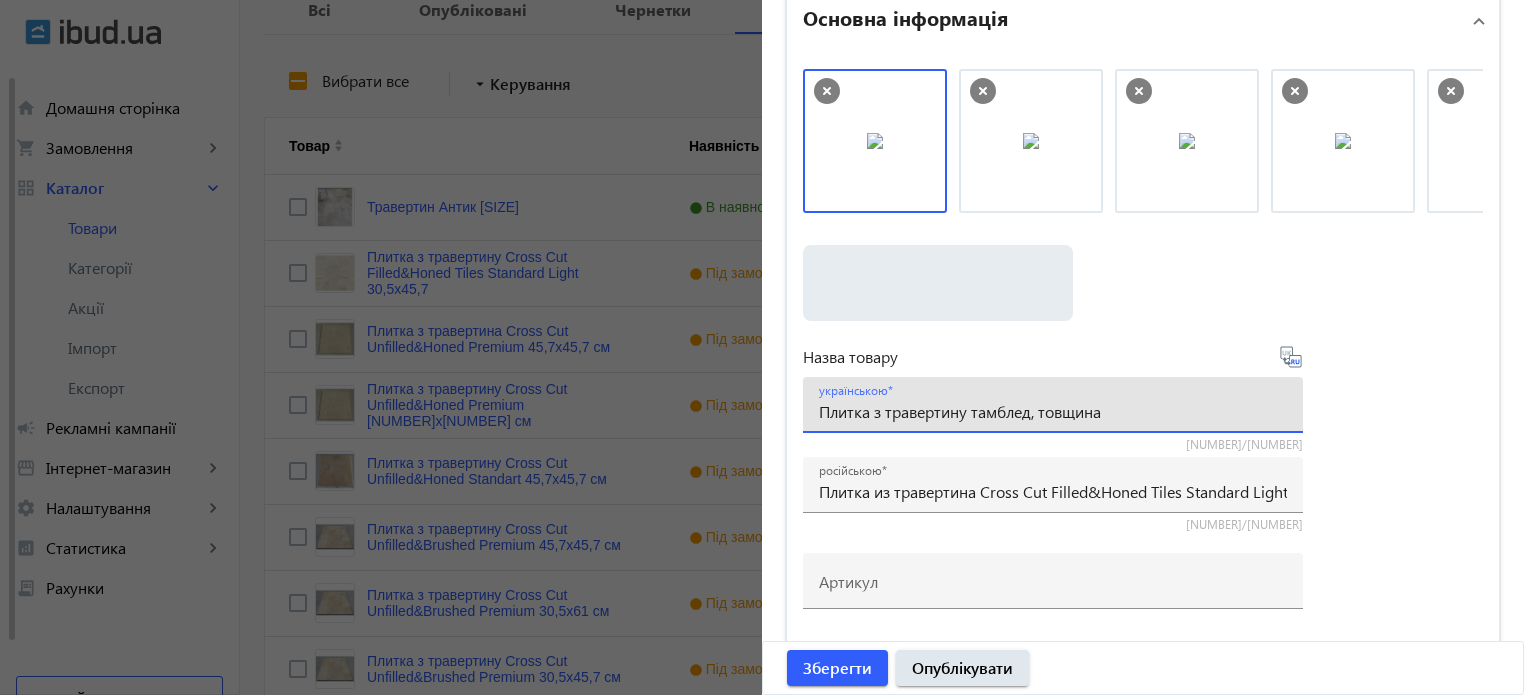 click on "Плитка з травертину тамблед, товщина" at bounding box center (1053, 411) 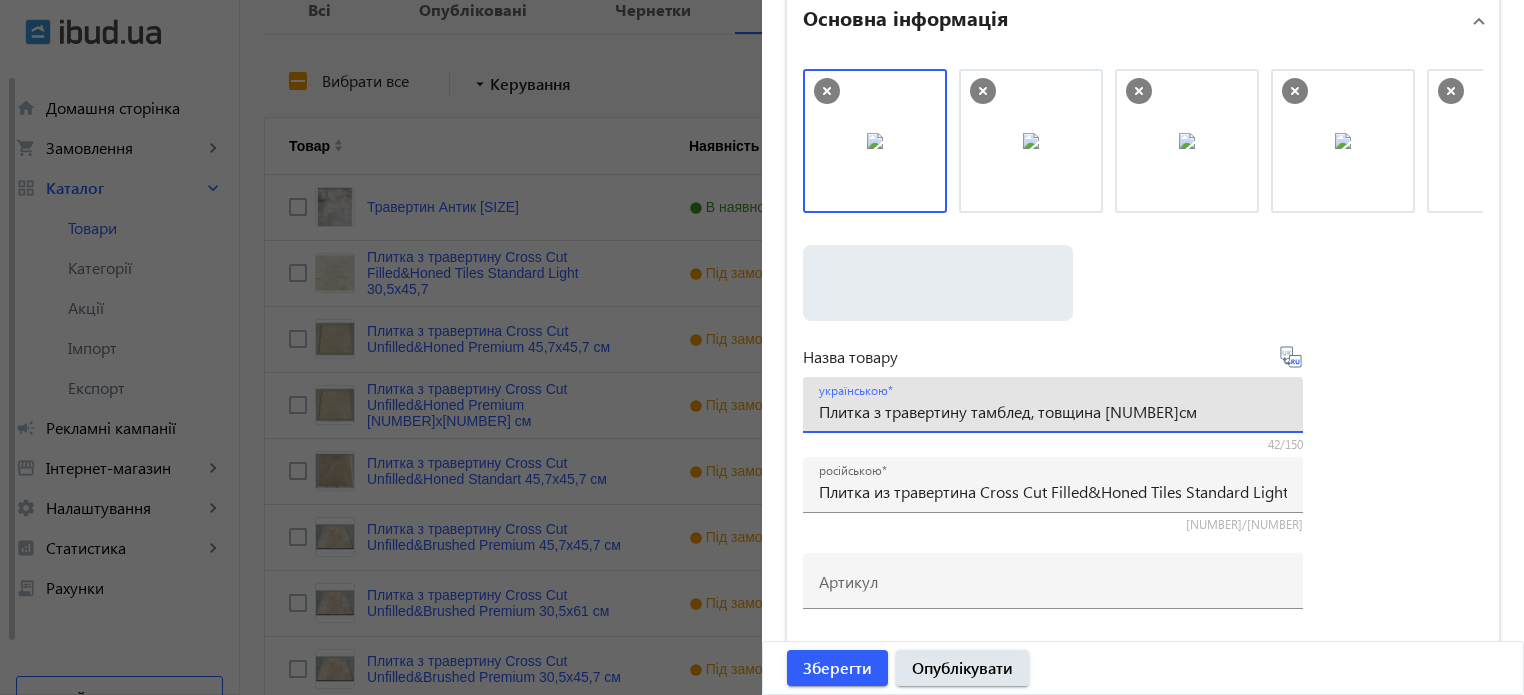 type on "Плитка з травертину тамблед, товщина 1см" 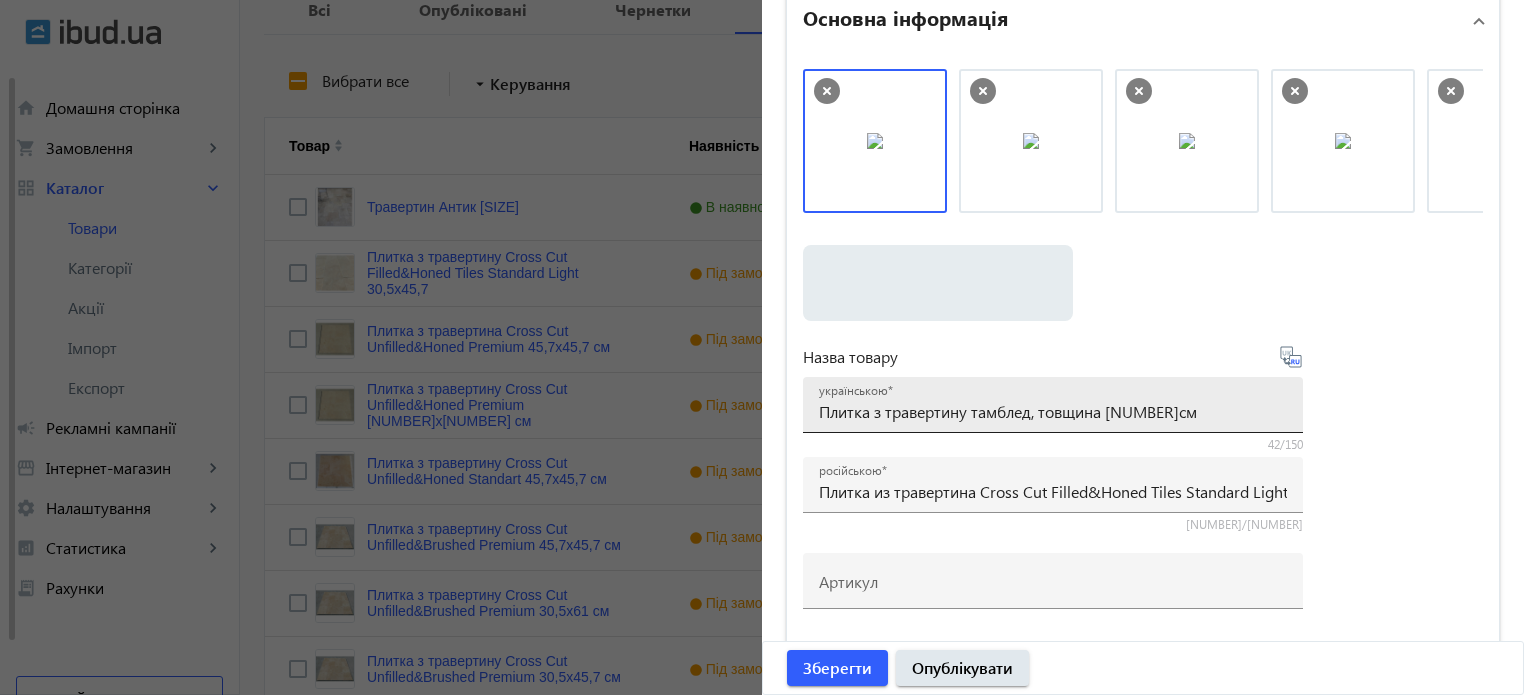 type on "Плитка из травертина тамбледа, толщина 1см." 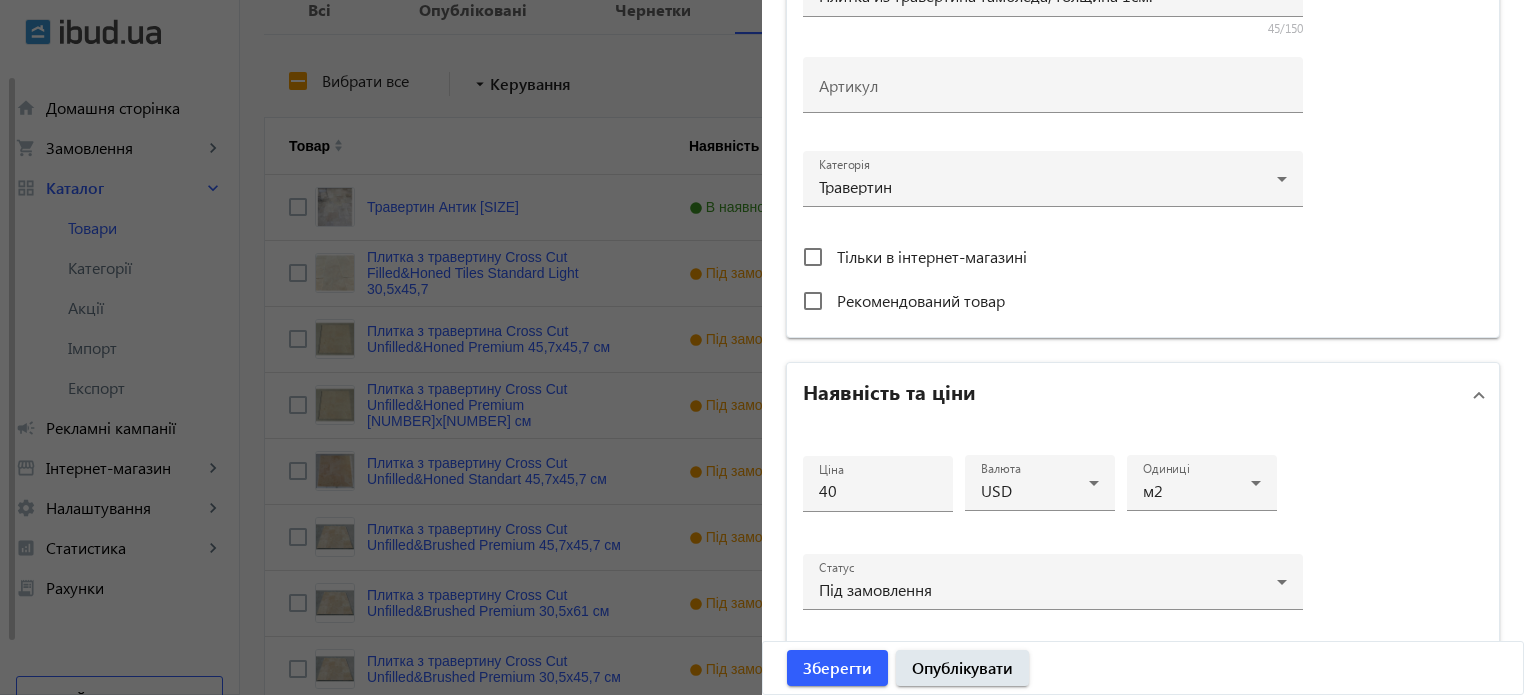 scroll, scrollTop: 600, scrollLeft: 0, axis: vertical 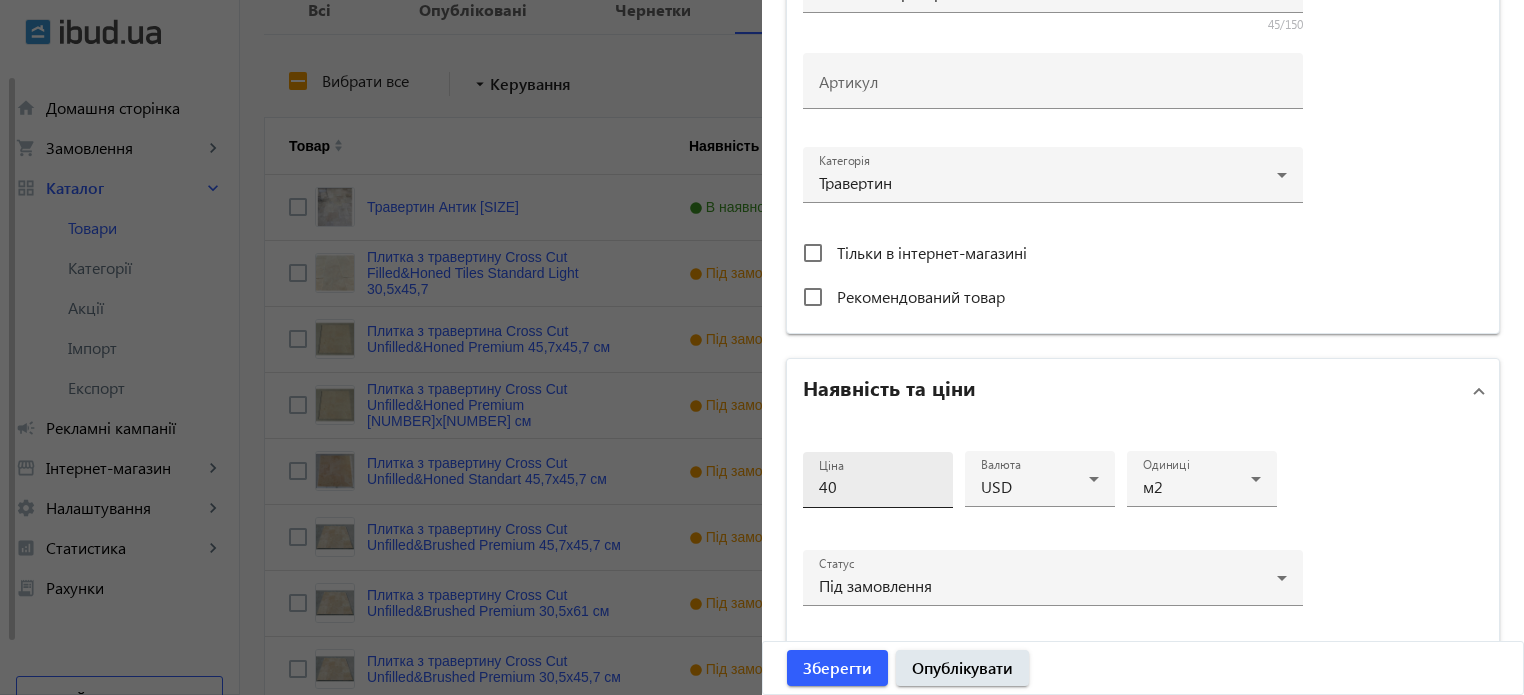 click on "40" at bounding box center (878, 486) 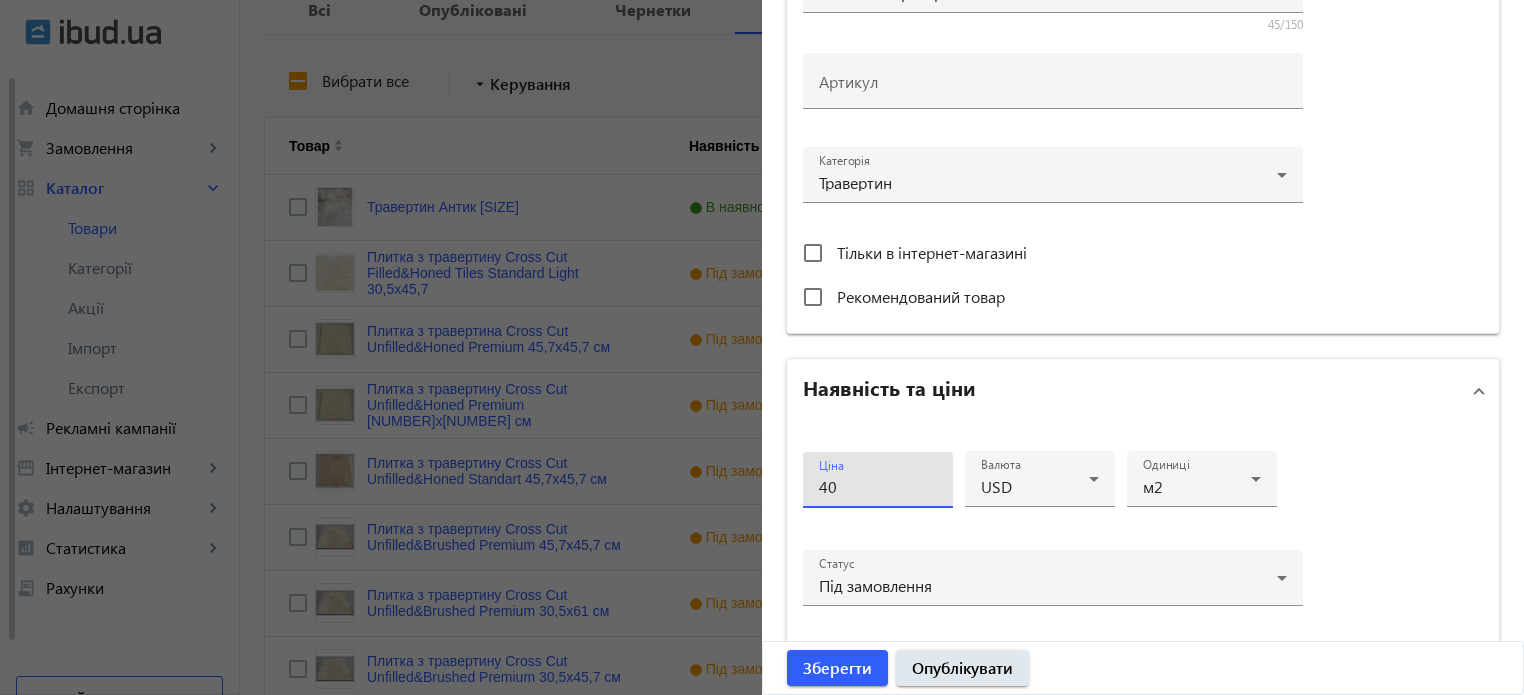 type on "4" 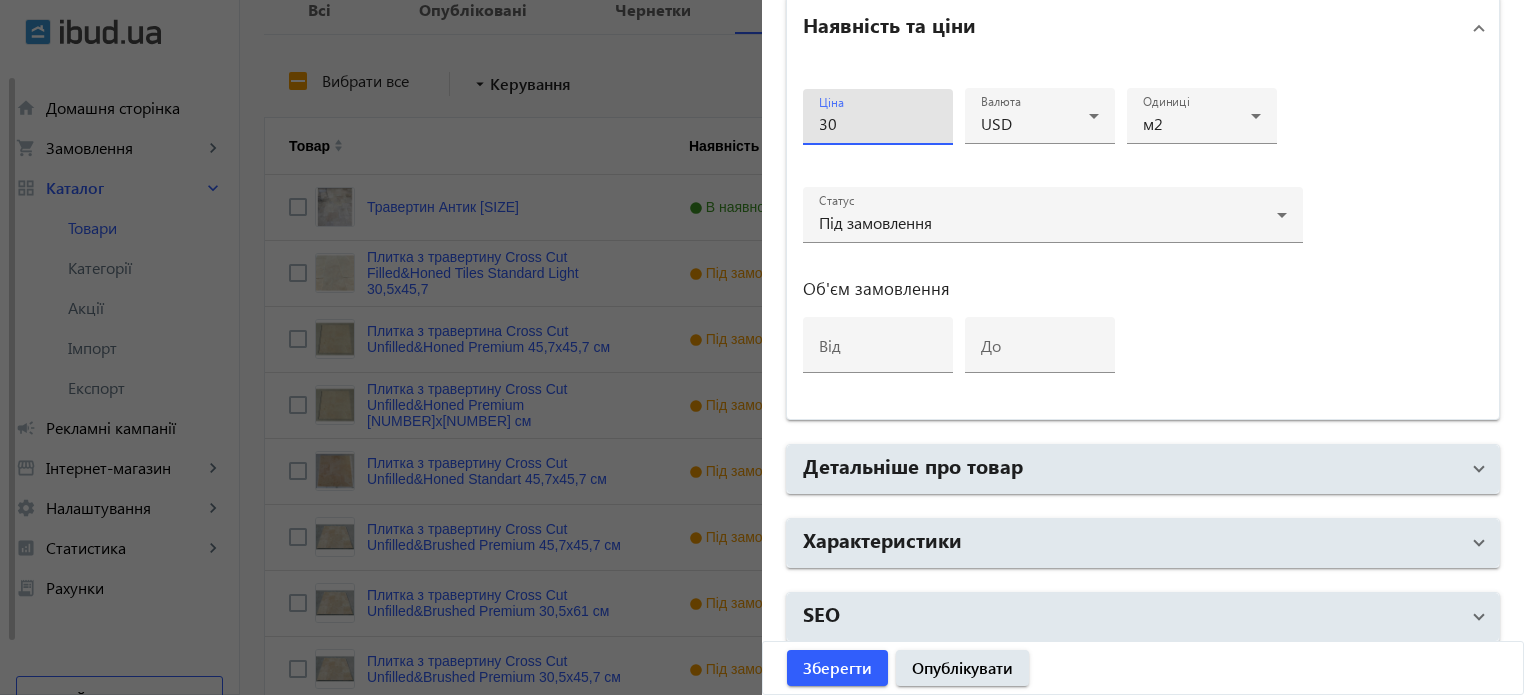 scroll, scrollTop: 968, scrollLeft: 0, axis: vertical 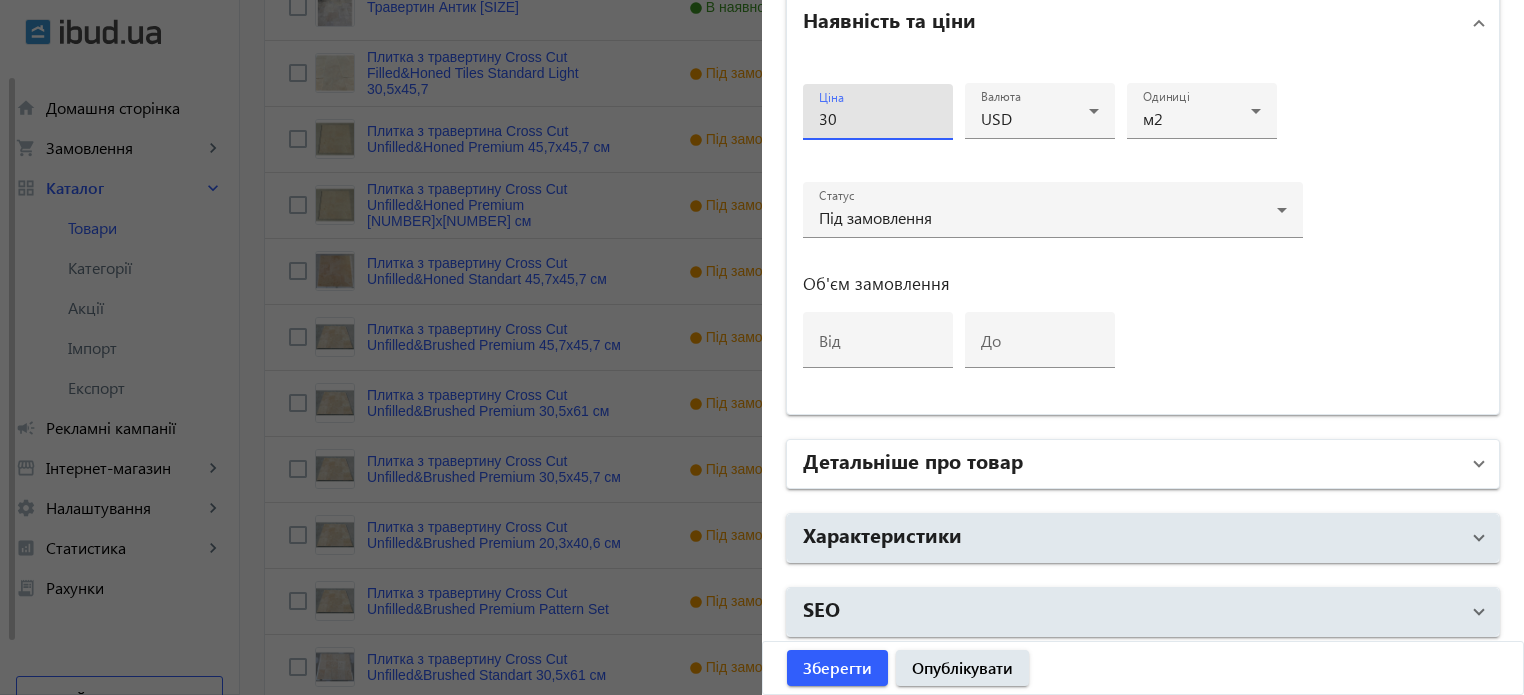 type on "30" 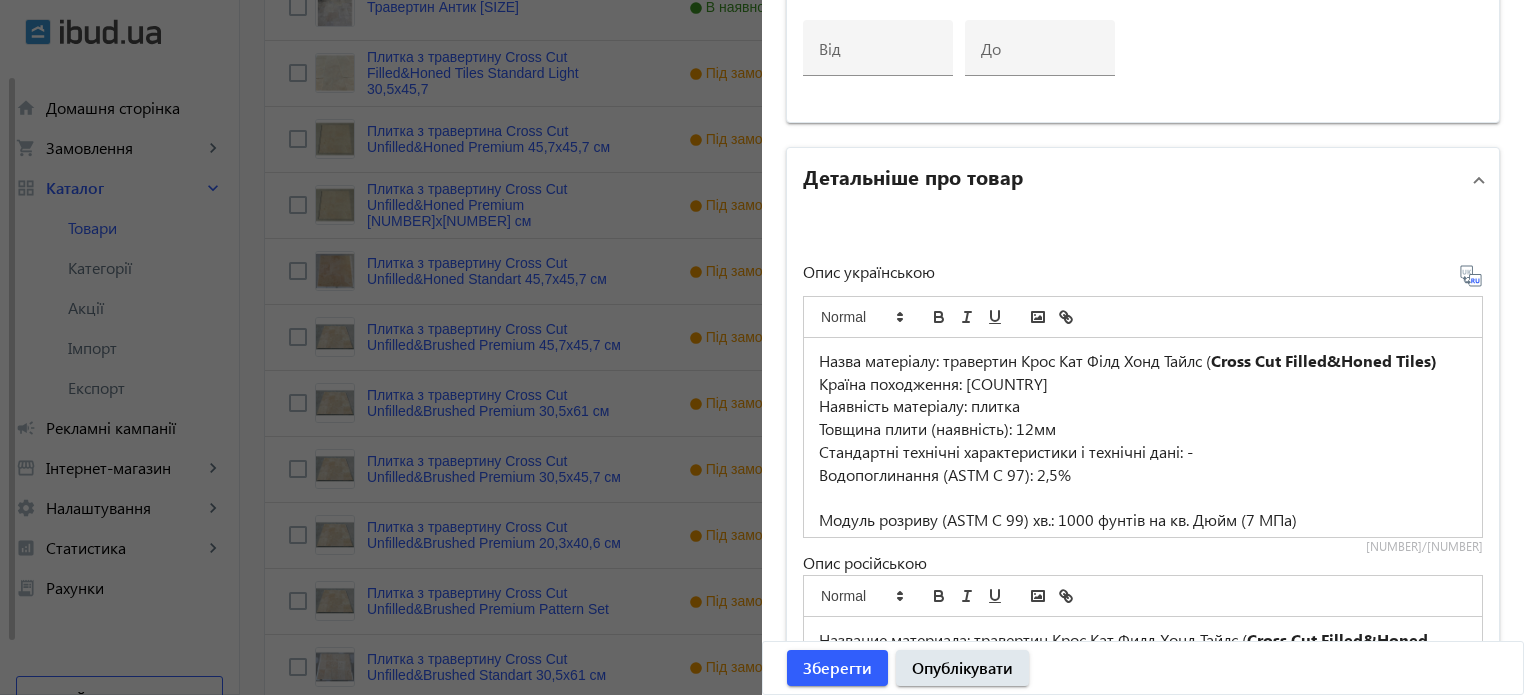 scroll, scrollTop: 1368, scrollLeft: 0, axis: vertical 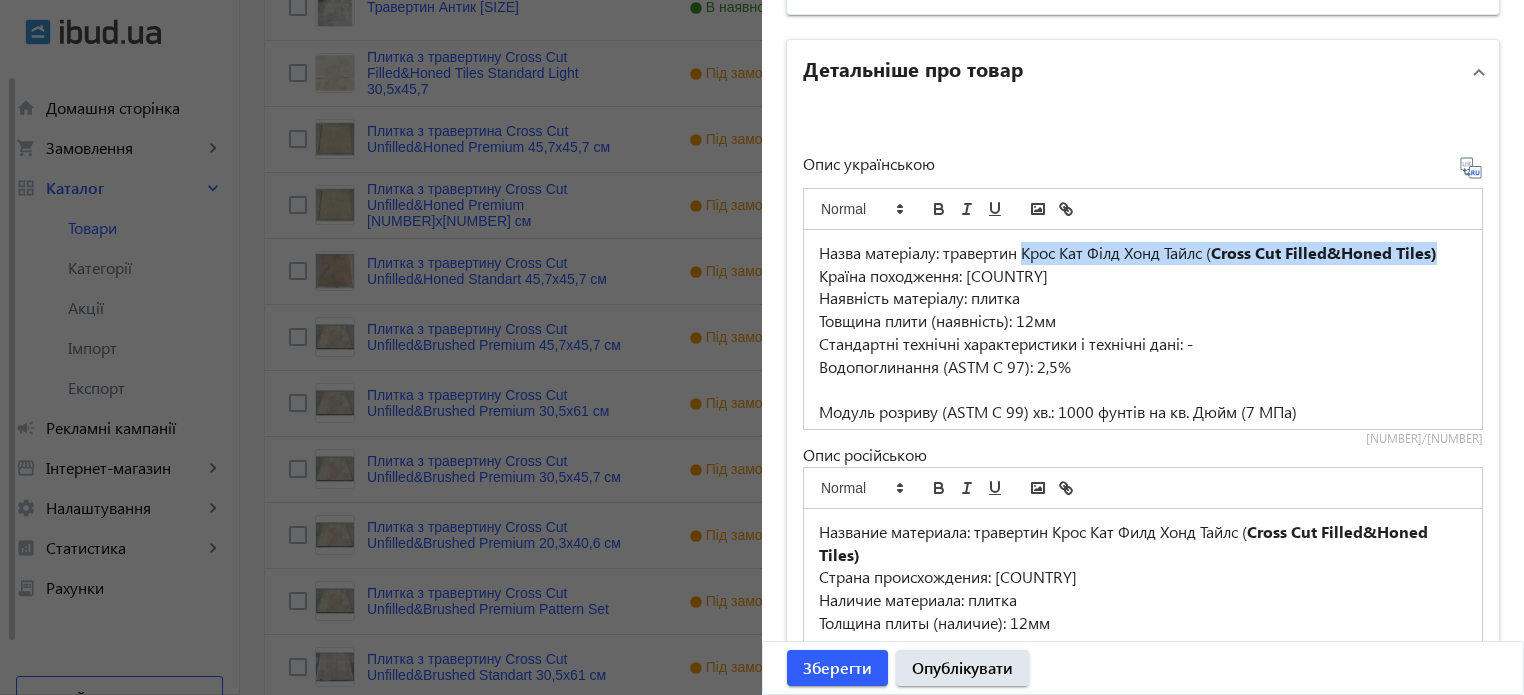 drag, startPoint x: 1017, startPoint y: 243, endPoint x: 1436, endPoint y: 243, distance: 419 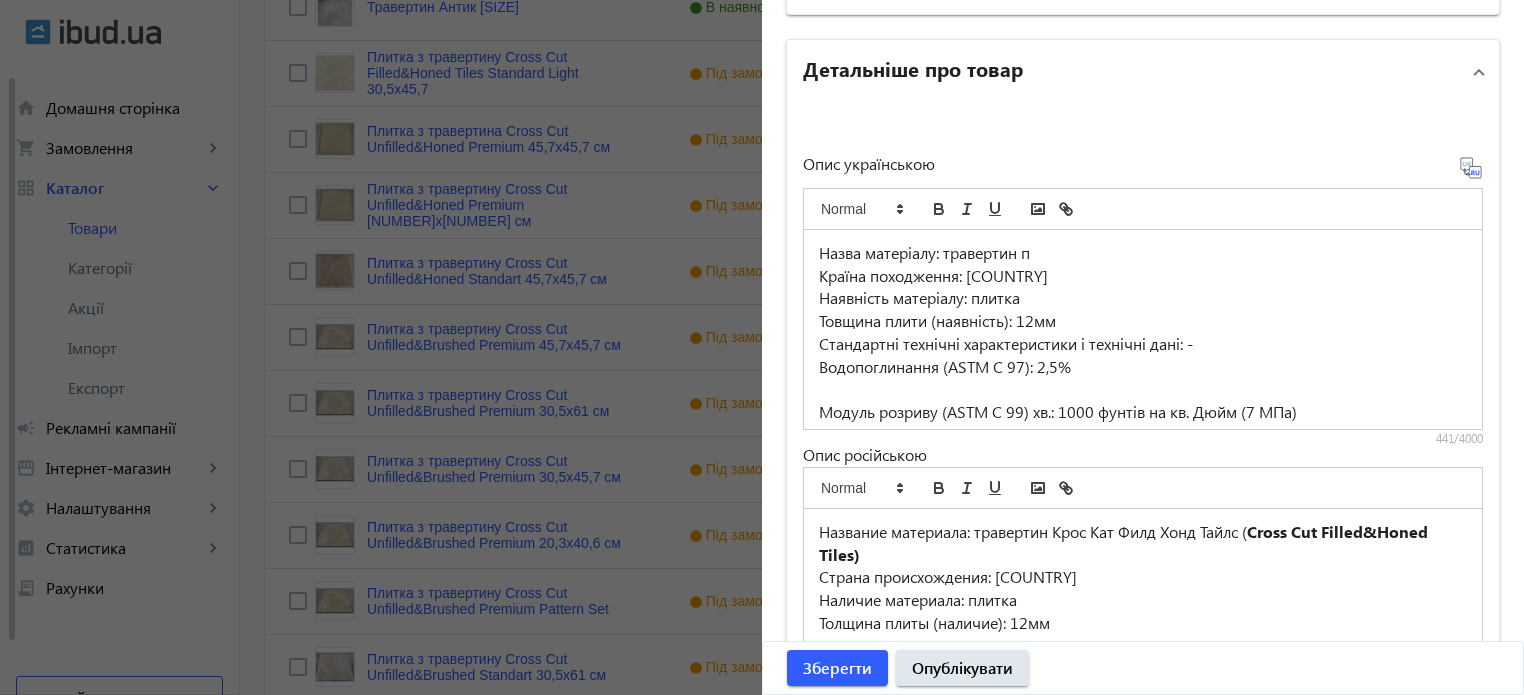 type 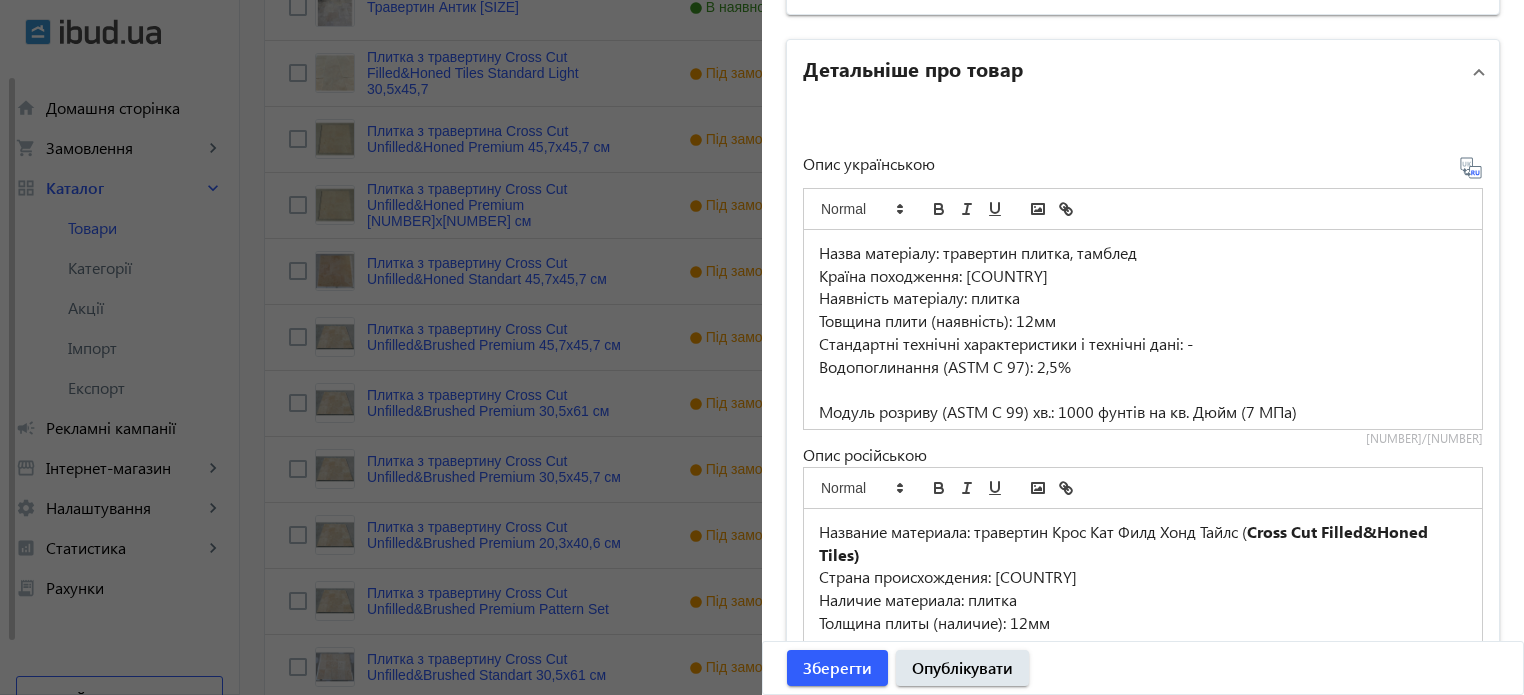 click on "Товщина плити (наявність): 12мм" at bounding box center [1143, 321] 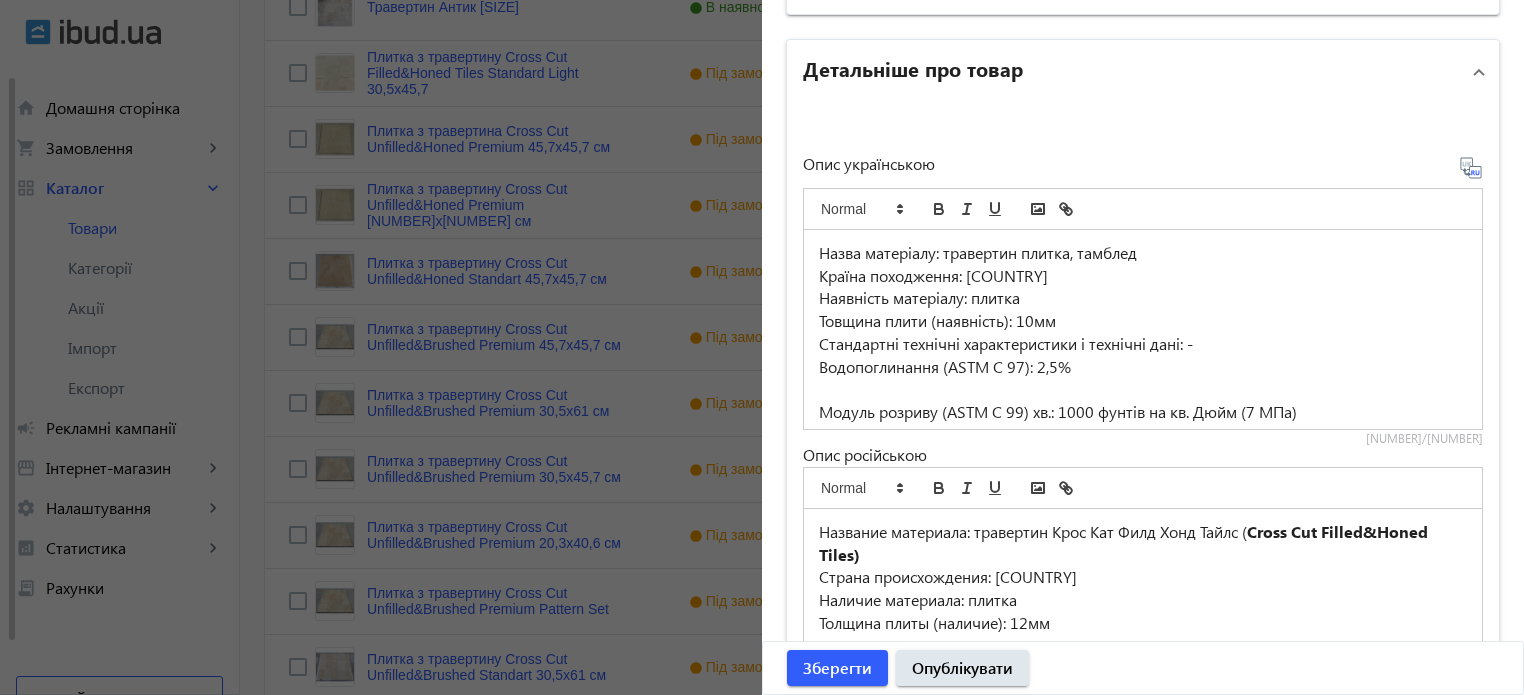 click 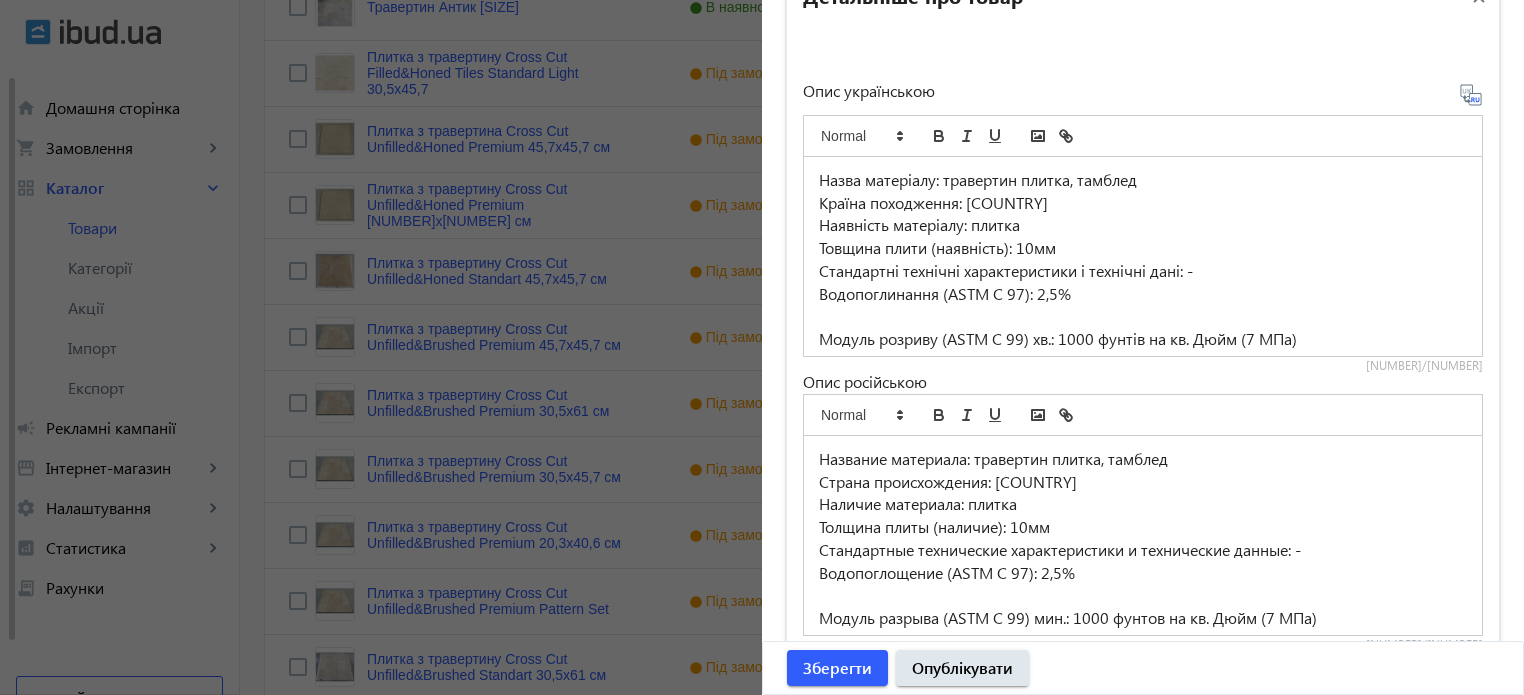 scroll, scrollTop: 1633, scrollLeft: 0, axis: vertical 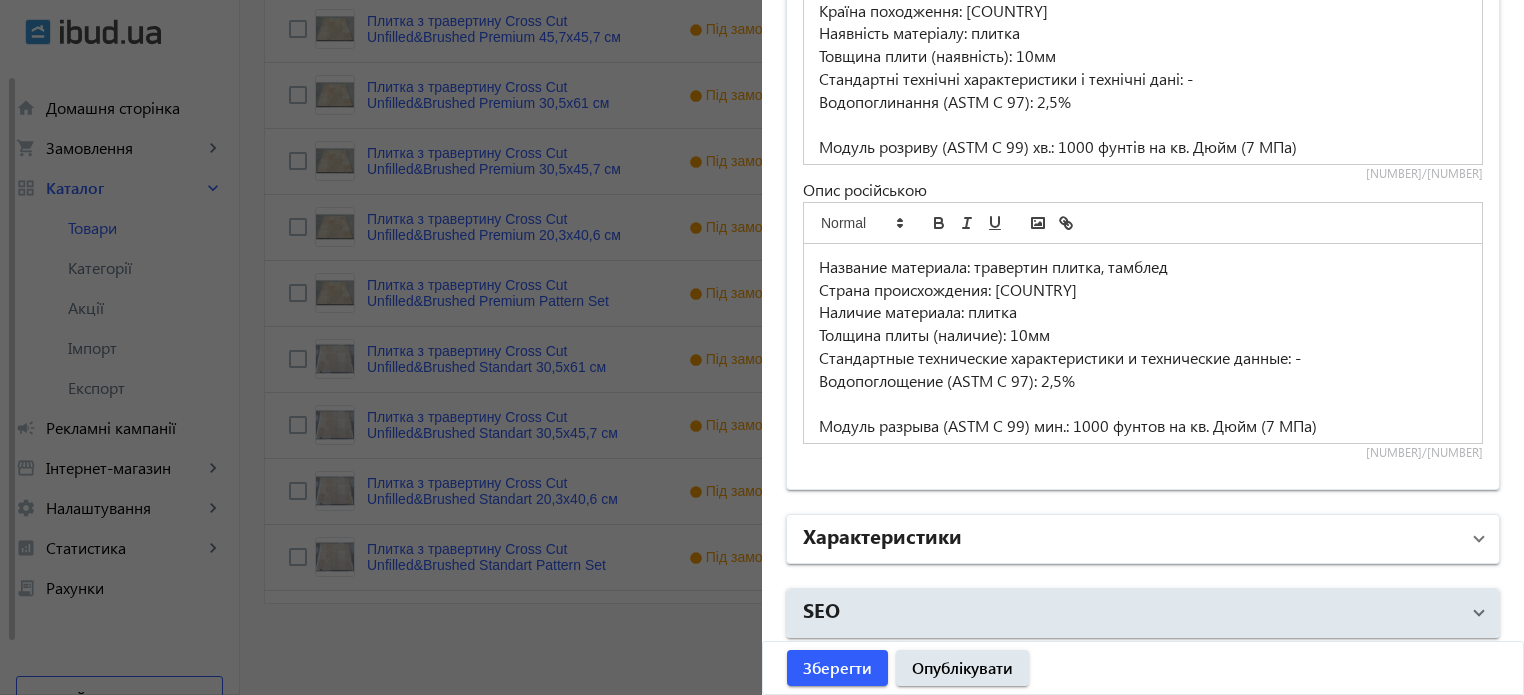 click on "Характеристики" at bounding box center [1131, 539] 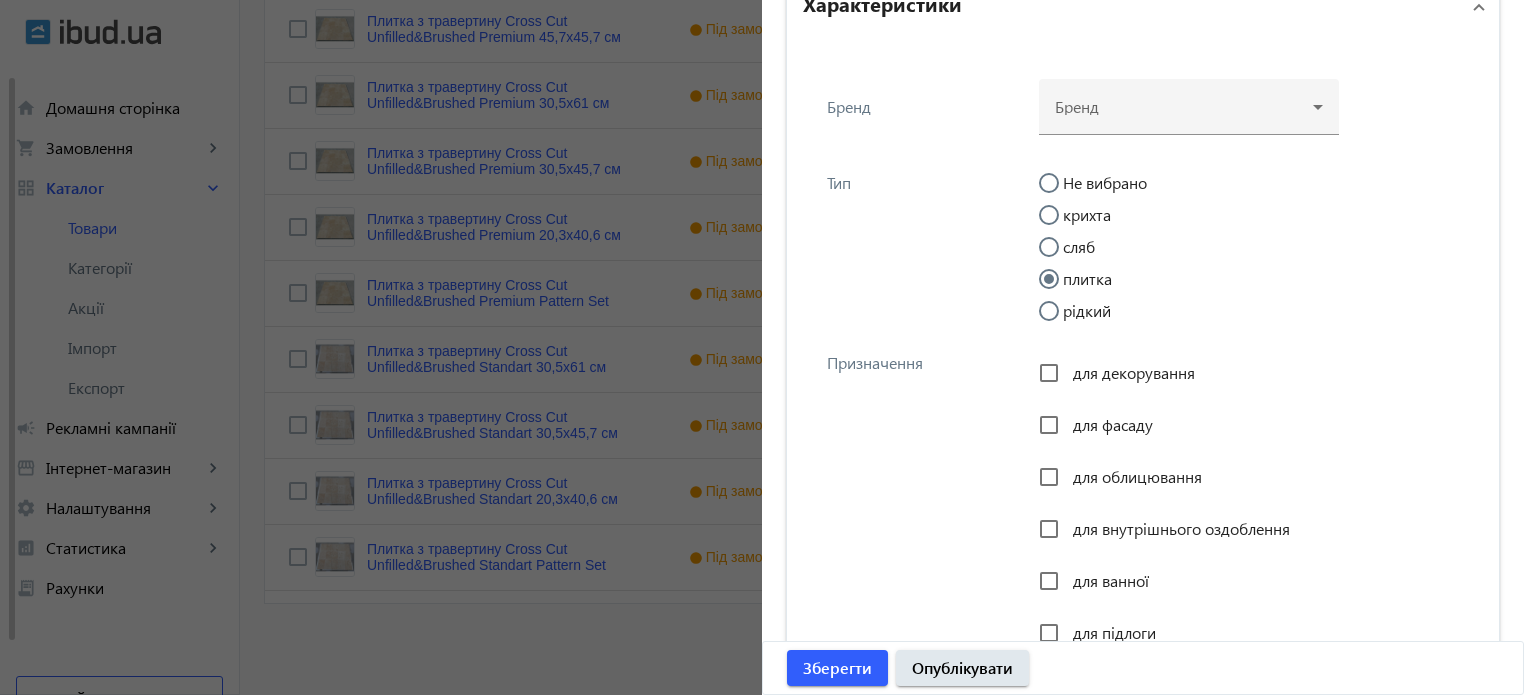 scroll, scrollTop: 2233, scrollLeft: 0, axis: vertical 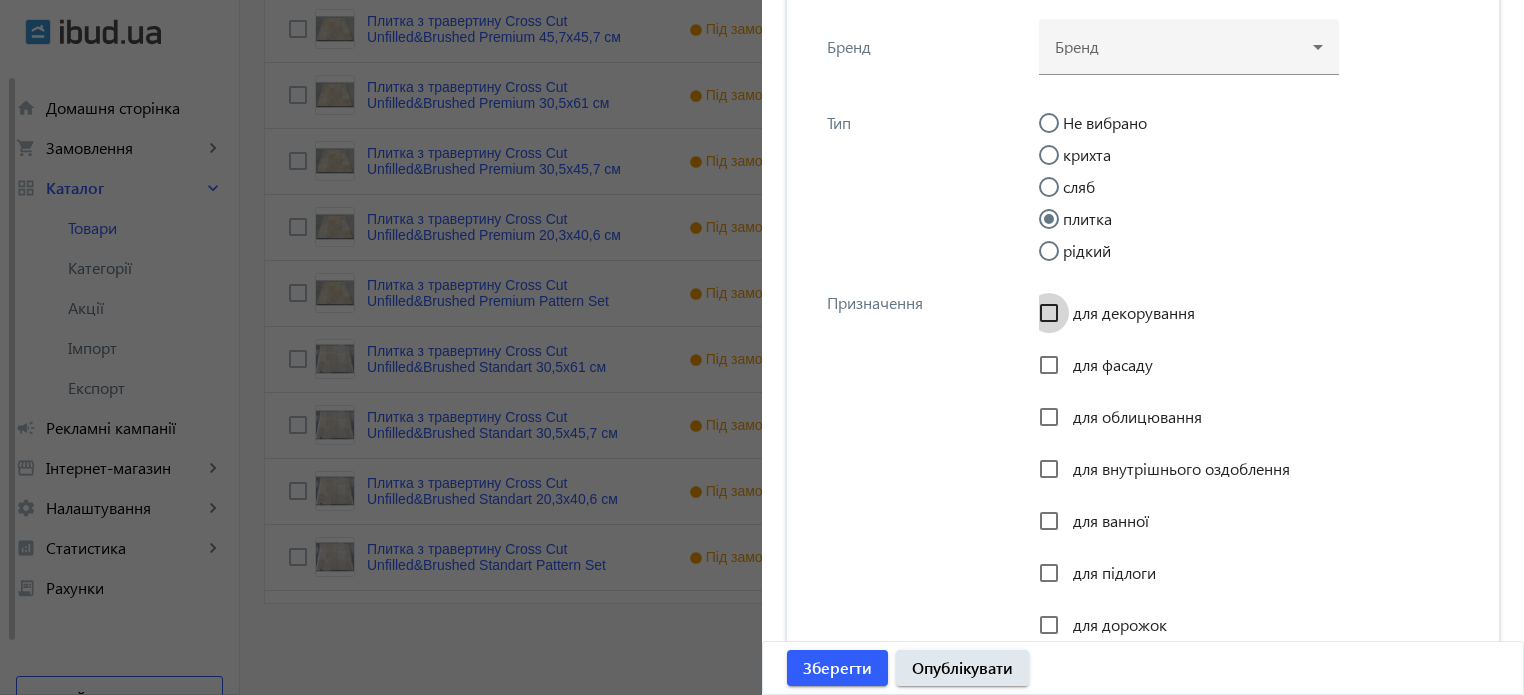 click on "для декорування" at bounding box center (1049, 313) 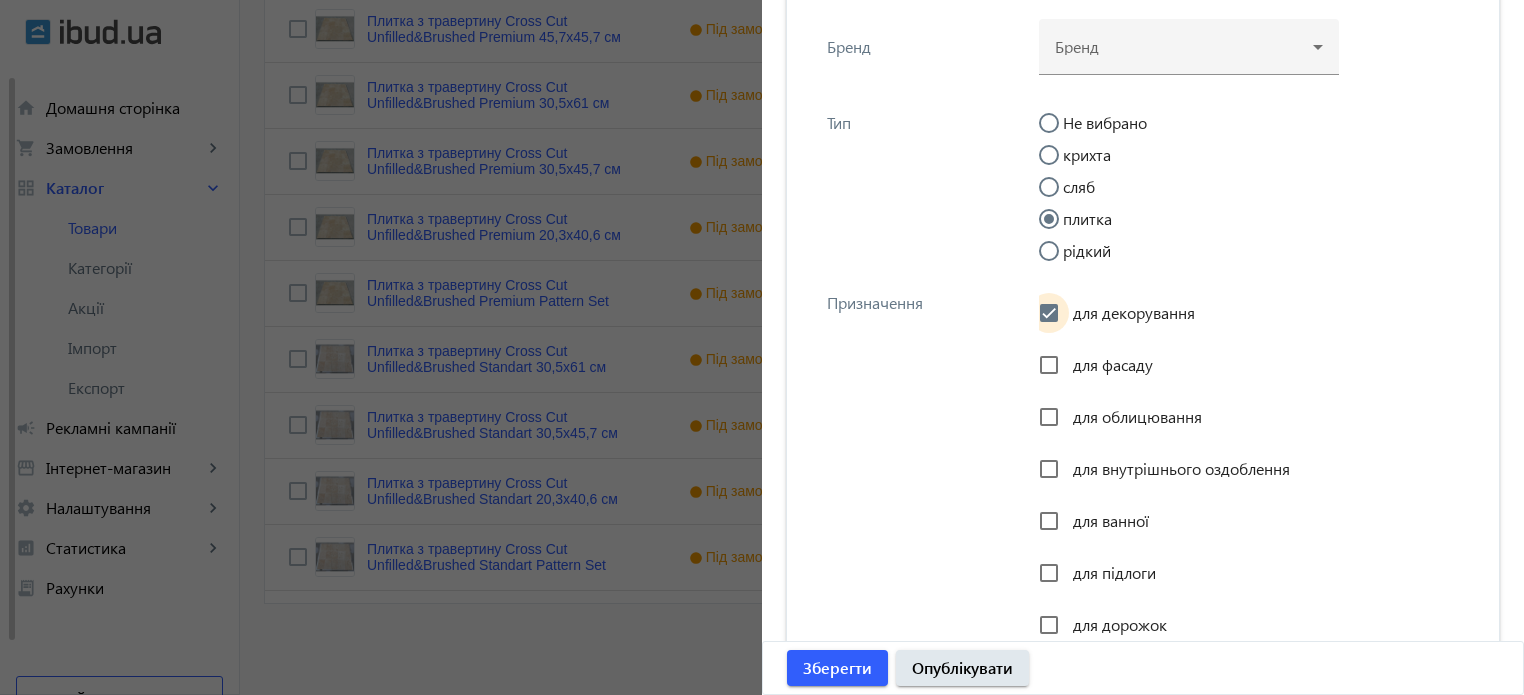 checkbox on "true" 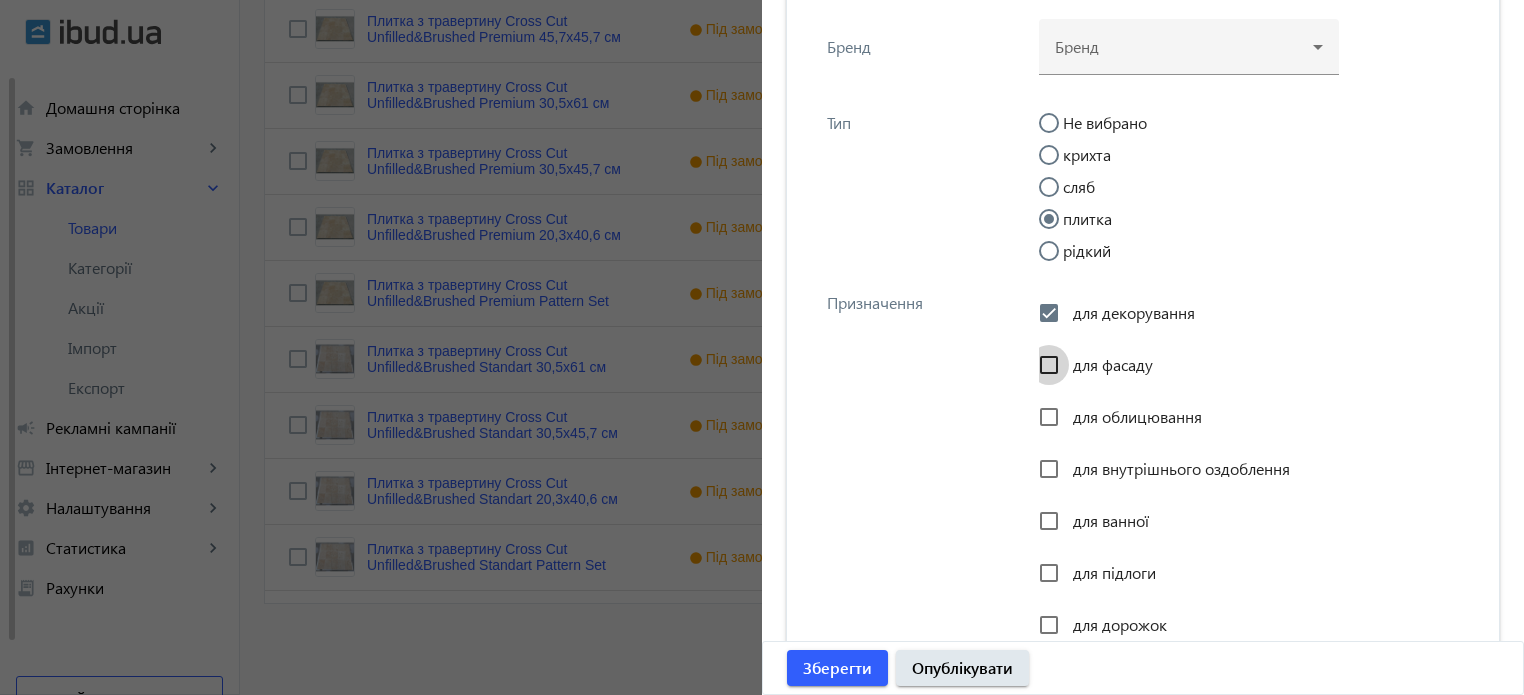 click on "для фасаду" at bounding box center [1049, 365] 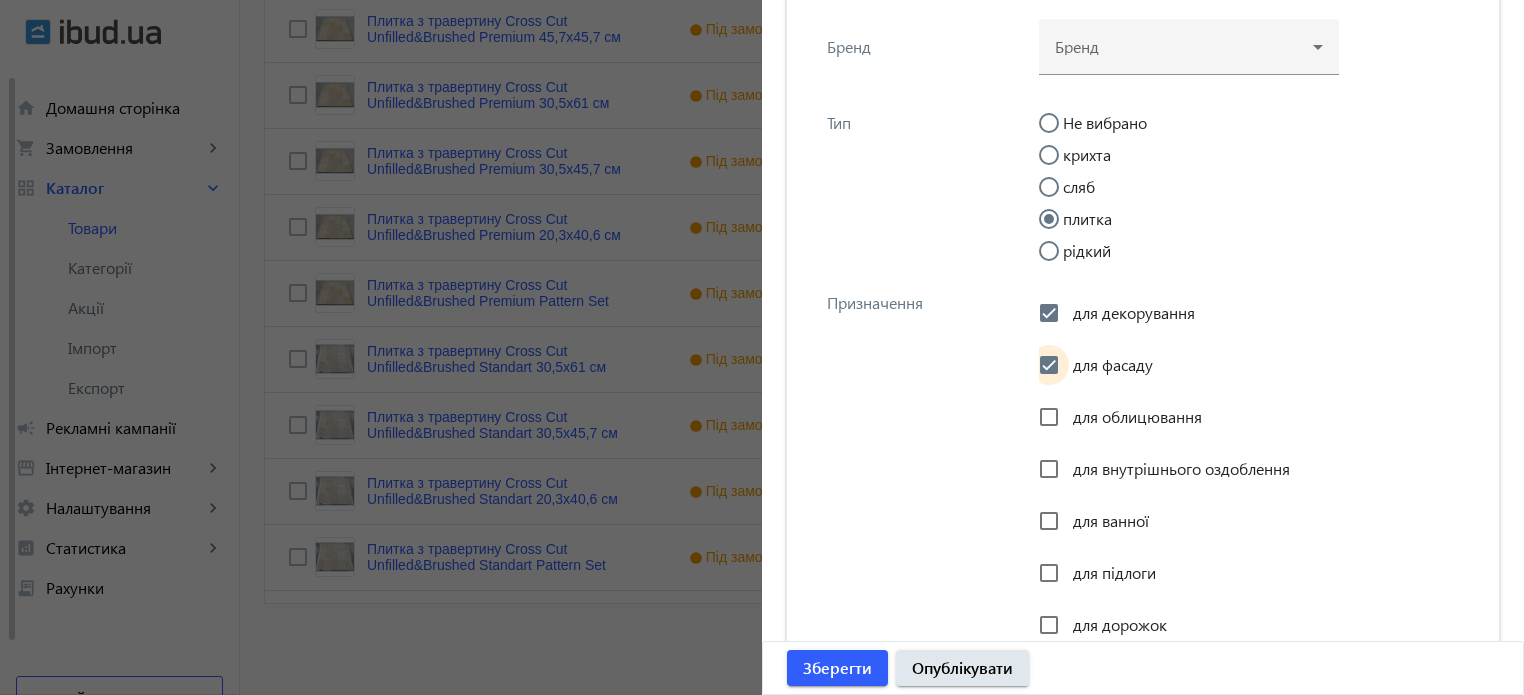 checkbox on "true" 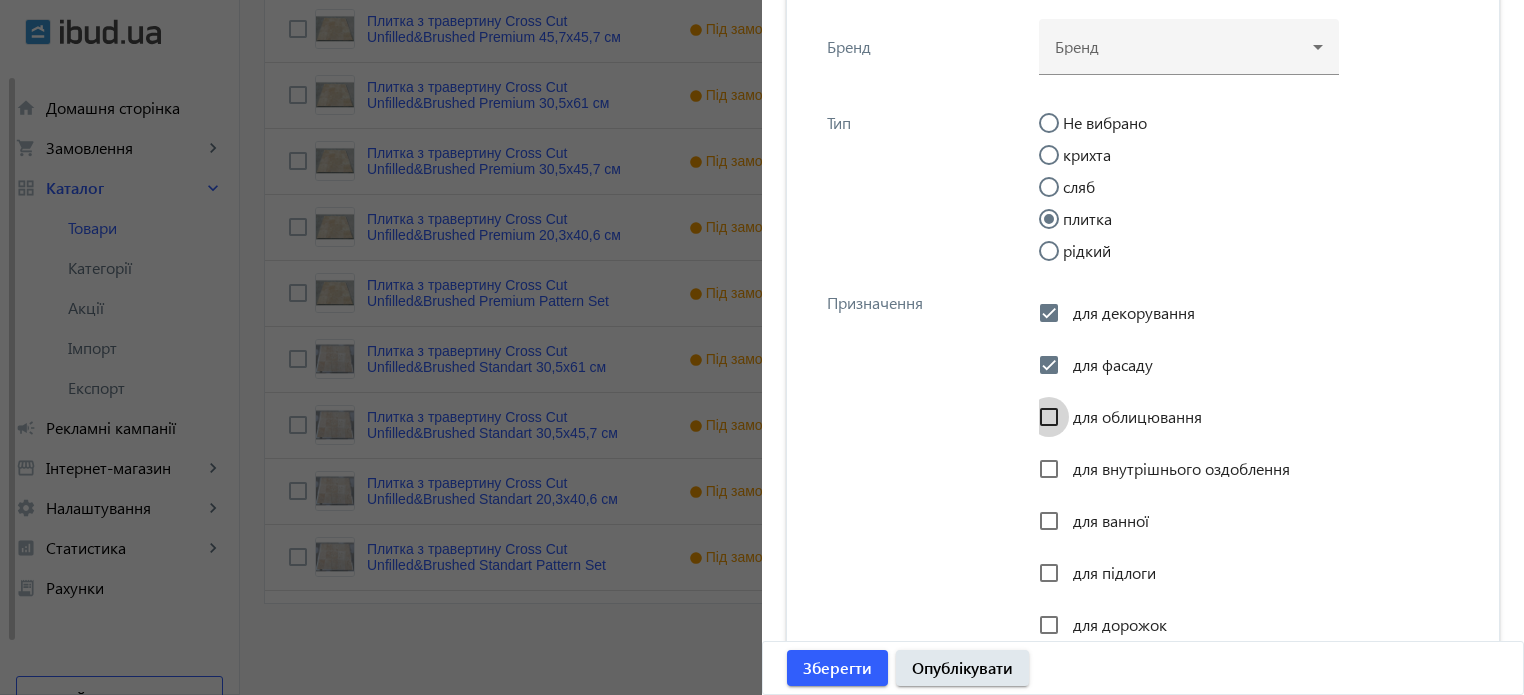click on "для облицювання" at bounding box center [1049, 417] 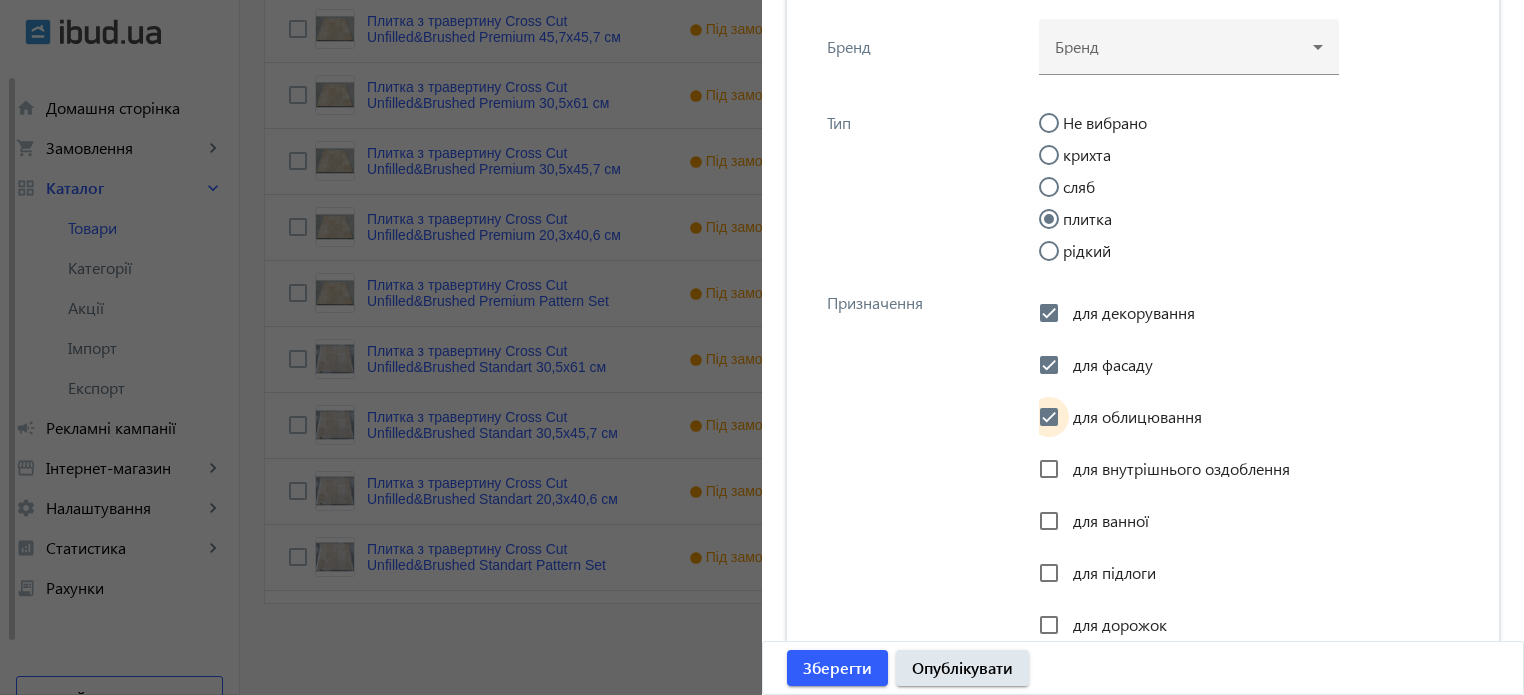 checkbox on "true" 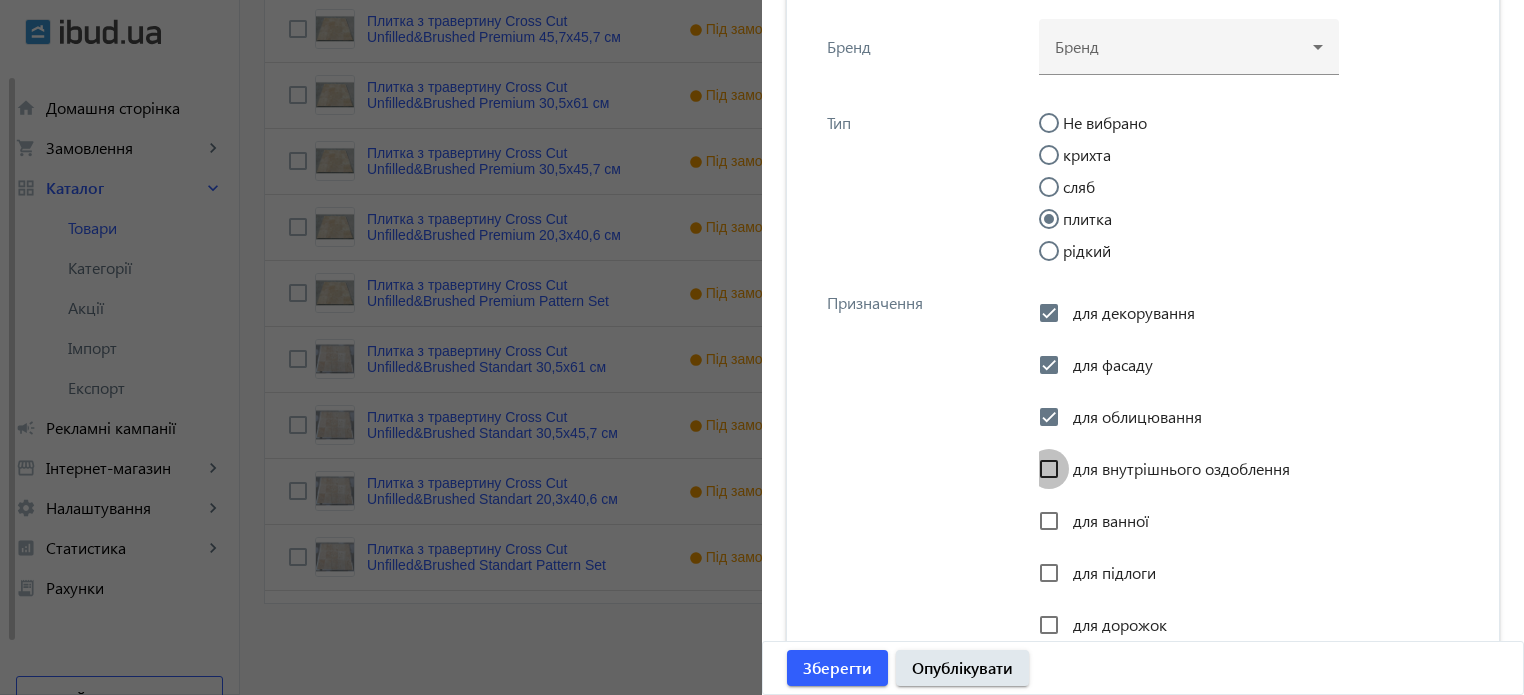 click on "для внутрішнього оздоблення" at bounding box center [1049, 469] 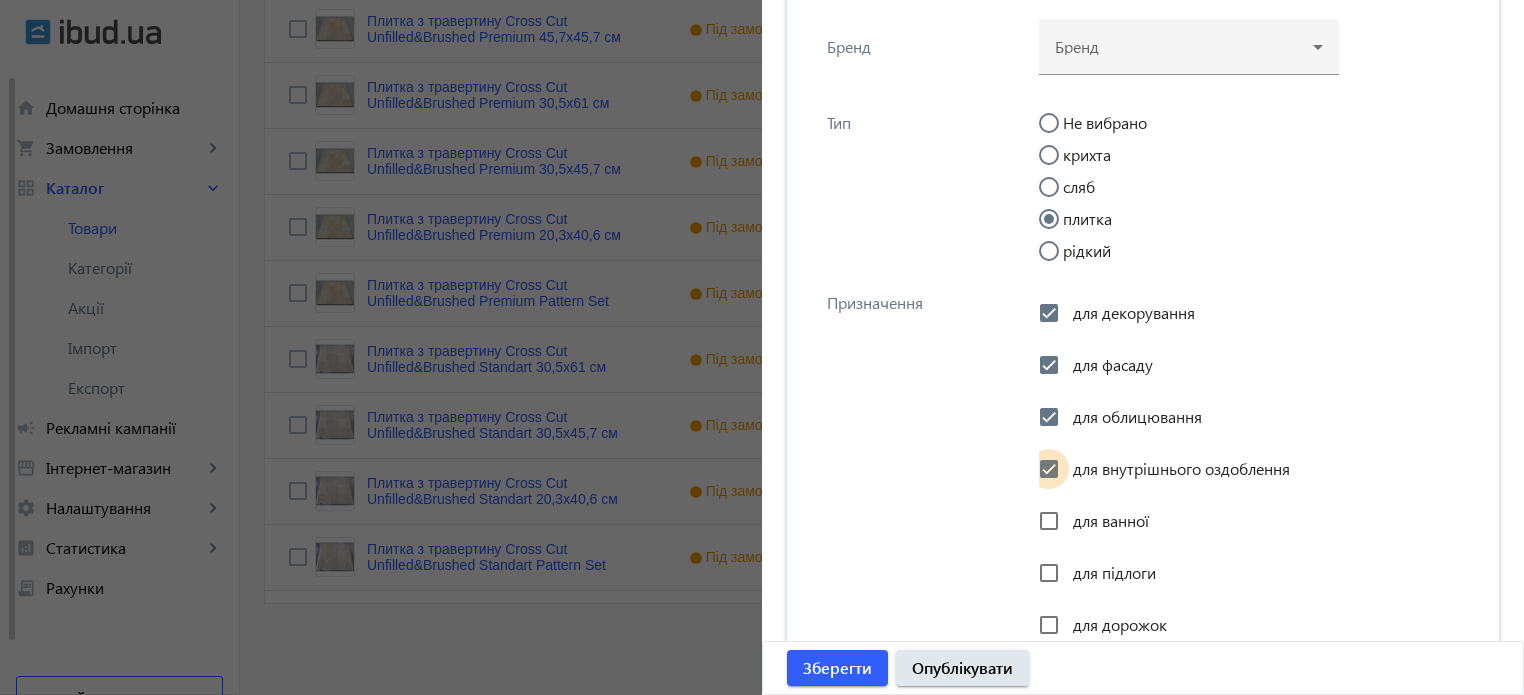 checkbox on "true" 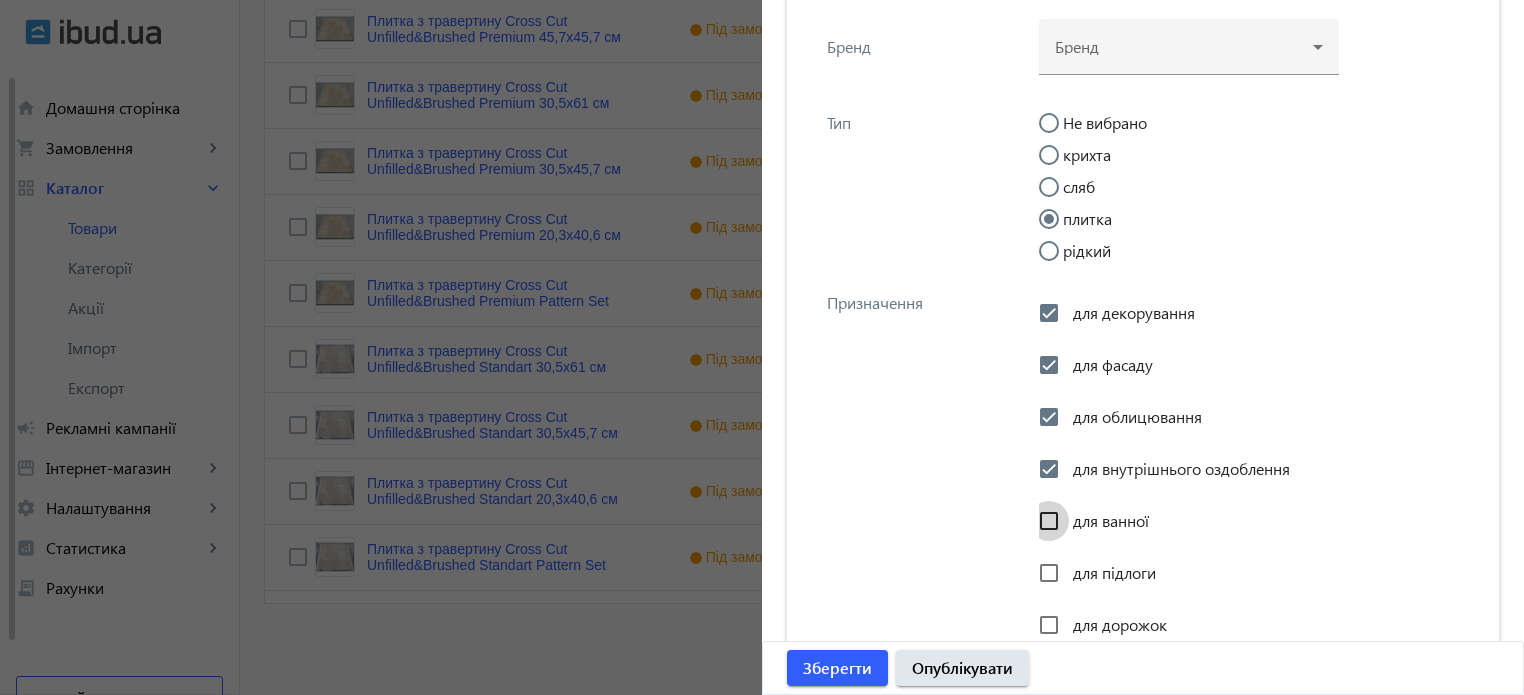 click on "для ванної" at bounding box center [1049, 521] 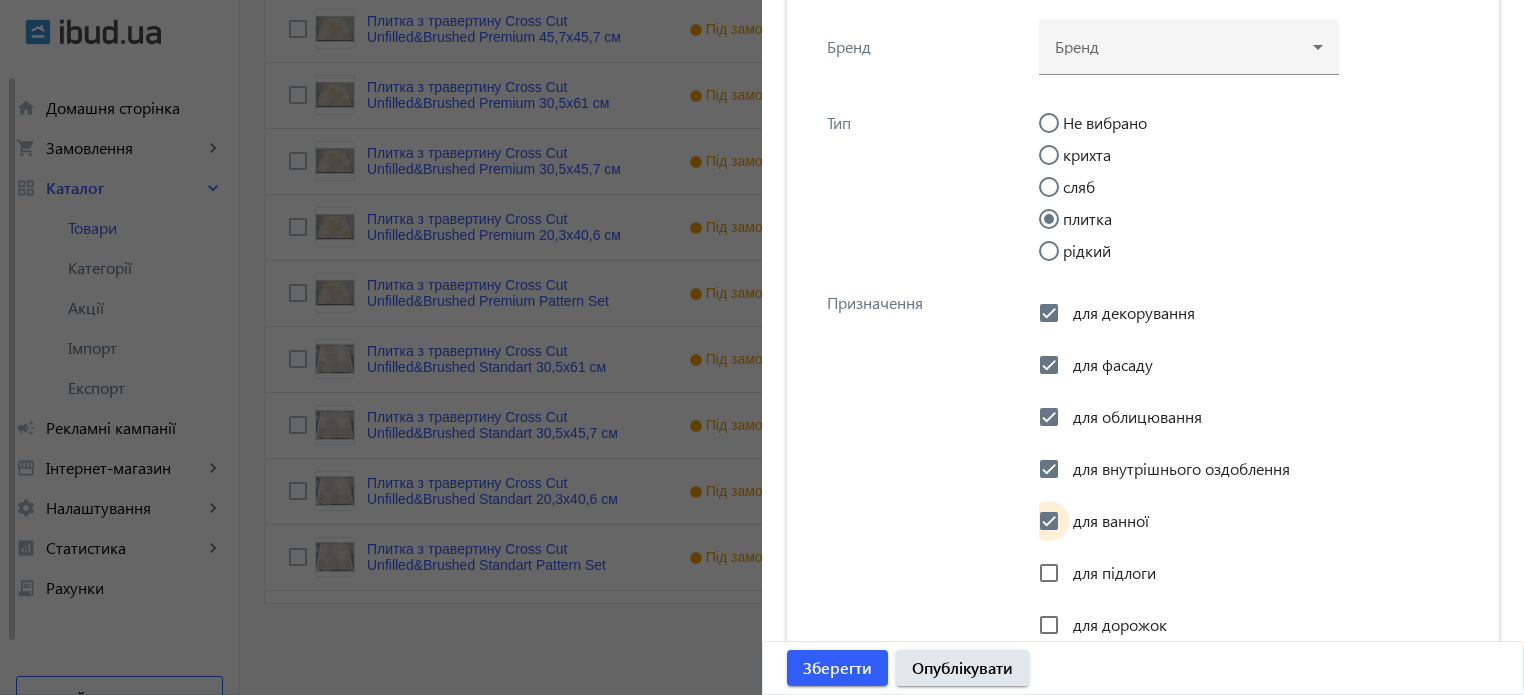 checkbox on "true" 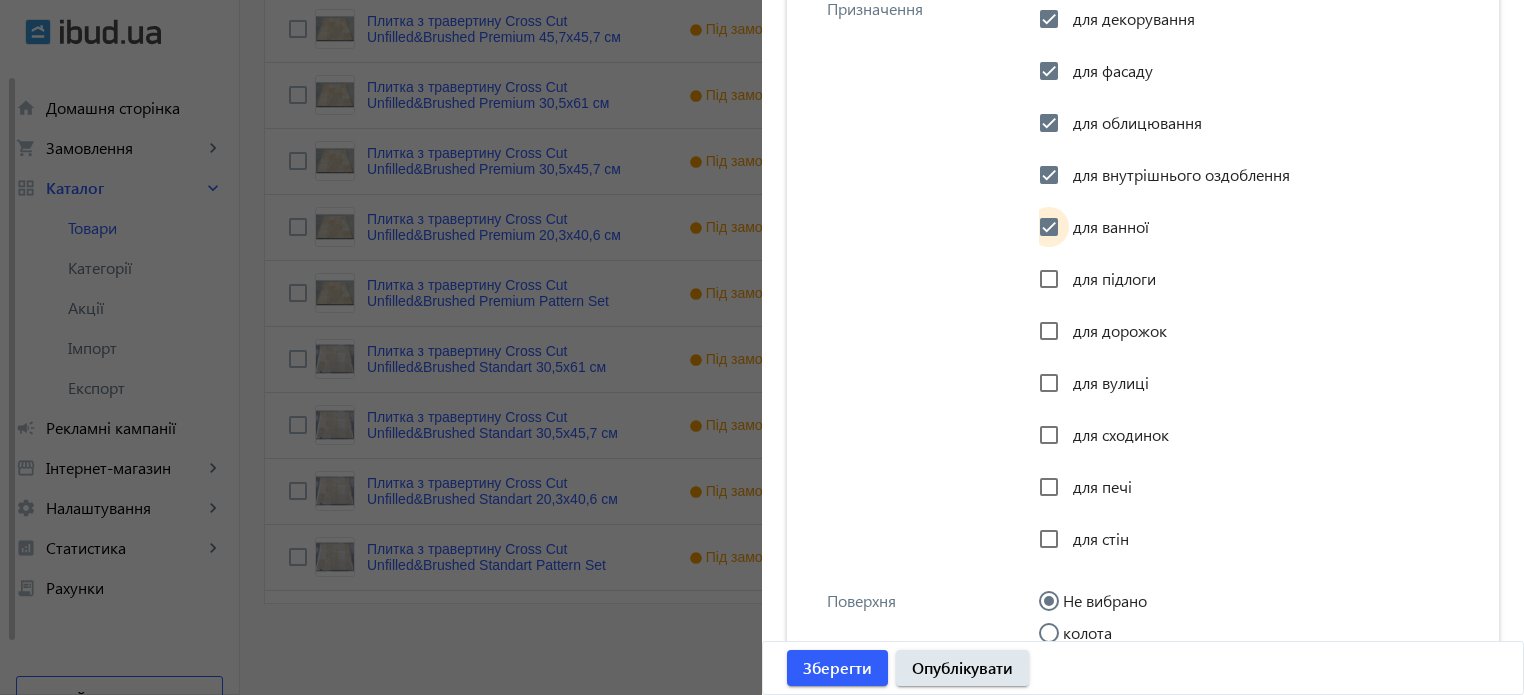 scroll, scrollTop: 2533, scrollLeft: 0, axis: vertical 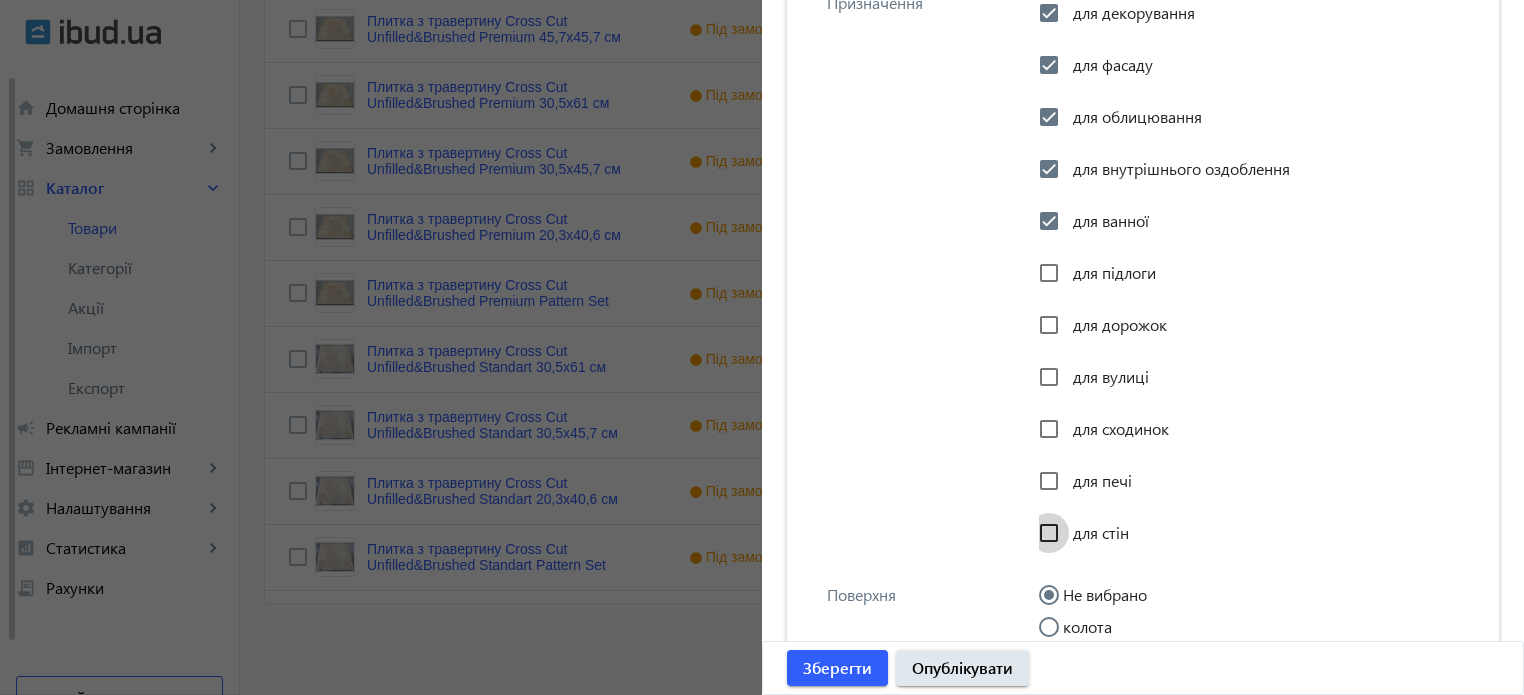click on "для стін" at bounding box center (1049, 533) 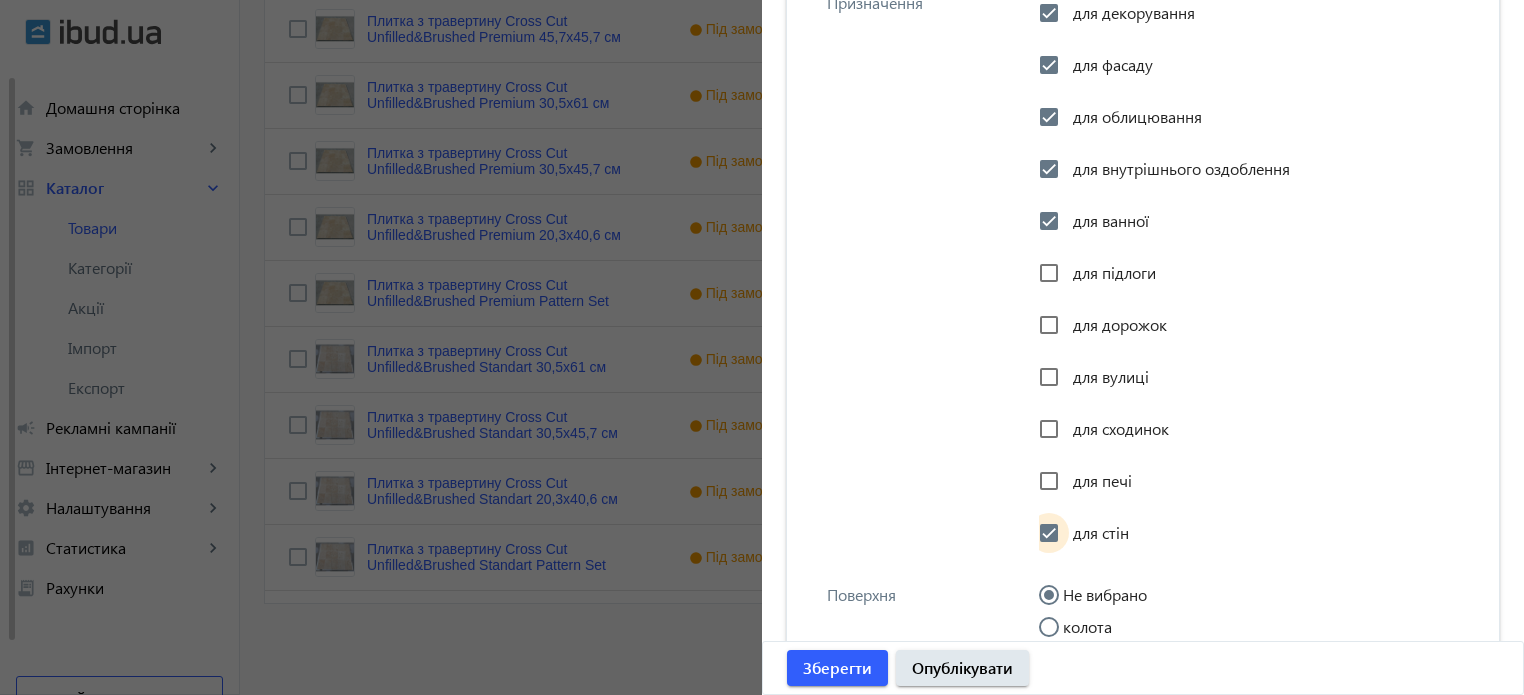 checkbox on "true" 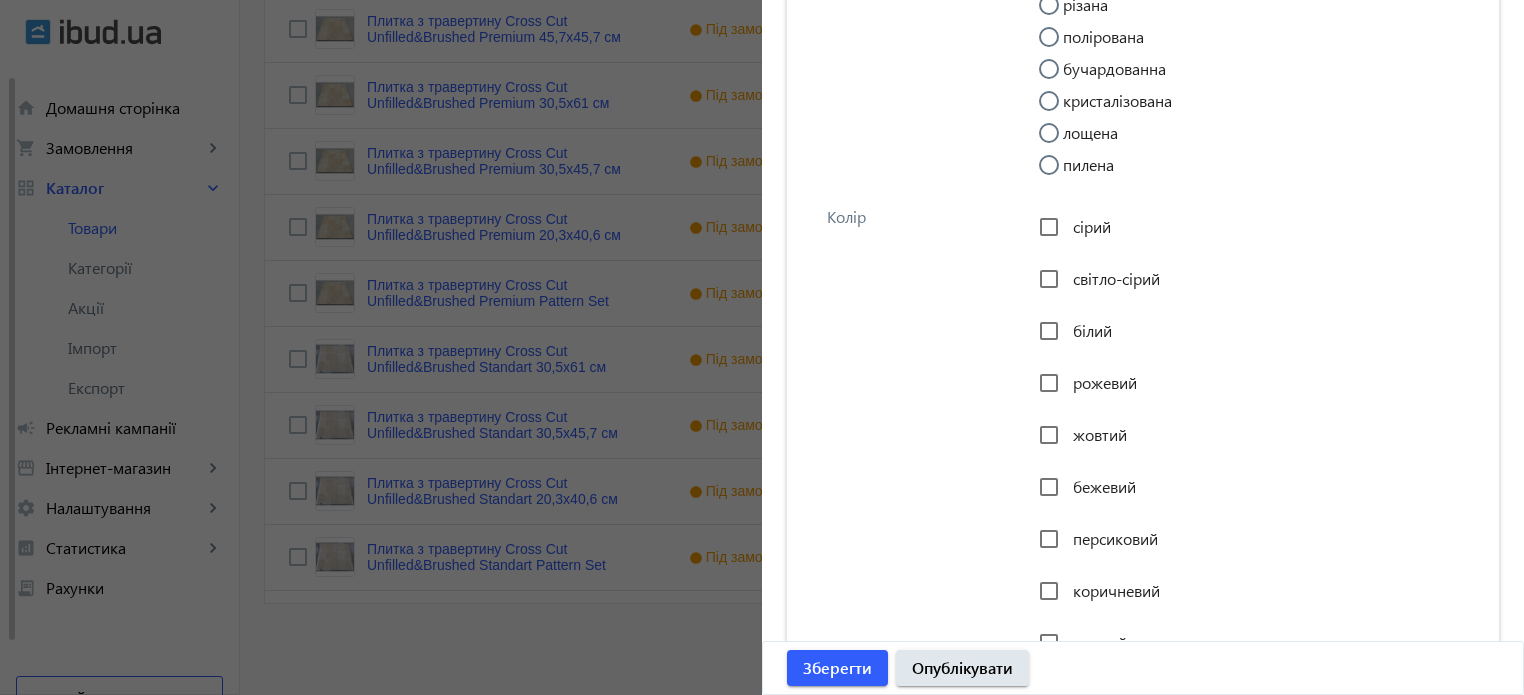 scroll, scrollTop: 3333, scrollLeft: 0, axis: vertical 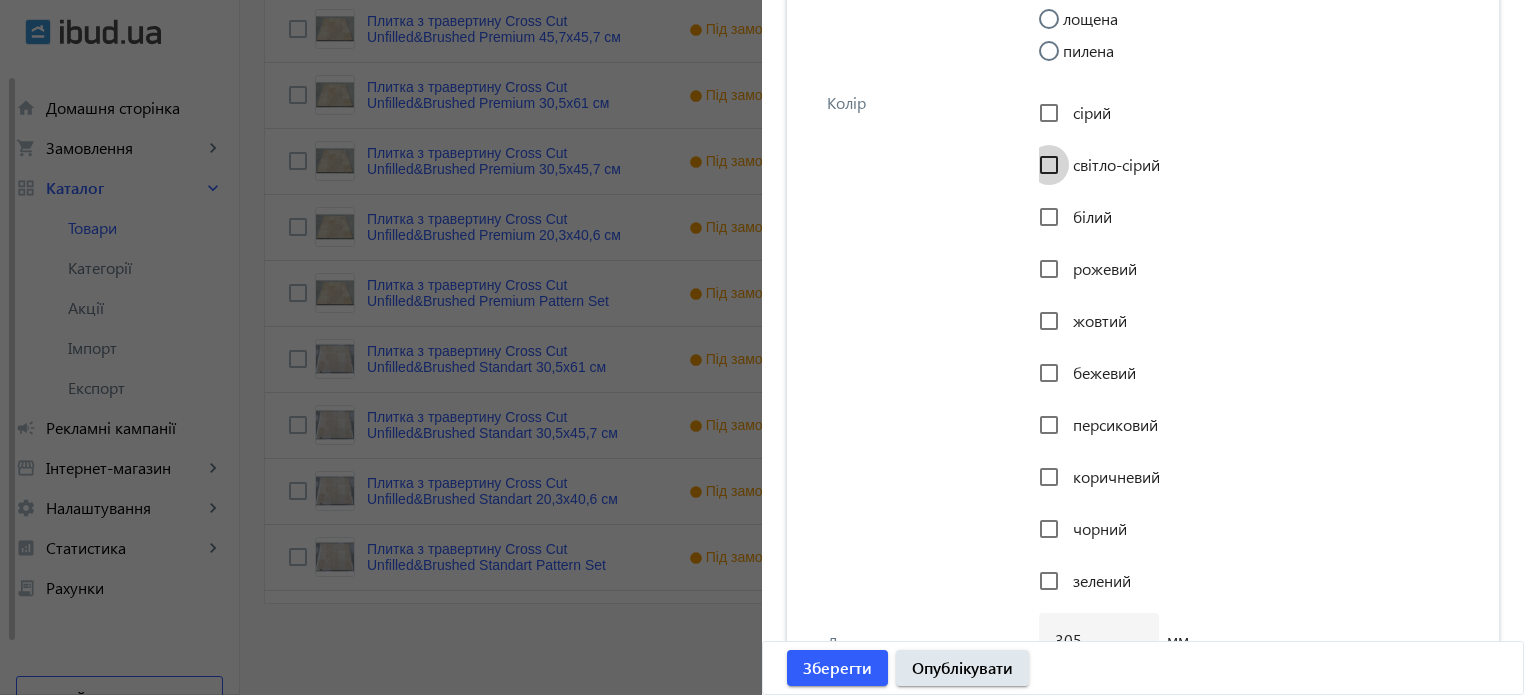click on "світло-сірий" at bounding box center (1049, 165) 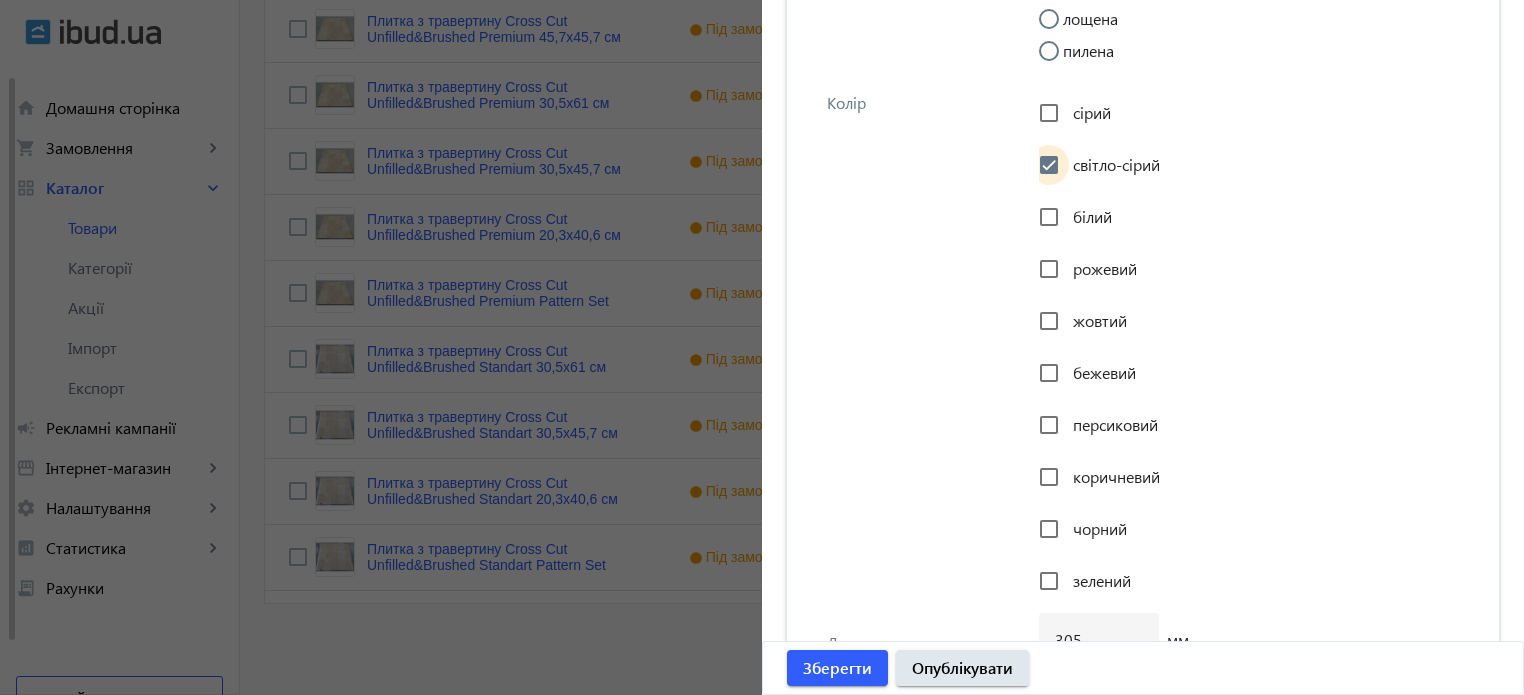 checkbox on "true" 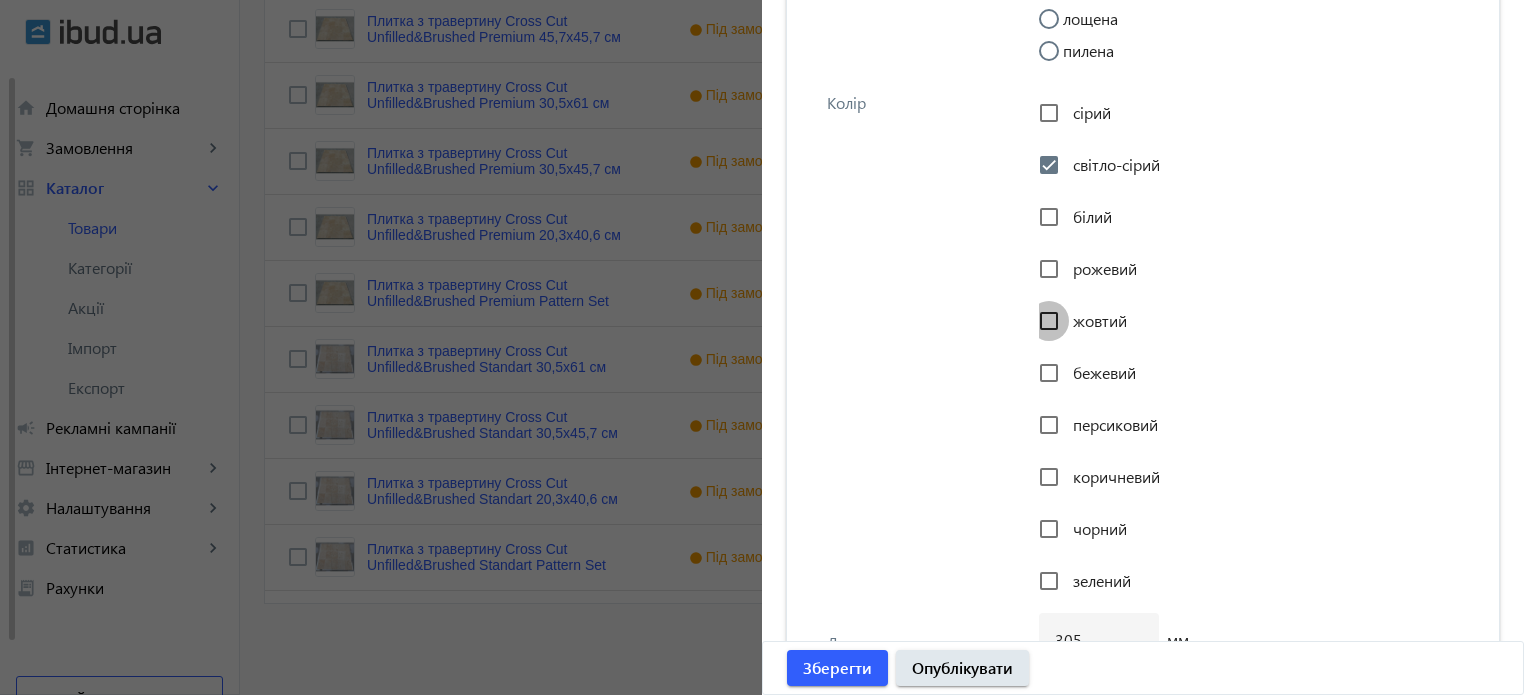 click on "жовтий" at bounding box center [1049, 321] 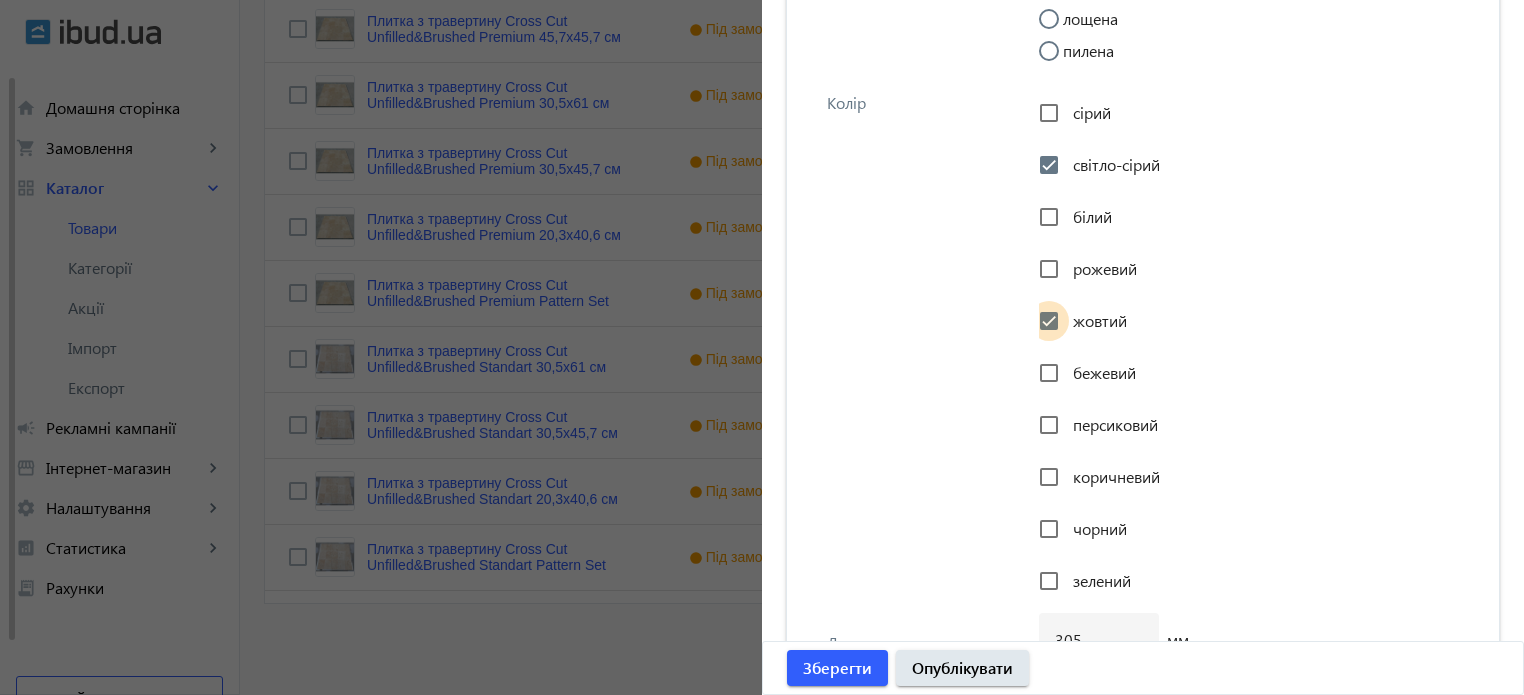 checkbox on "true" 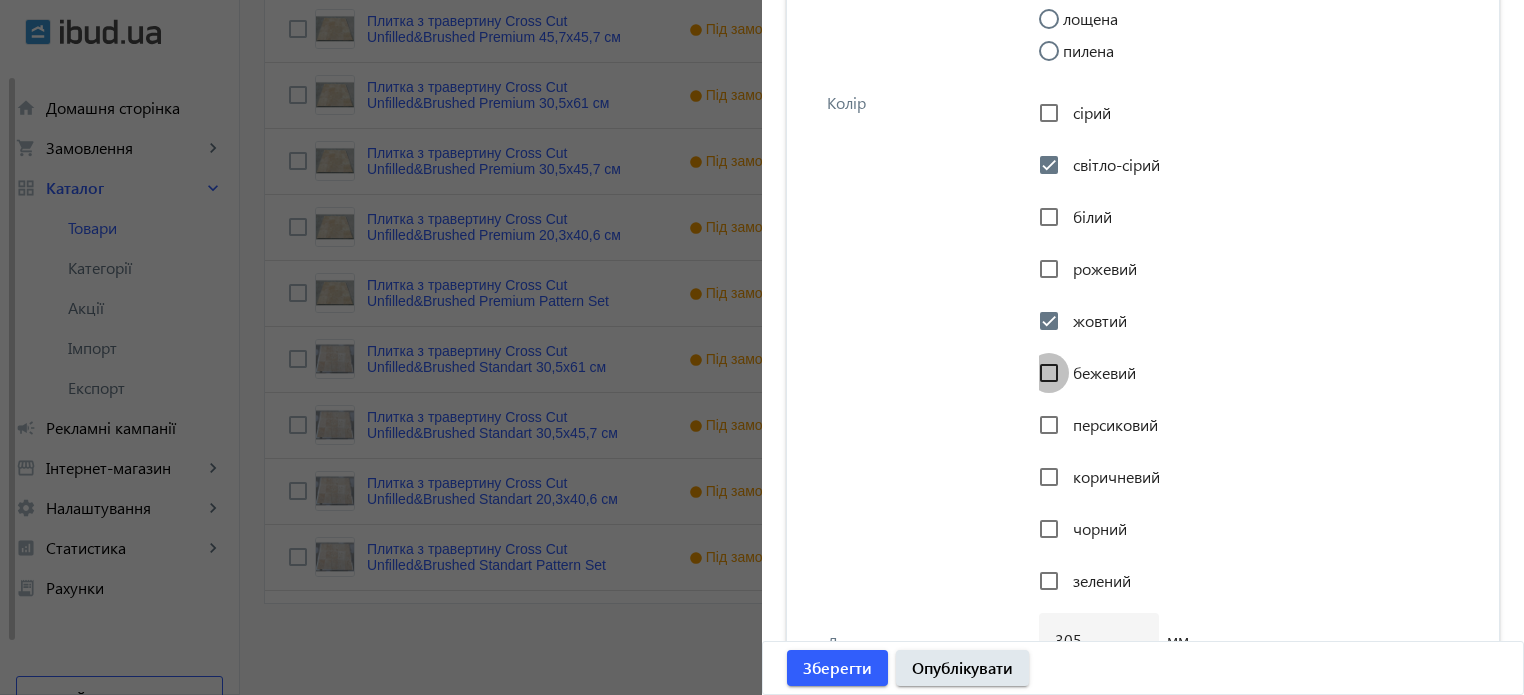 click on "бежевий" at bounding box center (1049, 373) 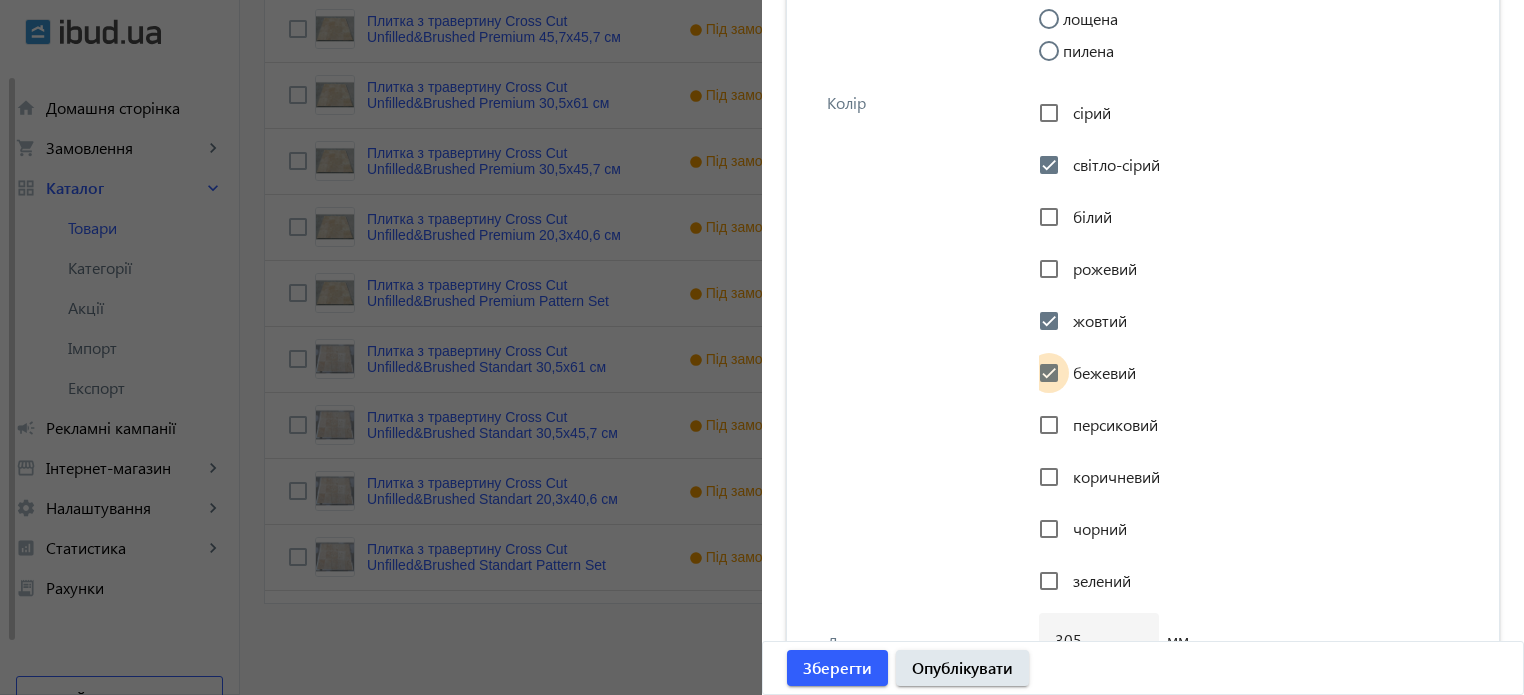 checkbox on "true" 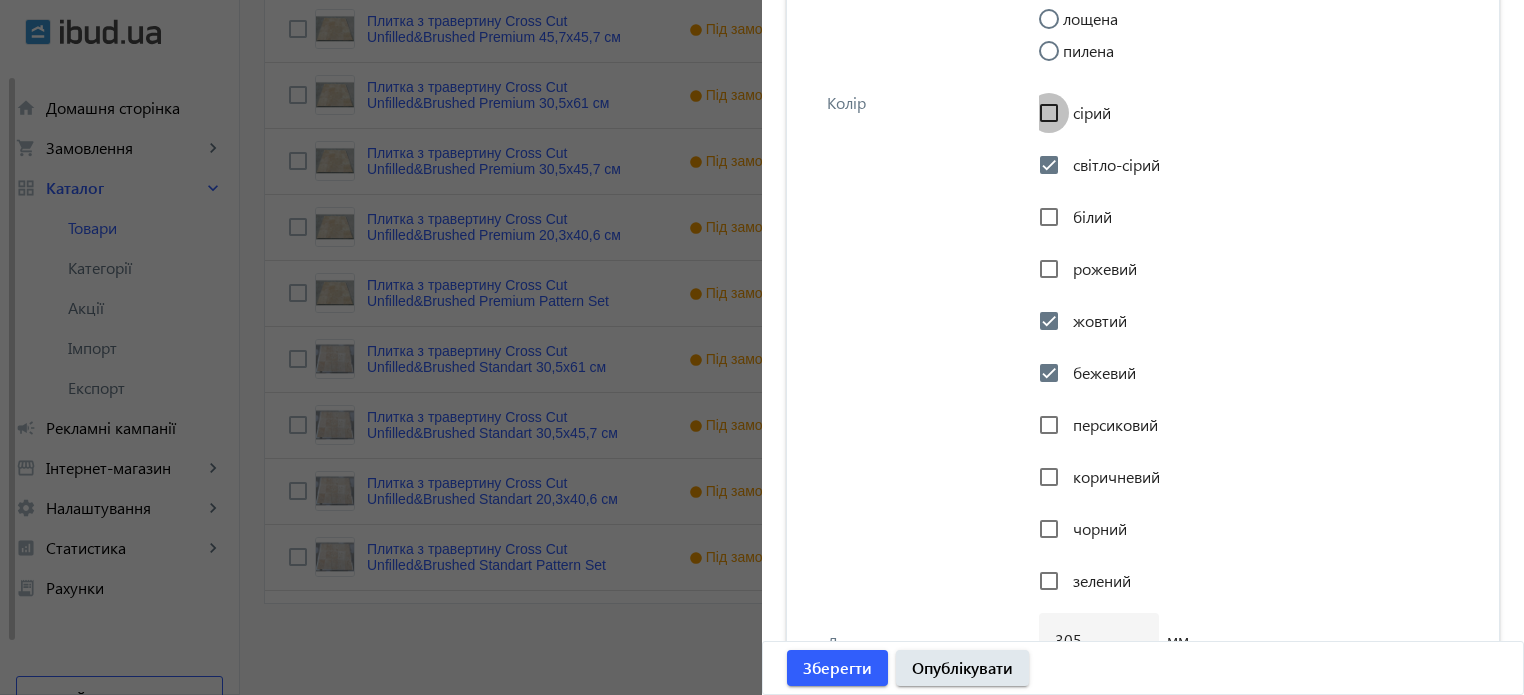 click on "сірий" at bounding box center (1049, 113) 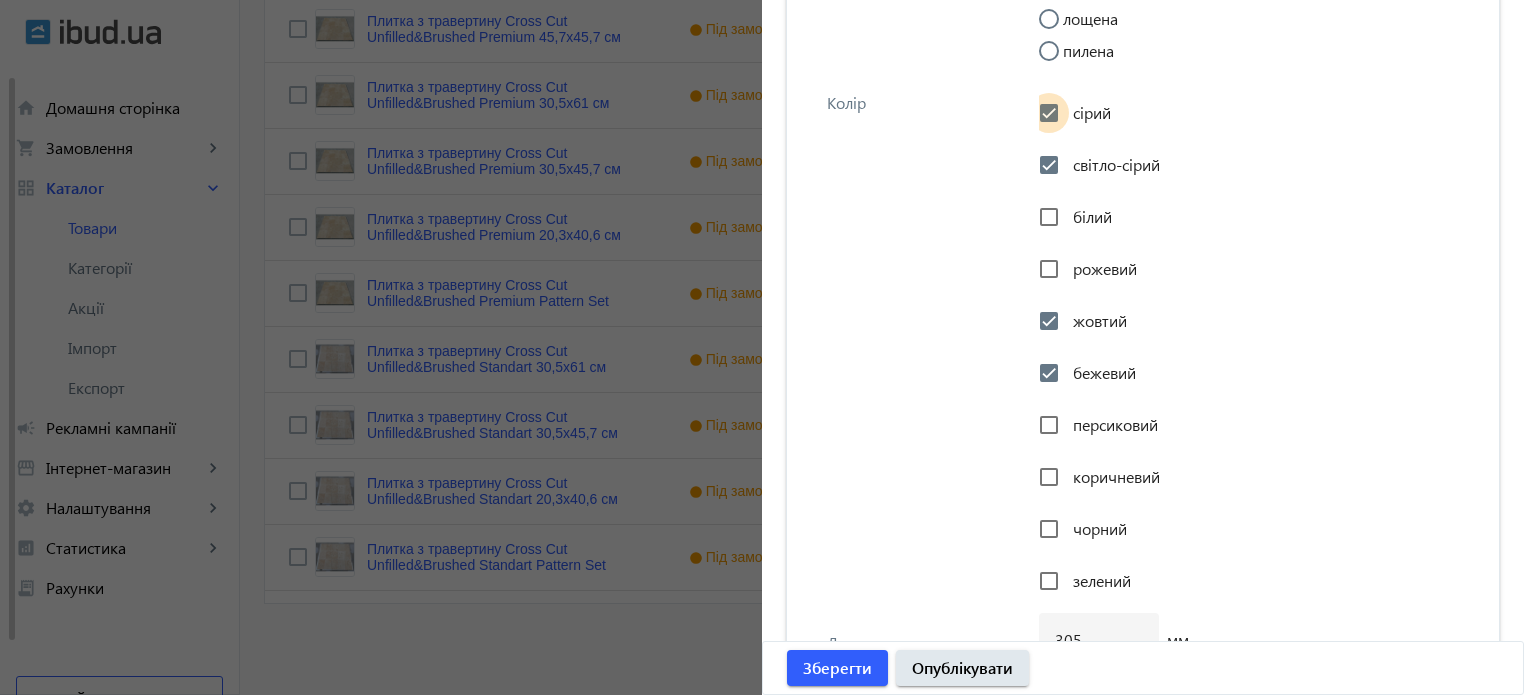 checkbox on "true" 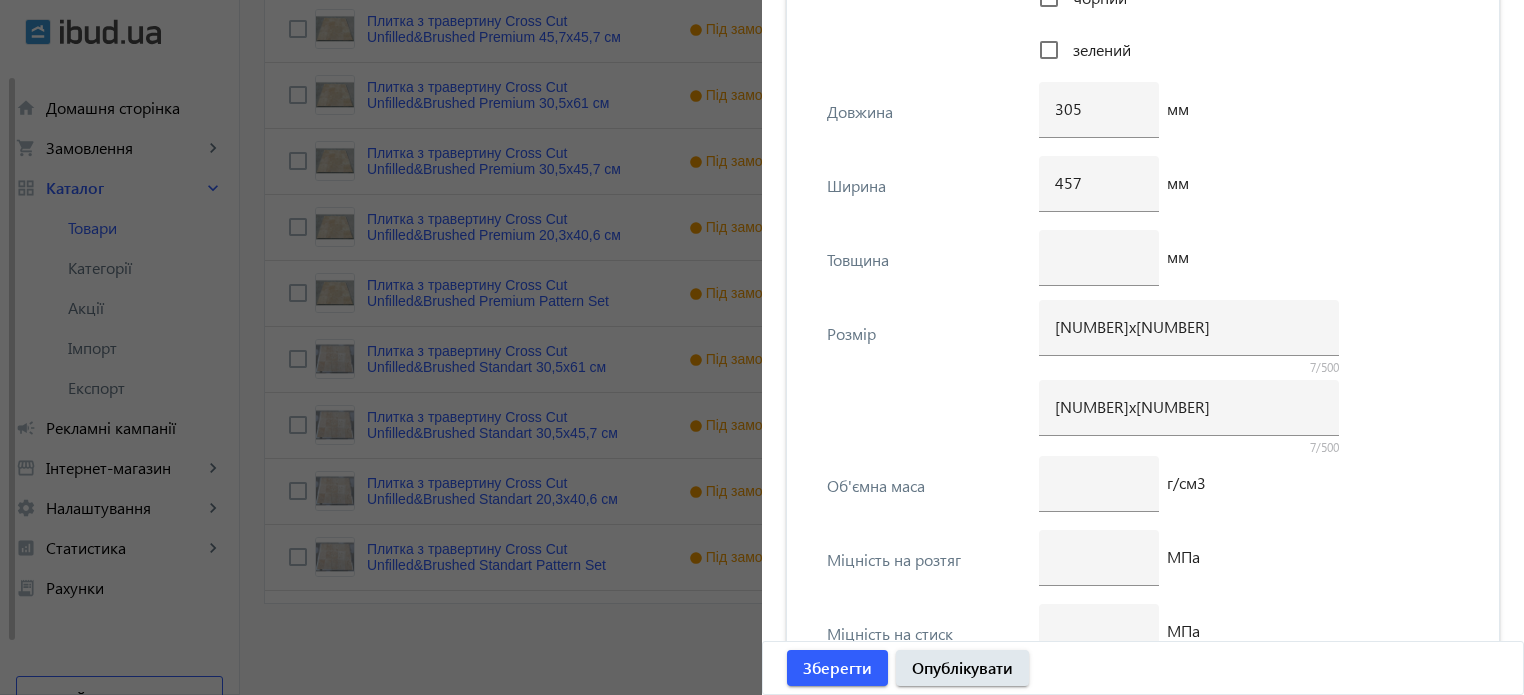 scroll, scrollTop: 3933, scrollLeft: 0, axis: vertical 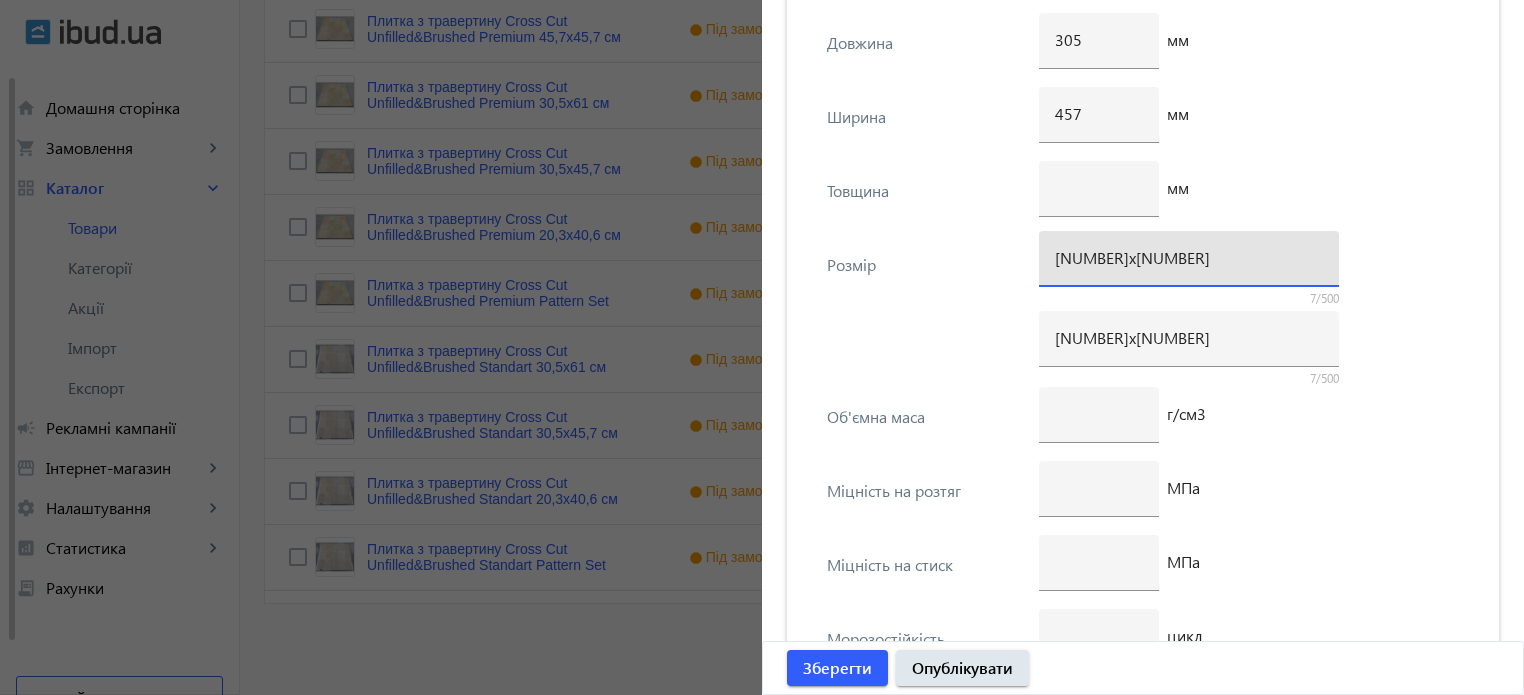 drag, startPoint x: 1111, startPoint y: 251, endPoint x: 1036, endPoint y: 267, distance: 76.687675 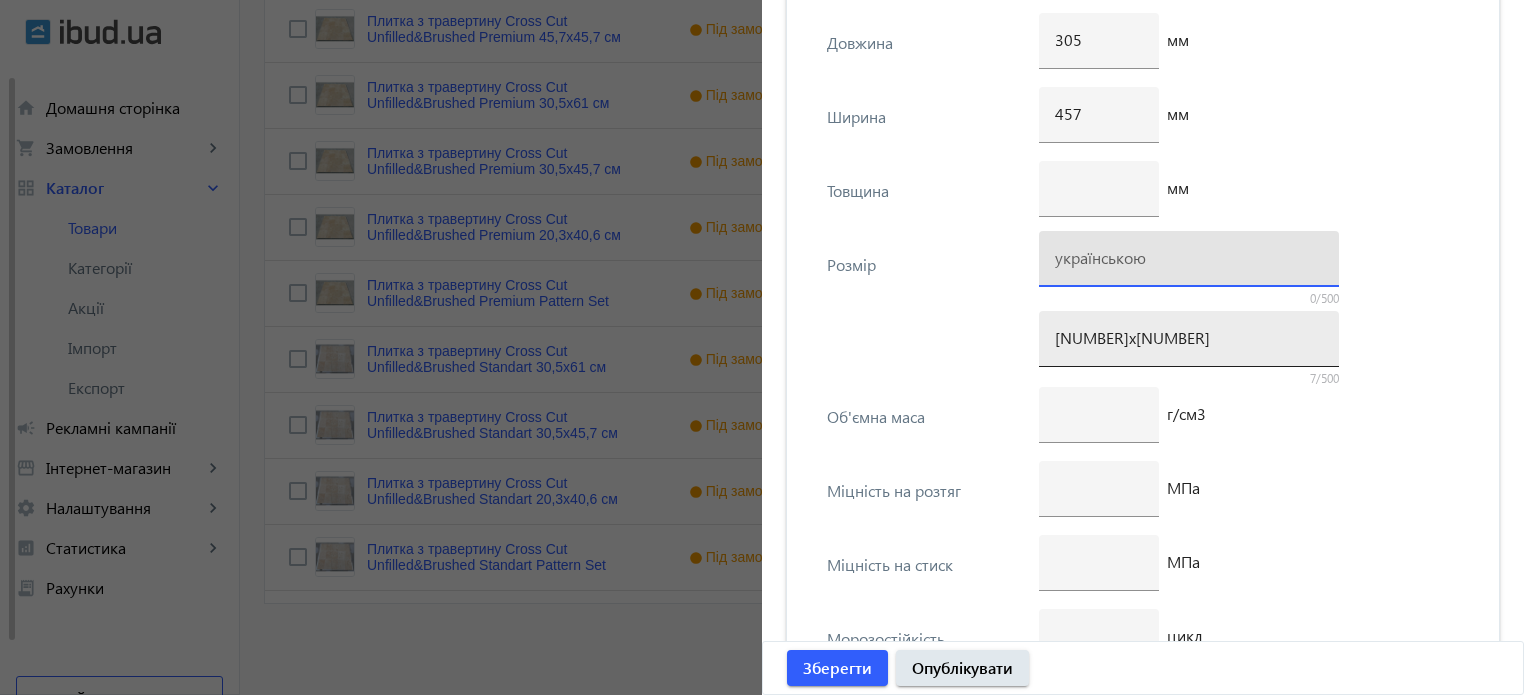 type 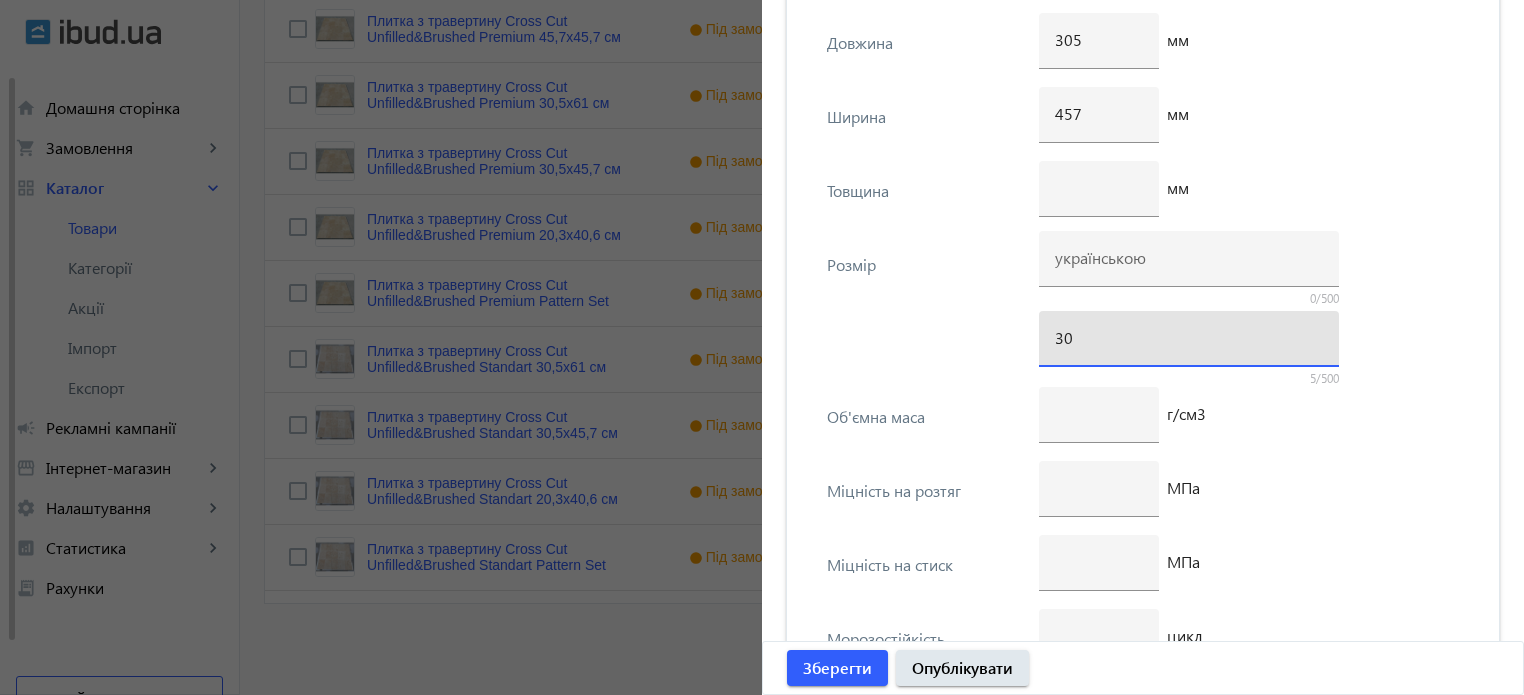 type on "3" 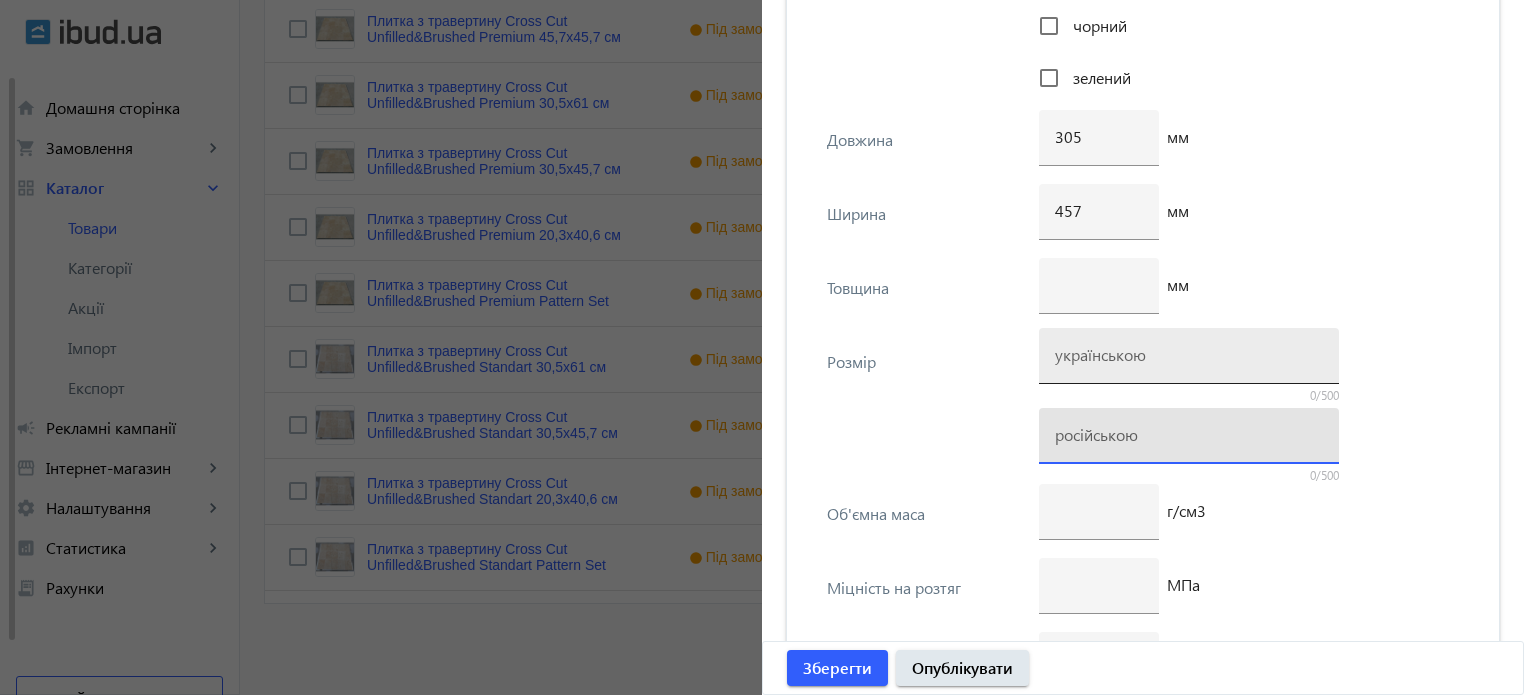 scroll, scrollTop: 3833, scrollLeft: 0, axis: vertical 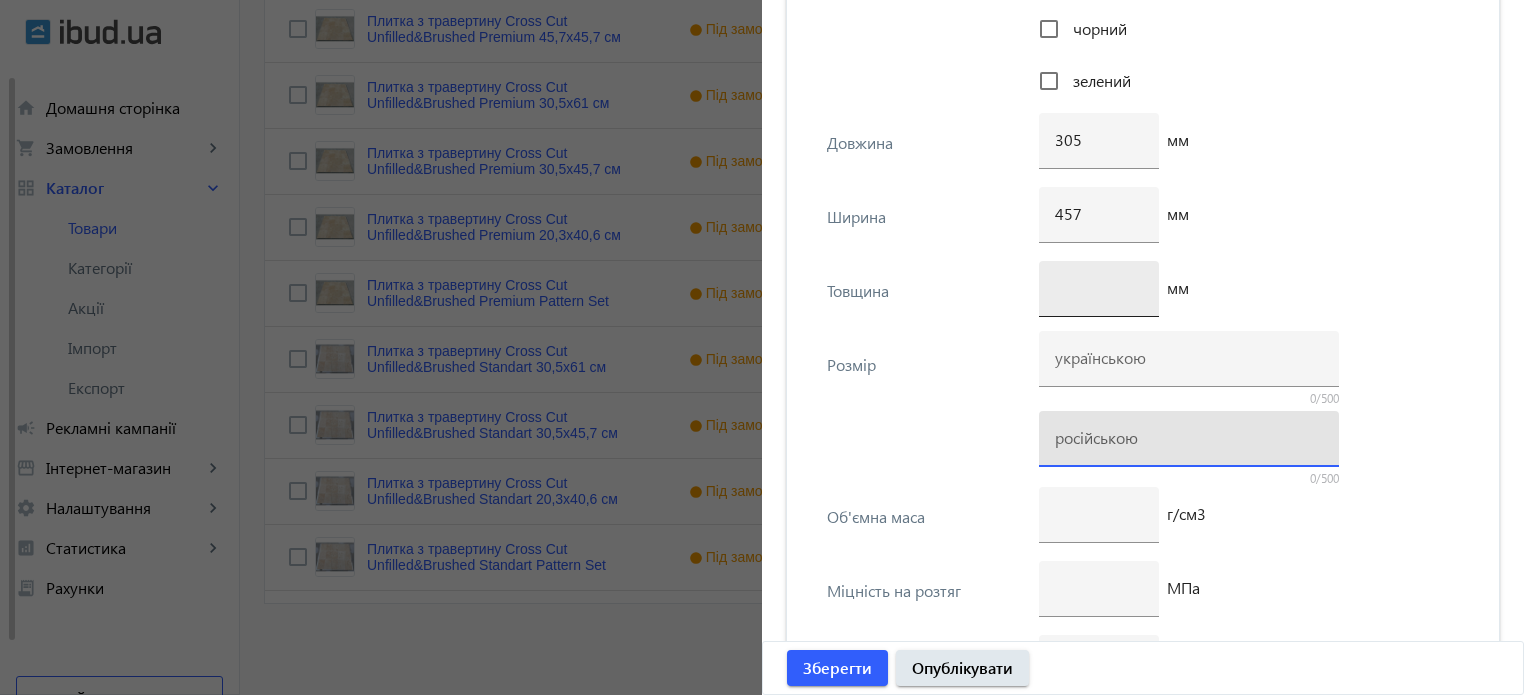 type 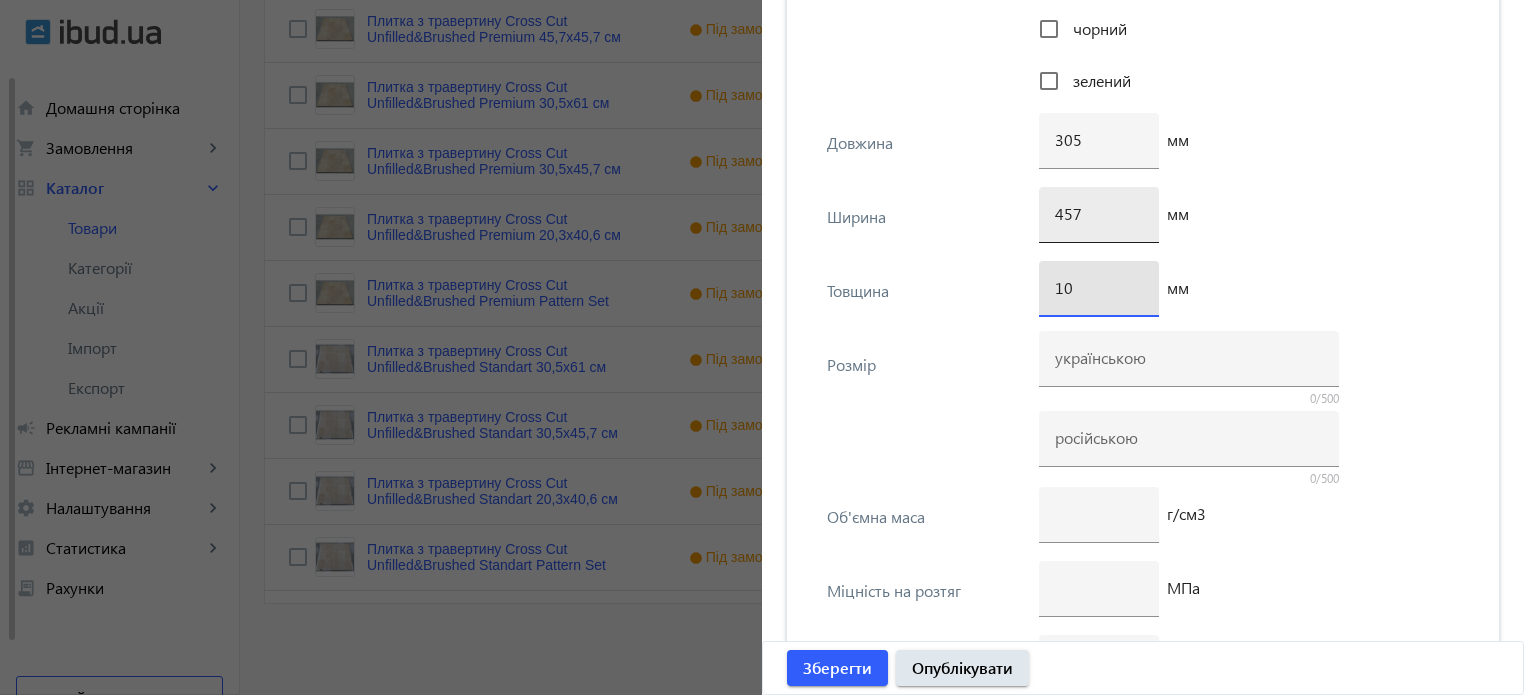 type on "10" 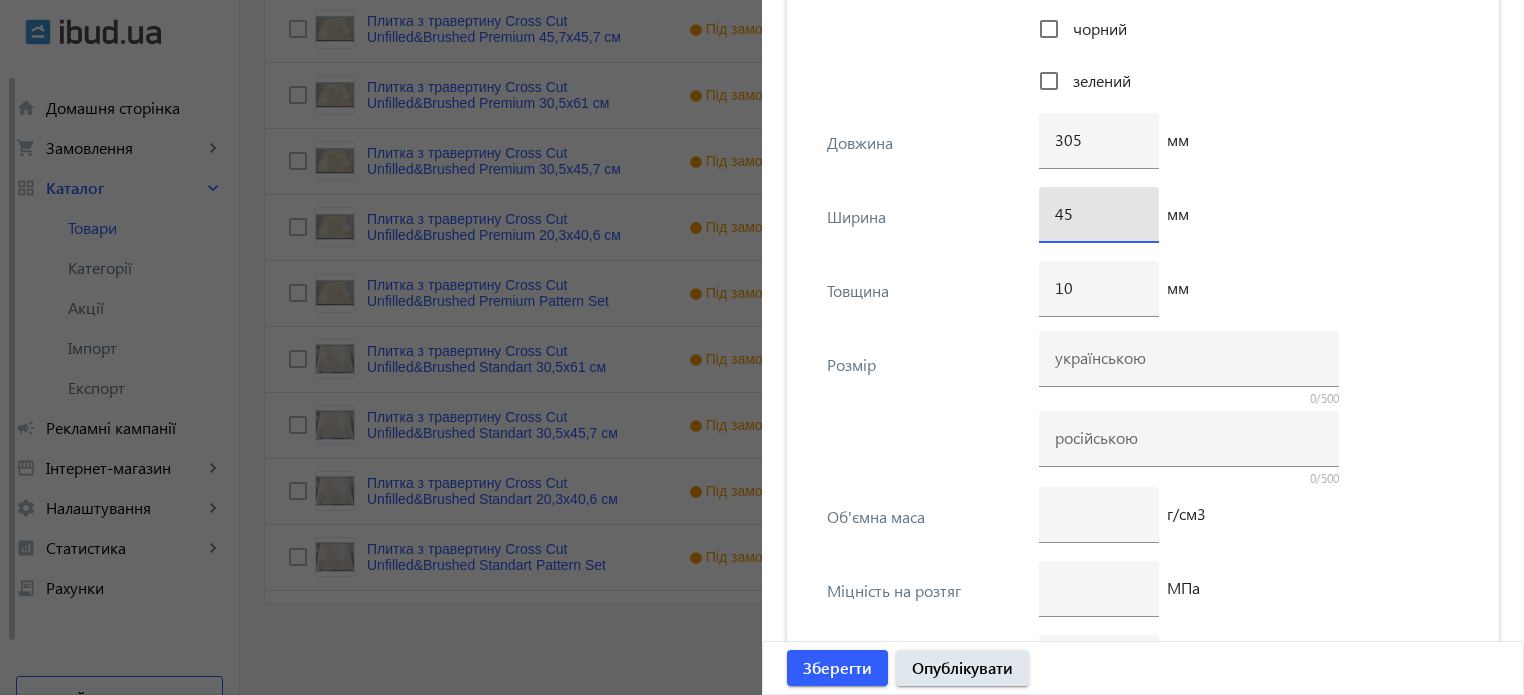 type on "4" 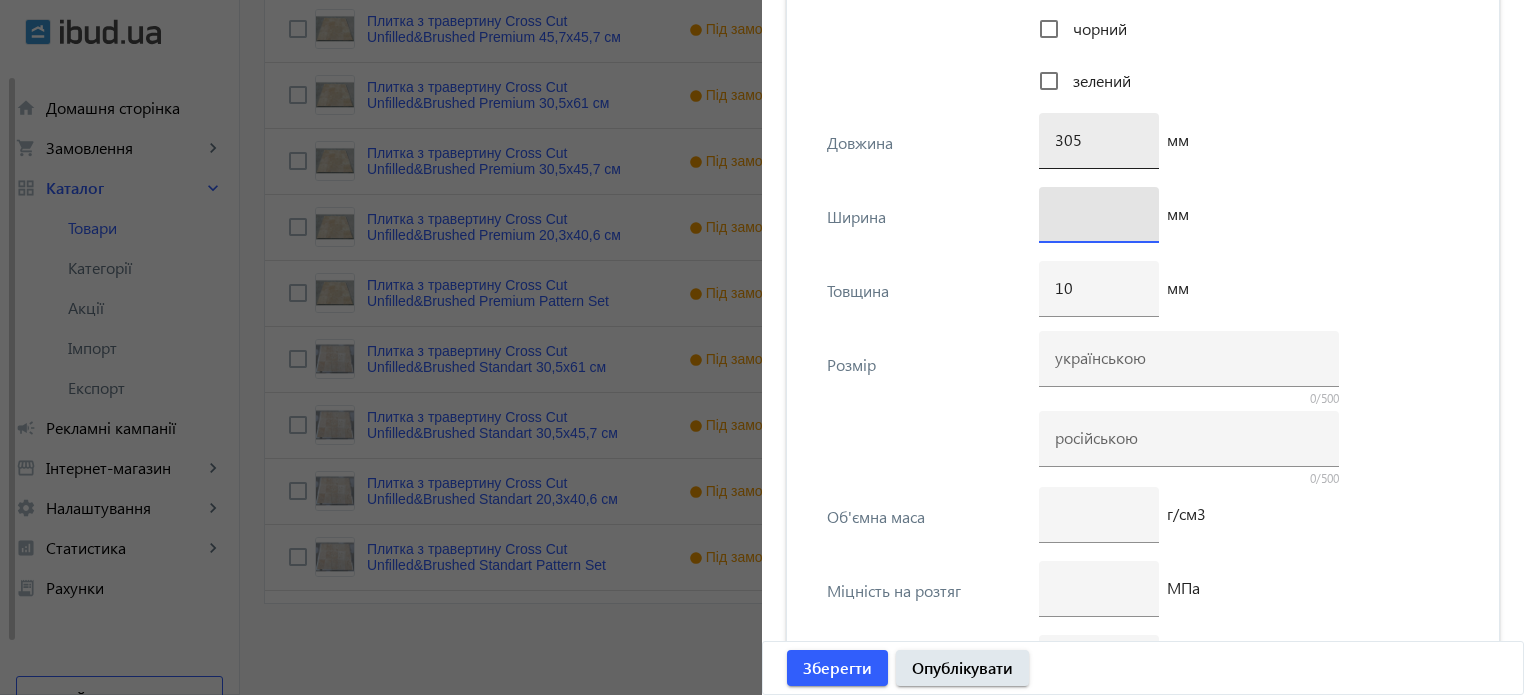 type 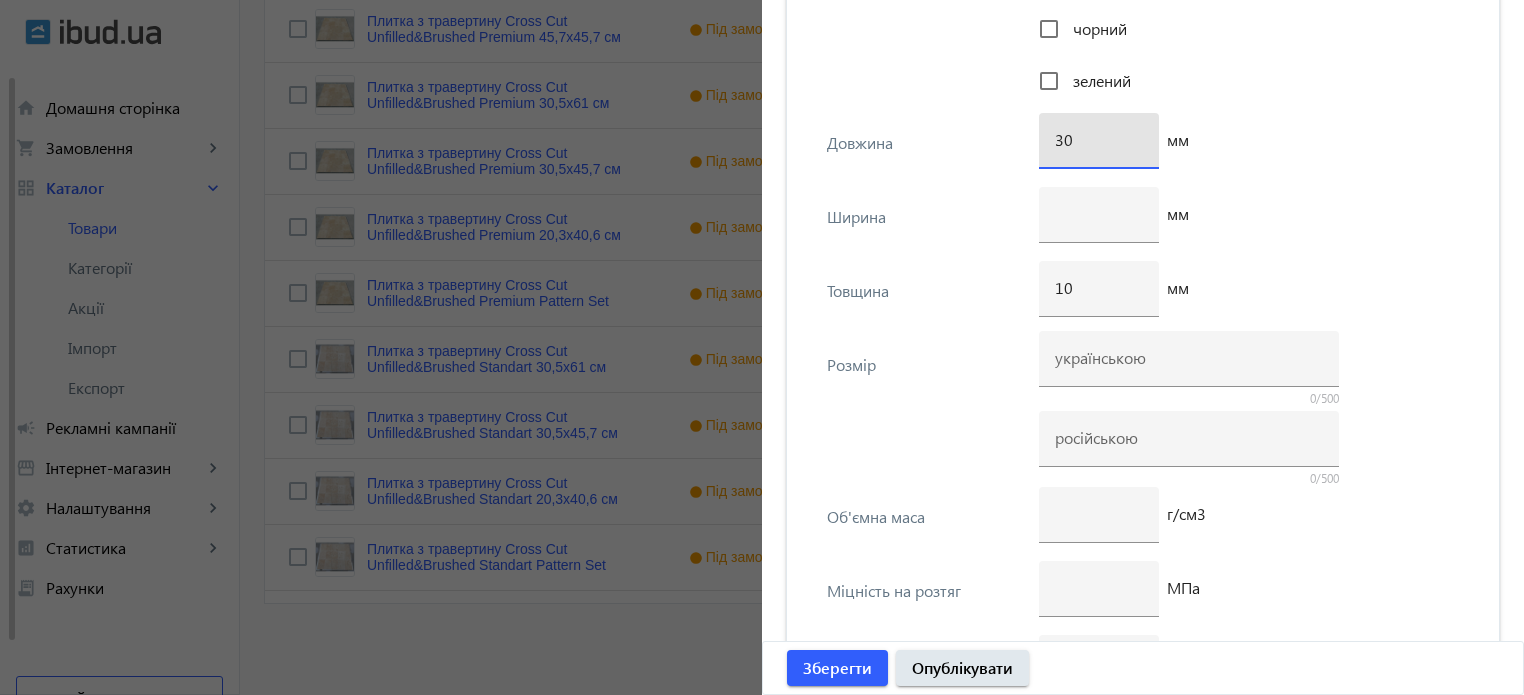 type on "3" 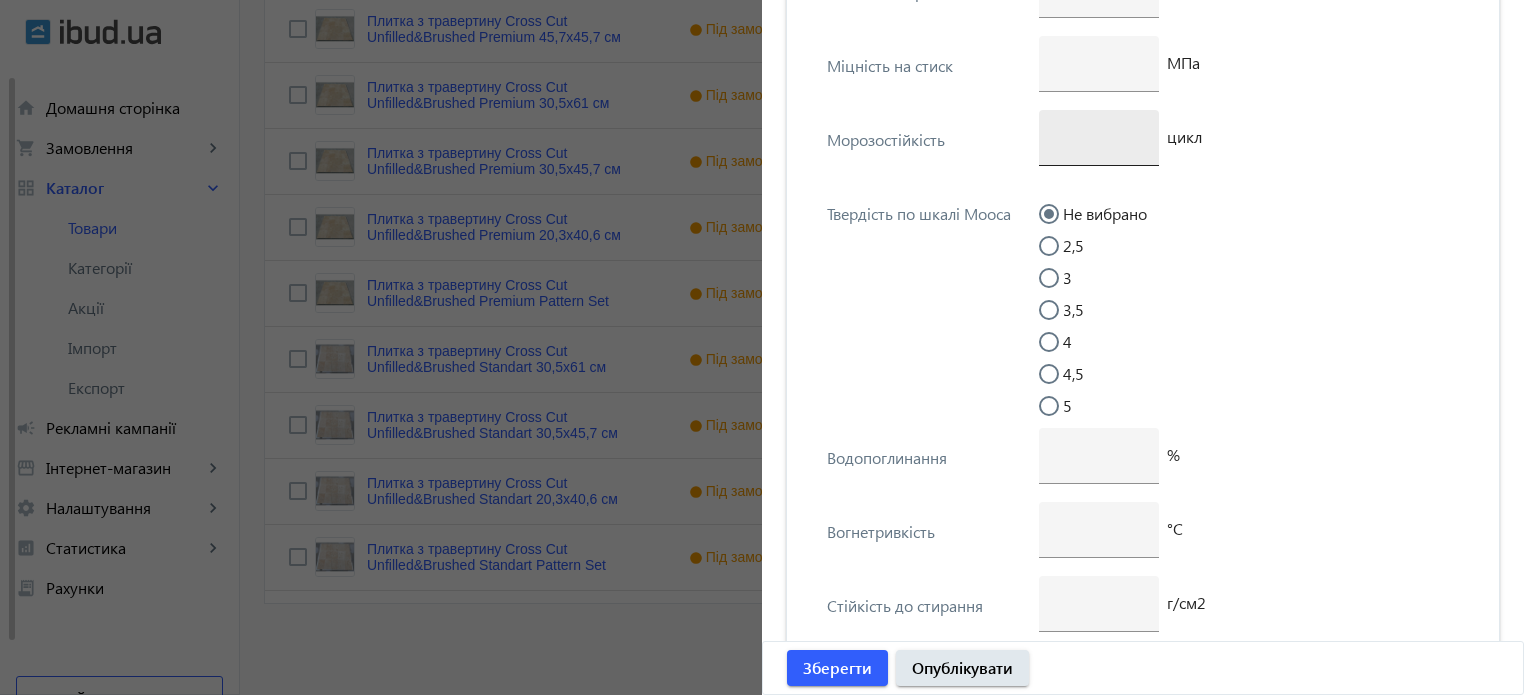 scroll, scrollTop: 4433, scrollLeft: 0, axis: vertical 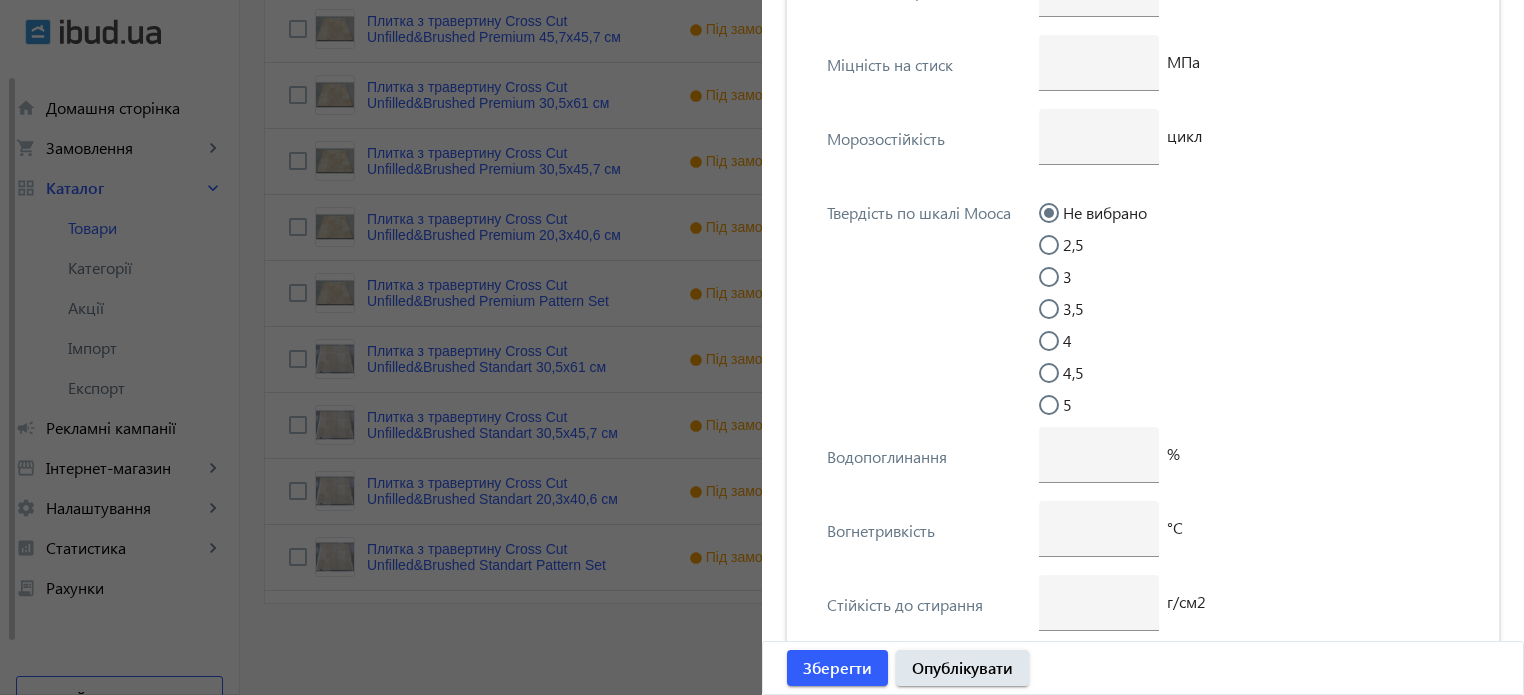 type 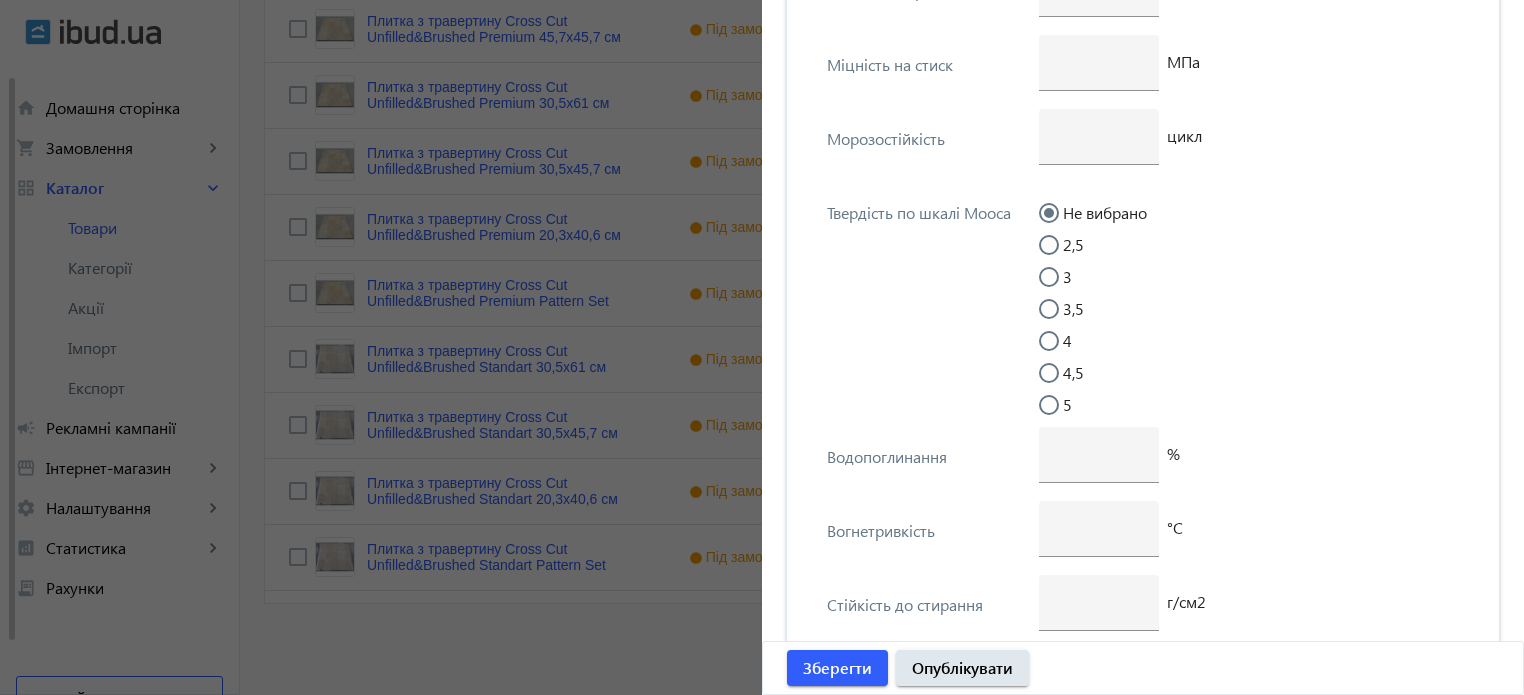 click on "2,5" at bounding box center [1059, 255] 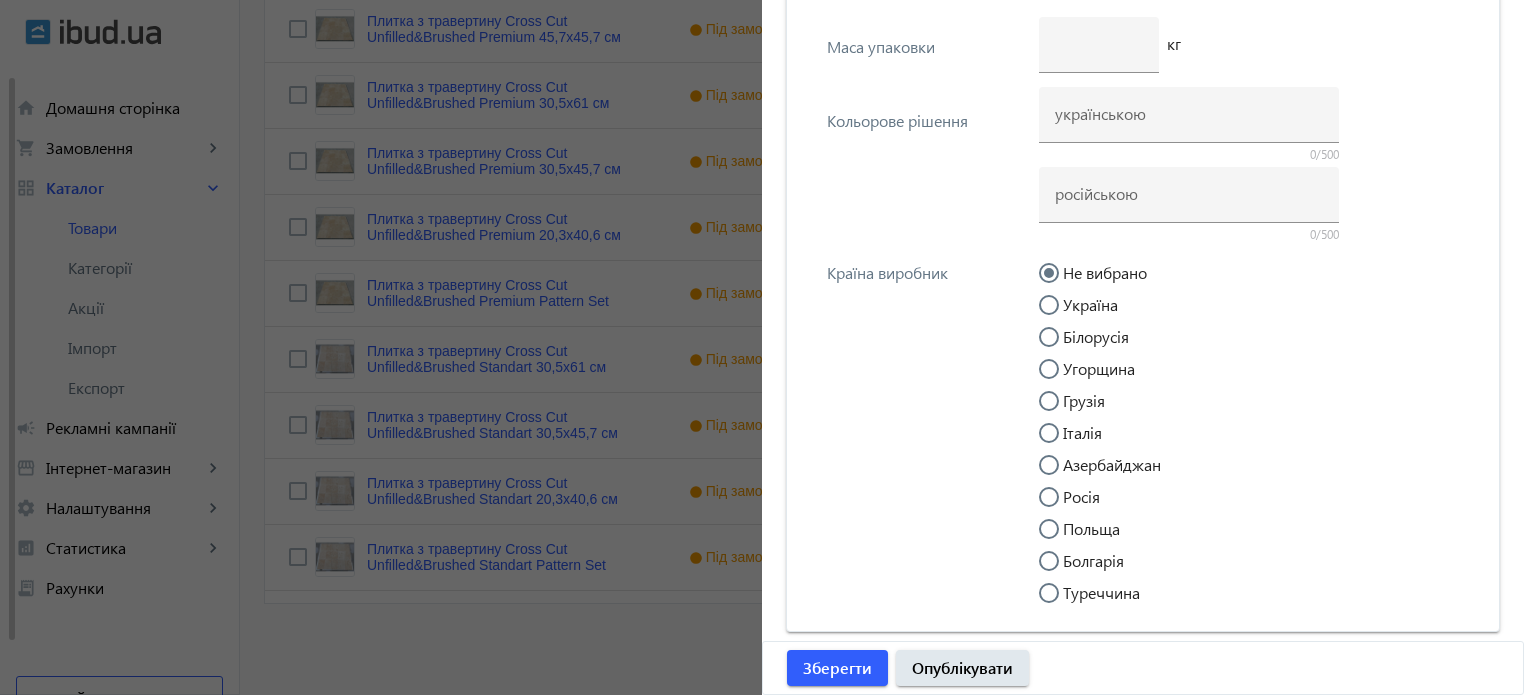 scroll, scrollTop: 5360, scrollLeft: 0, axis: vertical 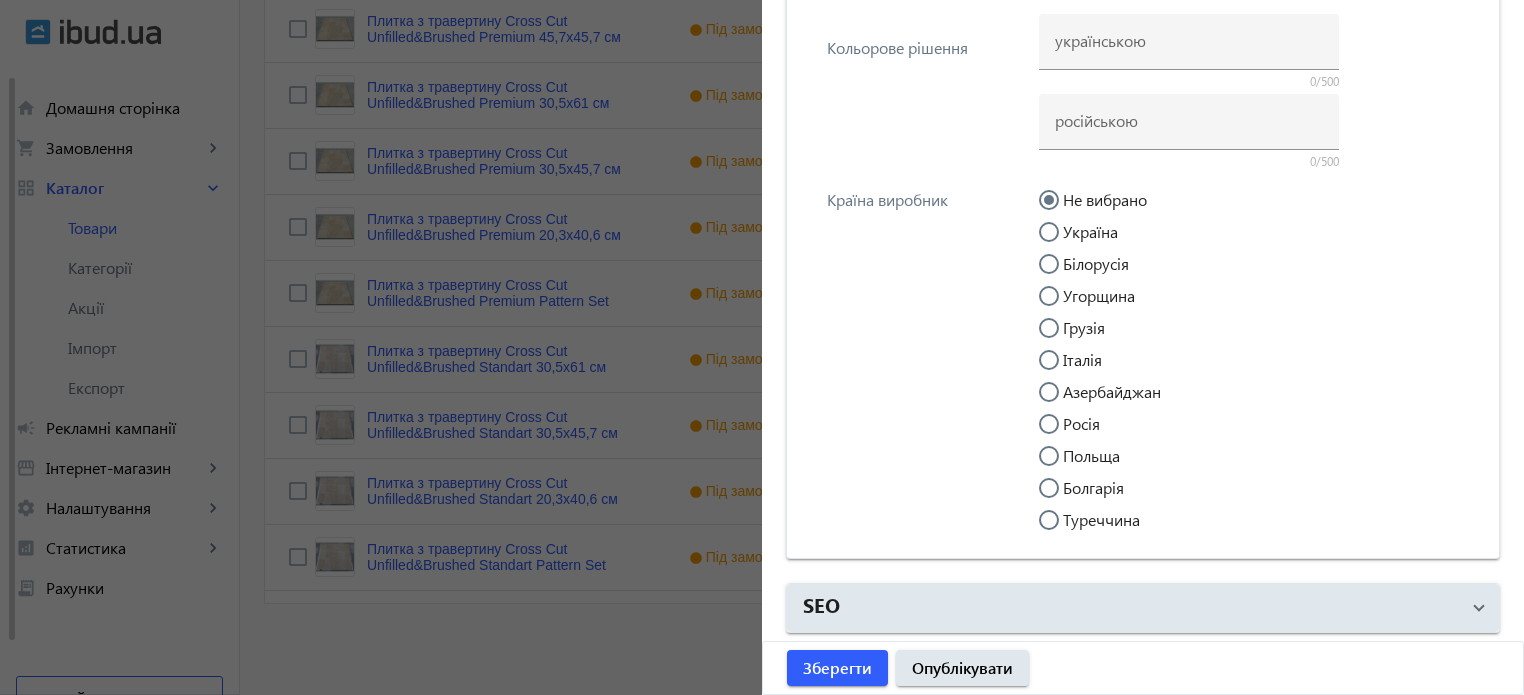 click on "[COUNTRY]" at bounding box center (1059, 530) 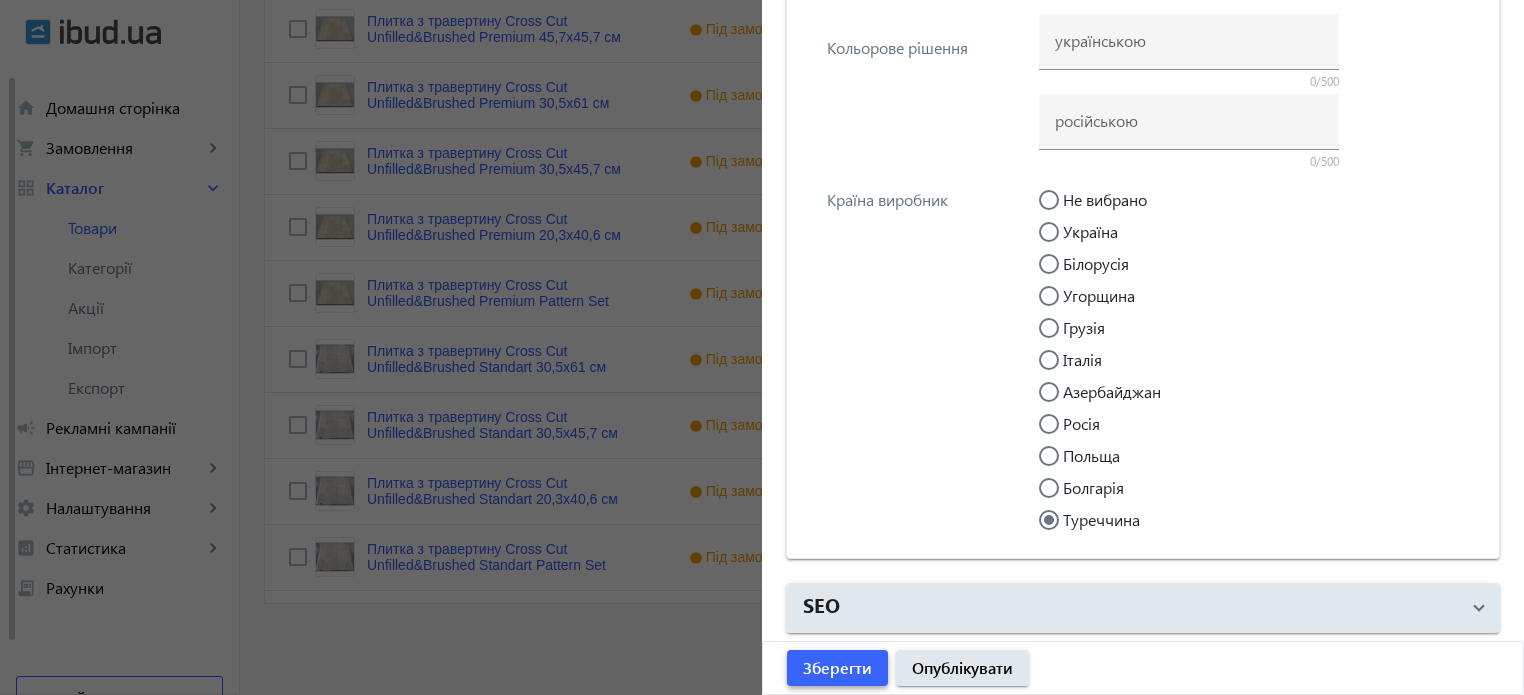click on "Зберегти" 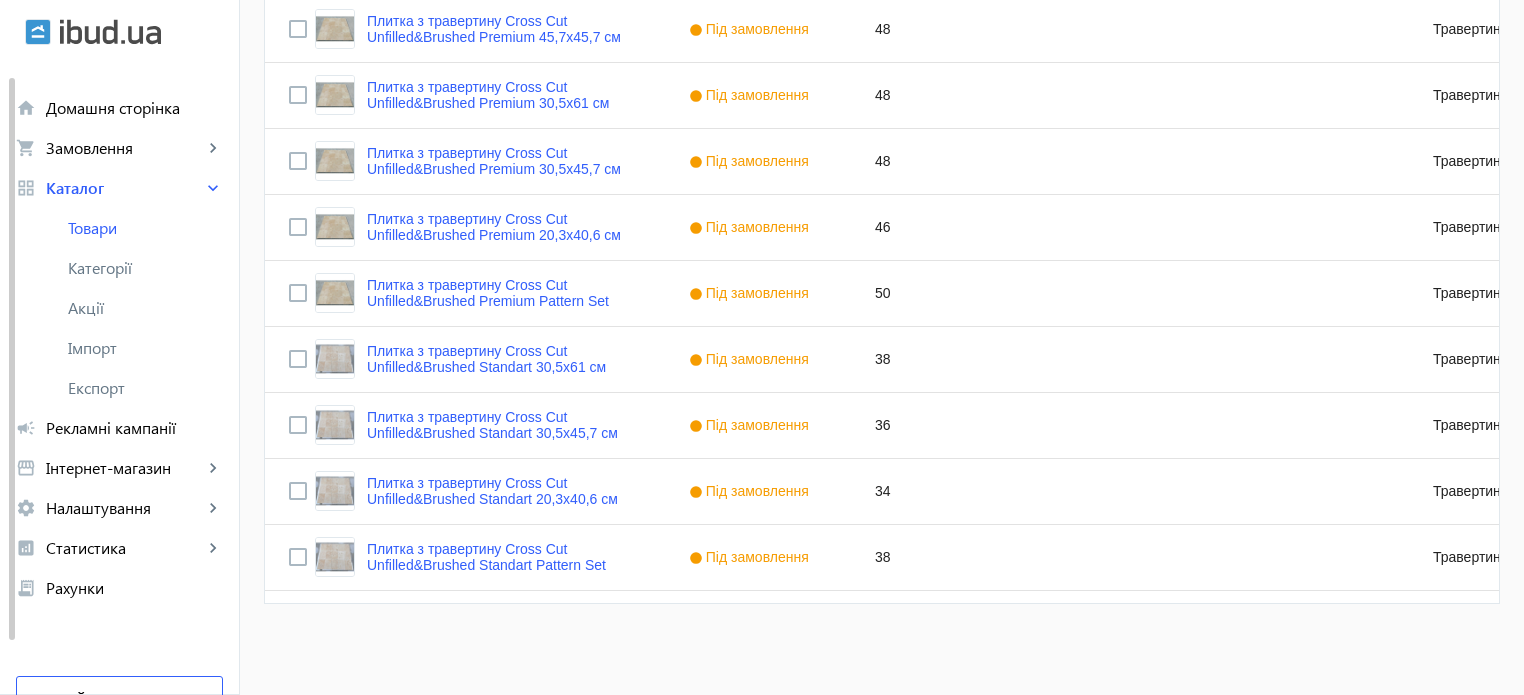 scroll, scrollTop: 0, scrollLeft: 0, axis: both 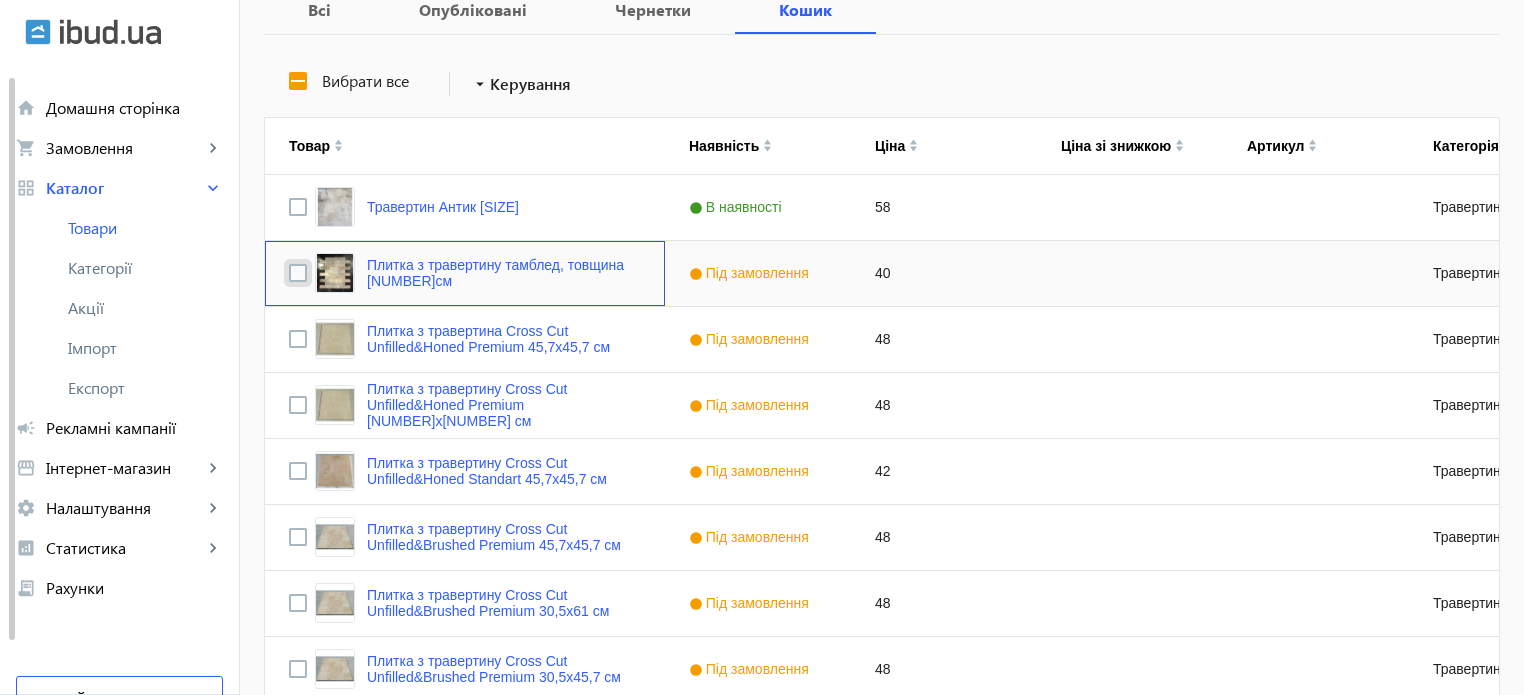 click at bounding box center (298, 273) 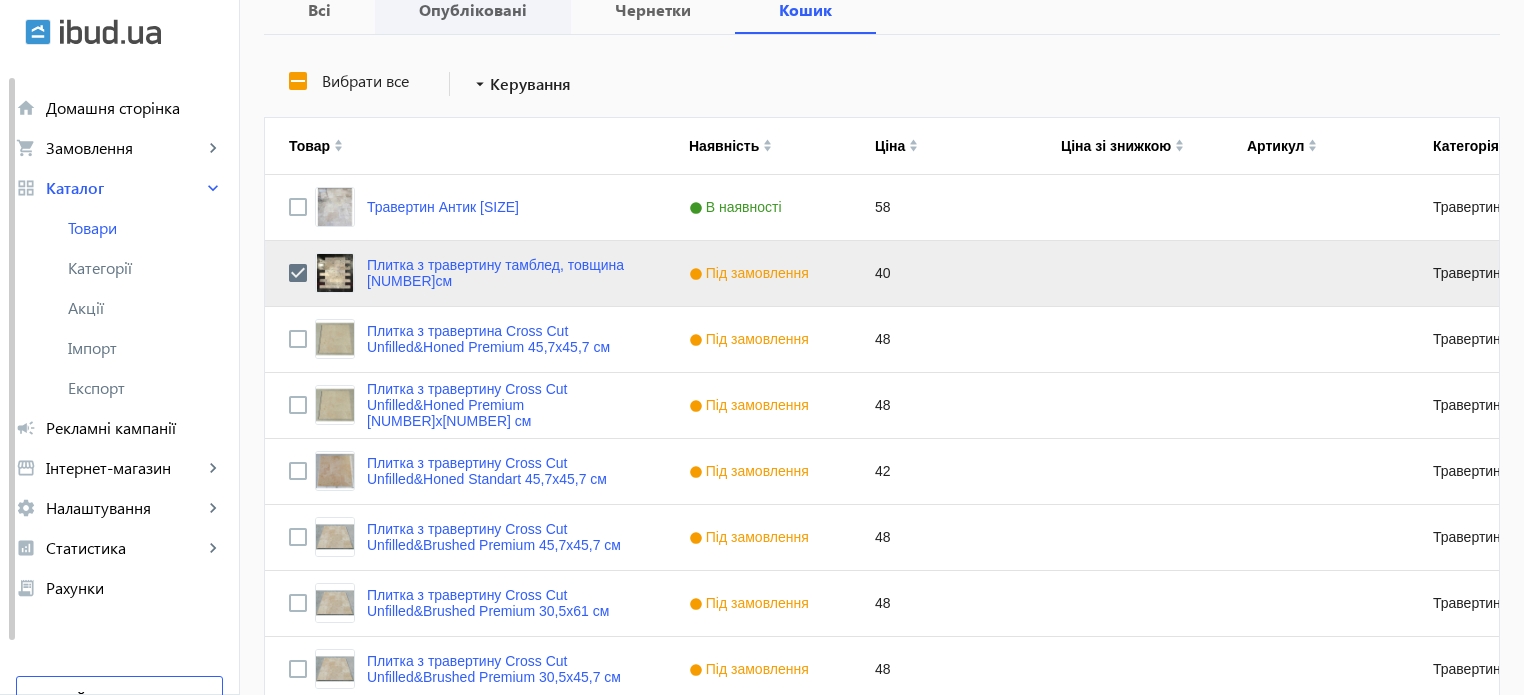 click on "Опубліковані" at bounding box center (473, 10) 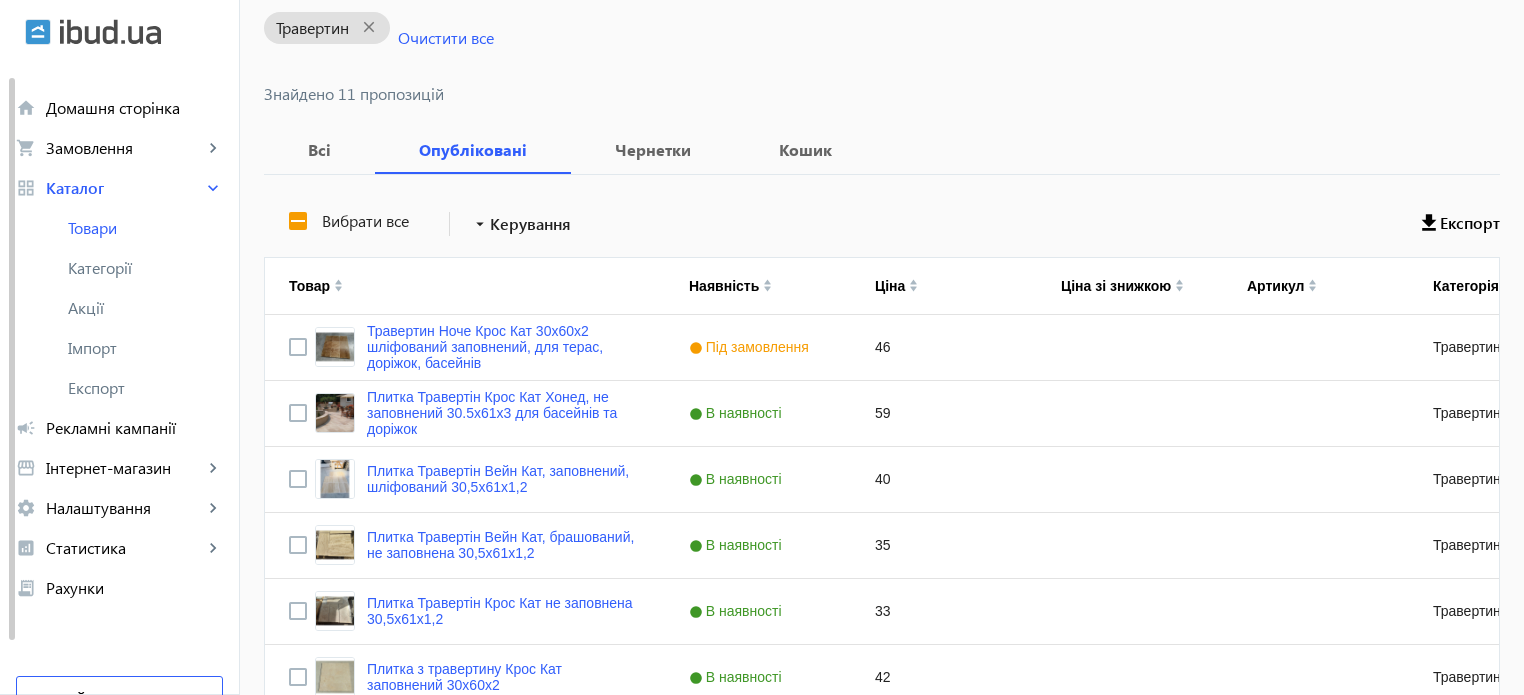 scroll, scrollTop: 209, scrollLeft: 0, axis: vertical 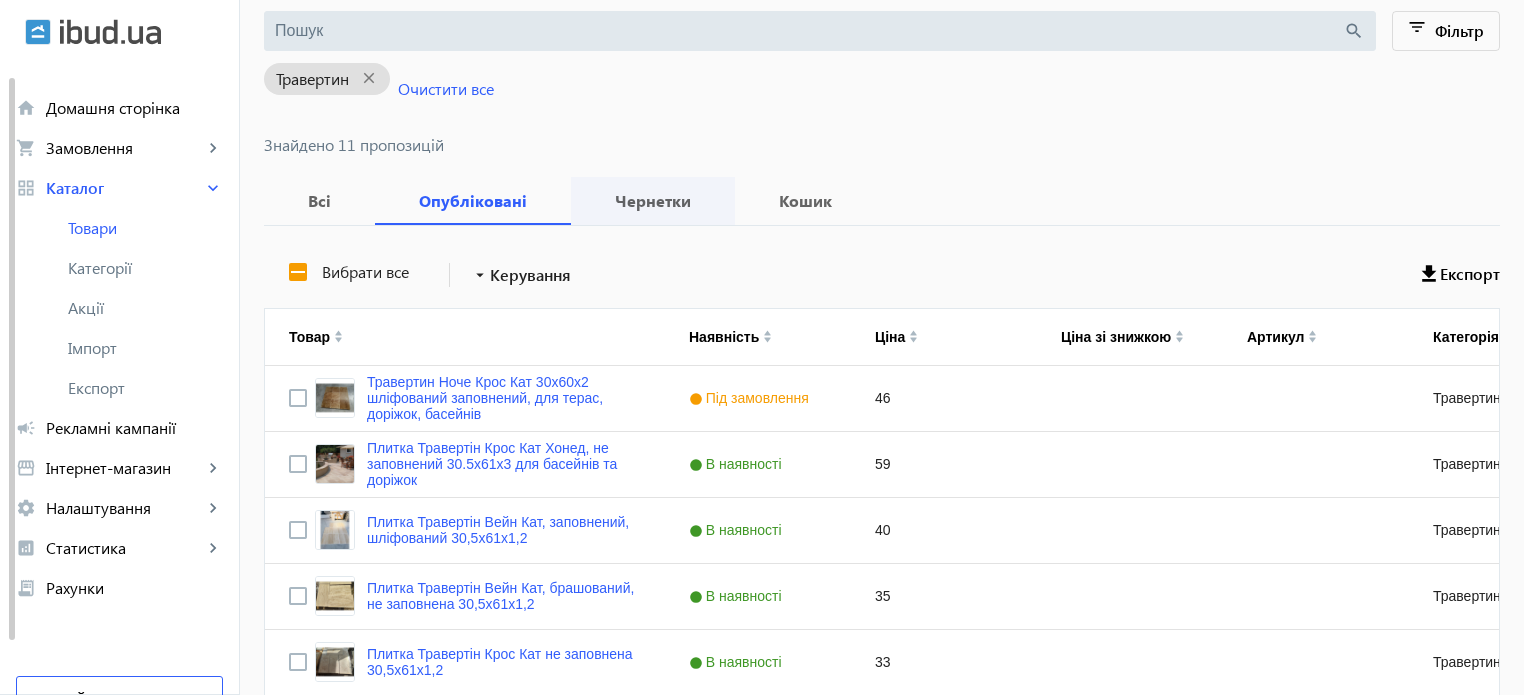 click on "Чернетки" at bounding box center [653, 201] 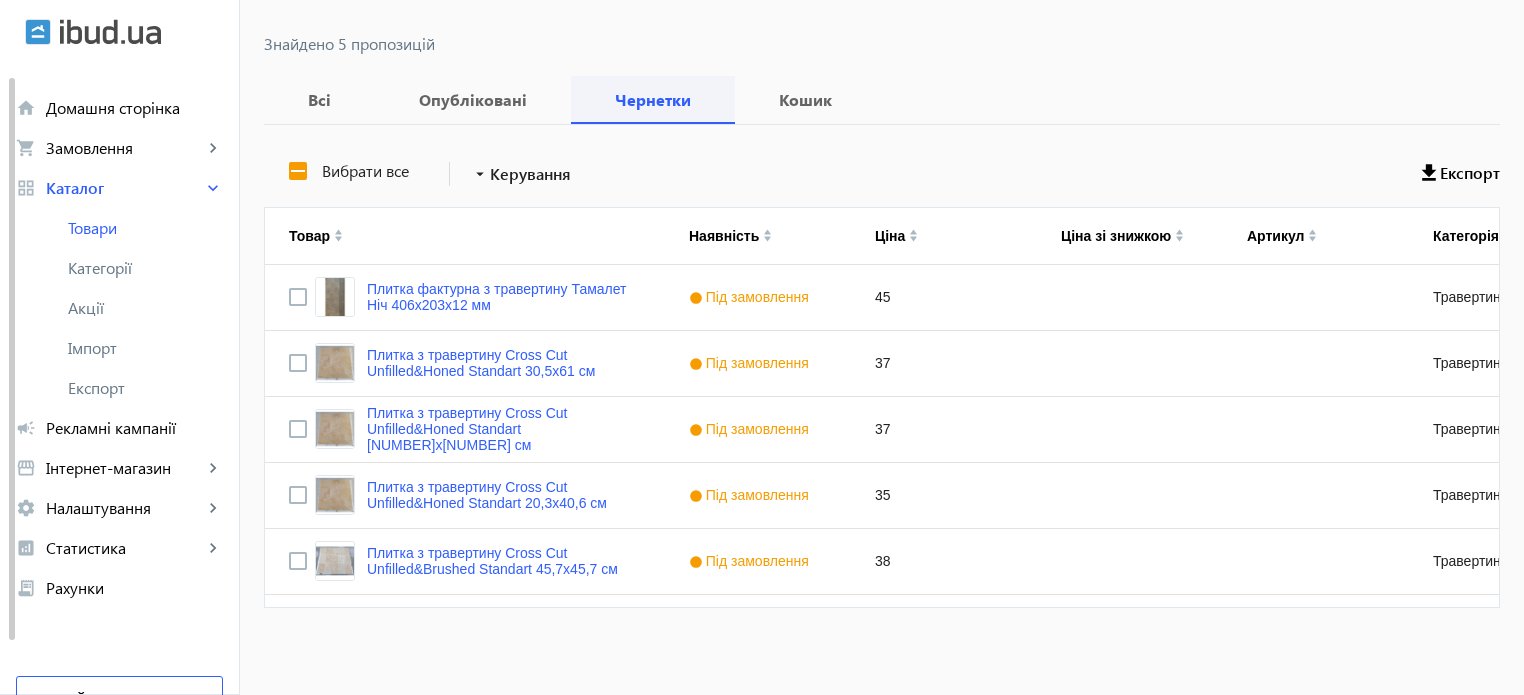 scroll, scrollTop: 313, scrollLeft: 0, axis: vertical 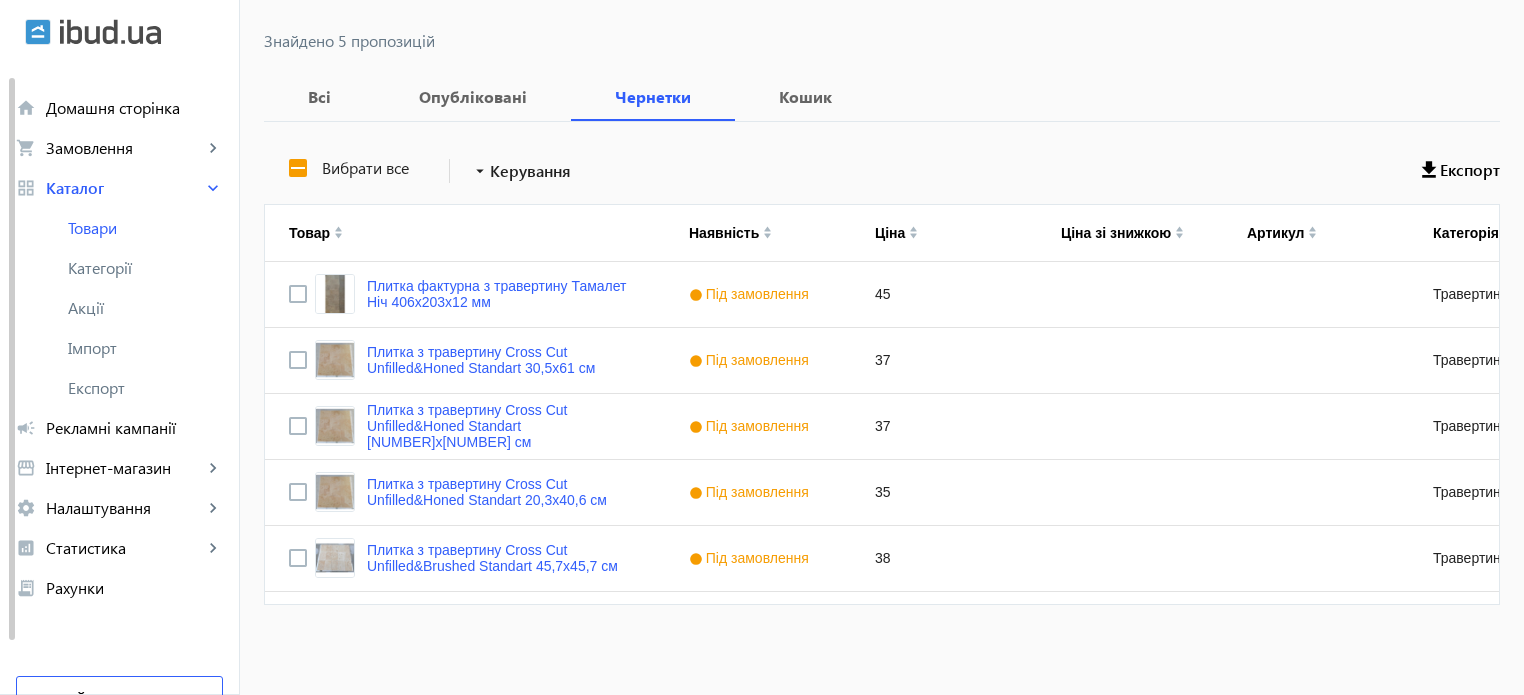click on "Вибрати все" at bounding box center [363, 168] 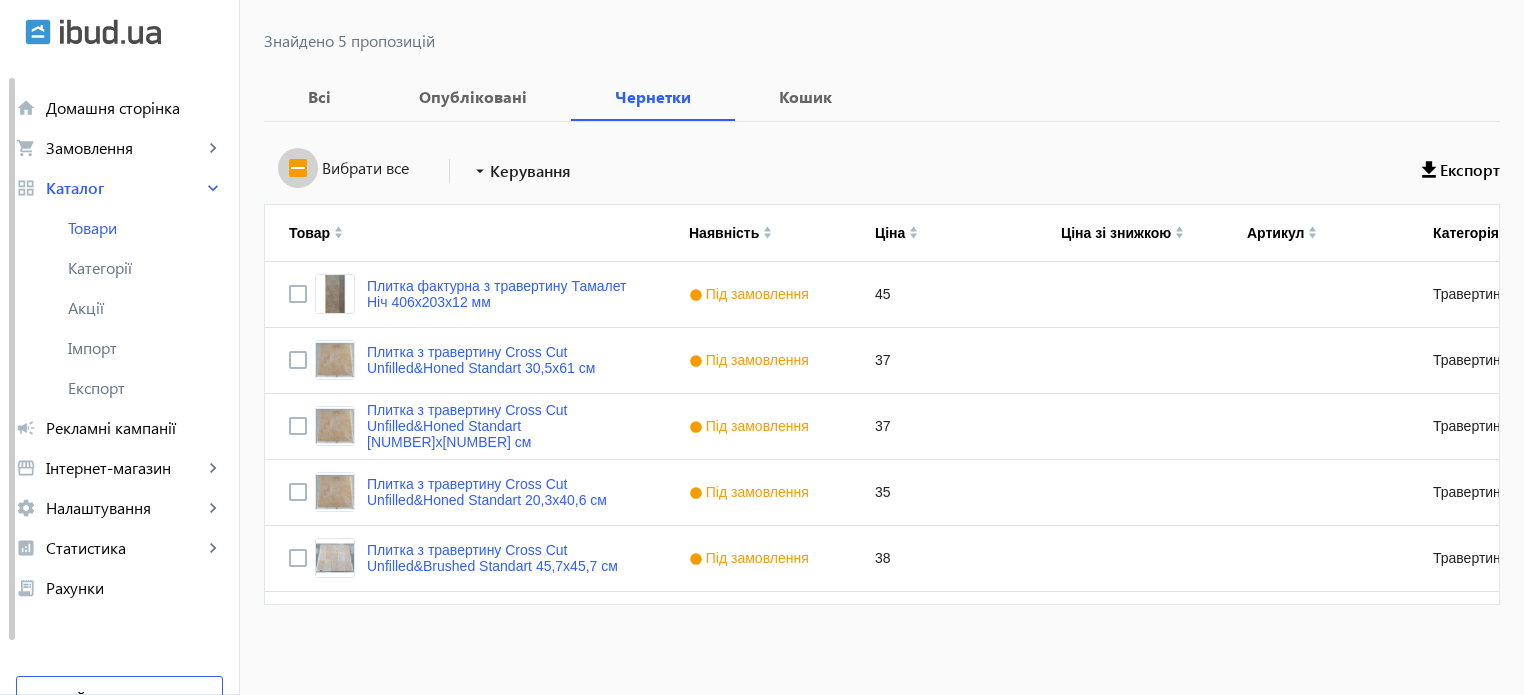 click on "Вибрати все" at bounding box center [298, 168] 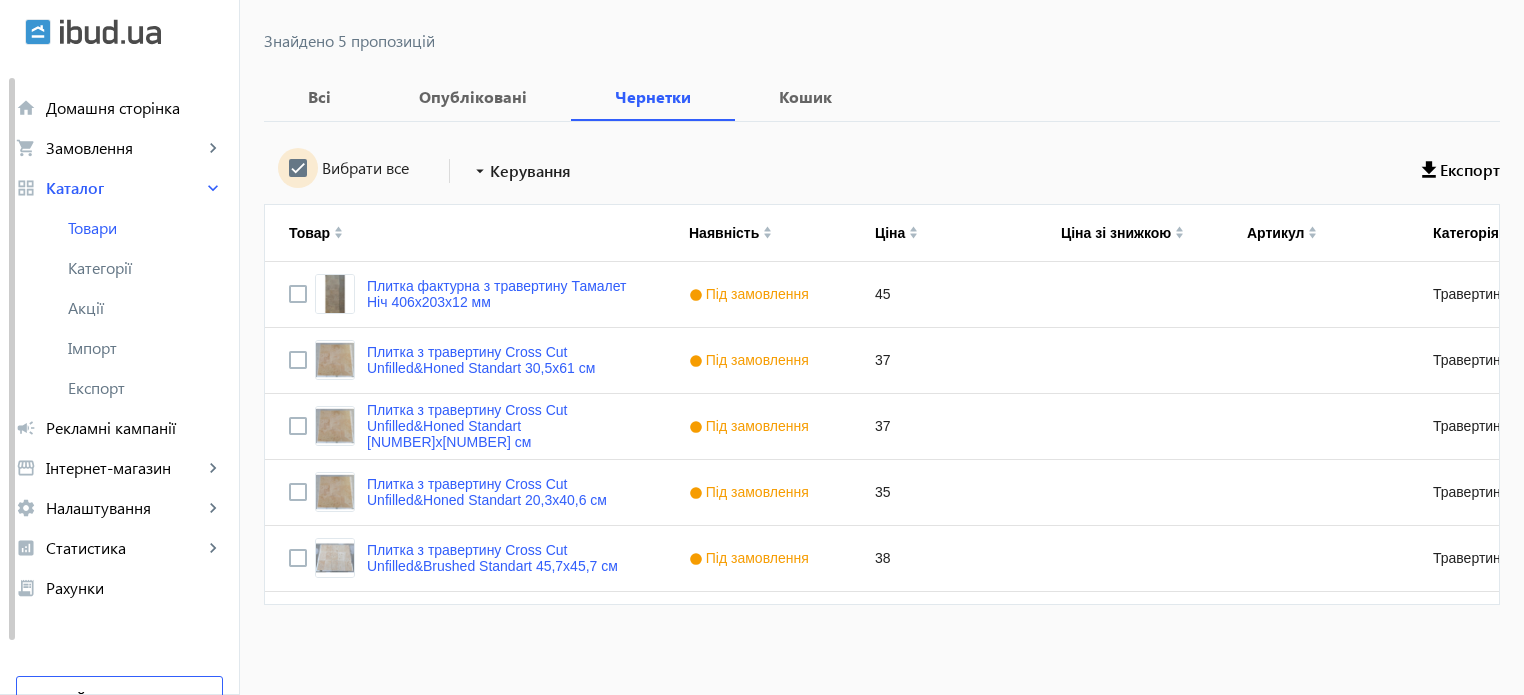 checkbox on "true" 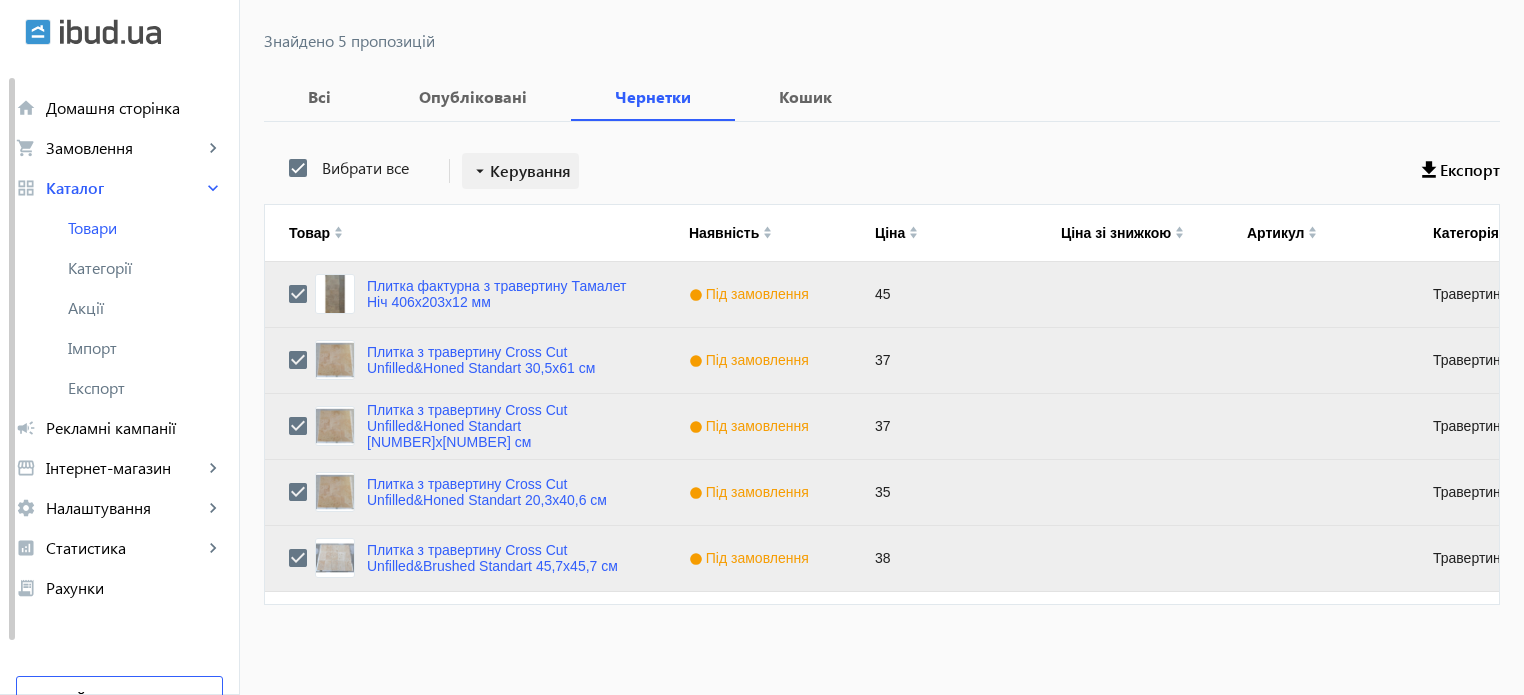 click on "Керування" 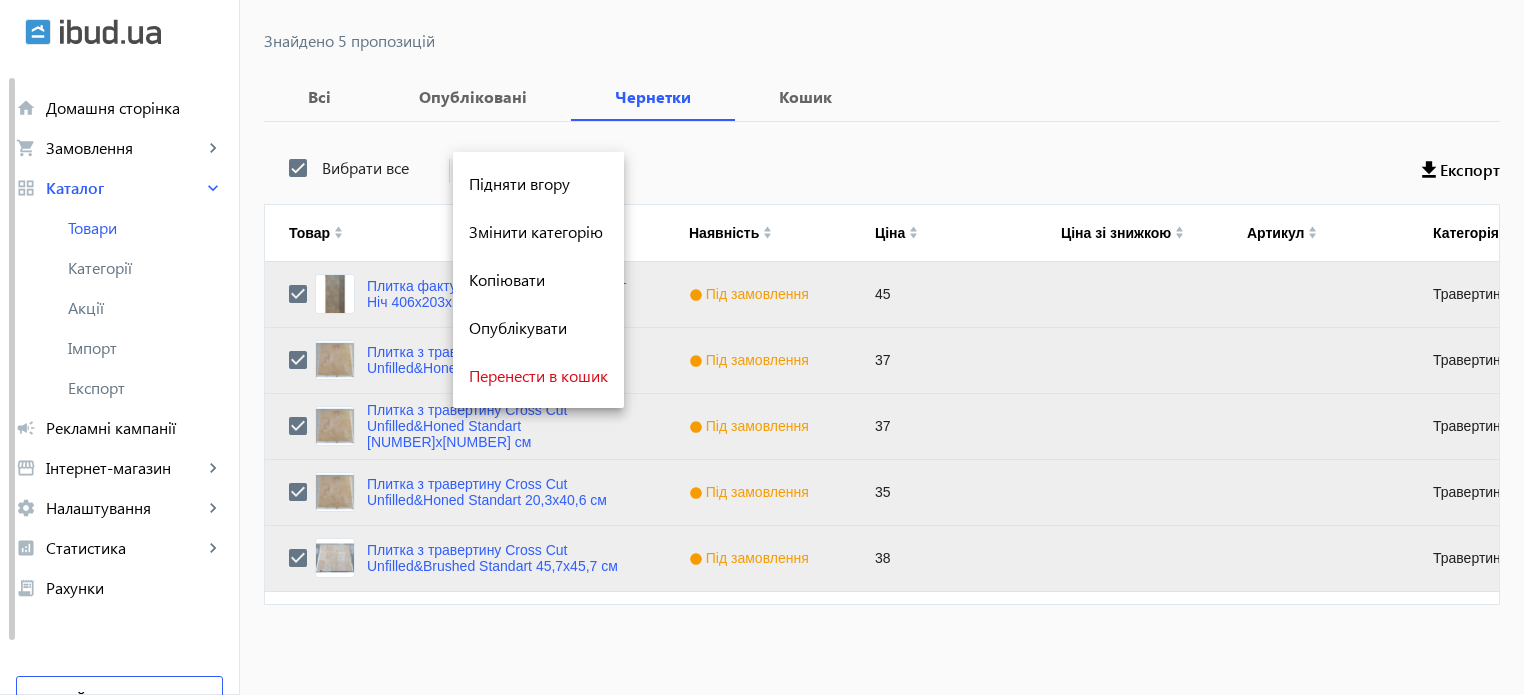 click at bounding box center [762, 347] 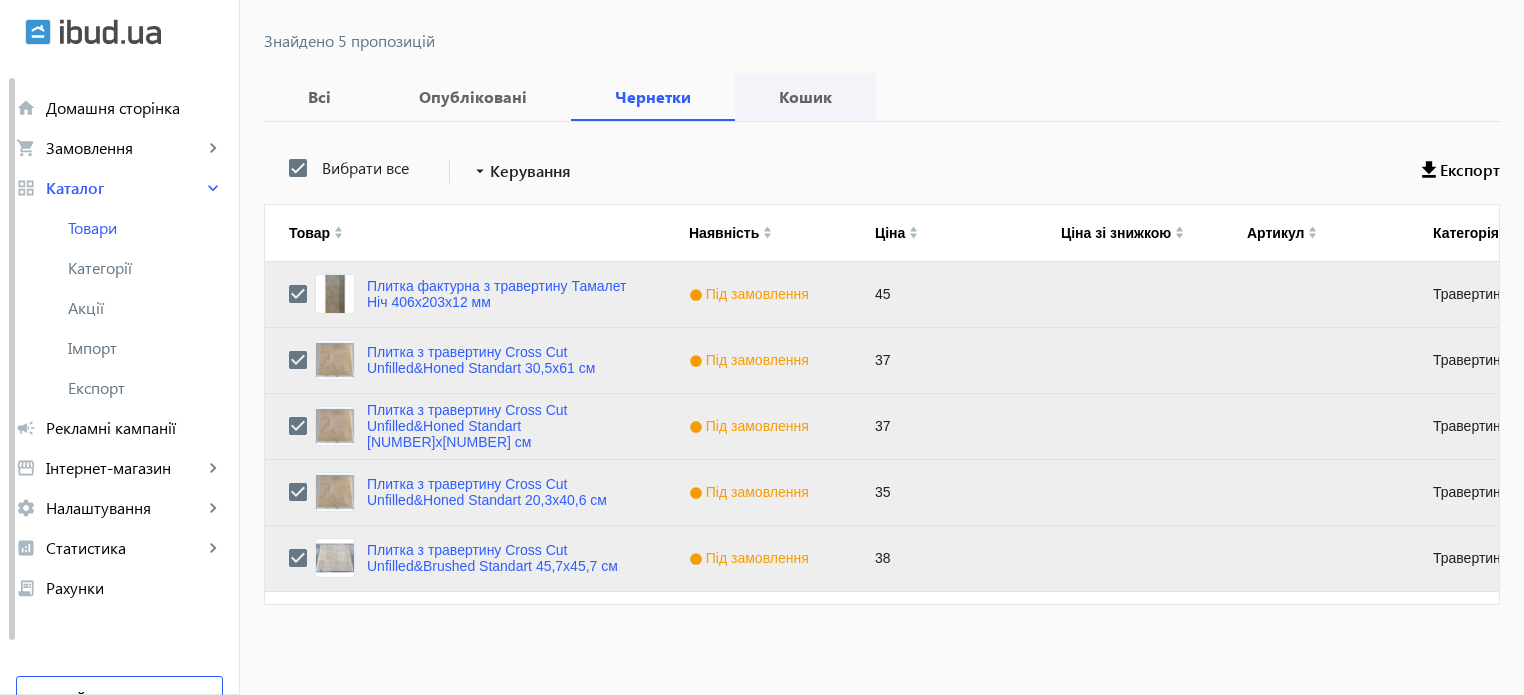 click on "Кошик" at bounding box center (805, 97) 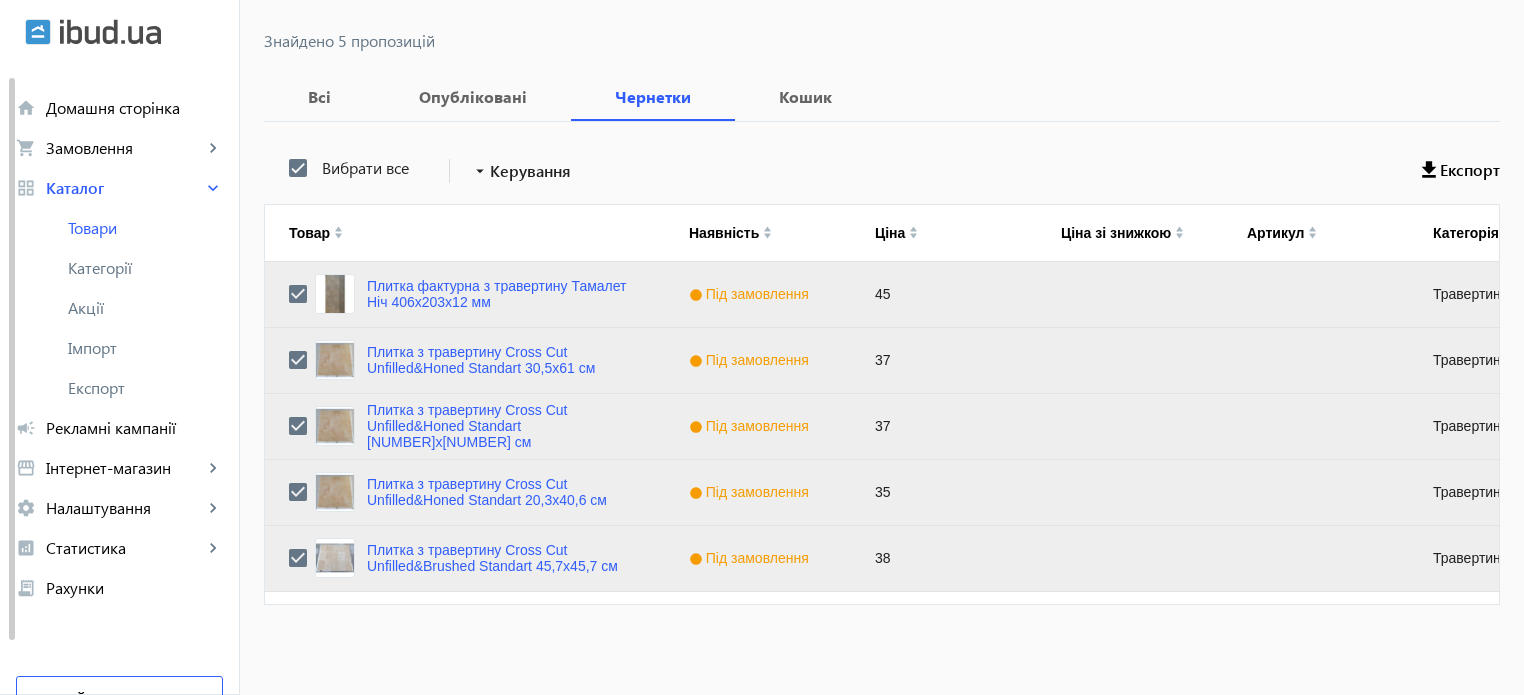 type 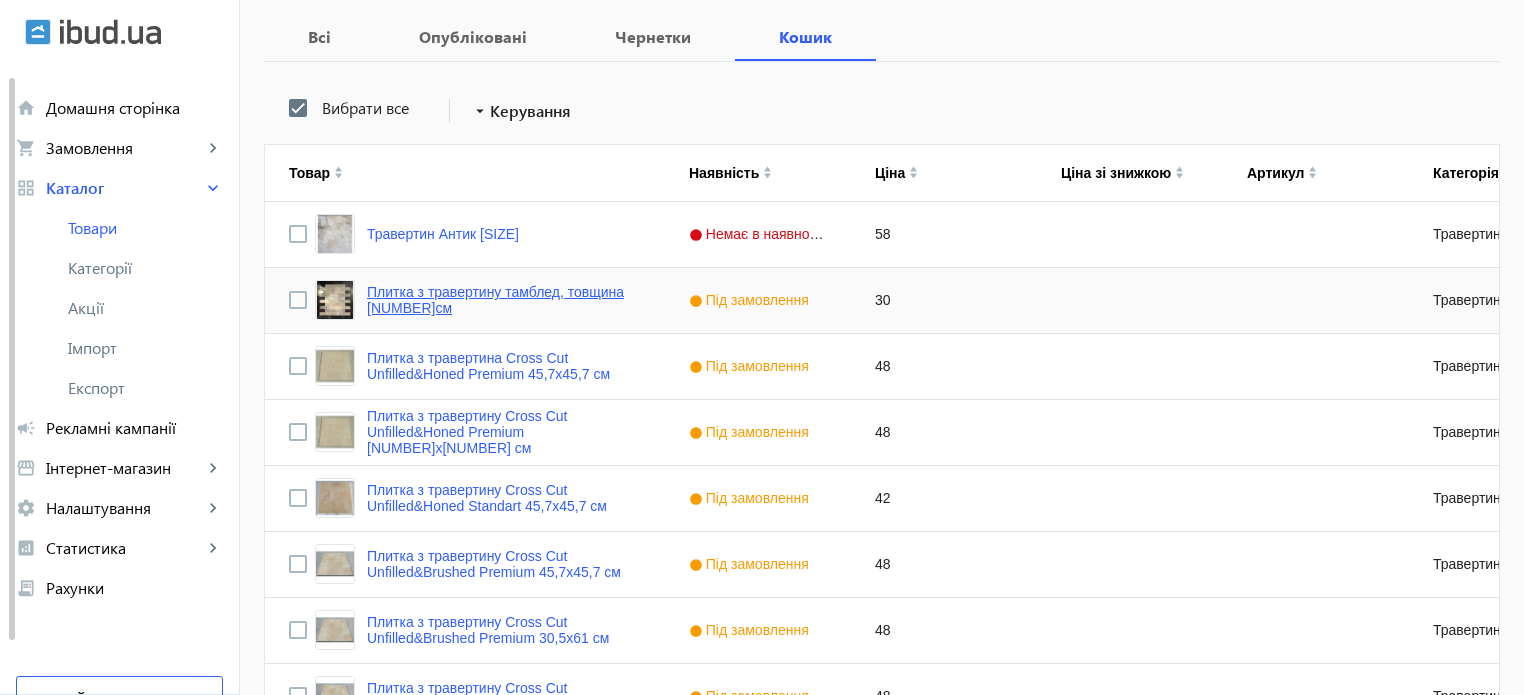 scroll, scrollTop: 400, scrollLeft: 0, axis: vertical 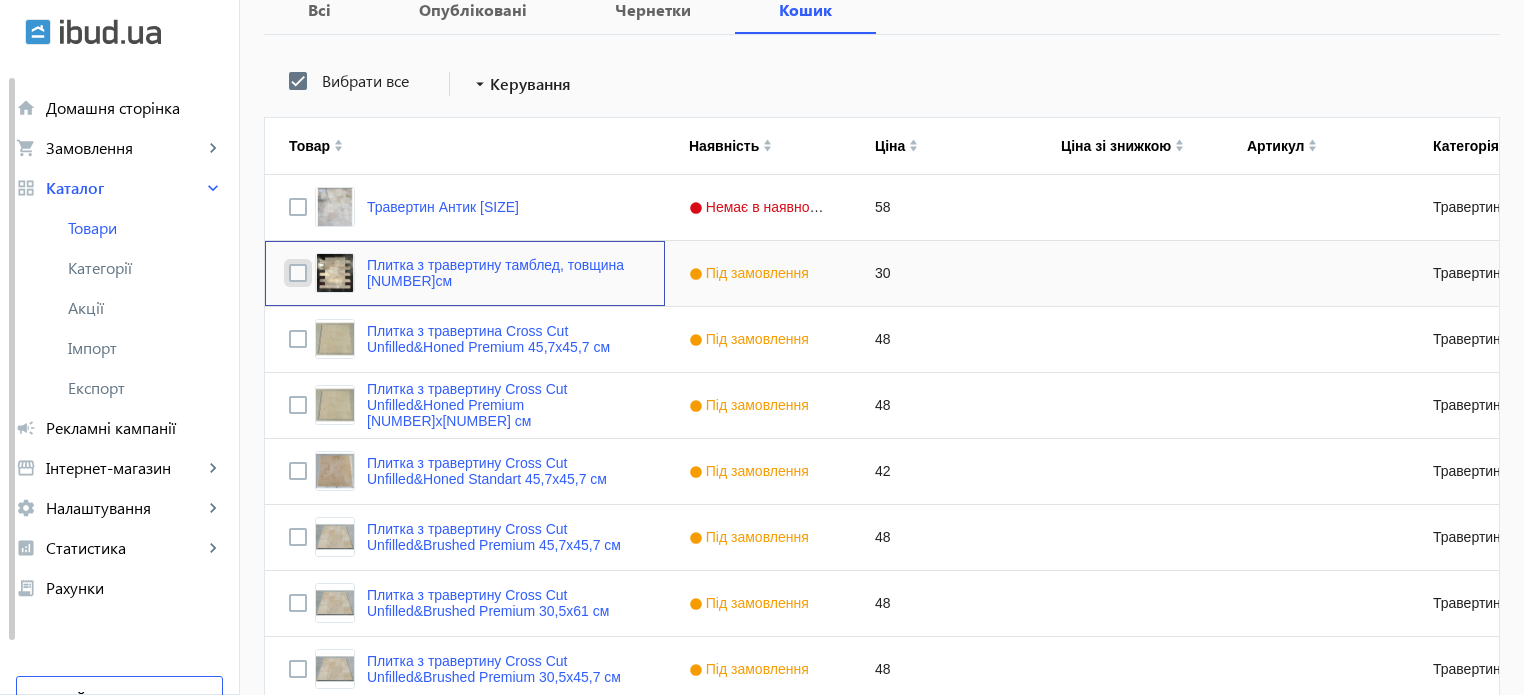click at bounding box center [298, 273] 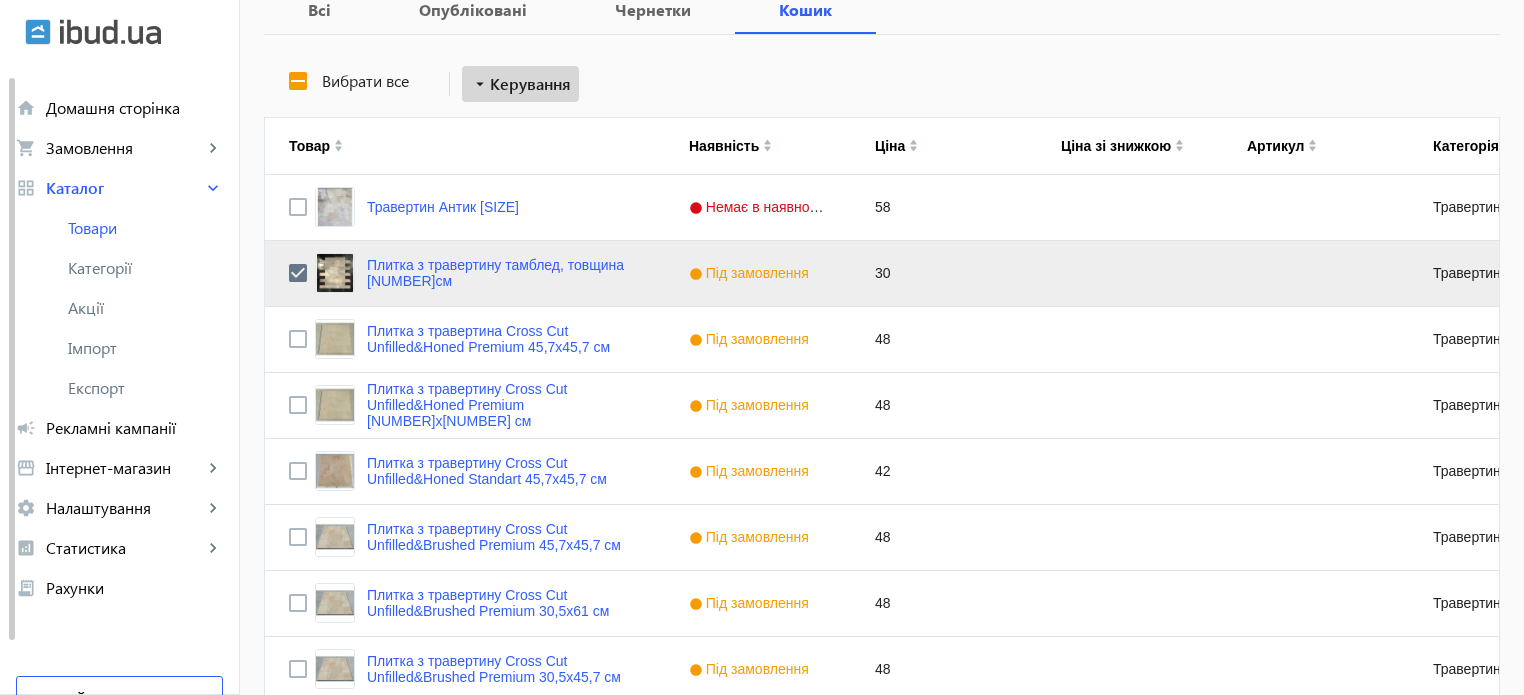 click on "arrow_drop_down" 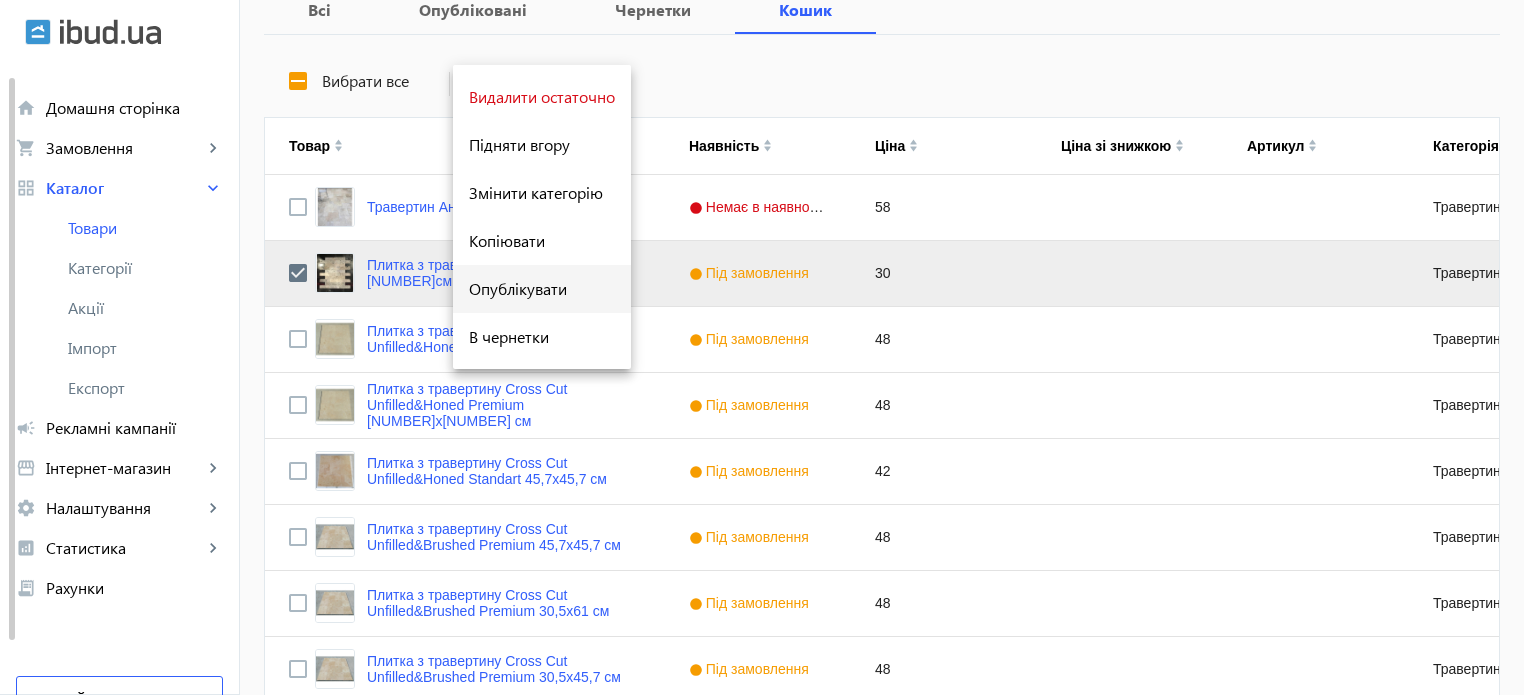click on "Опублікувати" at bounding box center (542, 289) 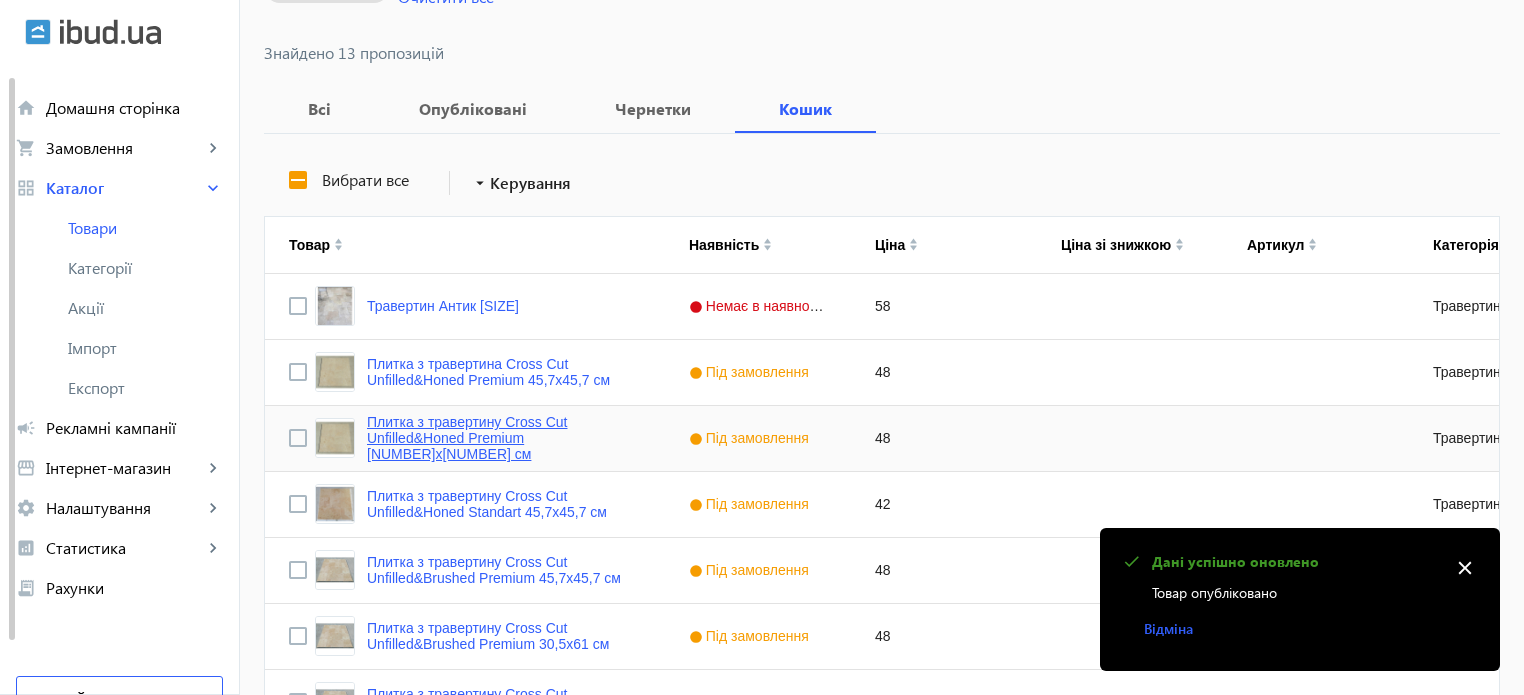 scroll, scrollTop: 300, scrollLeft: 0, axis: vertical 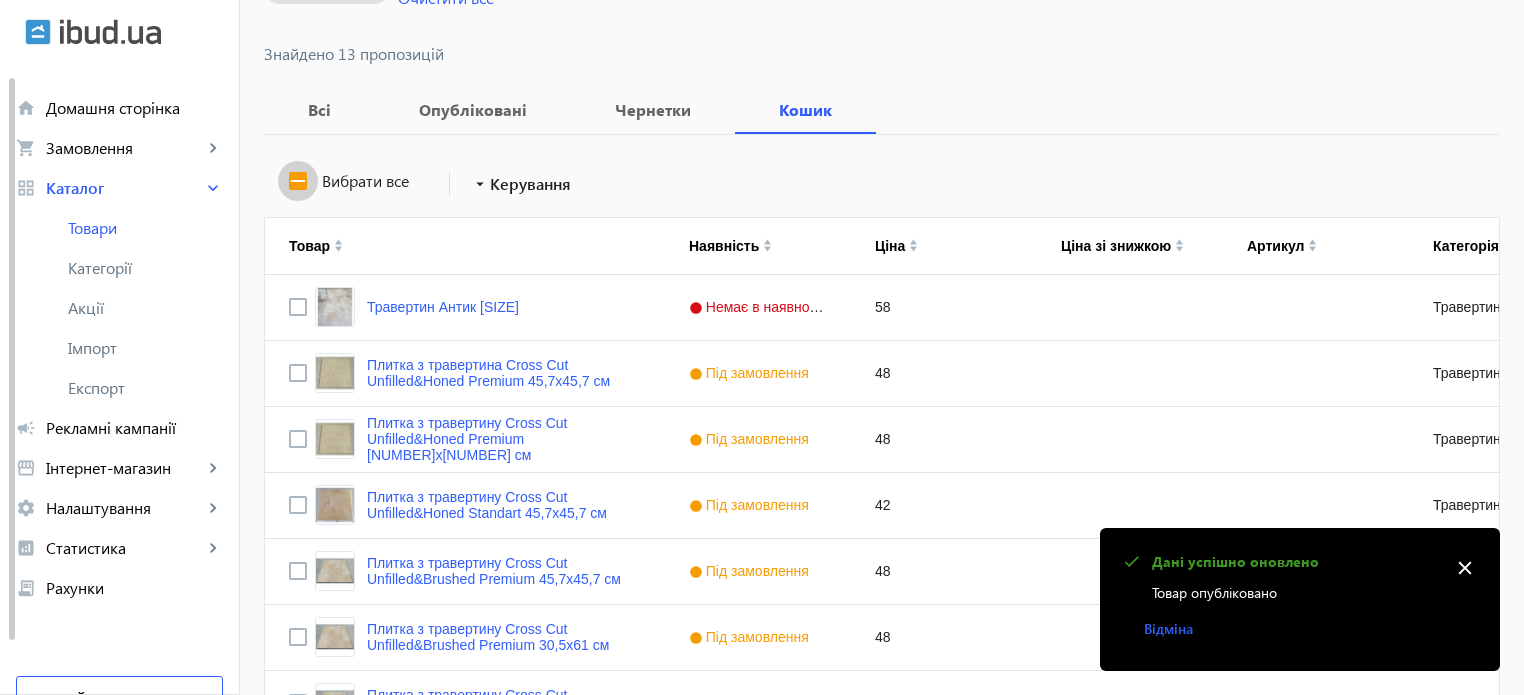 click on "Вибрати все" at bounding box center [298, 181] 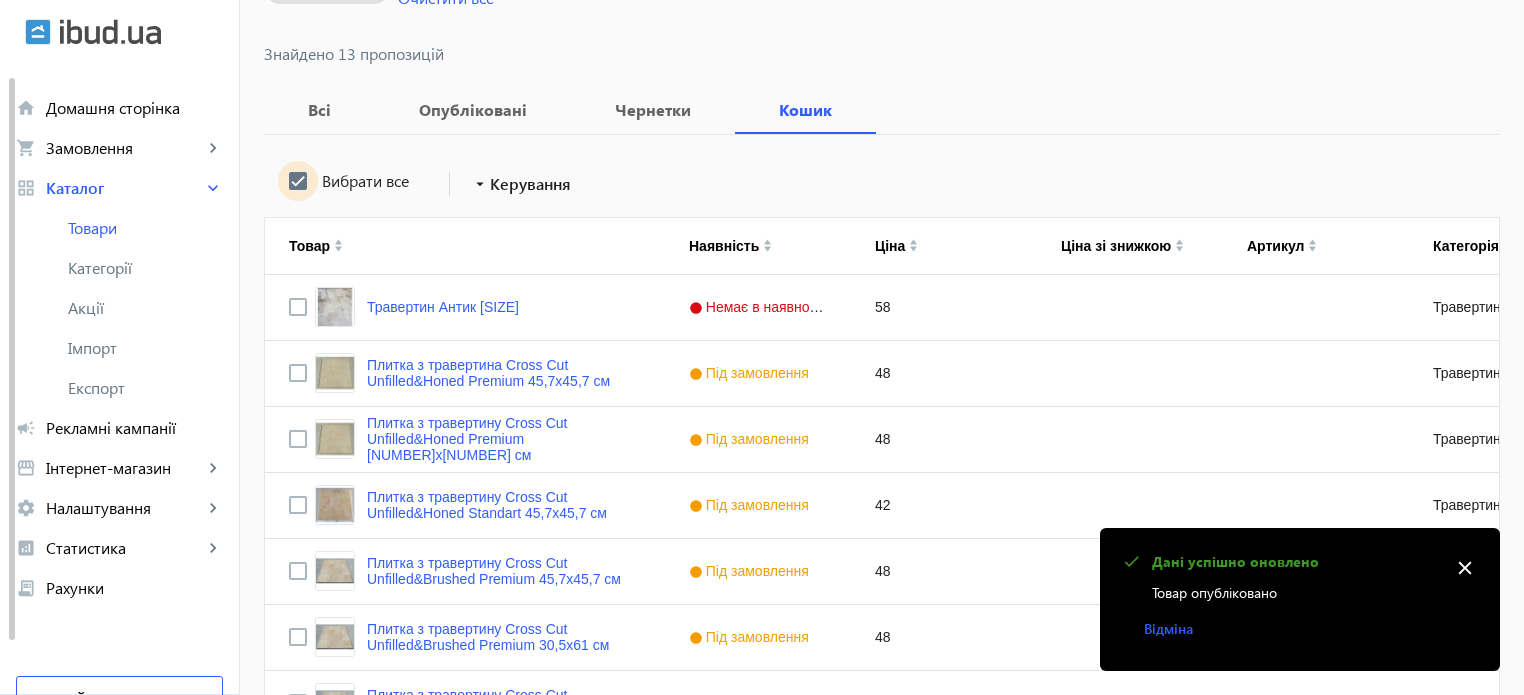 checkbox on "true" 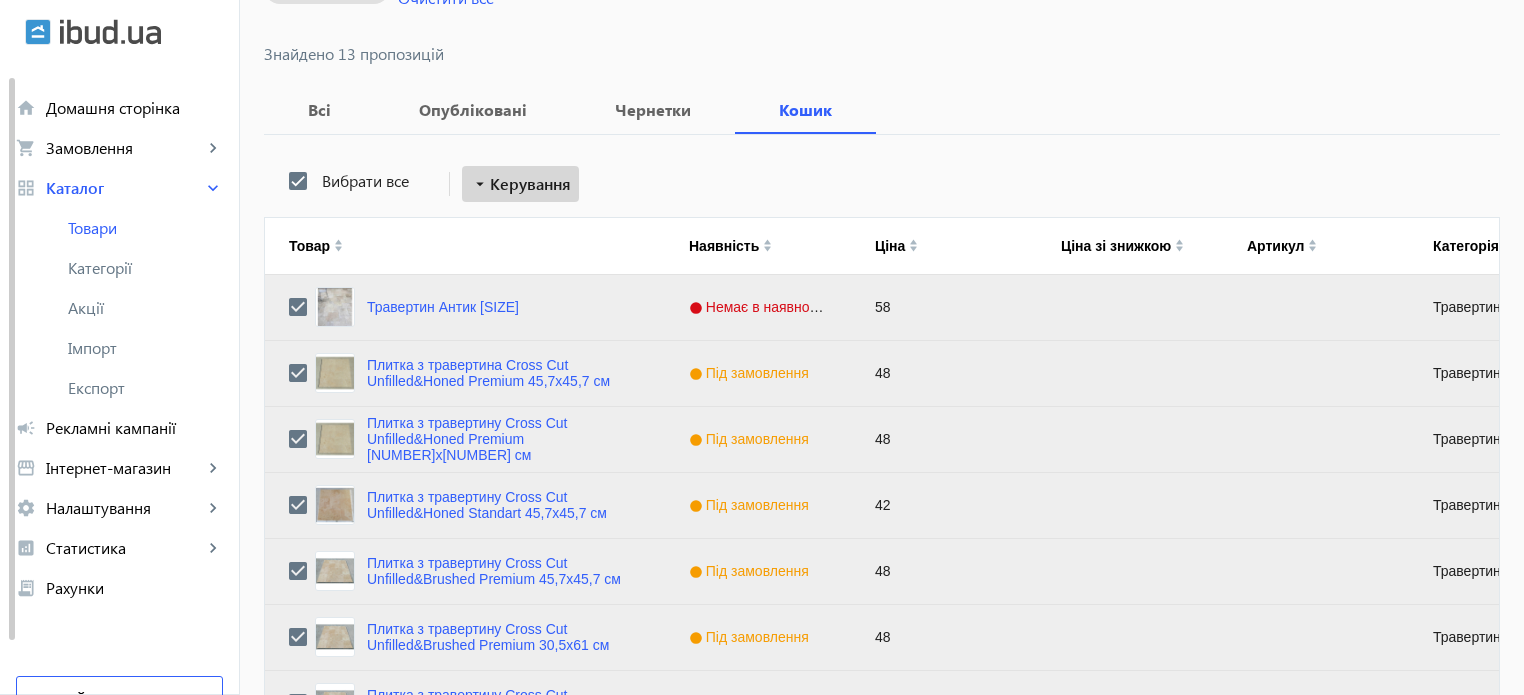 click on "Керування" 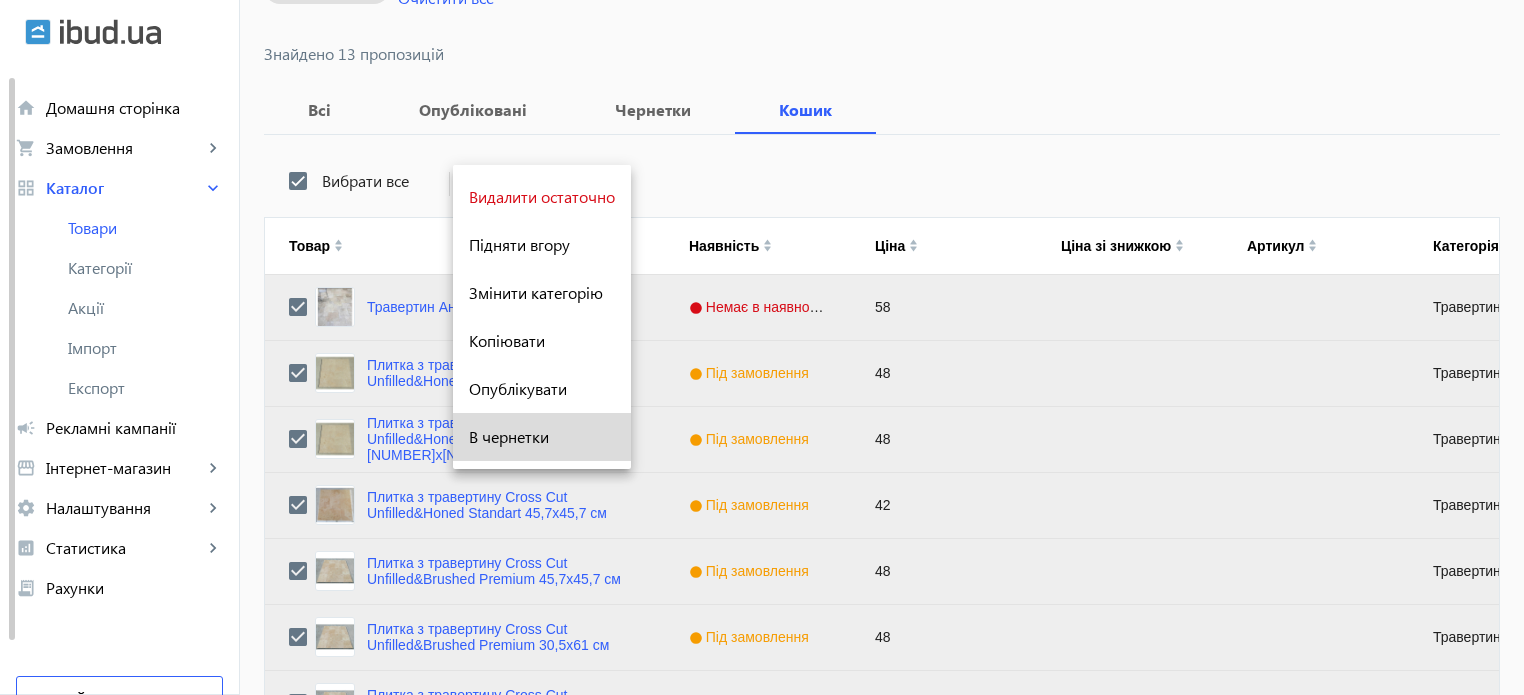 click on "В чернетки" at bounding box center (542, 437) 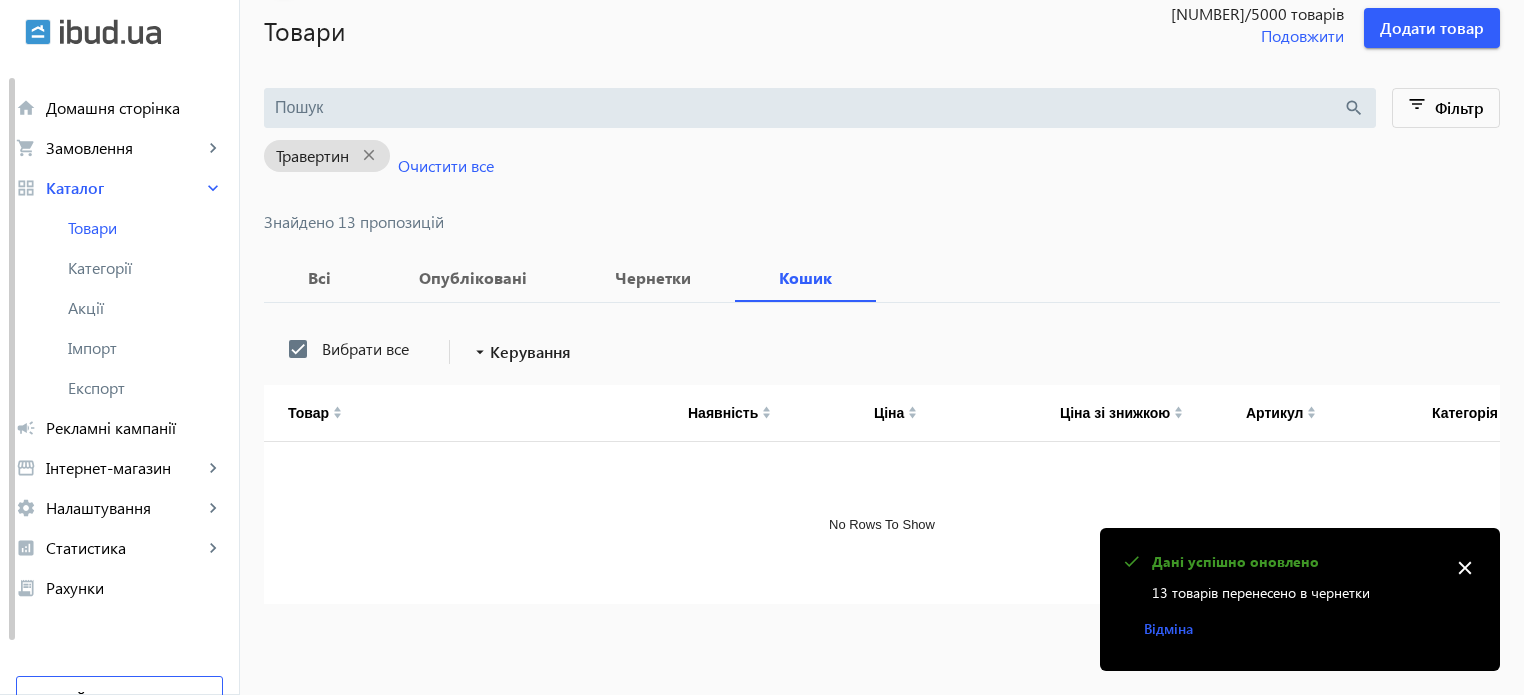scroll, scrollTop: 0, scrollLeft: 0, axis: both 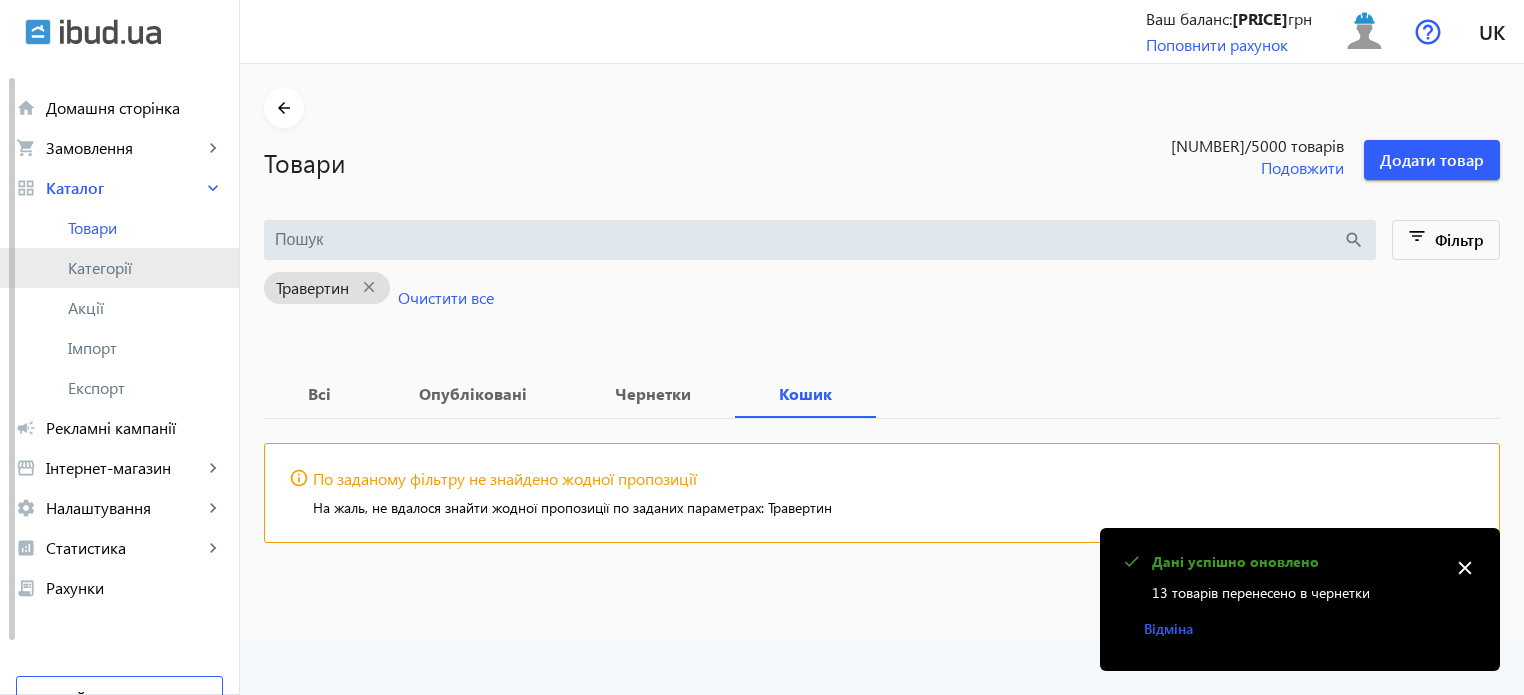 click on "Категорії" 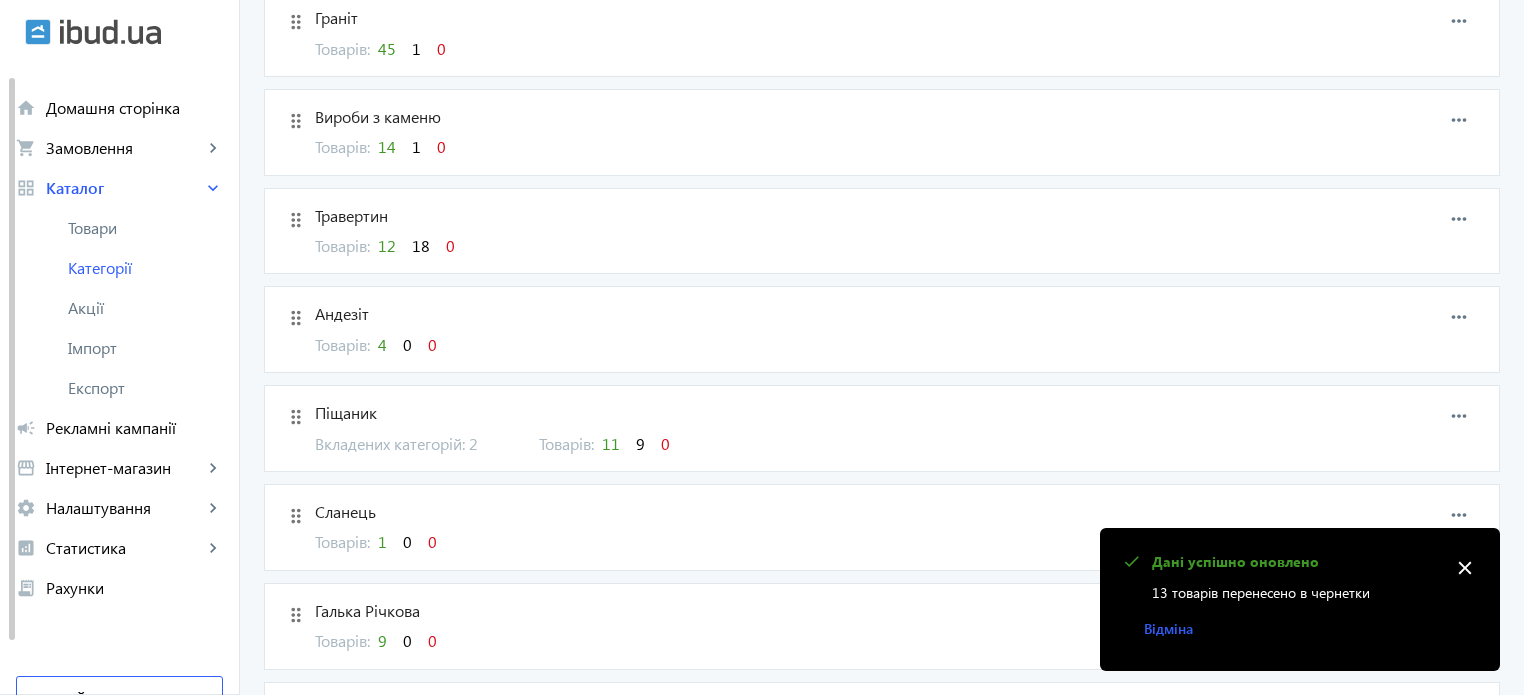 scroll, scrollTop: 300, scrollLeft: 0, axis: vertical 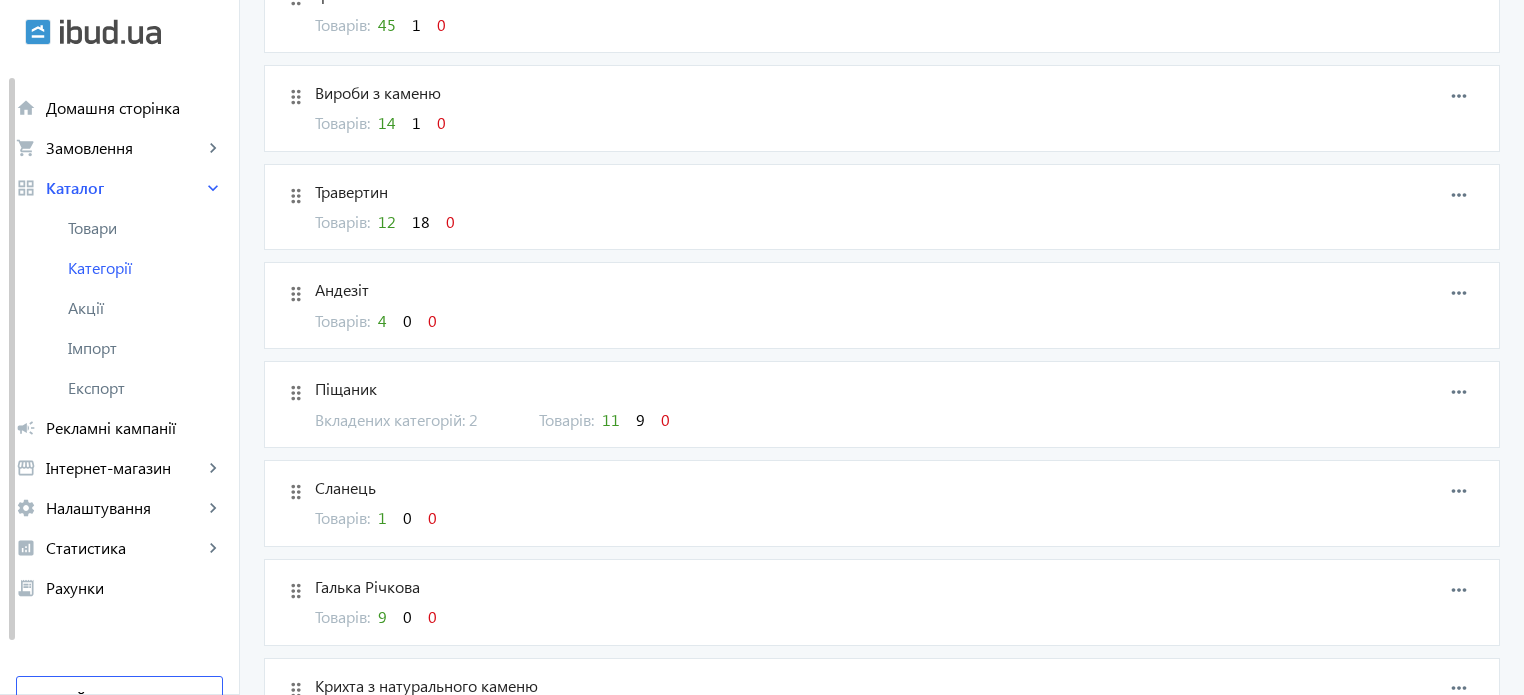 click on "12" at bounding box center (387, 221) 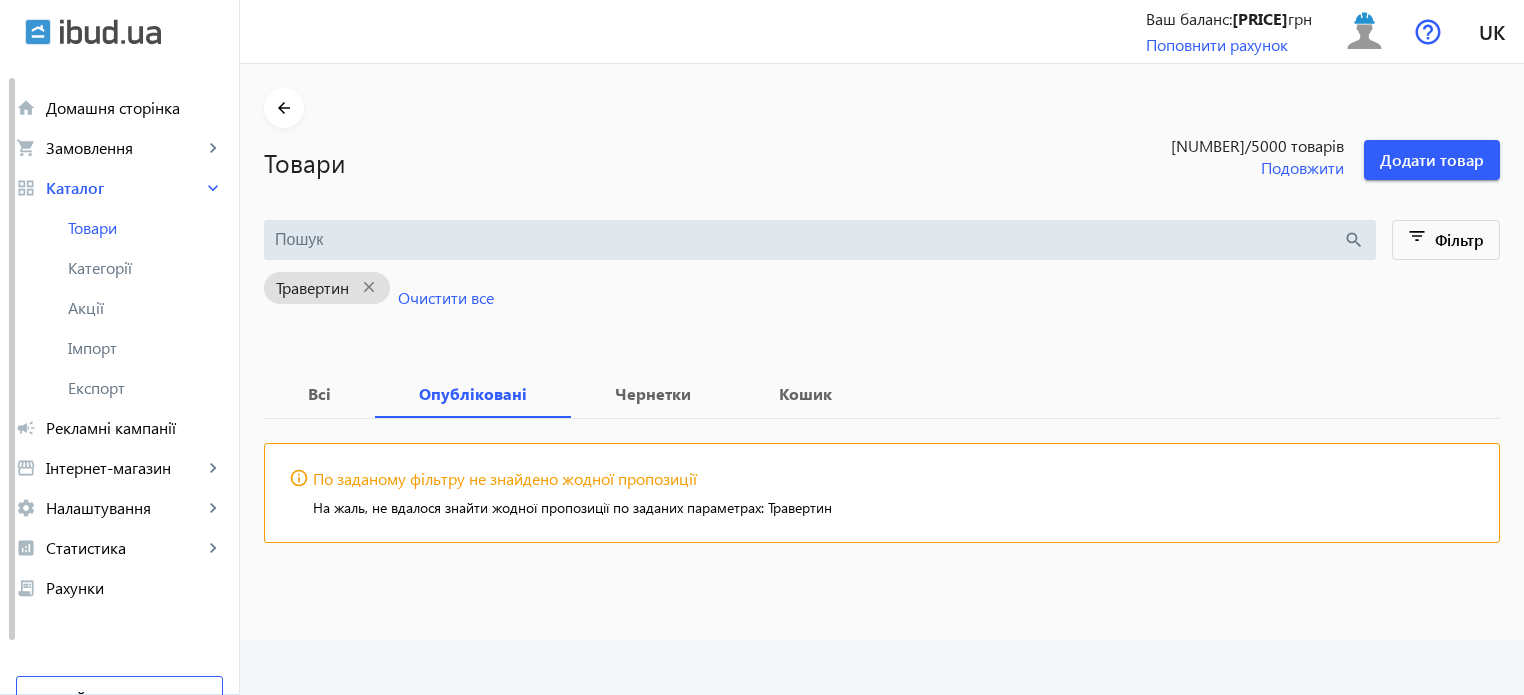 scroll, scrollTop: 0, scrollLeft: 0, axis: both 